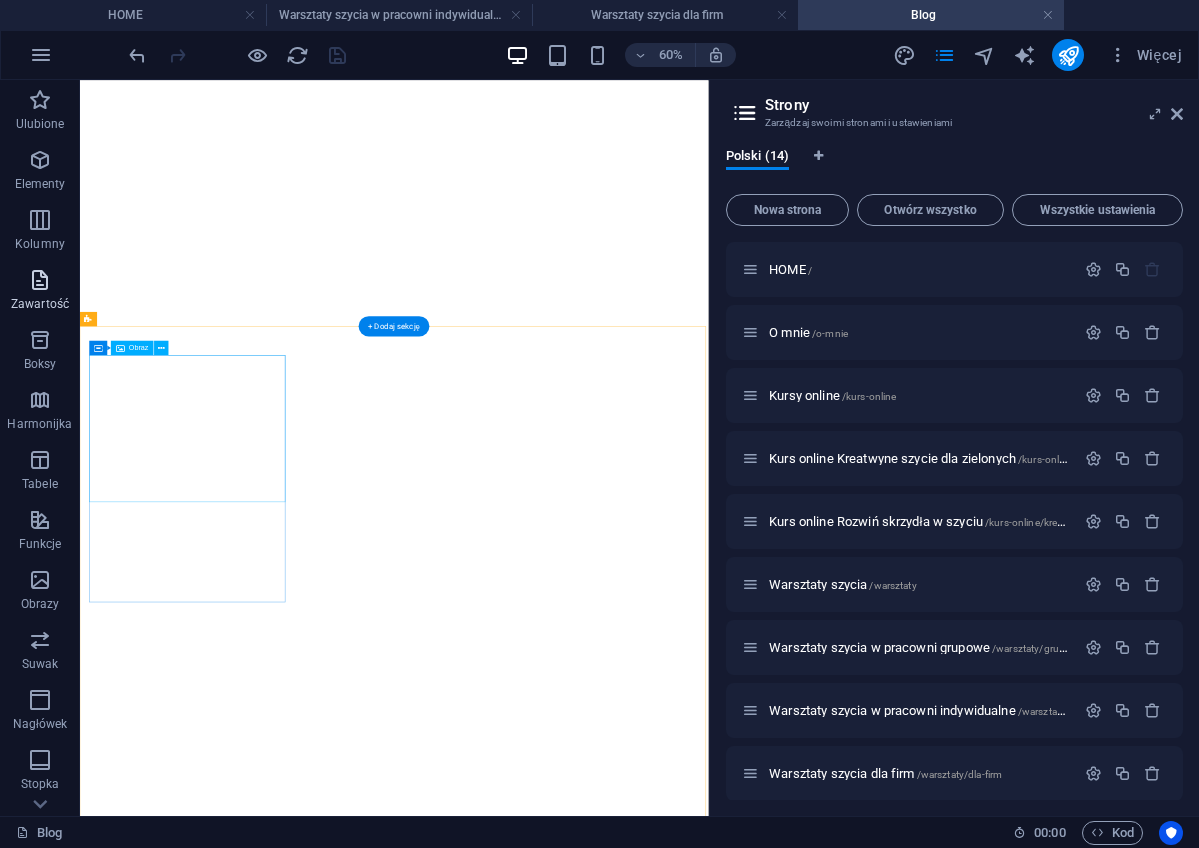 scroll, scrollTop: 0, scrollLeft: 0, axis: both 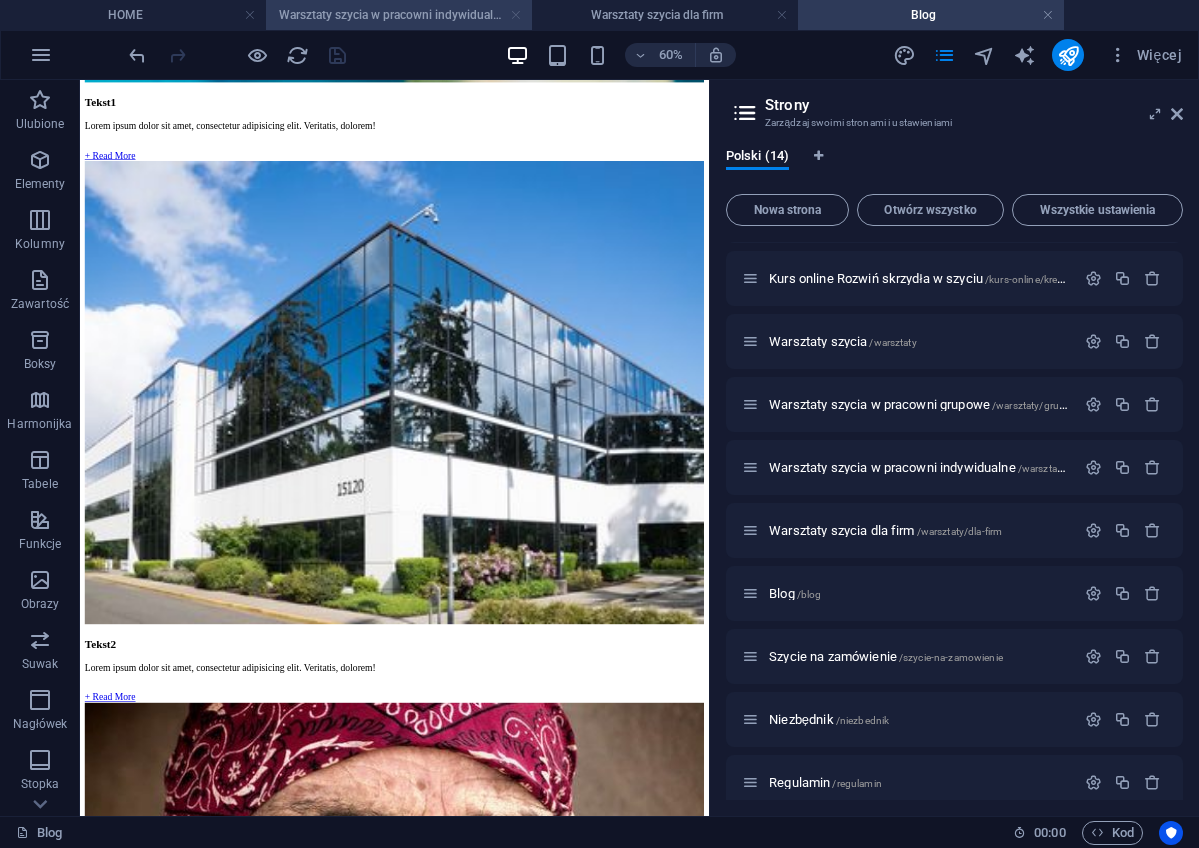 click at bounding box center [516, 15] 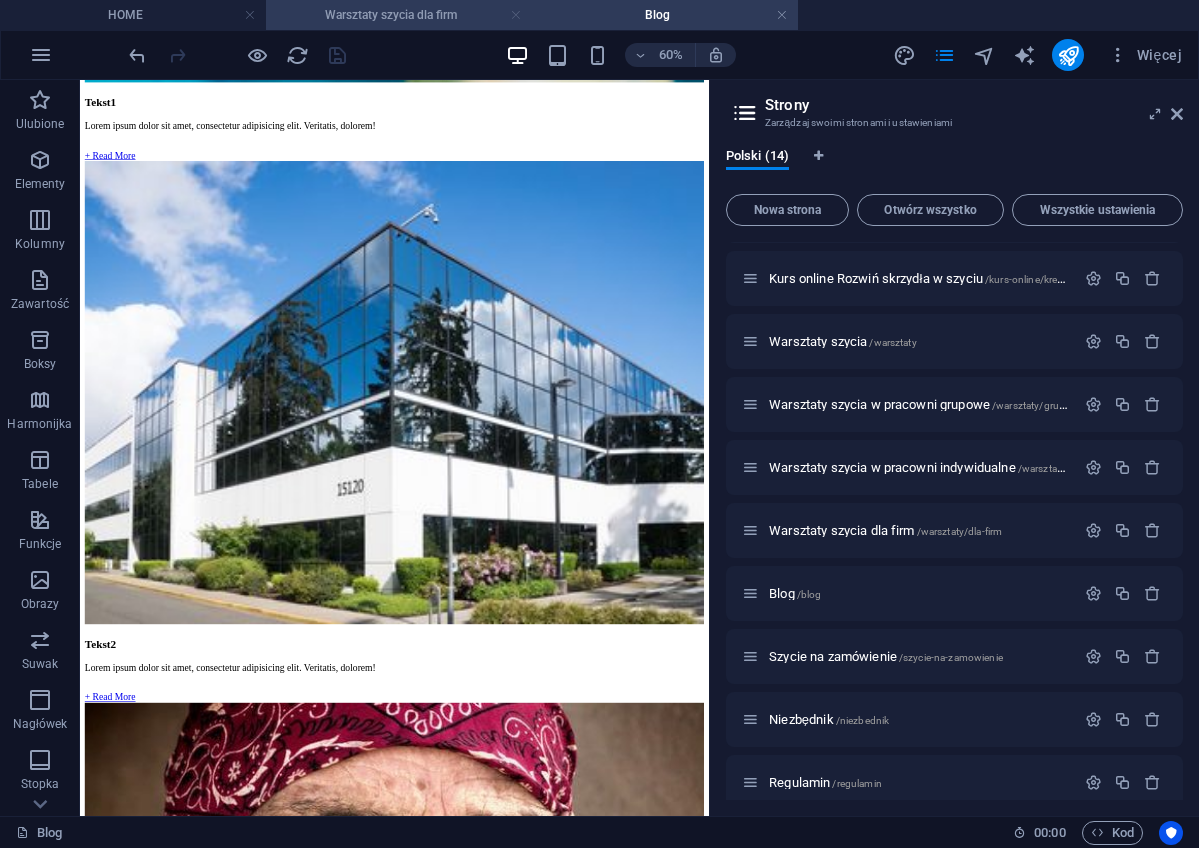 click at bounding box center (516, 15) 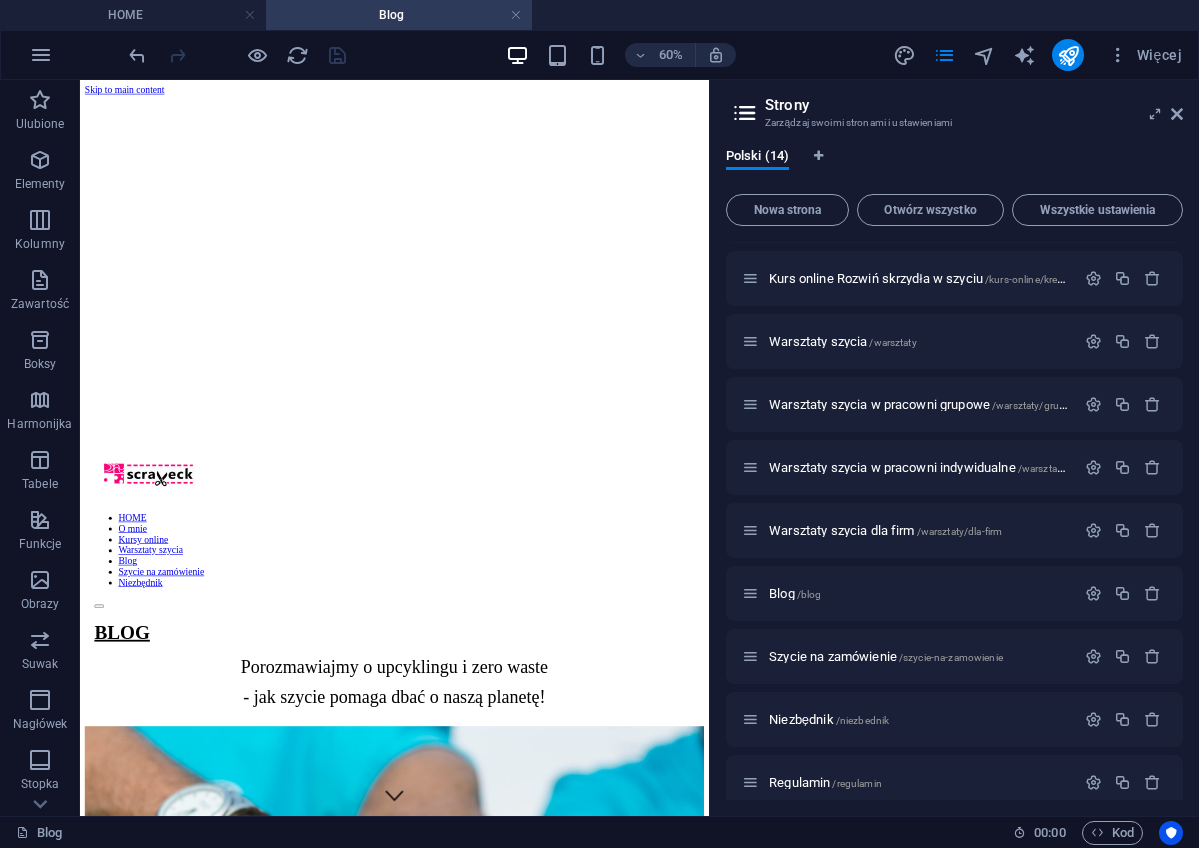 scroll, scrollTop: 0, scrollLeft: 0, axis: both 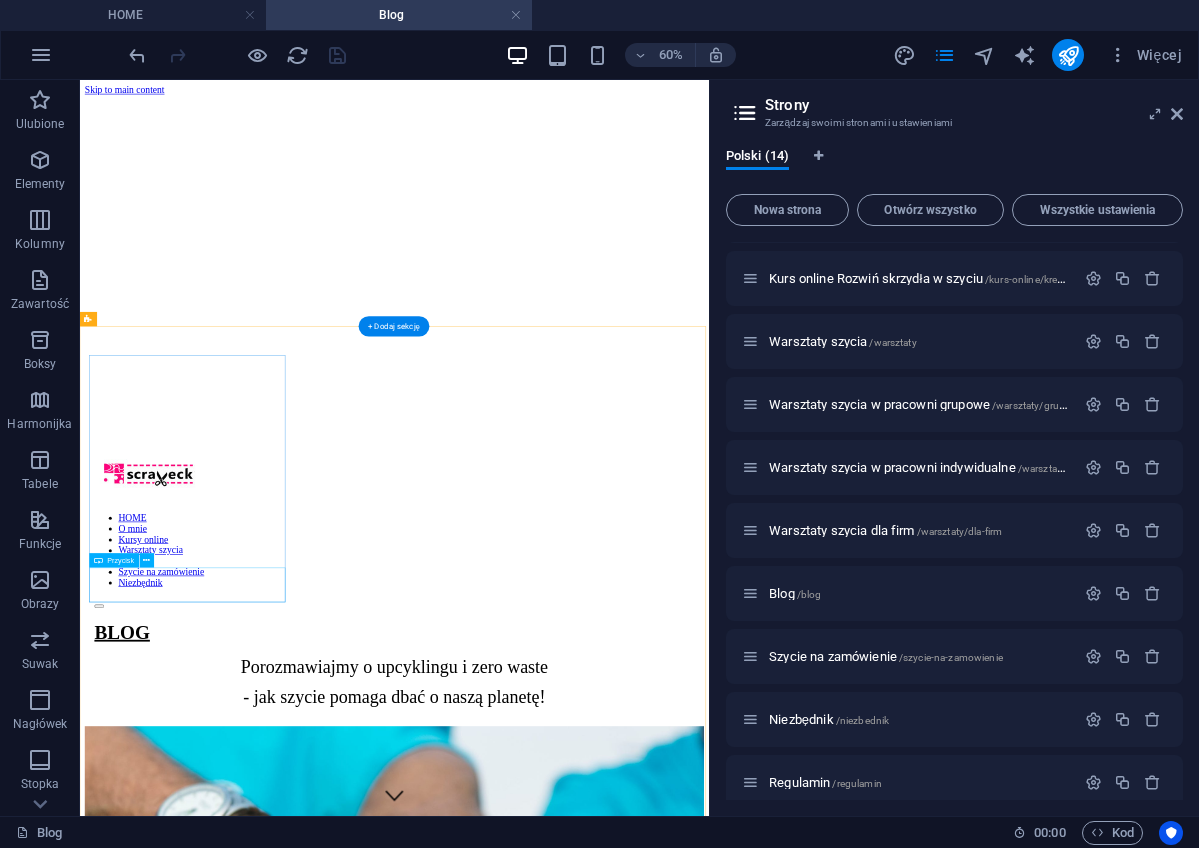 click on "+ Read More" at bounding box center (604, 2051) 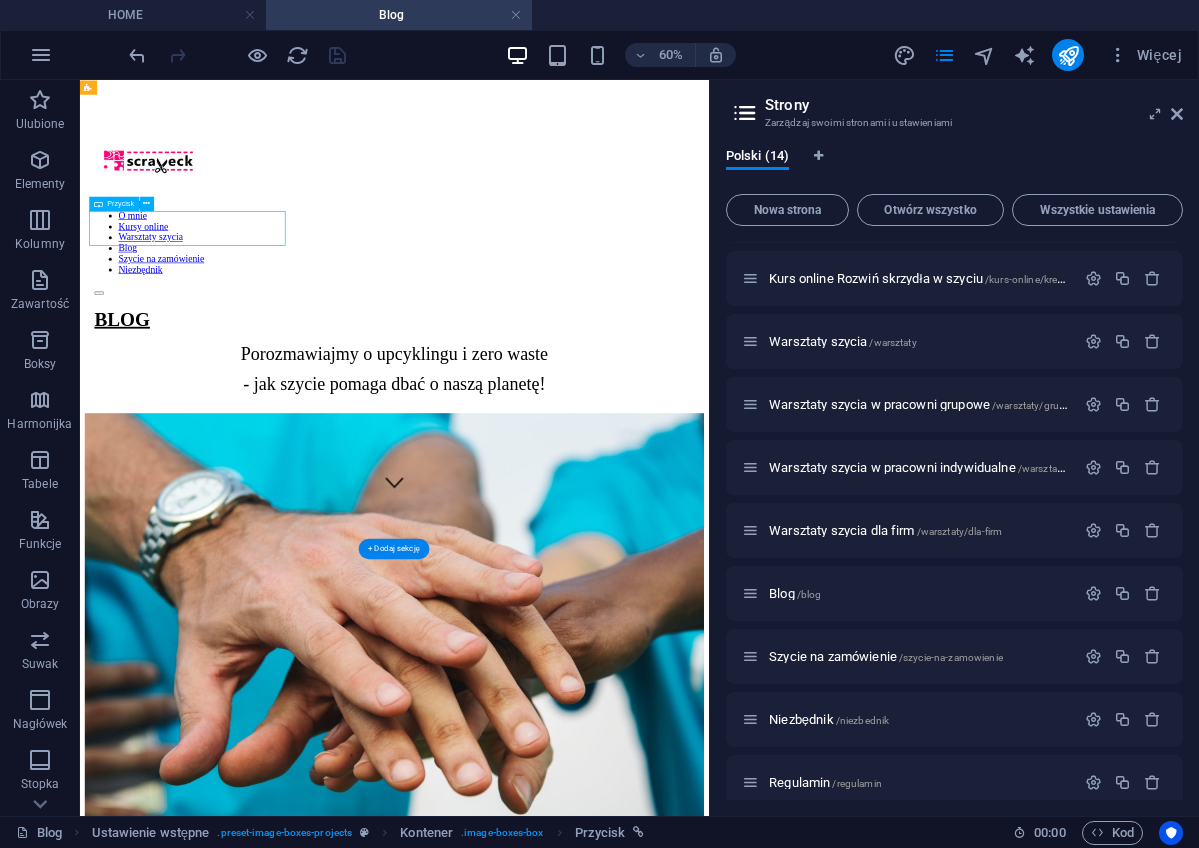scroll, scrollTop: 502, scrollLeft: 0, axis: vertical 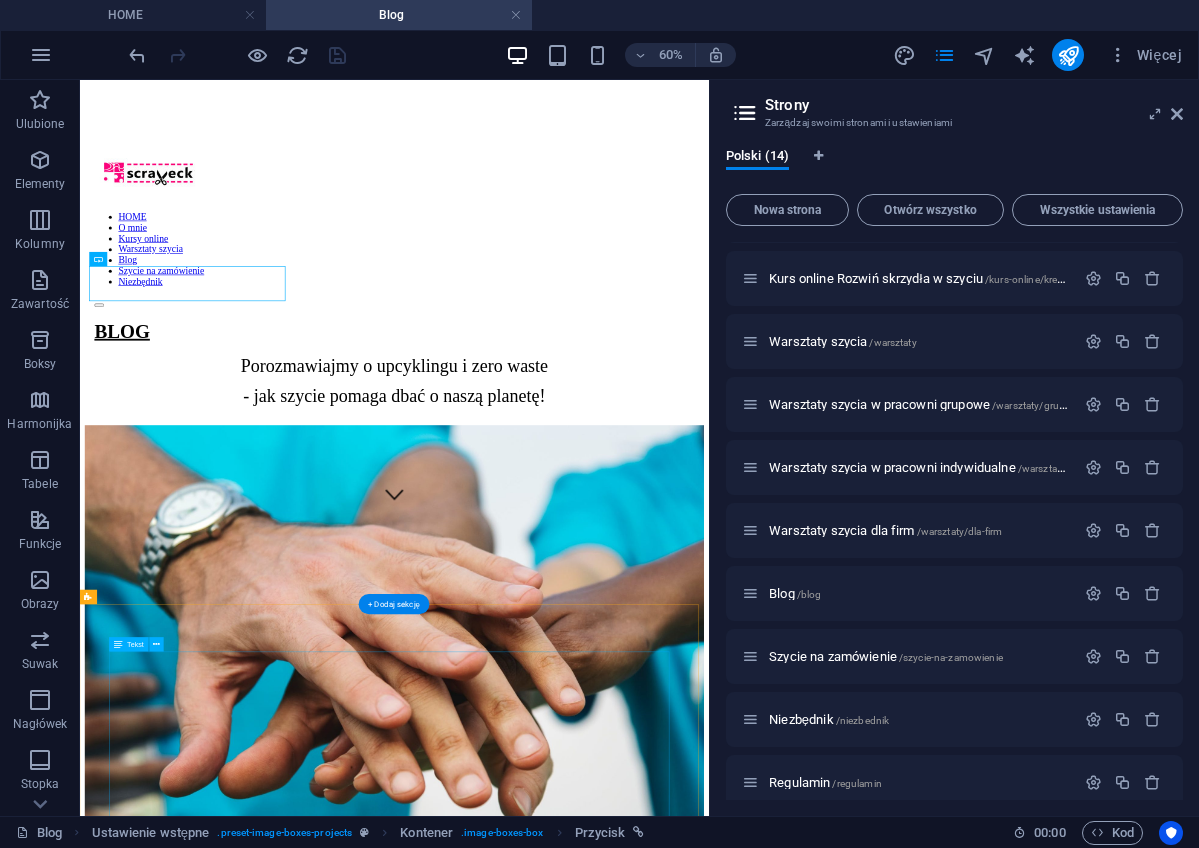 click on "Lorem ipsum dolor sit amet, consetetur sadipscing elitr, sed diam nonumy eirmod tempor invidunt ut labore et dolore magna aliquyam erat, sed diam voluptua. At vero eos et accusam et justo duo dolores et ea rebum. Stet clita kasd gubergren, no sea takimata sanctus est Lorem ipsum dolor sit amet. Lorem ipsum dolor sit amet, consetetur sadipscing elitr, sed diam nonumy eirmod tempor invidunt ut labore et dolore magna aliquyam erat, sed diam voluptua. At vero eos et accusam et justo duo dolores et ea rebum. Stet clita kasd gubergren, no sea takimata sanctus est Lorem ipsum dolor sit amet. Lorem ipsum dolor sit amet, consetetur sadipscing elitr, sed diam nonumy eirmod tempor invidunt ut labore et dolore magna aliquyam erat, sed diam voluptua. At vero eos et accusam et justo duo dolores et ea rebum. Stet clita kasd gubergren, no sea takimata sanctus est Lorem ipsum dolor sit amet." at bounding box center (604, 6445) 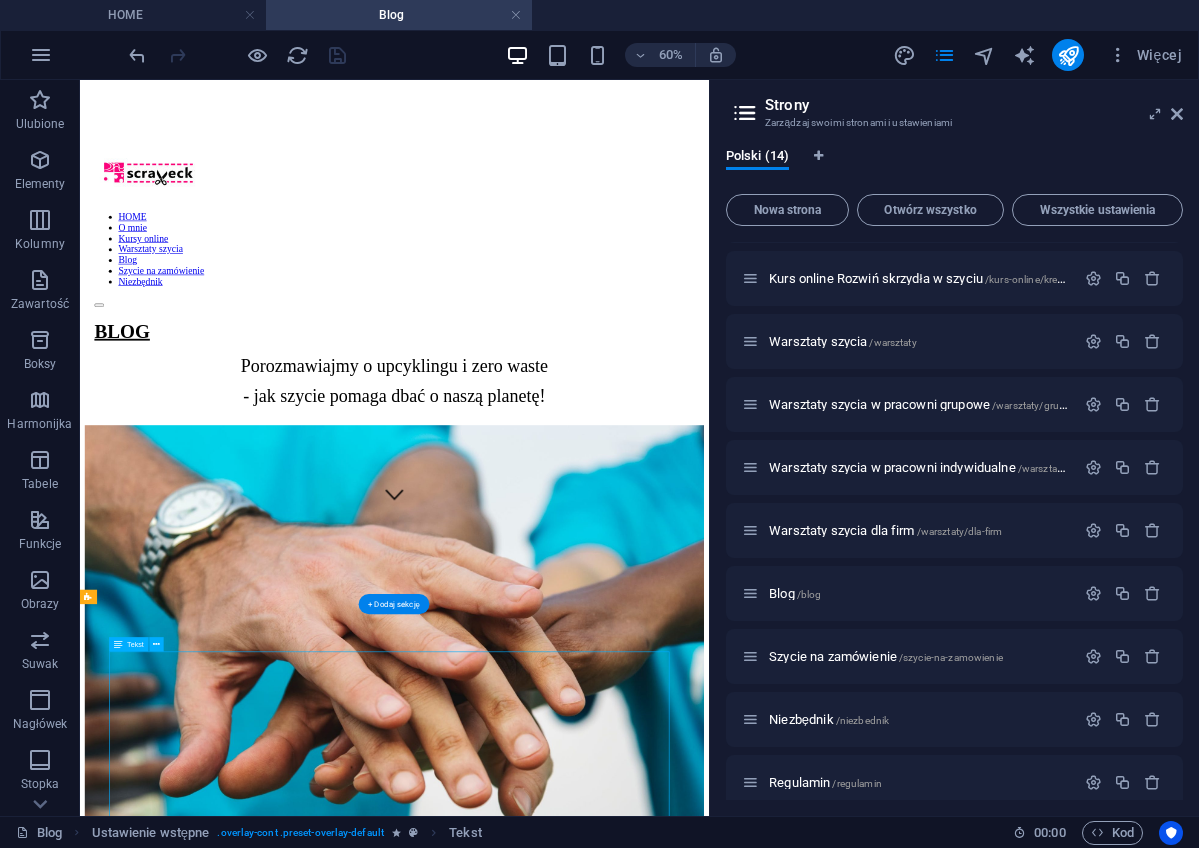 click on "Lorem ipsum dolor sit amet, consetetur sadipscing elitr, sed diam nonumy eirmod tempor invidunt ut labore et dolore magna aliquyam erat, sed diam voluptua. At vero eos et accusam et justo duo dolores et ea rebum. Stet clita kasd gubergren, no sea takimata sanctus est Lorem ipsum dolor sit amet. Lorem ipsum dolor sit amet, consetetur sadipscing elitr, sed diam nonumy eirmod tempor invidunt ut labore et dolore magna aliquyam erat, sed diam voluptua. At vero eos et accusam et justo duo dolores et ea rebum. Stet clita kasd gubergren, no sea takimata sanctus est Lorem ipsum dolor sit amet. Lorem ipsum dolor sit amet, consetetur sadipscing elitr, sed diam nonumy eirmod tempor invidunt ut labore et dolore magna aliquyam erat, sed diam voluptua. At vero eos et accusam et justo duo dolores et ea rebum. Stet clita kasd gubergren, no sea takimata sanctus est Lorem ipsum dolor sit amet." at bounding box center [604, 6445] 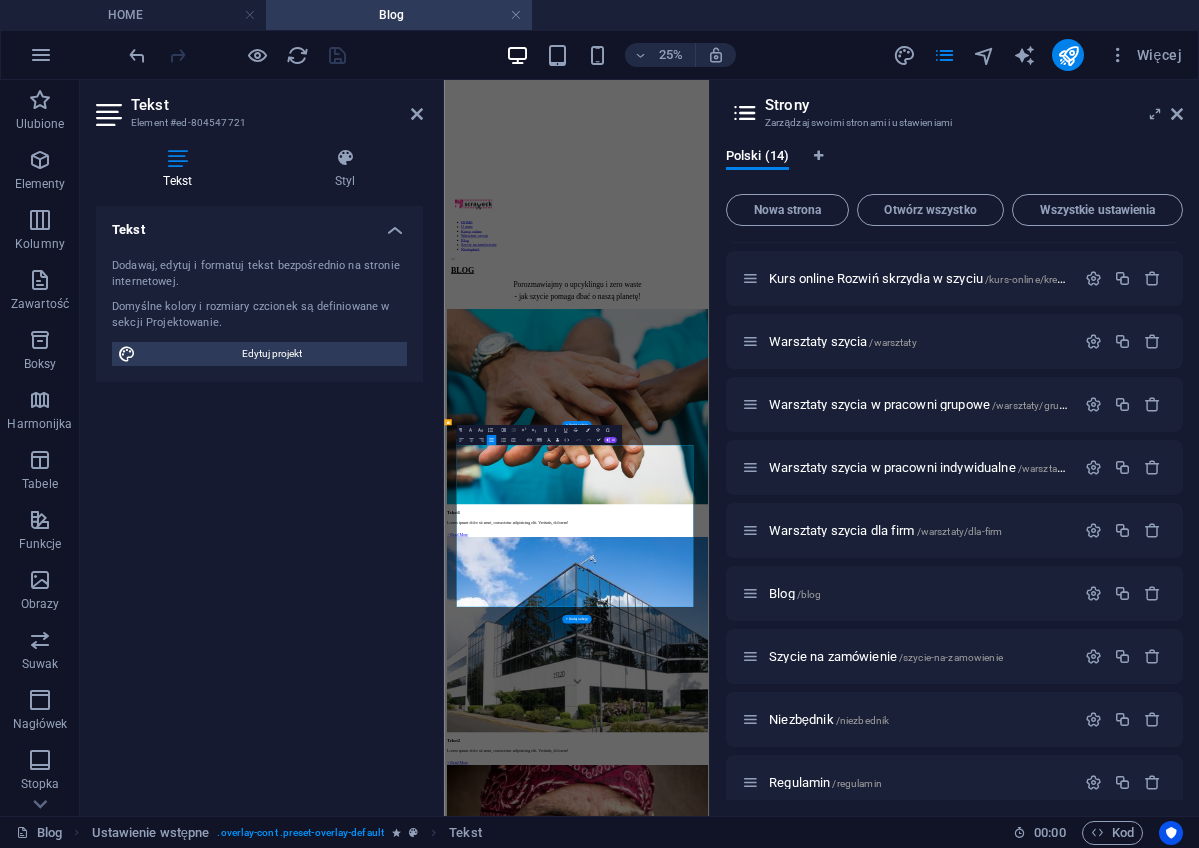scroll, scrollTop: 0, scrollLeft: 0, axis: both 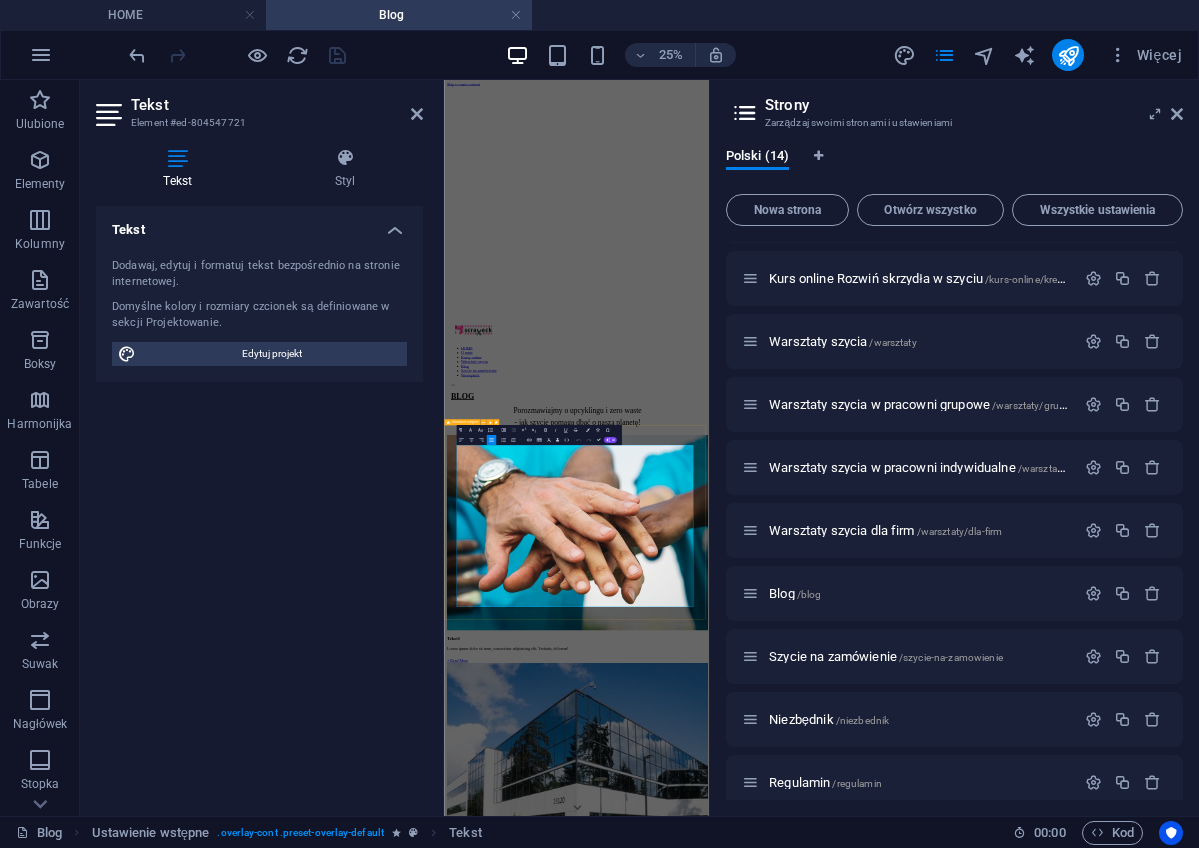 drag, startPoint x: 500, startPoint y: 1560, endPoint x: 1240, endPoint y: 2228, distance: 996.9072 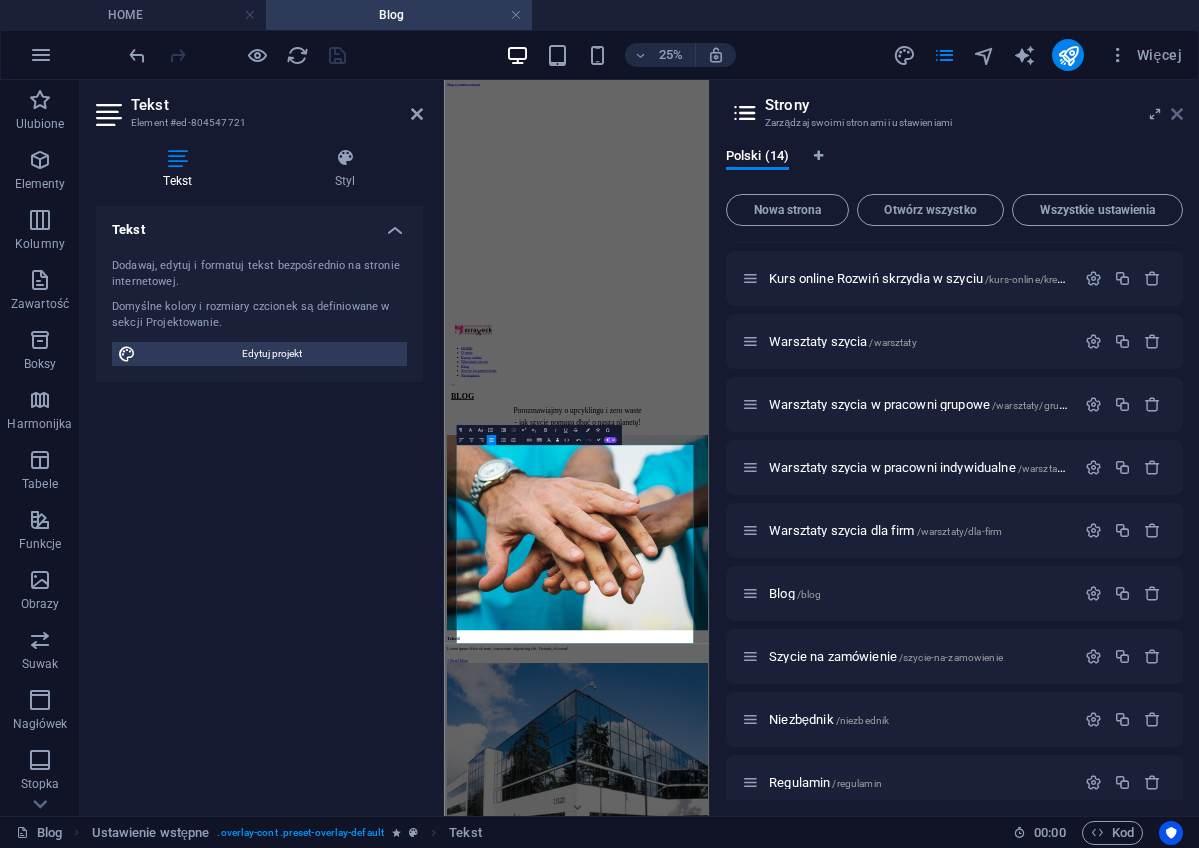 click at bounding box center [1177, 114] 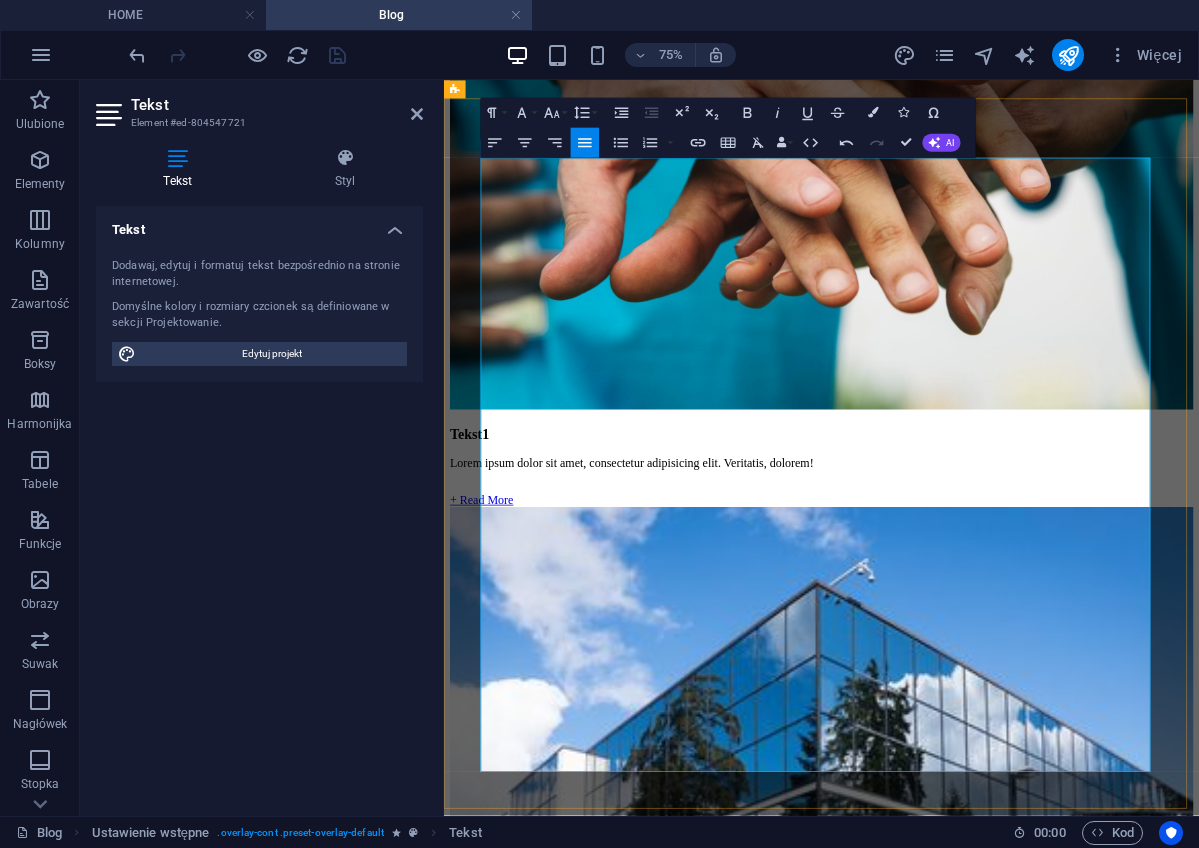 scroll, scrollTop: 1316, scrollLeft: 0, axis: vertical 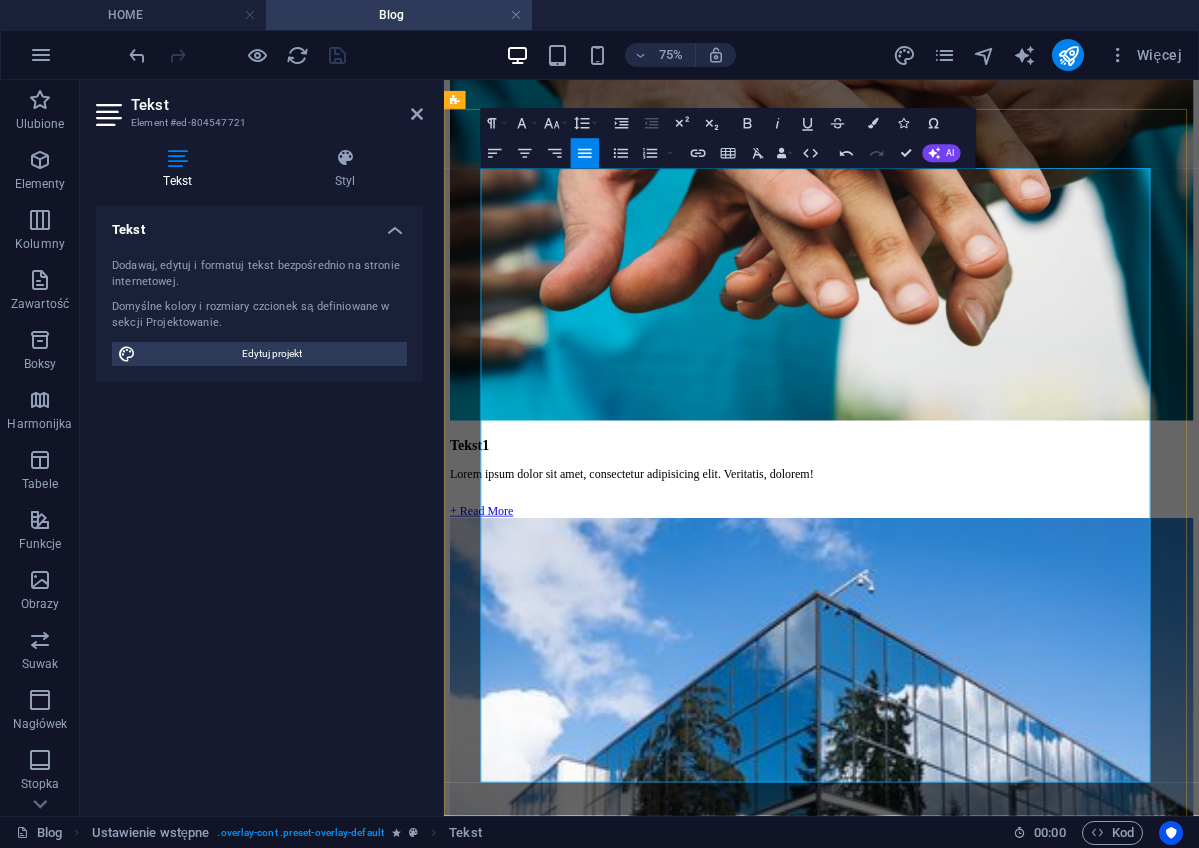 drag, startPoint x: 1228, startPoint y: 943, endPoint x: 1312, endPoint y: 940, distance: 84.05355 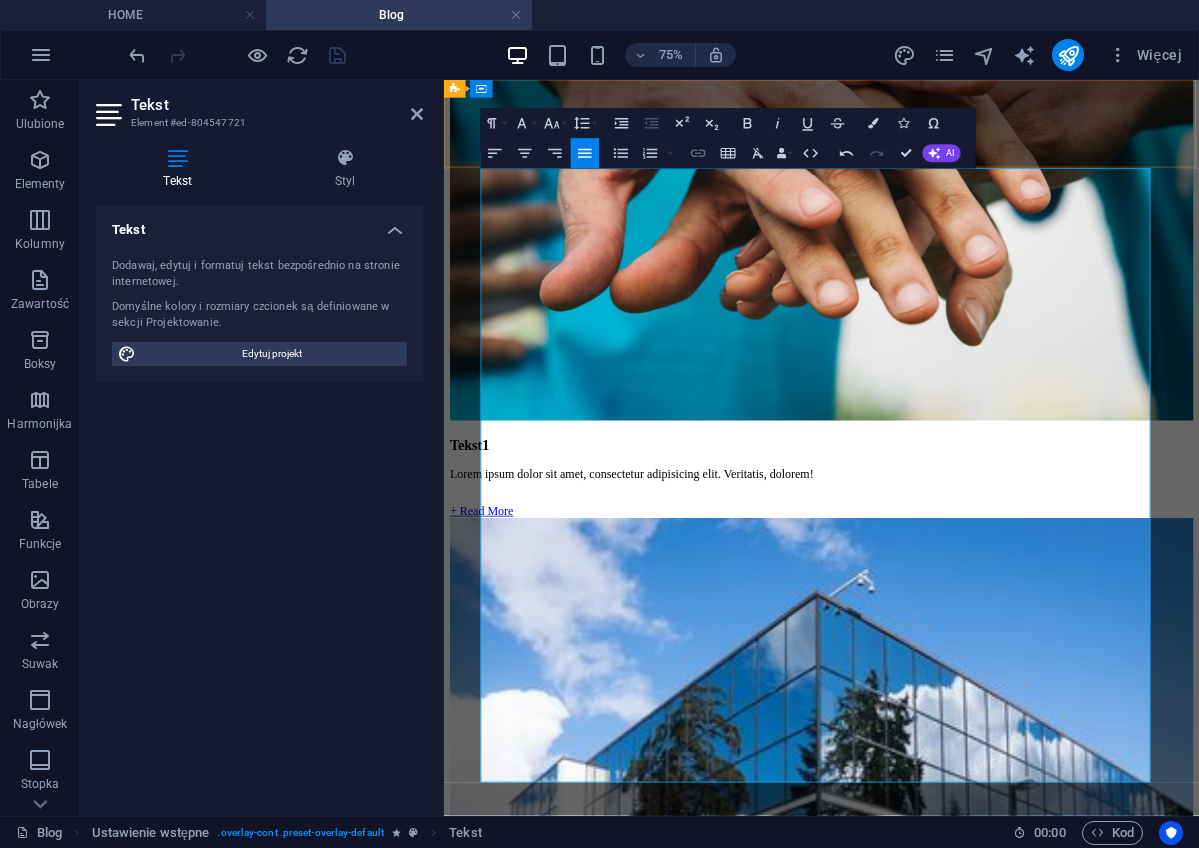 click 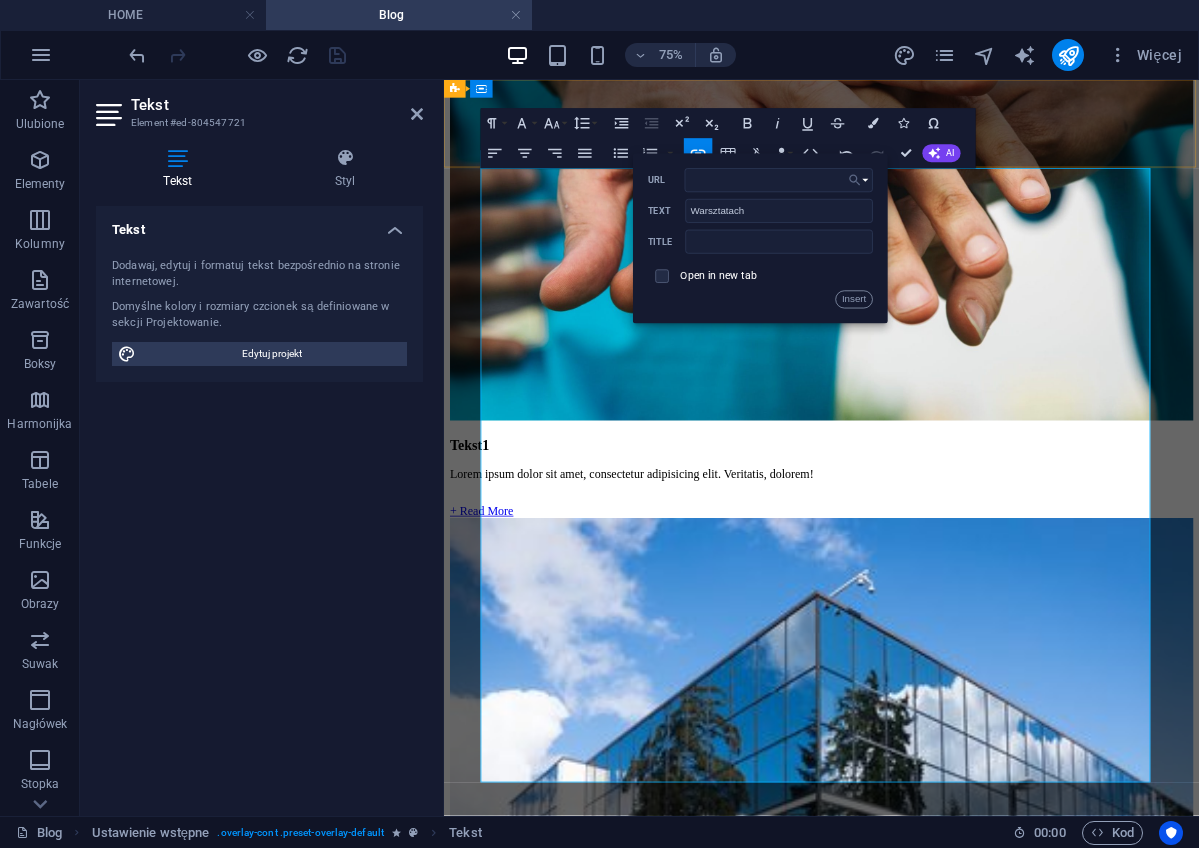 click 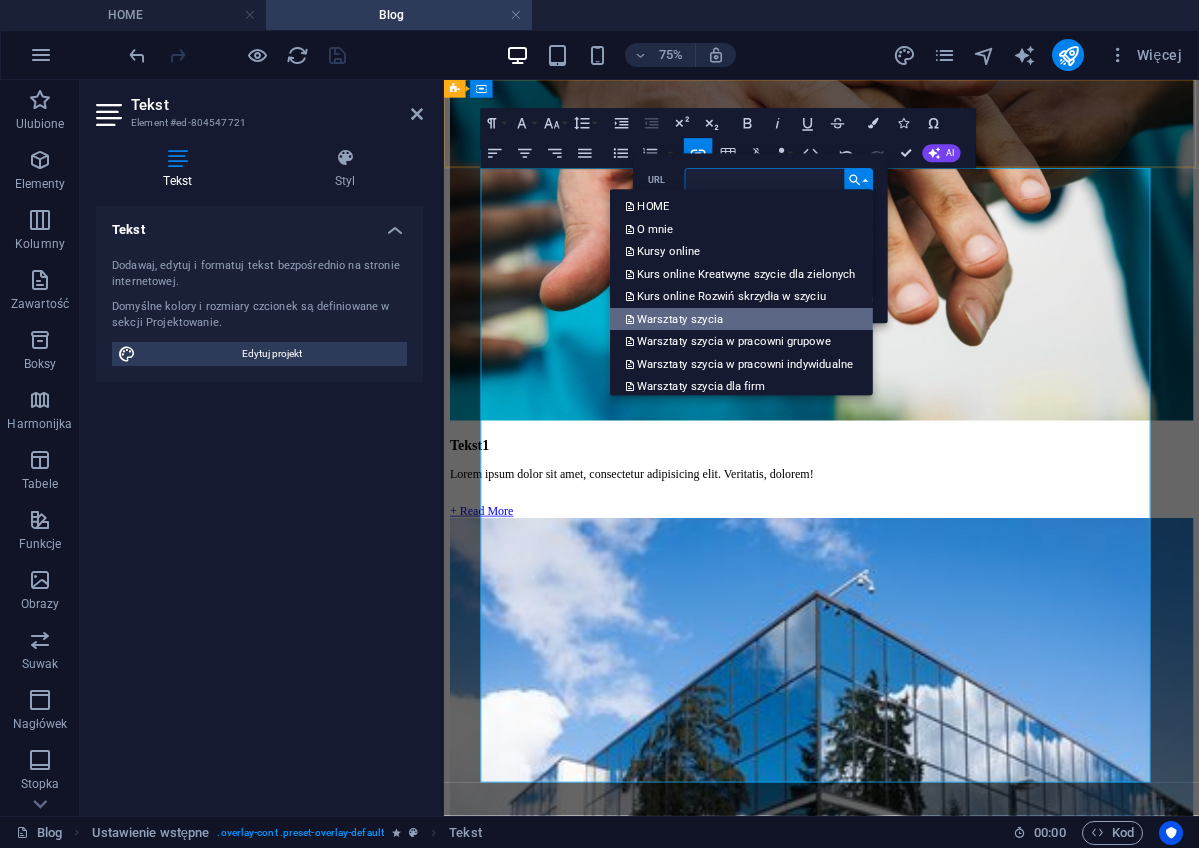 click on "Warsztaty szycia" at bounding box center (675, 319) 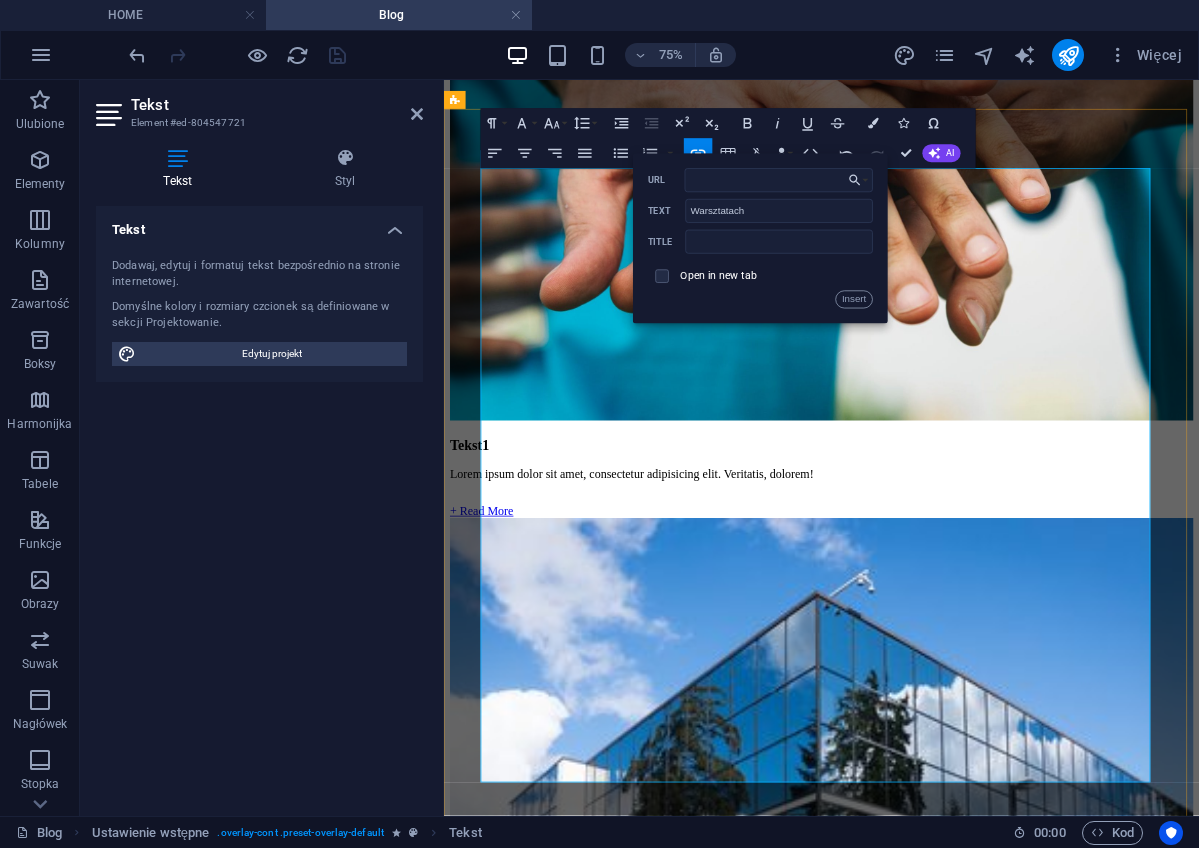 drag, startPoint x: 1076, startPoint y: 996, endPoint x: 1156, endPoint y: 993, distance: 80.05623 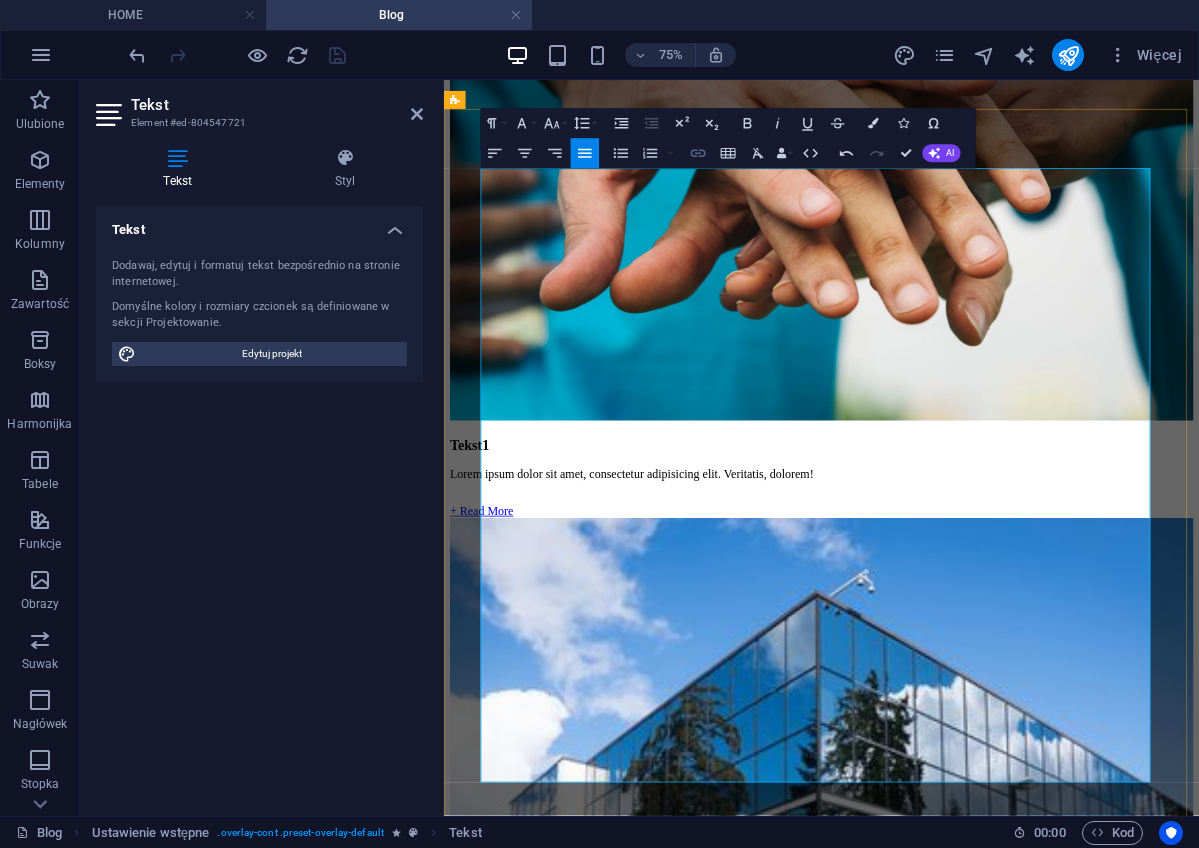 click 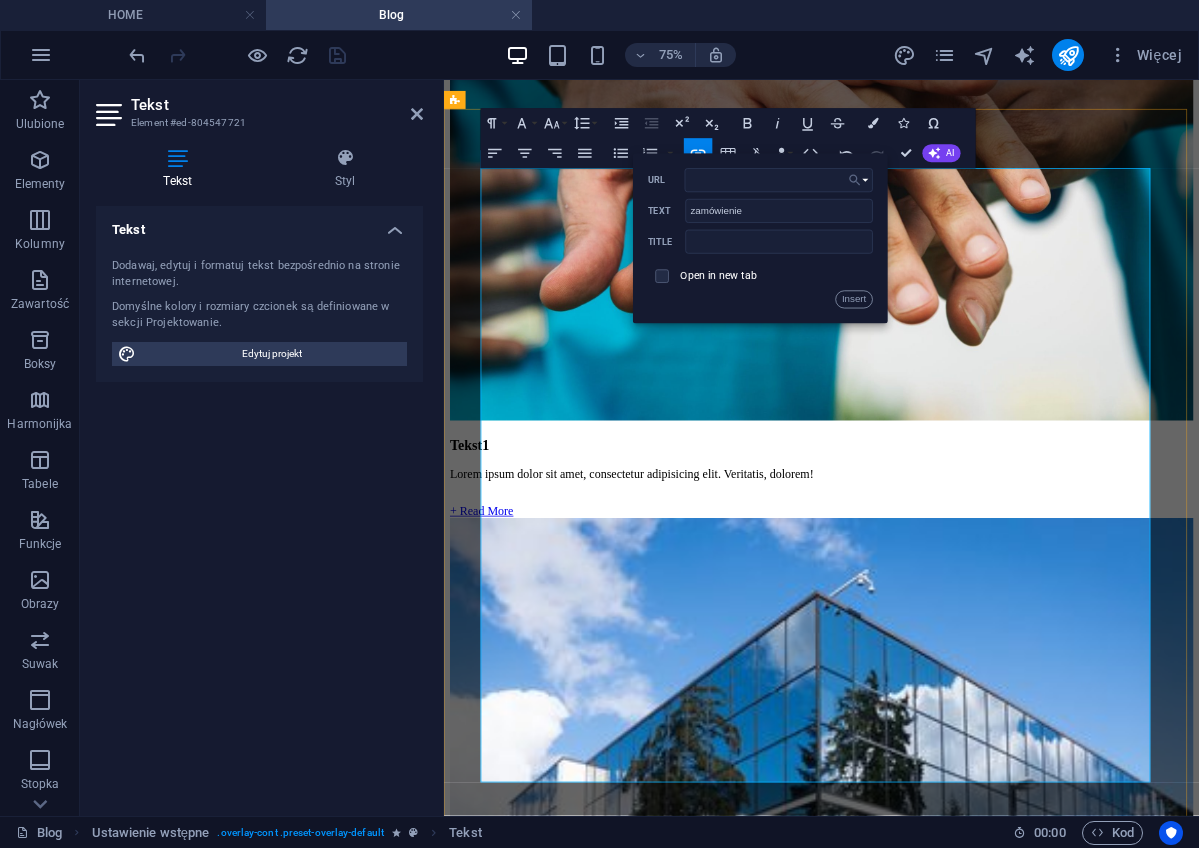 click 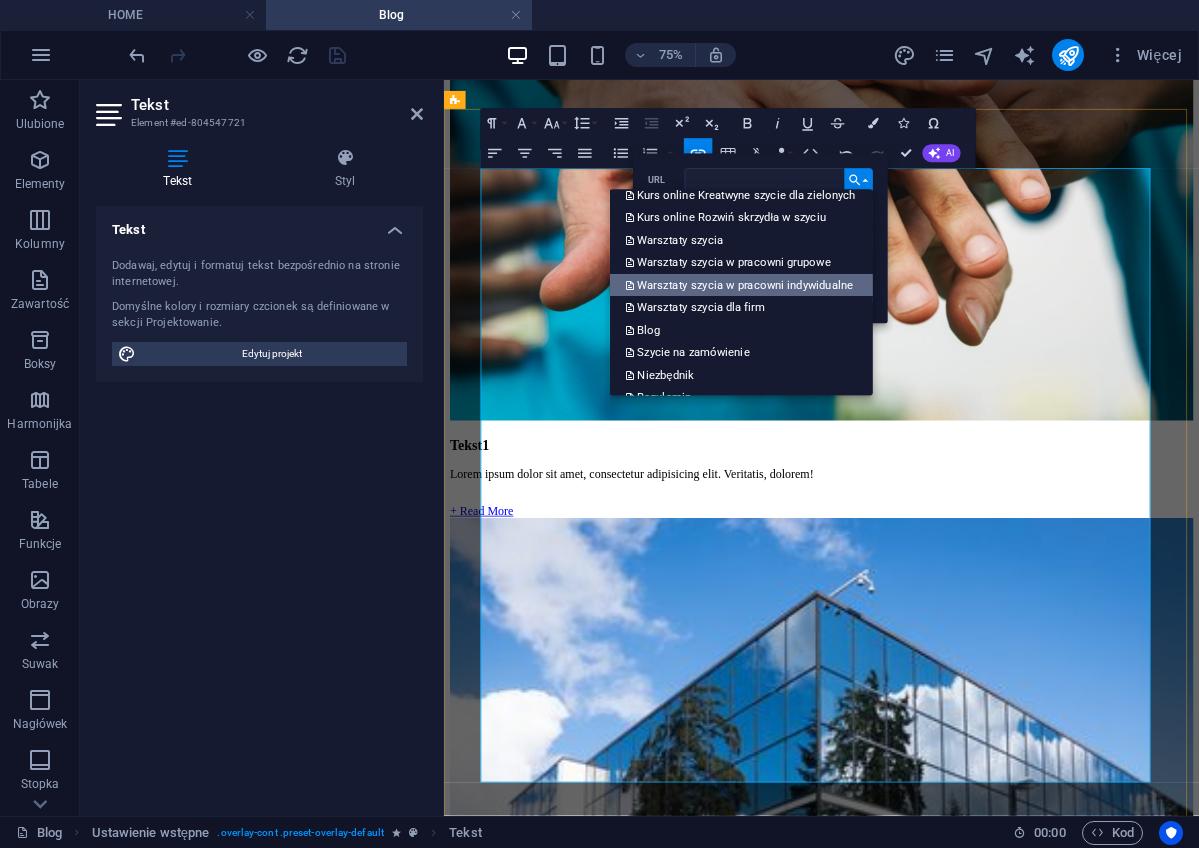 scroll, scrollTop: 112, scrollLeft: 0, axis: vertical 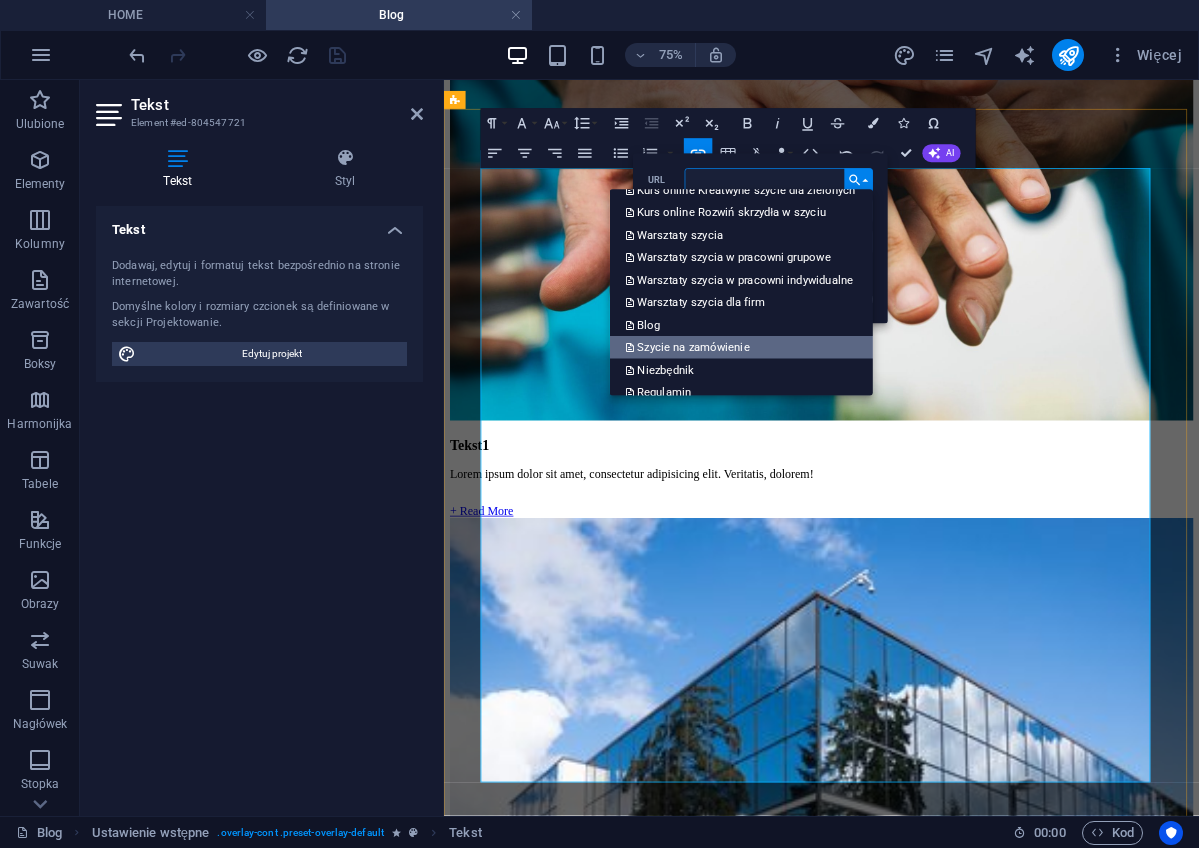 click on "Szycie na zamówienie" at bounding box center [688, 348] 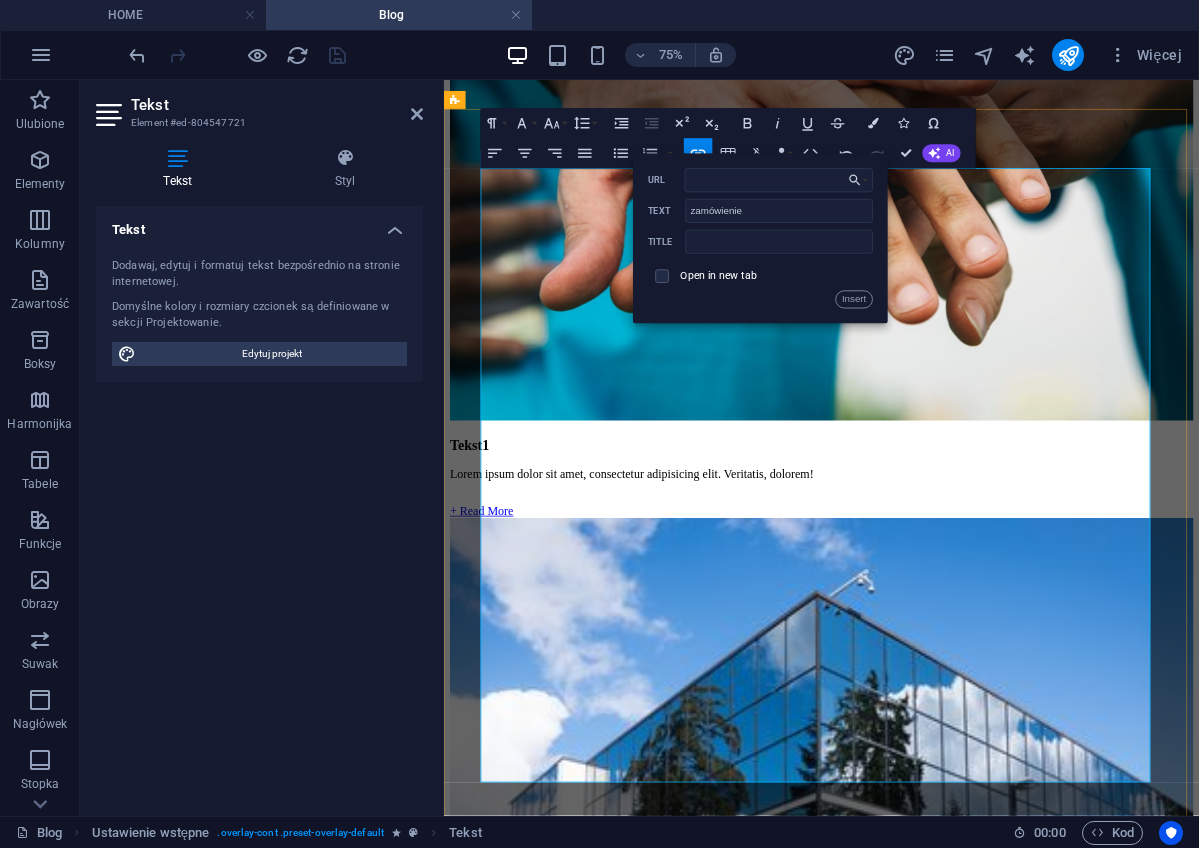 click on "w cyklu zamkniętym" at bounding box center (903, 5278) 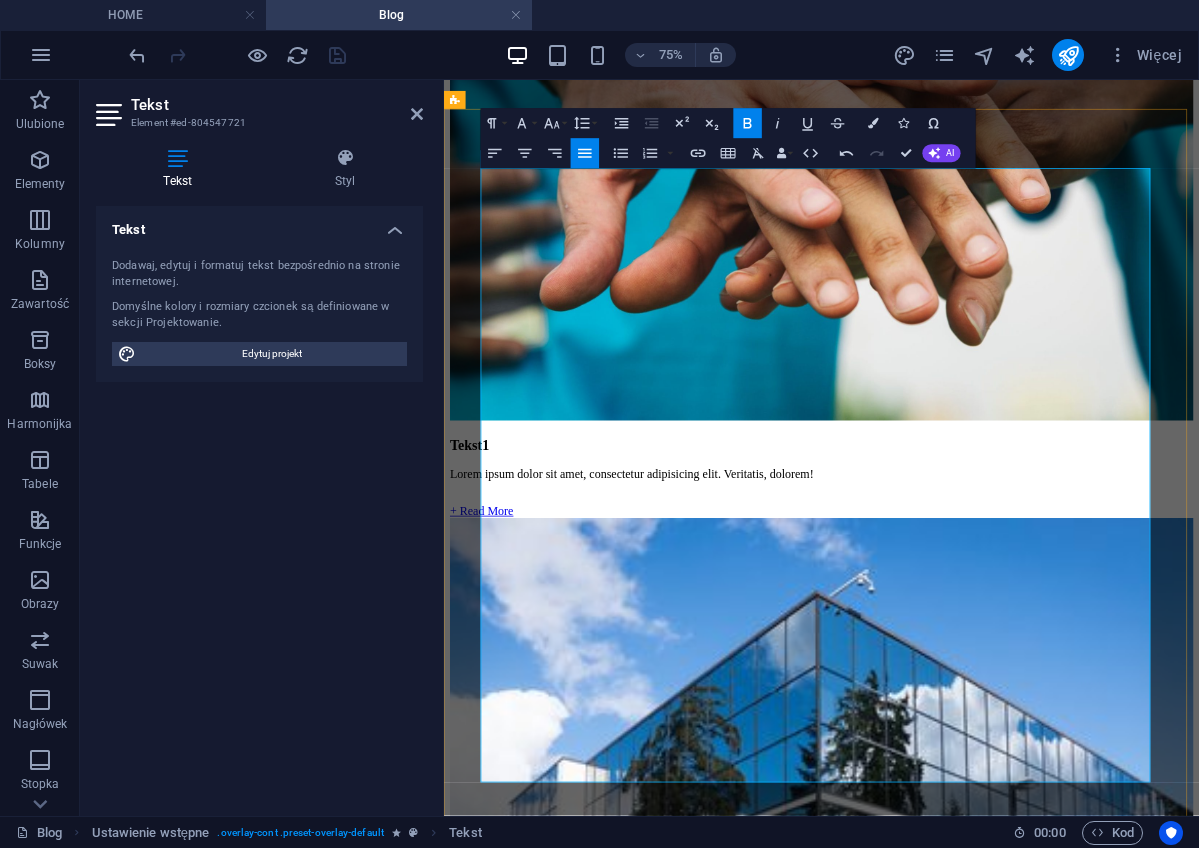 click on "Zobacz co możemy razem zrobić na Warsztatach w mojej pracowni: torby, różniste etui i kosmetyczki, dekoracje domowe, np. poduszki, albo mogę uszyć coś specjalnie dla Ciebie na Twoje  zamówienie !" at bounding box center [947, 6094] 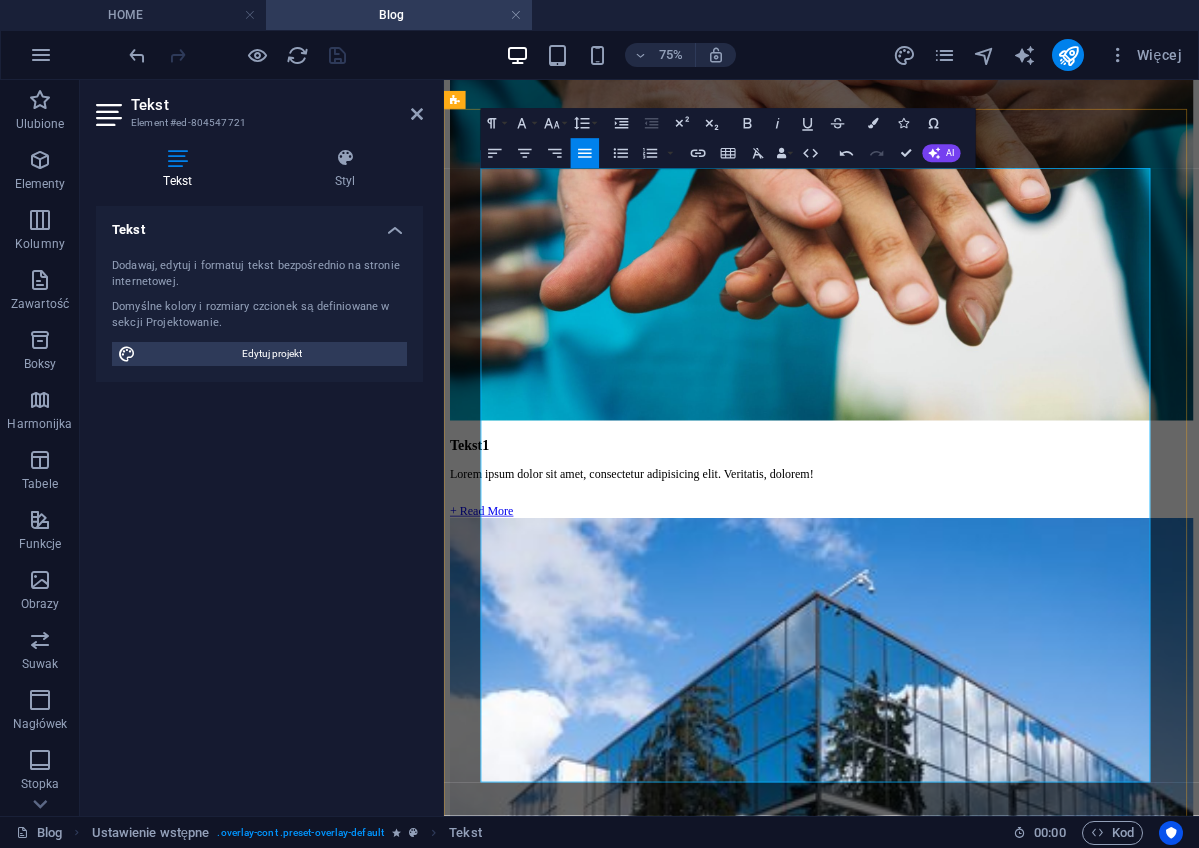 drag, startPoint x: 1229, startPoint y: 940, endPoint x: 1271, endPoint y: 940, distance: 42 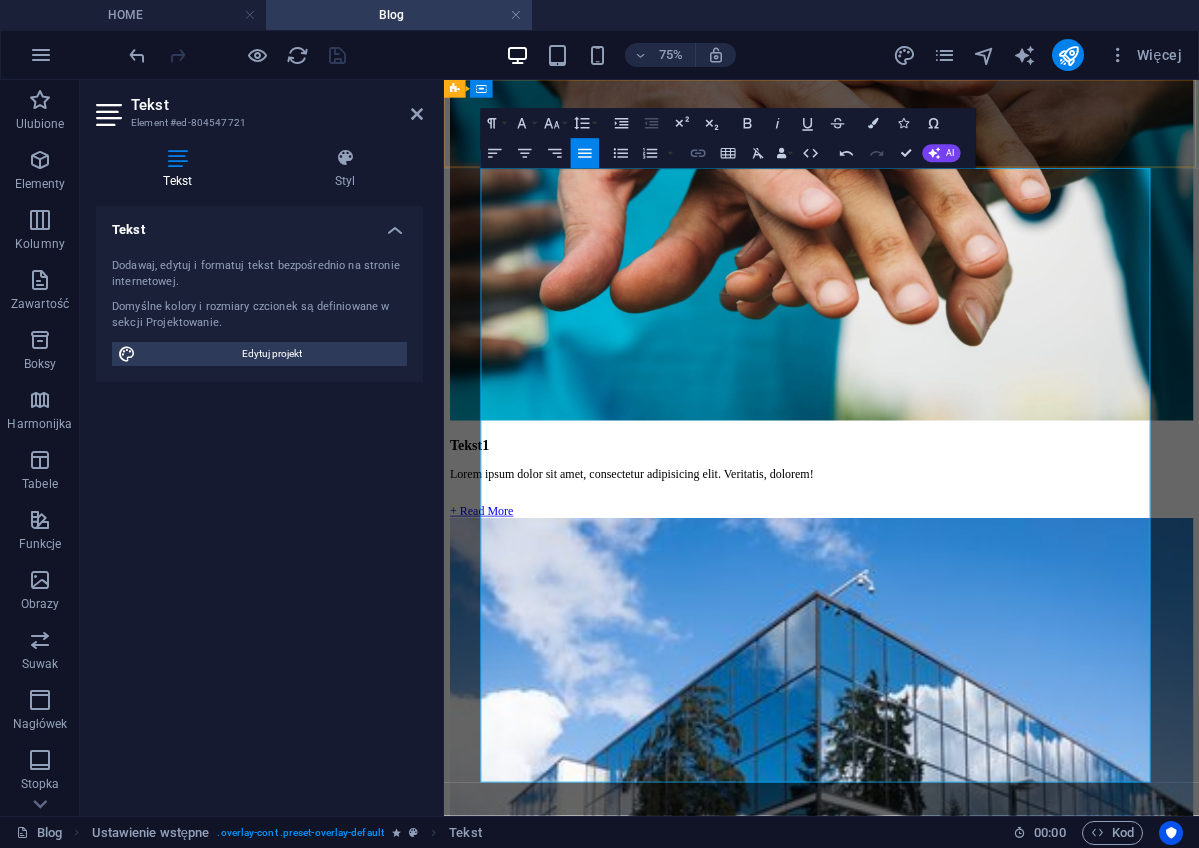 click on "Insert Link" at bounding box center (698, 153) 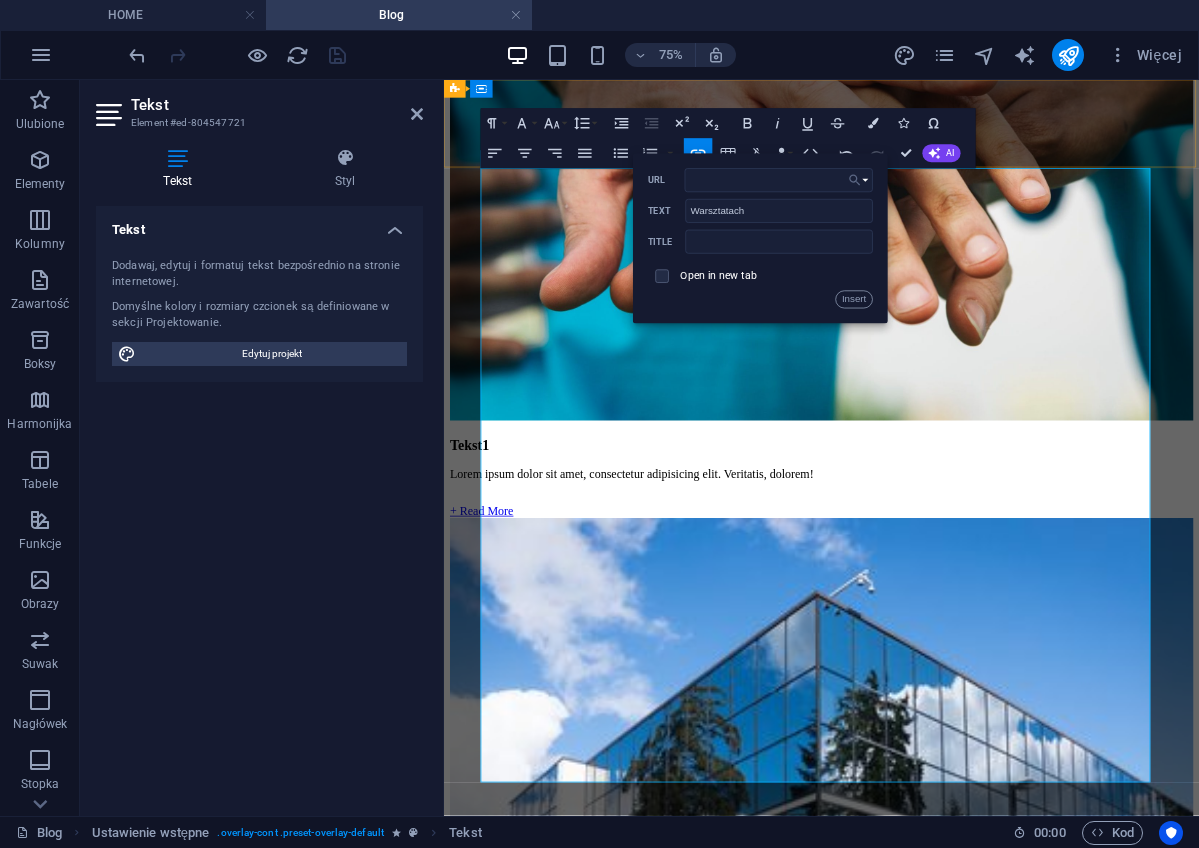 click 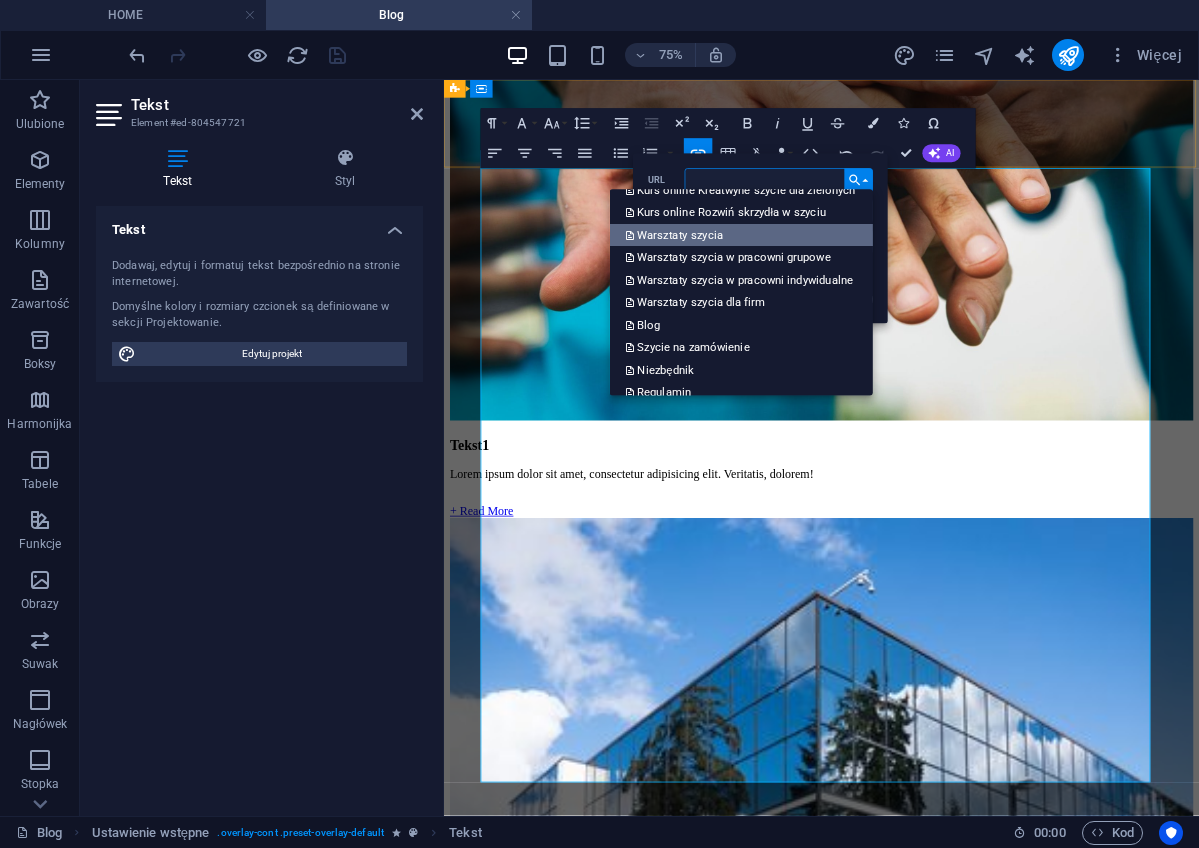 click on "Warsztaty szycia" at bounding box center [741, 235] 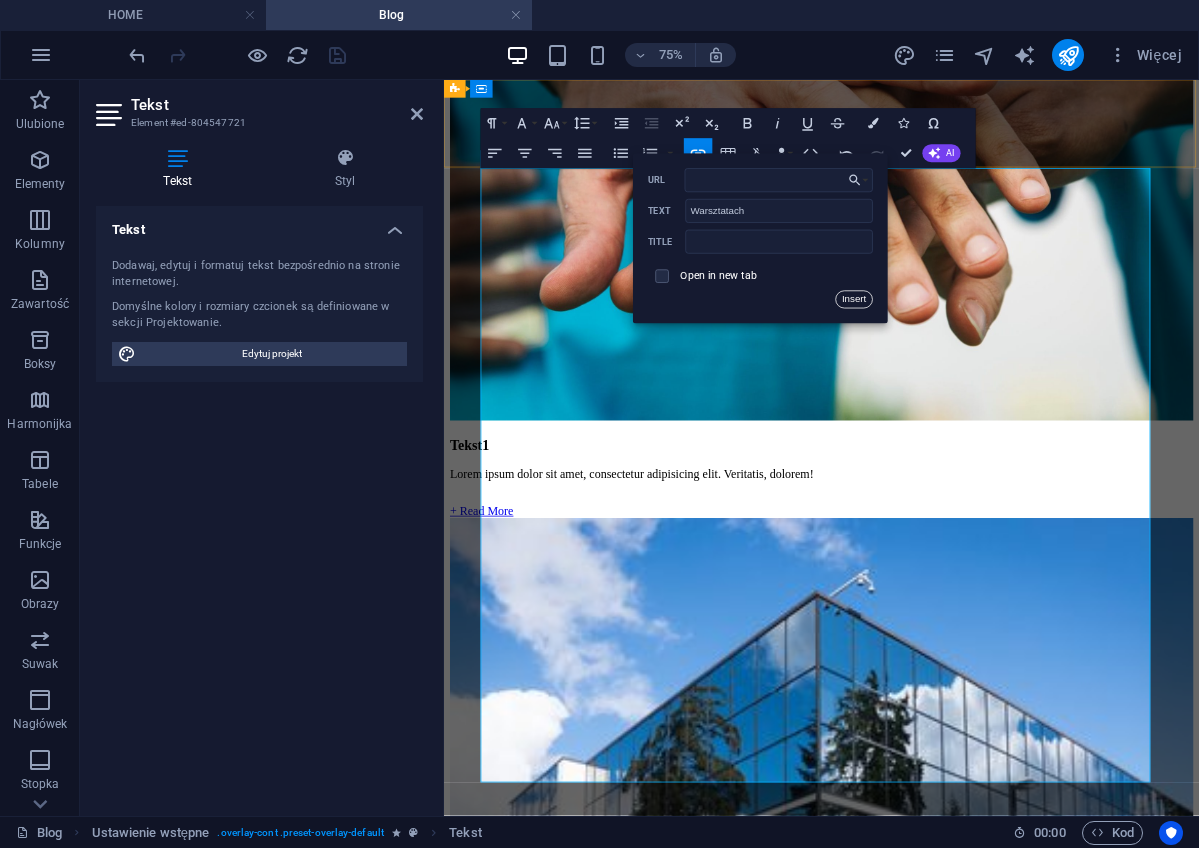 click on "Insert" at bounding box center [854, 300] 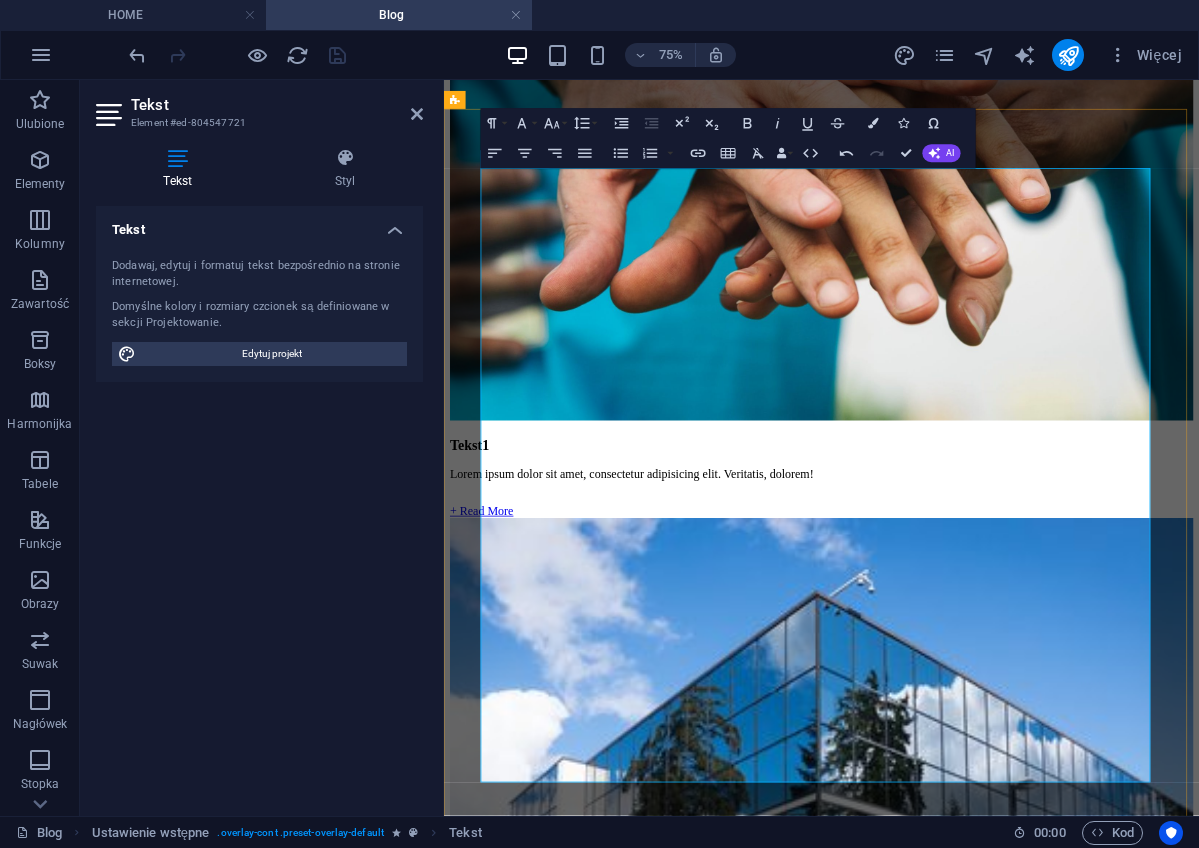 click on "Zobacz co możemy razem zrobić na  Warsztatach  w mojej pracowni: torby, różniste etui i kosmetyczki, dekoracje domowe, np. poduszki, albo mogę uszyć coś specjalnie dla Ciebie na Twoje zamówienie!" at bounding box center [947, 6094] 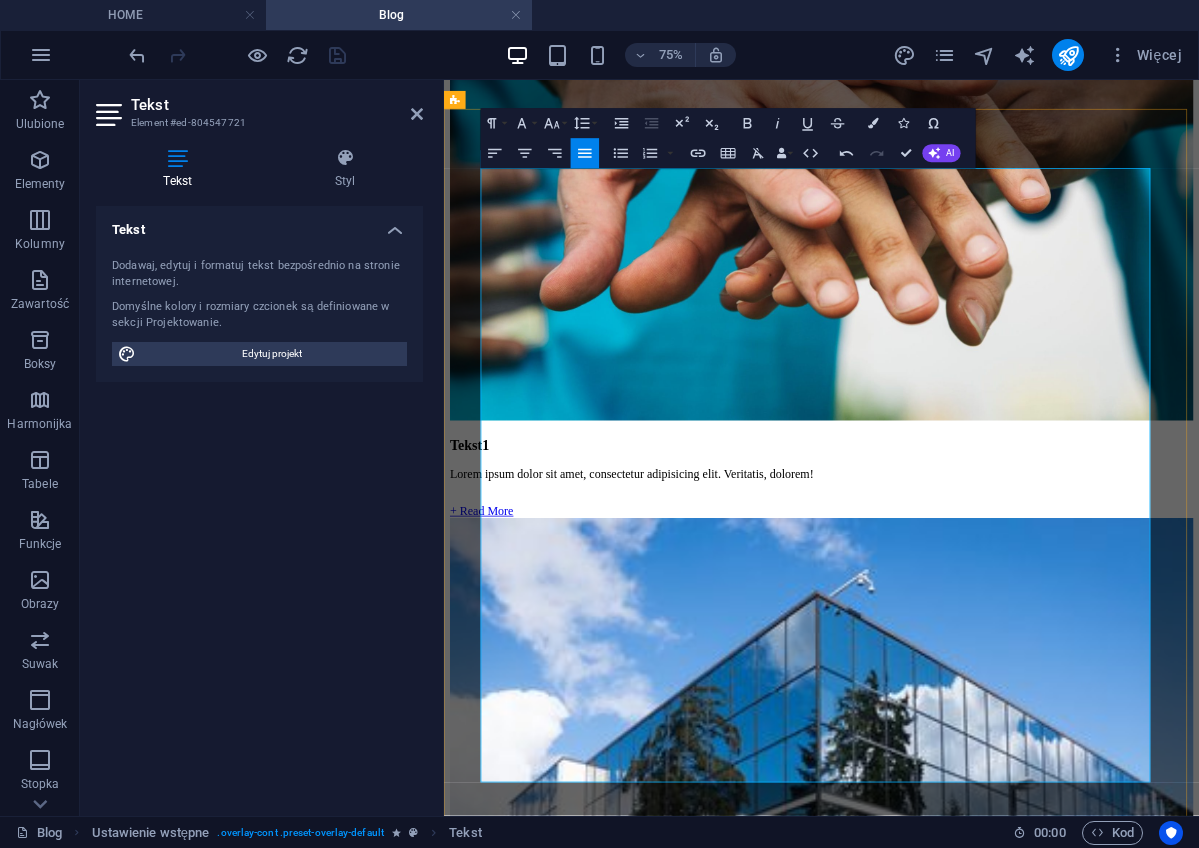 drag, startPoint x: 1073, startPoint y: 996, endPoint x: 1155, endPoint y: 997, distance: 82.006096 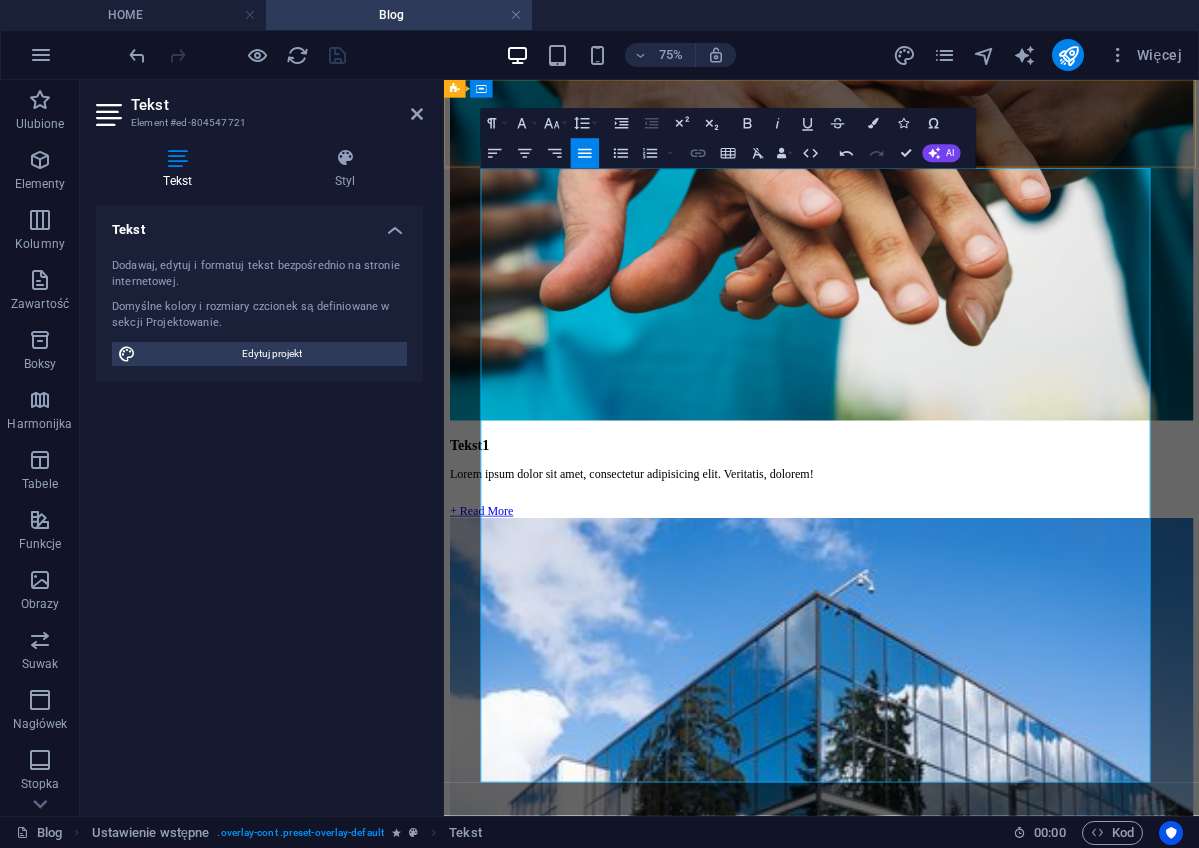 click 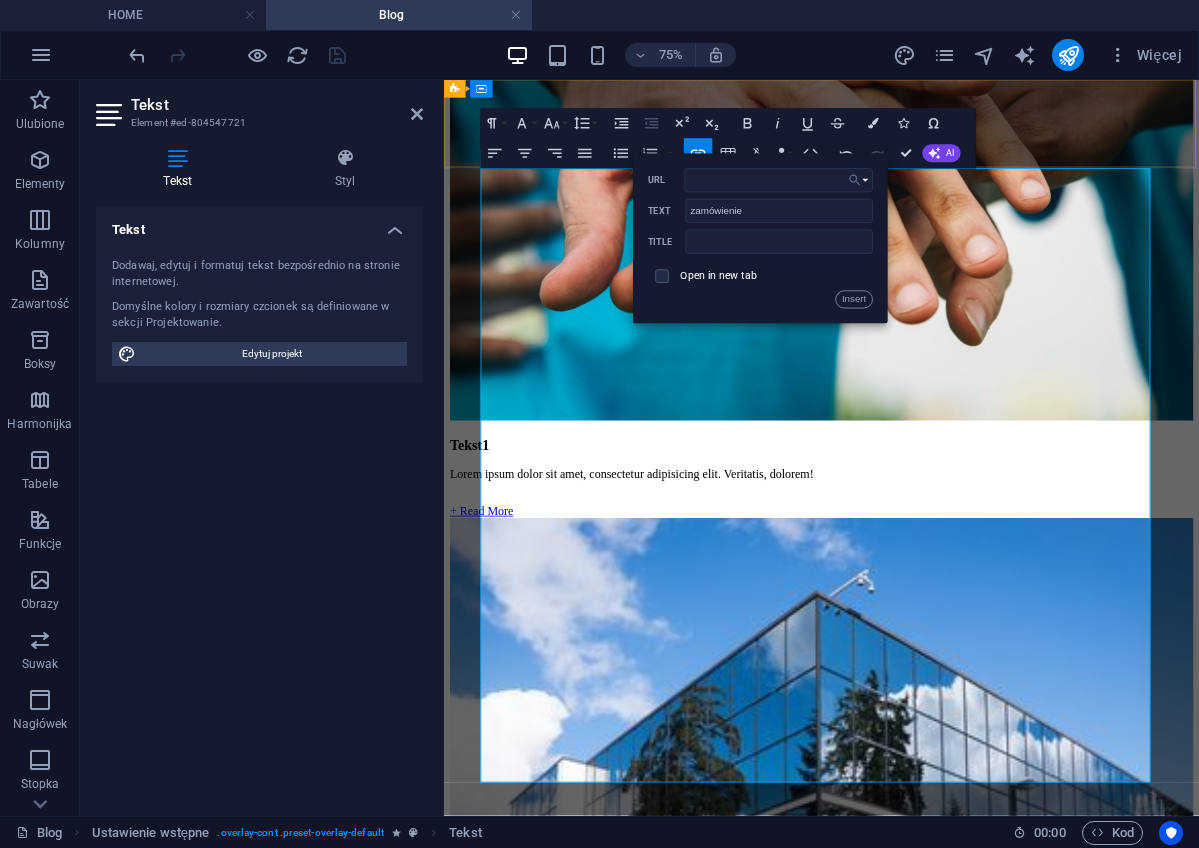 click 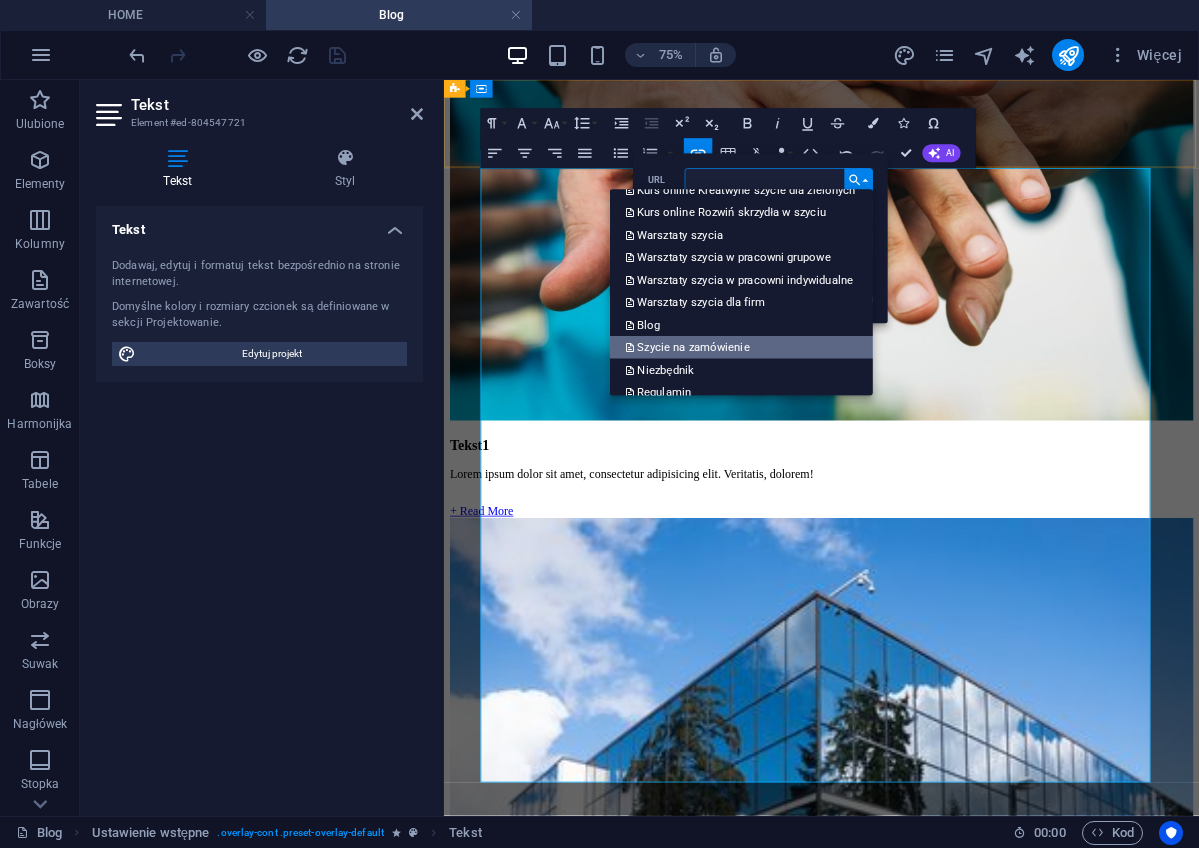 click on "Szycie na zamówienie" at bounding box center [688, 348] 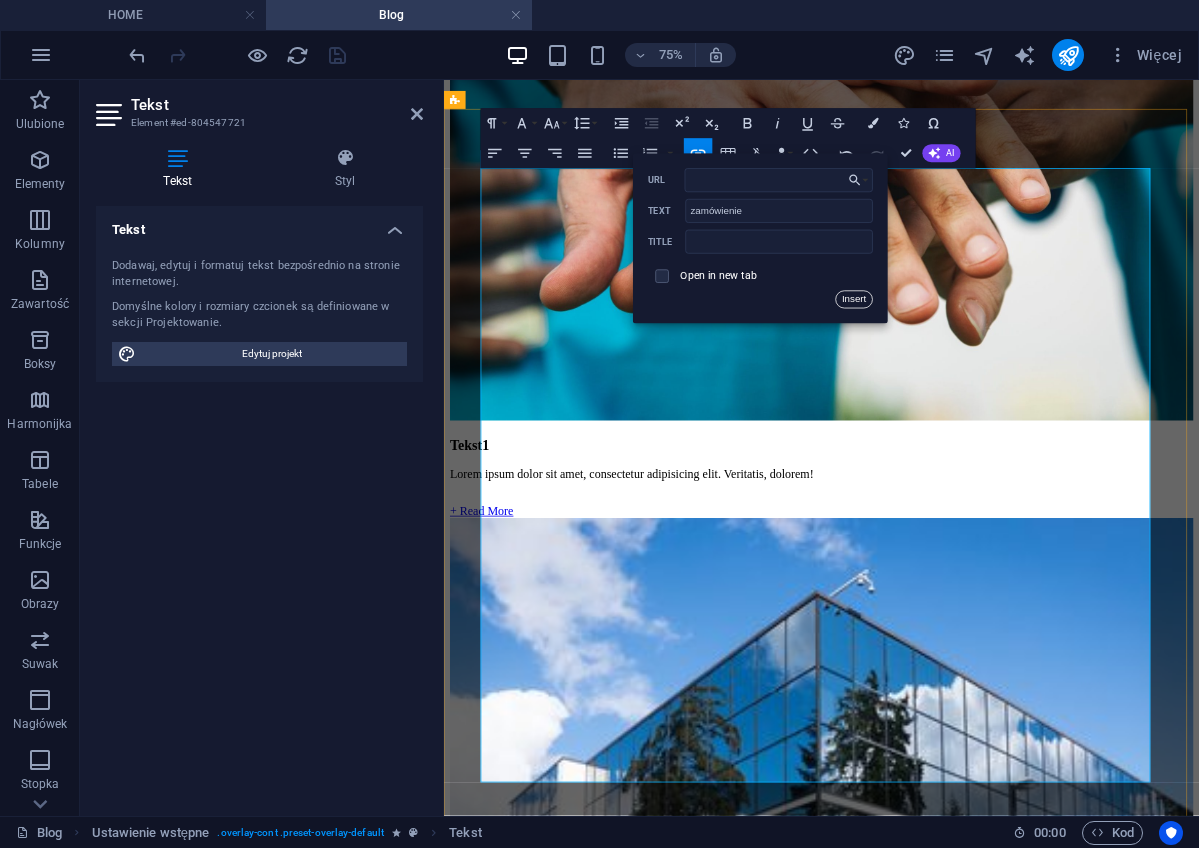 click on "Insert" at bounding box center (854, 300) 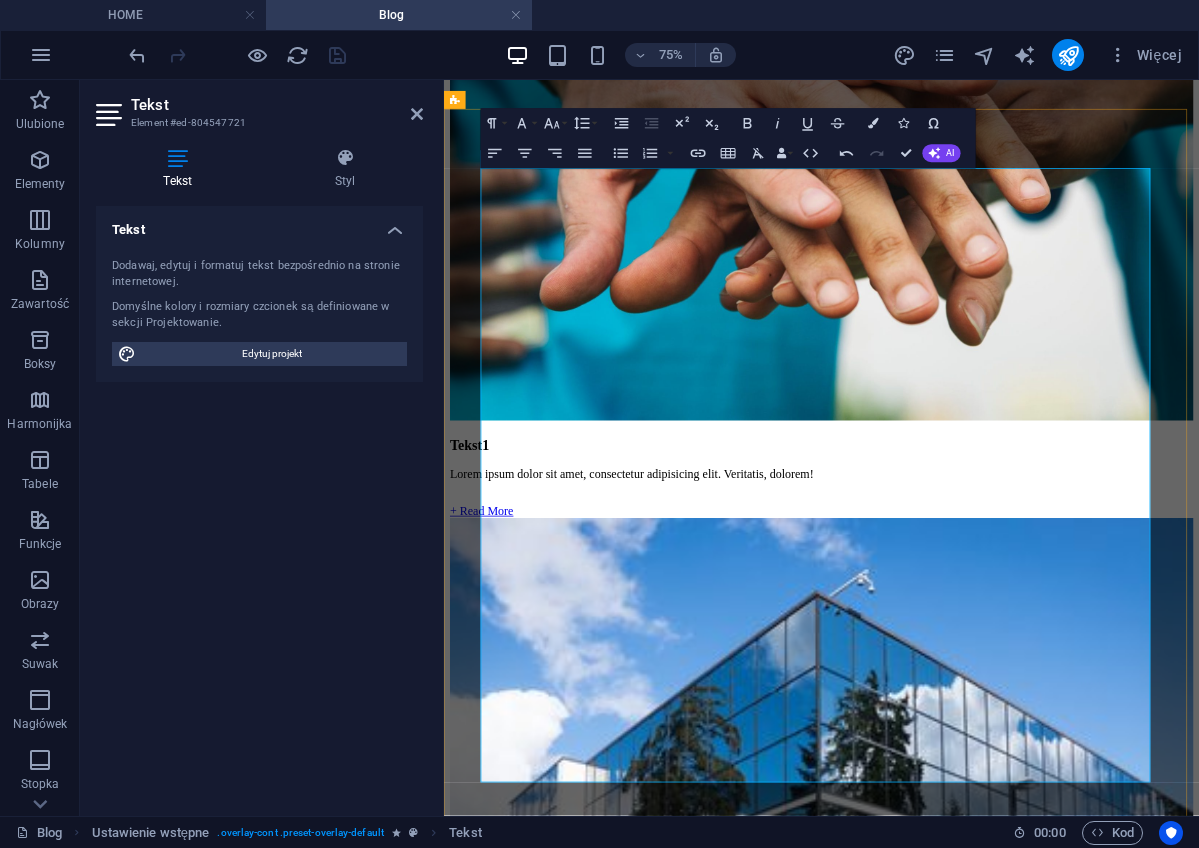 click on "L Cyrkularność  - brzmi jak skomplikowane pojęcie, prawda? Ale w rzeczywistości jest to bardzo prosta koncepcja, która może zmienić nasz sposób myślenia o gospodarce i środowisku.   Tradycyjnie nasza gospodarka działa na zasadzie "weź, użyj, wyrzuć". Kupujemy rzeczy, używamy i w końcu je wyrzucamy. Ale co by było, gdybyśmy zaczęli myśleć inaczej? Cyrkularność  to podejście do życia, w którym nic się  nie marnuje ! Moja babcia mówiła: "Nie wyrzucaj, bo to się jeszcze przyda!” Czy Twoja też? Ooo! to były liderkami cyrkularności! :)     Cyrkularność to idea, że produkty i materiały krążą w gospodarce jak  w cyklu zamkniętym . Czyli zamiast wyrzucać rzeczy - naprawiamy je, przetwarzamy (recyklingujemy) i wykorzystujemy ponownie.   W cyrkularności to, co nie jest już komuś potrzebne, staje się  surowcem , materiałem budowlanym dla kogoś innego.     Dlaczego to ważne?   Cyrkularność - na poziomie gospodarki - pomaga ograniczyć  Ogranicza marnotrawstwo i" at bounding box center (947, 5597) 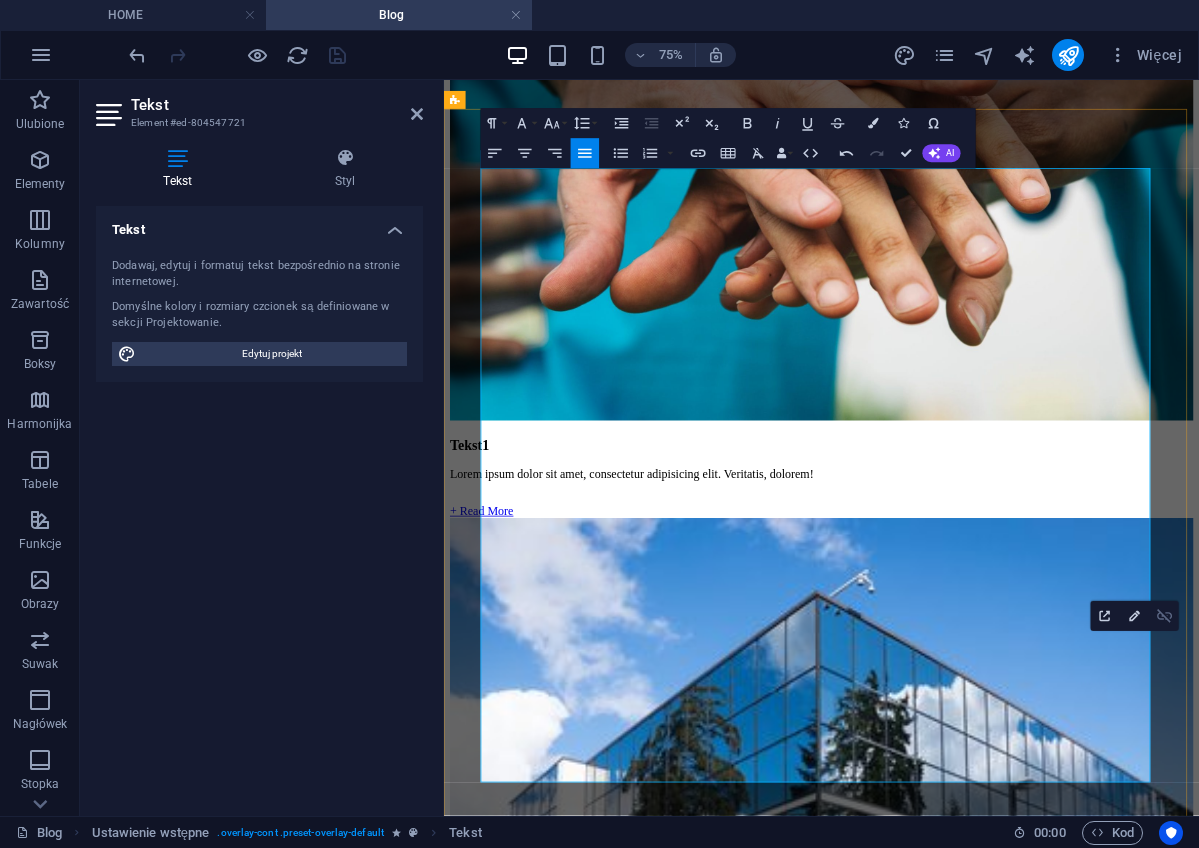 click 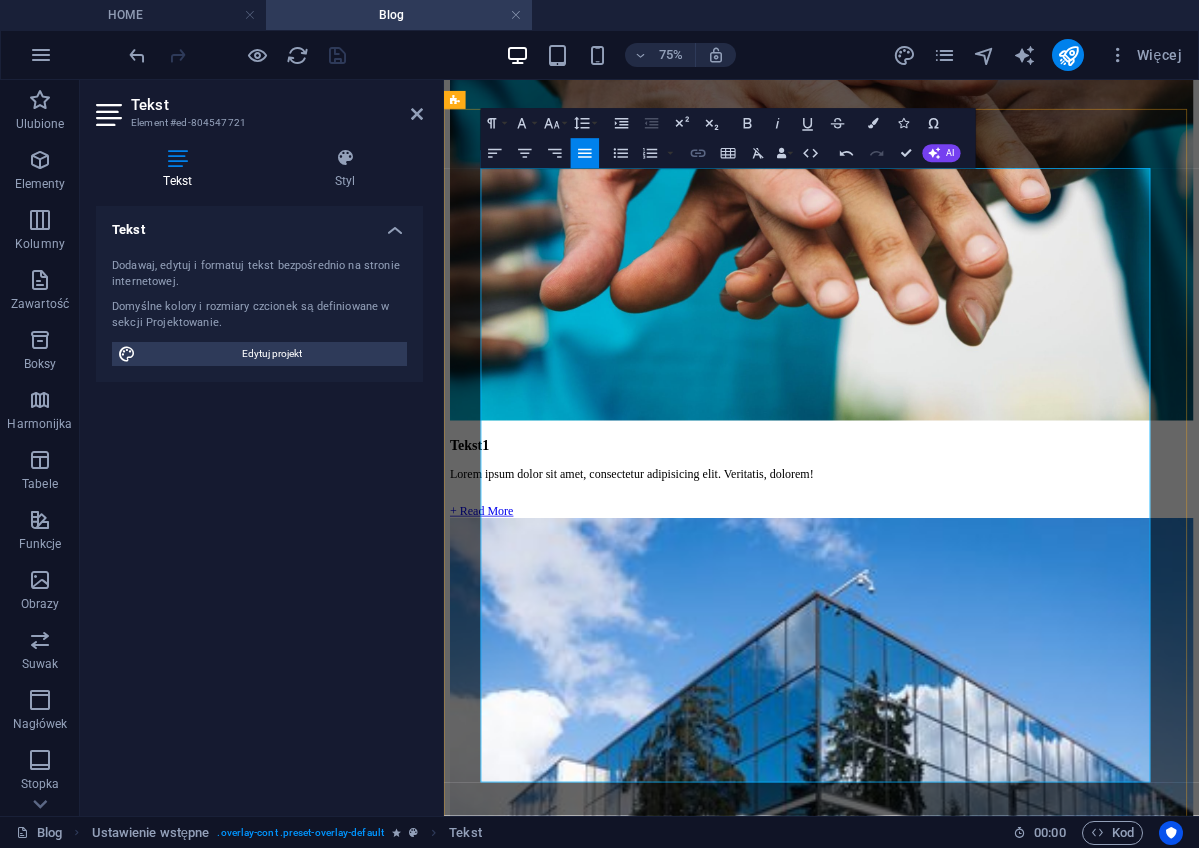 type on "TU" 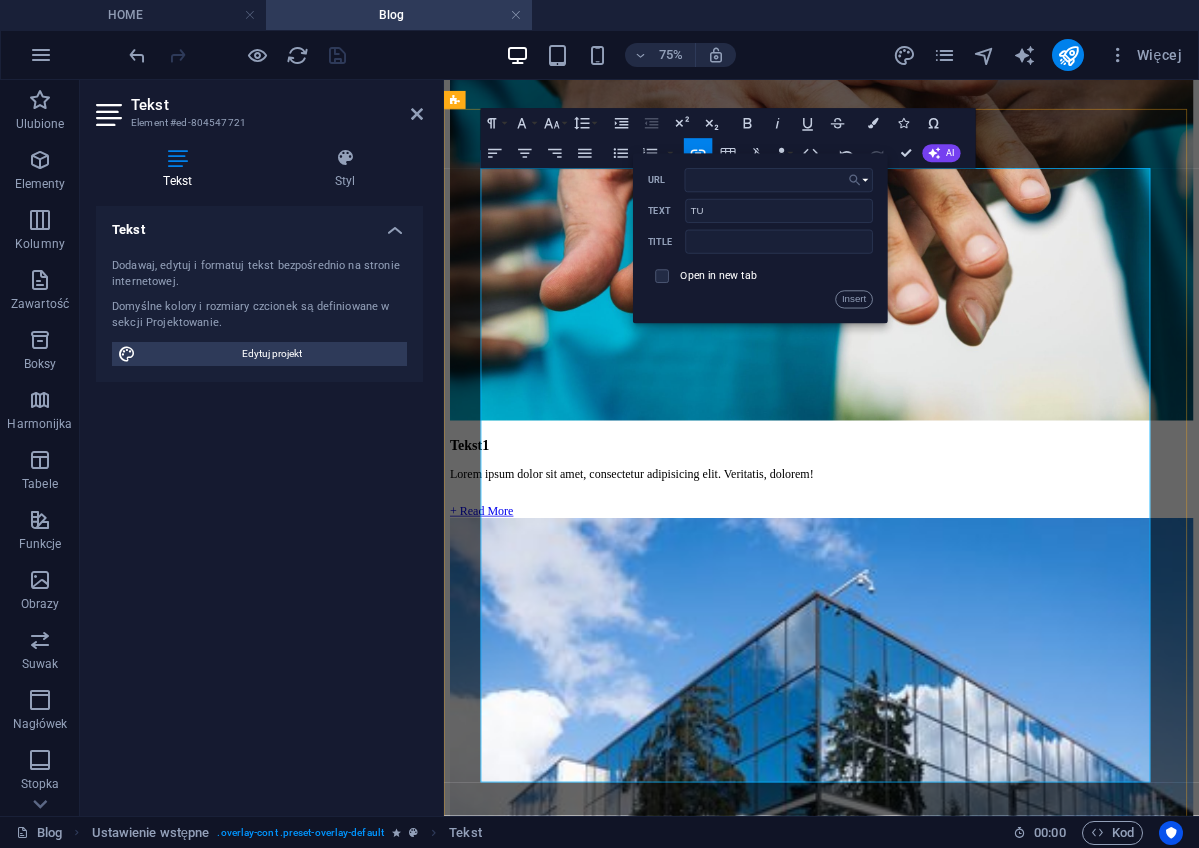 click 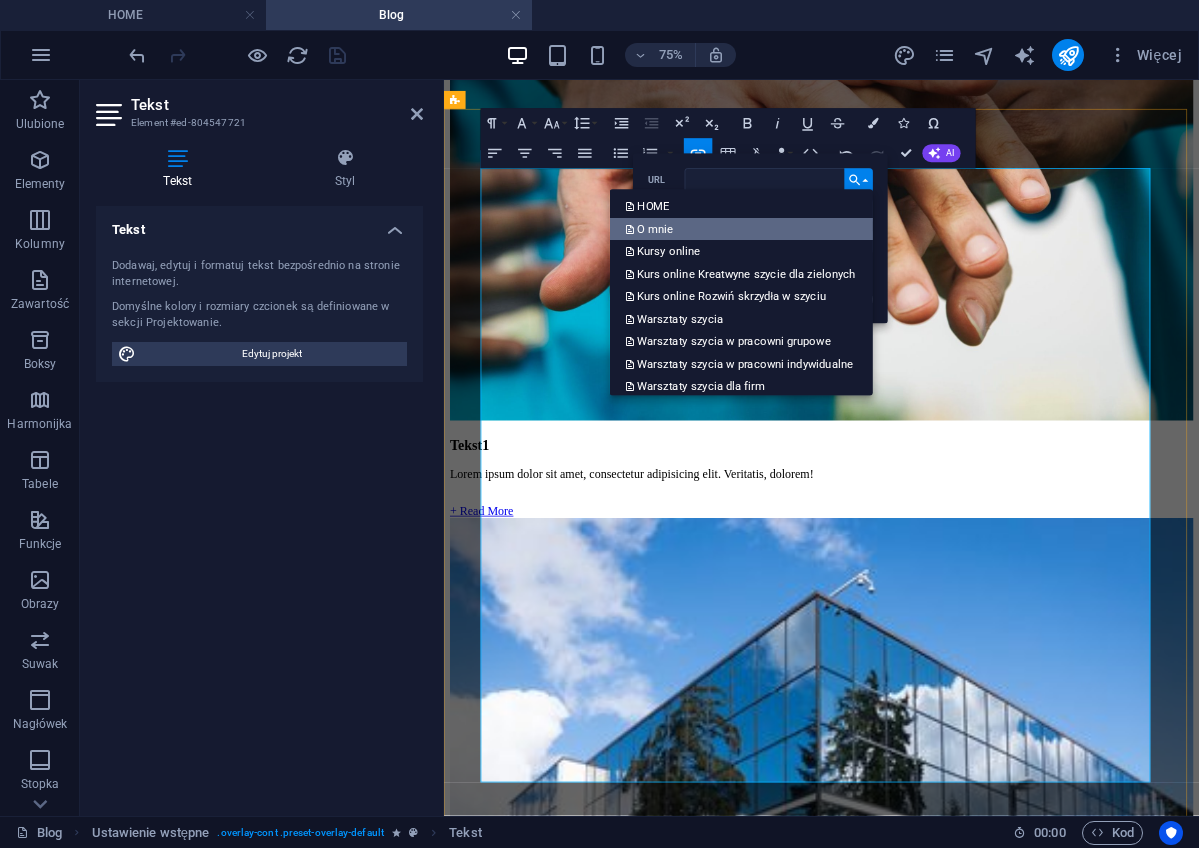 scroll, scrollTop: 0, scrollLeft: 0, axis: both 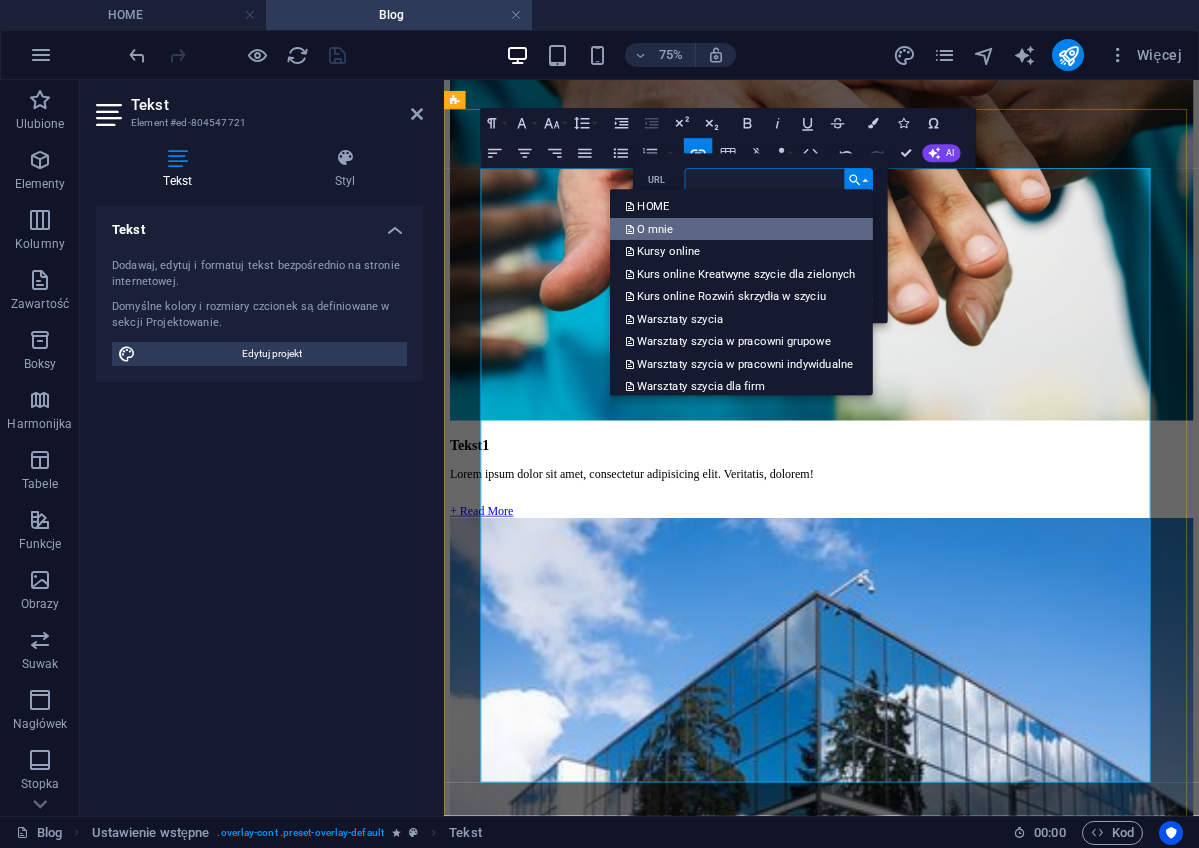 click on "O mnie" at bounding box center [650, 229] 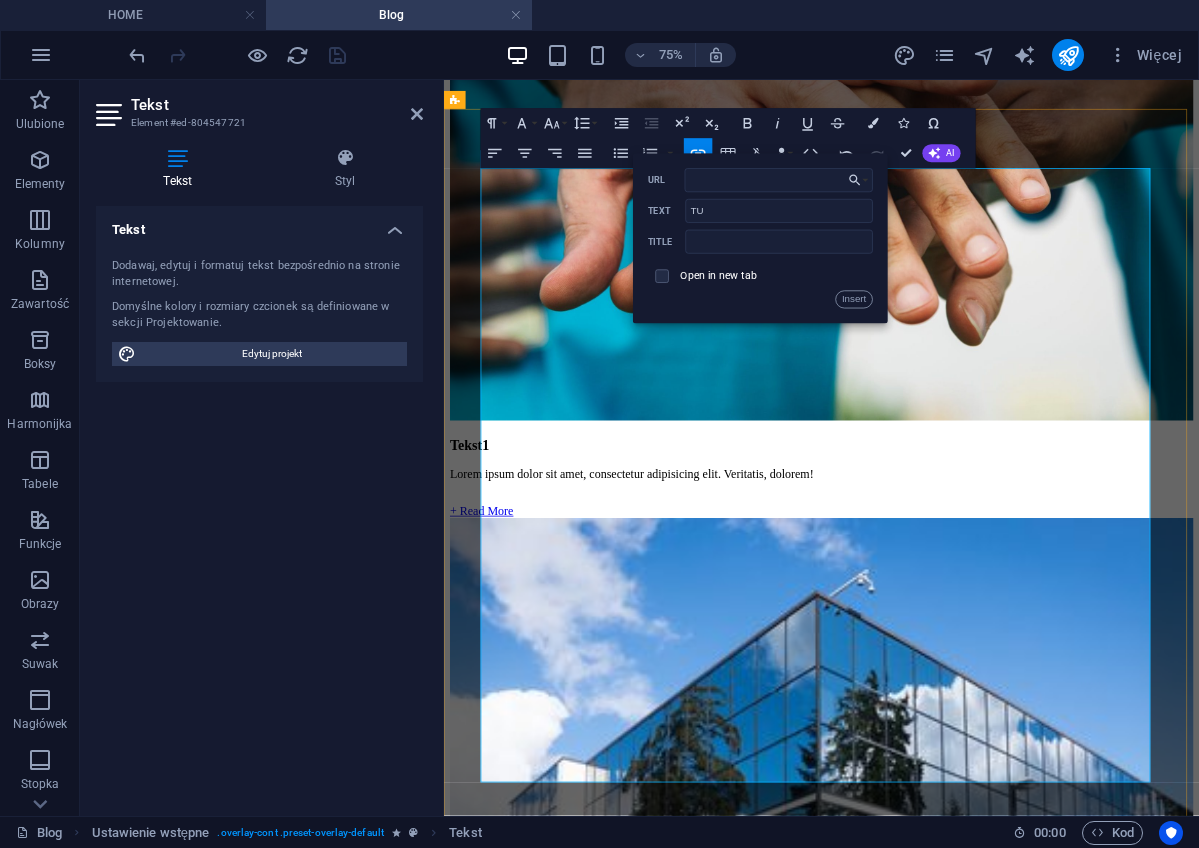 click on "L Cyrkularność  - brzmi jak skomplikowane pojęcie, prawda? Ale w rzeczywistości jest to bardzo prosta koncepcja, która może zmienić nasz sposób myślenia o gospodarce i środowisku.   Tradycyjnie nasza gospodarka działa na zasadzie "weź, użyj, wyrzuć". Kupujemy rzeczy, używamy i w końcu je wyrzucamy. Ale co by było, gdybyśmy zaczęli myśleć inaczej? Cyrkularność  to podejście do życia, w którym nic się  nie marnuje ! Moja babcia mówiła: "Nie wyrzucaj, bo to się jeszcze przyda!” Czy Twoja też? Ooo! to były liderkami cyrkularności! :)     Cyrkularność to idea, że produkty i materiały krążą w gospodarce jak  w cyklu zamkniętym . Czyli zamiast wyrzucać rzeczy - naprawiamy je, przetwarzamy (recyklingujemy) i wykorzystujemy ponownie.   W cyrkularności to, co nie jest już komuś potrzebne, staje się  surowcem , materiałem budowlanym dla kogoś innego.     Dlaczego to ważne?   Cyrkularność - na poziomie gospodarki - pomaga ograniczyć  Ogranicza marnotrawstwo i" at bounding box center [947, 5597] 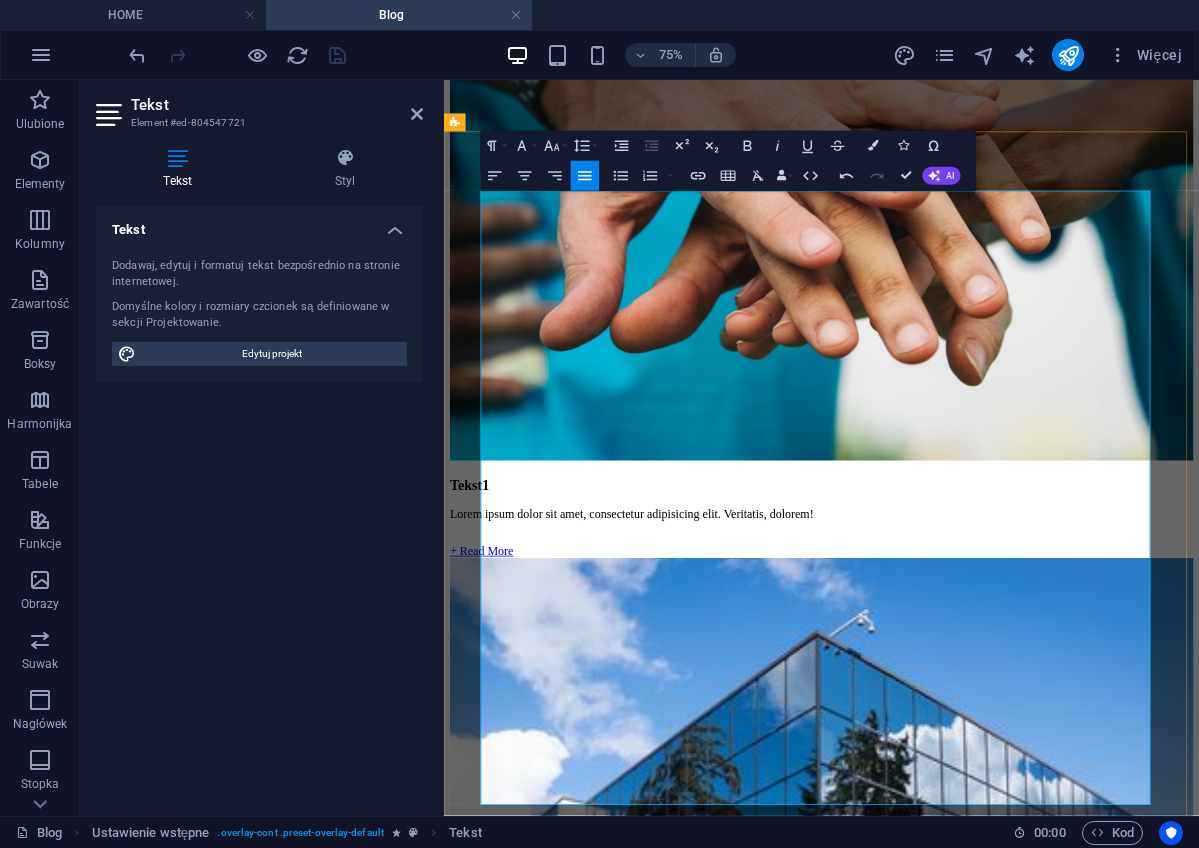 scroll, scrollTop: 1261, scrollLeft: 0, axis: vertical 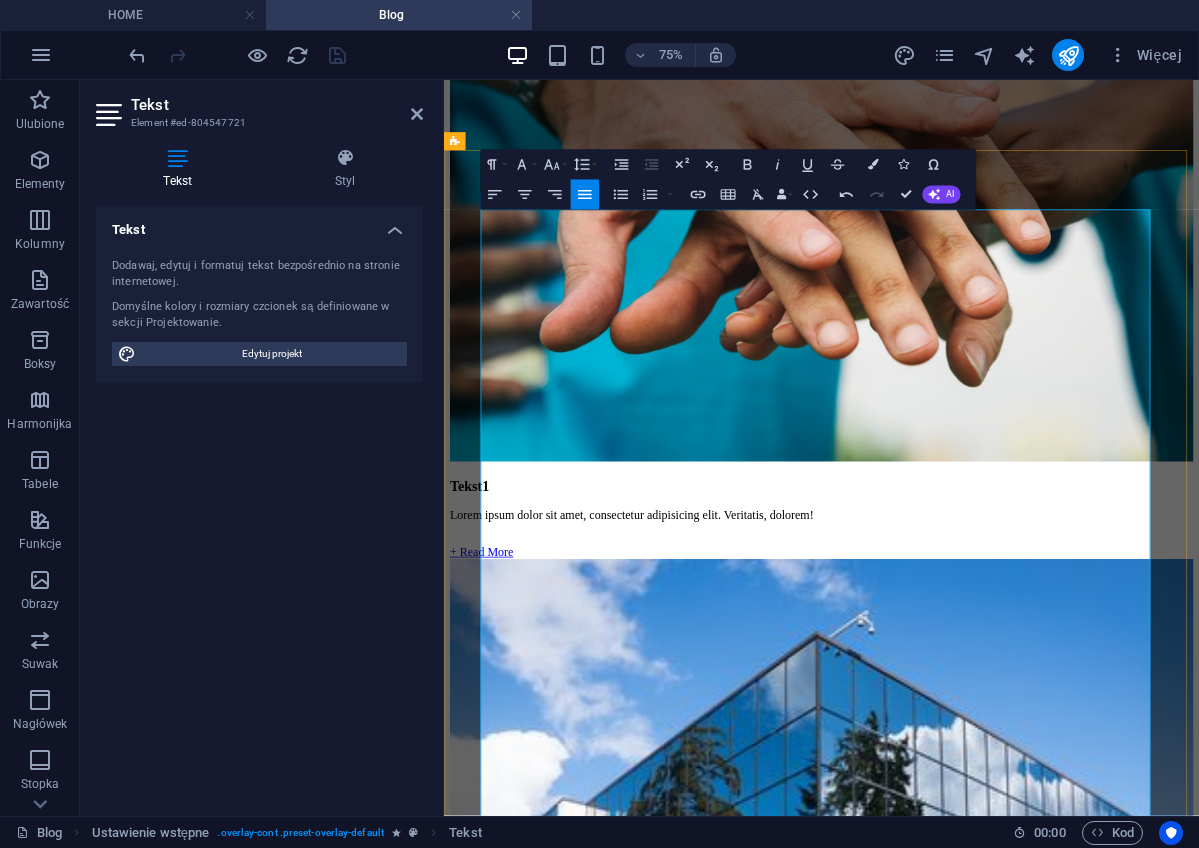 click on "L" at bounding box center [947, 5148] 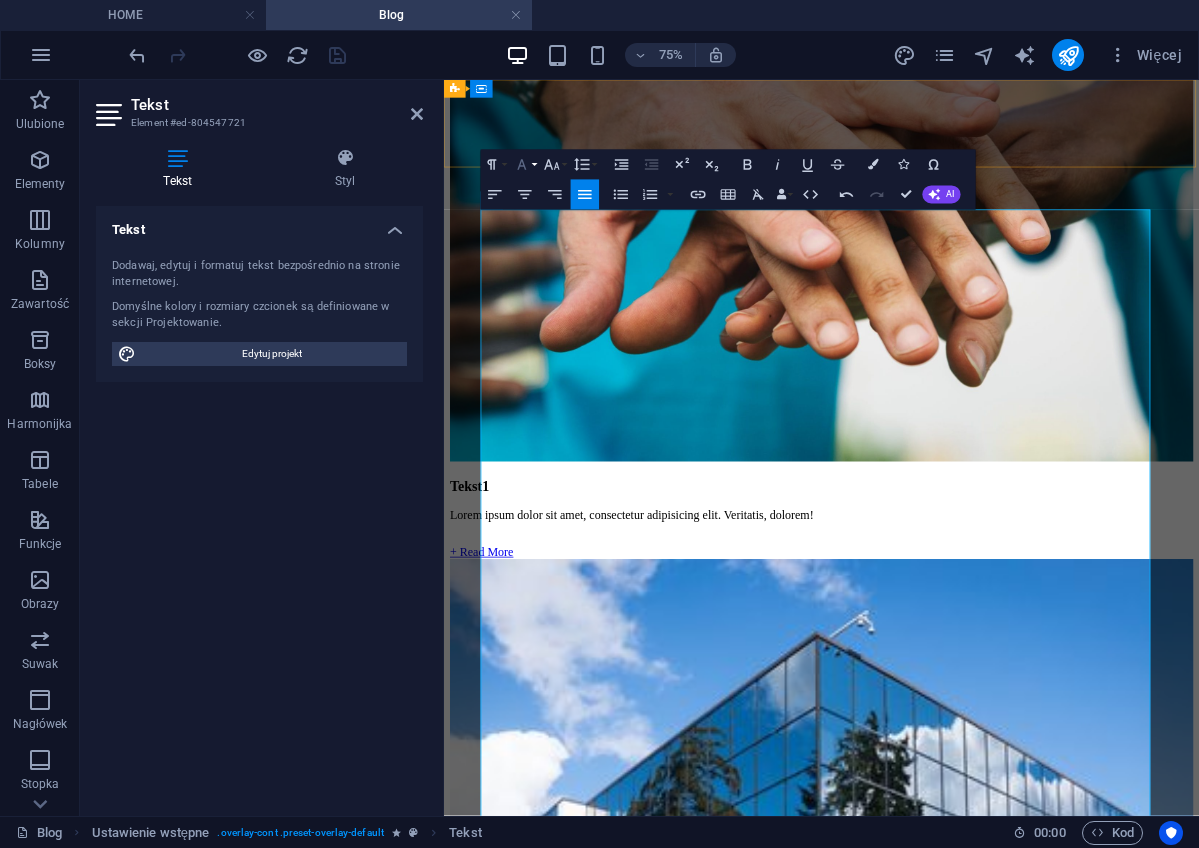 click 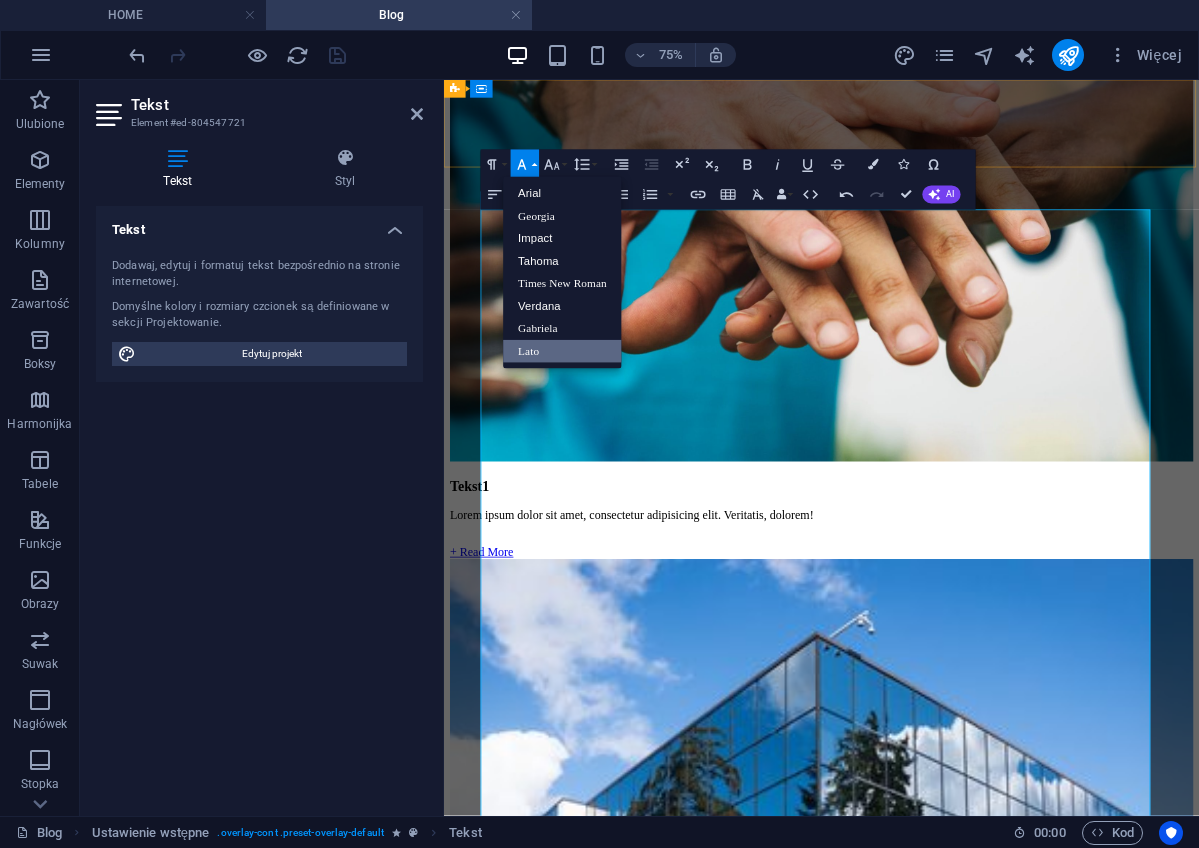 scroll, scrollTop: 0, scrollLeft: 0, axis: both 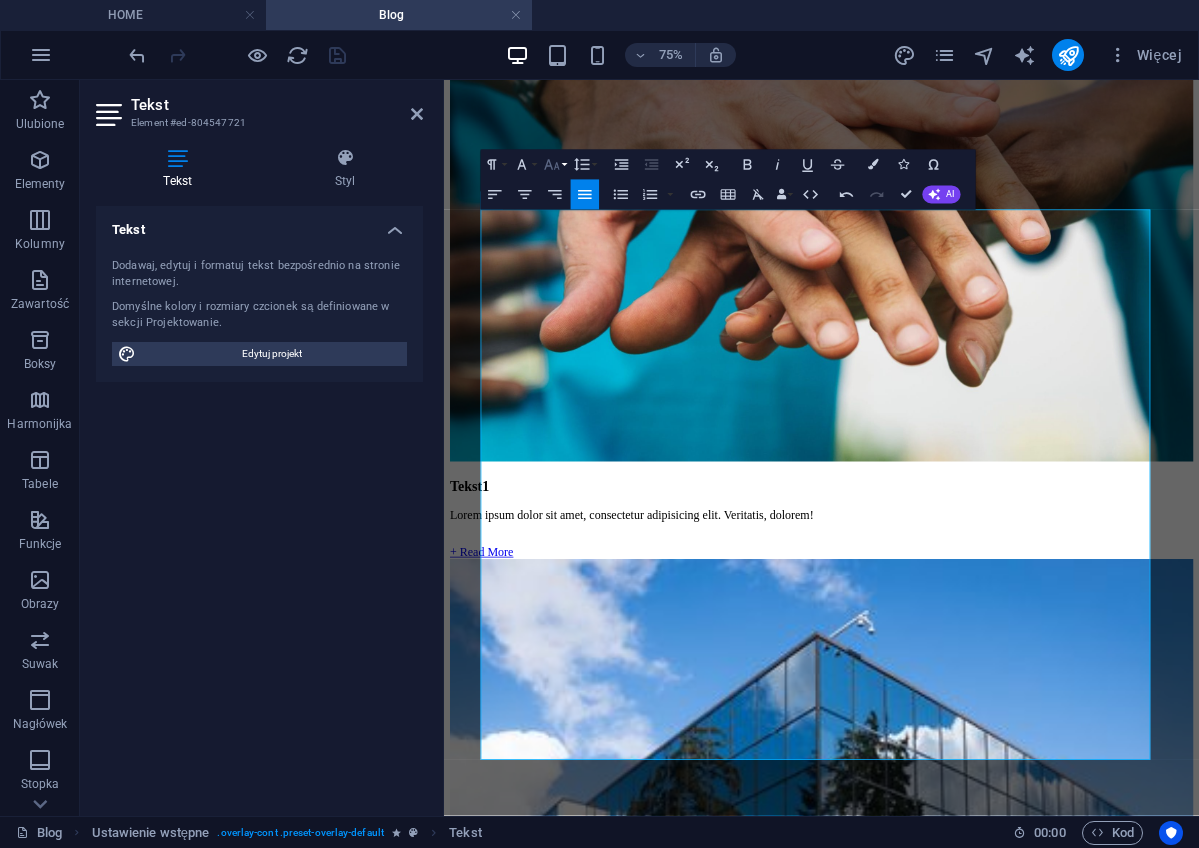 click 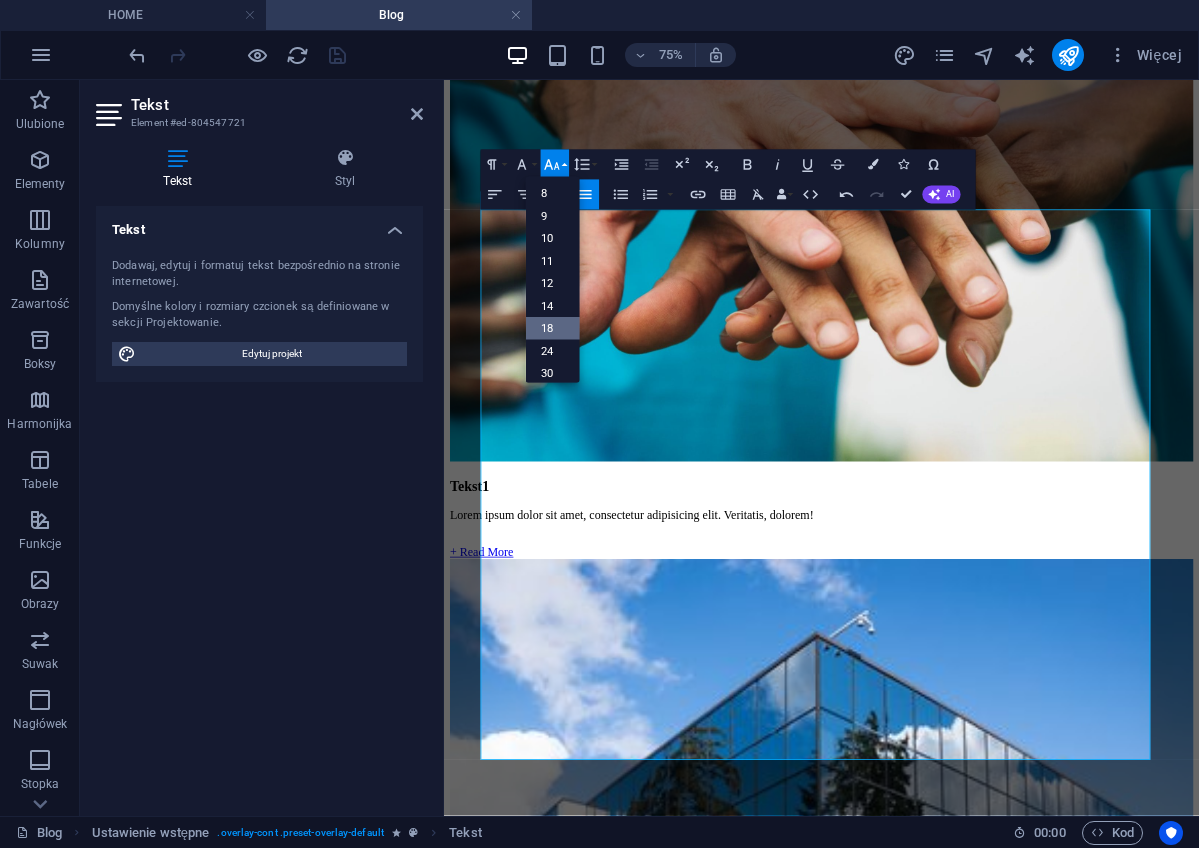 click on "18" at bounding box center (553, 329) 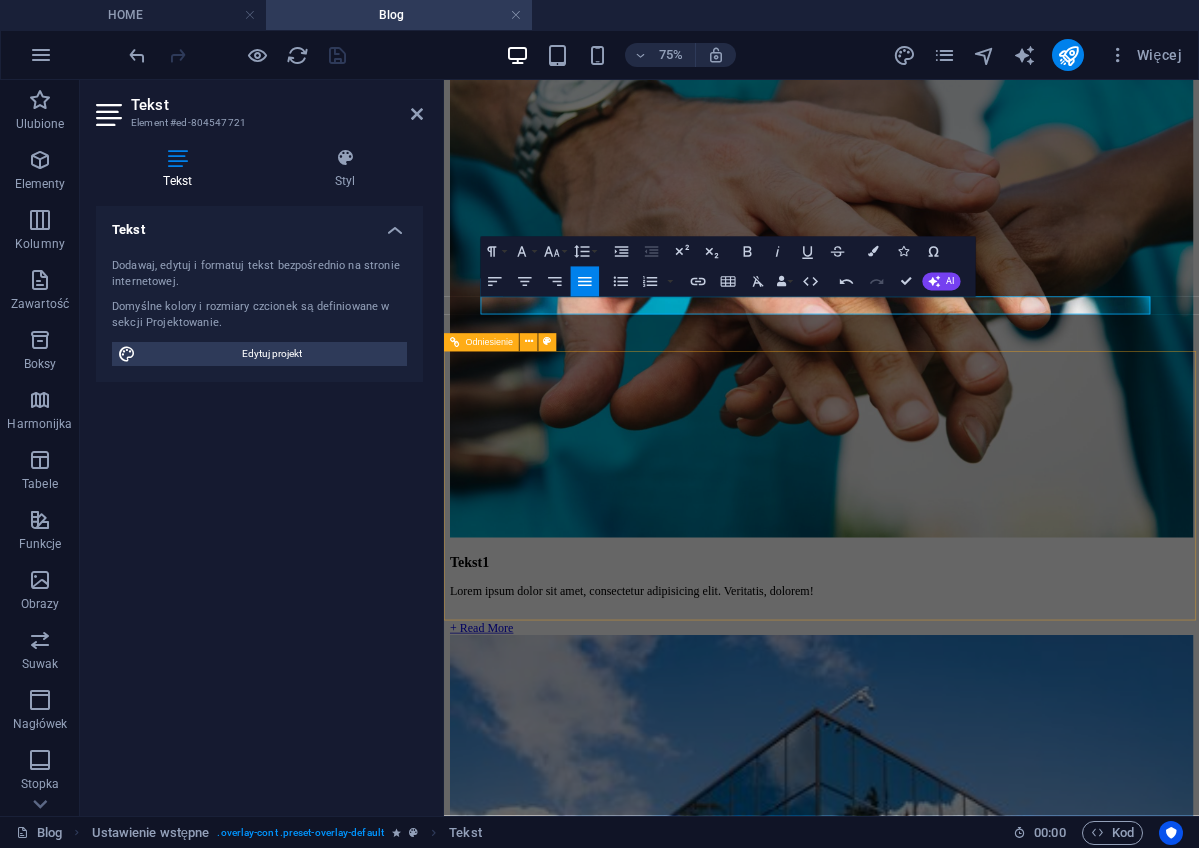 scroll, scrollTop: 1131, scrollLeft: 0, axis: vertical 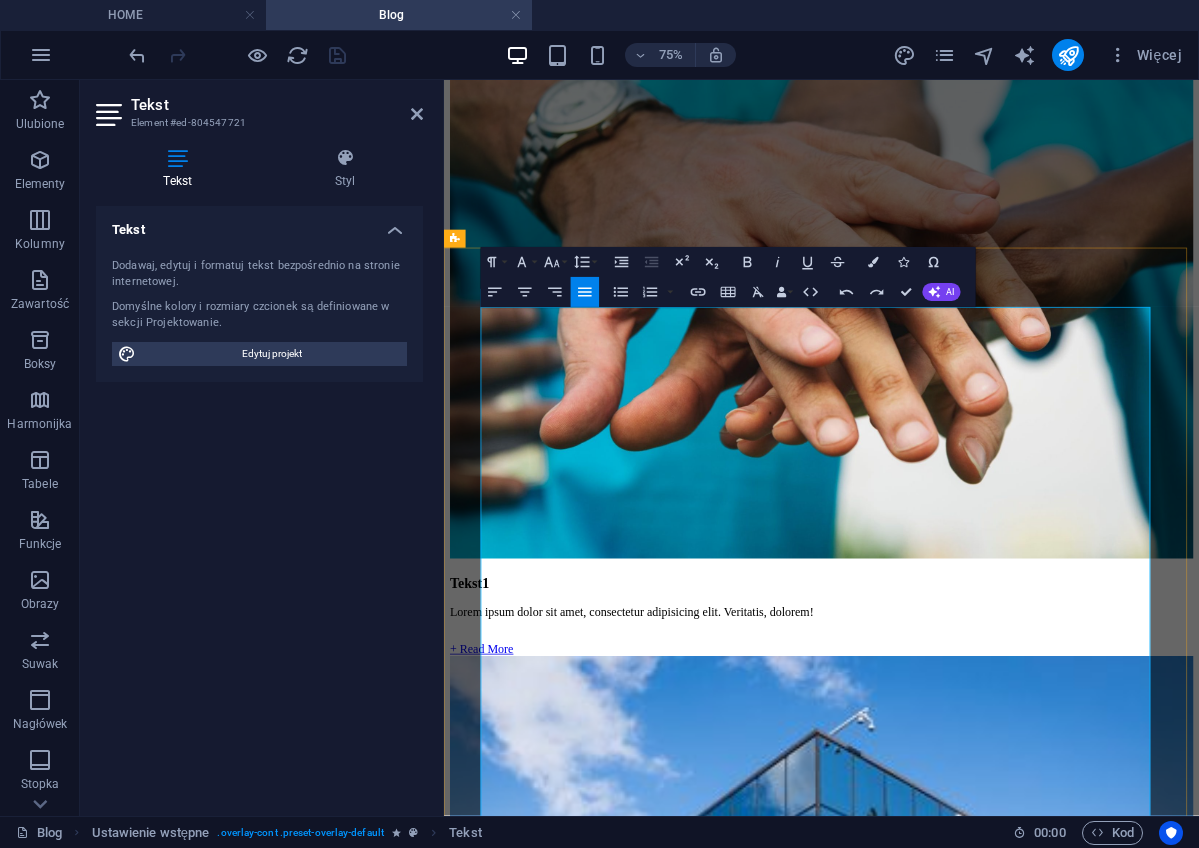click on "Tradycyjnie nasza gospodarka działa na zasadzie "weź, użyj, wyrzuć". Kupujemy rzeczy, używamy i w końcu je wyrzucamy. Ale co by było, gdybyśmy zaczęli myśleć inaczej?" at bounding box center [940, 5387] 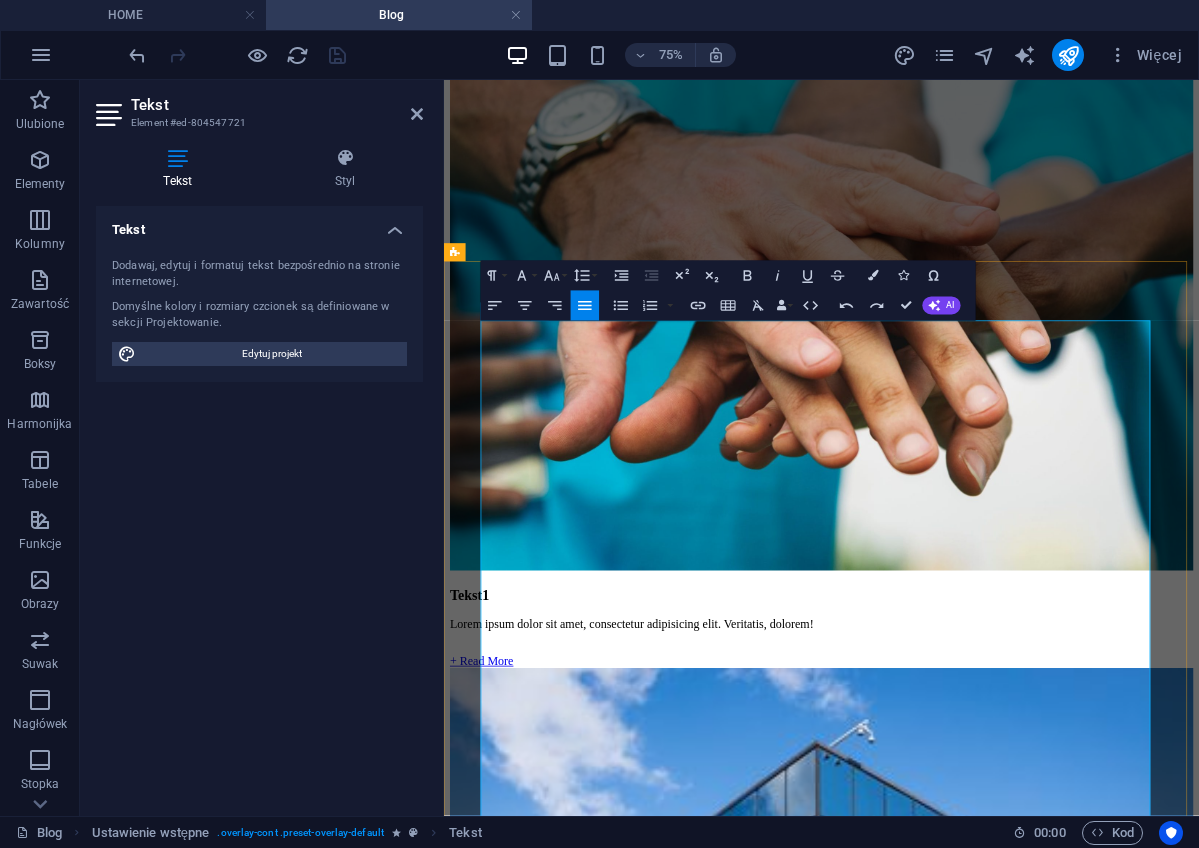 scroll, scrollTop: 1112, scrollLeft: 0, axis: vertical 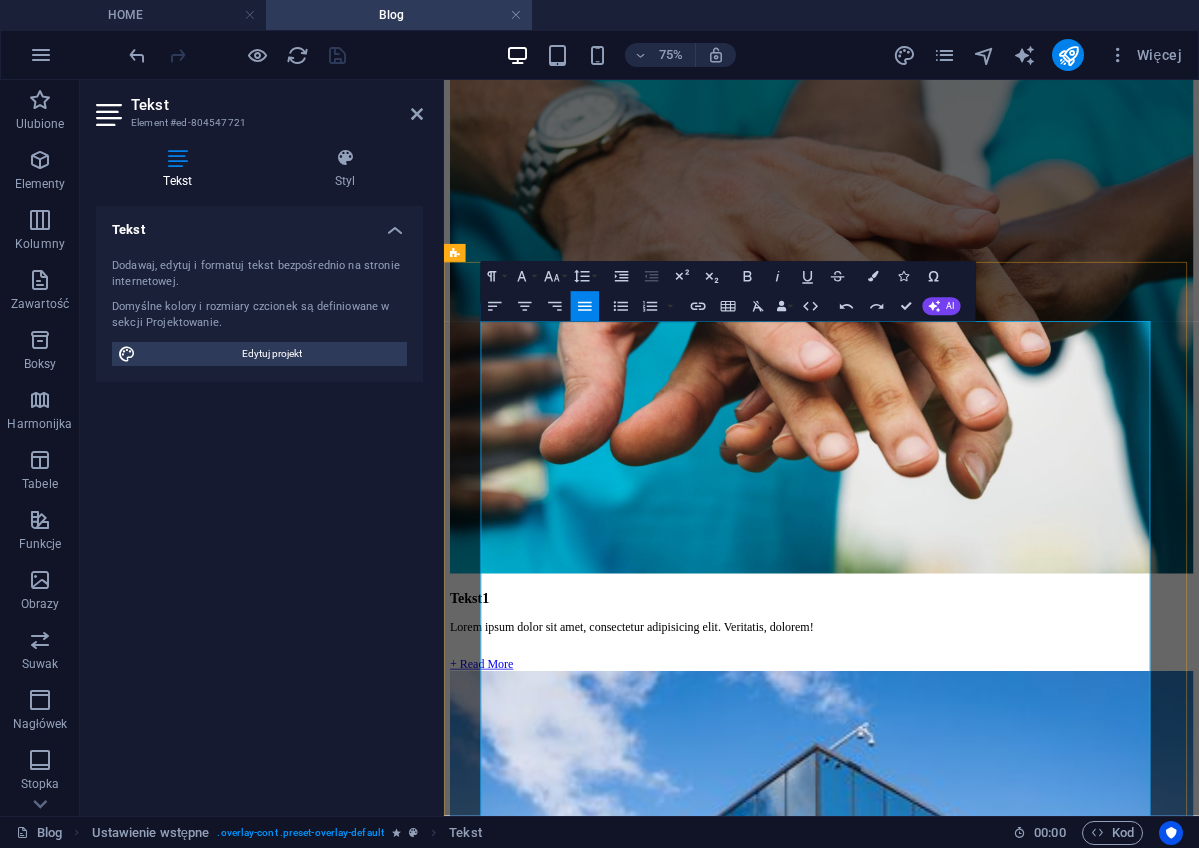 click on "​" at bounding box center (947, 5299) 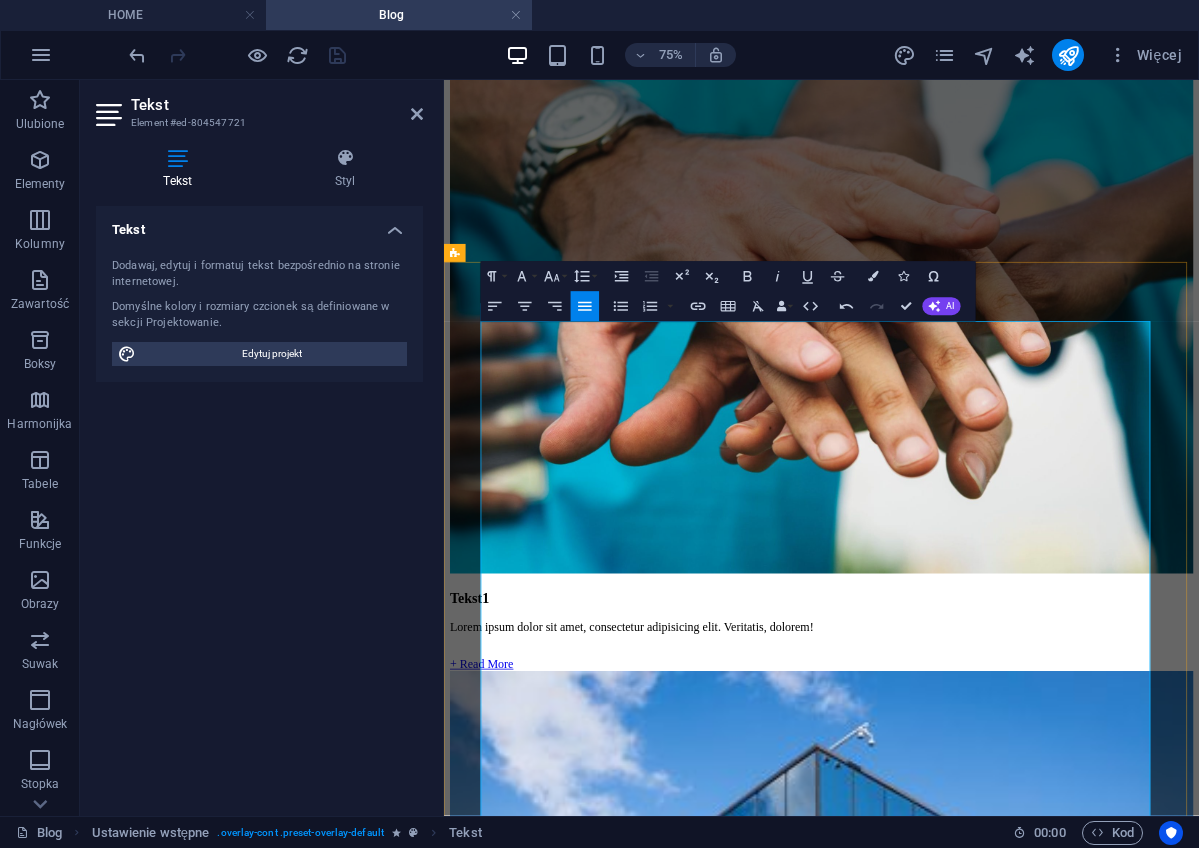 click on "Cyrkularność" at bounding box center (505, 5337) 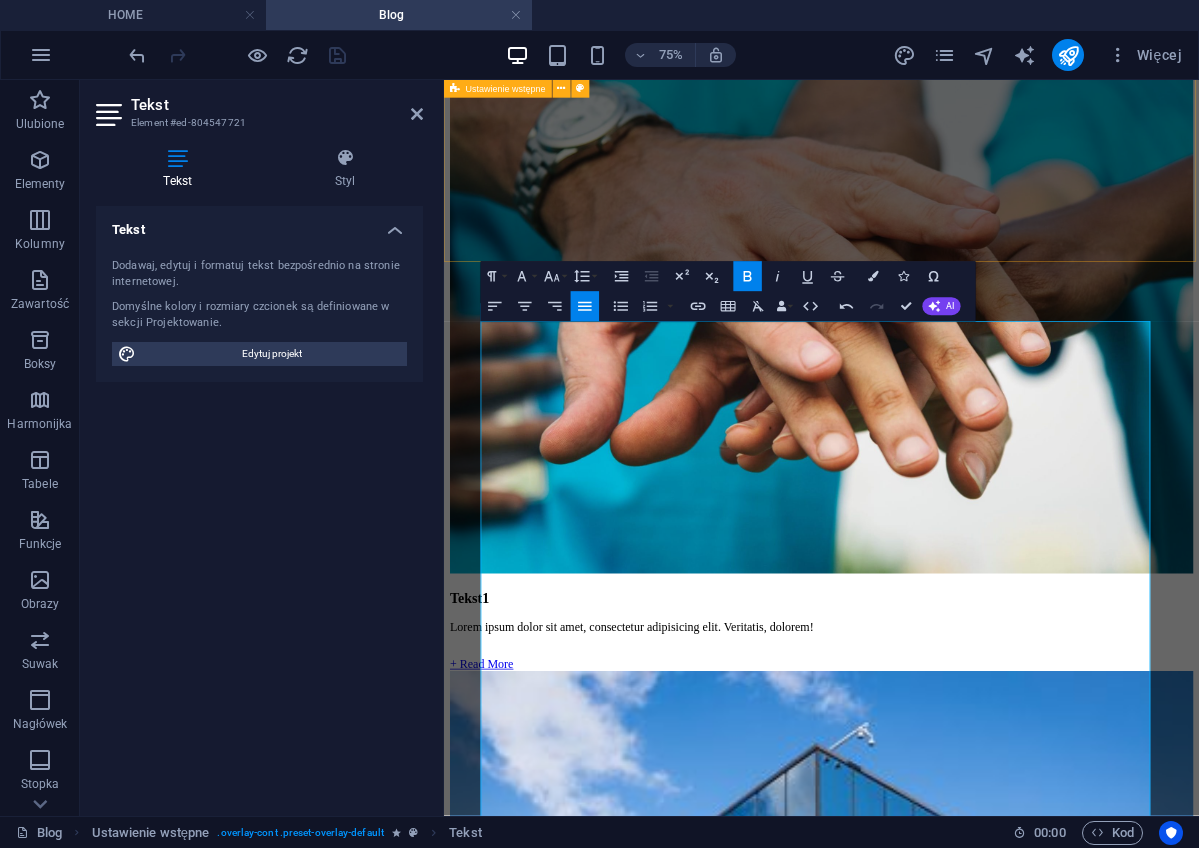 click on "Tekst1 Lorem ipsum dolor sit amet, consectetur adipisicing elit. Veritatis, dolorem! + Read More Tekst2 Lorem ipsum dolor sit amet, consectetur adipisicing elit. Veritatis, dolorem! + Read More Lorem ipsum dolor sit amet, consetetur. Lorem ipsum dolor sit amet, consectetur adipisicing elit. Veritatis, dolorem! + Read More Lorem ipsum dolor sit amet, consetetur. Lorem ipsum dolor sit amet, consectetur adipisicing elit. Veritatis, dolorem! + Read More Lorem ipsum dolor sit amet, consetetur. Lorem ipsum dolor sit amet, consectetur adipisicing elit. Veritatis, dolorem! + Read More Lorem ipsum dolor sit amet, consetetur. Lorem ipsum dolor sit amet, consectetur adipisicing elit. Veritatis, dolorem! + Read More" at bounding box center (947, 2612) 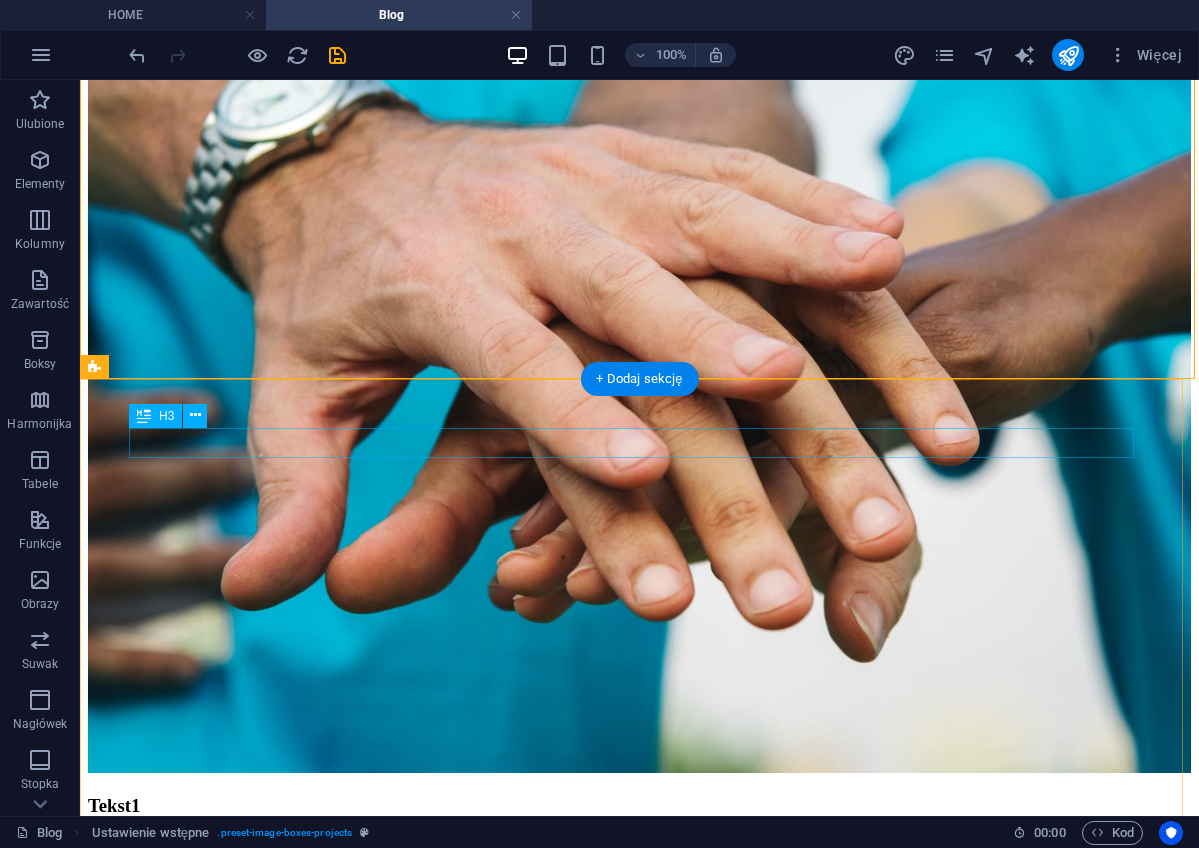 click on "LOREM IPSUM DOLOR SIT AMET, CONSETETUR." at bounding box center (639, 5712) 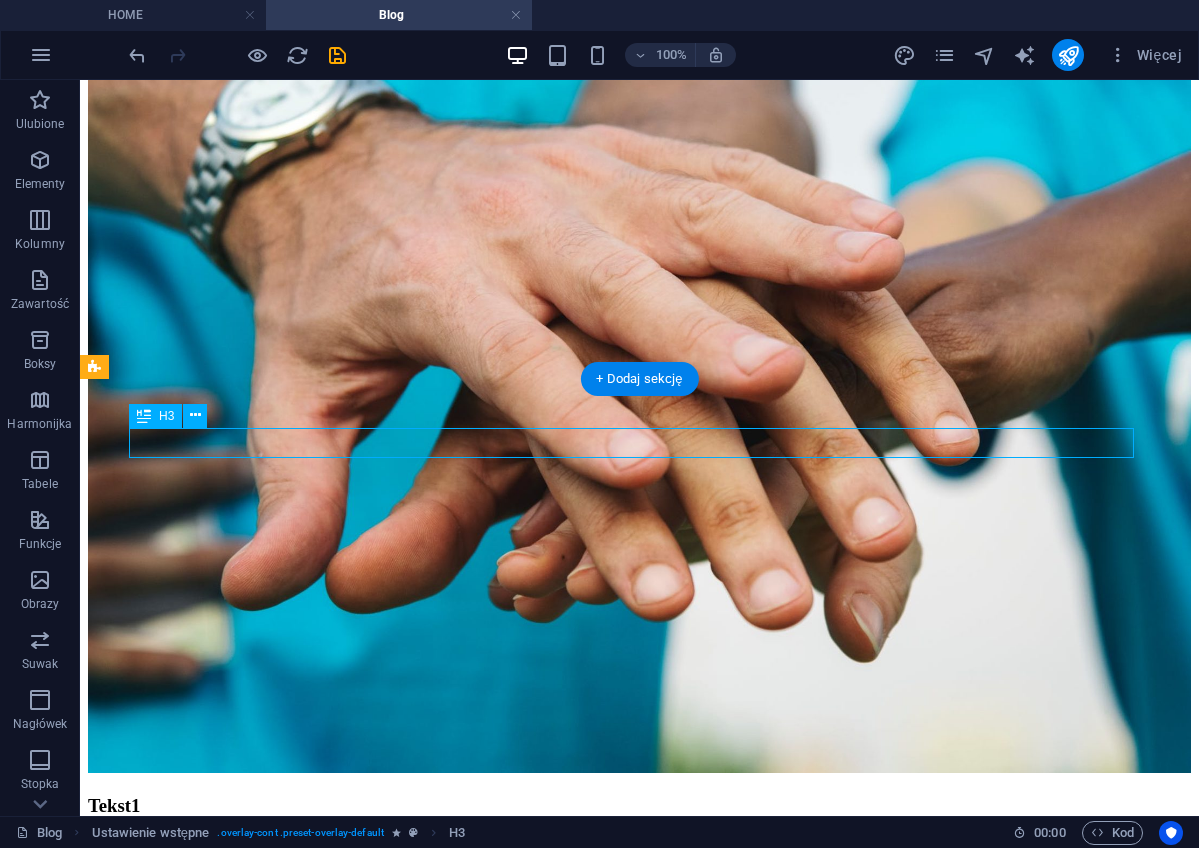 scroll, scrollTop: 1106, scrollLeft: 0, axis: vertical 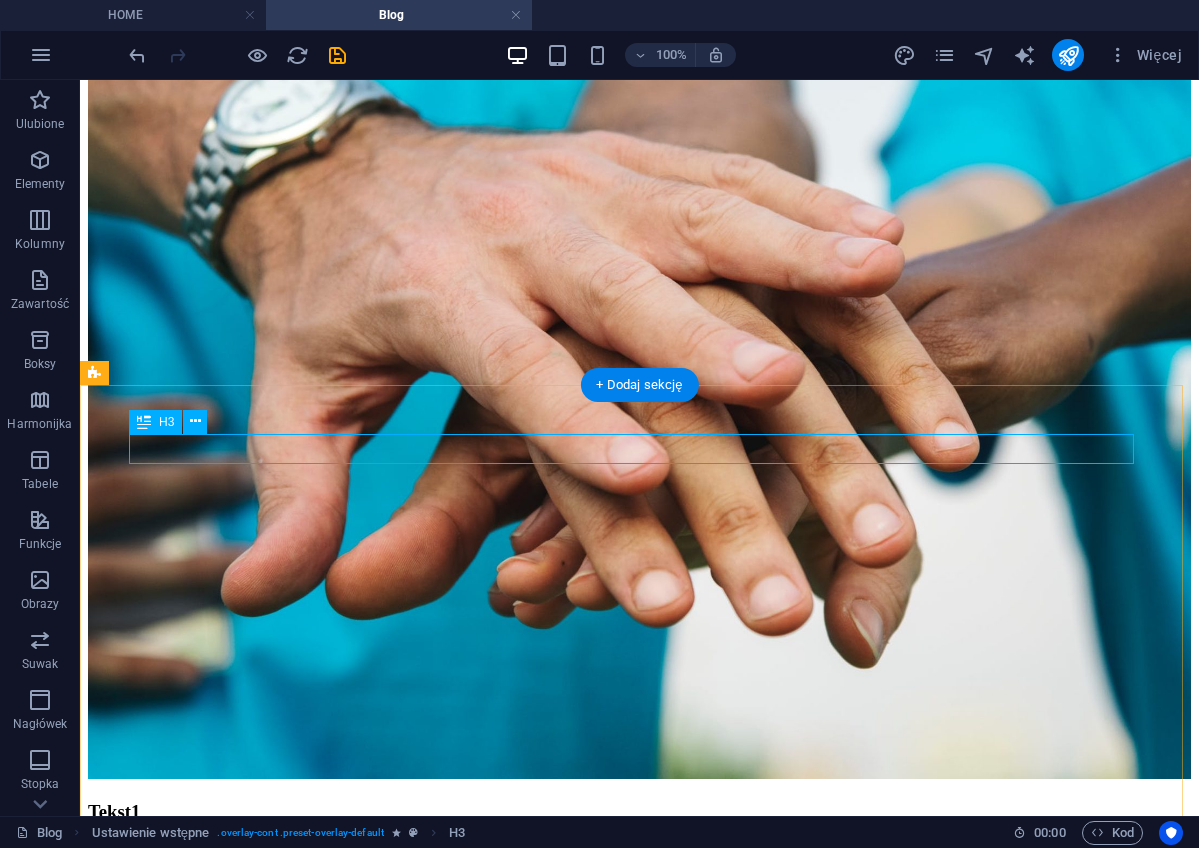click on "LOREM IPSUM DOLOR SIT AMET, CONSETETUR." at bounding box center (639, 5718) 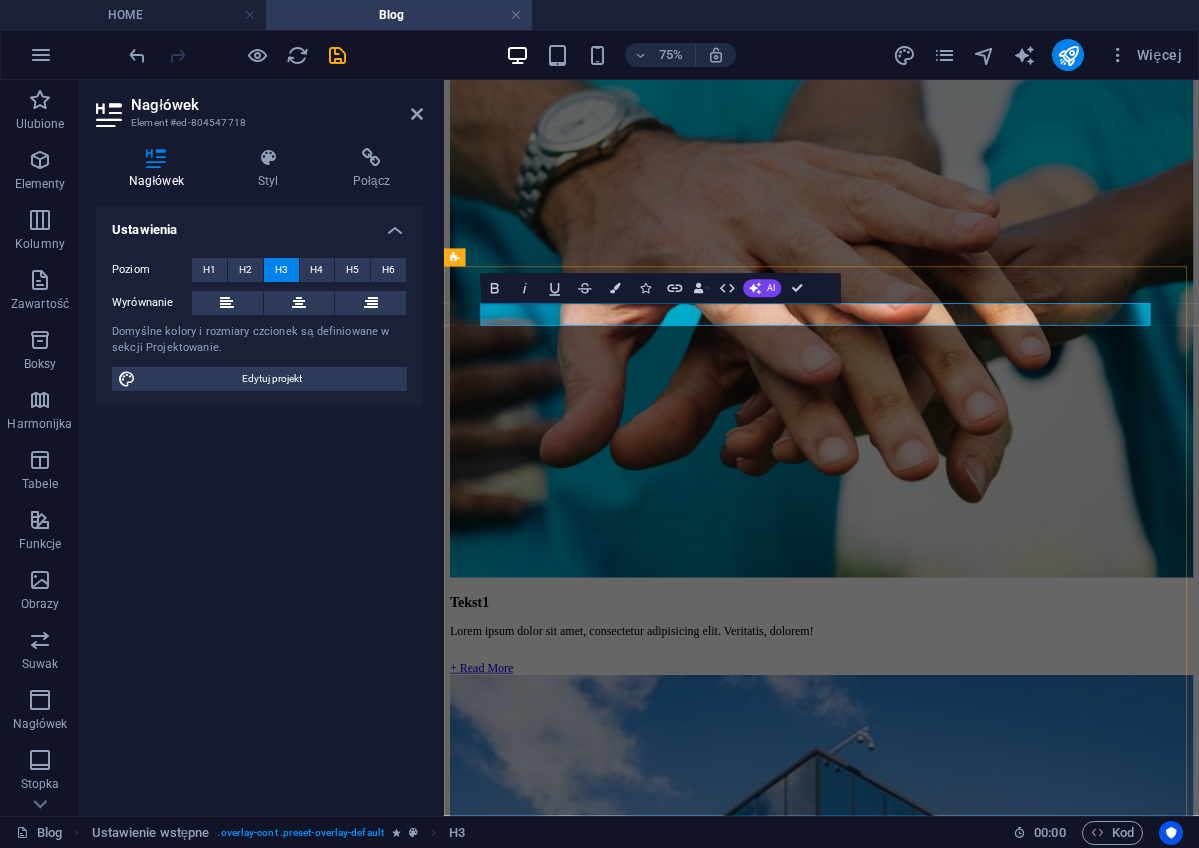 type 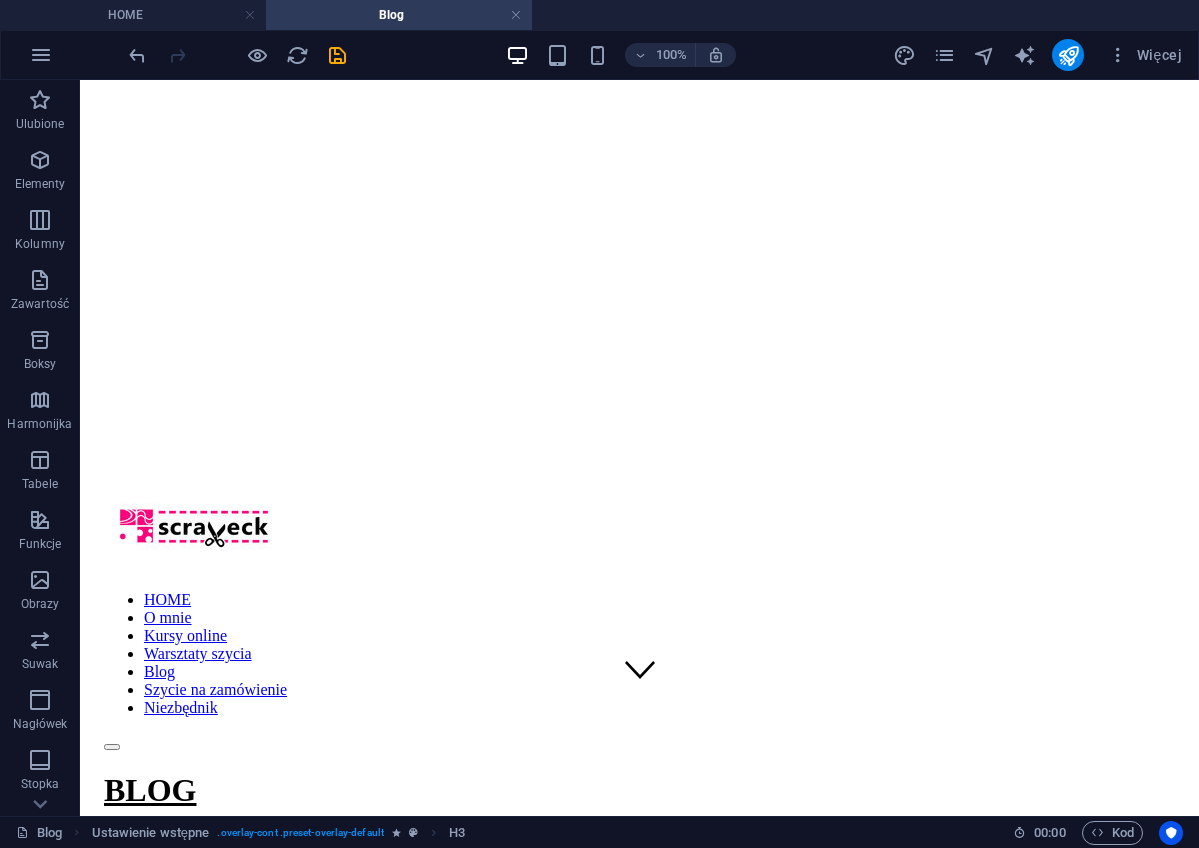 scroll, scrollTop: 107, scrollLeft: 0, axis: vertical 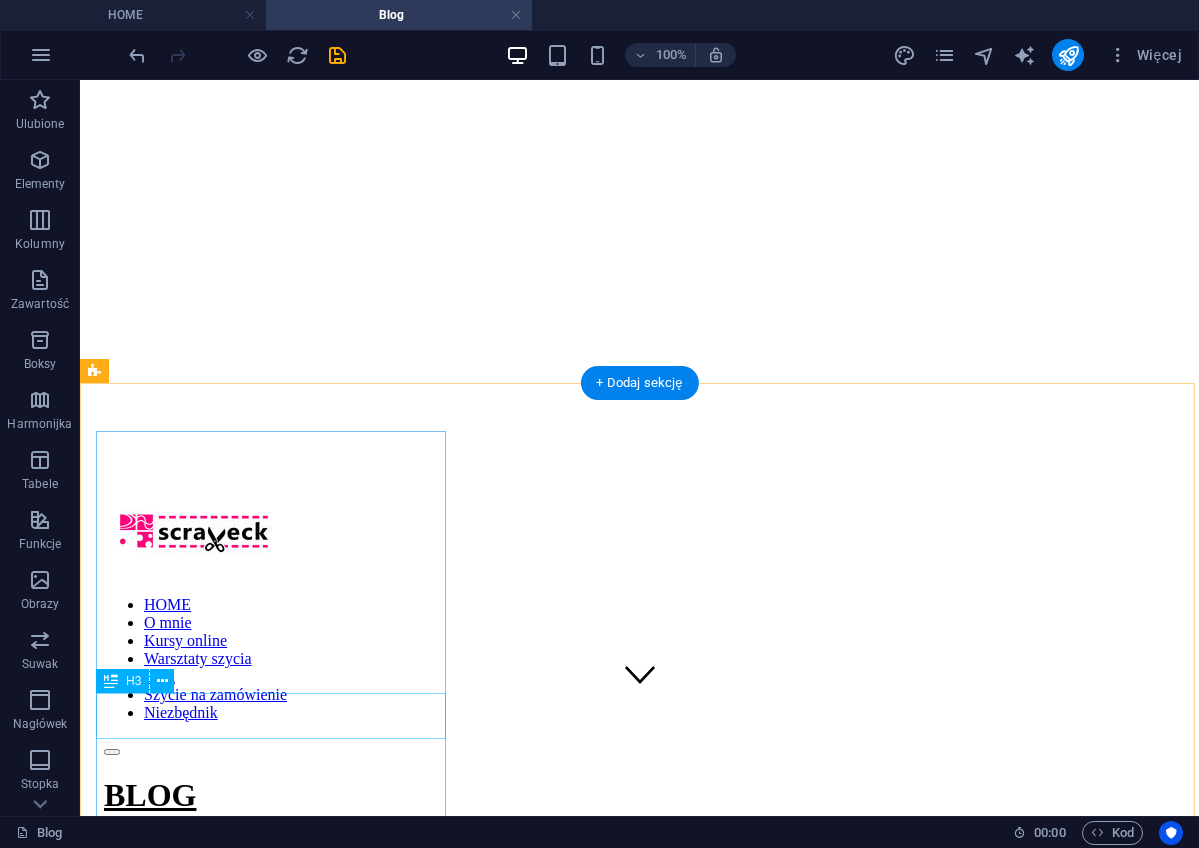click on "Tekst1" at bounding box center (639, 1811) 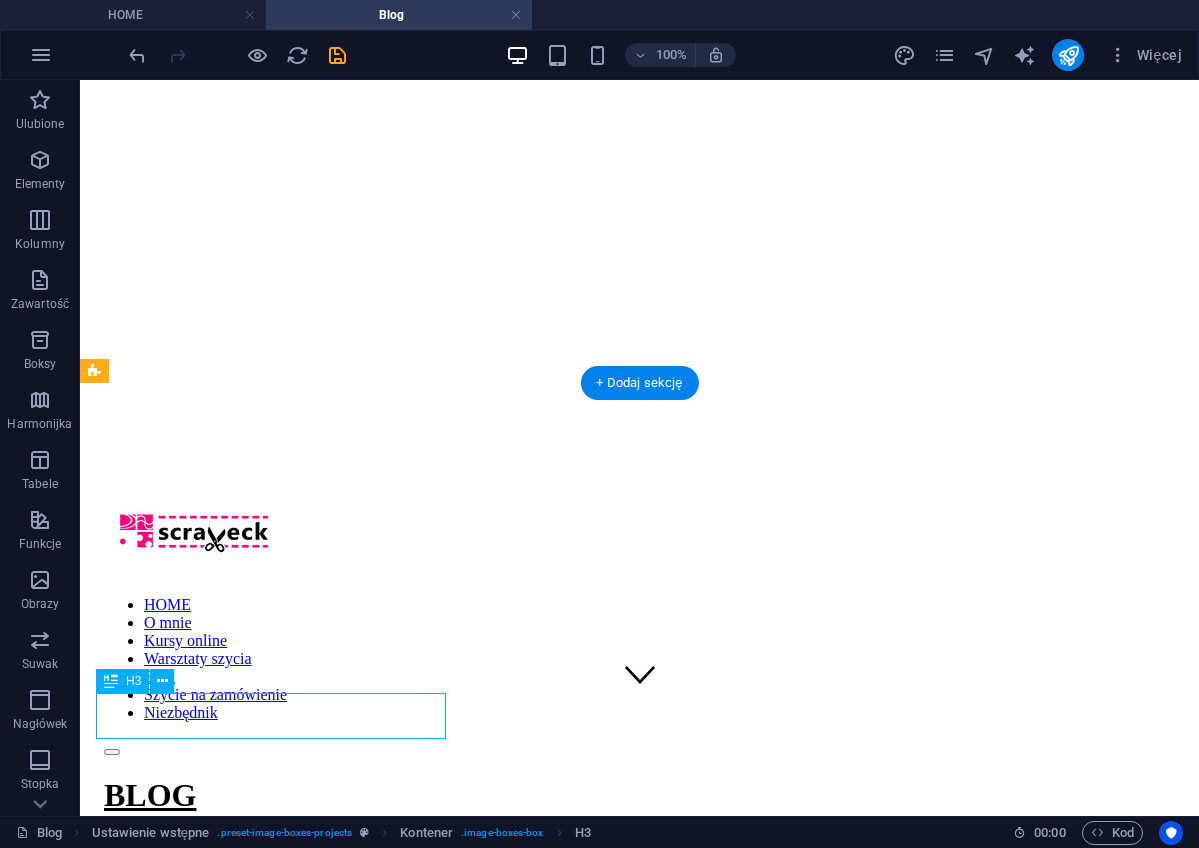 click on "Tekst1" at bounding box center (639, 1811) 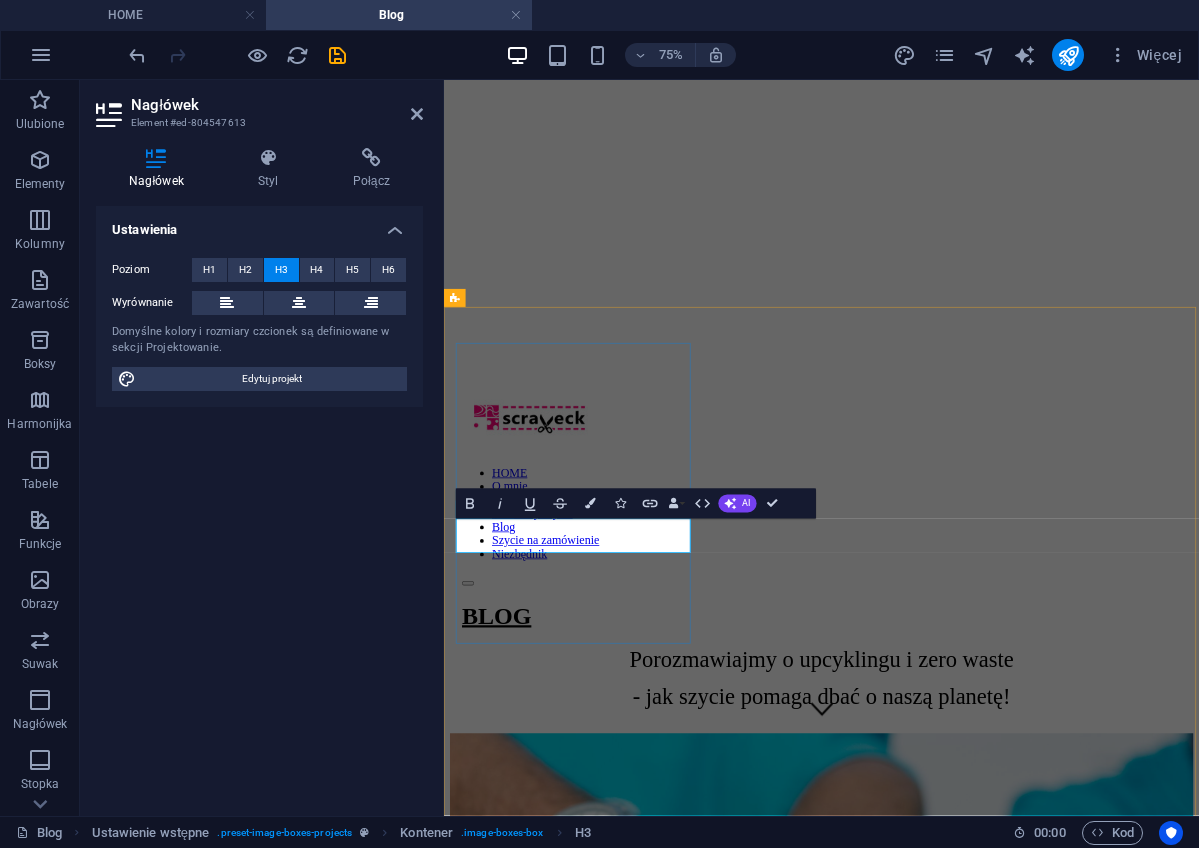 drag, startPoint x: 540, startPoint y: 691, endPoint x: 476, endPoint y: 691, distance: 64 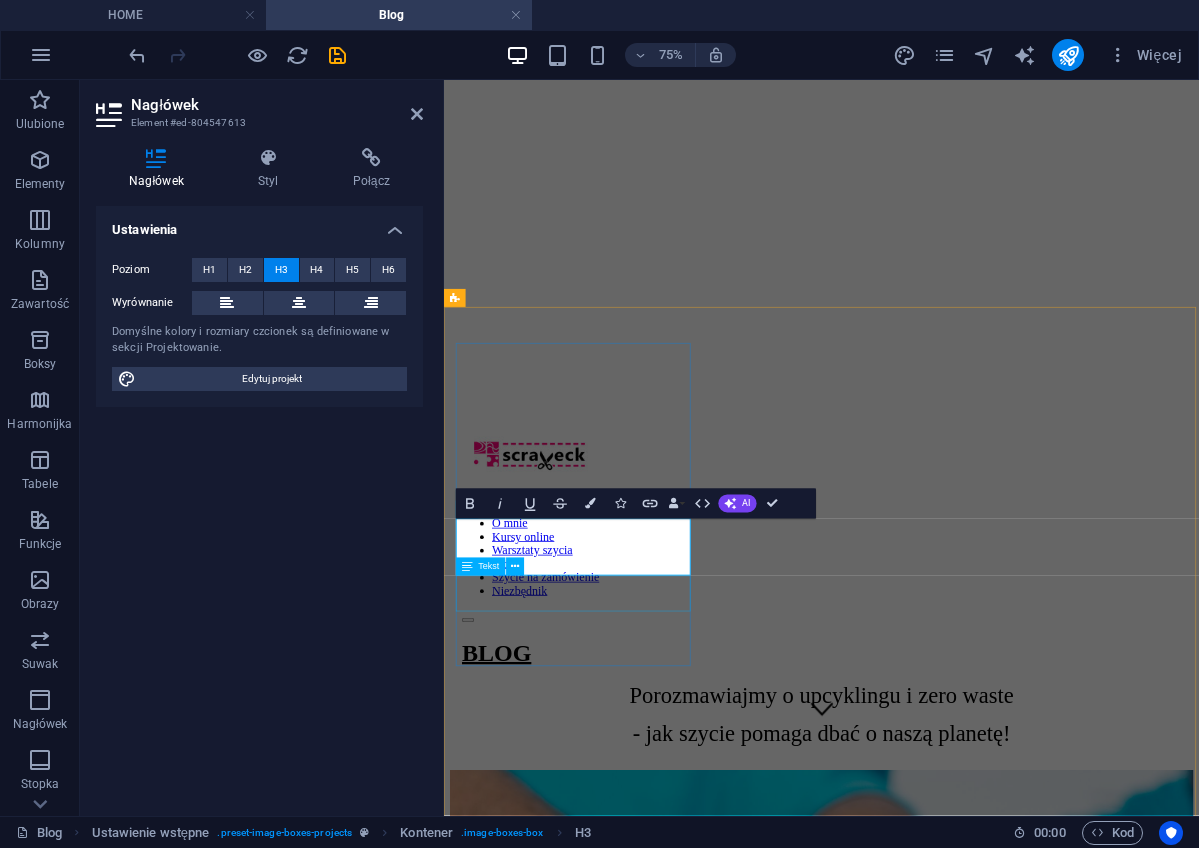 click on "Lorem ipsum dolor sit amet, consectetur adipisicing elit. Veritatis, dolorem!" at bounding box center [947, 1815] 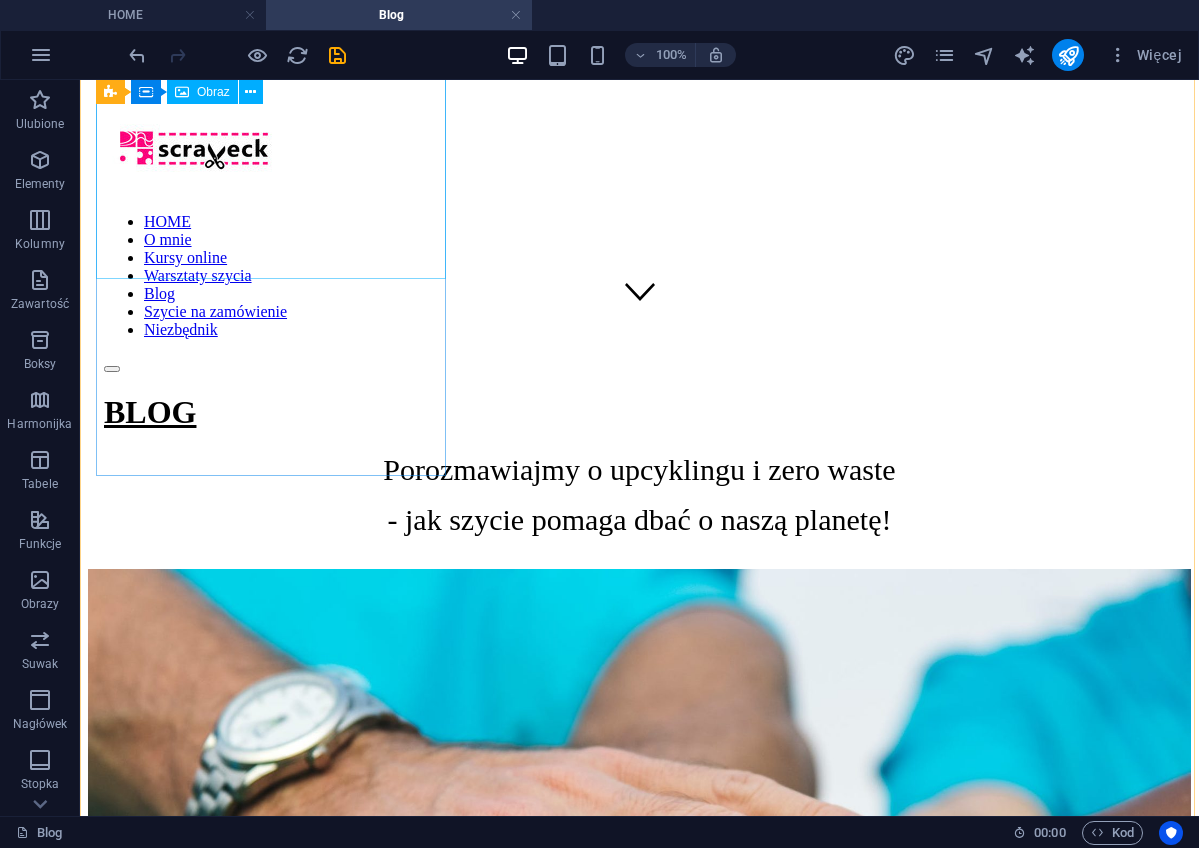 scroll, scrollTop: 521, scrollLeft: 0, axis: vertical 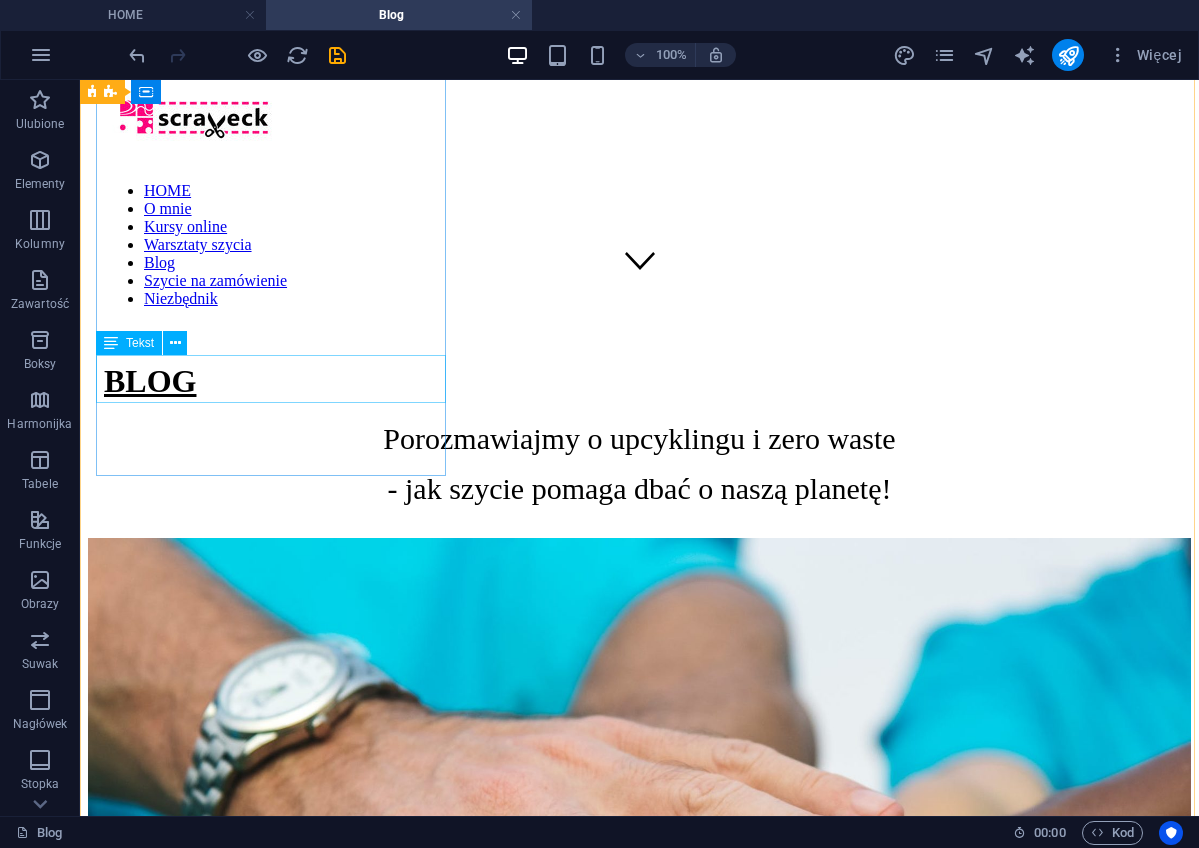click on "Lorem ipsum dolor sit amet, consectetur adipisicing elit. Veritatis, dolorem!" at bounding box center (639, 1436) 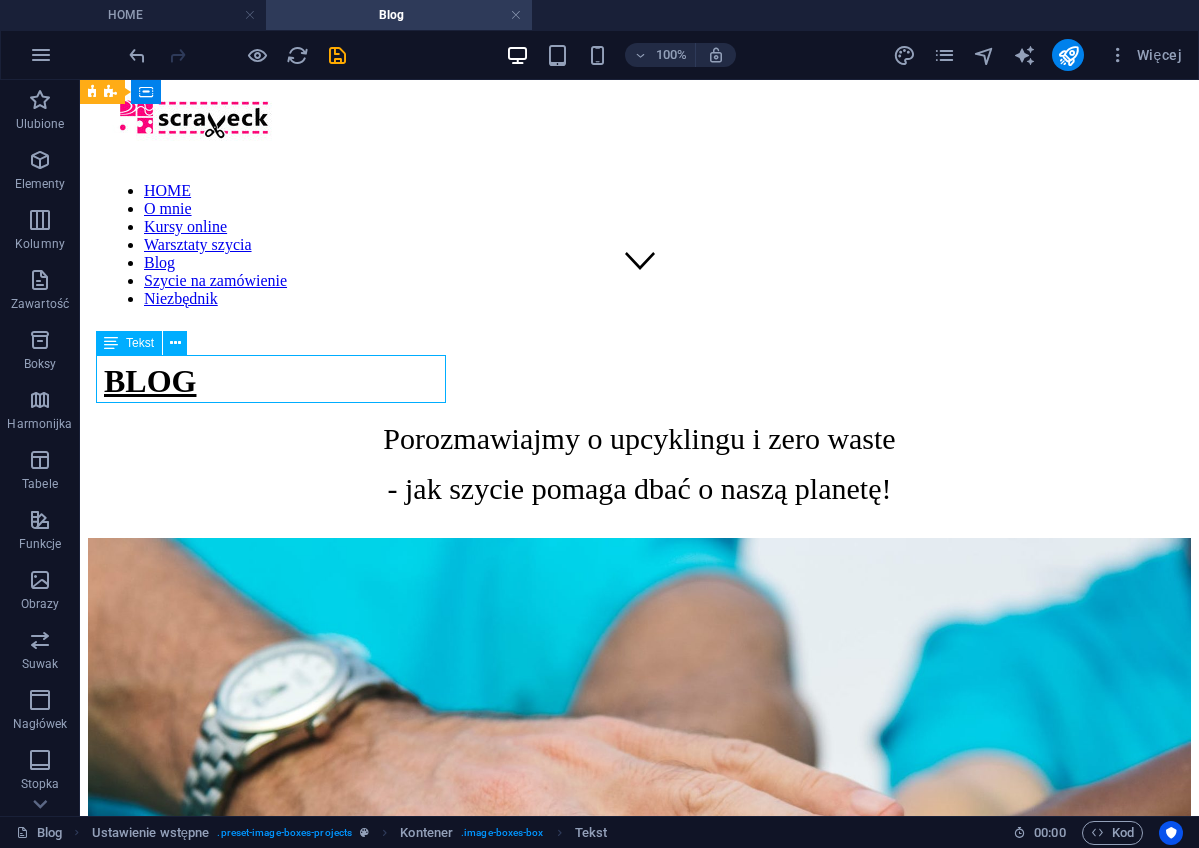 click on "Lorem ipsum dolor sit amet, consectetur adipisicing elit. Veritatis, dolorem!" at bounding box center [639, 1436] 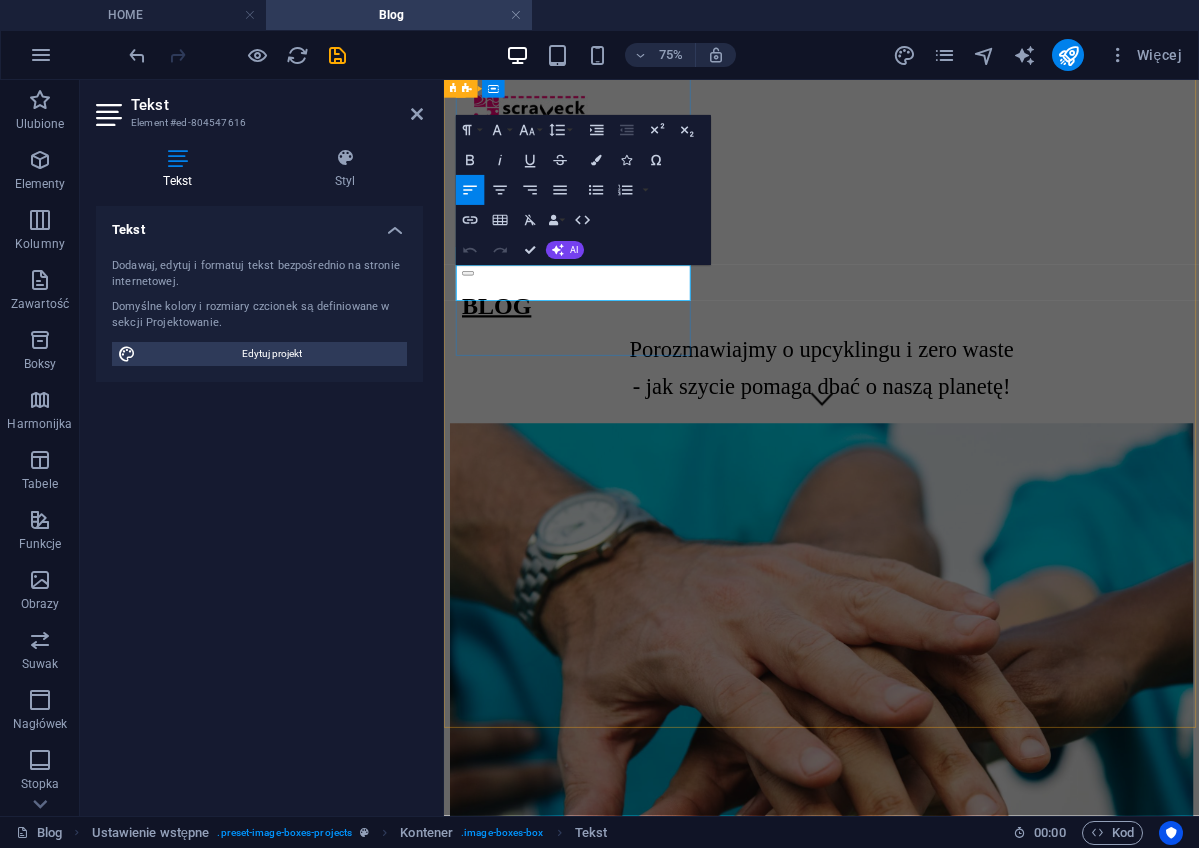 drag, startPoint x: 716, startPoint y: 361, endPoint x: 472, endPoint y: 337, distance: 245.17749 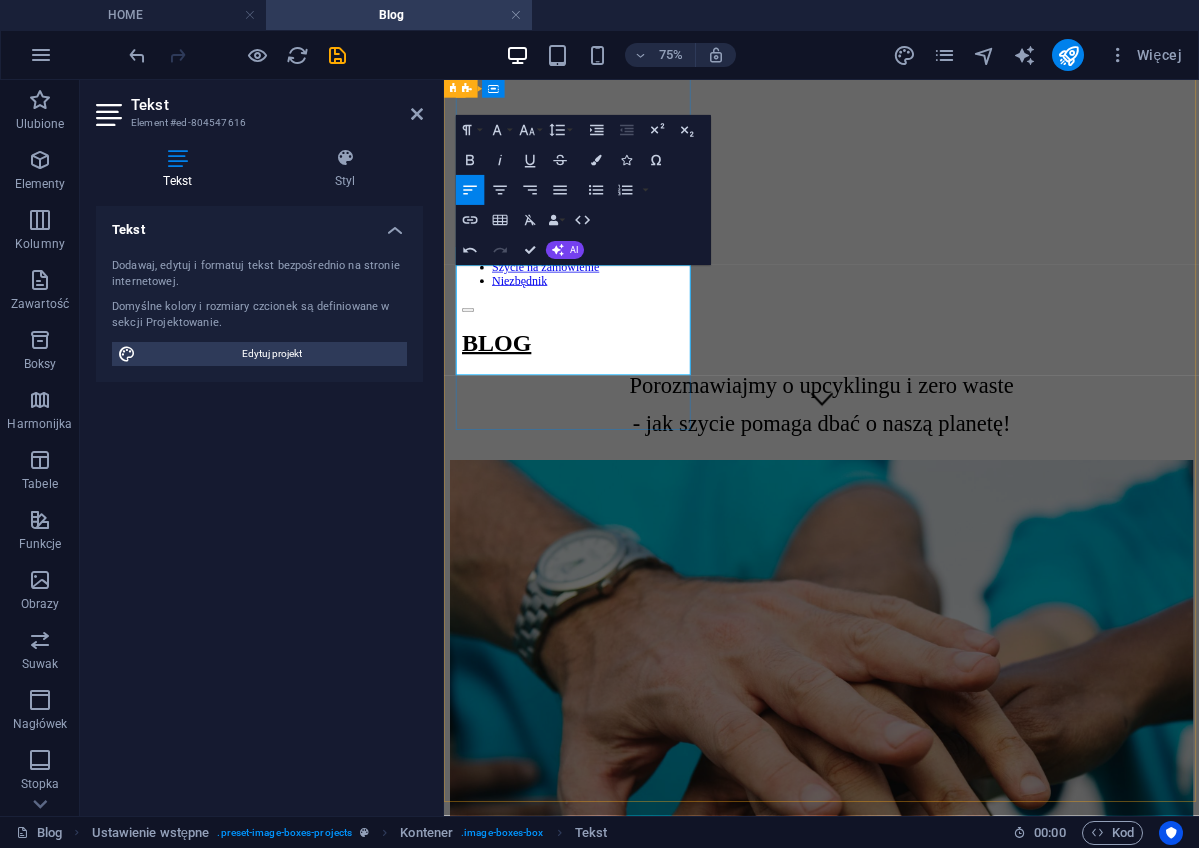 drag, startPoint x: 640, startPoint y: 449, endPoint x: 468, endPoint y: 335, distance: 206.34921 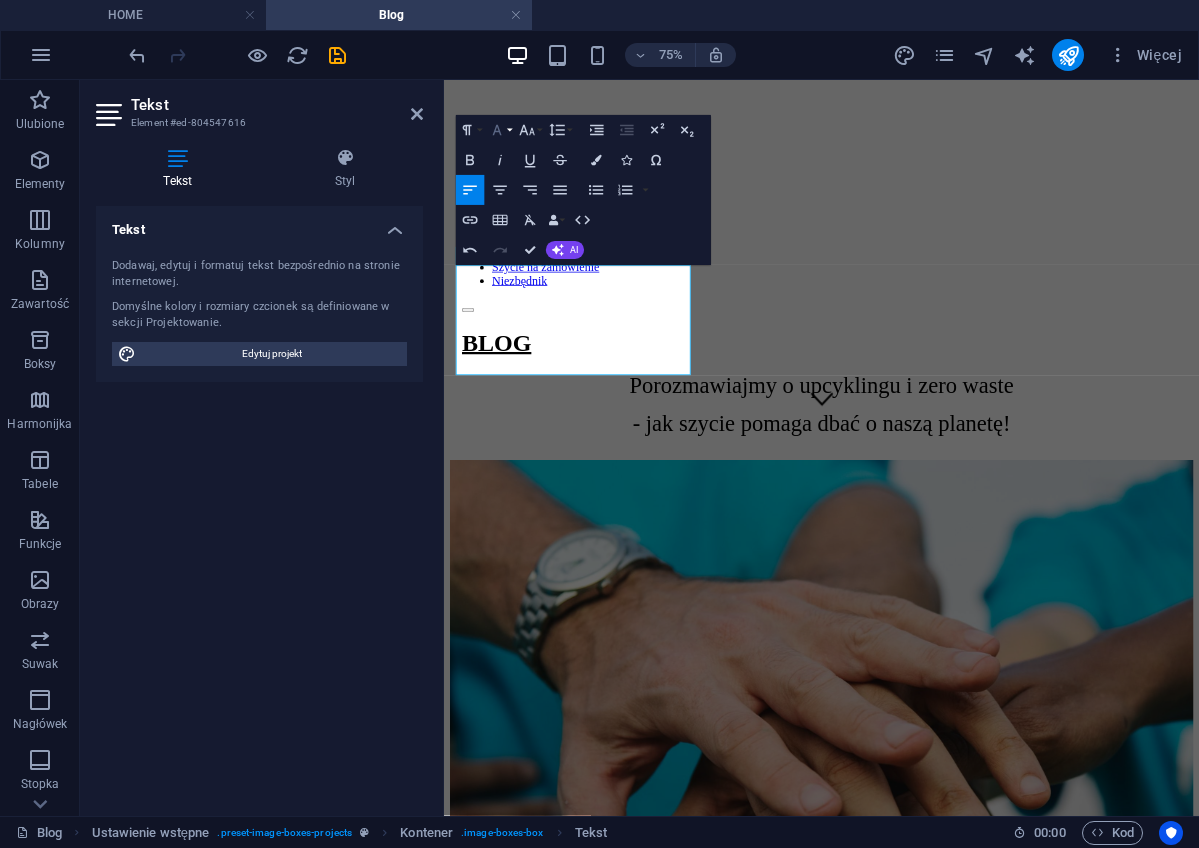 click 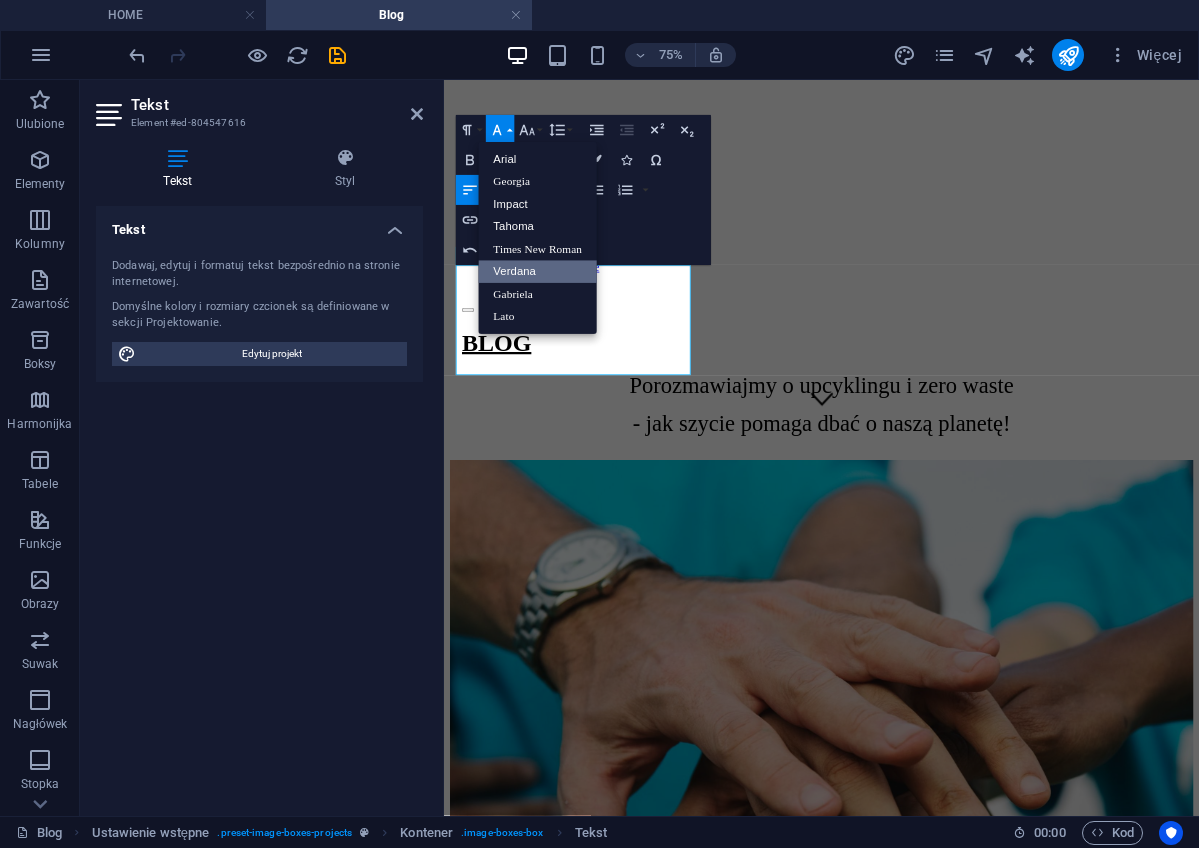 scroll, scrollTop: 0, scrollLeft: 0, axis: both 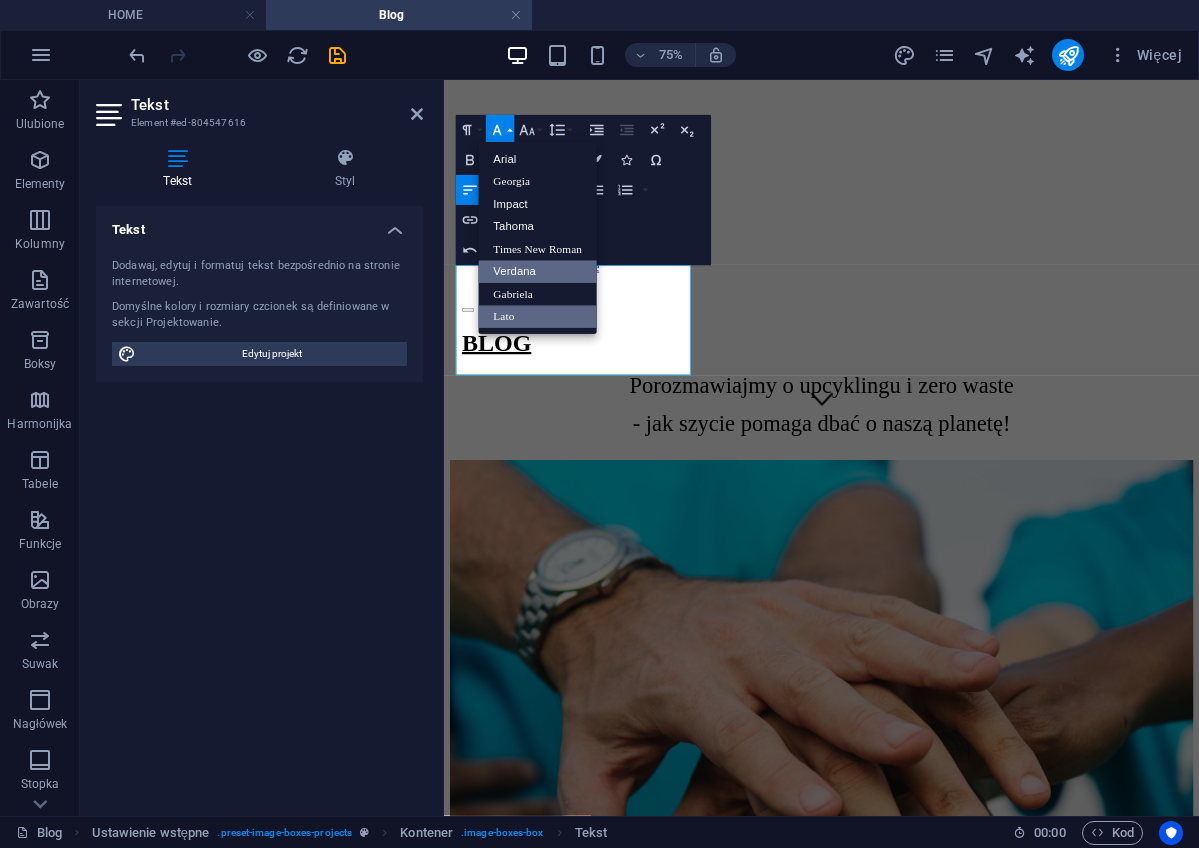 click on "Lato" at bounding box center (538, 317) 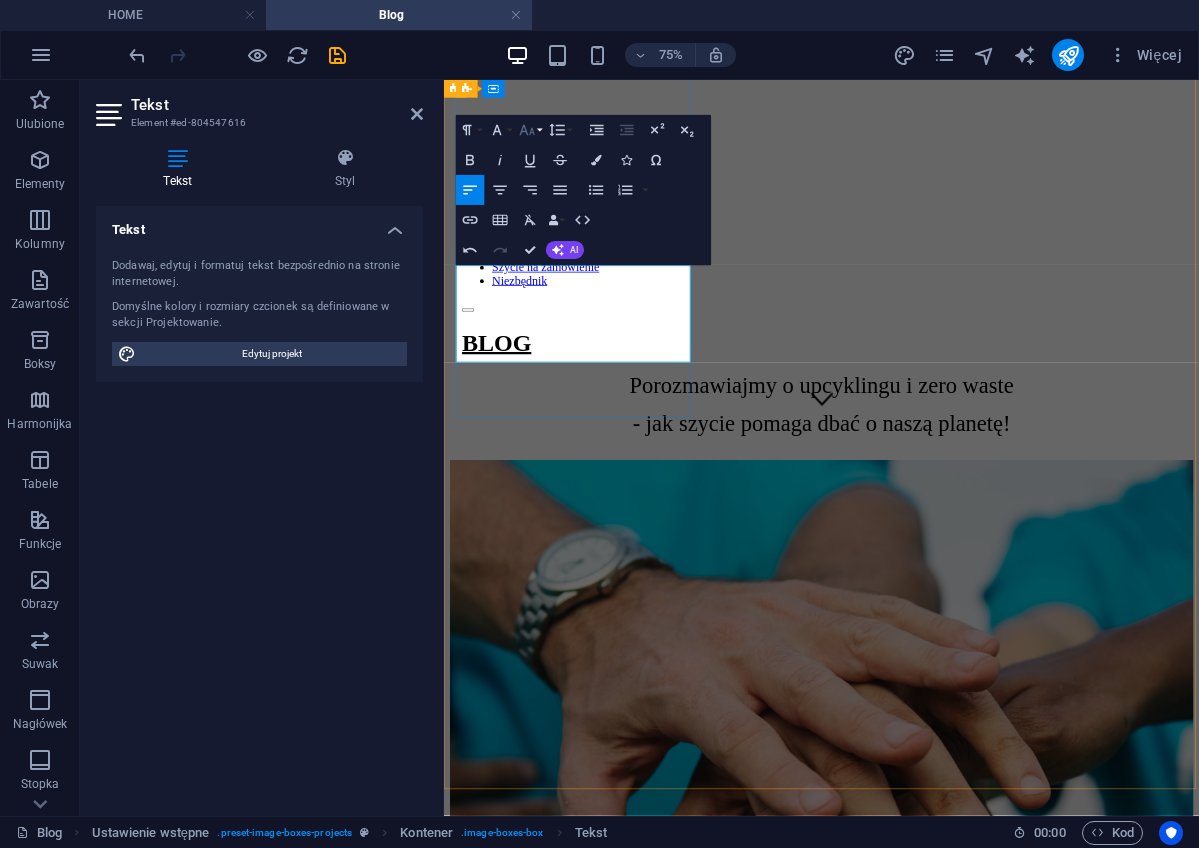 click 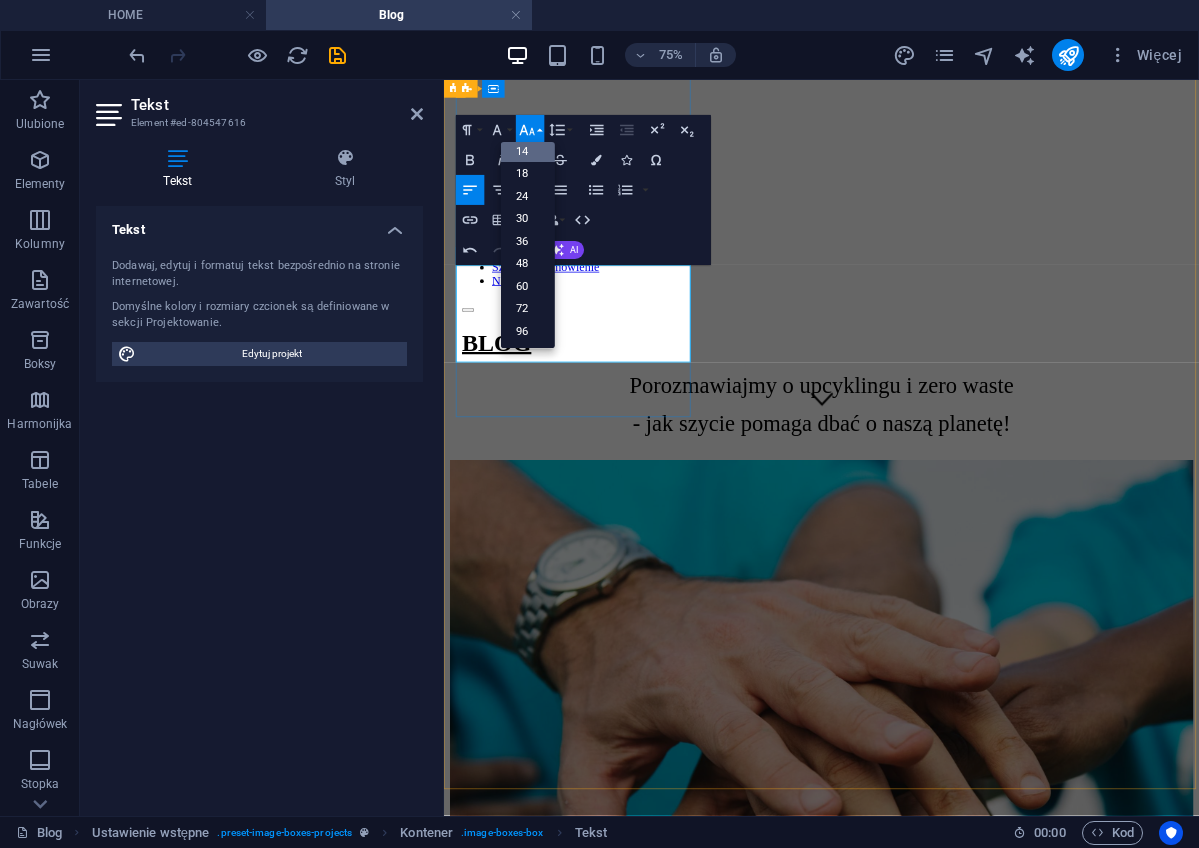 scroll, scrollTop: 161, scrollLeft: 0, axis: vertical 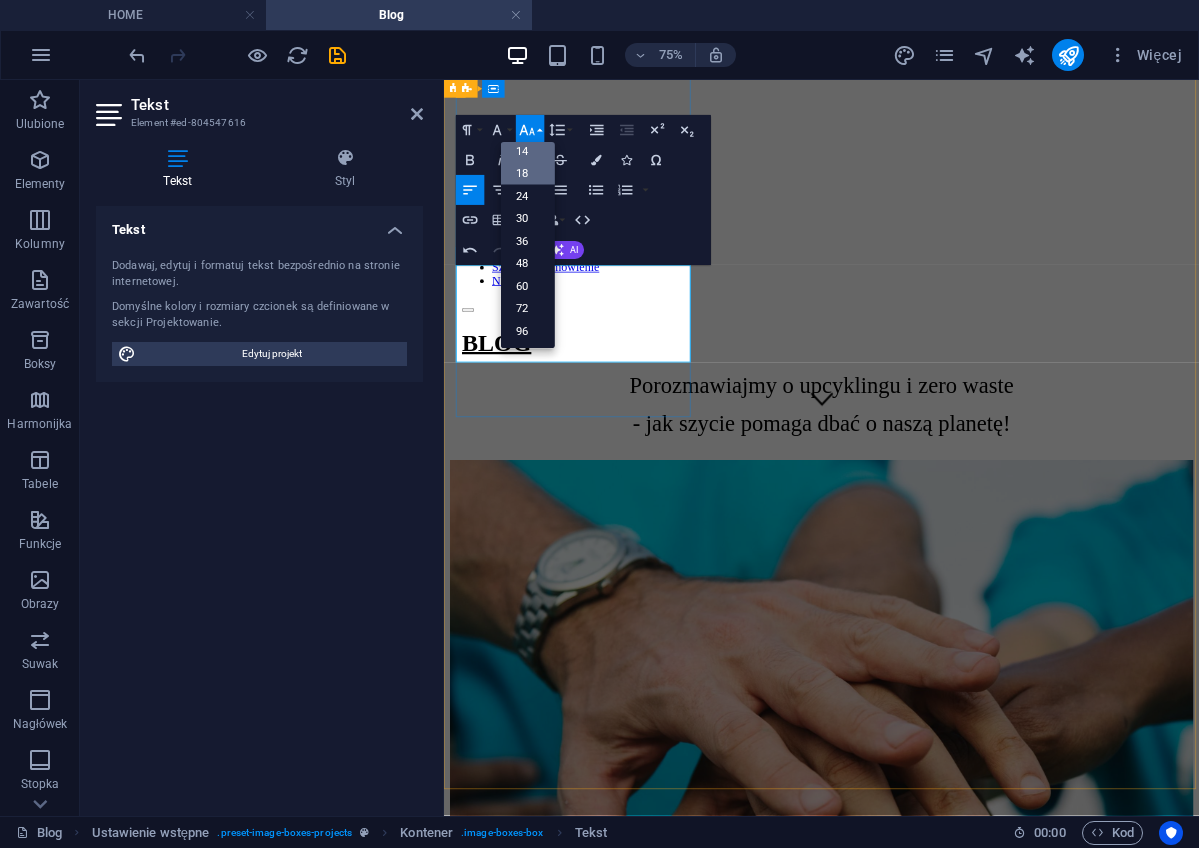 click on "18" at bounding box center (528, 174) 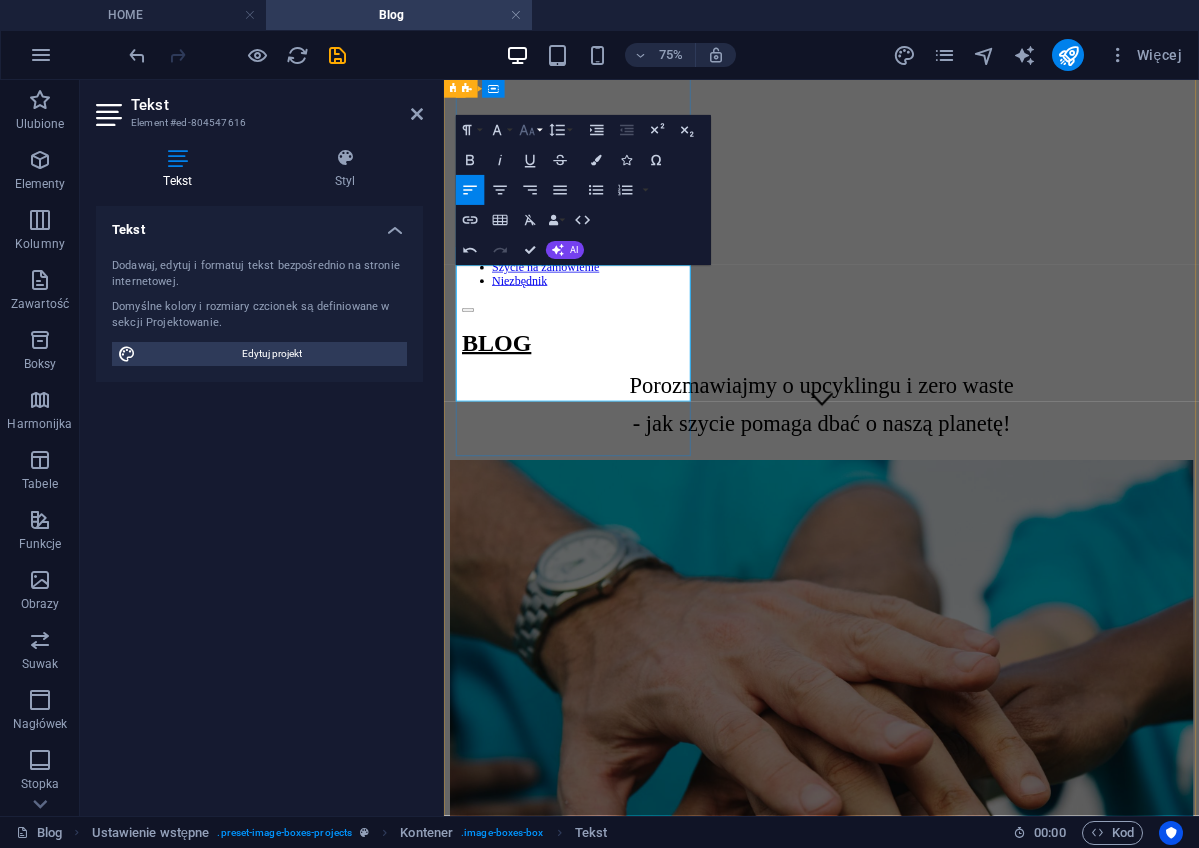 click 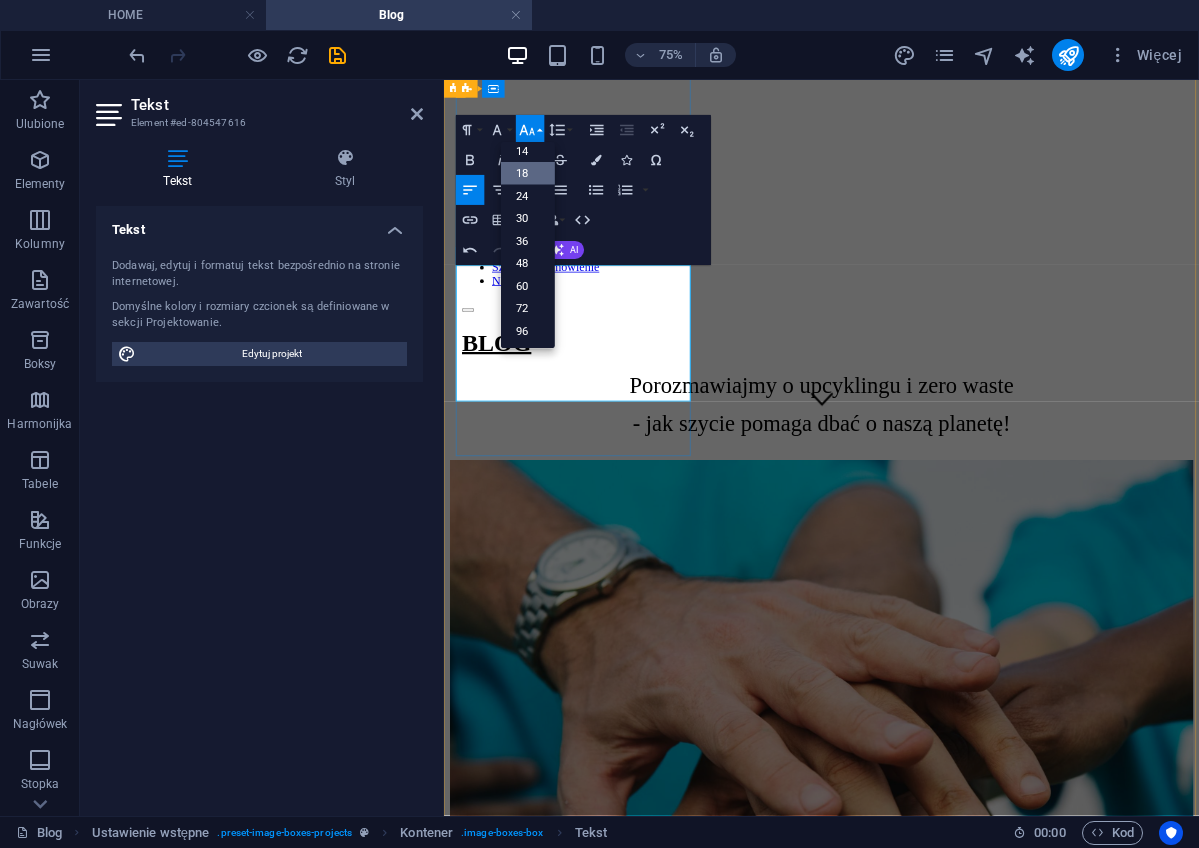 scroll, scrollTop: 161, scrollLeft: 0, axis: vertical 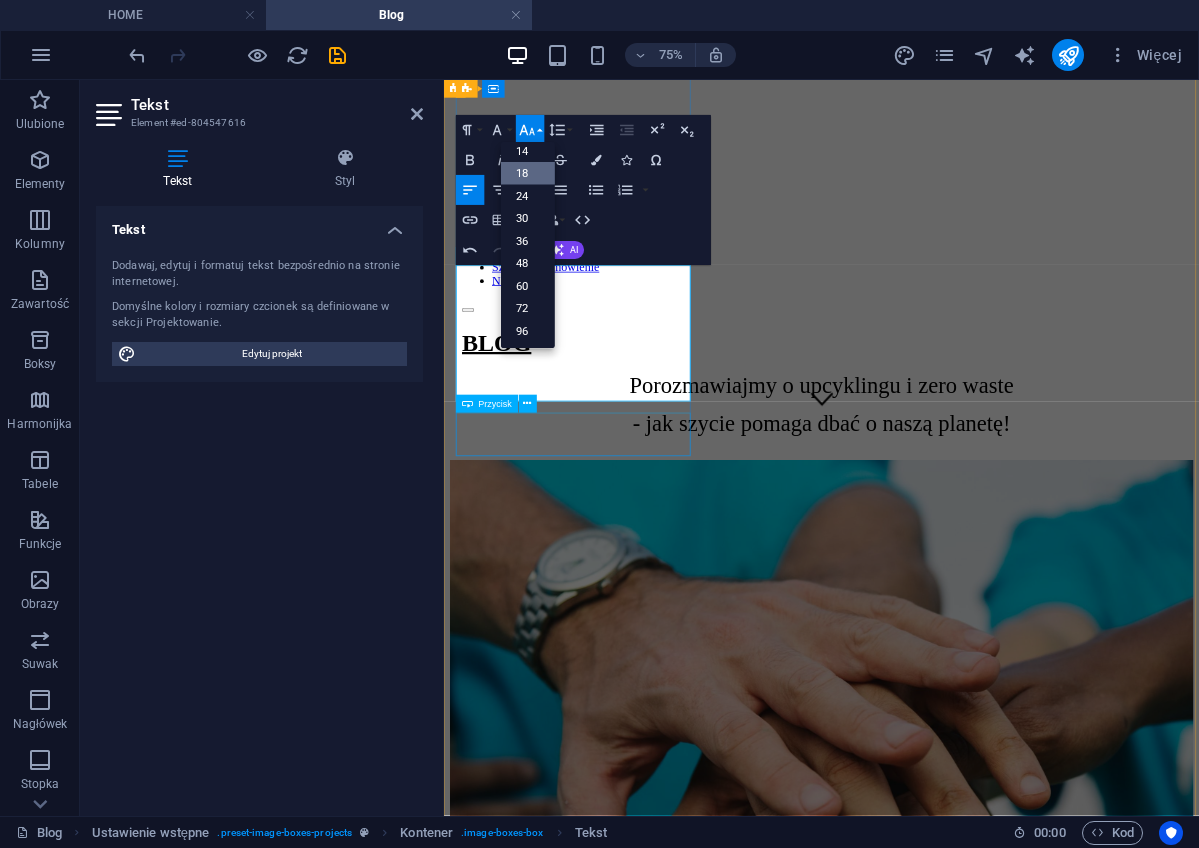 click on "+ Read More" at bounding box center (947, 1510) 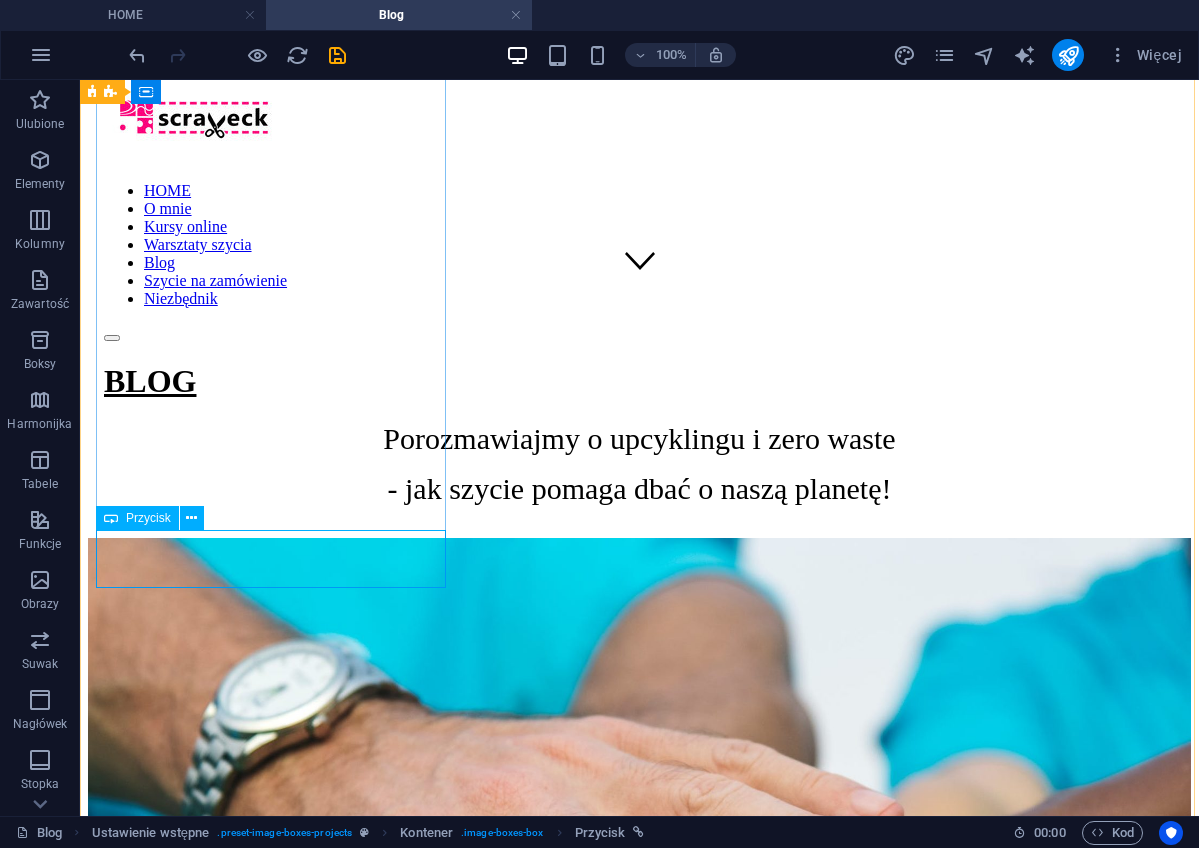 click on "+ Read More" at bounding box center (639, 1545) 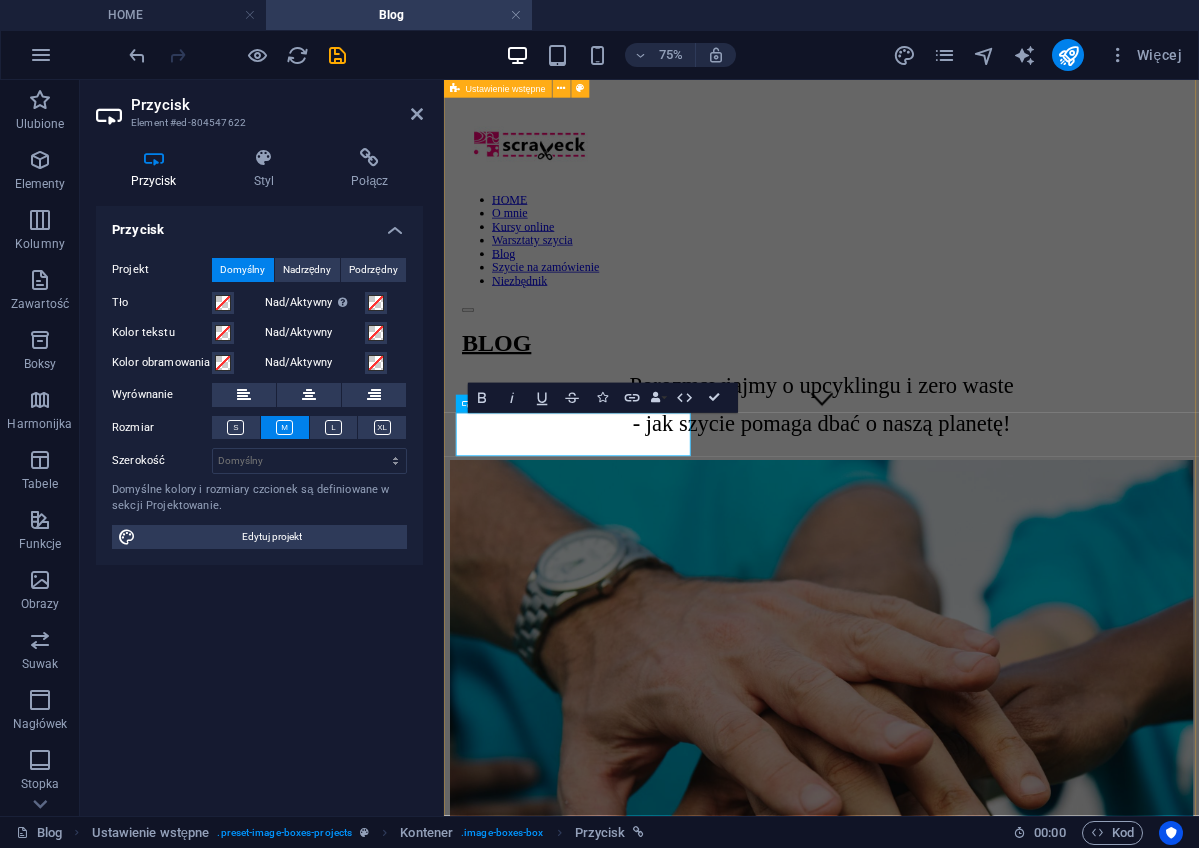 type 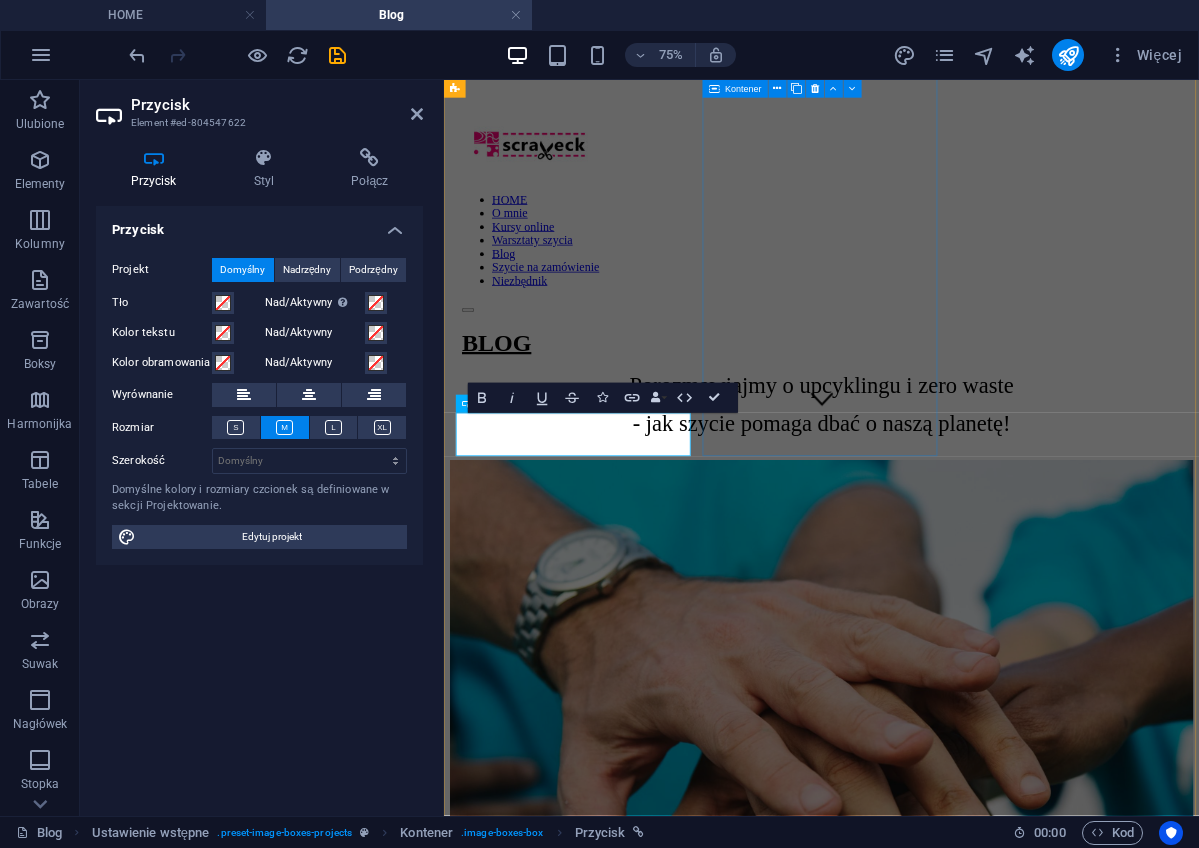 click on "Tekst2 Lorem ipsum dolor sit amet, consectetur adipisicing elit. Veritatis, dolorem! + Read More" at bounding box center [947, 1955] 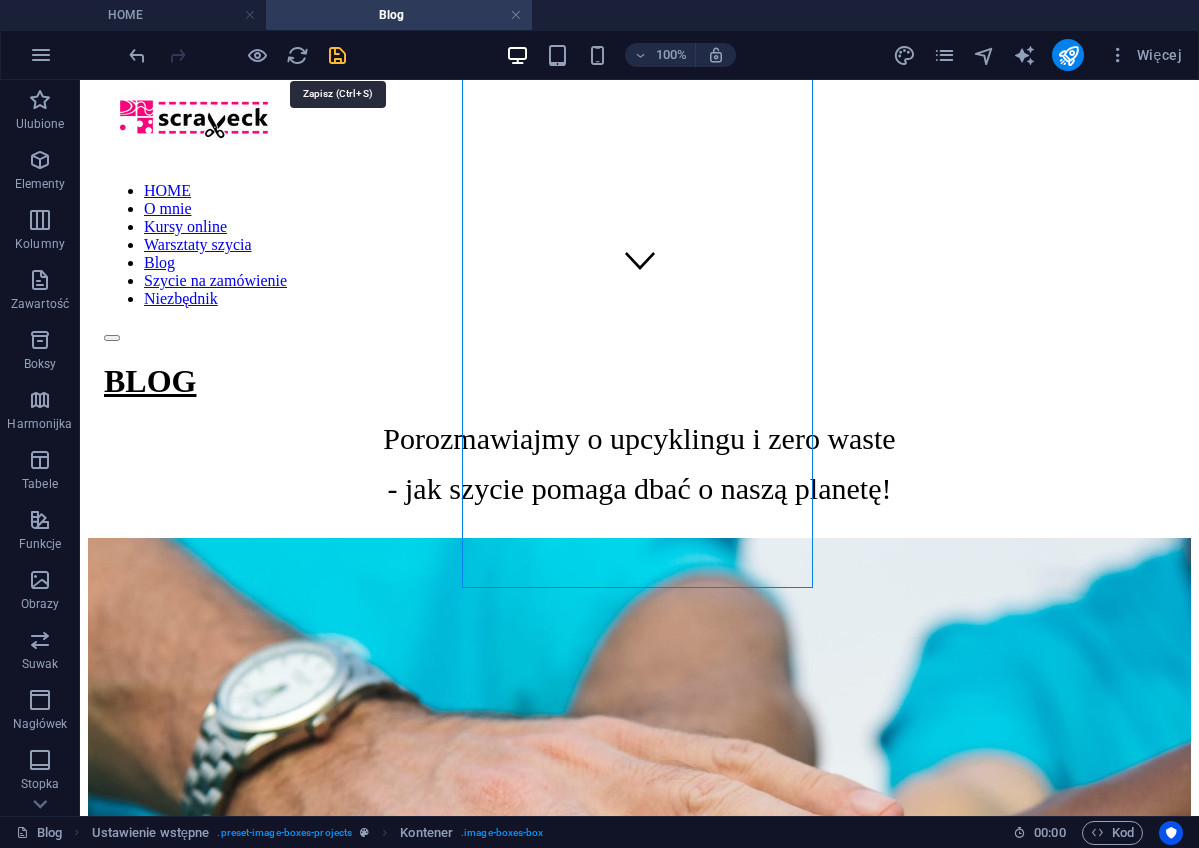 click at bounding box center [337, 55] 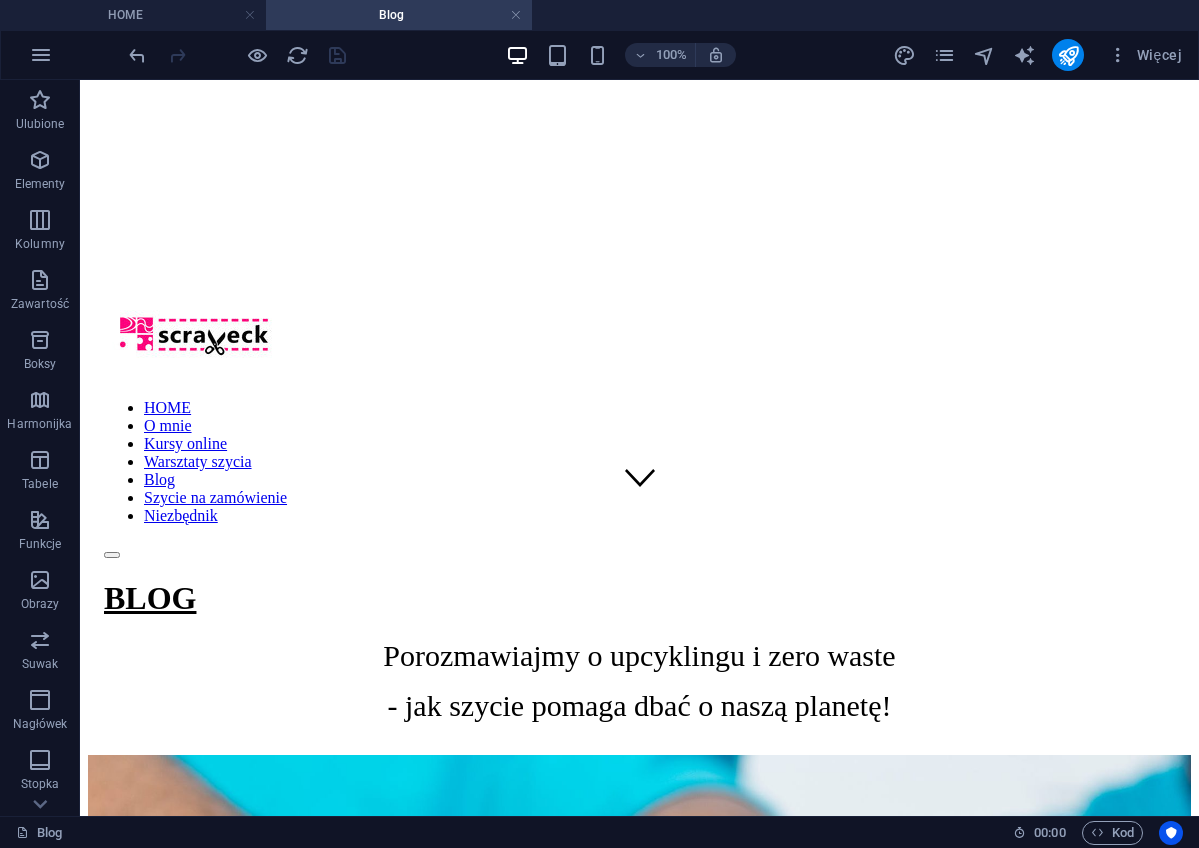scroll, scrollTop: 303, scrollLeft: 0, axis: vertical 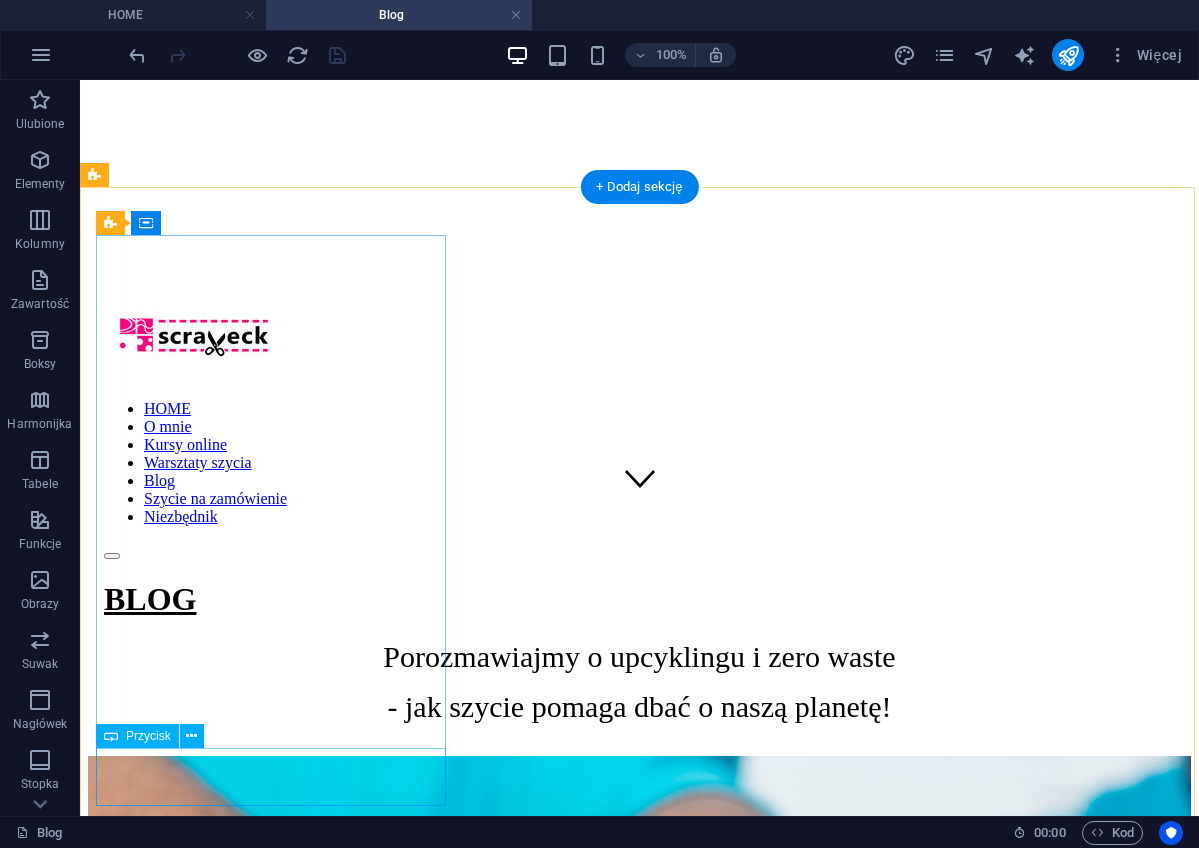 click on "Czytaj wpis" at bounding box center (639, 1763) 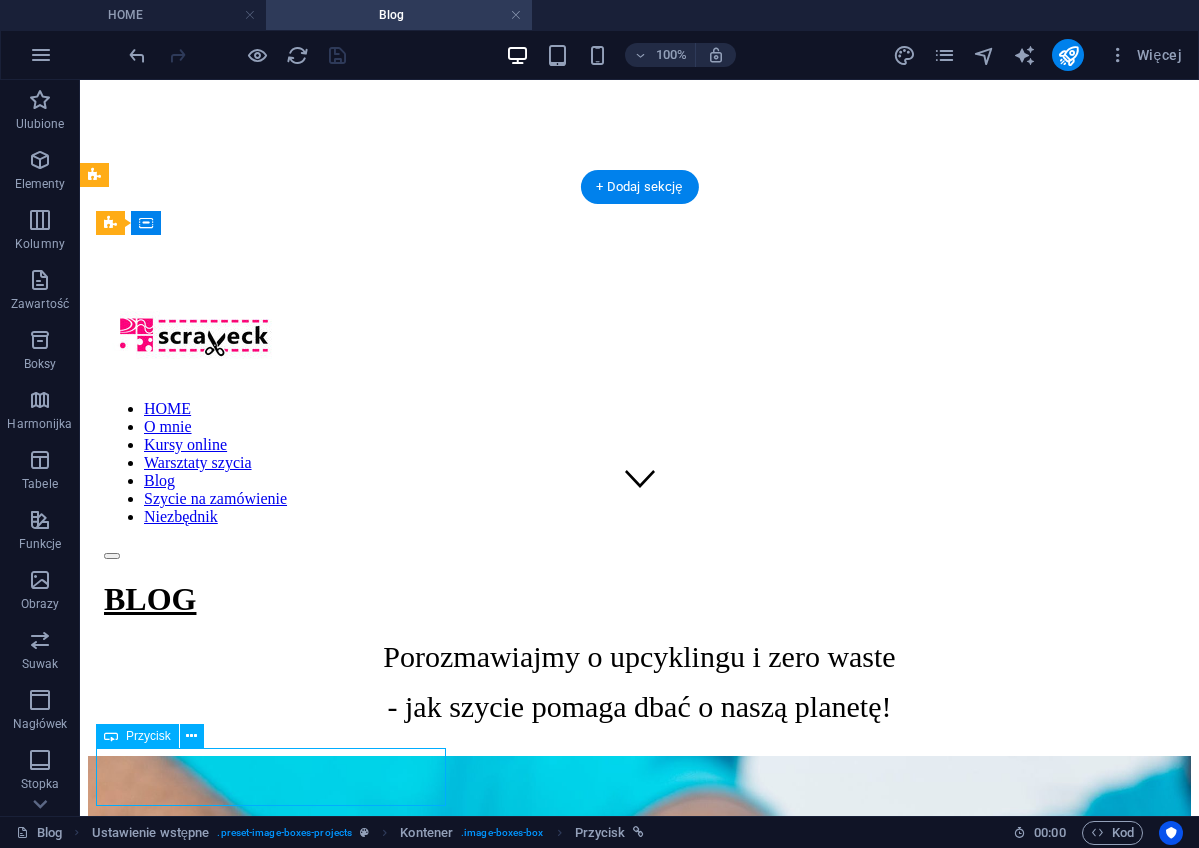 click on "Czytaj wpis" at bounding box center [639, 1763] 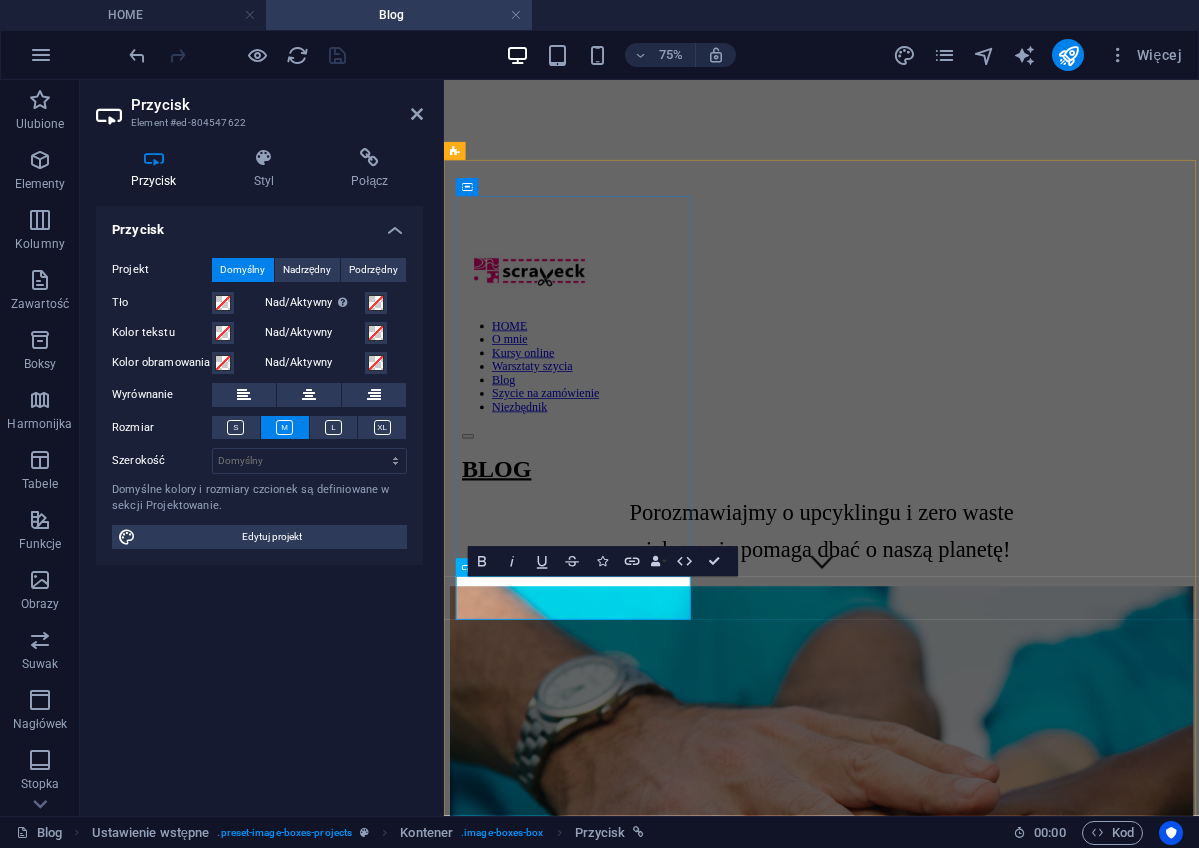 click on "Czytaj wpis" at bounding box center [490, 1678] 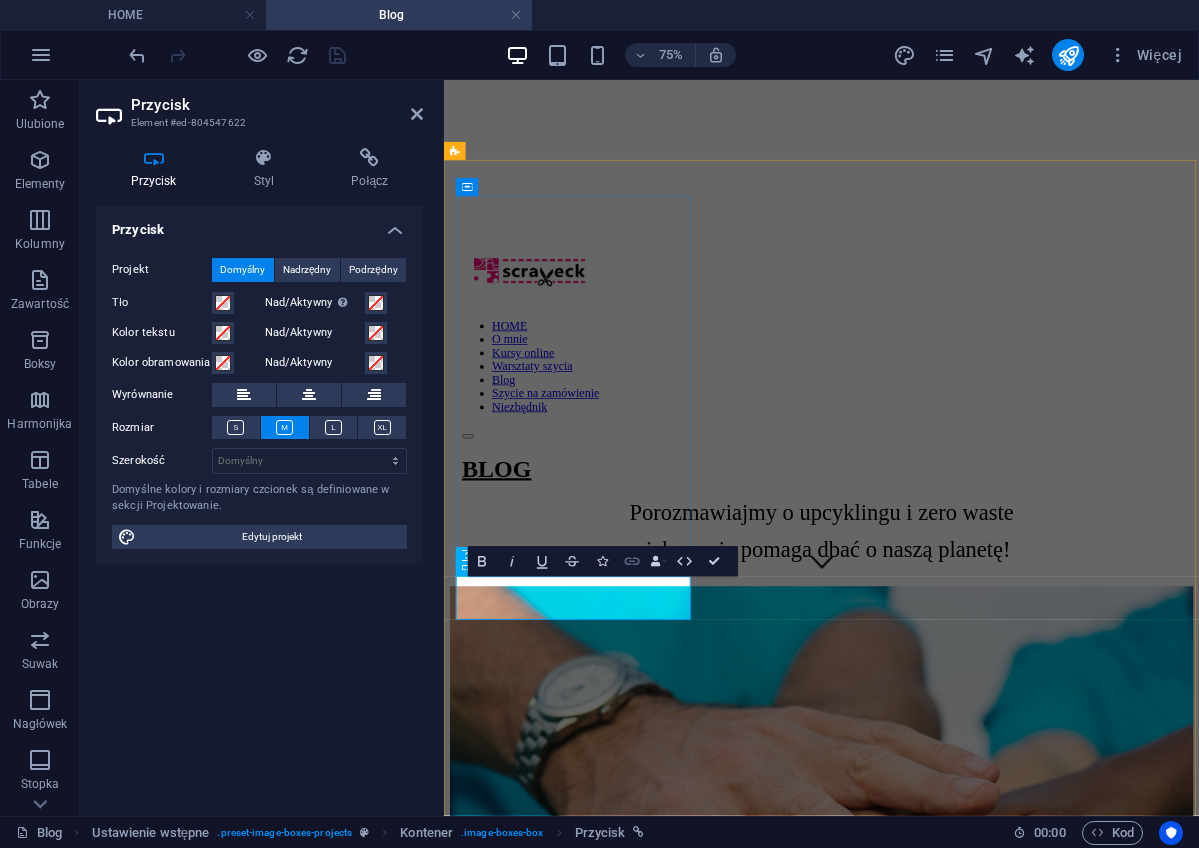 click 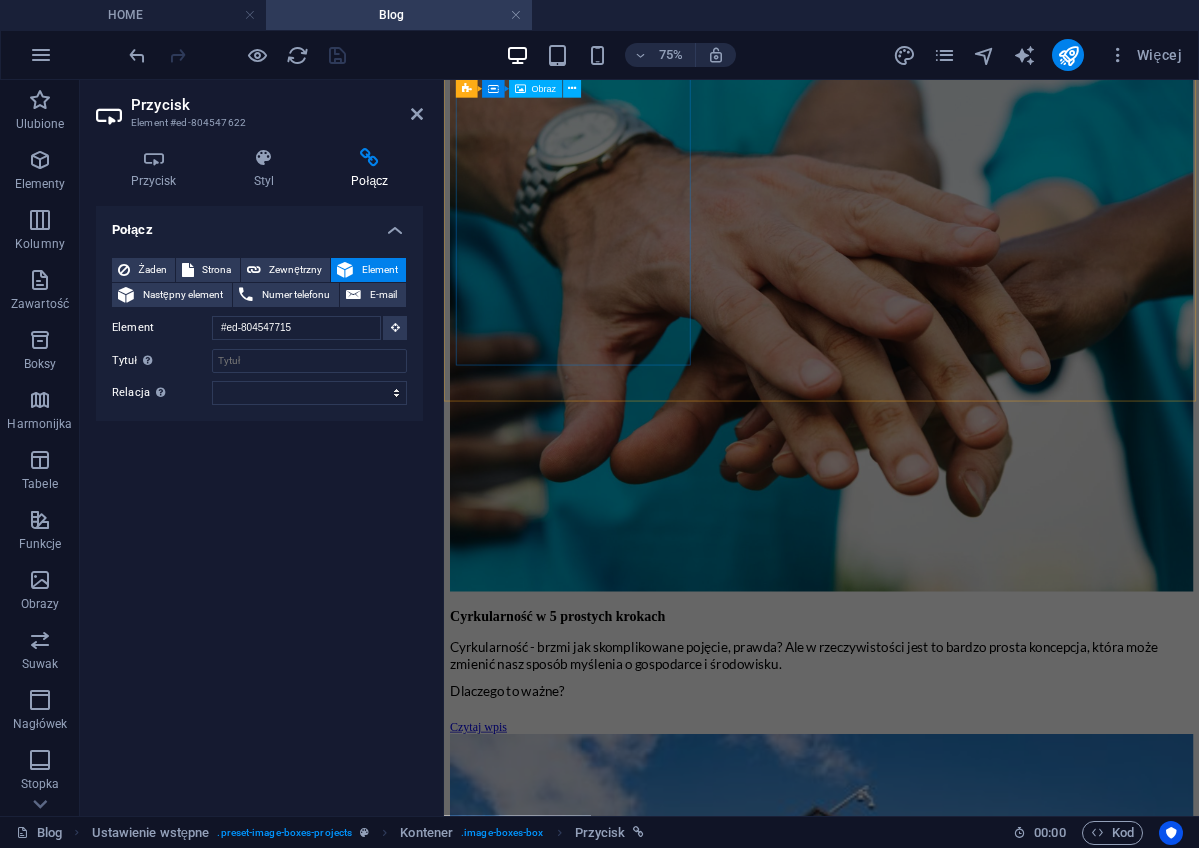scroll, scrollTop: 1090, scrollLeft: 0, axis: vertical 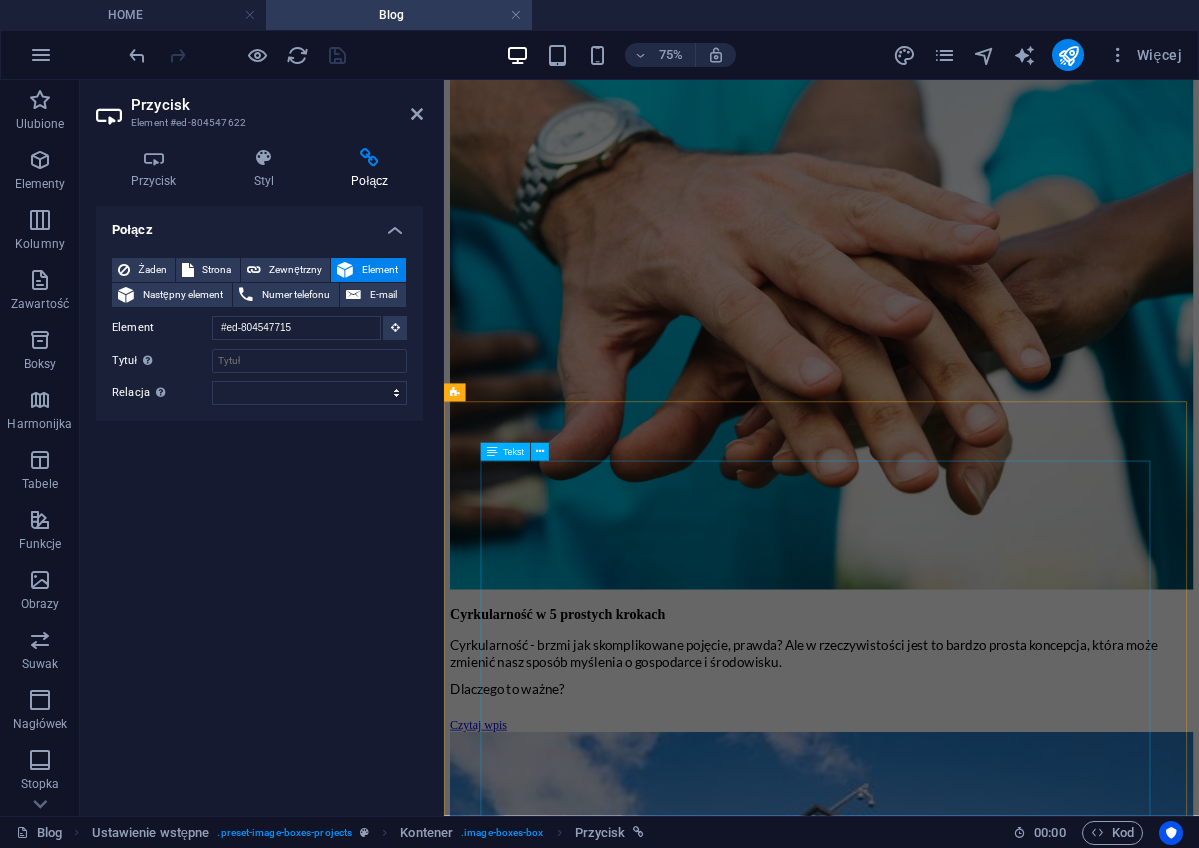 click on "Cyrkularność  - brzmi jak skomplikowane pojęcie, prawda? Ale w rzeczywistości jest to bardzo prosta koncepcja, która może zmienić nasz sposób myślenia o gospodarce i środowisku.   Tradycyjnie nasza gospodarka działa na zasadzie "weź, użyj, wyrzuć". Kupujemy rzeczy, używamy i w końcu je wyrzucamy. Ale co by było, gdybyśmy zaczęli myśleć inaczej? Cyrkularność  to podejście do życia, w którym nic się  nie marnuje ! Moja babcia mówiła: "Nie wyrzucaj, bo to się jeszcze przyda!” Czy Twoja też? Ooo! to były liderkami cyrkularności! :)     Cyrkularność to idea, że produkty i materiały krążą w gospodarce jak  w cyklu zamkniętym . Czyli zamiast wyrzucać rzeczy - naprawiamy je, przetwarzamy (recyklingujemy) i wykorzystujemy ponownie.   W cyrkularności to, co nie jest już komuś potrzebne, staje się  surowcem , materiałem budowlanym dla kogoś innego.     Dlaczego to ważne?   Cyrkularność - na poziomie gospodarki - pomaga ograniczyć  Ogranicza marnotrawstwo i" at bounding box center [947, 6017] 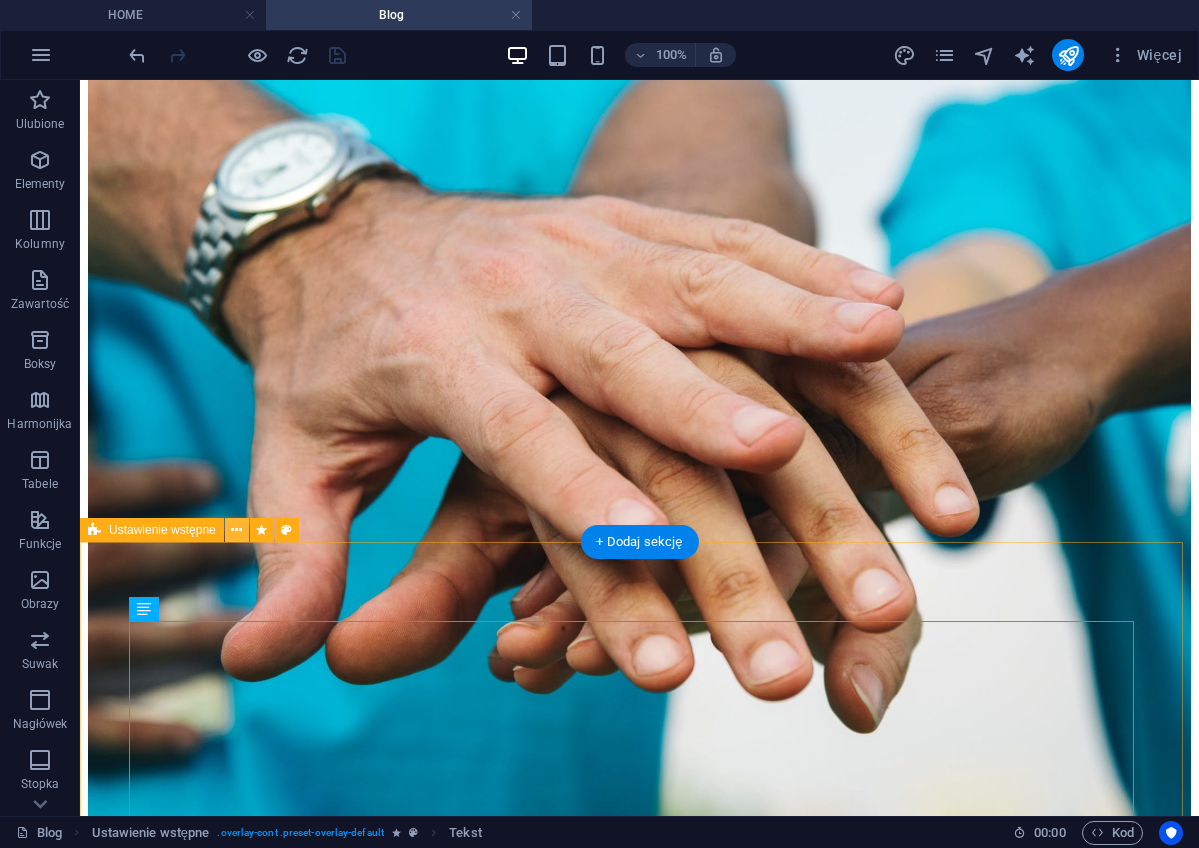 click at bounding box center [236, 530] 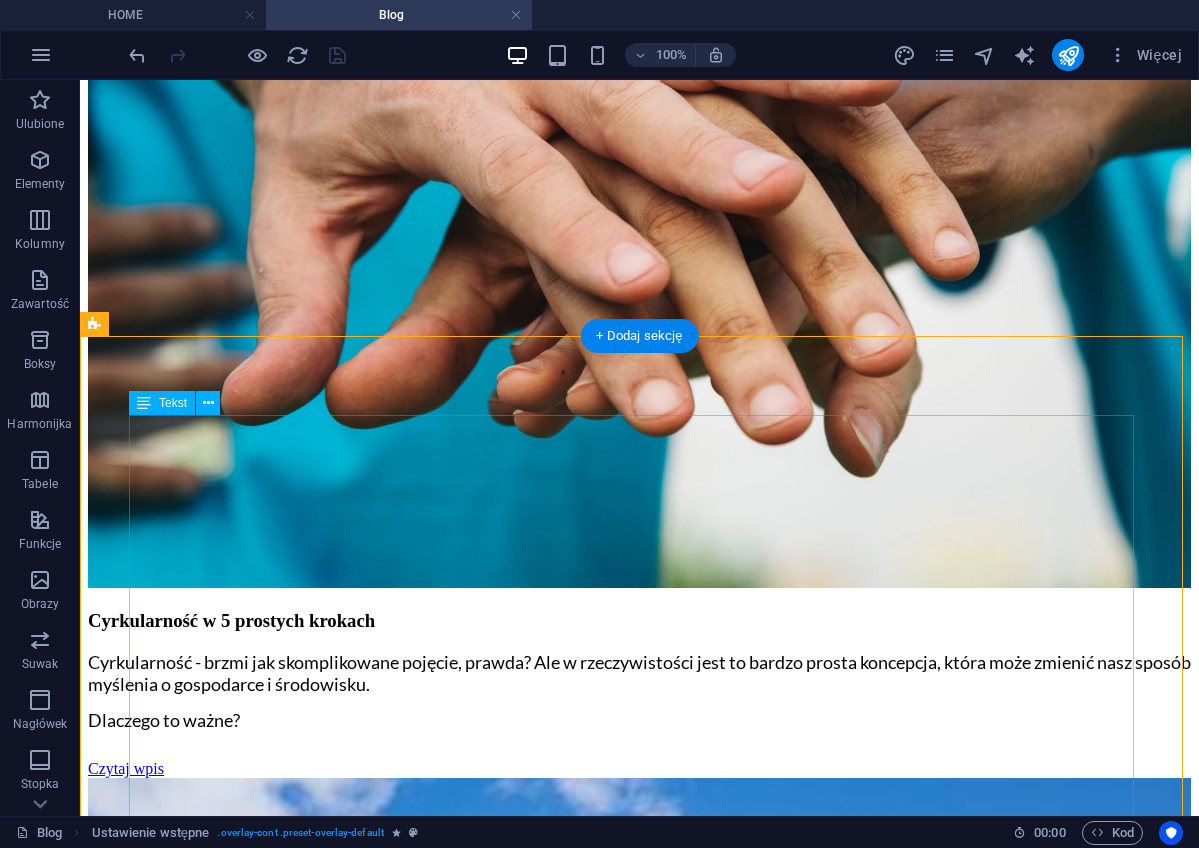 scroll, scrollTop: 1296, scrollLeft: 0, axis: vertical 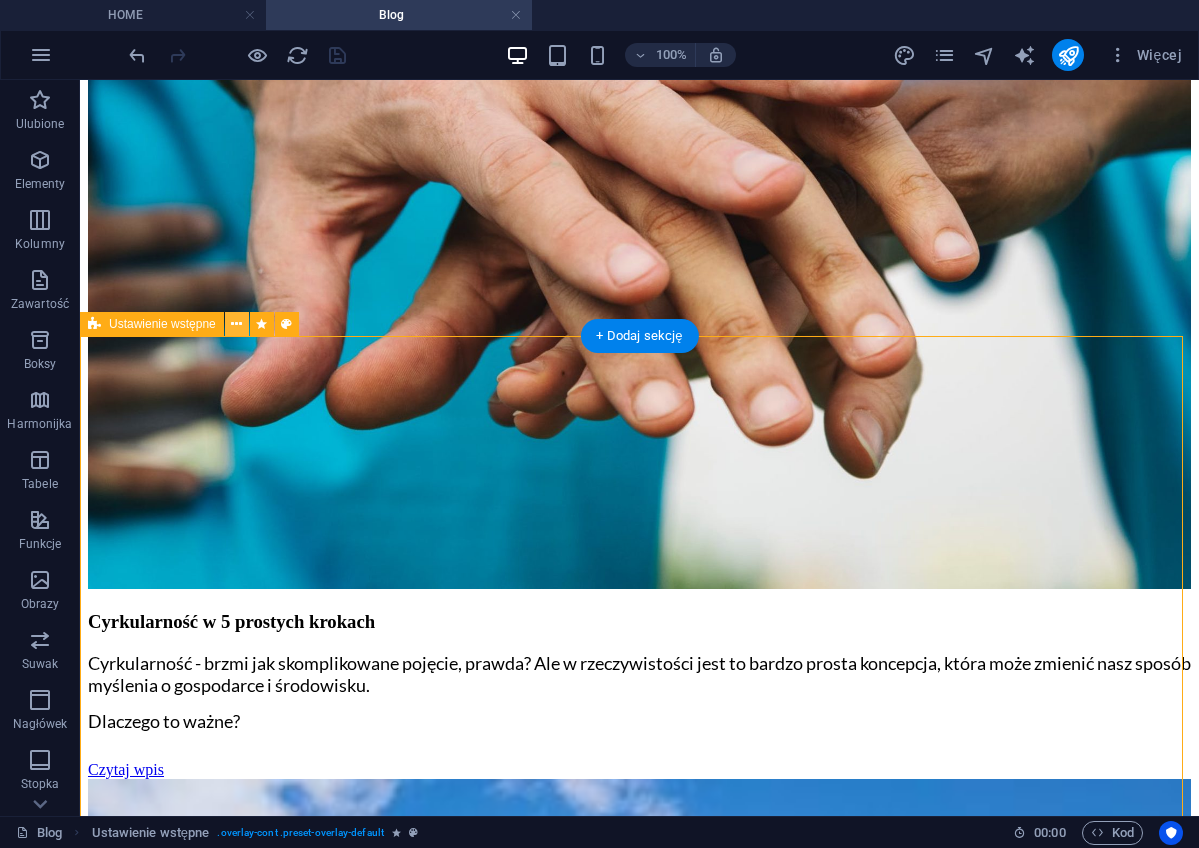 click at bounding box center [236, 324] 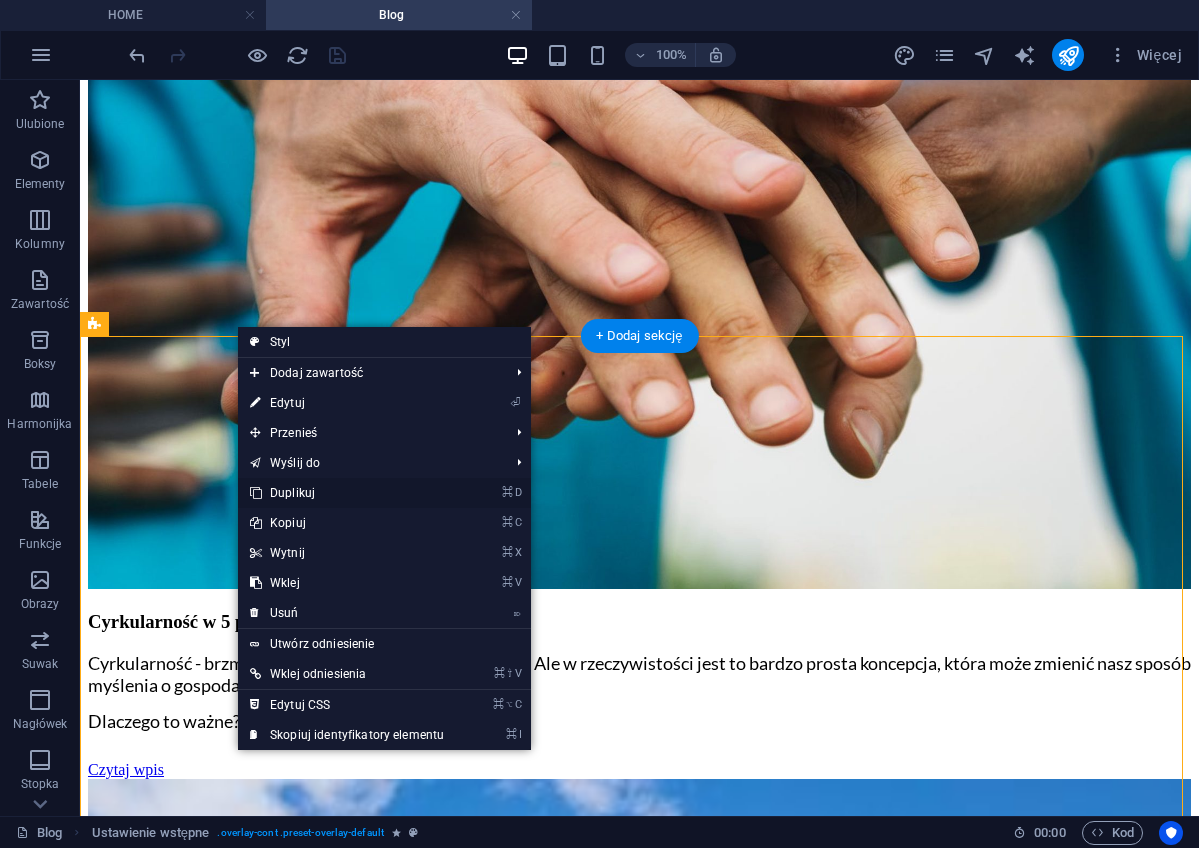 click on "⌘ D  Duplikuj" at bounding box center [347, 493] 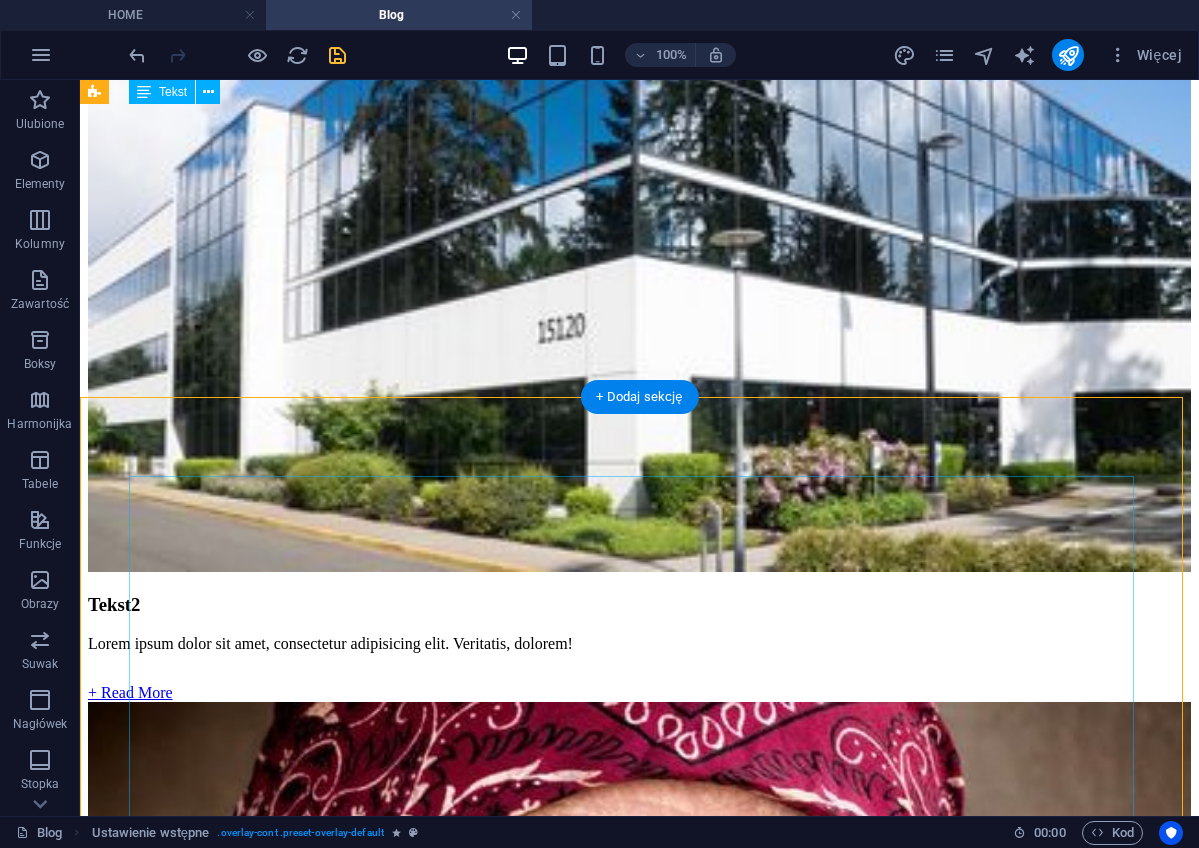 scroll, scrollTop: 2266, scrollLeft: 0, axis: vertical 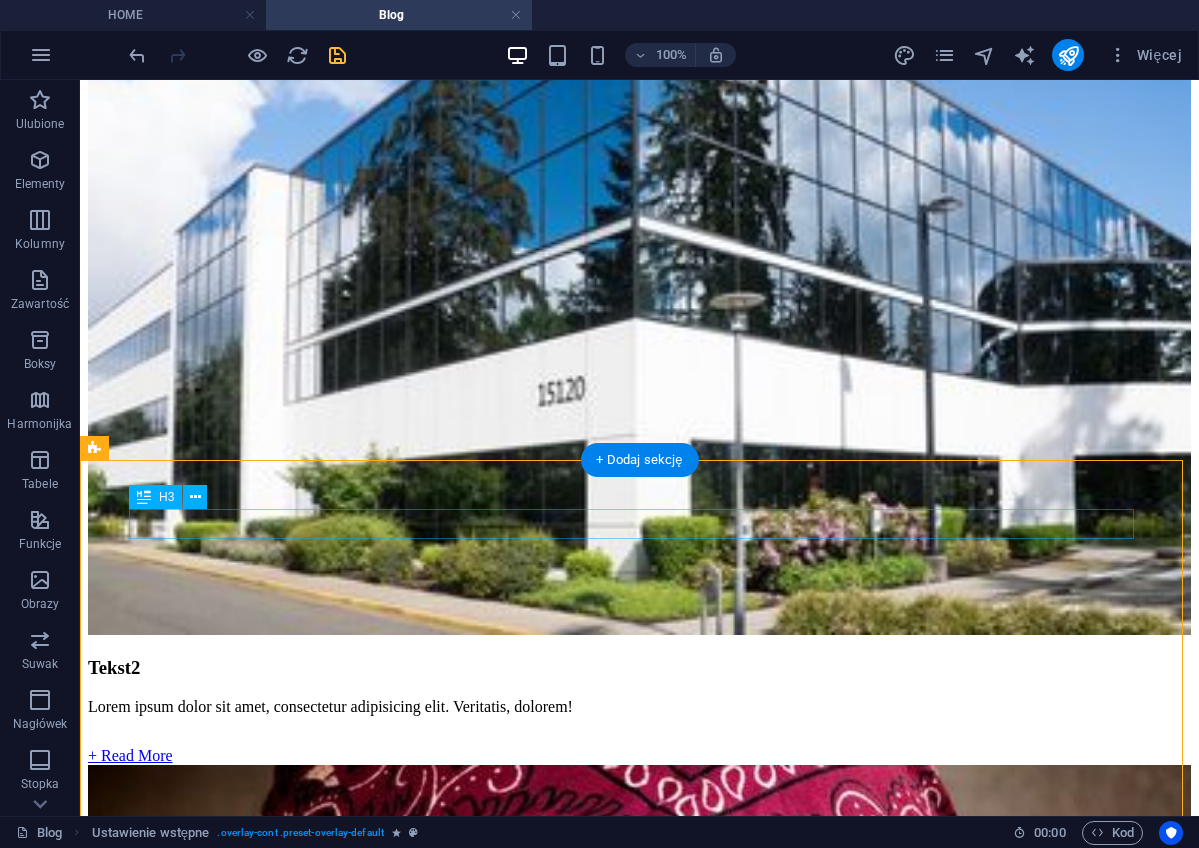 click on "Cyrkularność w 5 prostych krokach:" at bounding box center (639, 5949) 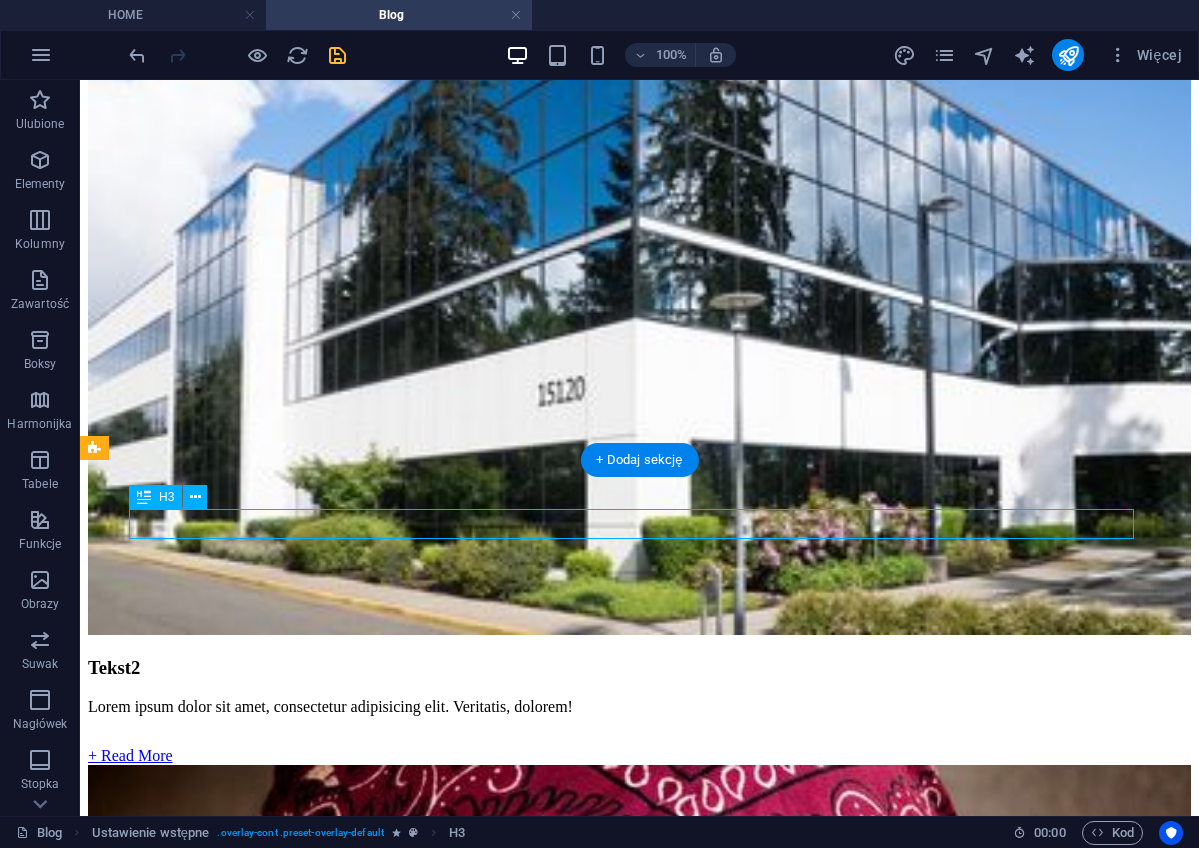 click on "Cyrkularność w 5 prostych krokach:" at bounding box center [639, 5949] 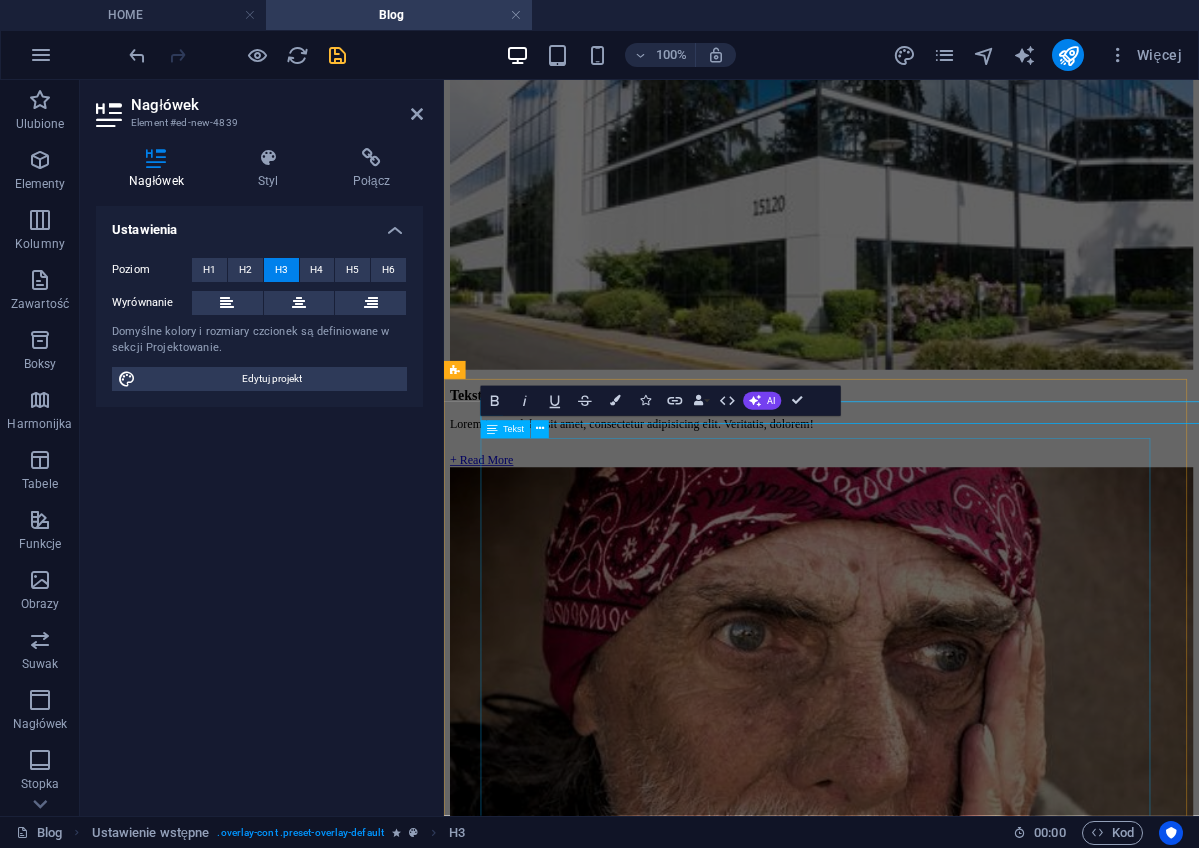 click on "Cyrkularność  - brzmi jak skomplikowane pojęcie, prawda? Ale w rzeczywistości jest to bardzo prosta koncepcja, która może zmienić nasz sposób myślenia o gospodarce i środowisku.   Tradycyjnie nasza gospodarka działa na zasadzie "weź, użyj, wyrzuć". Kupujemy rzeczy, używamy i w końcu je wyrzucamy. Ale co by było, gdybyśmy zaczęli myśleć inaczej? Cyrkularność  to podejście do życia, w którym nic się  nie marnuje ! Moja babcia mówiła: "Nie wyrzucaj, bo to się jeszcze przyda!” Czy Twoja też? Ooo! to były liderkami cyrkularności! :)     Cyrkularność to idea, że produkty i materiały krążą w gospodarce jak  w cyklu zamkniętym . Czyli zamiast wyrzucać rzeczy - naprawiamy je, przetwarzamy (recyklingujemy) i wykorzystujemy ponownie.   W cyrkularności to, co nie jest już komuś potrzebne, staje się  surowcem , materiałem budowlanym dla kogoś innego.     Dlaczego to ważne?   Cyrkularność - na poziomie gospodarki - pomaga ograniczyć  Ogranicza marnotrawstwo i" at bounding box center [947, 6145] 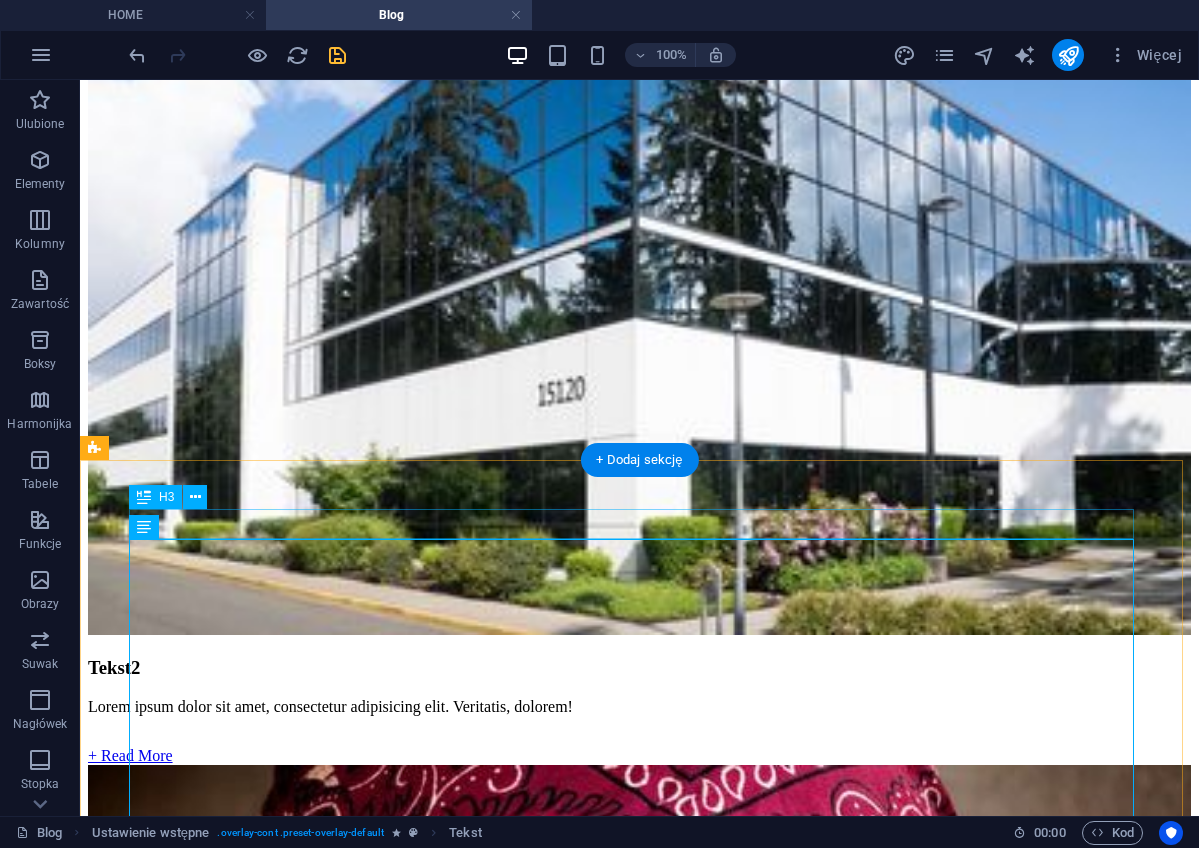 click on "Cyrkularność w 5 prostych krokach:" at bounding box center [639, 5949] 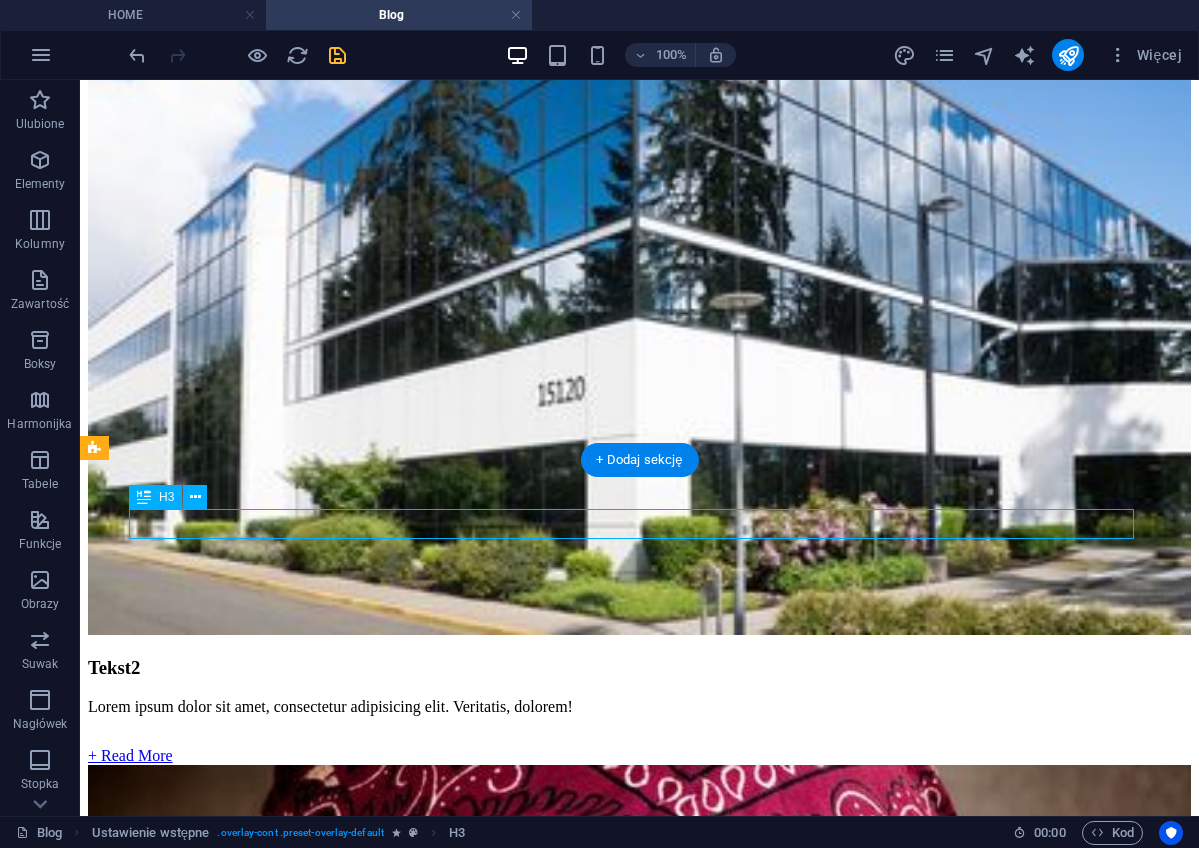 click on "Cyrkularność w 5 prostych krokach:" at bounding box center (639, 5949) 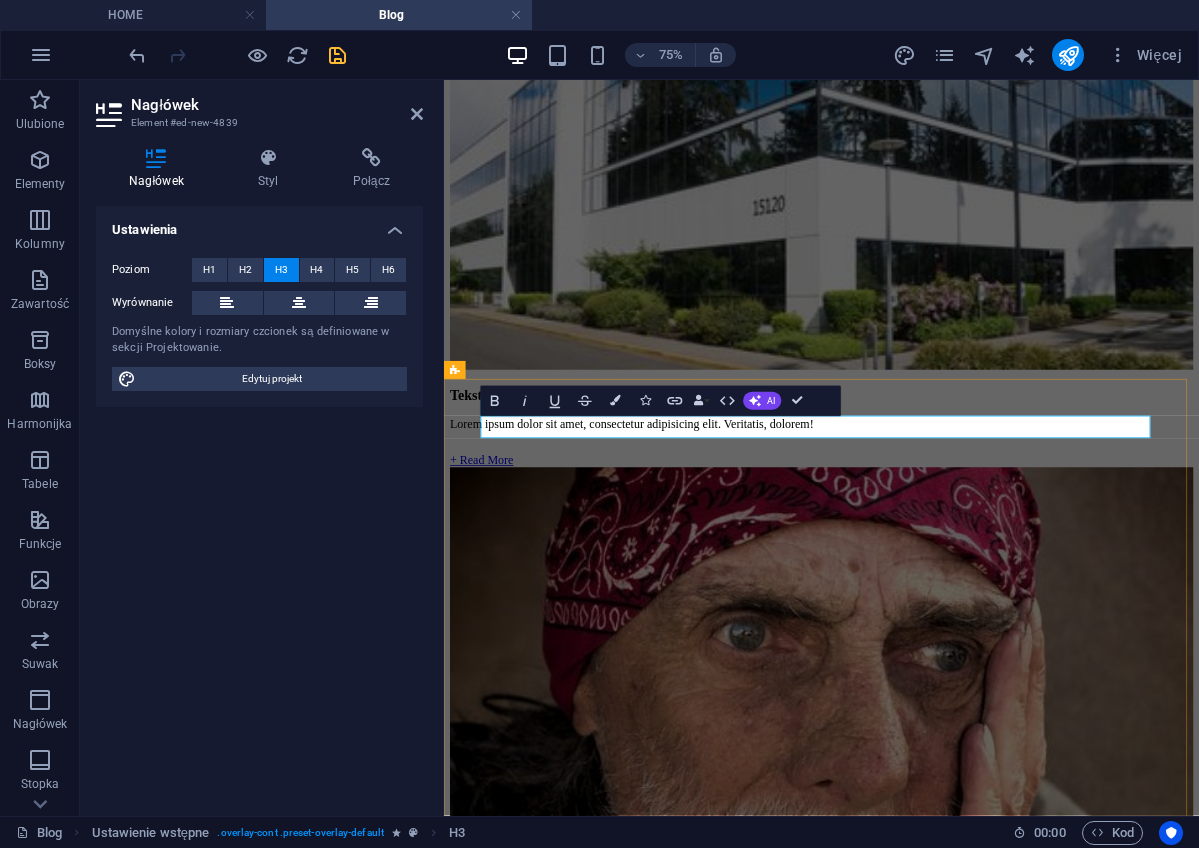 drag, startPoint x: 1117, startPoint y: 544, endPoint x: 757, endPoint y: 552, distance: 360.08887 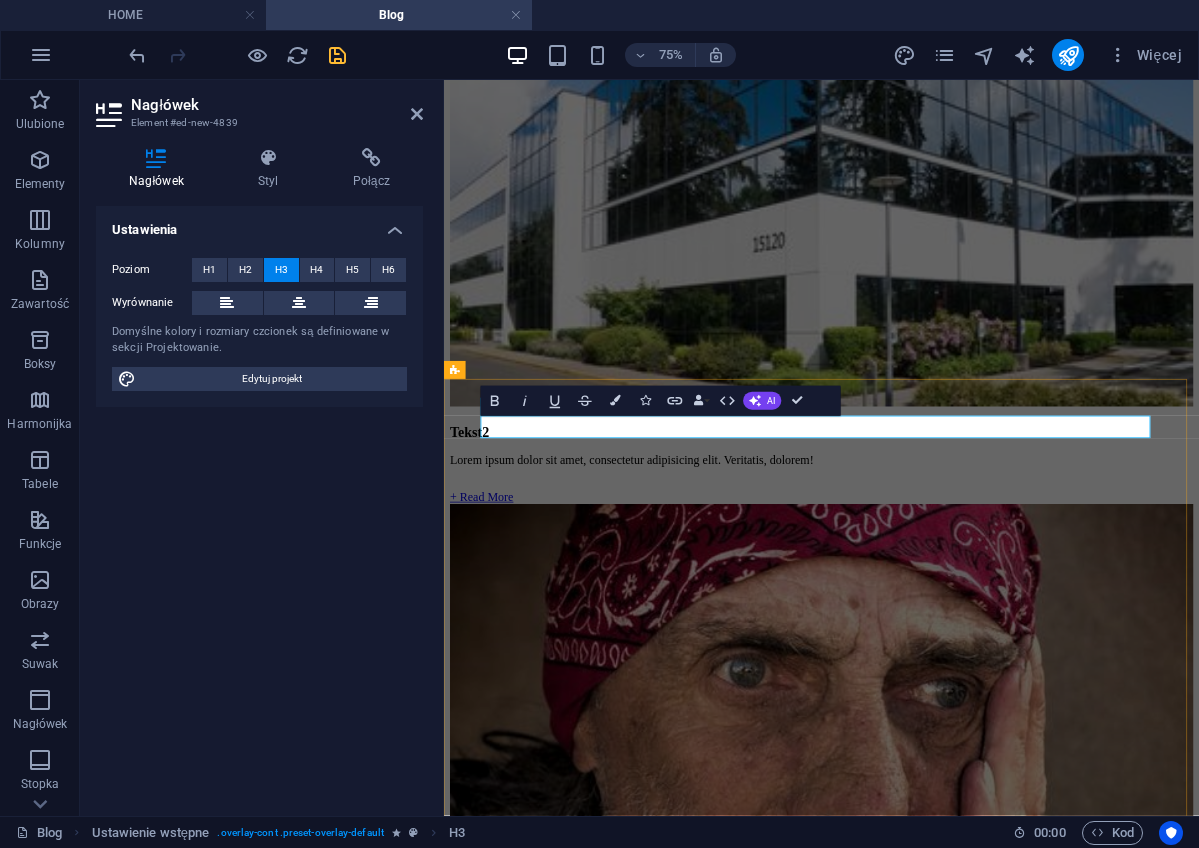 type 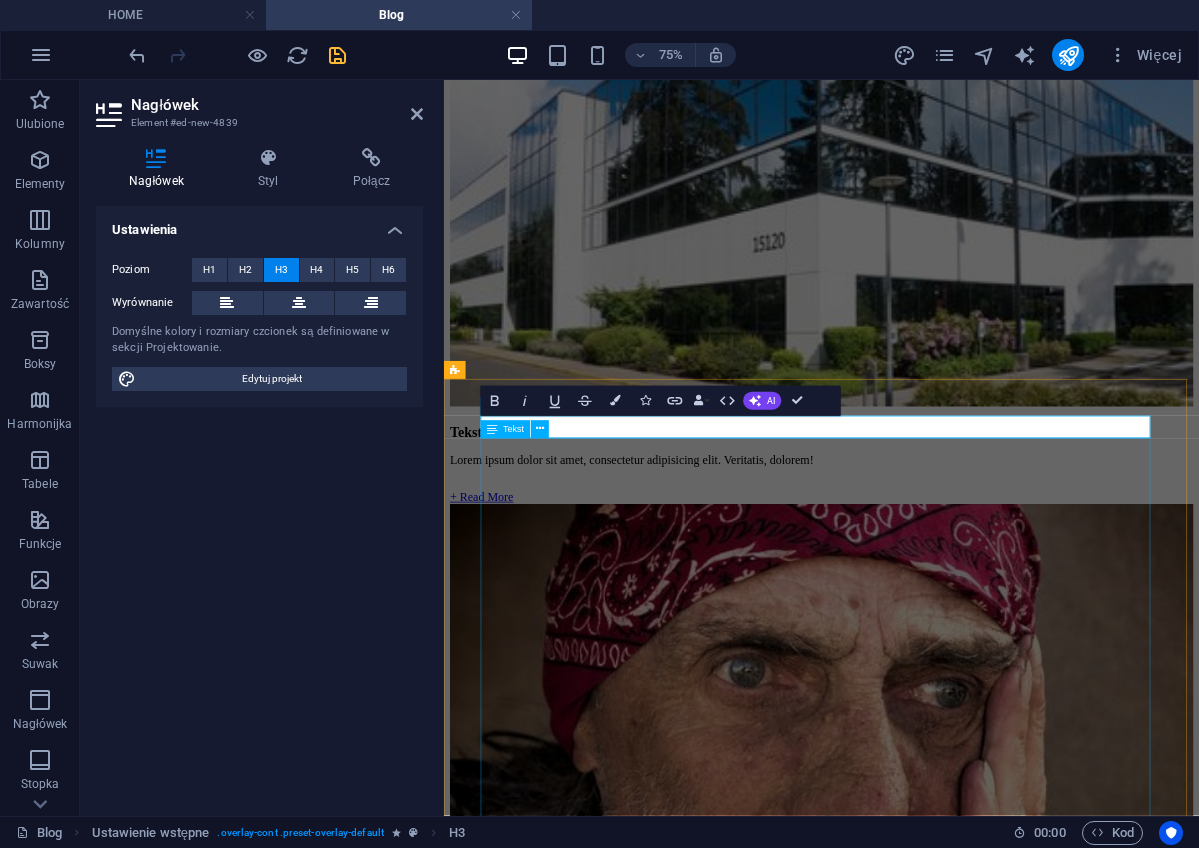 click on "Cyrkularność  - brzmi jak skomplikowane pojęcie, prawda? Ale w rzeczywistości jest to bardzo prosta koncepcja, która może zmienić nasz sposób myślenia o gospodarce i środowisku.   Tradycyjnie nasza gospodarka działa na zasadzie "weź, użyj, wyrzuć". Kupujemy rzeczy, używamy i w końcu je wyrzucamy. Ale co by było, gdybyśmy zaczęli myśleć inaczej? Cyrkularność  to podejście do życia, w którym nic się  nie marnuje ! Moja babcia mówiła: "Nie wyrzucaj, bo to się jeszcze przyda!” Czy Twoja też? Ooo! to były liderkami cyrkularności! :)     Cyrkularność to idea, że produkty i materiały krążą w gospodarce jak  w cyklu zamkniętym . Czyli zamiast wyrzucać rzeczy - naprawiamy je, przetwarzamy (recyklingujemy) i wykorzystujemy ponownie.   W cyrkularności to, co nie jest już komuś potrzebne, staje się  surowcem , materiałem budowlanym dla kogoś innego.     Dlaczego to ważne?   Cyrkularność - na poziomie gospodarki - pomaga ograniczyć  Ogranicza marnotrawstwo i" at bounding box center (947, 6194) 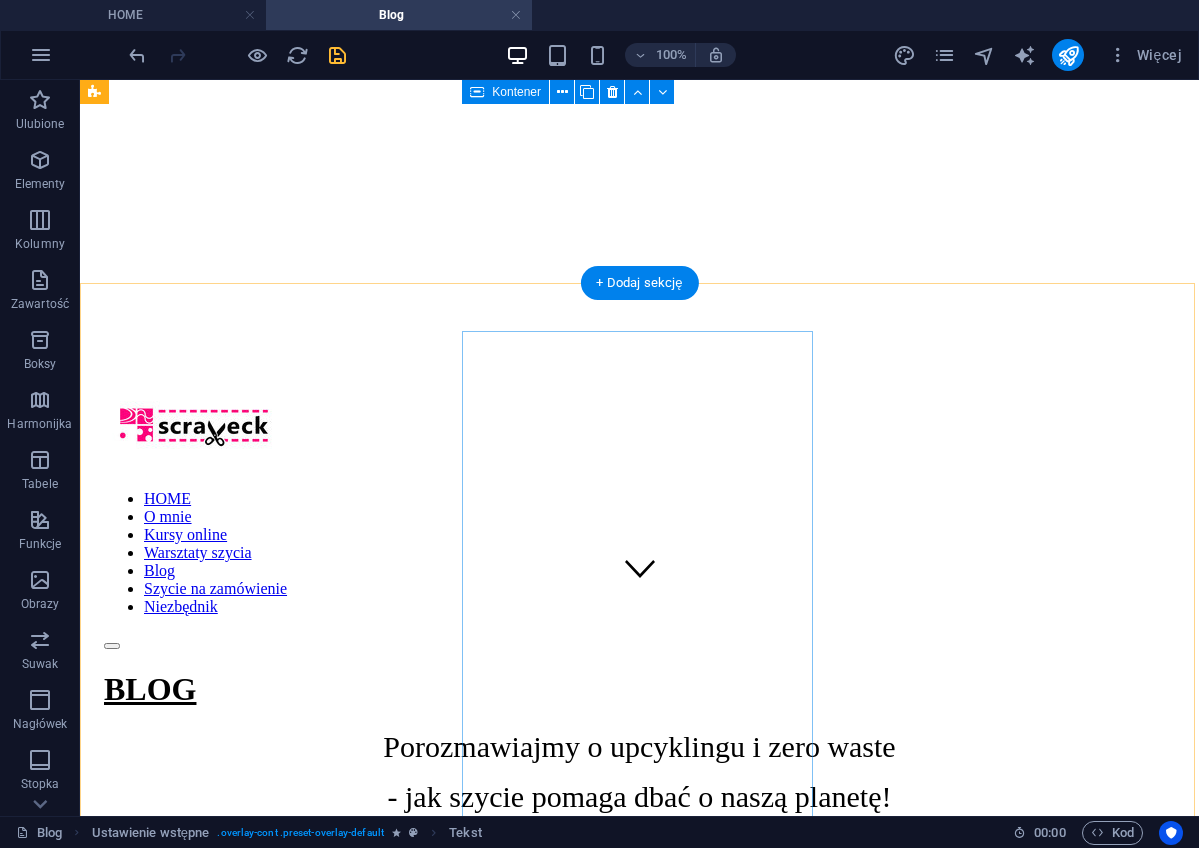 scroll, scrollTop: 196, scrollLeft: 0, axis: vertical 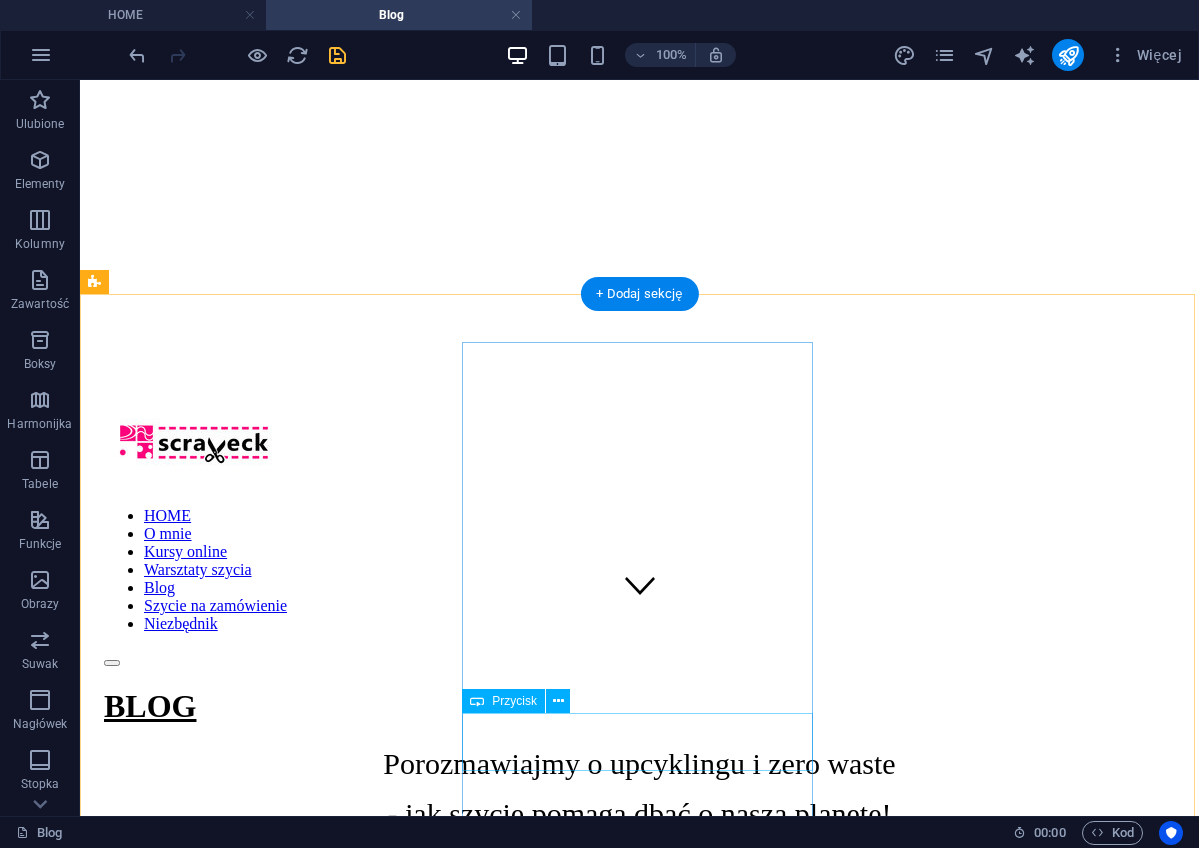 click on "+ Read More" at bounding box center (639, 2826) 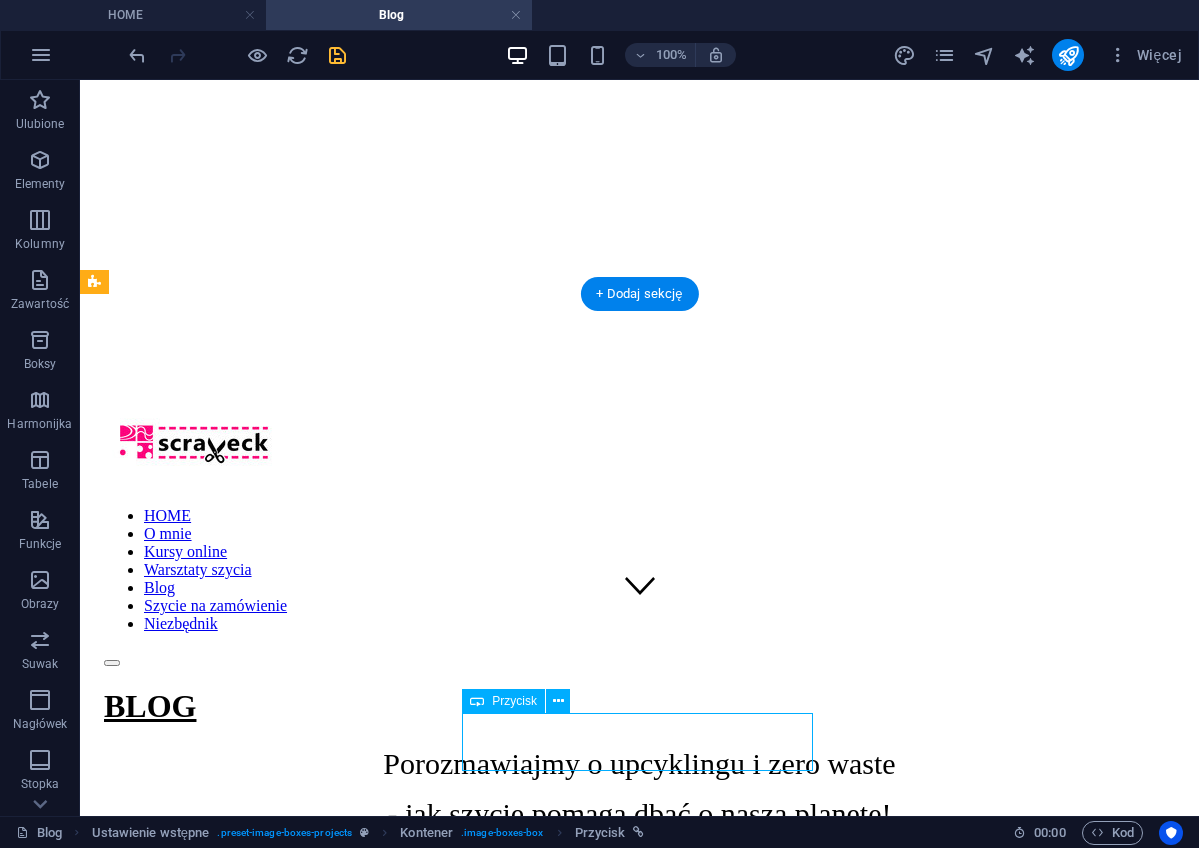 click on "+ Read More" at bounding box center (639, 2826) 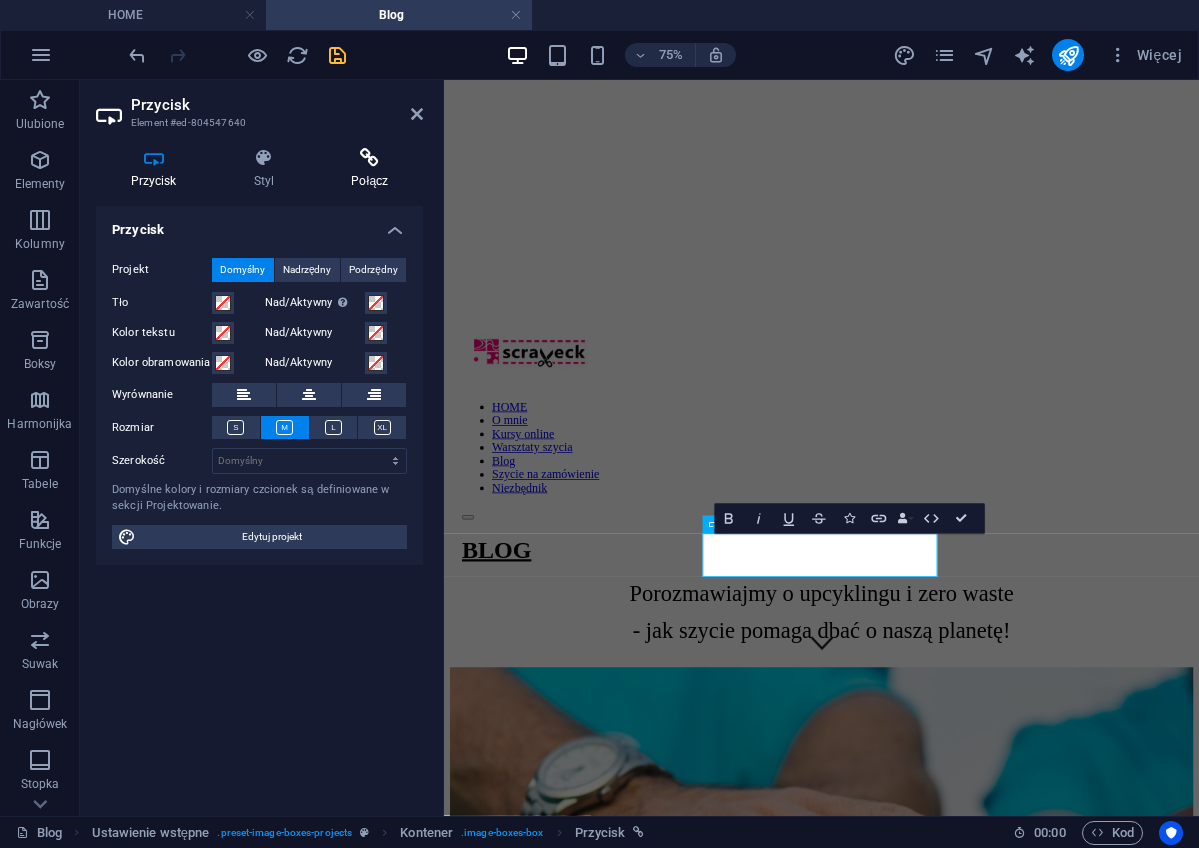click at bounding box center (370, 158) 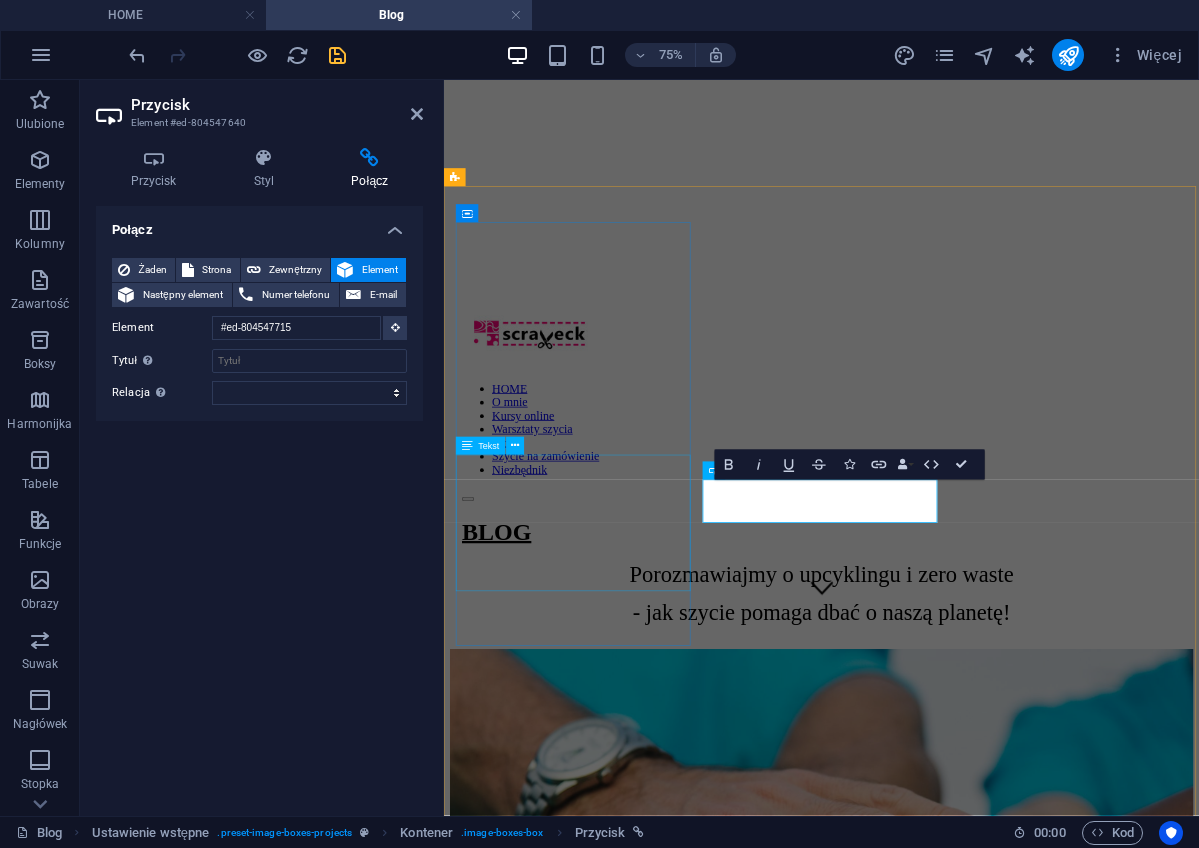 scroll, scrollTop: 271, scrollLeft: 0, axis: vertical 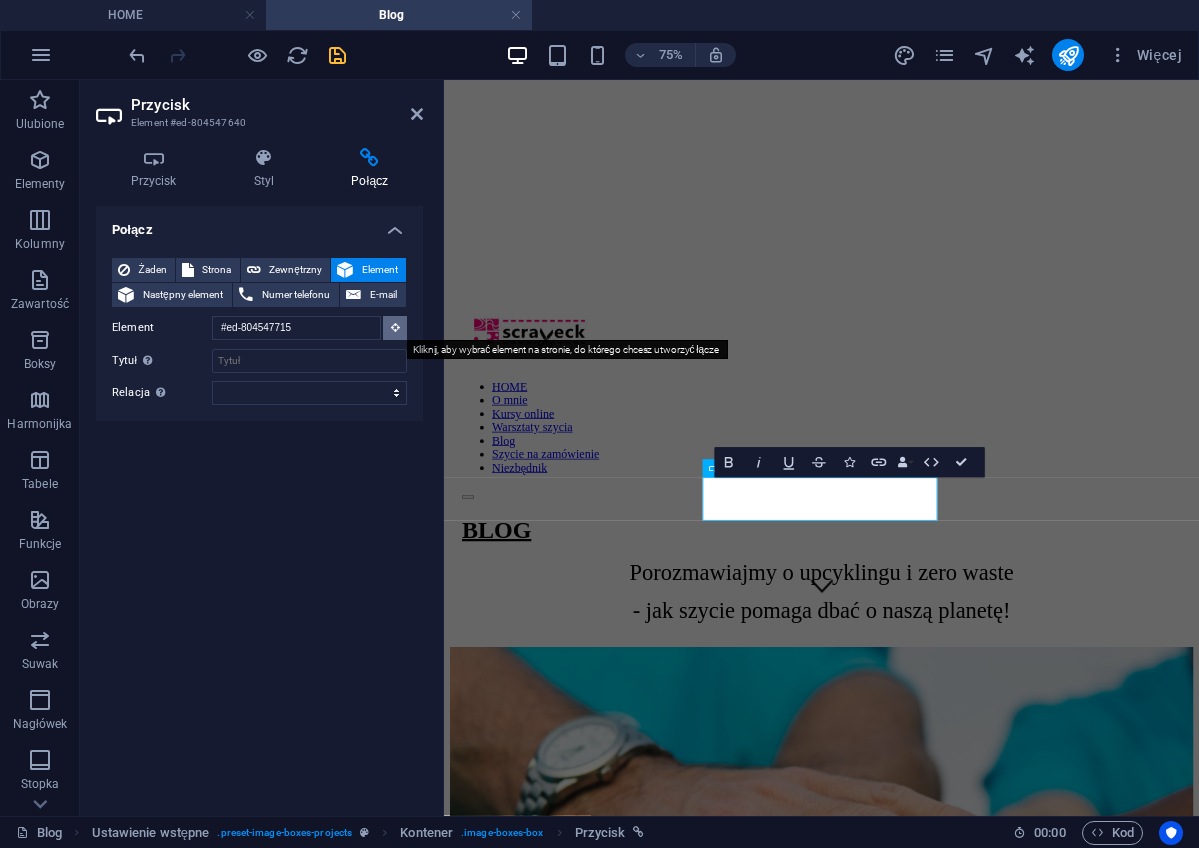 click at bounding box center [395, 327] 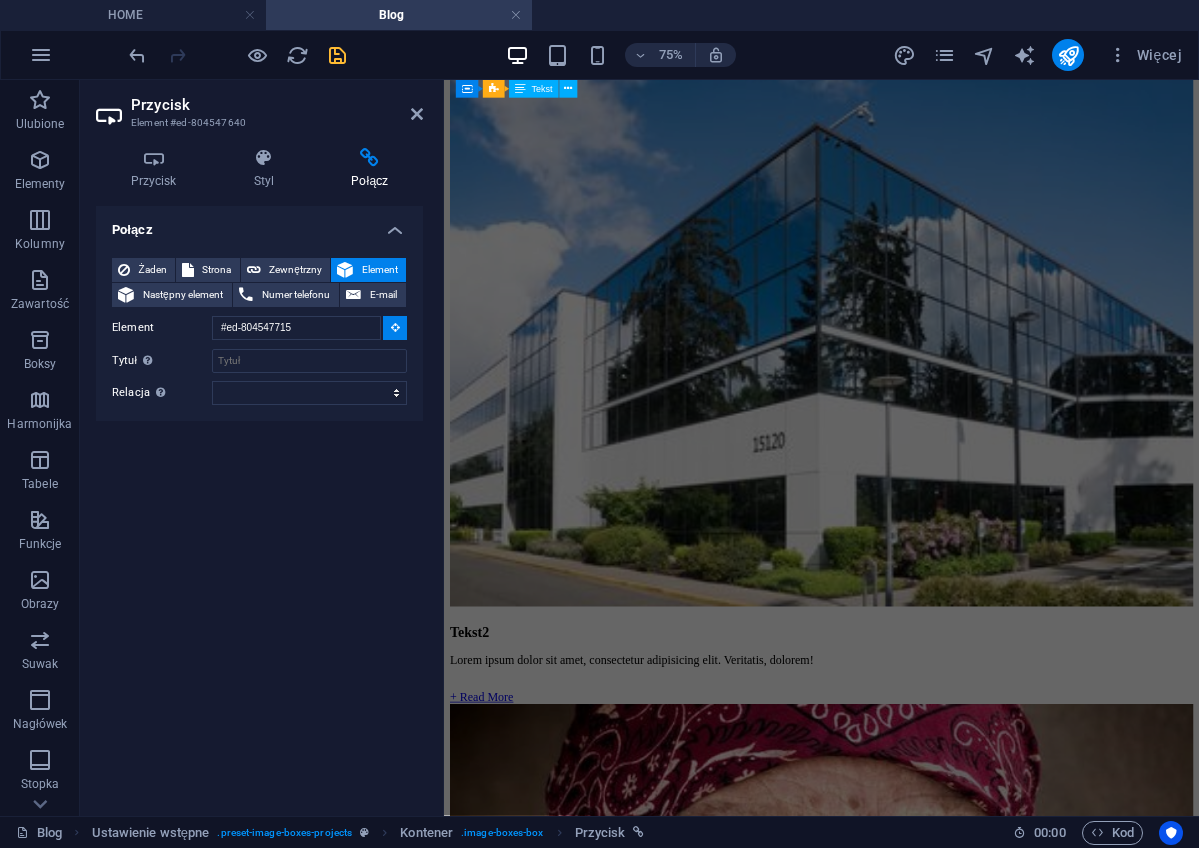 scroll, scrollTop: 2091, scrollLeft: 0, axis: vertical 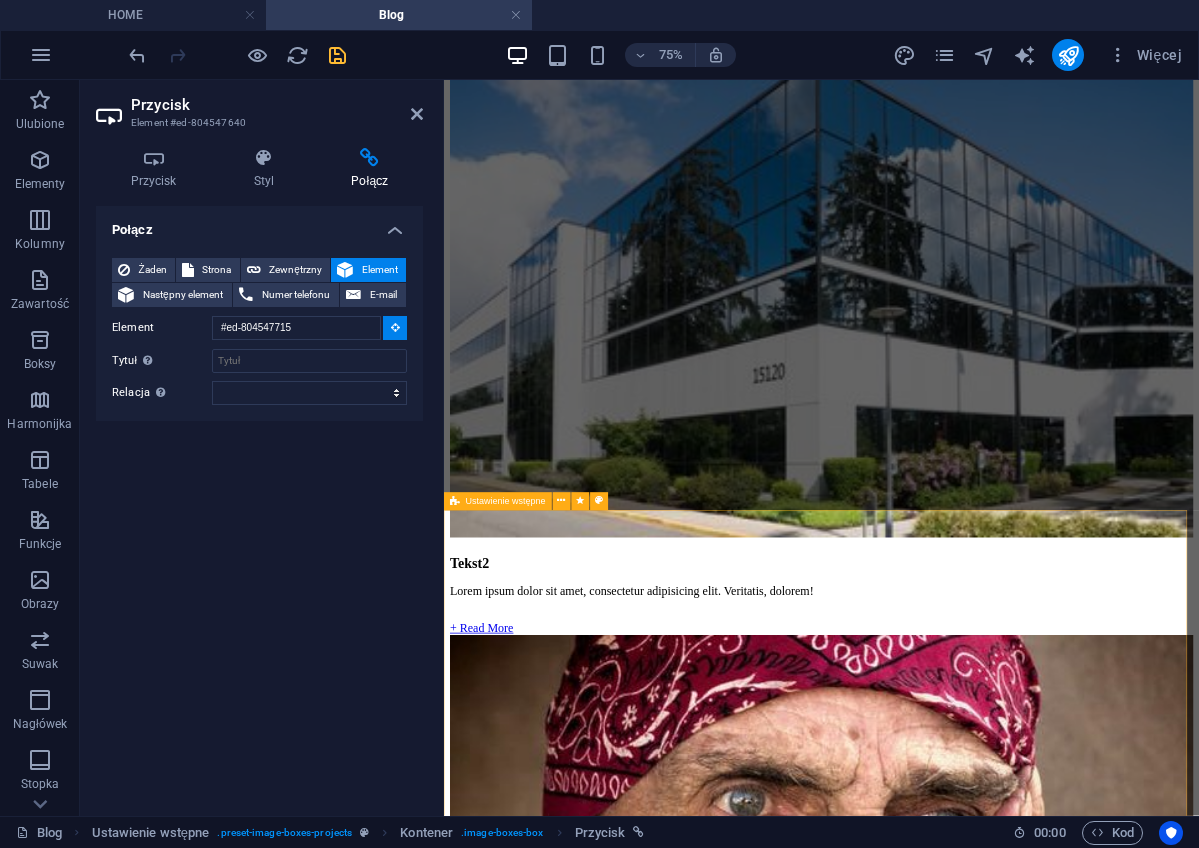 click on "Tekst 2 Cyrkularność  - brzmi jak skomplikowane pojęcie, prawda? Ale w rzeczywistości jest to bardzo prosta koncepcja, która może zmienić nasz sposób myślenia o gospodarce i środowisku.   Tradycyjnie nasza gospodarka działa na zasadzie "weź, użyj, wyrzuć". Kupujemy rzeczy, używamy i w końcu je wyrzucamy. Ale co by było, gdybyśmy zaczęli myśleć inaczej? Cyrkularność  to podejście do życia, w którym nic się  nie marnuje ! Moja babcia mówiła: "Nie wyrzucaj, bo to się jeszcze przyda!” Czy Twoja też? Ooo! to były liderkami cyrkularności! :)     Cyrkularność to idea, że produkty i materiały krążą w gospodarce jak  w cyklu zamkniętym . Czyli zamiast wyrzucać rzeczy - naprawiamy je, przetwarzamy (recyklingujemy) i wykorzystujemy ponownie.   W cyrkularności to, co nie jest już komuś potrzebne, staje się  surowcem , materiałem budowlanym dla kogoś innego.     Dlaczego to ważne?   Cyrkularność - na poziomie gospodarki - pomaga ograniczyć  nowe miejsca pracy. !" at bounding box center [947, 6348] 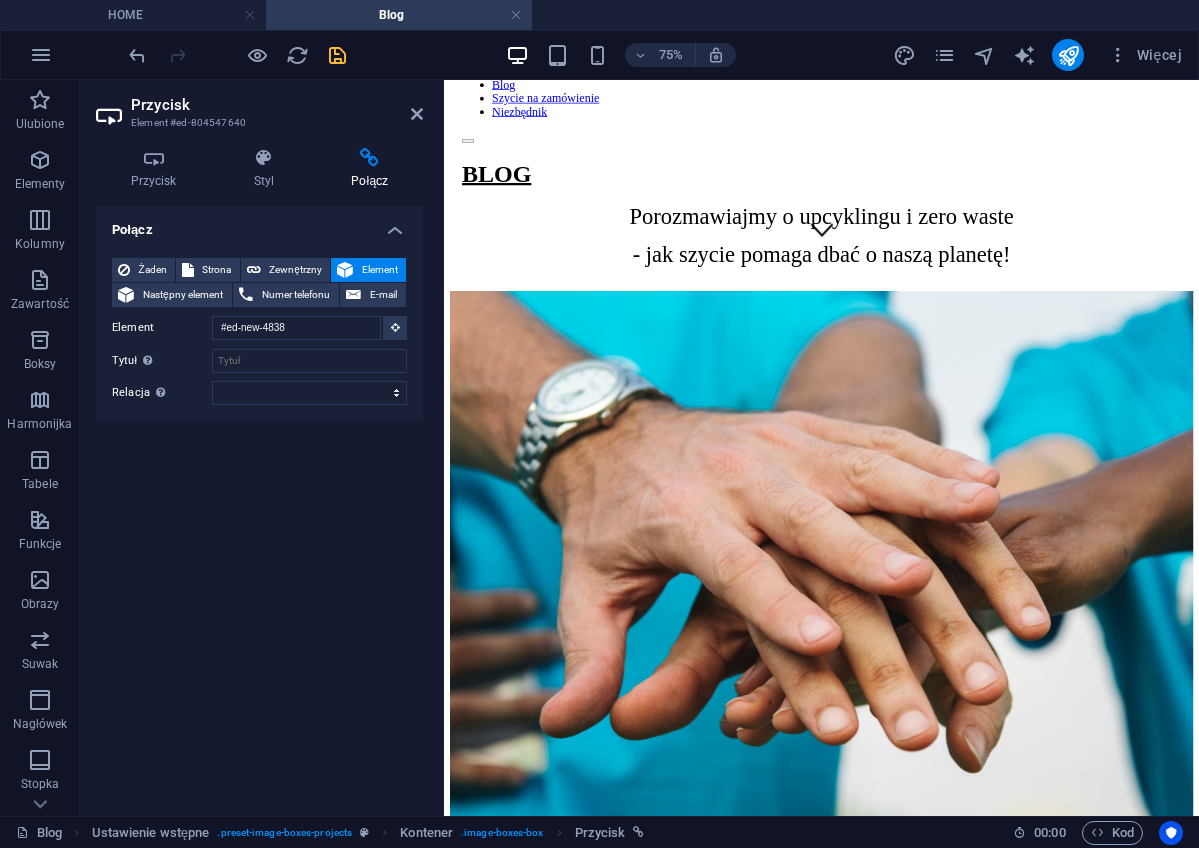 scroll, scrollTop: 339, scrollLeft: 0, axis: vertical 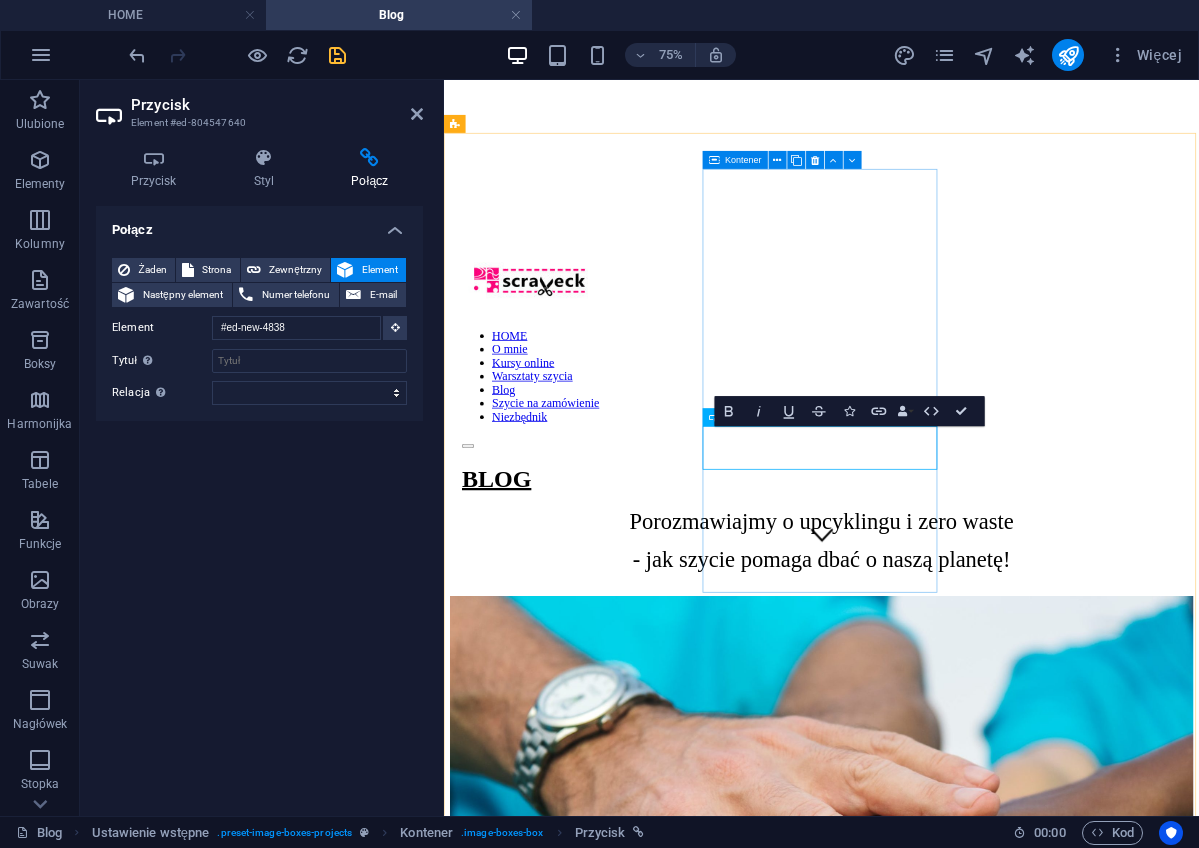 click on "Tekst2 Lorem ipsum dolor sit amet, consectetur adipisicing elit. Veritatis, dolorem! + Read More" at bounding box center (947, 2137) 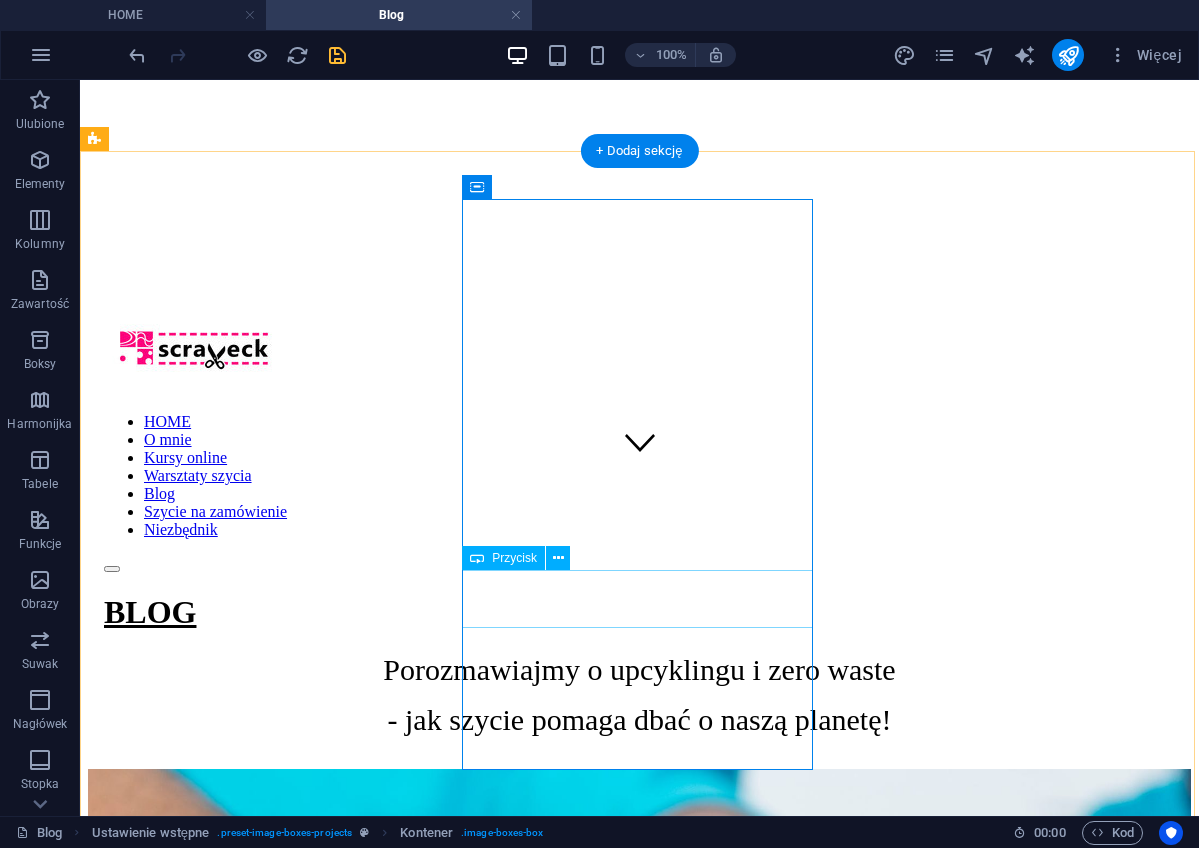 click on "+ Read More" at bounding box center (639, 2732) 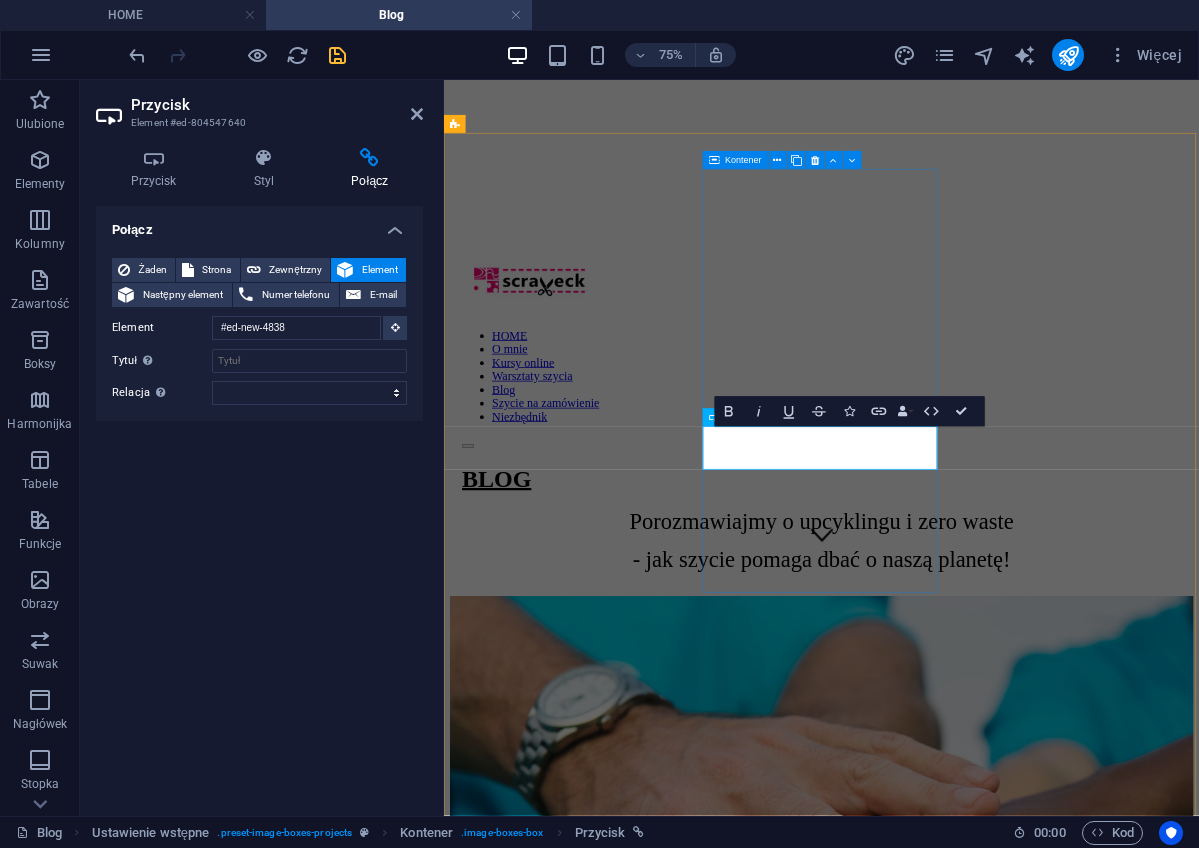 type 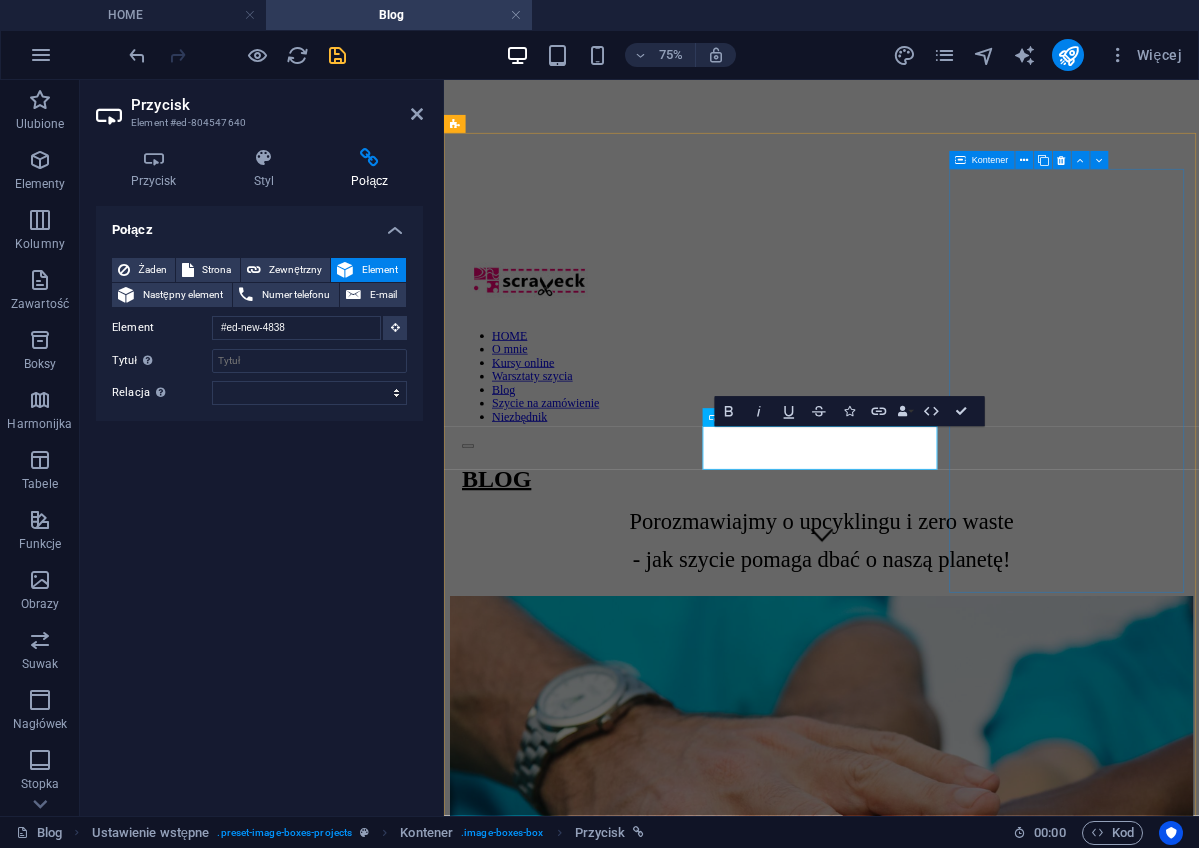 click on "Lorem ipsum dolor sit amet, consetetur. Lorem ipsum dolor sit amet, consectetur adipisicing elit. Veritatis, dolorem! + Read More" at bounding box center [947, 3009] 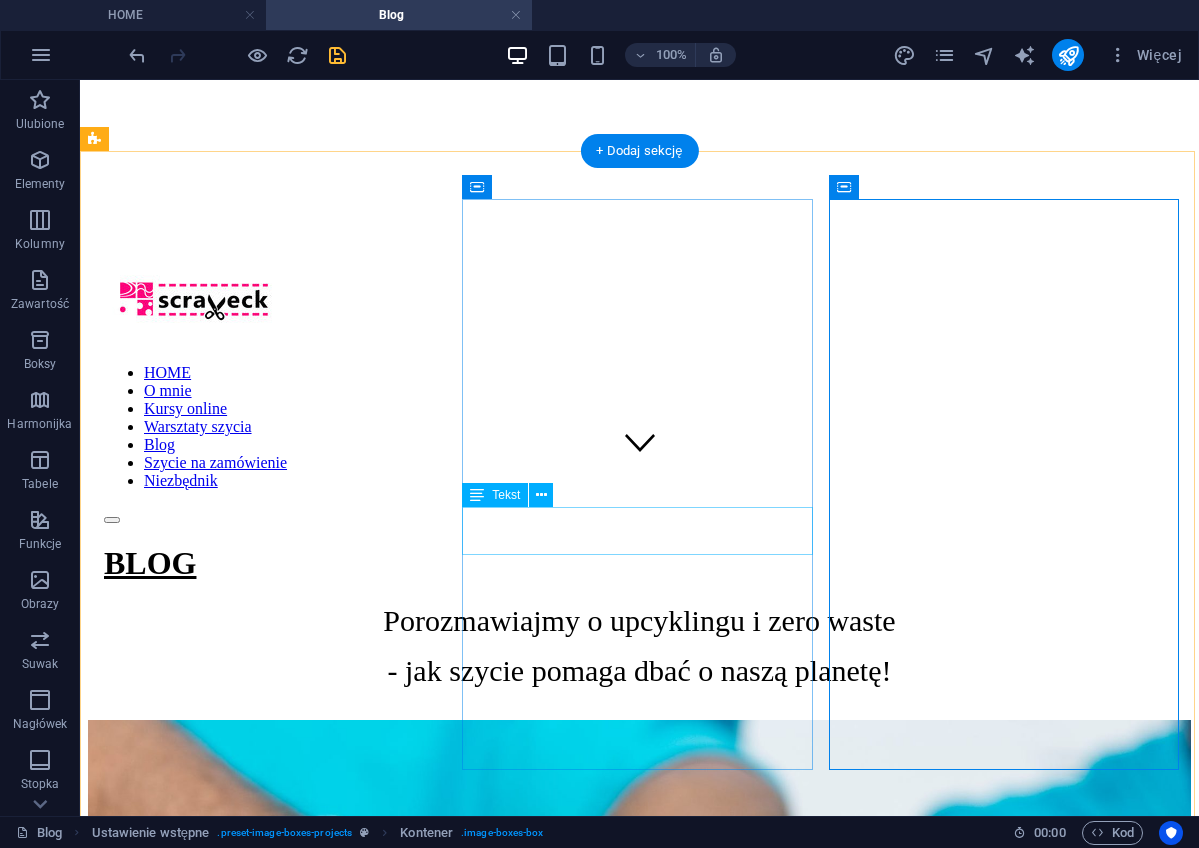 click on "Lorem ipsum dolor sit amet, consectetur adipisicing elit. Veritatis, dolorem!" at bounding box center [639, 2634] 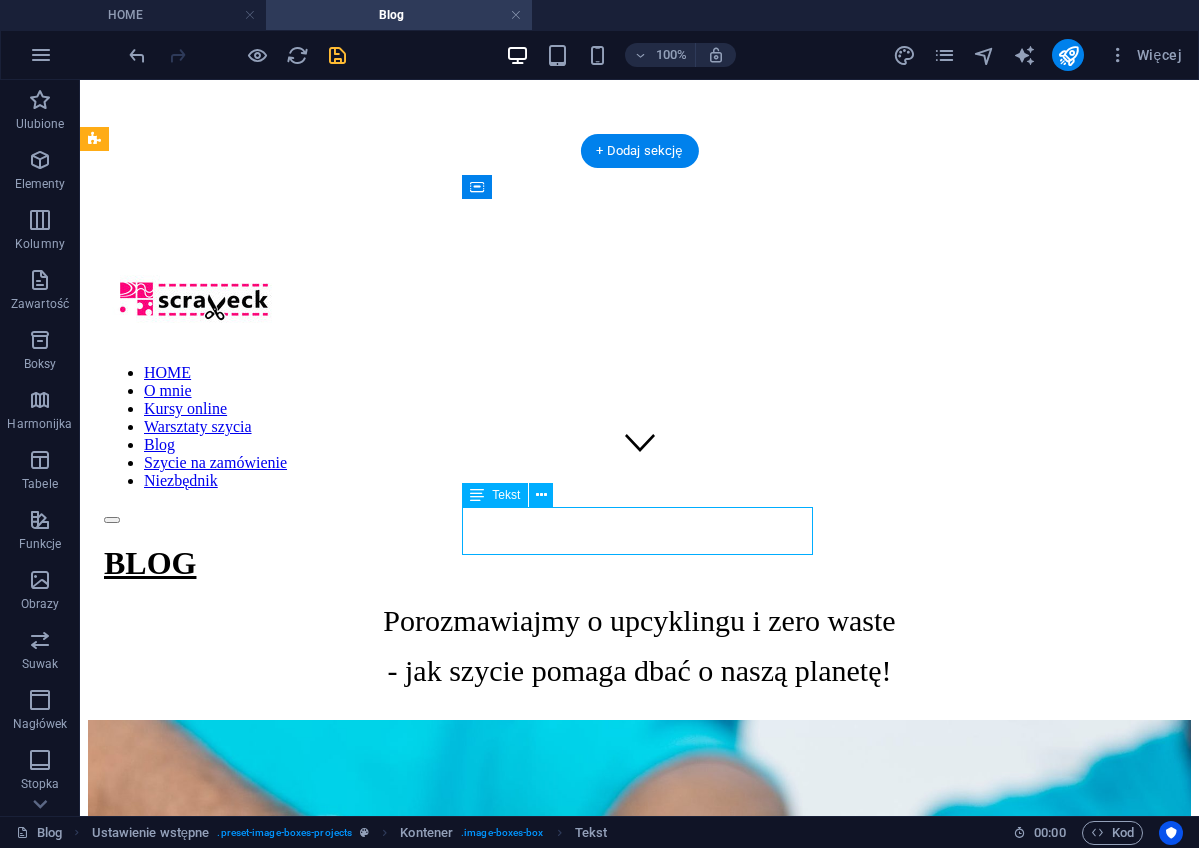 click on "Lorem ipsum dolor sit amet, consectetur adipisicing elit. Veritatis, dolorem!" at bounding box center (639, 2634) 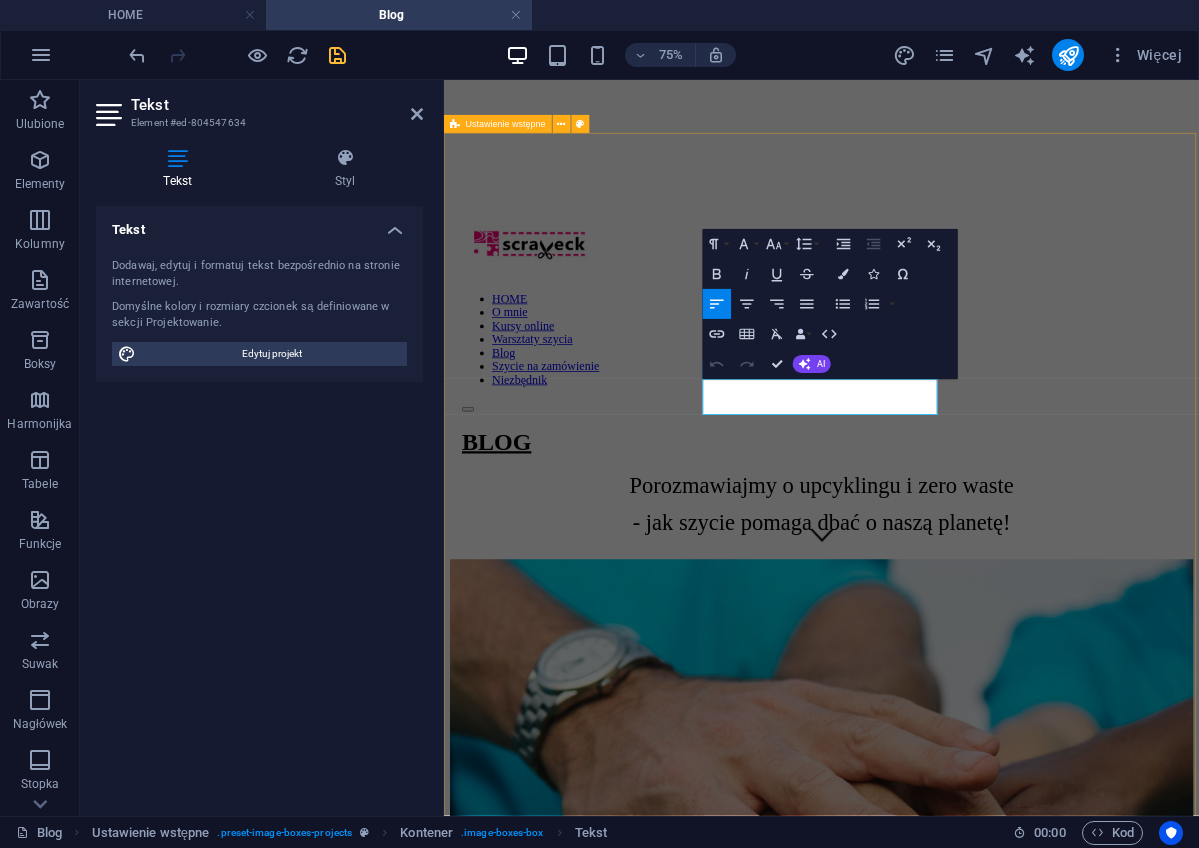 drag, startPoint x: 1051, startPoint y: 517, endPoint x: 785, endPoint y: 492, distance: 267.17224 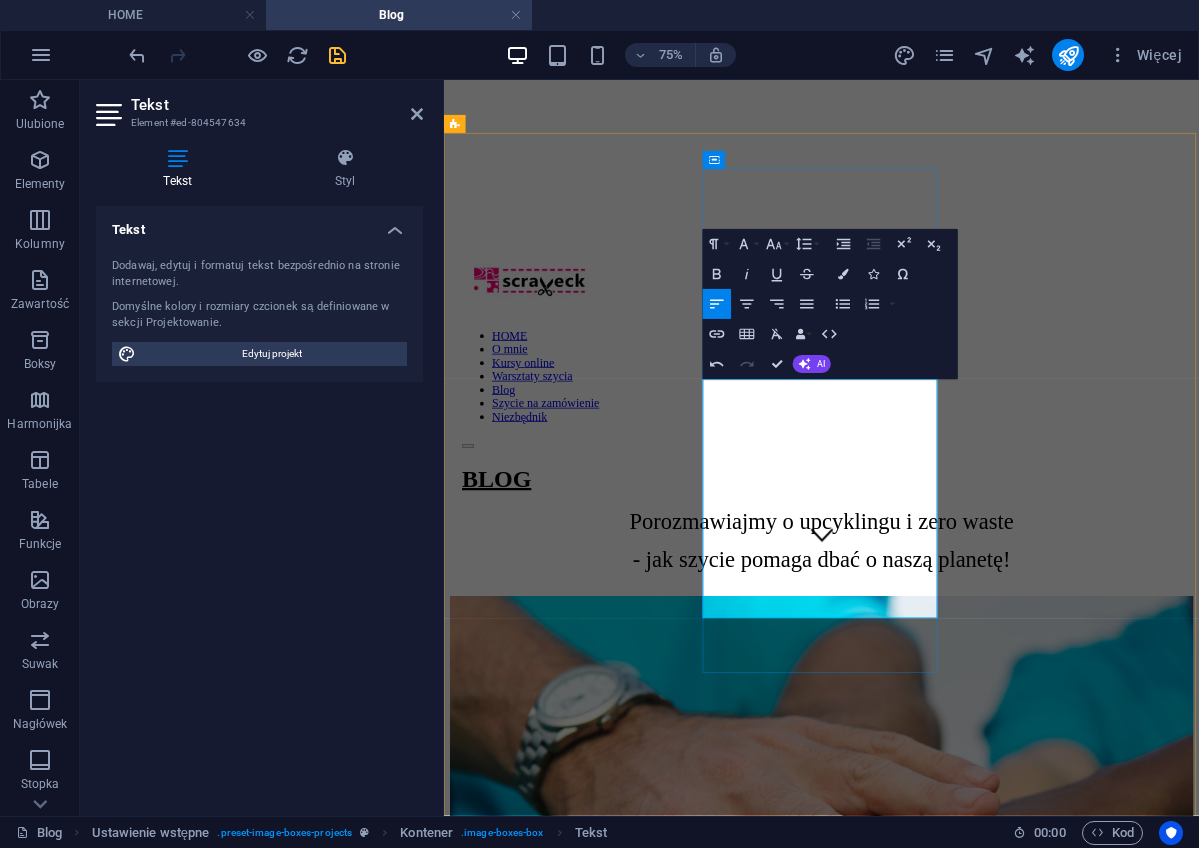 click on "Czy naprawdę ratuje Planetę?" at bounding box center [947, 2634] 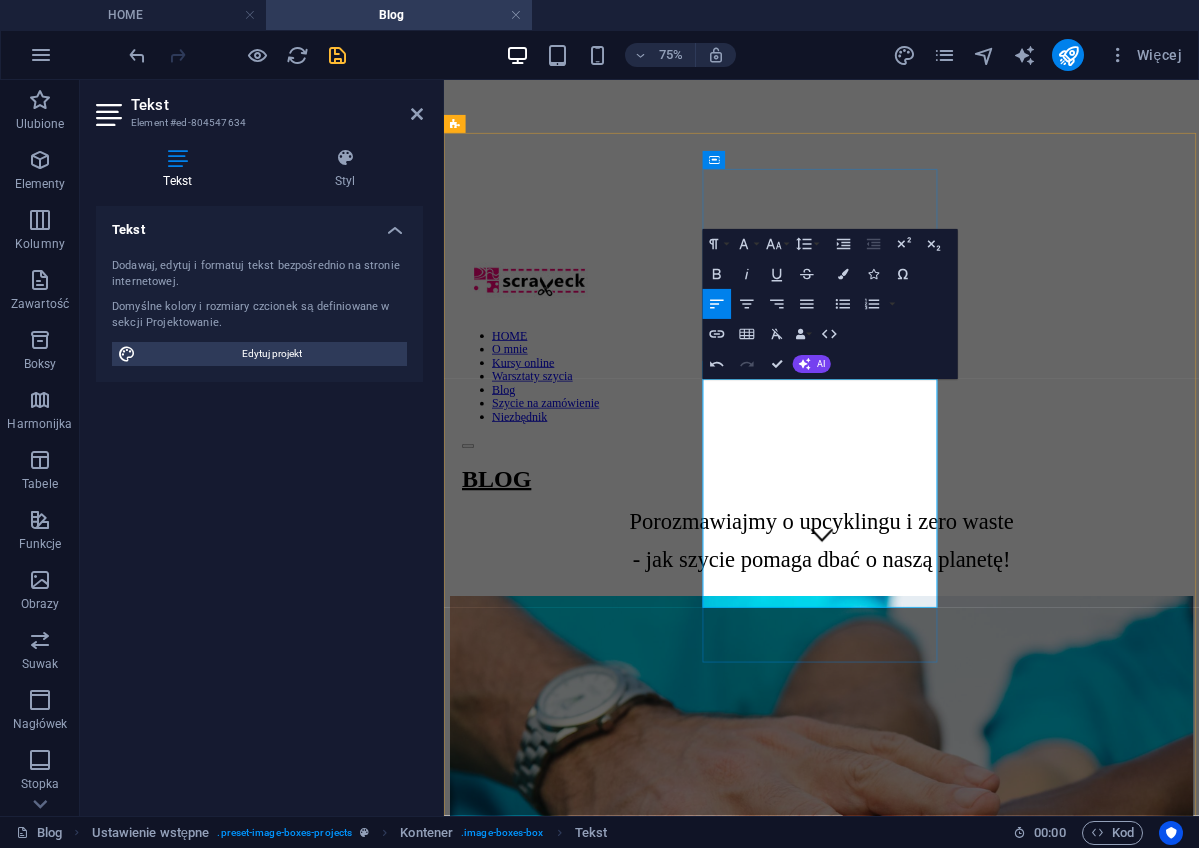 click on "O co chodzi z tą wartością czy znaczeniem?Czy naprawdę ratuje Planetę?" at bounding box center (947, 2604) 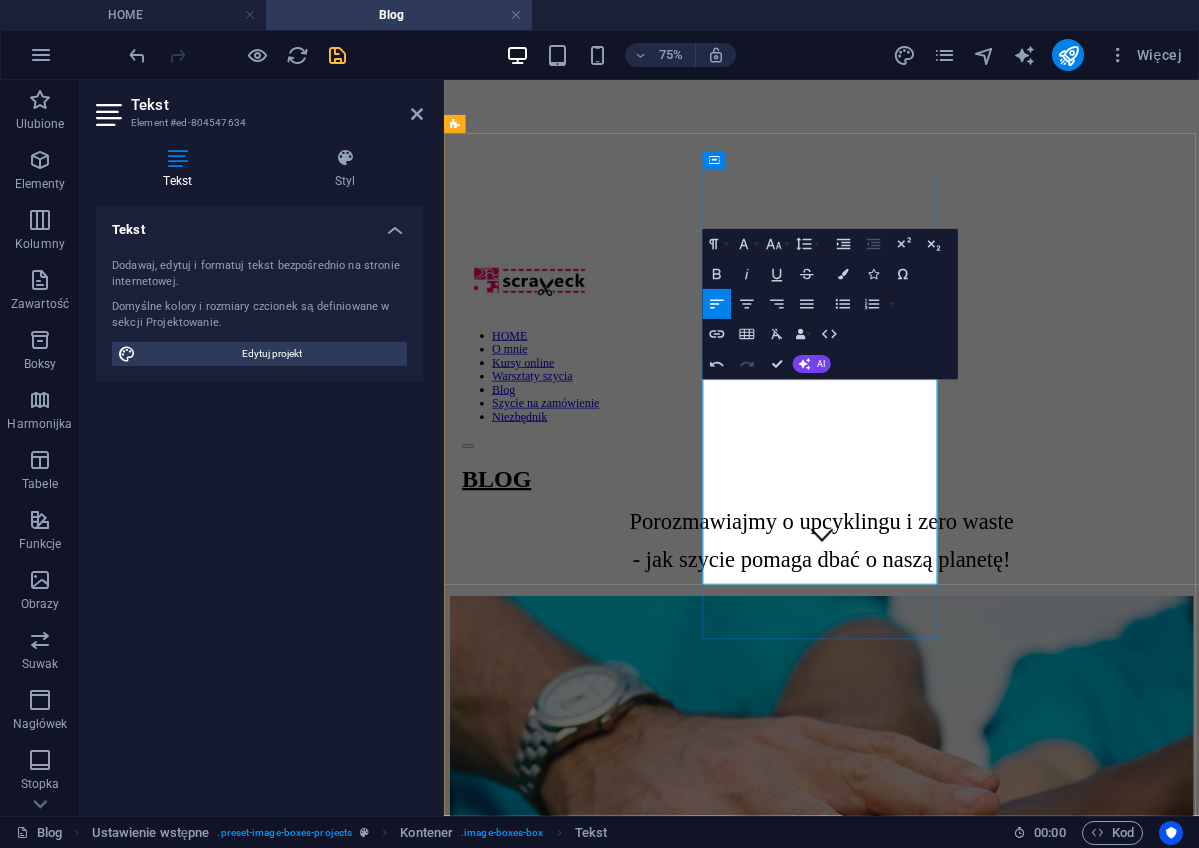 drag, startPoint x: 855, startPoint y: 508, endPoint x: 800, endPoint y: 493, distance: 57.00877 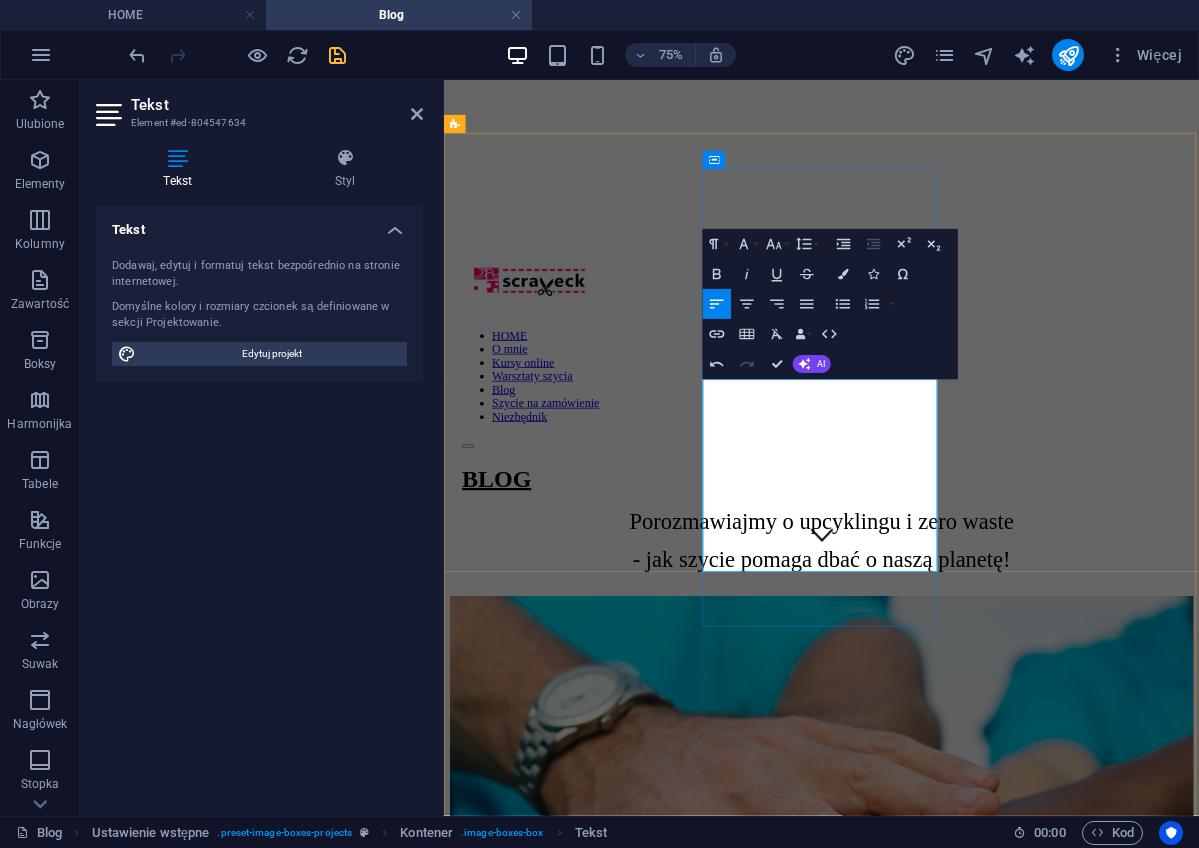 click on "To kreatywny proces przekształcania czegoś starego czy nieużywanego w coś nowego, wartościowego i użytecznego." at bounding box center [947, 2544] 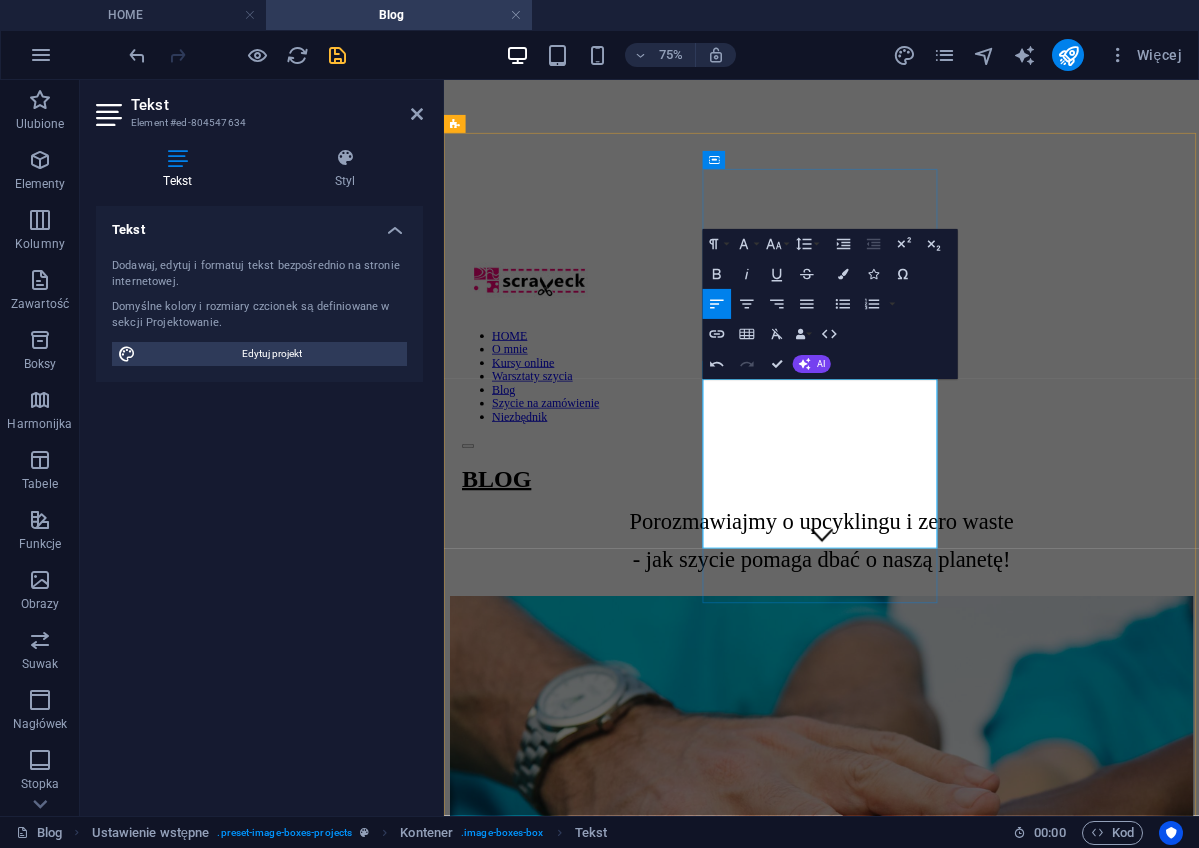 click on "To kreatywny proces przekształcania czegoś starego czy nieużywanego w coś nowego, wartościowego i użytecznego.   Czy jest tandetny?O co chodzi z tą wartością czy znaczeniem?Czy naprawdę ratuje Planetę?   Przeczytaj i podziel się ze mną swoimi myślami!" at bounding box center [947, 2559] 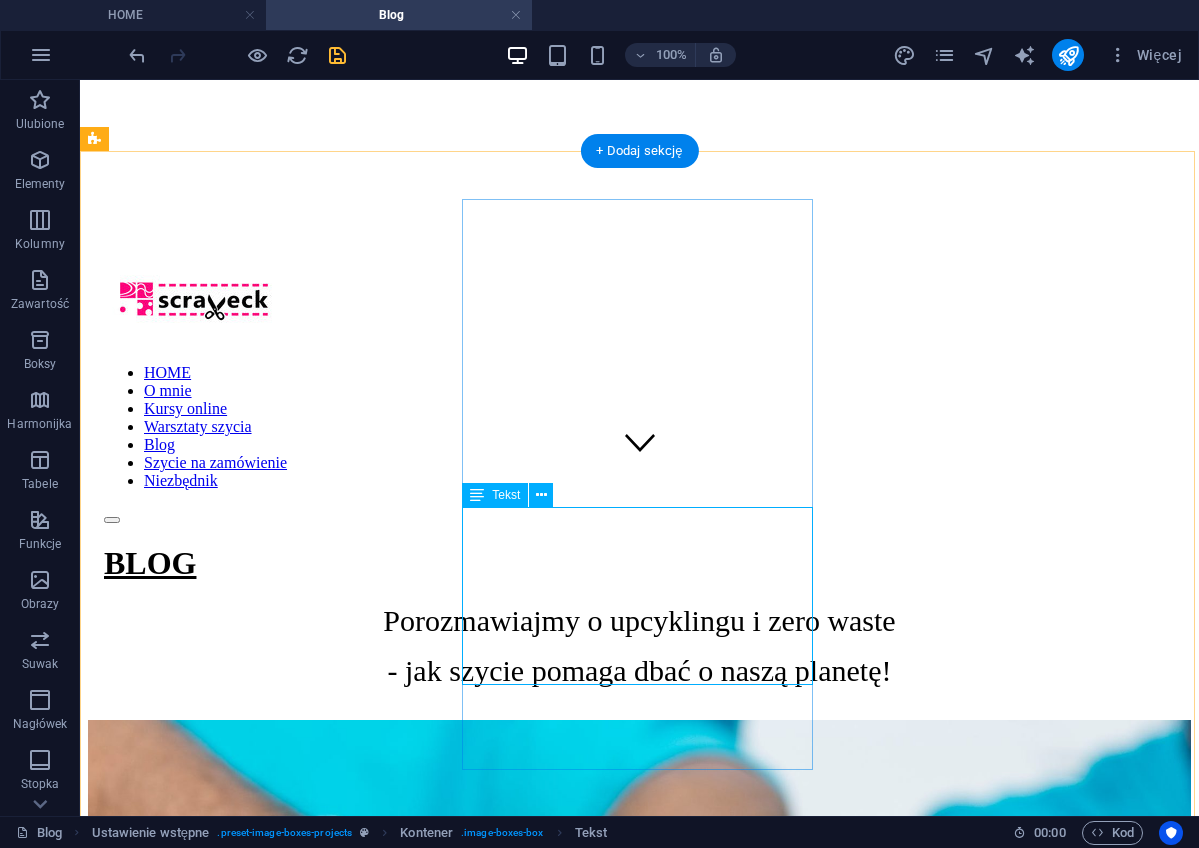 click on "To kreatywny proces przekształcania czegoś starego czy nieużywanego w coś nowego, wartościowego i użytecznego.   Czy jest tandetny?O co chodzi z tą wartością czy znaczeniem?Czy naprawdę ratuje Planetę?   Przeczytaj i podziel się ze mną swoimi myślami!" at bounding box center (639, 2663) 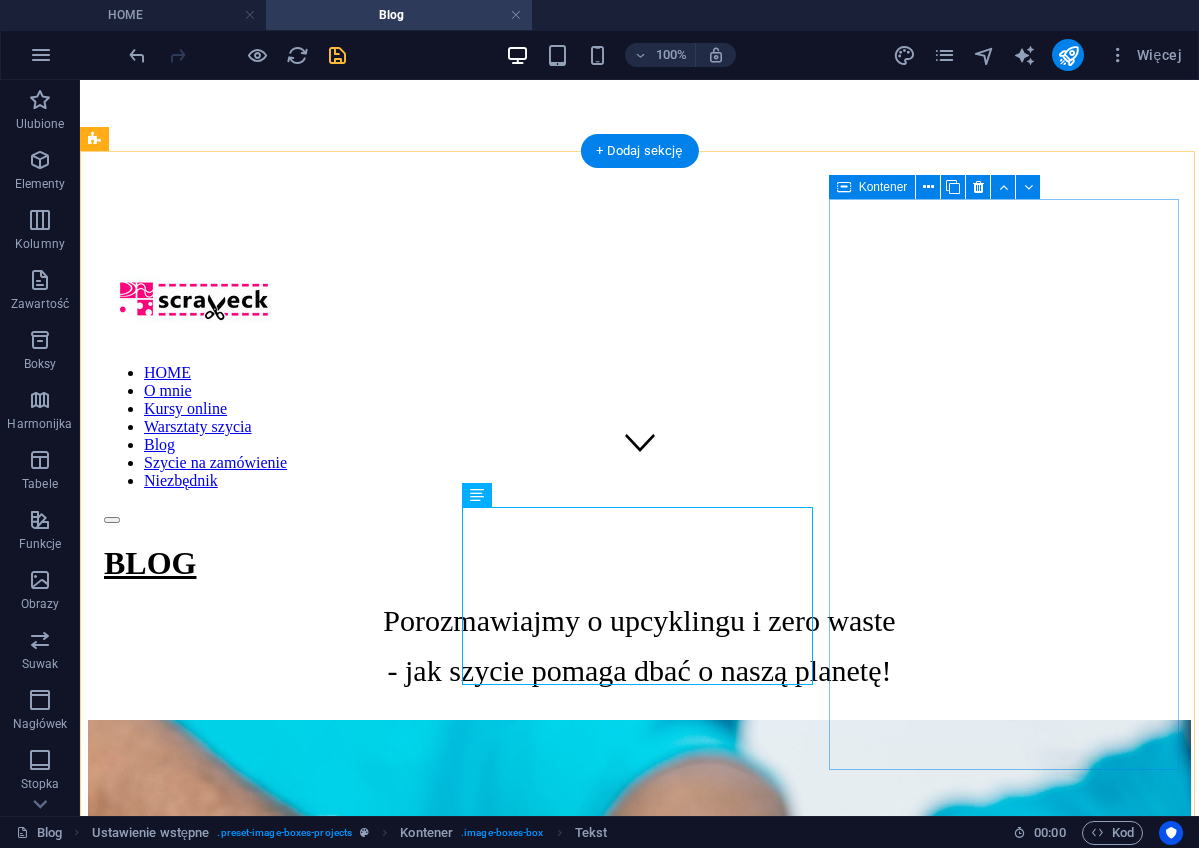 click on "Lorem ipsum dolor sit amet, consetetur. Lorem ipsum dolor sit amet, consectetur adipisicing elit. Veritatis, dolorem! + Read More" at bounding box center (639, 3227) 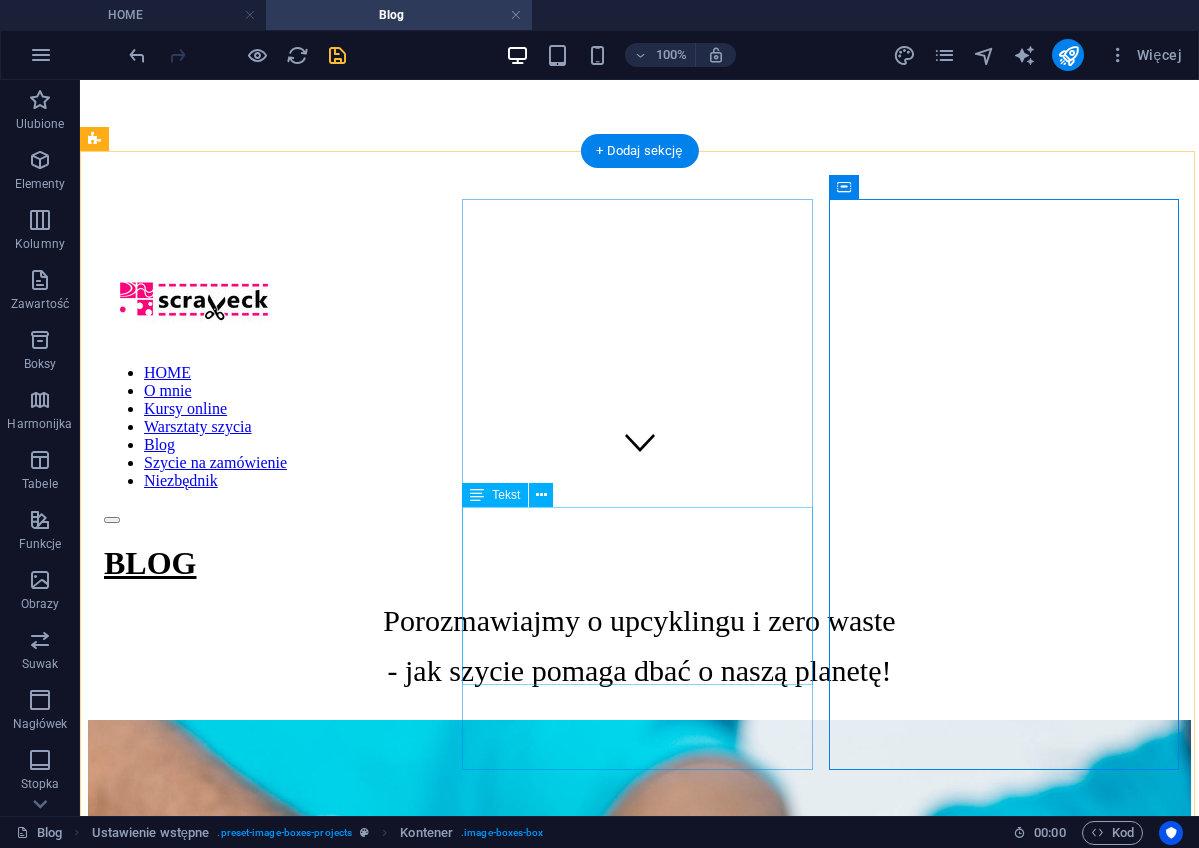 click on "To kreatywny proces przekształcania czegoś starego czy nieużywanego w coś nowego, wartościowego i użytecznego.   Czy jest tandetny?O co chodzi z tą wartością czy znaczeniem?Czy naprawdę ratuje Planetę?   Przeczytaj i podziel się ze mną swoimi myślami!" at bounding box center (639, 2663) 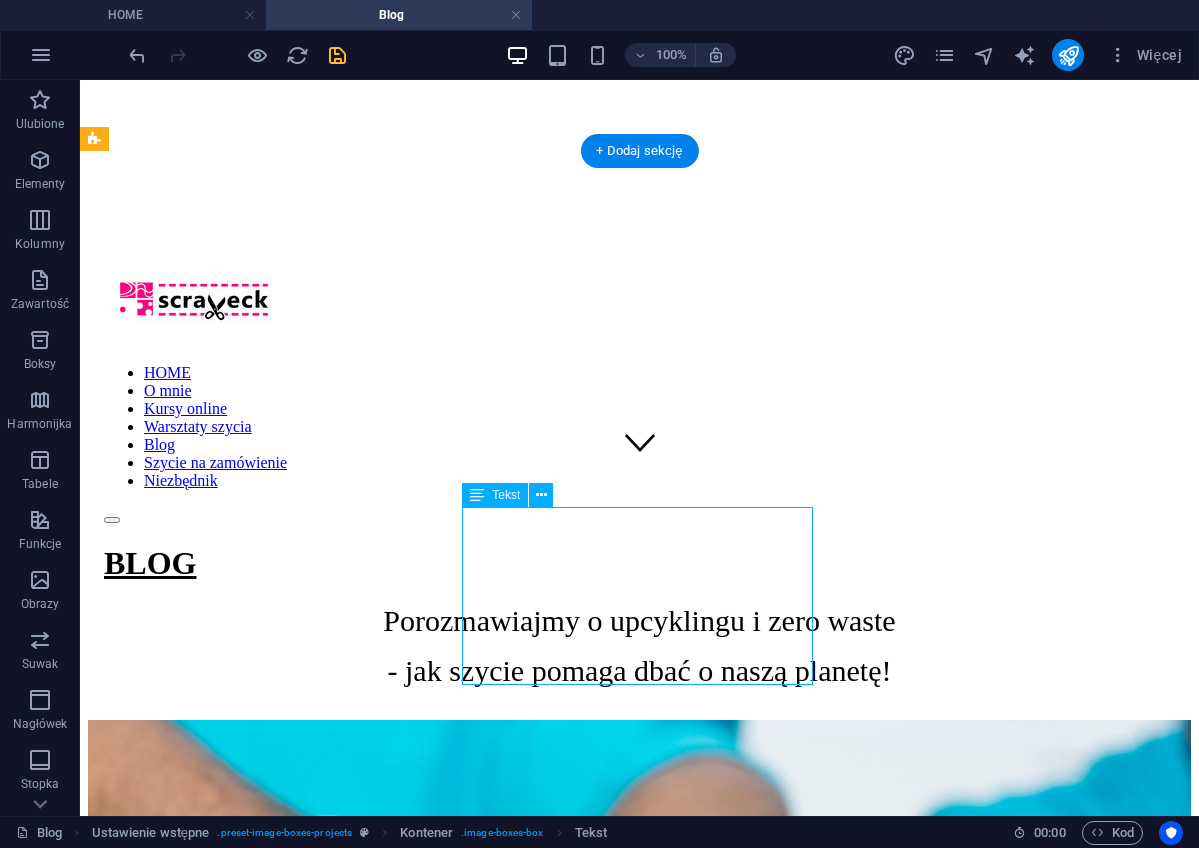 click on "To kreatywny proces przekształcania czegoś starego czy nieużywanego w coś nowego, wartościowego i użytecznego.   Czy jest tandetny?O co chodzi z tą wartością czy znaczeniem?Czy naprawdę ratuje Planetę?   Przeczytaj i podziel się ze mną swoimi myślami!" at bounding box center (639, 2663) 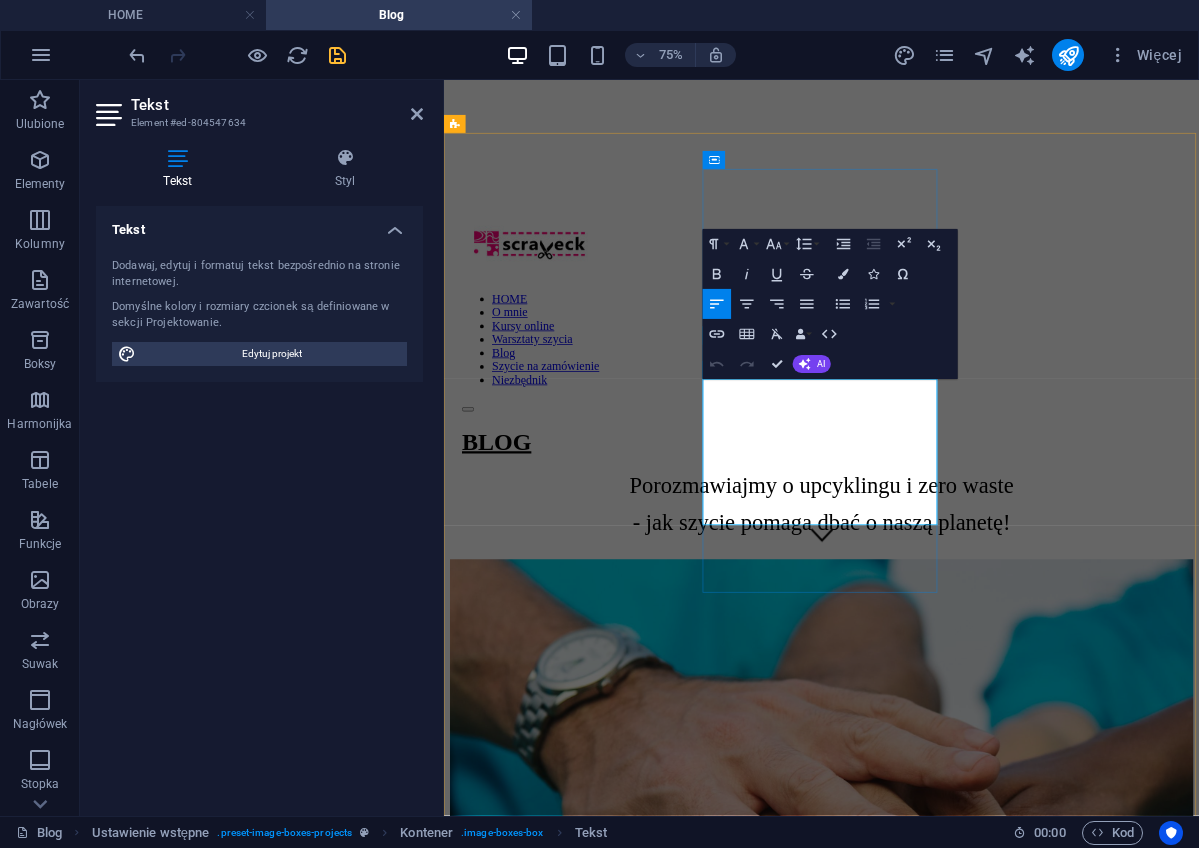 drag, startPoint x: 889, startPoint y: 656, endPoint x: 823, endPoint y: 472, distance: 195.4789 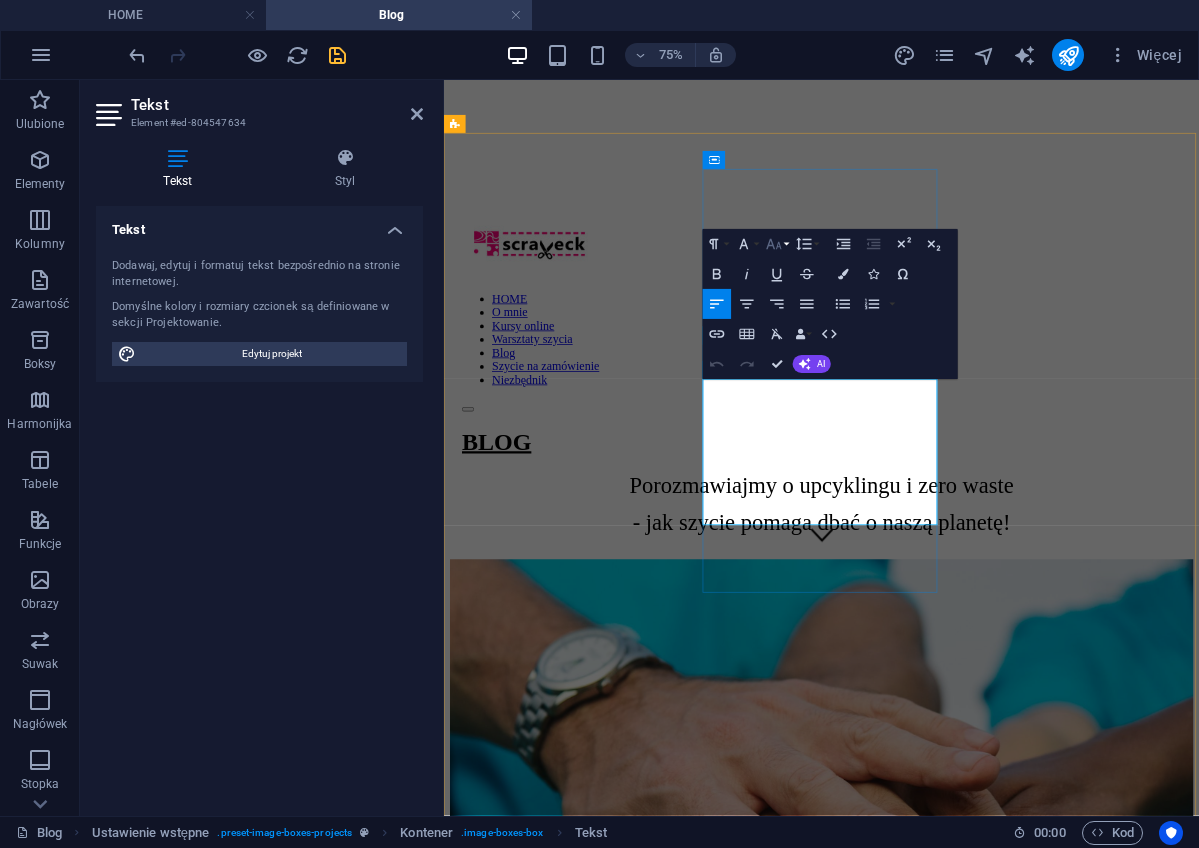 click 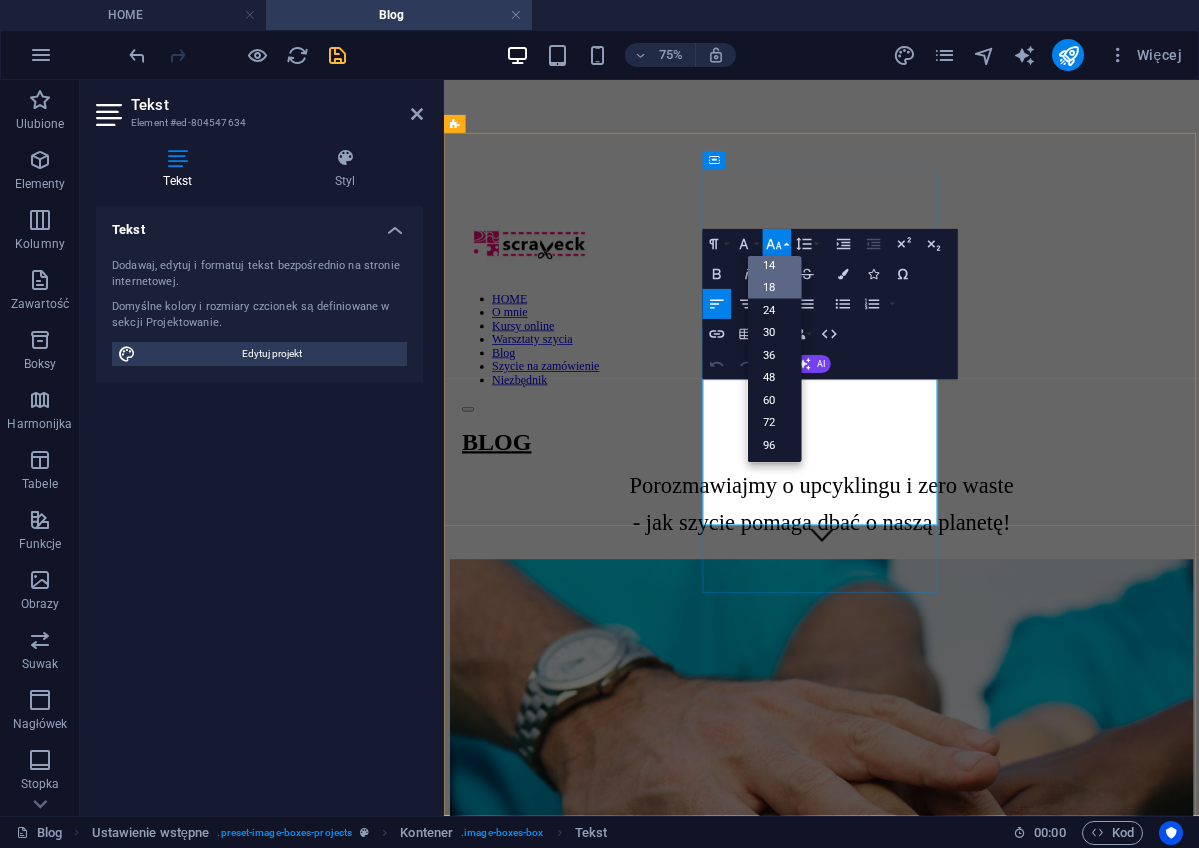 scroll, scrollTop: 161, scrollLeft: 0, axis: vertical 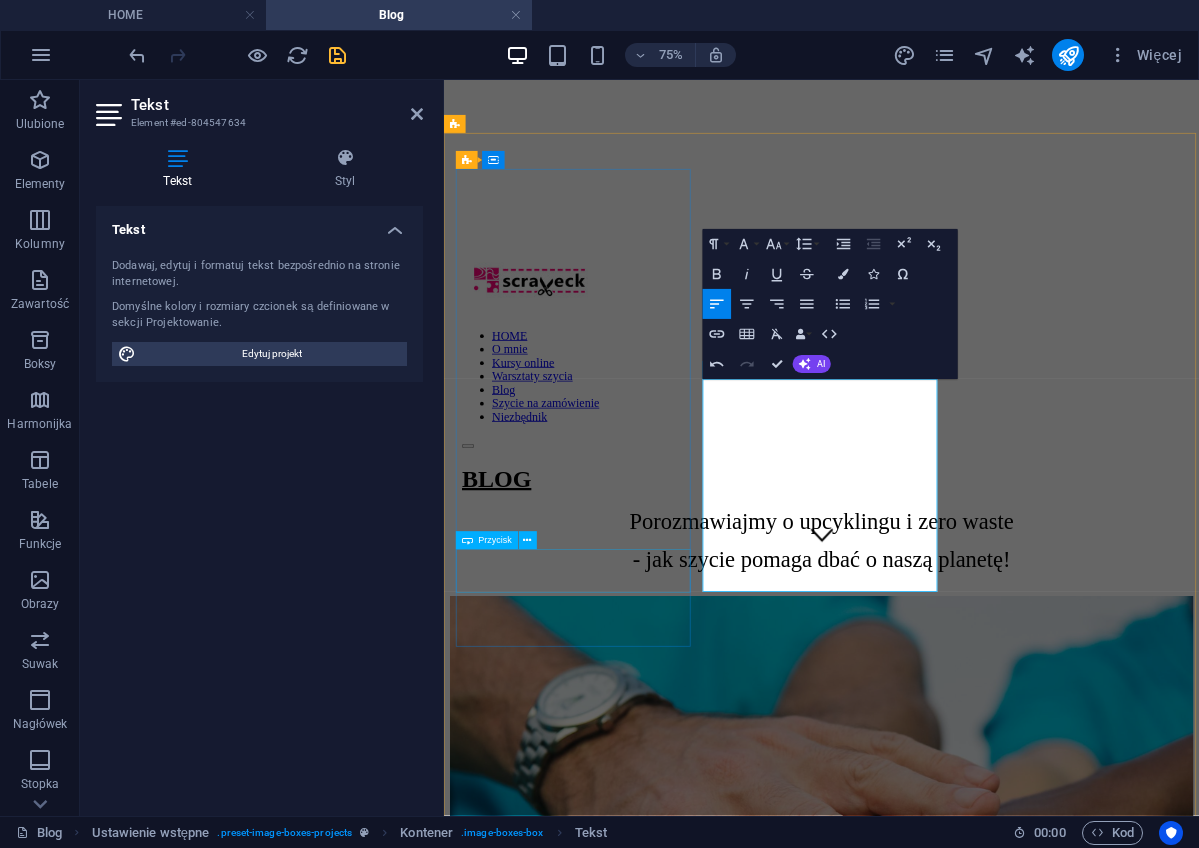 click on "Czytaj wpis" at bounding box center [947, 1692] 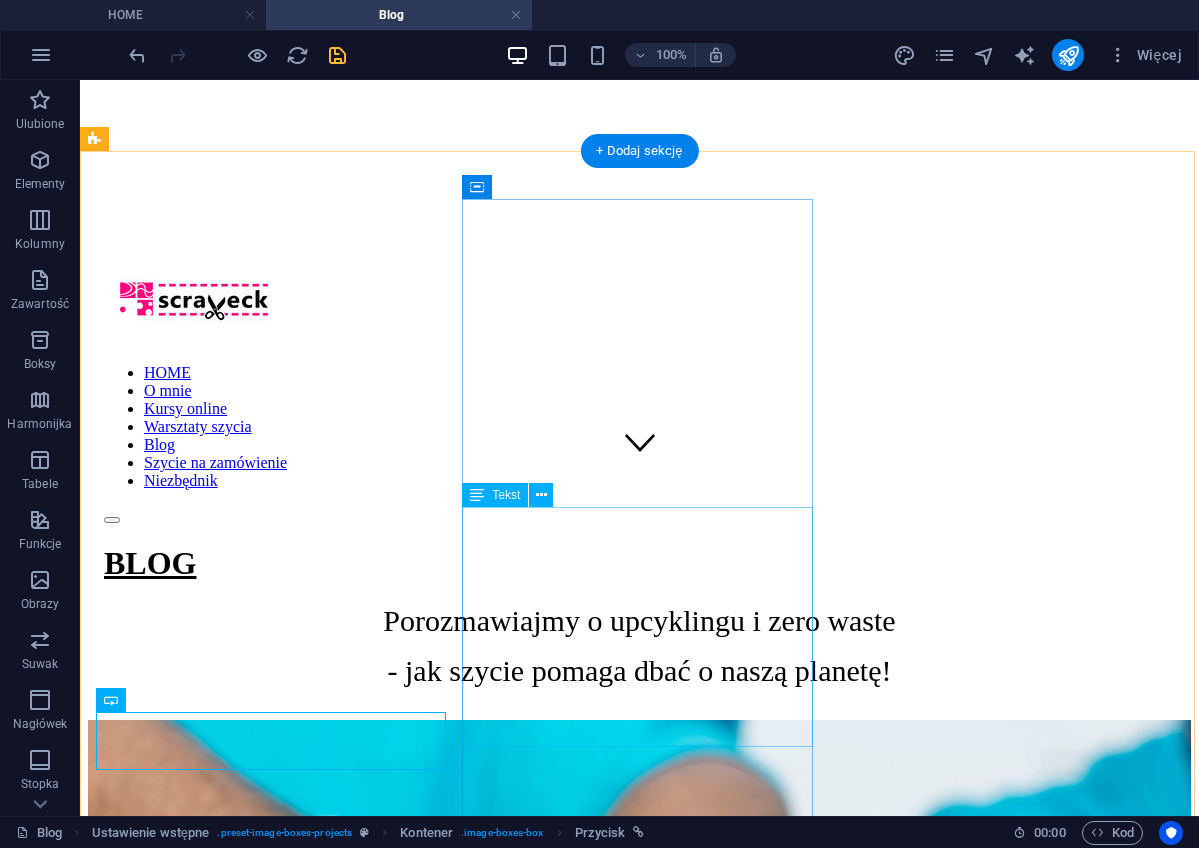 click on "To kreatywny proces przekształcania czegoś starego czy nieużywanego w coś nowego, wartościowego i użytecznego.   Czy jest tandetny?O co chodzi z tą wartością czy znaczeniem?Czy naprawdę ratuje Planetę?   Przeczytaj i podziel się ze mną swoimi myślami!" at bounding box center [639, 2670] 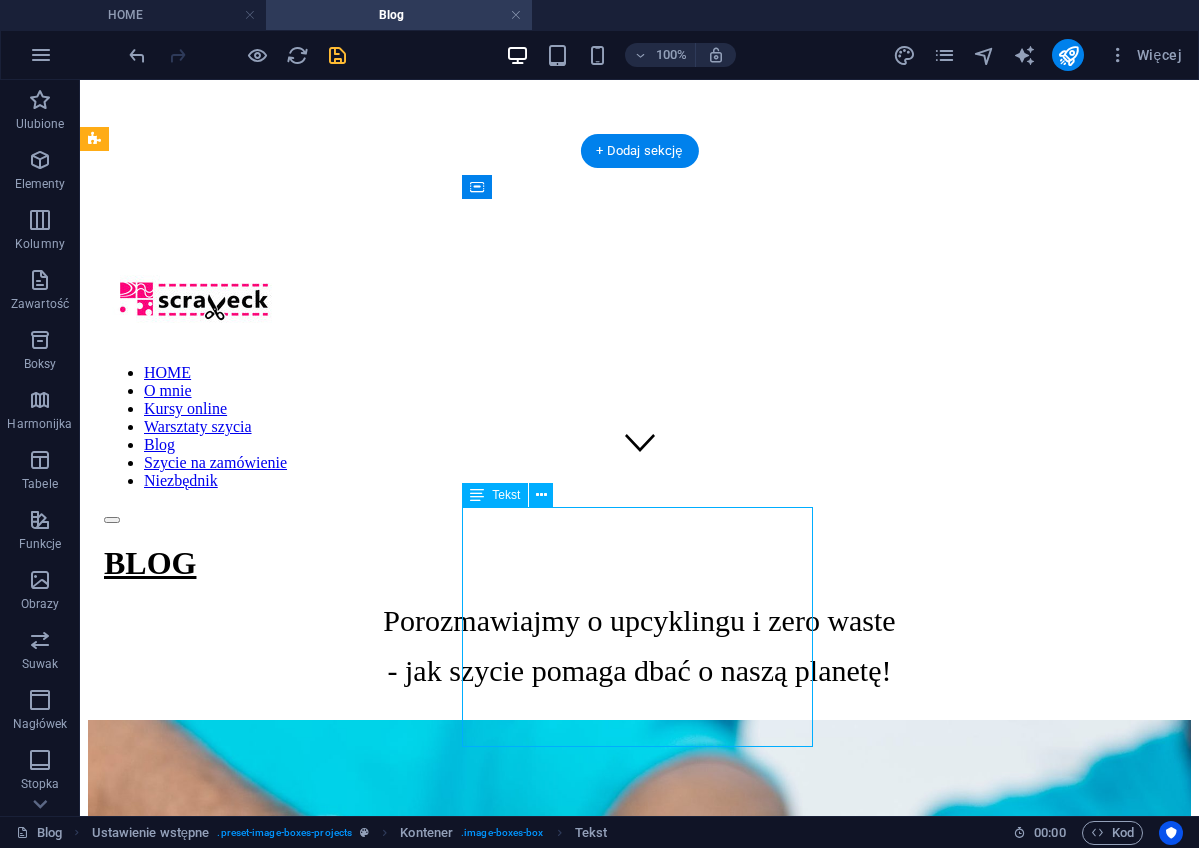 click on "To kreatywny proces przekształcania czegoś starego czy nieużywanego w coś nowego, wartościowego i użytecznego.   Czy jest tandetny?O co chodzi z tą wartością czy znaczeniem?Czy naprawdę ratuje Planetę?   Przeczytaj i podziel się ze mną swoimi myślami!" at bounding box center (639, 2670) 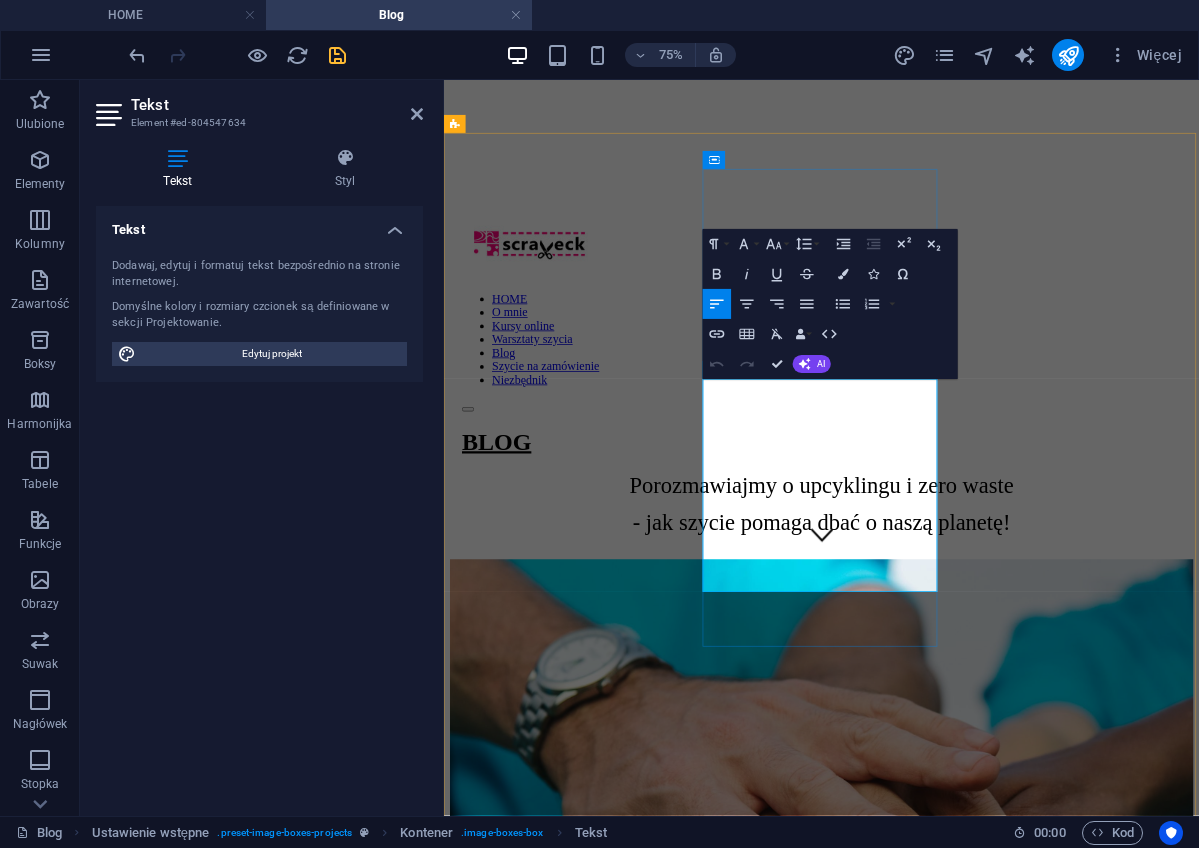 click on "Czy jest tandetny?O co chodzi z tą wartością czy znaczeniem?Czy naprawdę ratuje Planetę?" at bounding box center [784, 2502] 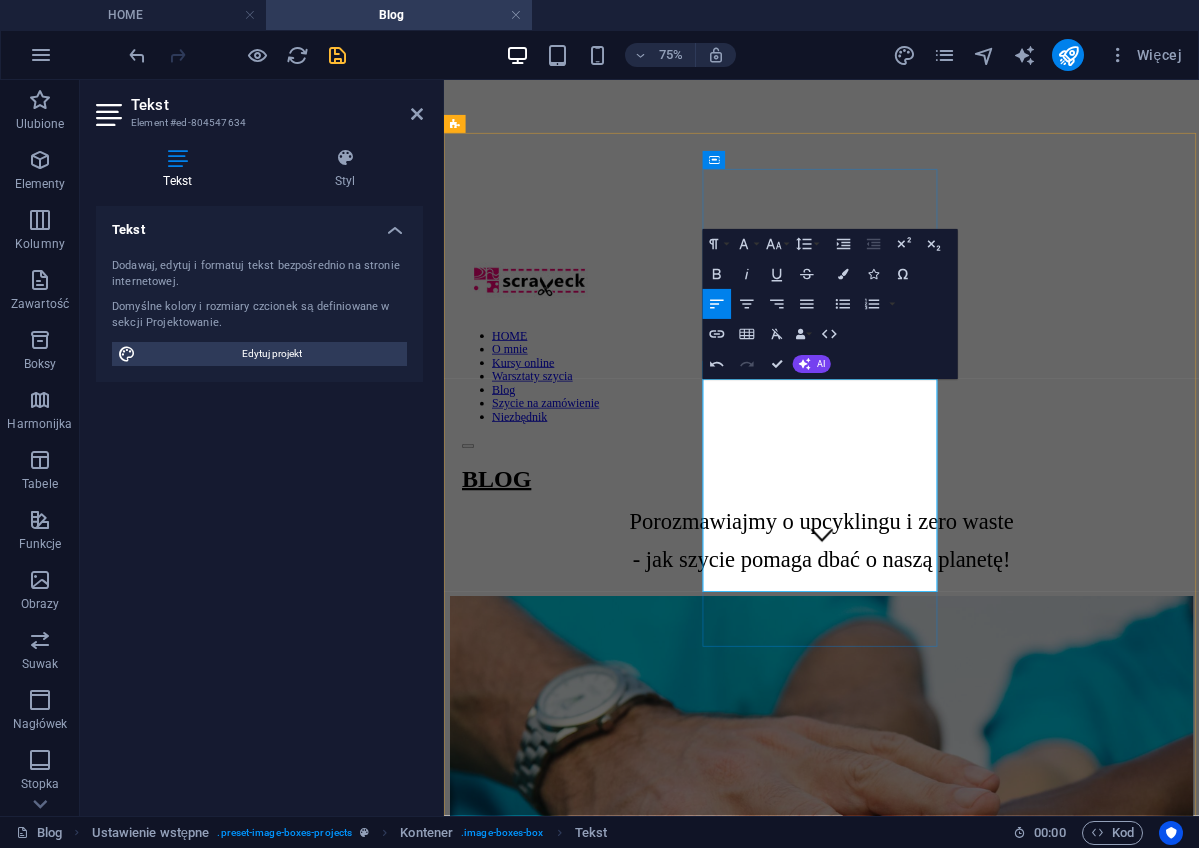 click on "Czy jest tandetny?  O co chodzi z tą wartością czy znaczeniem?Czy naprawdę ratuje Planetę?" at bounding box center [784, 2551] 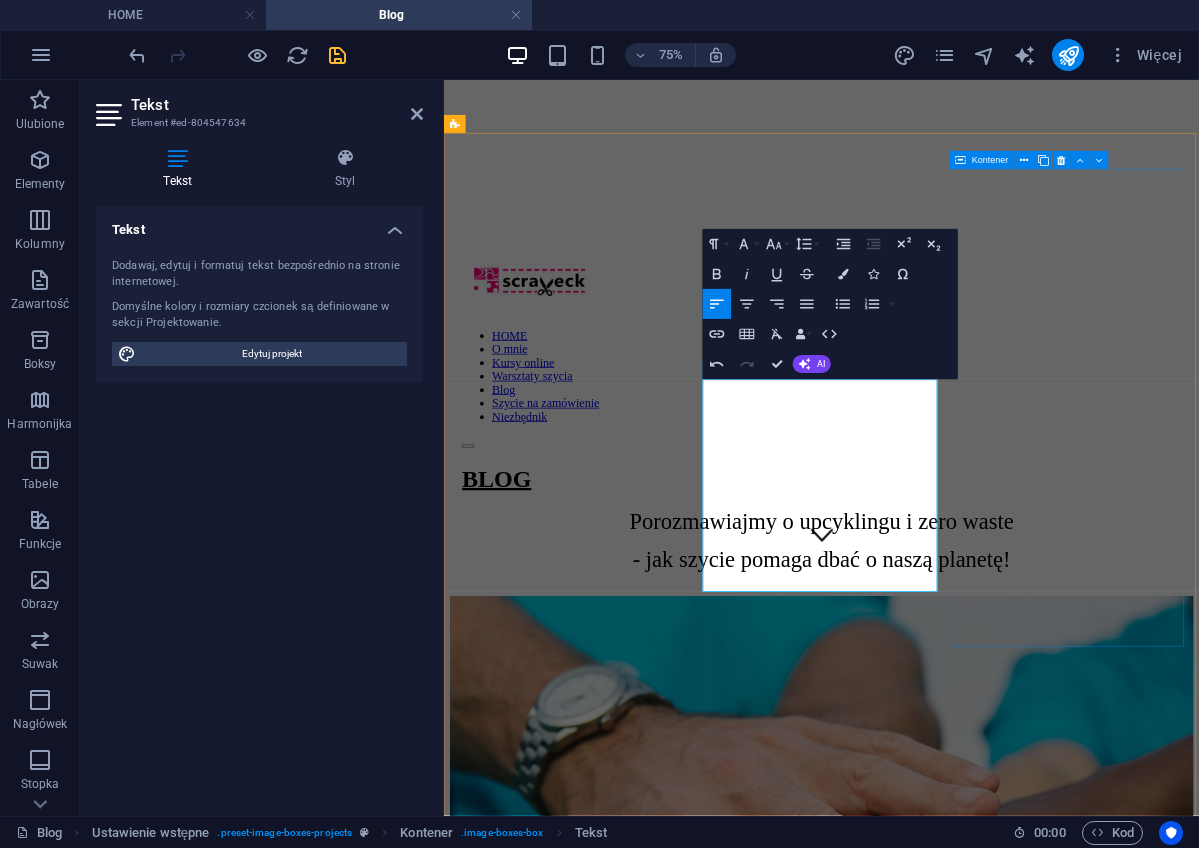 click on "Lorem ipsum dolor sit amet, consetetur. Lorem ipsum dolor sit amet, consectetur adipisicing elit. Veritatis, dolorem! + Read More" at bounding box center (947, 3080) 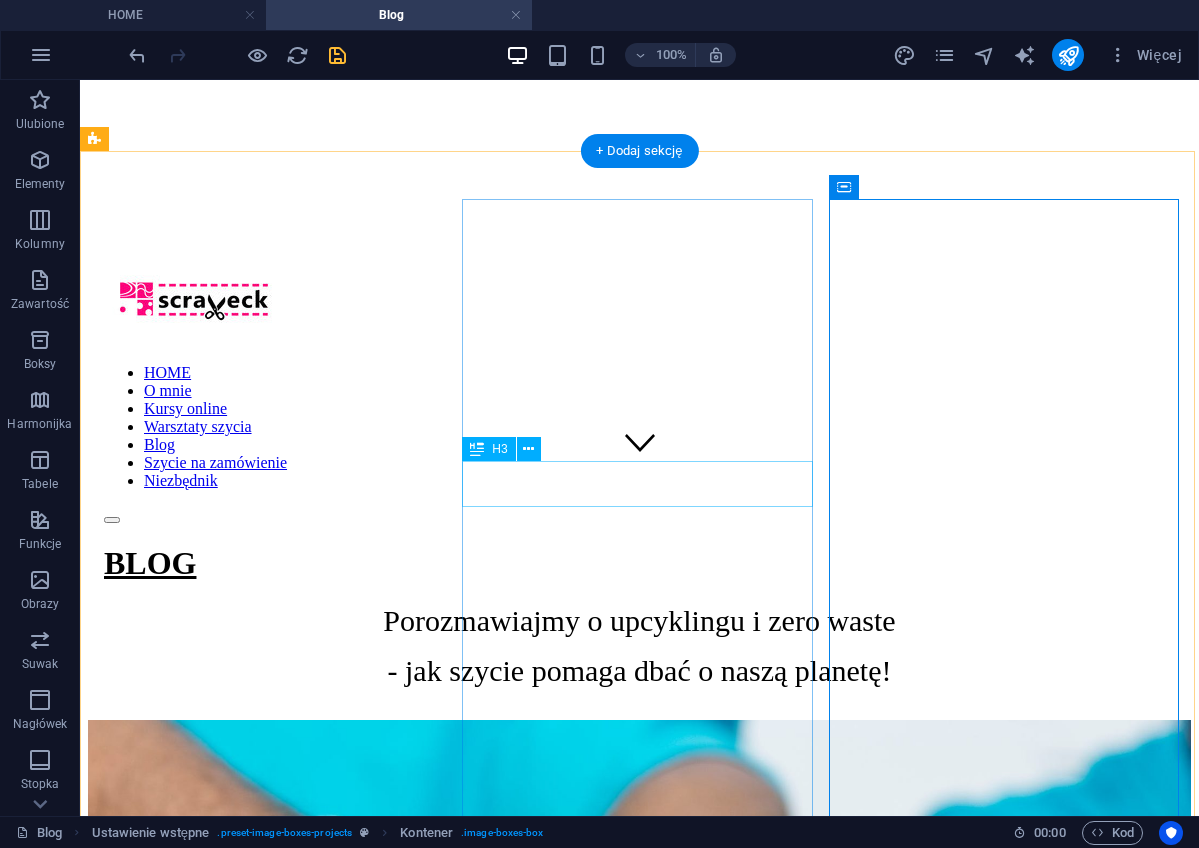click on "Tekst2" at bounding box center (639, 2595) 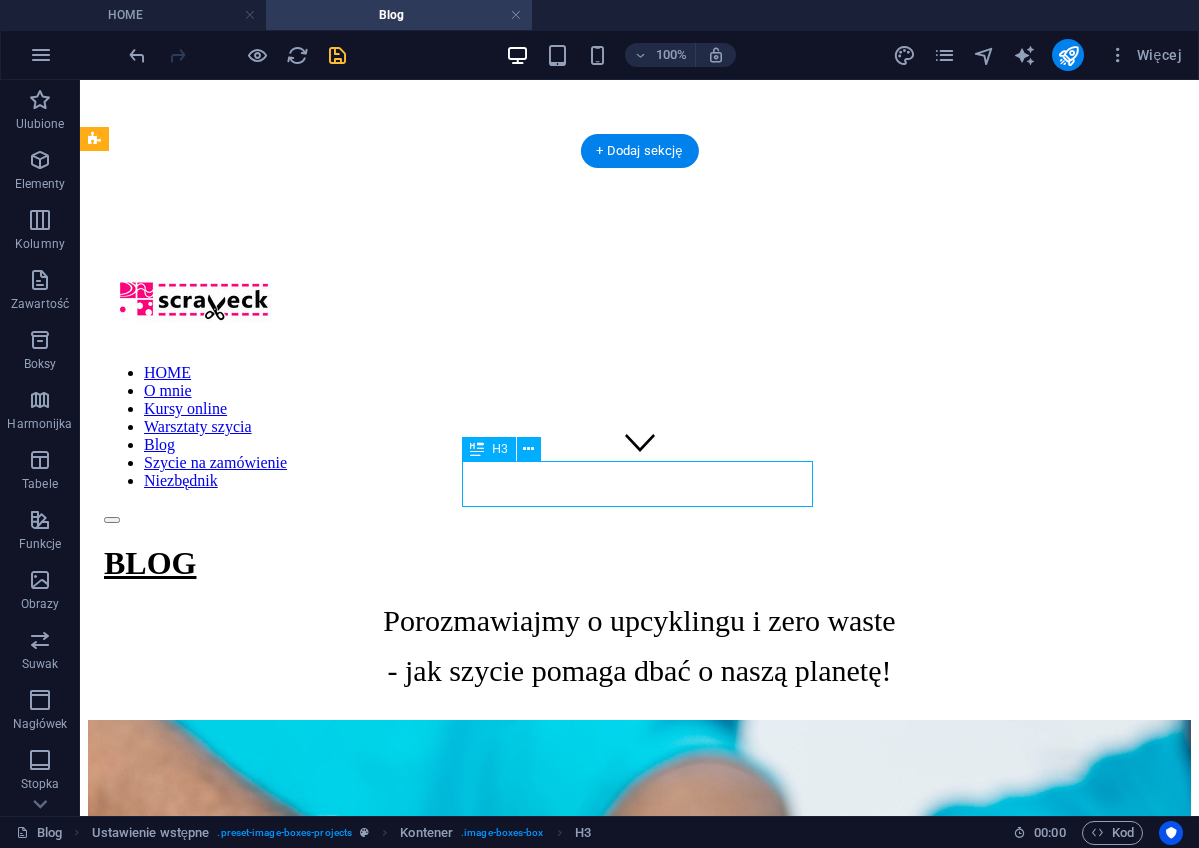 click on "Tekst2" at bounding box center (639, 2595) 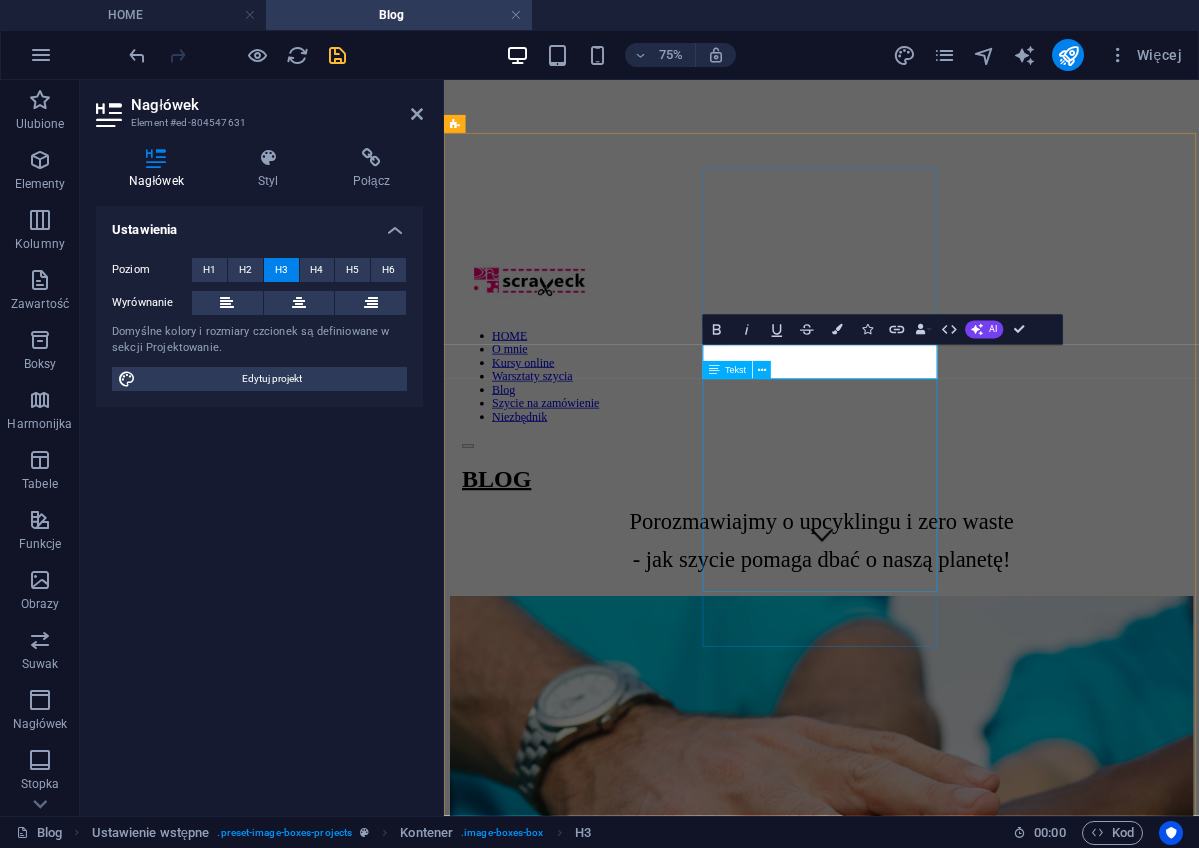type 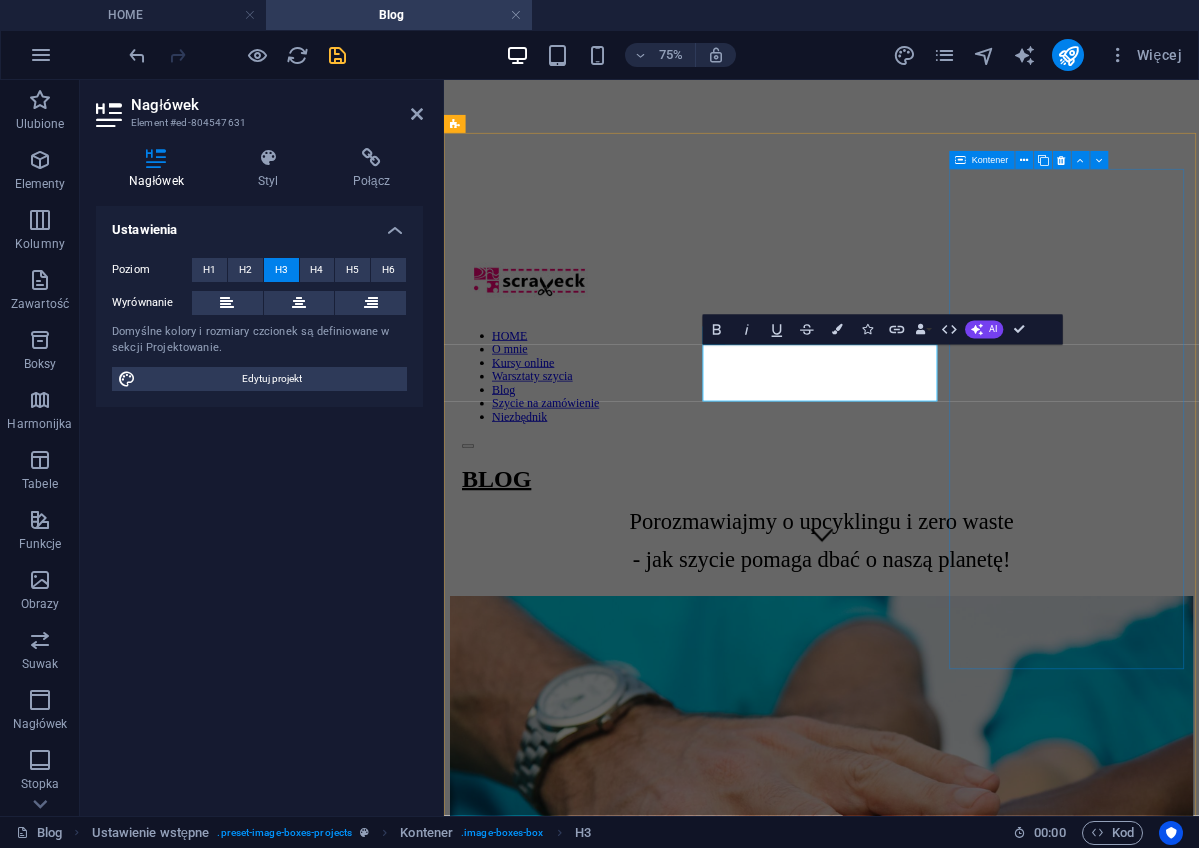 click on "Lorem ipsum dolor sit amet, consetetur. Lorem ipsum dolor sit amet, consectetur adipisicing elit. Veritatis, dolorem! + Read More" at bounding box center [947, 3080] 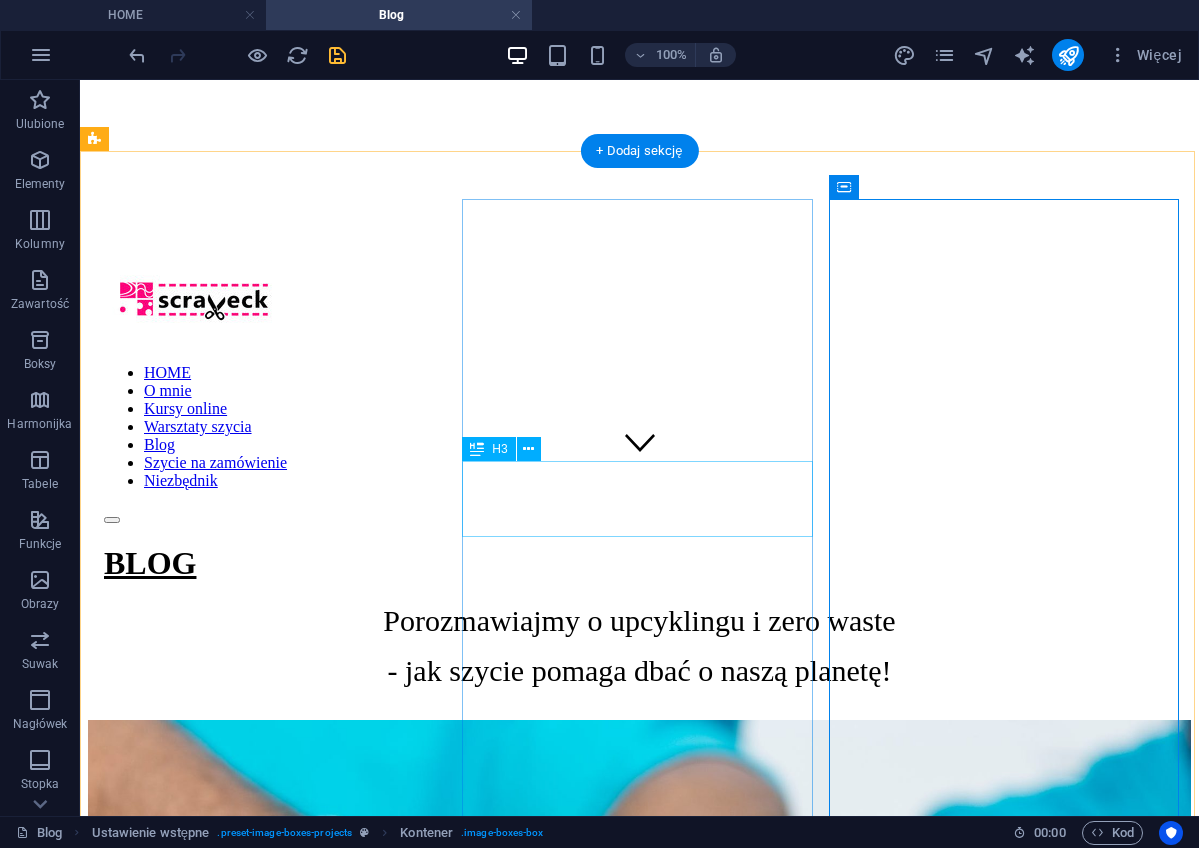 click on "Upcykling to drugie życie a nie drugi sort!" at bounding box center [639, 2595] 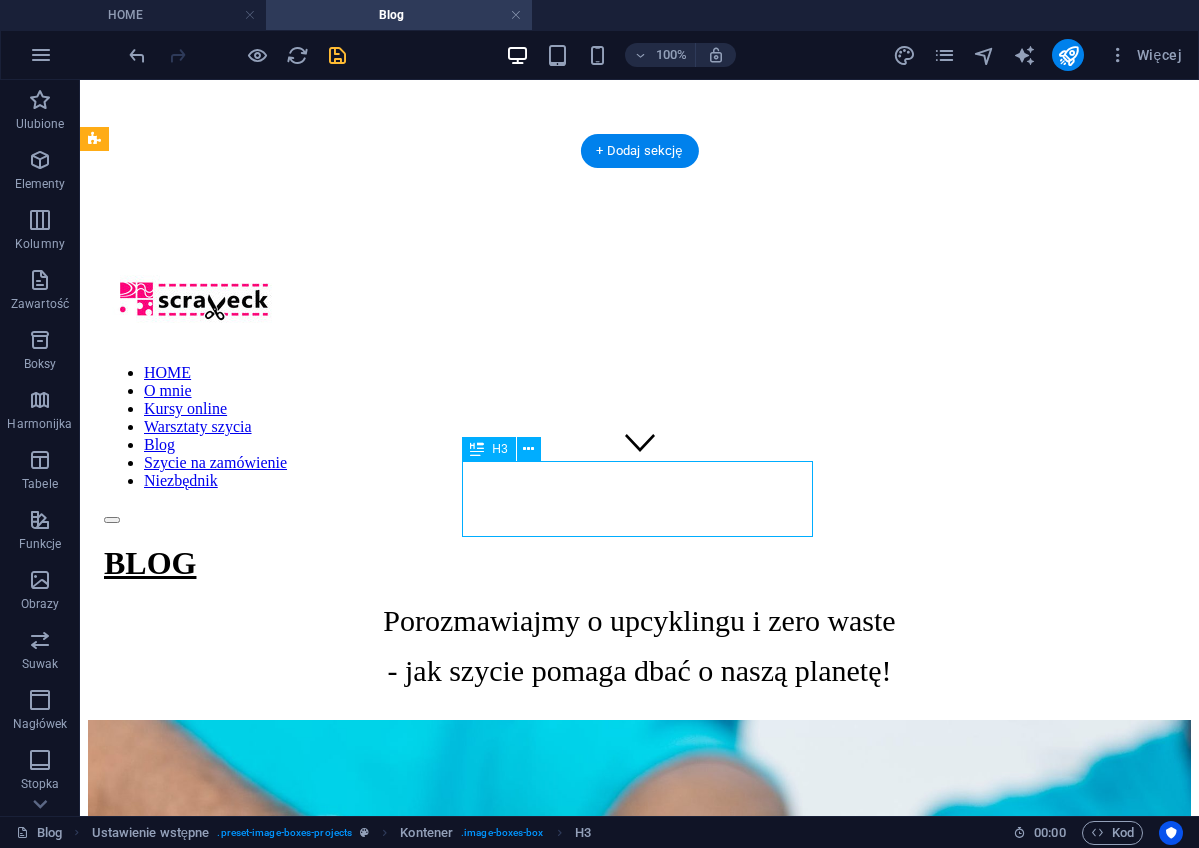 click on "Upcykling to drugie życie a nie drugi sort!" at bounding box center (639, 2595) 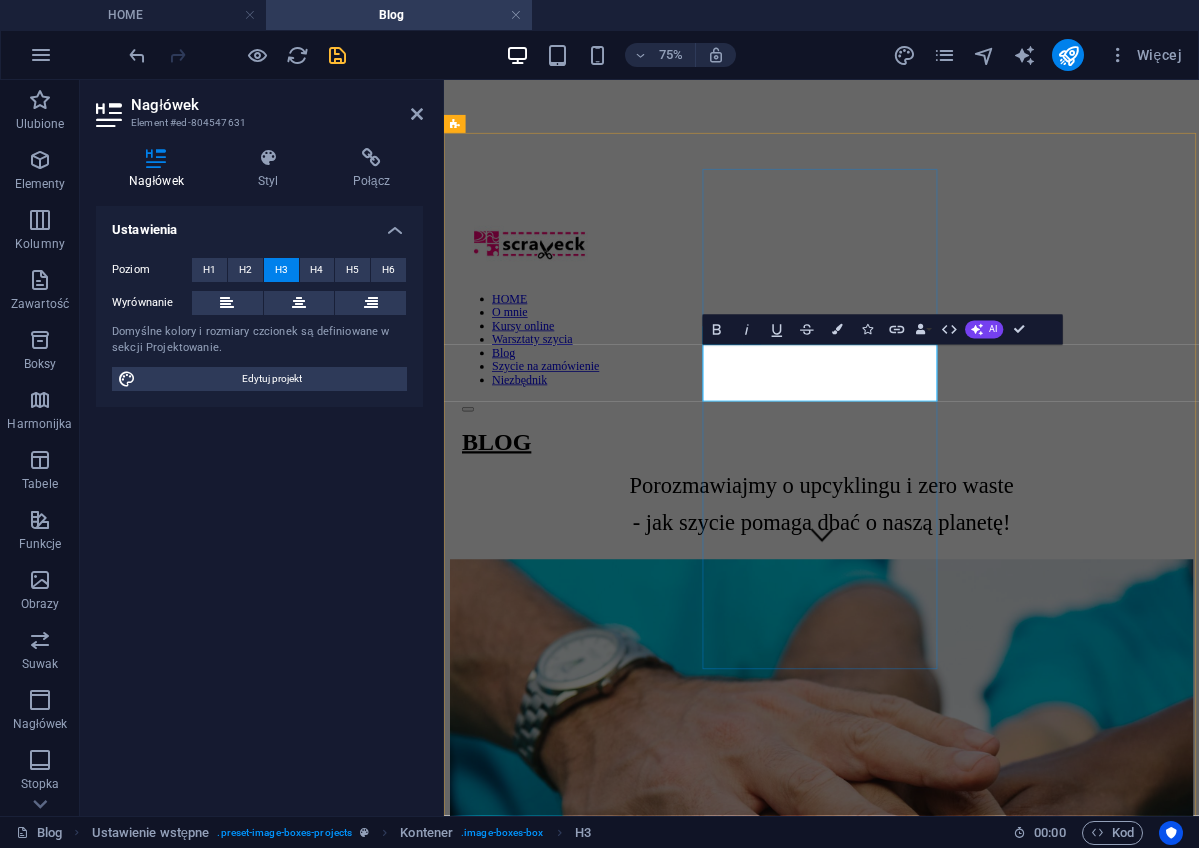 click on "Upcykling to drugie życie a nie drugi sort!" at bounding box center (947, 2428) 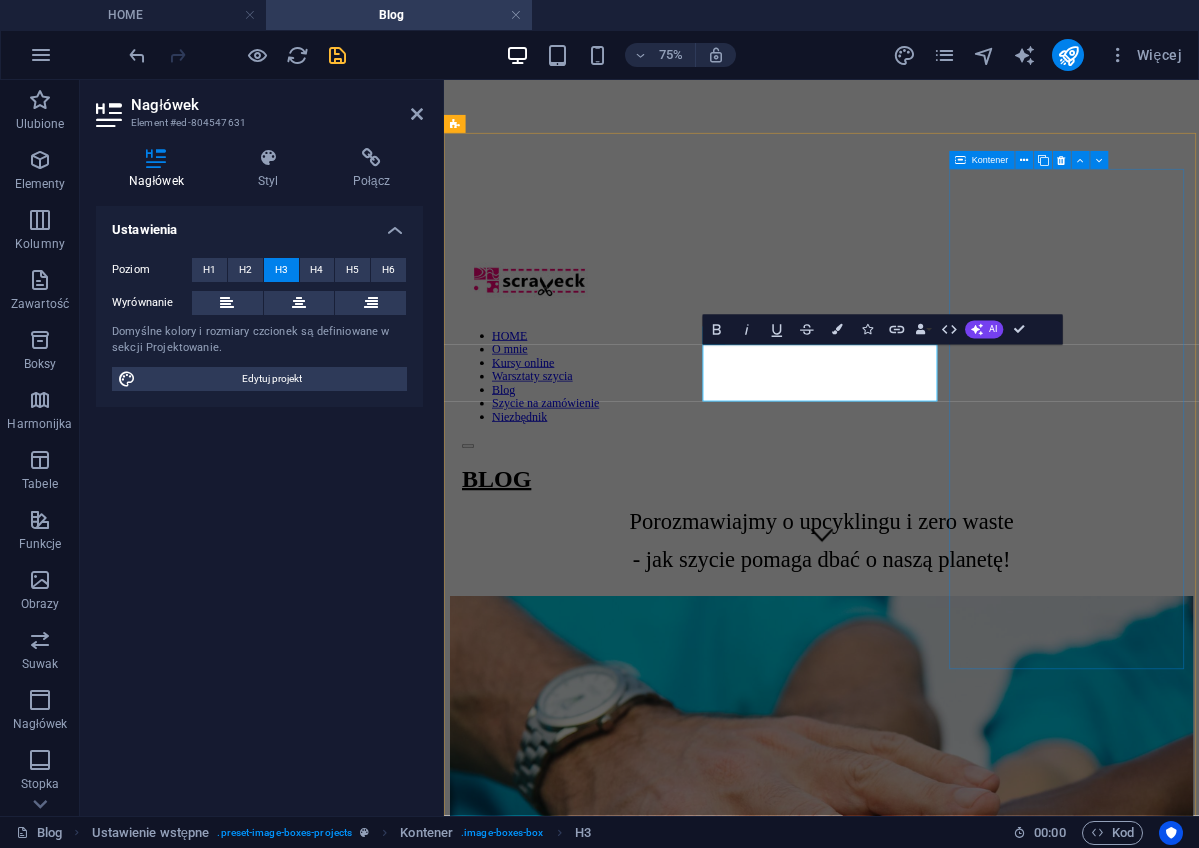 click on "Lorem ipsum dolor sit amet, consetetur. Lorem ipsum dolor sit amet, consectetur adipisicing elit. Veritatis, dolorem! + Read More" at bounding box center (947, 3080) 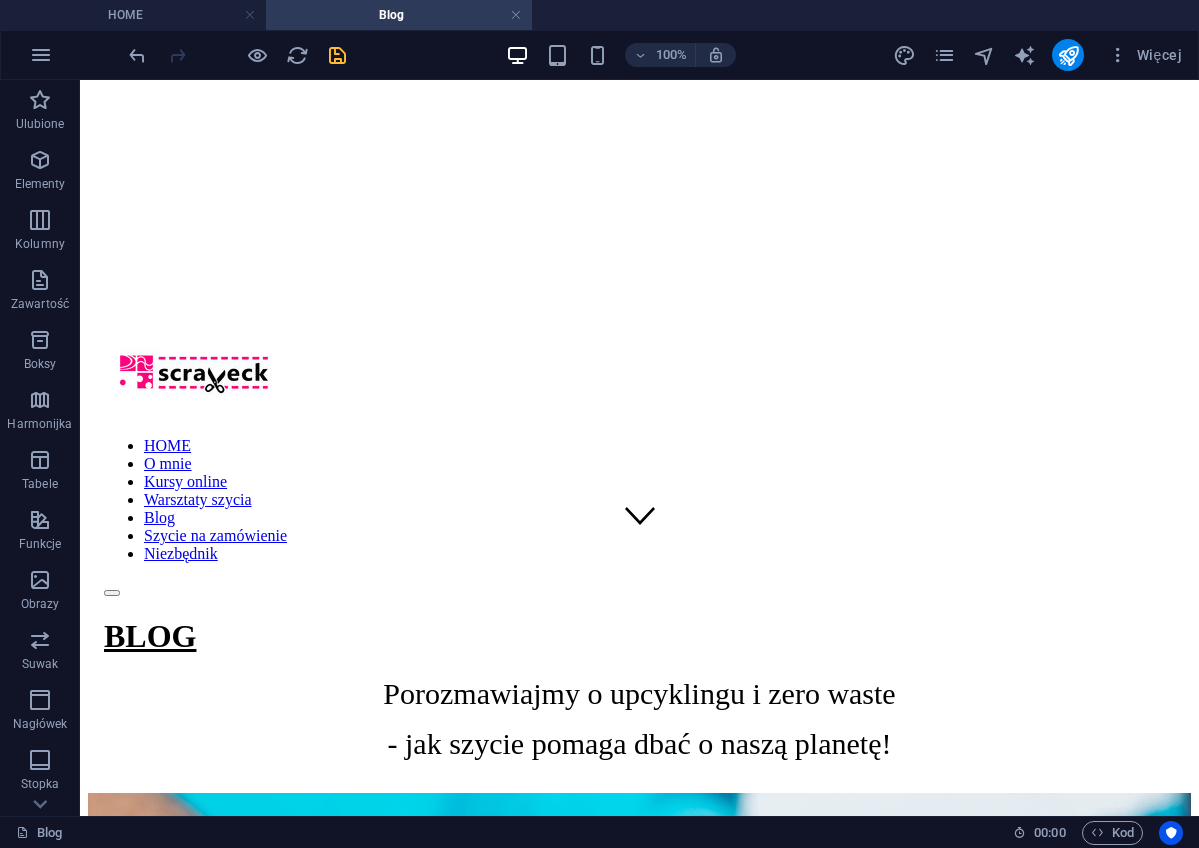 scroll, scrollTop: 310, scrollLeft: 0, axis: vertical 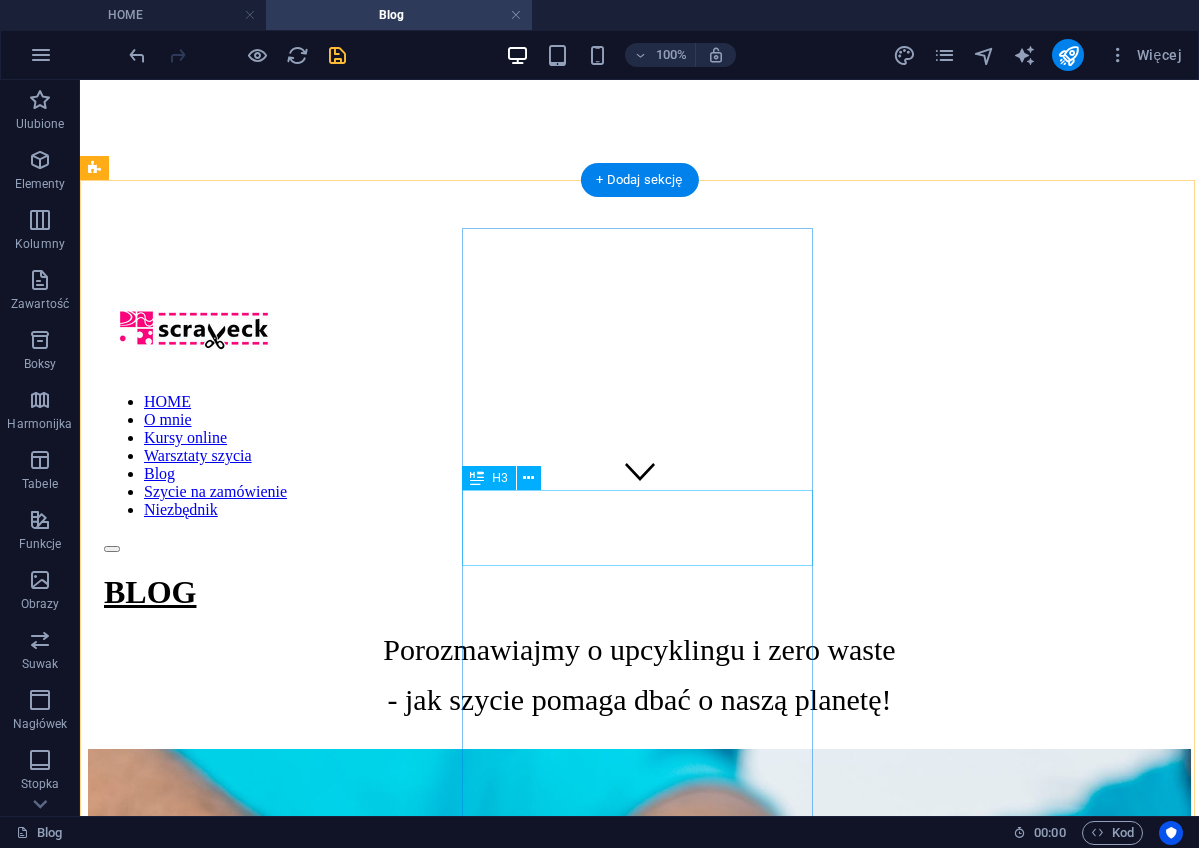 click on "Upcykling to drugie życie, a nie drugi sort!" at bounding box center [639, 2624] 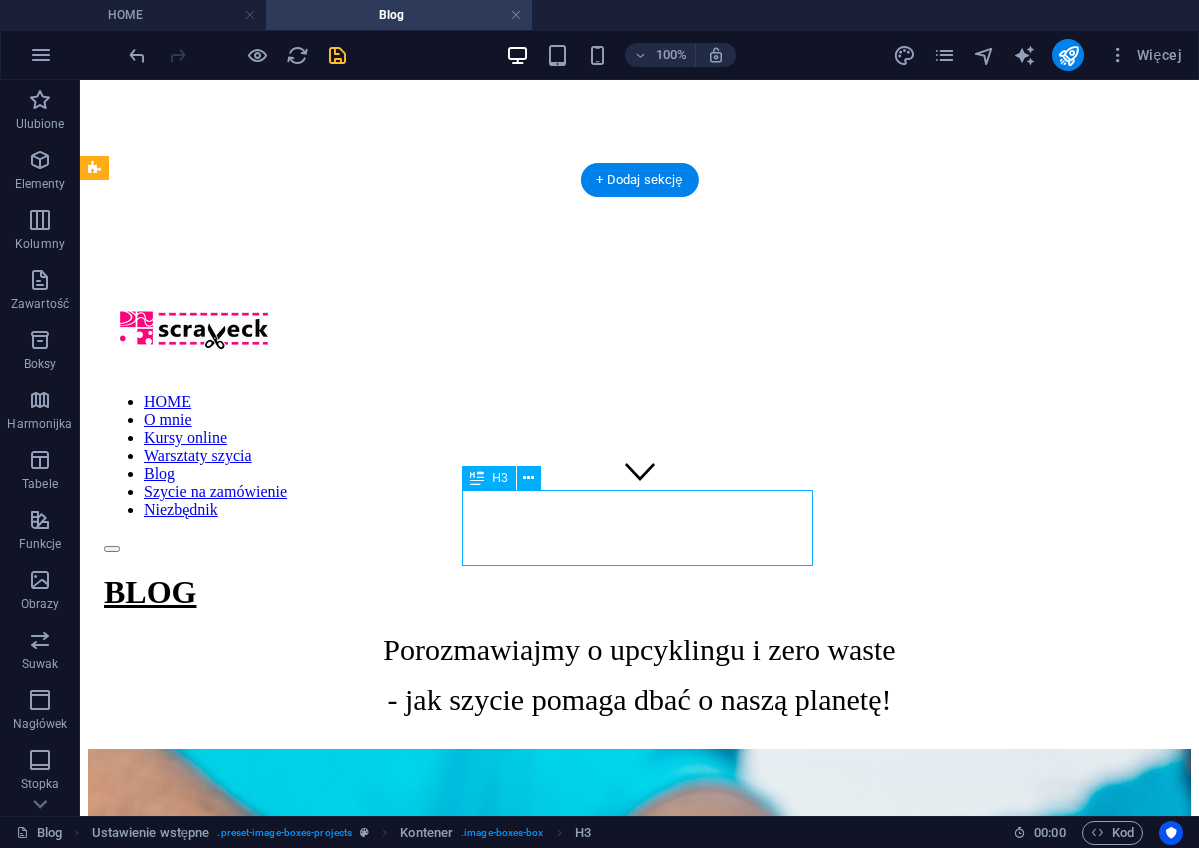 click on "Upcykling to drugie życie, a nie drugi sort!" at bounding box center (639, 2624) 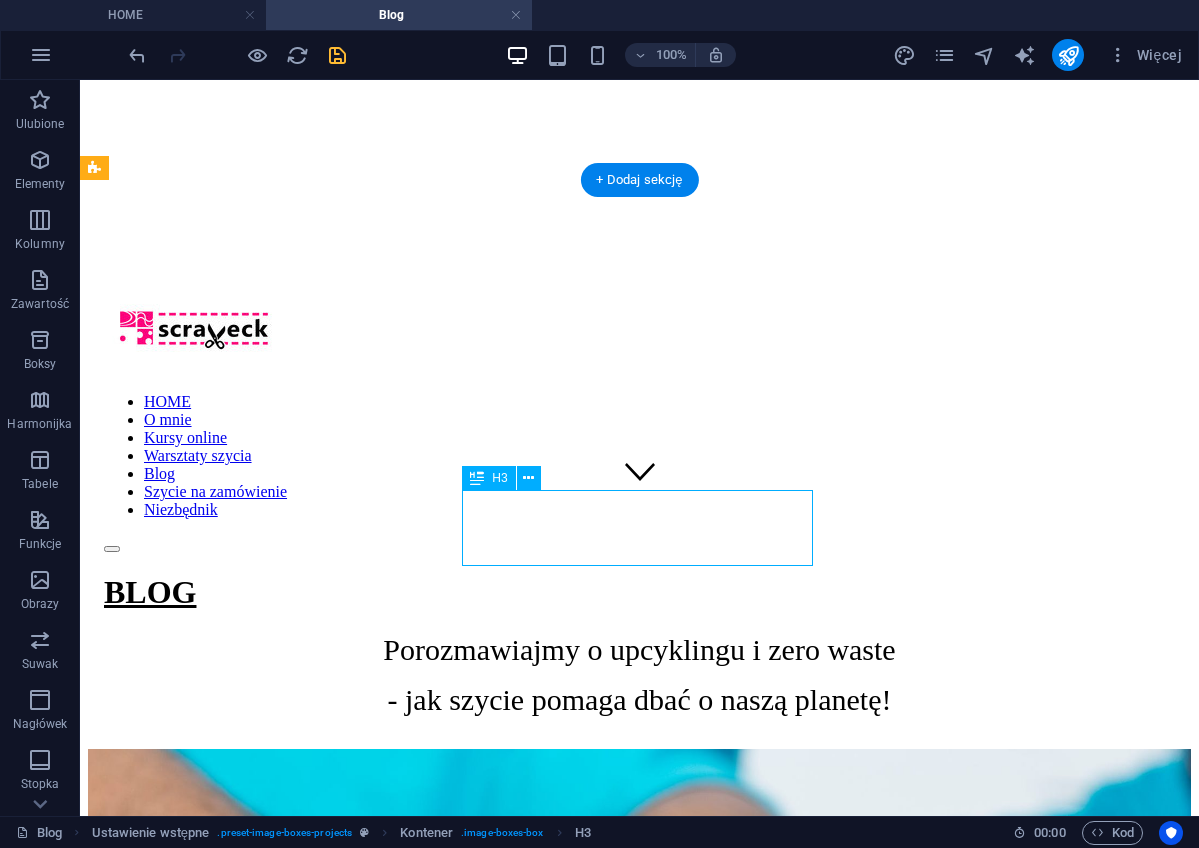 click on "Upcykling to drugie życie, a nie drugi sort!" at bounding box center (639, 2624) 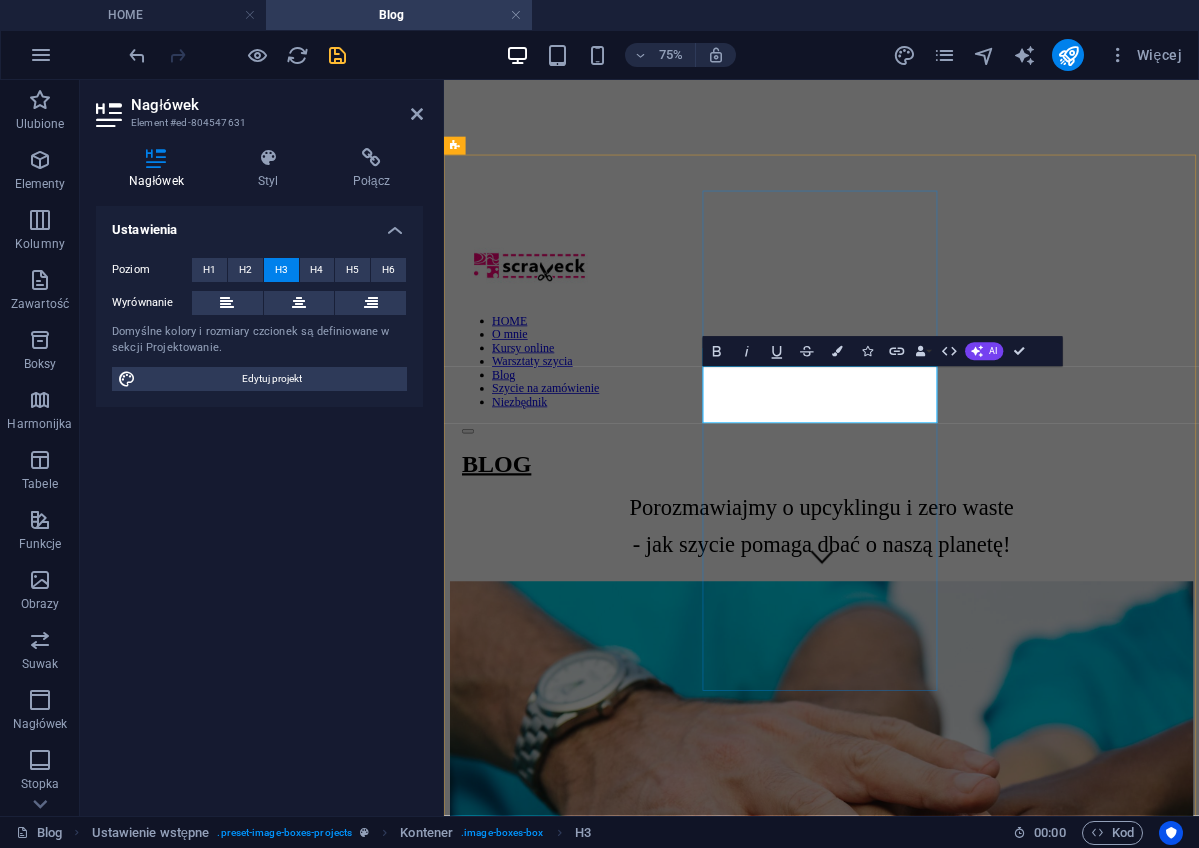 drag, startPoint x: 927, startPoint y: 521, endPoint x: 805, endPoint y: 491, distance: 125.63439 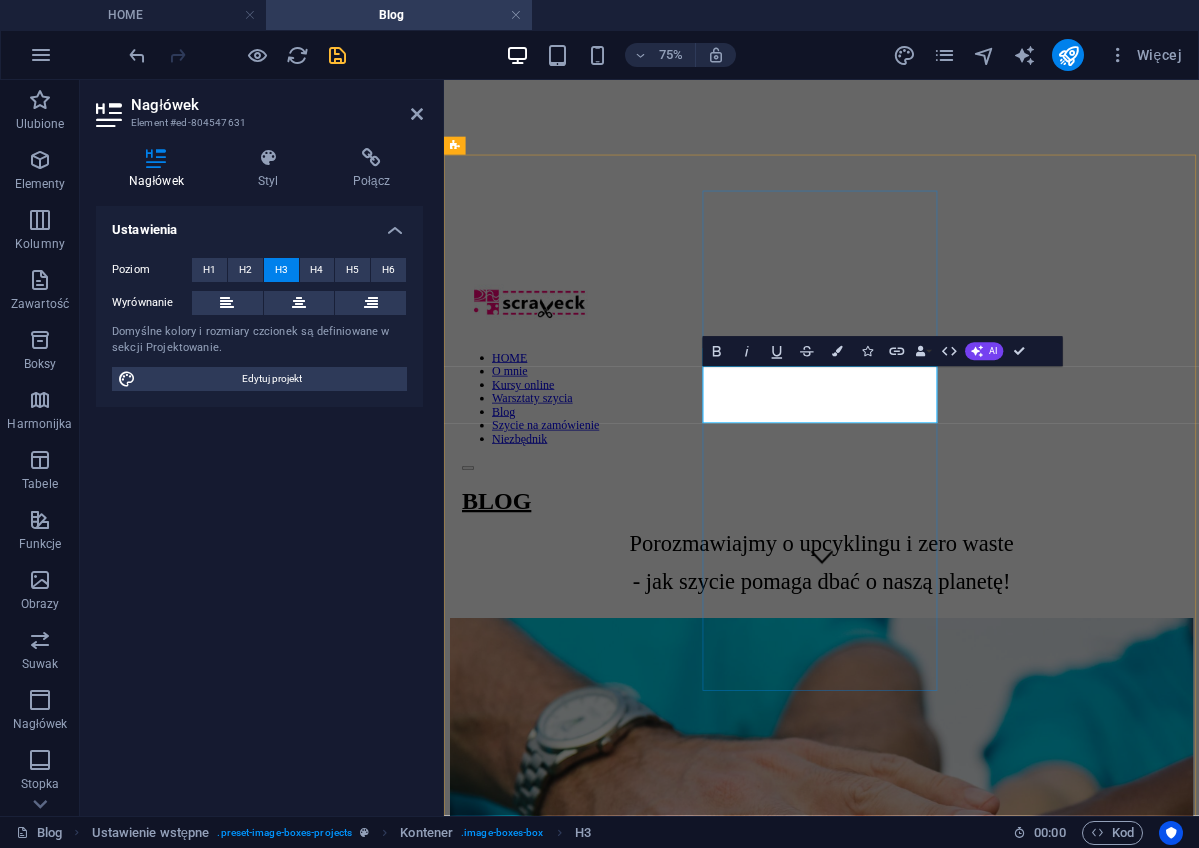 copy on "Upcykling to drugie życie, a nie drugi sort!" 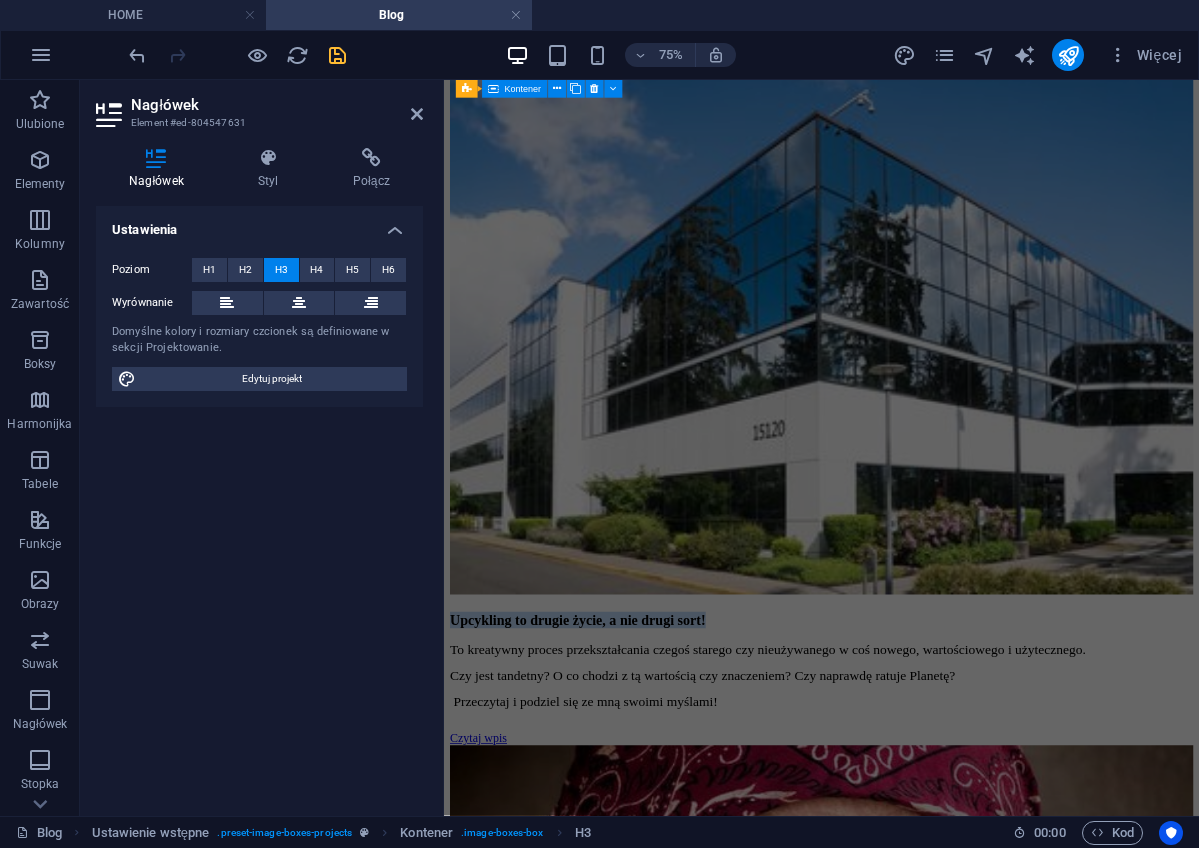scroll, scrollTop: 2017, scrollLeft: 0, axis: vertical 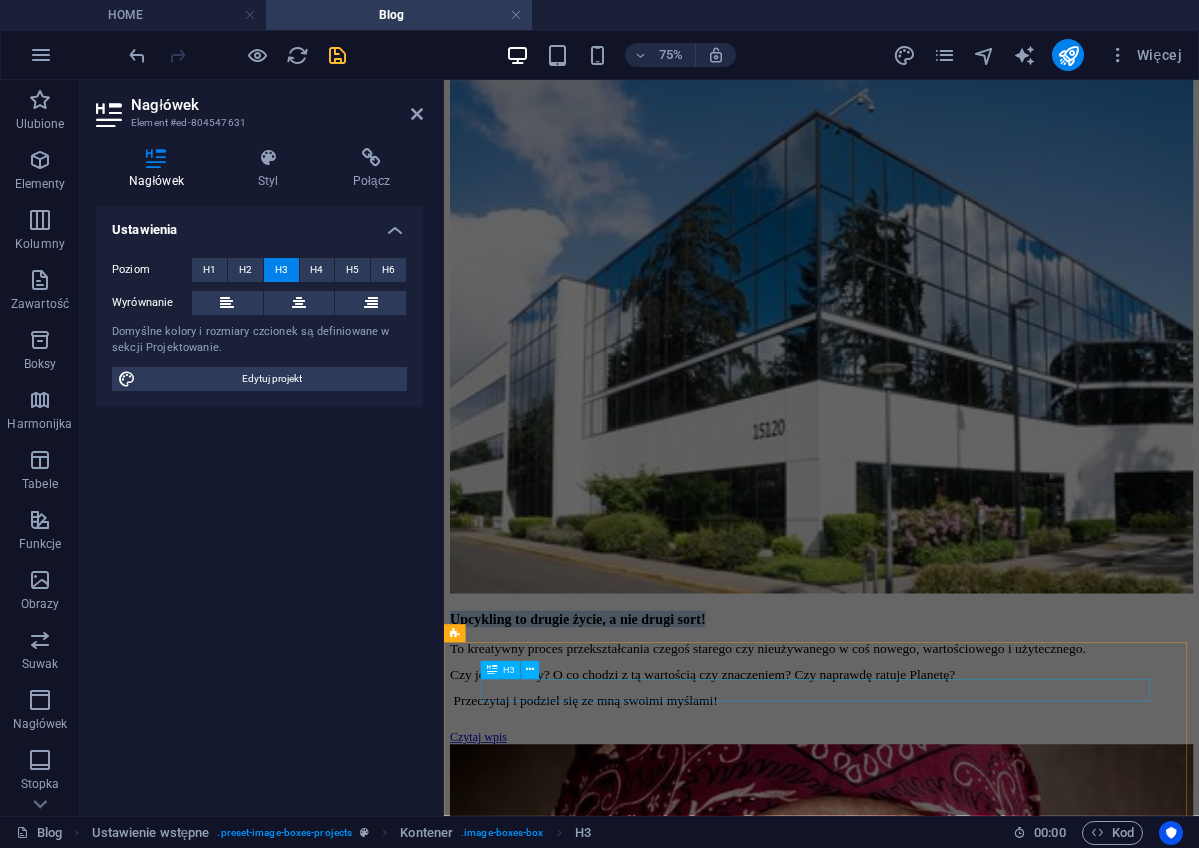 click on "Tekst 2" at bounding box center (947, 5837) 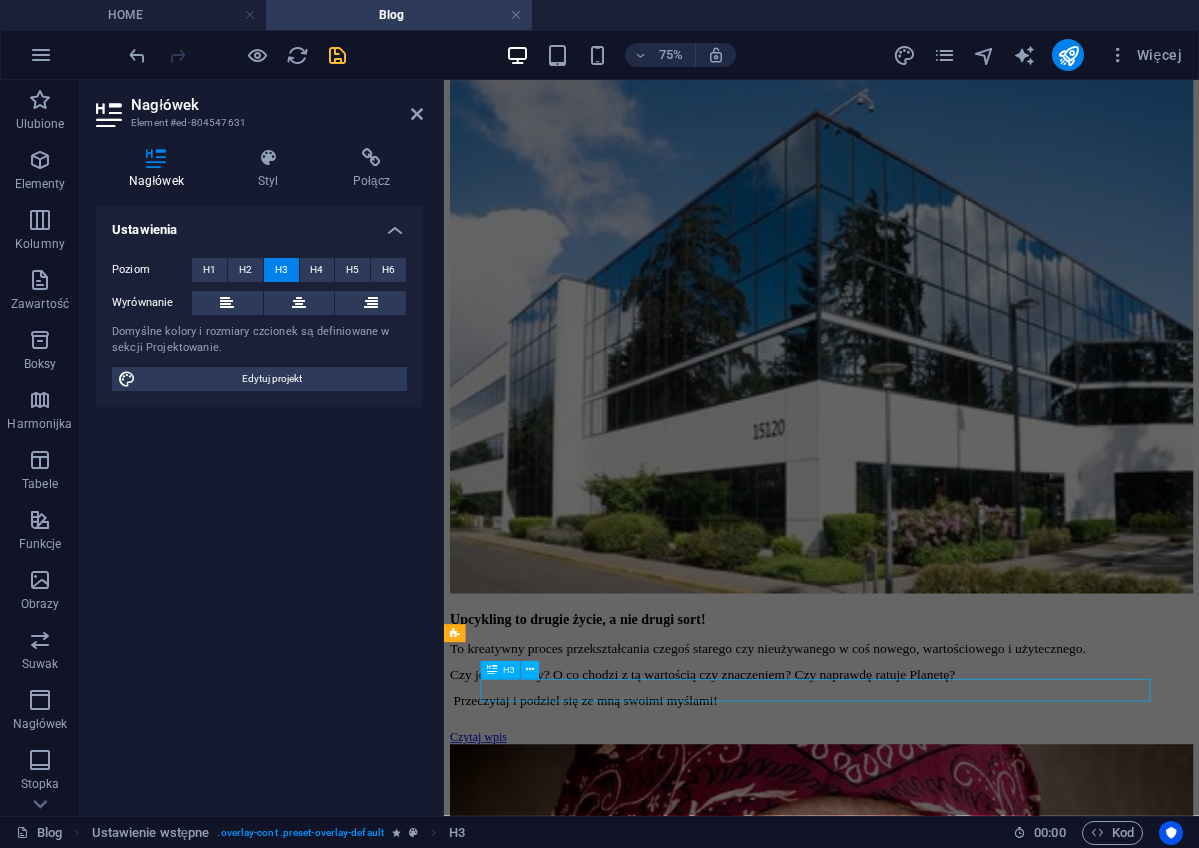 click on "Tekst 2" at bounding box center [947, 5837] 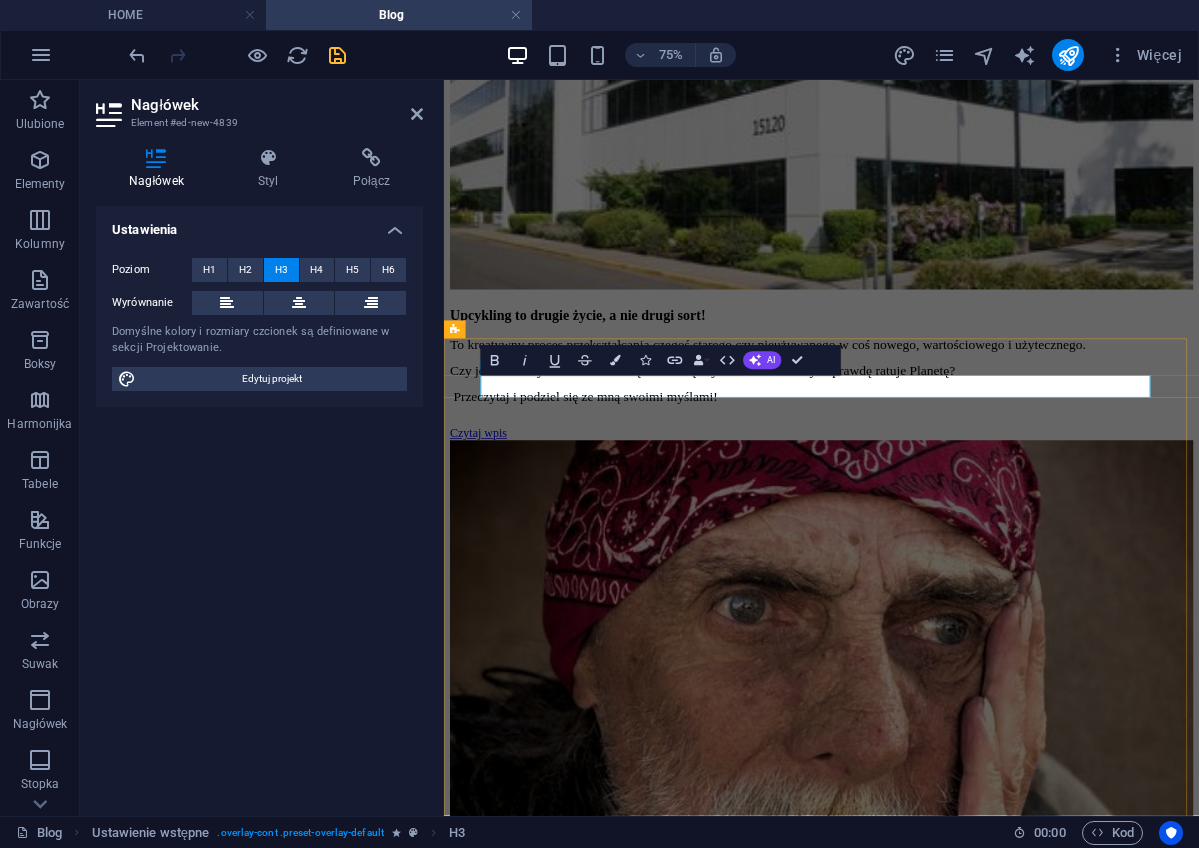 drag, startPoint x: 981, startPoint y: 492, endPoint x: 904, endPoint y: 493, distance: 77.00649 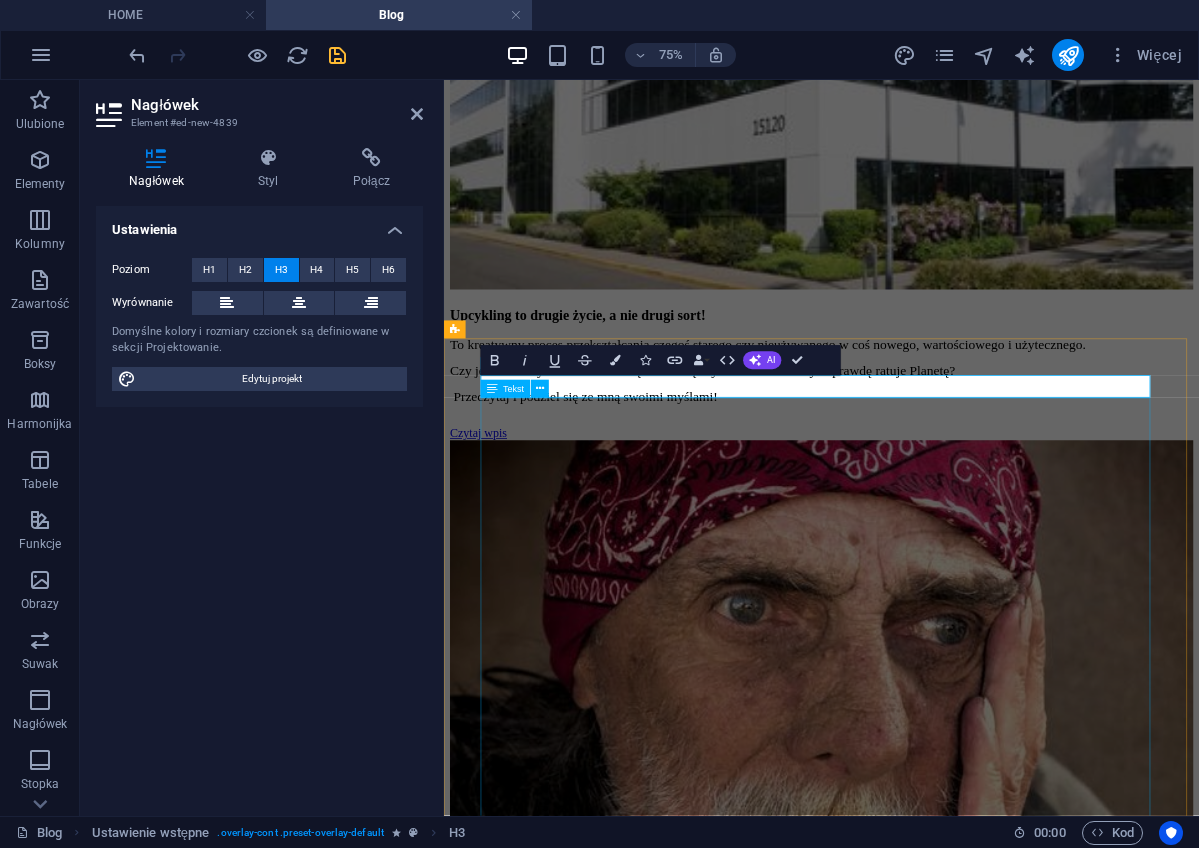 click on "Cyrkularność  - brzmi jak skomplikowane pojęcie, prawda? Ale w rzeczywistości jest to bardzo prosta koncepcja, która może zmienić nasz sposób myślenia o gospodarce i środowisku.   Tradycyjnie nasza gospodarka działa na zasadzie "weź, użyj, wyrzuć". Kupujemy rzeczy, używamy i w końcu je wyrzucamy. Ale co by było, gdybyśmy zaczęli myśleć inaczej? Cyrkularność  to podejście do życia, w którym nic się  nie marnuje ! Moja babcia mówiła: "Nie wyrzucaj, bo to się jeszcze przyda!” Czy Twoja też? Ooo! to były liderkami cyrkularności! :)     Cyrkularność to idea, że produkty i materiały krążą w gospodarce jak  w cyklu zamkniętym . Czyli zamiast wyrzucać rzeczy - naprawiamy je, przetwarzamy (recyklingujemy) i wykorzystujemy ponownie.   W cyrkularności to, co nie jest już komuś potrzebne, staje się  surowcem , materiałem budowlanym dla kogoś innego.     Dlaczego to ważne?   Cyrkularność - na poziomie gospodarki - pomaga ograniczyć  Ogranicza marnotrawstwo i" at bounding box center [947, 6109] 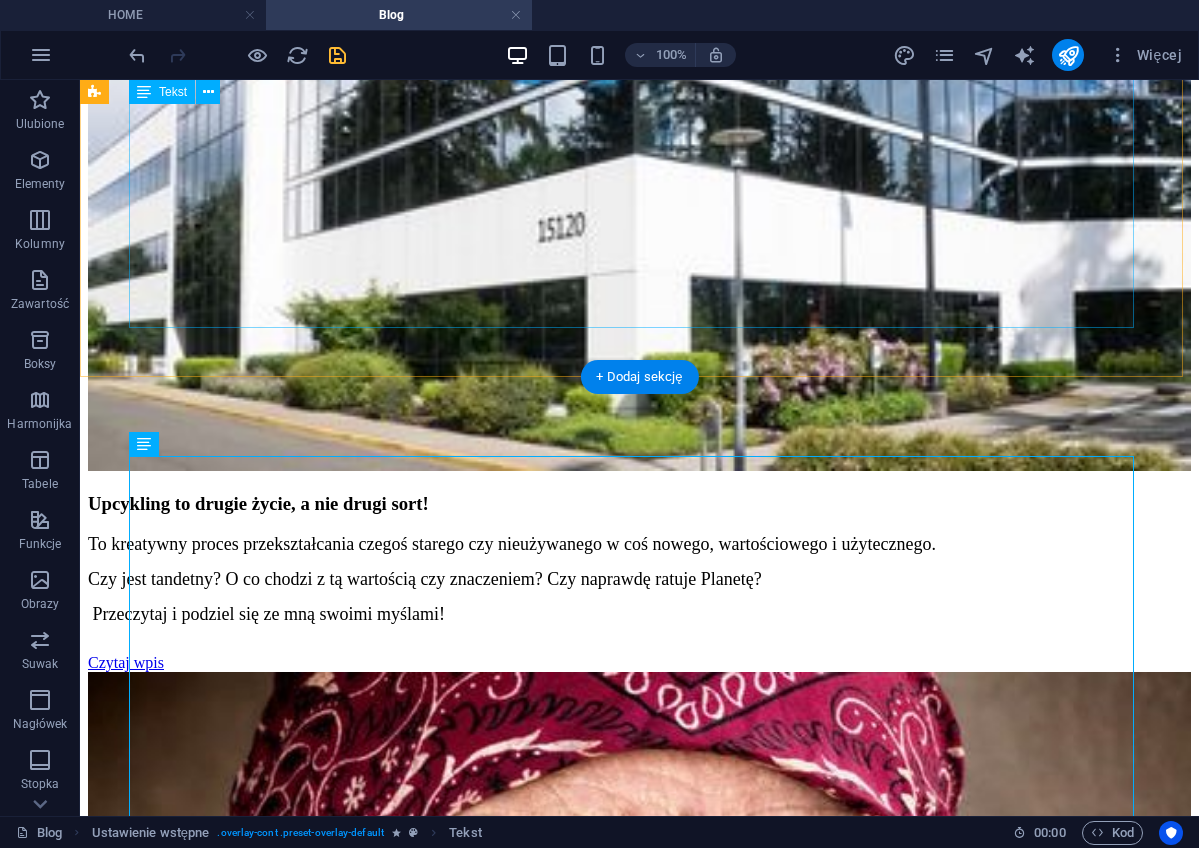 scroll, scrollTop: 2433, scrollLeft: 0, axis: vertical 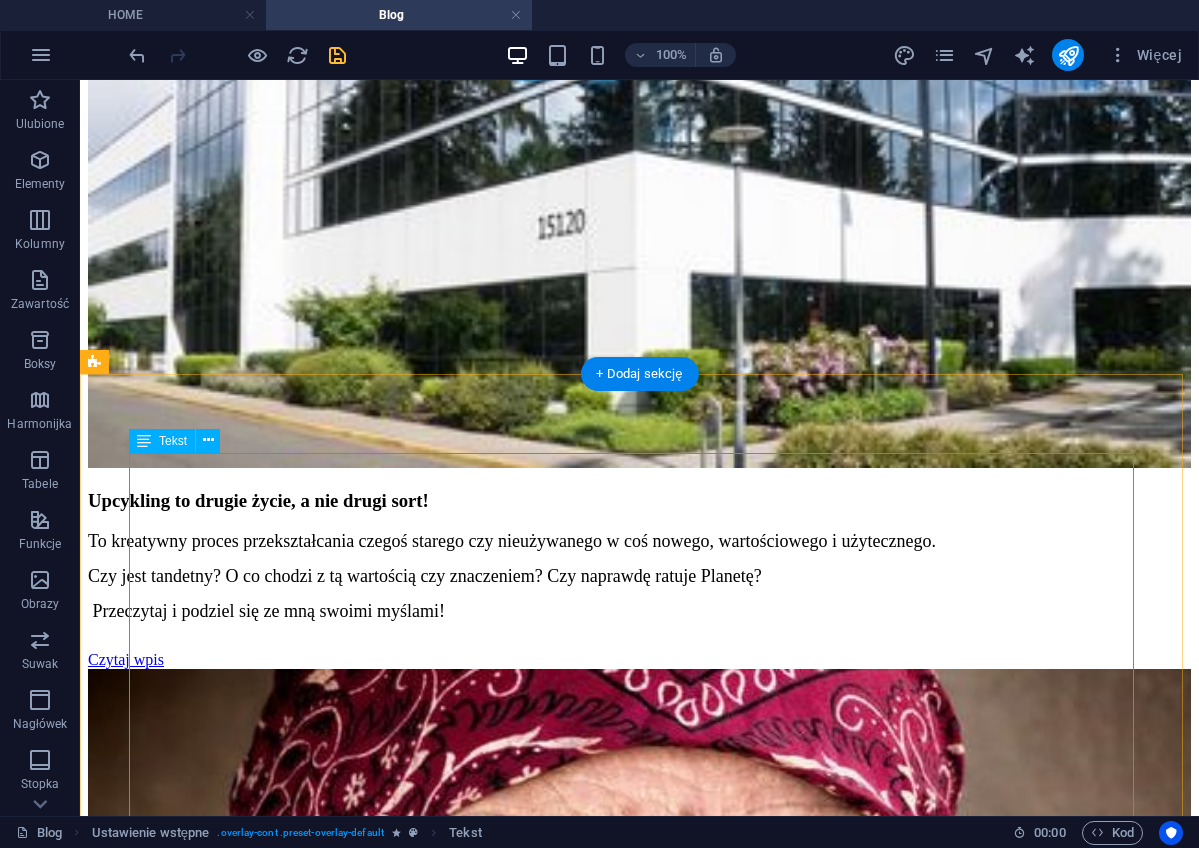 click on "Cyrkularność  - brzmi jak skomplikowane pojęcie, prawda? Ale w rzeczywistości jest to bardzo prosta koncepcja, która może zmienić nasz sposób myślenia o gospodarce i środowisku.   Tradycyjnie nasza gospodarka działa na zasadzie "weź, użyj, wyrzuć". Kupujemy rzeczy, używamy i w końcu je wyrzucamy. Ale co by było, gdybyśmy zaczęli myśleć inaczej? Cyrkularność  to podejście do życia, w którym nic się  nie marnuje ! Moja babcia mówiła: "Nie wyrzucaj, bo to się jeszcze przyda!” Czy Twoja też? Ooo! to były liderkami cyrkularności! :)     Cyrkularność to idea, że produkty i materiały krążą w gospodarce jak  w cyklu zamkniętym . Czyli zamiast wyrzucać rzeczy - naprawiamy je, przetwarzamy (recyklingujemy) i wykorzystujemy ponownie.   W cyrkularności to, co nie jest już komuś potrzebne, staje się  surowcem , materiałem budowlanym dla kogoś innego.     Dlaczego to ważne?   Cyrkularność - na poziomie gospodarki - pomaga ograniczyć  Ogranicza marnotrawstwo i" at bounding box center (639, 6519) 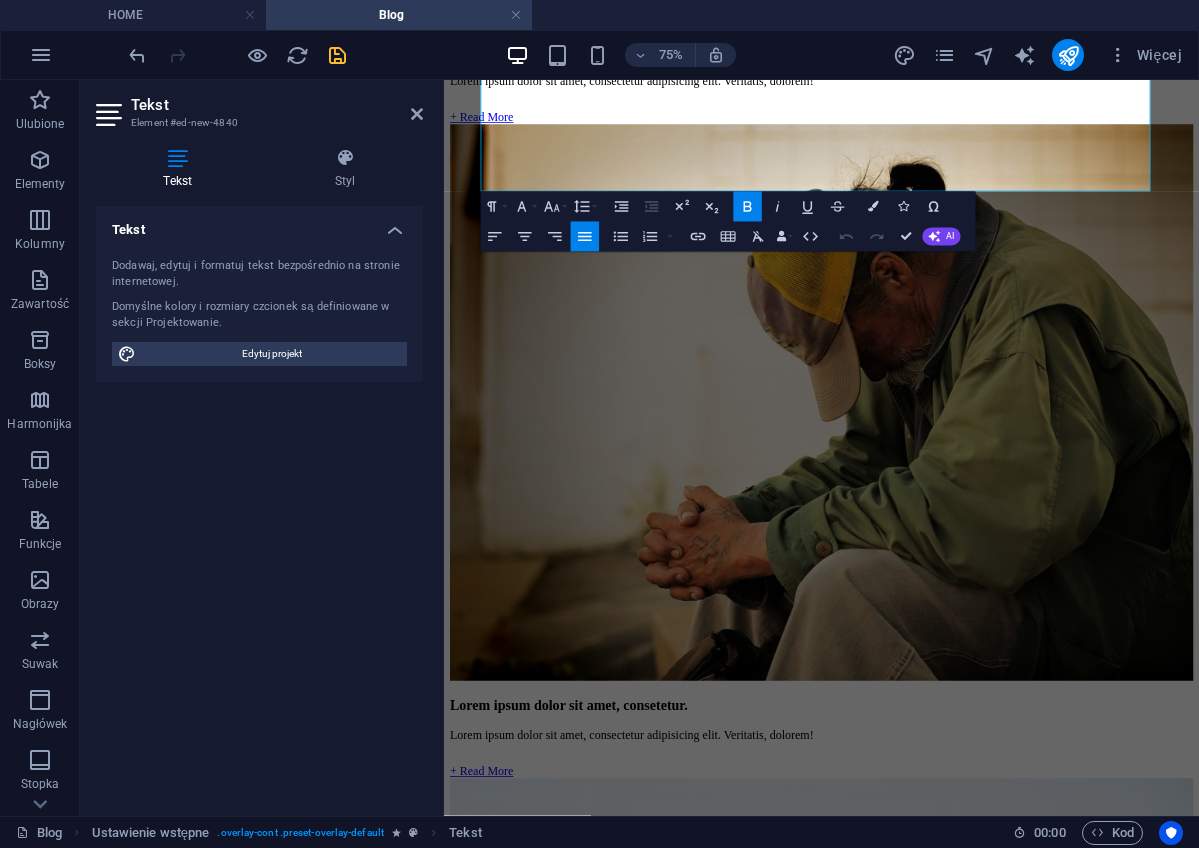 scroll, scrollTop: 3783, scrollLeft: 0, axis: vertical 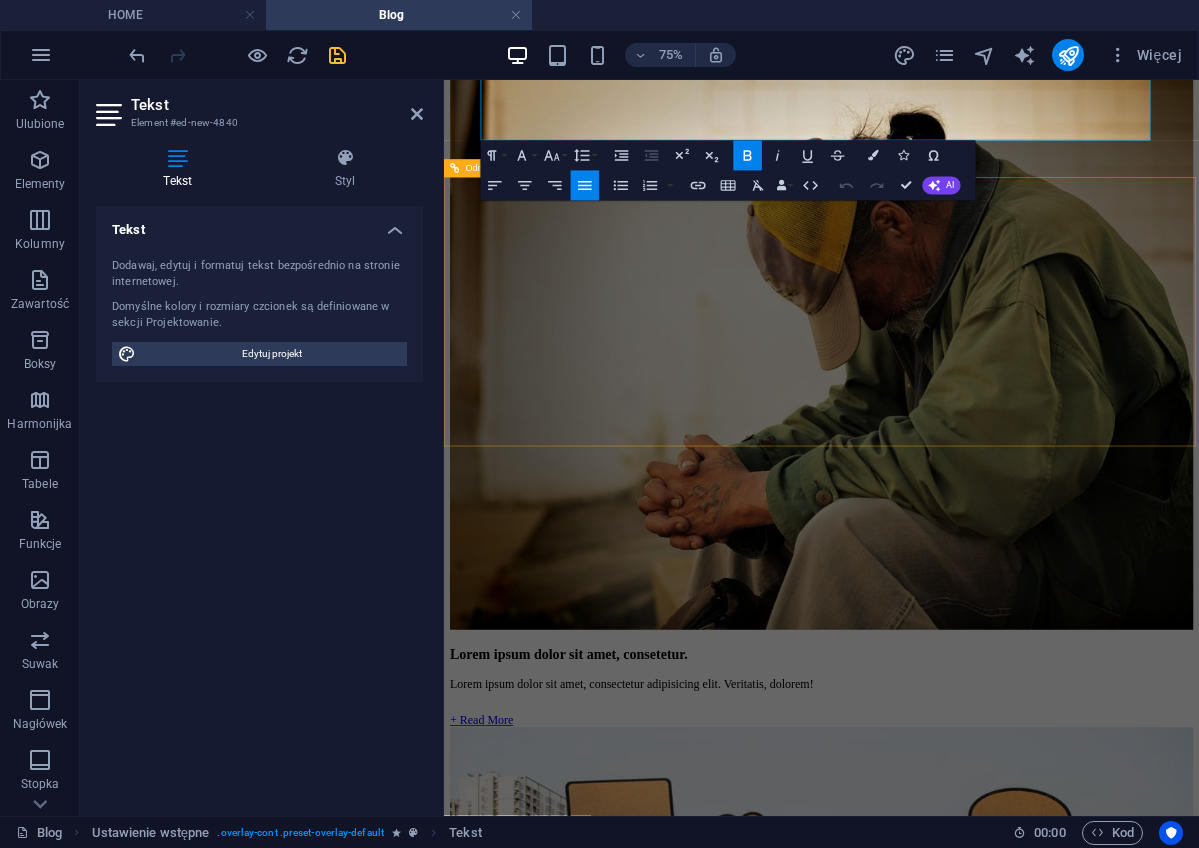 drag, startPoint x: 495, startPoint y: 504, endPoint x: 1293, endPoint y: 321, distance: 818.71423 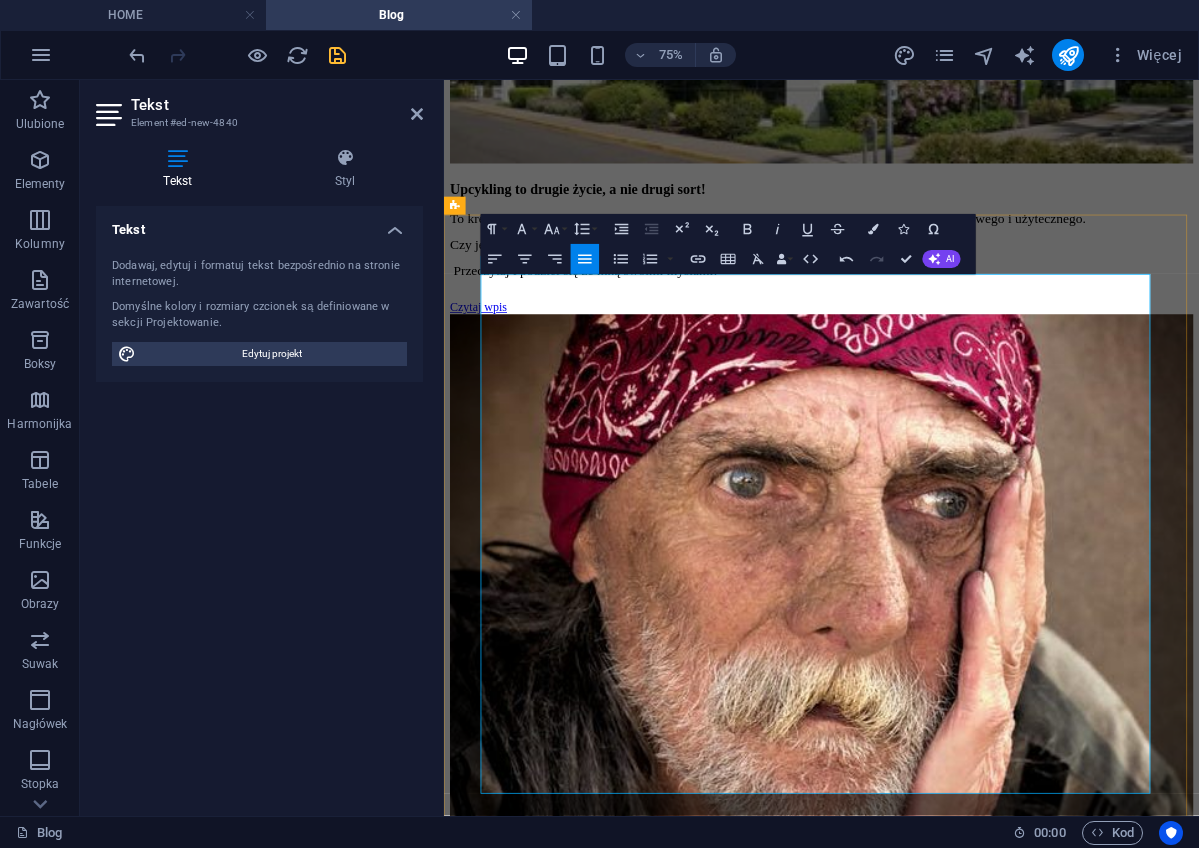 scroll, scrollTop: 2587, scrollLeft: 0, axis: vertical 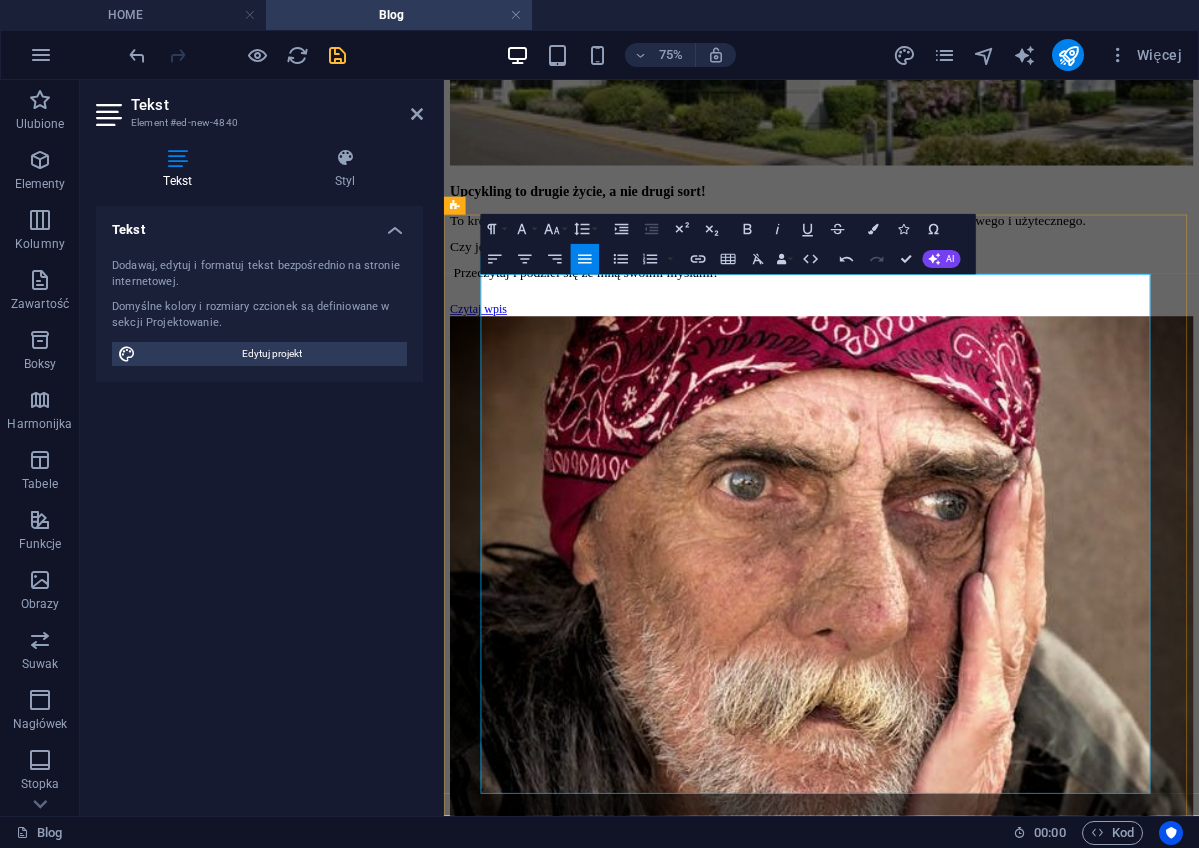 click on "Upcykling to  drugie życie  a nie drugi sort To kreatywny proces przekształcania czegoś starego czy nieużywanego w coś nowego, wartościowego i użytecznego. Od „zwykłego” szycia różni się „TYLKO” surowcem i podejściem do wykorzystania odpadów.   Mit Tandety…?   Wielu ludzi jeszcze niedawno uważało, że upcyklingowe produkty to po prostu taniocha, czy badziewie, pozbawione wartości i estetyki. Gdyby za każde takie stwierdzenie ktoś w zamian kupił jeden z moich produktów - byłabym już znaną marką. Prawda jest taka, że upcykling  to sztuka , a nie przypadkowe sklejenie resztek. Twórcy upcyclingowi to artyści - wkładają w swoje prace nie tylko serce, ale i umiejętność  wydobycia piękna  nawet z najmniej atrakcyjnych surowców. I powstają tak unikalne produkty. Moje też :)   Jakość! Rzeczy stworzone w procesie upcyklingu często wykazują się  wyjątkową jakością lepsze niż wyjściowy materiał . Wszystko to dzięki  dbałości o najmniejszy szczegół ." at bounding box center (947, 5697) 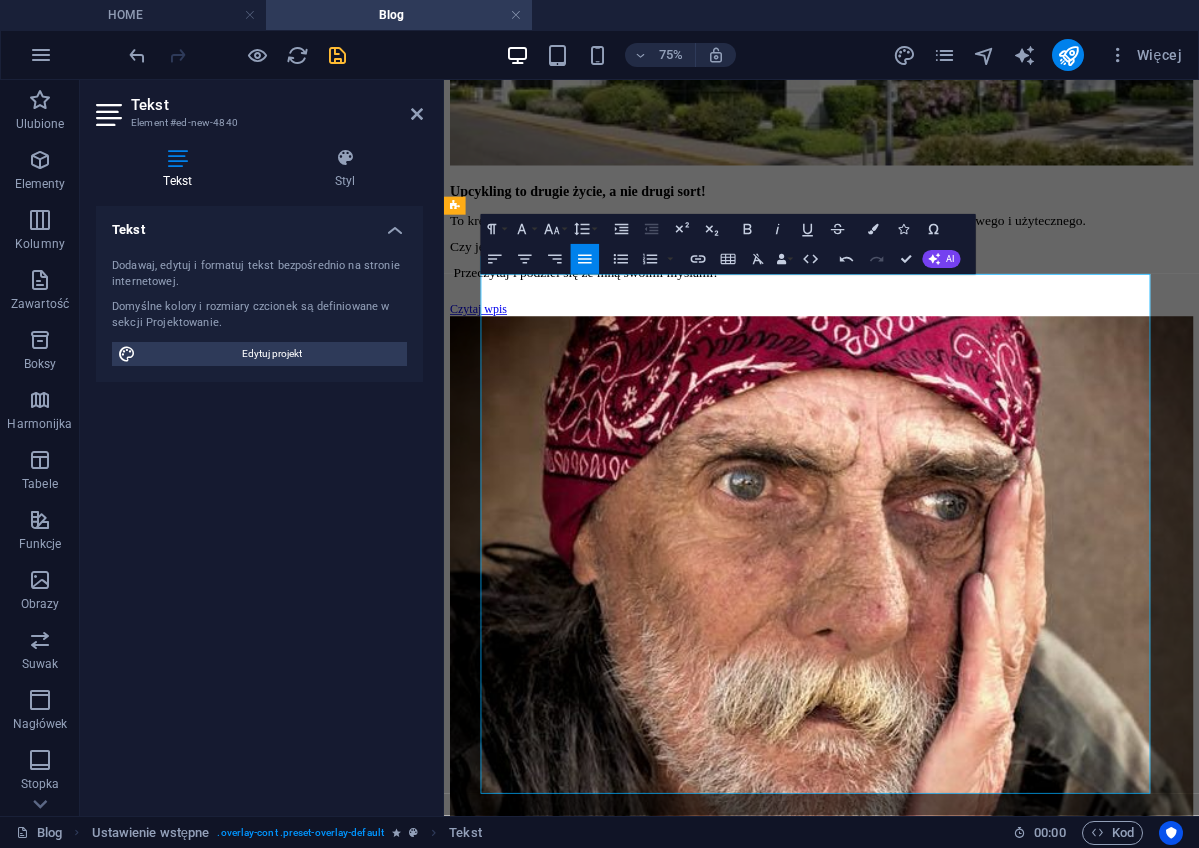 drag, startPoint x: 565, startPoint y: 348, endPoint x: 804, endPoint y: 347, distance: 239.00209 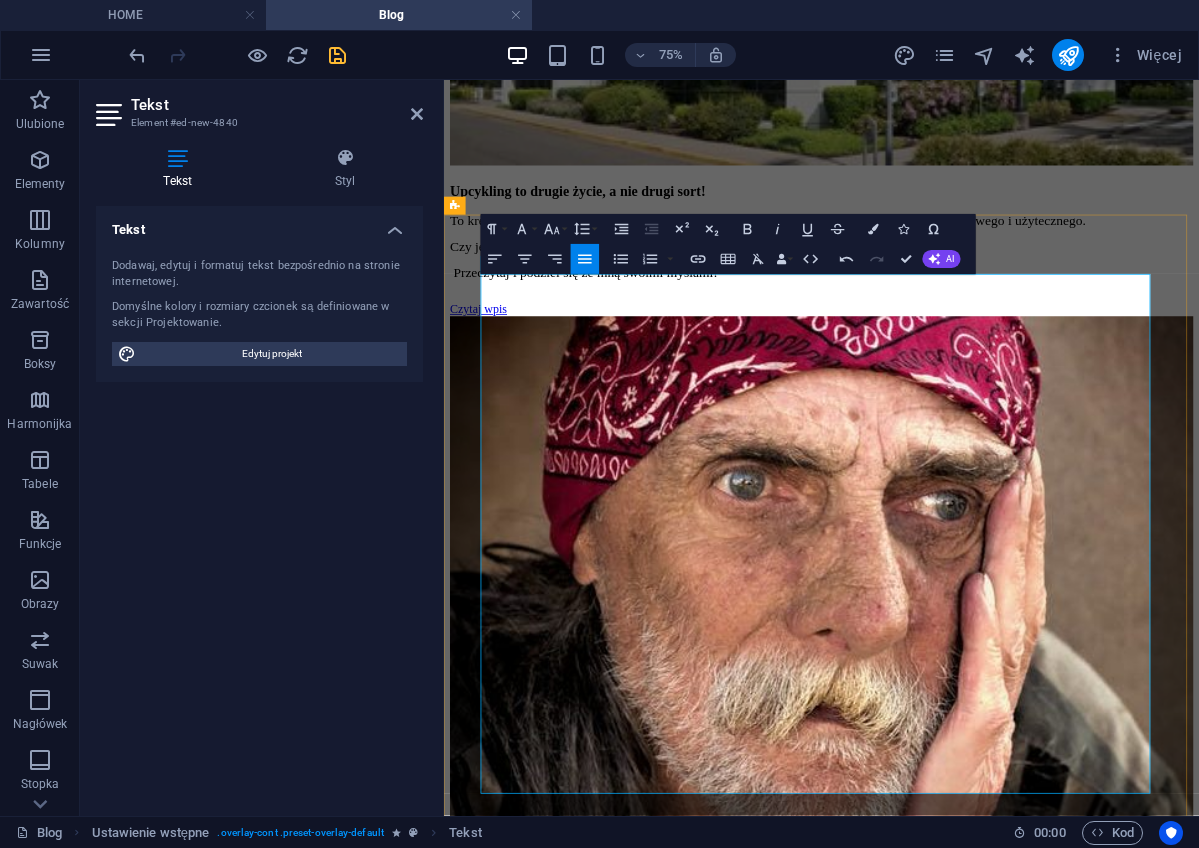 click on "To kreatywny proces przekształcania czegoś starego czy nieużywanego w coś nowego, wartościowego i użytecznego. Od „zwykłego” szycia różni się „TYLKO” surowcem i podejściem do wykorzystania odpadów." at bounding box center (947, 5343) 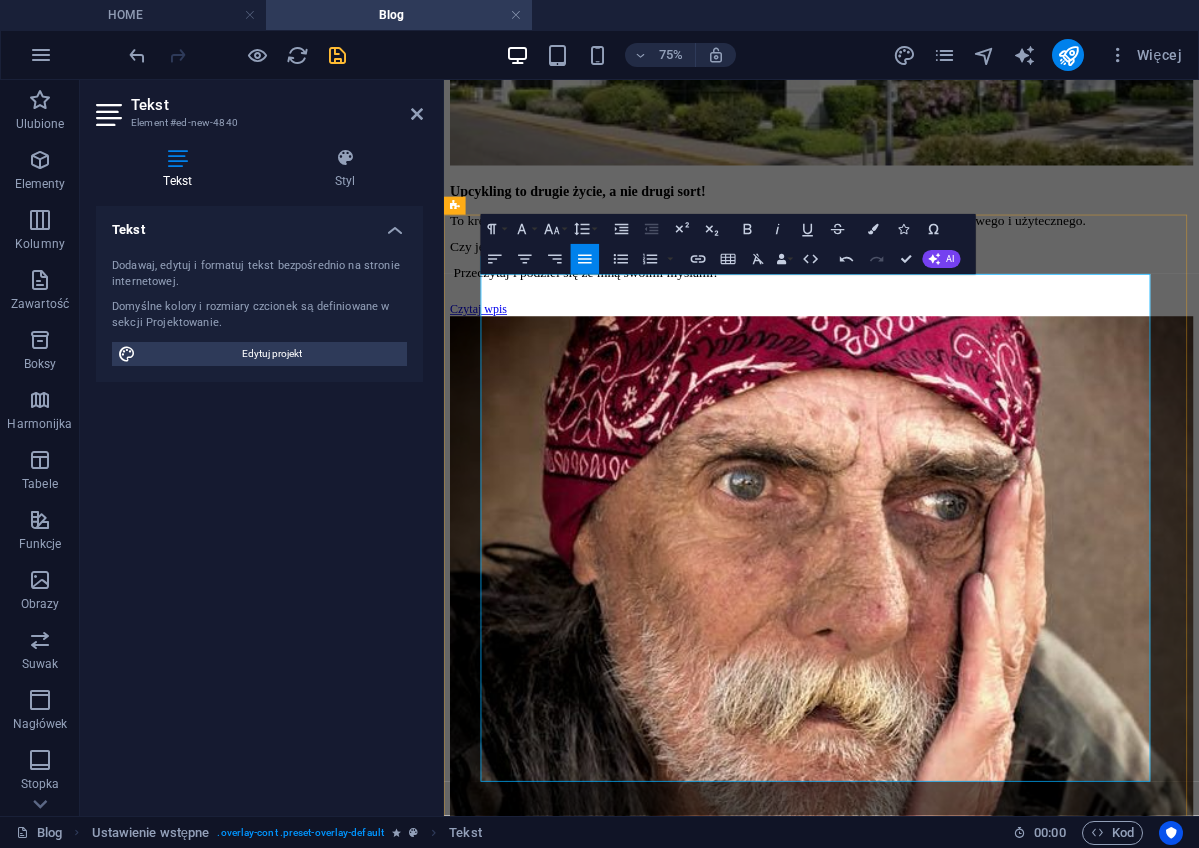 type 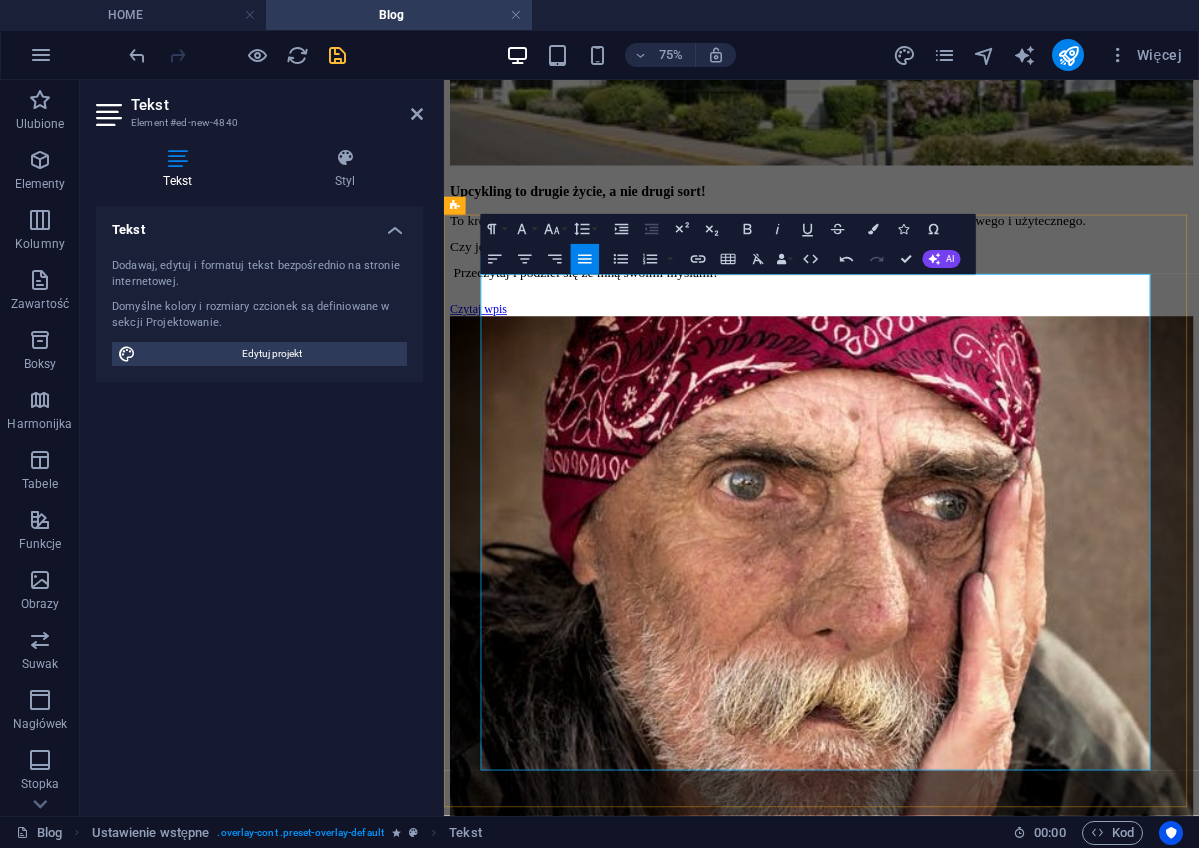 click at bounding box center [947, 5443] 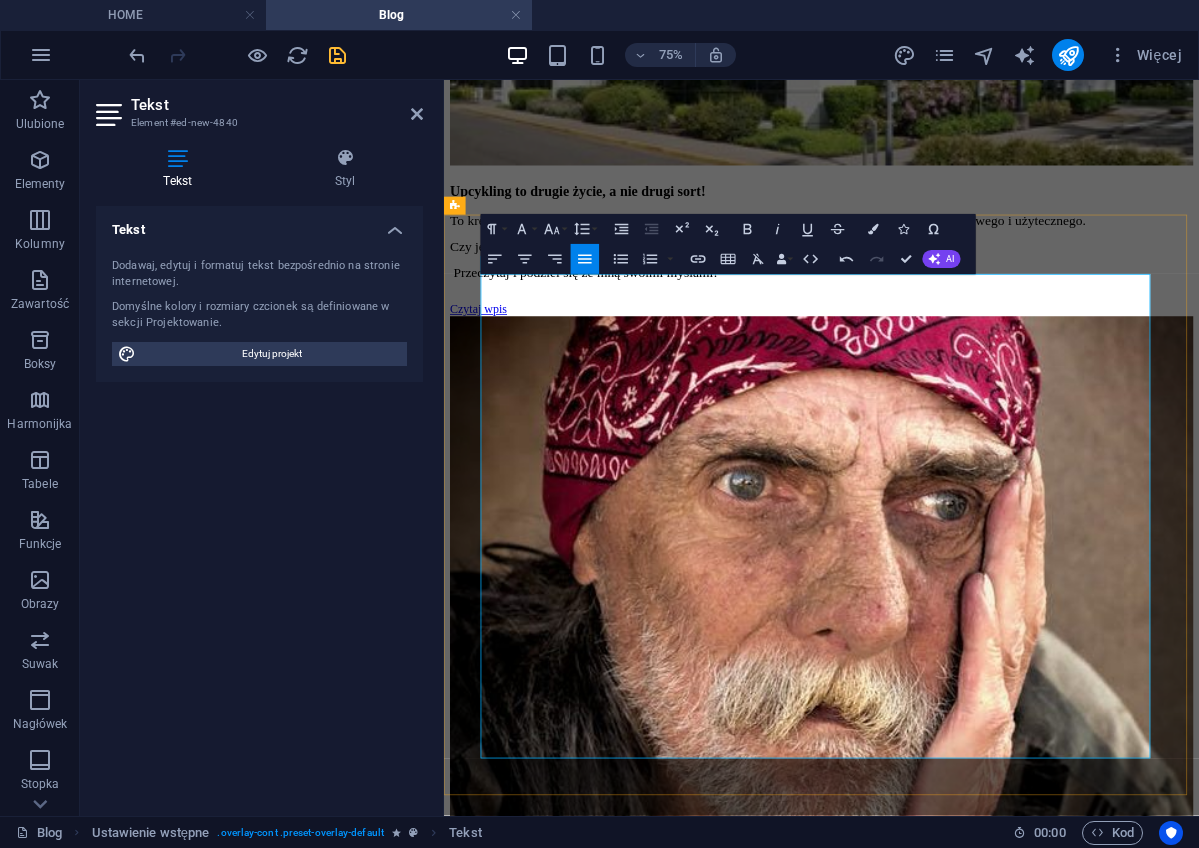 click at bounding box center (947, 5535) 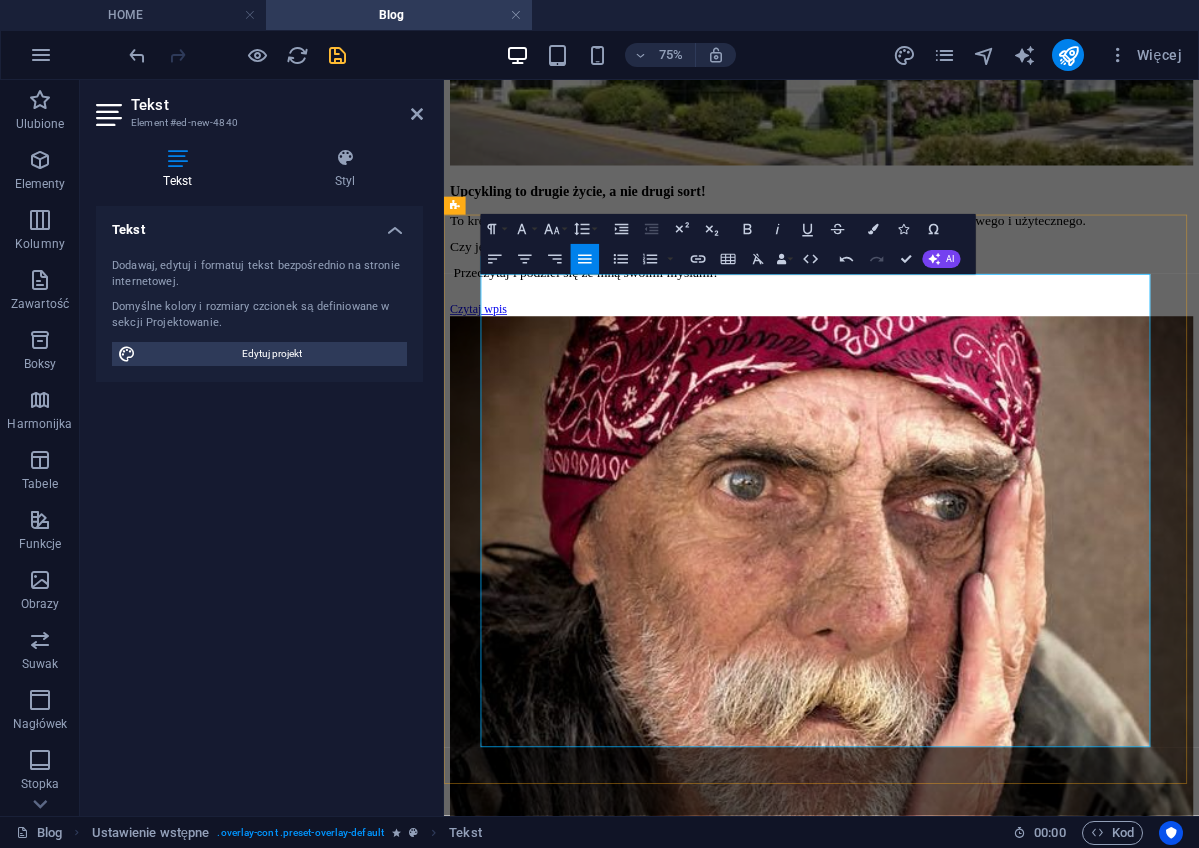 click at bounding box center [947, 5643] 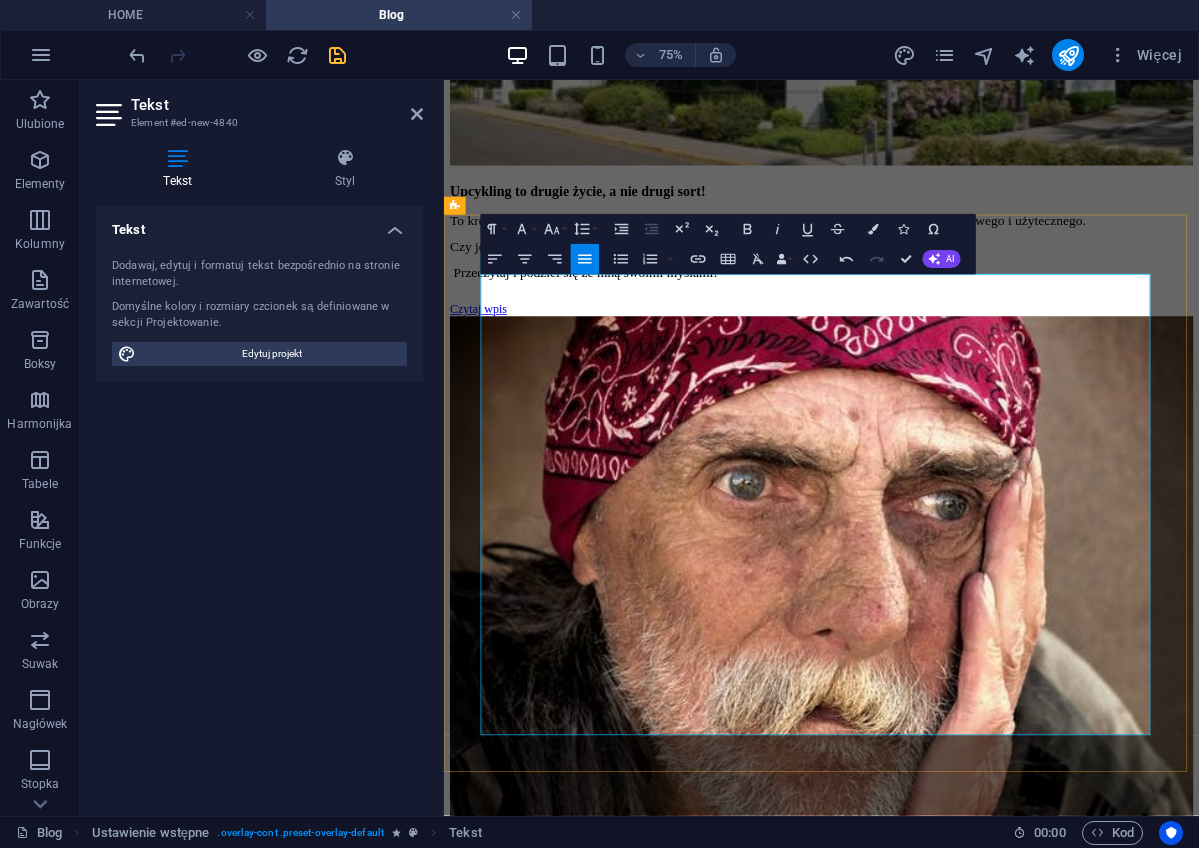 click at bounding box center (947, 5751) 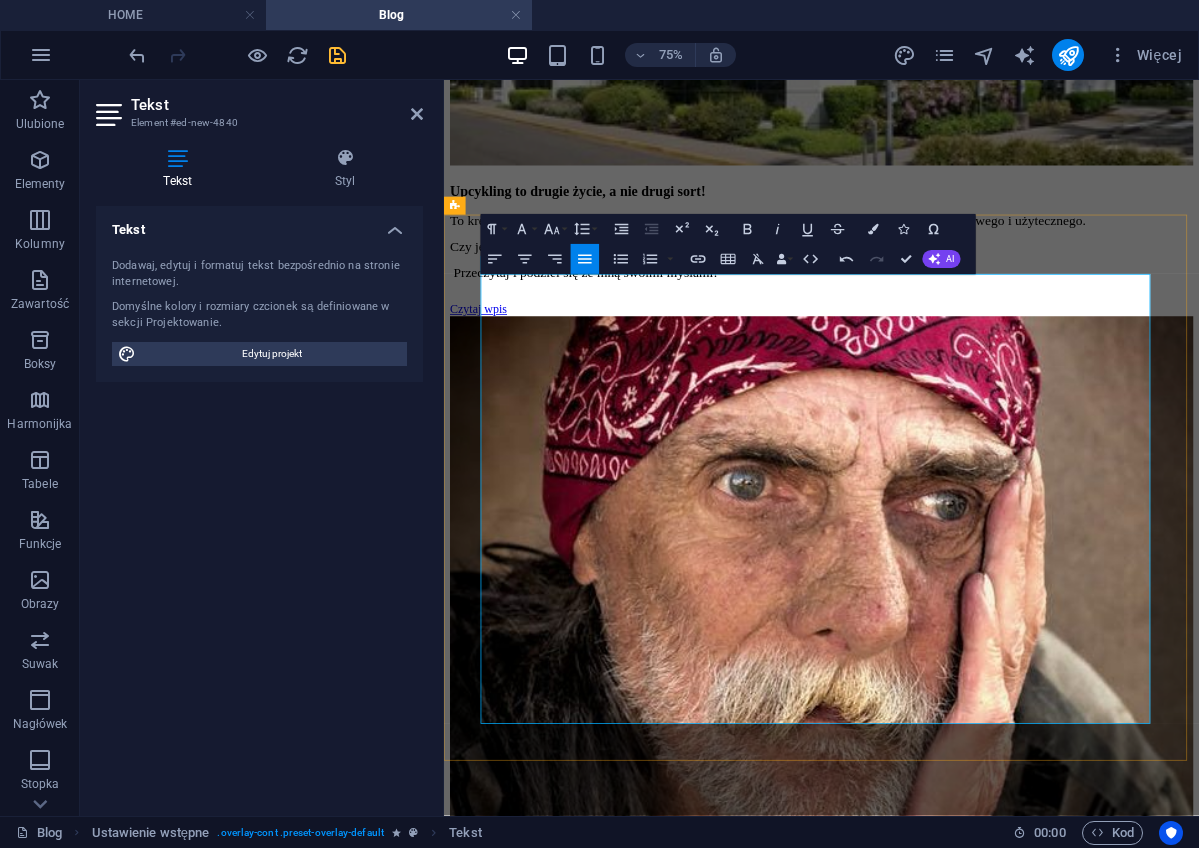 click on "Upcykling to kreatywny proces przekształcania czegoś starego czy nieużywanego w coś nowego, wartościowego i użytecznego. Od „zwykłego” szycia różni się „TYLKO” surowcem i podejściem do wykorzystania odpadów. Mit Tandety…?   Wielu ludzi jeszcze niedawno uważało, że upcyklingowe produkty to po prostu taniocha, czy badziewie, pozbawione wartości i estetyki. Gdyby za każde takie stwierdzenie ktoś w zamian kupił jeden z moich produktów - byłabym już znaną marką. Prawda jest taka, że upcykling to sztuka , a nie przypadkowe sklejenie resztek. Twórcy upcyclingowi to artyści - wkładają w swoje prace nie tylko serce, ale i umiejętność  wydobycia piękna  nawet z najmniej atrakcyjnych surowców. I powstają tak unikalne produkty. Moje też :) Jakość! Rzeczy stworzone w procesie upcyklingu często wykazują się  wyjątkową jakością lepsze niż wyjściowy materiał . Wszystko to dzięki  dbałości o najmniejszy szczegół najdłużej . Czy Upcykling ratuje Planetę?" at bounding box center [947, 5605] 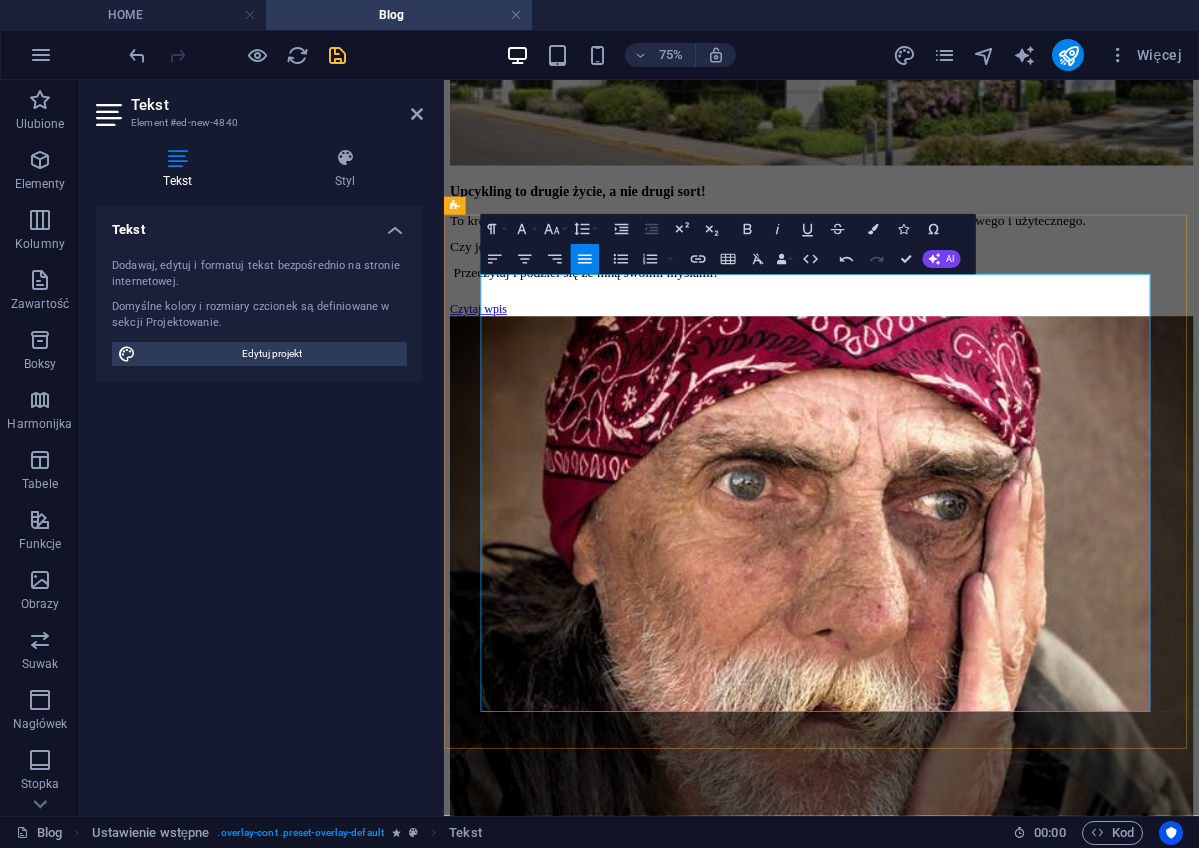 click on "Dasz upcyklingowi szansę?" at bounding box center [947, 5875] 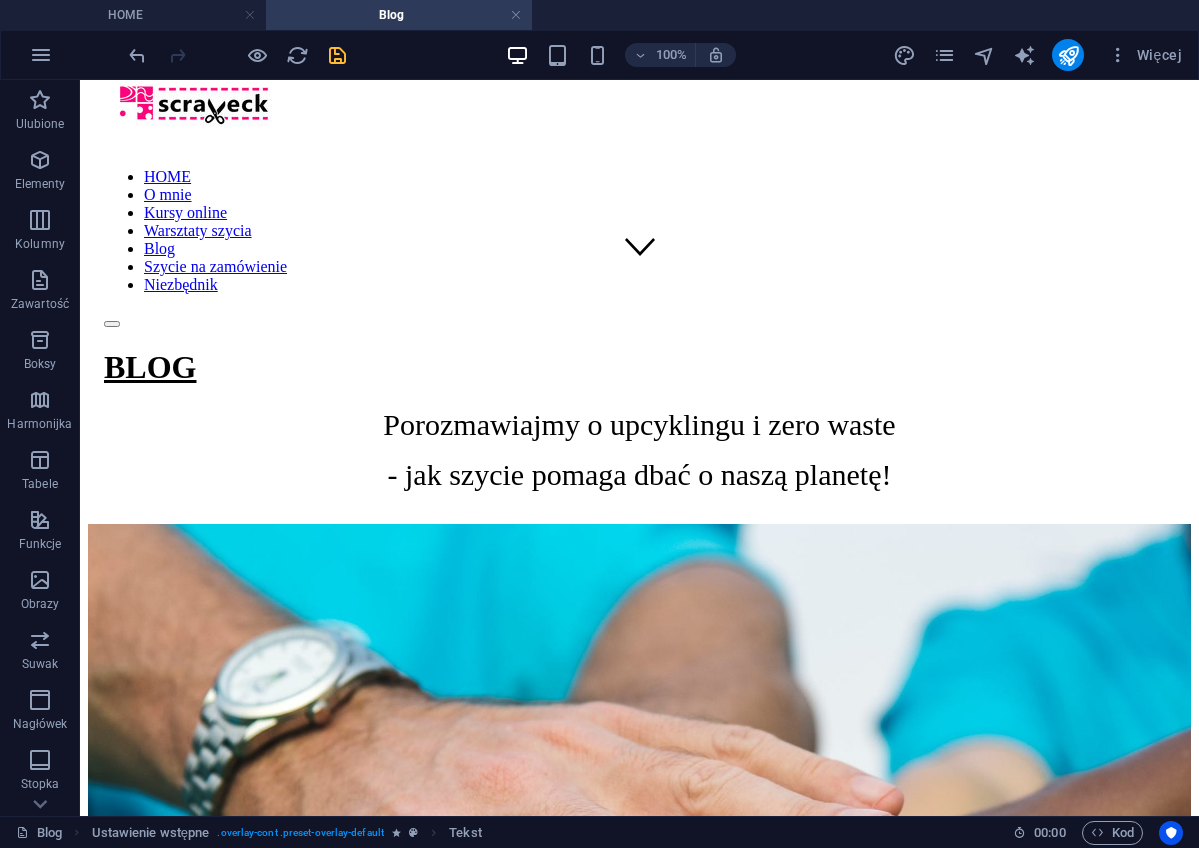 scroll, scrollTop: 493, scrollLeft: 0, axis: vertical 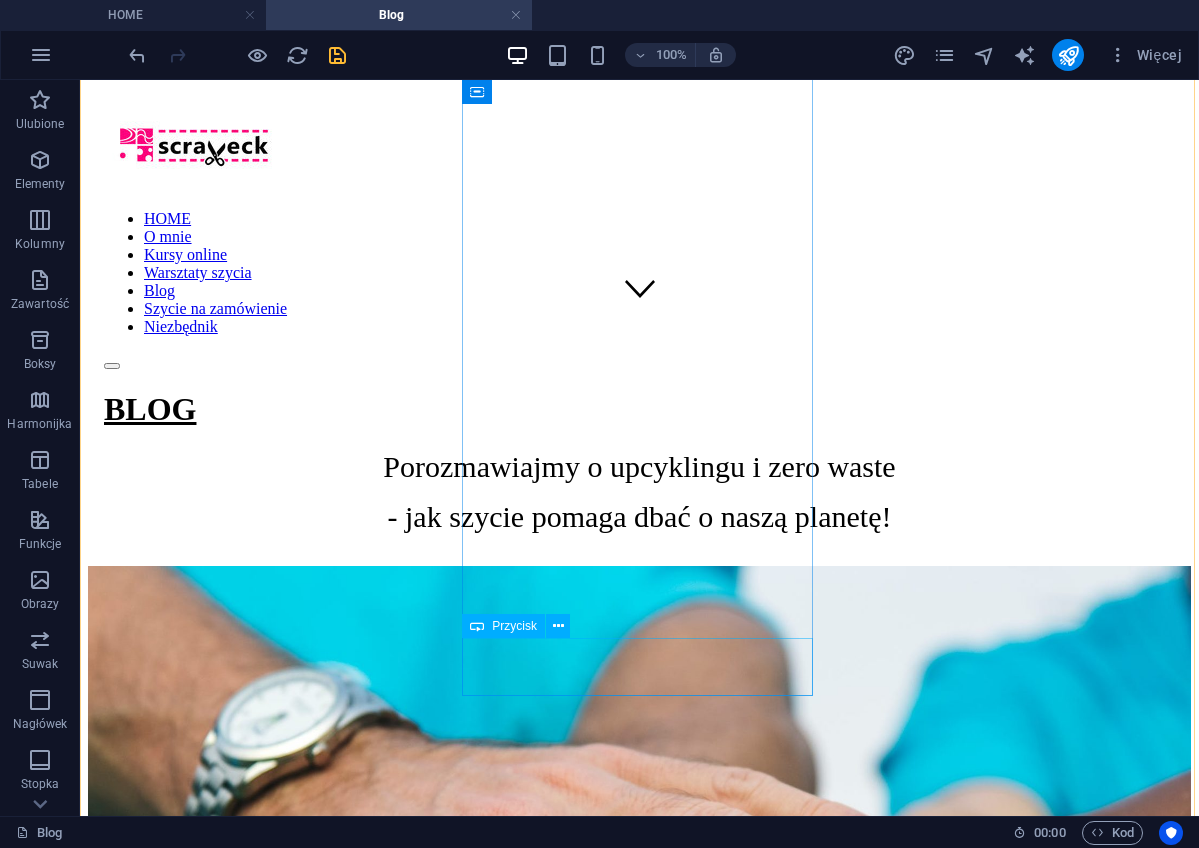 click on "Czytaj wpis" at bounding box center [639, 2600] 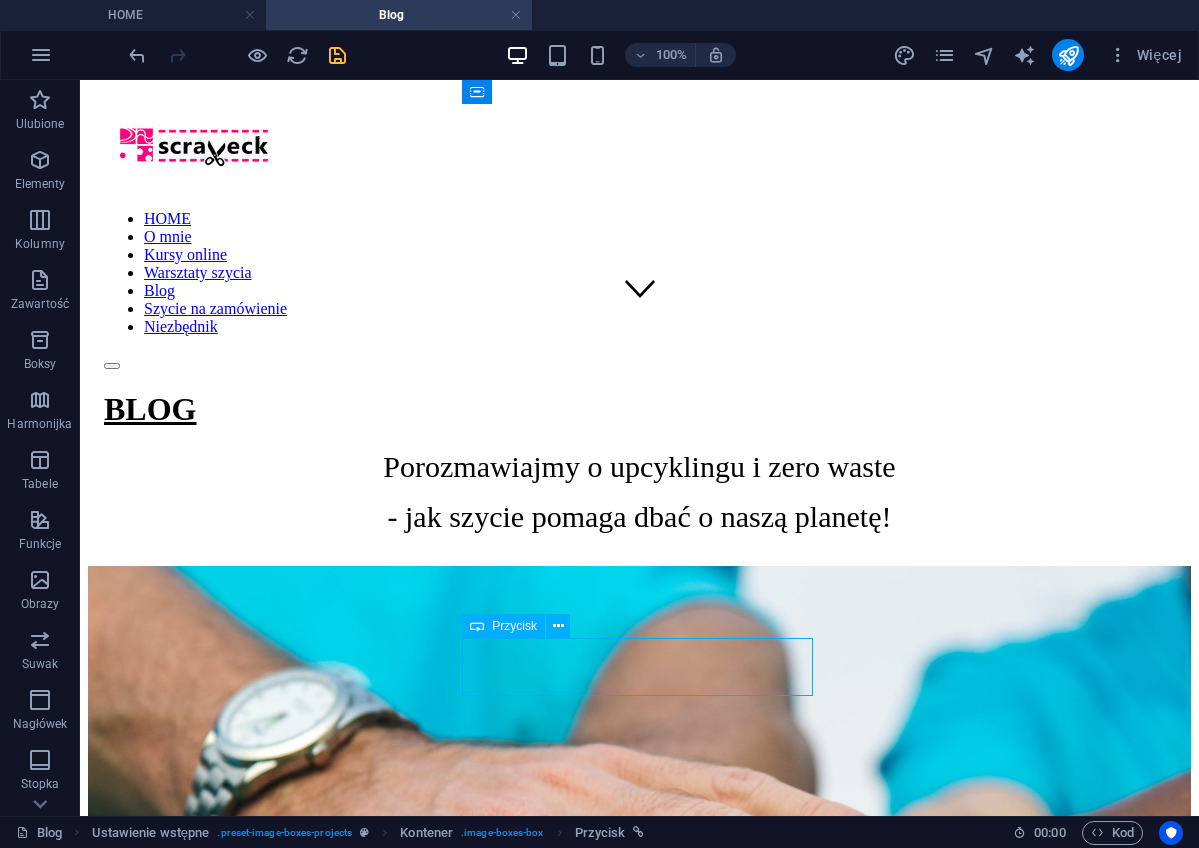 click on "Czytaj wpis" at bounding box center [639, 2600] 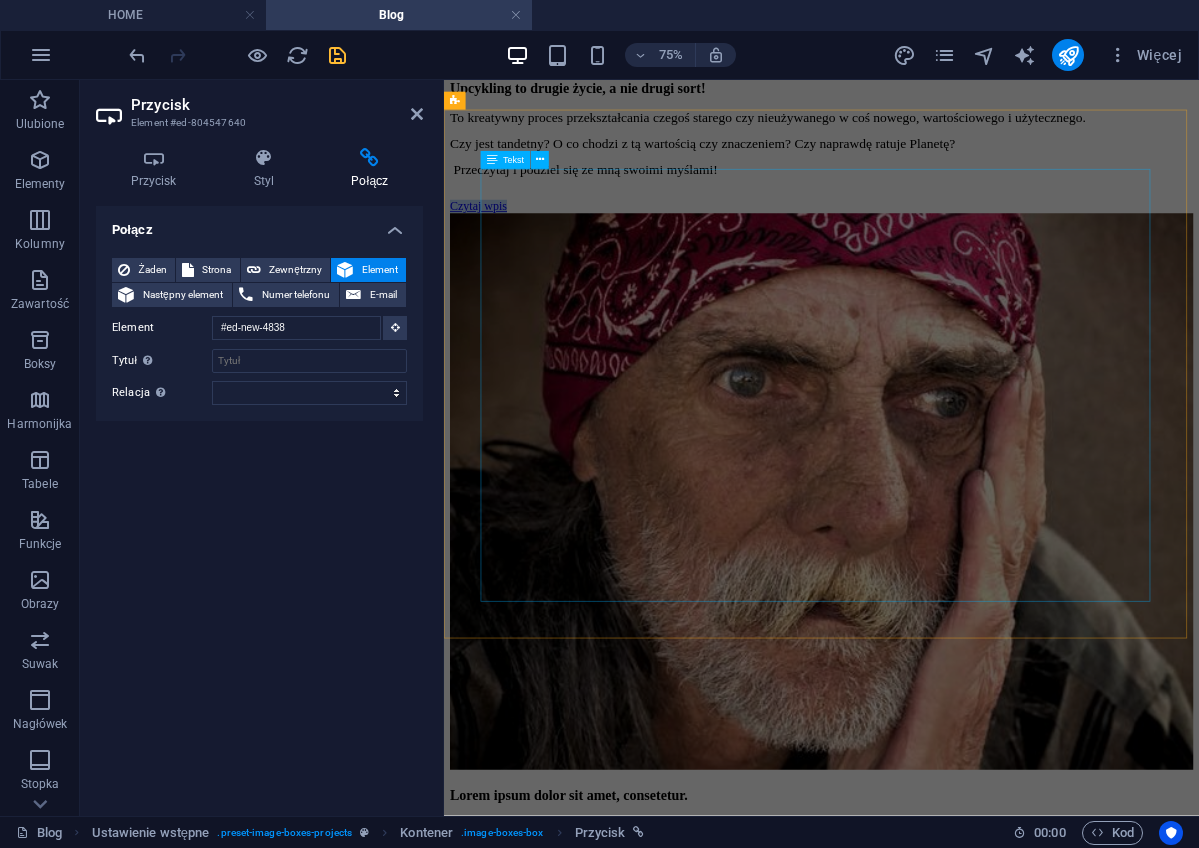 scroll, scrollTop: 2728, scrollLeft: 0, axis: vertical 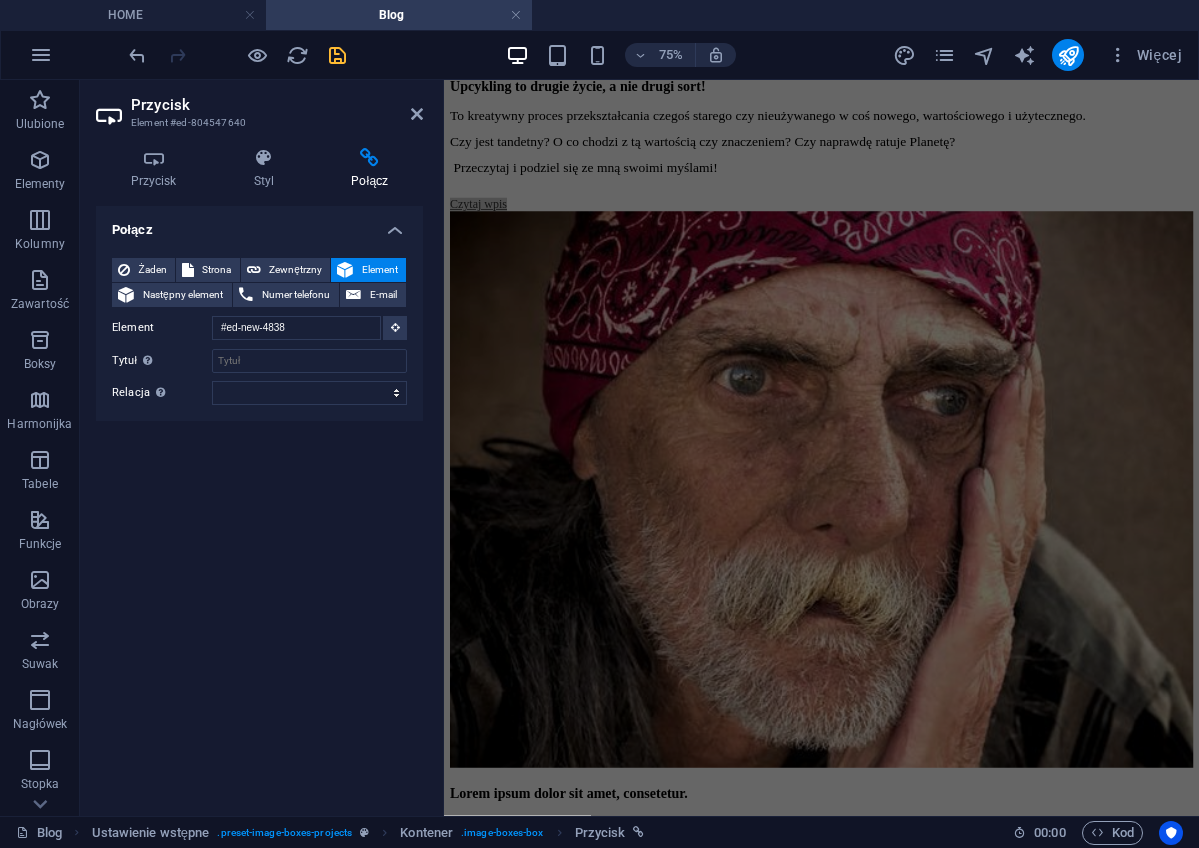 click on "Połącz Żaden Strona Zewnętrzny Element Następny element Numer telefonu E-mail Strona HOME O mnie Kursy online Kurs online Kreatwyne szycie dla zielonych Kurs online Rozwiń skrzydła w szyciu Warsztaty szycia Warsztaty szycia w pracowni grupowe  Warsztaty szycia w pracowni indywidualne Warsztaty szycia dla firm Blog Szycie na zamówienie Niezbędnik Regulamin Polityka prywatności Element #ed-new-4838
URL Numer telefonu E-mail Cel łącza Nowa karta Ta sama karta Nakładka Tytuł Dodatkowy opis linku nie powinien być taki sam jak treść linku. Tytuł jest najczęściej wyświetlany jako tekst podpowiedzi po najechaniu myszką nad element. Jeśli nie jesteś pewien, pozostaw puste. Relacja Ustawia  powiązanie tego łącza z celem łącza . Na przykład wartość „nofollow” instruuje wyszukiwarki, aby nie podążały za linkiem. Można pozostawić puste. alternate author bookmark external help license next nofollow noreferrer noopener prev search tag" at bounding box center (259, 503) 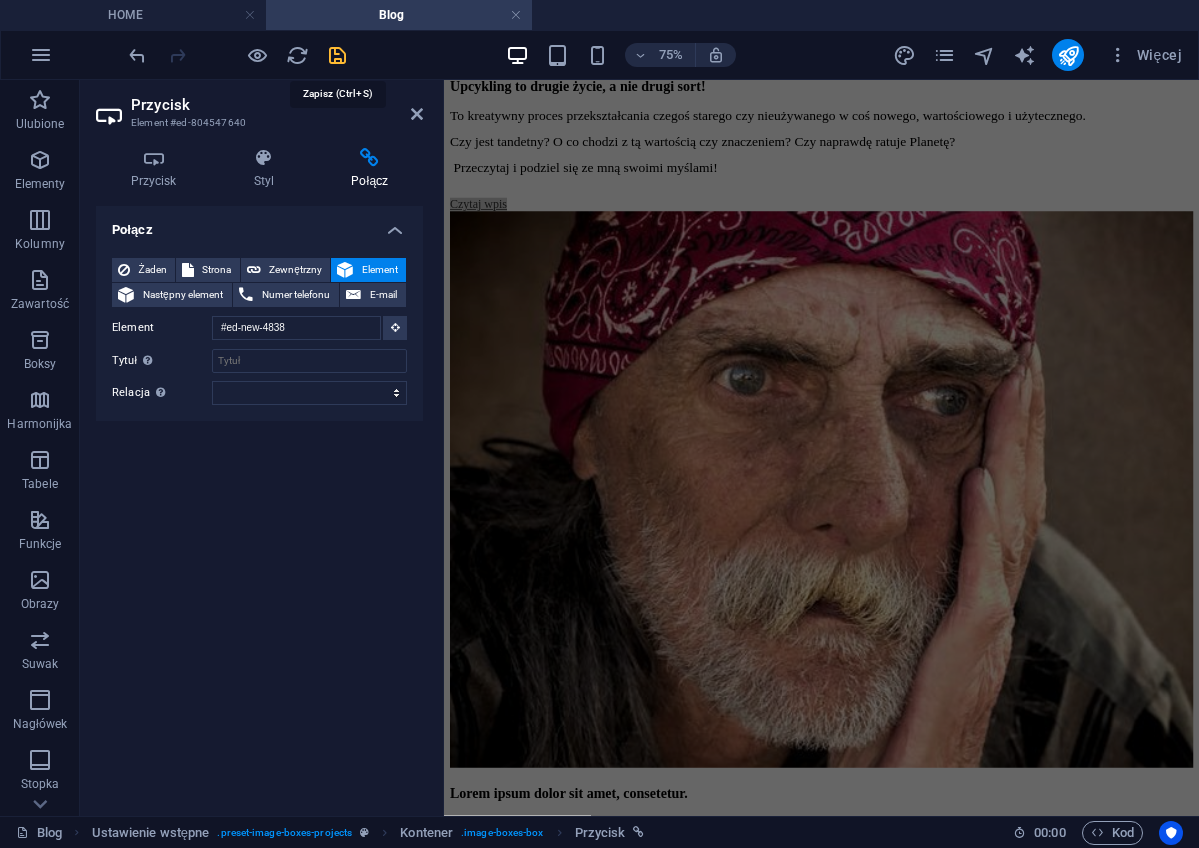 click at bounding box center (337, 55) 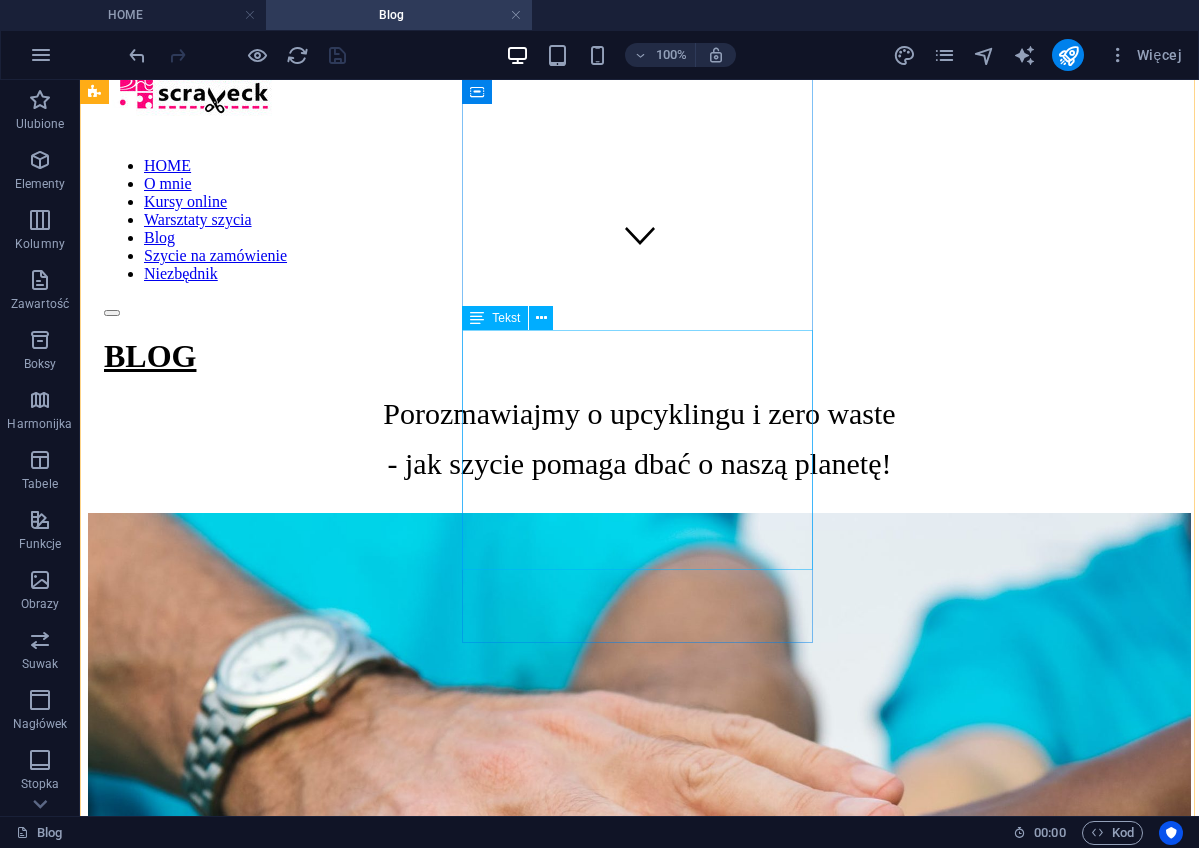scroll, scrollTop: 548, scrollLeft: 0, axis: vertical 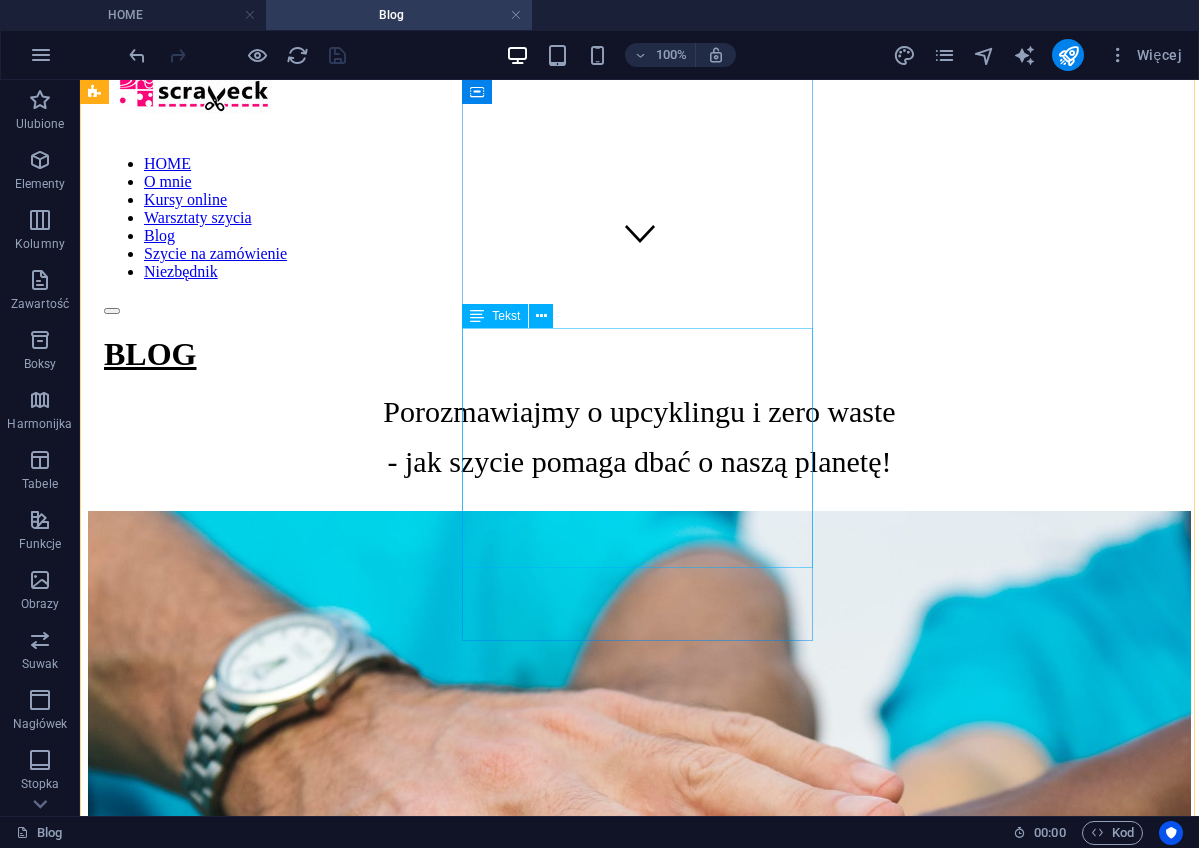 click on "To kreatywny proces przekształcania czegoś starego czy nieużywanego w coś nowego, wartościowego i użytecznego.   Czy jest tandetny? O co chodzi z tą wartością czy znaczeniem? Czy naprawdę ratuje Planetę?   Przeczytaj i podziel się ze mną swoimi myślami!" at bounding box center [639, 2461] 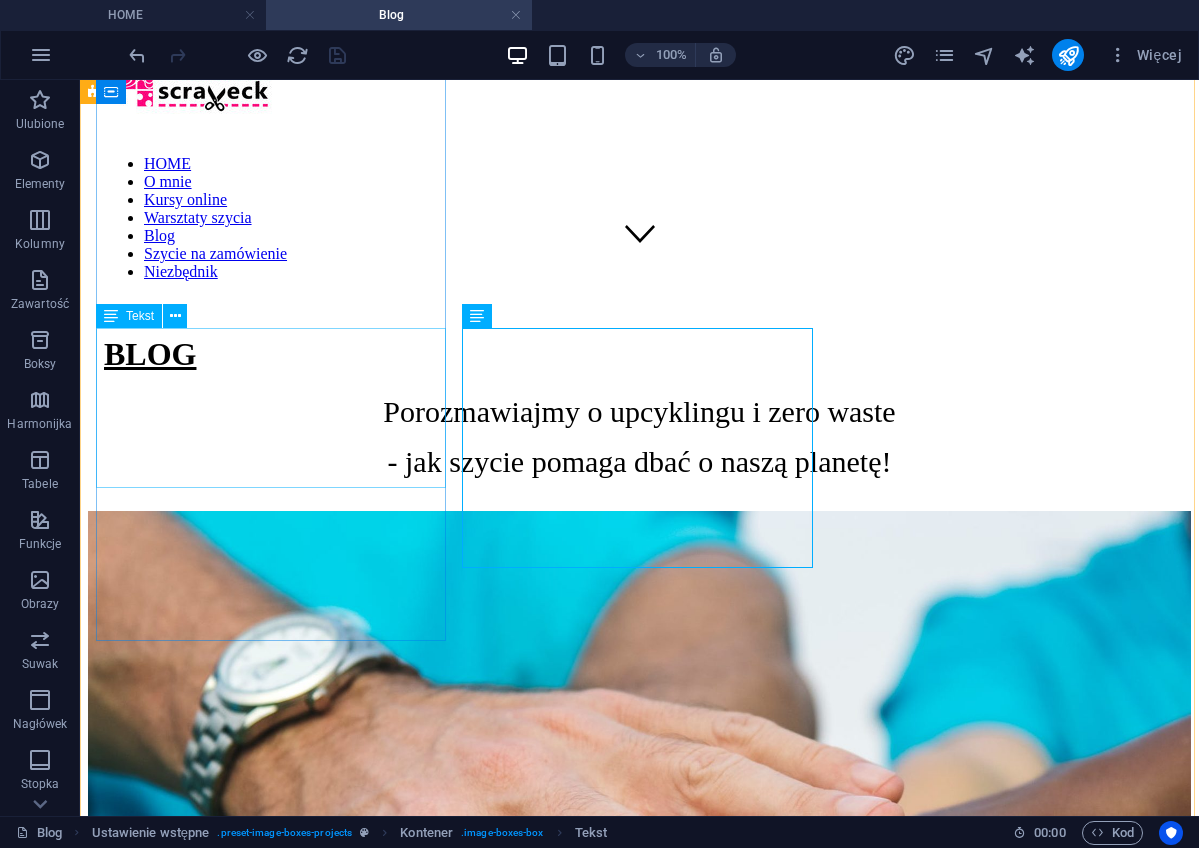 click on "Cyrkularność - brzmi jak skomplikowane pojęcie, prawda? Ale w rzeczywistości jest to bardzo prosta koncepcja, która może zmienić nasz sposób myślenia o gospodarce i środowisku. Dlaczego to ważne?" at bounding box center (639, 1440) 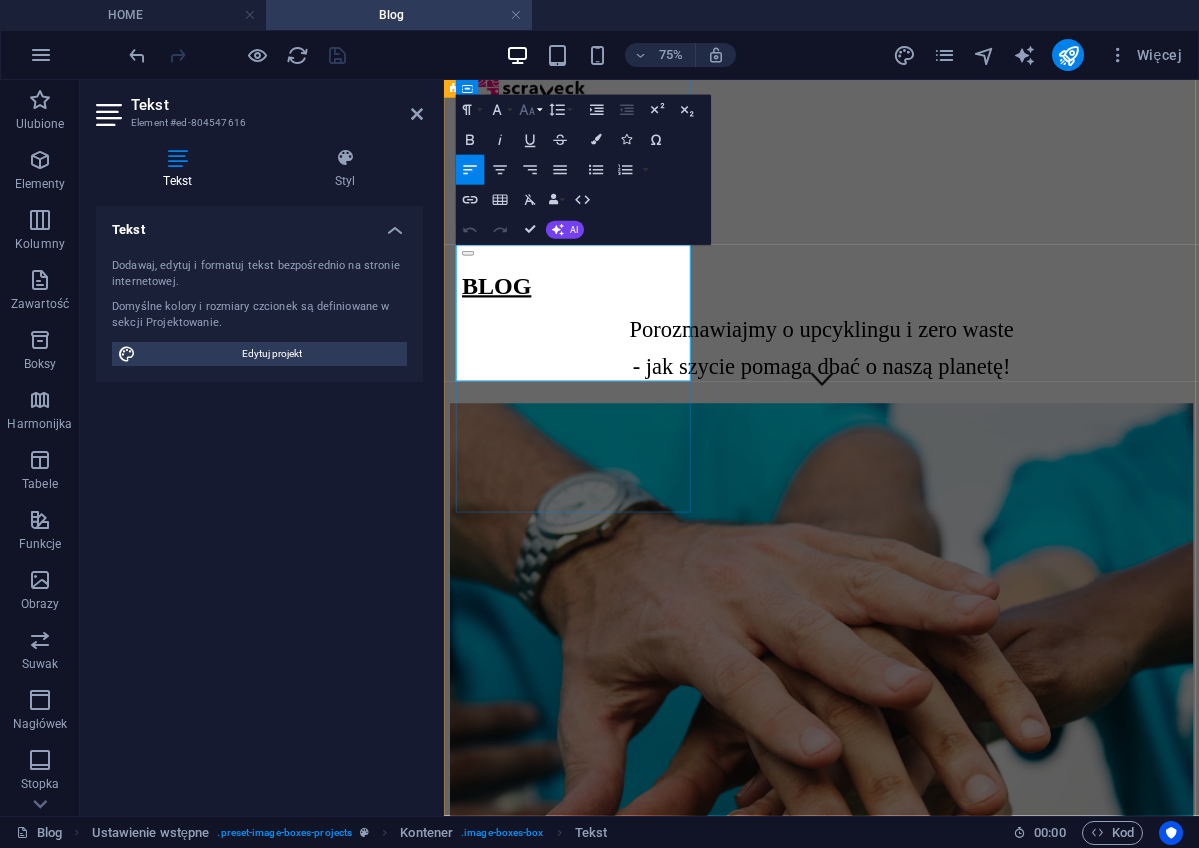 click 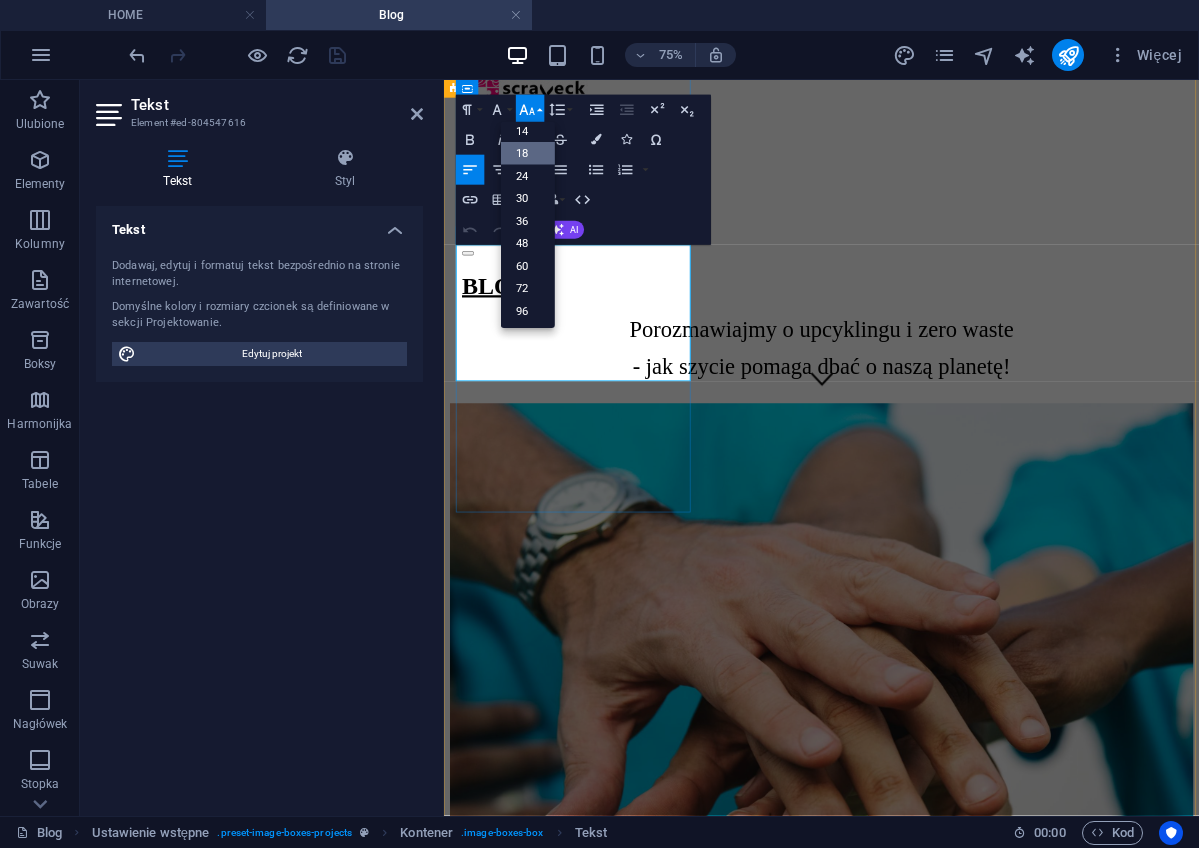 scroll, scrollTop: 161, scrollLeft: 0, axis: vertical 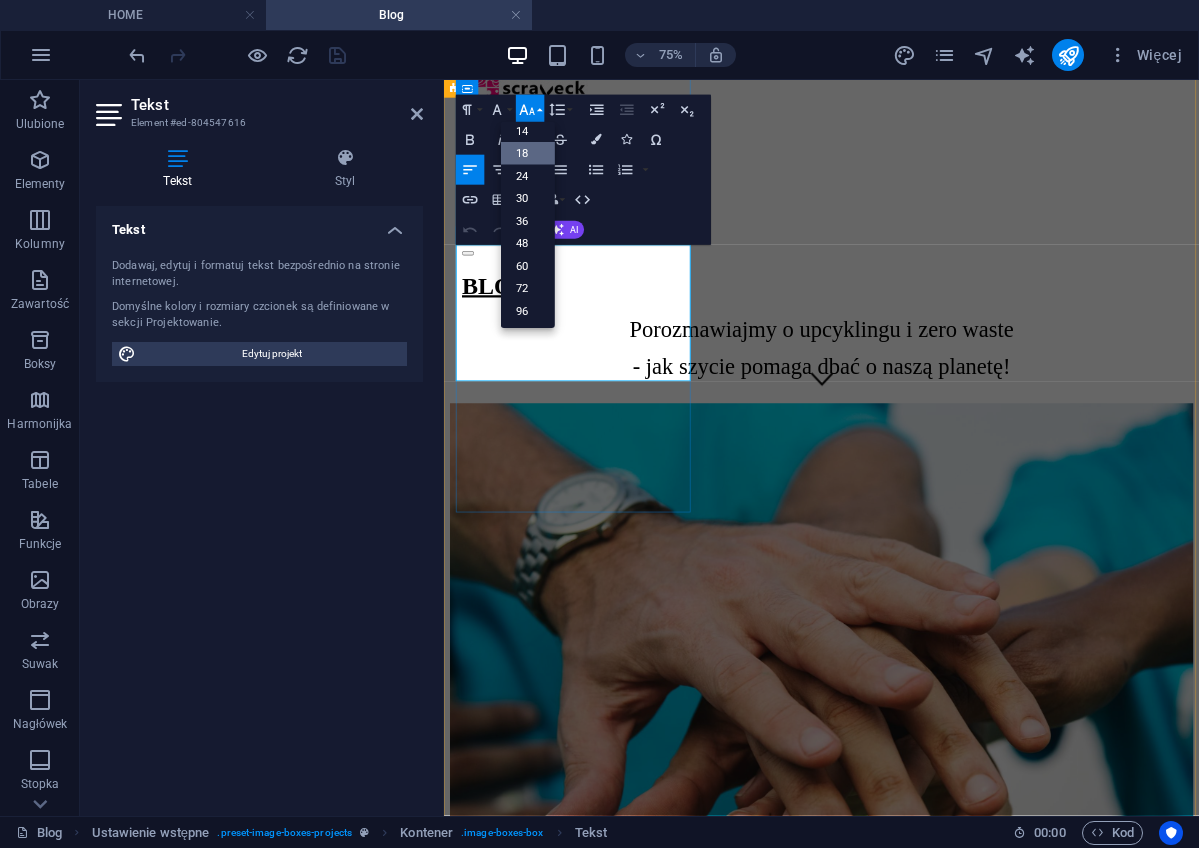 click on "18" at bounding box center [528, 153] 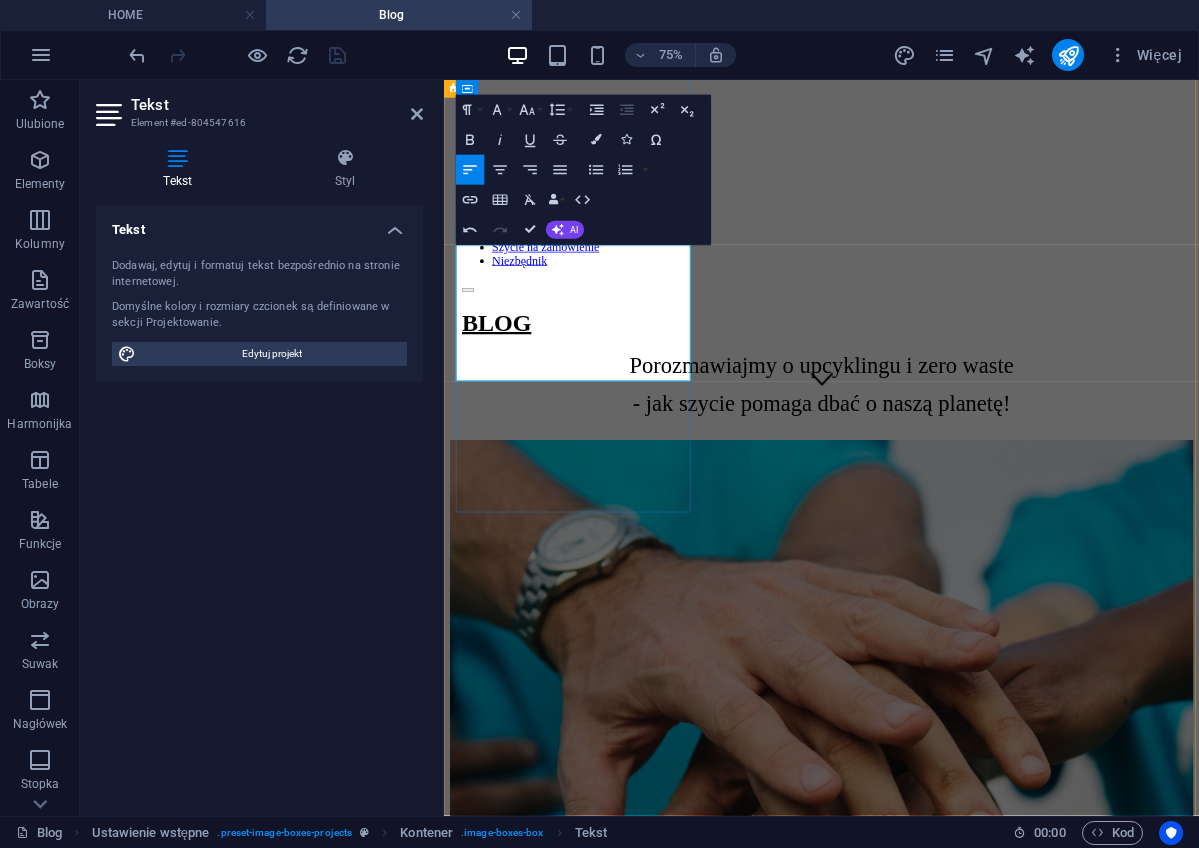 click on "Dlaczego to ważne?" at bounding box center (947, 1434) 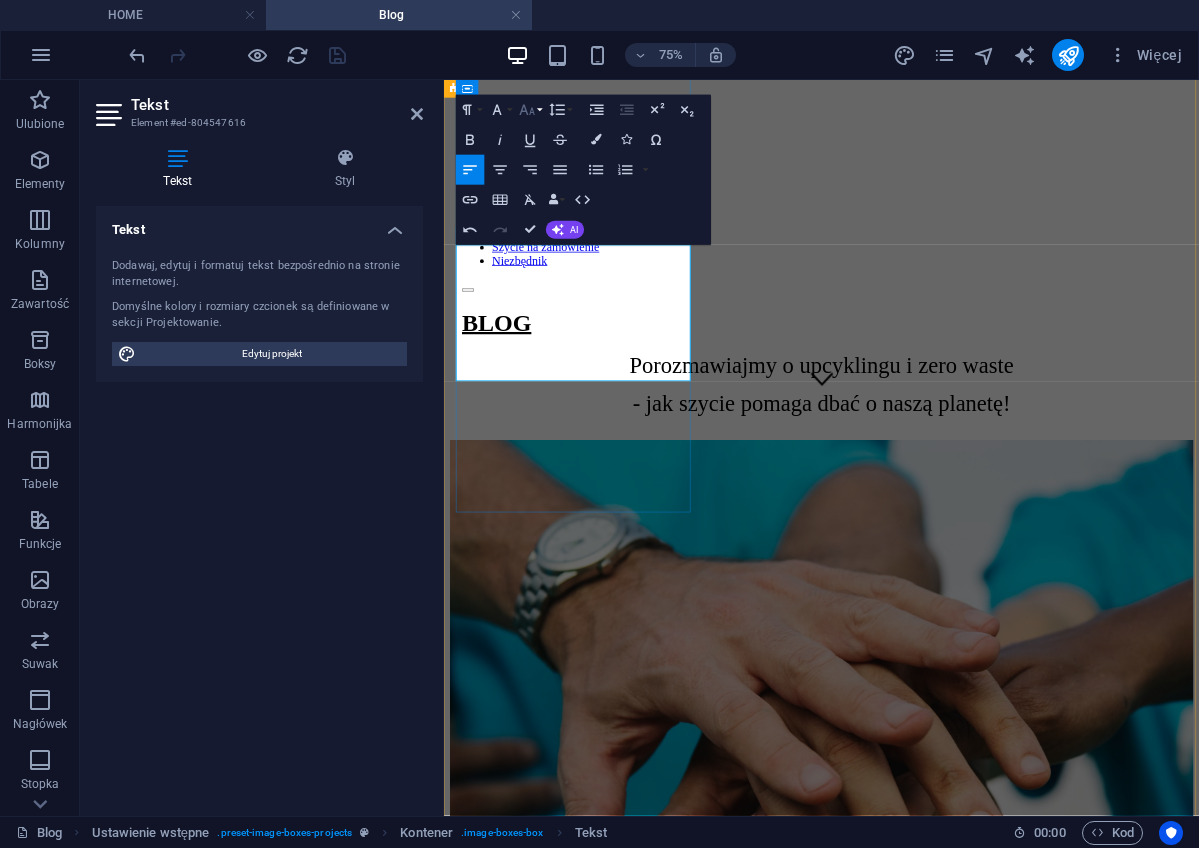 click 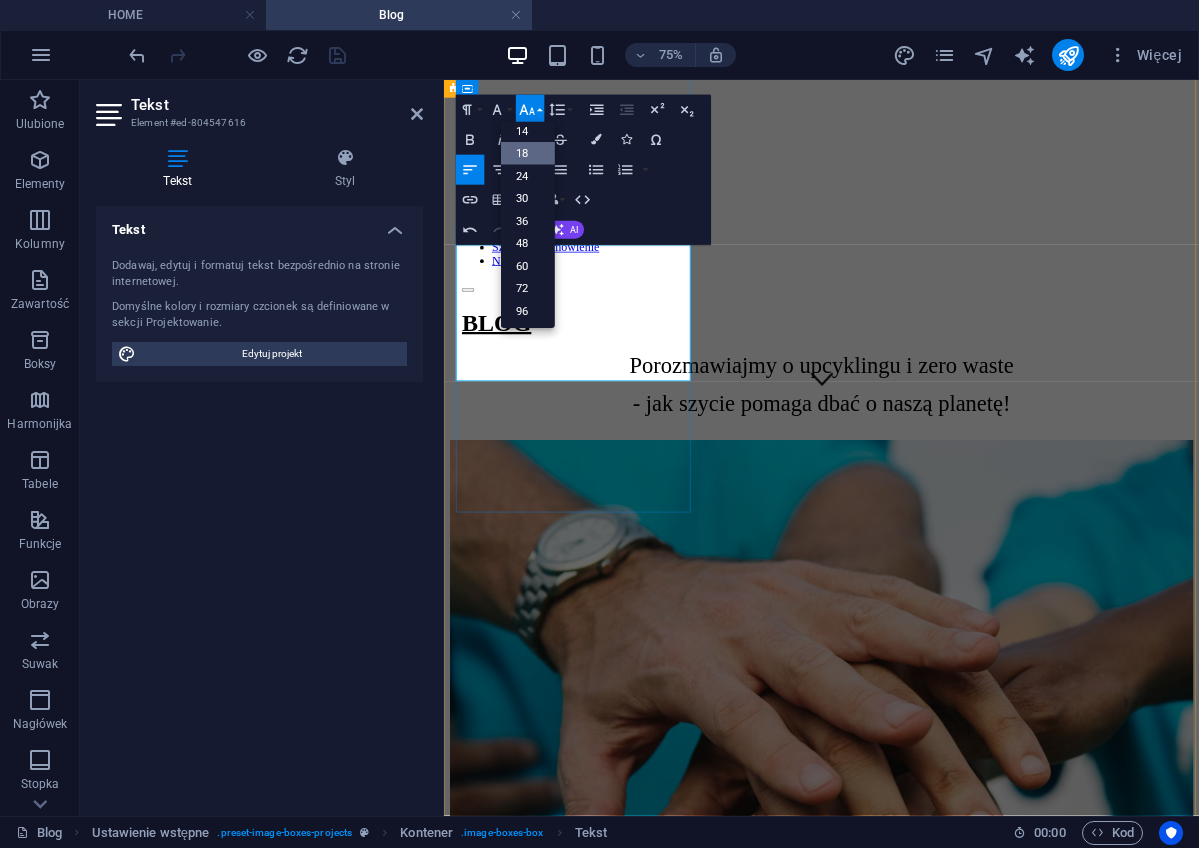 scroll, scrollTop: 161, scrollLeft: 0, axis: vertical 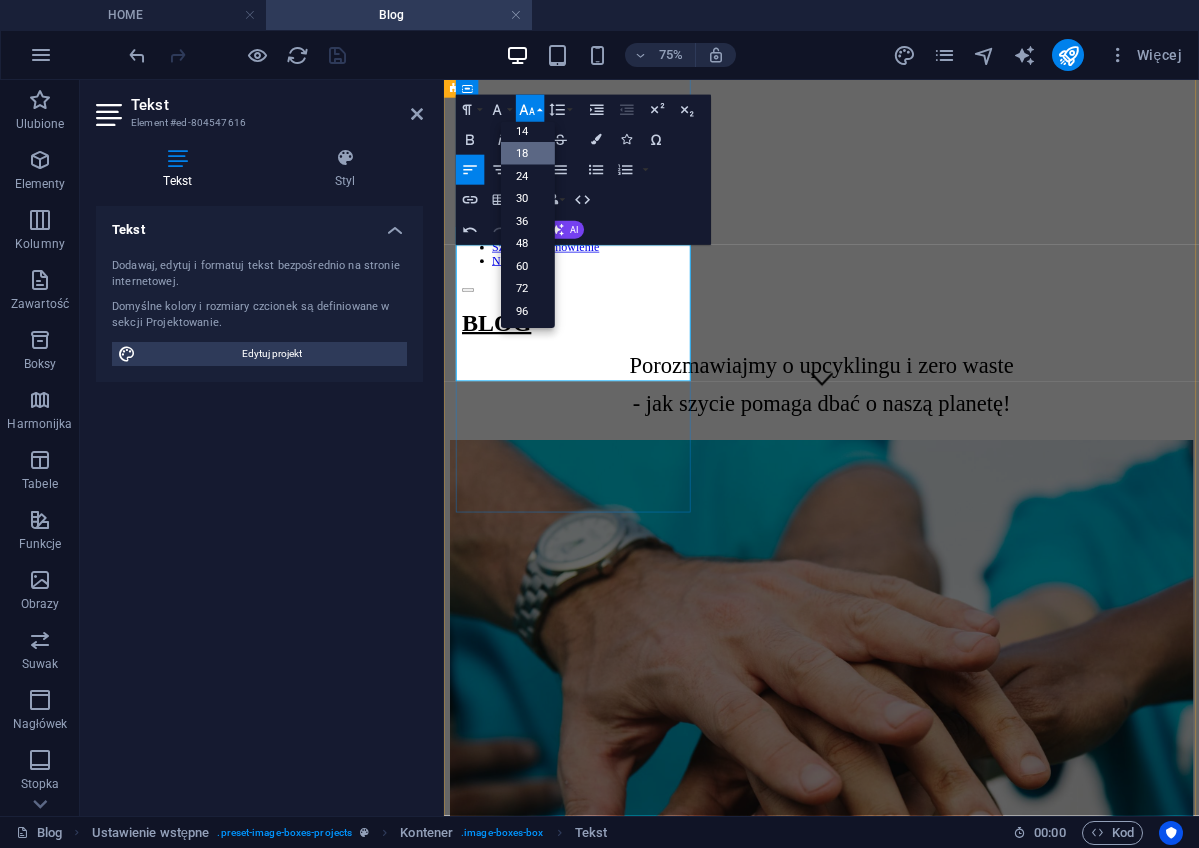 click on "18" at bounding box center (528, 153) 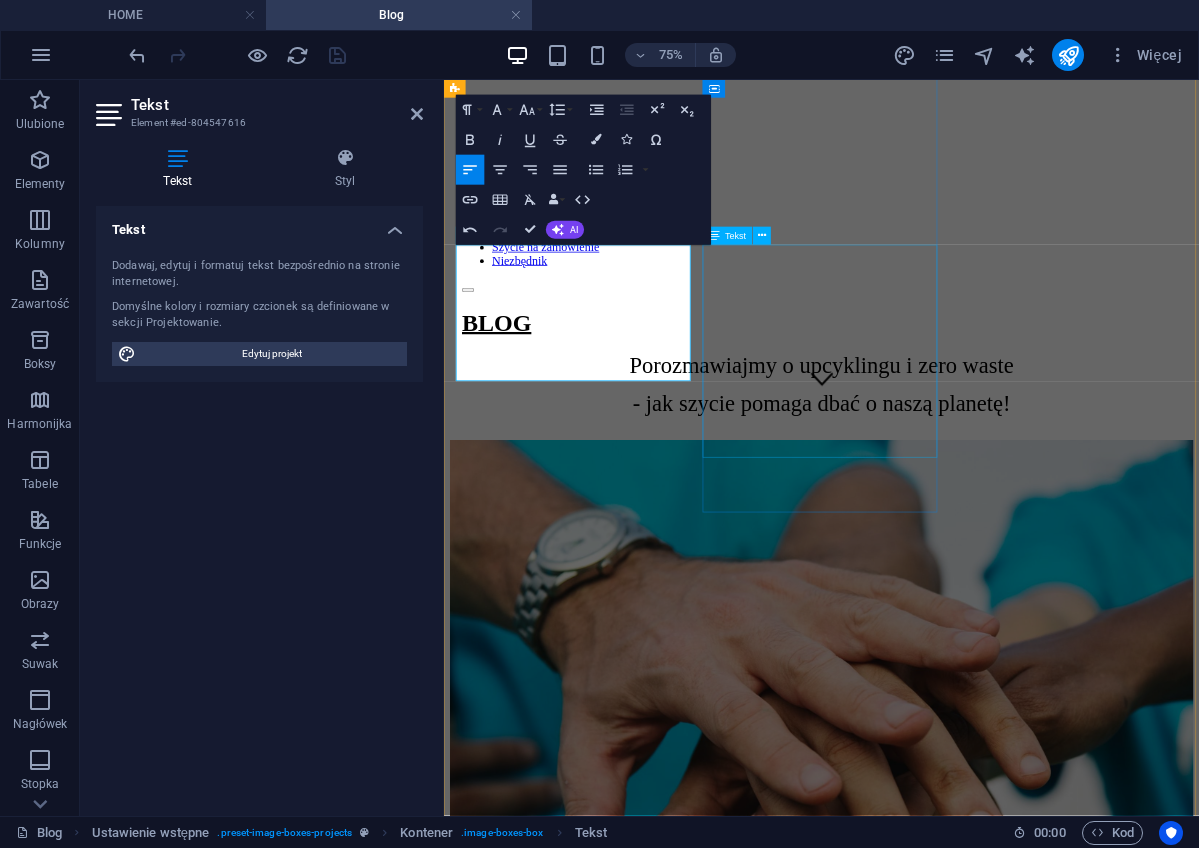 click on "To kreatywny proces przekształcania czegoś starego czy nieużywanego w coś nowego, wartościowego i użytecznego.   Czy jest tandetny? O co chodzi z tą wartością czy znaczeniem? Czy naprawdę ratuje Planetę?   Przeczytaj i podziel się ze mną swoimi myślami!" at bounding box center [947, 2342] 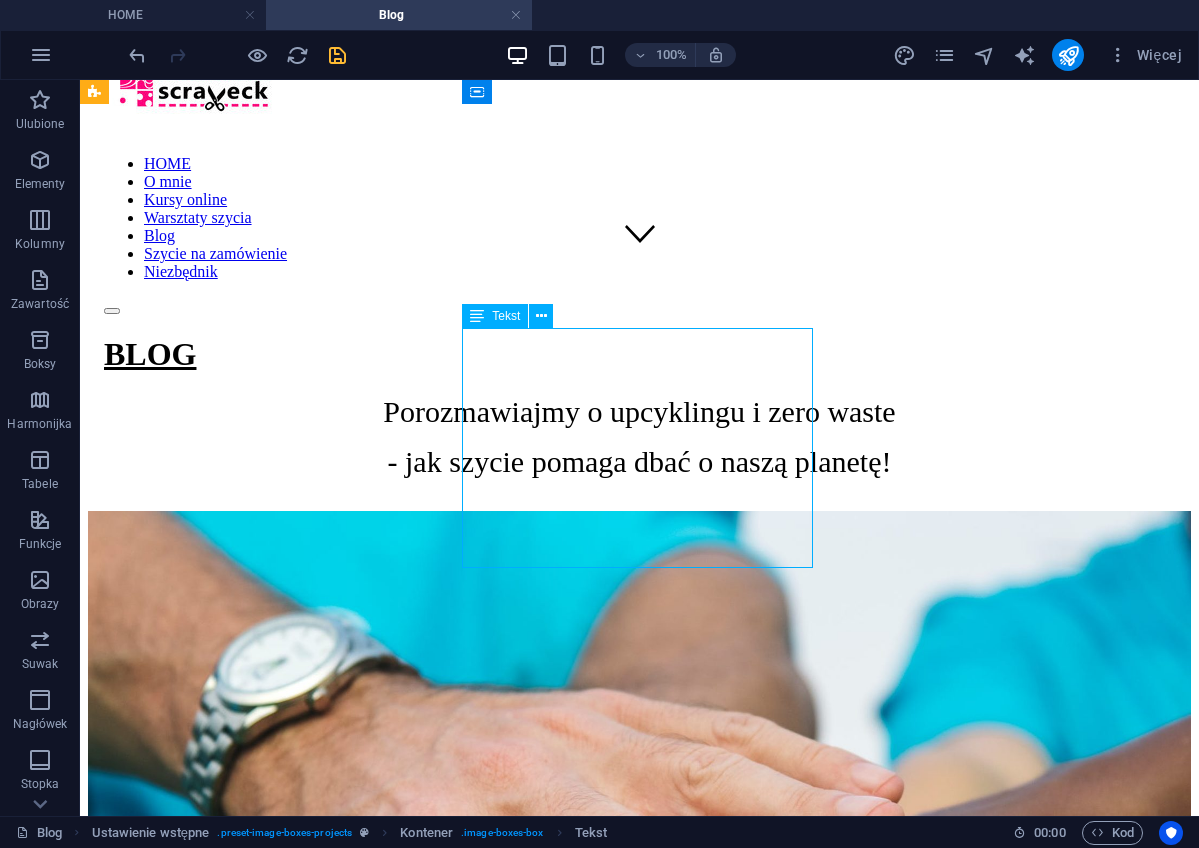 click on "To kreatywny proces przekształcania czegoś starego czy nieużywanego w coś nowego, wartościowego i użytecznego.   Czy jest tandetny? O co chodzi z tą wartością czy znaczeniem? Czy naprawdę ratuje Planetę?   Przeczytaj i podziel się ze mną swoimi myślami!" at bounding box center [639, 2461] 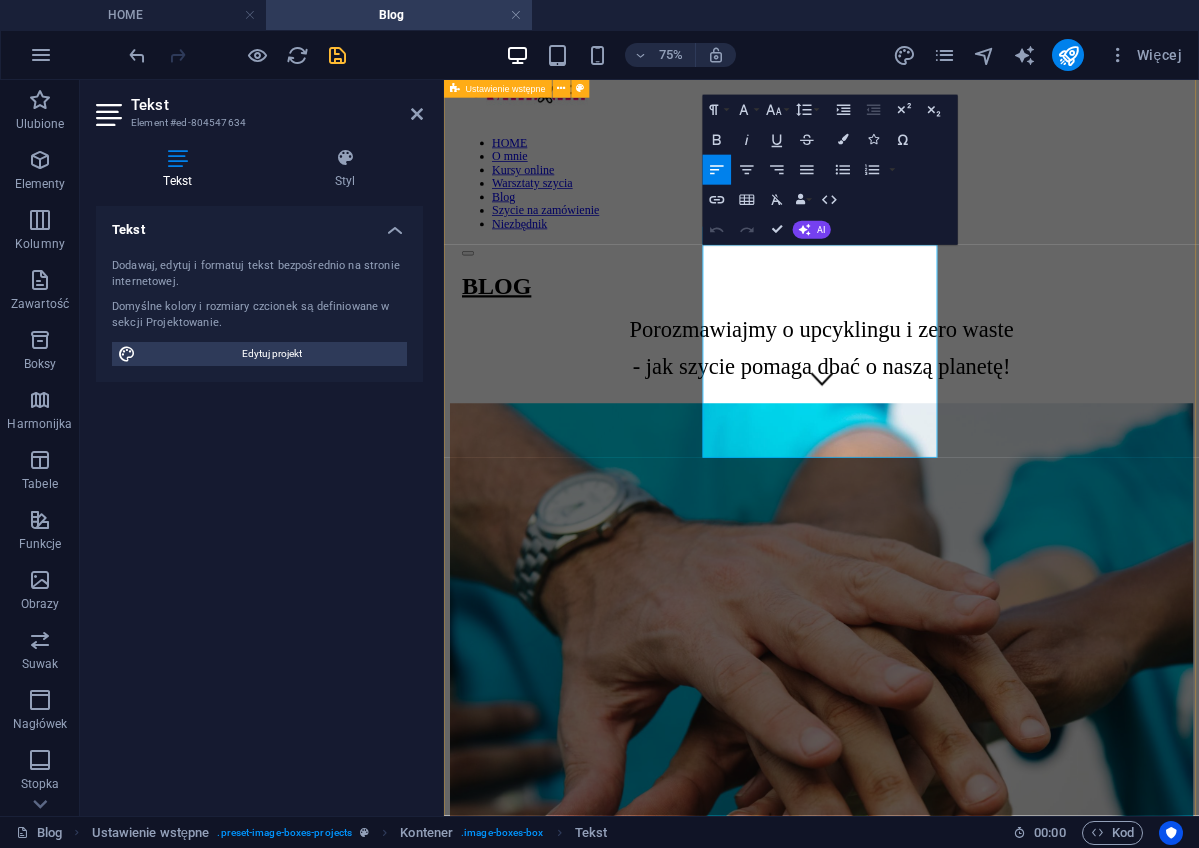 drag, startPoint x: 1012, startPoint y: 553, endPoint x: 788, endPoint y: 300, distance: 337.91272 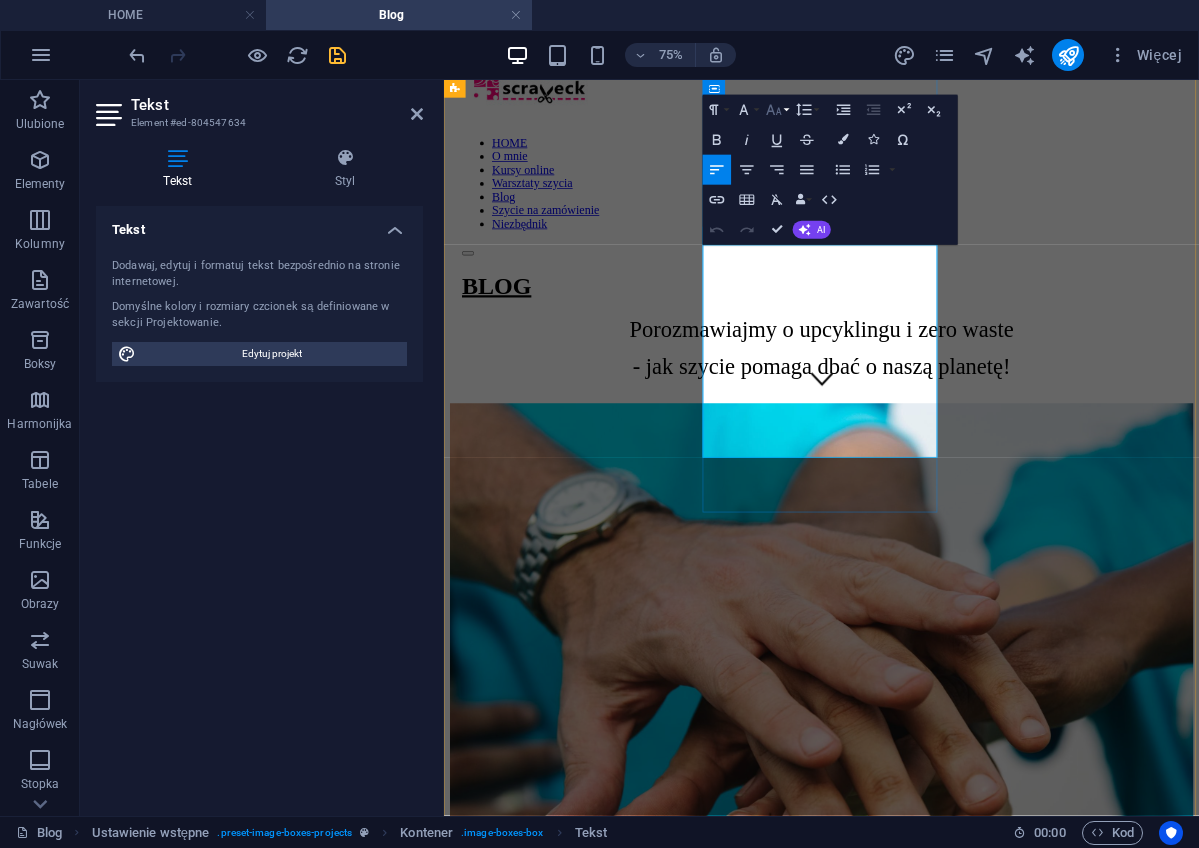 click 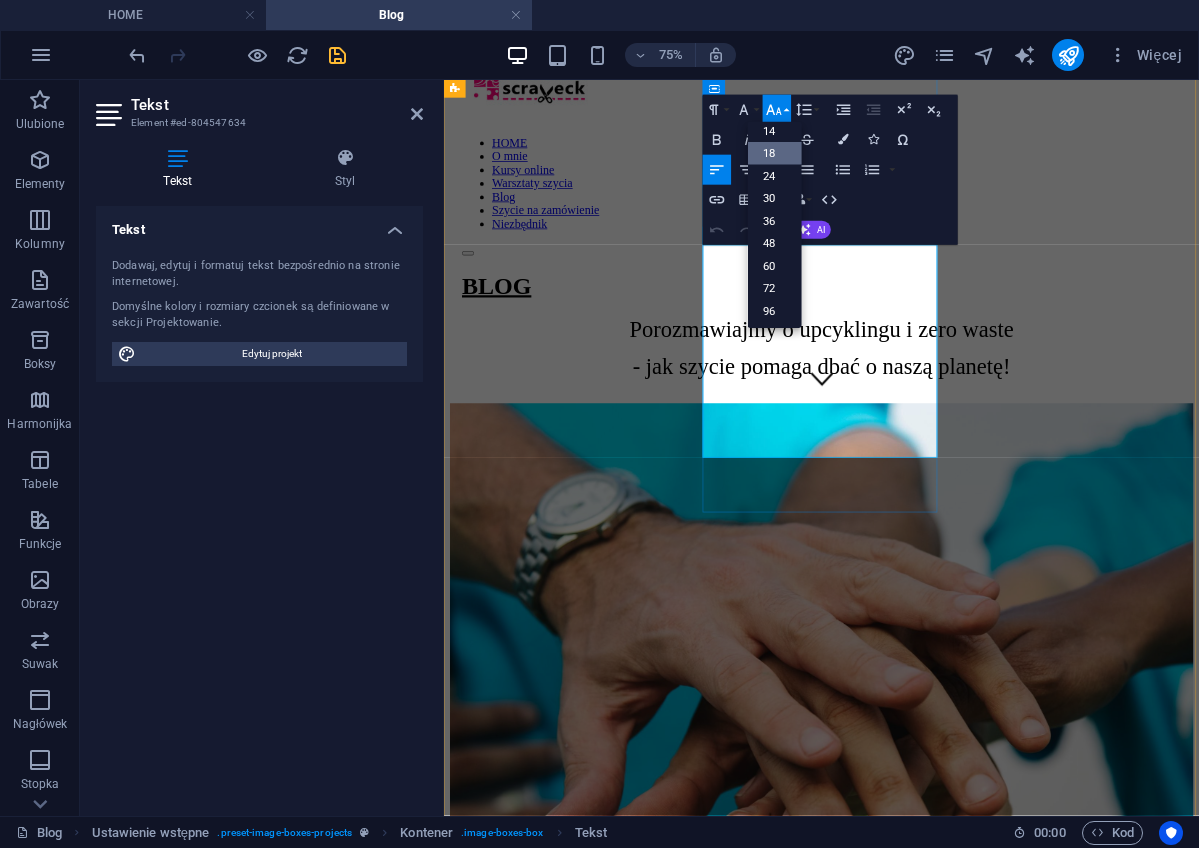 scroll, scrollTop: 161, scrollLeft: 0, axis: vertical 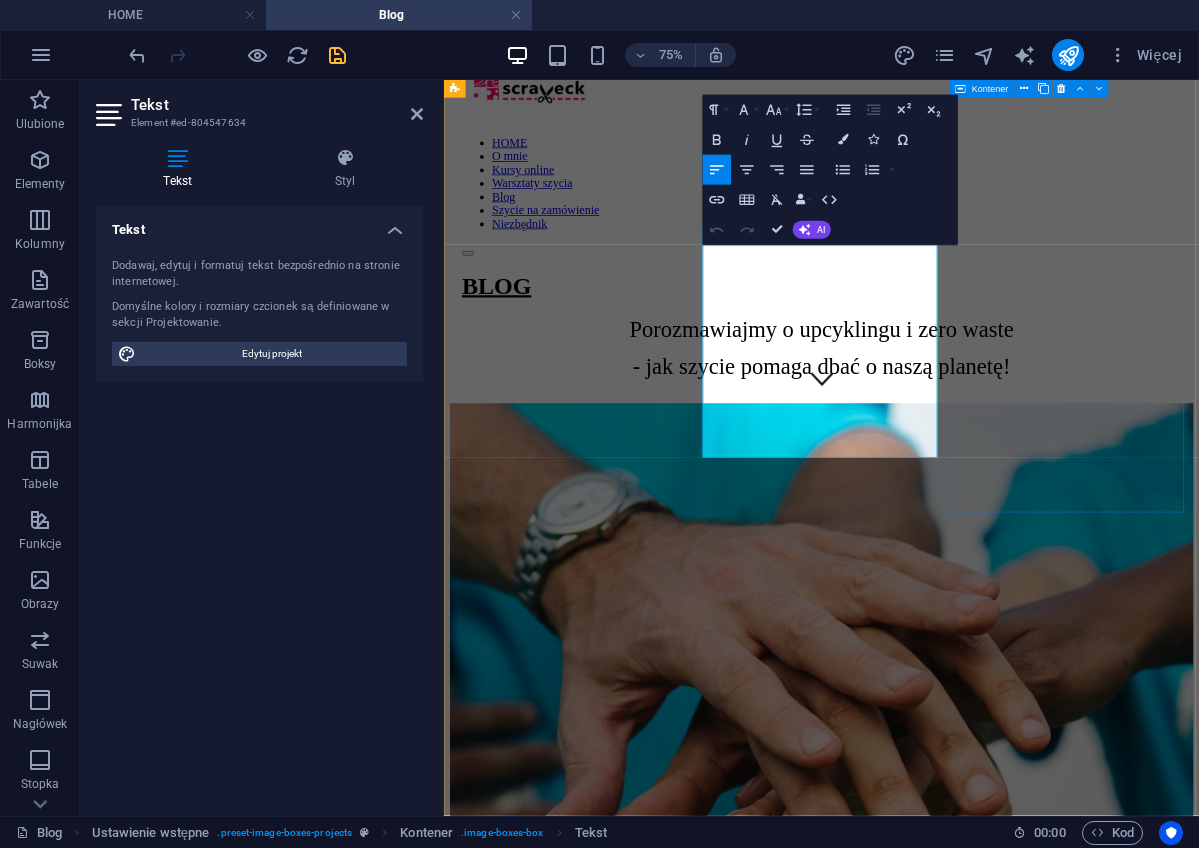 click on "Lorem ipsum dolor sit amet, consetetur. Lorem ipsum dolor sit amet, consectetur adipisicing elit. Veritatis, dolorem! + Read More" at bounding box center [947, 2822] 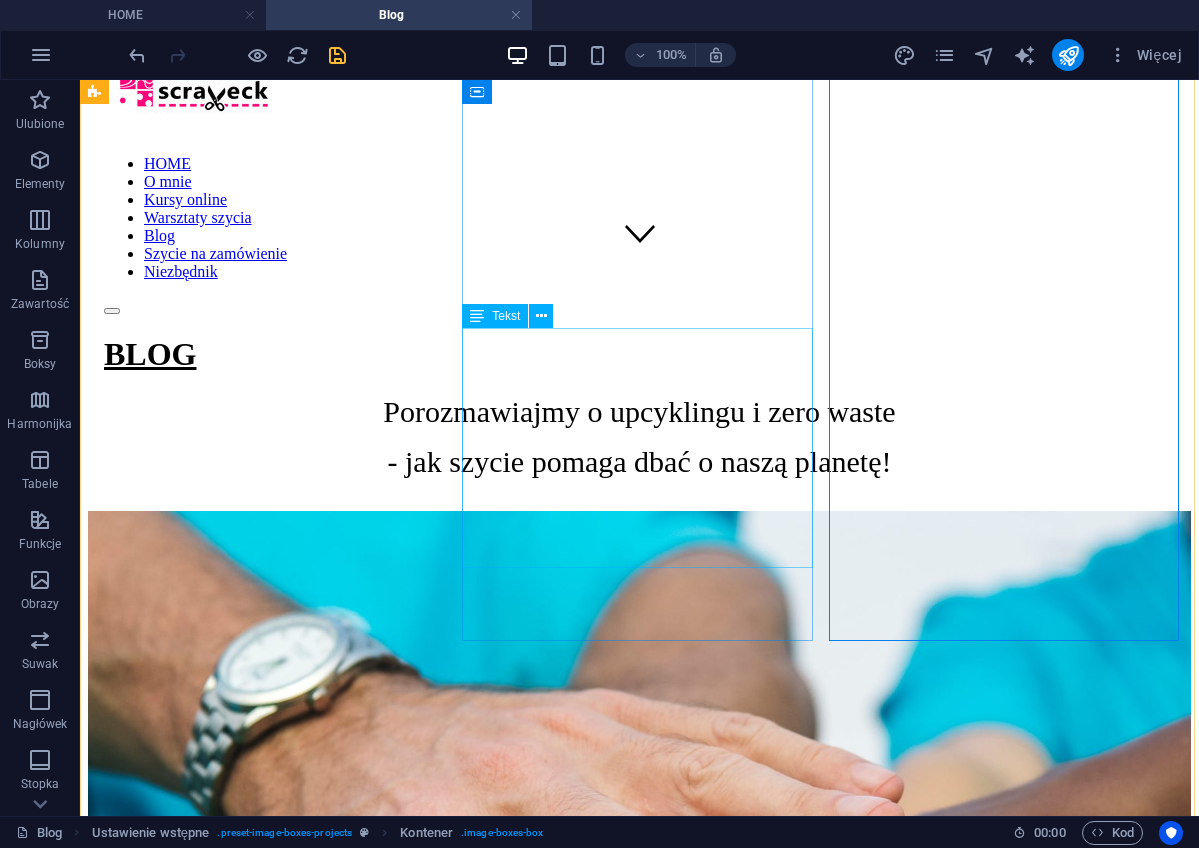 click on "To kreatywny proces przekształcania czegoś starego czy nieużywanego w coś nowego, wartościowego i użytecznego.   Czy jest tandetny? O co chodzi z tą wartością czy znaczeniem? Czy naprawdę ratuje Planetę?   Przeczytaj i podziel się ze mną swoimi myślami!" at bounding box center [639, 2461] 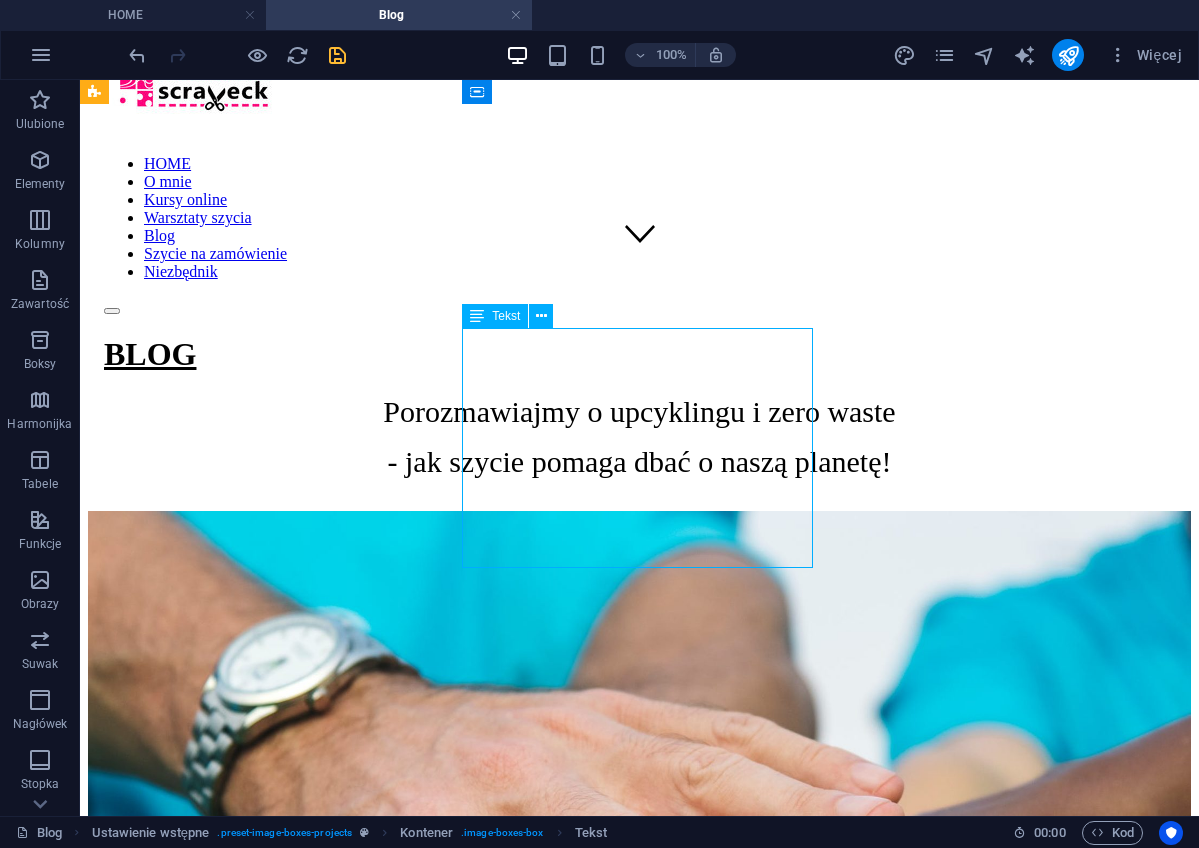 click on "To kreatywny proces przekształcania czegoś starego czy nieużywanego w coś nowego, wartościowego i użytecznego.   Czy jest tandetny? O co chodzi z tą wartością czy znaczeniem? Czy naprawdę ratuje Planetę?   Przeczytaj i podziel się ze mną swoimi myślami!" at bounding box center [639, 2461] 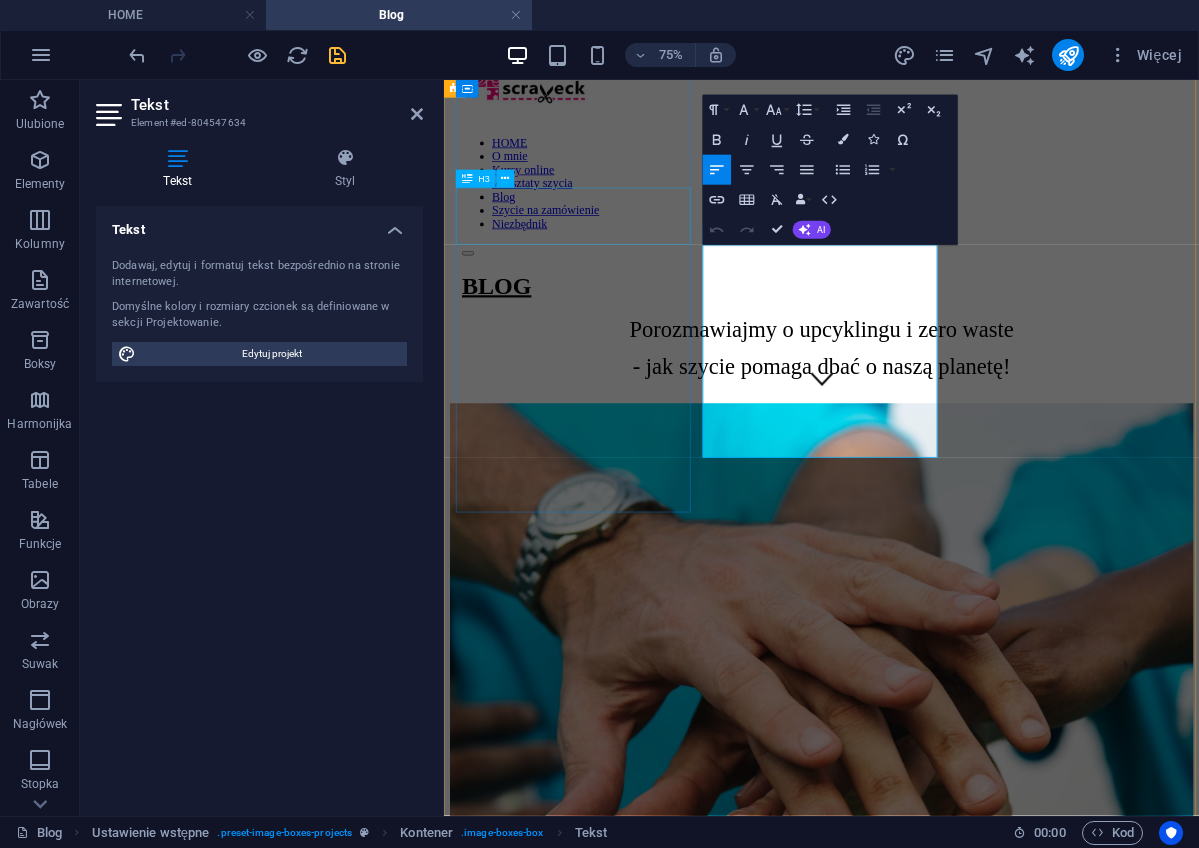 drag, startPoint x: 1009, startPoint y: 564, endPoint x: 768, endPoint y: 295, distance: 361.16754 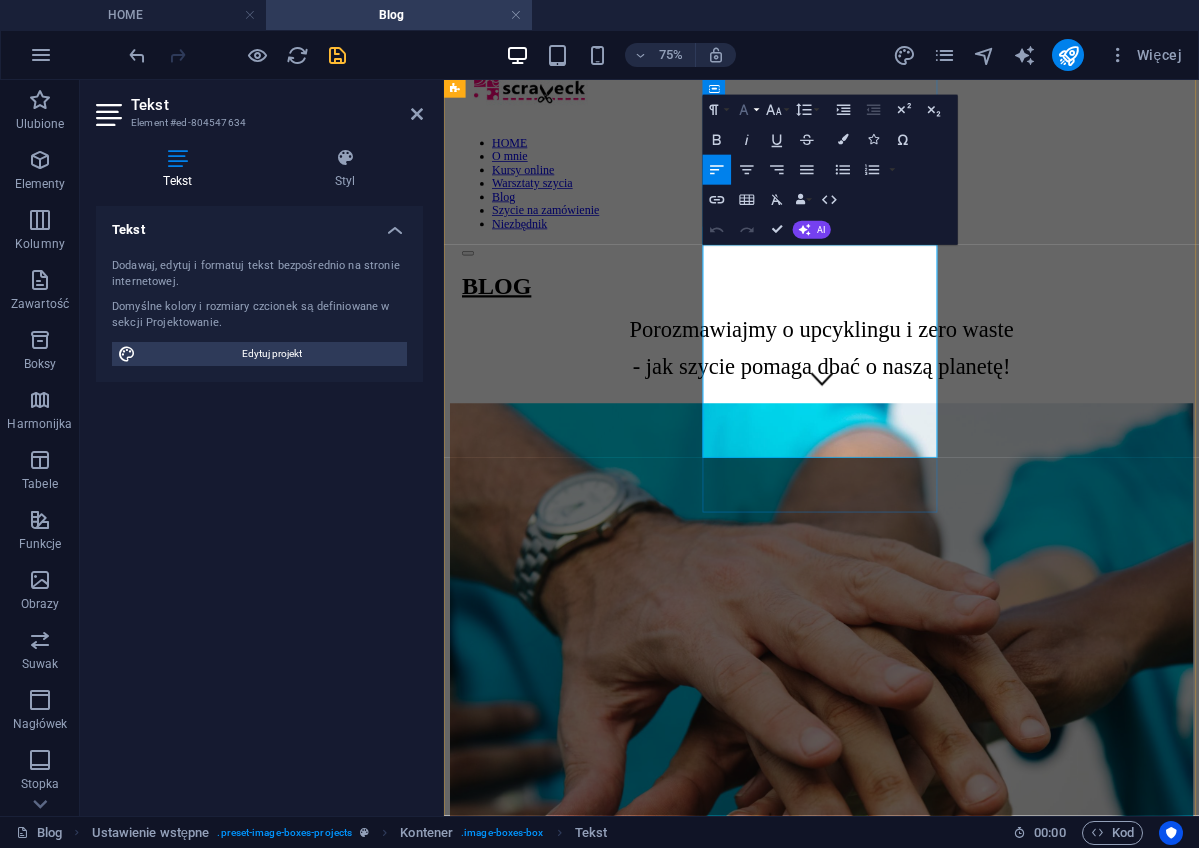 click 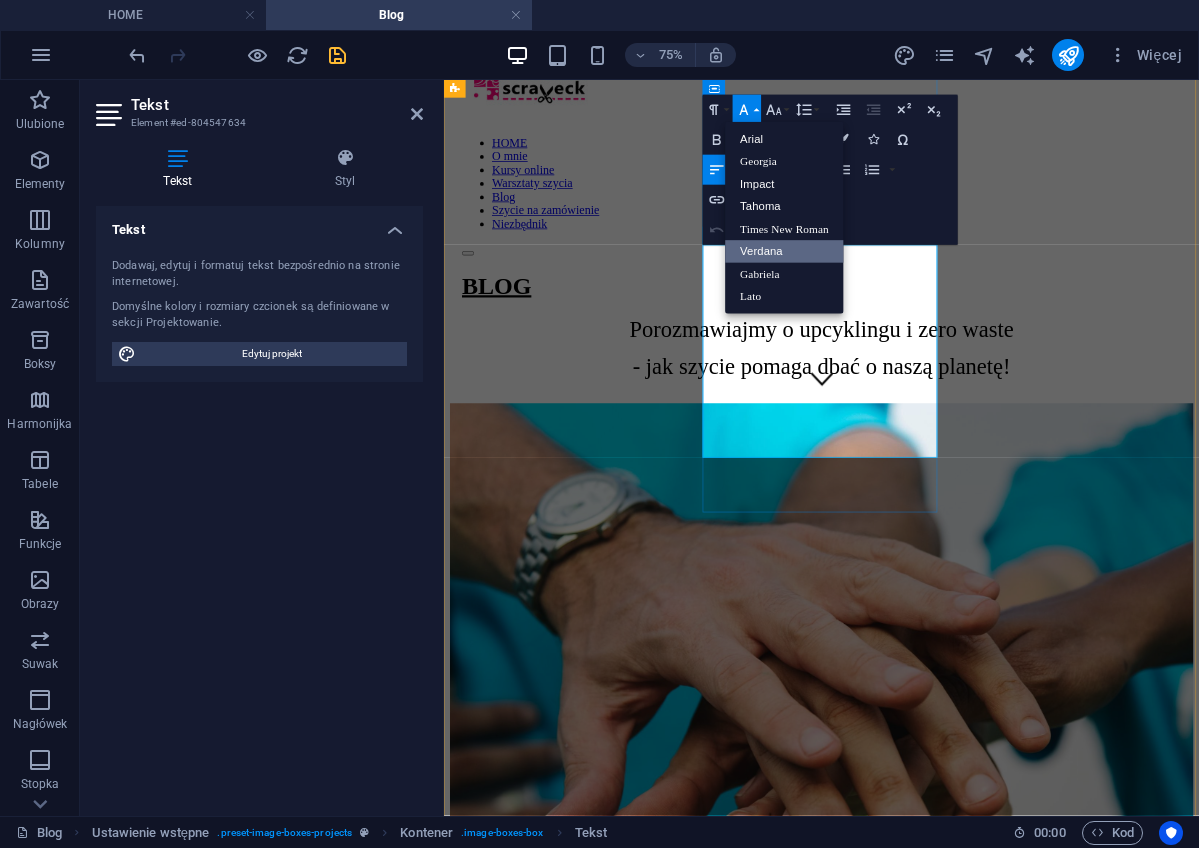 scroll, scrollTop: 0, scrollLeft: 0, axis: both 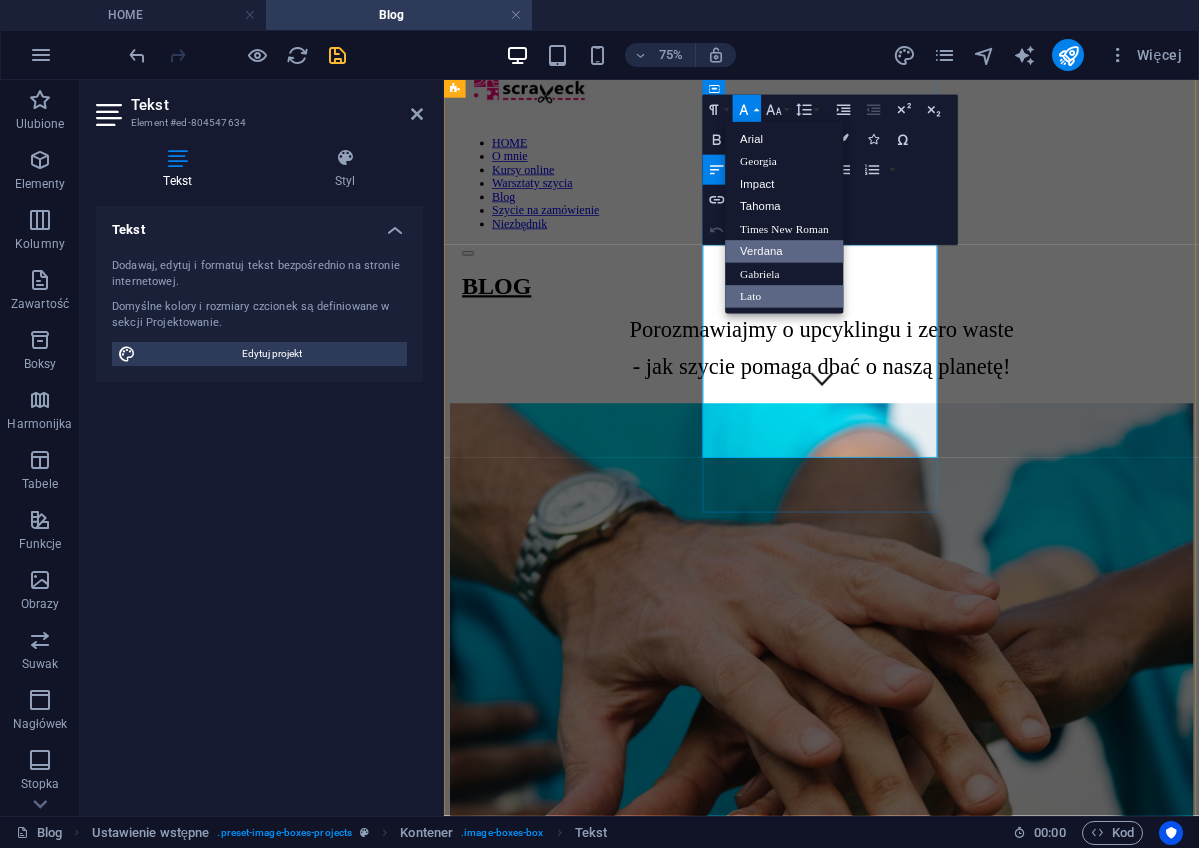 click on "Lato" at bounding box center [784, 297] 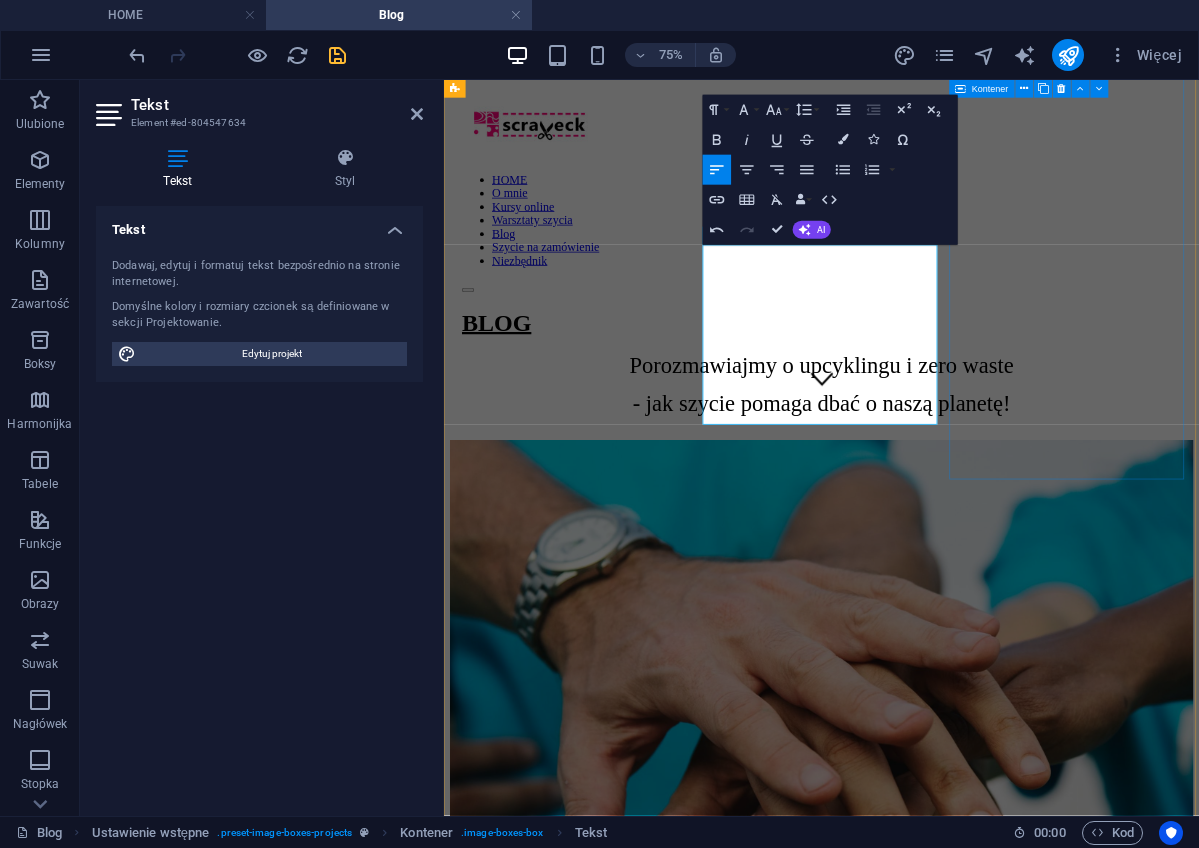 click on "Lorem ipsum dolor sit amet, consetetur. Lorem ipsum dolor sit amet, consectetur adipisicing elit. Veritatis, dolorem! + Read More" at bounding box center [947, 2874] 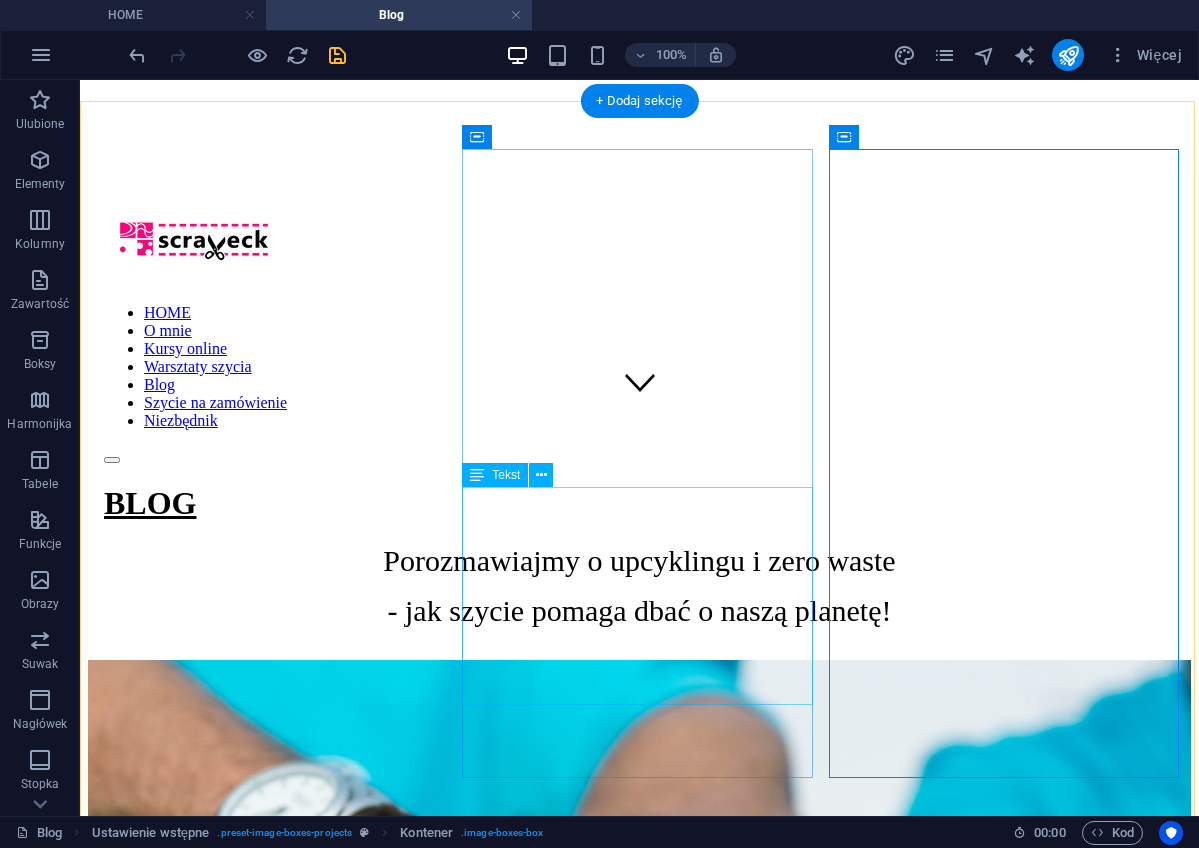 scroll, scrollTop: 389, scrollLeft: 0, axis: vertical 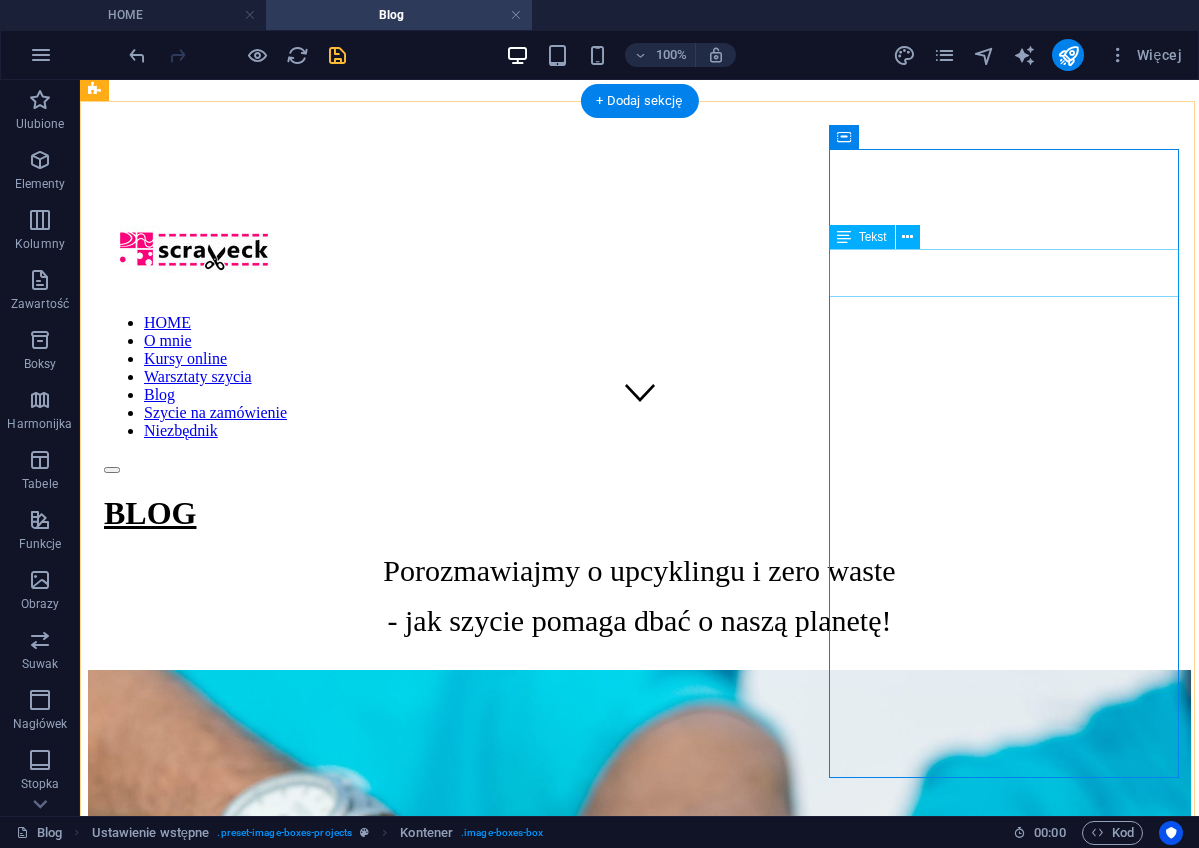 click on "Lorem ipsum dolor sit amet, consectetur adipisicing elit. Veritatis, dolorem!" at bounding box center (639, 3614) 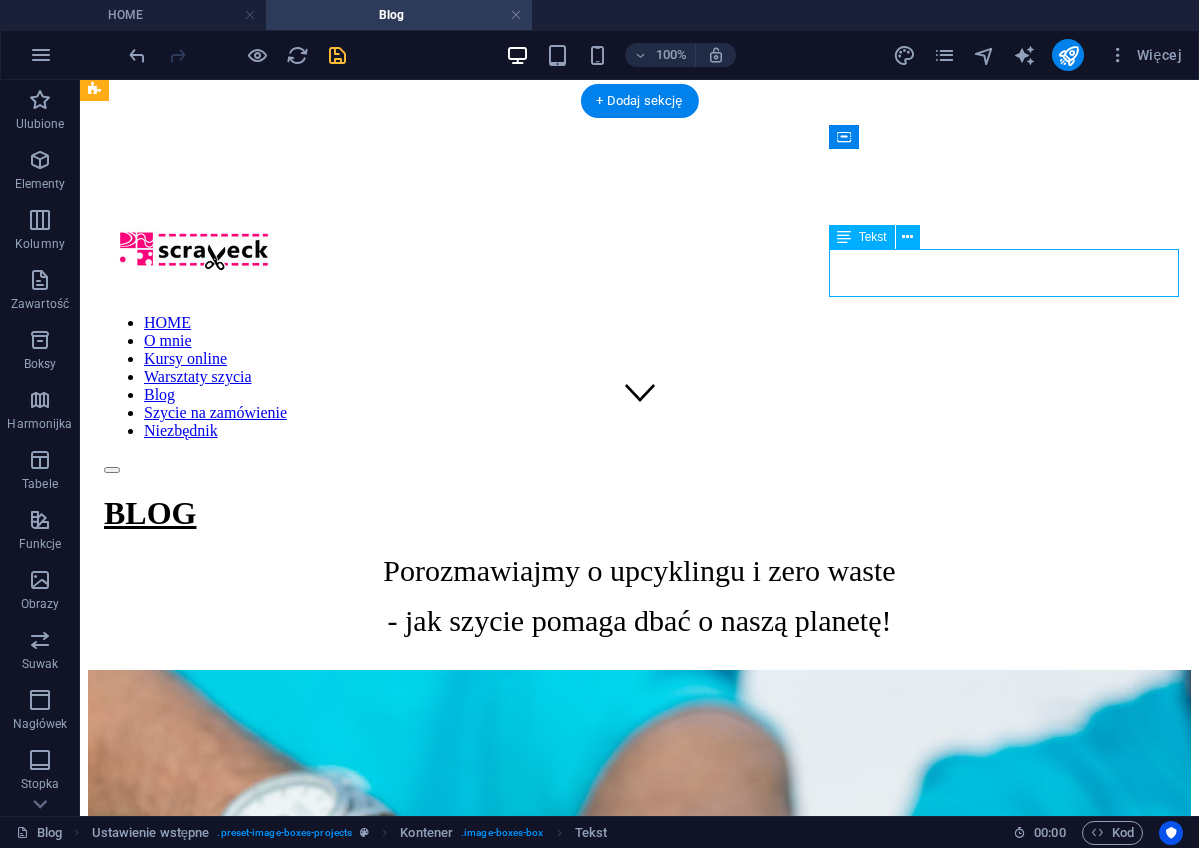 click on "Lorem ipsum dolor sit amet, consectetur adipisicing elit. Veritatis, dolorem!" at bounding box center (639, 3614) 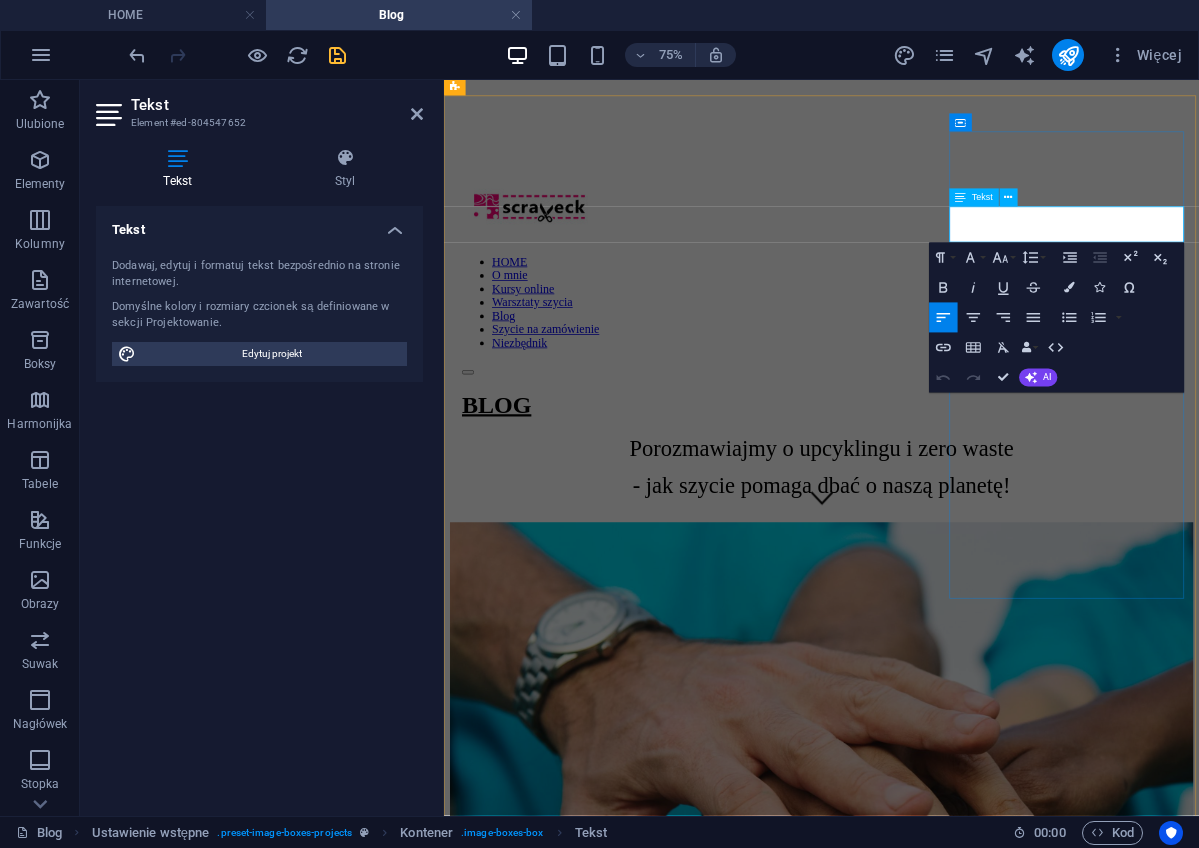 drag, startPoint x: 1389, startPoint y: 283, endPoint x: 1120, endPoint y: 253, distance: 270.6677 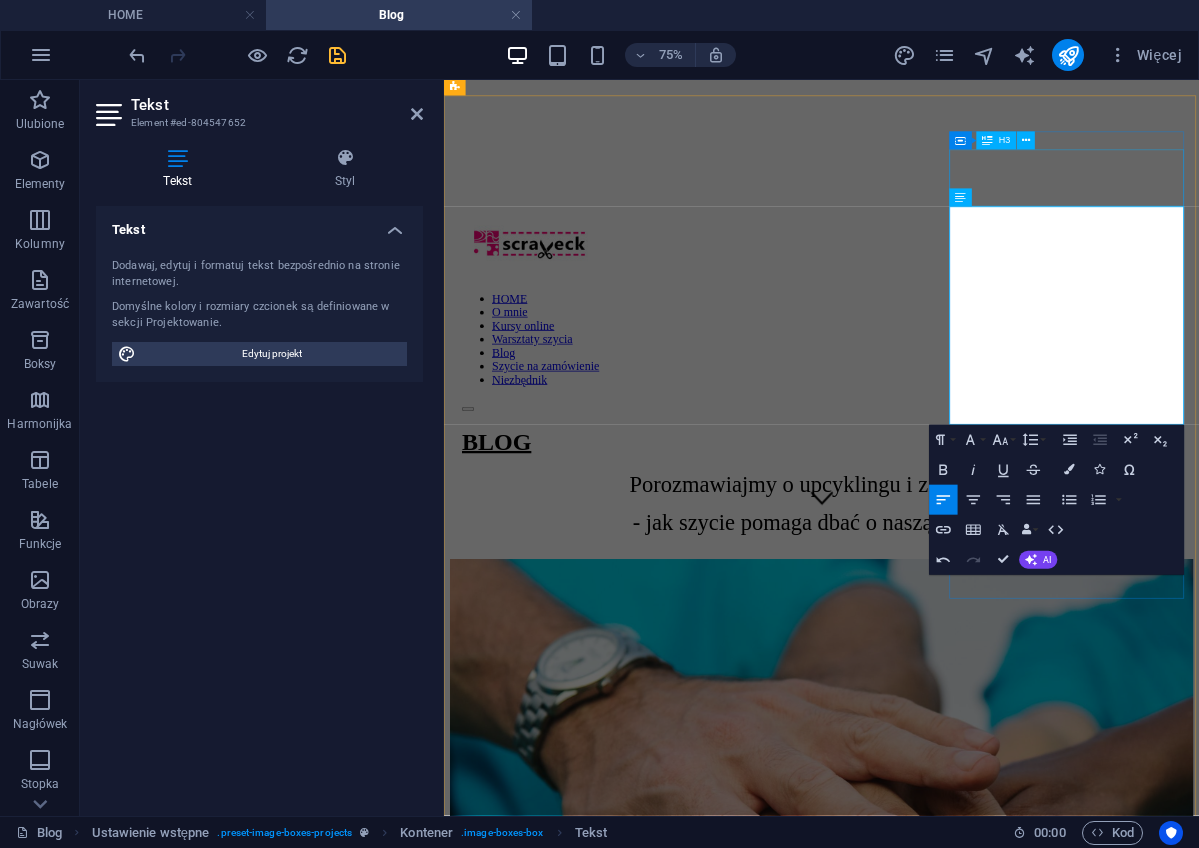 drag, startPoint x: 1329, startPoint y: 520, endPoint x: 1121, endPoint y: 247, distance: 343.20984 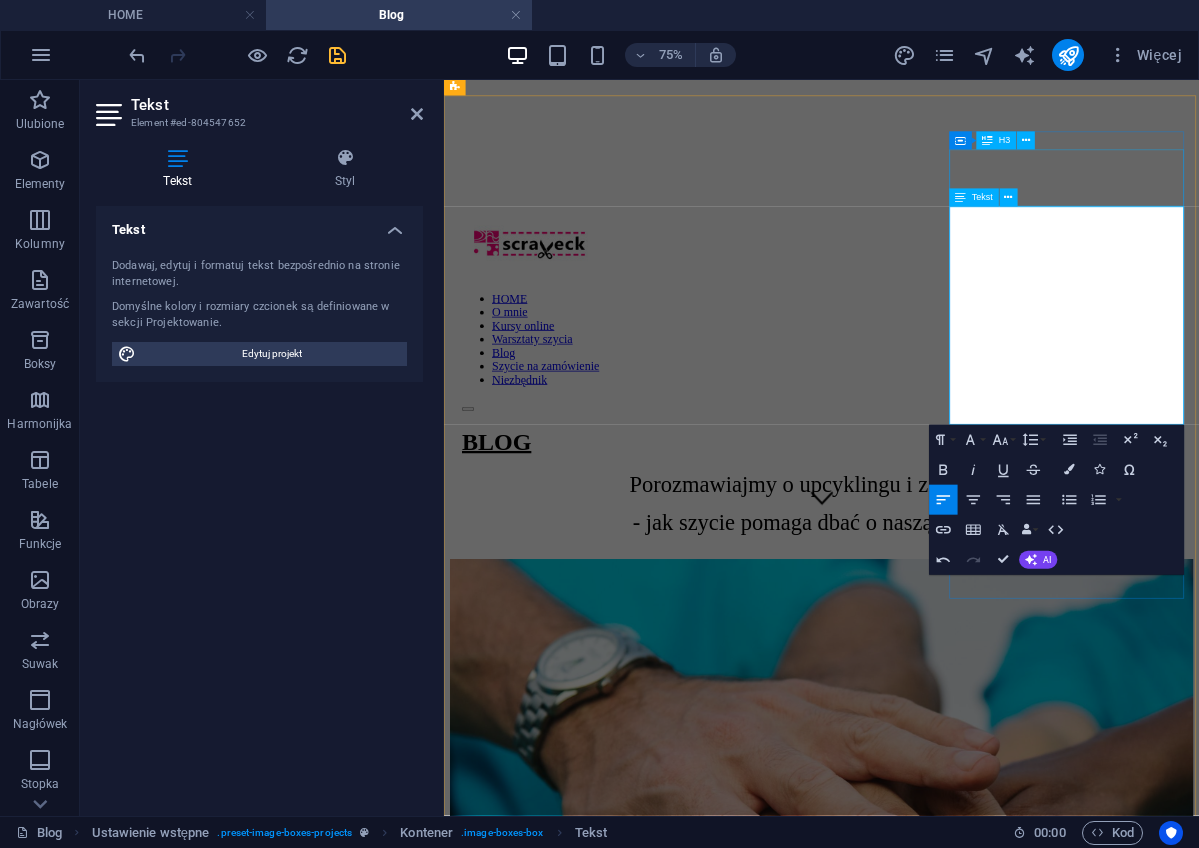 click on "Tekst" at bounding box center [982, 197] 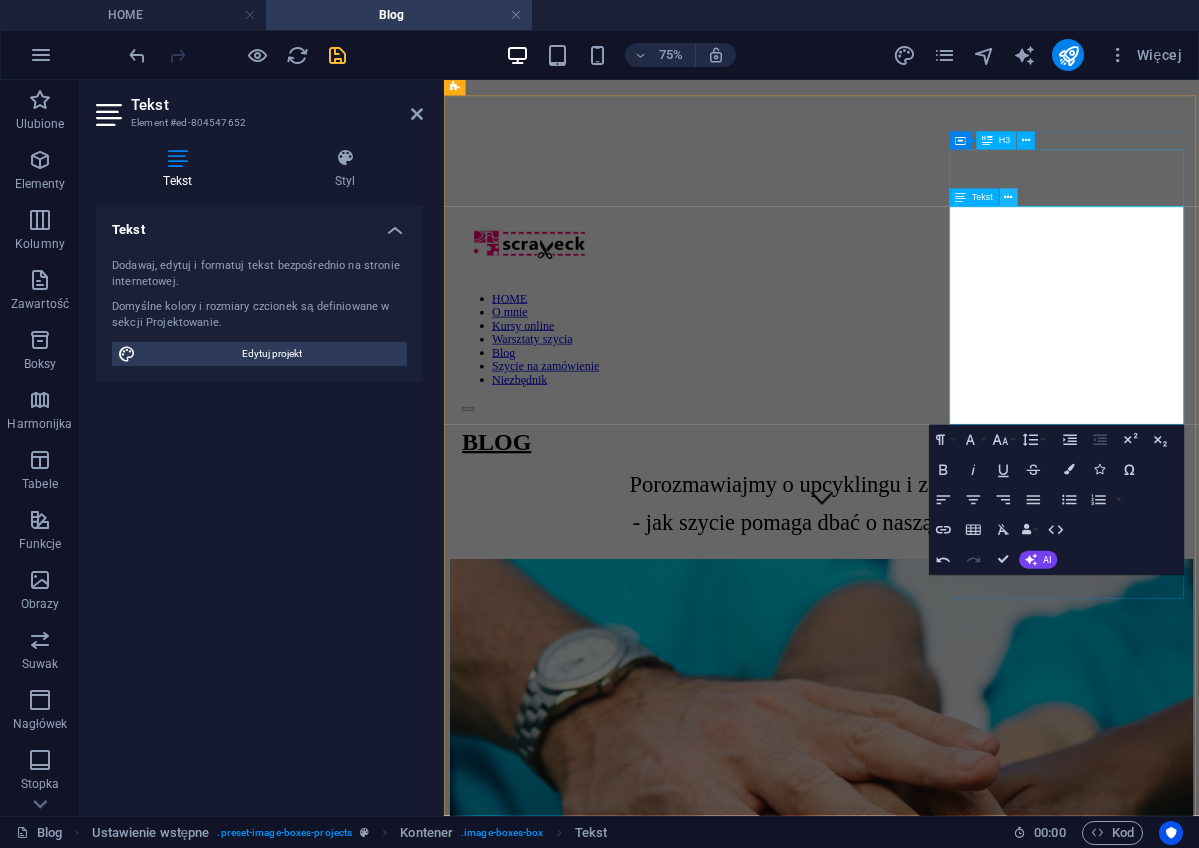 click at bounding box center (1009, 198) 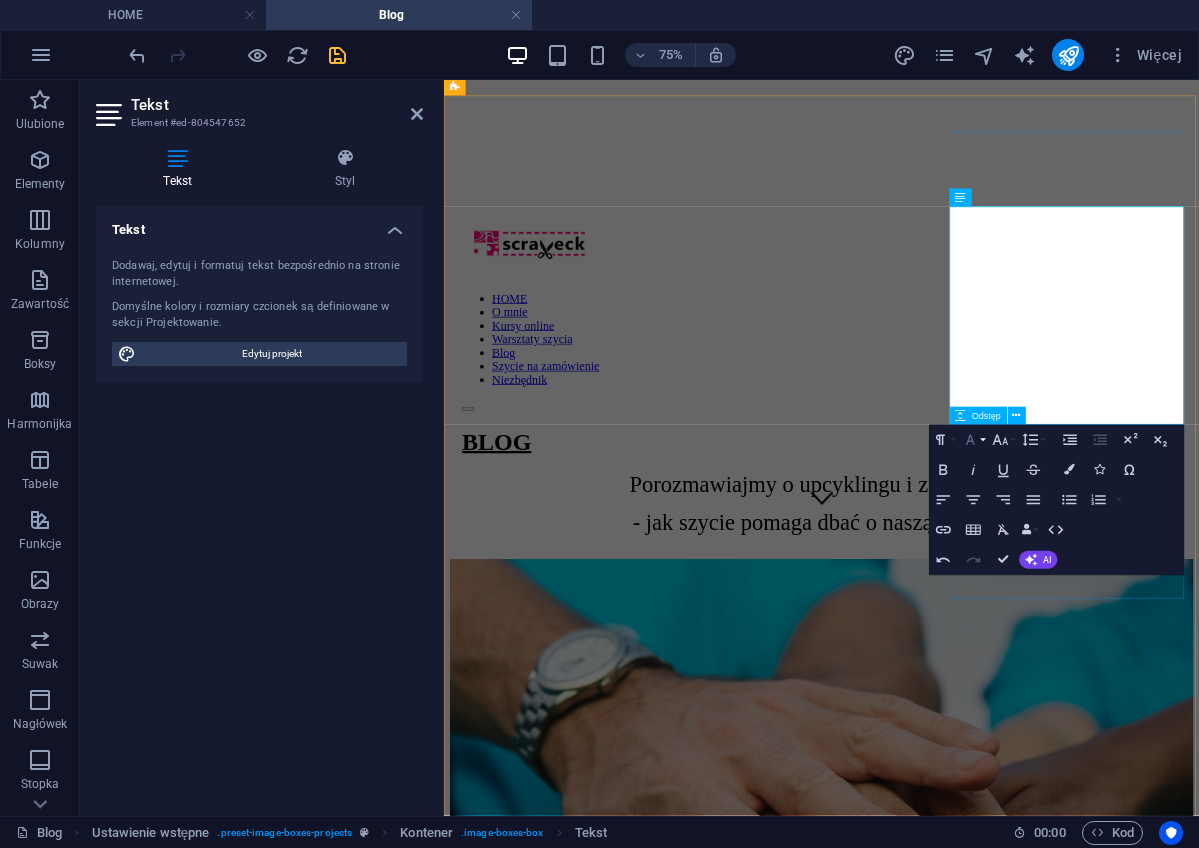 click 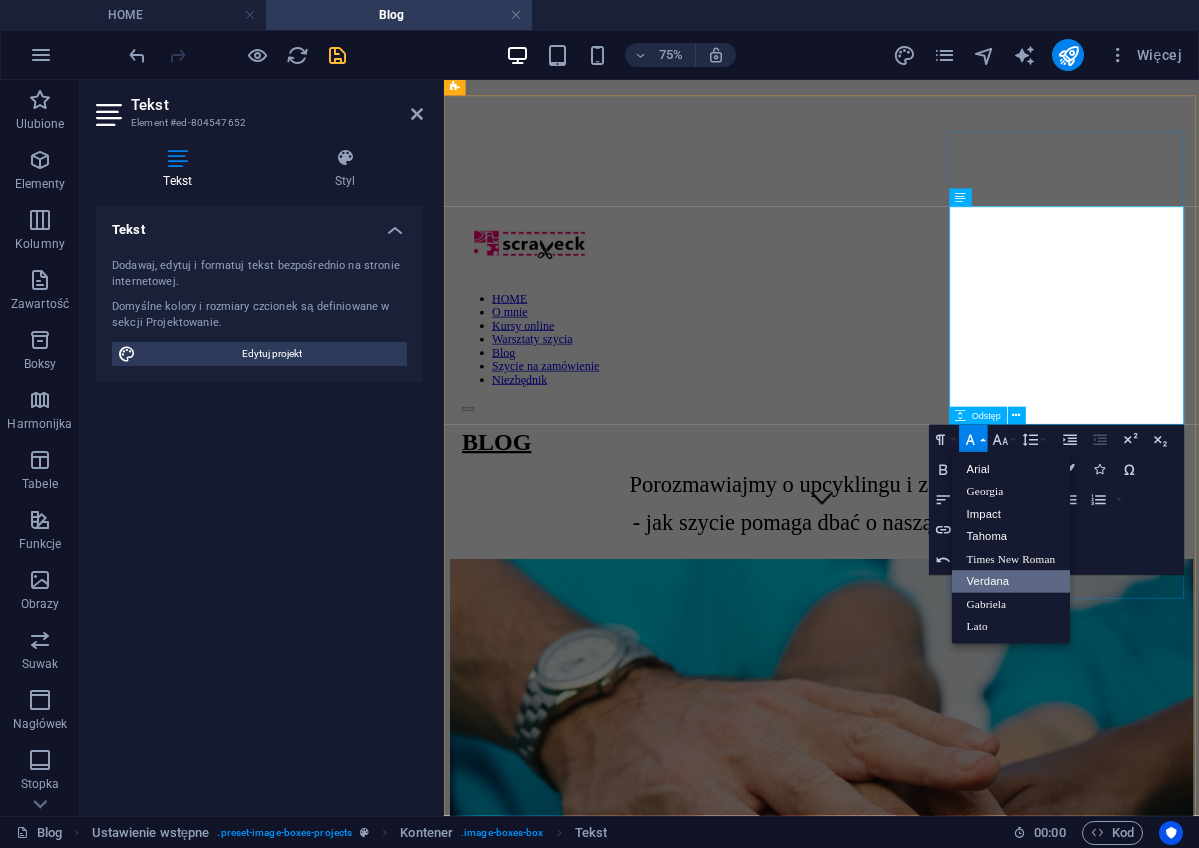scroll, scrollTop: 0, scrollLeft: 0, axis: both 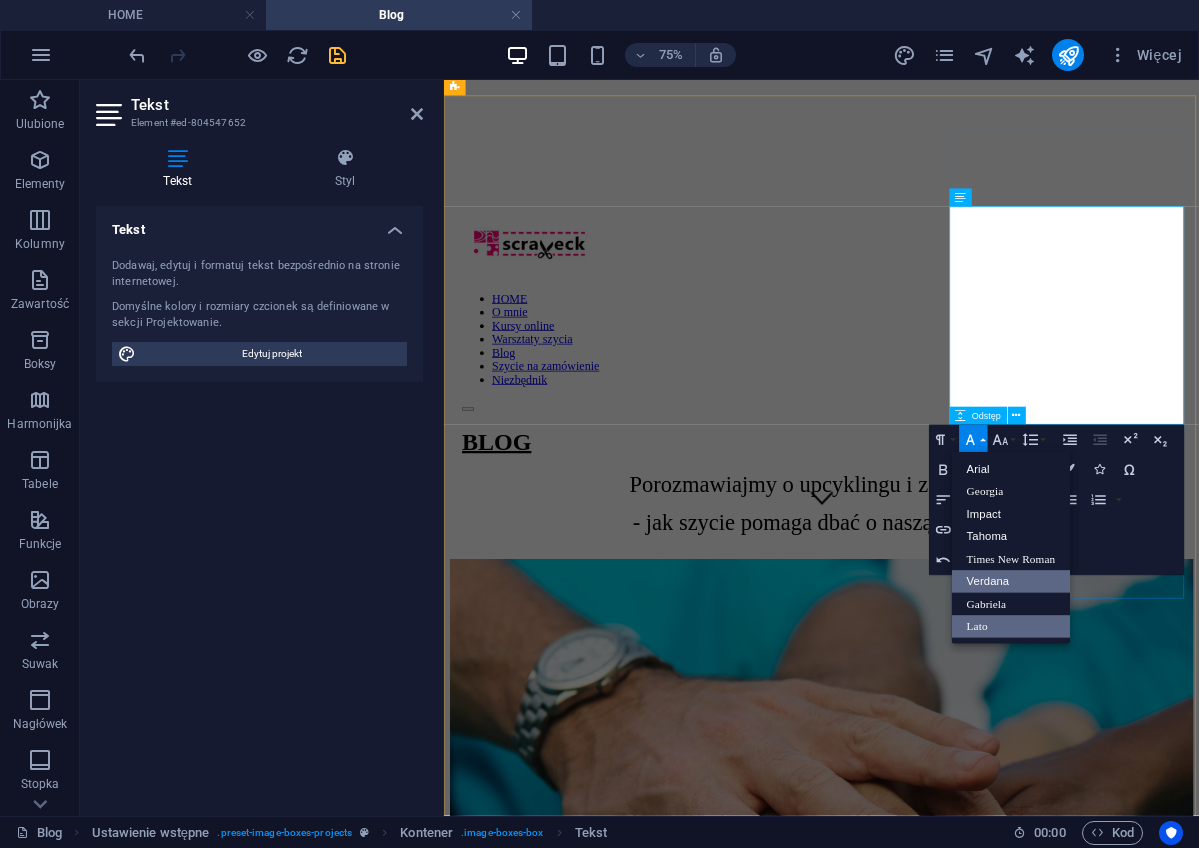 click on "Lato" at bounding box center [1011, 627] 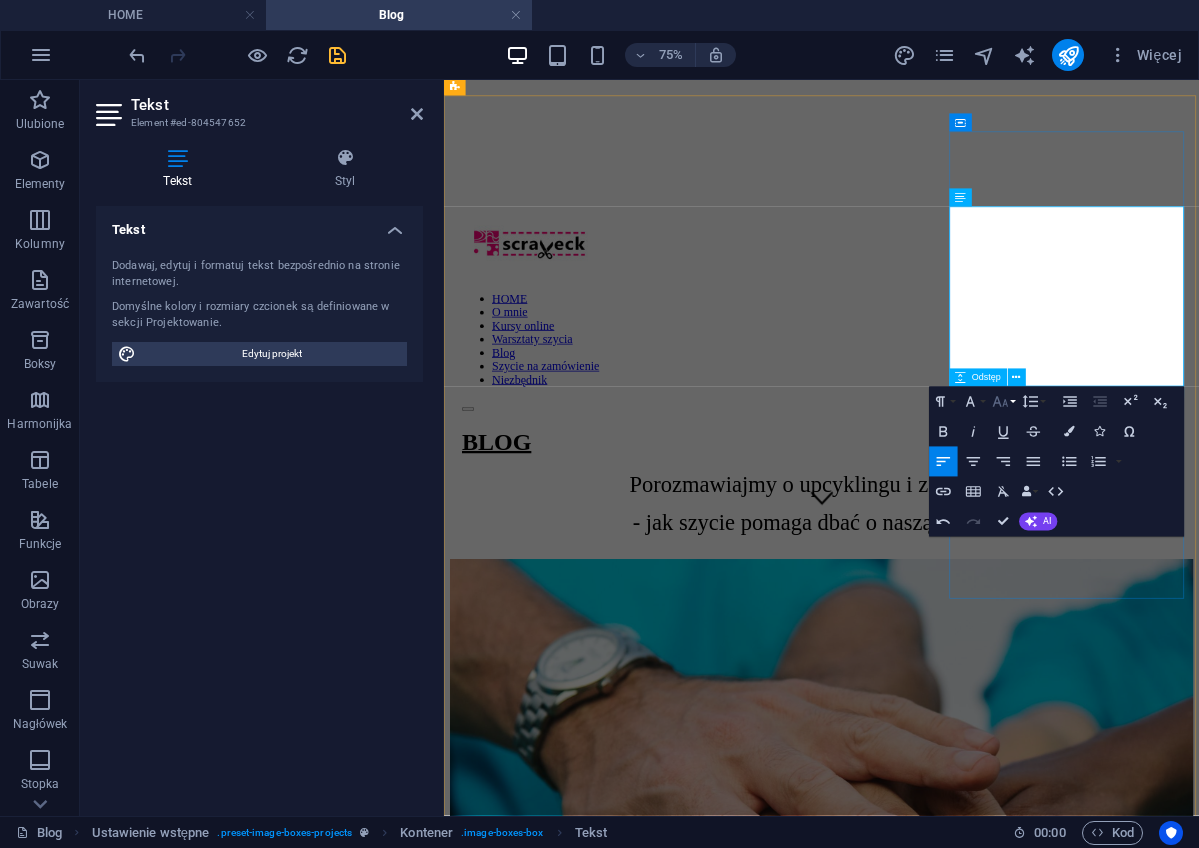 click 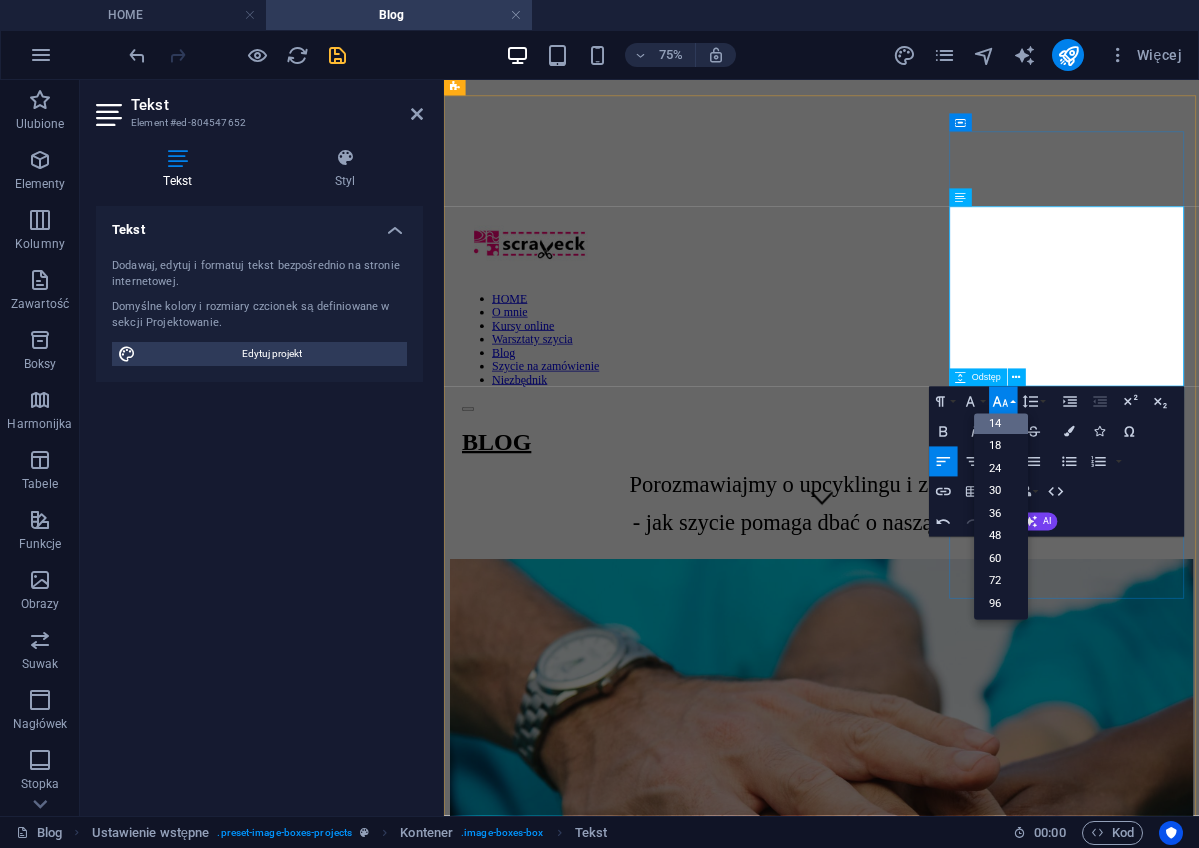 scroll, scrollTop: 161, scrollLeft: 0, axis: vertical 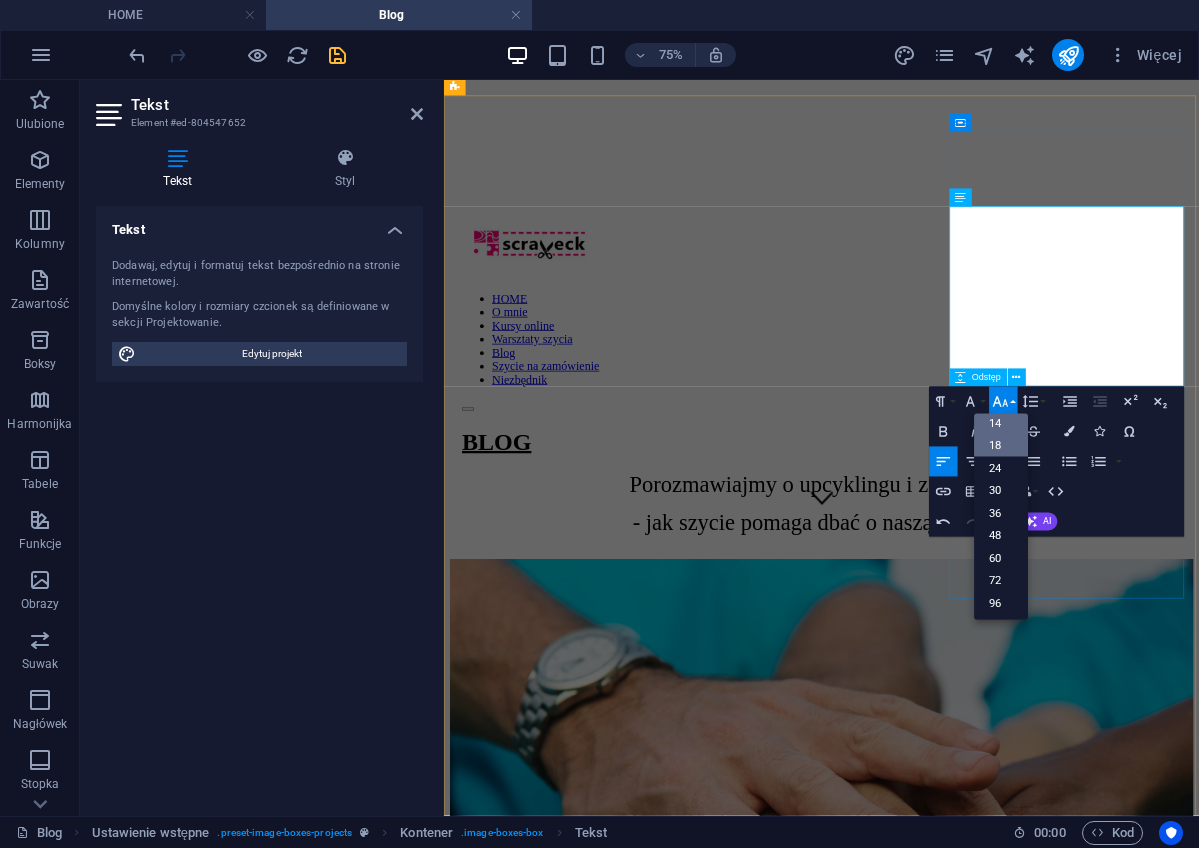 click on "18" at bounding box center (1001, 445) 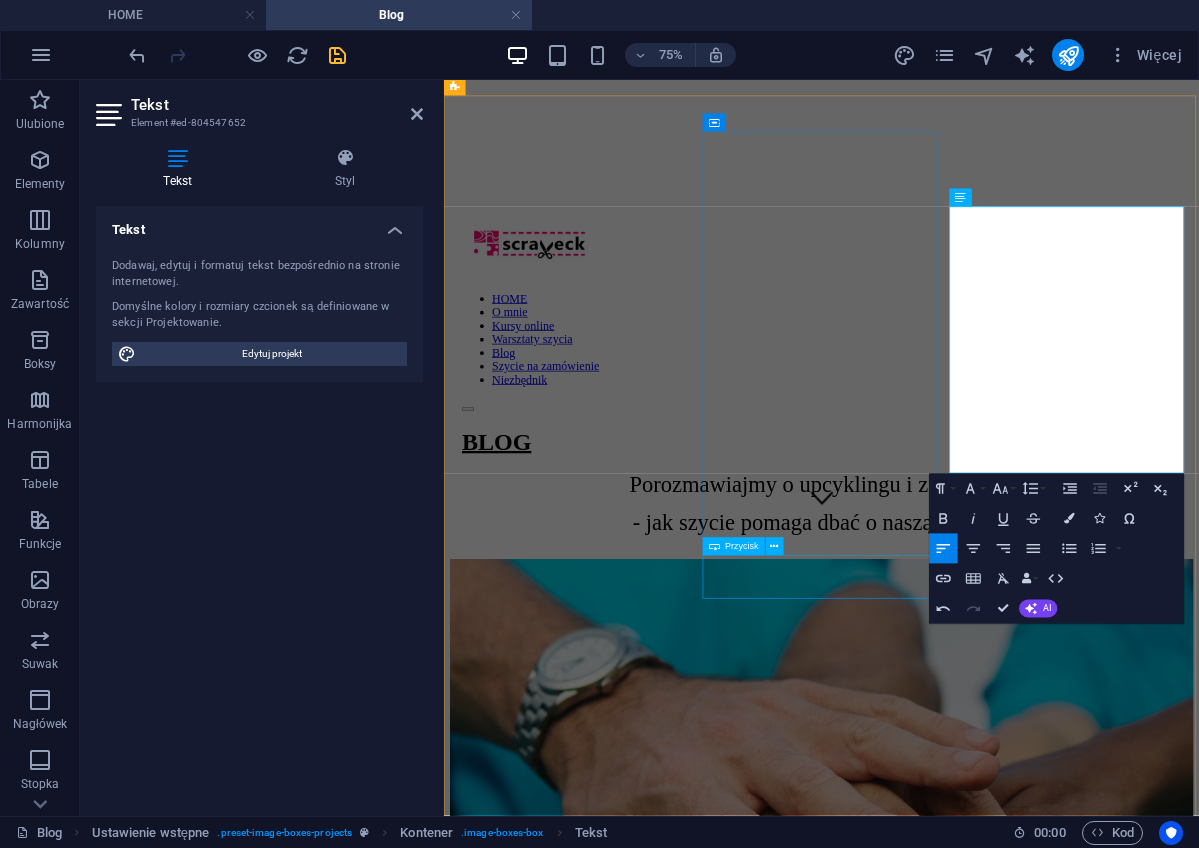 click on "Czytaj wpis" at bounding box center [947, 2588] 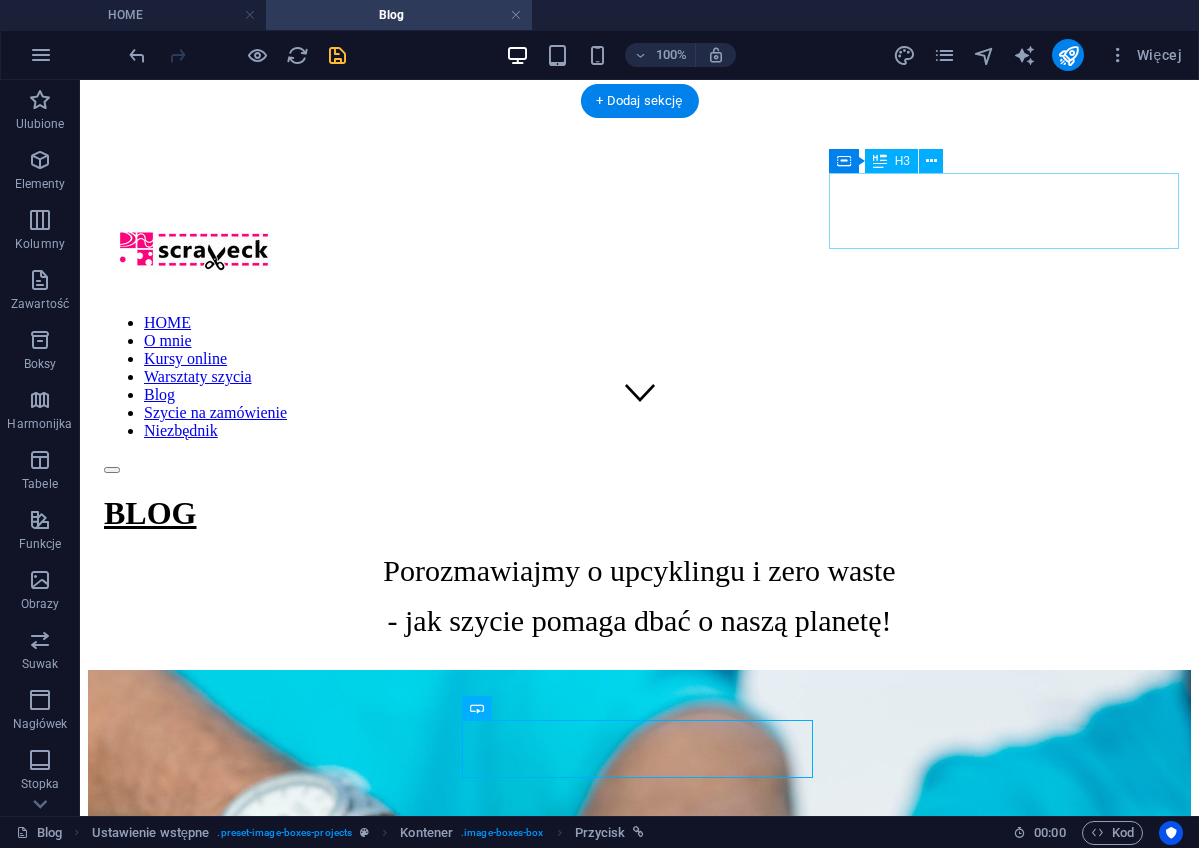 click on "Lorem ipsum dolor sit amet, consetetur." at bounding box center [639, 3575] 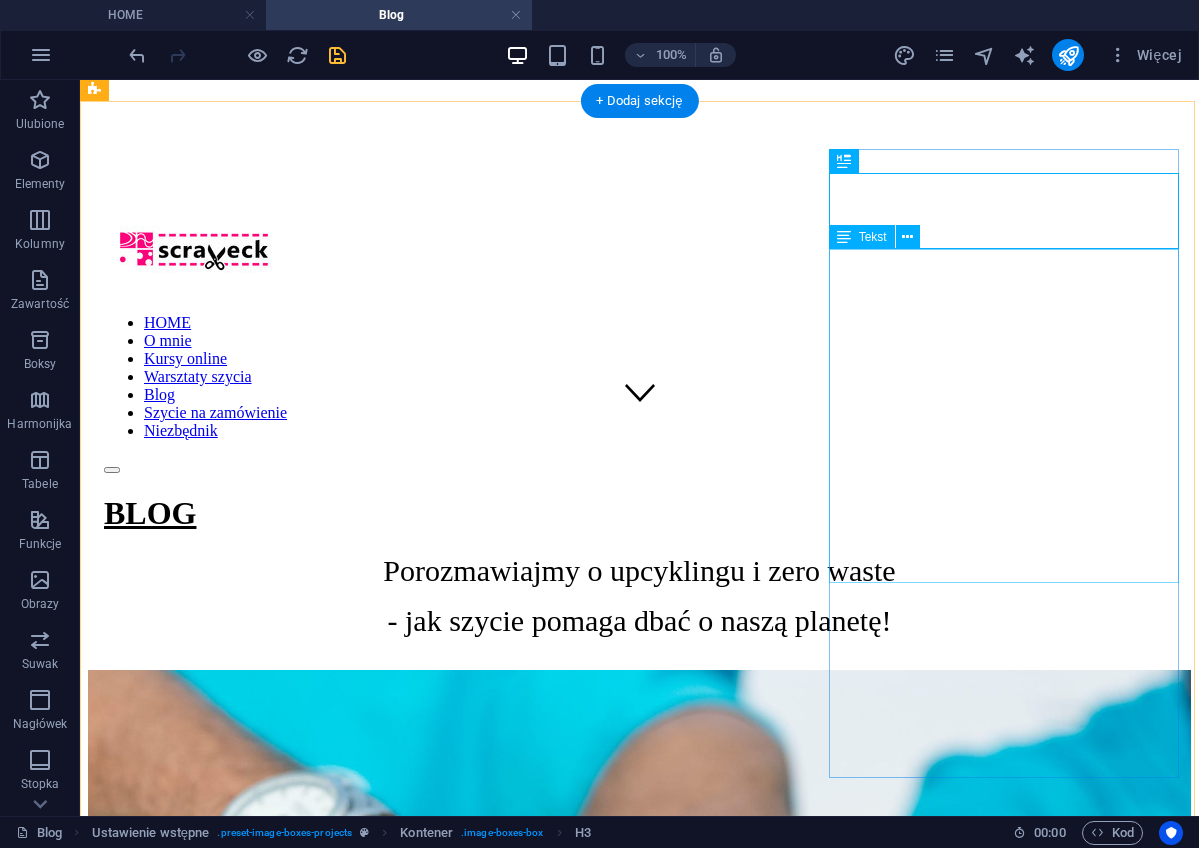 click on "Nie wyrzucaj!  Daj drugie życie swoim domowym tekstyliom . Co zrobić z domowymi tekstyliami -  pościelą, obrusami, zasłonami, ścierkami, ręcznikami? To zwykle jest problem - szczególnie gdy są już zużyte, albo trochę podarte, lub mają jakieś zabrudzenia czy plamy.   Jak się ich ekologicznie pozbyć? Co zrobić gdy pomyślisz: oddam tkaniny, materiały...? I tu pojawiam się ja :)" at bounding box center (639, 3688) 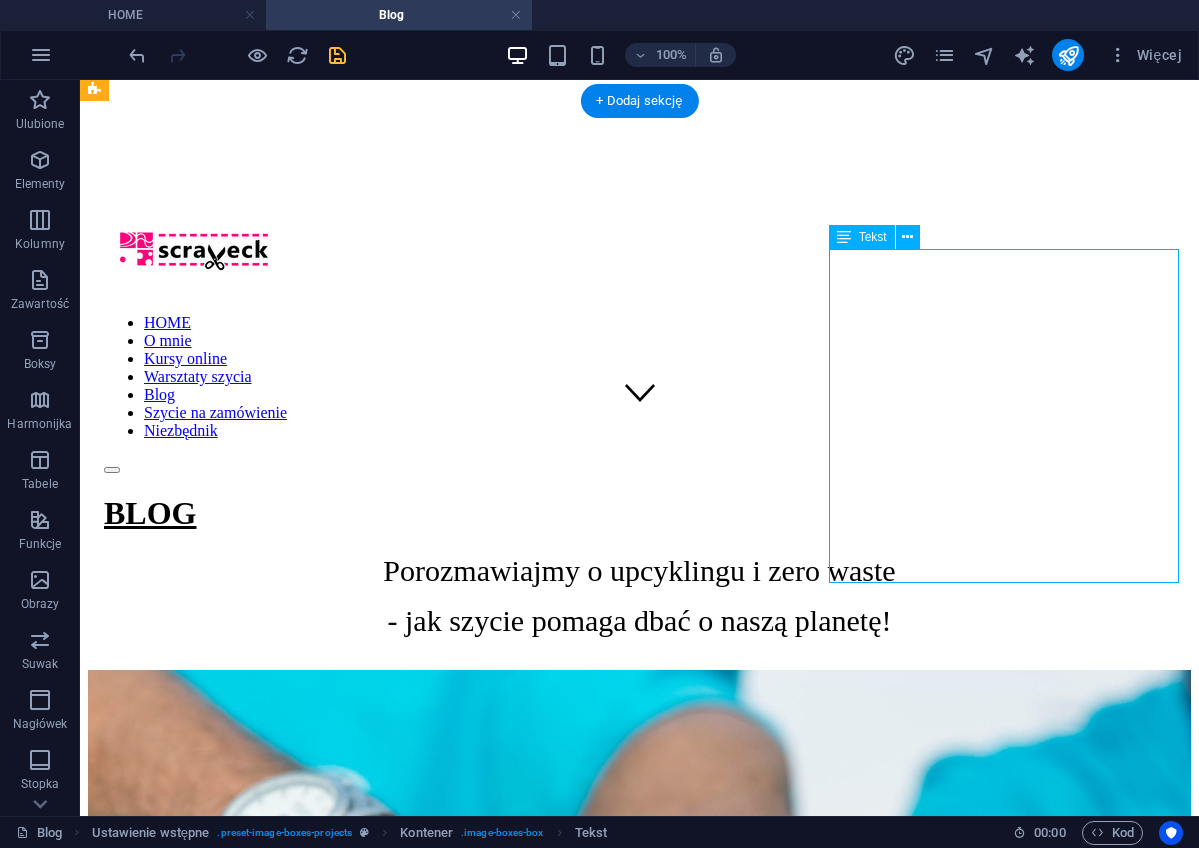 click on "Nie wyrzucaj!  Daj drugie życie swoim domowym tekstyliom . Co zrobić z domowymi tekstyliami -  pościelą, obrusami, zasłonami, ścierkami, ręcznikami? To zwykle jest problem - szczególnie gdy są już zużyte, albo trochę podarte, lub mają jakieś zabrudzenia czy plamy.   Jak się ich ekologicznie pozbyć? Co zrobić gdy pomyślisz: oddam tkaniny, materiały...? I tu pojawiam się ja :)" at bounding box center (639, 3688) 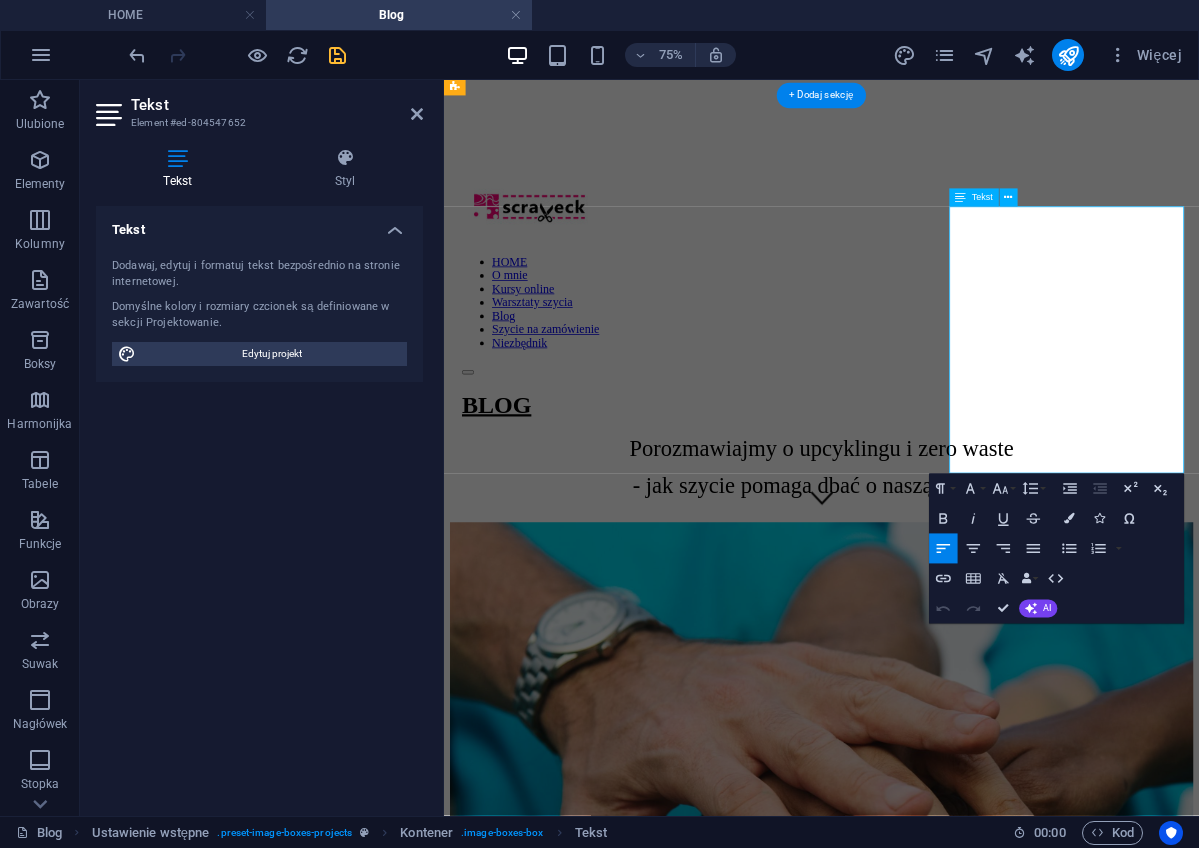 drag, startPoint x: 1364, startPoint y: 295, endPoint x: 1133, endPoint y: 264, distance: 233.0708 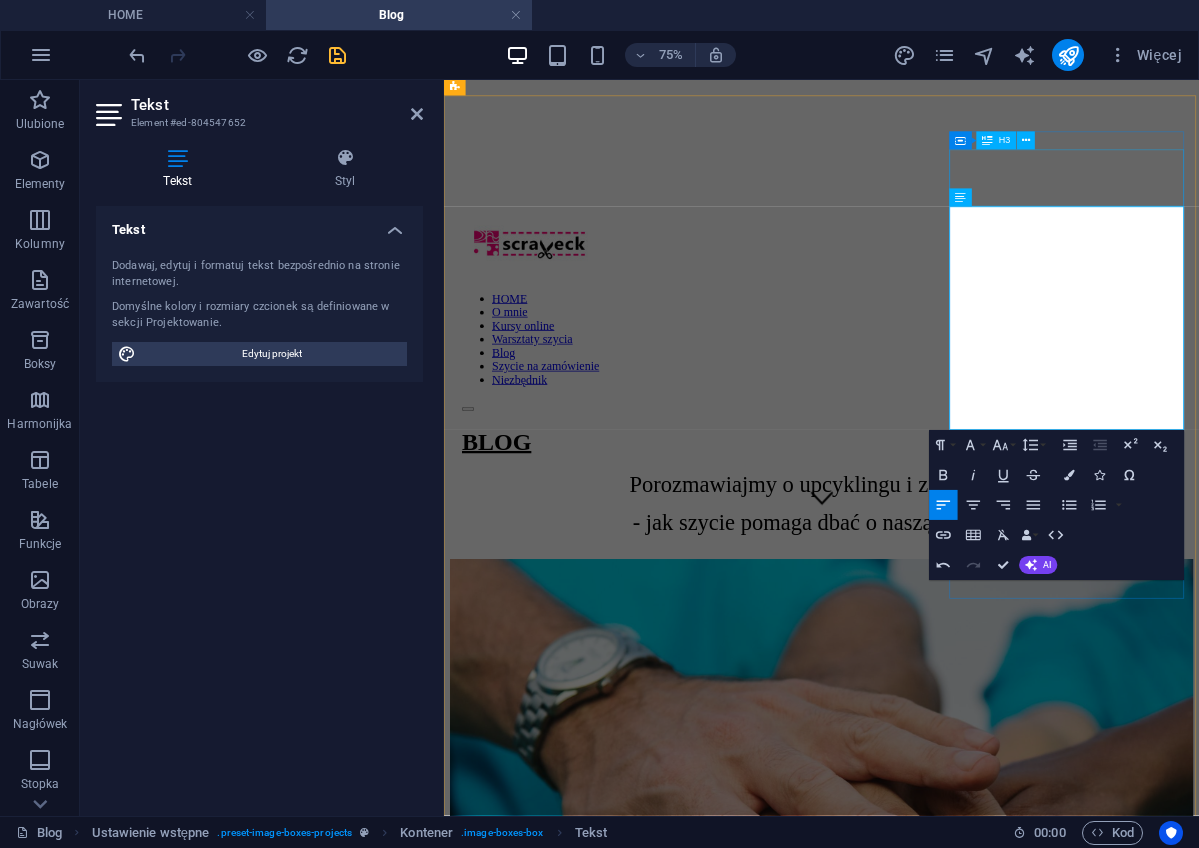 click on "Lorem ipsum dolor sit amet, consetetur." at bounding box center (947, 3373) 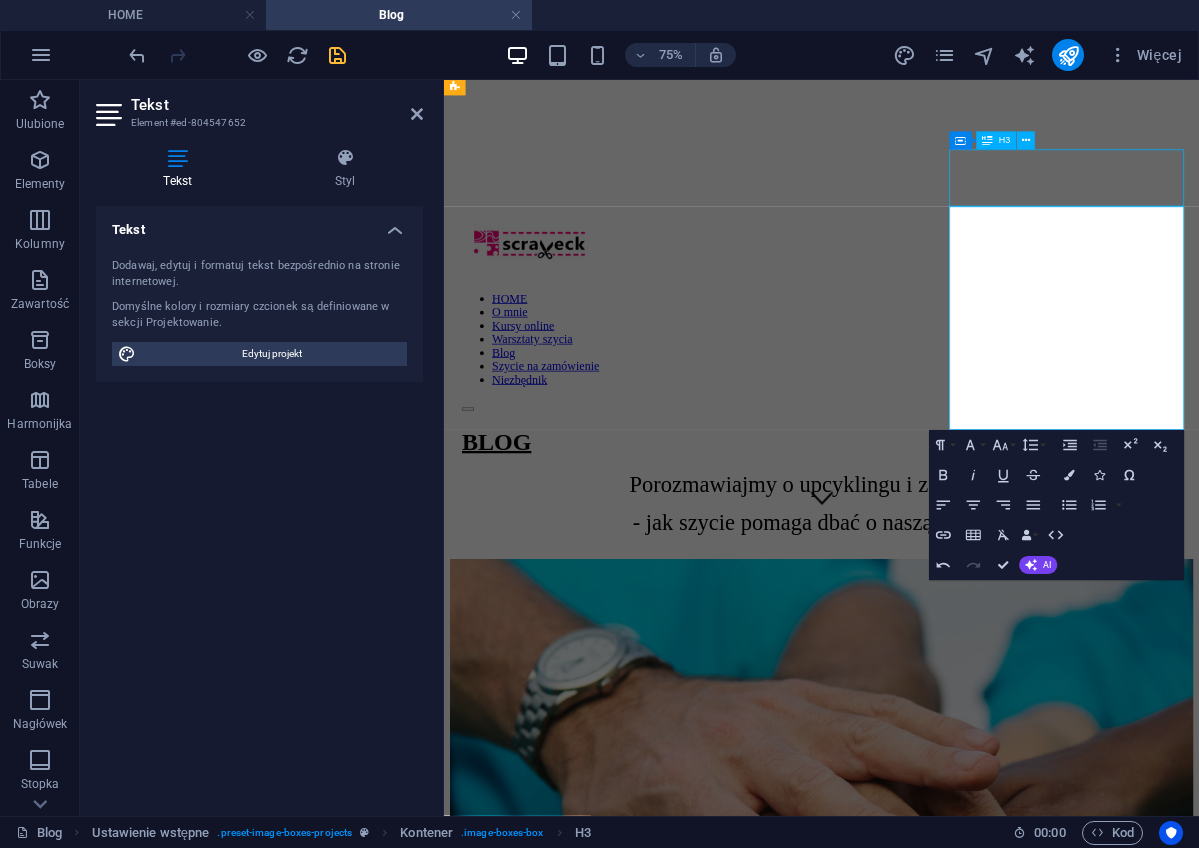 click on "Lorem ipsum dolor sit amet, consetetur." at bounding box center (947, 3373) 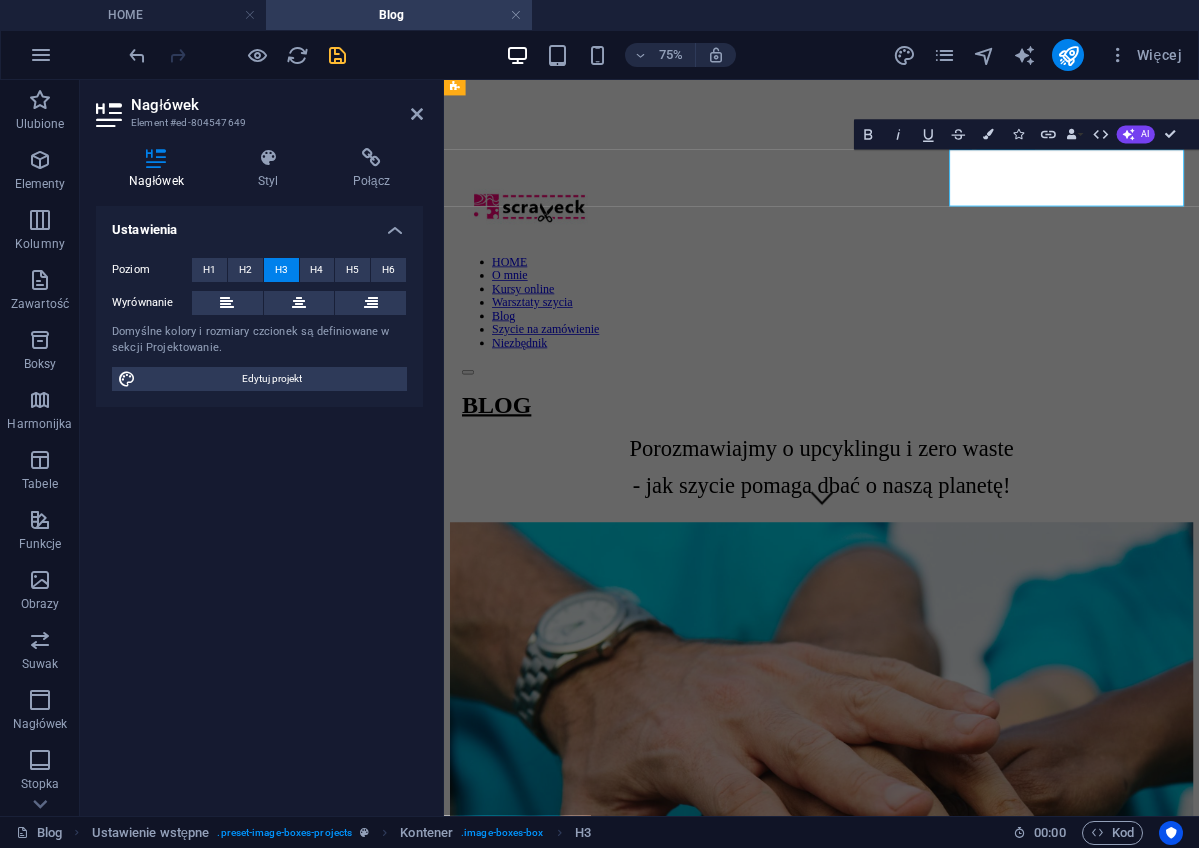 drag, startPoint x: 1237, startPoint y: 236, endPoint x: 1137, endPoint y: 201, distance: 105.9481 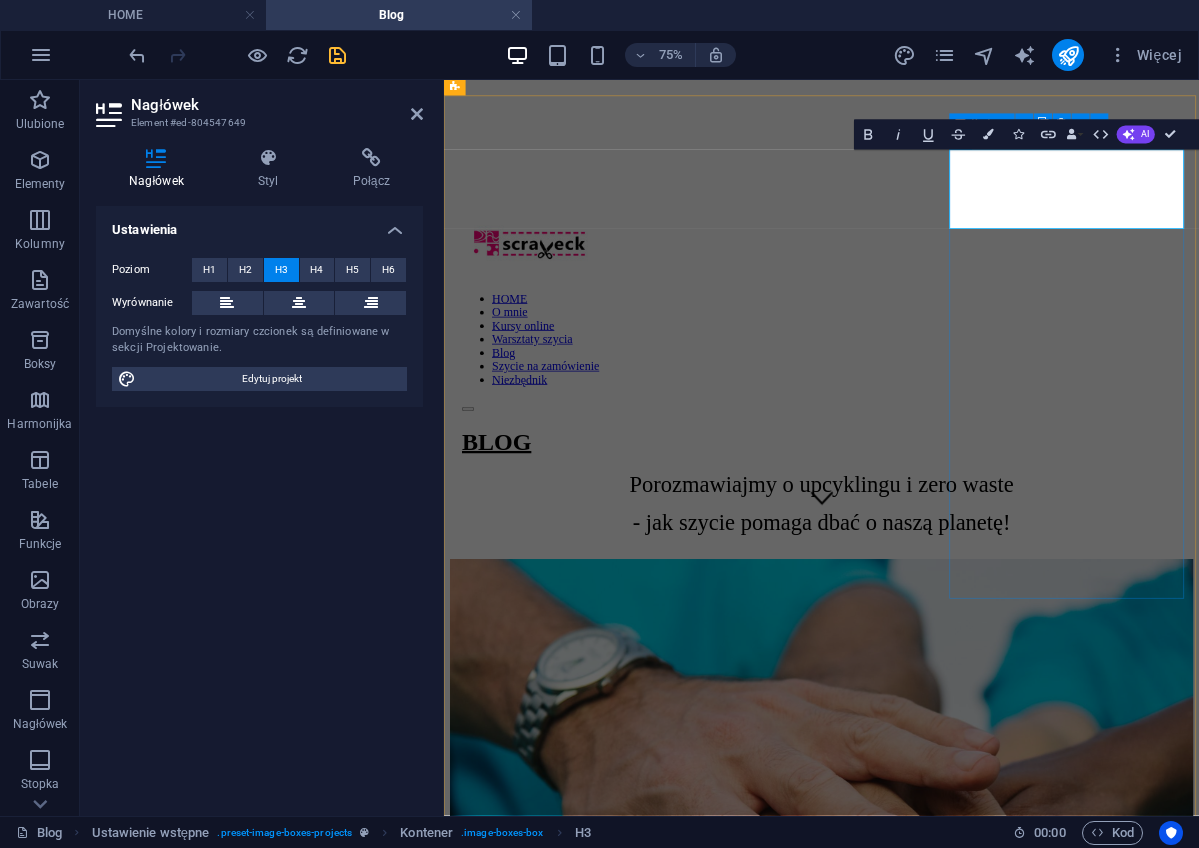 click on "Nie wyrzucaj! ODDAJ niepotrzebne lub zużyte tekstylia! Co zrobić z domowymi tekstyliami -  pościelą, obrusami, zasłonami, ścierkami, ręcznikami? To zwykle jest problem - szczególnie gdy są już zużyte, albo trochę podarte, lub mają jakieś zabrudzenia czy plamy.   Jak się ich ekologicznie pozbyć? Co zrobić gdy pomyślisz: oddam tkaniny, materiały...? I tu pojawiam się ja :) + Read More" at bounding box center (947, 3088) 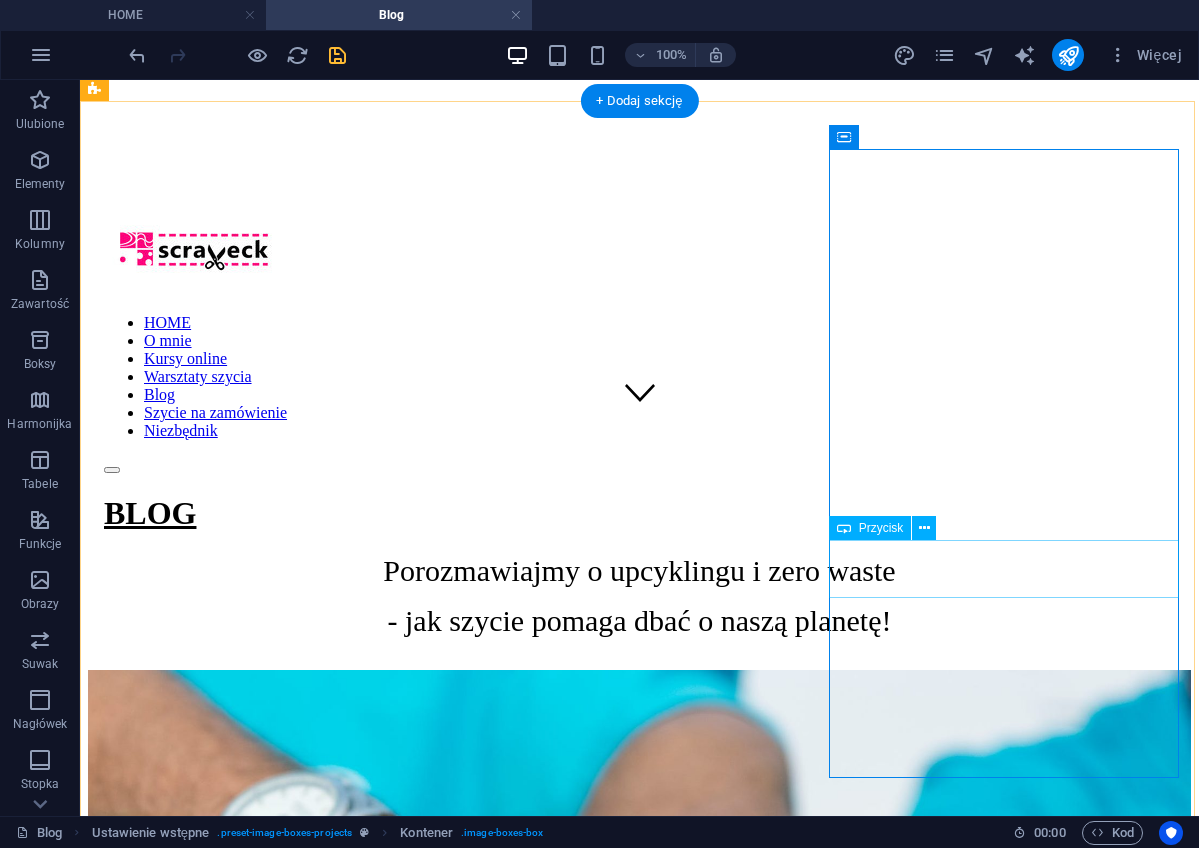 click on "+ Read More" at bounding box center (639, 3773) 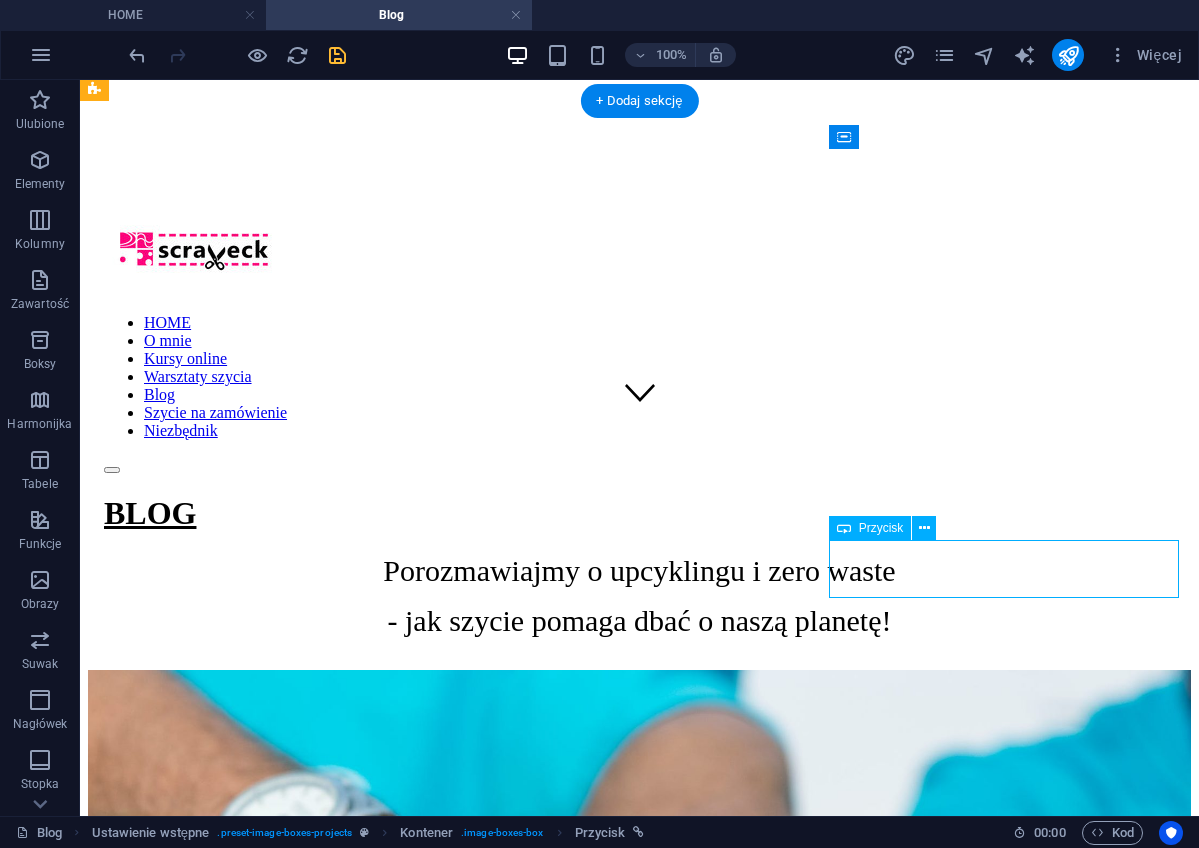 click on "+ Read More" at bounding box center [639, 3773] 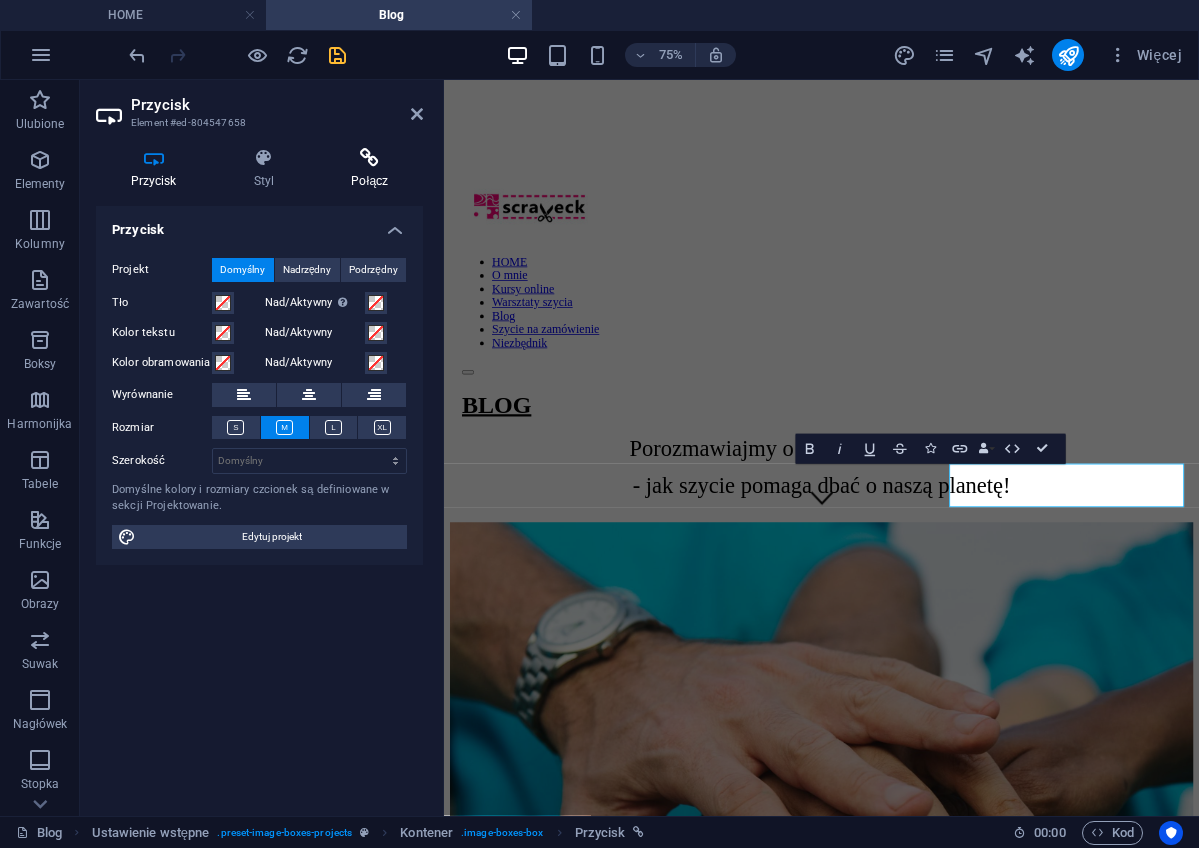 click at bounding box center (370, 158) 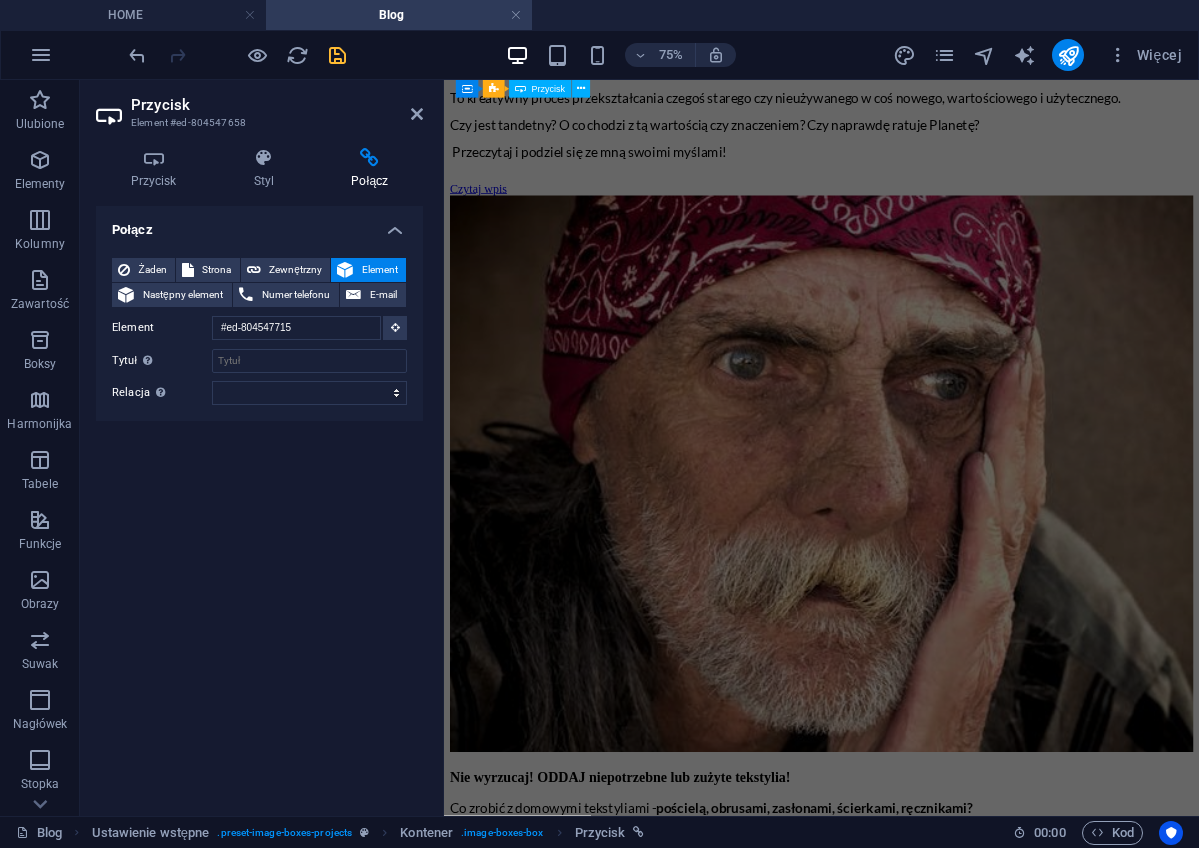 scroll, scrollTop: 2756, scrollLeft: 0, axis: vertical 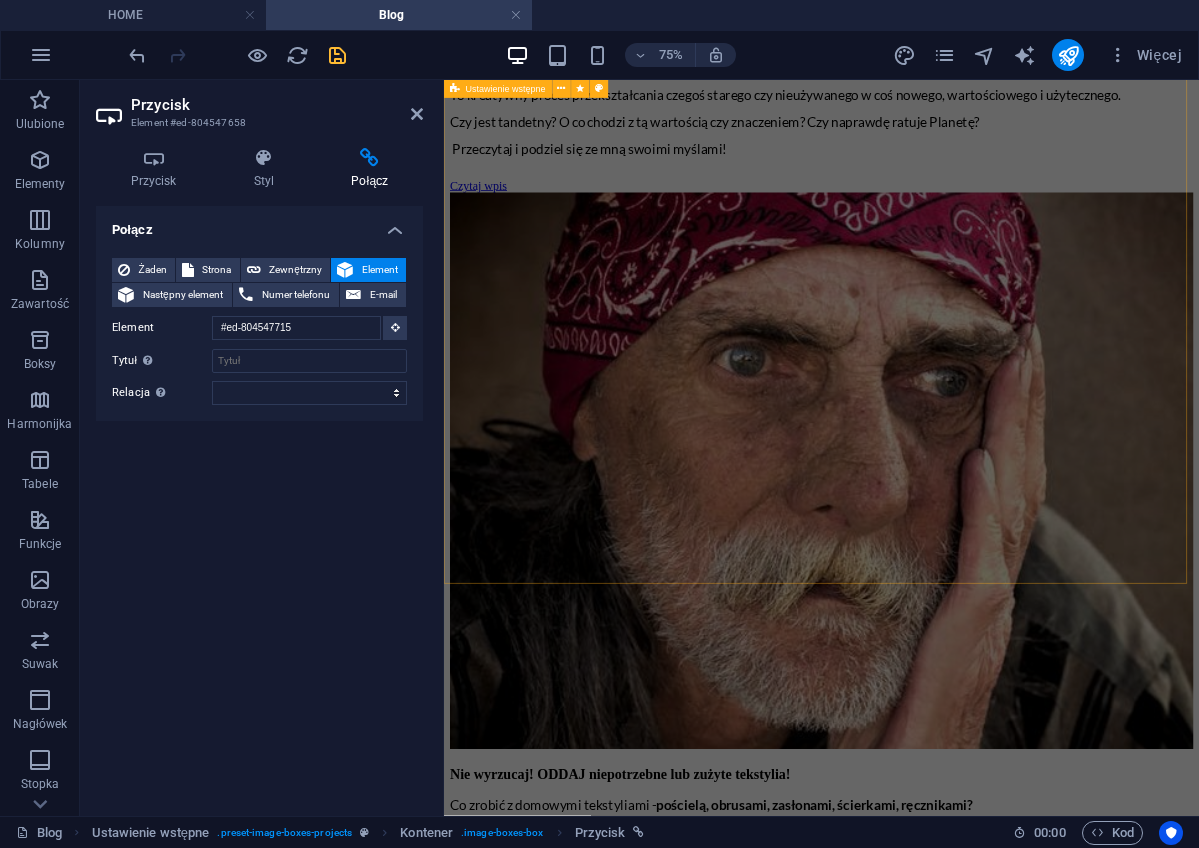 click on "Upcykling to drugie życie, a nie drugi sort! Upcykling to kreatywny proces przekształcania czegoś starego czy nieużywanego w coś nowego, wartościowego i użytecznego. Od „zwykłego” szycia różni się „TYLKO” surowcem i podejściem do wykorzystania odpadów. Mit Tandety…?   Wielu ludzi jeszcze niedawno uważało, że upcyklingowe produkty to po prostu taniocha, czy badziewie, pozbawione wartości i estetyki. Gdyby za każde takie stwierdzenie ktoś w zamian kupił jeden z moich produktów - byłabym już znaną marką. Prawda jest taka, że upcykling  to sztuka , a nie przypadkowe sklejenie resztek. Twórcy upcyclingowi to artyści - wkładają w swoje prace nie tylko serce, ale i umiejętność  wydobycia piękna  nawet z najmniej atrakcyjnych surowców. I powstają tak unikalne produkty. Moje też :) Jakość! Rzeczy stworzone w procesie upcyklingu często wykazują się  wyjątkową jakością lepsze niż wyjściowy materiał . Wszystko to dzięki  dbałości o najmniejszy szczegół . ." at bounding box center (947, 5498) 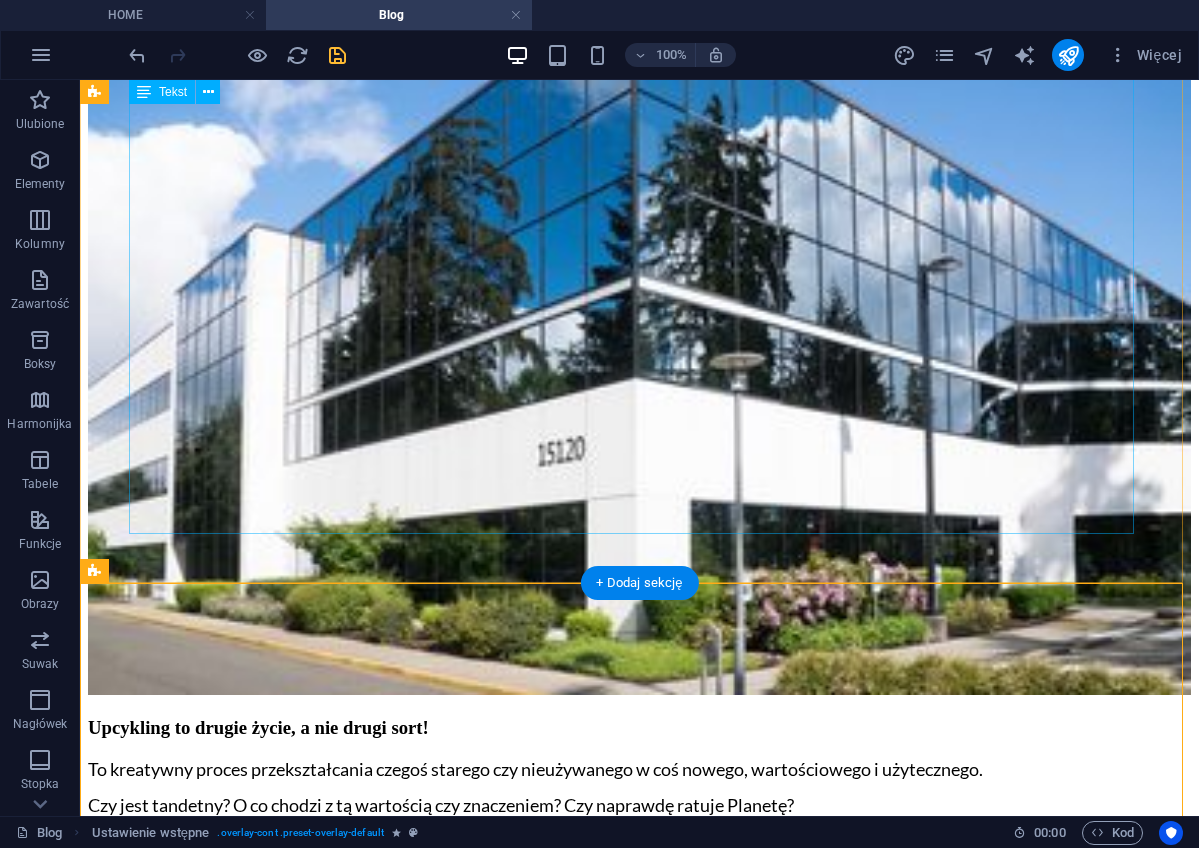 scroll, scrollTop: 2229, scrollLeft: 0, axis: vertical 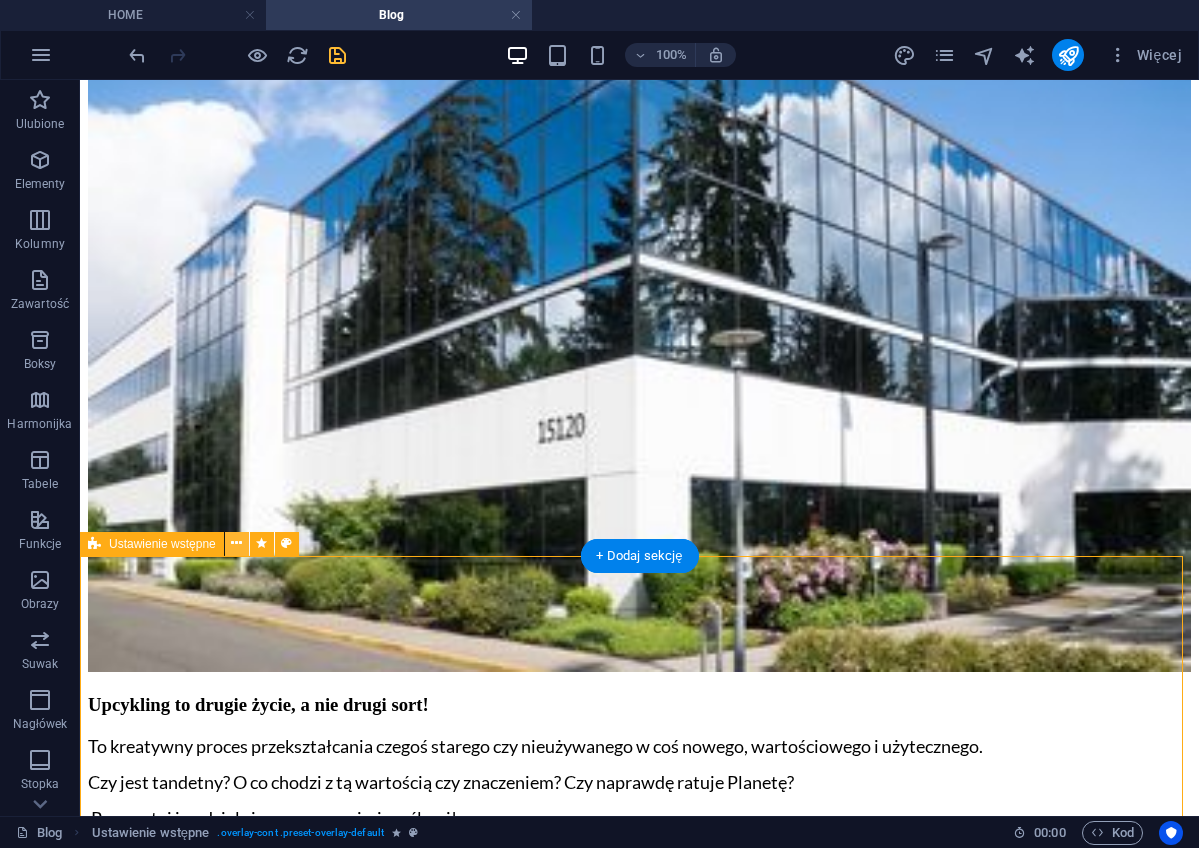 click at bounding box center (236, 543) 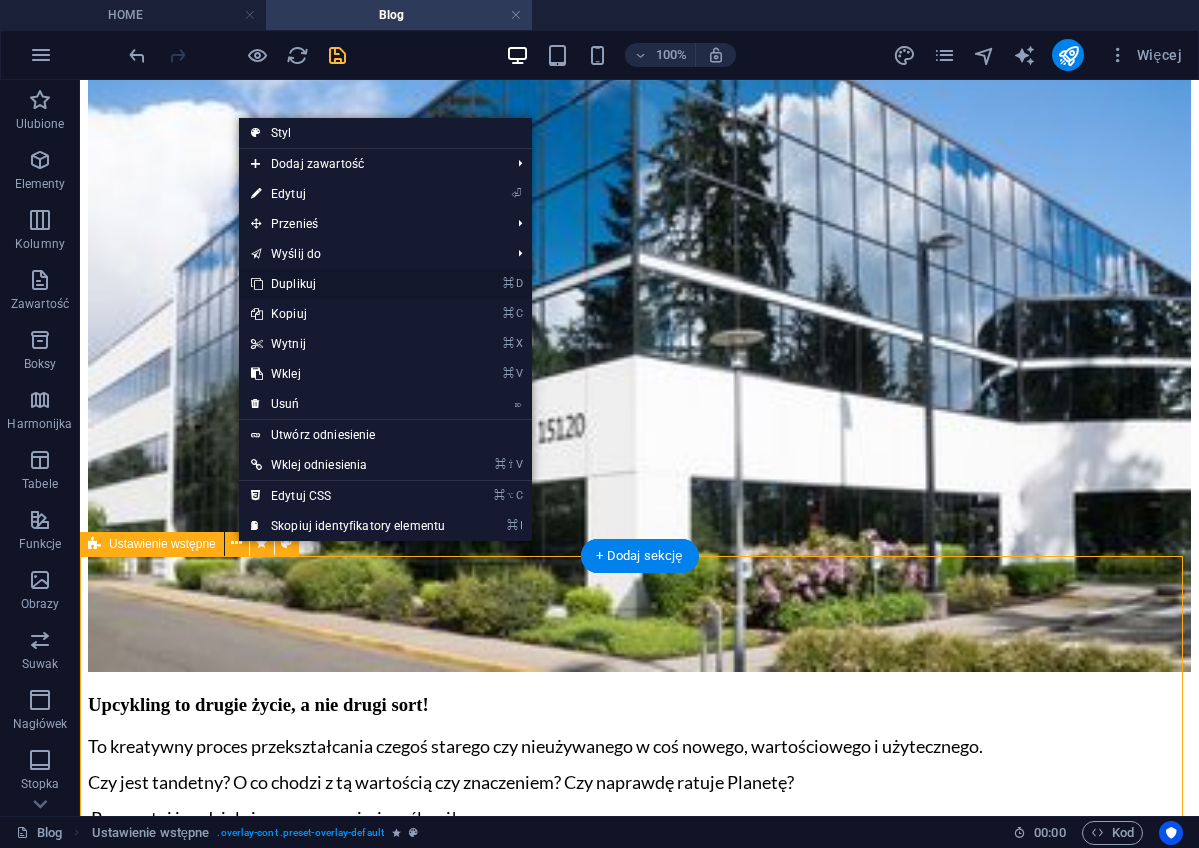click on "⌘ D  Duplikuj" at bounding box center (348, 284) 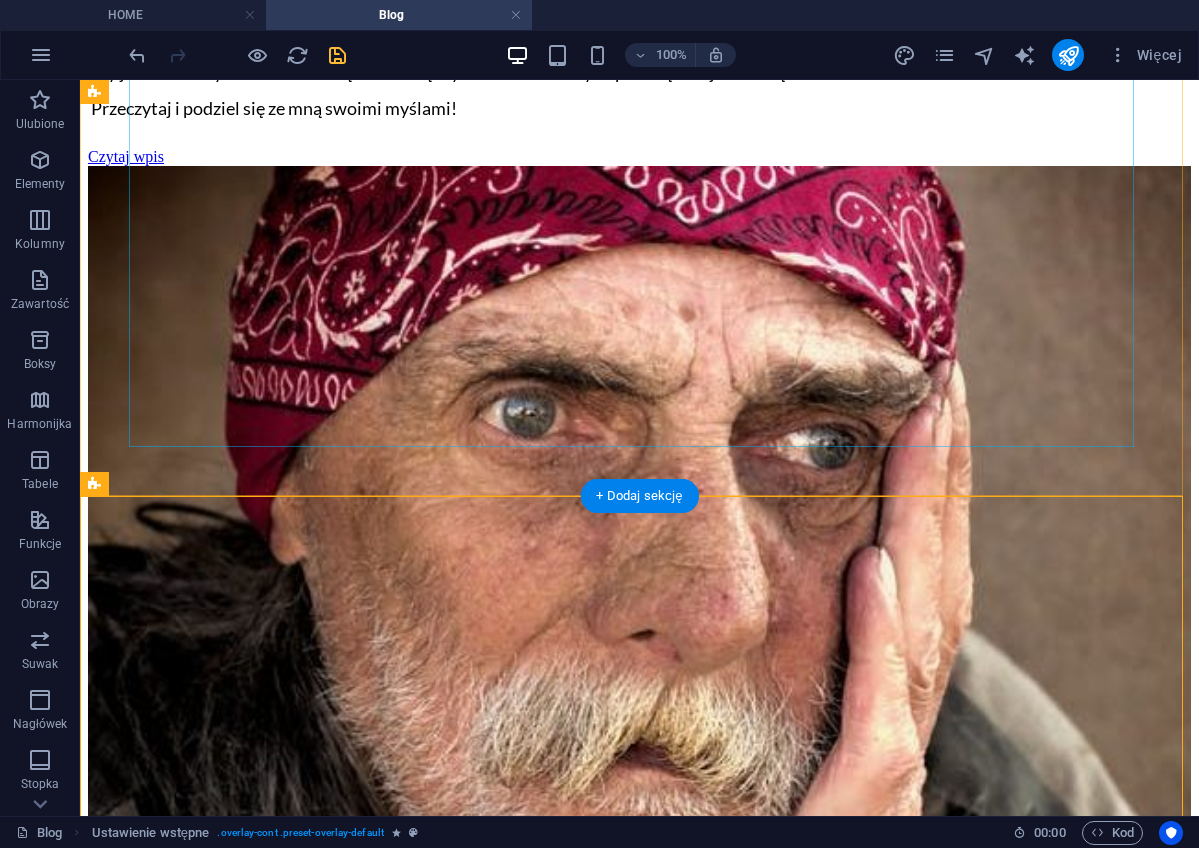 scroll, scrollTop: 2945, scrollLeft: 0, axis: vertical 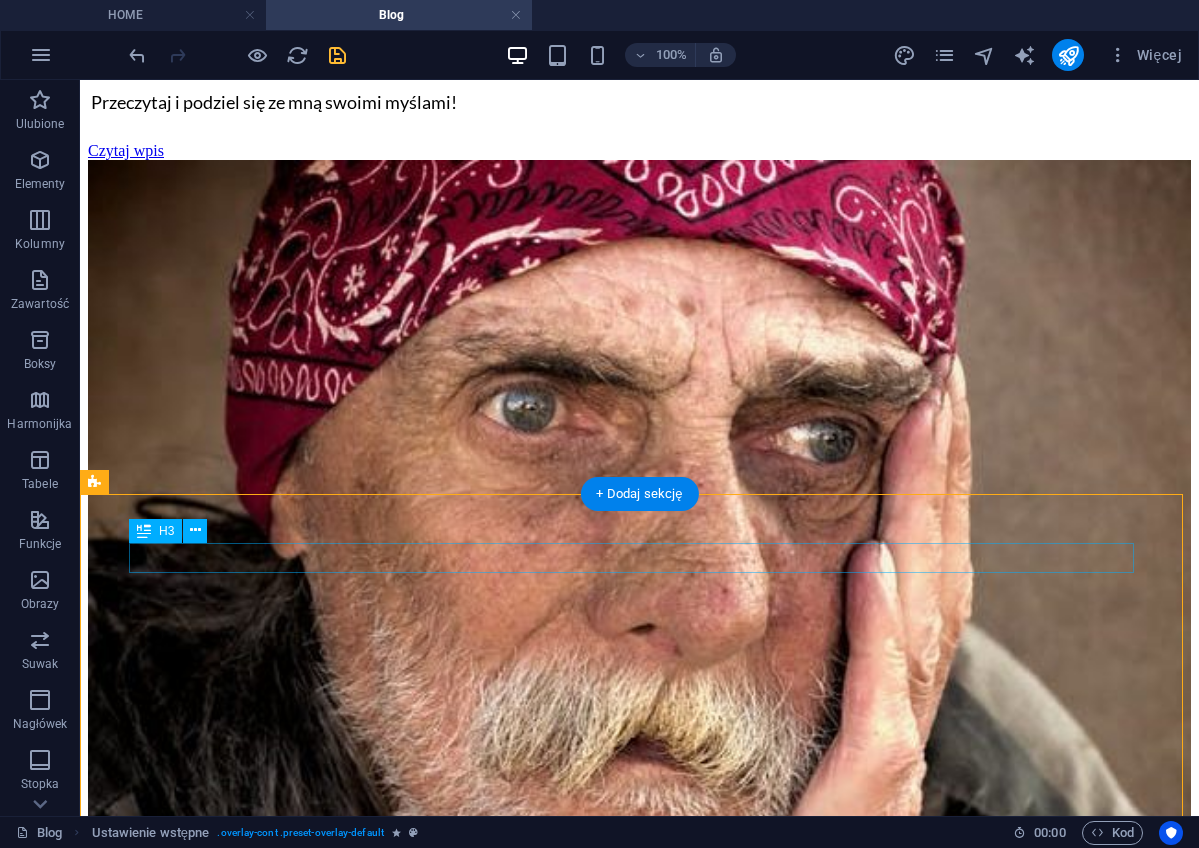 click on "Upcykling to drugie życie, a nie drugi sort!" at bounding box center (639, 6054) 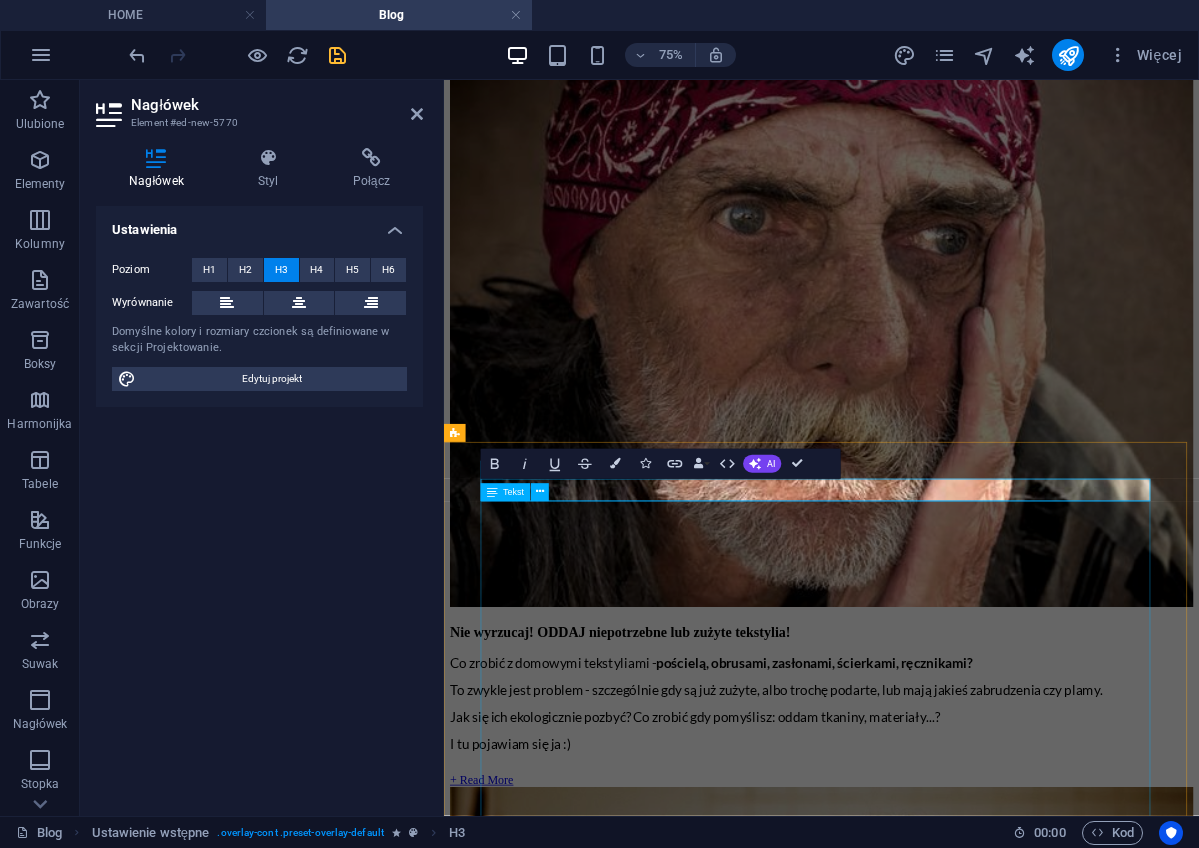 click on "Upcykling to kreatywny proces przekształcania czegoś starego czy nieużywanego w coś nowego, wartościowego i użytecznego. Od „zwykłego” szycia różni się „TYLKO” surowcem i podejściem do wykorzystania odpadów. Mit Tandety…?   Wielu ludzi jeszcze niedawno uważało, że upcyklingowe produkty to po prostu taniocha, czy badziewie, pozbawione wartości i estetyki. Gdyby za każde takie stwierdzenie ktoś w zamian kupił jeden z moich produktów - byłabym już znaną marką. Prawda jest taka, że upcykling to sztuka , a nie przypadkowe sklejenie resztek. Twórcy upcyclingowi to artyści - wkładają w swoje prace nie tylko serce, ale i umiejętność  wydobycia piękna  nawet z najmniej atrakcyjnych surowców. I powstają tak unikalne produkty. Moje też :) Jakość! Rzeczy stworzone w procesie upcyklingu często wykazują się  wyjątkową jakością lepsze niż wyjściowy materiał . Wszystko to dzięki  dbałości o najmniejszy szczegół najdłużej . Czy Upcykling ratuje Planetę?" at bounding box center (947, 5945) 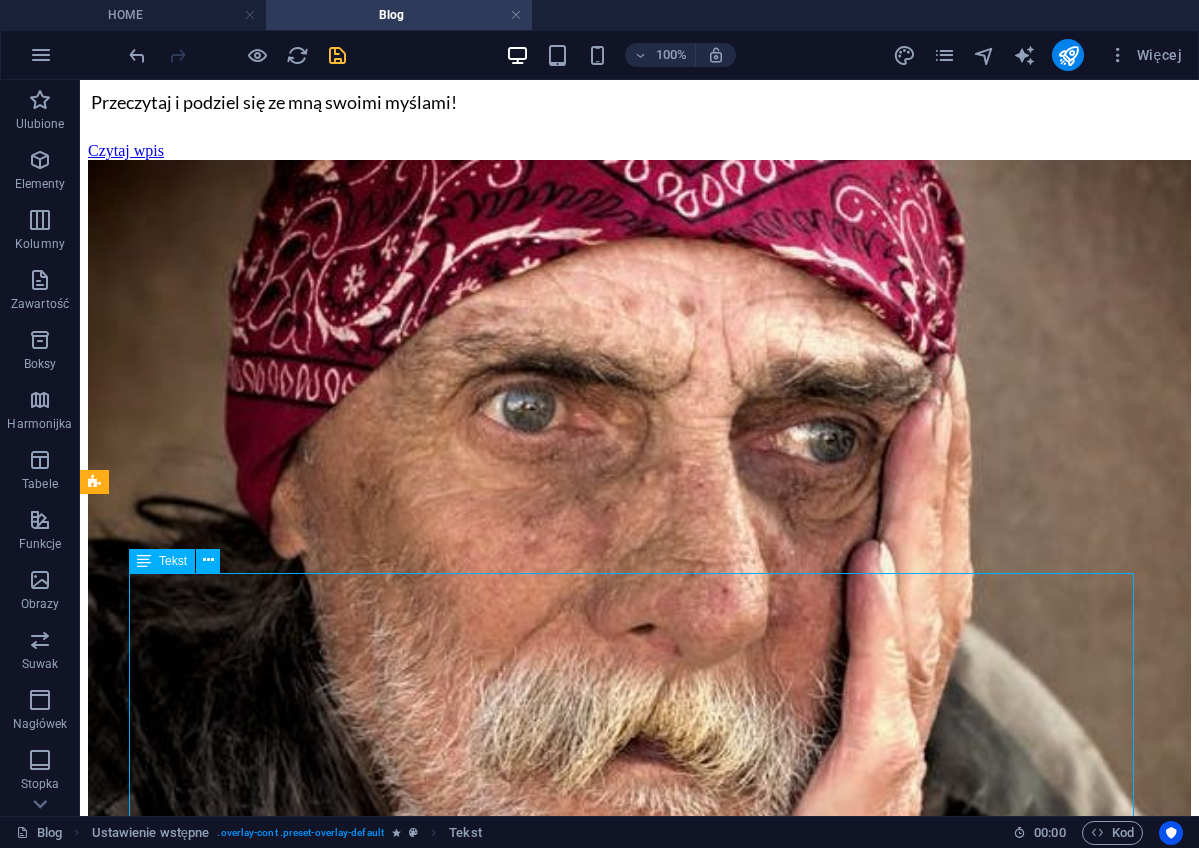 click on "Upcykling to kreatywny proces przekształcania czegoś starego czy nieużywanego w coś nowego, wartościowego i użytecznego. Od „zwykłego” szycia różni się „TYLKO” surowcem i podejściem do wykorzystania odpadów. Mit Tandety…?   Wielu ludzi jeszcze niedawno uważało, że upcyklingowe produkty to po prostu taniocha, czy badziewie, pozbawione wartości i estetyki. Gdyby za każde takie stwierdzenie ktoś w zamian kupił jeden z moich produktów - byłabym już znaną marką. Prawda jest taka, że upcykling to sztuka , a nie przypadkowe sklejenie resztek. Twórcy upcyclingowi to artyści - wkładają w swoje prace nie tylko serce, ale i umiejętność  wydobycia piękna  nawet z najmniej atrakcyjnych surowców. I powstają tak unikalne produkty. Moje też :) Jakość! Rzeczy stworzone w procesie upcyklingu często wykazują się  wyjątkową jakością lepsze niż wyjściowy materiał . Wszystko to dzięki  dbałości o najmniejszy szczegół najdłużej . Czy Upcykling ratuje Planetę?" at bounding box center (639, 6353) 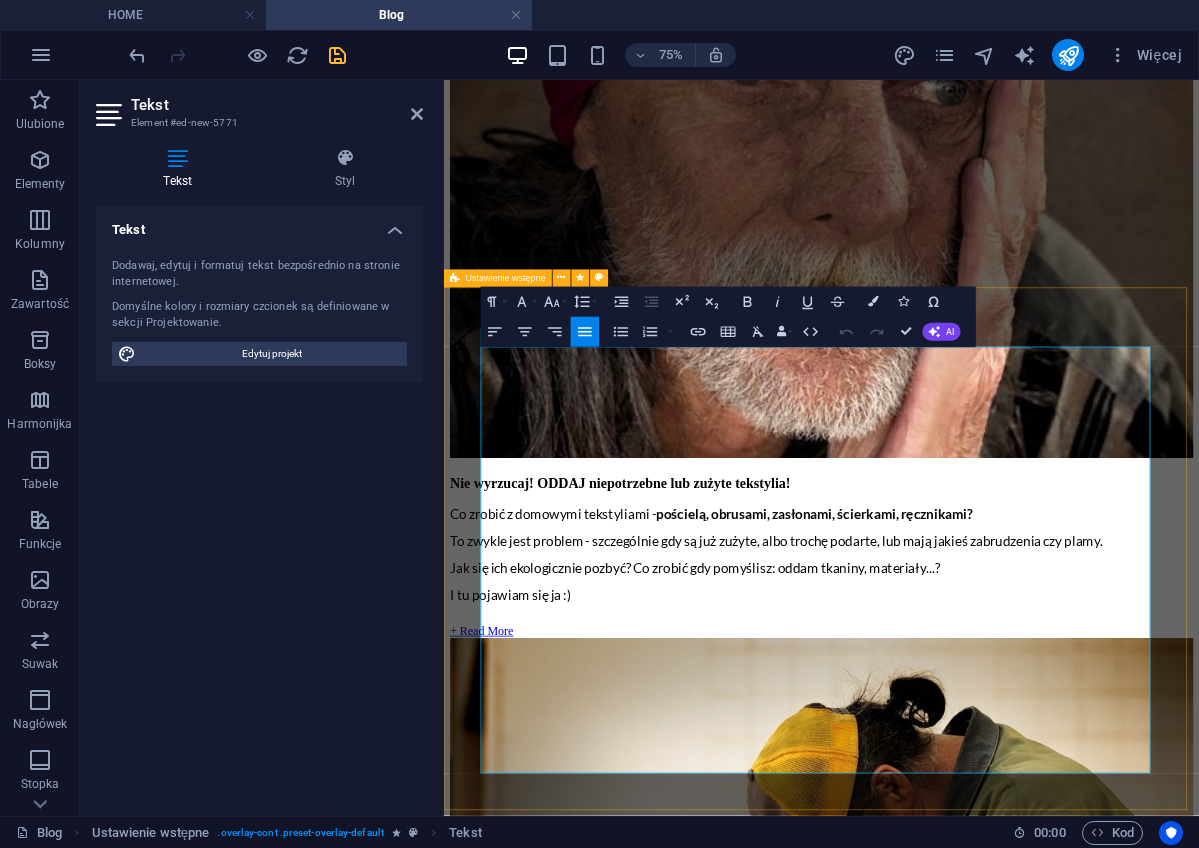 scroll, scrollTop: 3151, scrollLeft: 0, axis: vertical 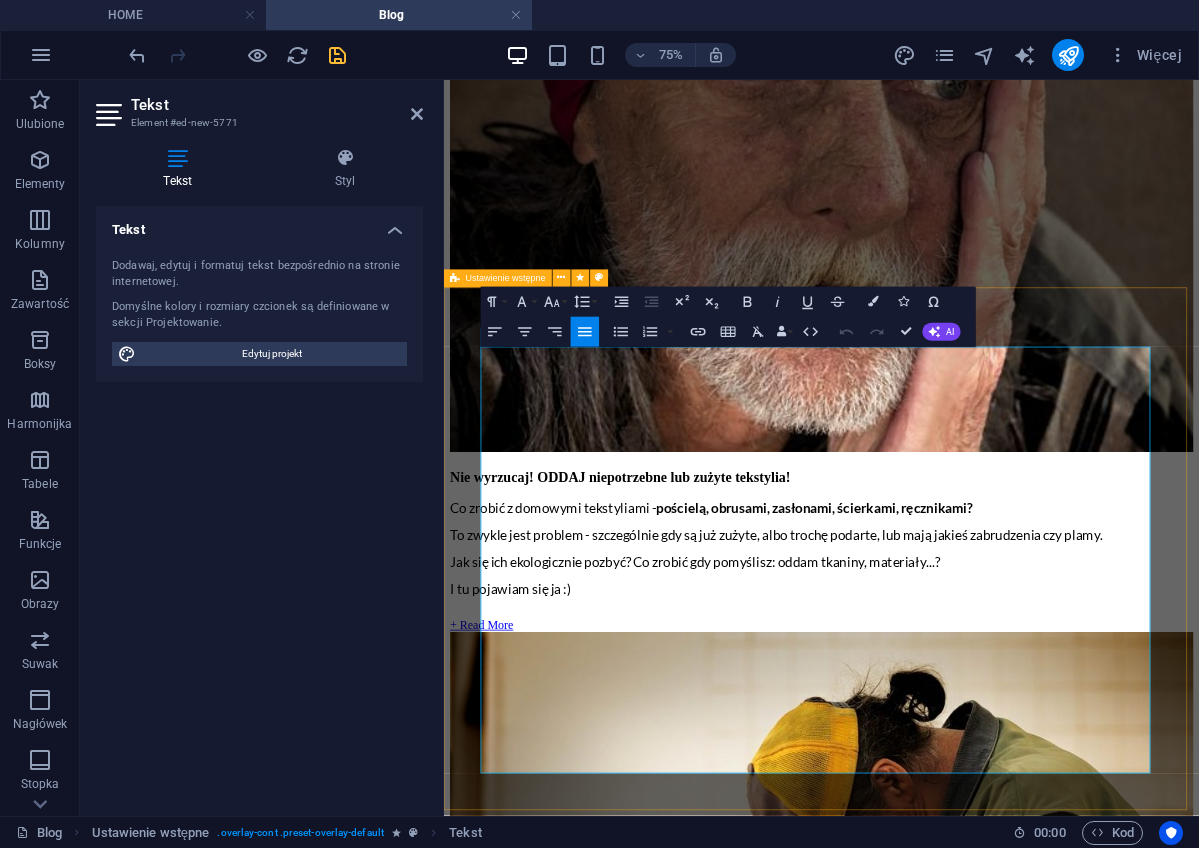 drag, startPoint x: 496, startPoint y: 655, endPoint x: 967, endPoint y: 1004, distance: 586.20984 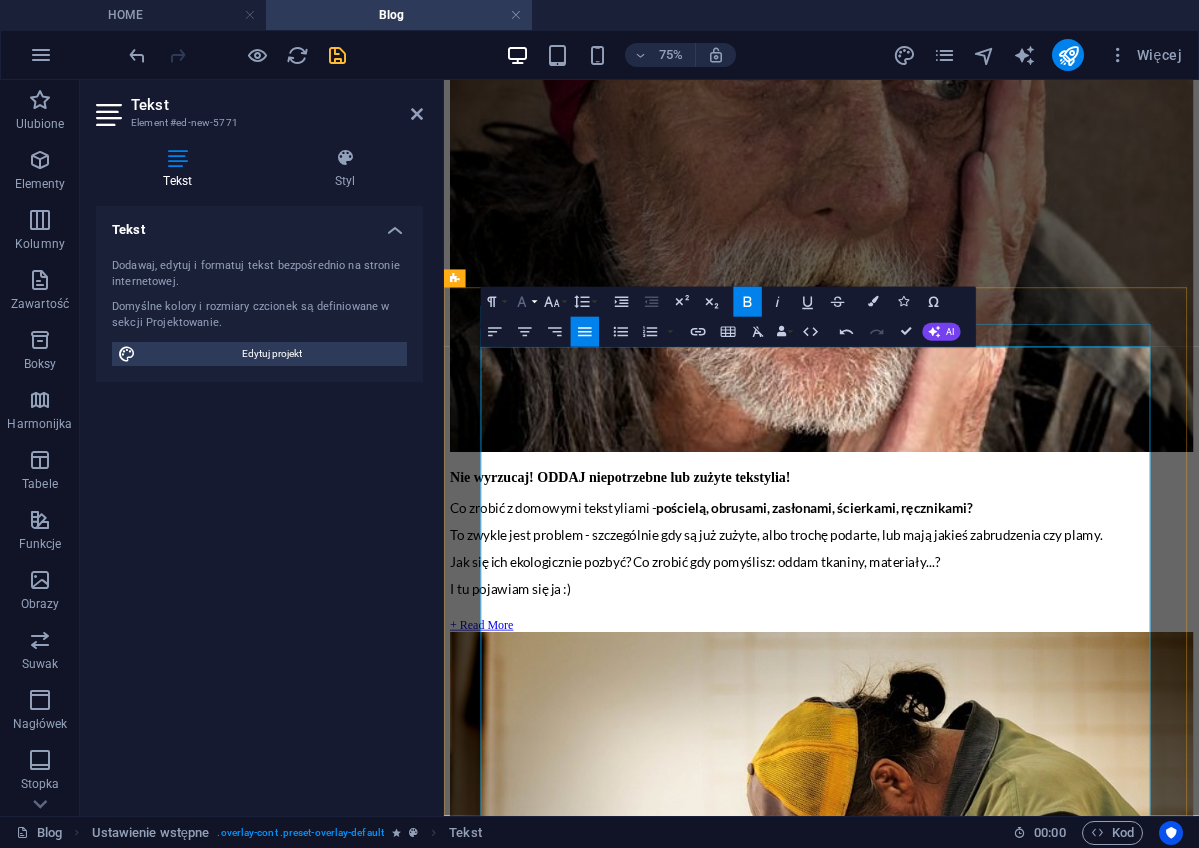 click 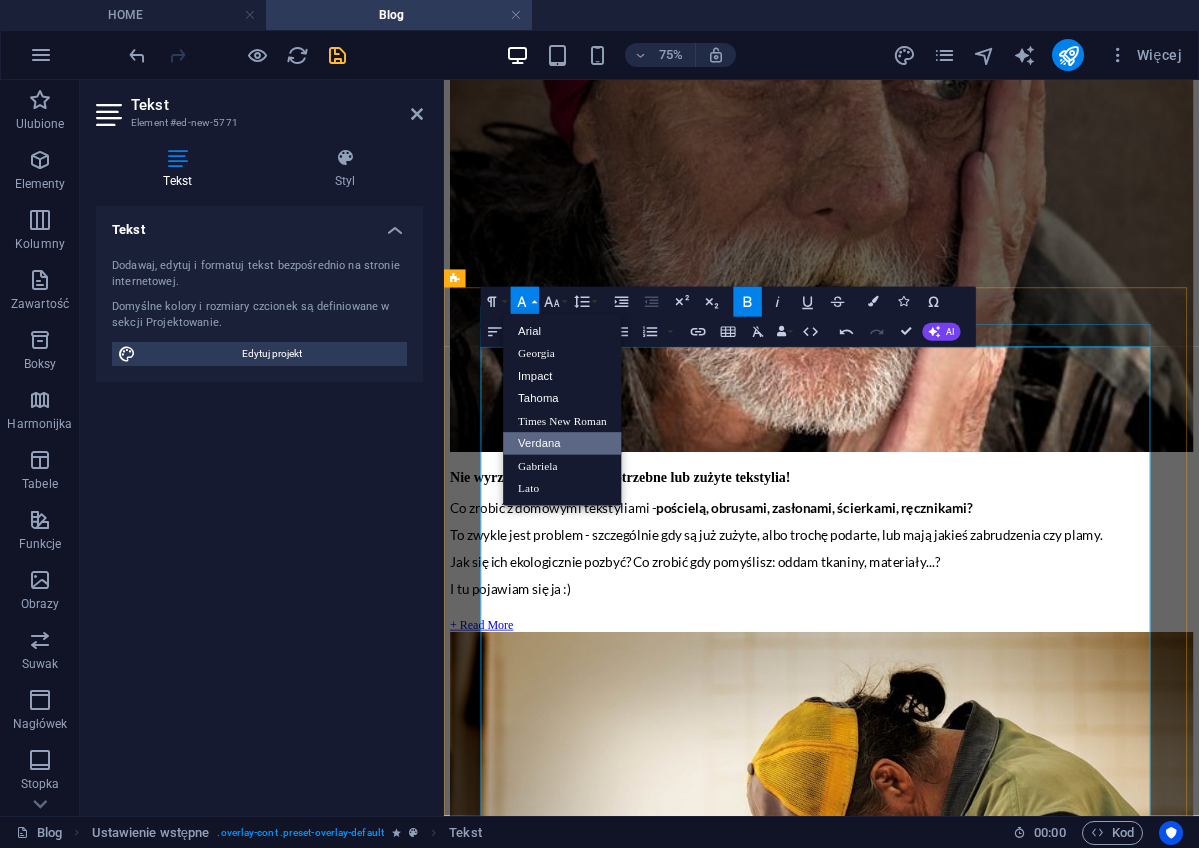 scroll, scrollTop: 0, scrollLeft: 0, axis: both 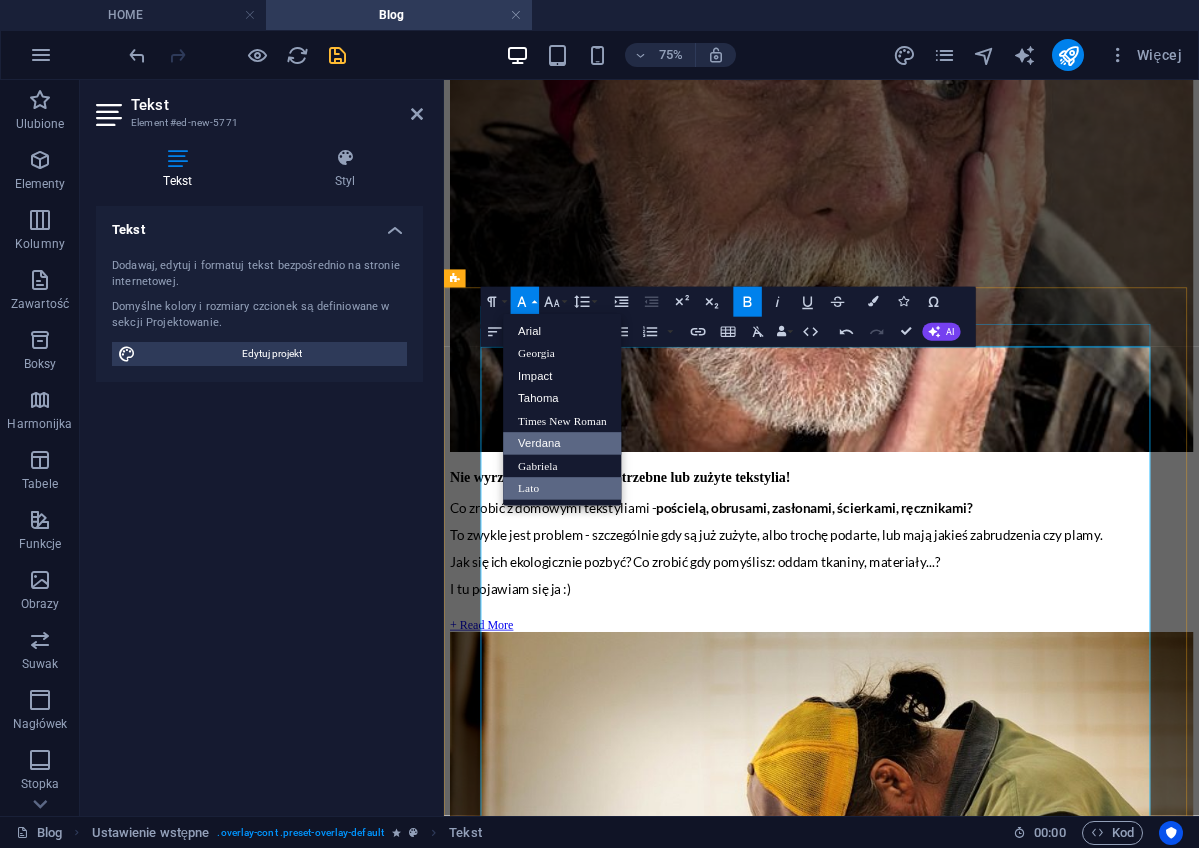 click on "Lato" at bounding box center [562, 488] 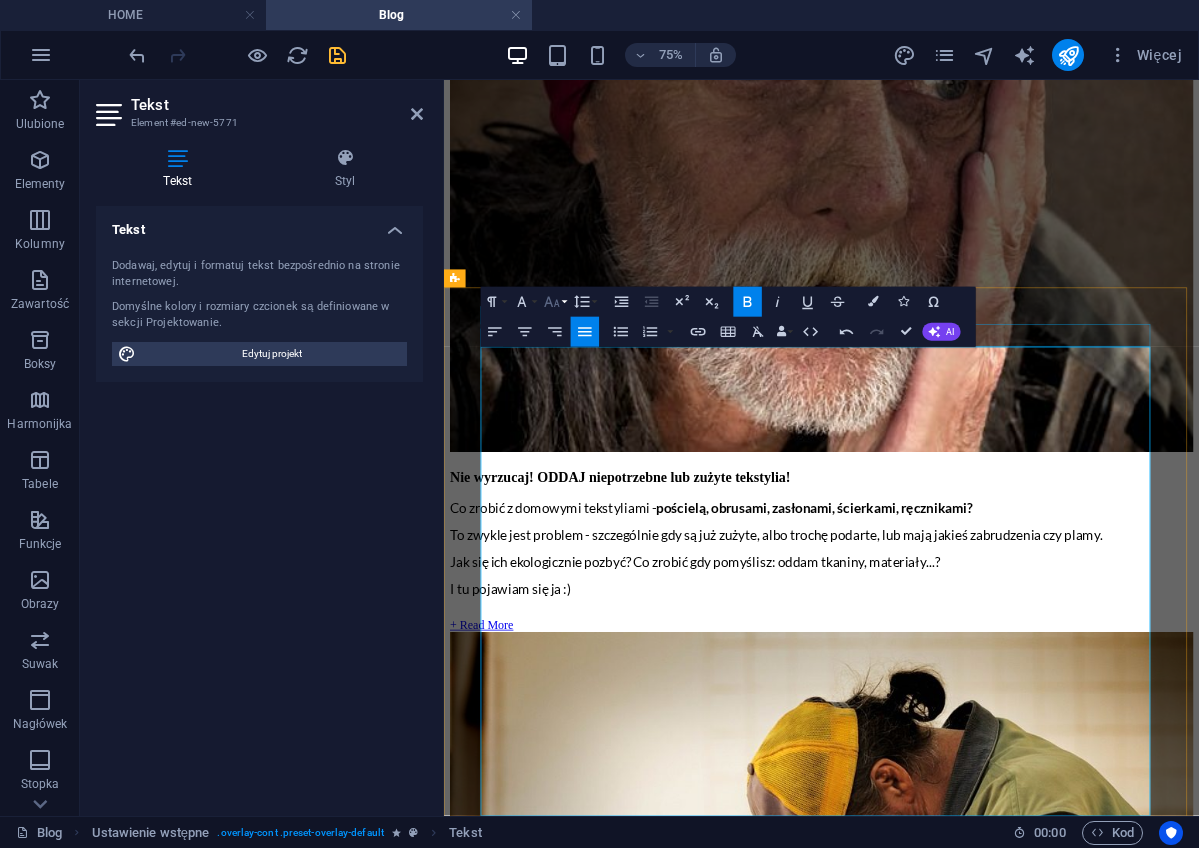 click 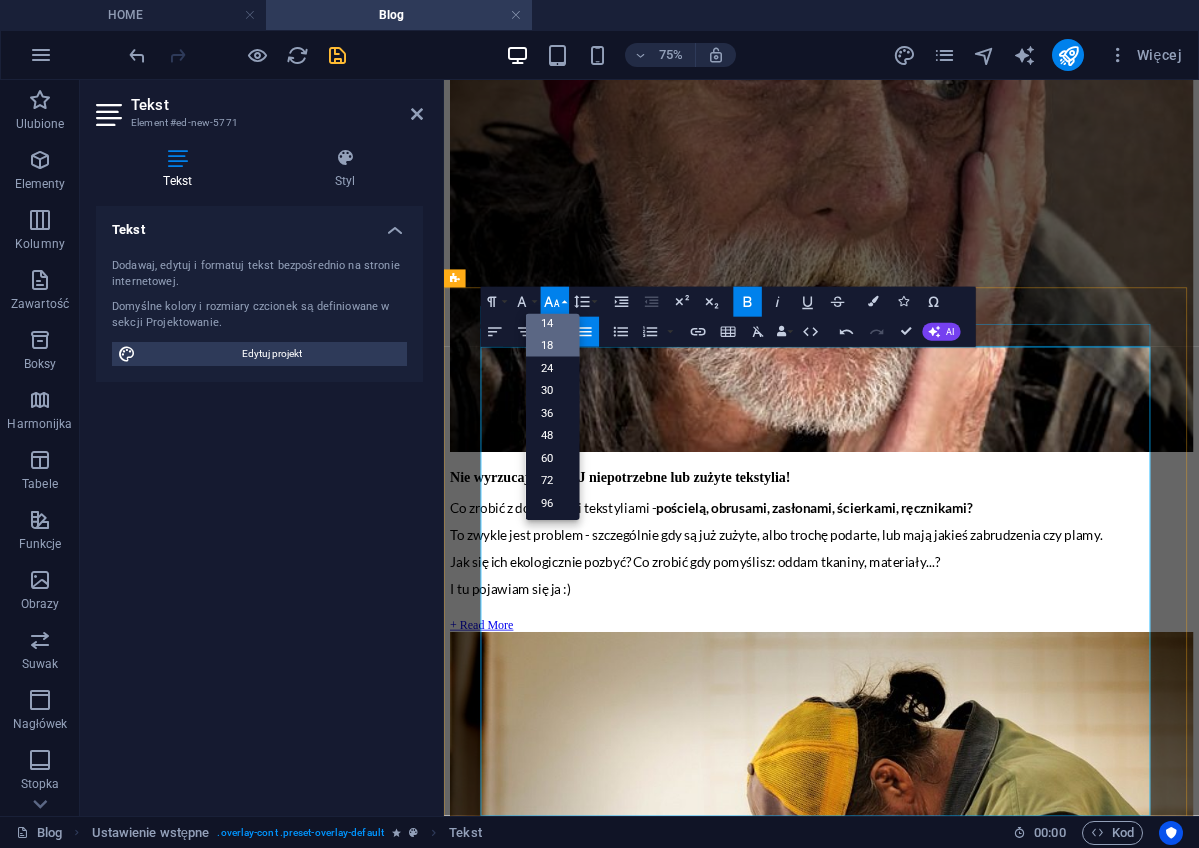 scroll, scrollTop: 161, scrollLeft: 0, axis: vertical 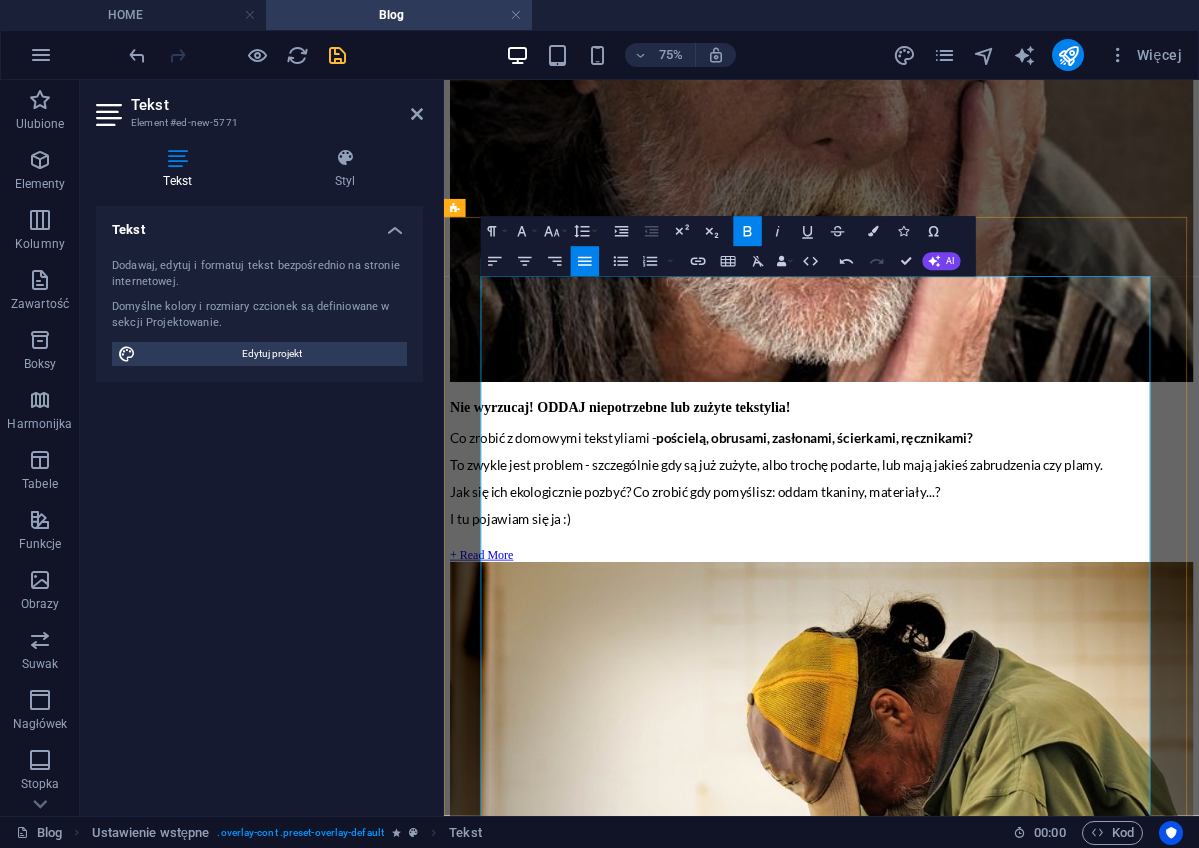 click on "Pokrywam koszty przesyłki, a dla darczyńców mam niespodzianki :)" at bounding box center [710, 6210] 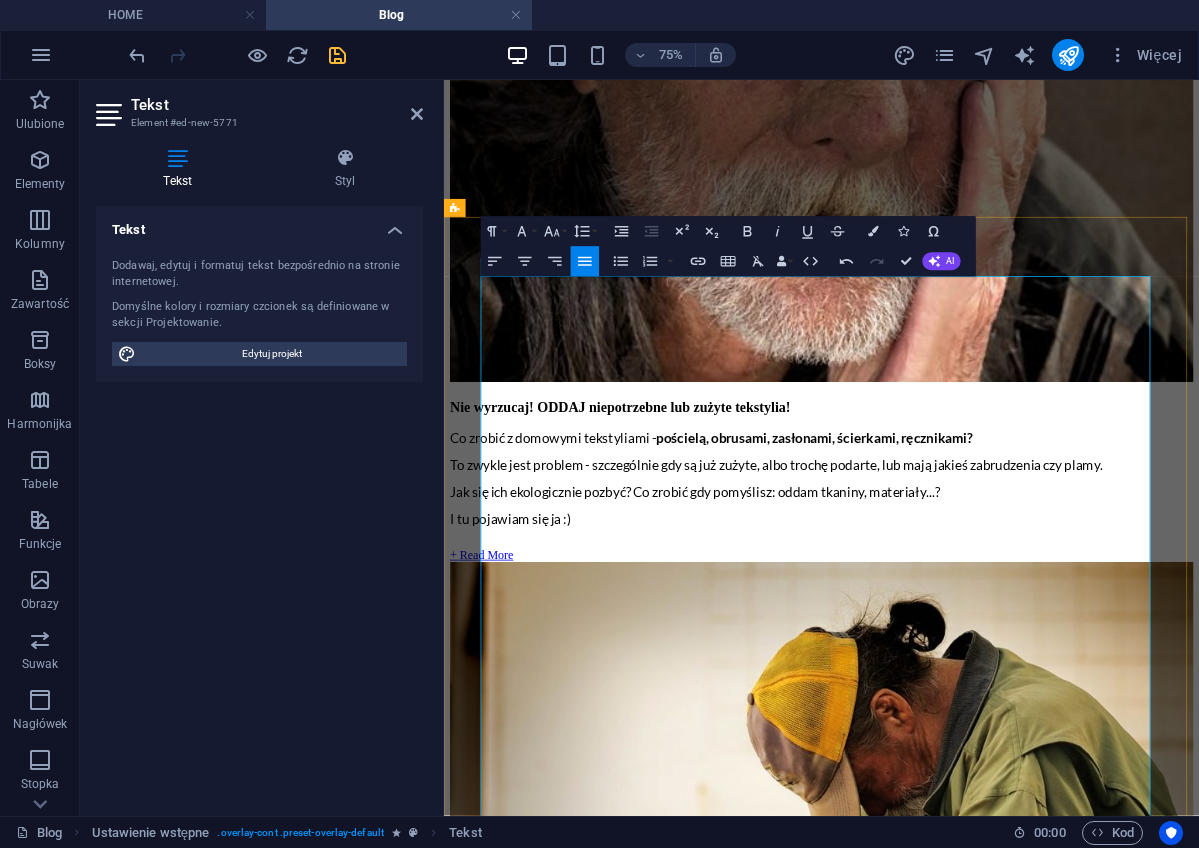 click on "- po prostu do mnie zadzwoń (600 204 338) lub napisz maila (" at bounding box center (936, 6127) 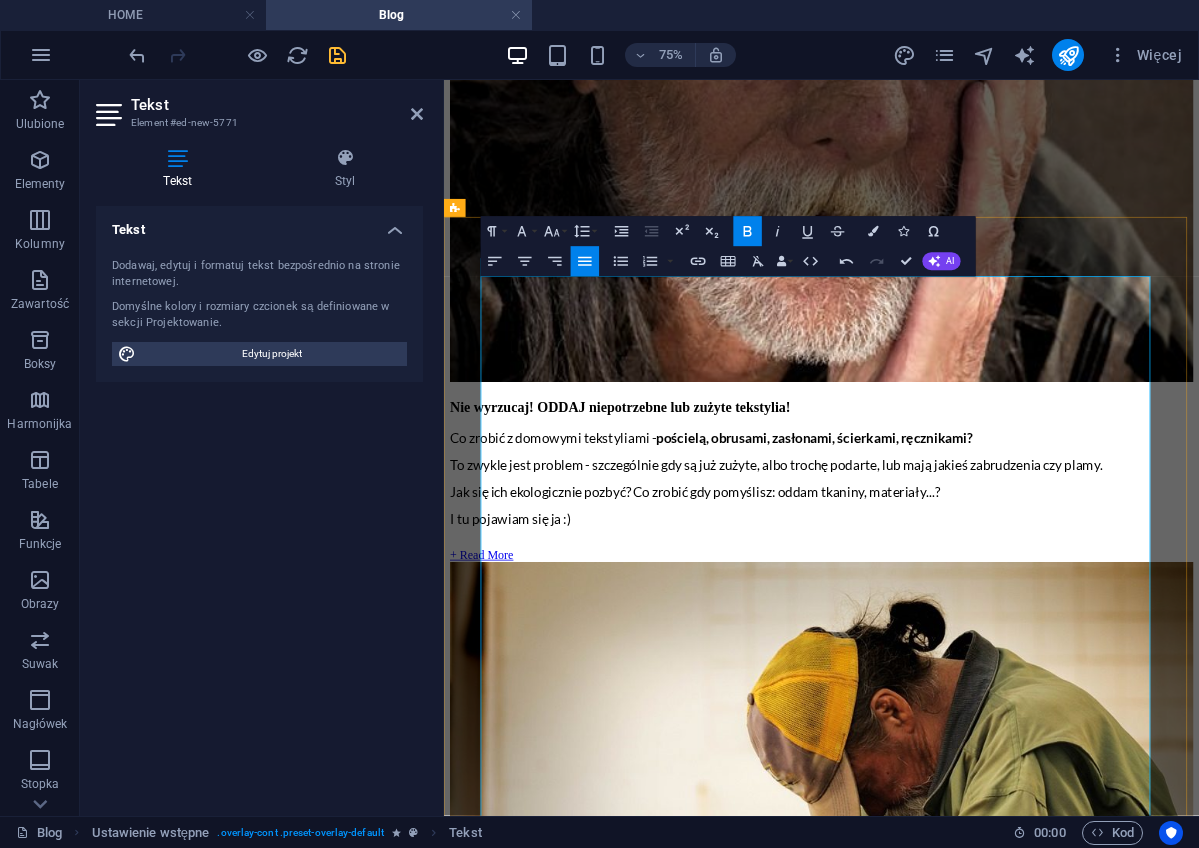 click on "- po prostu do mnie zadzwoń (600204 338) lub napisz maila (" at bounding box center (936, 6127) 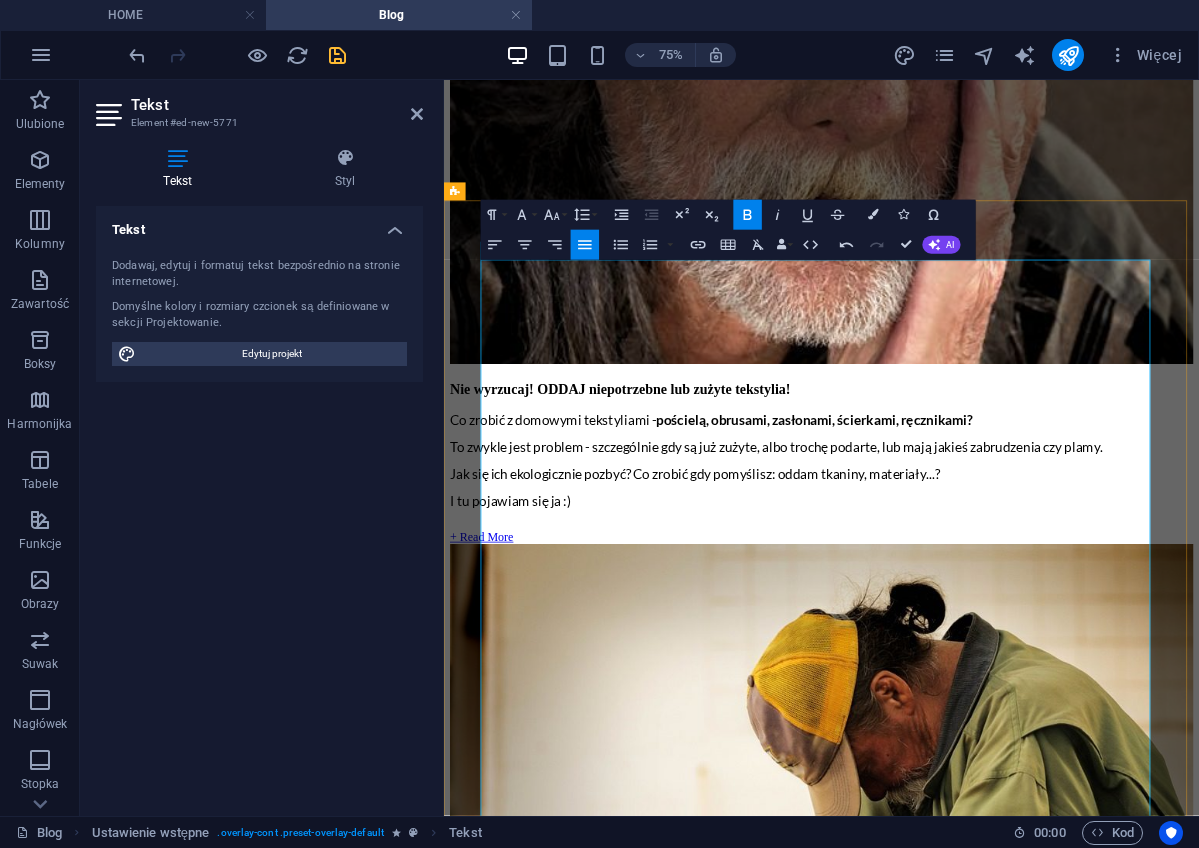 scroll, scrollTop: 3271, scrollLeft: 0, axis: vertical 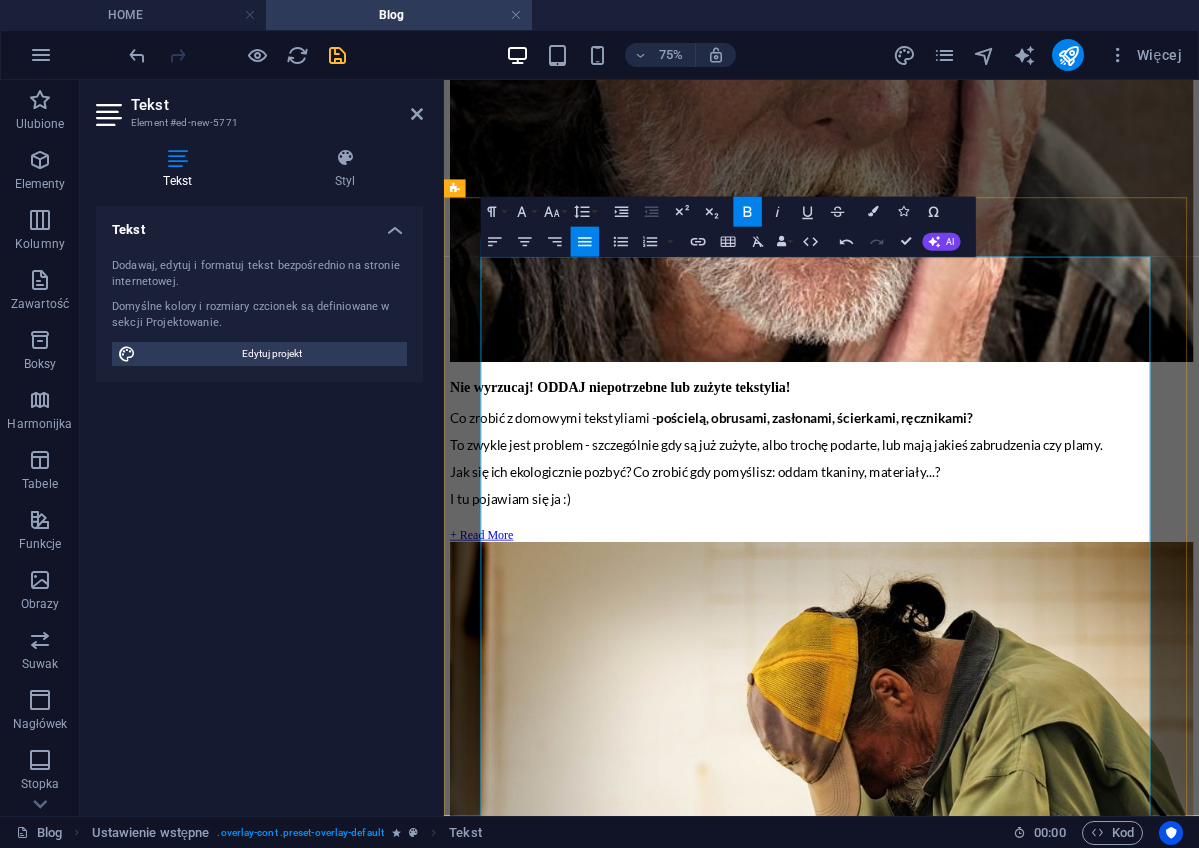 click at bounding box center [947, 5468] 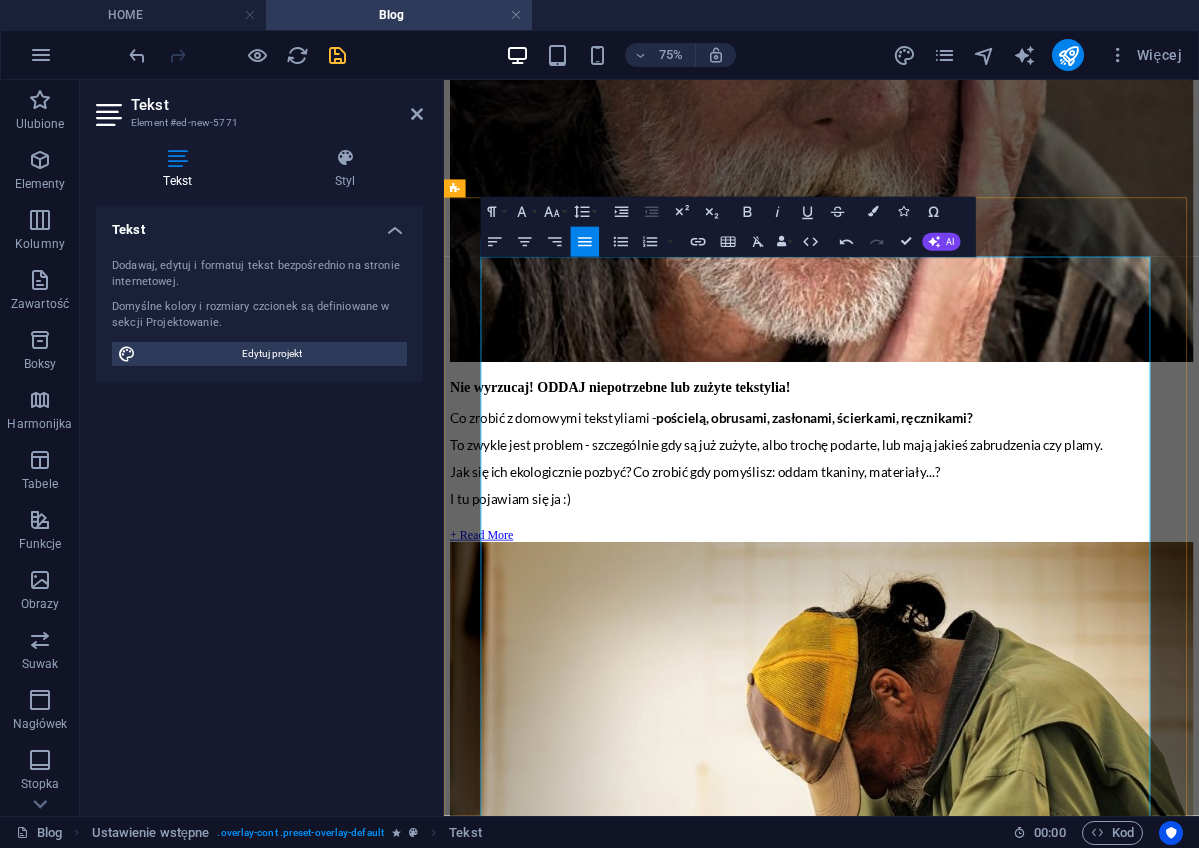 click on "Daj drugie życie   domowym tekstyliom . Dobrze wiesz, że Twoje  ubrania  - nawet jeśli są juz niemodne, za duże lub za małe - mogą być ponownie wykorzystane. Jest wiele miejsc gdzie możesz je po prostu sprzedać lub oddać do dalszego obiegu. Pamiętaj, że powinny być one w dobrym stanie, aby nowym użytkownikom mogły dalej służyć. A co zrobić z domowymi tekstyliami -  pościelą, obrusami, zasłonami, ścierkami, ręcznikami czy firankami ?    Takimi nieużywanymi, niemodnymi, niepotrzebnymi - najczęściej leżą gdzież na dnie szafy i... zajmują miejsce. Największy problem pojawia się gdy masz takie tekstylia, ale są już  zużyte , albo trochę  podarte , lub mają jakieś  zabrudzenia czy plamy ? Raczej nie będziesz tracić swojego czasu na naprawianie ich przed oddaniem, prawda? A takie tekstylia można z powodzeniem ponownie wykorzystać!     To gdzie i jak oddać niepotrzebne materiały, tekstylia domowe?   I tu pojawiam się ja :)     oddać do przerobienia ).   ." at bounding box center (947, 5887) 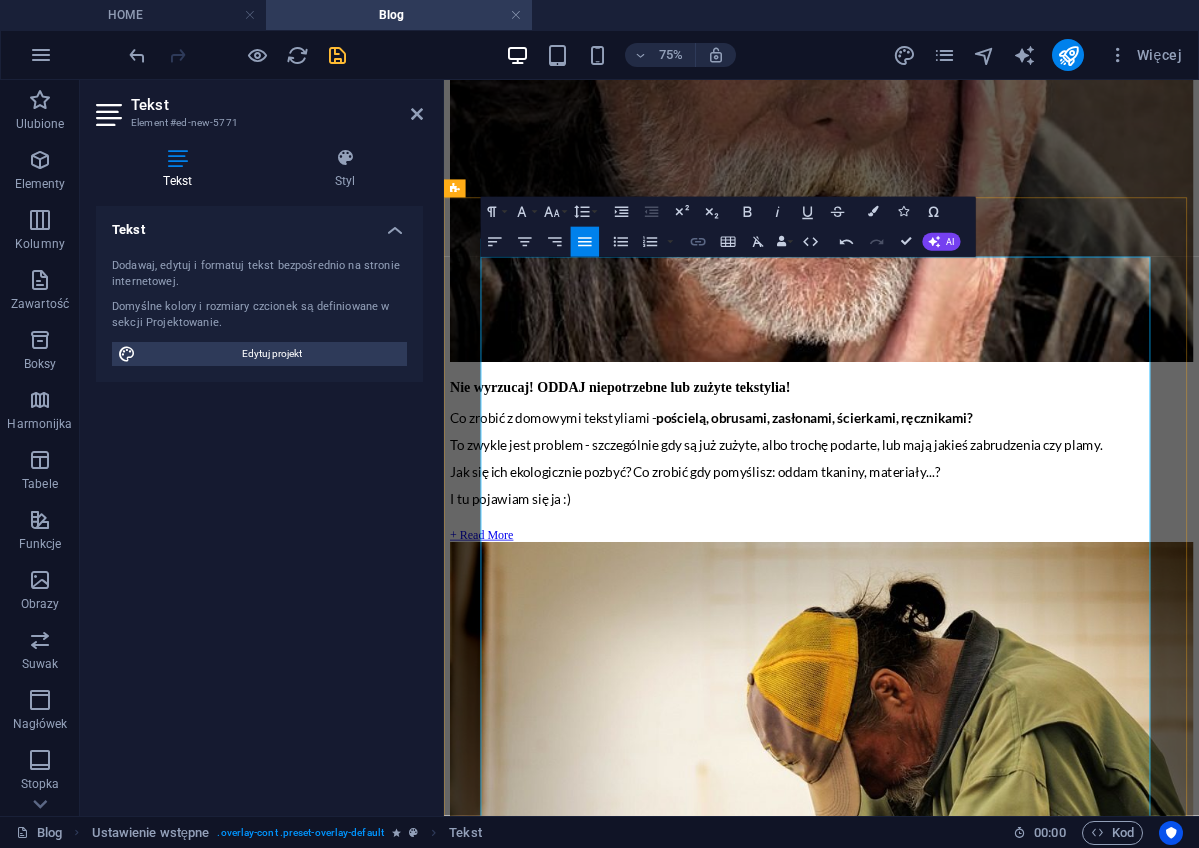 click 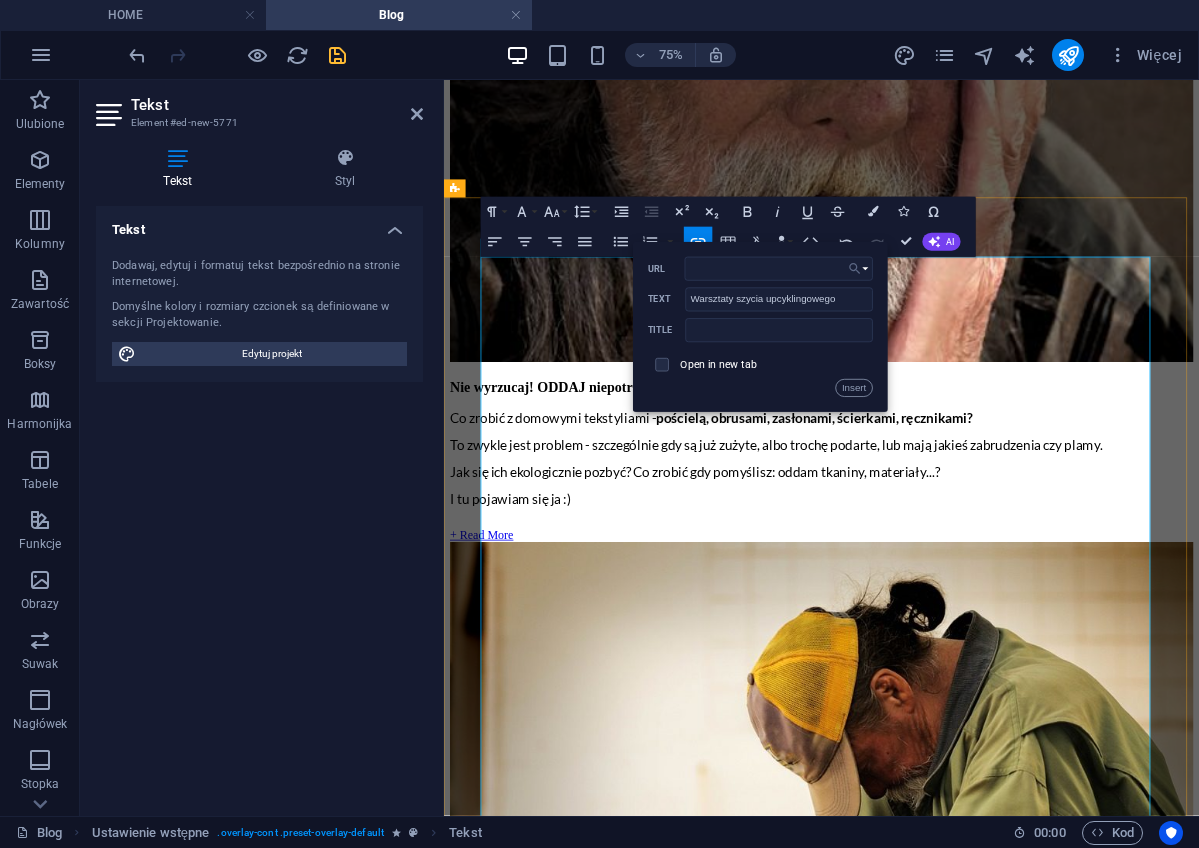 click 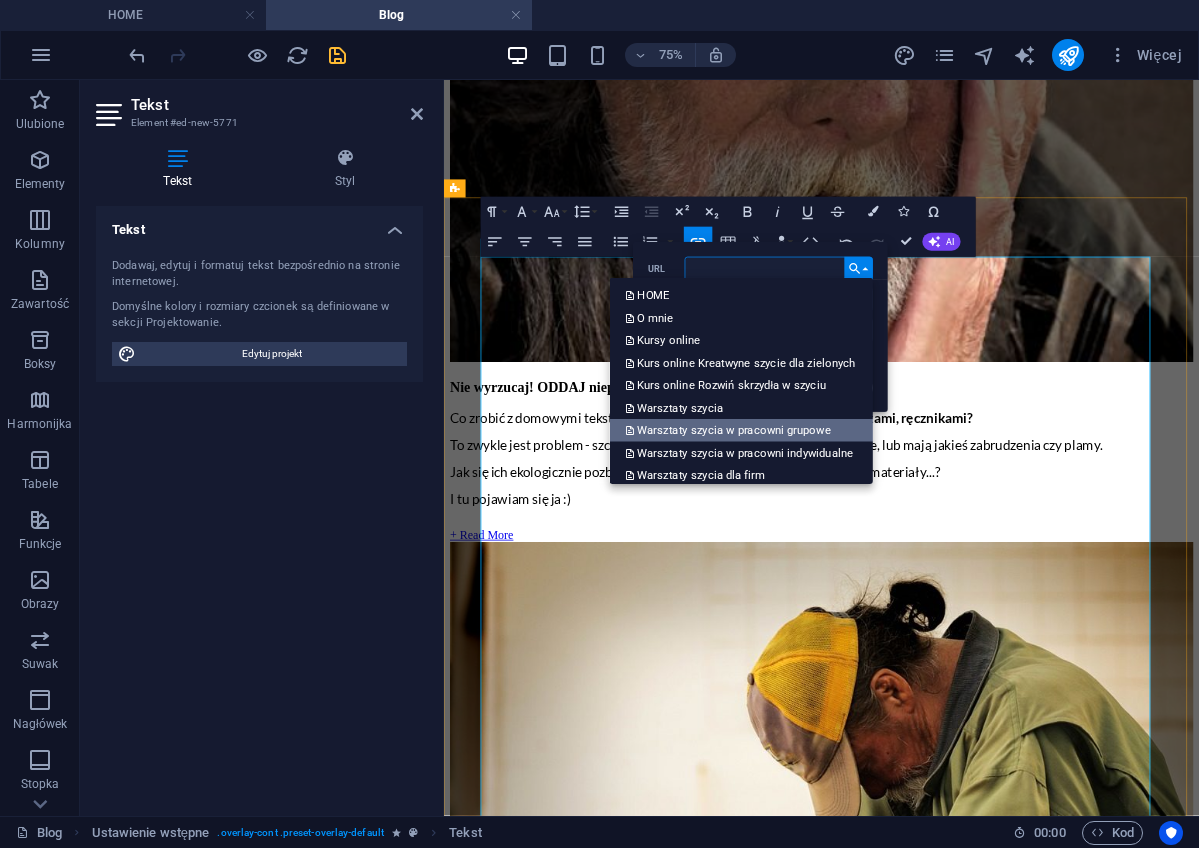 click on "Warsztaty szycia w pracowni grupowe" at bounding box center [729, 430] 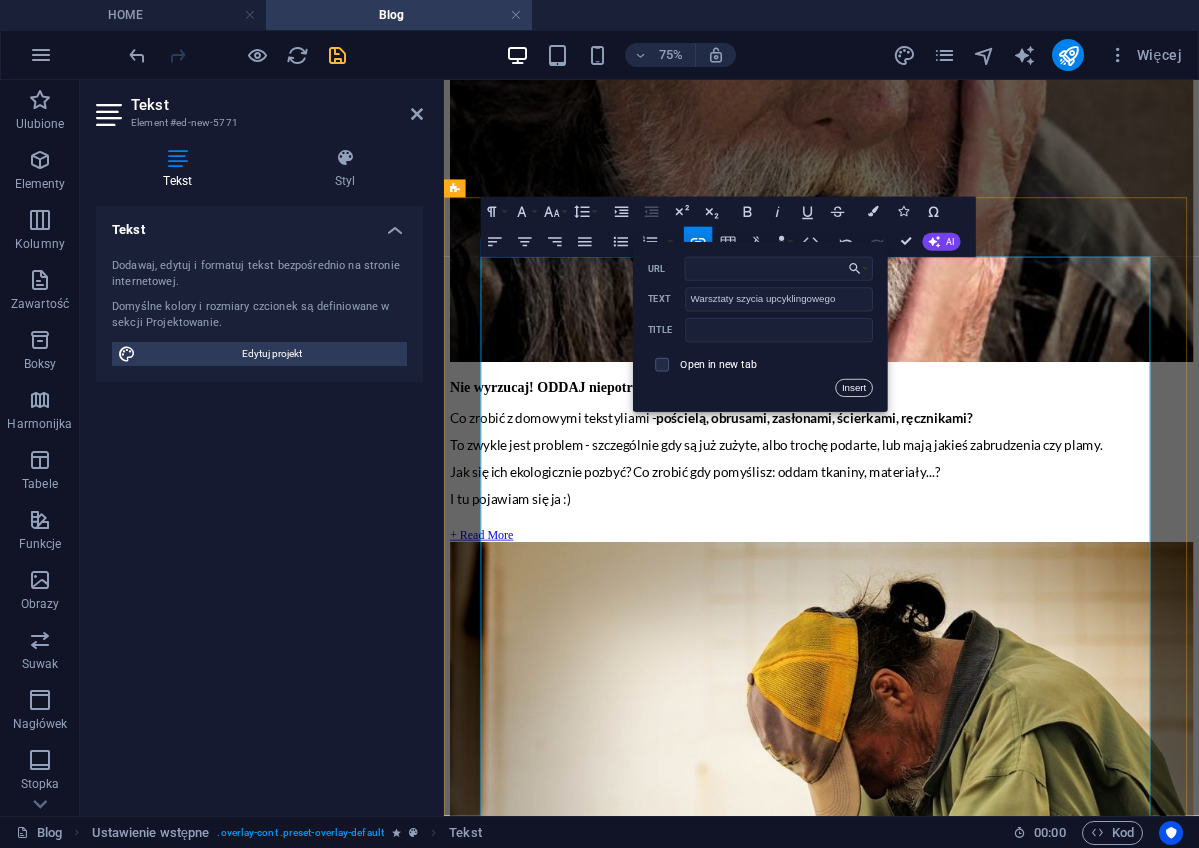 click on "Insert" at bounding box center (854, 388) 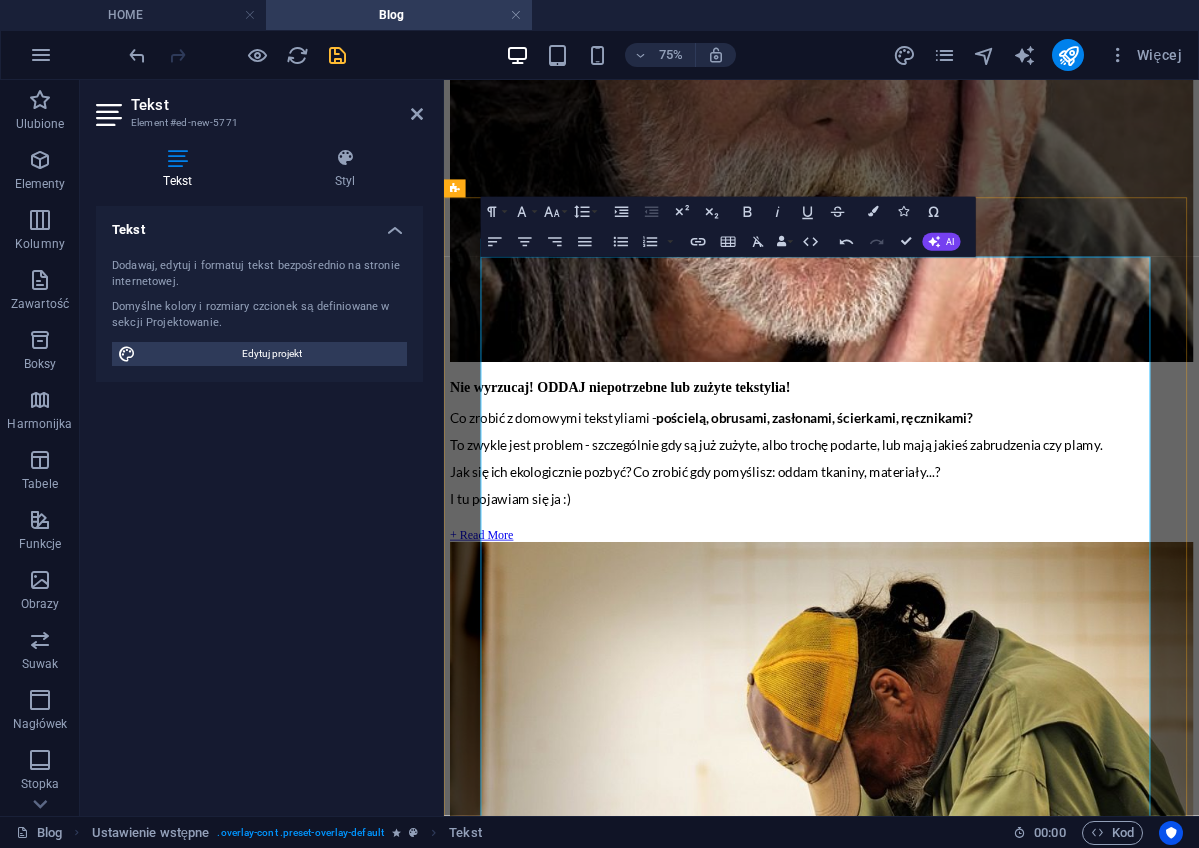 drag, startPoint x: 1212, startPoint y: 955, endPoint x: 1289, endPoint y: 955, distance: 77 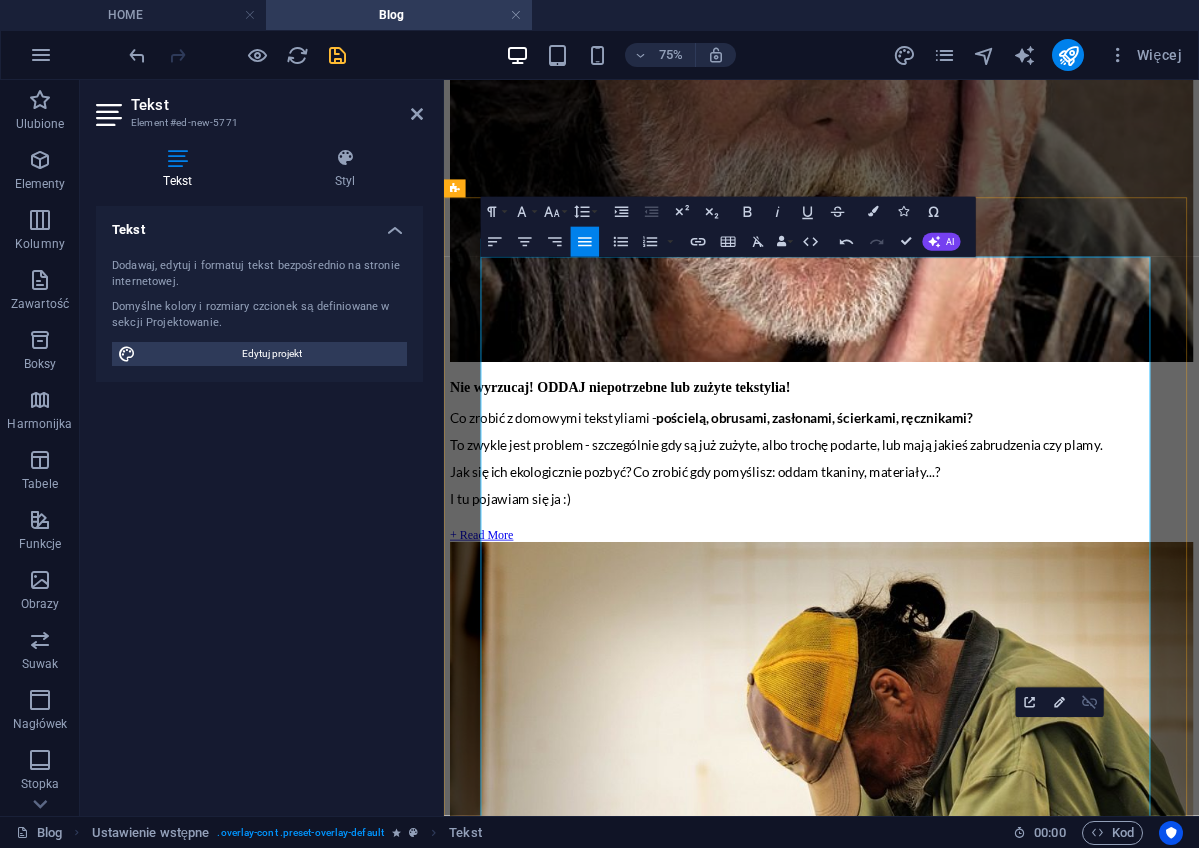 click 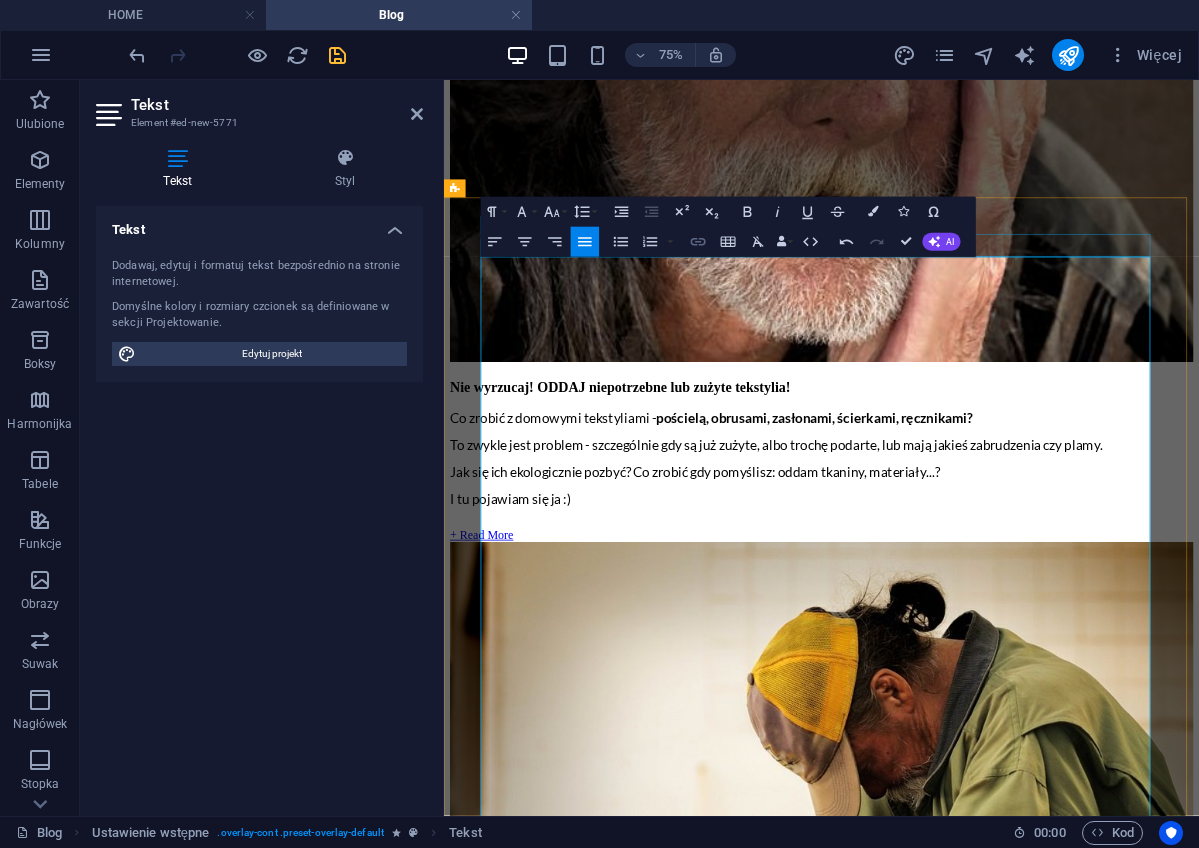 type on "wejdź TU" 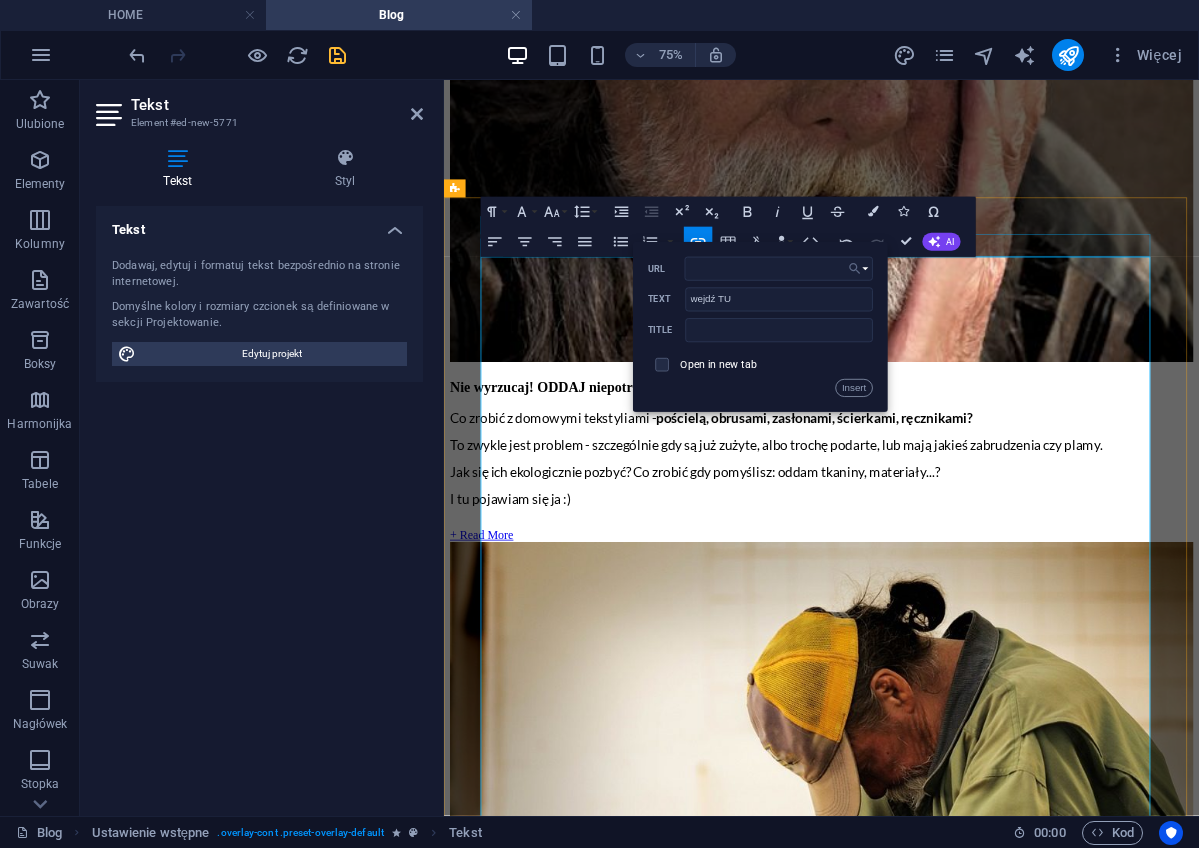 click 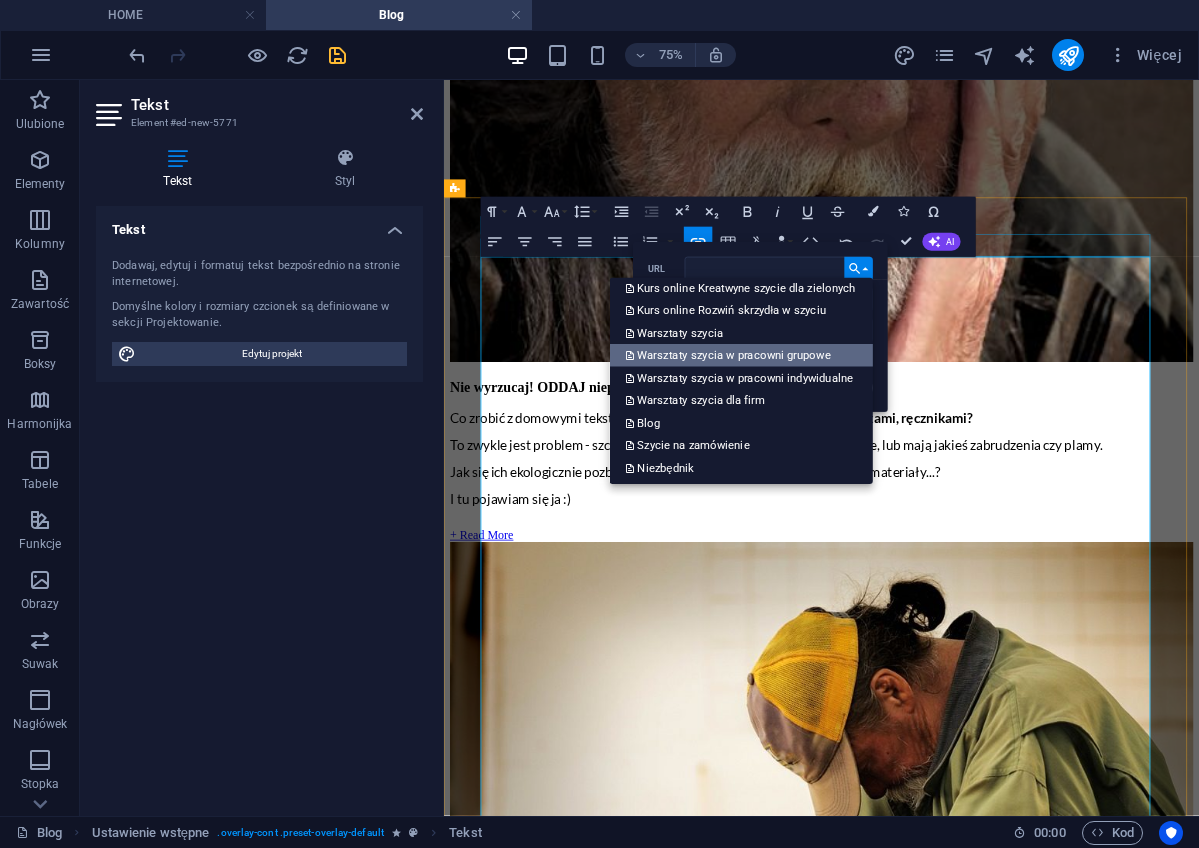 scroll, scrollTop: 105, scrollLeft: 0, axis: vertical 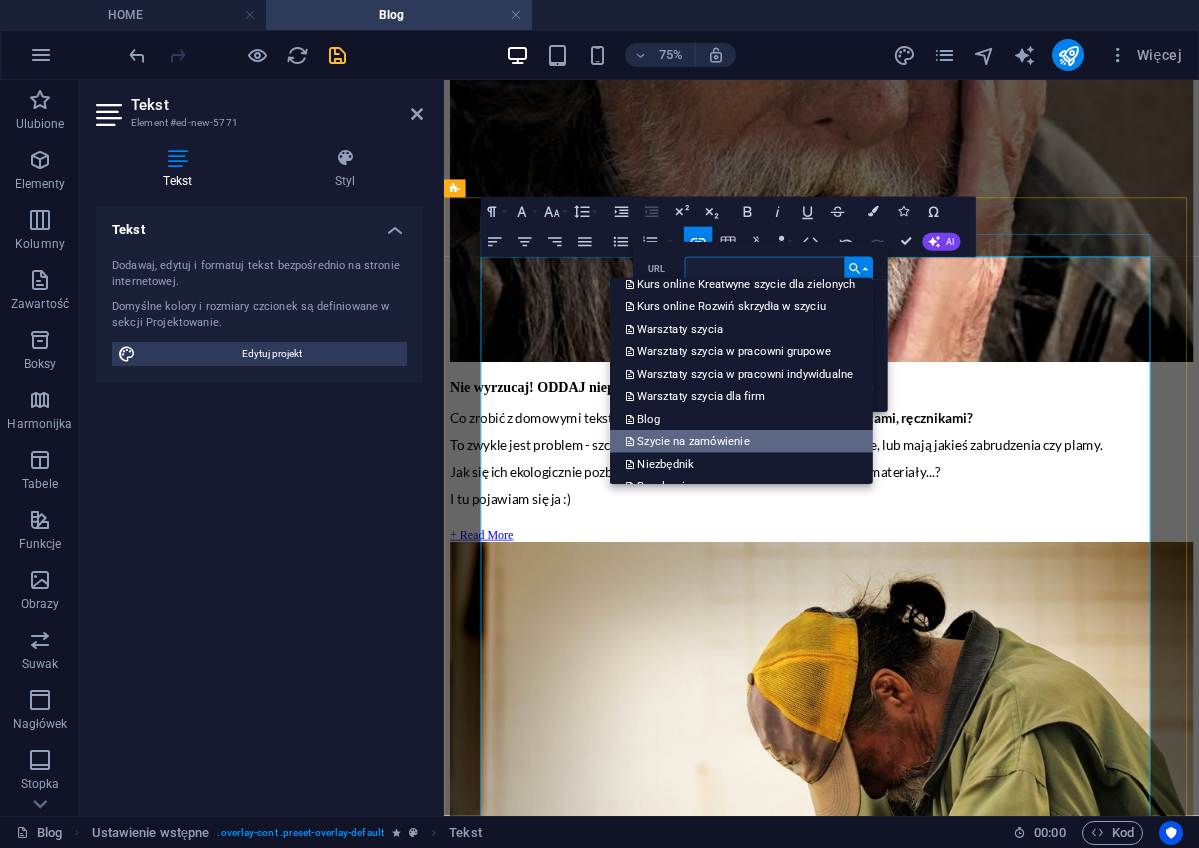 click on "Szycie na zamówienie" at bounding box center [688, 442] 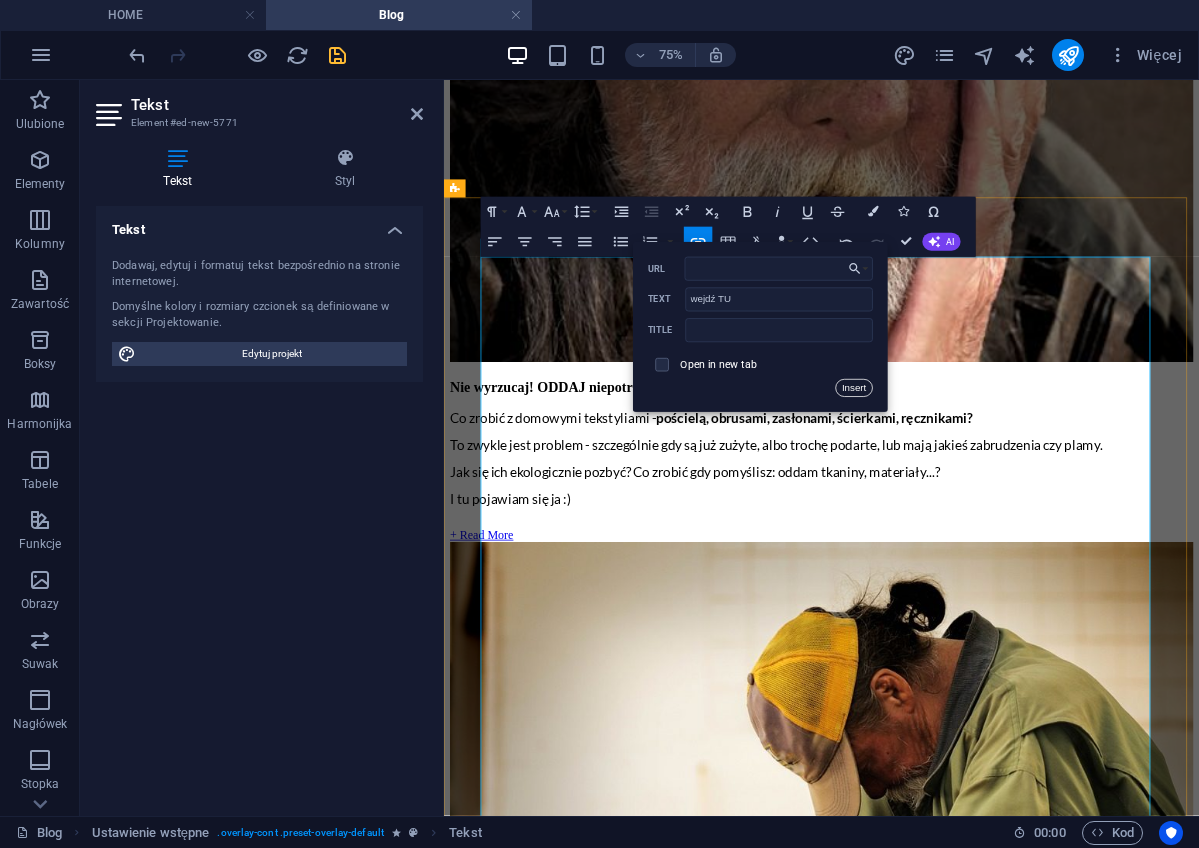 click on "Insert" at bounding box center [854, 388] 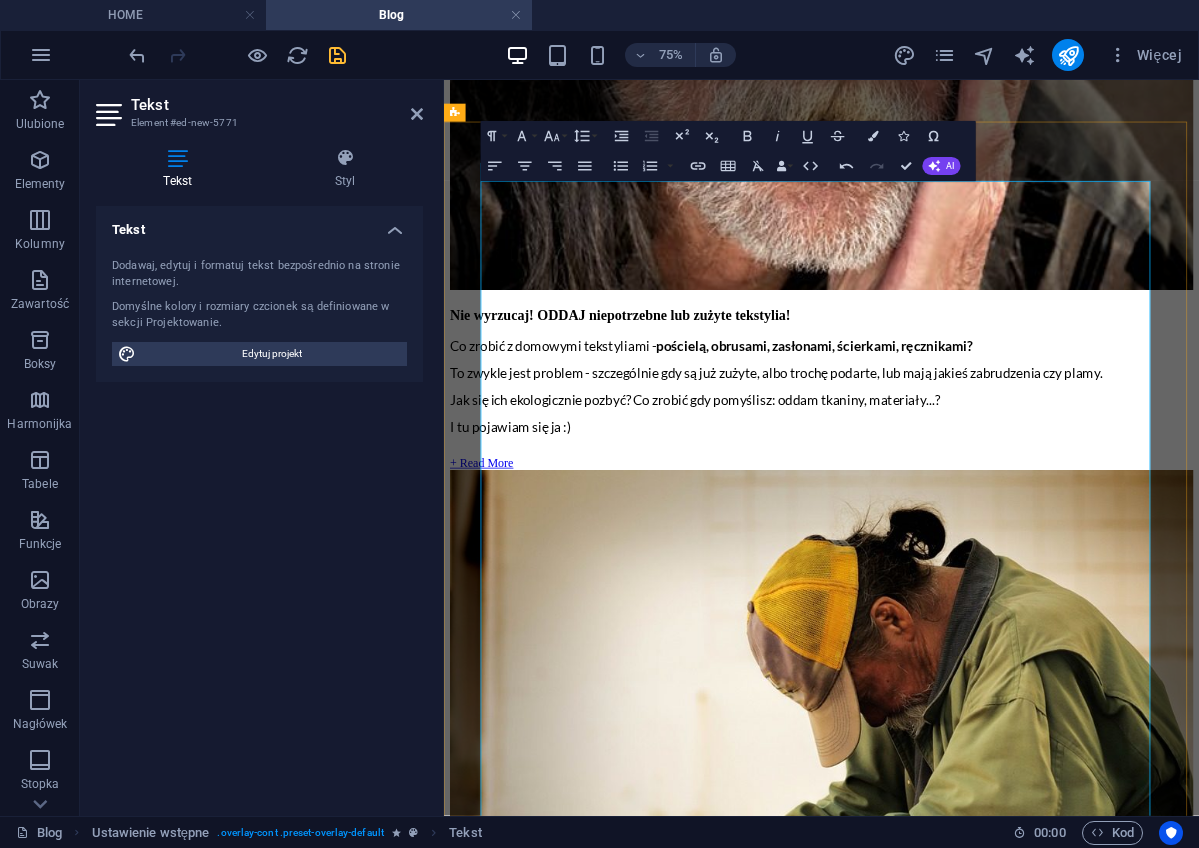 scroll, scrollTop: 3365, scrollLeft: 0, axis: vertical 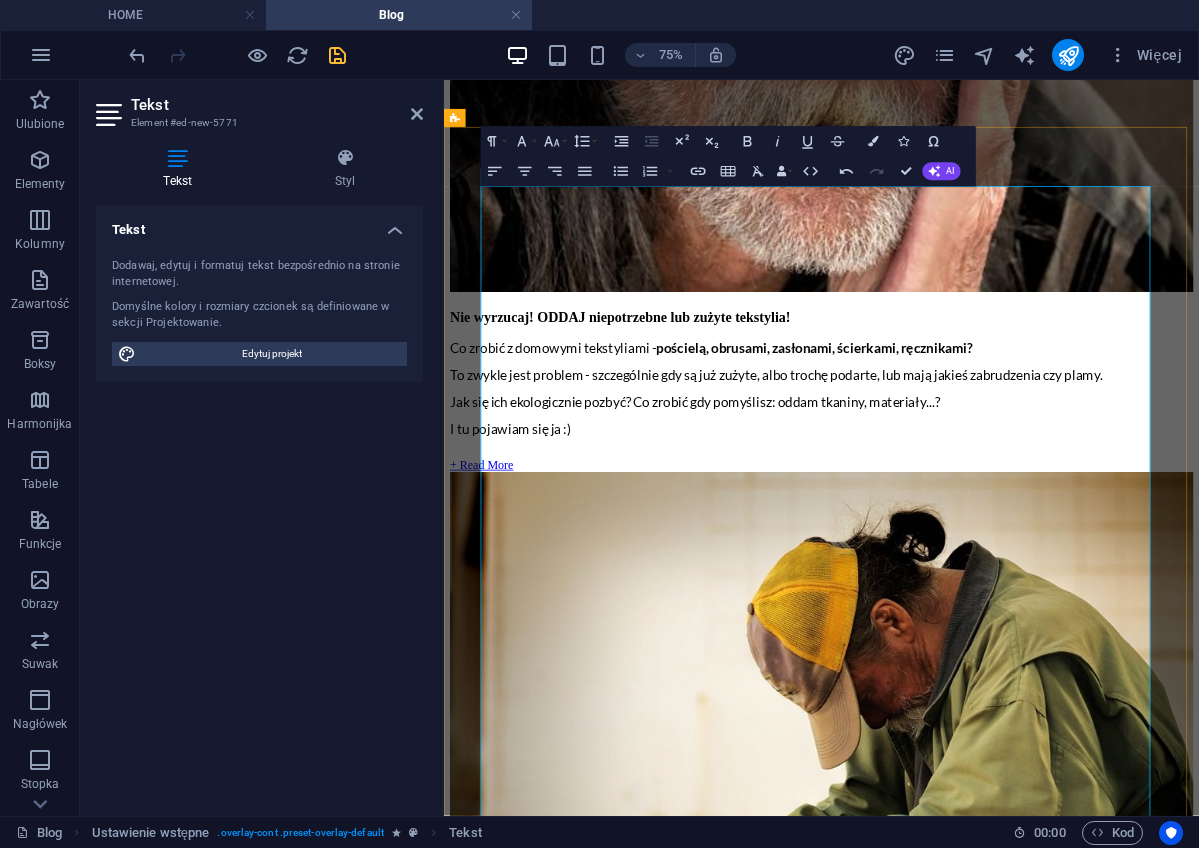 drag, startPoint x: 1148, startPoint y: 613, endPoint x: 967, endPoint y: 613, distance: 181 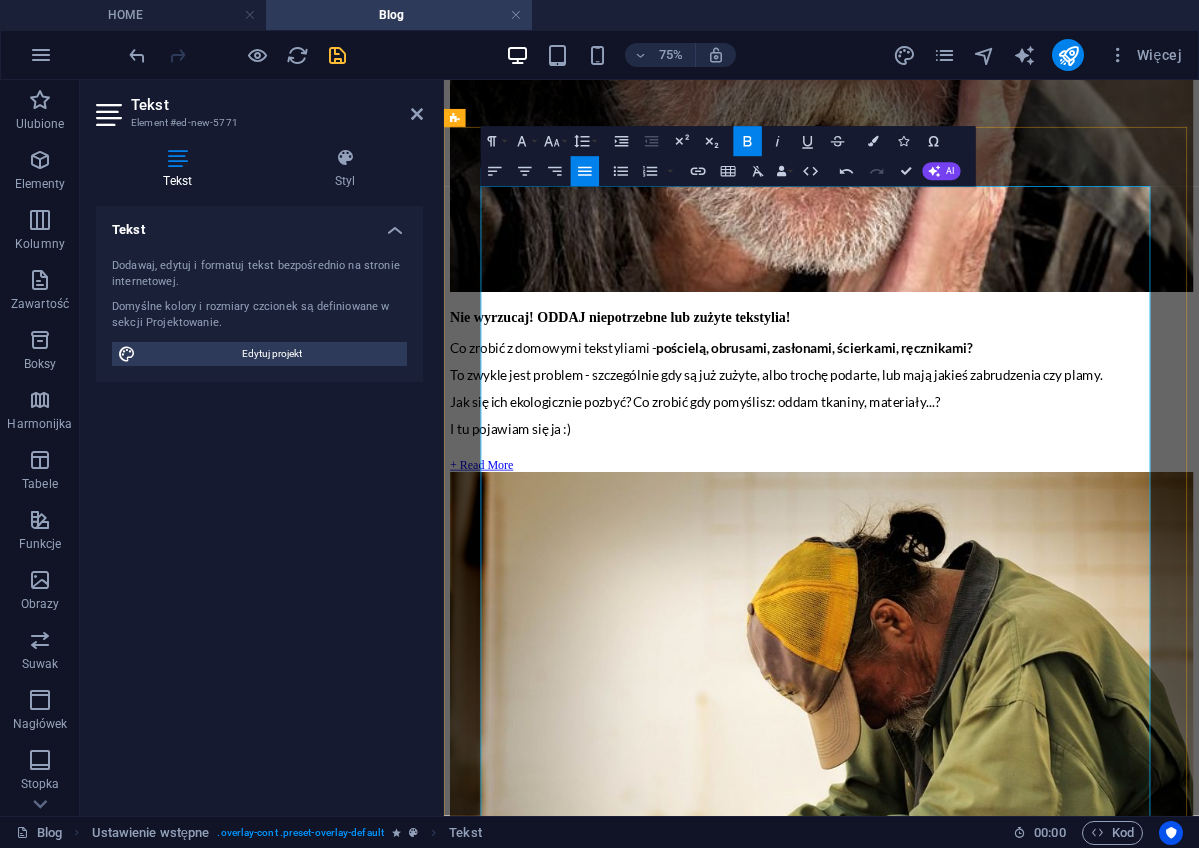 click on "Daj drugie życie   domowym tekstyliom . Dobrze wiesz, że Twoje  ubrania  - nawet jeśli są juz niemodne, za duże lub za małe - mogą być ponownie wykorzystane. Jest wiele miejsc gdzie możesz je po prostu sprzedać lub oddać do dalszego obiegu. Pamiętaj, że powinny być one w dobrym stanie, aby nowym użytkownikom mogły dalej służyć. A co zrobić z domowymi tekstyliami -  pościelą, obrusami, zasłonami, ścierkami, ręcznikami czy firankami ?    Takimi nieużywanymi, niemodnymi, niepotrzebnymi - najczęściej leżą gdzież na dnie szafy i... zajmują miejsce. Największy problem pojawia się gdy masz takie tekstylia, ale są już  zużyte , albo trochę  podarte , lub mają jakieś  zabrudzenia czy plamy ? Raczej nie będziesz tracić swojego czasu na naprawianie ich przed oddaniem, prawda? A takie tekstylia można z powodzeniem ponownie wykorzystać!   Warsztaty szycia upcyklingowego  - pokaże Ci moje sposoby!   To gdzie i jak oddać niepotrzebne materiały, tekstylia domowe?       )." at bounding box center [947, 5794] 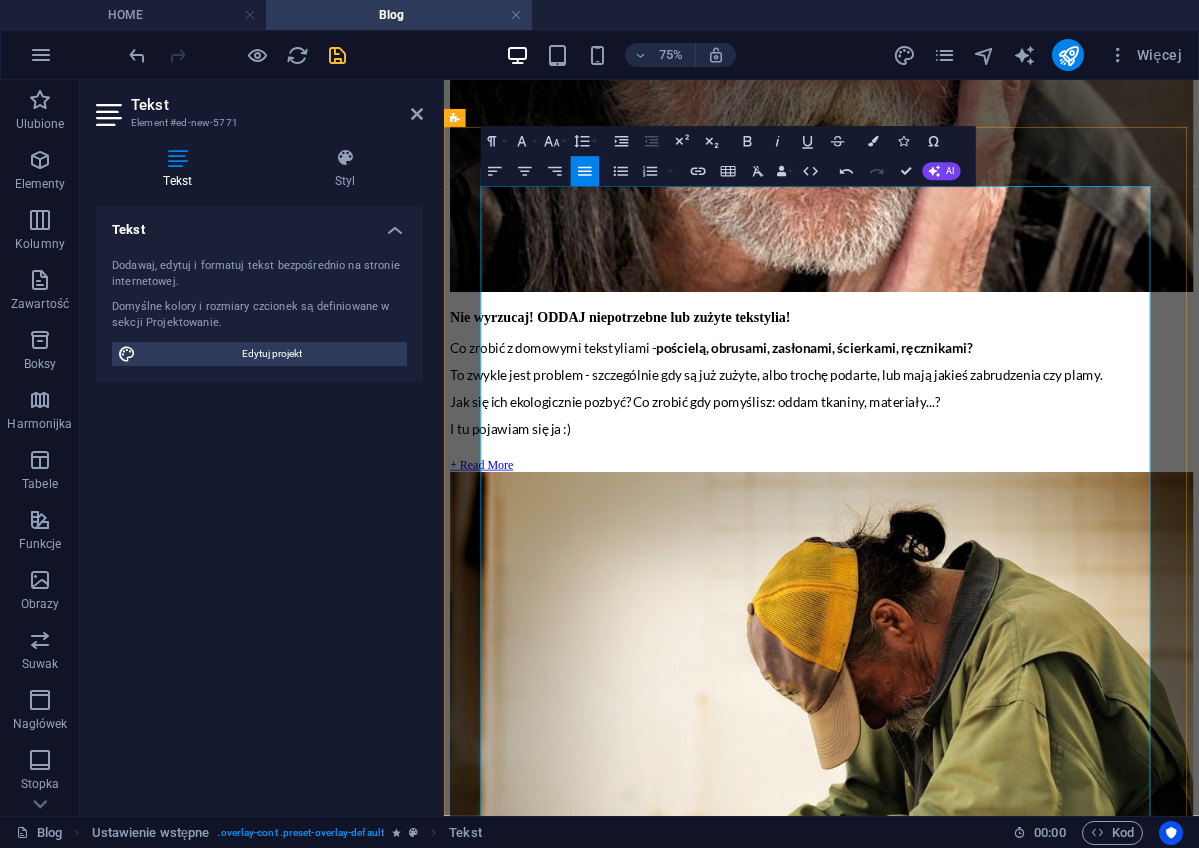 click on "- po prostu do mnie zadzwoń (600204338) lub napisz maila (formularz" at bounding box center [930, 5972] 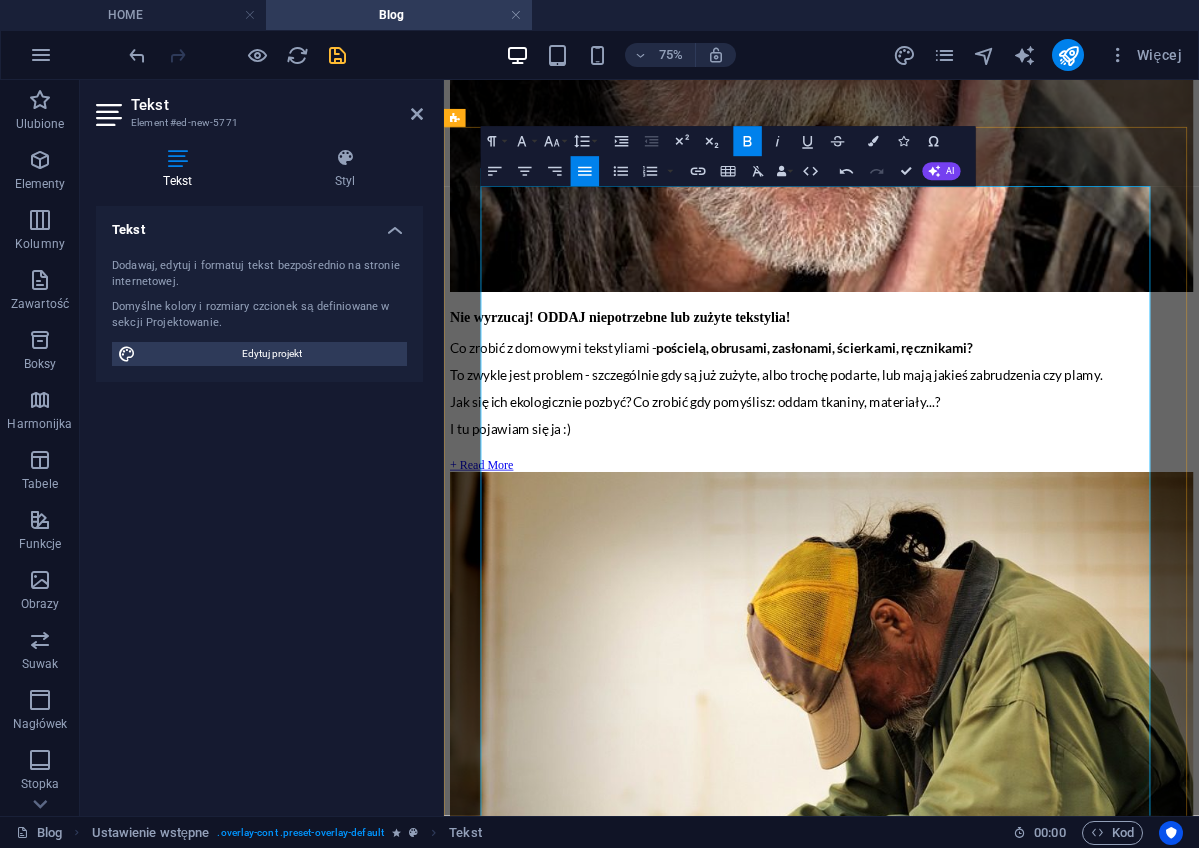 click on "Daj drugie życie   domowym tekstyliom . Dobrze wiesz, że Twoje  ubrania  - nawet jeśli są juz niemodne, za duże lub za małe - mogą być ponownie wykorzystane. Jest wiele miejsc gdzie możesz je po prostu sprzedać lub oddać do dalszego obiegu. Pamiętaj, że powinny być one w dobrym stanie, aby nowym użytkownikom mogły dalej służyć. A co zrobić z domowymi tekstyliami -  pościelą, obrusami, zasłonami, ścierkami, ręcznikami czy firankami ?    Takimi nieużywanymi, niemodnymi, niepotrzebnymi - najczęściej leżą gdzież na dnie szafy i... zajmują miejsce. Największy problem pojawia się gdy masz takie tekstylia, ale są już  zużyte , albo trochę  podarte , lub mają jakieś  zabrudzenia czy plamy ? Raczej nie będziesz tracić swojego czasu na naprawianie ich przed oddaniem, prawda? A takie tekstylia można z powodzeniem ponownie wykorzystać!   Warsztaty szycia upcyklingowego  - pokaże Ci moje sposoby!   To gdzie i jak oddać niepotrzebne materiały, tekstylia domowe?       )." at bounding box center [947, 5794] 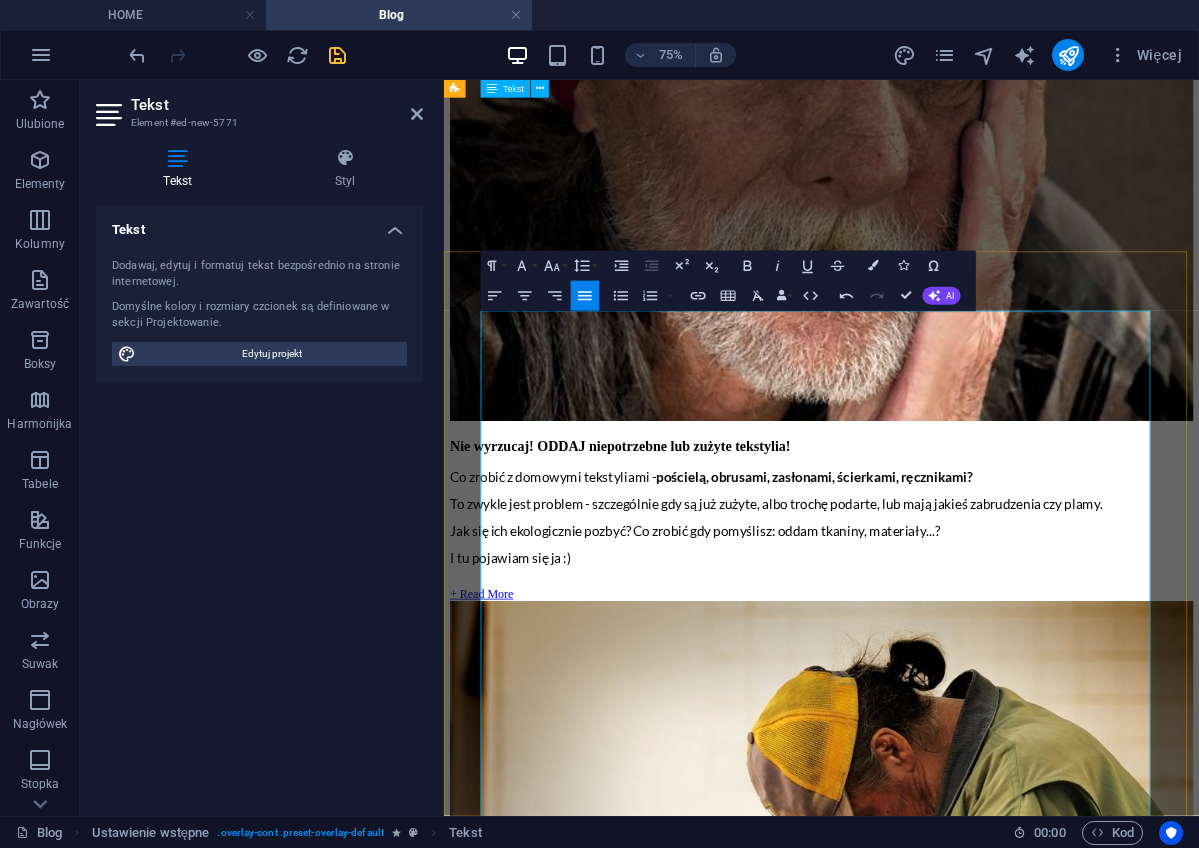 scroll, scrollTop: 3191, scrollLeft: 0, axis: vertical 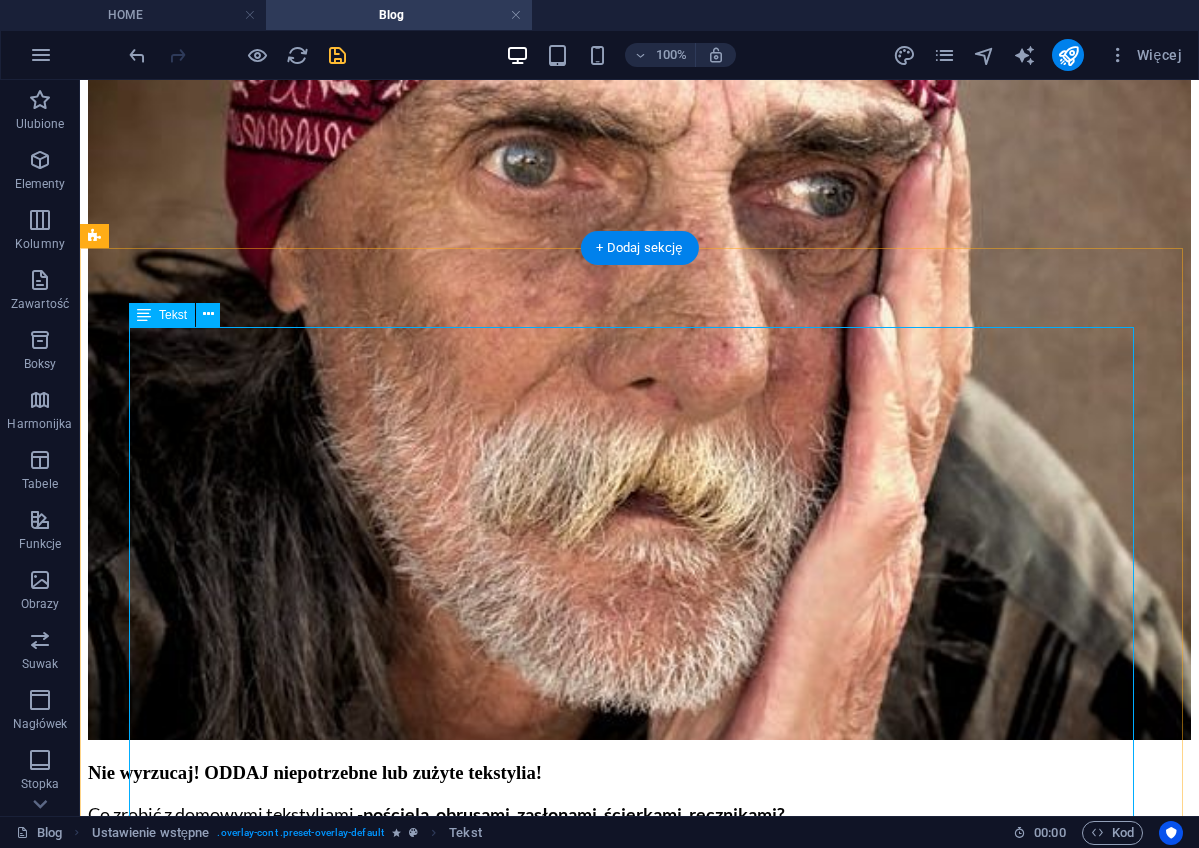 click on "Daj drugie życie   domowym tekstyliom . Dobrze wiesz, że Twoje  ubrania  - nawet jeśli są juz niemodne, za duże lub za małe - mogą być ponownie wykorzystane. Jest wiele miejsc gdzie możesz je po prostu sprzedać lub oddać do dalszego obiegu. Pamiętaj, że powinny być one w dobrym stanie, aby nowym użytkownikom mogły dalej służyć. A co zrobić z domowymi tekstyliami -  pościelą, obrusami, zasłonami, ścierkami, ręcznikami czy firankami ?    Takimi nieużywanymi, niemodnymi, niepotrzebnymi - najczęściej leżą gdzież na dnie szafy i... zajmują miejsce. Największy problem pojawia się gdy masz takie tekstylia, ale są już  zużyte , albo trochę  podarte , lub mają jakieś  zabrudzenia czy plamy ? Raczej nie będziesz tracić swojego czasu na naprawianie ich przed oddaniem, prawda? A takie tekstylia można z powodzeniem ponownie wykorzystać!   Warsztaty szycia upcyklingowego  - pokaże Ci moje sposoby!   To gdzie i jak oddać niepotrzebne materiały, tekstylia domowe?       )." at bounding box center [639, 6362] 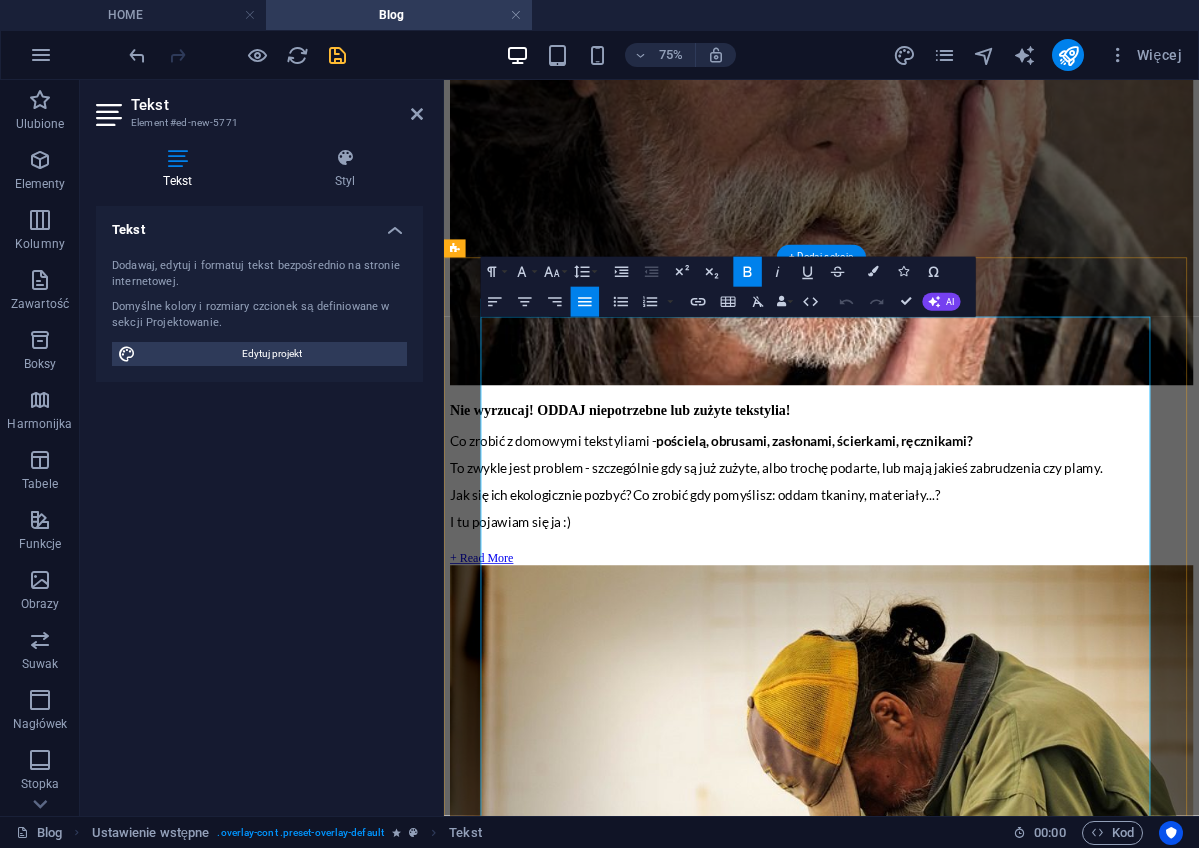 drag, startPoint x: 964, startPoint y: 719, endPoint x: 1157, endPoint y: 748, distance: 195.1666 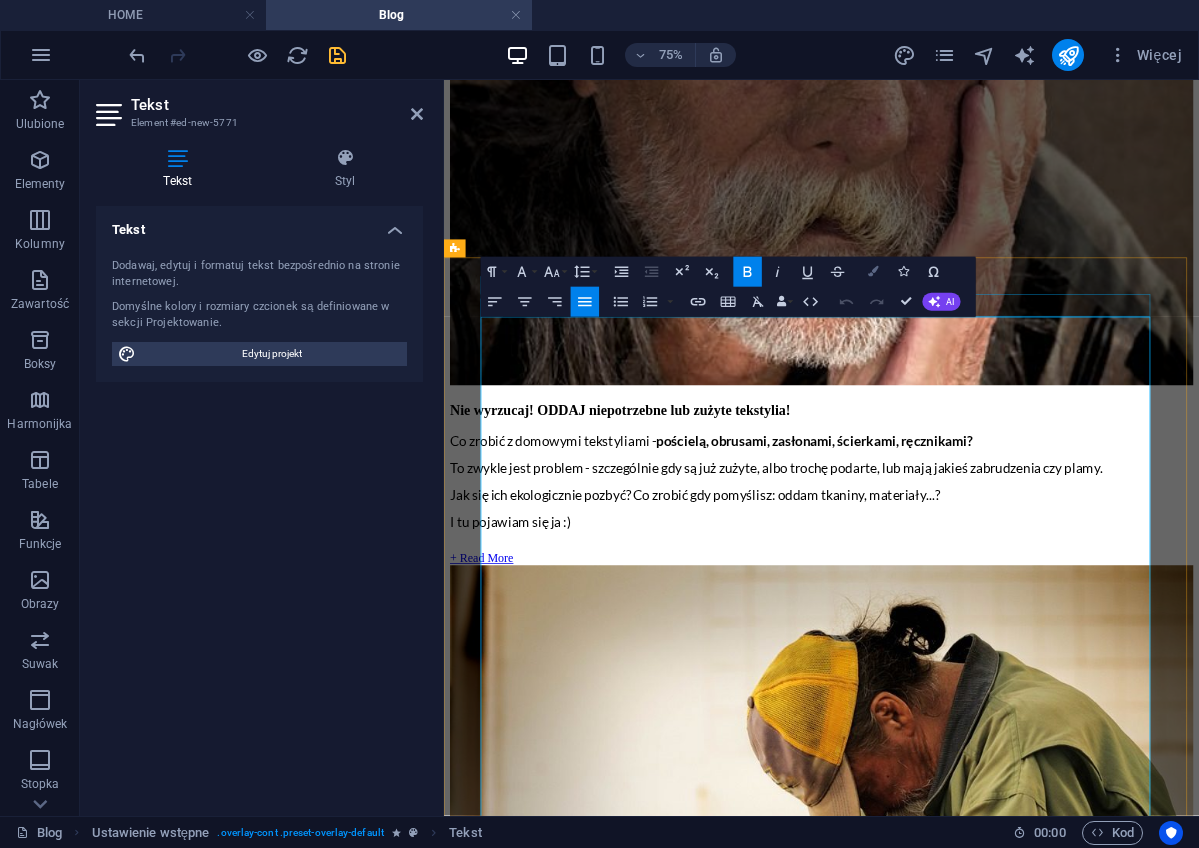 click at bounding box center [874, 272] 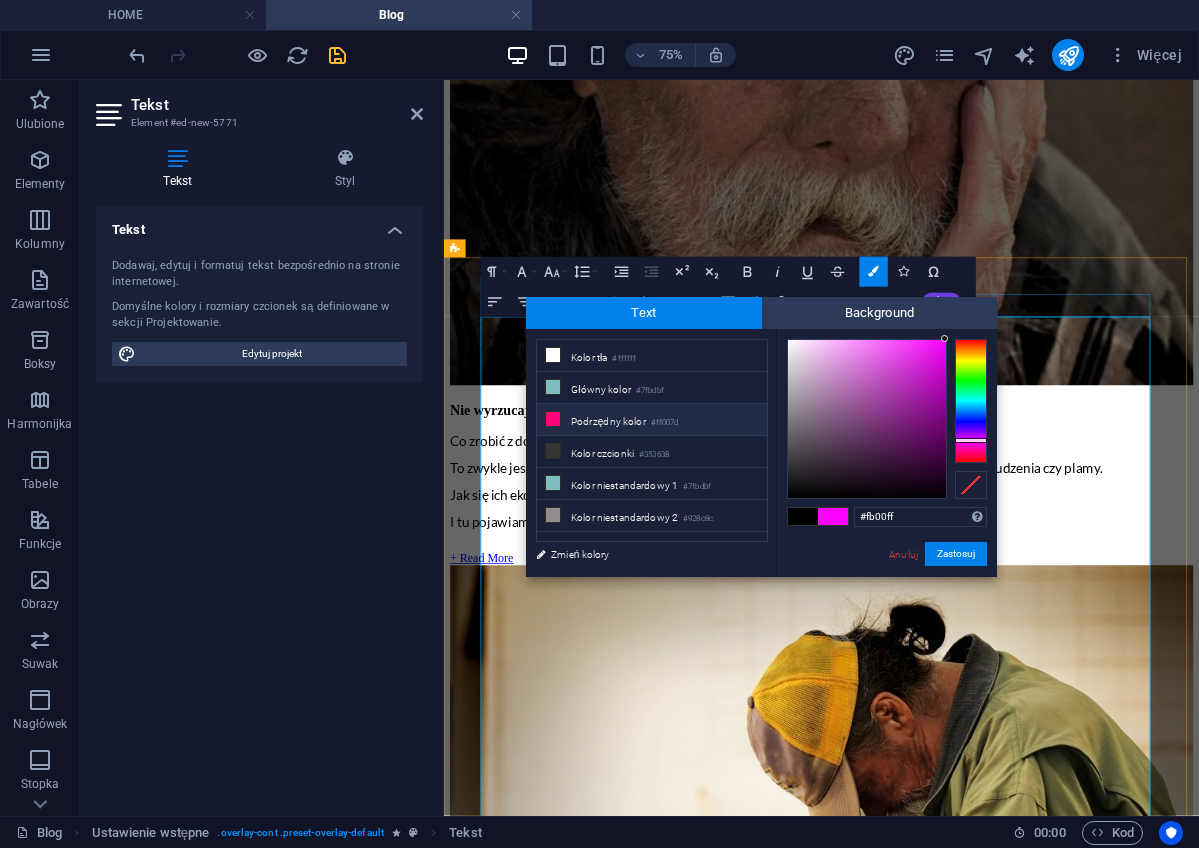 click at bounding box center (553, 419) 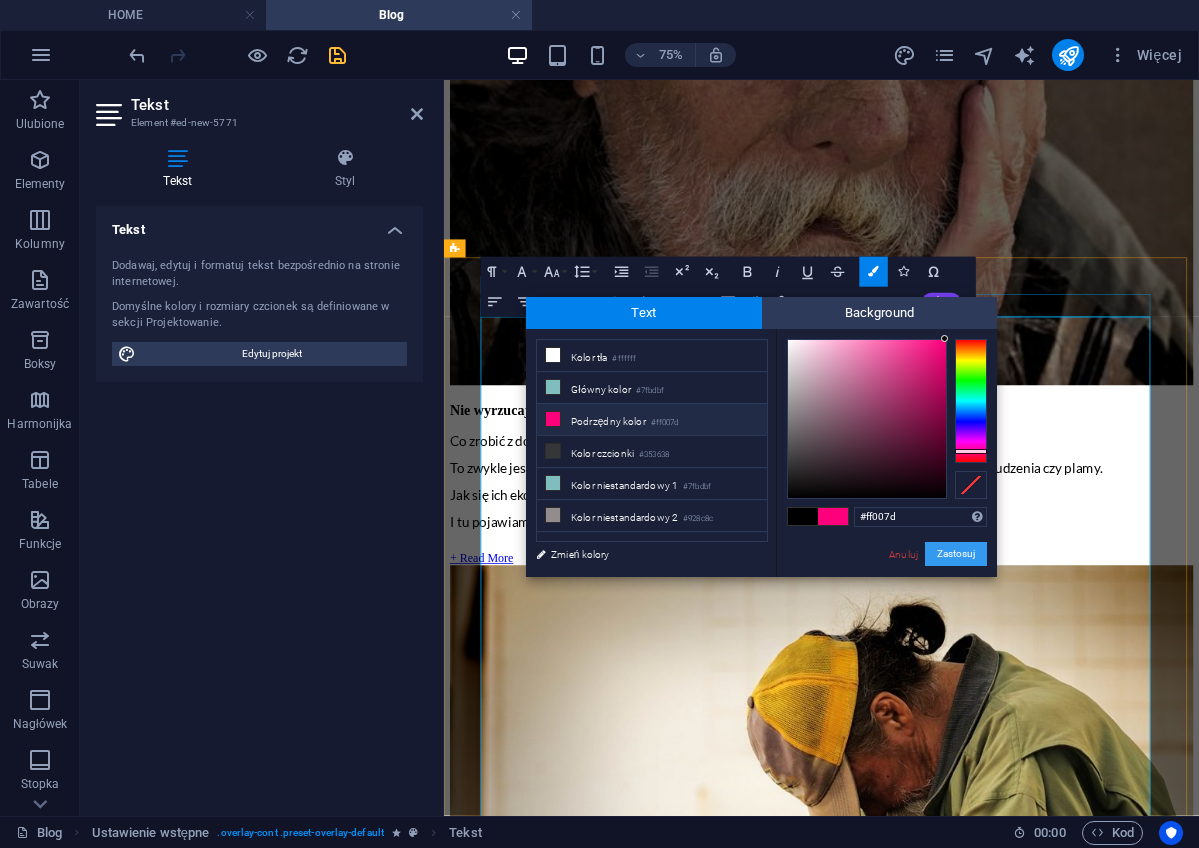 click on "Zastosuj" at bounding box center (956, 554) 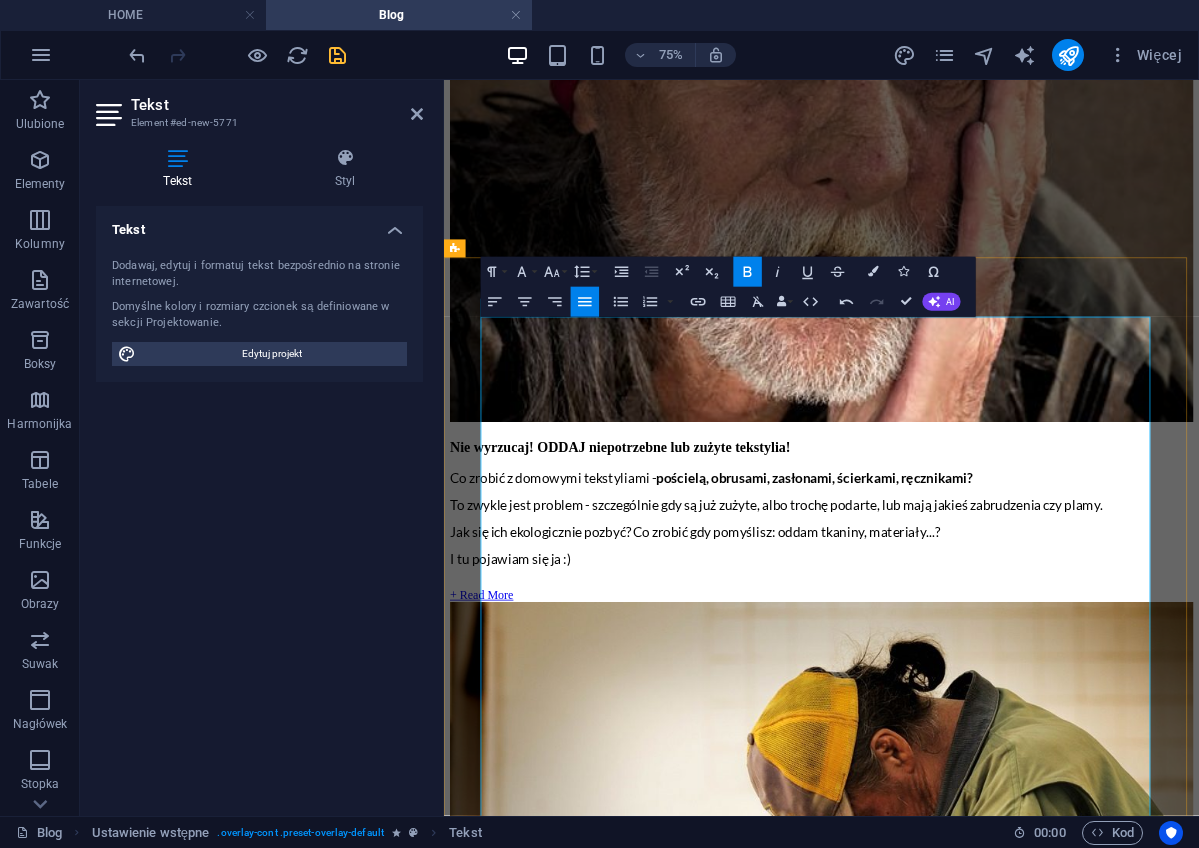 click on "J eśli masz domowe akcesoria lub tkaniny i chcesz je  oddać do przerobienia   - po prostu do mnie zadzwoń (600204338) lub napisz maila (przez formularz  kontaktowy  na dole strony )." at bounding box center (947, 6145) 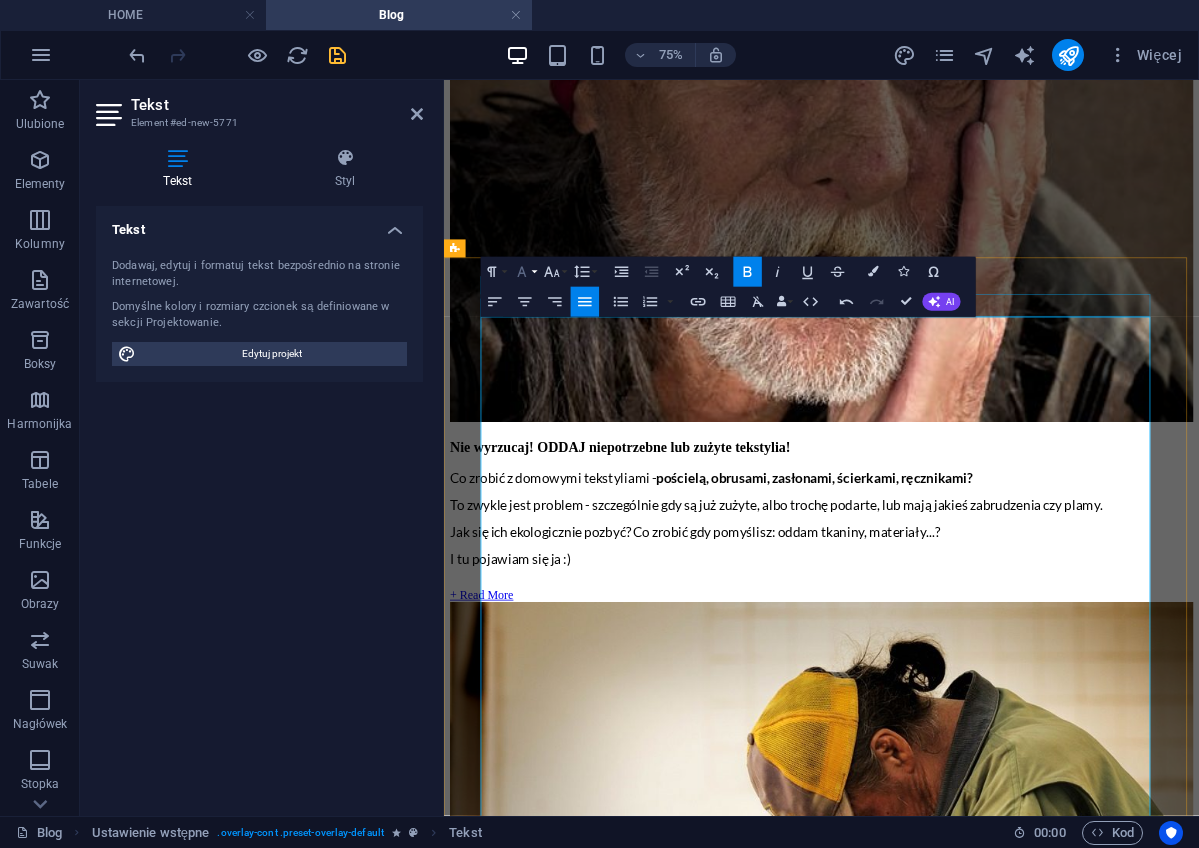 click 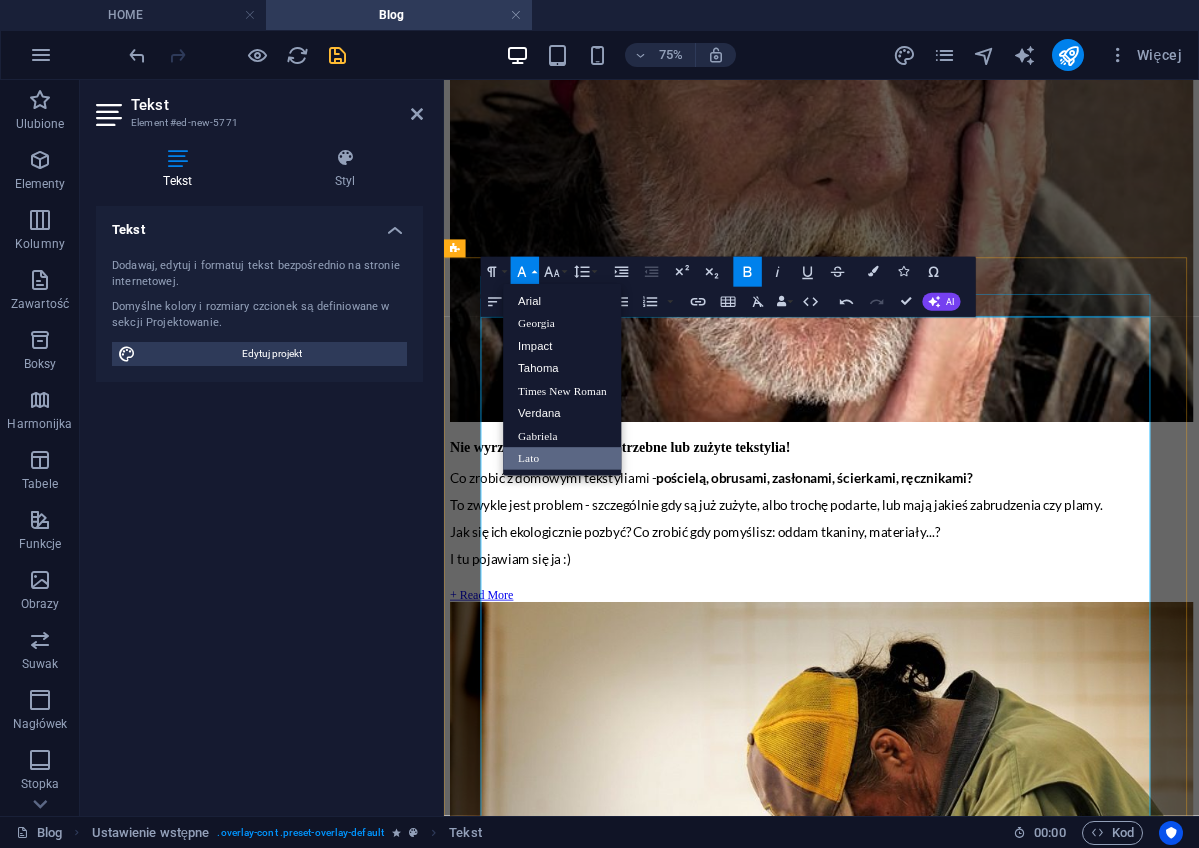 scroll, scrollTop: 0, scrollLeft: 0, axis: both 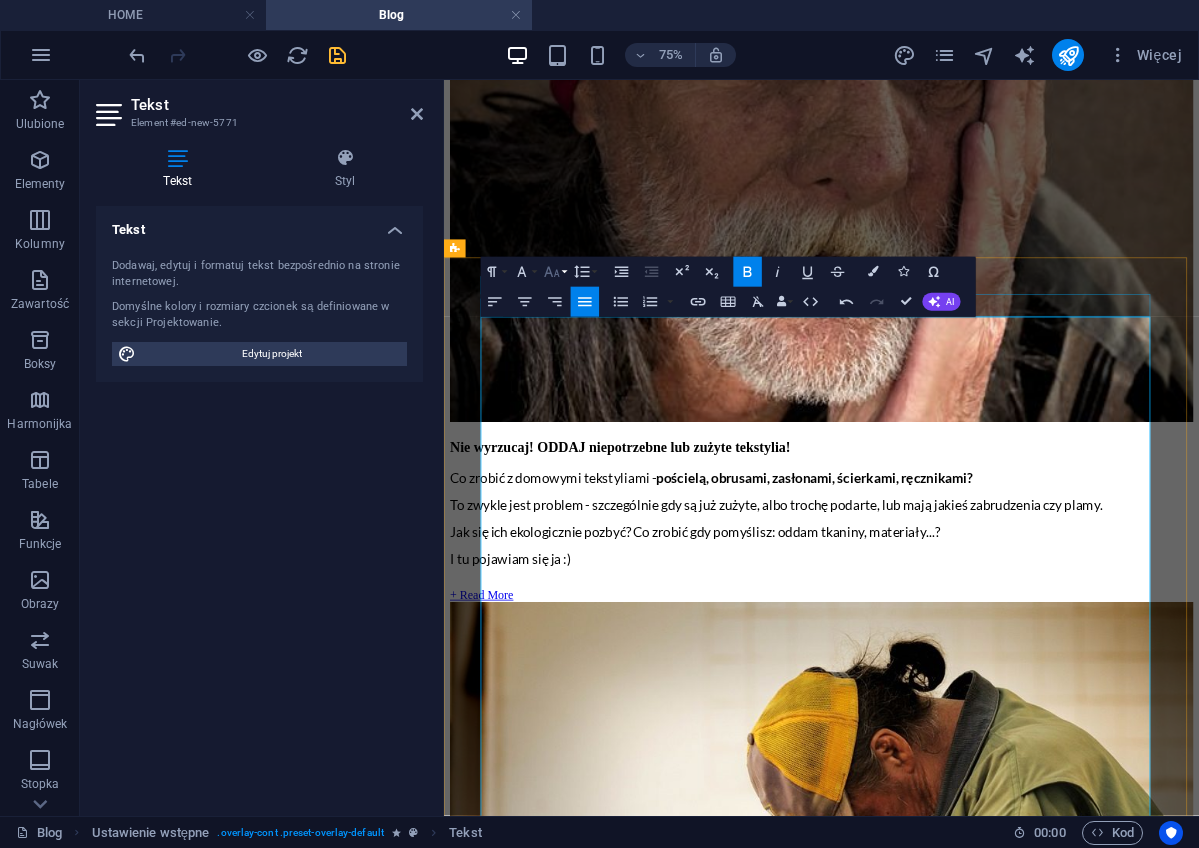 click 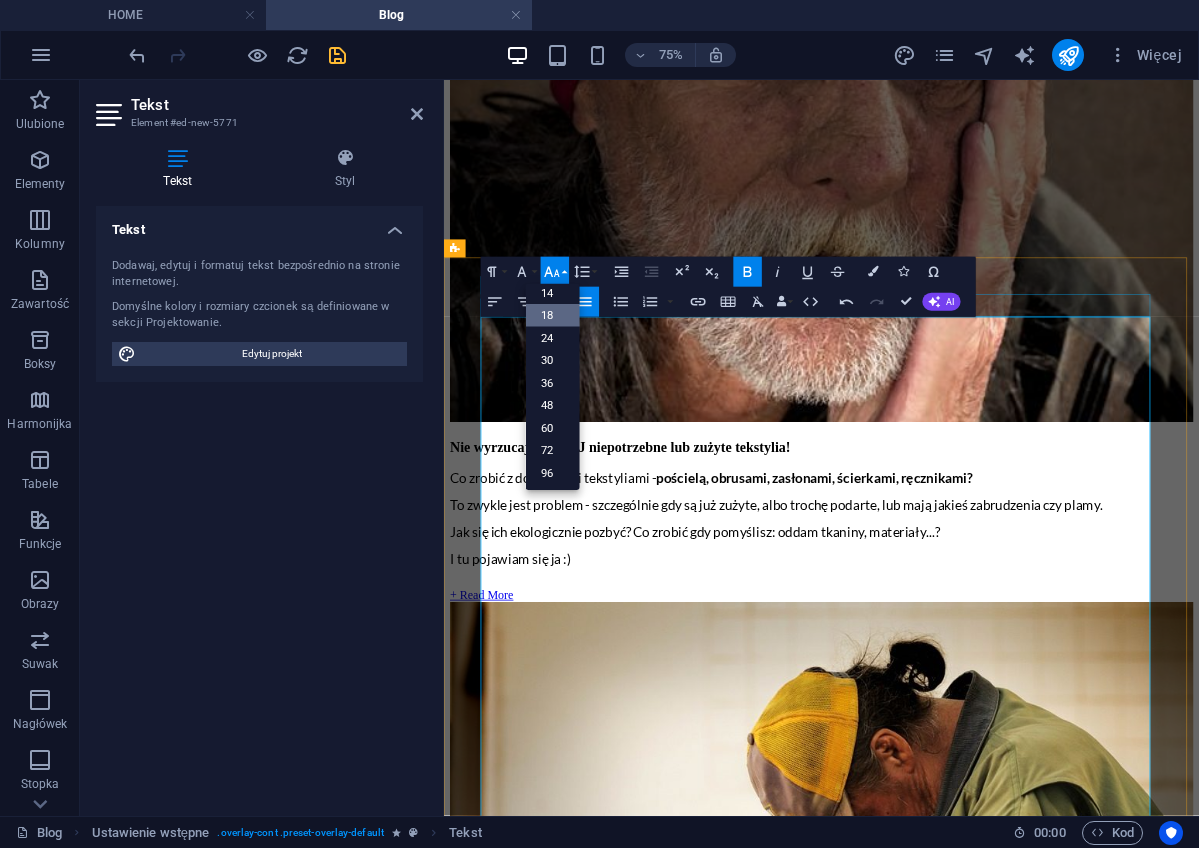 scroll, scrollTop: 161, scrollLeft: 0, axis: vertical 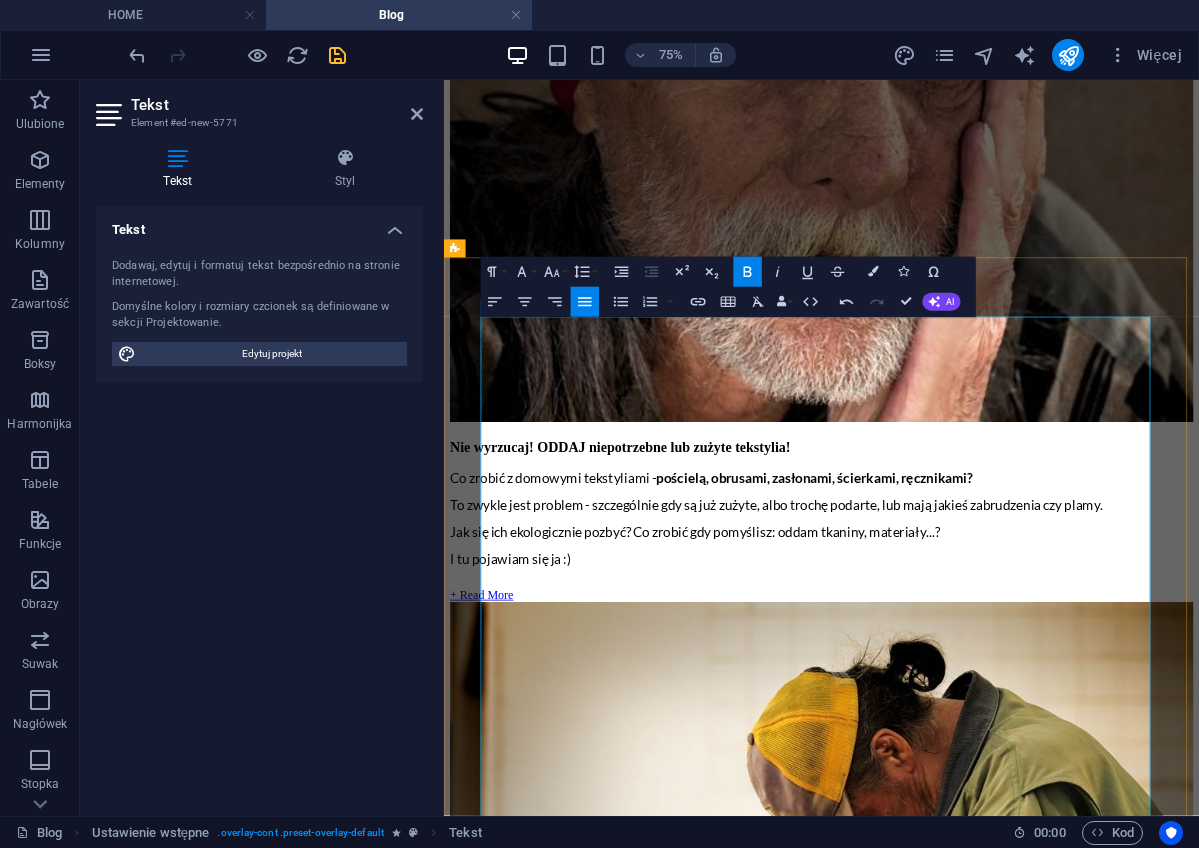 click on "Pokrywam koszty przesyłki, a dla darczyńców mam niespodzianki :)" at bounding box center [947, 6228] 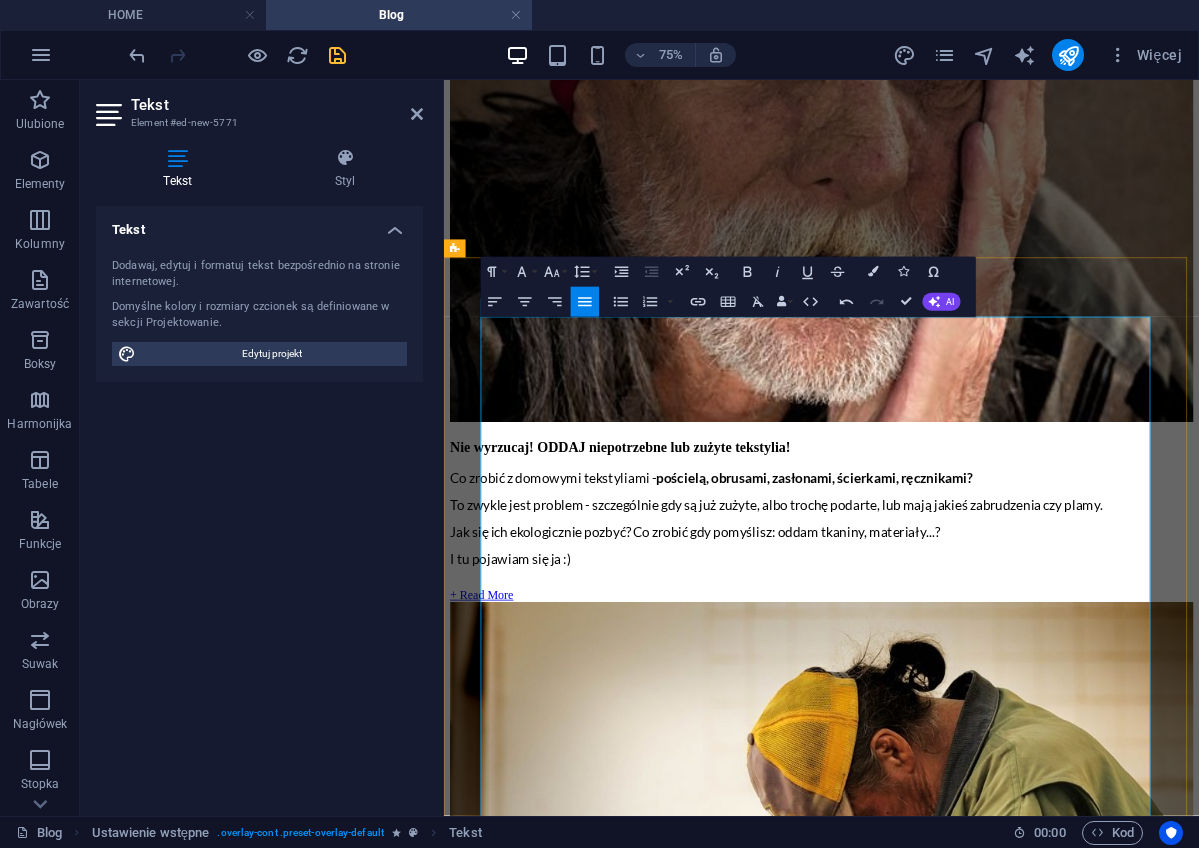 drag, startPoint x: 969, startPoint y: 720, endPoint x: 956, endPoint y: 717, distance: 13.341664 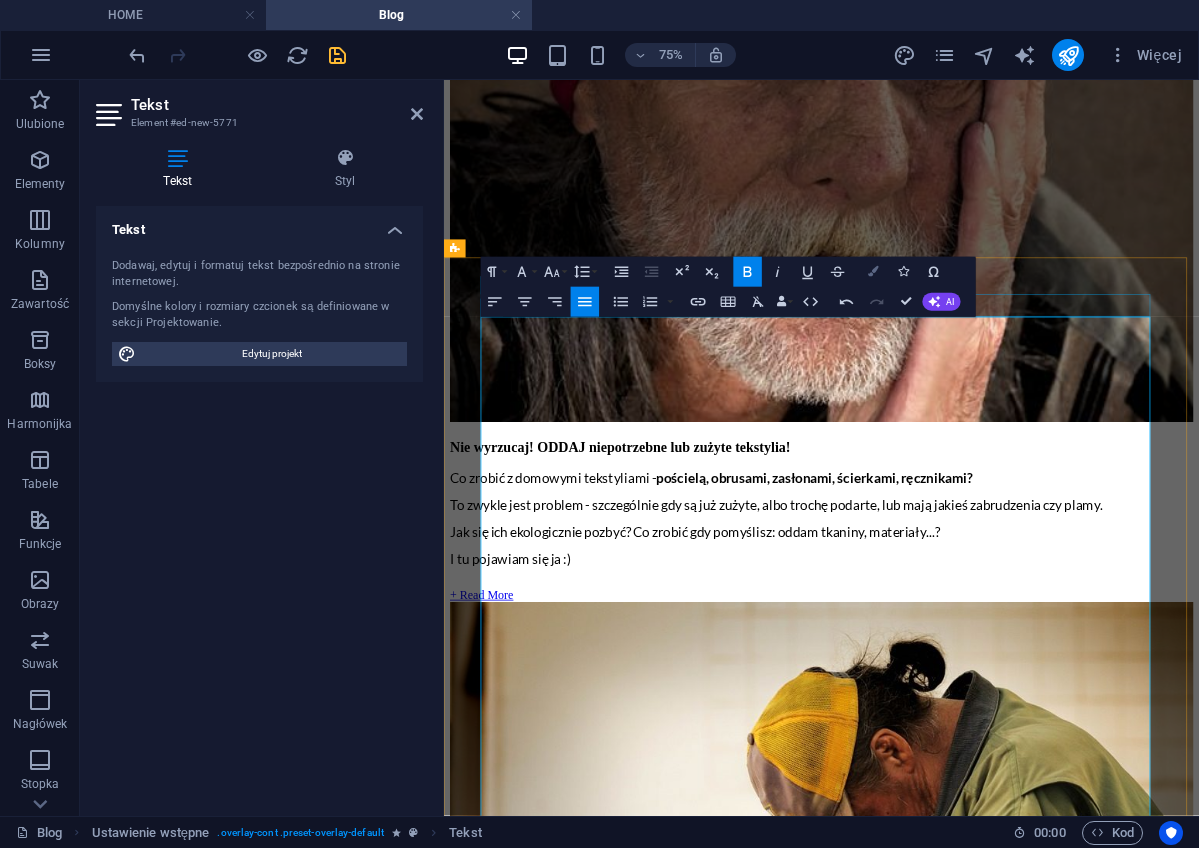 click at bounding box center [874, 272] 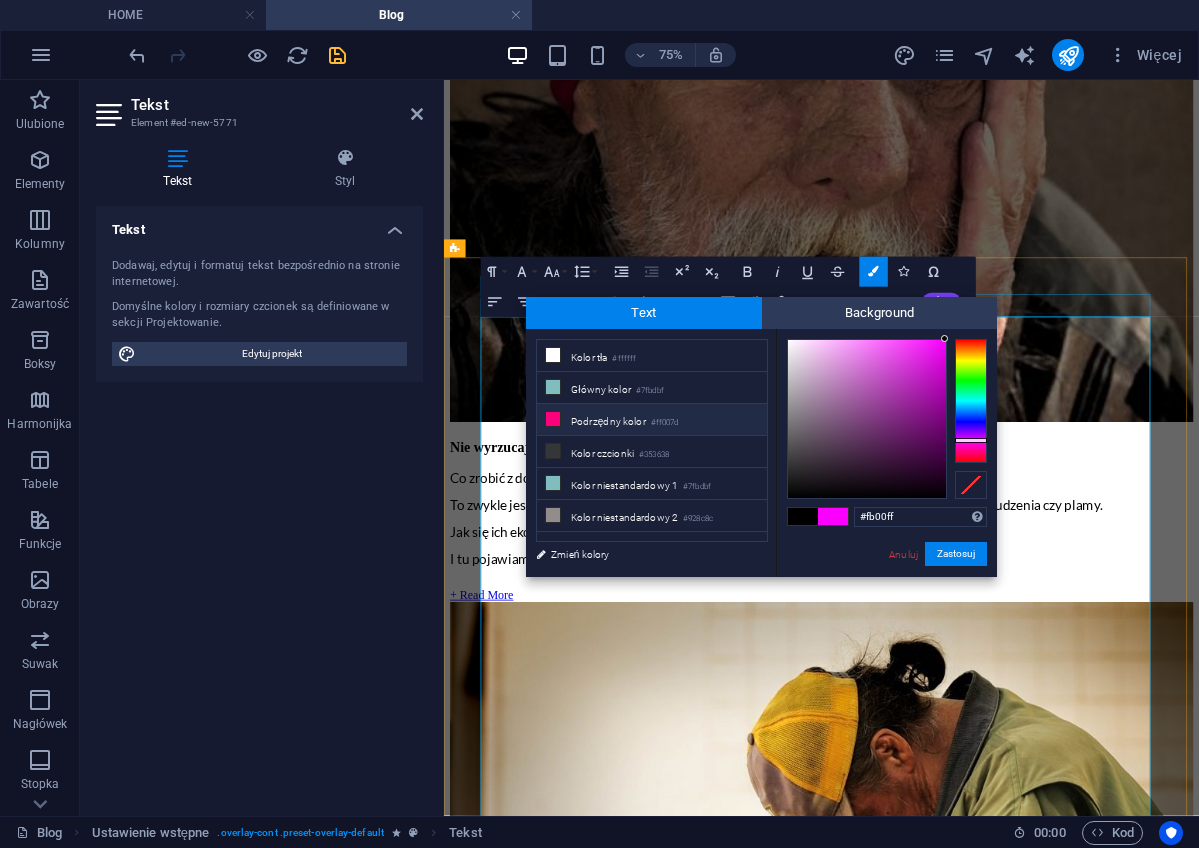 click on "Podrzędny kolor
#ff007d" at bounding box center [652, 420] 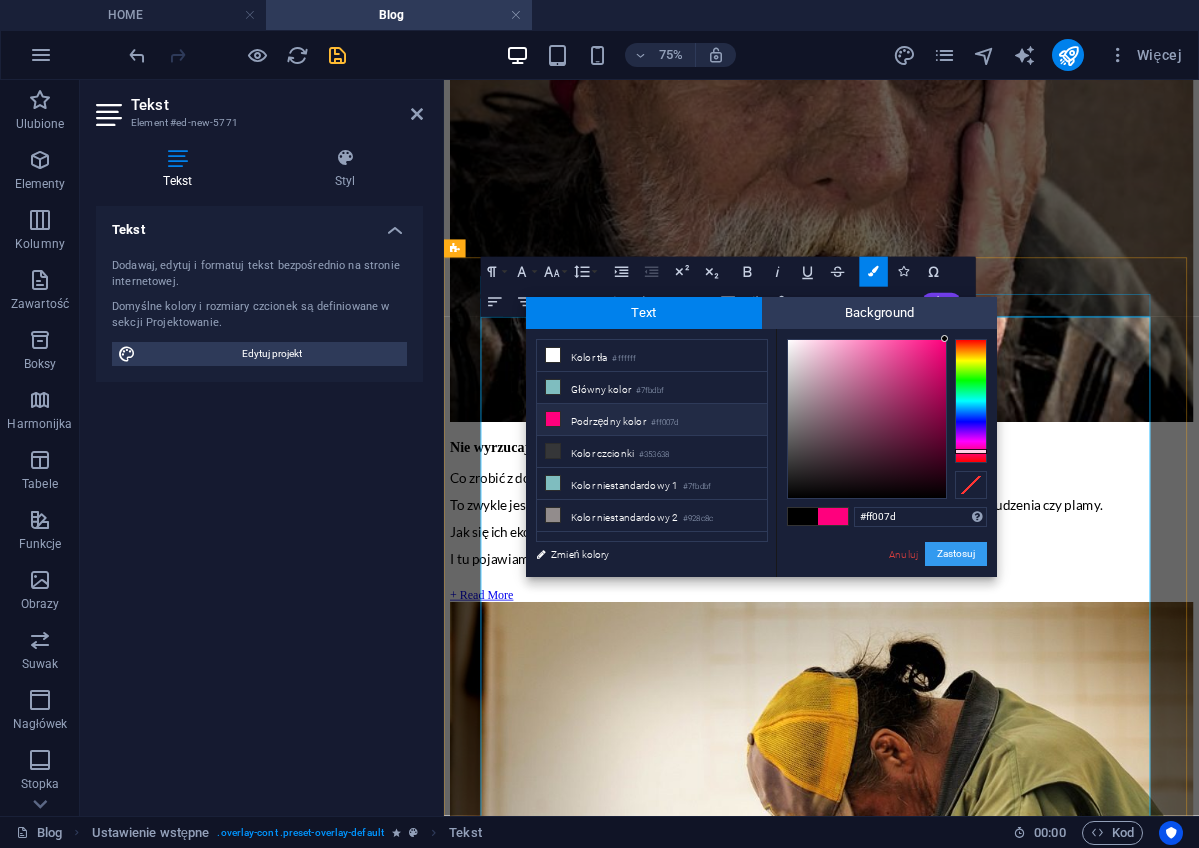click on "Zastosuj" at bounding box center (956, 554) 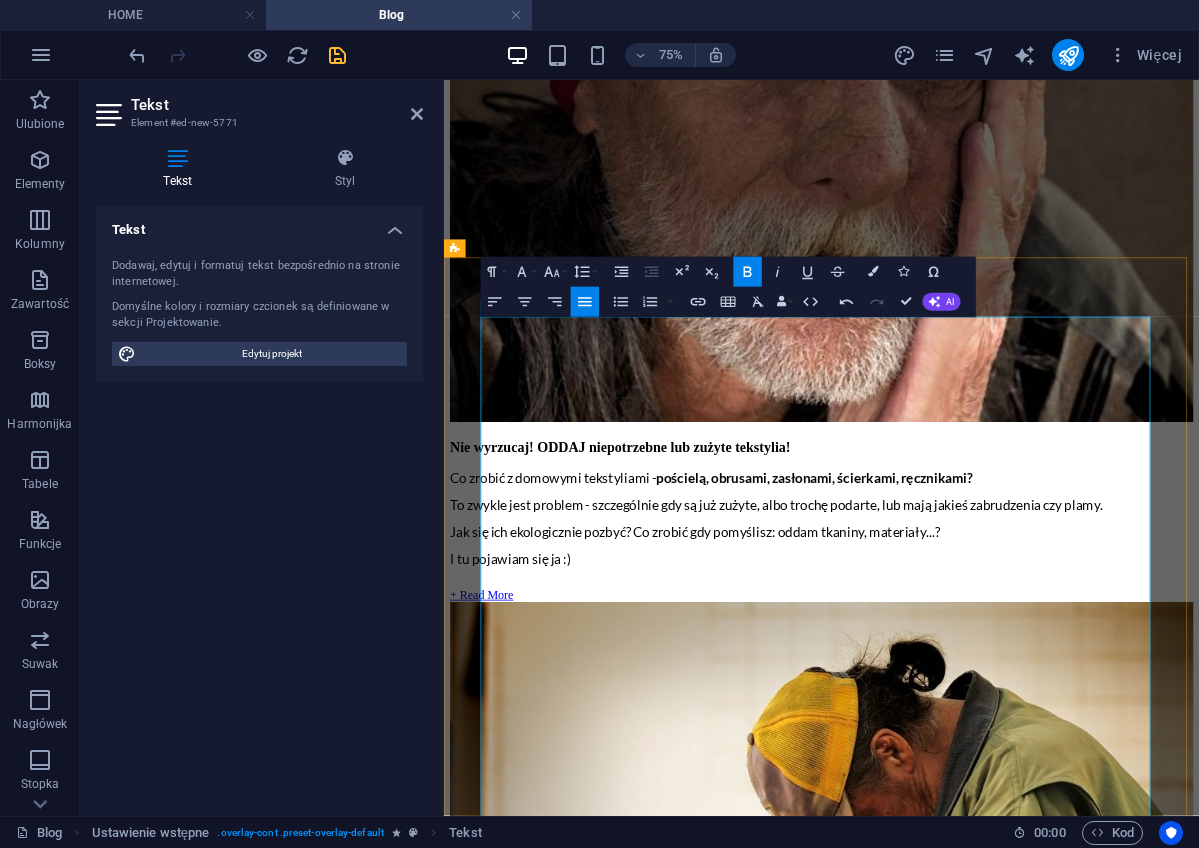 click at bounding box center [947, 6098] 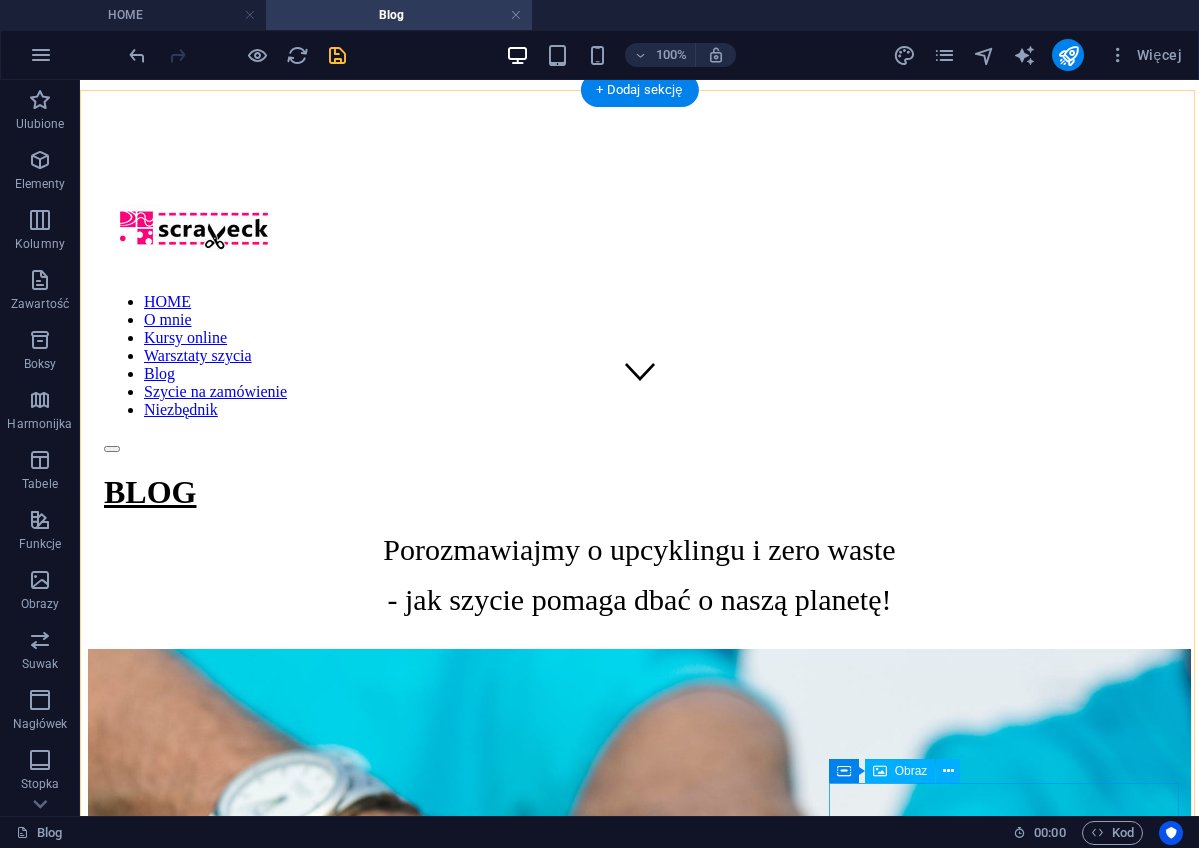 scroll, scrollTop: 398, scrollLeft: 0, axis: vertical 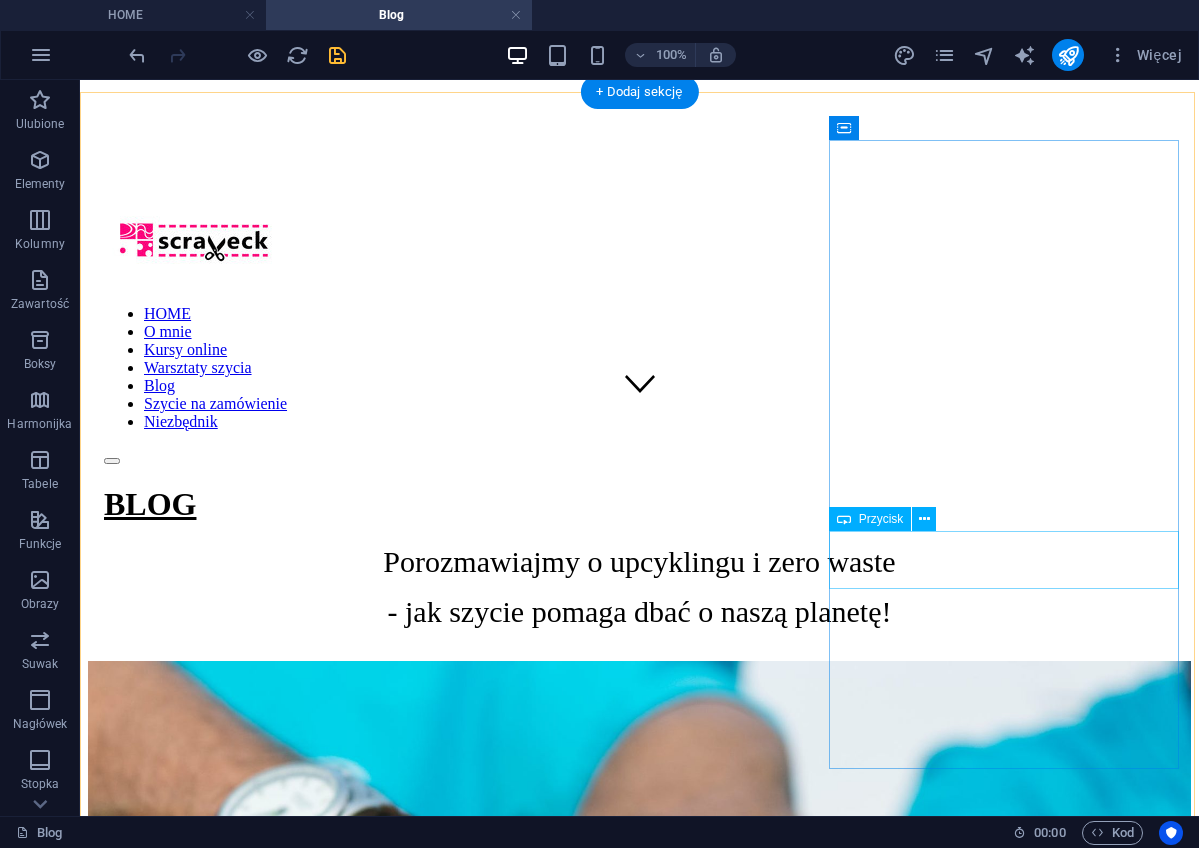 click on "+ Read More" at bounding box center [639, 3764] 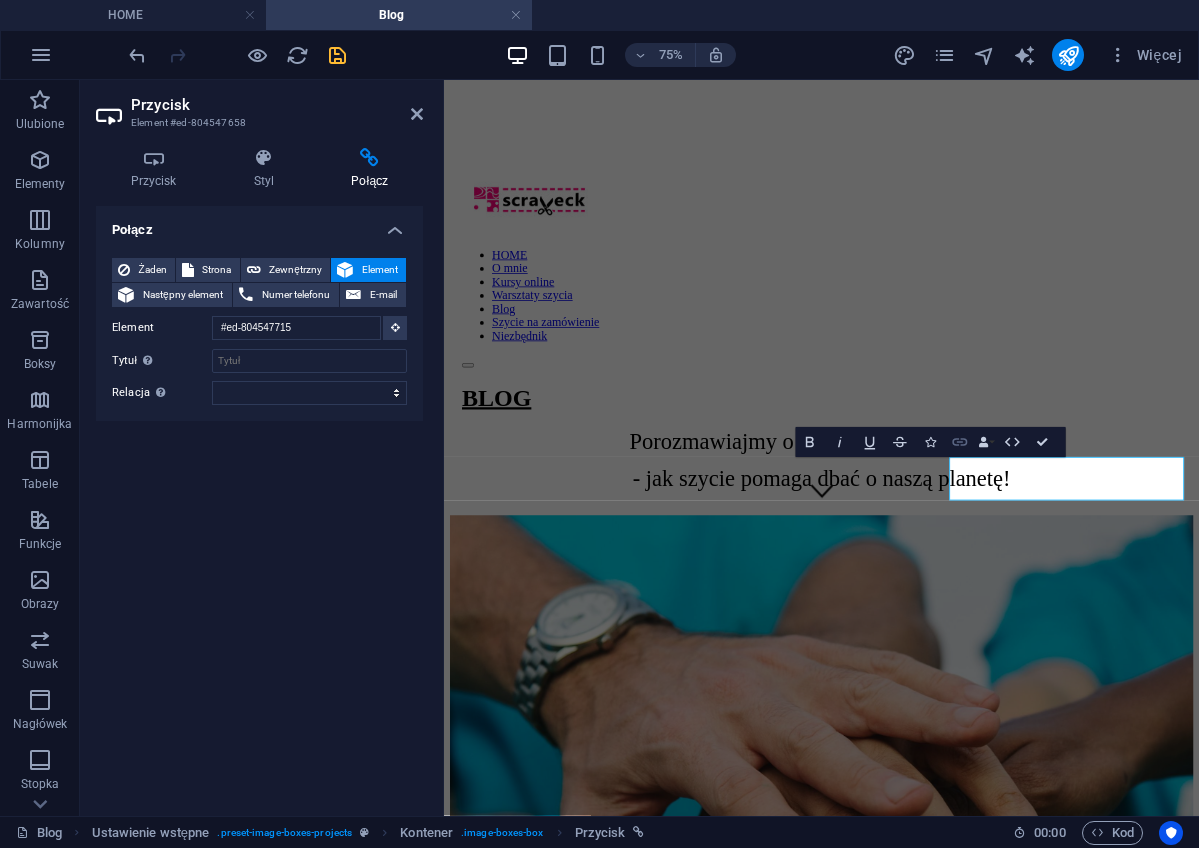 click 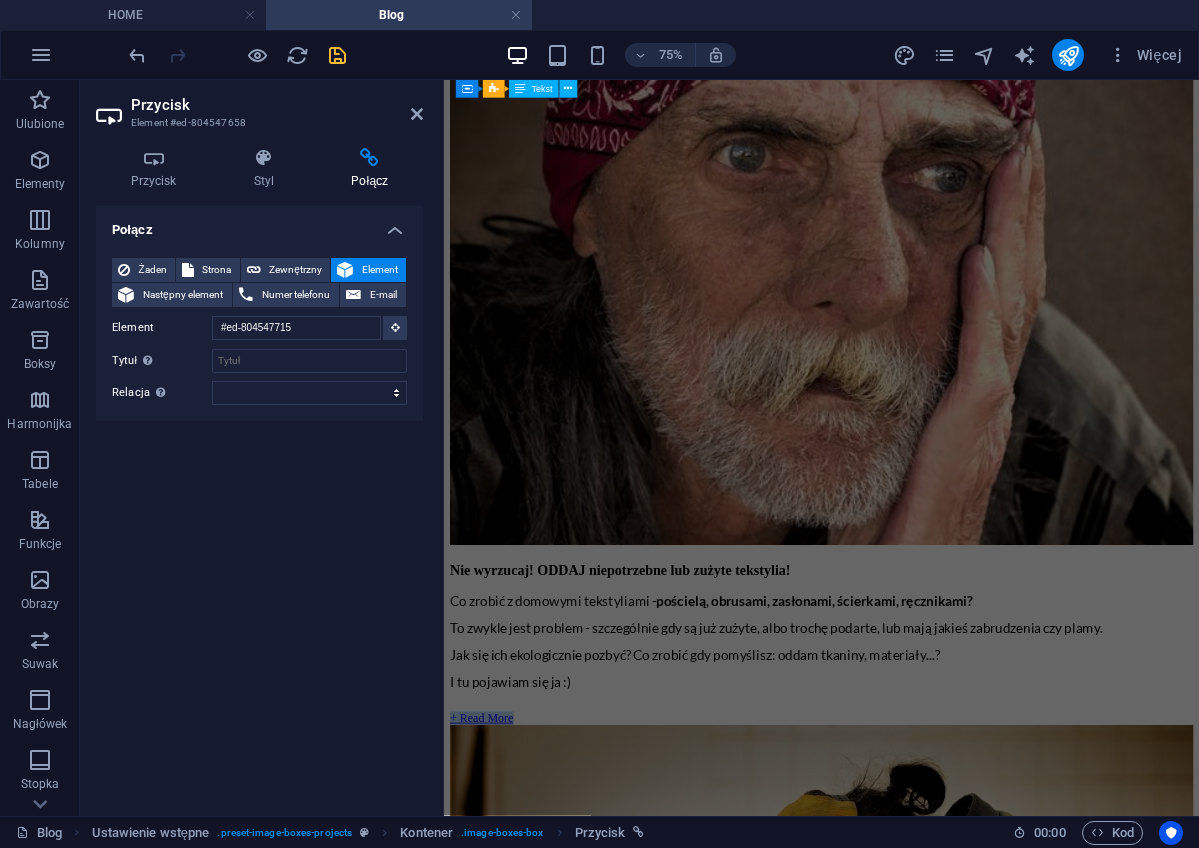 scroll, scrollTop: 3047, scrollLeft: 0, axis: vertical 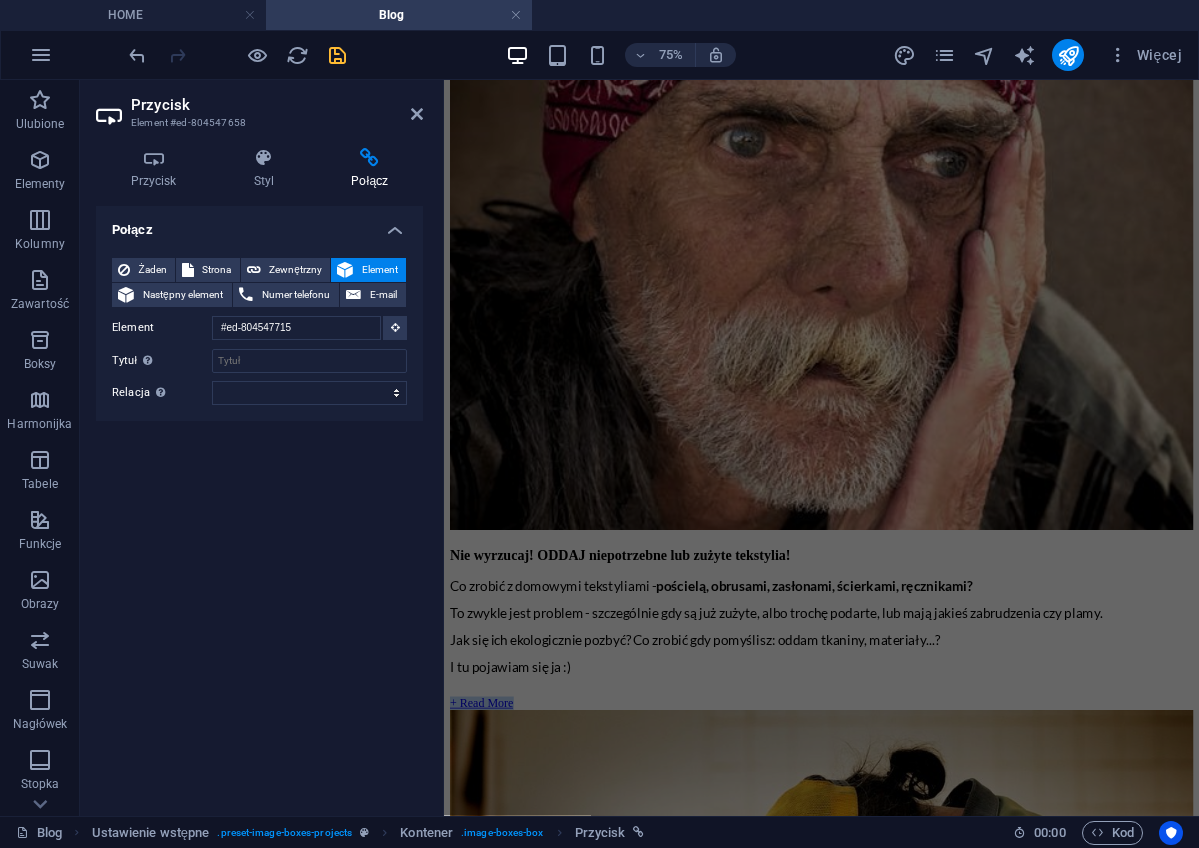 click on "Nie wyrzucaj! ODDAJ niepotrzebne lub zużyte tekstylia! Daj drugie życie   domowym tekstylim . Dobrze wiesz, że Twoje  ubrania  - nawet jeśli są juz niemodne, za duże lub za małe - mogą być ponownie wykorzystane. Jest wiele miejsc gdzie możesz je po prostu sprzedać lub oddać do dalszego obiegu. Pamiętaj, że powinny być one w dobrym stanie, aby nowym użytkownikom mogły dalej służyć. A co zrobić z domowymi tekstyliami -  pościelą, obrusami, zasłonami, ścierkami, ręcznikami czy firankami ?    Takimi nieużywanymi, niemodnymi, niepotrzebnymi - najczęściej leżą gdzież na dnie szafy i... zajmują miejsce. Największy problem pojawia się gdy masz takie tekstylia, ale są już  zużyte , albo trochę  podarte , lub mają jakieś  zabrudzenia czy plamy ? Raczej nie będziesz tracić swojego czasu na naprawianie ich przed oddaniem, prawda? A takie tekstylia można z powodzeniem ponownie wykorzystać!   Warsztaty szycia upcyklingowego  - pokaże Ci moje sposoby!         J   )." at bounding box center (947, 6091) 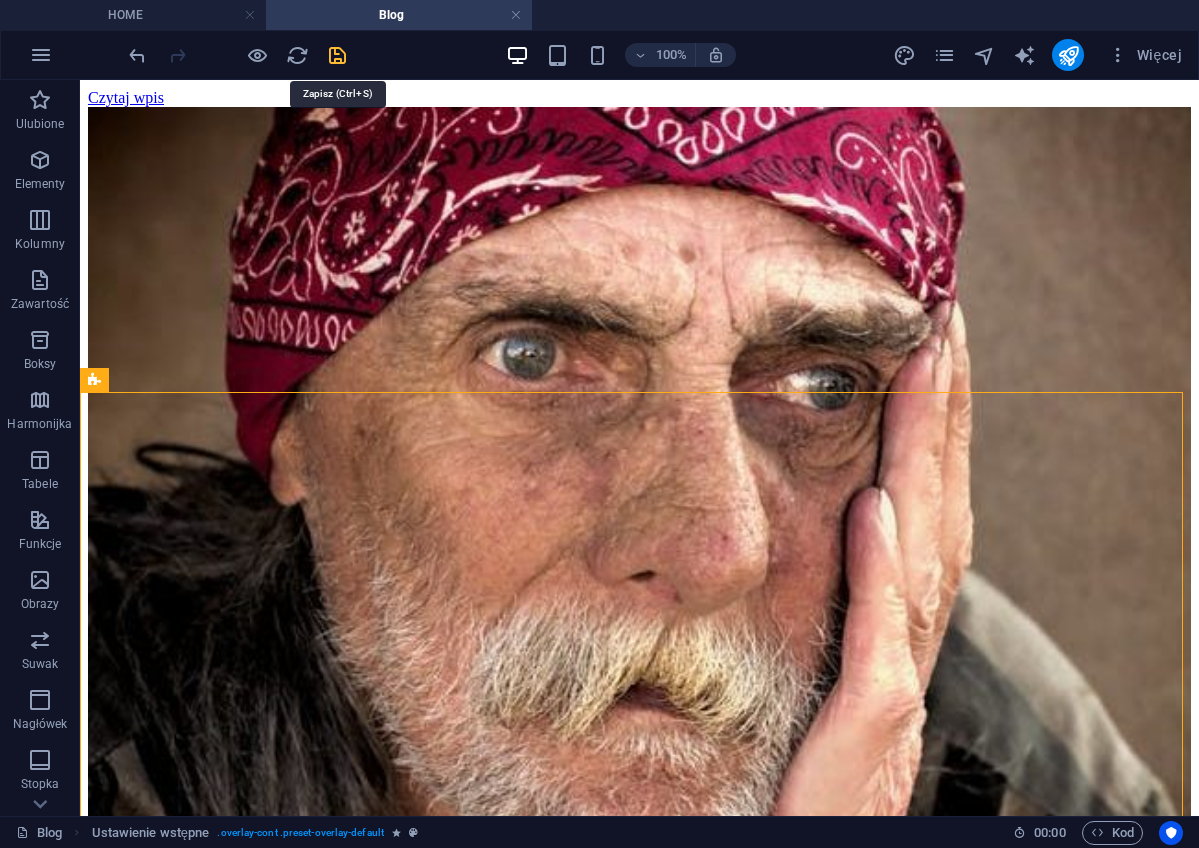 click at bounding box center [337, 55] 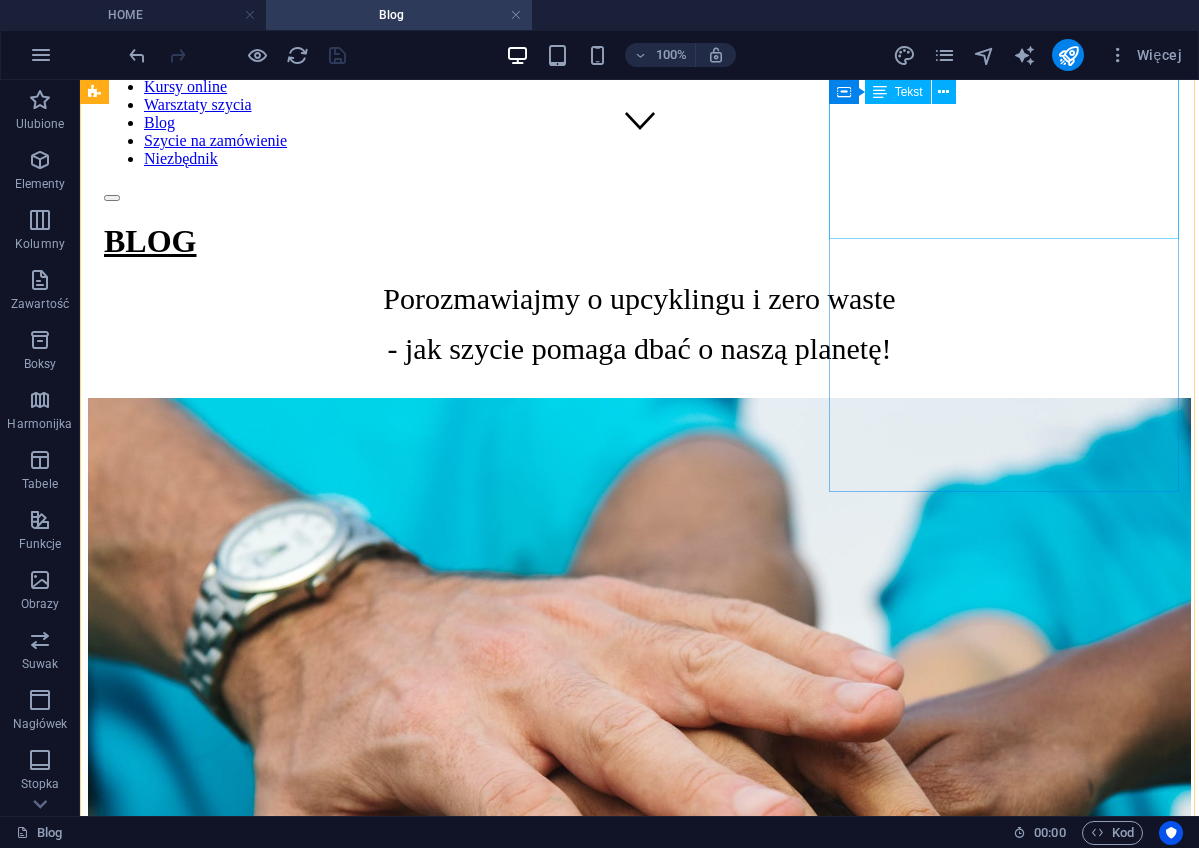 scroll, scrollTop: 675, scrollLeft: 0, axis: vertical 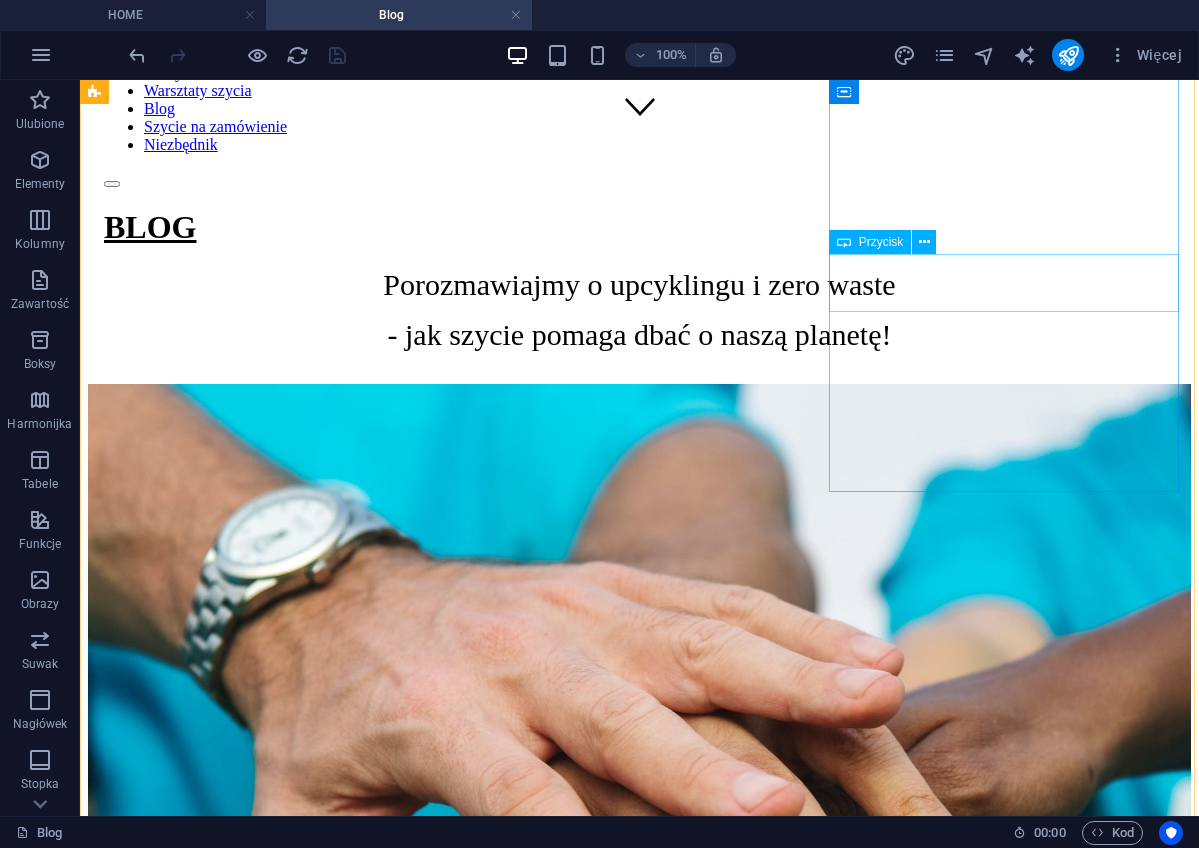 click on "+ Read More" at bounding box center (639, 3487) 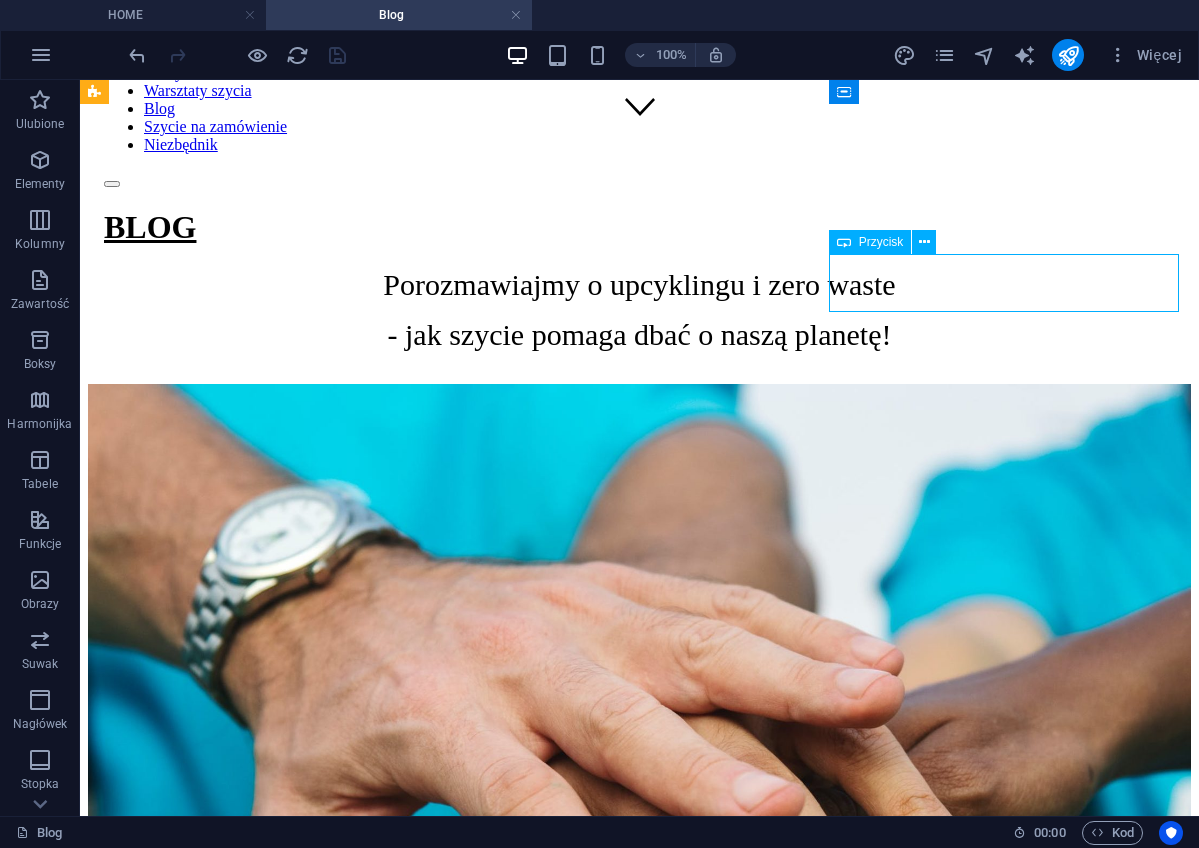 click on "+ Read More" at bounding box center (639, 3487) 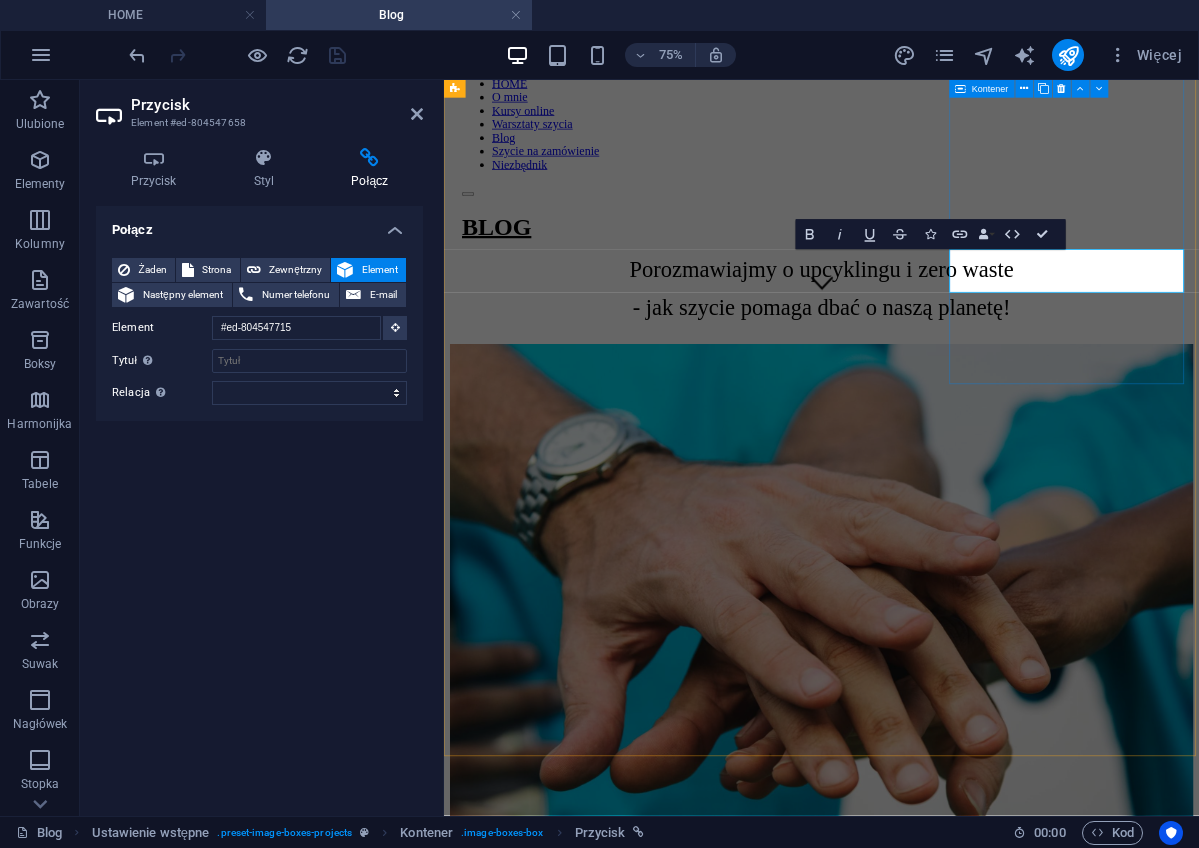 type 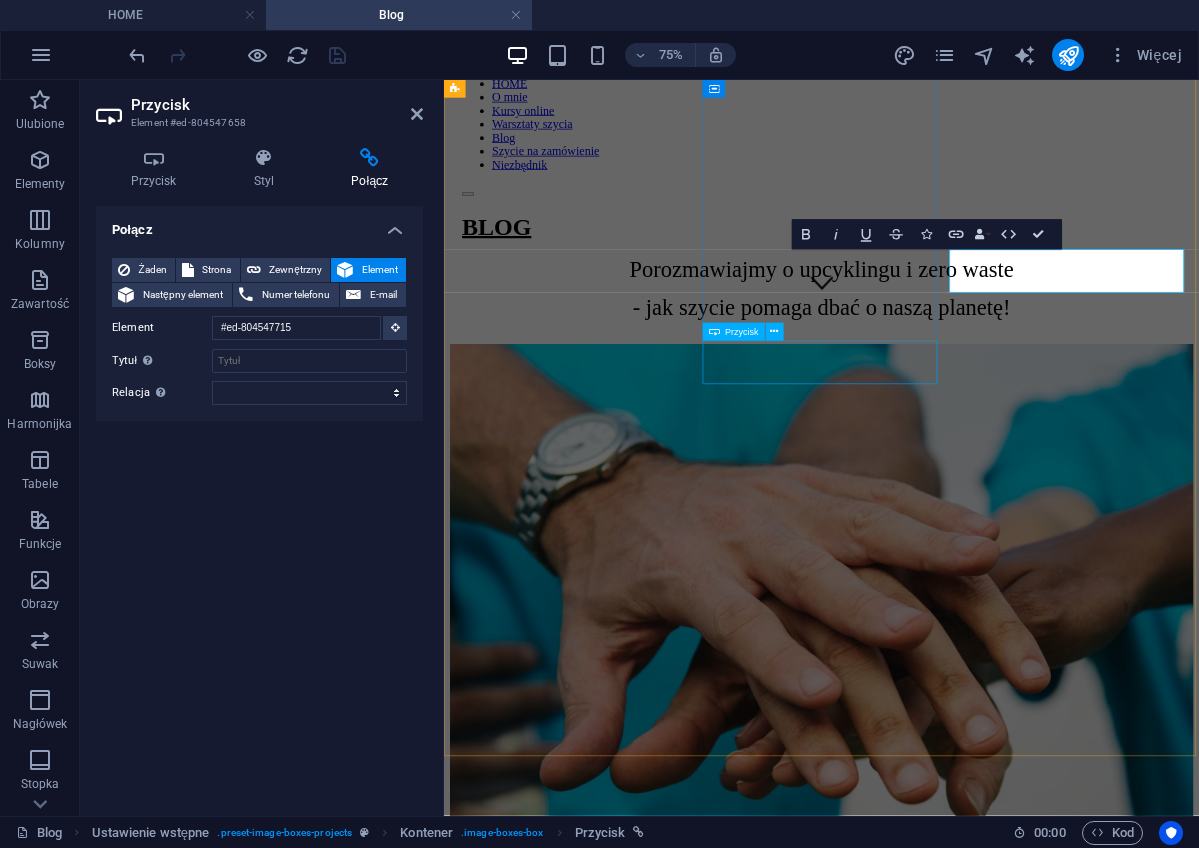 click on "Czytaj wpis" at bounding box center [947, 2302] 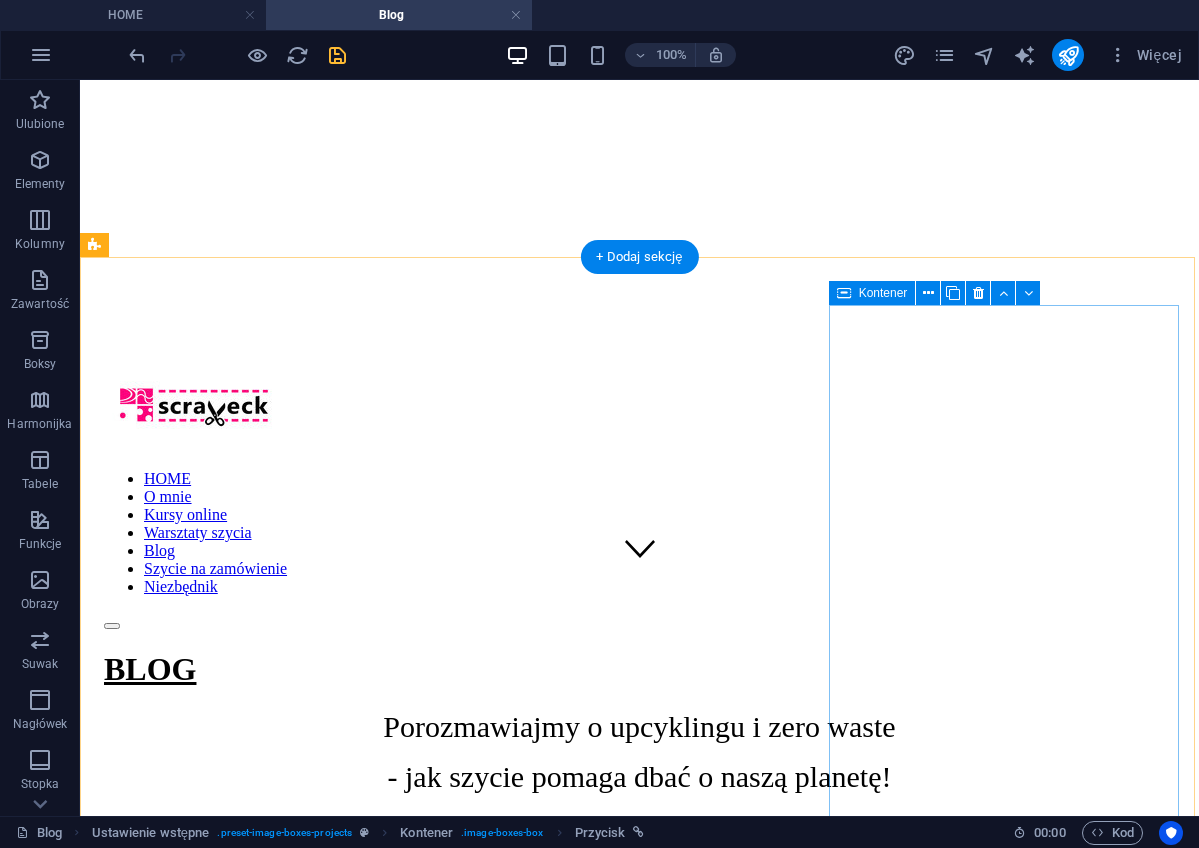 scroll, scrollTop: 234, scrollLeft: 0, axis: vertical 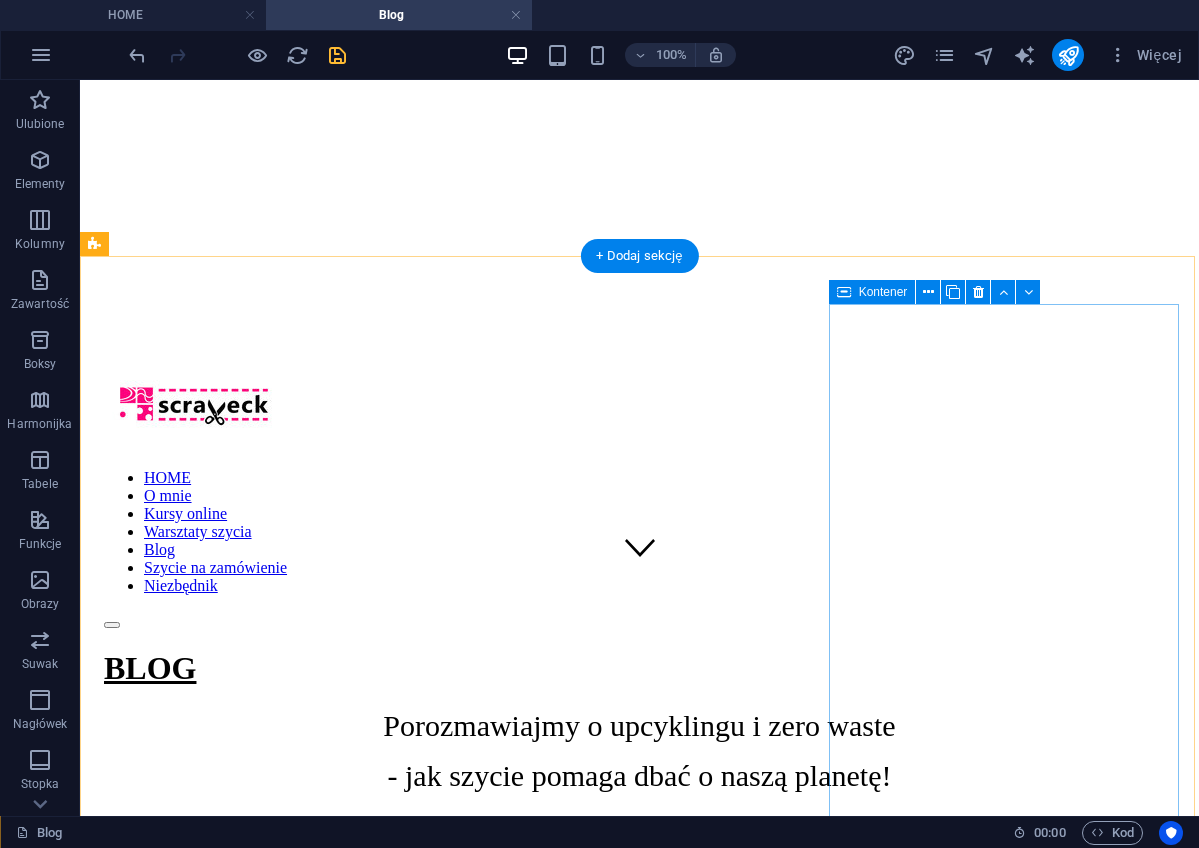 click on "Nie wyrzucaj! ODDAJ niepotrzebne lub zużyte tekstylia! Co zrobić z domowymi tekstyliami -  pościelą, obrusami, zasłonami, ścierkami, ręcznikami? To zwykle jest problem - szczególnie gdy są już zużyte, albo trochę podarte, lub mają jakieś zabrudzenia czy plamy.   Jak się ich ekologicznie pozbyć? Co zrobić gdy pomyślisz: oddam tkaniny, materiały...? I tu pojawiam się ja :) Czytaj wpis" at bounding box center [639, 3404] 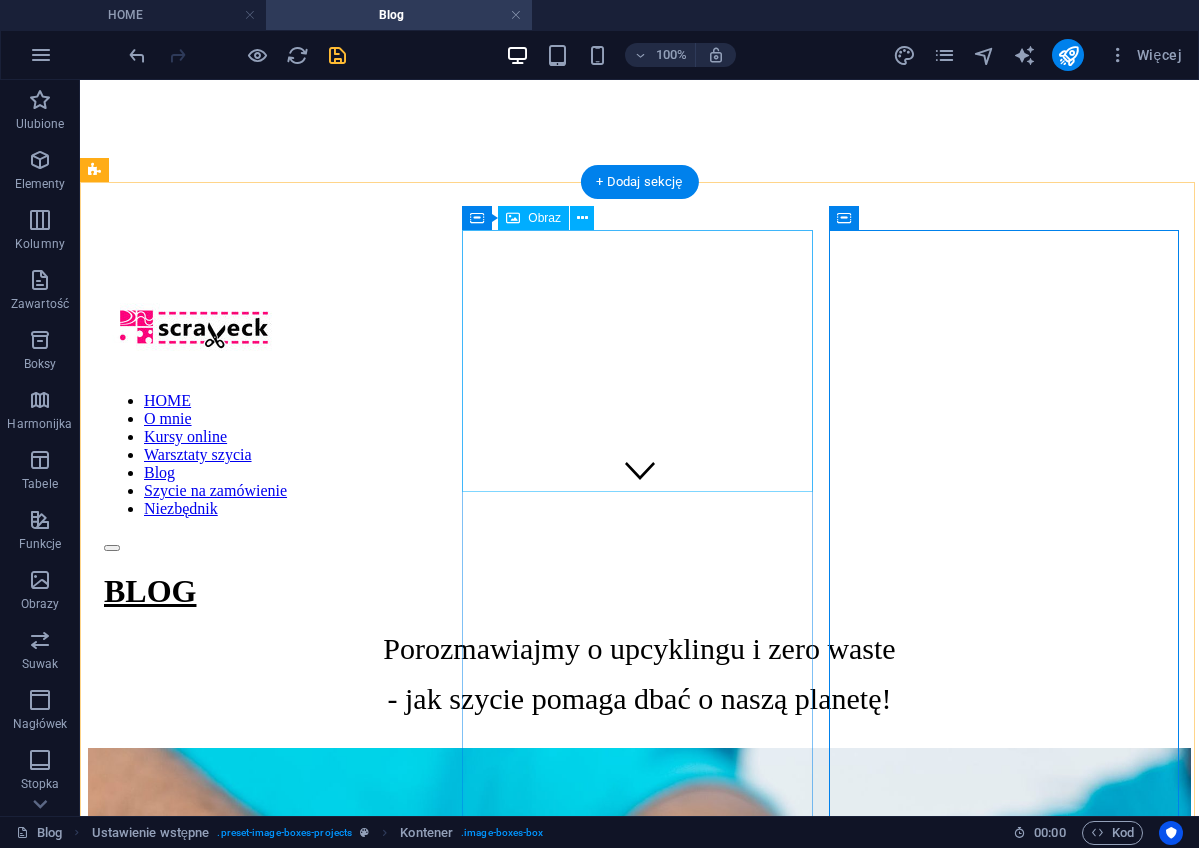 scroll, scrollTop: 312, scrollLeft: 0, axis: vertical 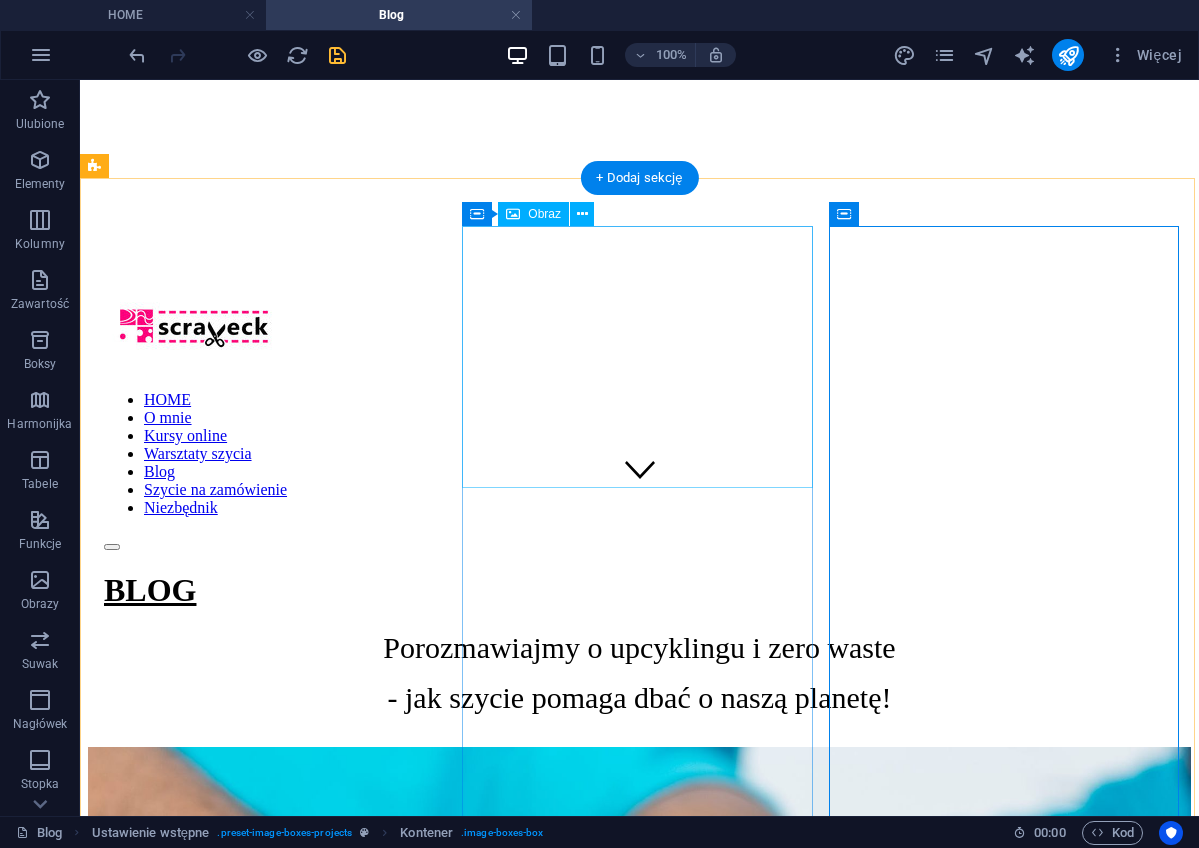 click at bounding box center (639, 2178) 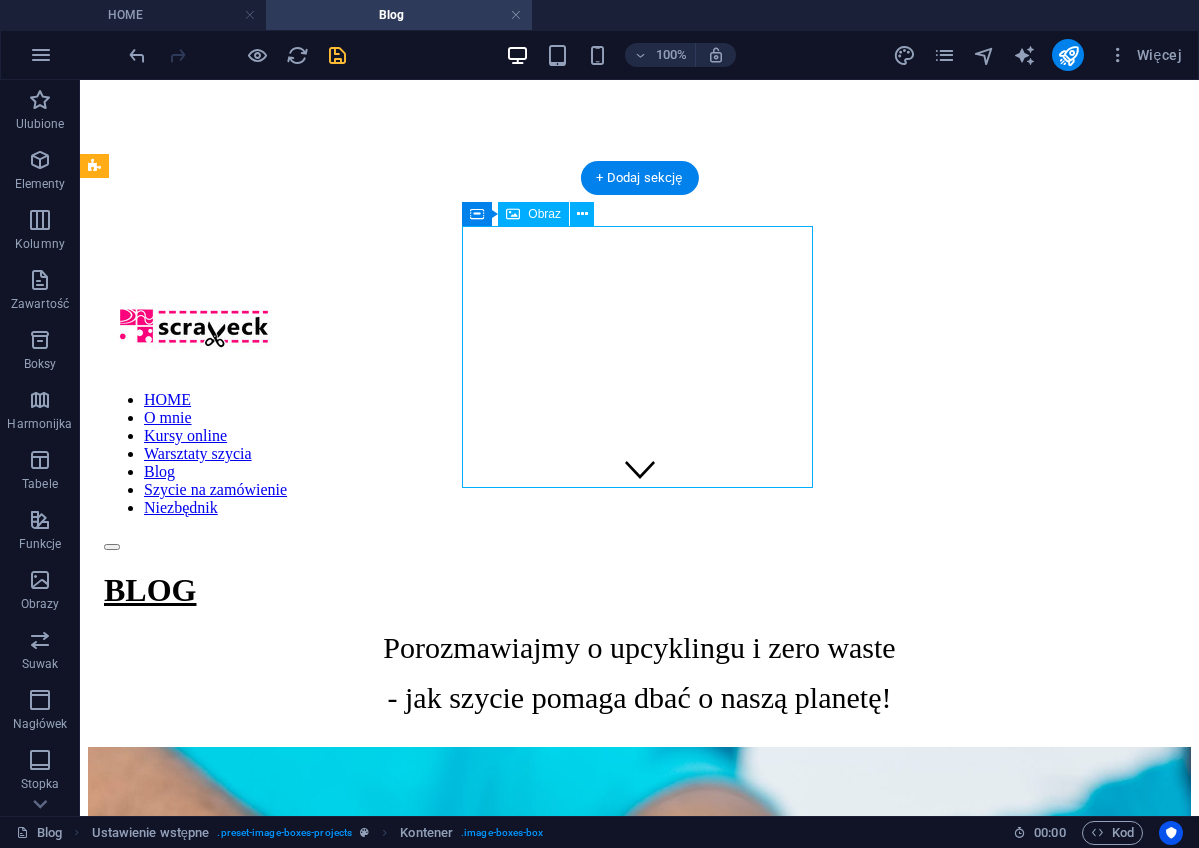 click at bounding box center (639, 2178) 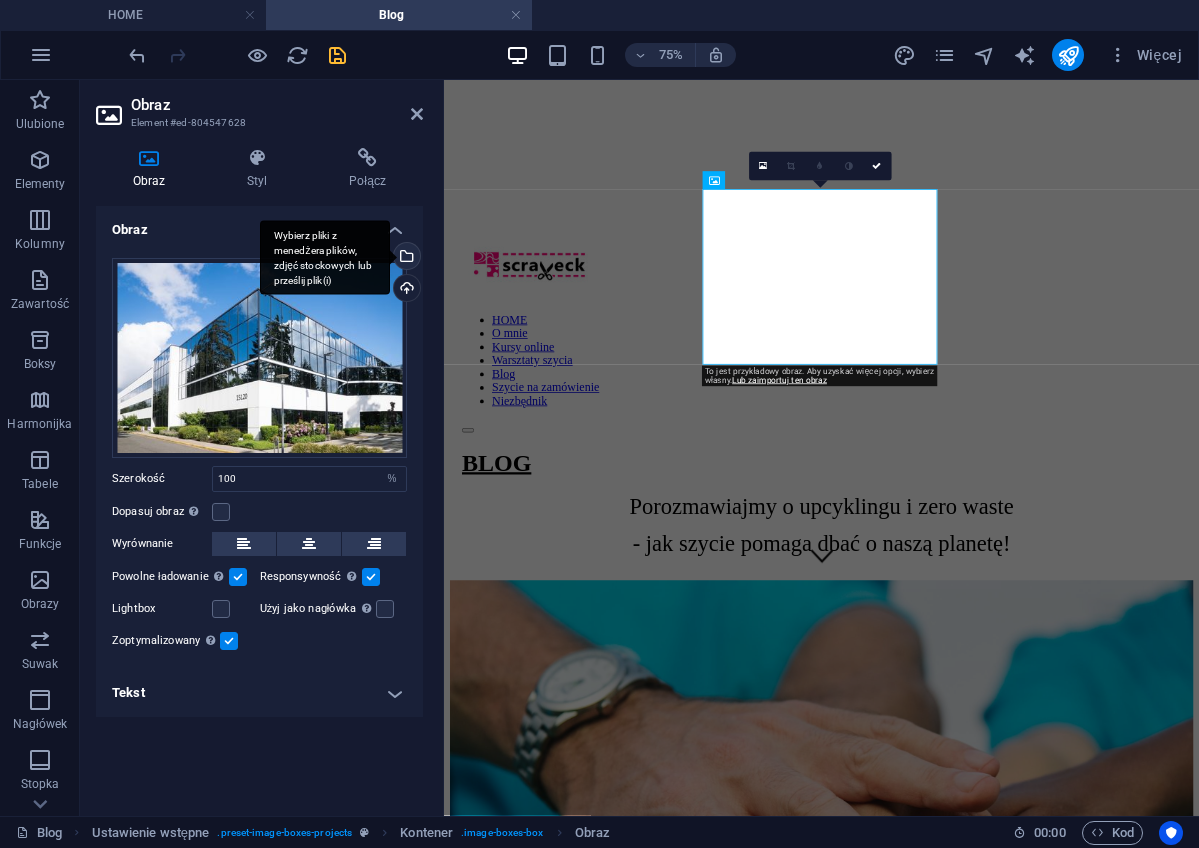 click on "Wybierz pliki z menedżera plików, zdjęć stockowych lub prześlij plik(i)" at bounding box center (405, 258) 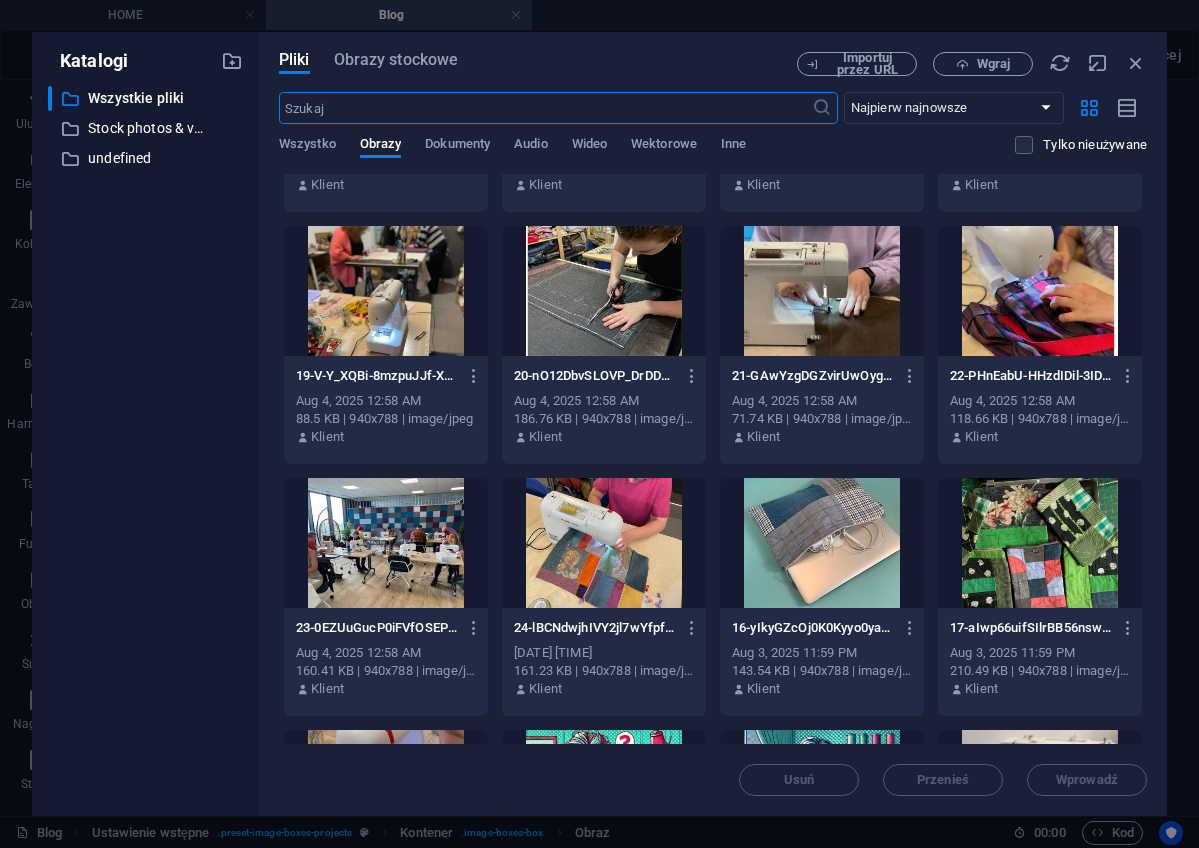 scroll, scrollTop: 1462, scrollLeft: 0, axis: vertical 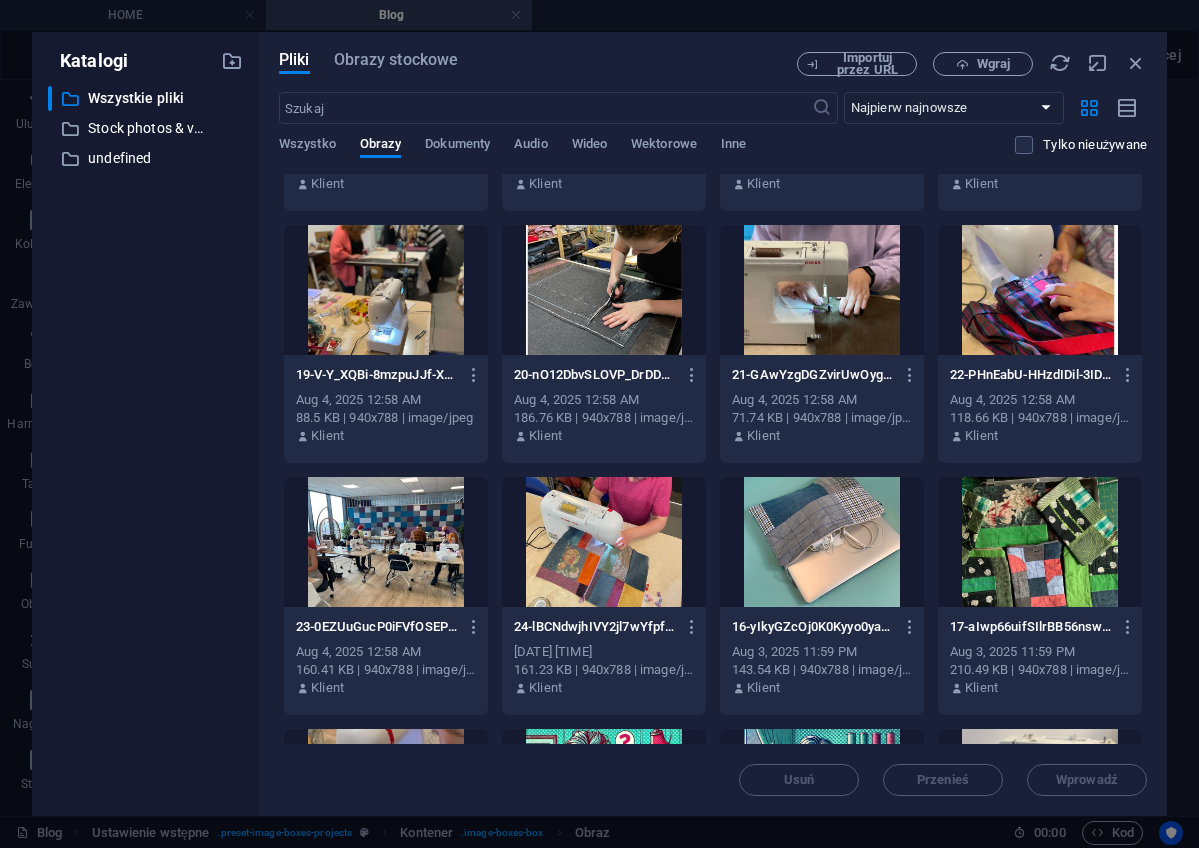 click at bounding box center (1040, 542) 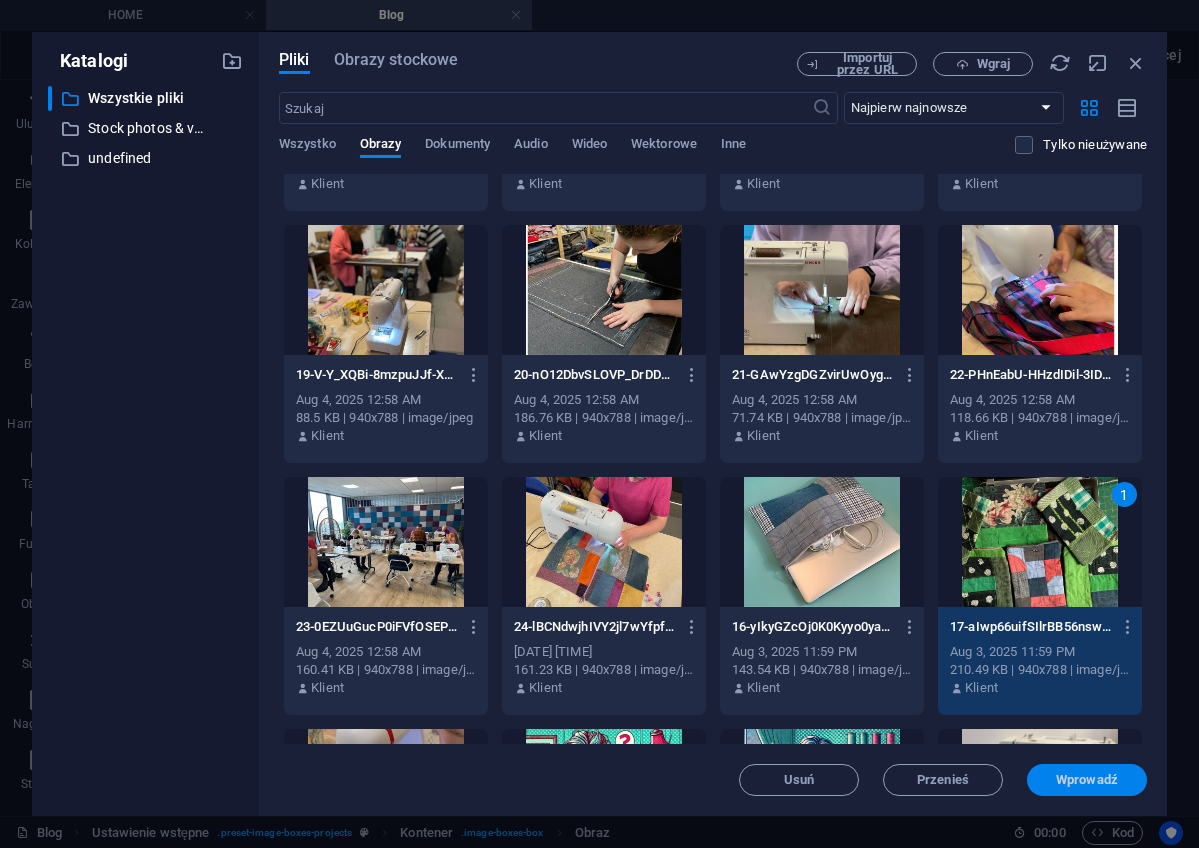 click on "Wprowadź" at bounding box center [1087, 780] 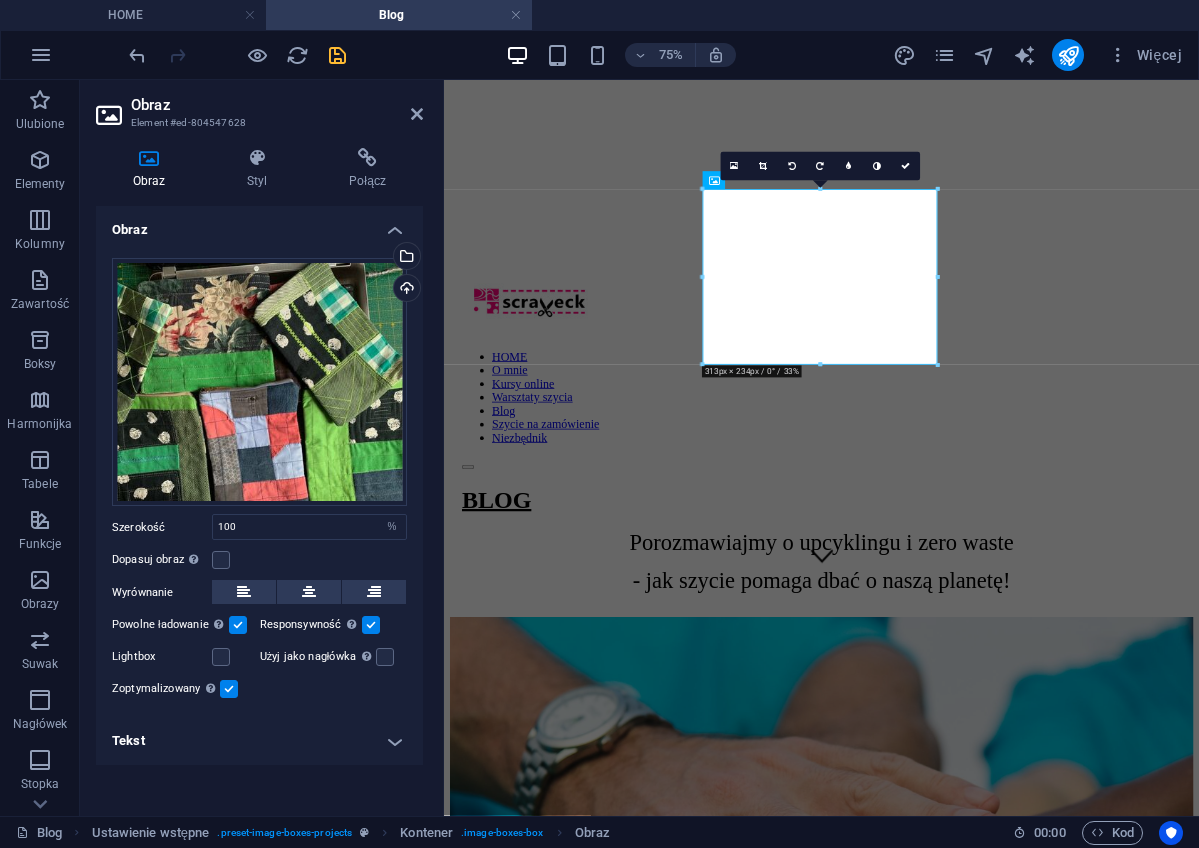 click at bounding box center (337, 55) 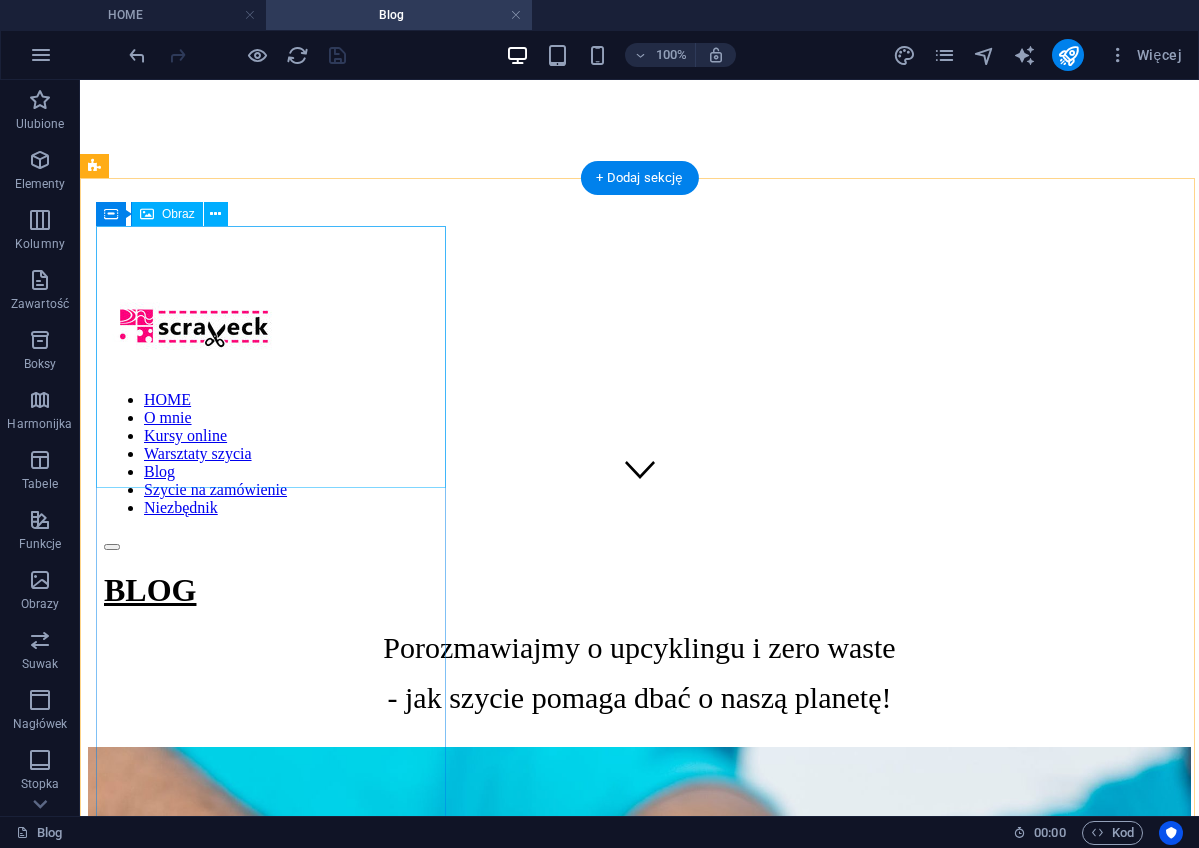 click at bounding box center [639, 1162] 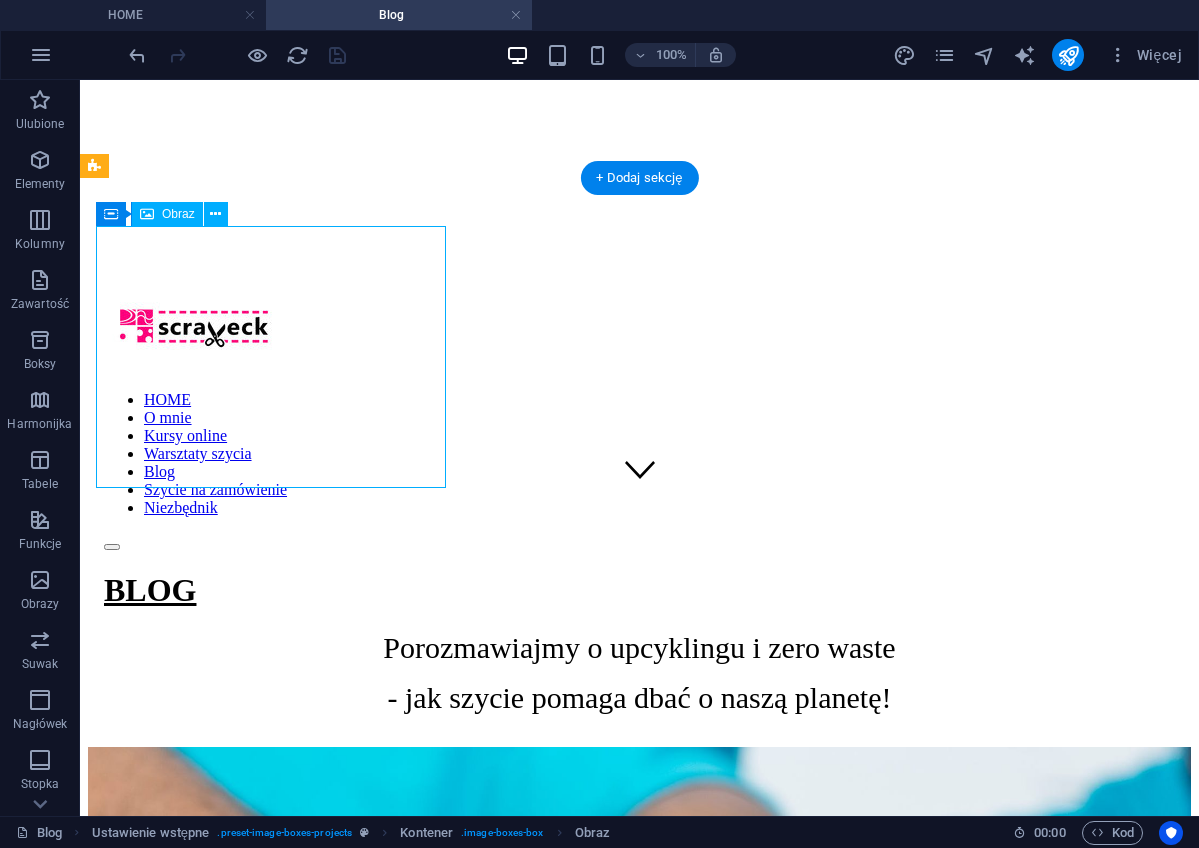click at bounding box center [639, 1162] 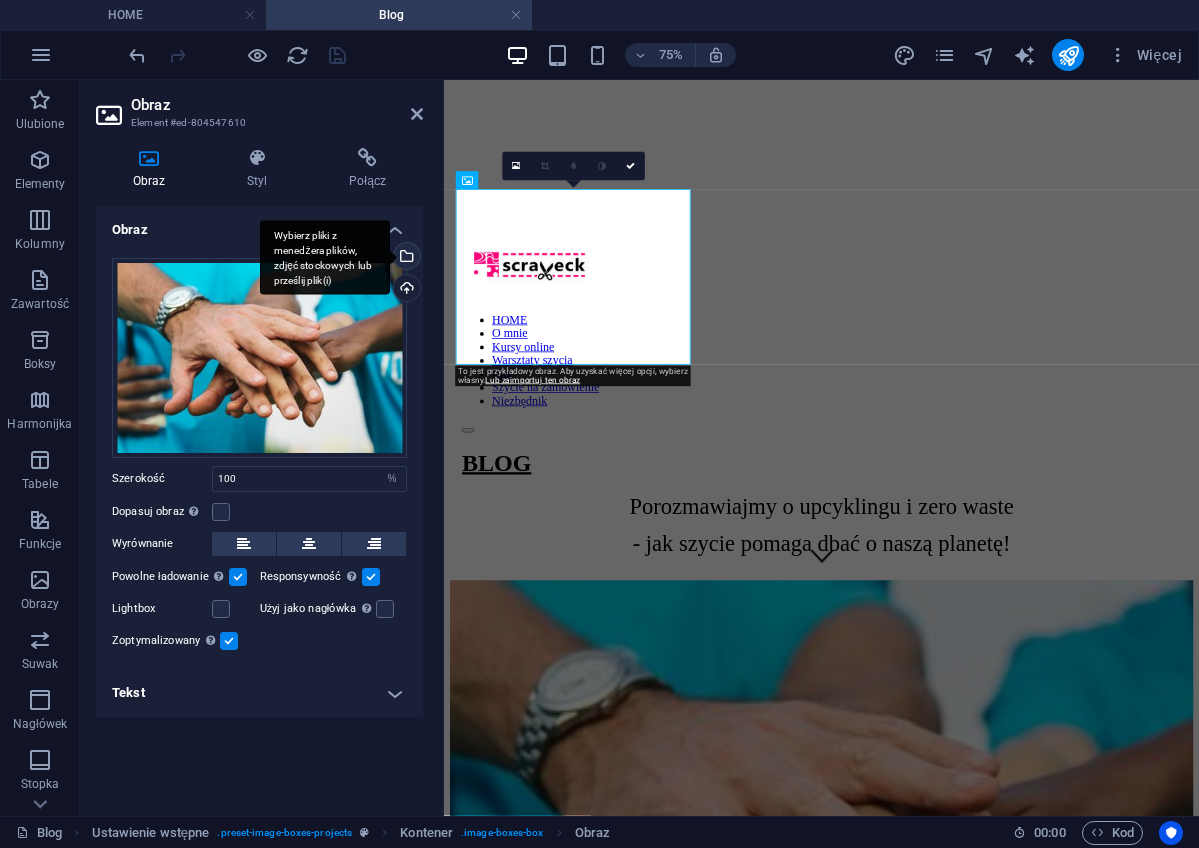 click on "Wybierz pliki z menedżera plików, zdjęć stockowych lub prześlij plik(i)" at bounding box center (405, 258) 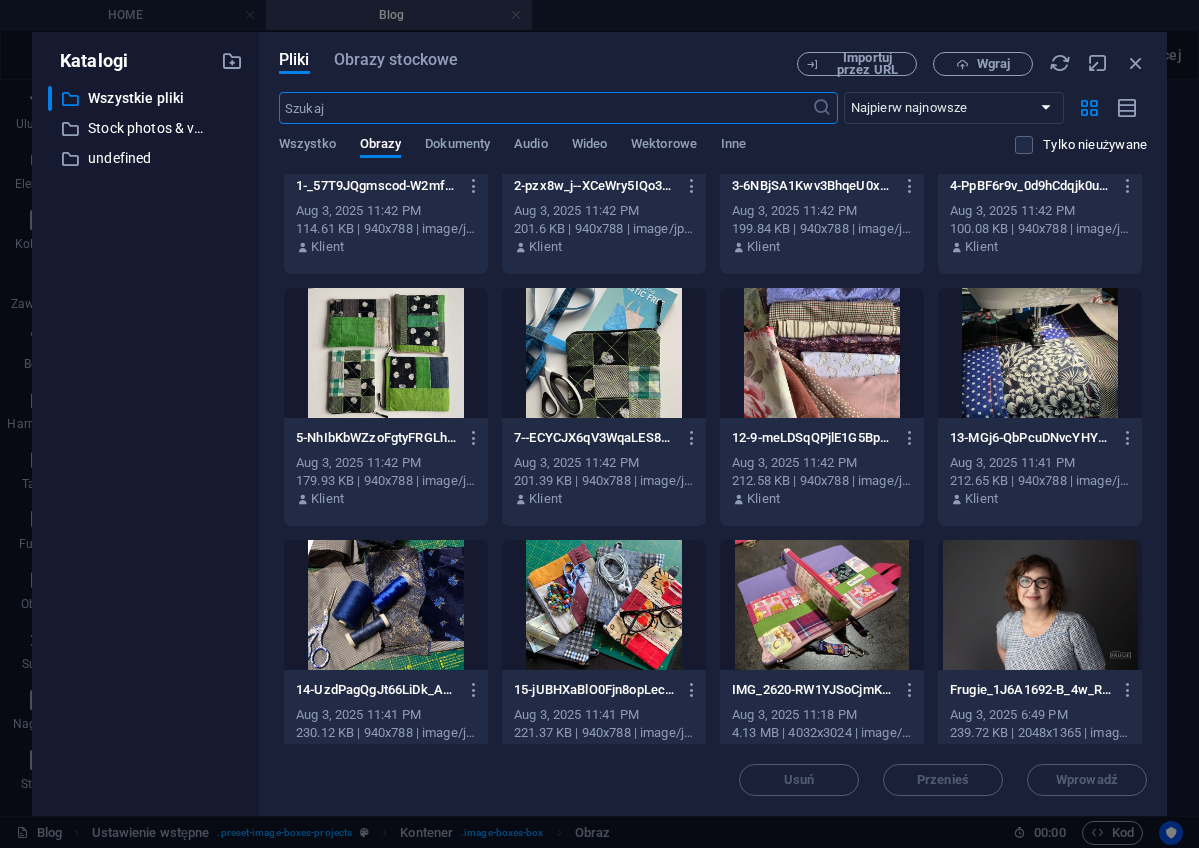 scroll, scrollTop: 2140, scrollLeft: 0, axis: vertical 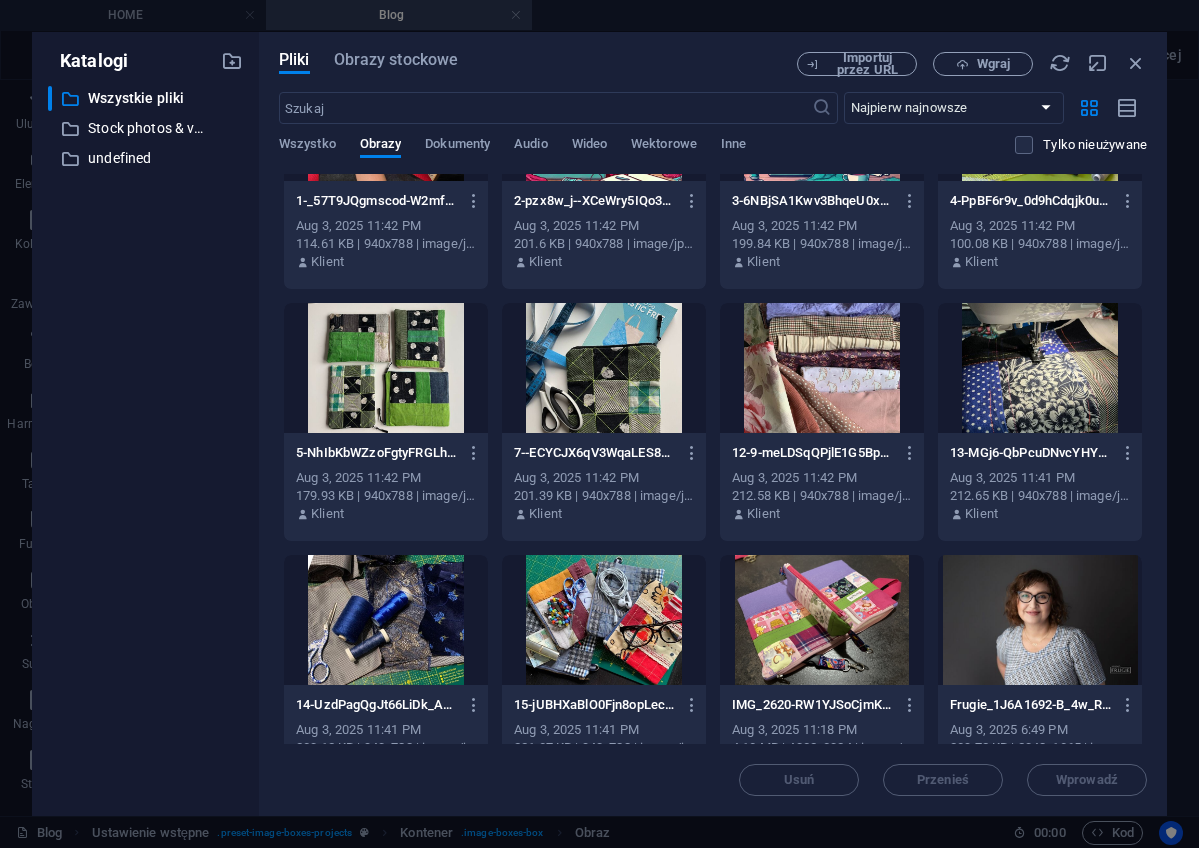 click at bounding box center (604, 620) 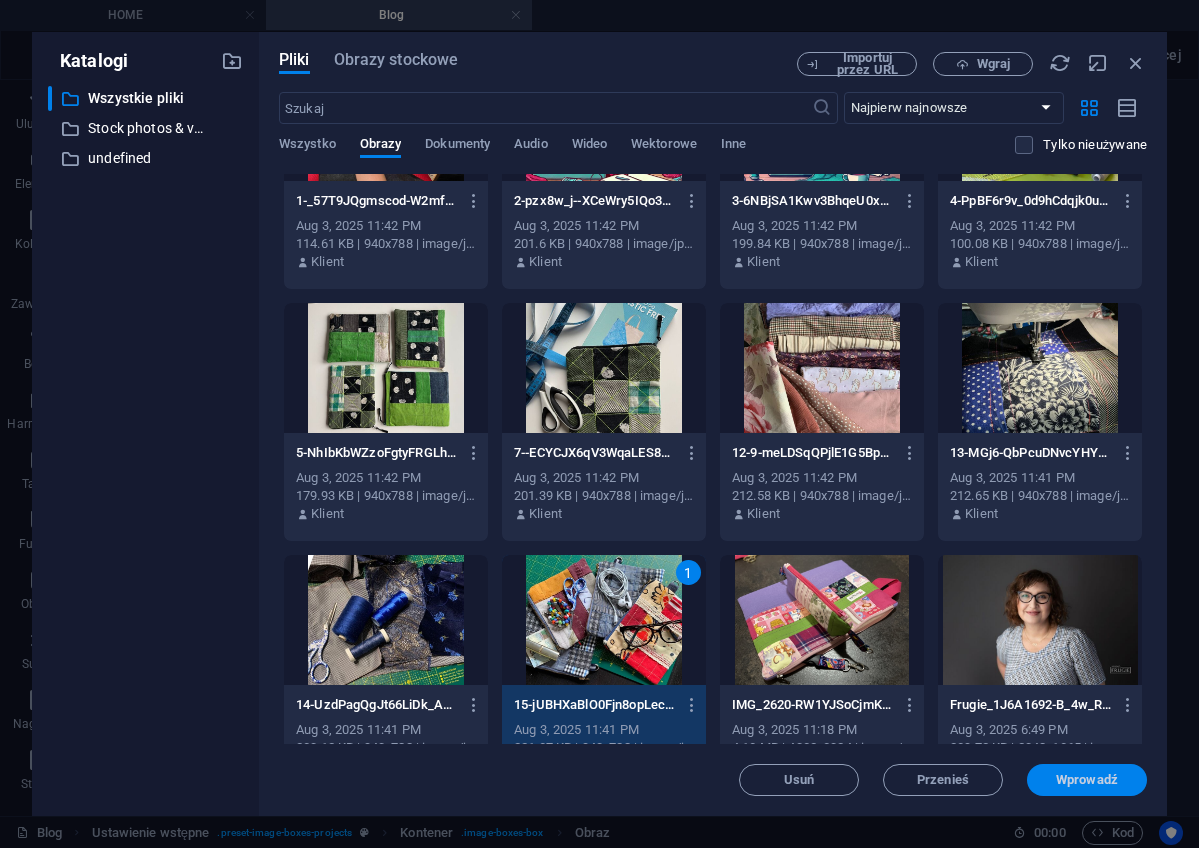 click on "Wprowadź" at bounding box center (1087, 780) 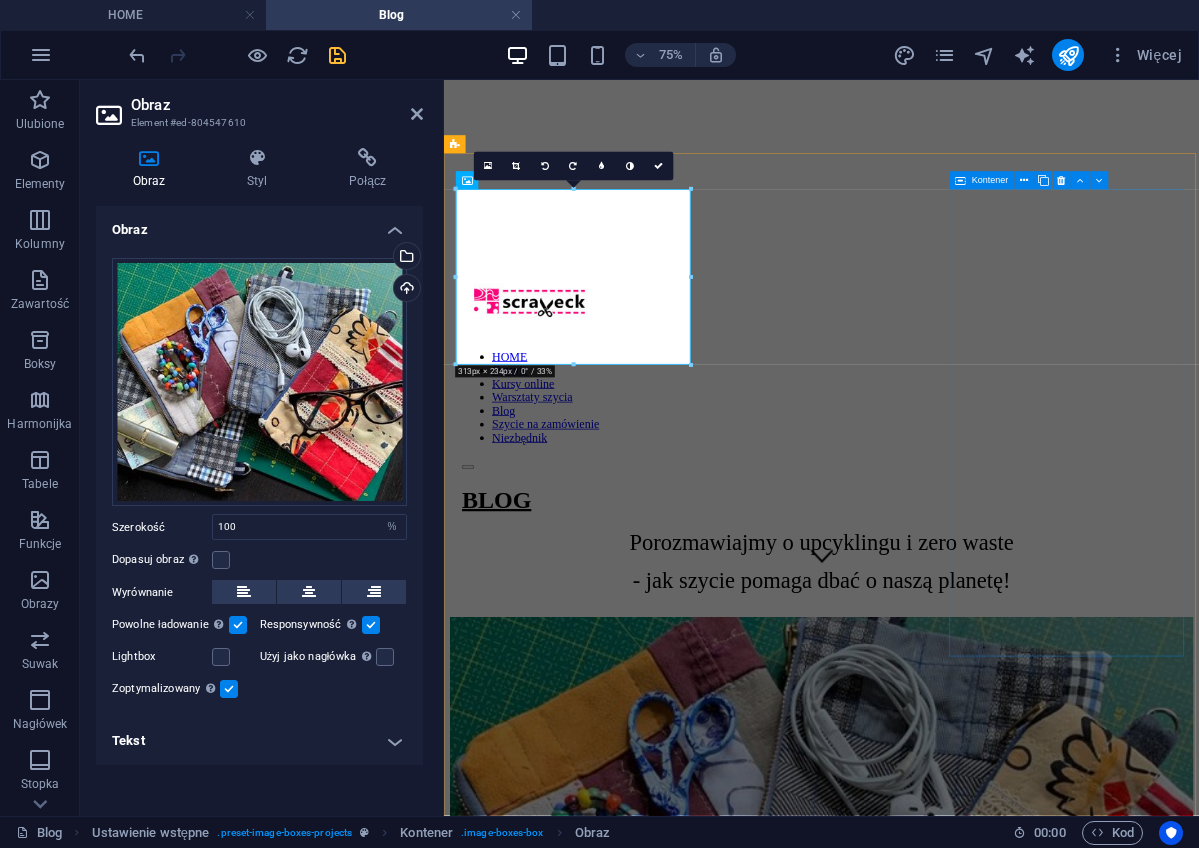 click on "Nie wyrzucaj! ODDAJ niepotrzebne lub zużyte tekstylia! Co zrobić z domowymi tekstyliami -  pościelą, obrusami, zasłonami, ścierkami, ręcznikami? To zwykle jest problem - szczególnie gdy są już zużyte, albo trochę podarte, lub mają jakieś zabrudzenia czy plamy.   Jak się ich ekologicznie pozbyć? Co zrobić gdy pomyślisz: oddam tkaniny, materiały...? I tu pojawiam się ja :) Czytaj wpis" at bounding box center [947, 3165] 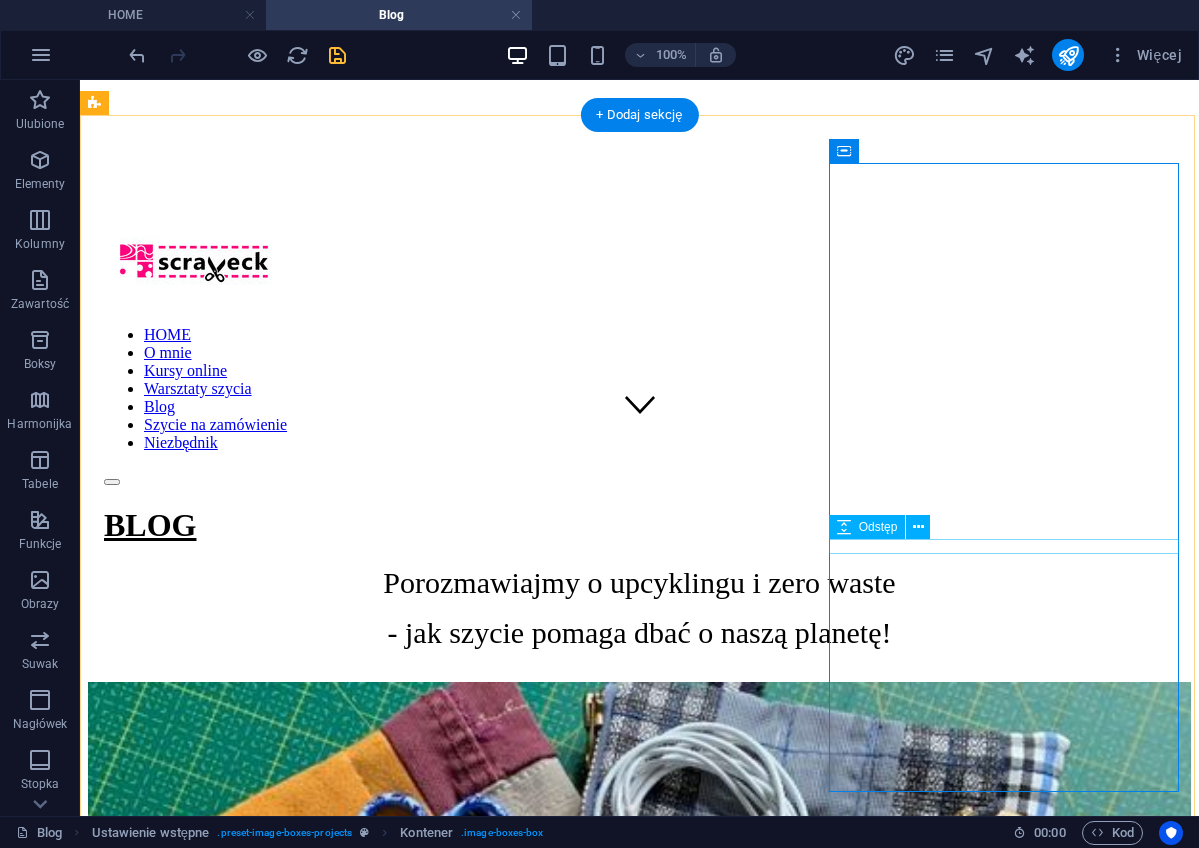 scroll, scrollTop: 383, scrollLeft: 0, axis: vertical 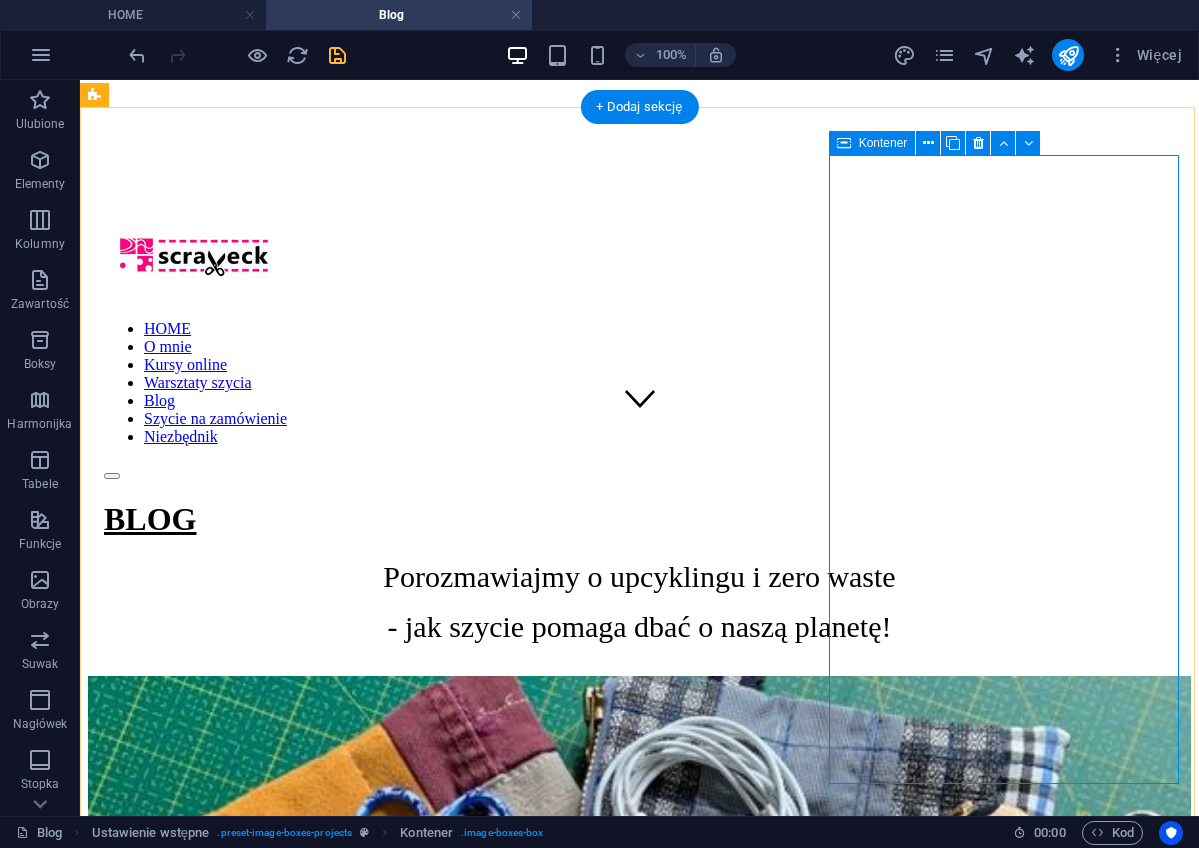 click on "Nie wyrzucaj! ODDAJ niepotrzebne lub zużyte tekstylia! Co zrobić z domowymi tekstyliami -  pościelą, obrusami, zasłonami, ścierkami, ręcznikami? To zwykle jest problem - szczególnie gdy są już zużyte, albo trochę podarte, lub mają jakieś zabrudzenia czy plamy.   Jak się ich ekologicznie pozbyć? Co zrobić gdy pomyślisz: oddam tkaniny, materiały...? I tu pojawiam się ja :) Czytaj wpis" at bounding box center (639, 3254) 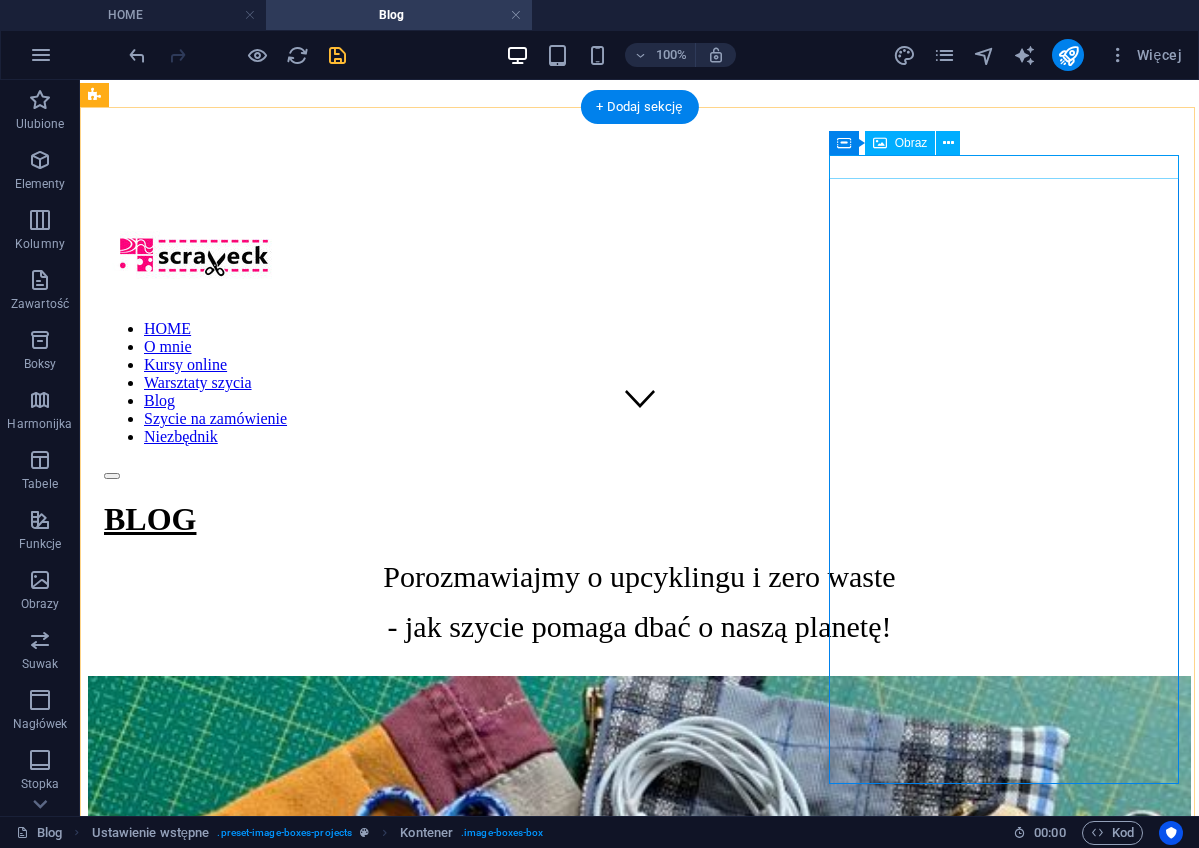 click on "Obraz" at bounding box center (911, 143) 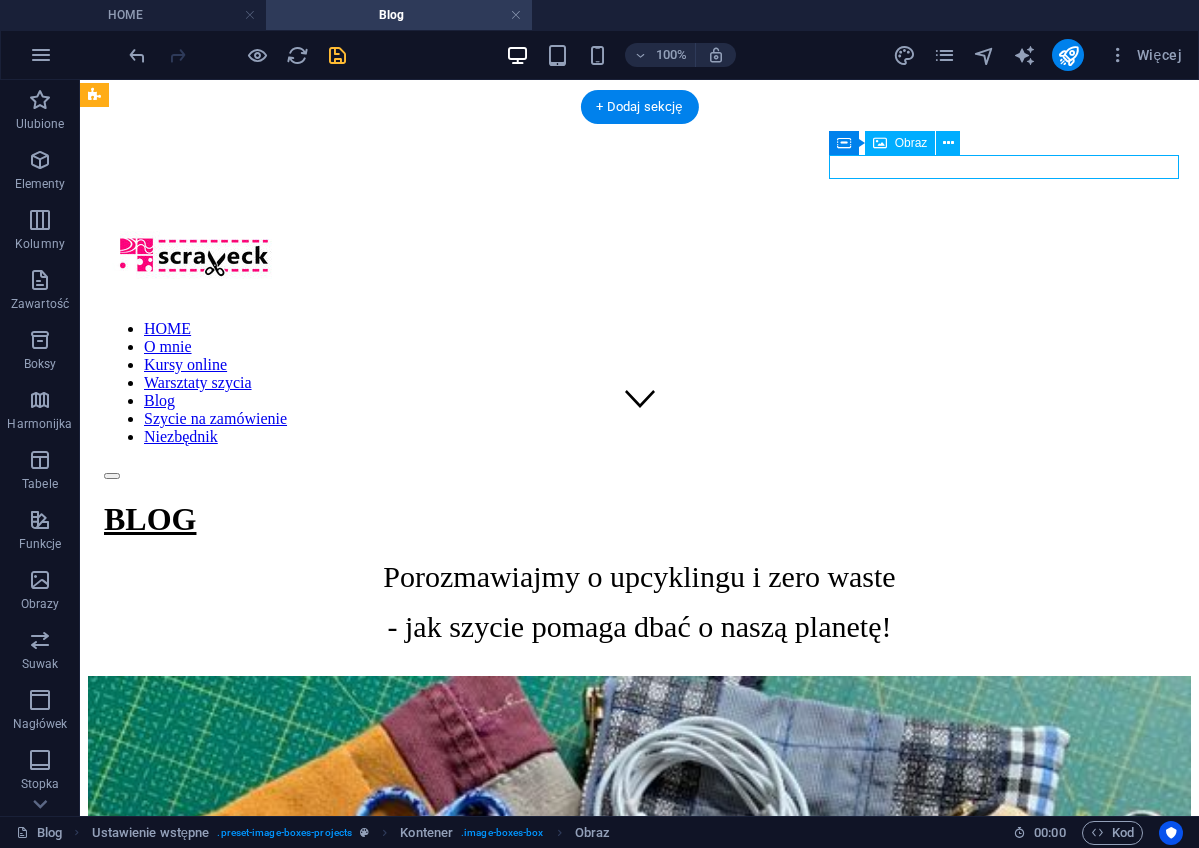 click on "Obraz" at bounding box center (911, 143) 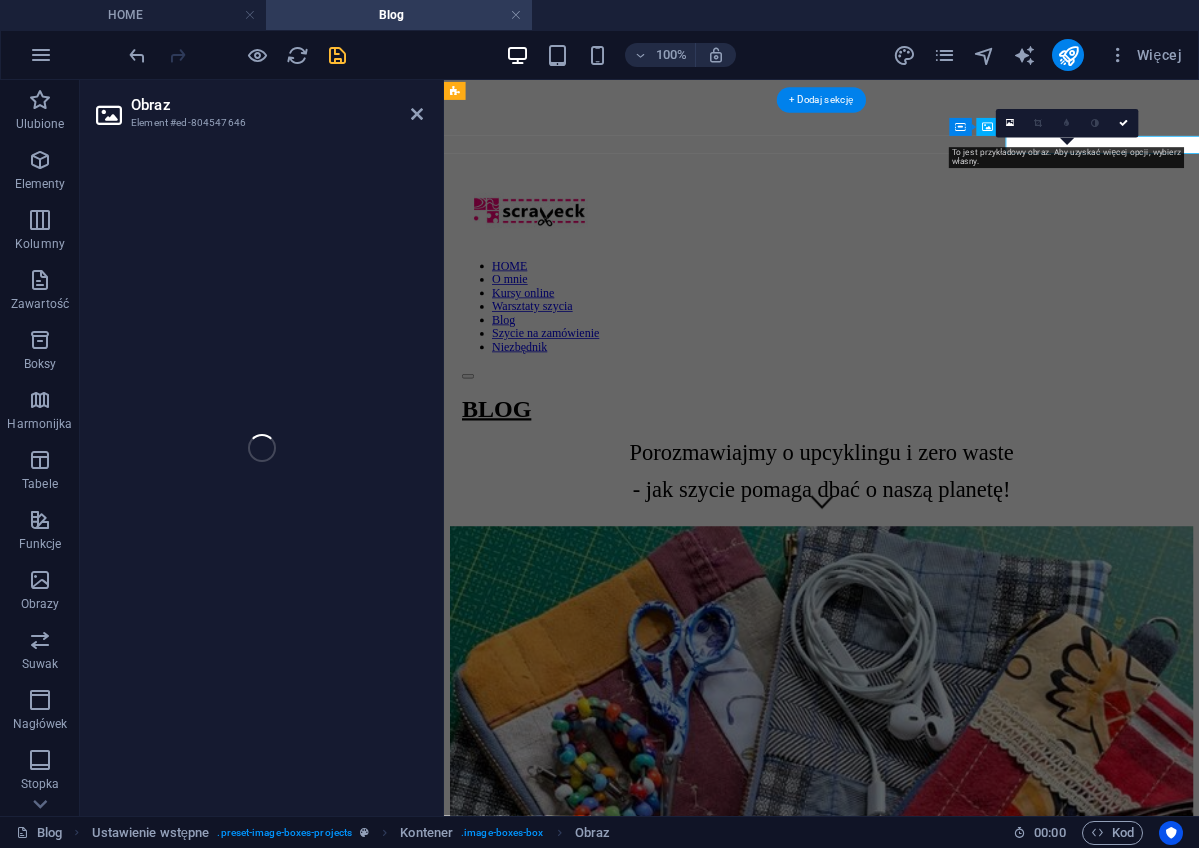 select on "%" 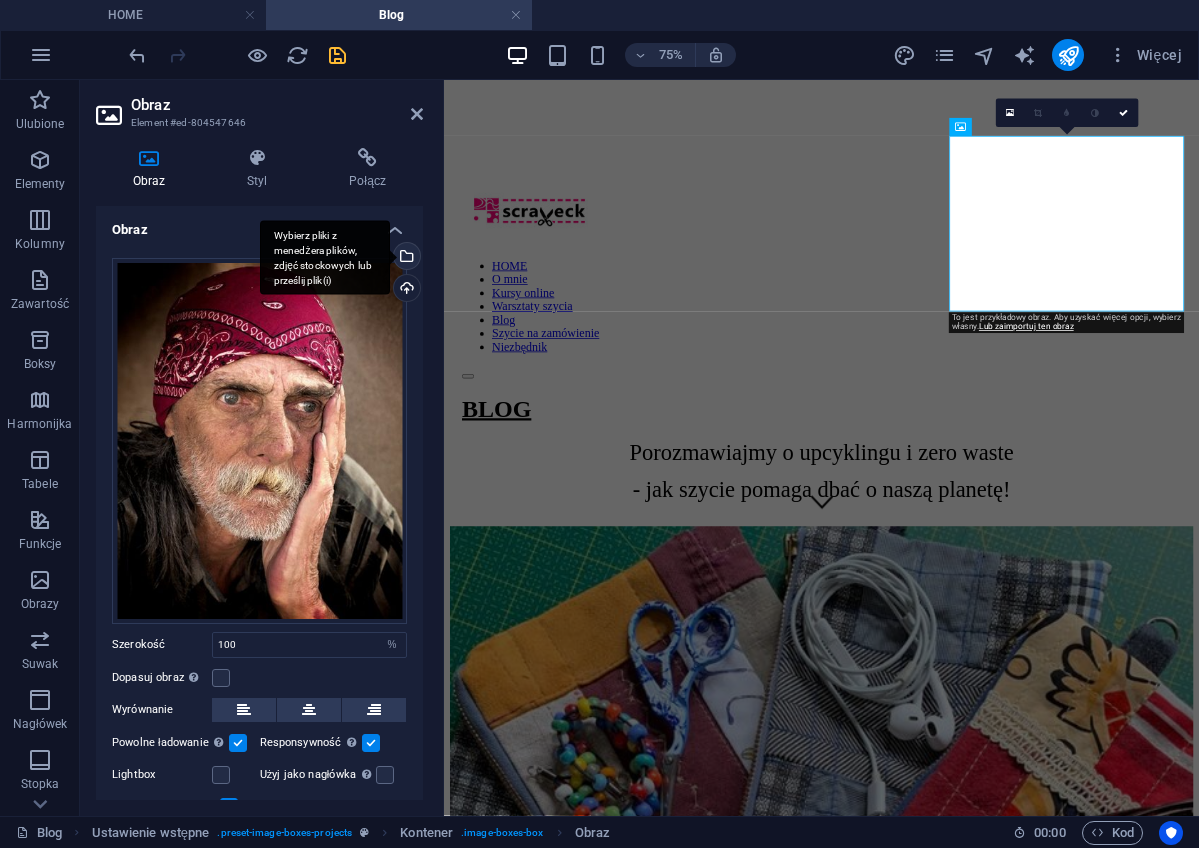 click on "Wybierz pliki z menedżera plików, zdjęć stockowych lub prześlij plik(i)" at bounding box center [405, 258] 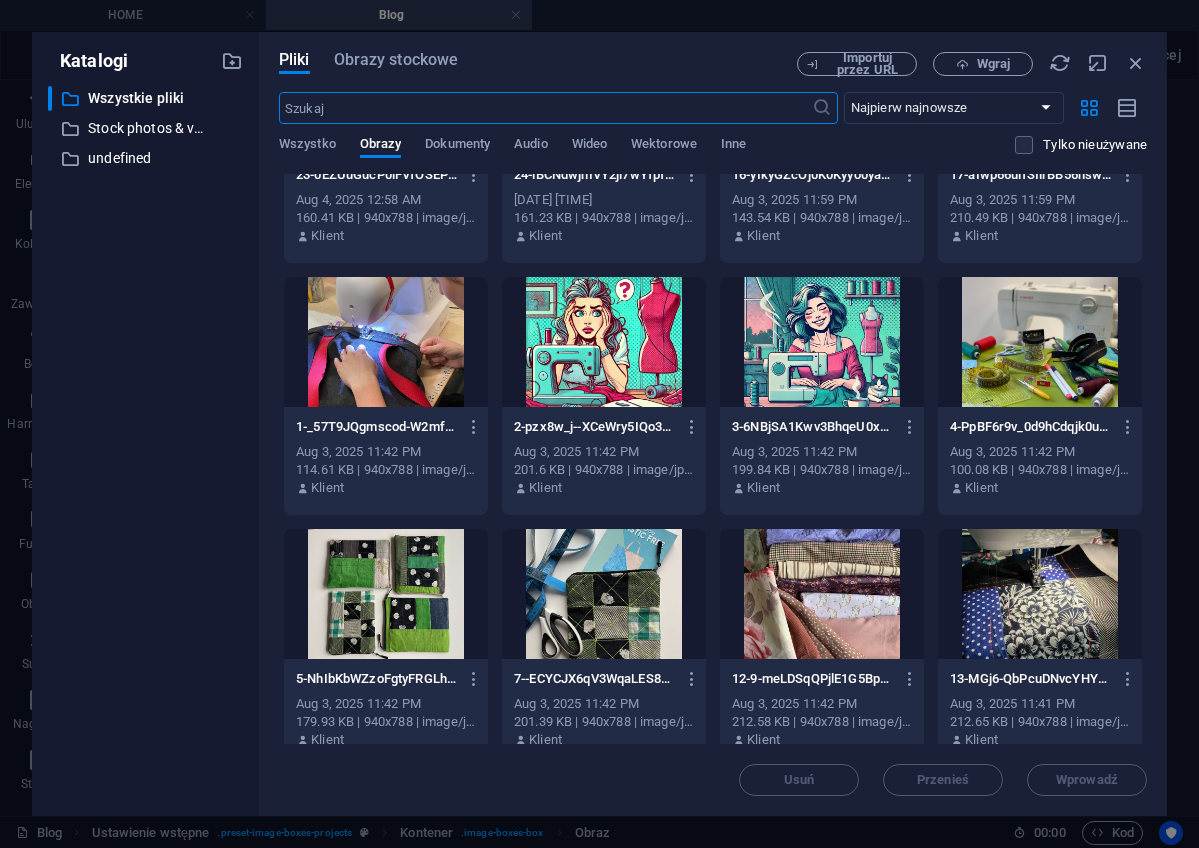 scroll, scrollTop: 2025, scrollLeft: 0, axis: vertical 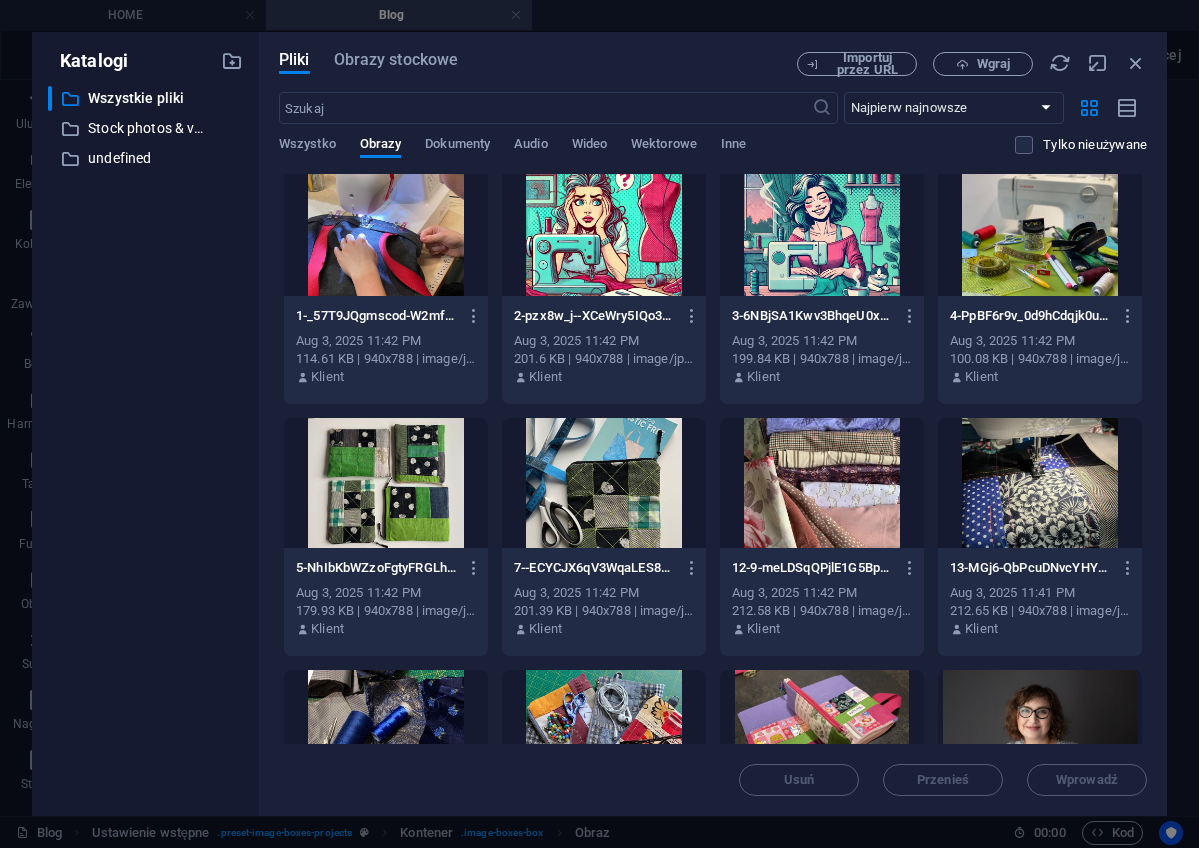 click at bounding box center [822, 483] 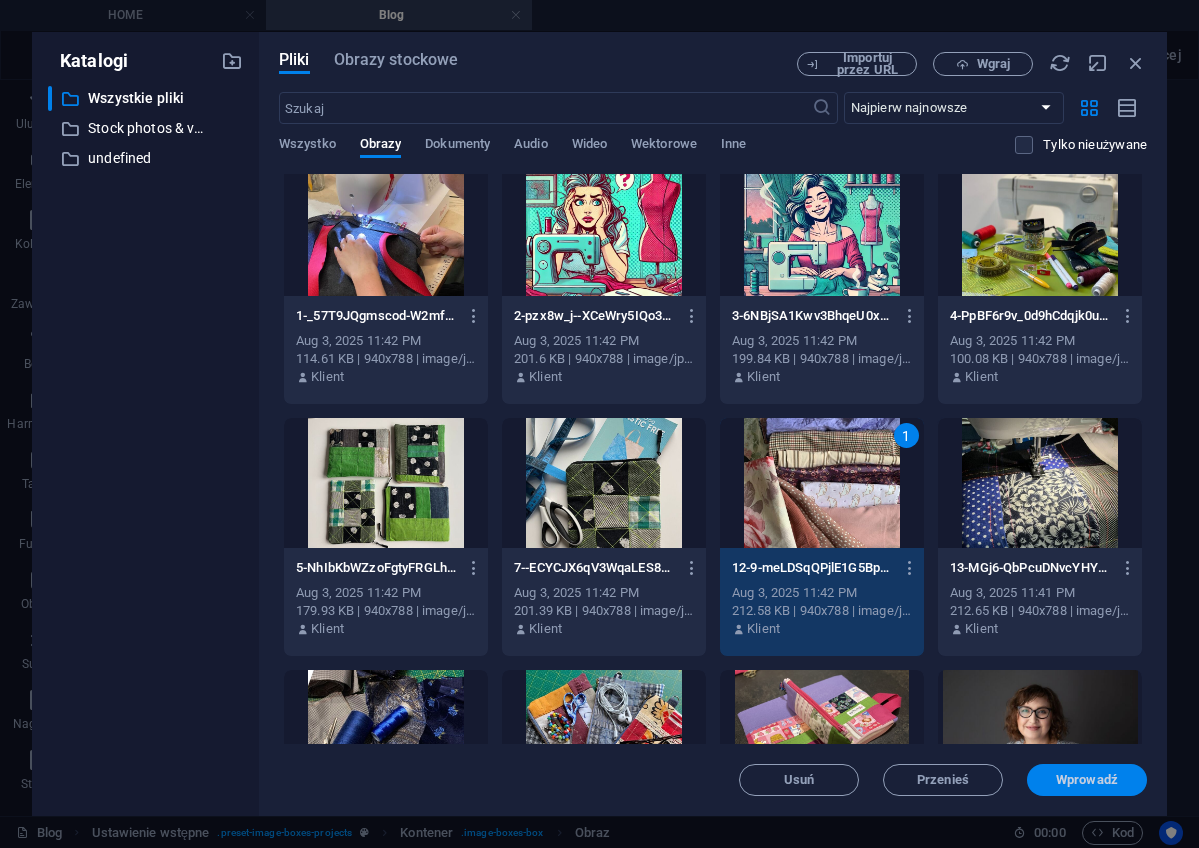 click on "Wprowadź" at bounding box center (1087, 780) 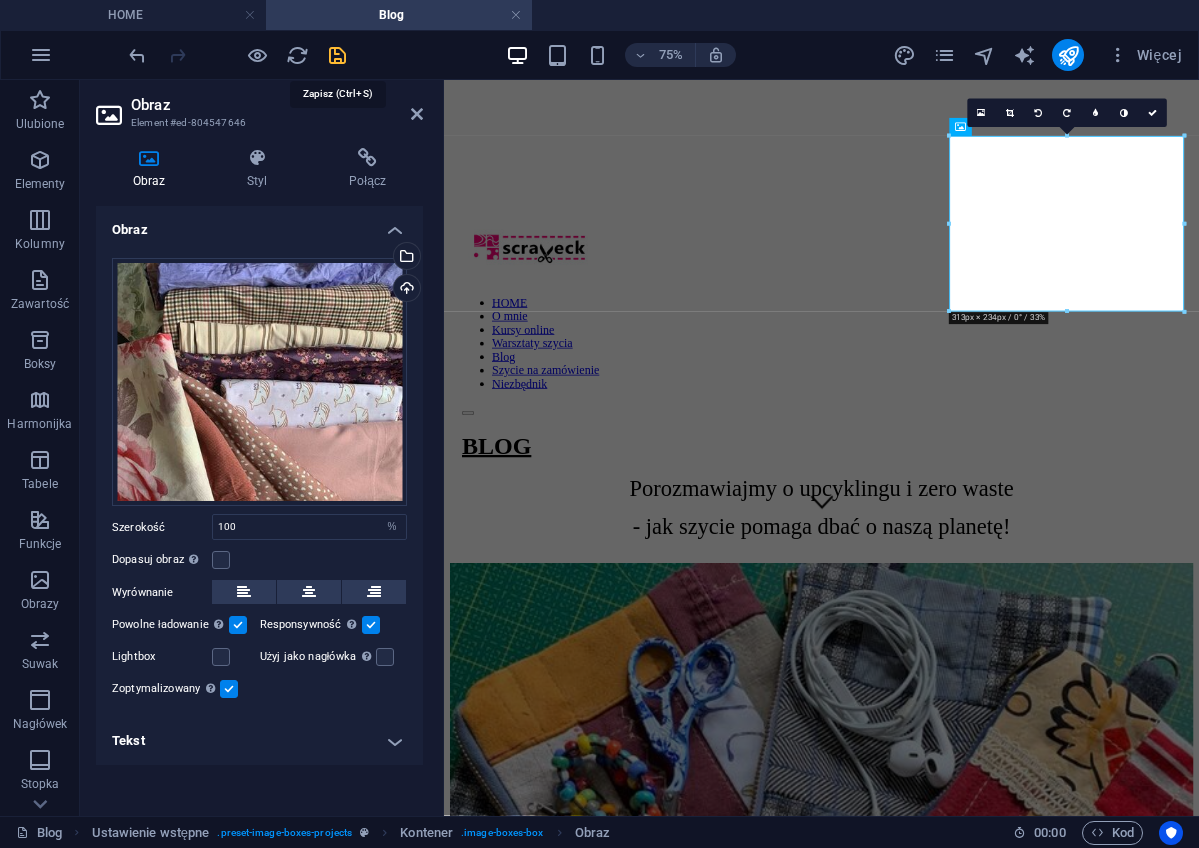 click at bounding box center [337, 55] 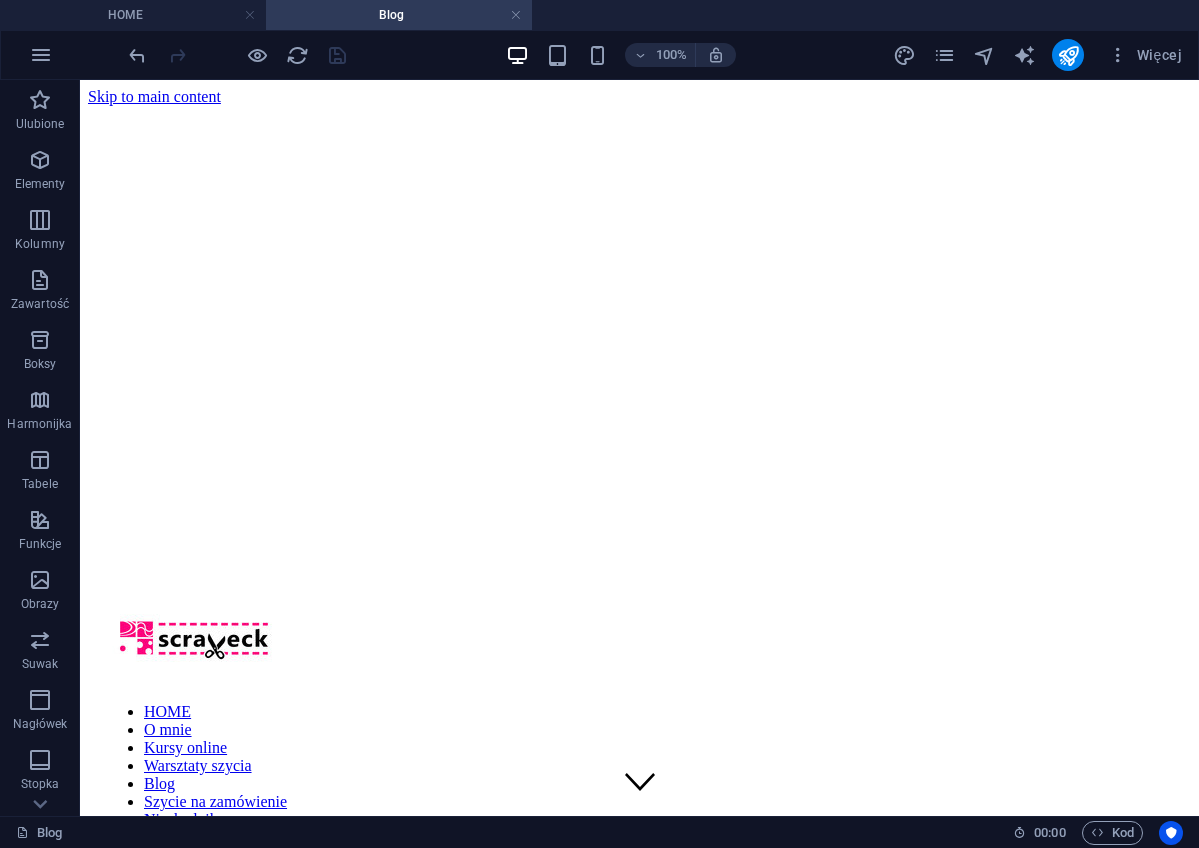 scroll, scrollTop: 0, scrollLeft: 0, axis: both 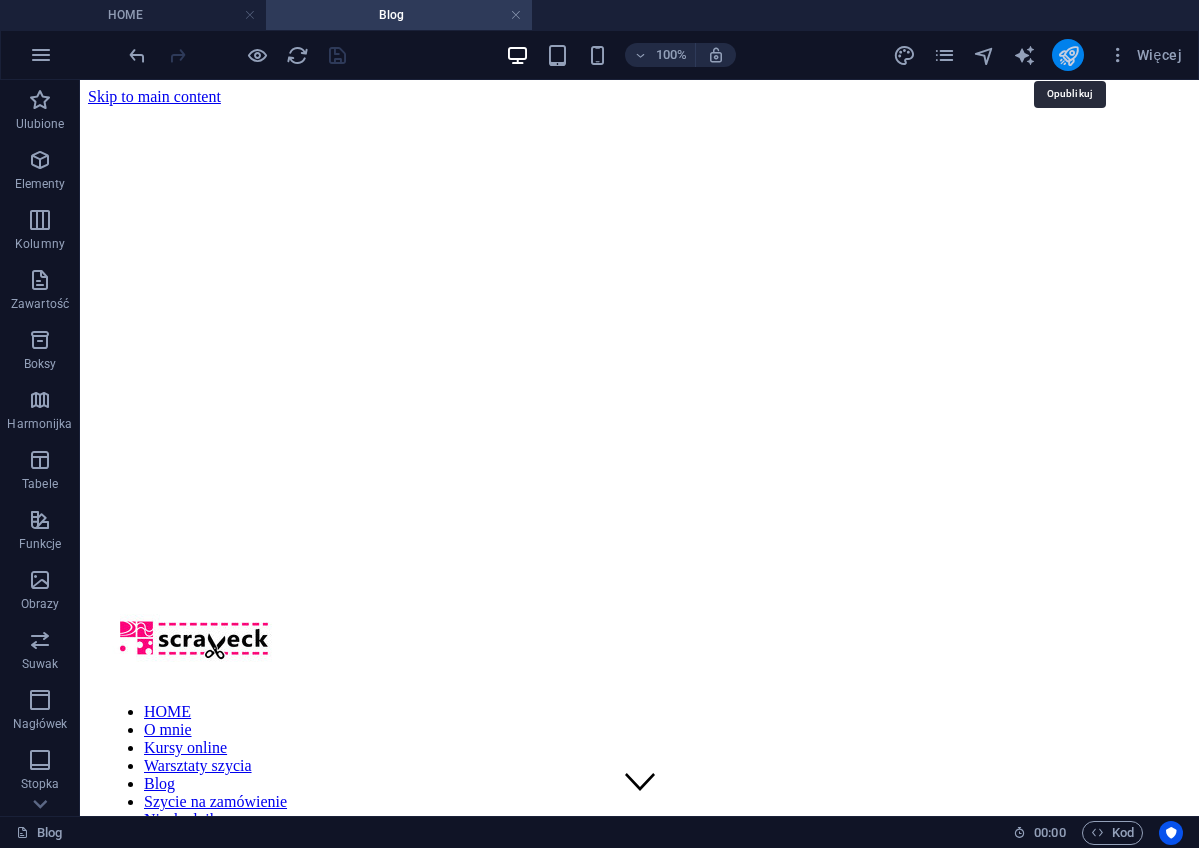 click at bounding box center [1068, 55] 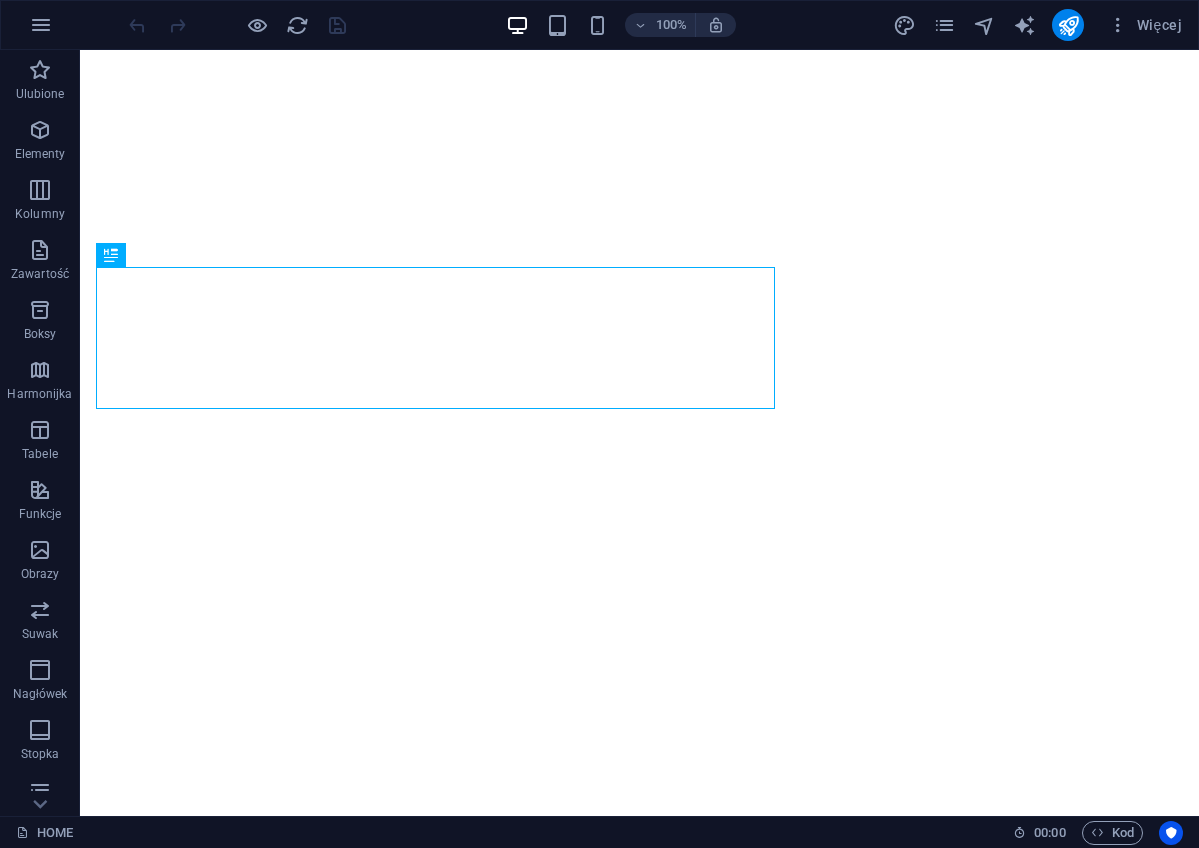 scroll, scrollTop: 0, scrollLeft: 0, axis: both 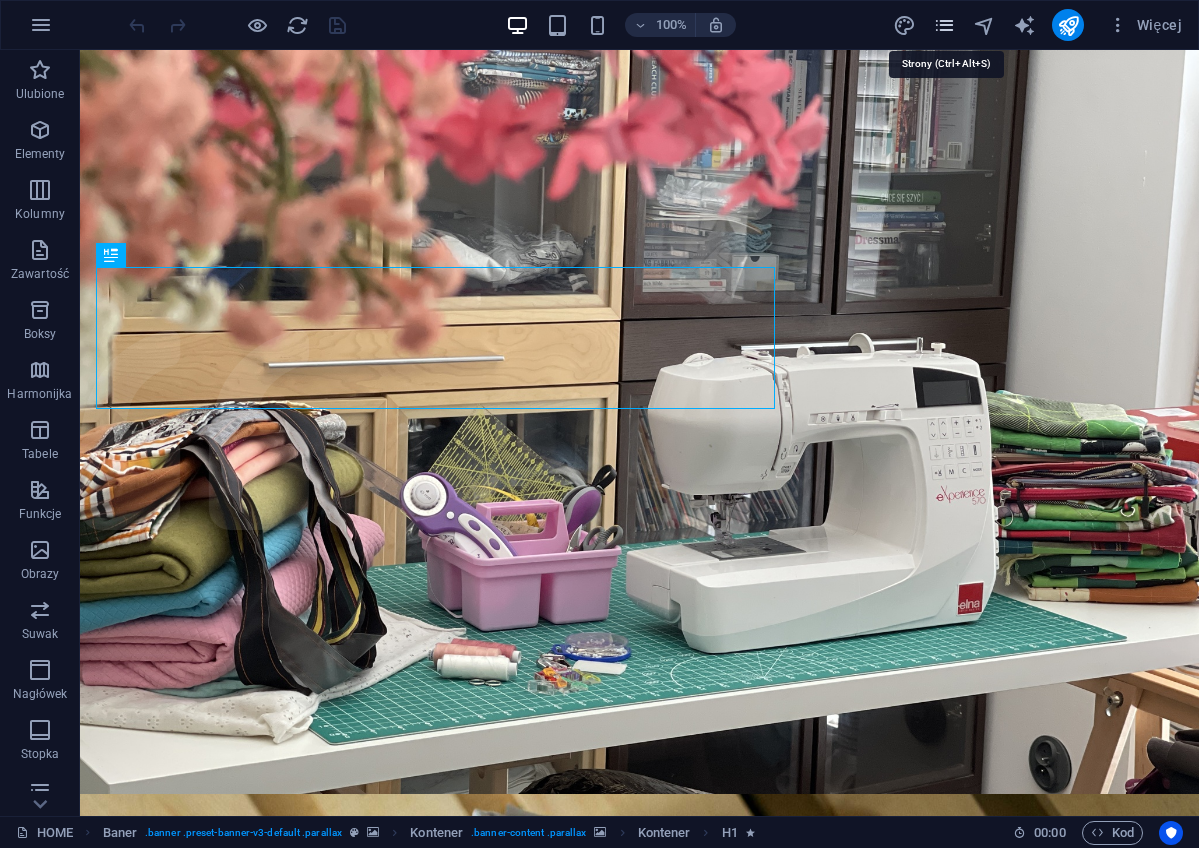 click at bounding box center [944, 25] 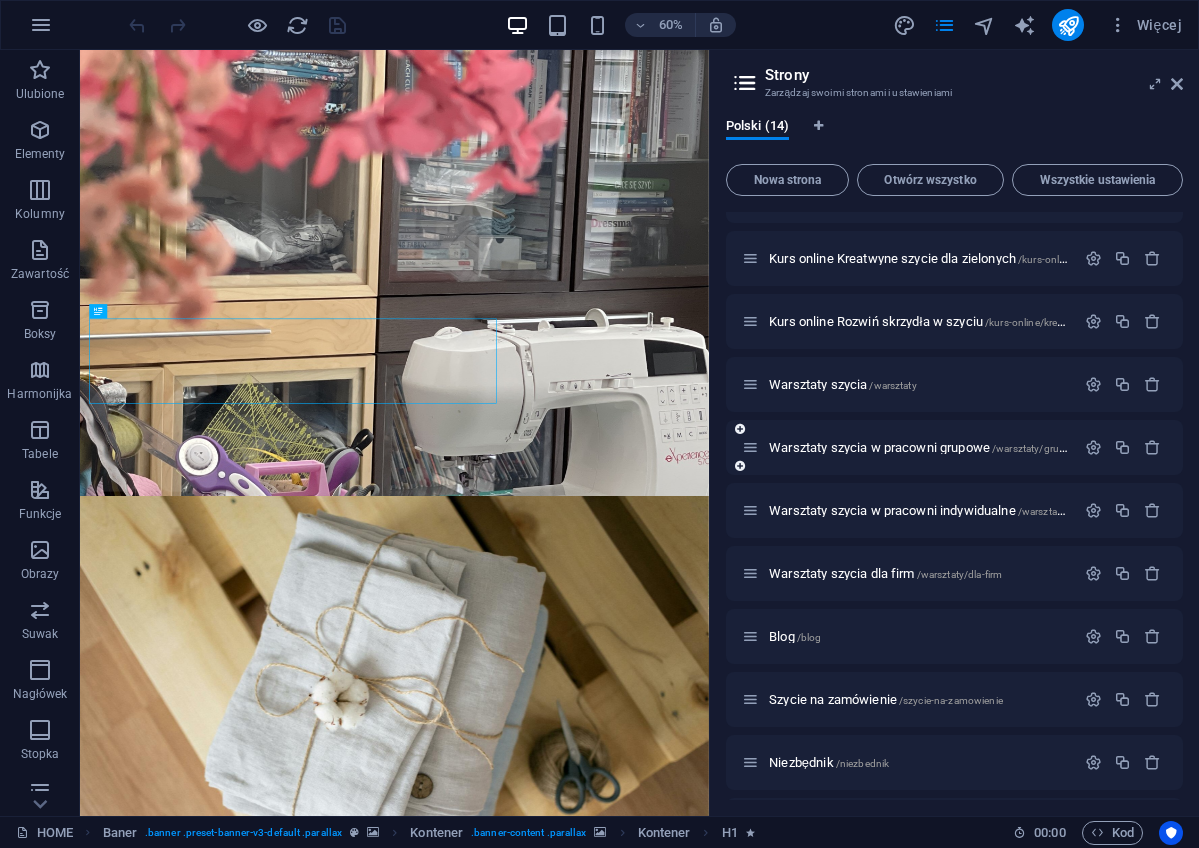 scroll, scrollTop: 176, scrollLeft: 0, axis: vertical 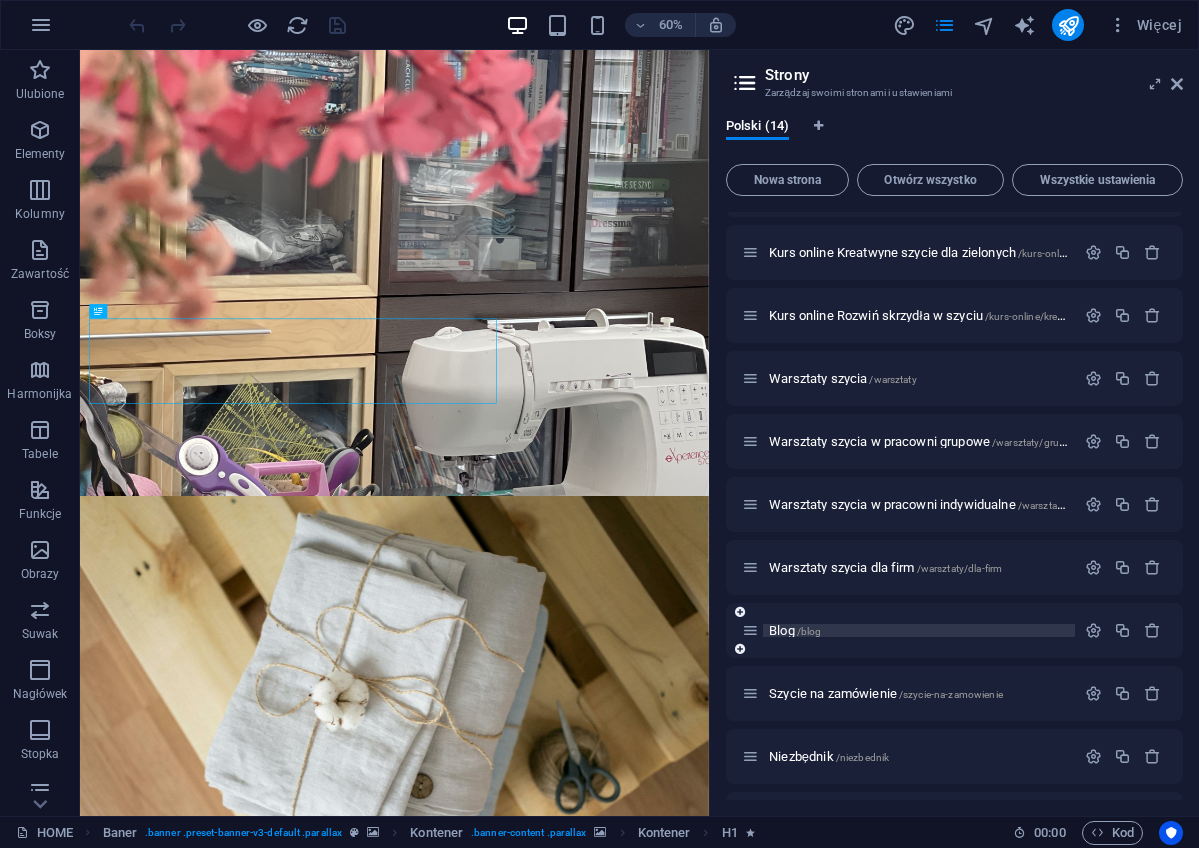 click on "Blog /blog" at bounding box center (795, 630) 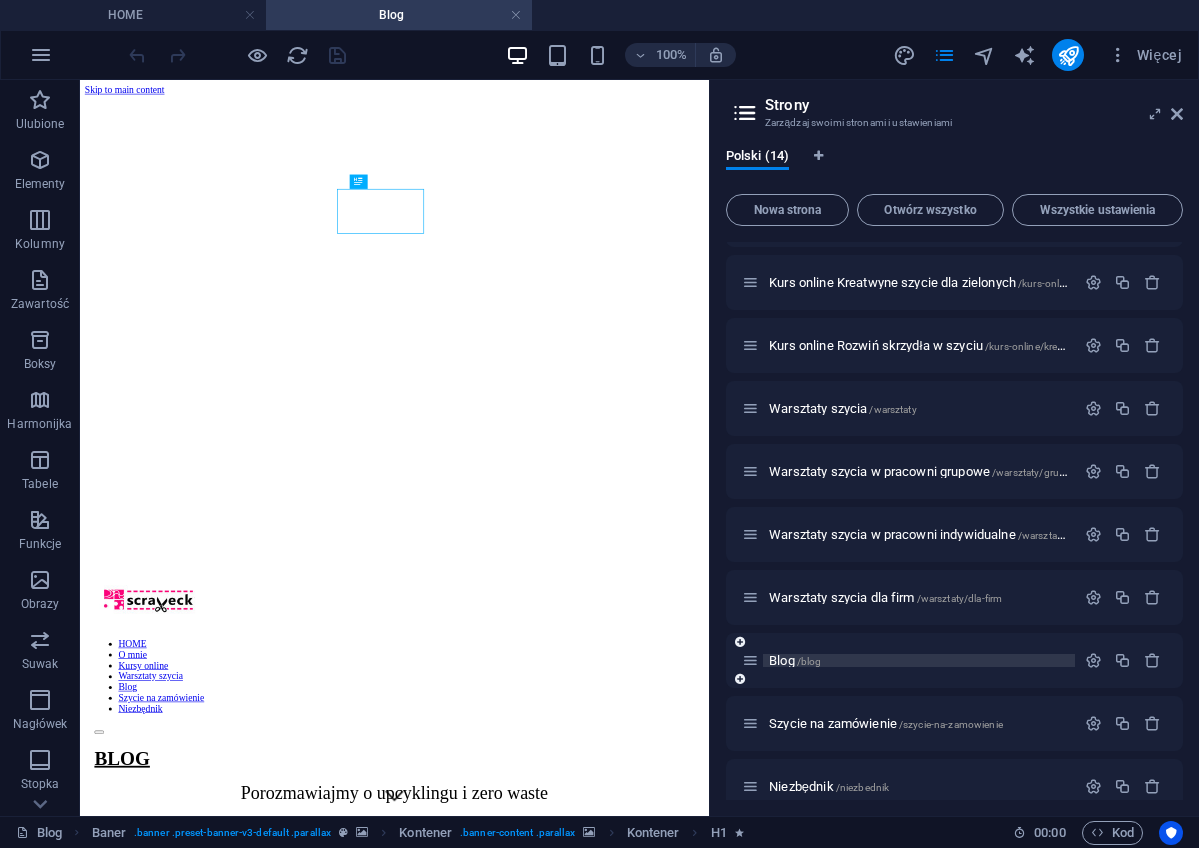 scroll, scrollTop: 0, scrollLeft: 0, axis: both 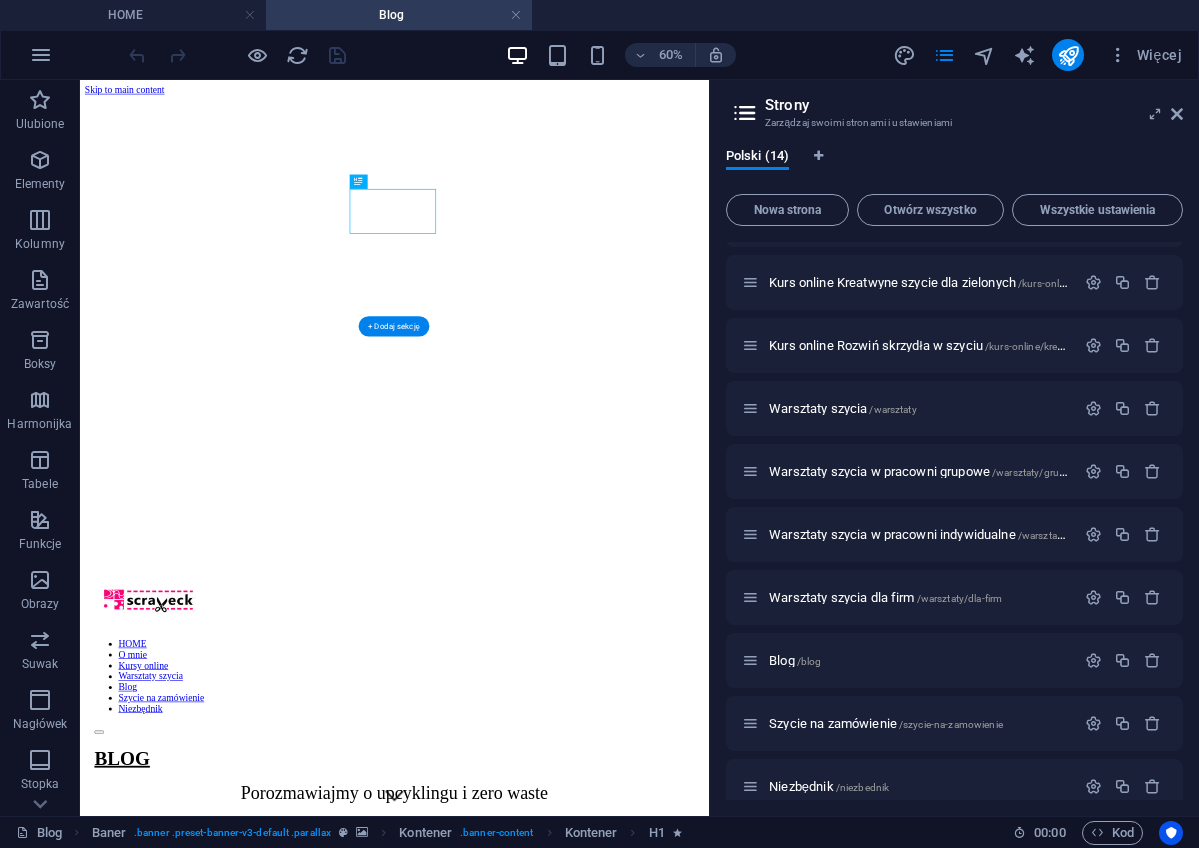 click on "Czytaj wpis" at bounding box center [604, 4310] 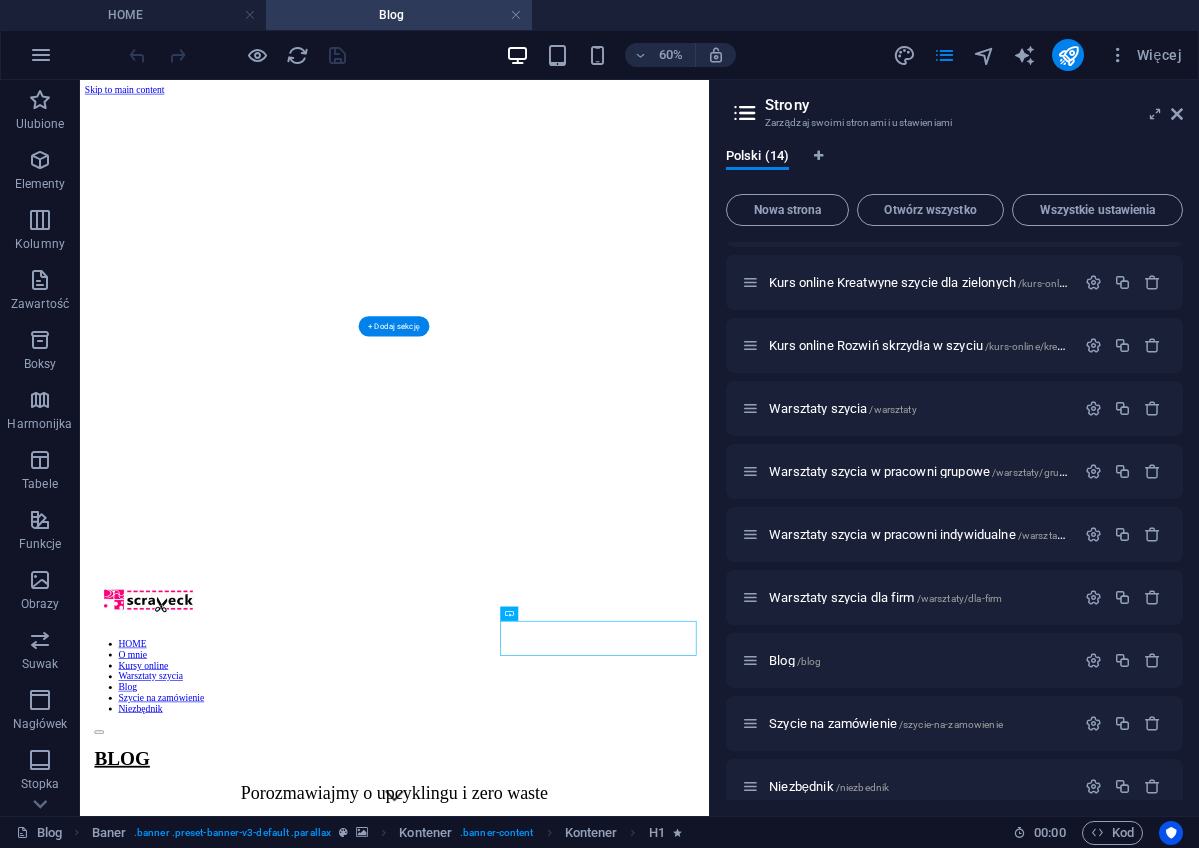 click on "Czytaj wpis" at bounding box center (604, 4310) 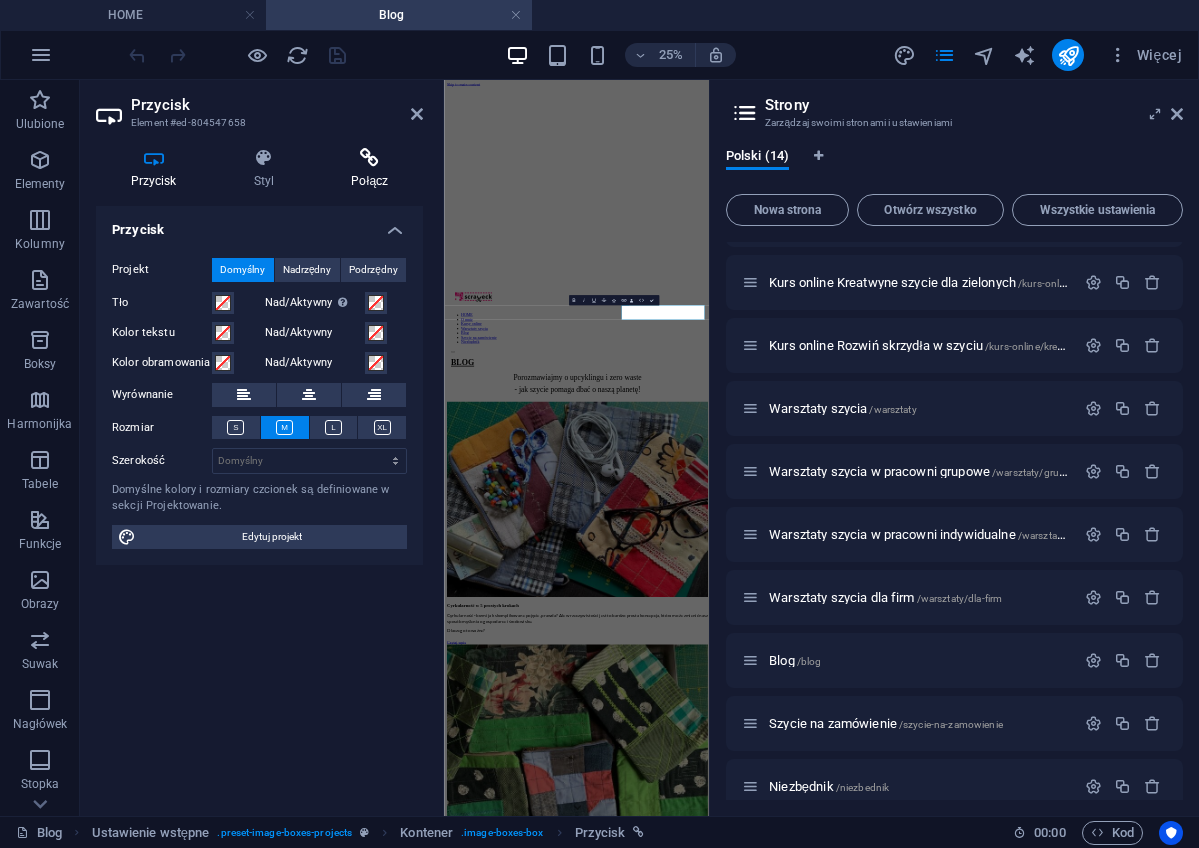 click at bounding box center [370, 158] 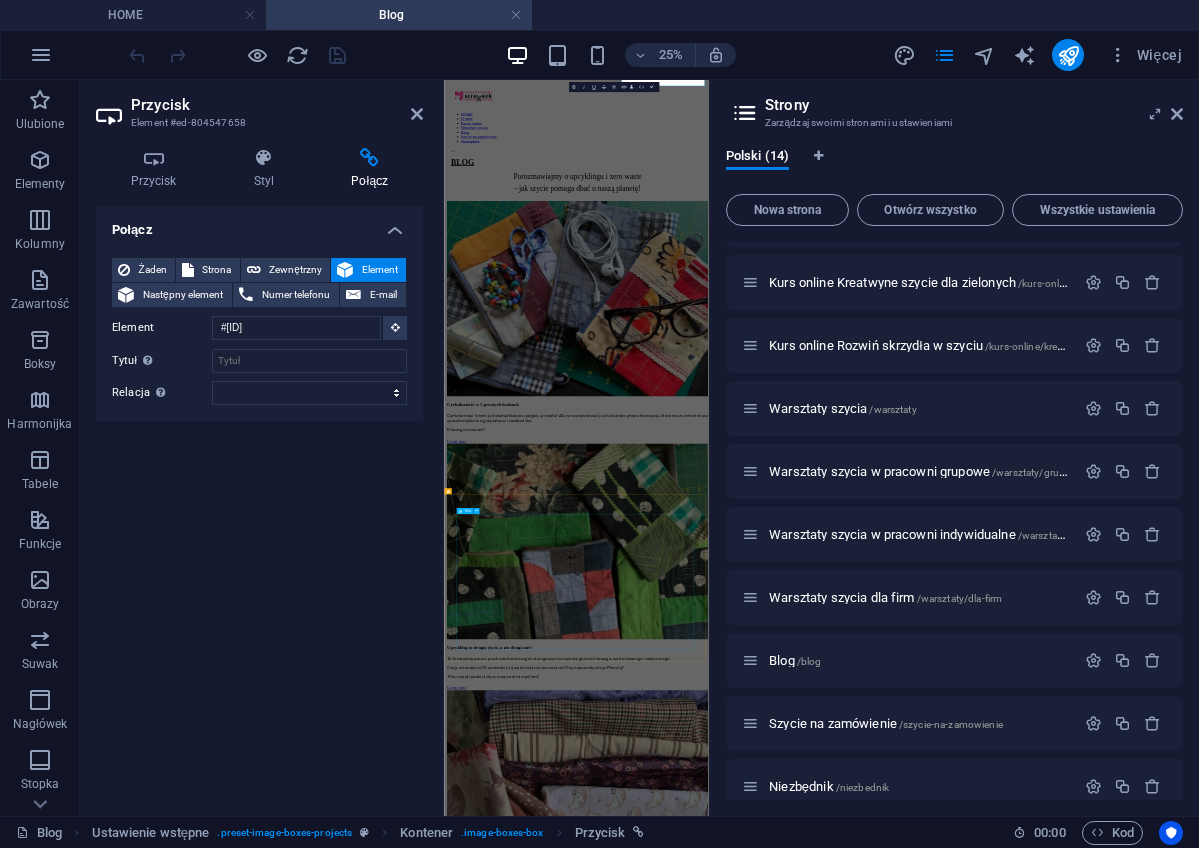 scroll, scrollTop: 941, scrollLeft: 0, axis: vertical 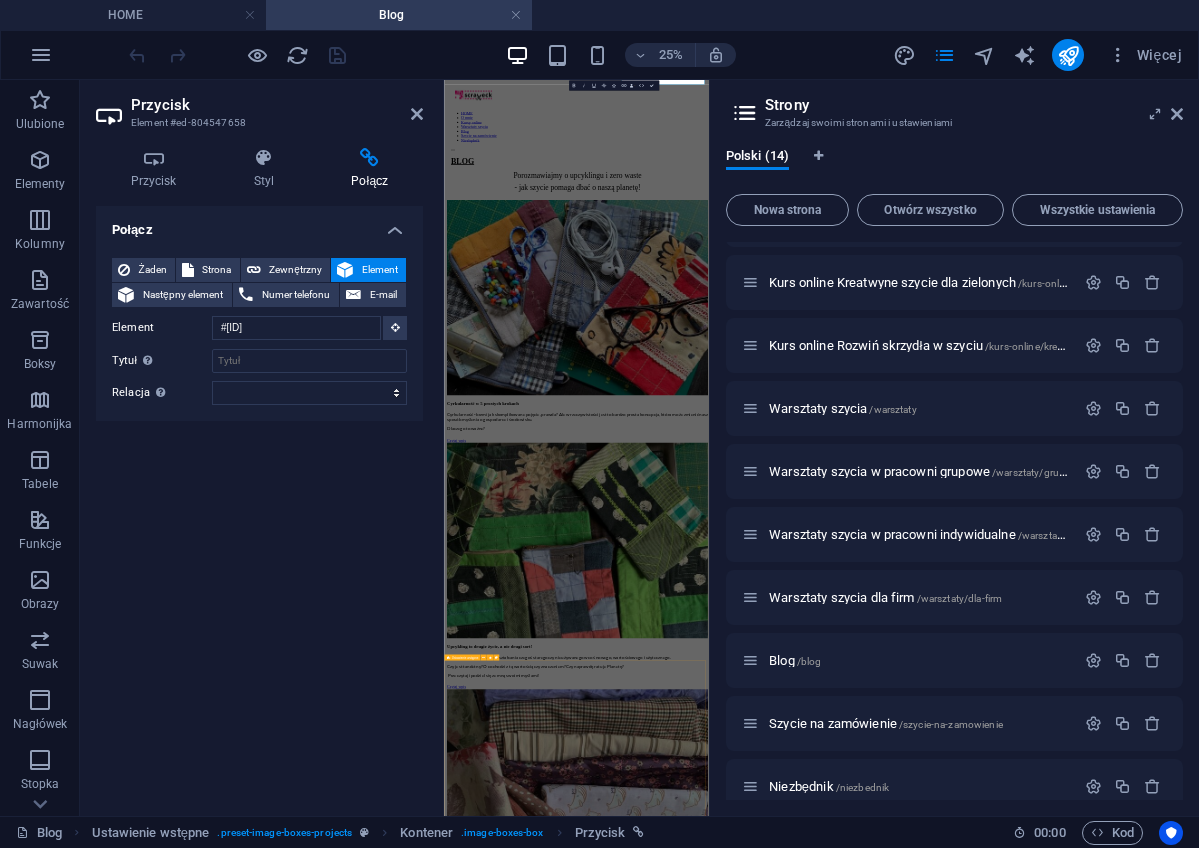 click on "Nie wyrzucaj! ODDAJ niepotrzebne lub zużyte tekstylia! Daj drugie życie   domowym tekstylim . Dobrze wiesz, że Twoje  ubrania  - nawet jeśli są juz niemodne, za duże lub za małe - mogą być ponownie wykorzystane. Jest wiele miejsc gdzie możesz je po prostu sprzedać lub oddać do dalszego obiegu. Pamiętaj, że powinny być one w dobrym stanie, aby nowym użytkownikom mogły dalej służyć. A co zrobić z domowymi tekstyliami -  pościelą, obrusami, zasłonami, ścierkami, ręcznikami czy firankami ?    Takimi nieużywanymi, niemodnymi, niepotrzebnymi - najczęściej leżą gdzież na dnie szafy i... zajmują miejsce. Największy problem pojawia się gdy masz takie tekstylia, ale są już  zużyte , albo trochę  podarte , lub mają jakieś  zabrudzenia czy plamy ? Raczej nie będziesz tracić swojego czasu na naprawianie ich przed oddaniem, prawda? A takie tekstylia można z powodzeniem ponownie wykorzystać!   Warsztaty szycia upcyklingowego  - pokaże Ci moje sposoby!         J   )." at bounding box center (974, 8793) 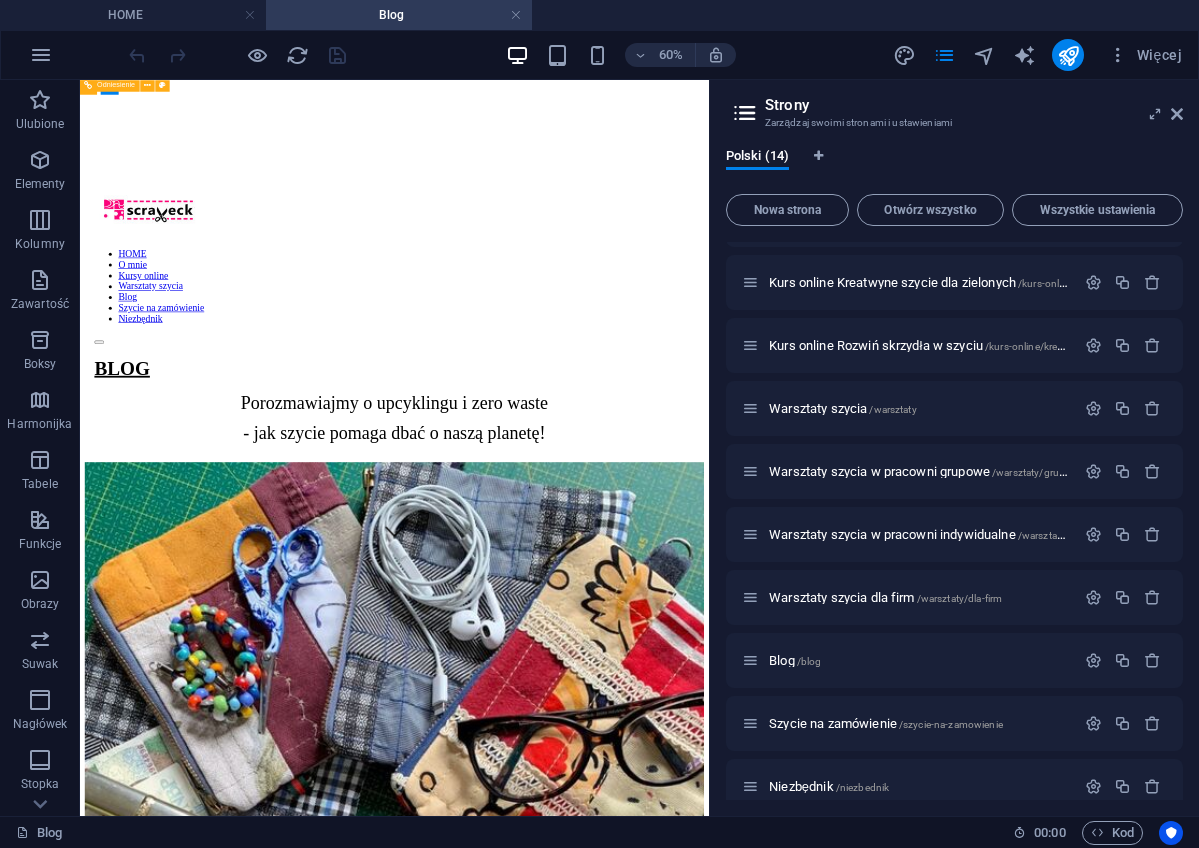scroll, scrollTop: 432, scrollLeft: 0, axis: vertical 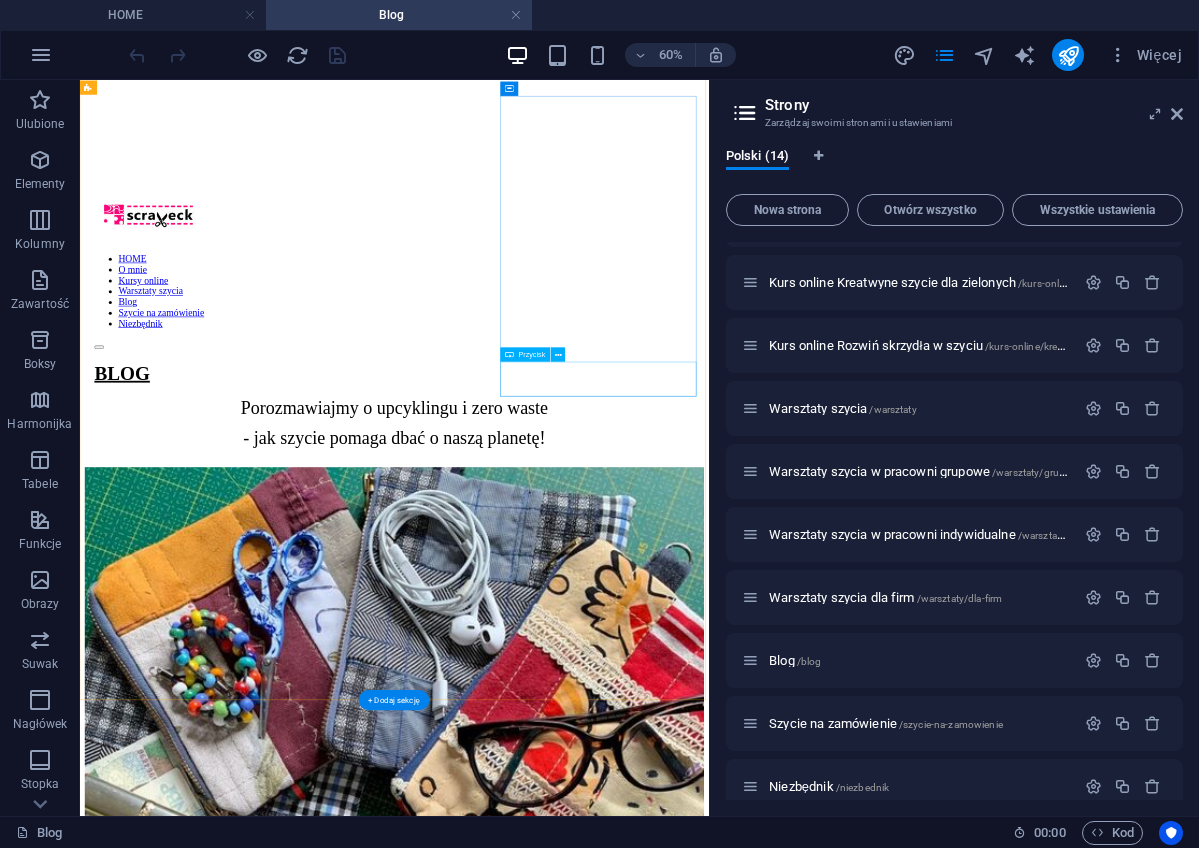 click on "Czytaj wpis" at bounding box center [604, 3668] 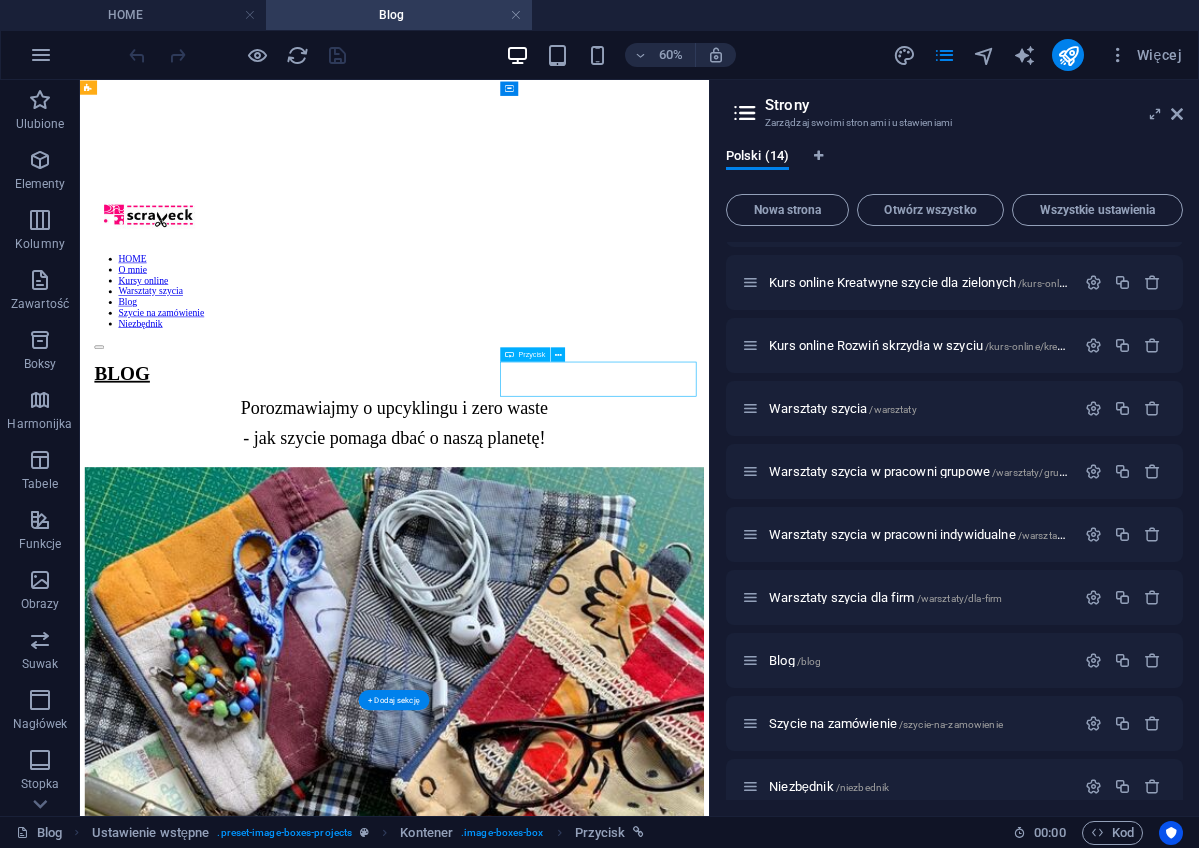 click on "Czytaj wpis" at bounding box center (604, 3668) 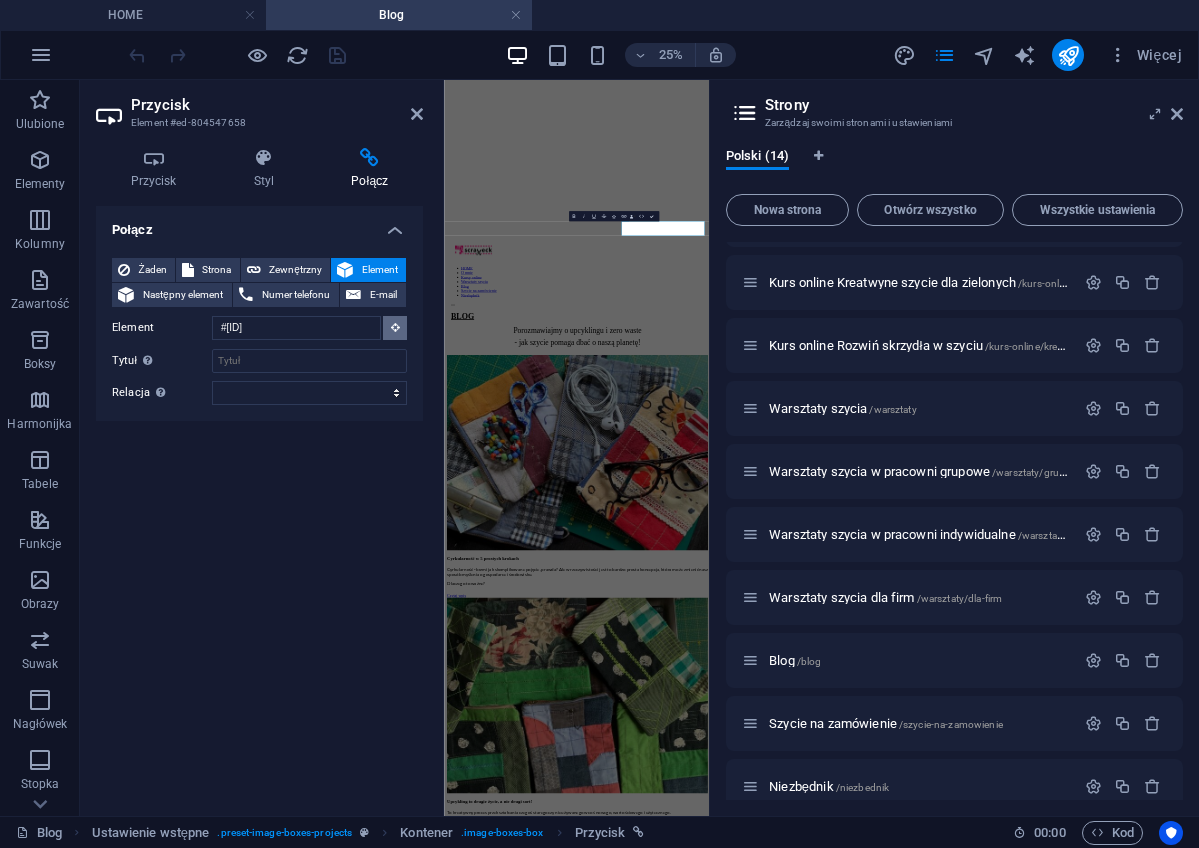 scroll, scrollTop: 432, scrollLeft: 0, axis: vertical 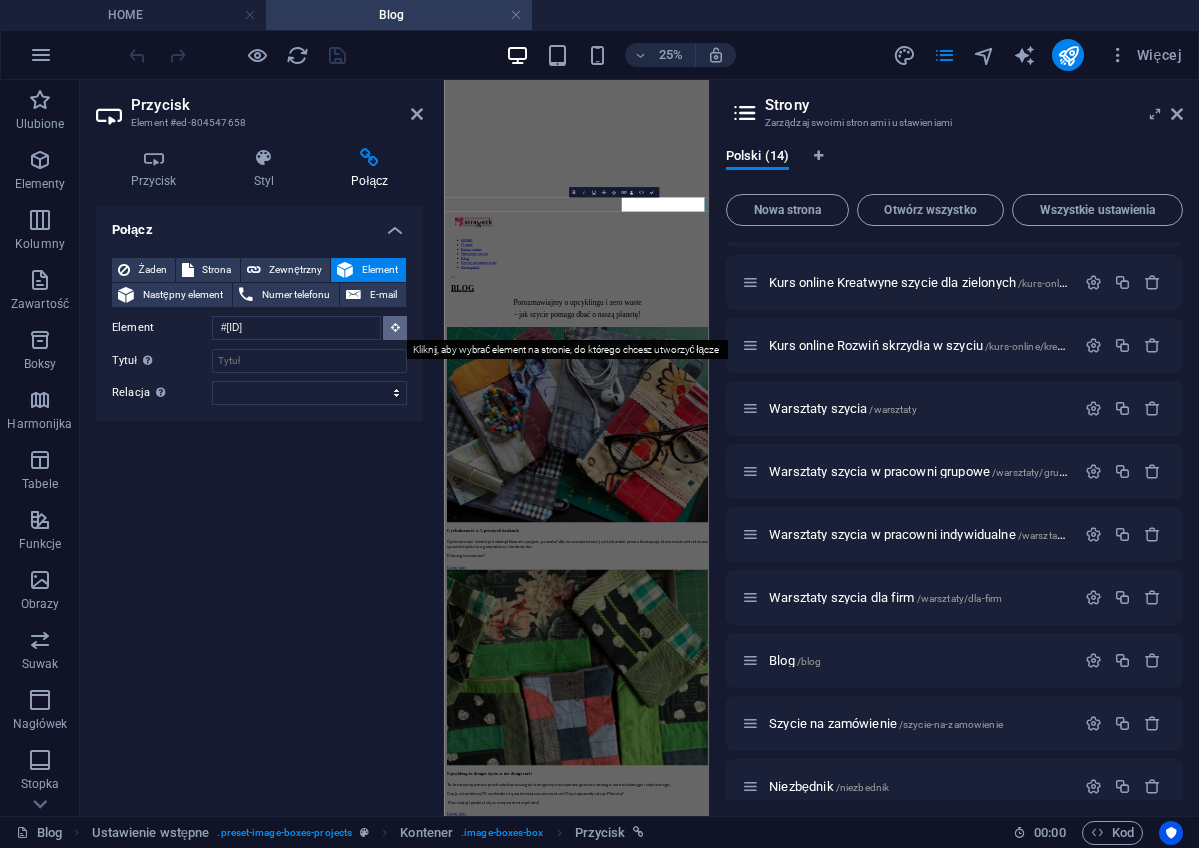 click at bounding box center (395, 327) 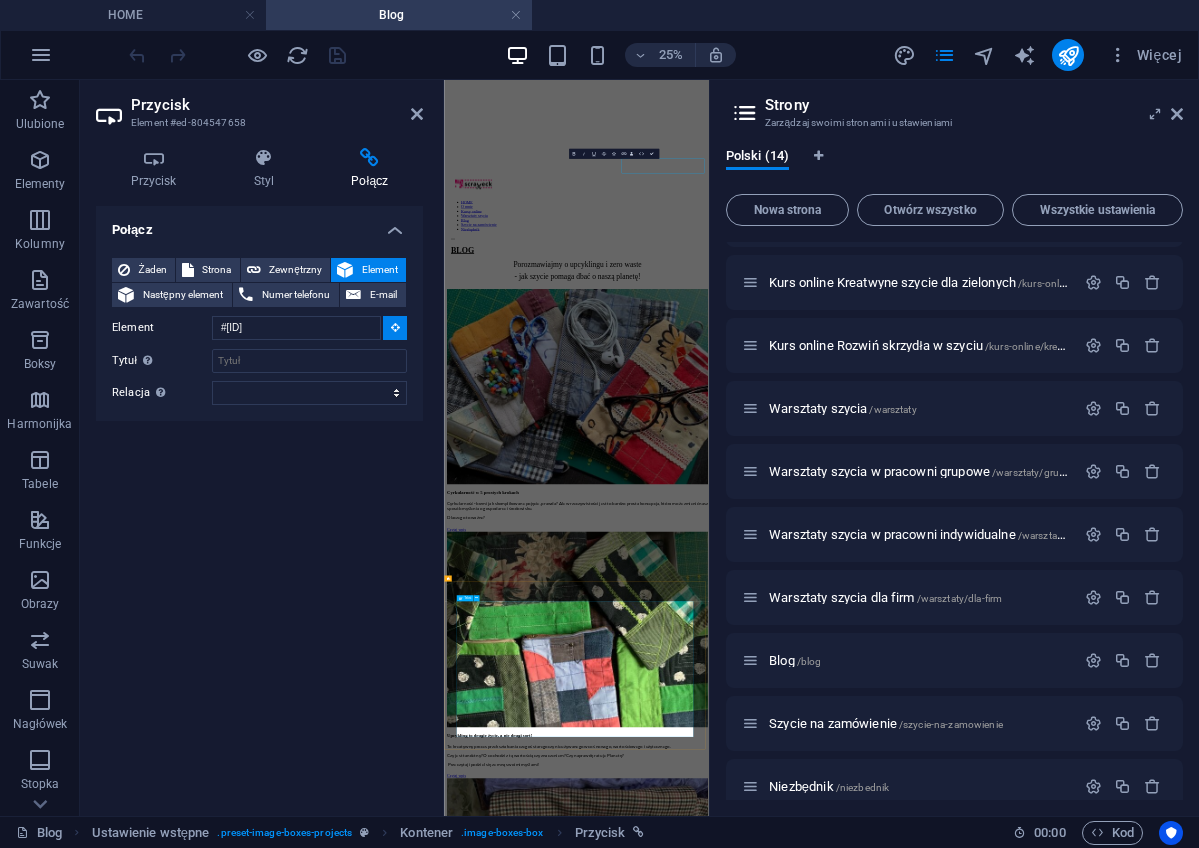 scroll, scrollTop: 597, scrollLeft: 0, axis: vertical 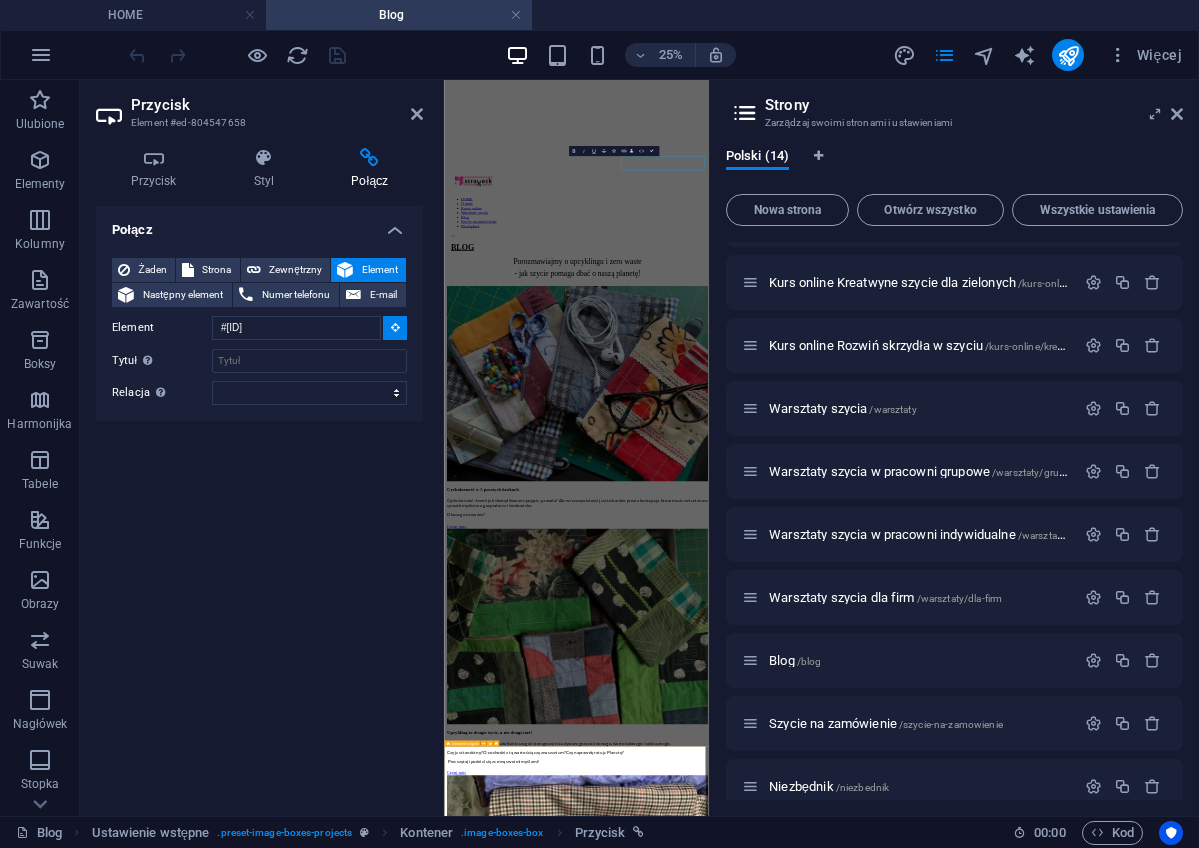click on "Nie wyrzucaj! ODDAJ niepotrzebne lub zużyte tekstylia! Daj drugie życie   domowym tekstylim . Dobrze wiesz, że Twoje  ubrania  - nawet jeśli są juz niemodne, za duże lub za małe - mogą być ponownie wykorzystane. Jest wiele miejsc gdzie możesz je po prostu sprzedać lub oddać do dalszego obiegu. Pamiętaj, że powinny być one w dobrym stanie, aby nowym użytkownikom mogły dalej służyć. A co zrobić z domowymi tekstyliami -  pościelą, obrusami, zasłonami, ścierkami, ręcznikami czy firankami ?    Takimi nieużywanymi, niemodnymi, niepotrzebnymi - najczęściej leżą gdzież na dnie szafy i... zajmują miejsce. Największy problem pojawia się gdy masz takie tekstylia, ale są już  zużyte , albo trochę  podarte , lub mają jakieś  zabrudzenia czy plamy ? Raczej nie będziesz tracić swojego czasu na naprawianie ich przed oddaniem, prawda? A takie tekstylia można z powodzeniem ponownie wykorzystać!   Warsztaty szycia upcyklingowego  - pokaże Ci moje sposoby!         J   )." at bounding box center [974, 9137] 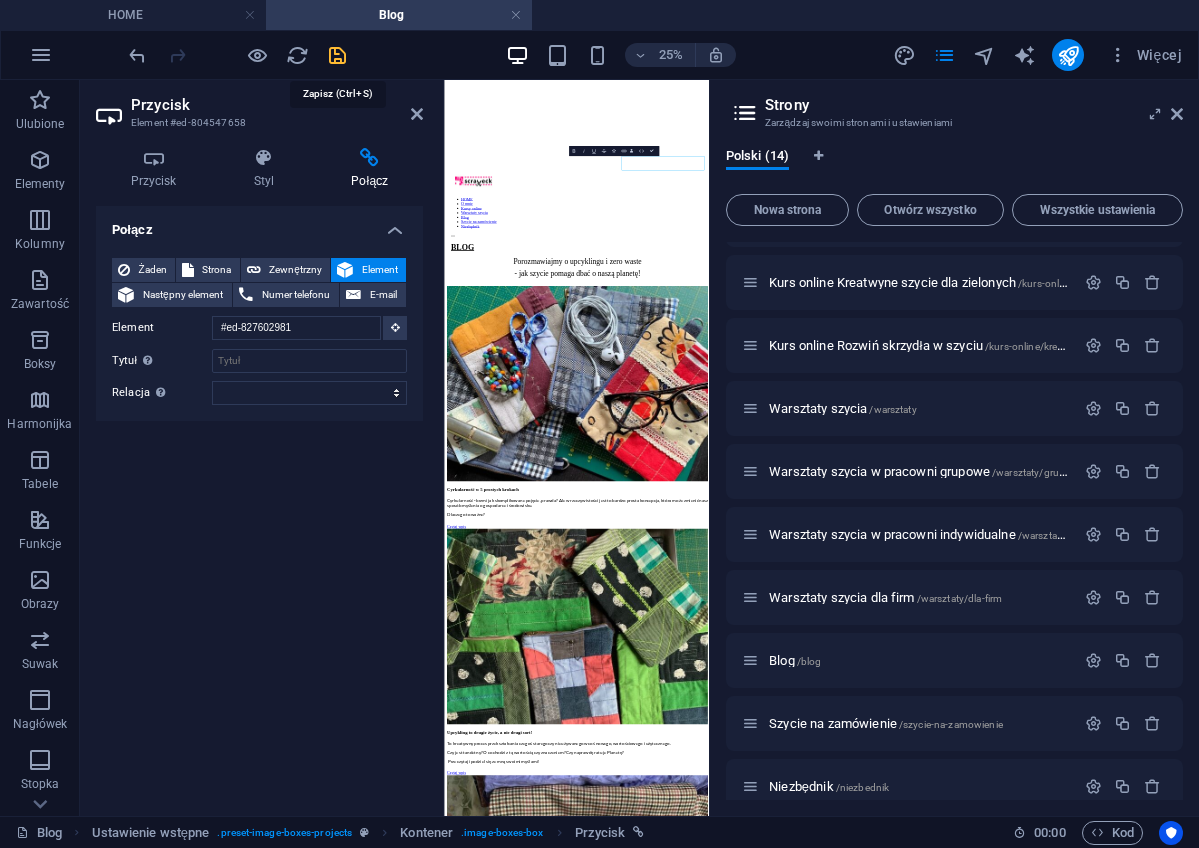 click at bounding box center [337, 55] 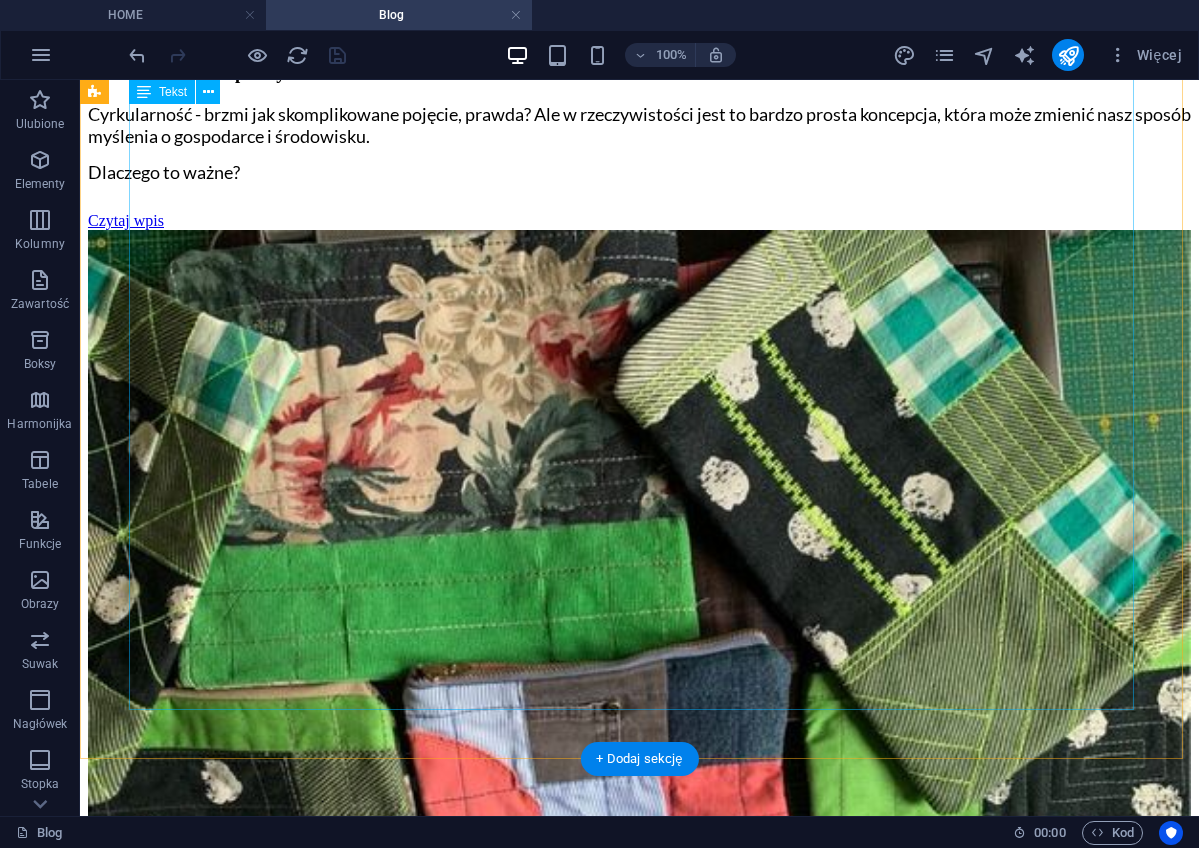 scroll, scrollTop: 1846, scrollLeft: 0, axis: vertical 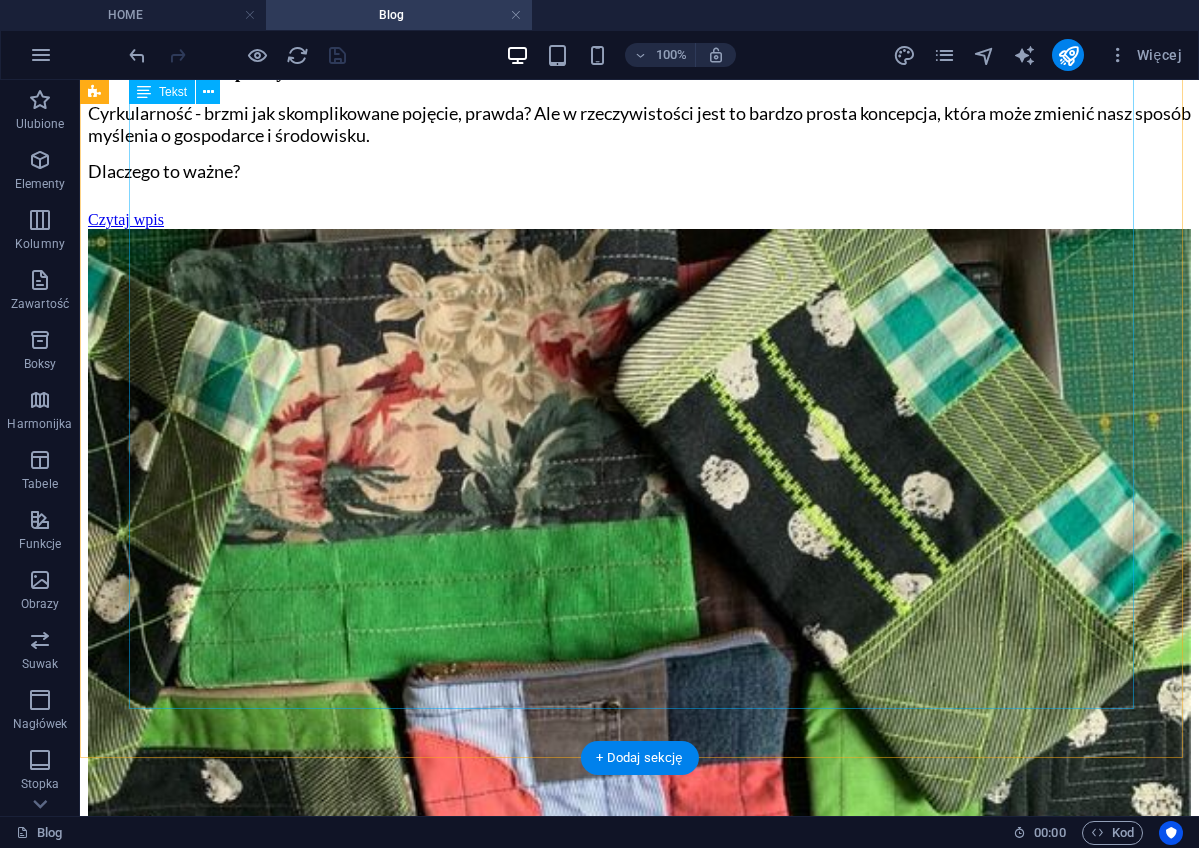 click on "Cyrkularność  - brzmi jak skomplikowane pojęcie, prawda? Ale w rzeczywistości jest to bardzo prosta koncepcja, która może zmienić nasz sposób myślenia o gospodarce i środowisku.   Tradycyjnie nasza gospodarka działa na zasadzie "weź, użyj, wyrzuć". Kupujemy rzeczy, używamy i w końcu je wyrzucamy. Ale co by było, gdybyśmy zaczęli myśleć inaczej? Cyrkularność  to podejście do życia, w którym nic się  nie marnuje ! Moja babcia mówiła: "Nie wyrzucaj, bo to się jeszcze przyda!” Czy Twoja też? Ooo! to były liderkami cyrkularności! :)     Cyrkularność to idea, że produkty i materiały krążą w gospodarce jak  w cyklu zamkniętym . Czyli zamiast wyrzucać rzeczy - naprawiamy je, przetwarzamy (recyklingujemy) i wykorzystujemy ponownie.   W cyrkularności to, co nie jest już komuś potrzebne, staje się  surowcem , materiałem budowlanym dla kogoś innego.     Dlaczego to ważne?   Cyrkularność - na poziomie gospodarki - pomaga ograniczyć  Ogranicza marnotrawstwo i" at bounding box center (639, 5887) 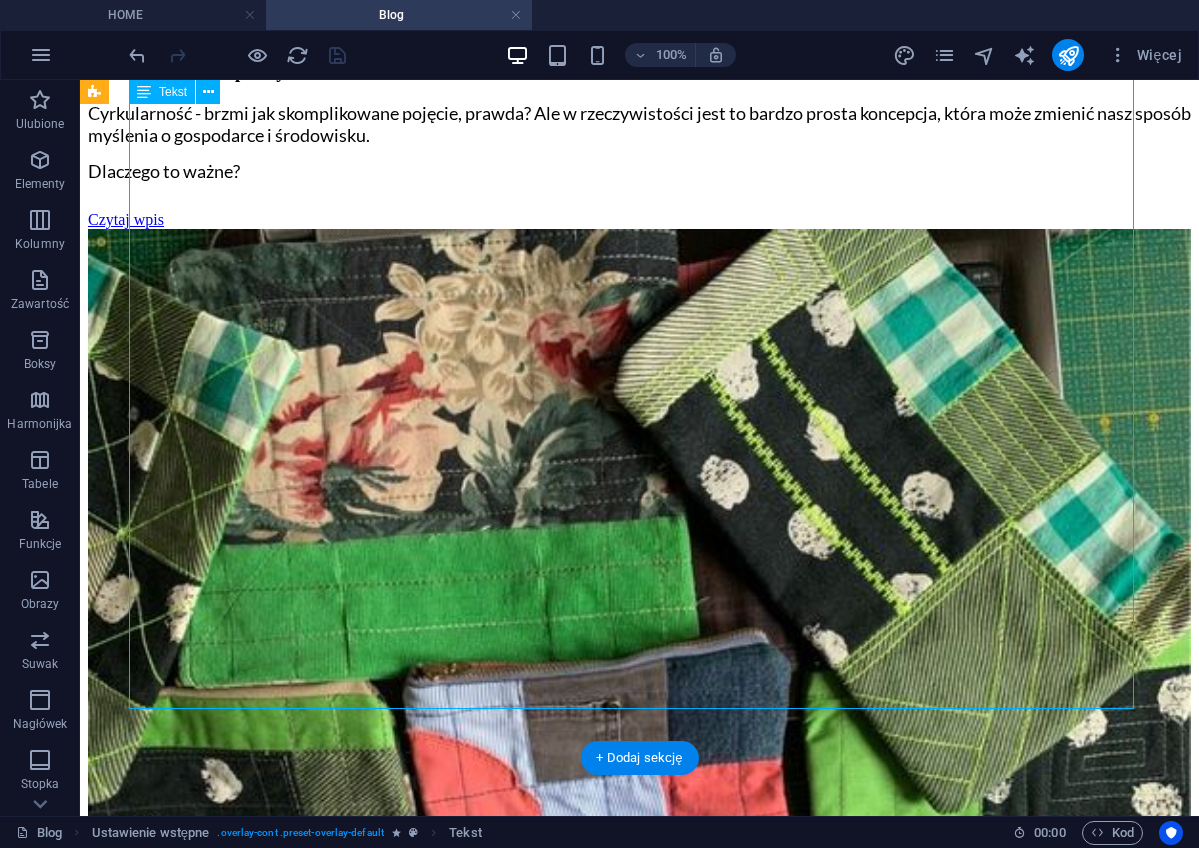 click on "Cyrkularność  - brzmi jak skomplikowane pojęcie, prawda? Ale w rzeczywistości jest to bardzo prosta koncepcja, która może zmienić nasz sposób myślenia o gospodarce i środowisku.   Tradycyjnie nasza gospodarka działa na zasadzie "weź, użyj, wyrzuć". Kupujemy rzeczy, używamy i w końcu je wyrzucamy. Ale co by było, gdybyśmy zaczęli myśleć inaczej? Cyrkularność  to podejście do życia, w którym nic się  nie marnuje ! Moja babcia mówiła: "Nie wyrzucaj, bo to się jeszcze przyda!” Czy Twoja też? Ooo! to były liderkami cyrkularności! :)     Cyrkularność to idea, że produkty i materiały krążą w gospodarce jak  w cyklu zamkniętym . Czyli zamiast wyrzucać rzeczy - naprawiamy je, przetwarzamy (recyklingujemy) i wykorzystujemy ponownie.   W cyrkularności to, co nie jest już komuś potrzebne, staje się  surowcem , materiałem budowlanym dla kogoś innego.     Dlaczego to ważne?   Cyrkularność - na poziomie gospodarki - pomaga ograniczyć  Ogranicza marnotrawstwo i" at bounding box center [639, 5887] 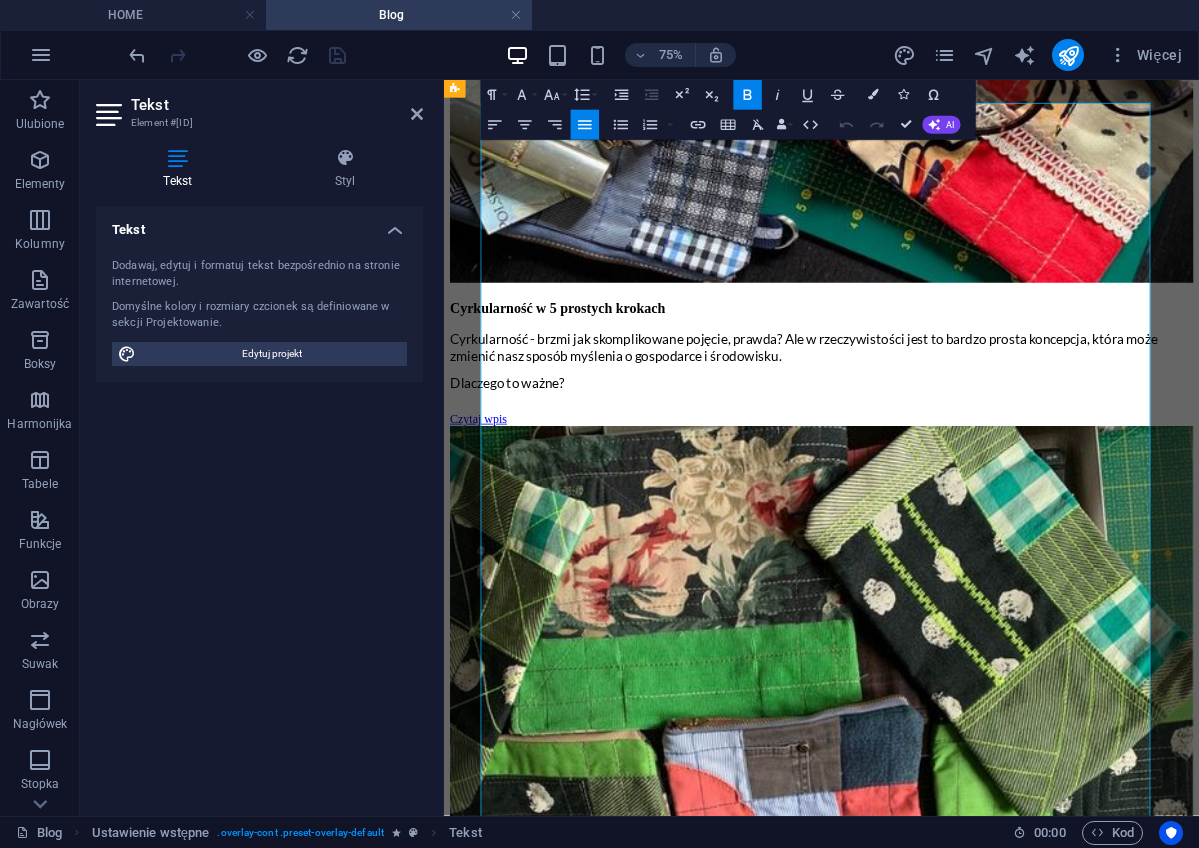 scroll, scrollTop: 1502, scrollLeft: 0, axis: vertical 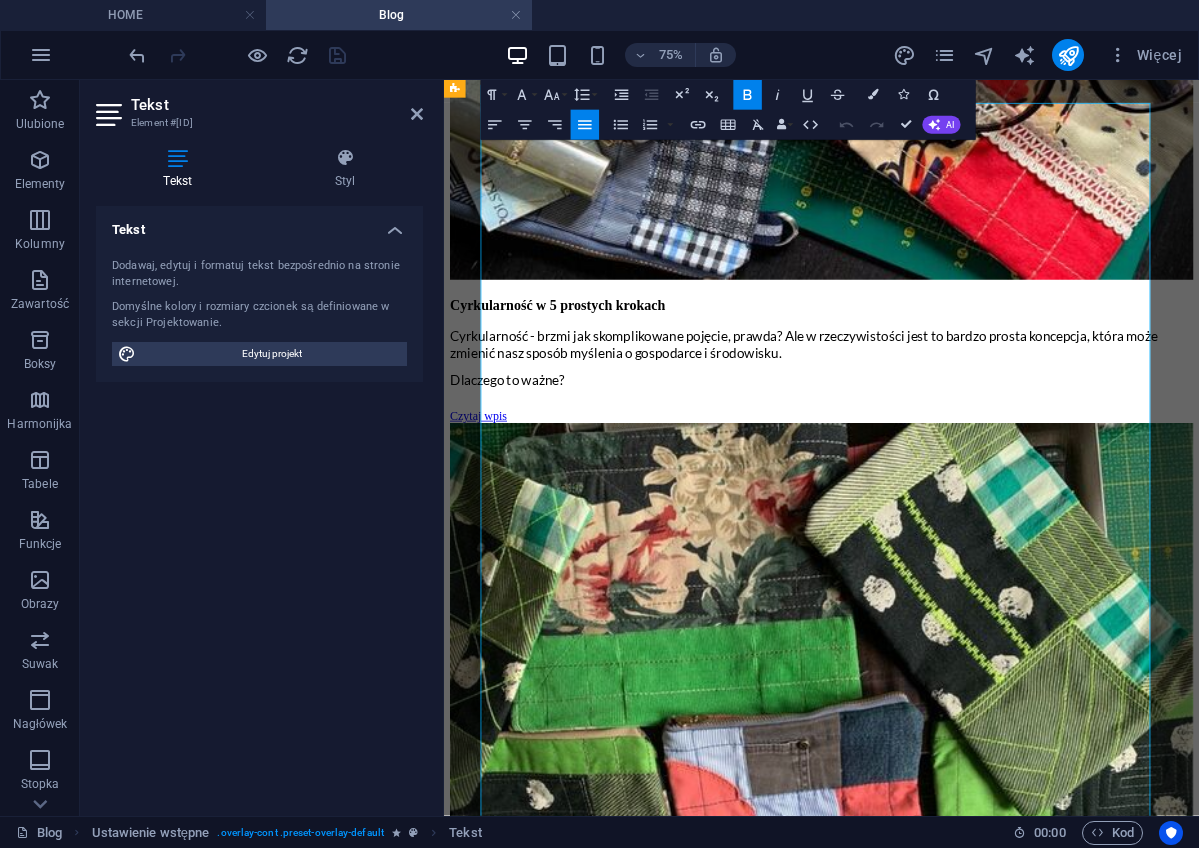 drag, startPoint x: 1205, startPoint y: 907, endPoint x: 1285, endPoint y: 909, distance: 80.024994 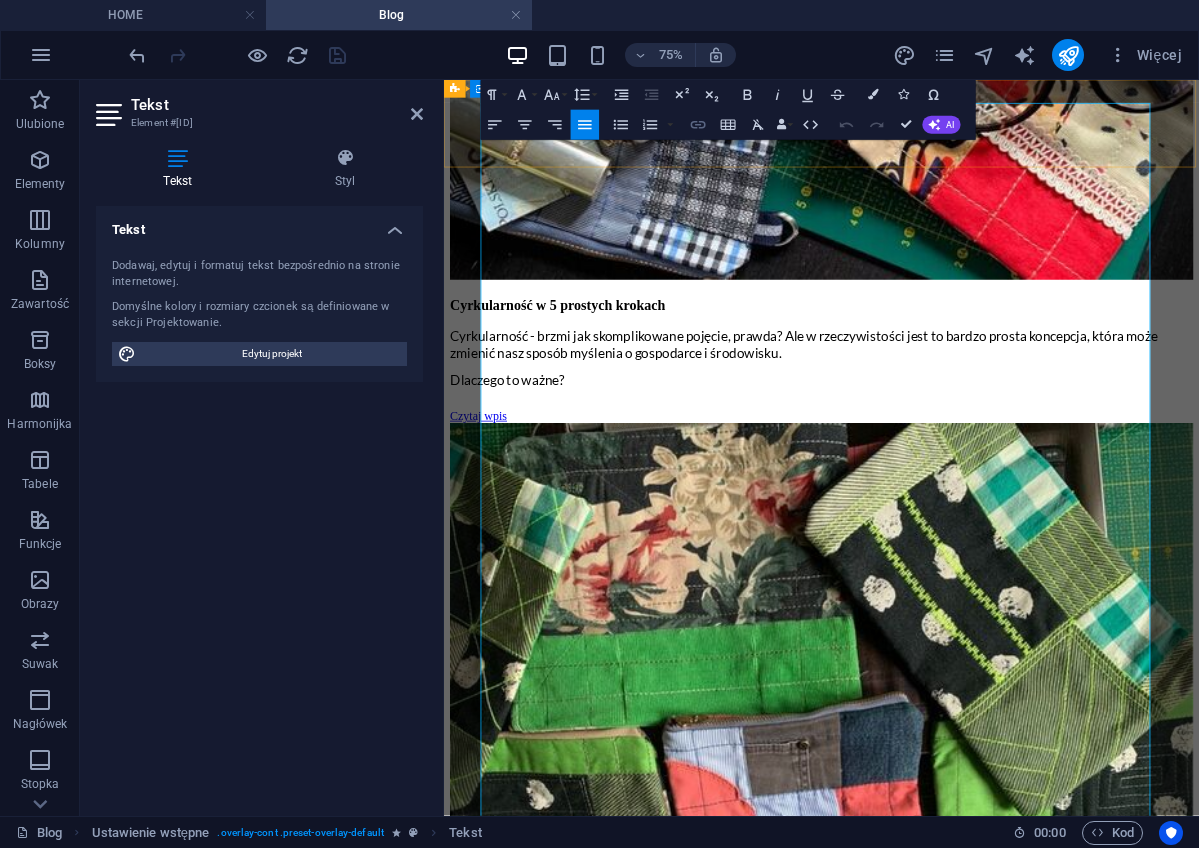 click 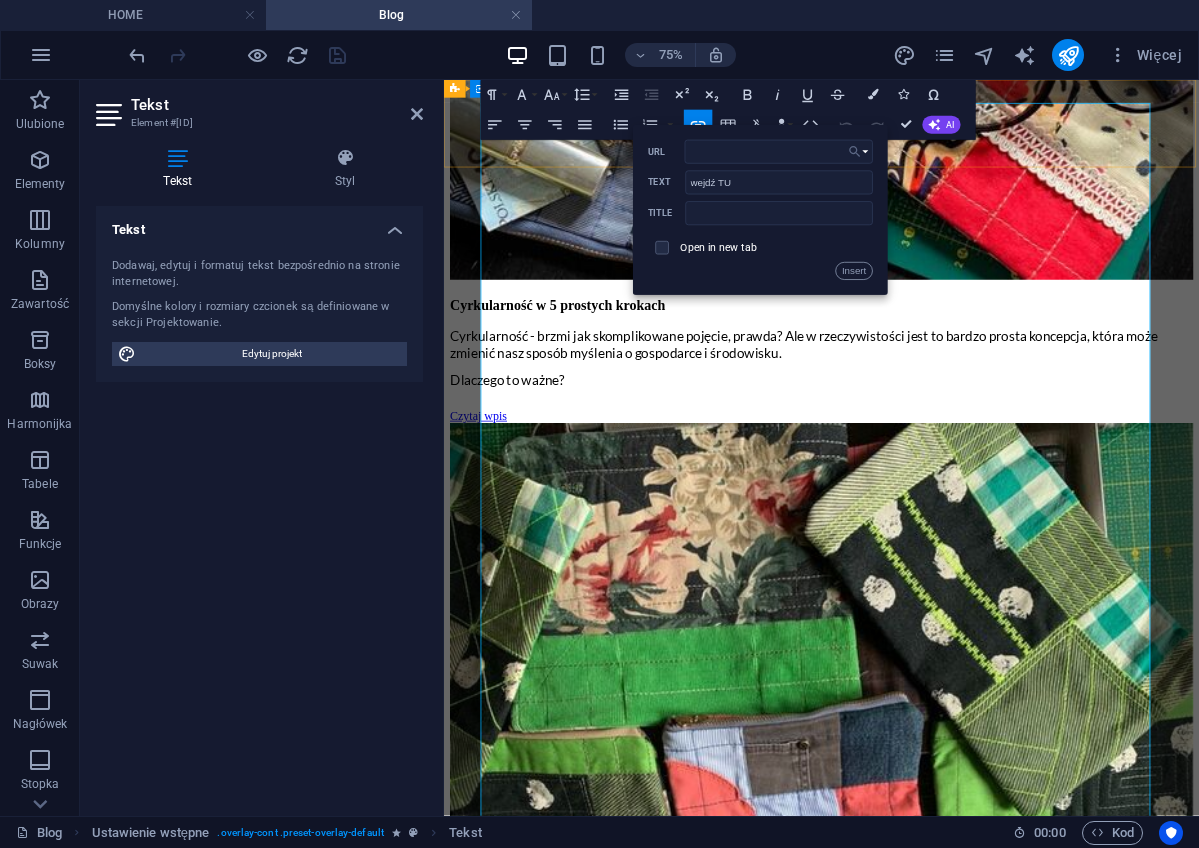 click 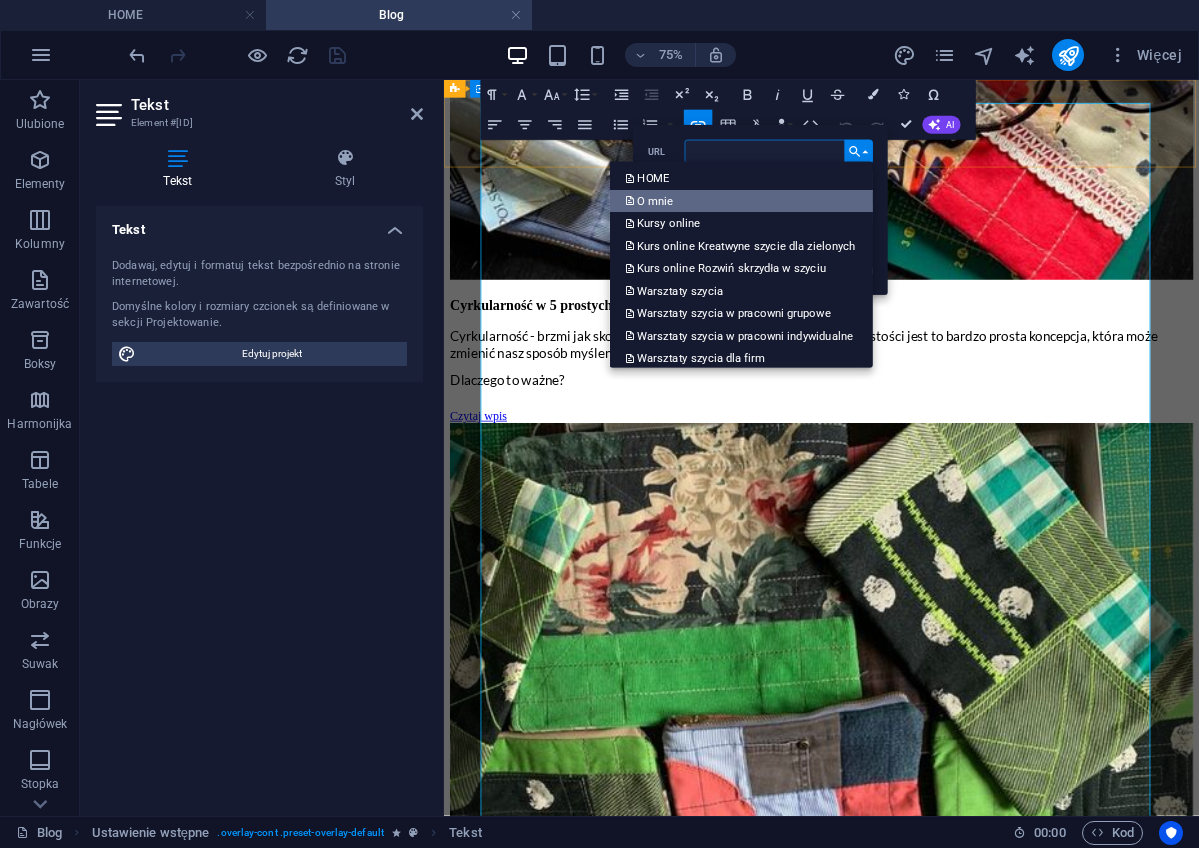 click on "O mnie" at bounding box center (741, 201) 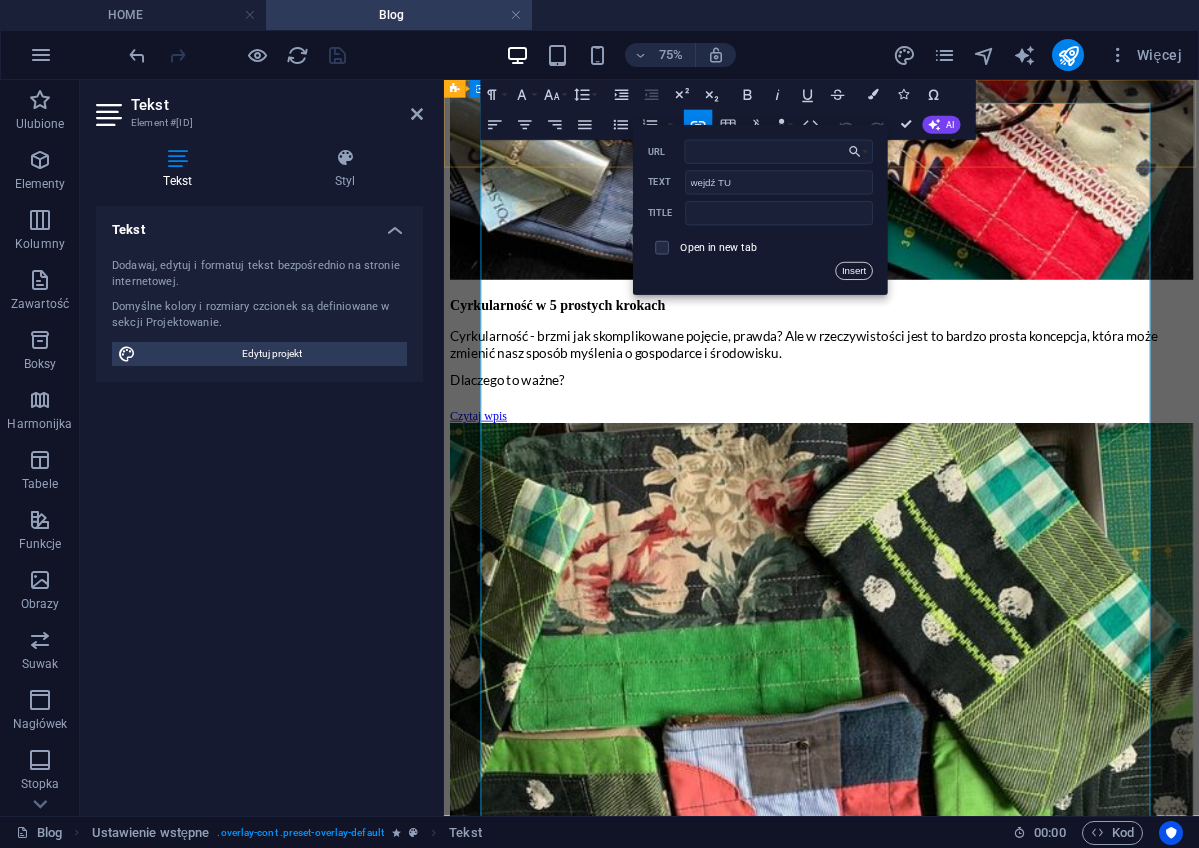 click on "Insert" at bounding box center (854, 271) 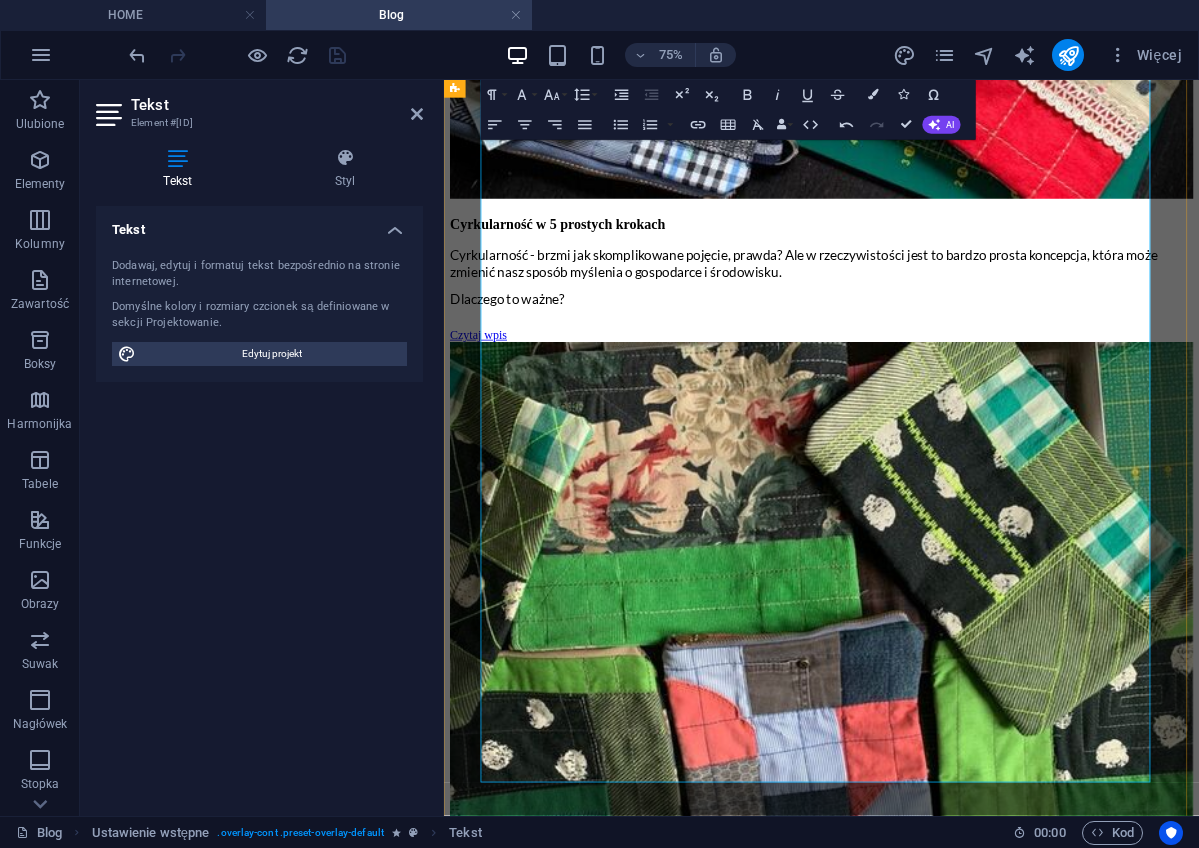 scroll, scrollTop: 1615, scrollLeft: 0, axis: vertical 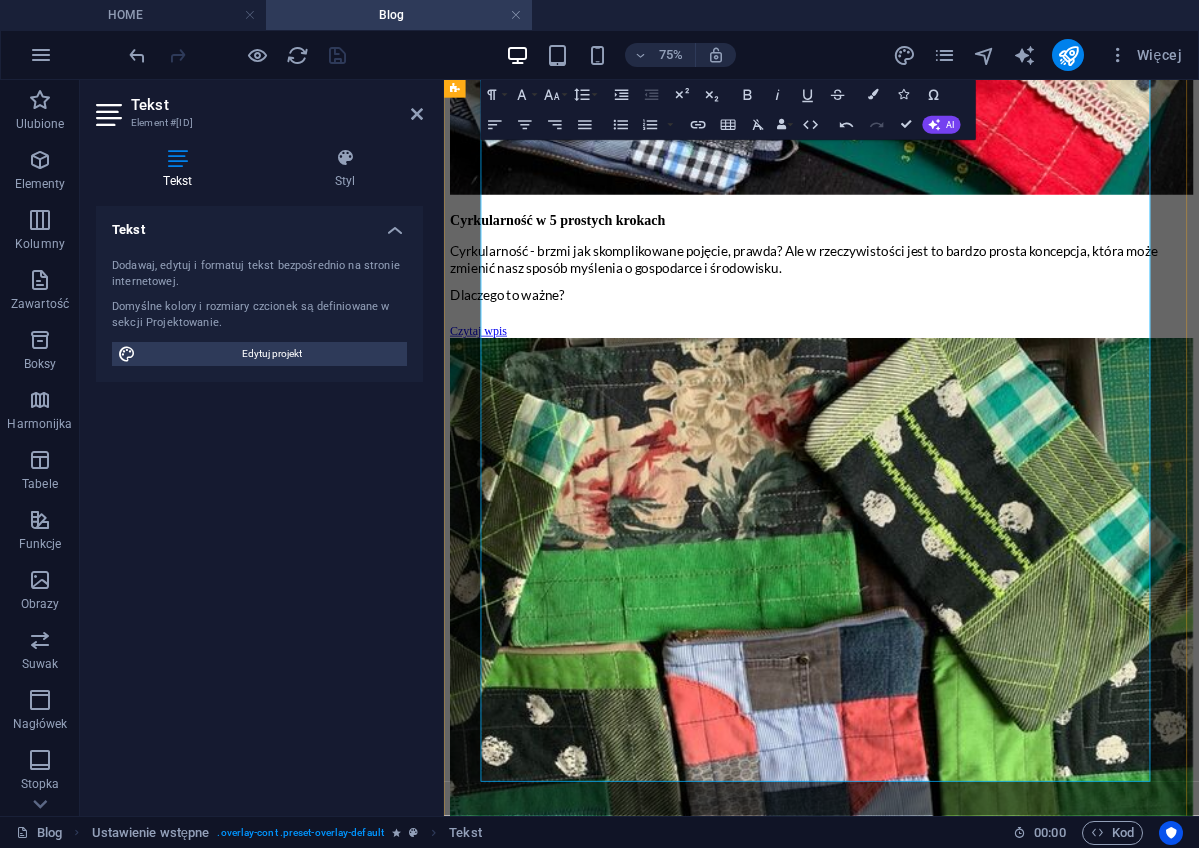 drag, startPoint x: 1260, startPoint y: 921, endPoint x: 1357, endPoint y: 921, distance: 97 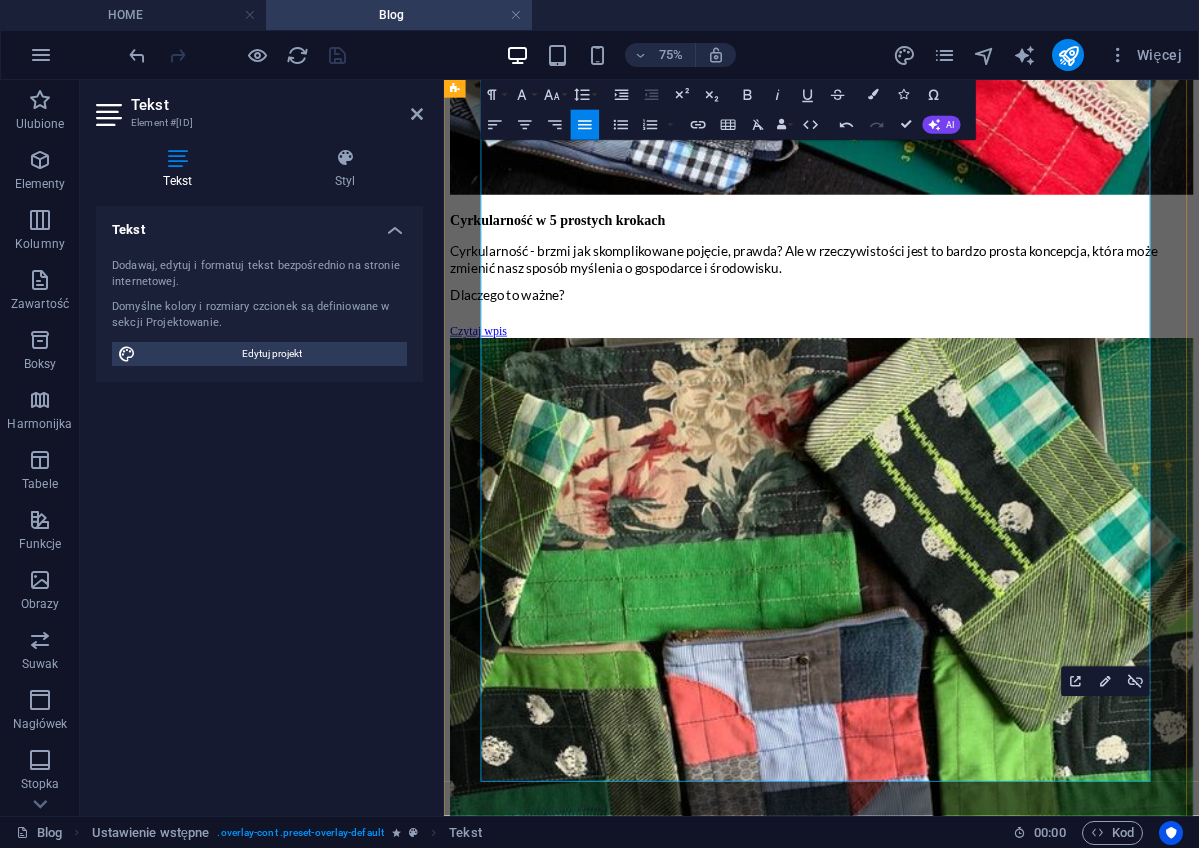 click on "Dla mnie  cyrkularność  jest  najważniejszą wartością  w mojej pracowni - wszystkie moje produkty są uszyte  z materiałów z odzysku , wykorzystuję najmniejszy  skrawek , a nawet wszystkie ścinki (o tym jak - niebawem Ci opowiem). Mam meble i maszyny  z drugiej ręki . I pomagam Tobie dzielić się niepotrzebnymi domowymi tekstyliami. Są dla mnie wspaniałym polem do kreatywnego wykorzystania. Jeśli chcesz przekazać tekstylia" at bounding box center (934, 6148) 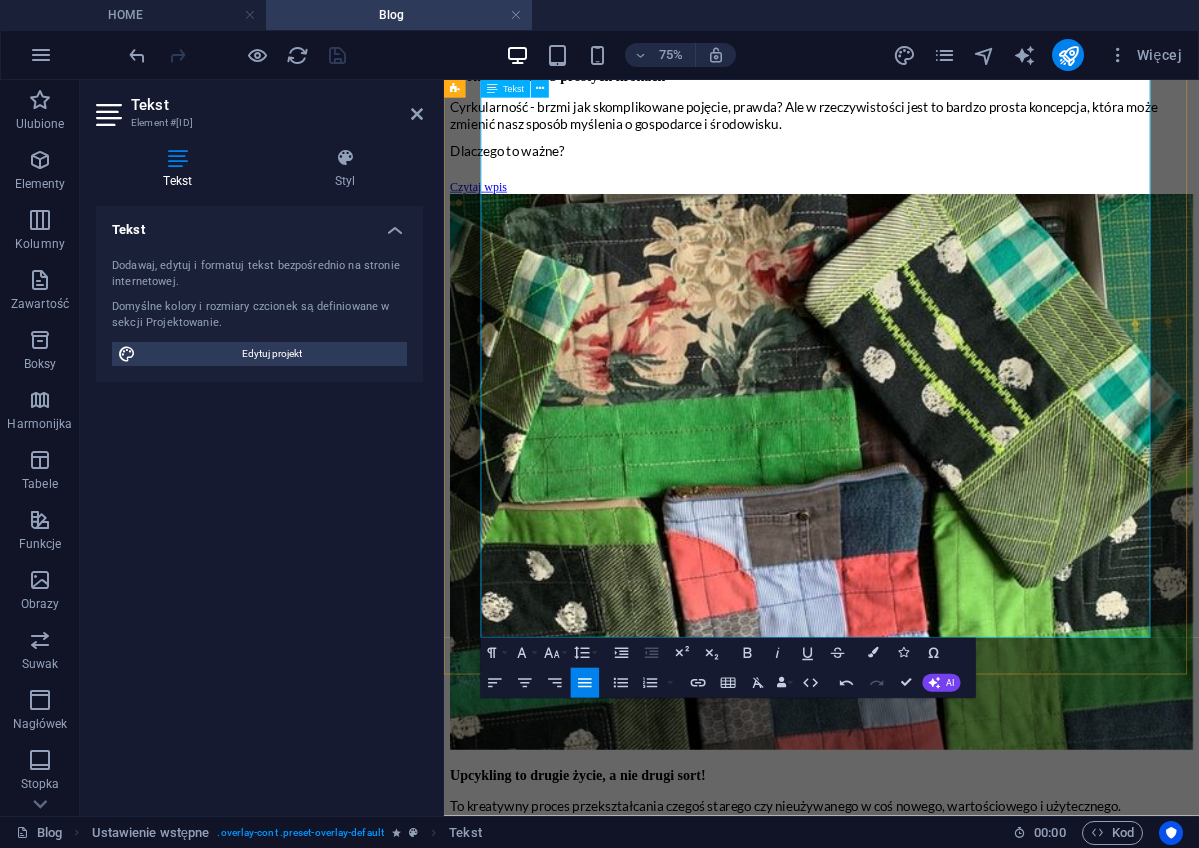 scroll, scrollTop: 1808, scrollLeft: 0, axis: vertical 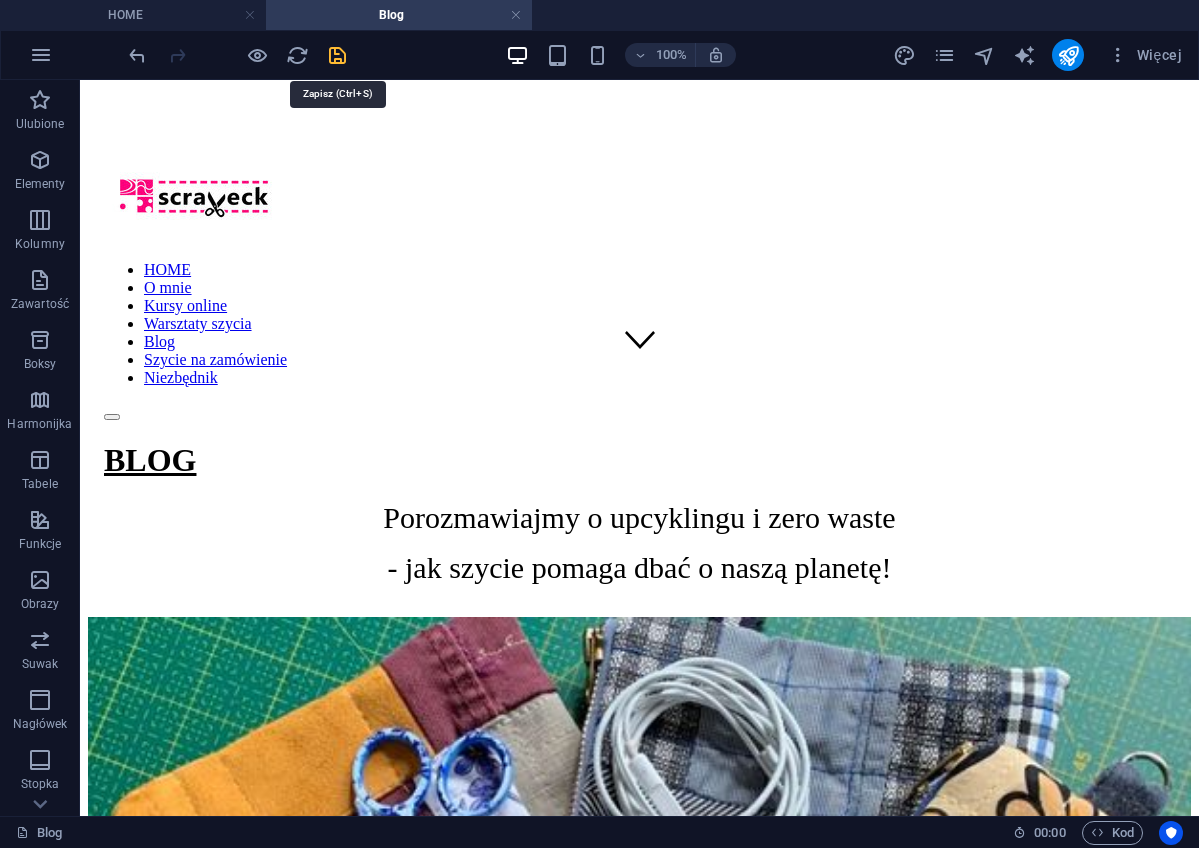 click at bounding box center (337, 55) 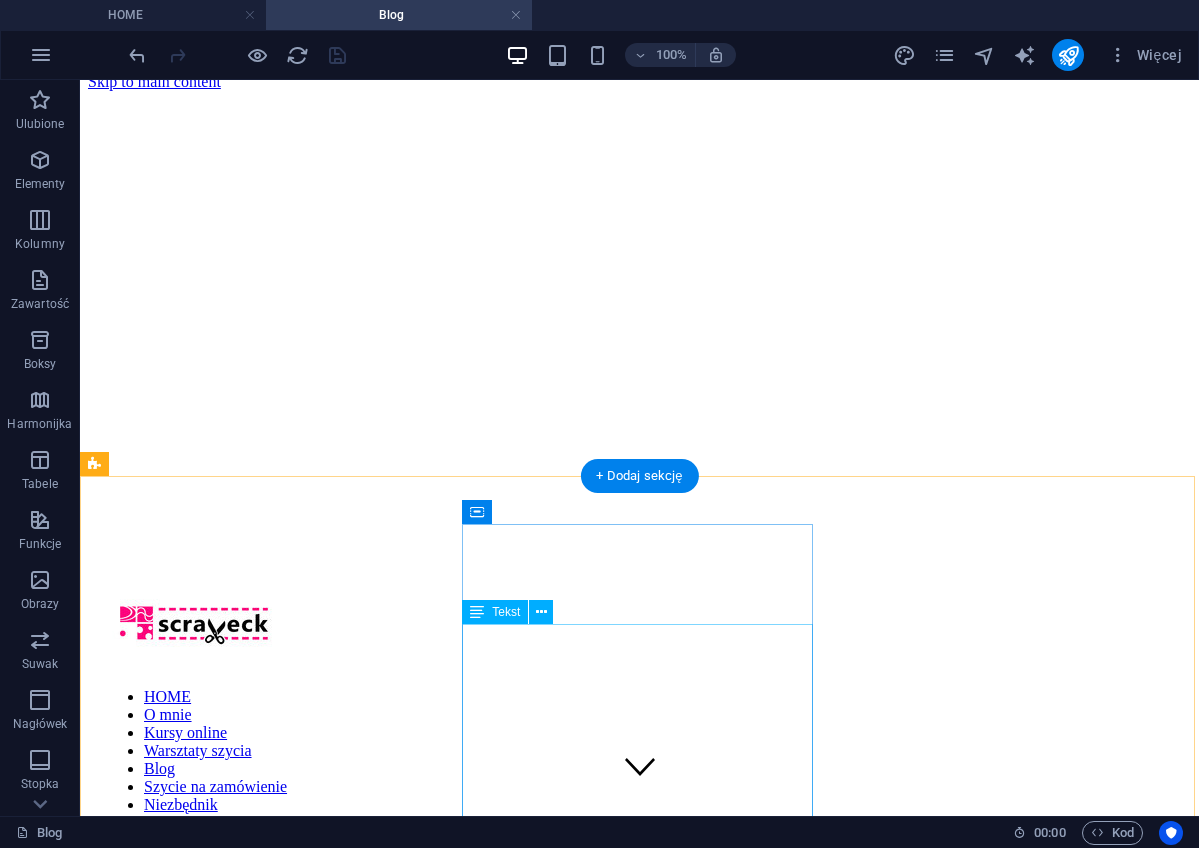 scroll, scrollTop: 14, scrollLeft: 0, axis: vertical 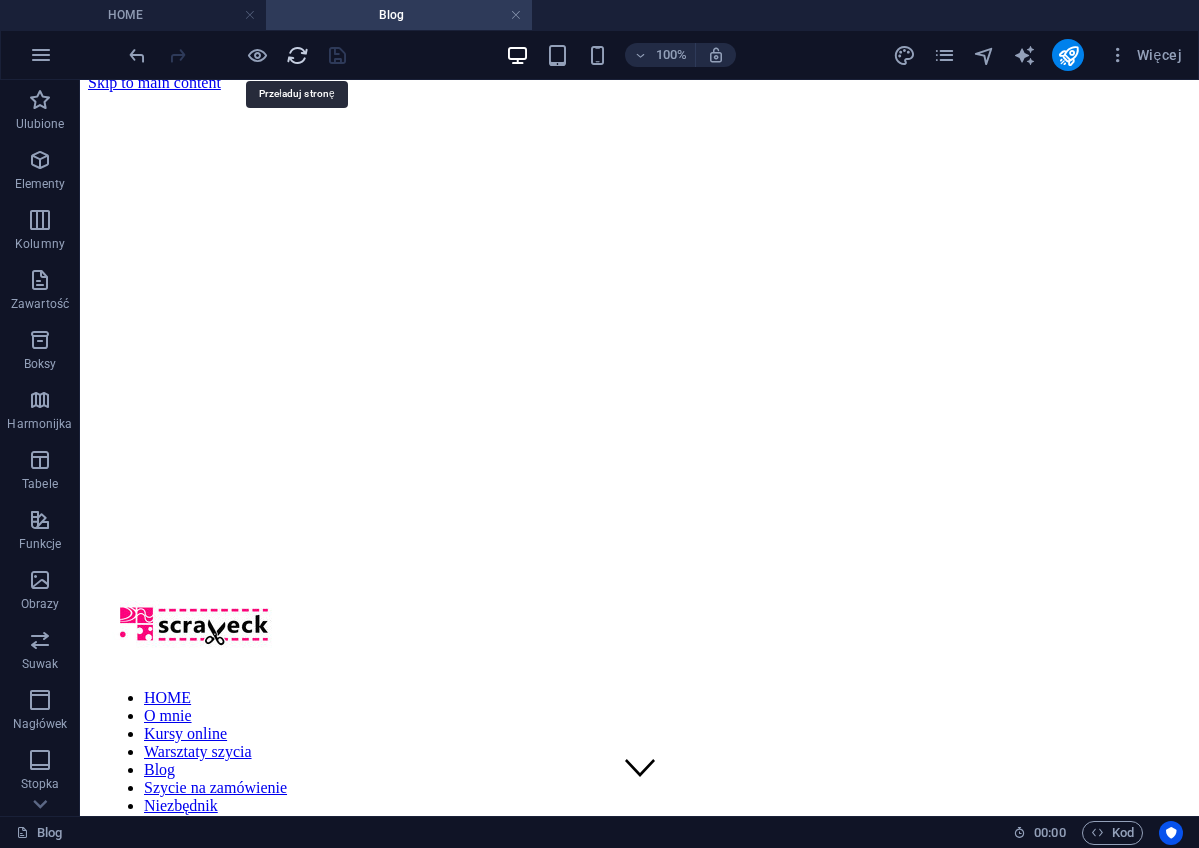 click at bounding box center [297, 55] 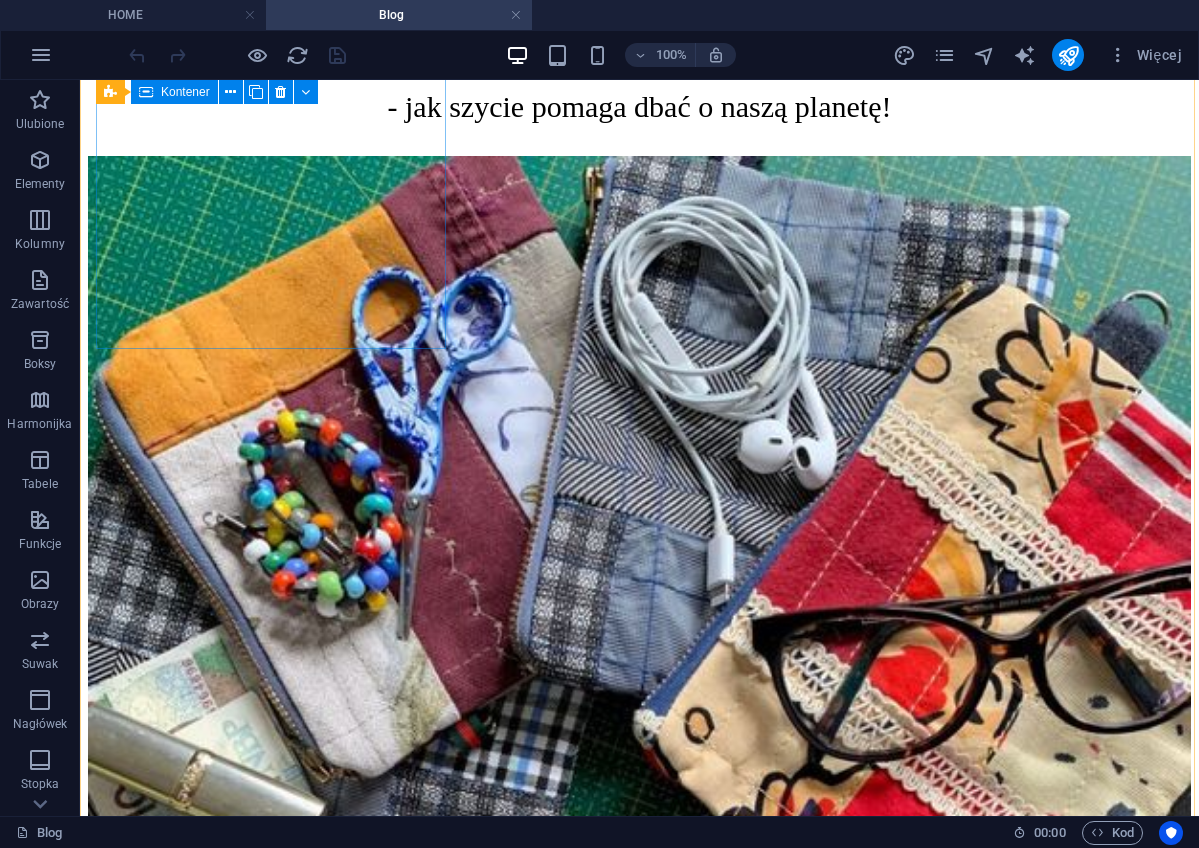 scroll, scrollTop: 945, scrollLeft: 0, axis: vertical 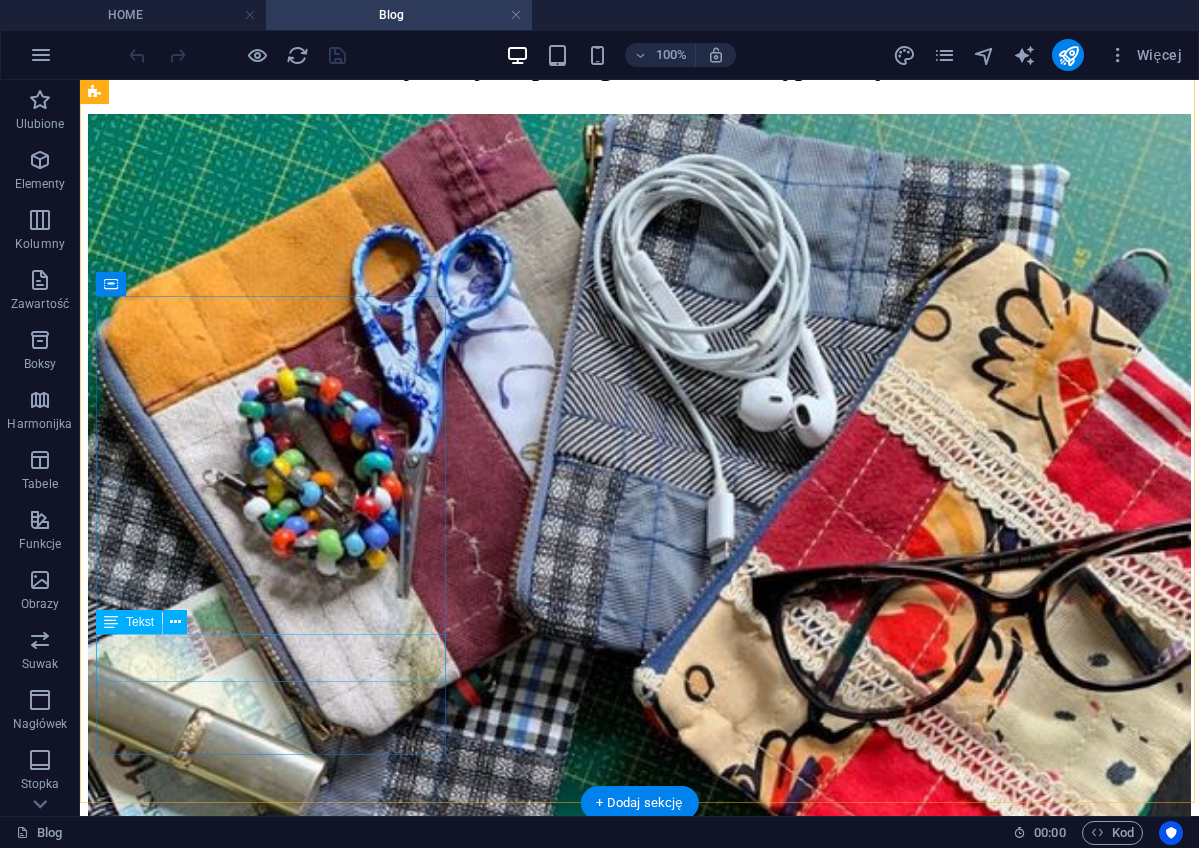 click on "Tekst" at bounding box center [129, 622] 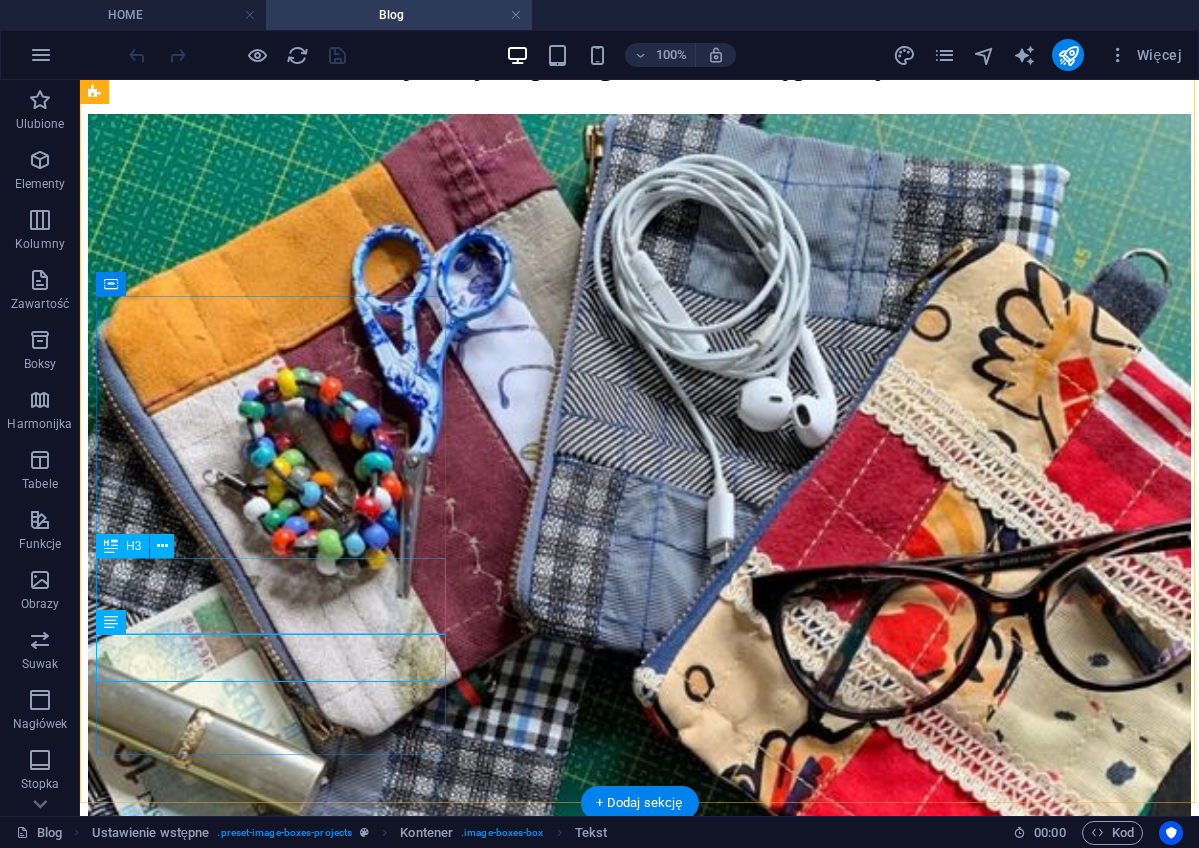click on "Lorem ipsum dolor sit amet, consetetur." at bounding box center (639, 4084) 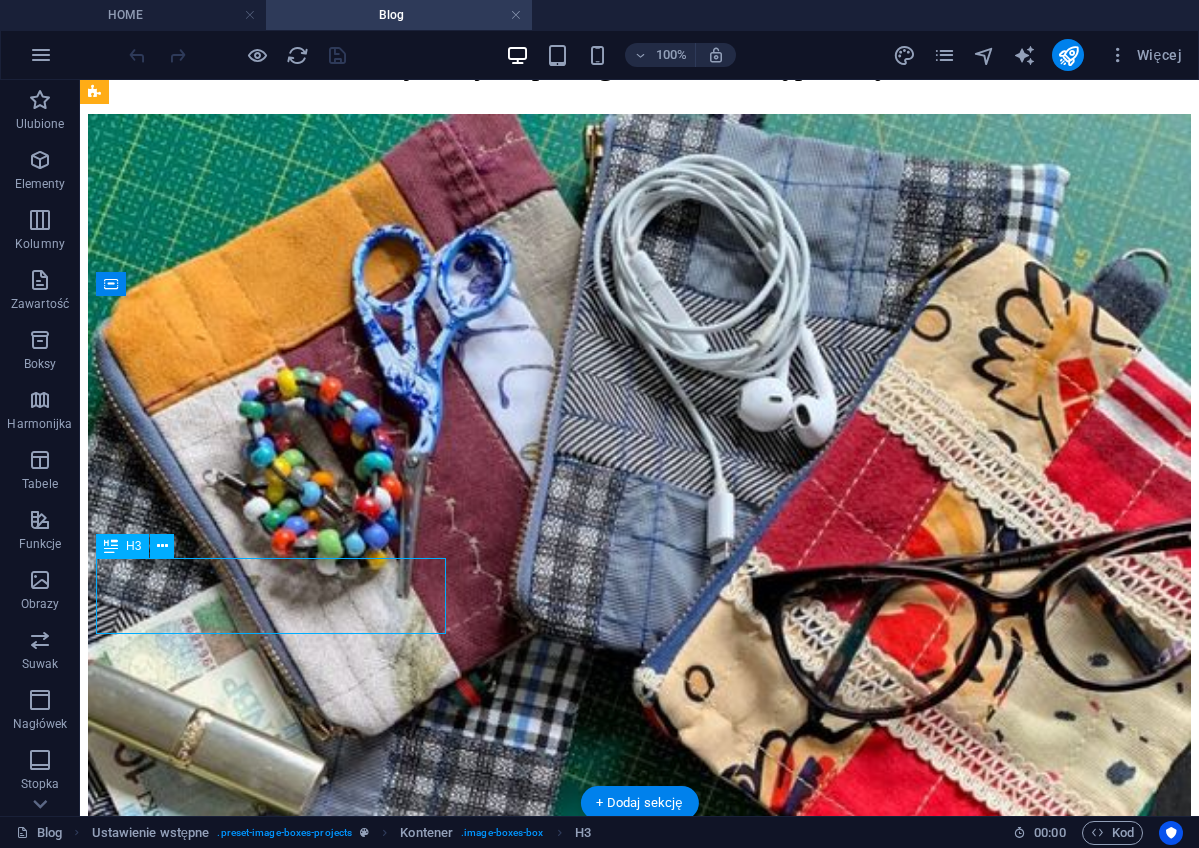click on "Lorem ipsum dolor sit amet, consetetur." at bounding box center [639, 4084] 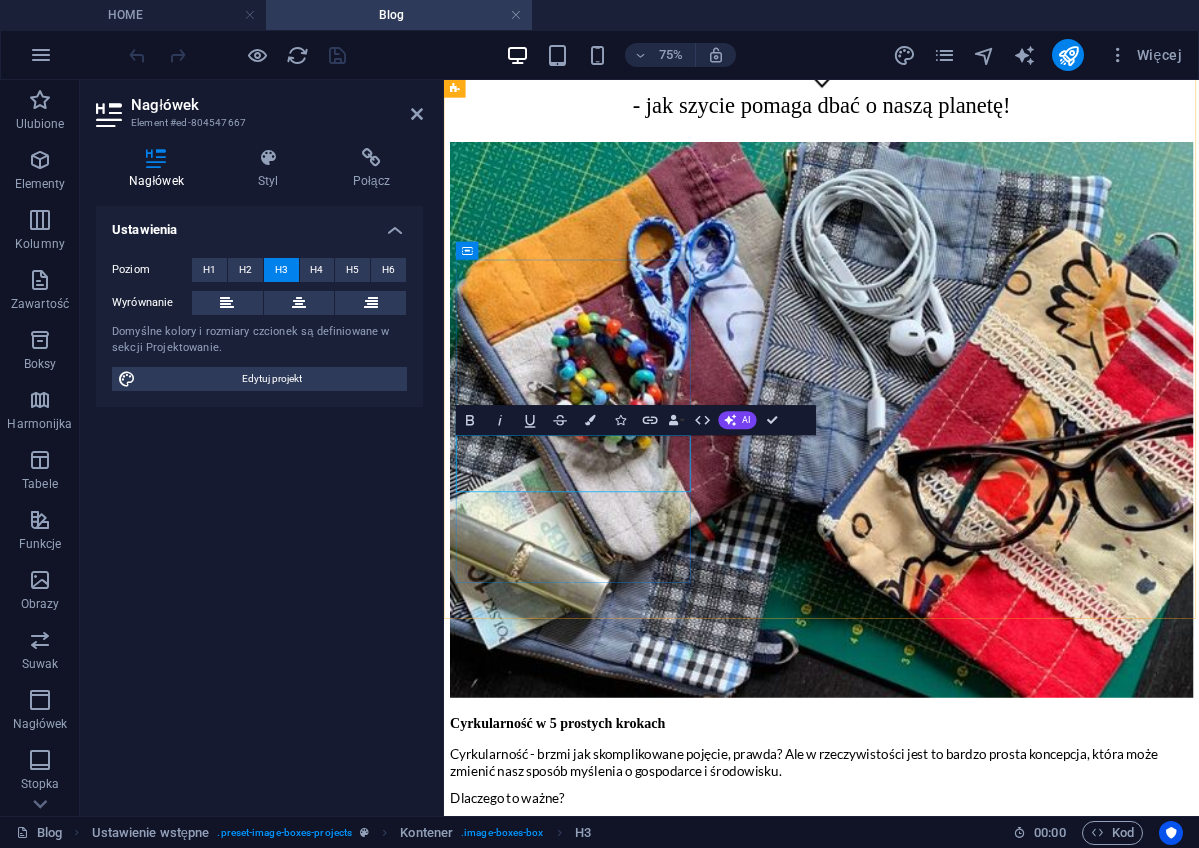 click on "ekologiczne szycie, czyli zero waste w modzie" at bounding box center (947, 3798) 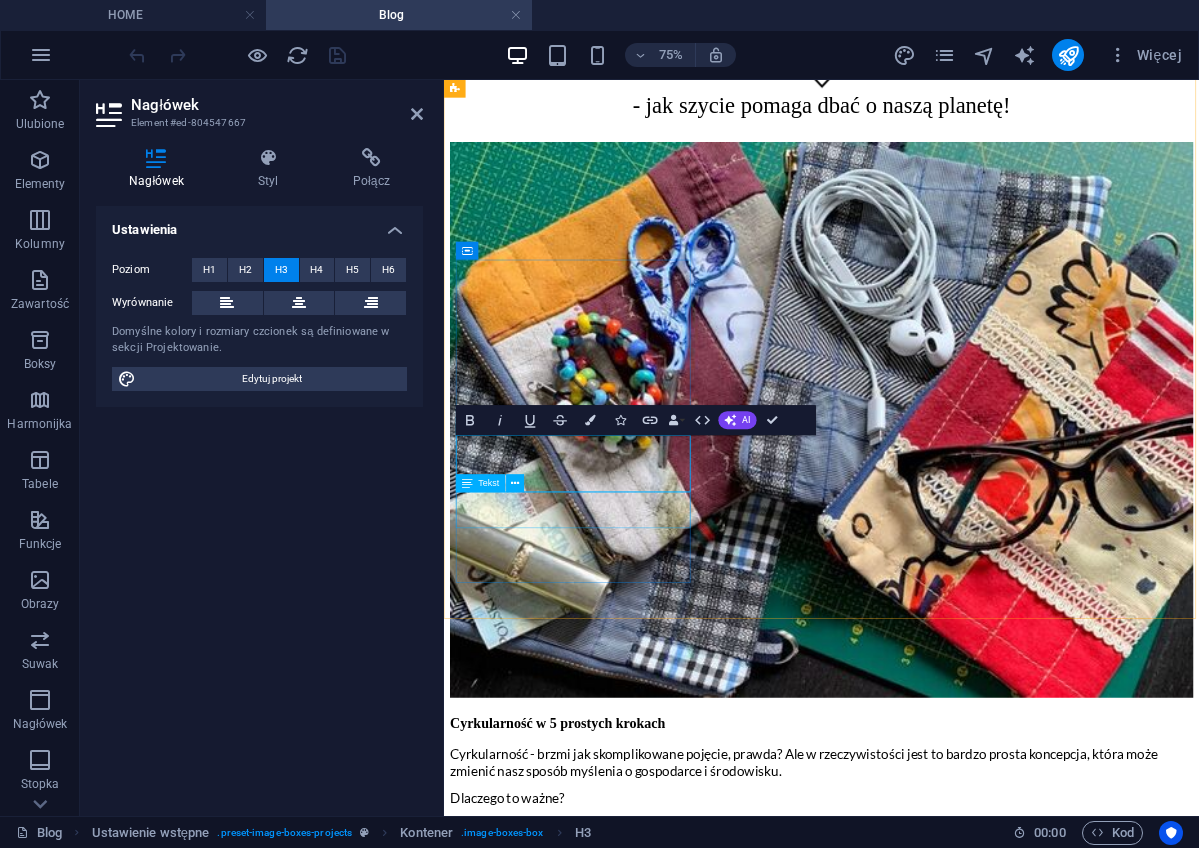 click on "Lorem ipsum dolor sit amet, consectetur adipisicing elit. Veritatis, dolorem!" at bounding box center (947, 3836) 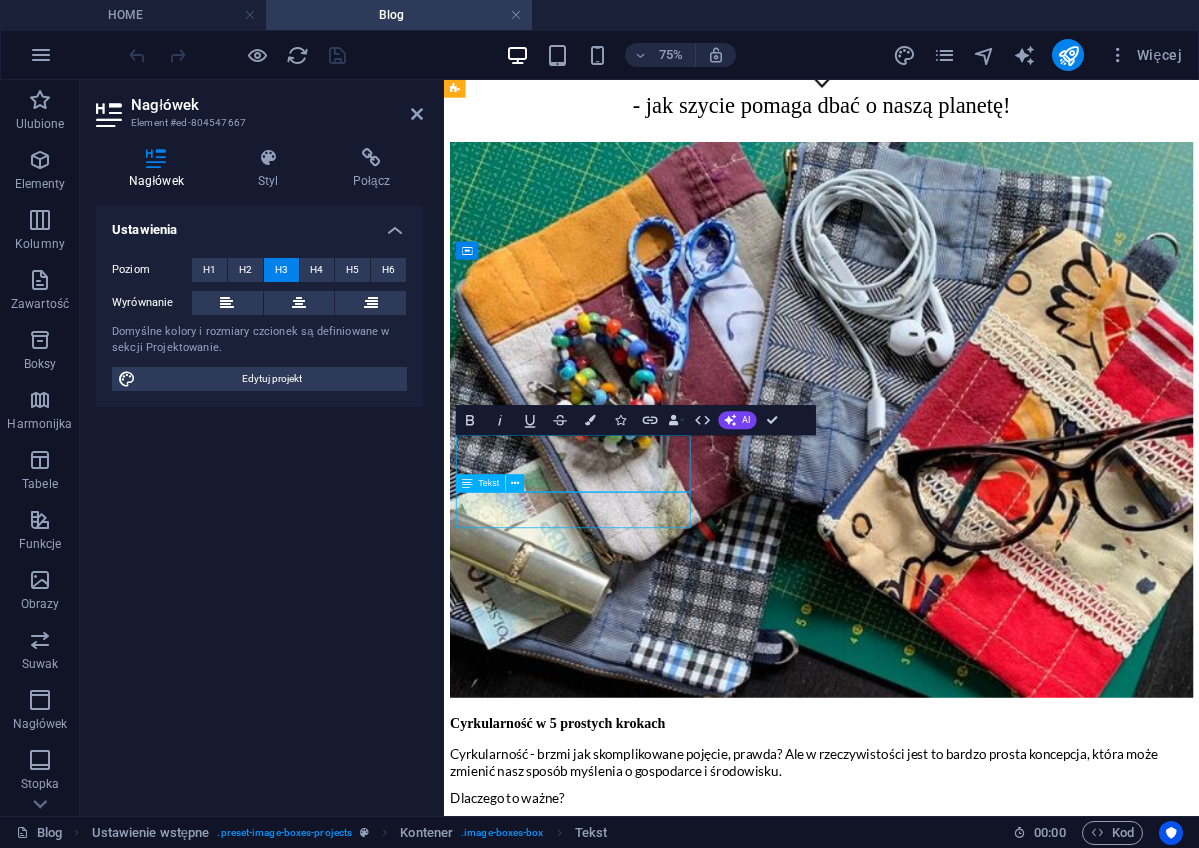 click on "Lorem ipsum dolor sit amet, consectetur adipisicing elit. Veritatis, dolorem!" at bounding box center (947, 3836) 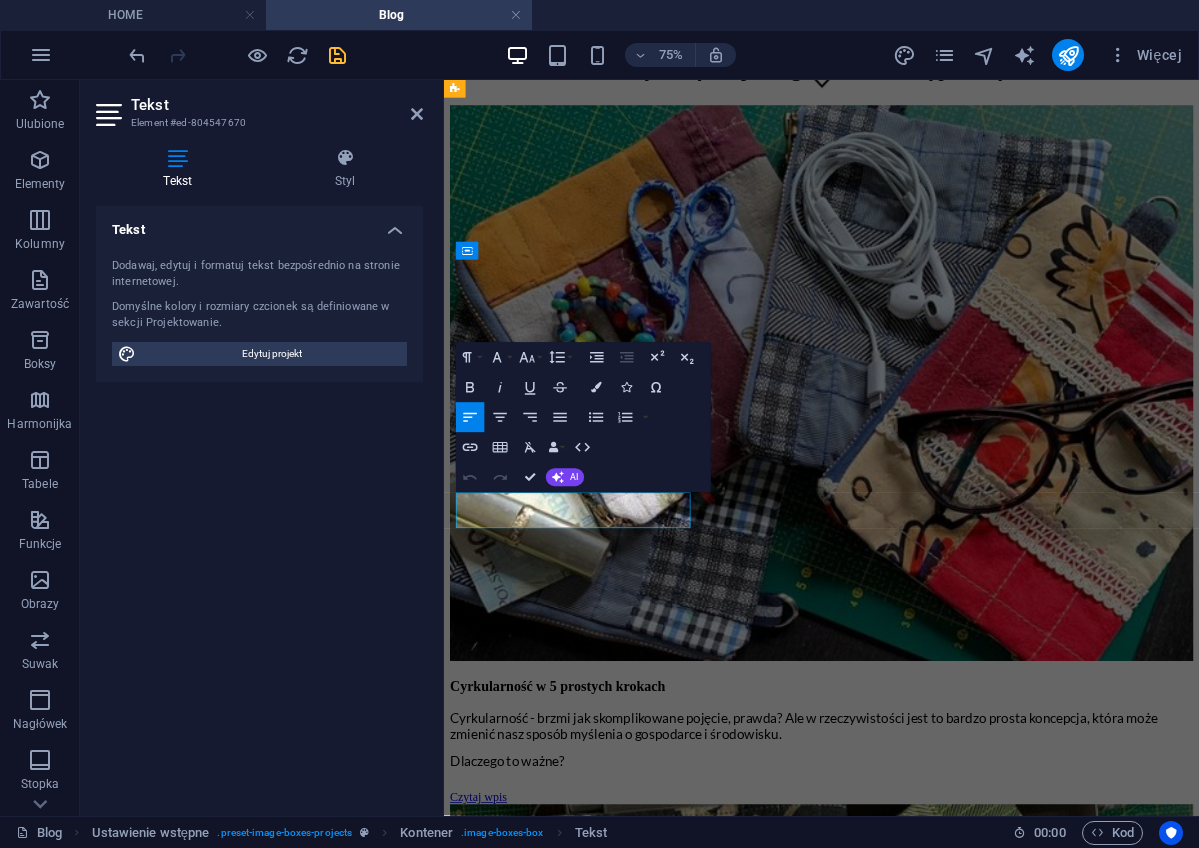 drag, startPoint x: 705, startPoint y: 664, endPoint x: 472, endPoint y: 640, distance: 234.23279 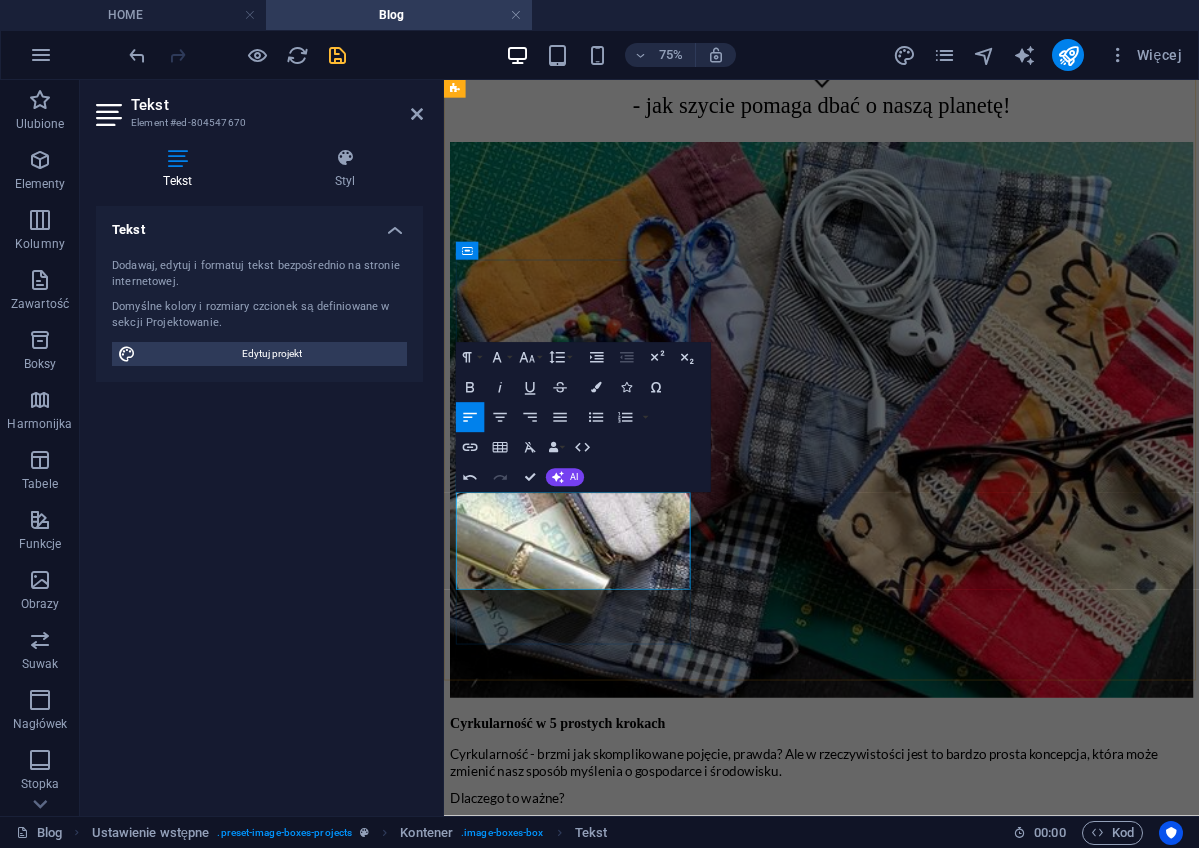 click on "Podejście Zero Waste i Less Waste stają się koniecznością w szeroko rozumianej modzie wobec jej postępującego wpływu na środowisko naturalne.   Ale co to jest zero waste w modzie?" at bounding box center [947, 3850] 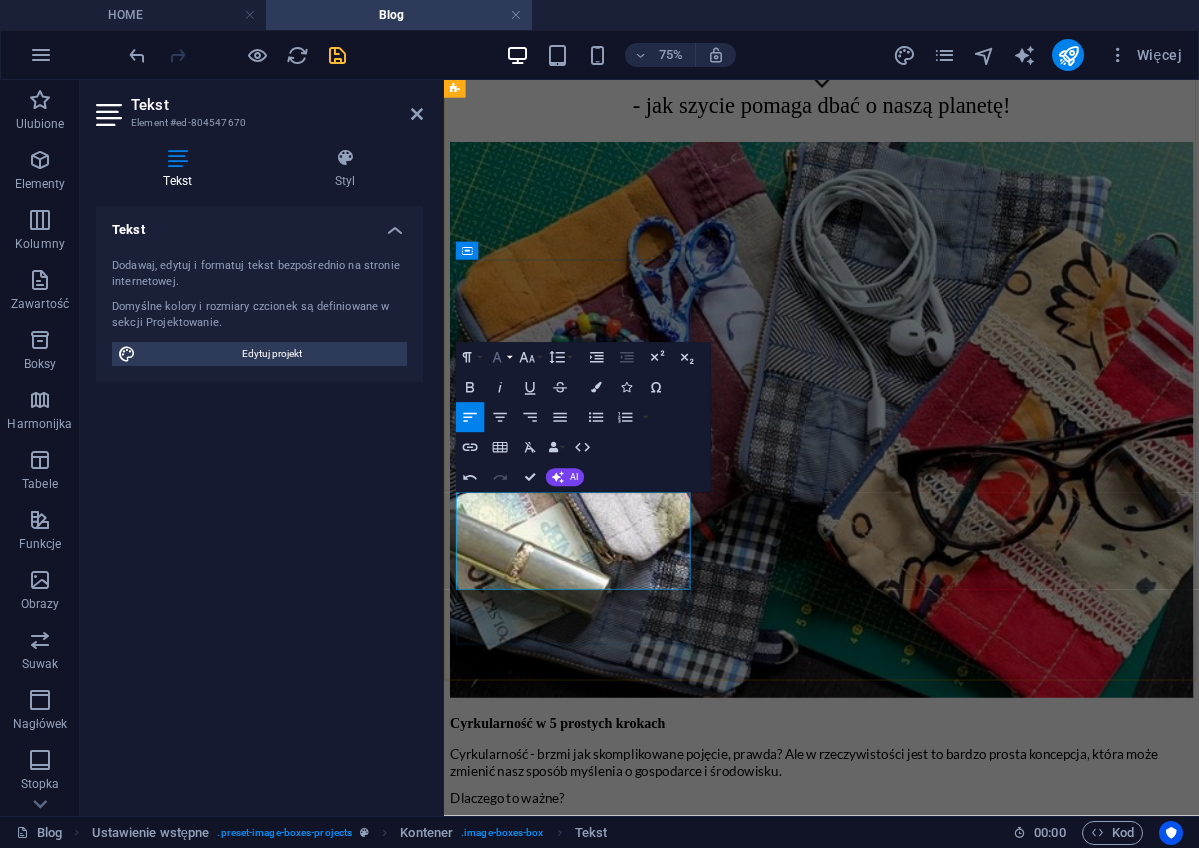 click 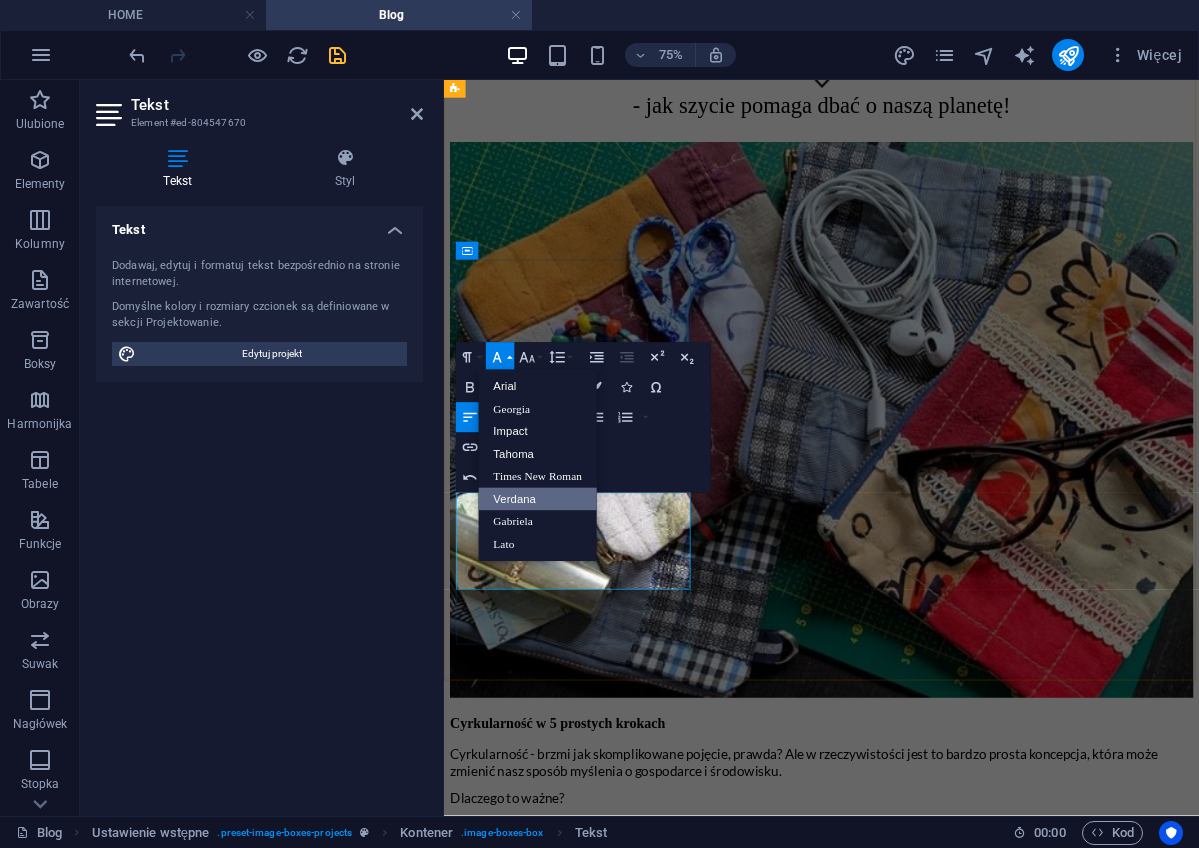 scroll, scrollTop: 0, scrollLeft: 0, axis: both 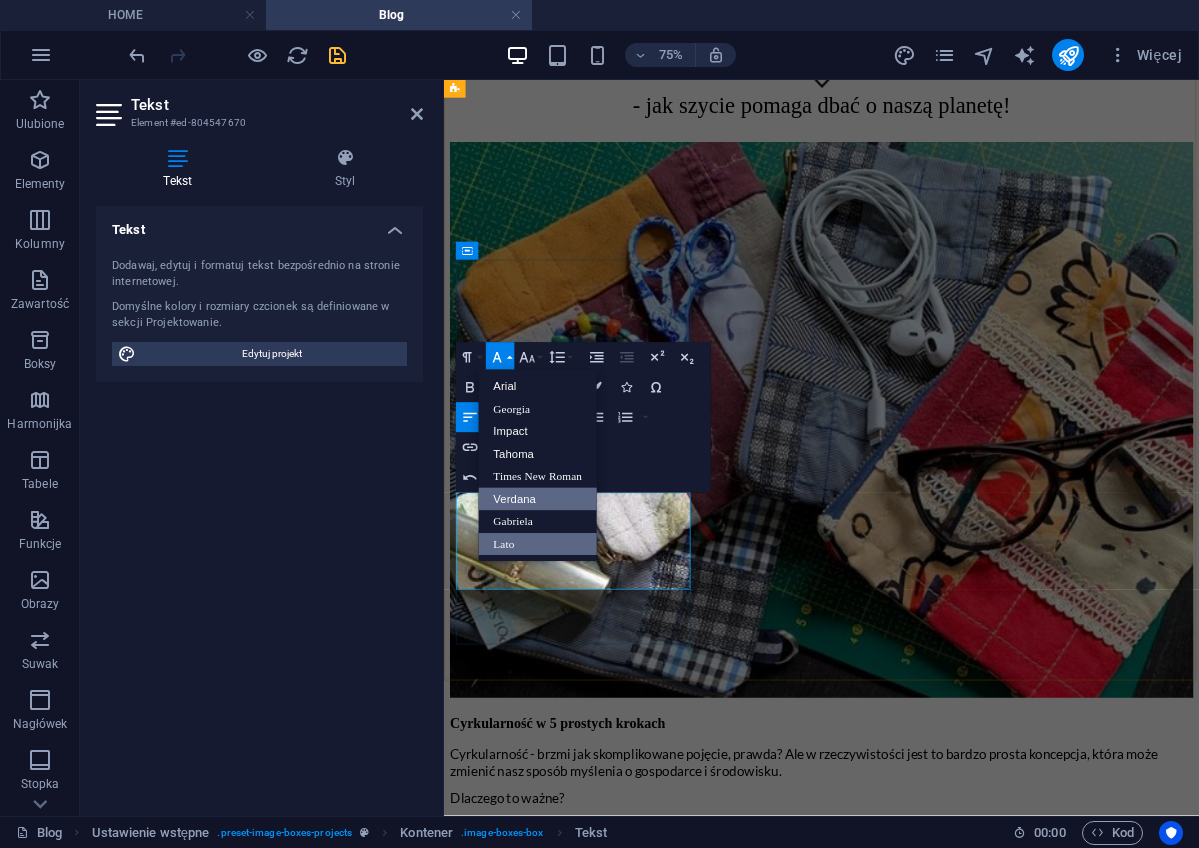 click on "Lato" at bounding box center [538, 544] 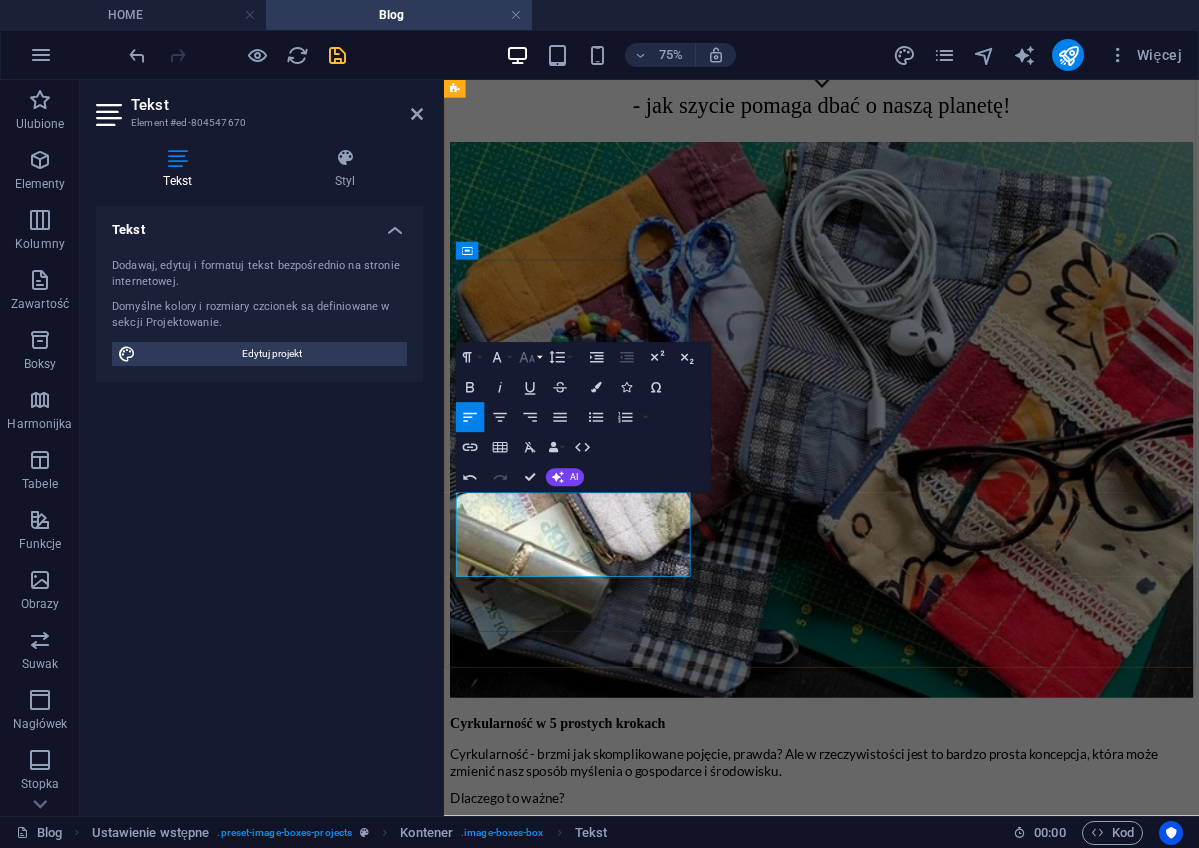 click 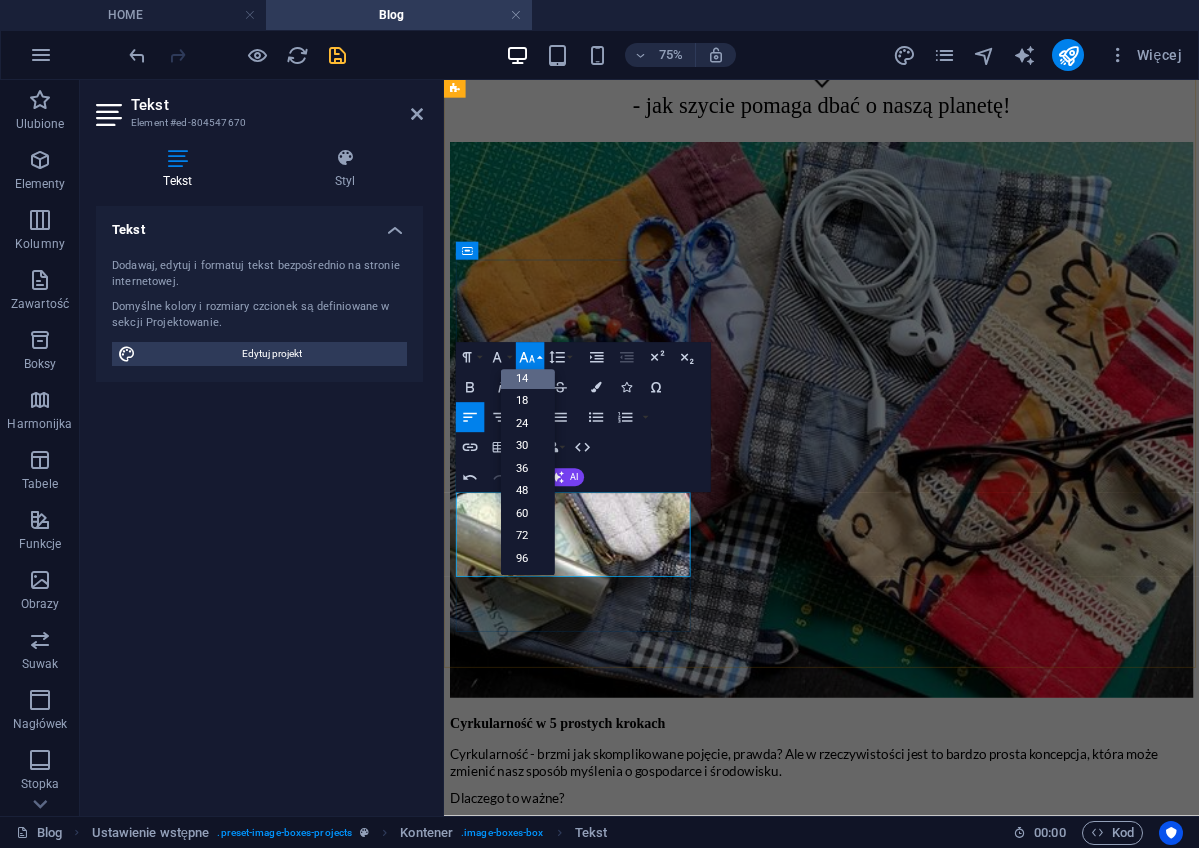 scroll, scrollTop: 161, scrollLeft: 0, axis: vertical 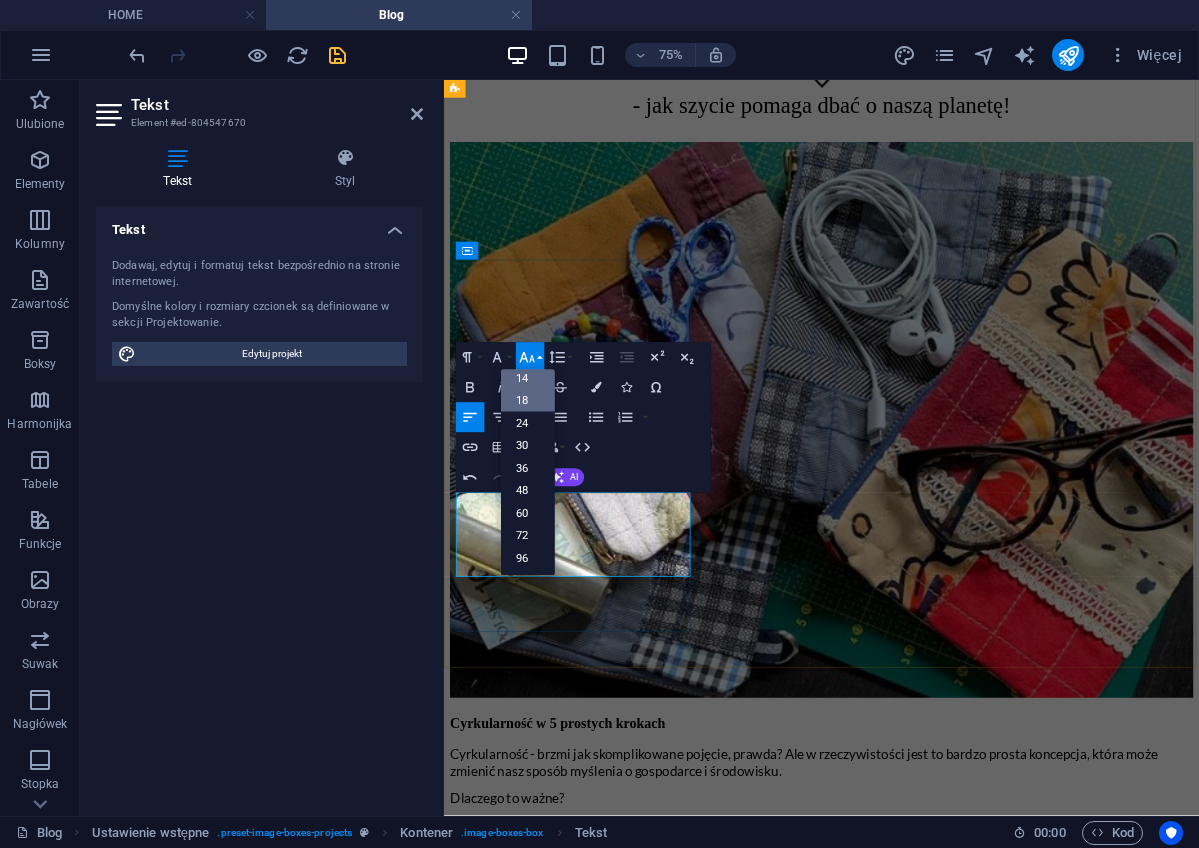 click on "18" at bounding box center (528, 401) 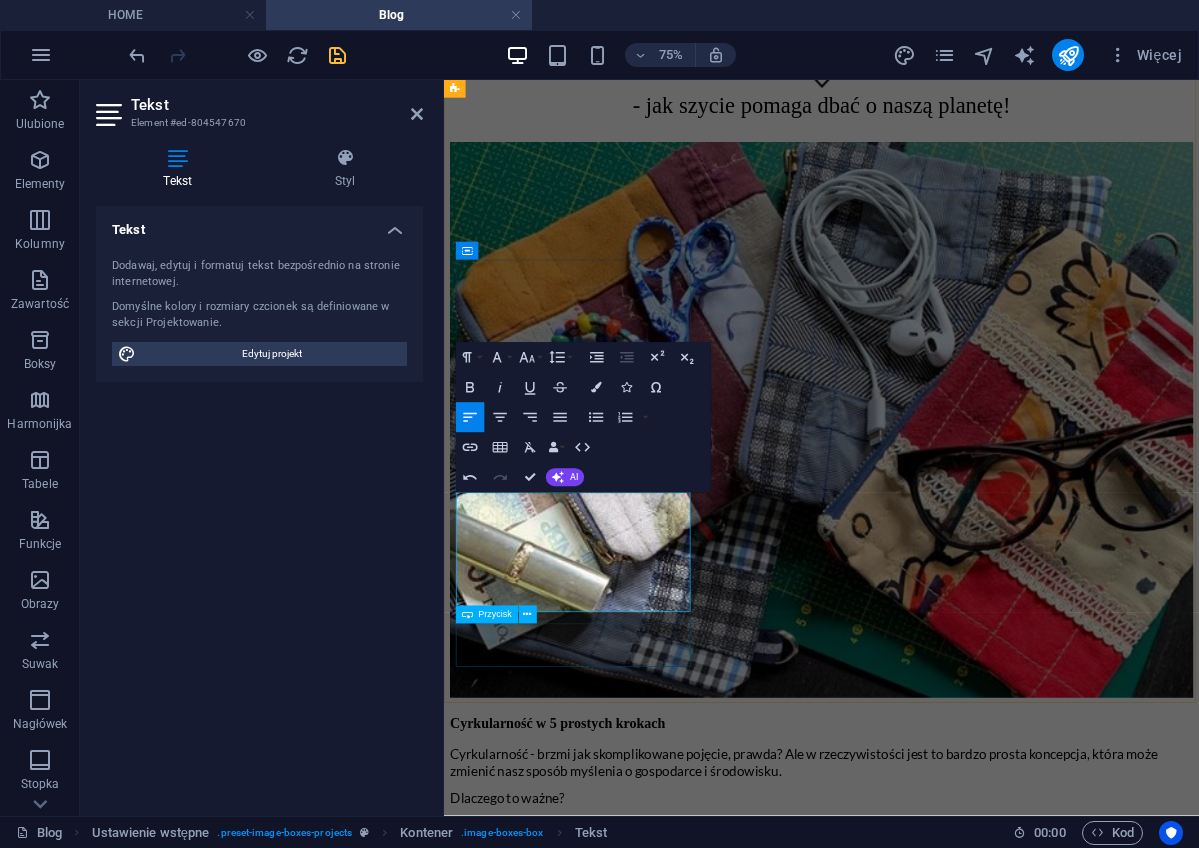 click on "+ Read More" at bounding box center (947, 3945) 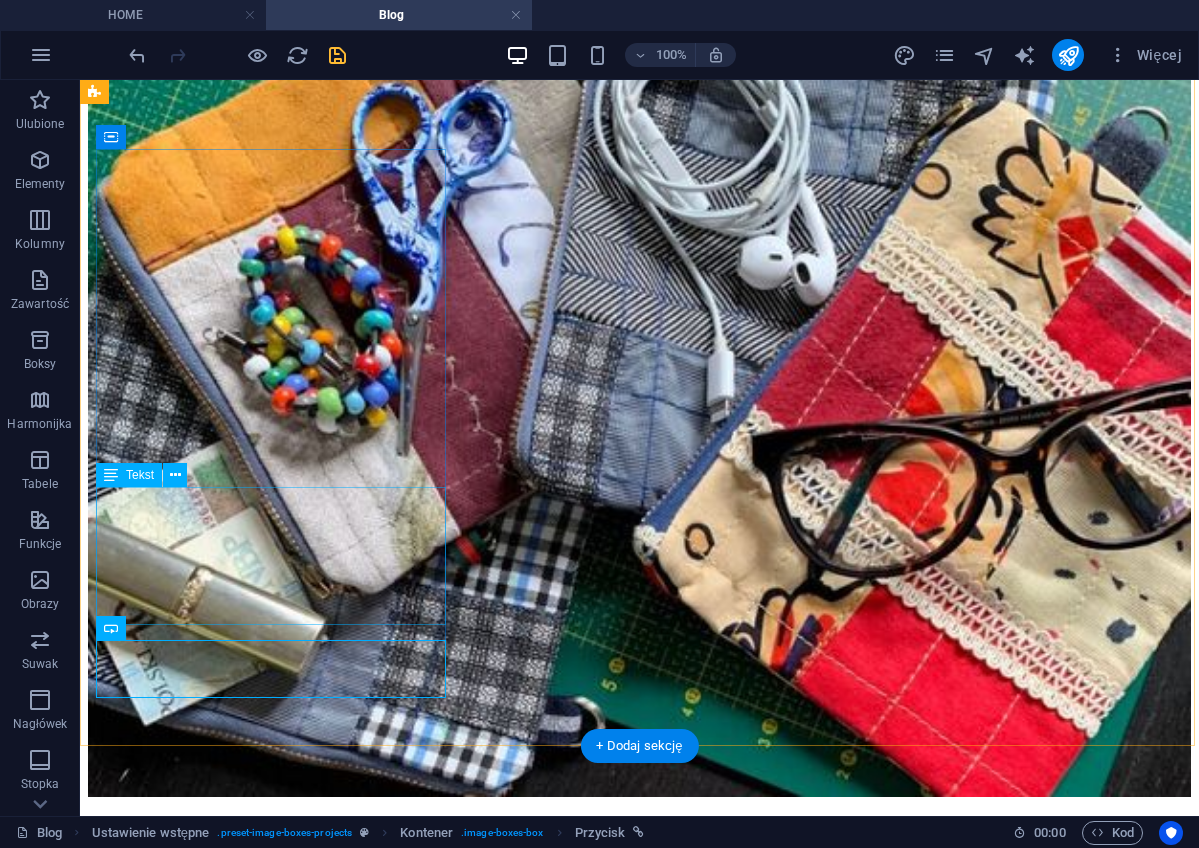 scroll, scrollTop: 1092, scrollLeft: 0, axis: vertical 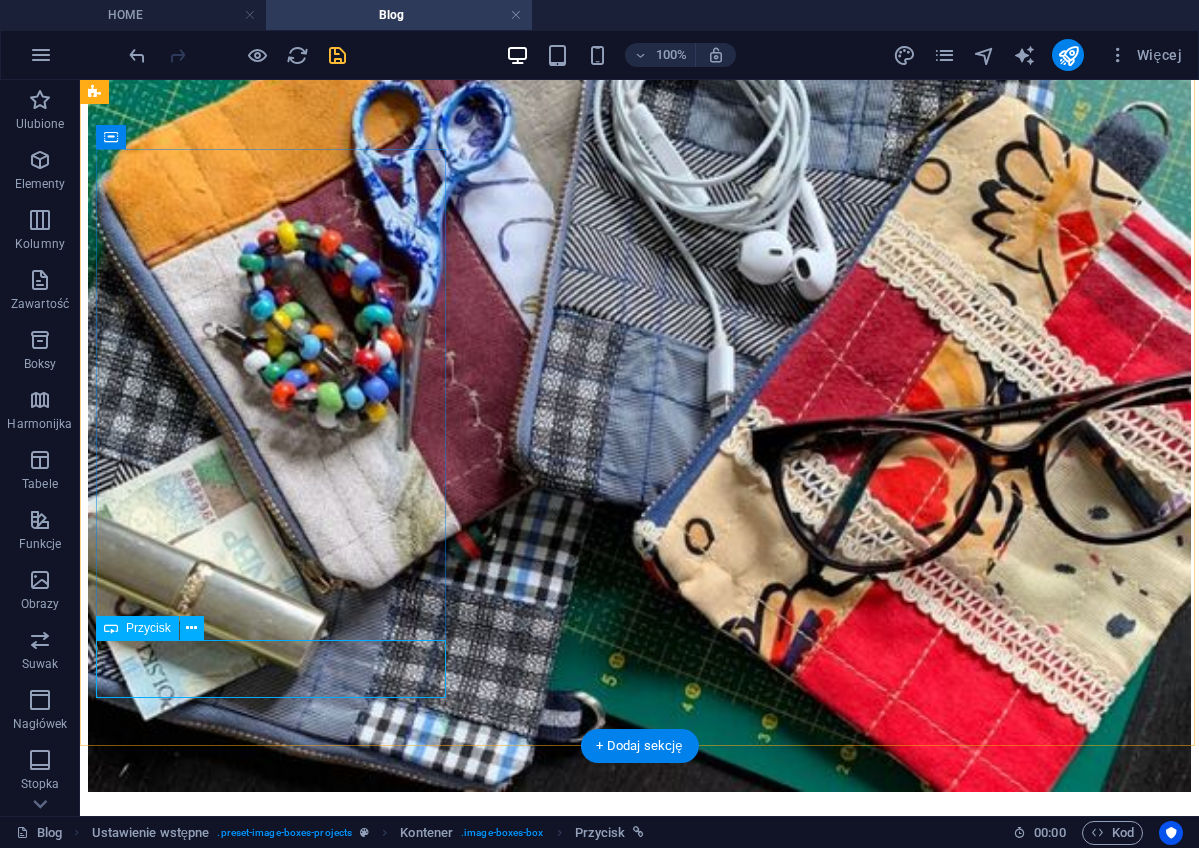 click on "+ Read More" at bounding box center [639, 4085] 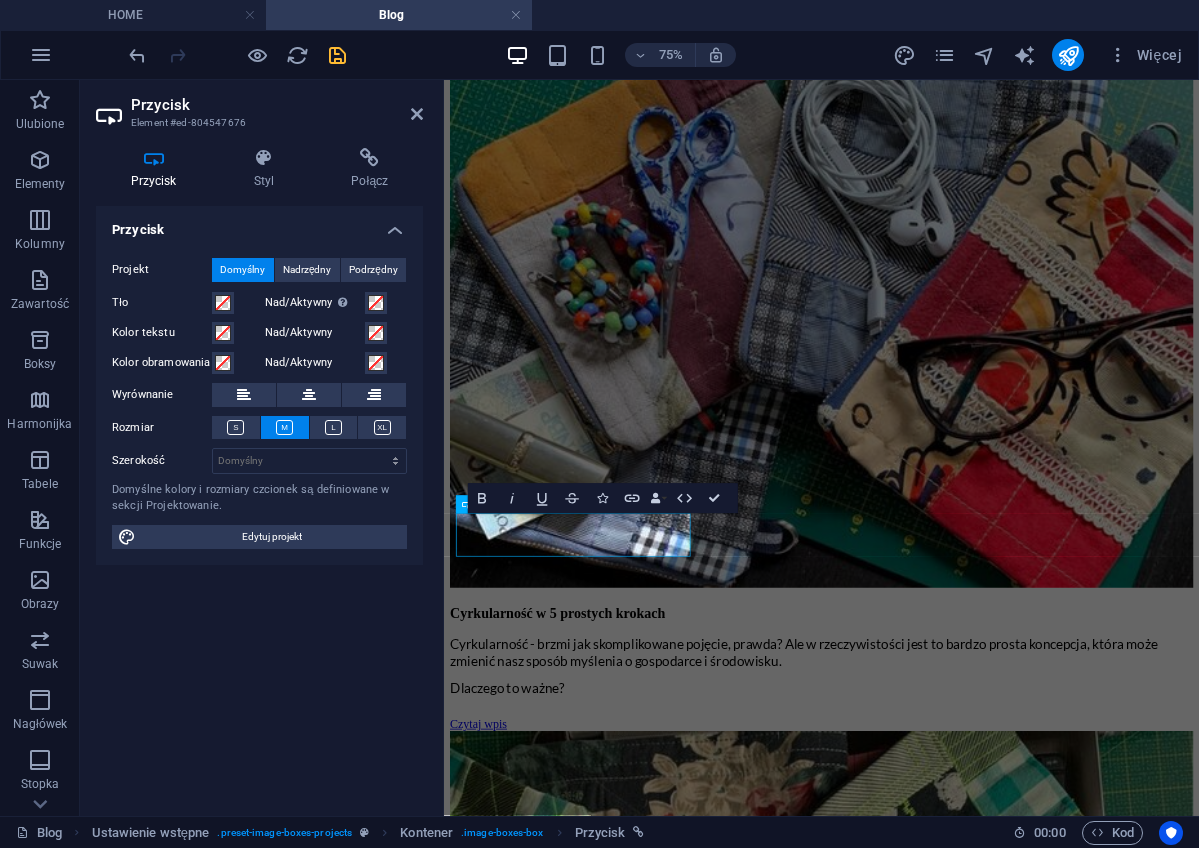 type 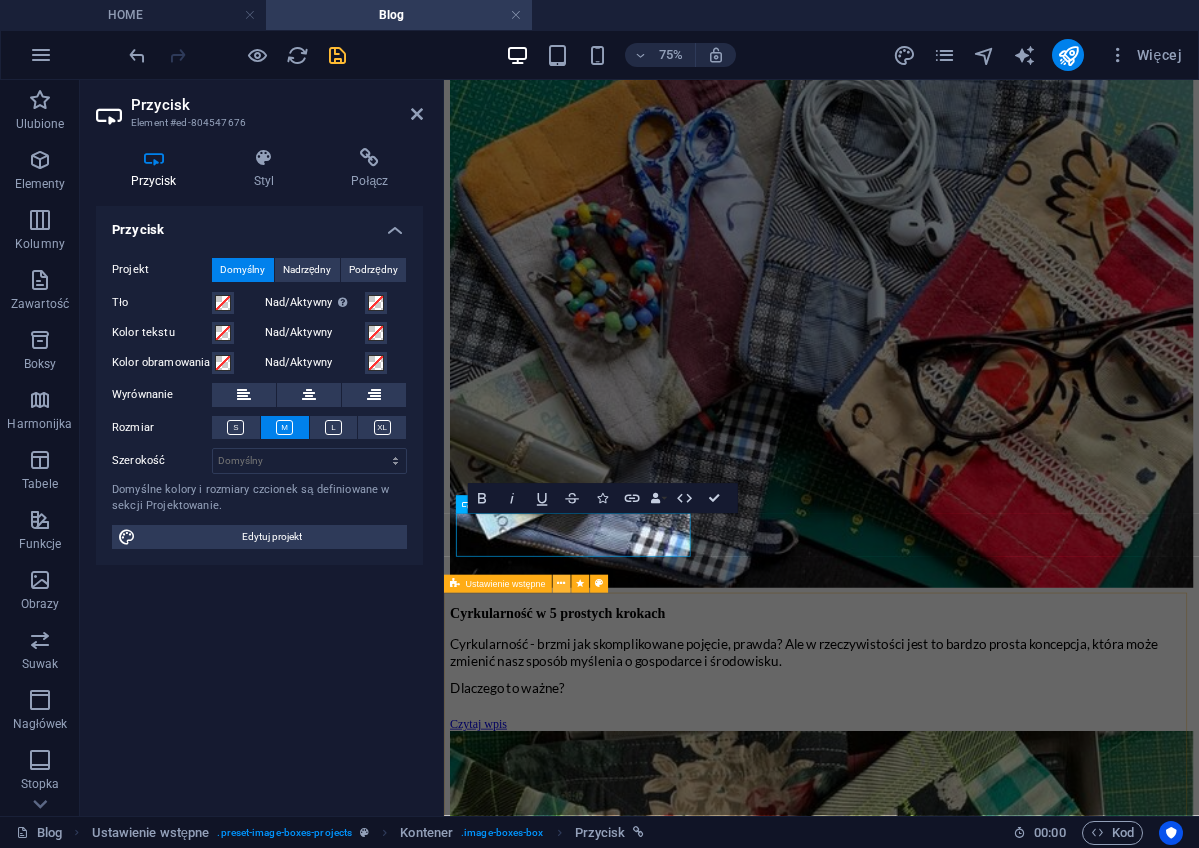 click at bounding box center (561, 584) 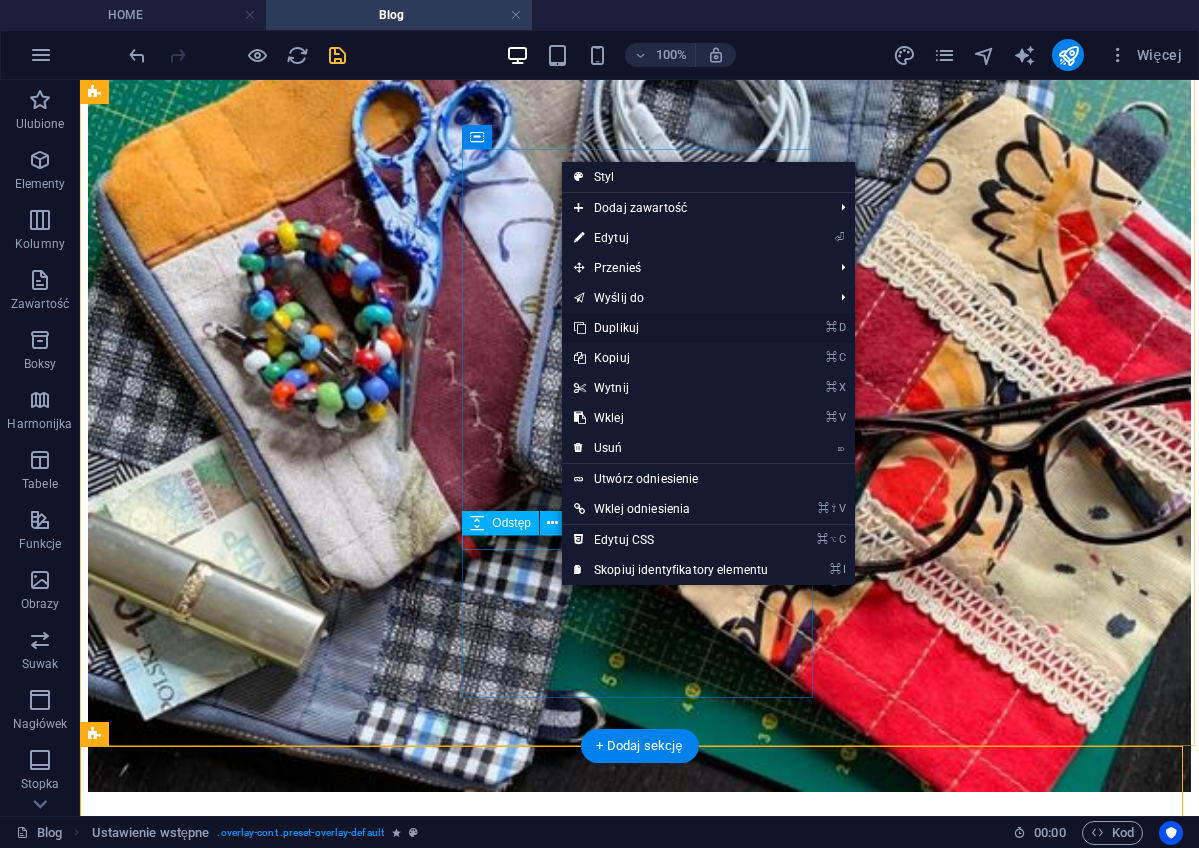 click on "⌘ D  Duplikuj" at bounding box center [671, 328] 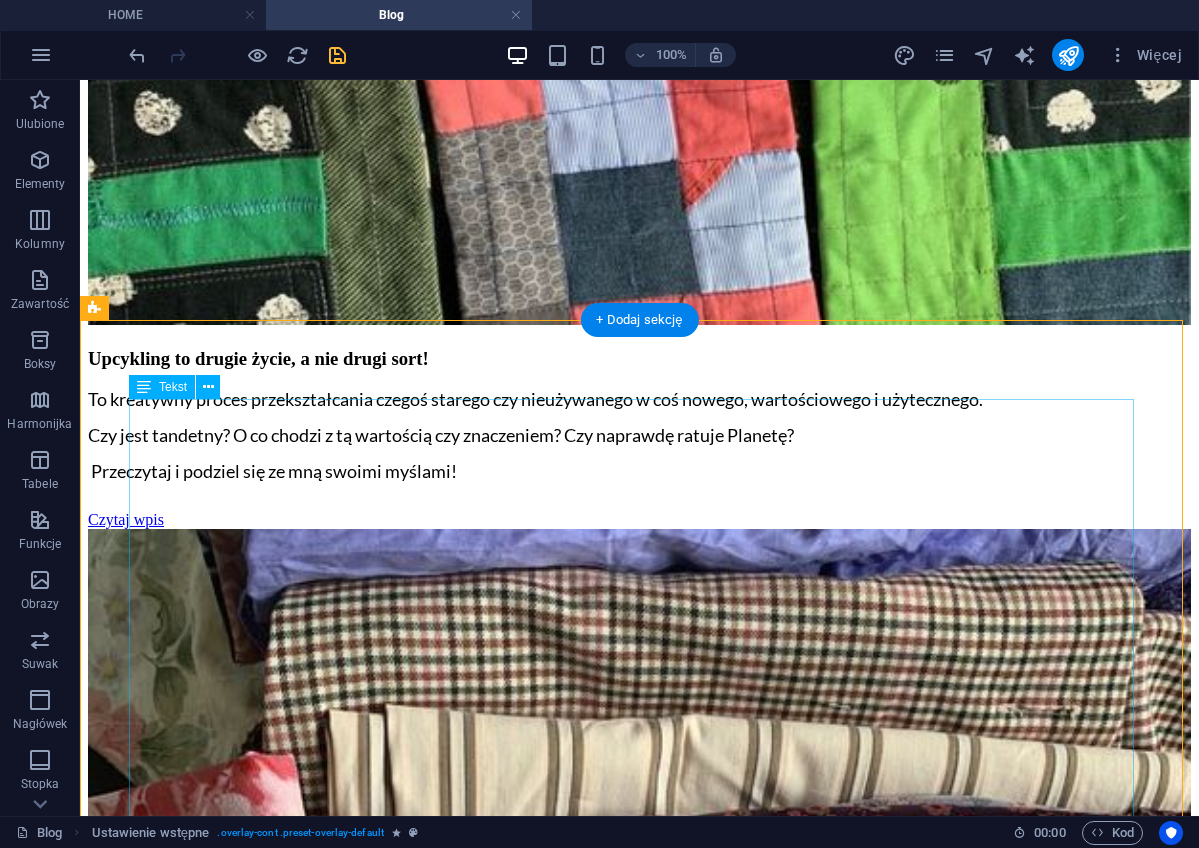 scroll, scrollTop: 2560, scrollLeft: 0, axis: vertical 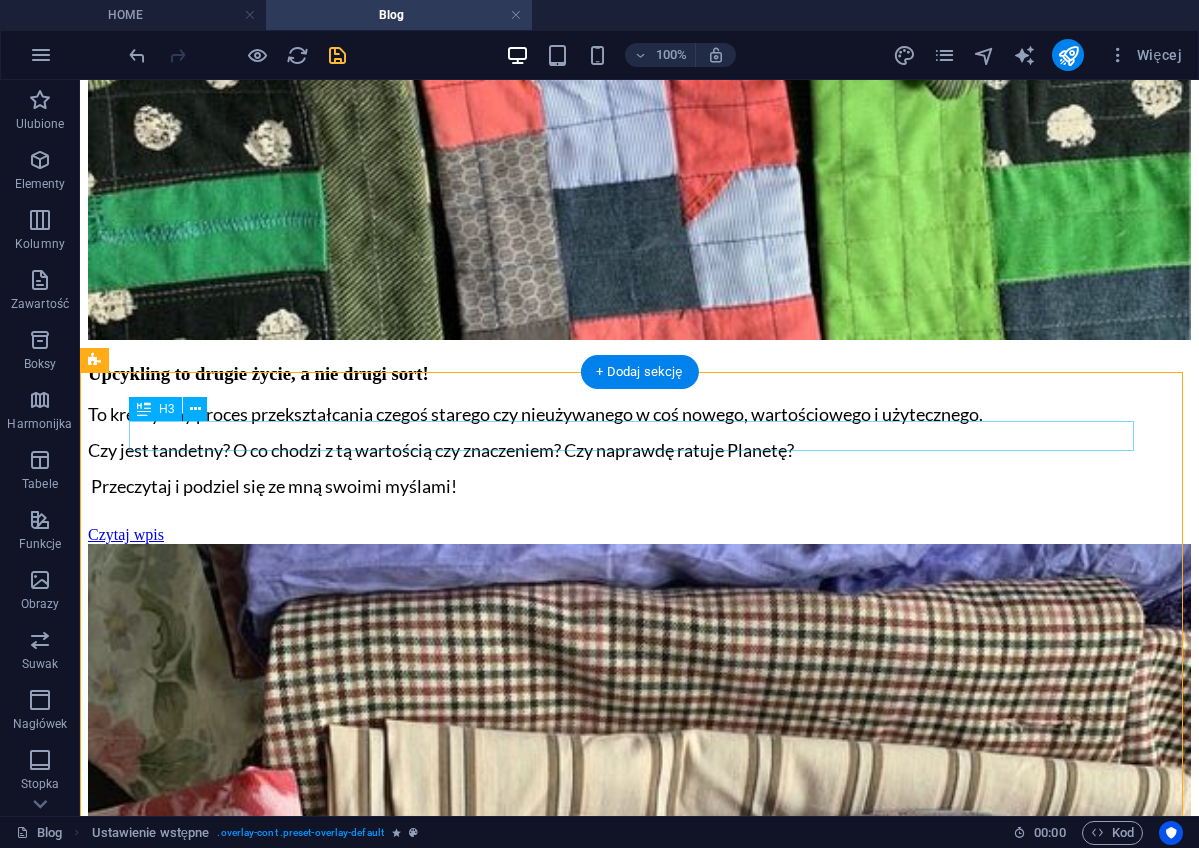 click on "Cyrkularność w 5 prostych krokach:" at bounding box center [639, 5898] 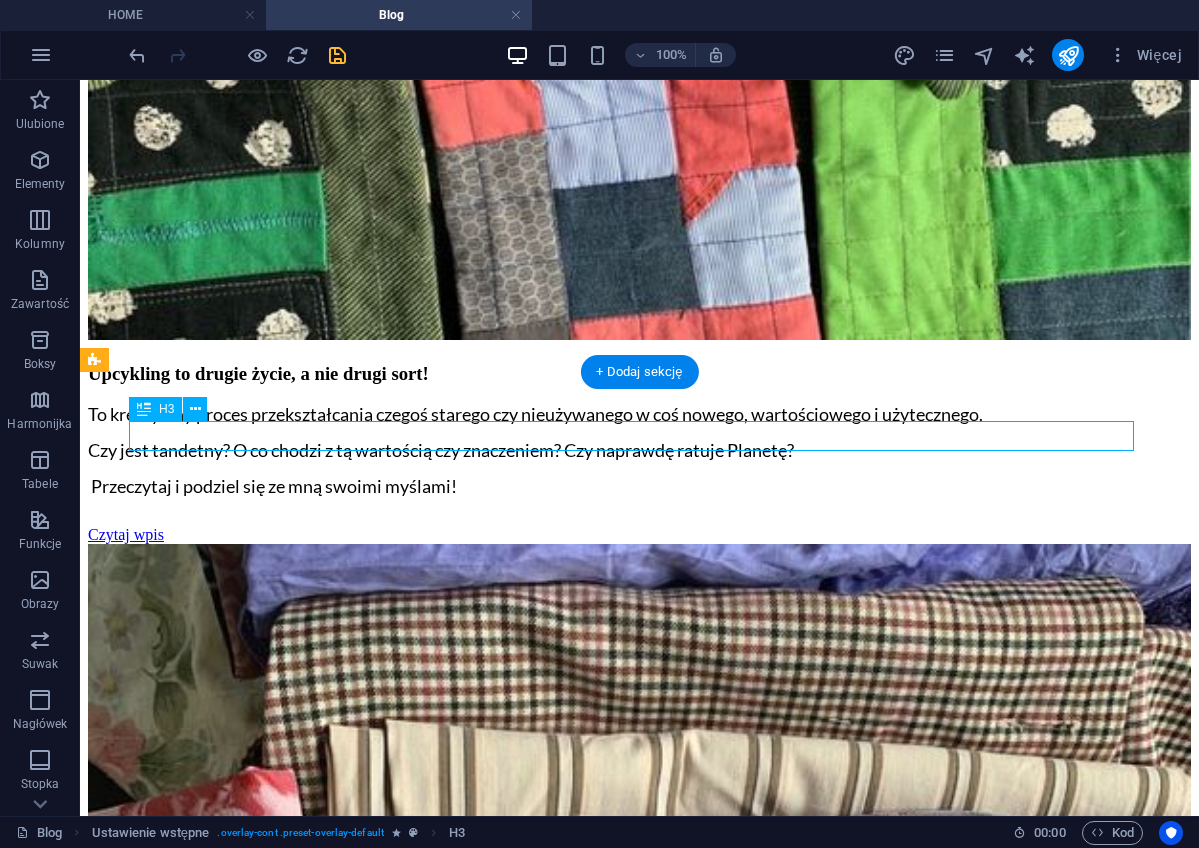click on "Cyrkularność w 5 prostych krokach:" at bounding box center [639, 5898] 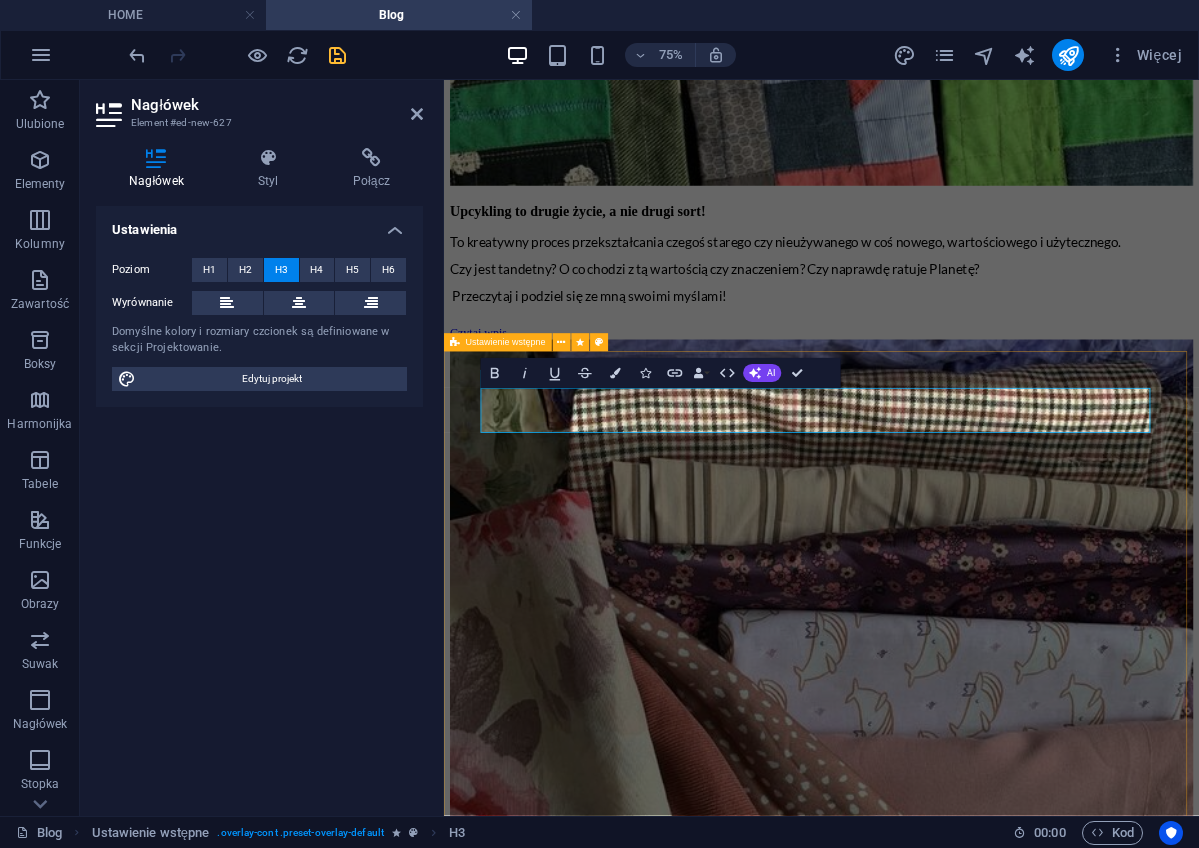 drag, startPoint x: 1341, startPoint y: 533, endPoint x: 471, endPoint y: 504, distance: 870.4832 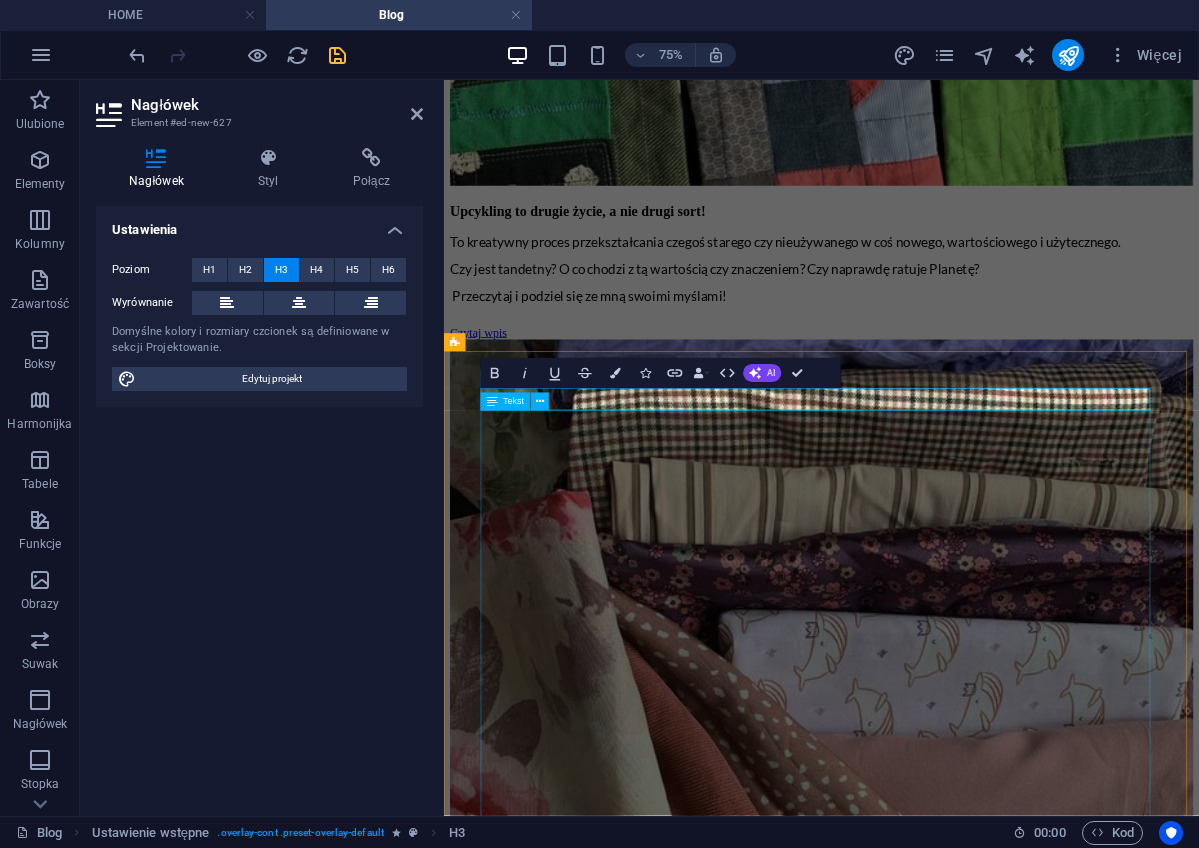 click on "Cyrkularność  - brzmi jak skomplikowane pojęcie, prawda? Ale w rzeczywistości jest to bardzo prosta koncepcja, która może zmienić nasz sposób myślenia o gospodarce i środowisku.   Tradycyjnie nasza gospodarka działa na zasadzie "weź, użyj, wyrzuć". Kupujemy rzeczy, używamy i w końcu je wyrzucamy. Ale co by było, gdybyśmy zaczęli myśleć inaczej? Cyrkularność  to podejście do życia, w którym nic się  nie marnuje ! Moja babcia mówiła: "Nie wyrzucaj, bo to się jeszcze przyda!” Czy Twoja też? Ooo! to były liderkami cyrkularności! :)     Cyrkularność to idea, że produkty i materiały krążą w gospodarce jak  w cyklu zamkniętym . Czyli zamiast wyrzucać rzeczy - naprawiamy je, przetwarzamy (recyklingujemy) i wykorzystujemy ponownie.   W cyrkularności to, co nie jest już komuś potrzebne, staje się  surowcem , materiałem budowlanym dla kogoś innego.     Dlaczego to ważne?   Cyrkularność - na poziomie gospodarki - pomaga ograniczyć  Ogranicza marnotrawstwo i" at bounding box center (947, 6143) 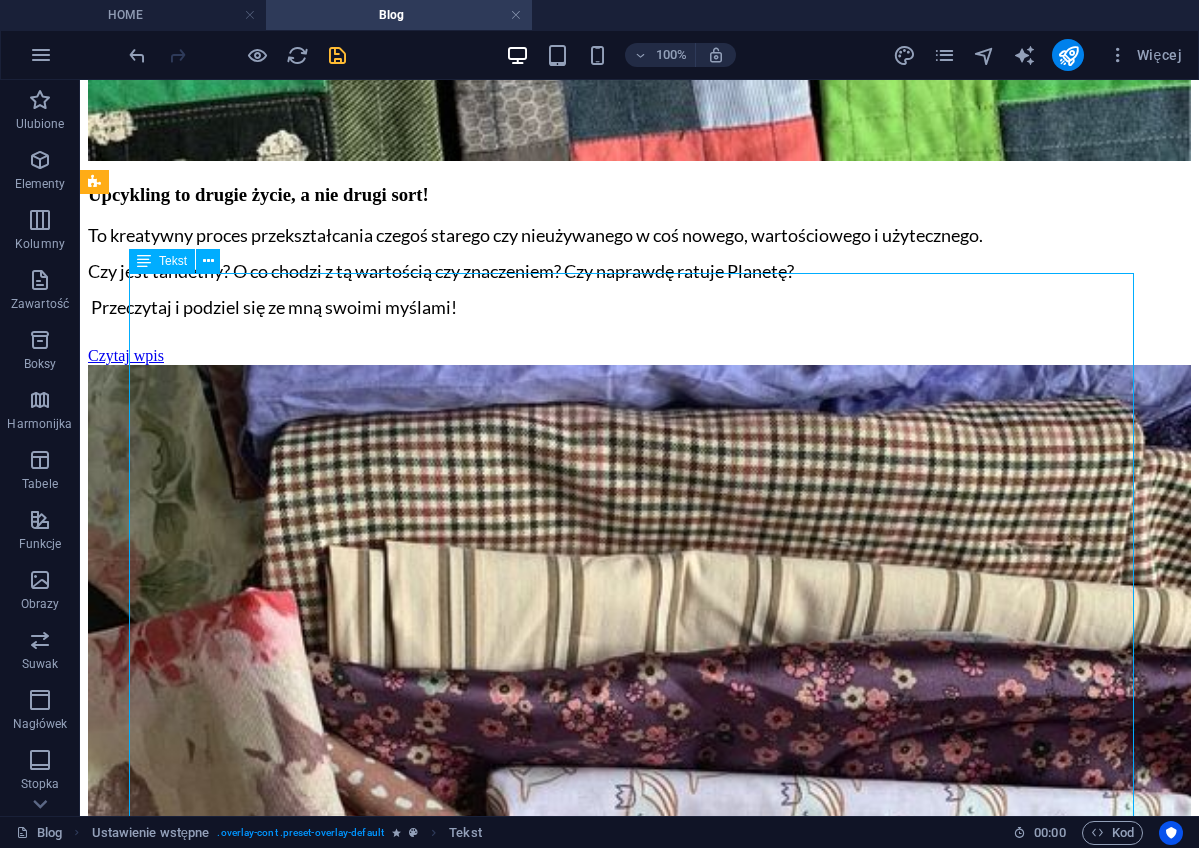 scroll, scrollTop: 2738, scrollLeft: 0, axis: vertical 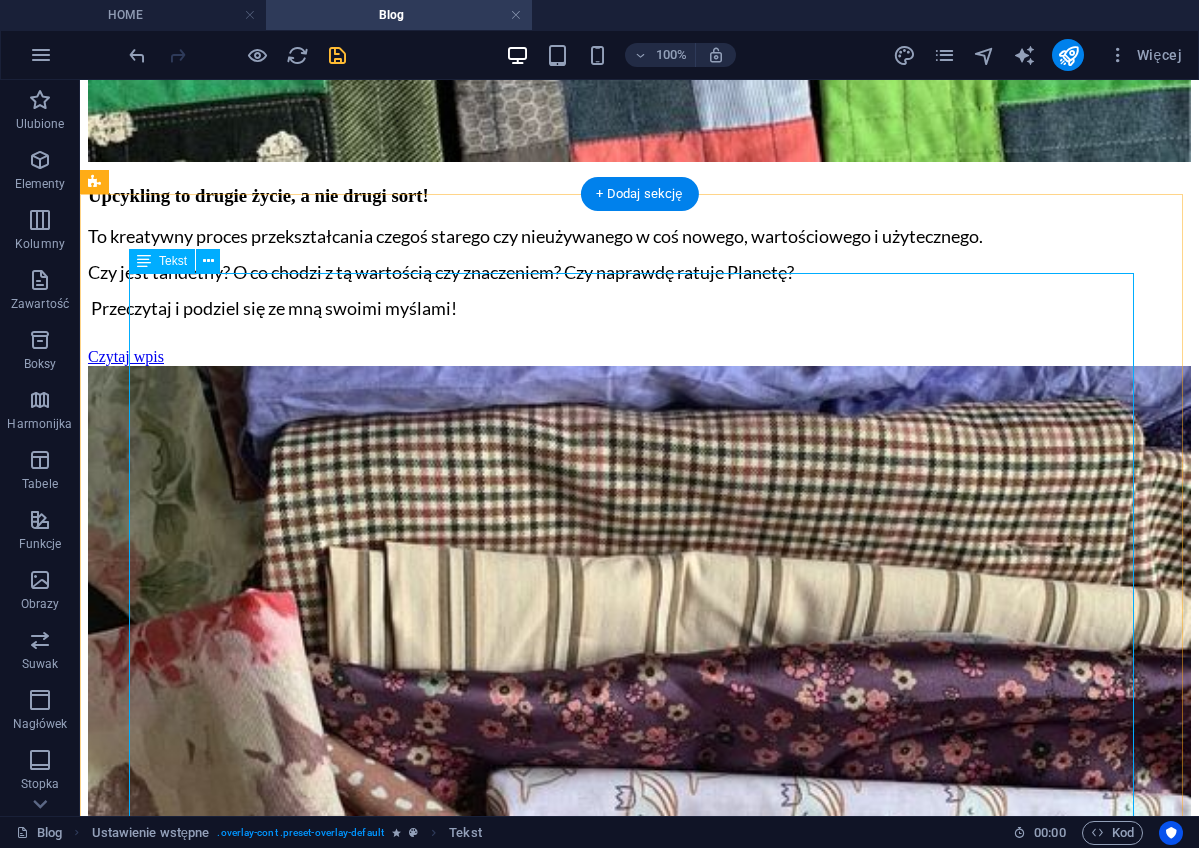 click on "Cyrkularność  - brzmi jak skomplikowane pojęcie, prawda? Ale w rzeczywistości jest to bardzo prosta koncepcja, która może zmienić nasz sposób myślenia o gospodarce i środowisku.   Tradycyjnie nasza gospodarka działa na zasadzie "weź, użyj, wyrzuć". Kupujemy rzeczy, używamy i w końcu je wyrzucamy. Ale co by było, gdybyśmy zaczęli myśleć inaczej? Cyrkularność  to podejście do życia, w którym nic się  nie marnuje ! Moja babcia mówiła: "Nie wyrzucaj, bo to się jeszcze przyda!” Czy Twoja też? Ooo! to były liderkami cyrkularności! :)     Cyrkularność to idea, że produkty i materiały krążą w gospodarce jak  w cyklu zamkniętym . Czyli zamiast wyrzucać rzeczy - naprawiamy je, przetwarzamy (recyklingujemy) i wykorzystujemy ponownie.   W cyrkularności to, co nie jest już komuś potrzebne, staje się  surowcem , materiałem budowlanym dla kogoś innego.     Dlaczego to ważne?   Cyrkularność - na poziomie gospodarki - pomaga ograniczyć  Ogranicza marnotrawstwo i" at bounding box center (639, 6386) 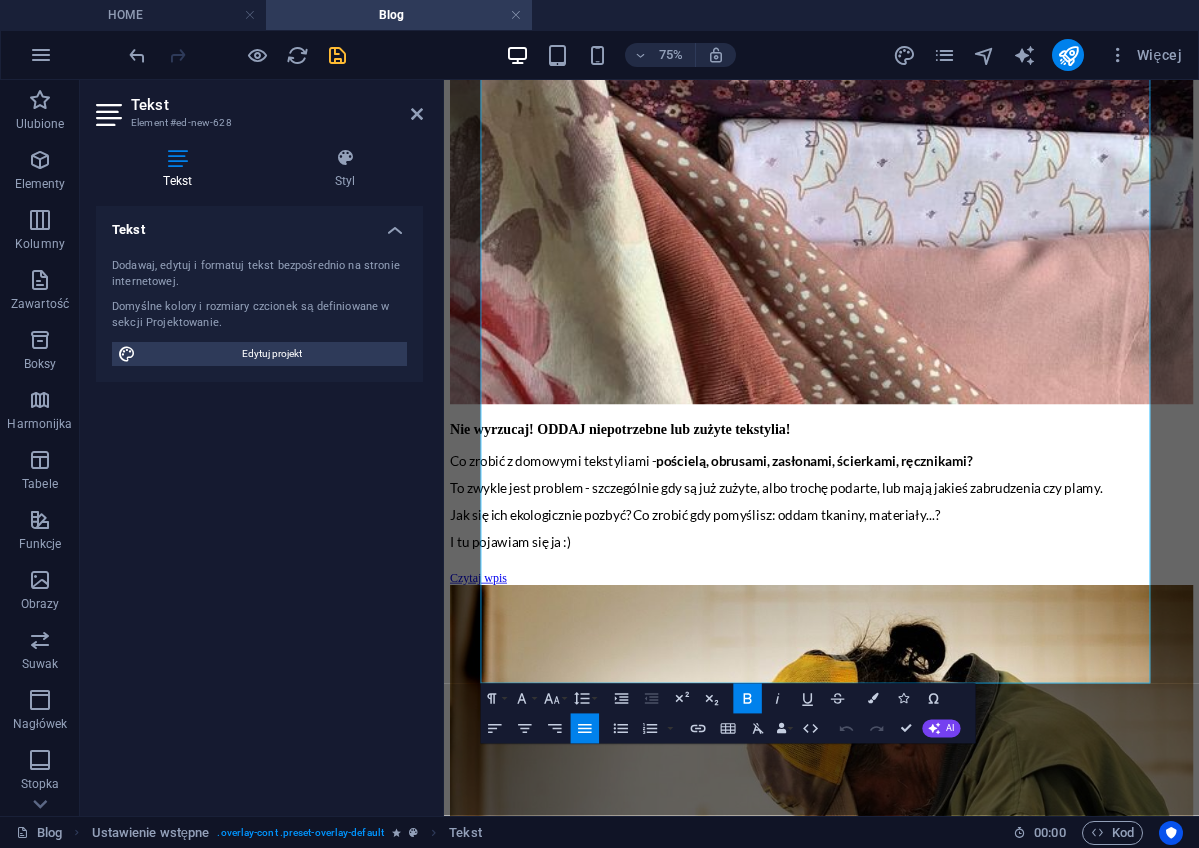 scroll, scrollTop: 3334, scrollLeft: 0, axis: vertical 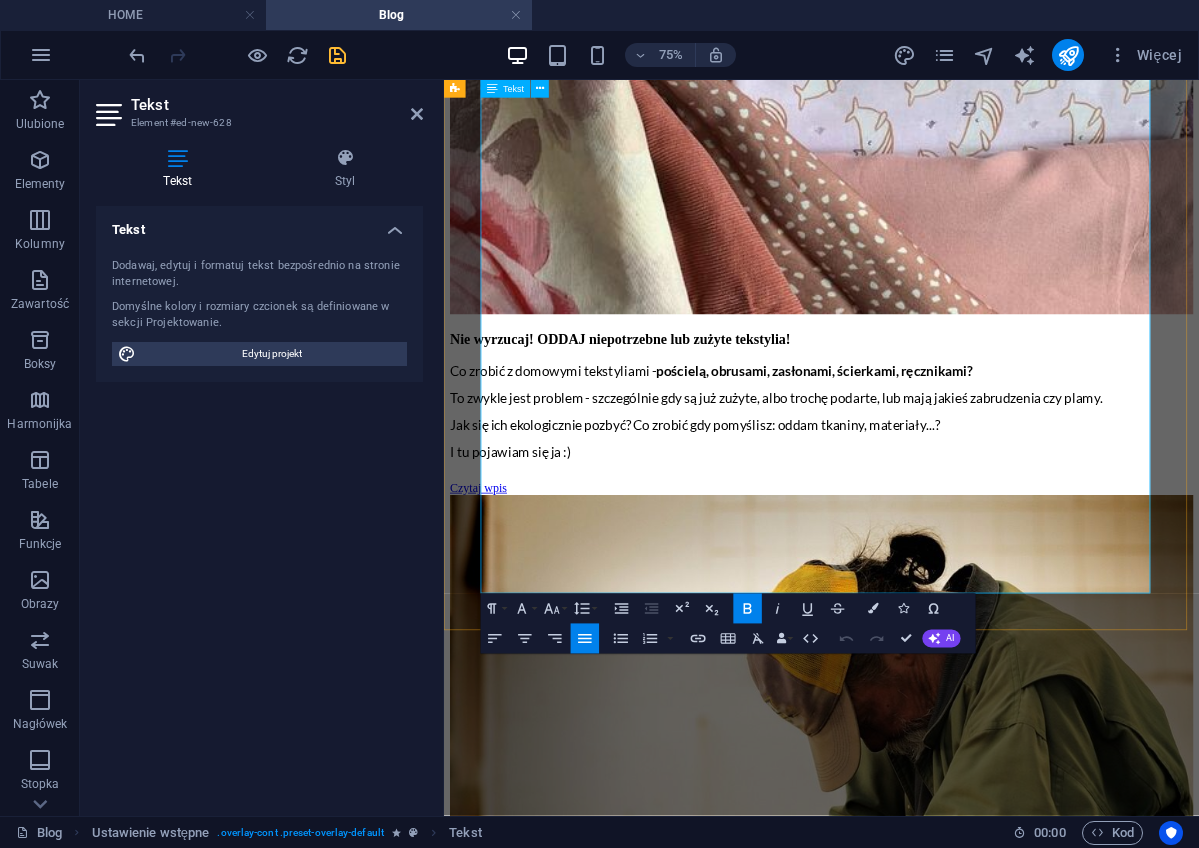 drag, startPoint x: 497, startPoint y: 356, endPoint x: 1092, endPoint y: 752, distance: 714.73145 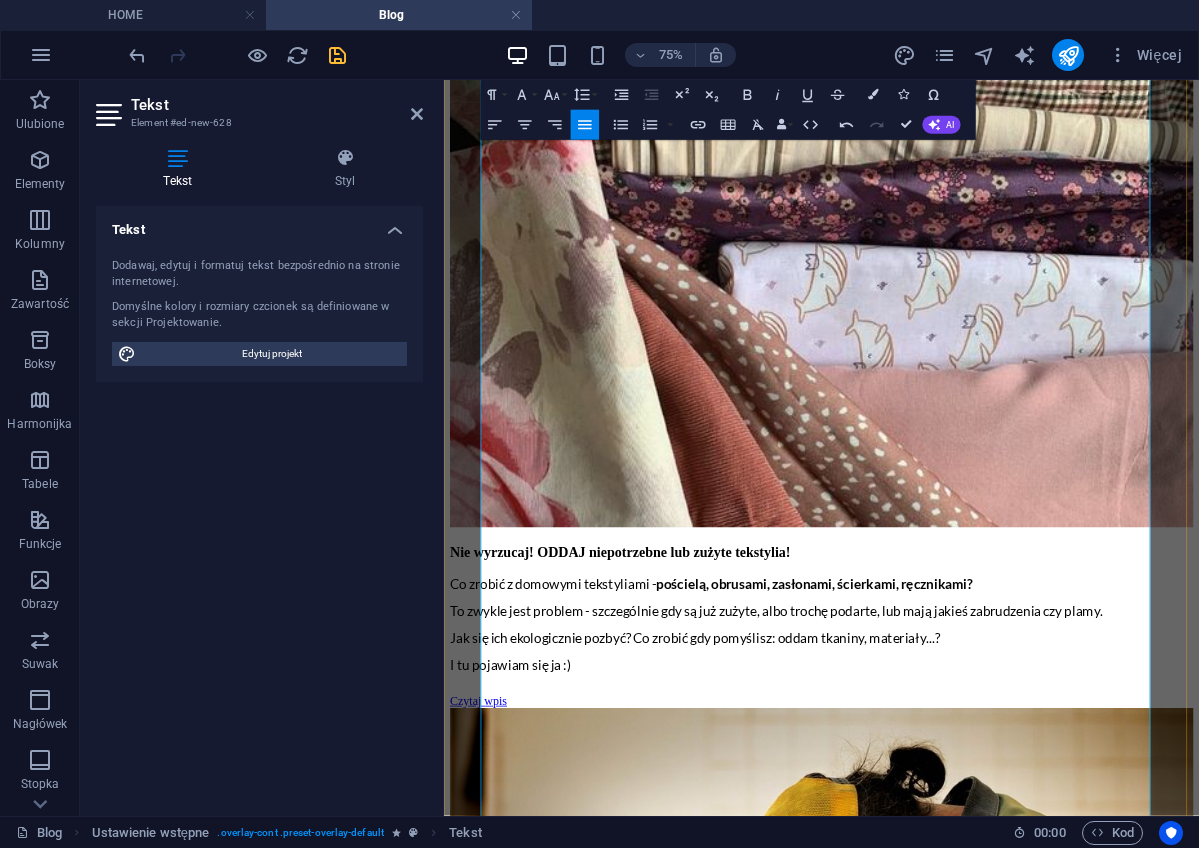 scroll, scrollTop: 3054, scrollLeft: 0, axis: vertical 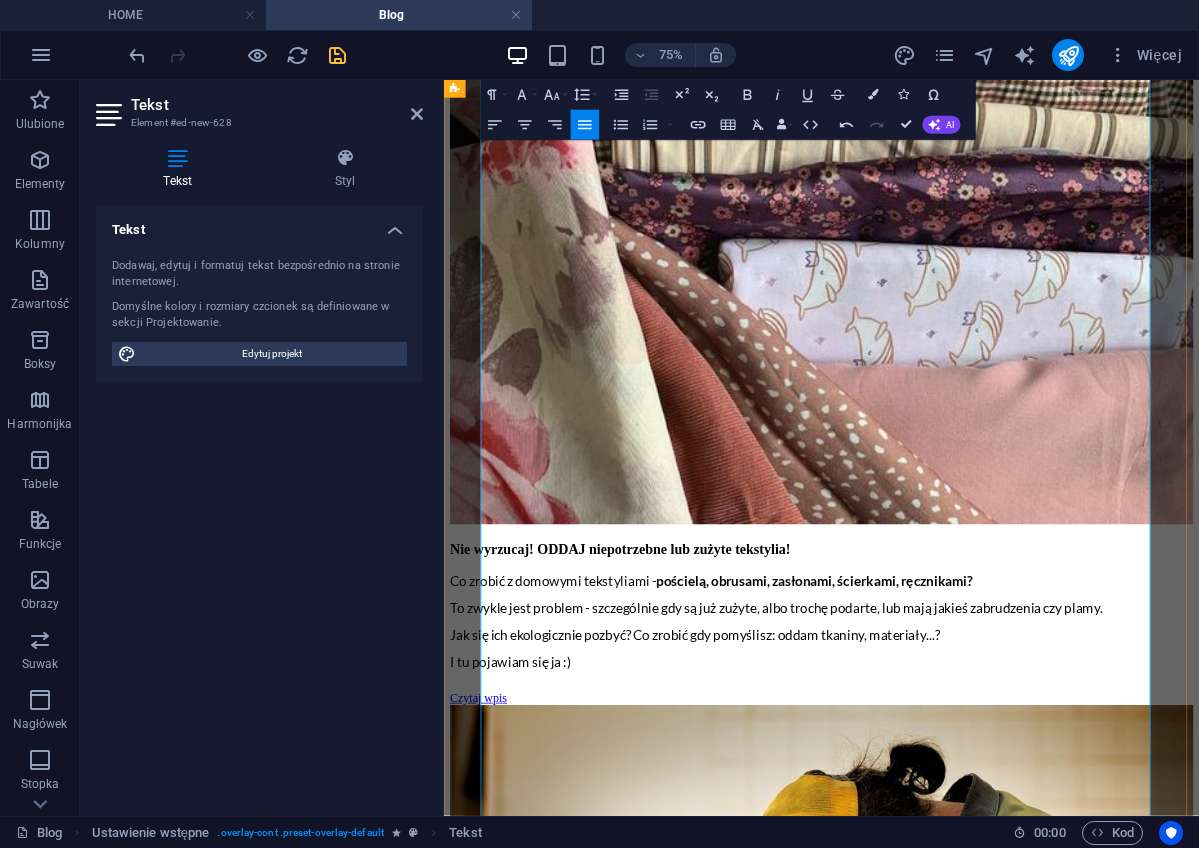 click at bounding box center [947, 5517] 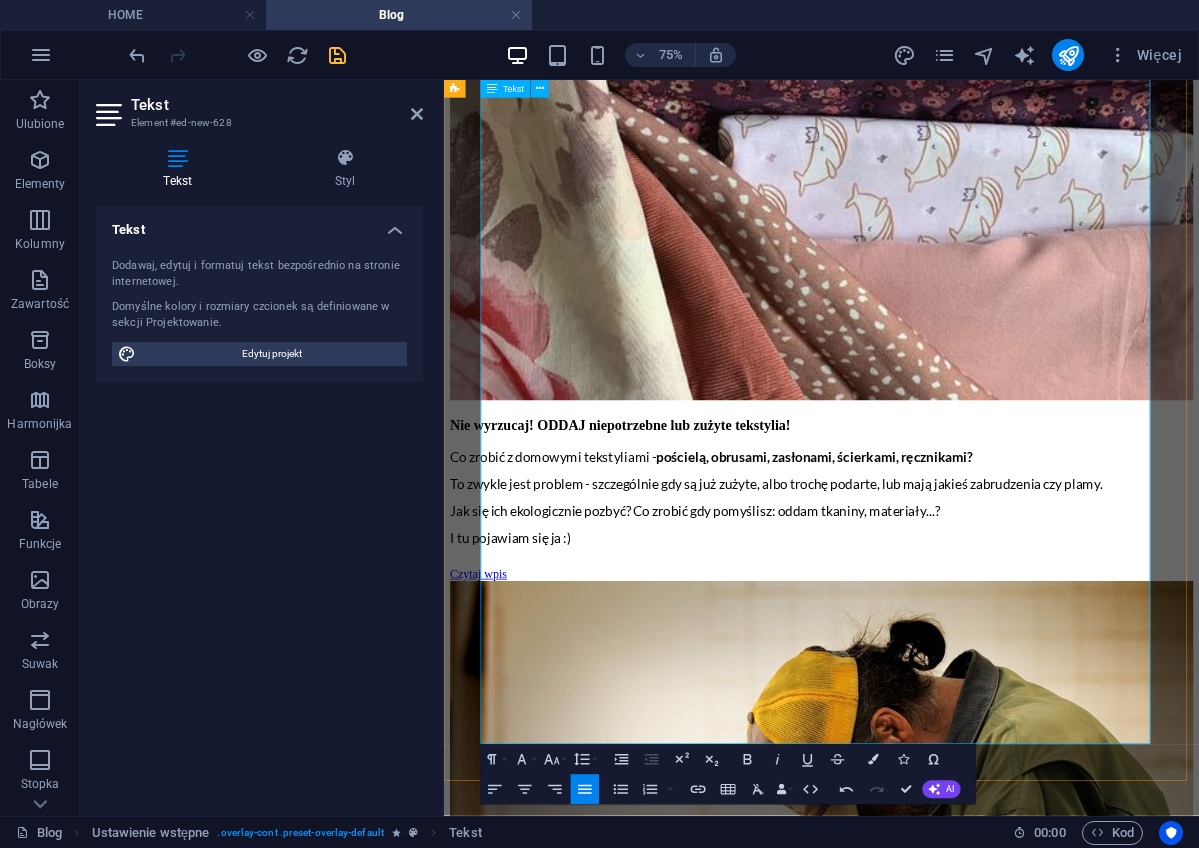 scroll, scrollTop: 3227, scrollLeft: 0, axis: vertical 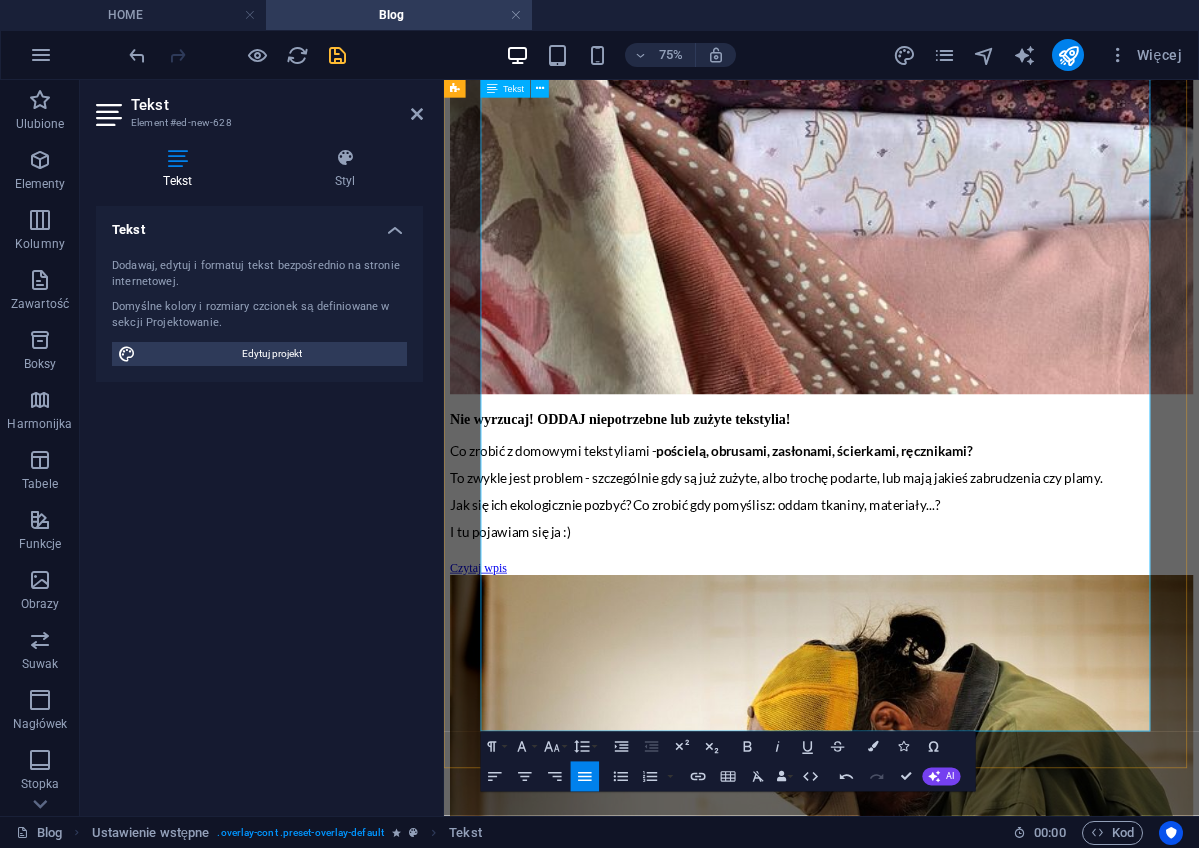 click at bounding box center (947, 5462) 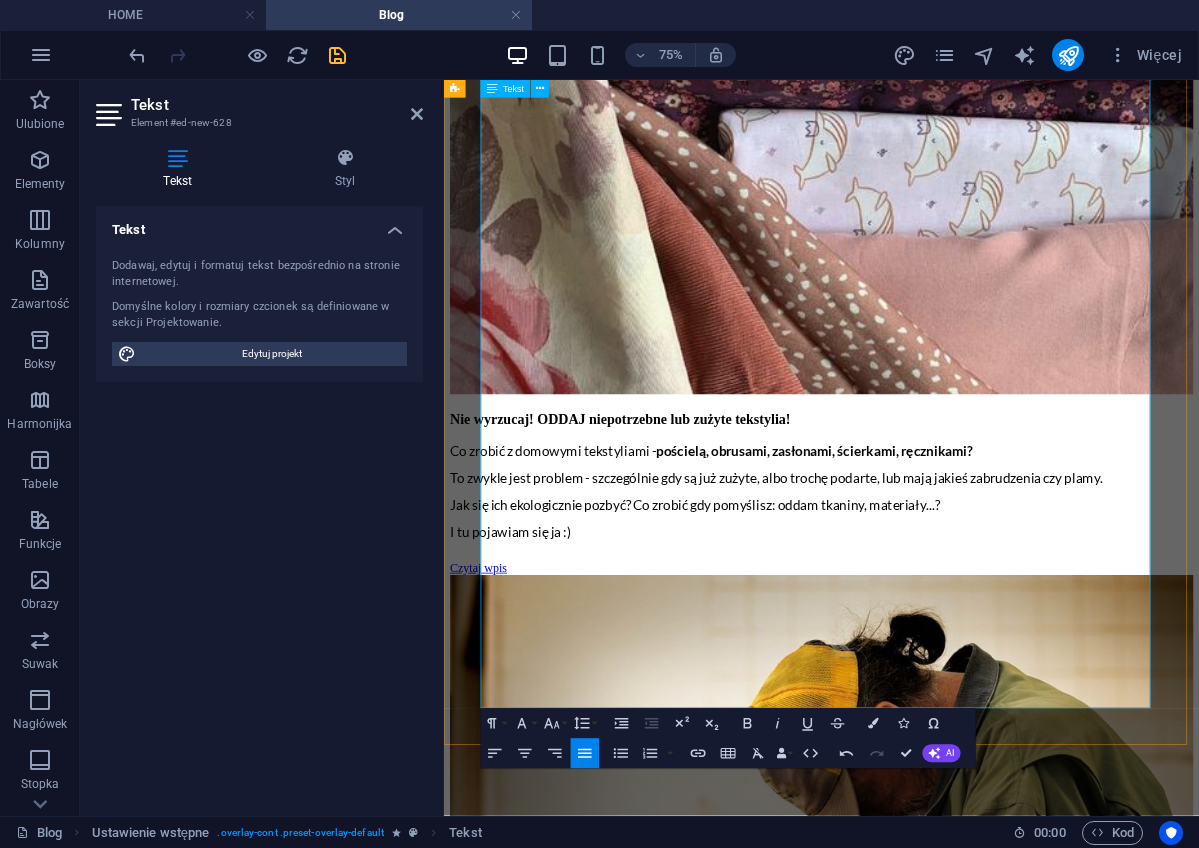 click at bounding box center (947, 6059) 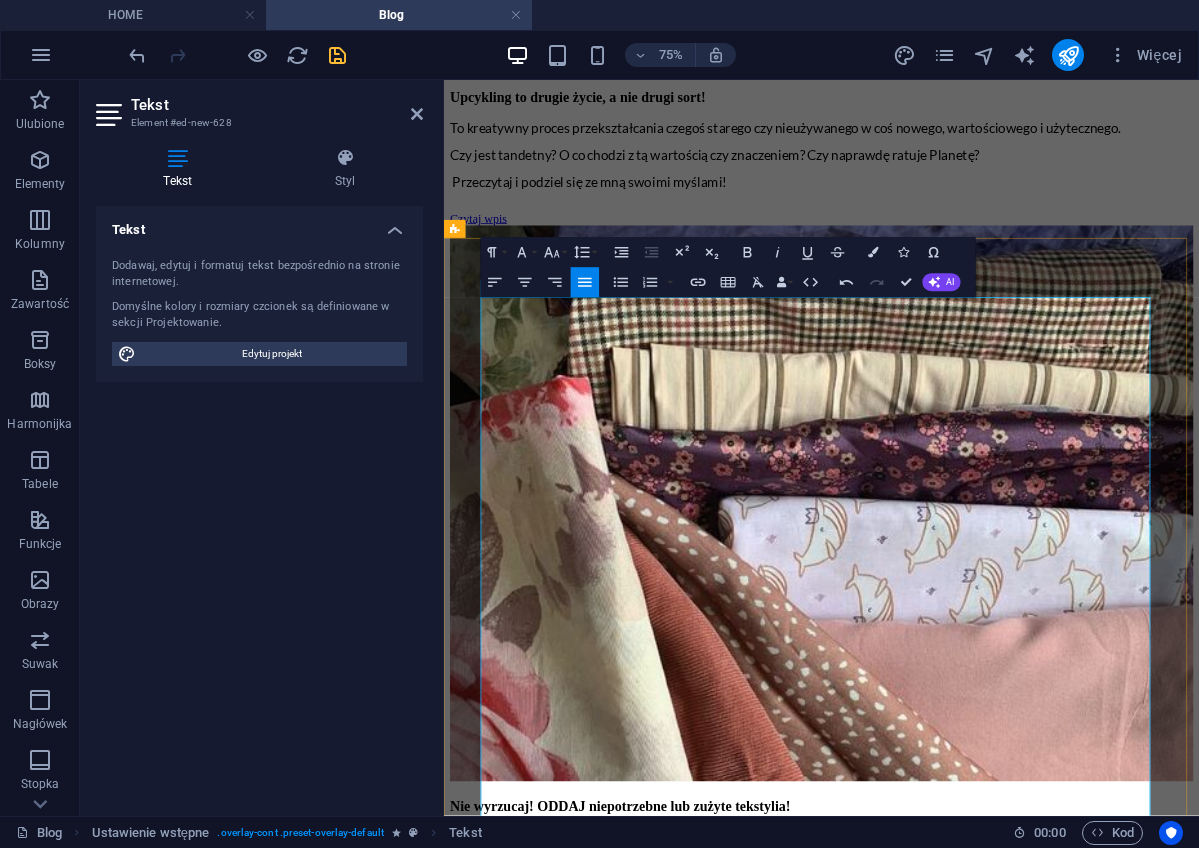scroll, scrollTop: 2711, scrollLeft: 0, axis: vertical 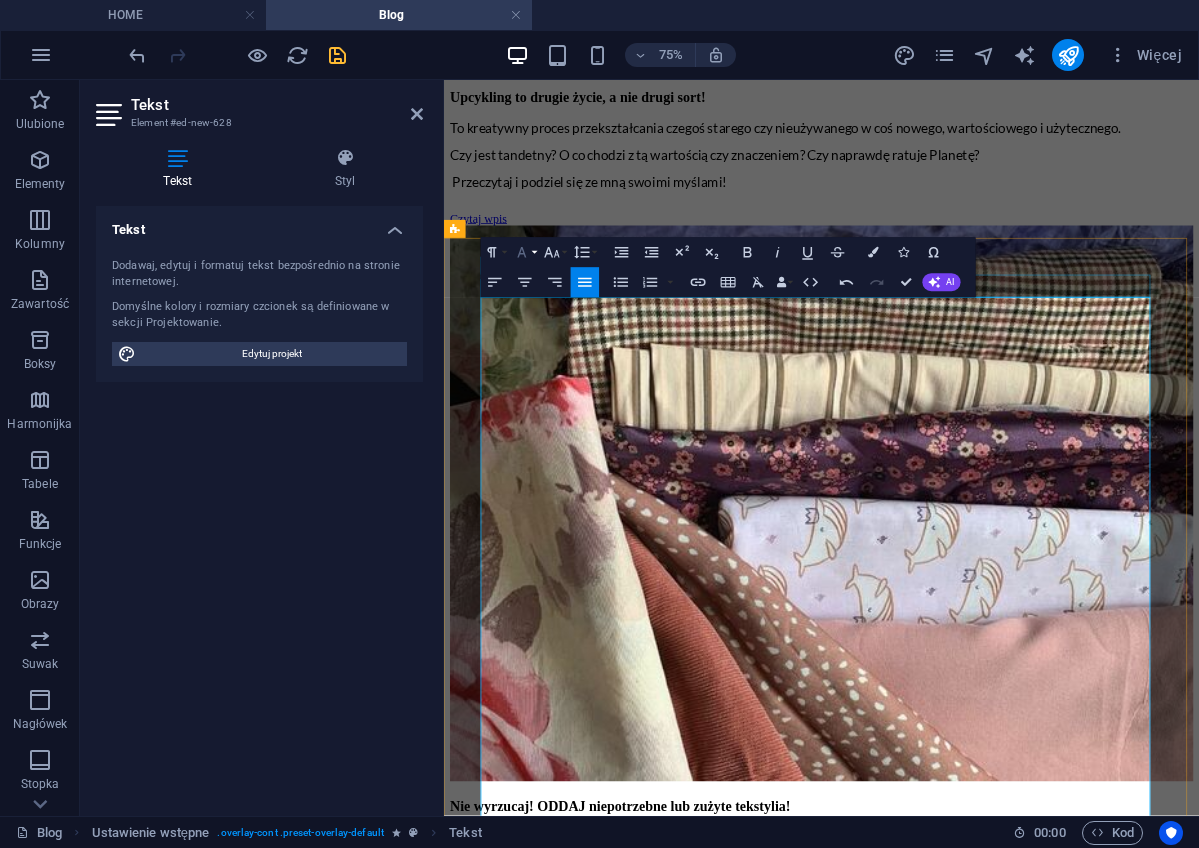 click 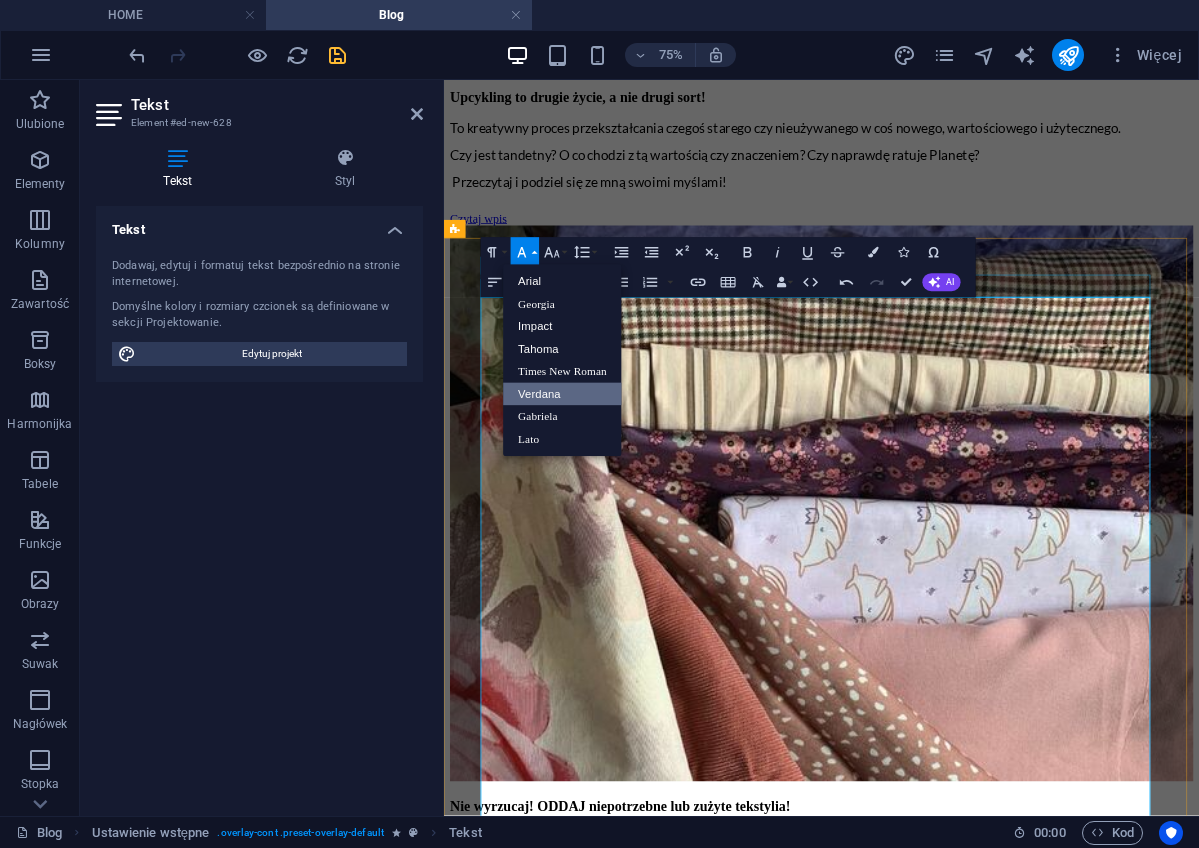 scroll, scrollTop: 0, scrollLeft: 0, axis: both 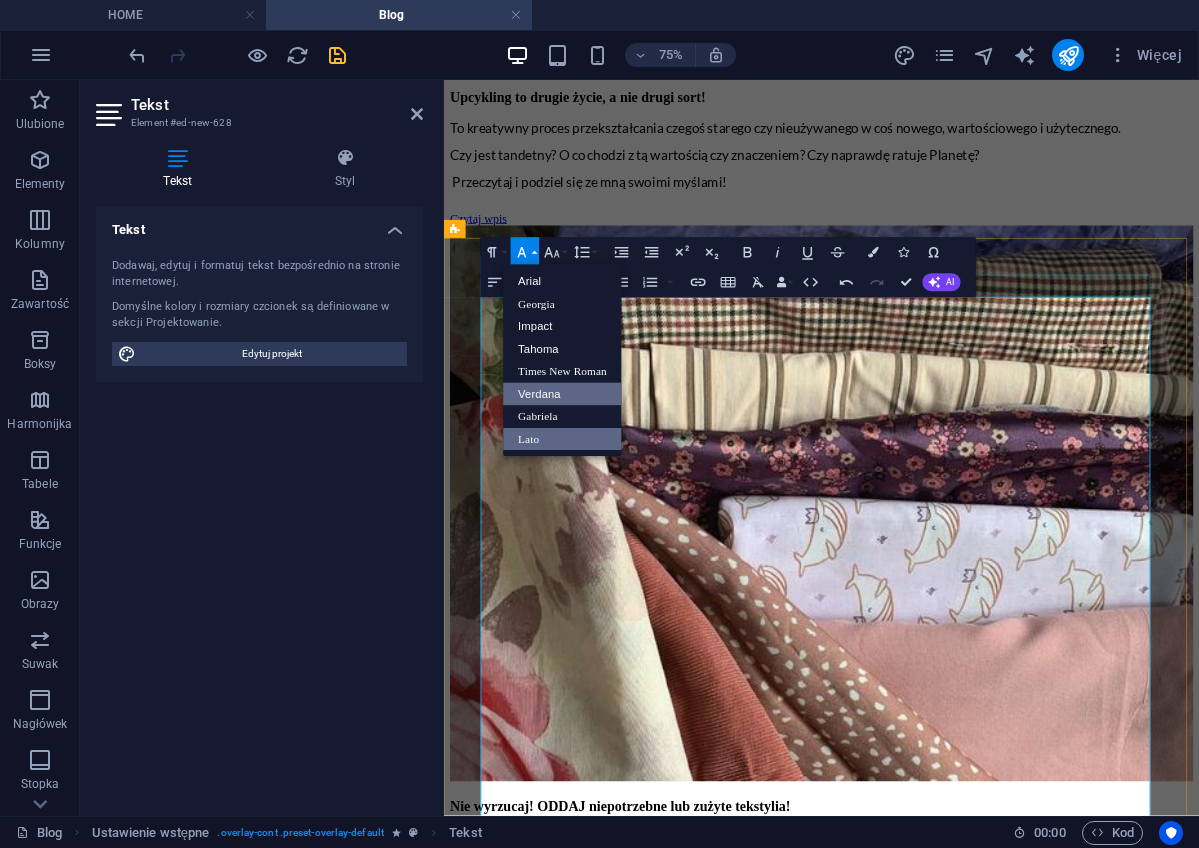 click on "Lato" at bounding box center (562, 439) 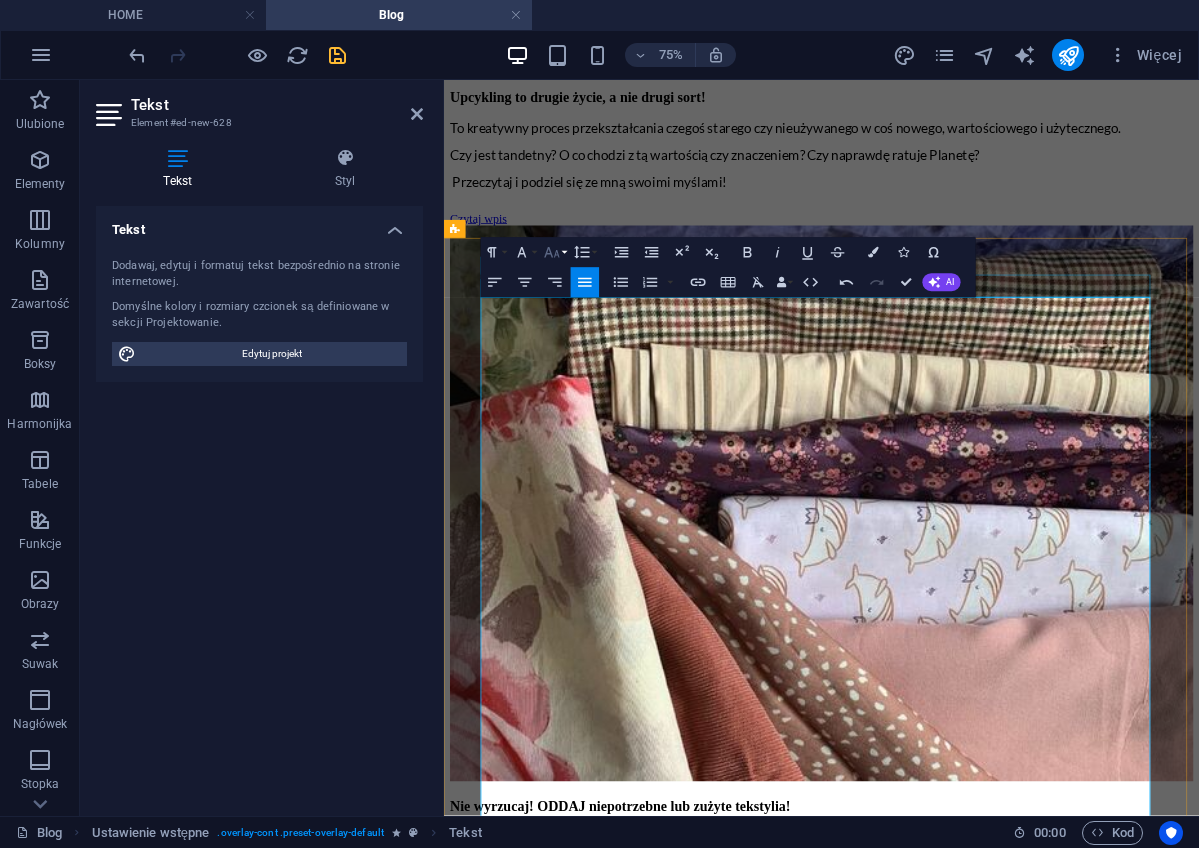 click 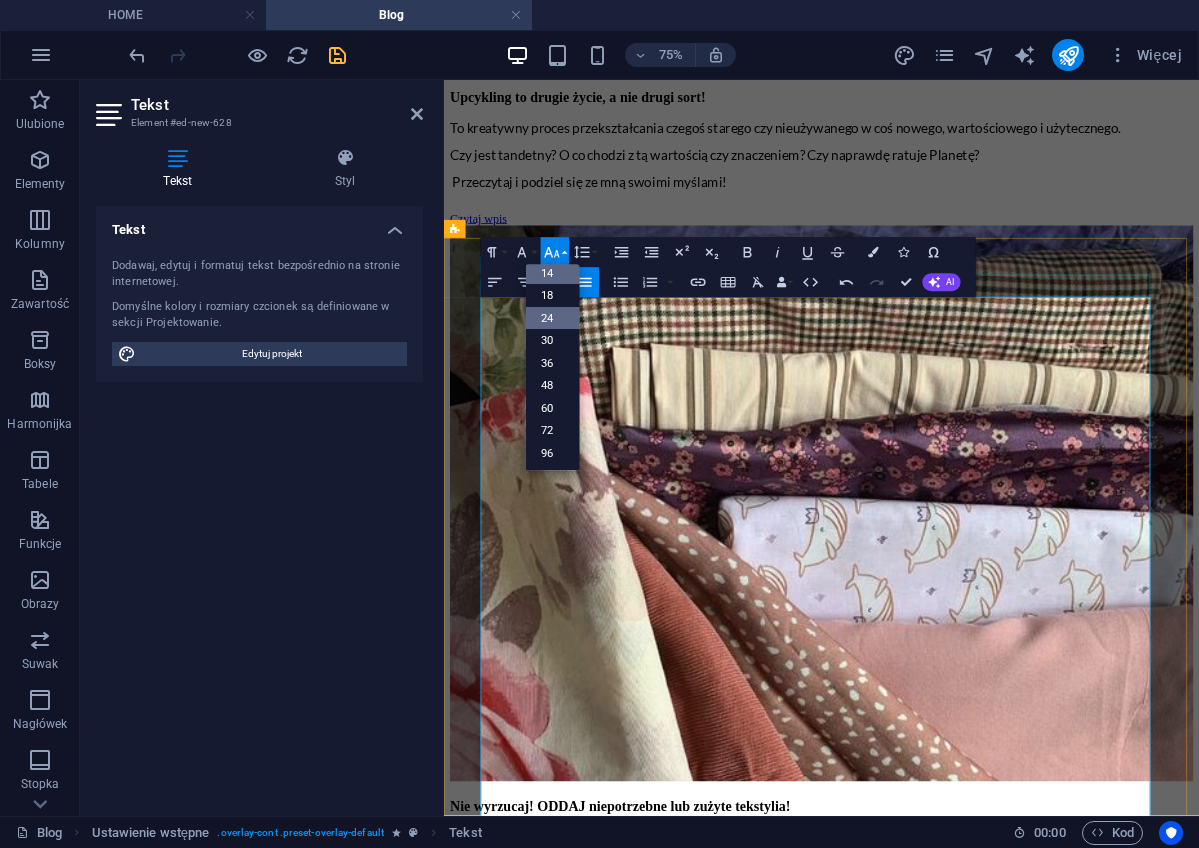 scroll, scrollTop: 161, scrollLeft: 0, axis: vertical 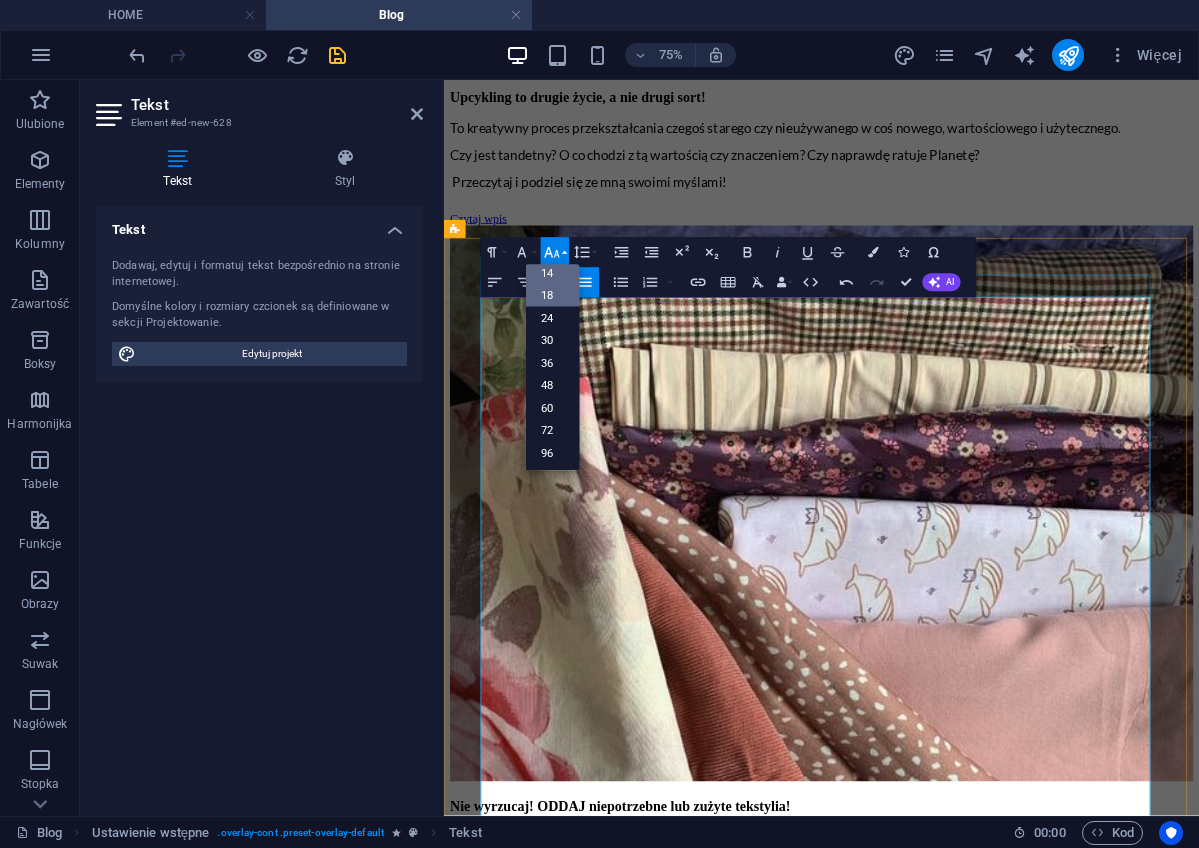 click on "18" at bounding box center [553, 296] 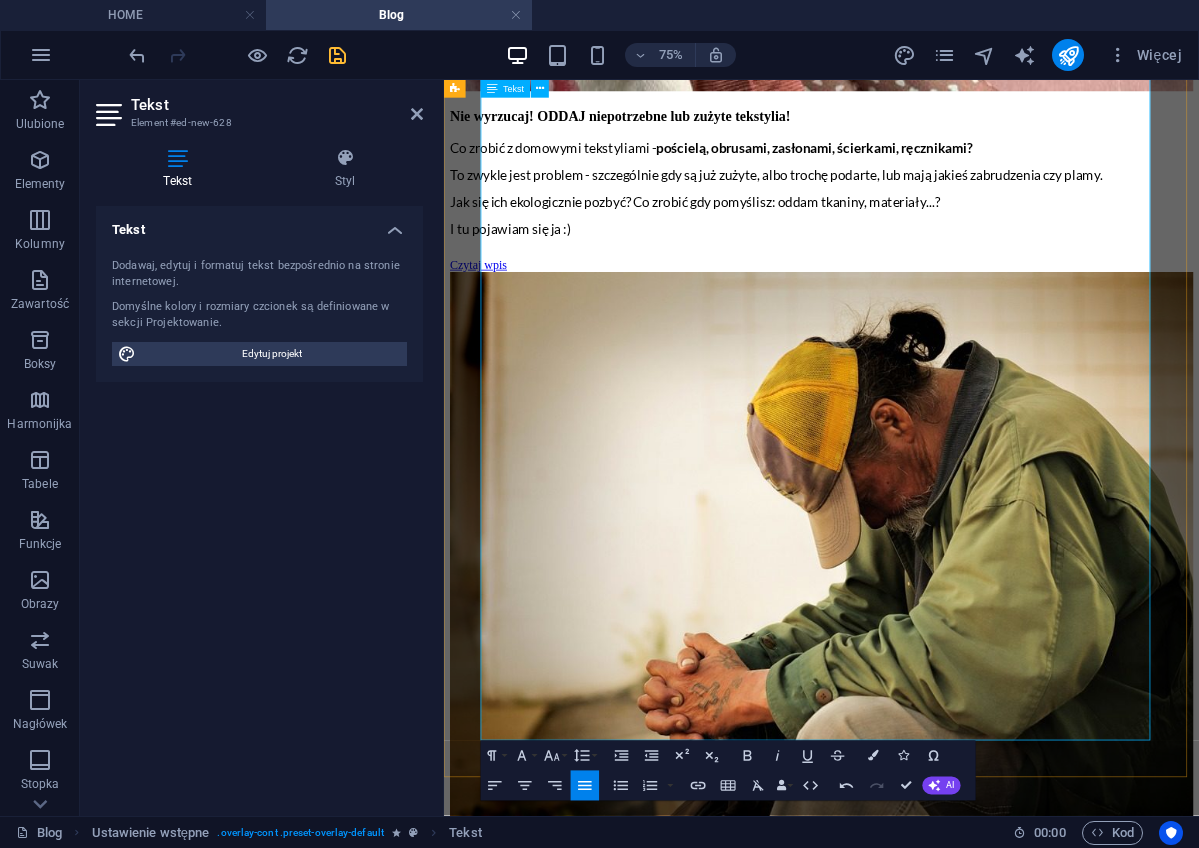 scroll, scrollTop: 3703, scrollLeft: 0, axis: vertical 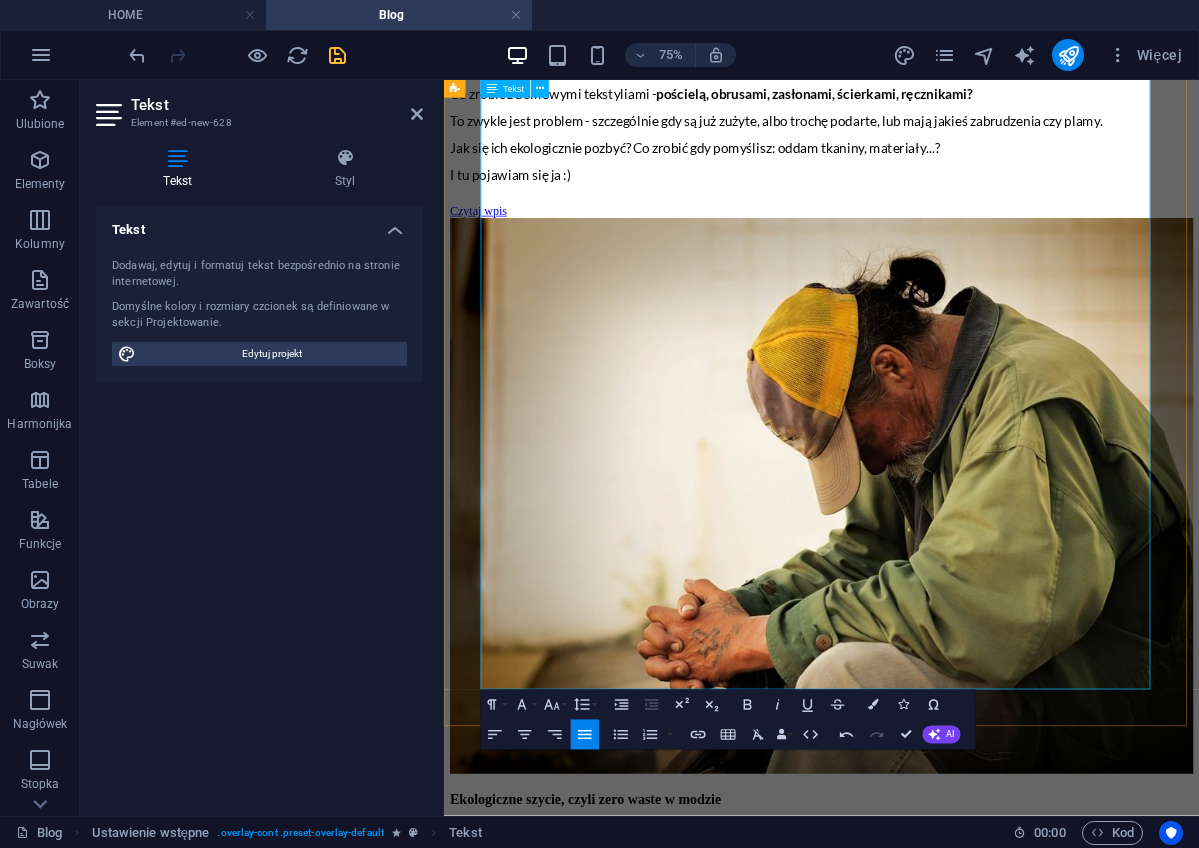 click on "A może chcesz nauczyć się szyć w duchu zero waste? Wpadnij do mnie na   Warsztaty szycia , a pokaże Ci jak zacząć przygodę z upcyklingowym szyciem, podczas którego każdy skrawek się liczy." at bounding box center [947, 5802] 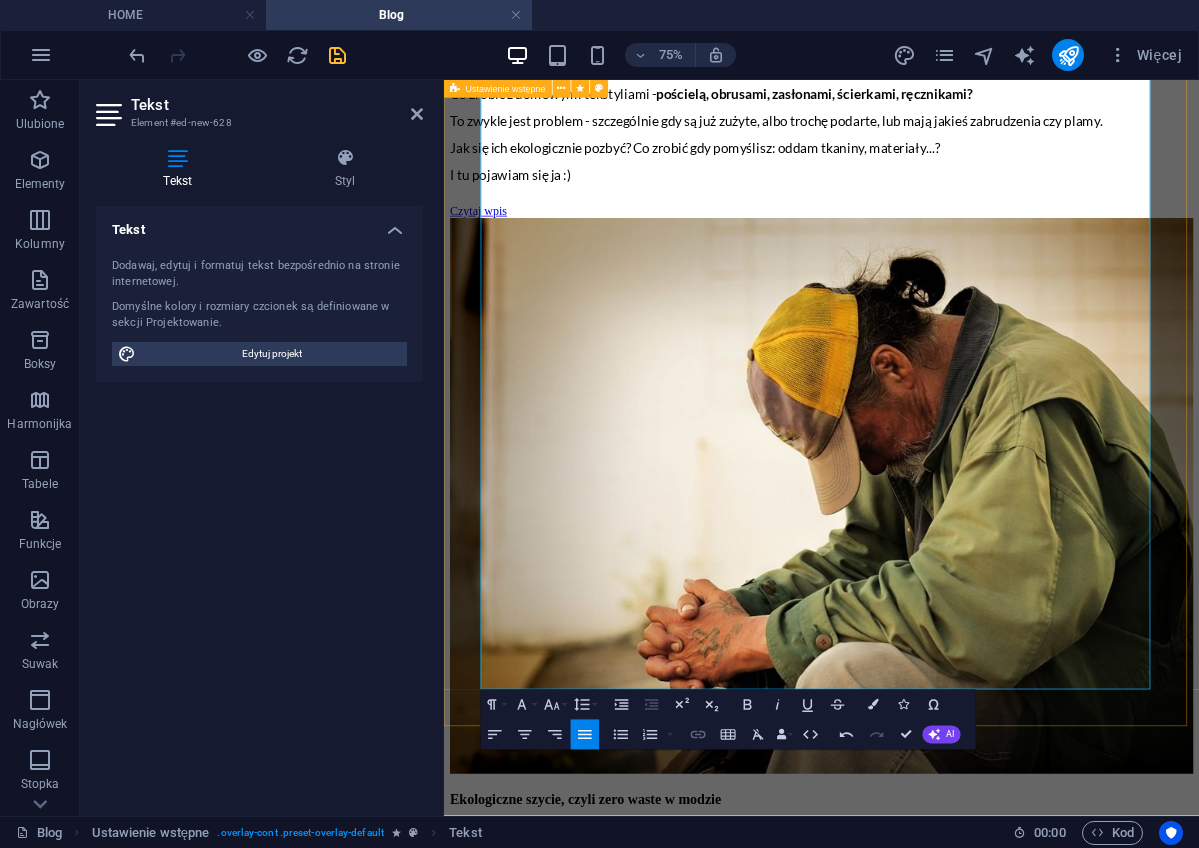 click 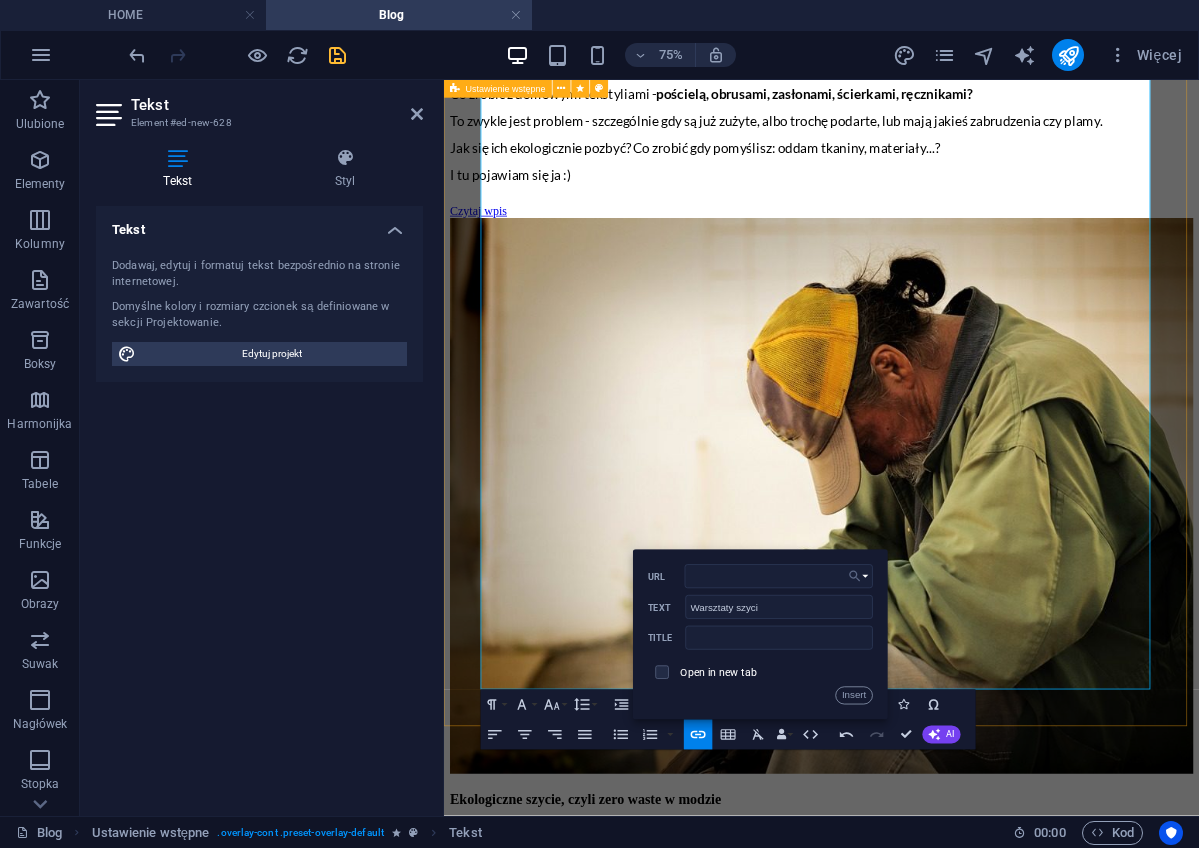 click 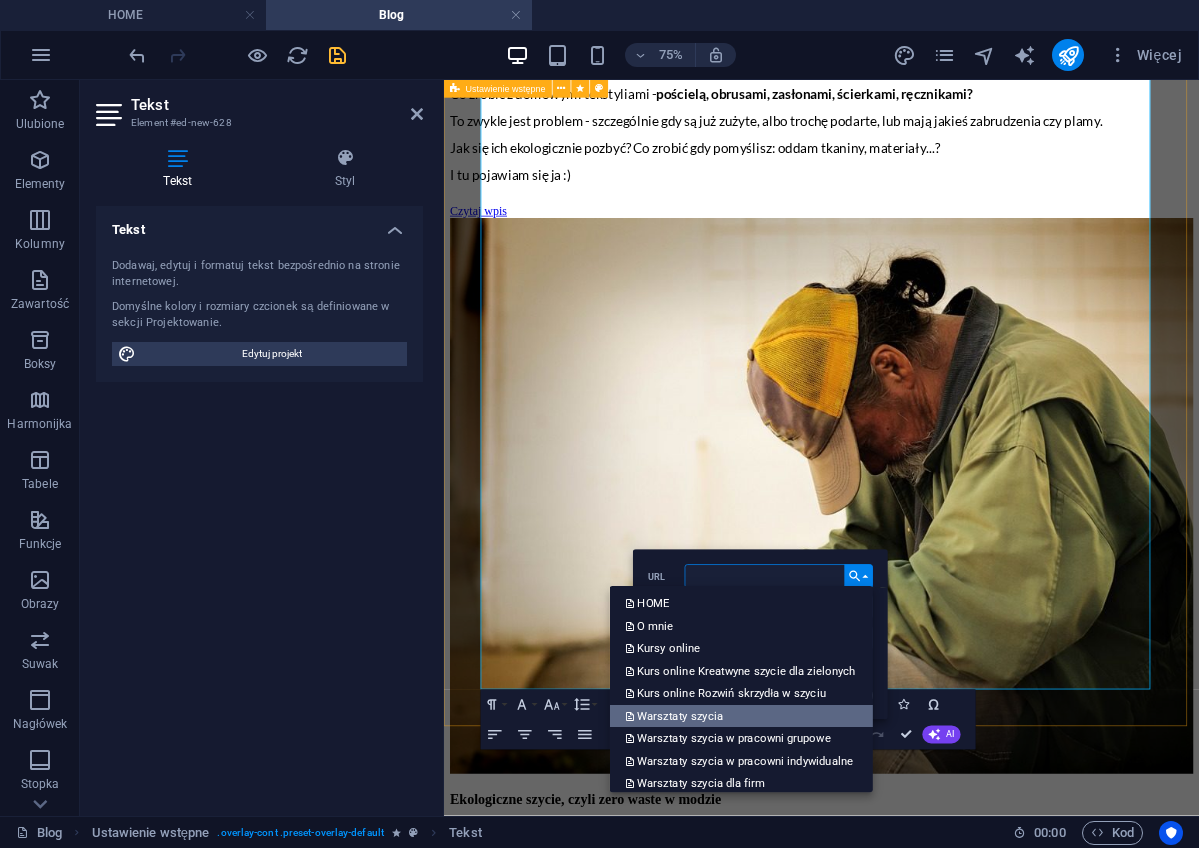 click on "Warsztaty szycia" at bounding box center [675, 716] 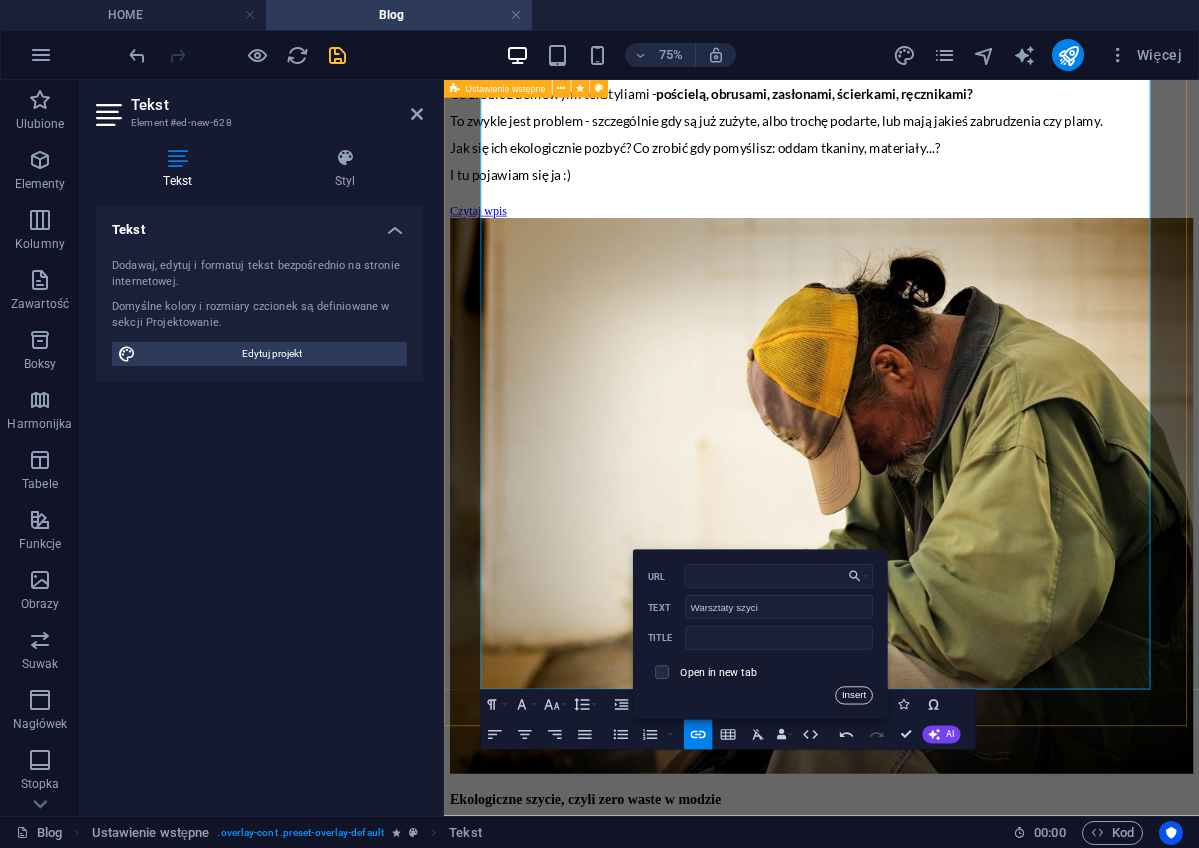click on "Insert" at bounding box center (854, 696) 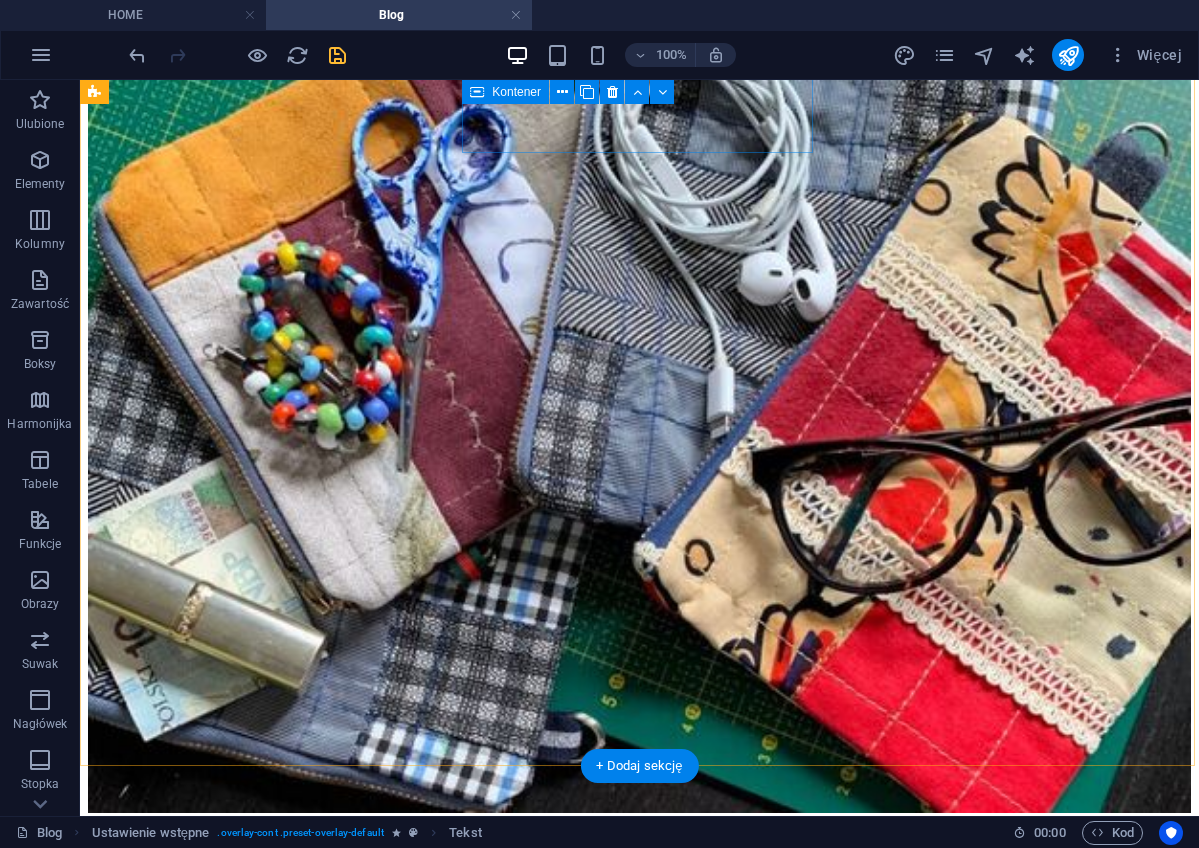 scroll, scrollTop: 1073, scrollLeft: 0, axis: vertical 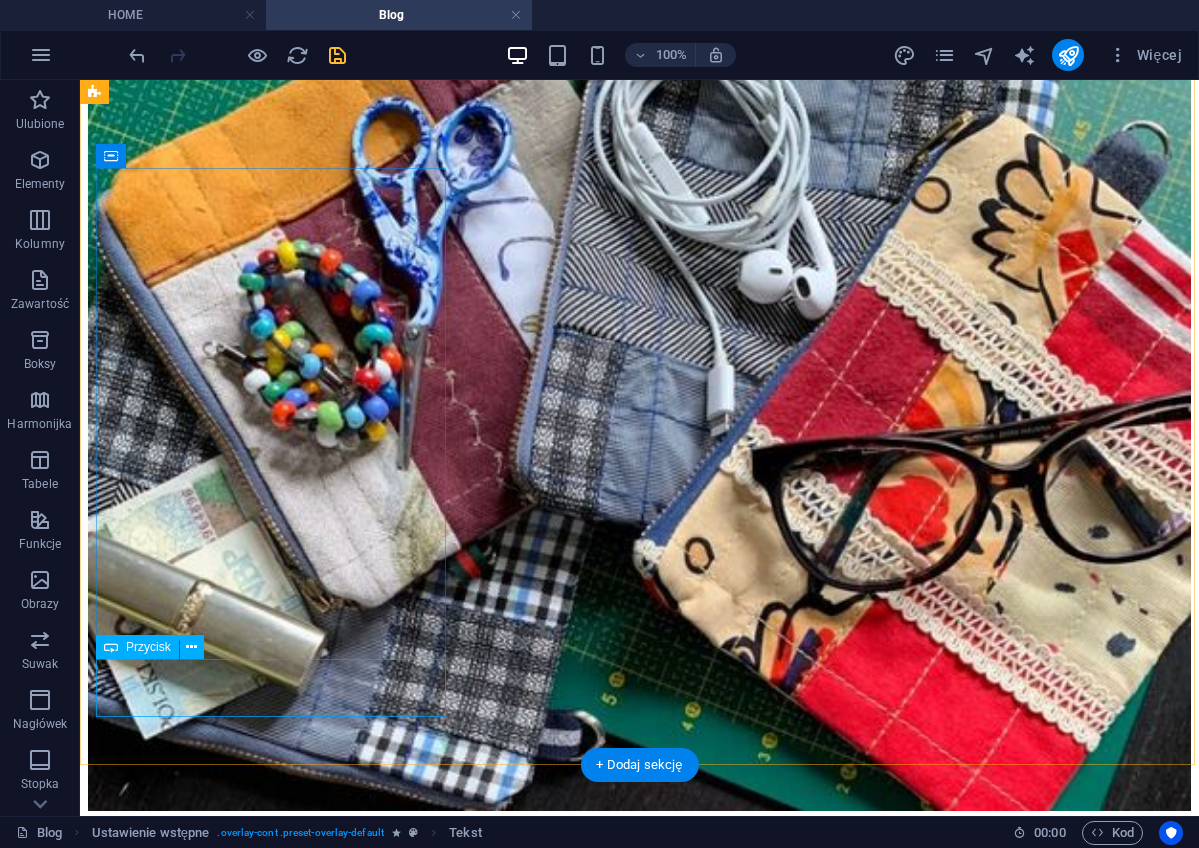 click on "Czytaj wpis" at bounding box center [639, 4104] 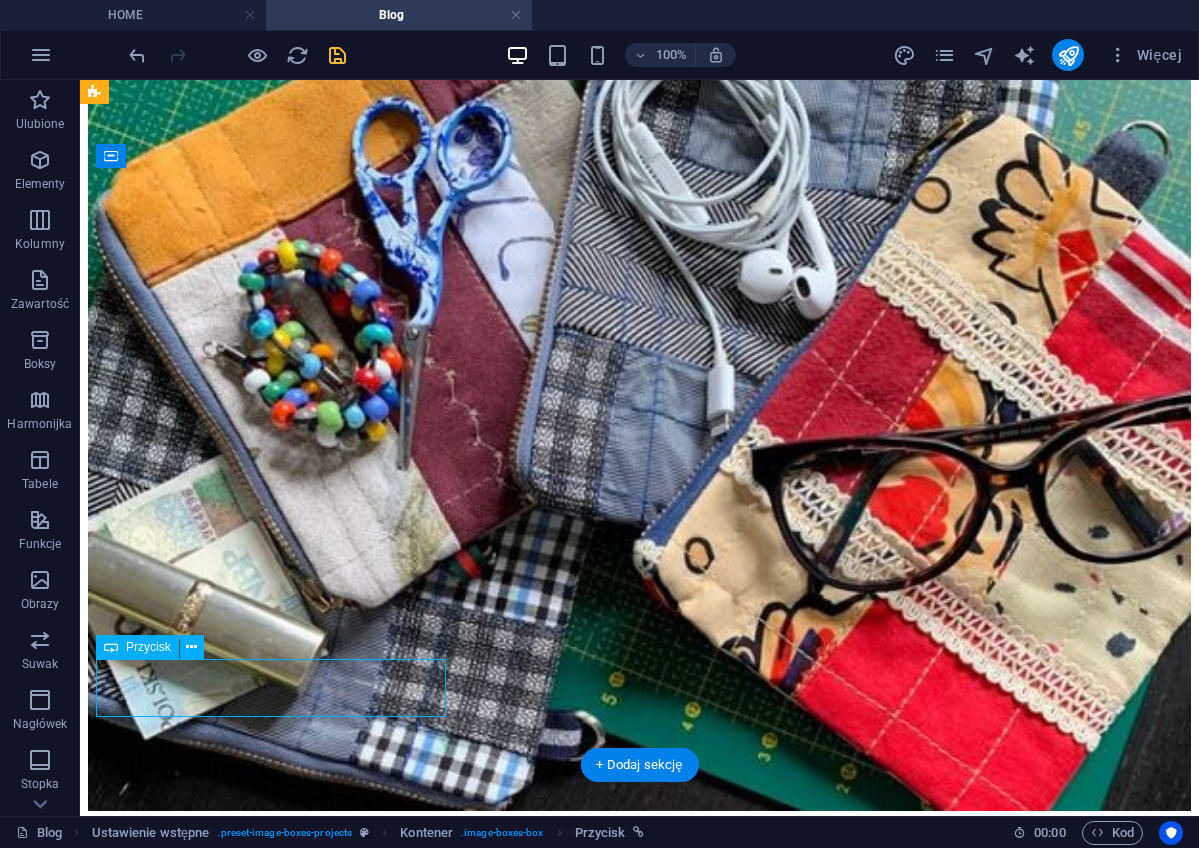 click on "Czytaj wpis" at bounding box center (639, 4104) 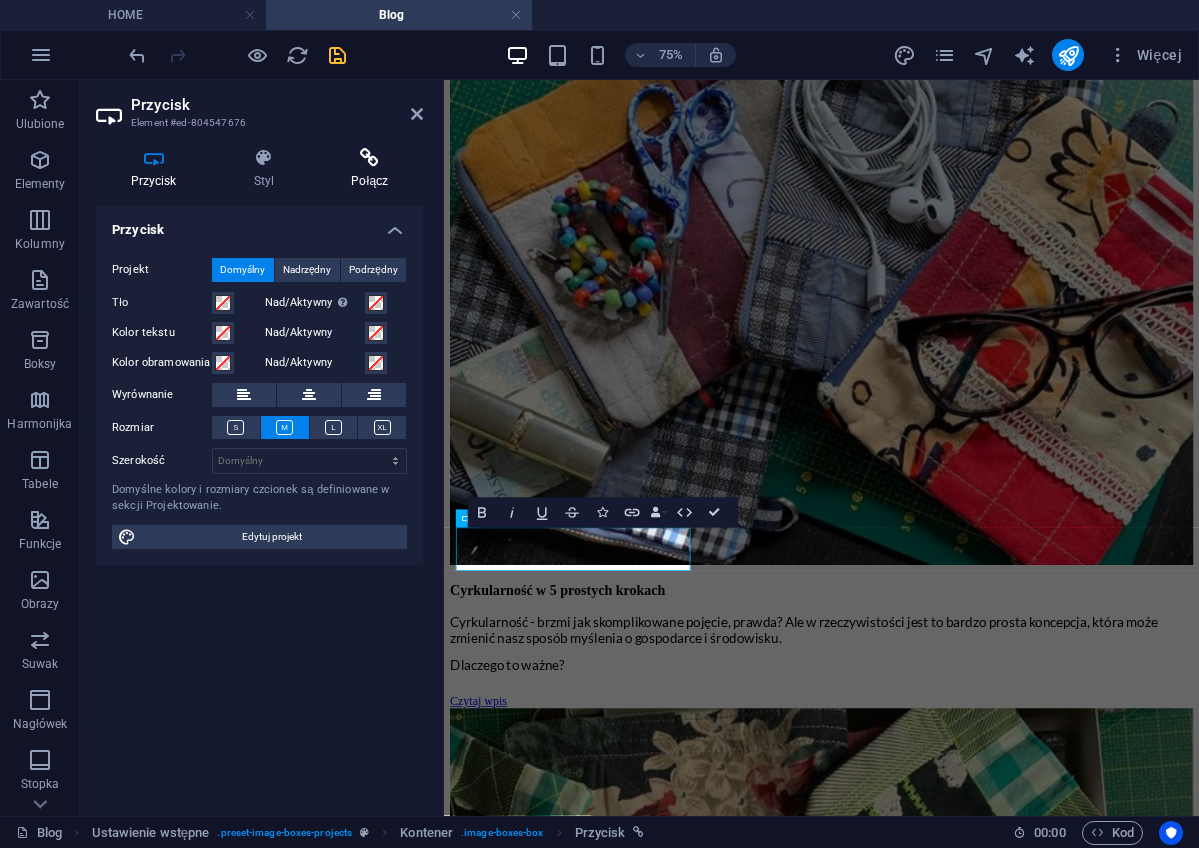 click on "Połącz" at bounding box center (370, 169) 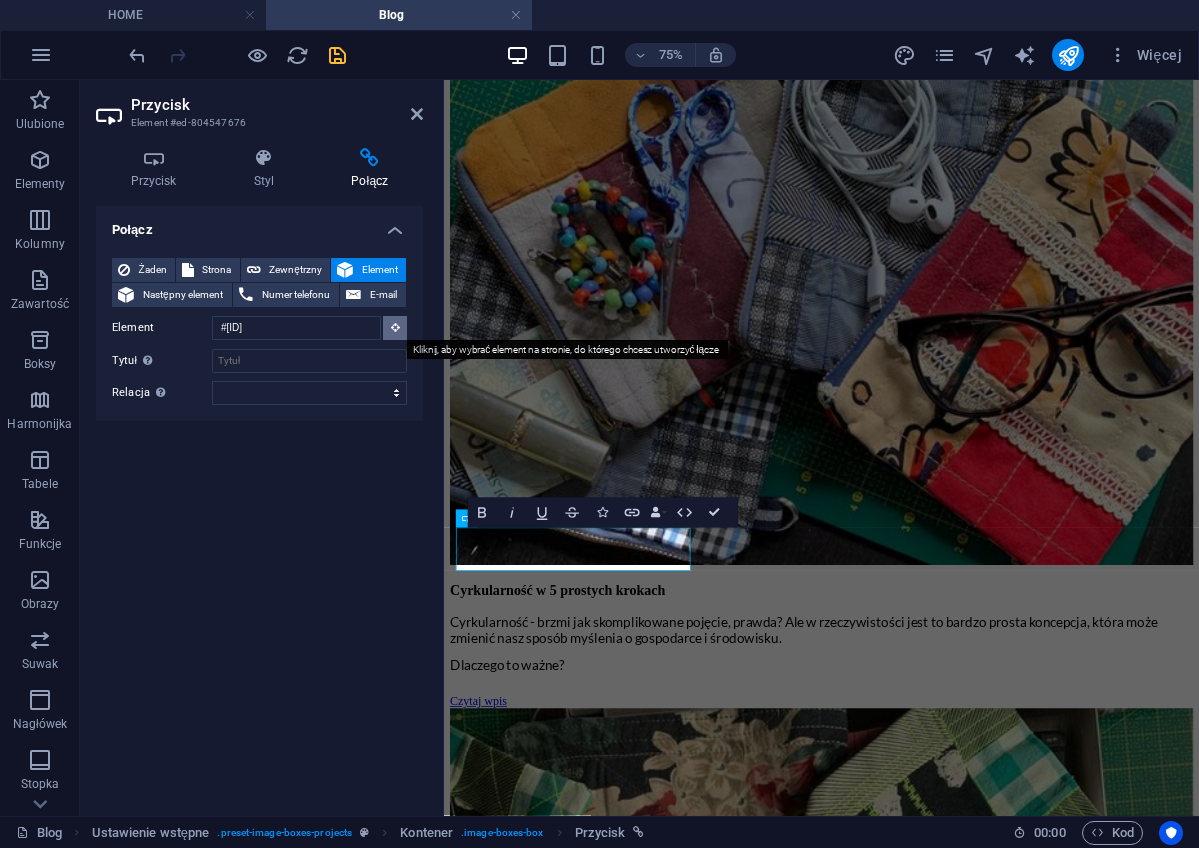 click at bounding box center [395, 327] 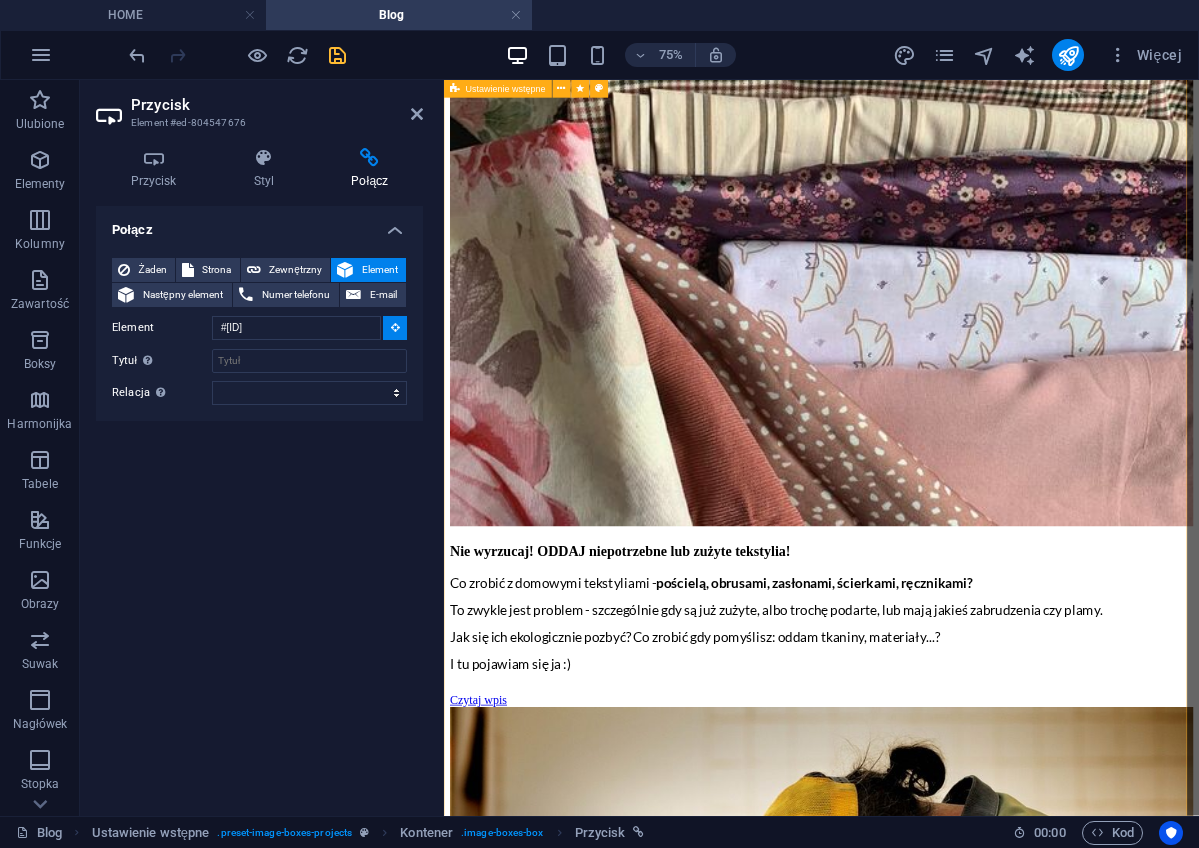 scroll, scrollTop: 3047, scrollLeft: 0, axis: vertical 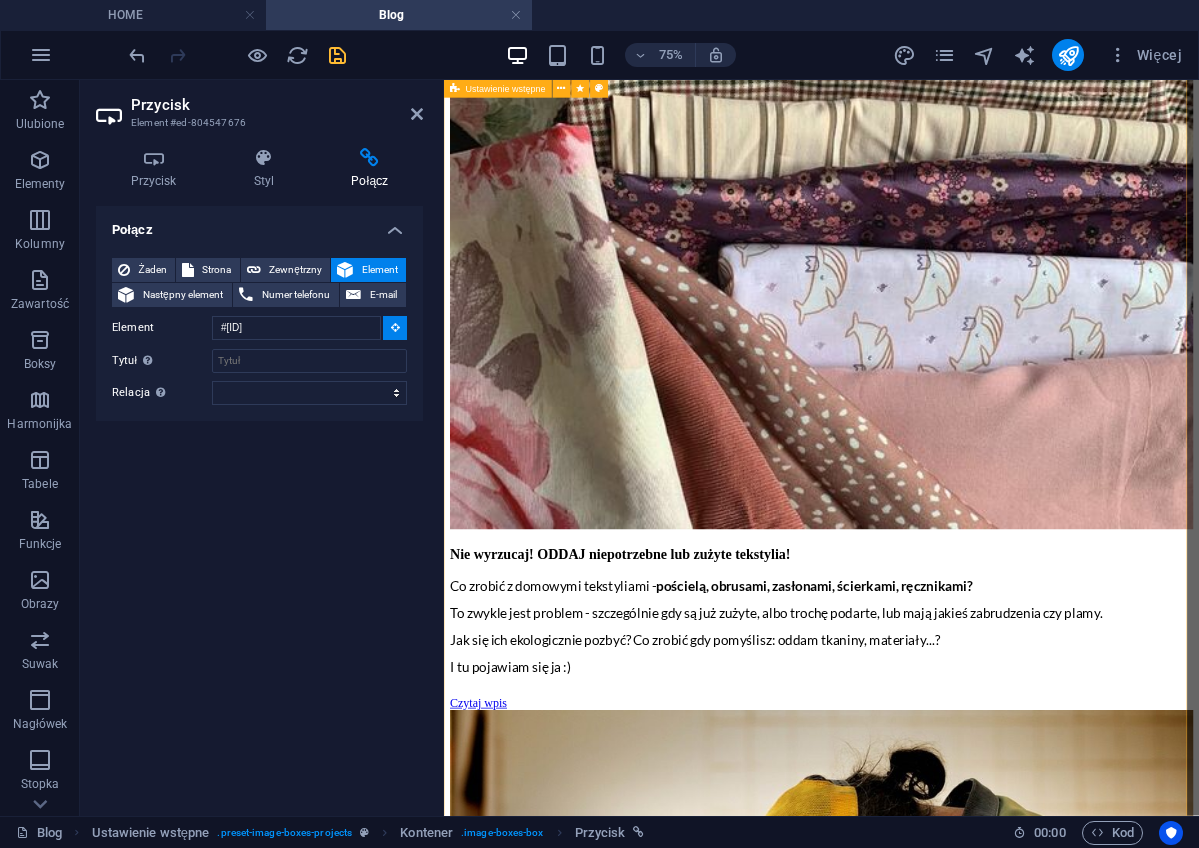 click on "Szycie zero waste: co to właściwie oznacza? Ekologiczne szycie, czyli w duchu zero waste to zarówno filozofia jak i praktyka. Ma na celu minimalizację odpadów podczas tworzenia odzieży i innych tekstyliów modowych czy domowych.   Czy wiesz, że branża tekstylna jest jednym z najwiekszych producentów odpadów? Co sekundę na wysypiskach śmieci na świecie ląduje ciężarówka tekstyliów… Branża tekstyliów to także miliony litrów wody i tony chemikaliów używane do produkcji tkanin i ubrań. Generuje toksyczne ścieki i emituje więcej CO2, niż całe lotnictwo cywilne… A to nie koniec, bo według raportu Boston Consulting Group i Global Fashion Agenda do r. [YEAR] produkcja odzieży ma wzrosnąć o 60% (za: Instytut Rozwoju Myśli Ekologicznej   irme.pl ) Dlatego podejście Zero Waste i Less Waste stają się koniecznością w szeroko rozumianej modzie wobec jej postępującego wpływu na nasze środowisko.   Ale co właściwie oznacza zero waste w modzie? Projektowanie Zero Waste:" at bounding box center [947, 5760] 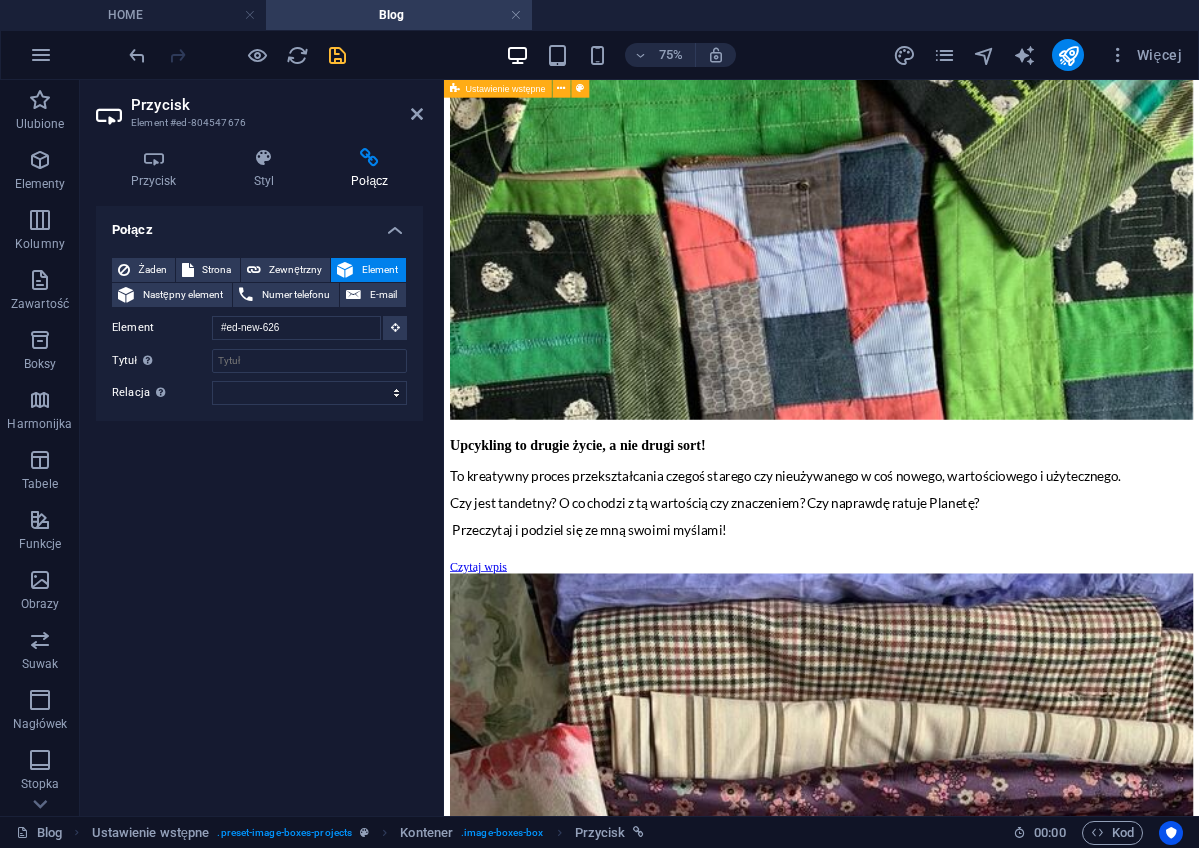 scroll, scrollTop: 2255, scrollLeft: 0, axis: vertical 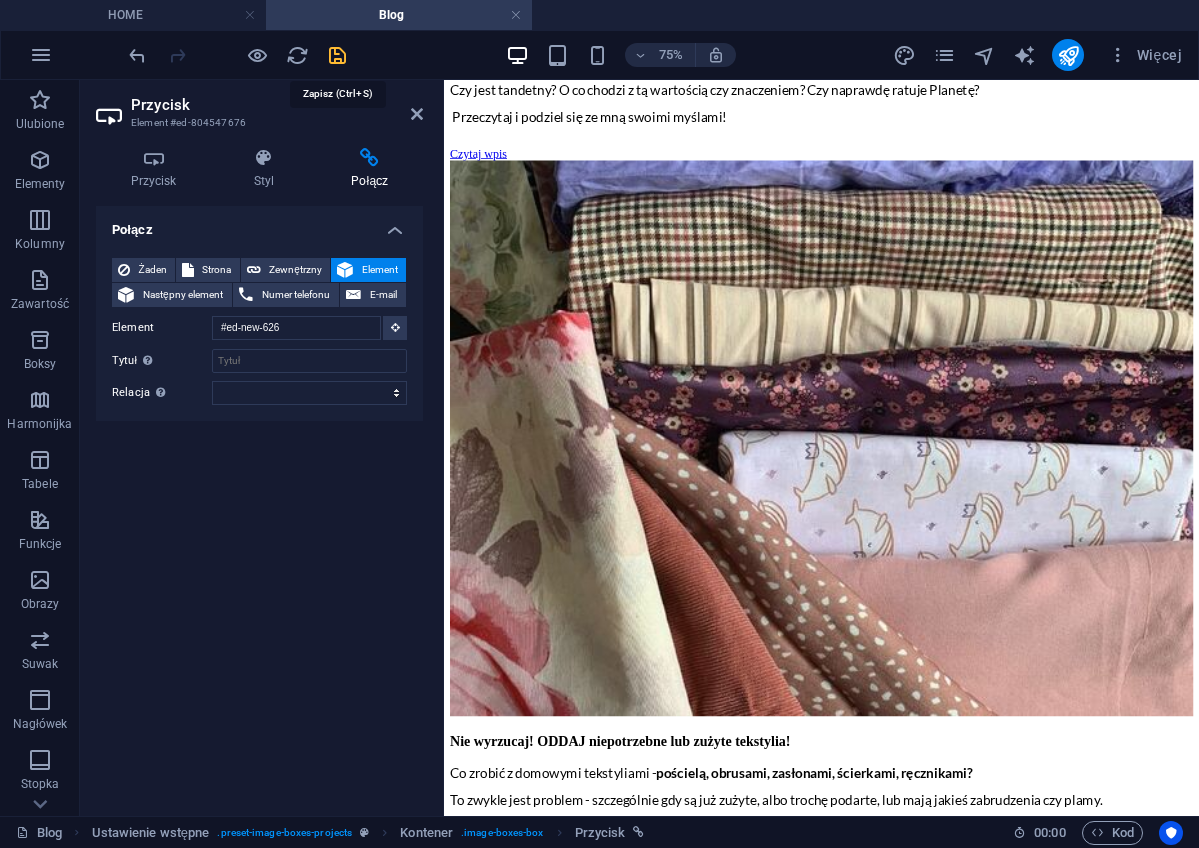 click at bounding box center (337, 55) 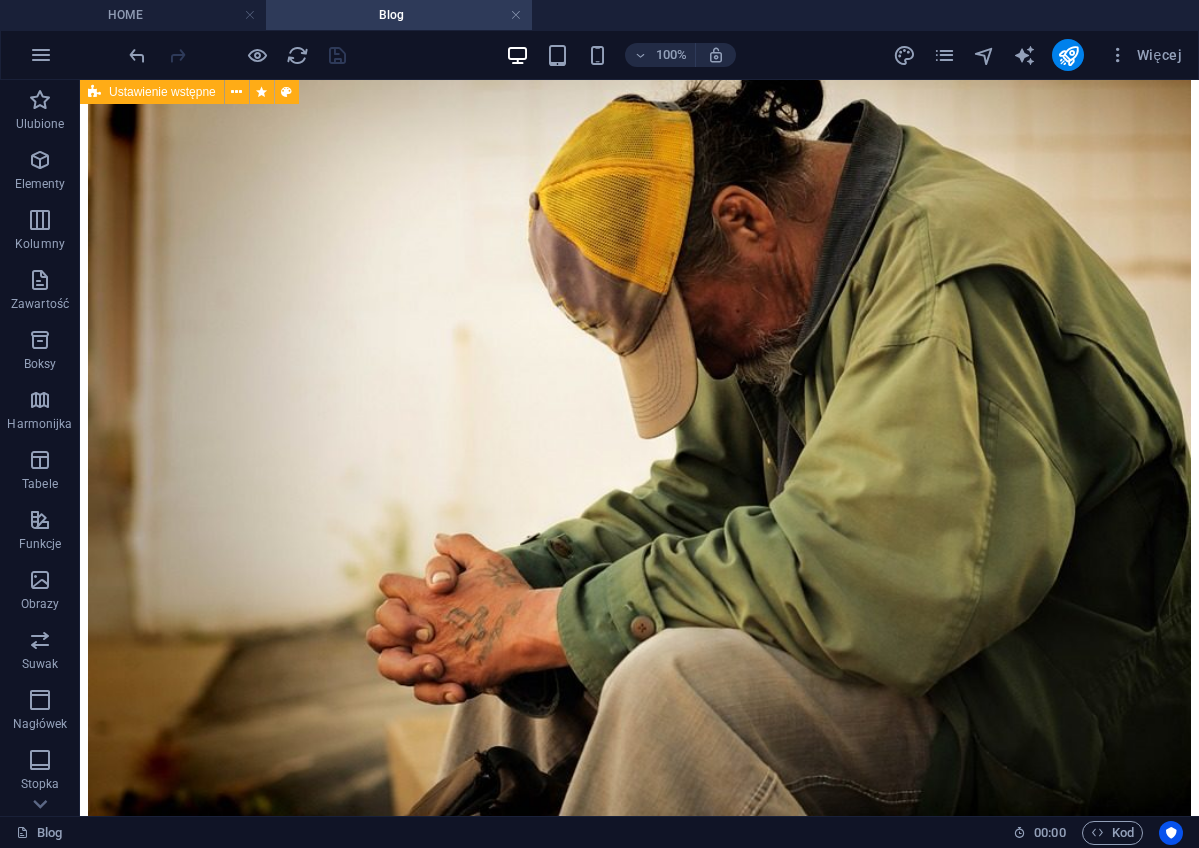 scroll, scrollTop: 4164, scrollLeft: 0, axis: vertical 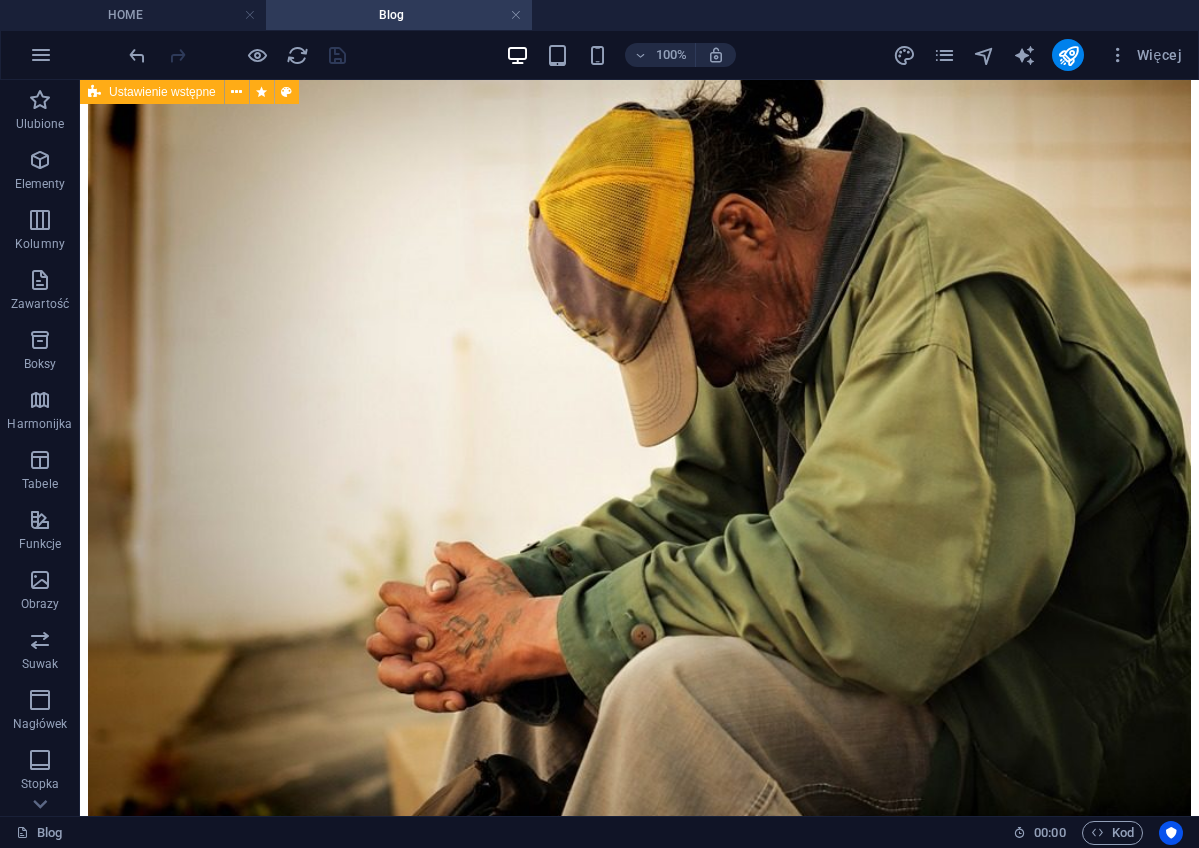 click on "Upcykling to kreatywny proces przekształcania czegoś starego czy nieużywanego w coś nowego, wartościowego i użytecznego. Od „zwykłego” szycia różni się „TYLKO” surowcem i podejściem do wykorzystania odpadów. Mit Tandety…?   Wielu ludzi jeszcze niedawno uważało, że upcyklingowe produkty to po prostu taniocha, czy badziewie, pozbawione wartości i estetyki. Gdyby za każde takie stwierdzenie ktoś w zamian kupił jeden z moich produktów - byłabym już znaną marką. Prawda jest taka, że upcykling to sztuka , a nie przypadkowe sklejenie resztek. Twórcy upcyclingowi to artyści - wkładają w swoje prace nie tylko serce, ale i umiejętność  wydobycia piękna  nawet z najmniej atrakcyjnych surowców. I powstają tak unikalne produkty. Moje też :) Jakość! Rzeczy stworzone w procesie upcyklingu często wykazują się  wyjątkową jakością lepsze niż wyjściowy materiał . Wszystko to dzięki  dbałości o najmniejszy szczegół najdłużej . Czy Upcykling ratuje Planetę?" at bounding box center (639, 6110) 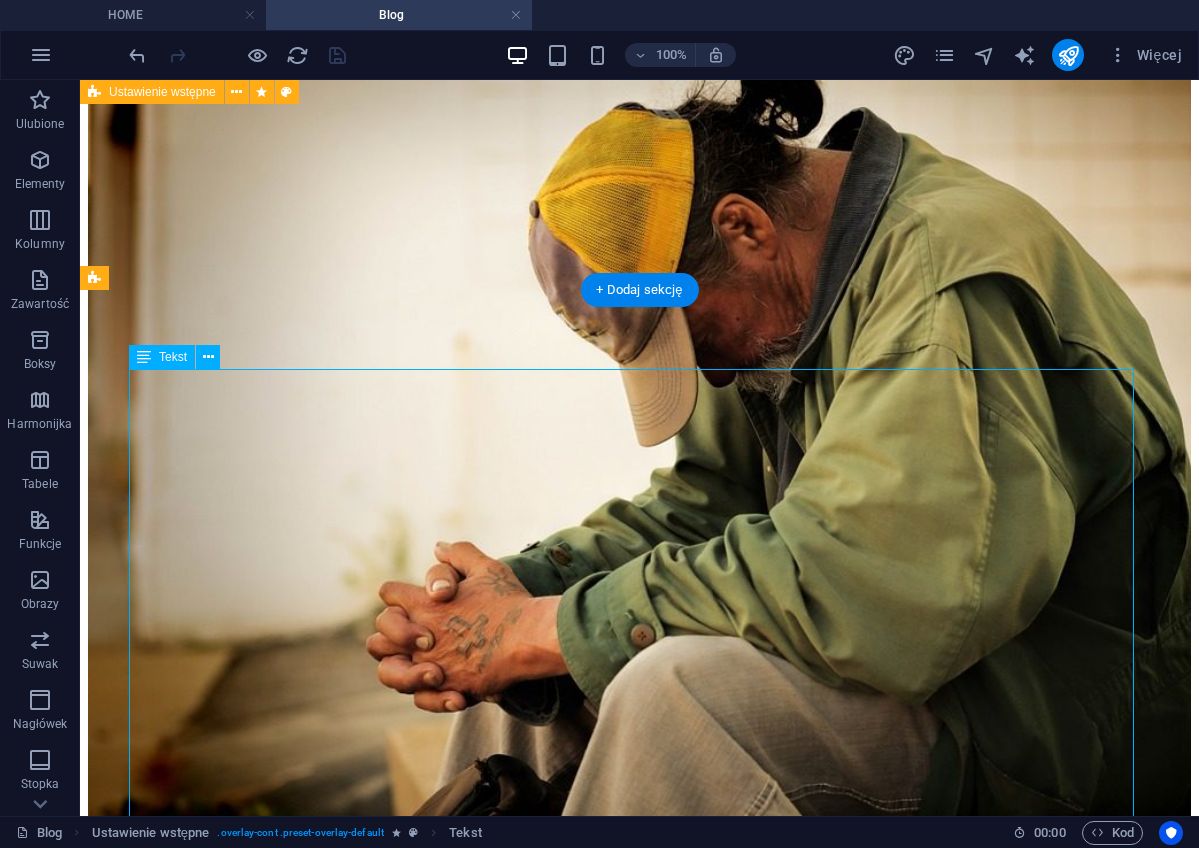 click on "Upcykling to kreatywny proces przekształcania czegoś starego czy nieużywanego w coś nowego, wartościowego i użytecznego. Od „zwykłego” szycia różni się „TYLKO” surowcem i podejściem do wykorzystania odpadów. Mit Tandety…?   Wielu ludzi jeszcze niedawno uważało, że upcyklingowe produkty to po prostu taniocha, czy badziewie, pozbawione wartości i estetyki. Gdyby za każde takie stwierdzenie ktoś w zamian kupił jeden z moich produktów - byłabym już znaną marką. Prawda jest taka, że upcykling to sztuka , a nie przypadkowe sklejenie resztek. Twórcy upcyclingowi to artyści - wkładają w swoje prace nie tylko serce, ale i umiejętność  wydobycia piękna  nawet z najmniej atrakcyjnych surowców. I powstają tak unikalne produkty. Moje też :) Jakość! Rzeczy stworzone w procesie upcyklingu często wykazują się  wyjątkową jakością lepsze niż wyjściowy materiał . Wszystko to dzięki  dbałości o najmniejszy szczegół najdłużej . Czy Upcykling ratuje Planetę?" at bounding box center [639, 6110] 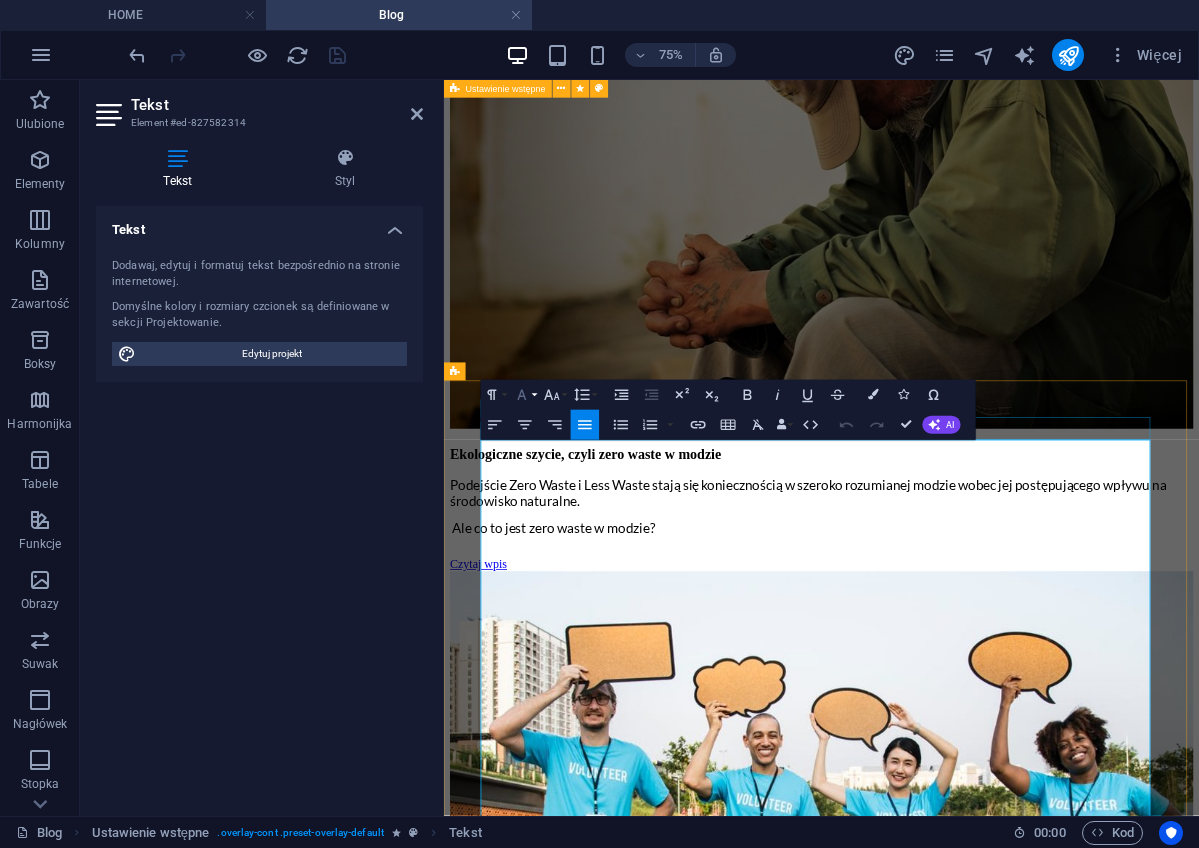click 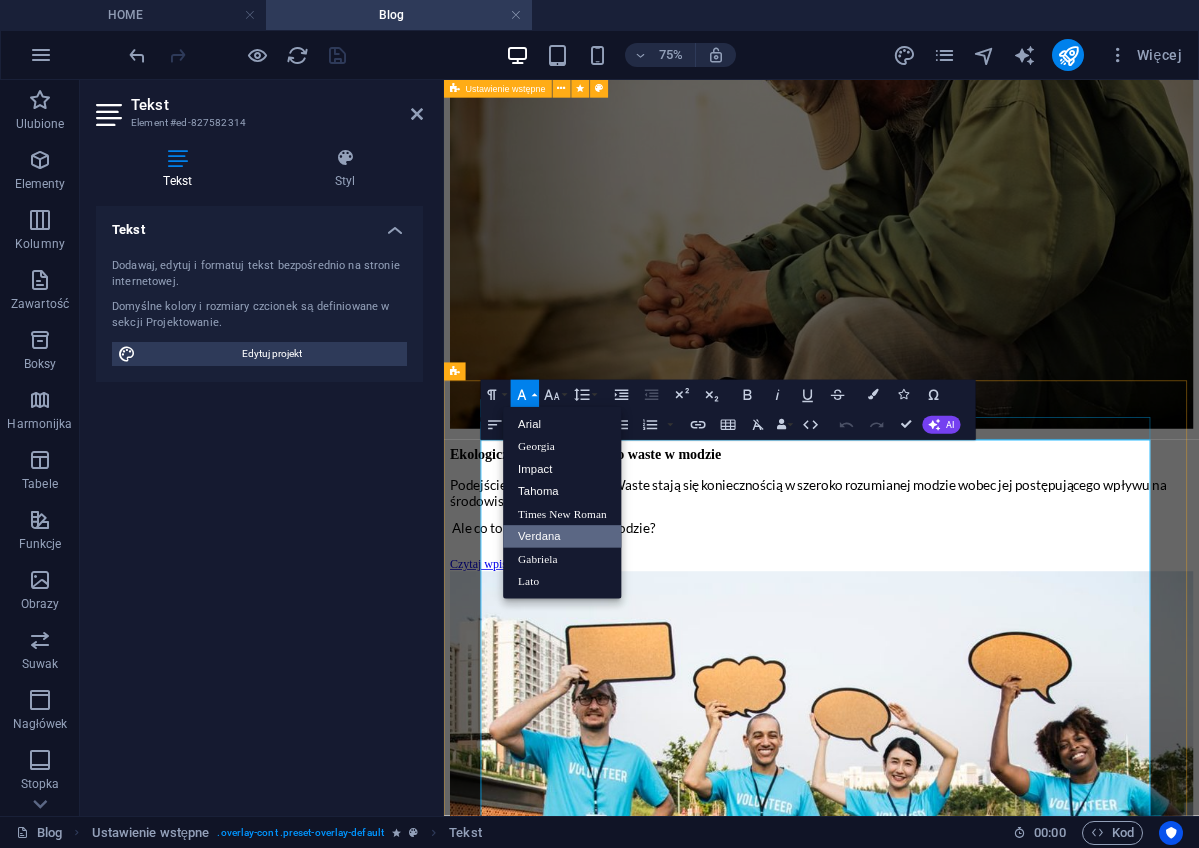 scroll, scrollTop: 0, scrollLeft: 0, axis: both 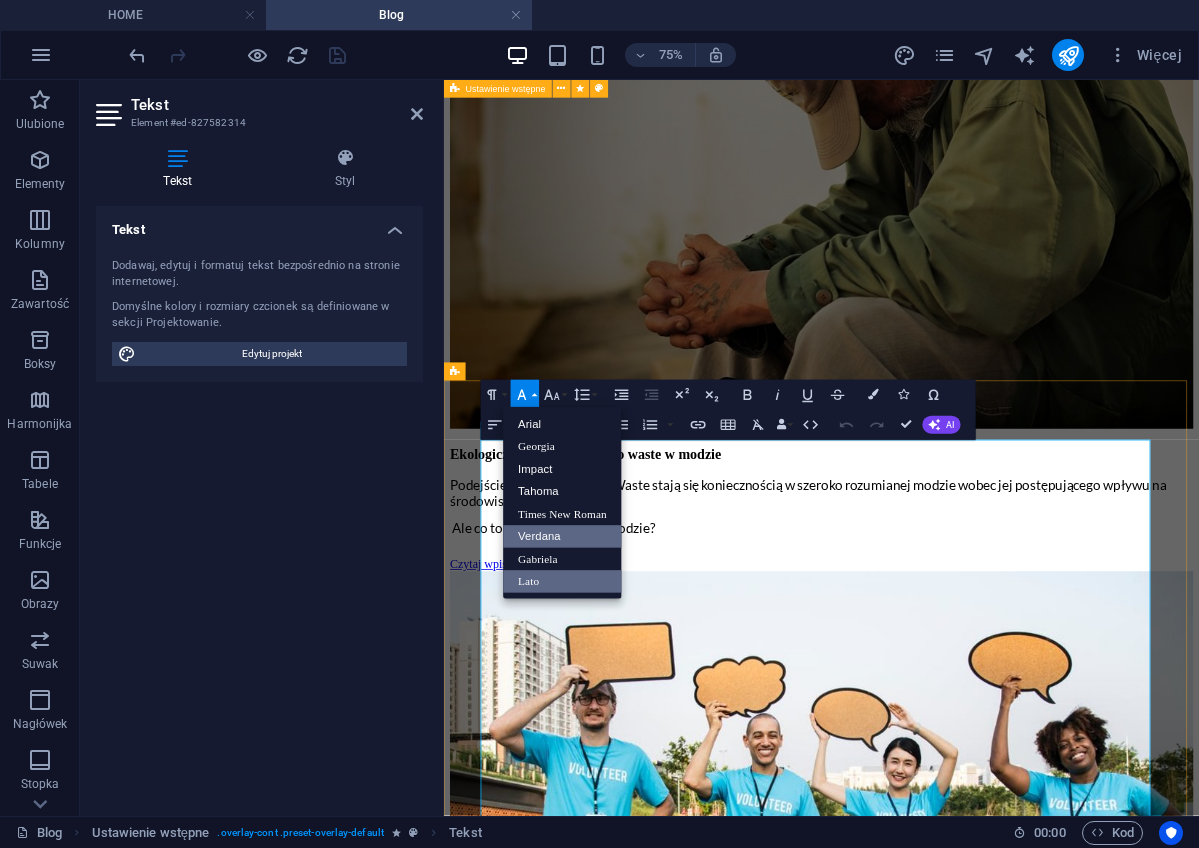 click on "Lato" at bounding box center [562, 582] 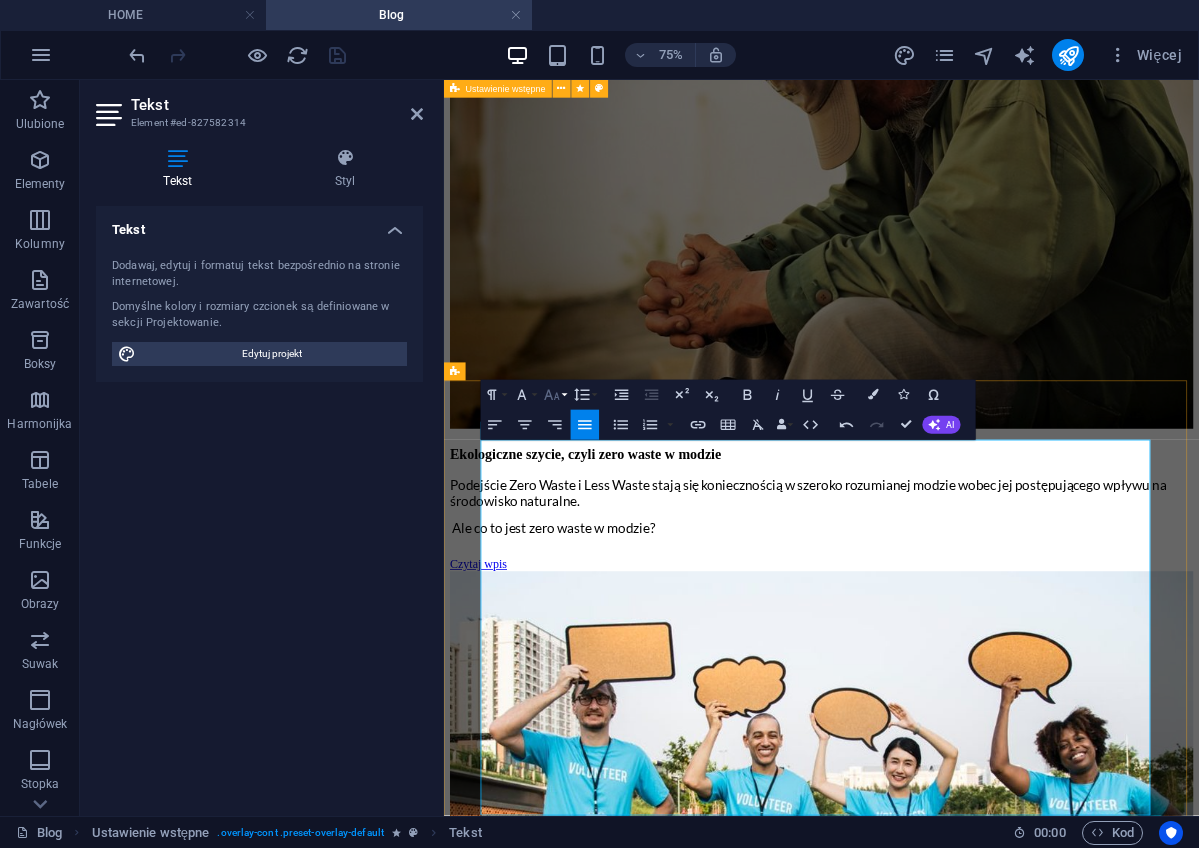 click 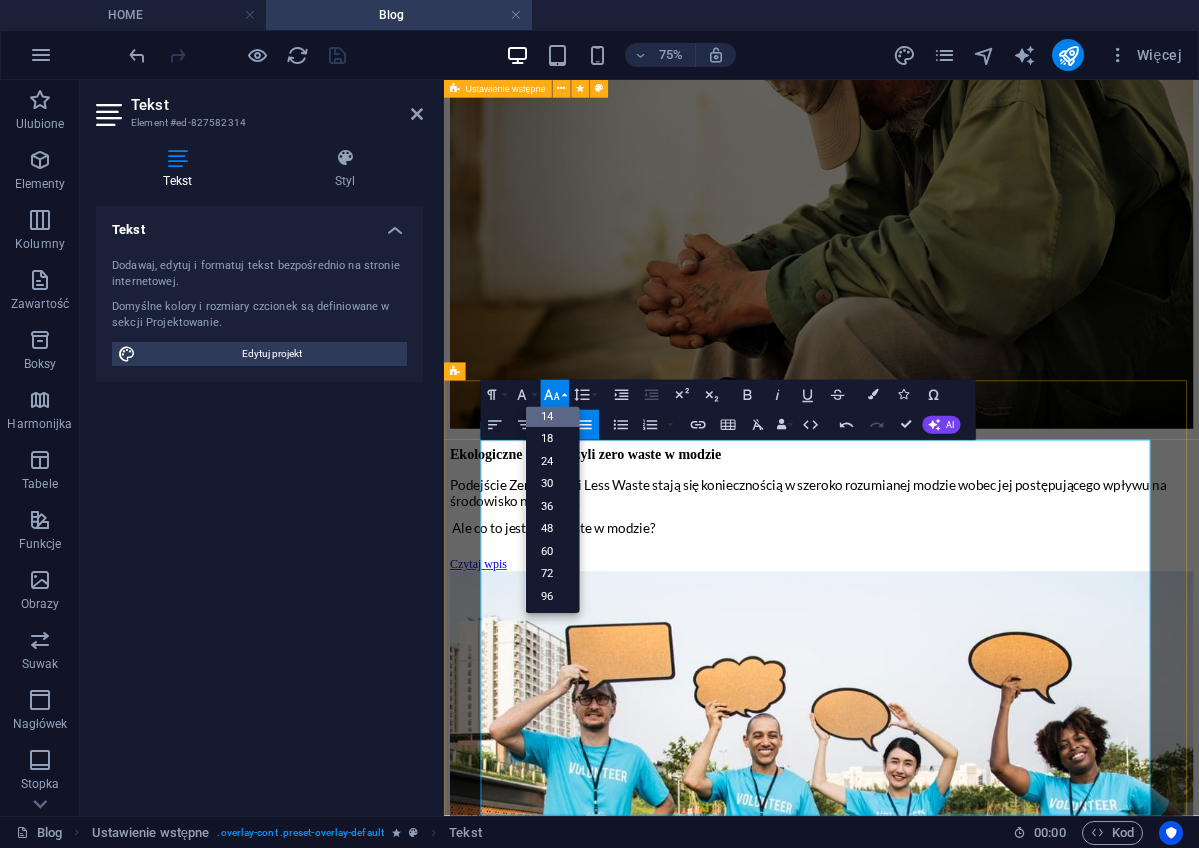 scroll, scrollTop: 161, scrollLeft: 0, axis: vertical 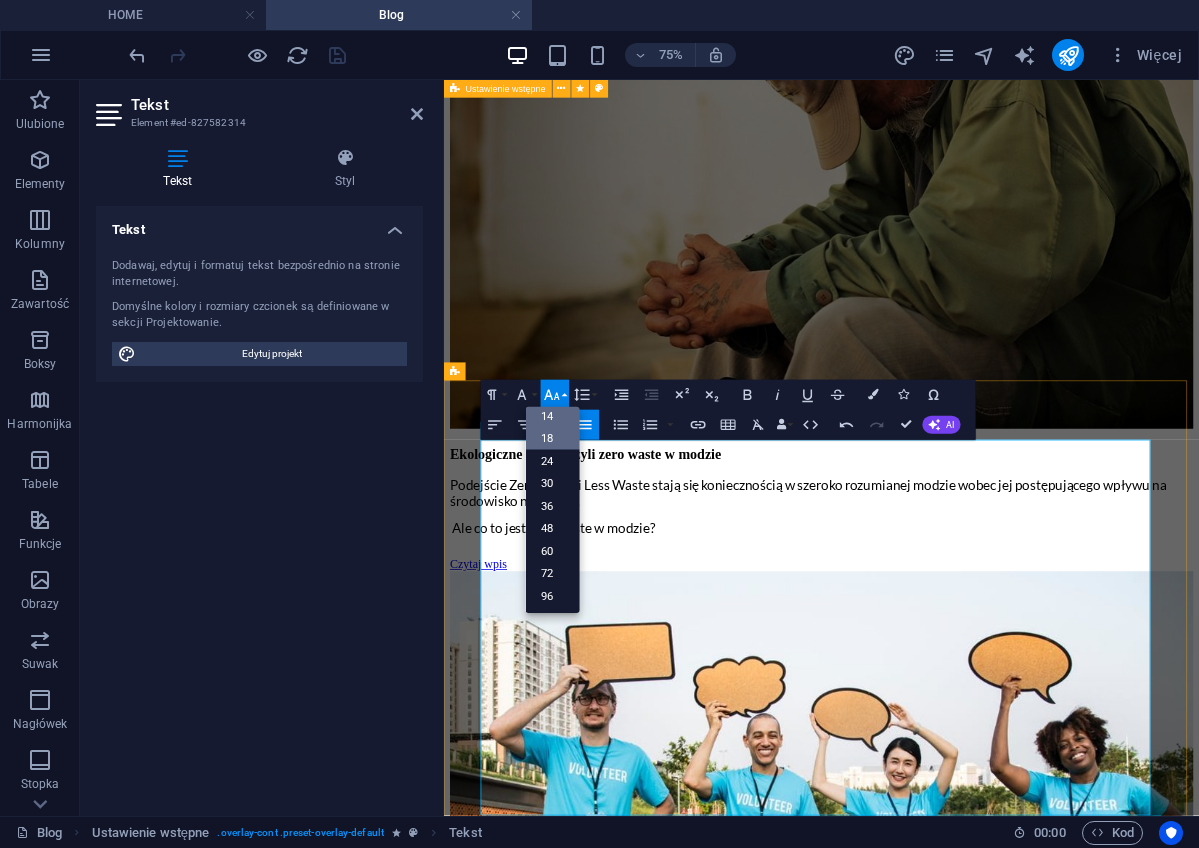 click on "18" at bounding box center [553, 438] 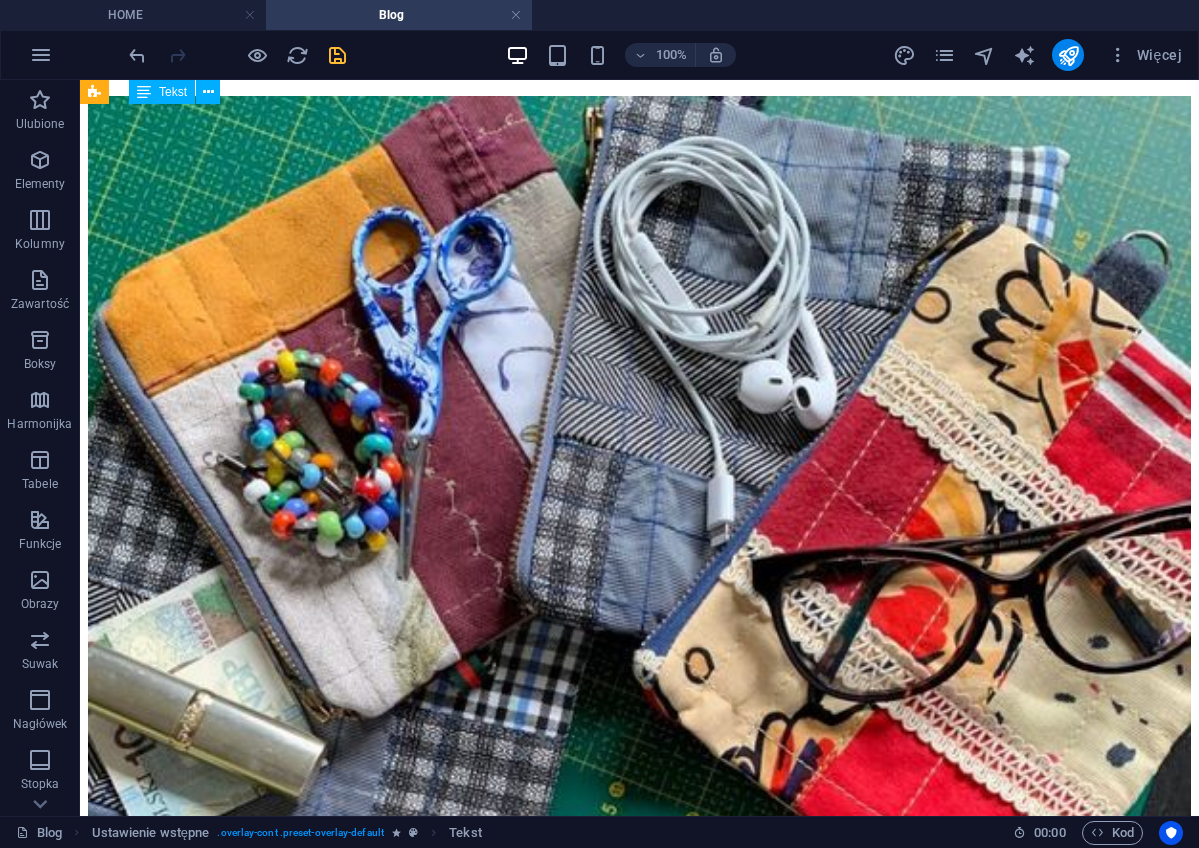scroll, scrollTop: 961, scrollLeft: 0, axis: vertical 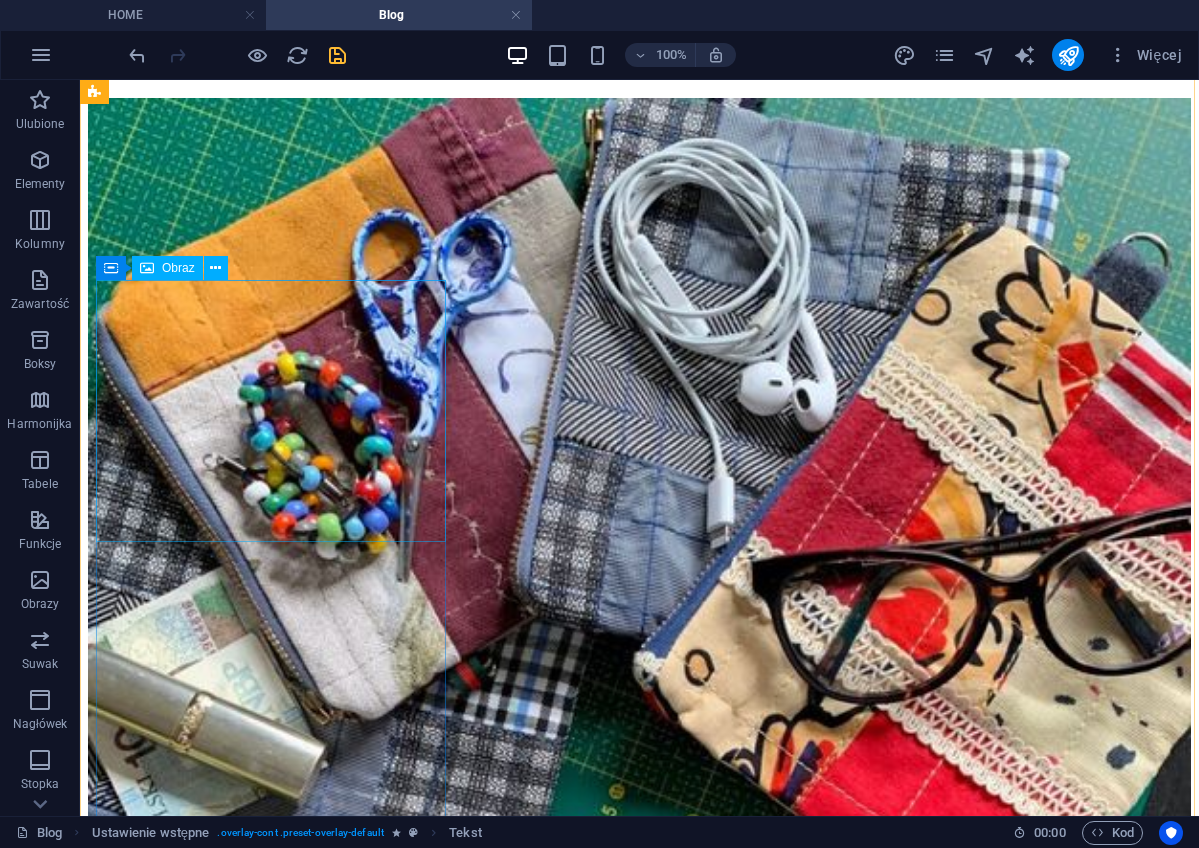 click at bounding box center [639, 3623] 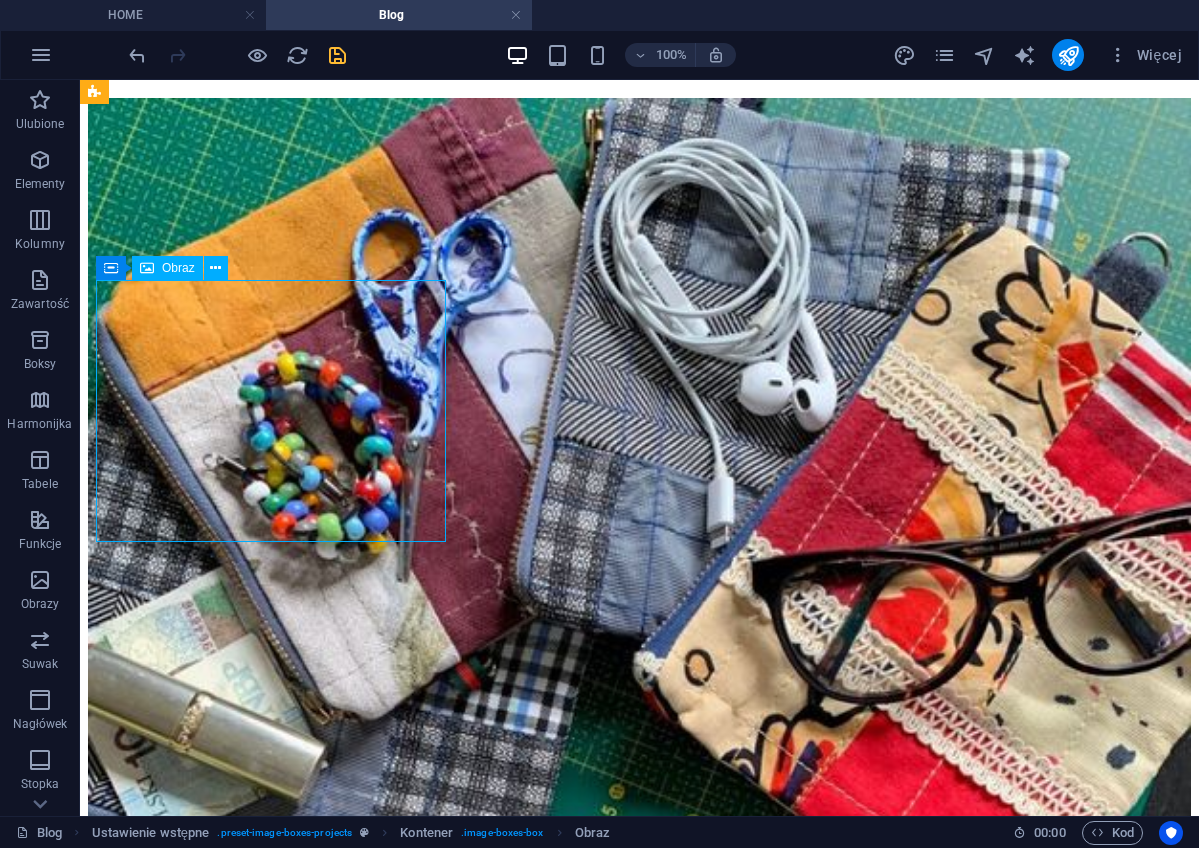 click at bounding box center [639, 3623] 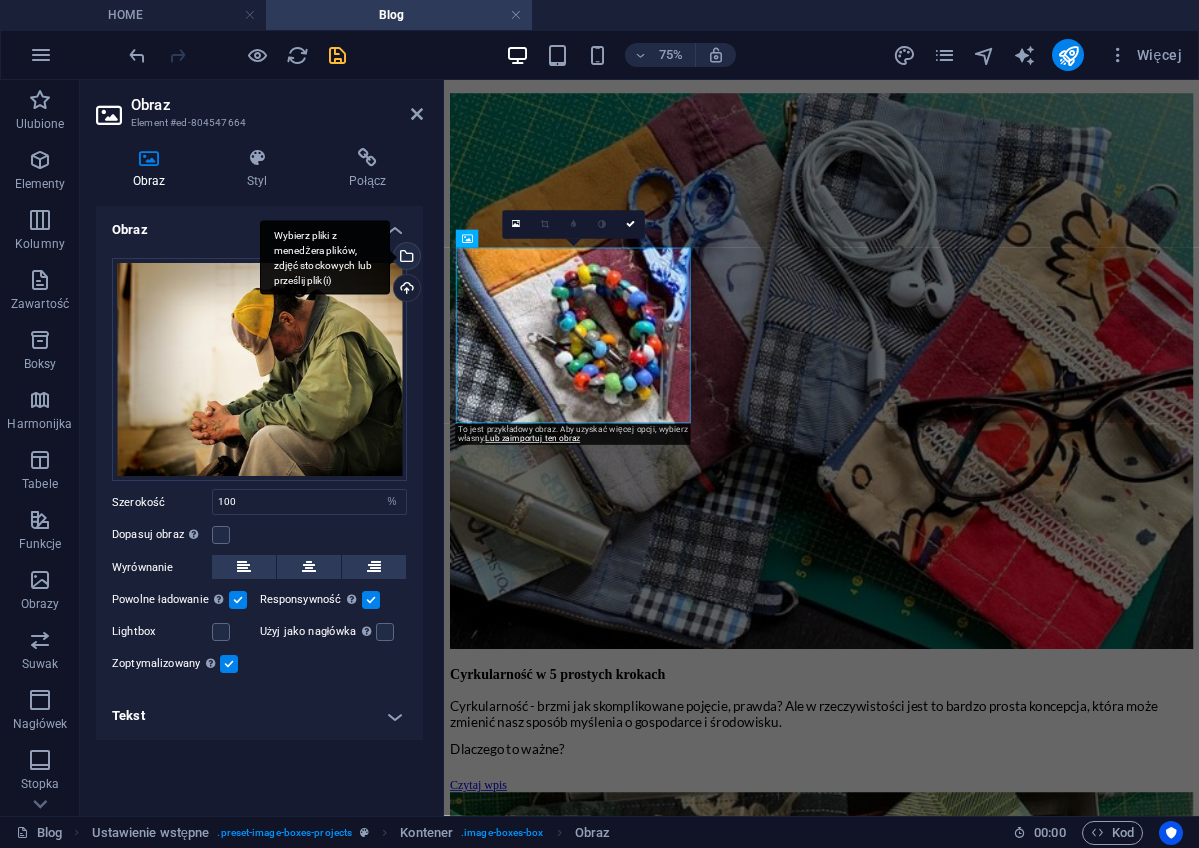 click on "Wybierz pliki z menedżera plików, zdjęć stockowych lub prześlij plik(i)" at bounding box center [325, 257] 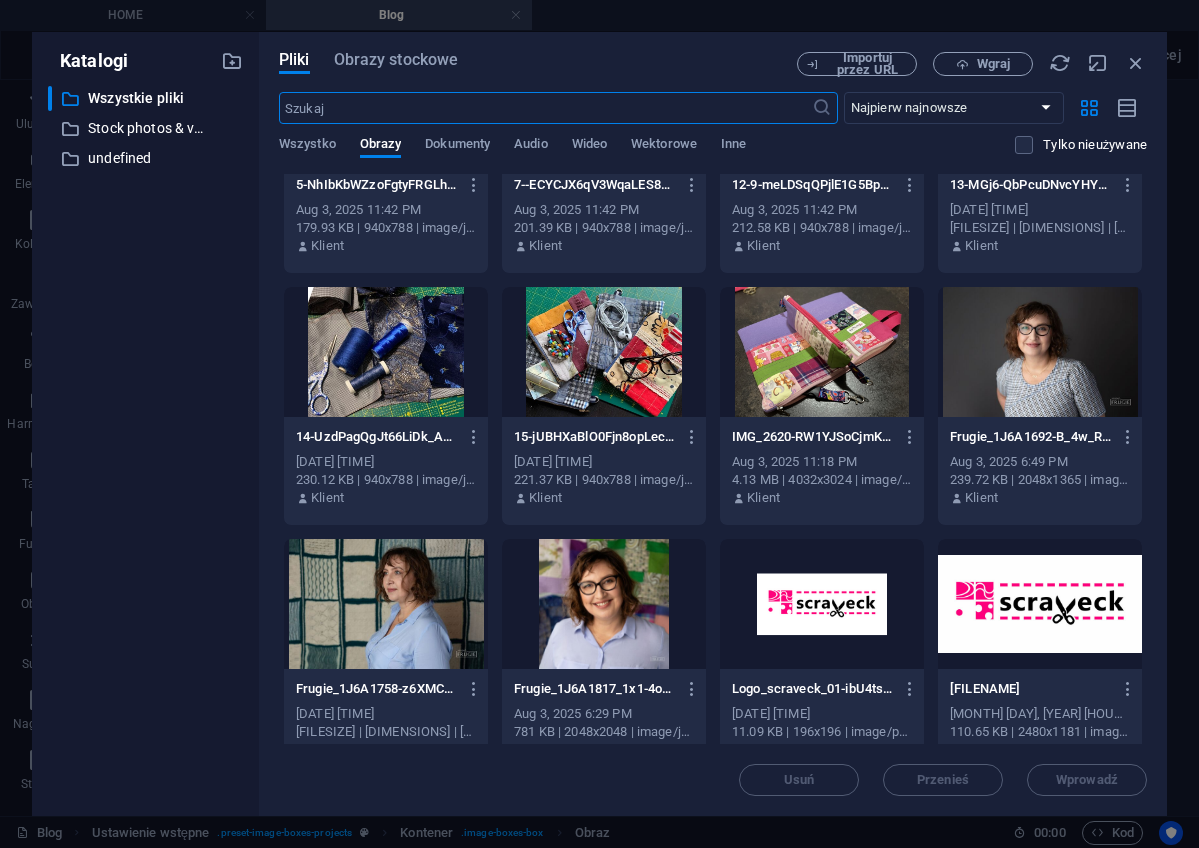 scroll, scrollTop: 2412, scrollLeft: 0, axis: vertical 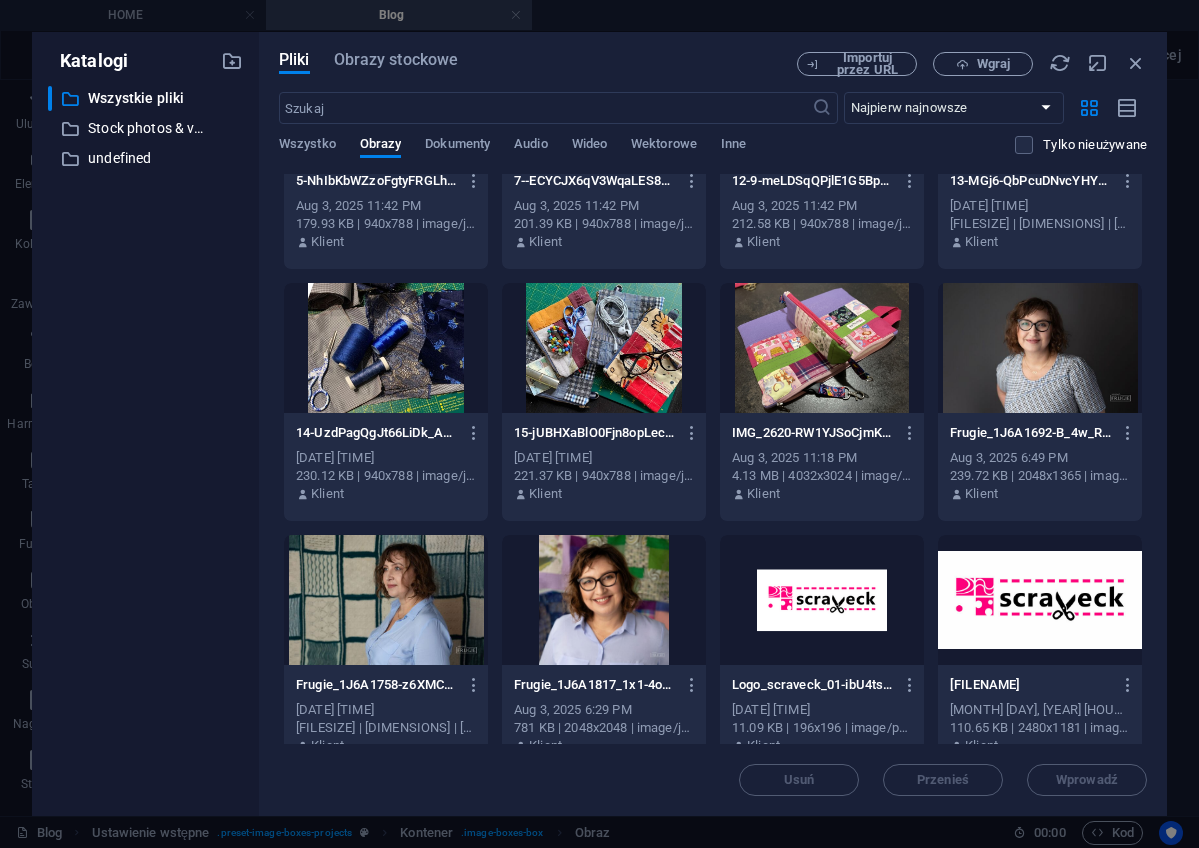 click at bounding box center (386, 348) 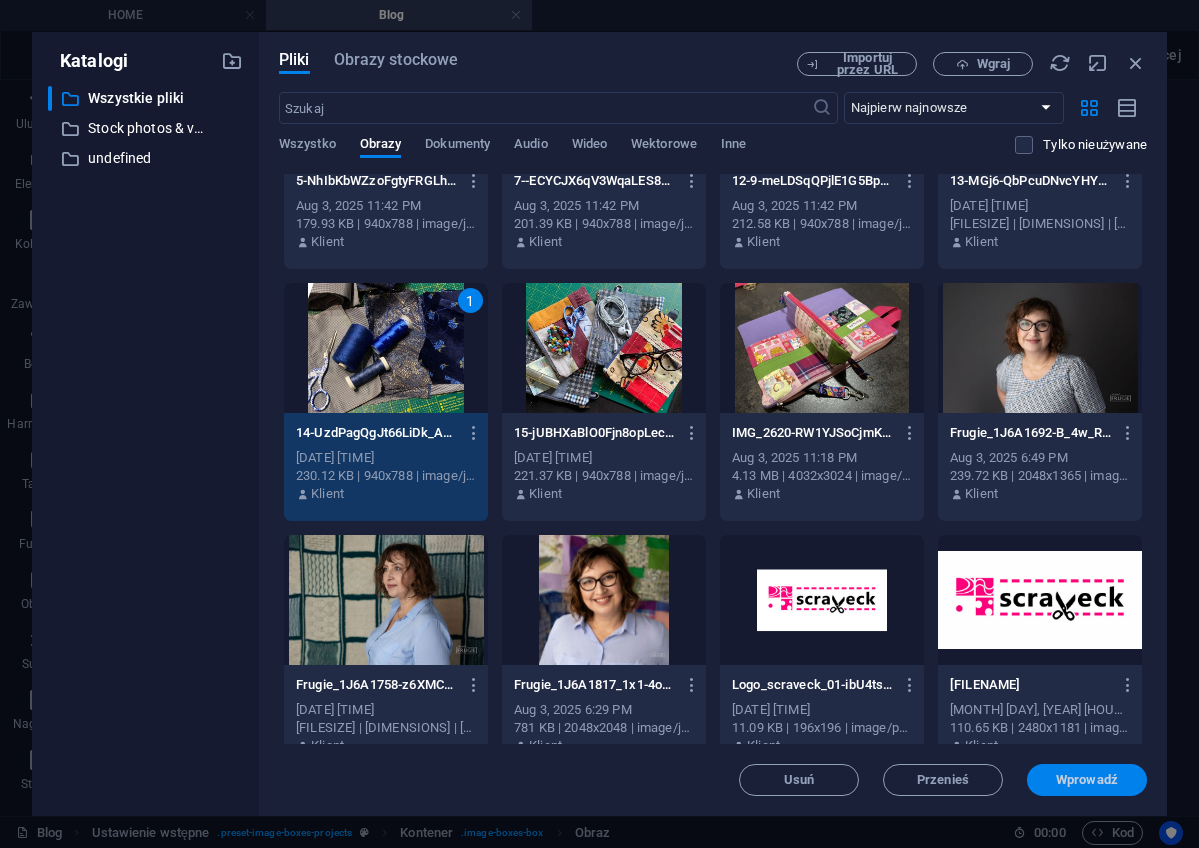 click on "Wprowadź" at bounding box center [1087, 780] 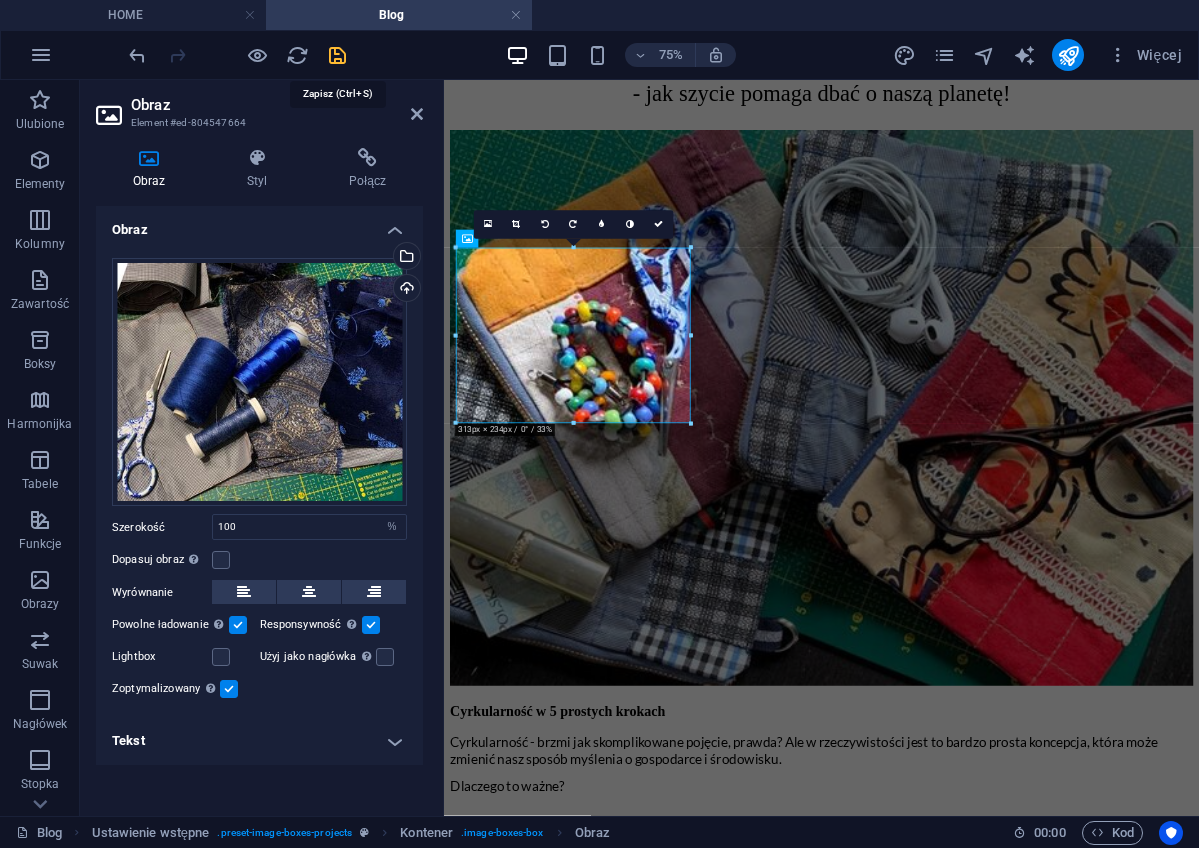 click at bounding box center [337, 55] 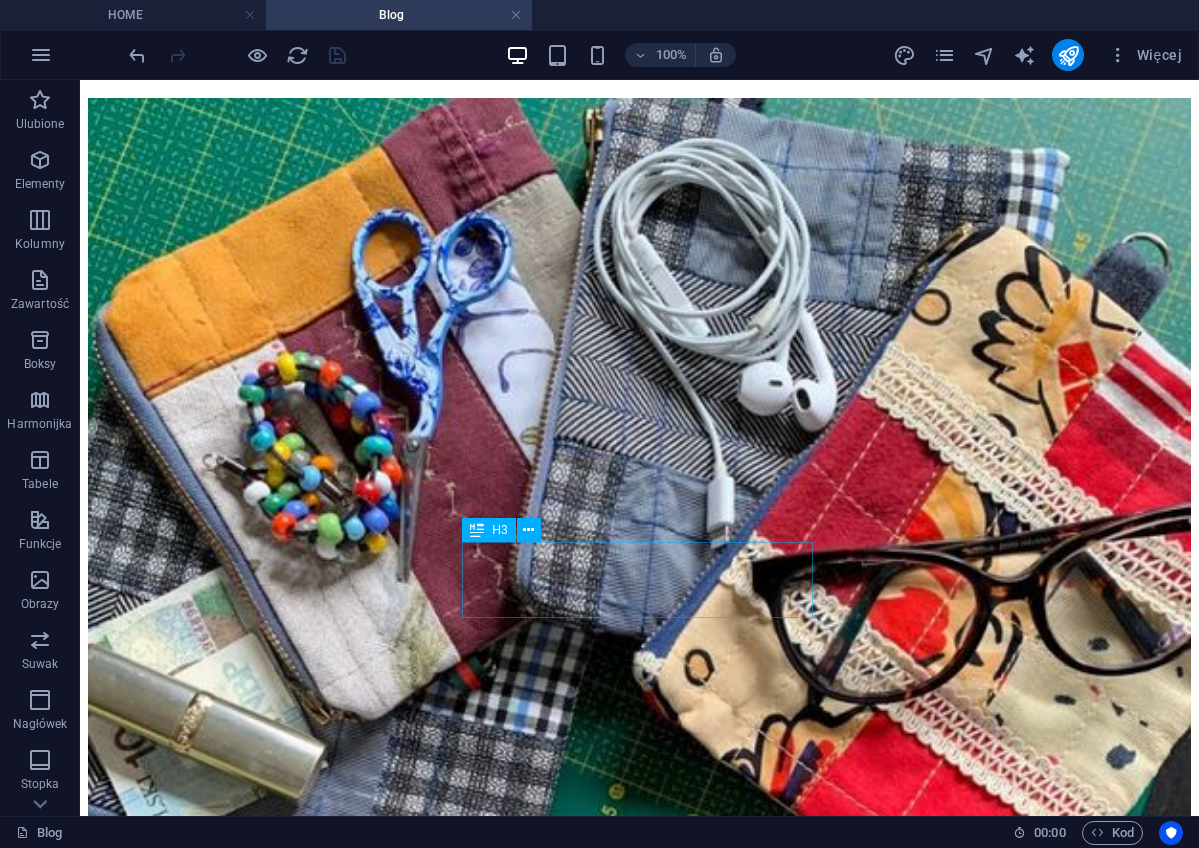 click on "Lorem ipsum dolor sit amet, consetetur." at bounding box center [639, 5084] 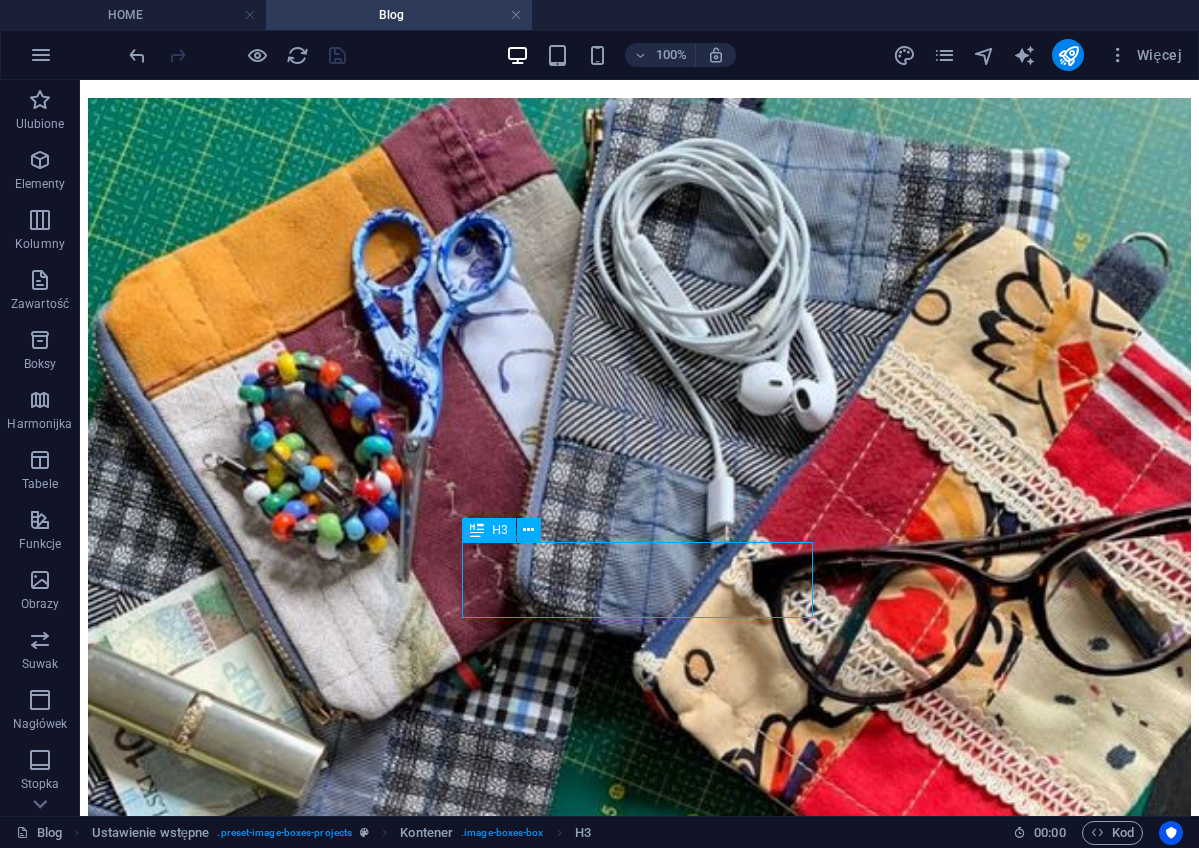 click on "Lorem ipsum dolor sit amet, consetetur." at bounding box center [639, 5084] 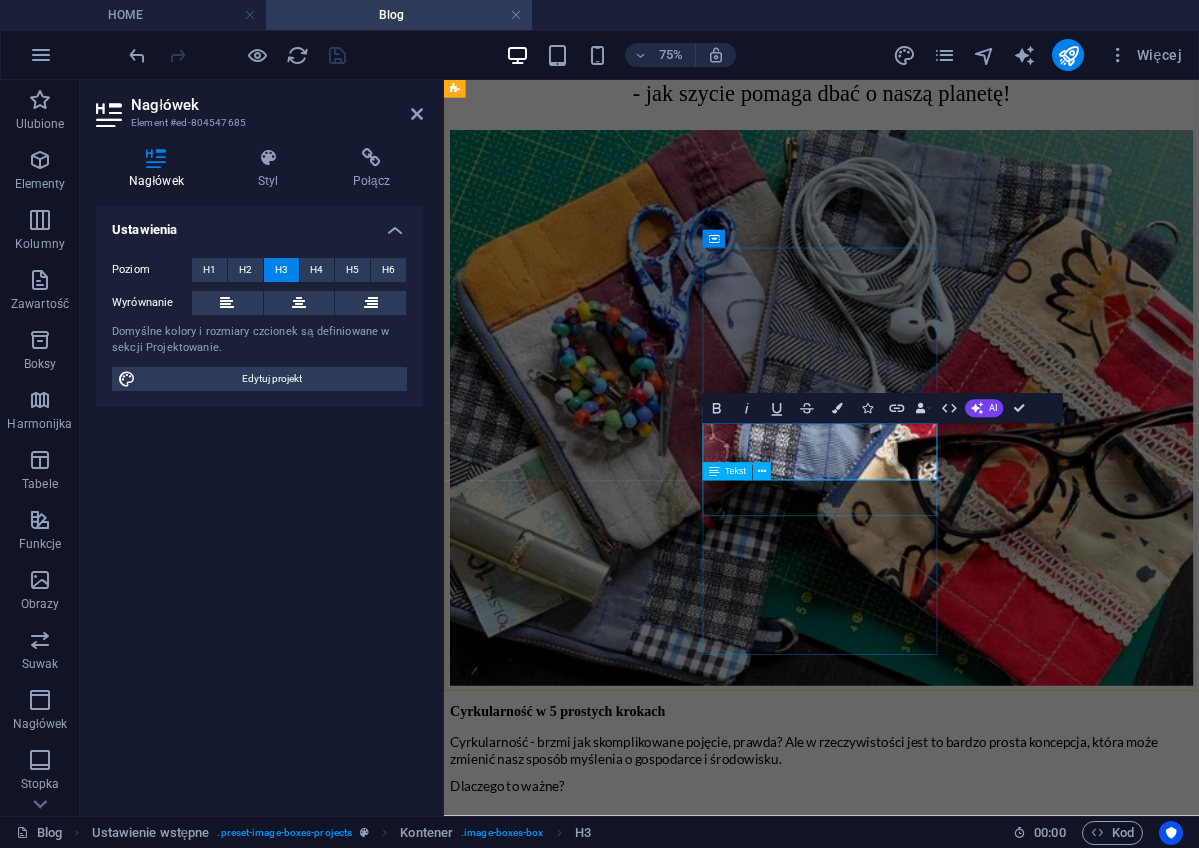 click on "Lorem ipsum dolor sit amet, consectetur adipisicing elit. Veritatis, dolorem!" at bounding box center (947, 4752) 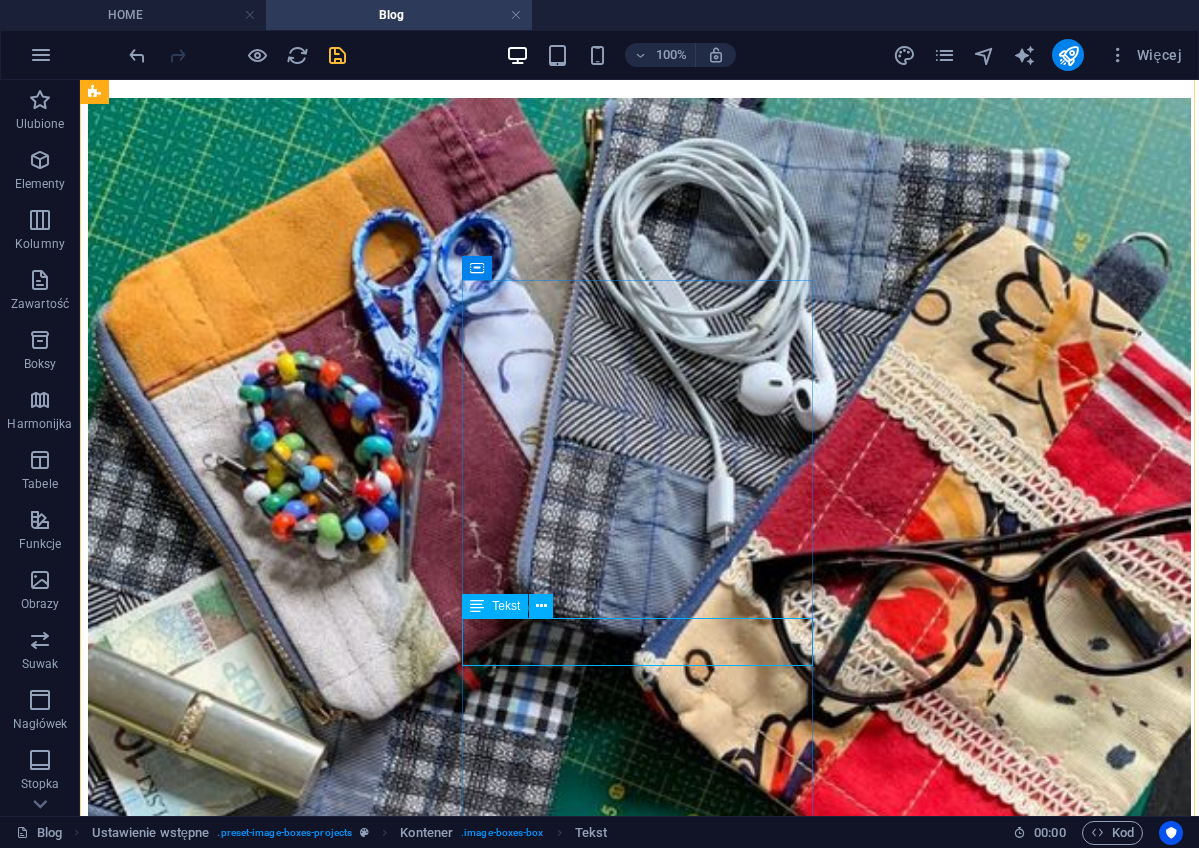 click on "Lorem ipsum dolor sit amet, consectetur adipisicing elit. Veritatis, dolorem!" at bounding box center [639, 5122] 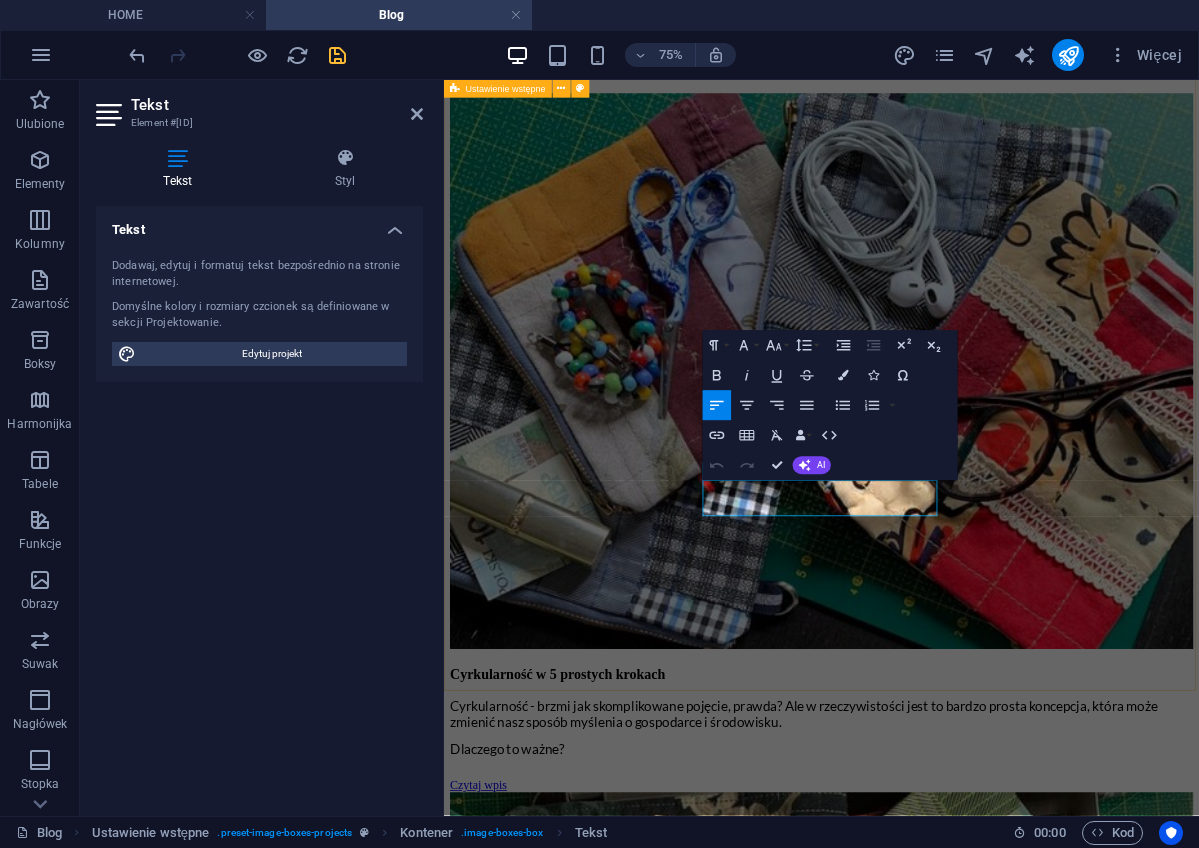 drag, startPoint x: 1043, startPoint y: 651, endPoint x: 787, endPoint y: 621, distance: 257.75183 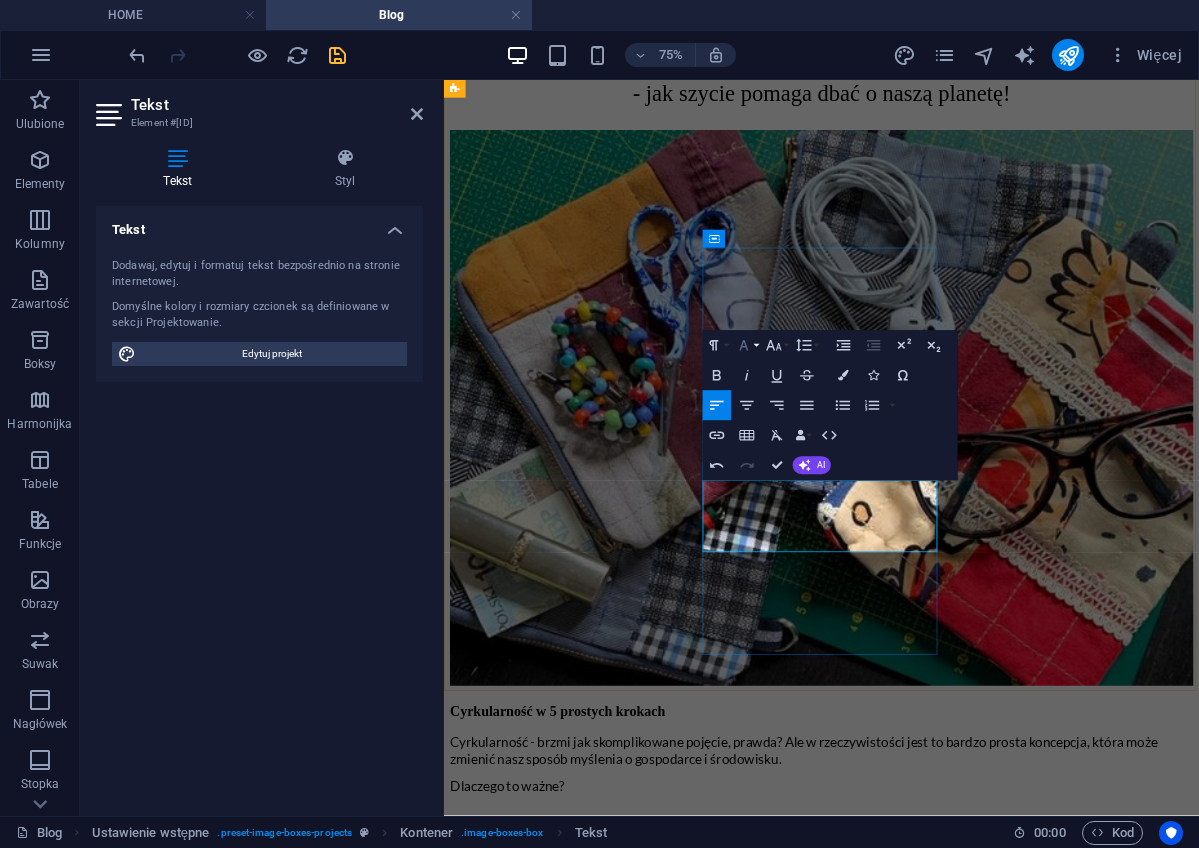 click 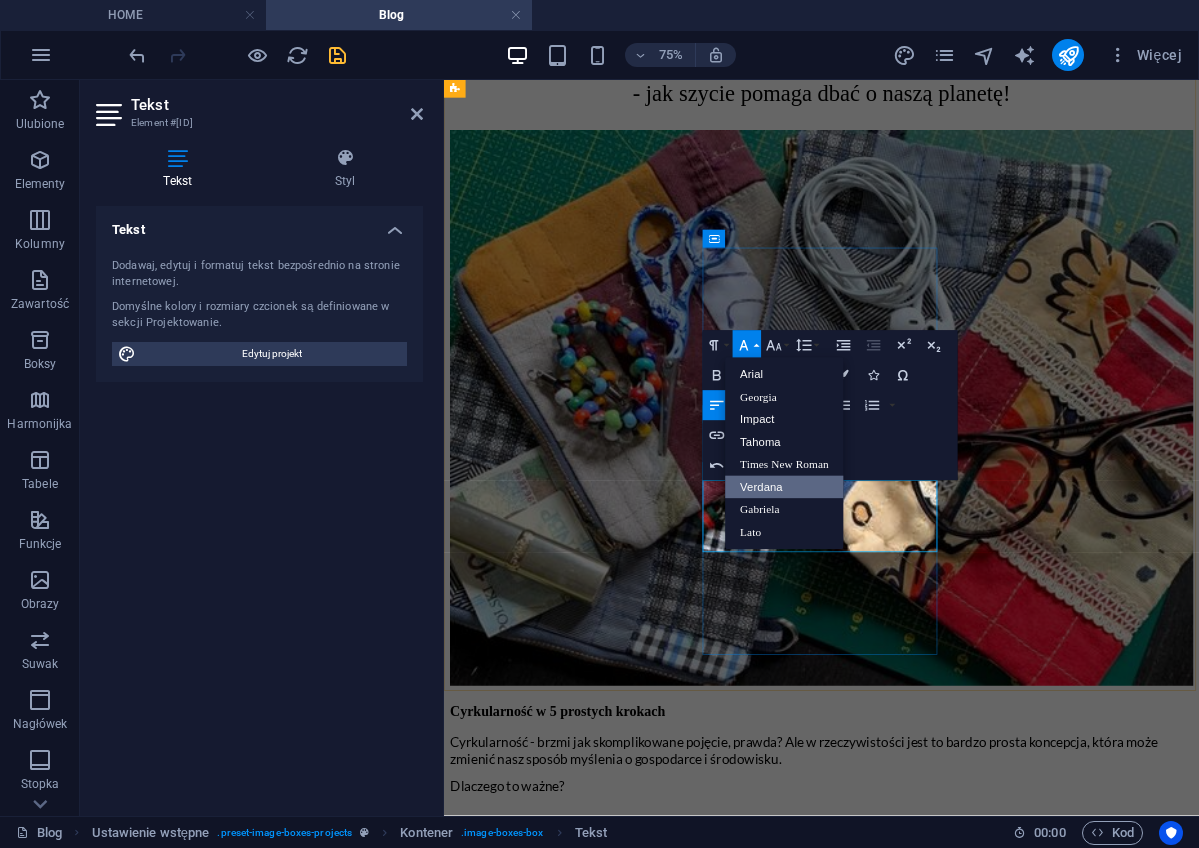 scroll, scrollTop: 0, scrollLeft: 0, axis: both 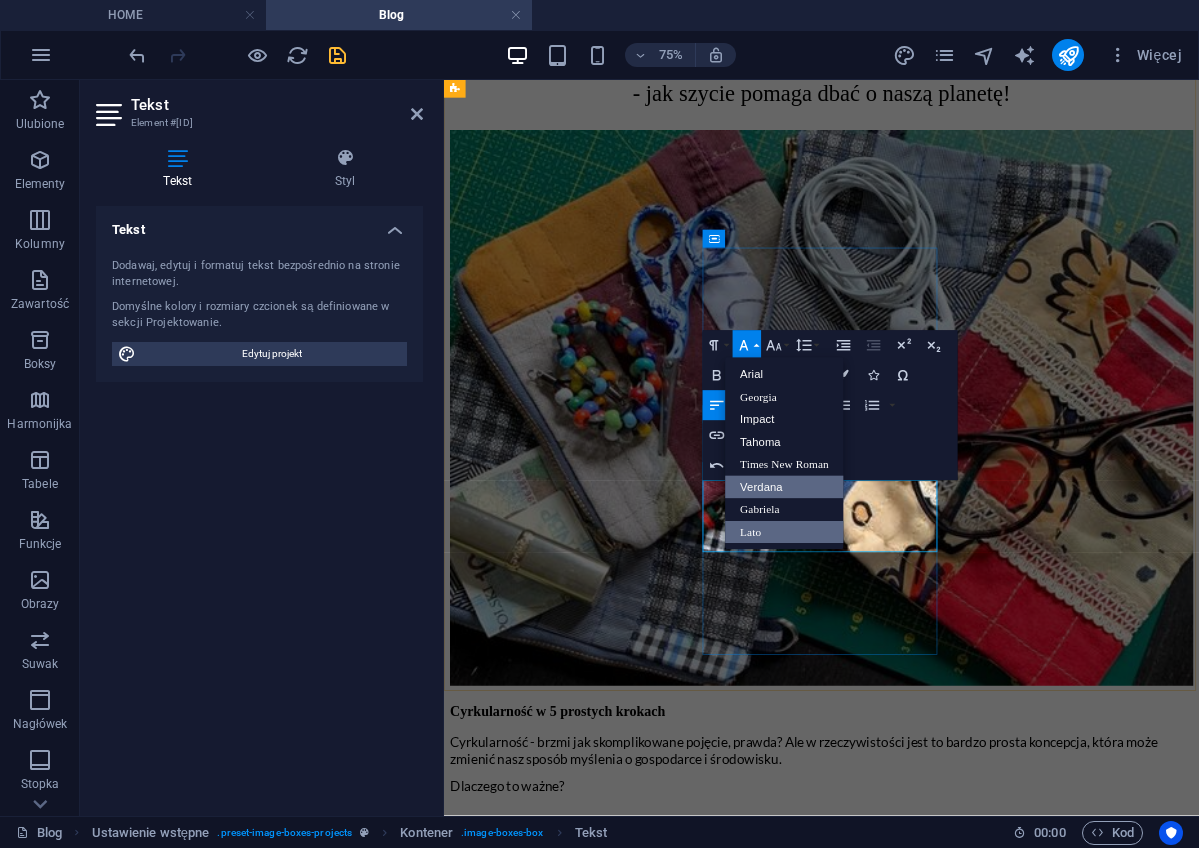 click on "Lato" at bounding box center [784, 532] 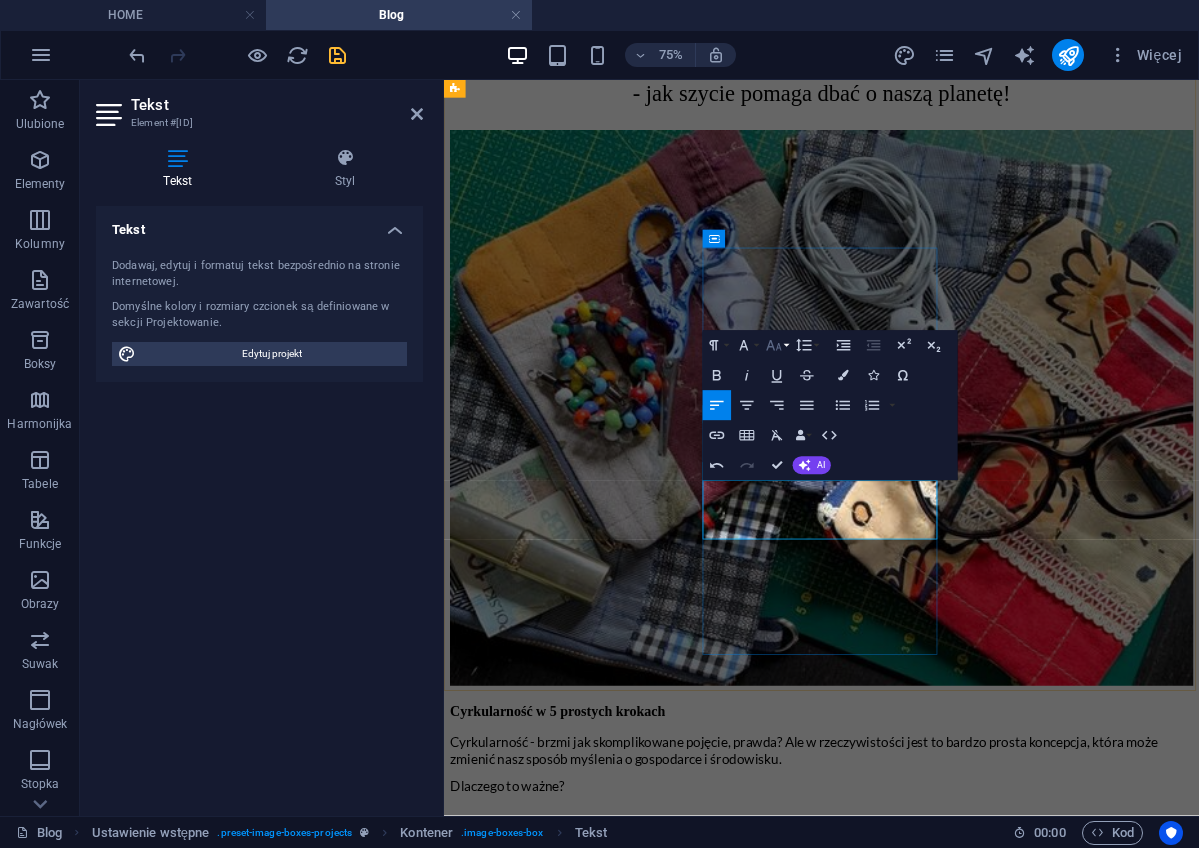 click 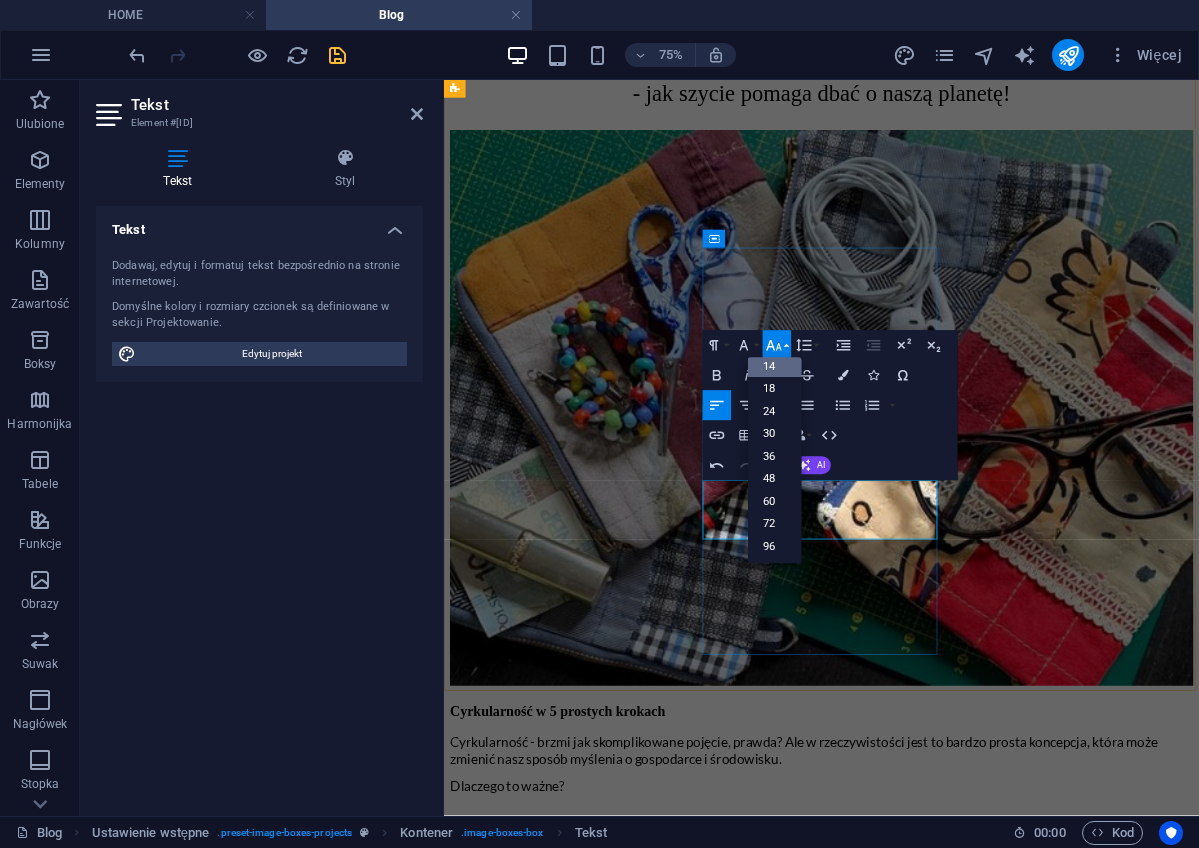 scroll, scrollTop: 161, scrollLeft: 0, axis: vertical 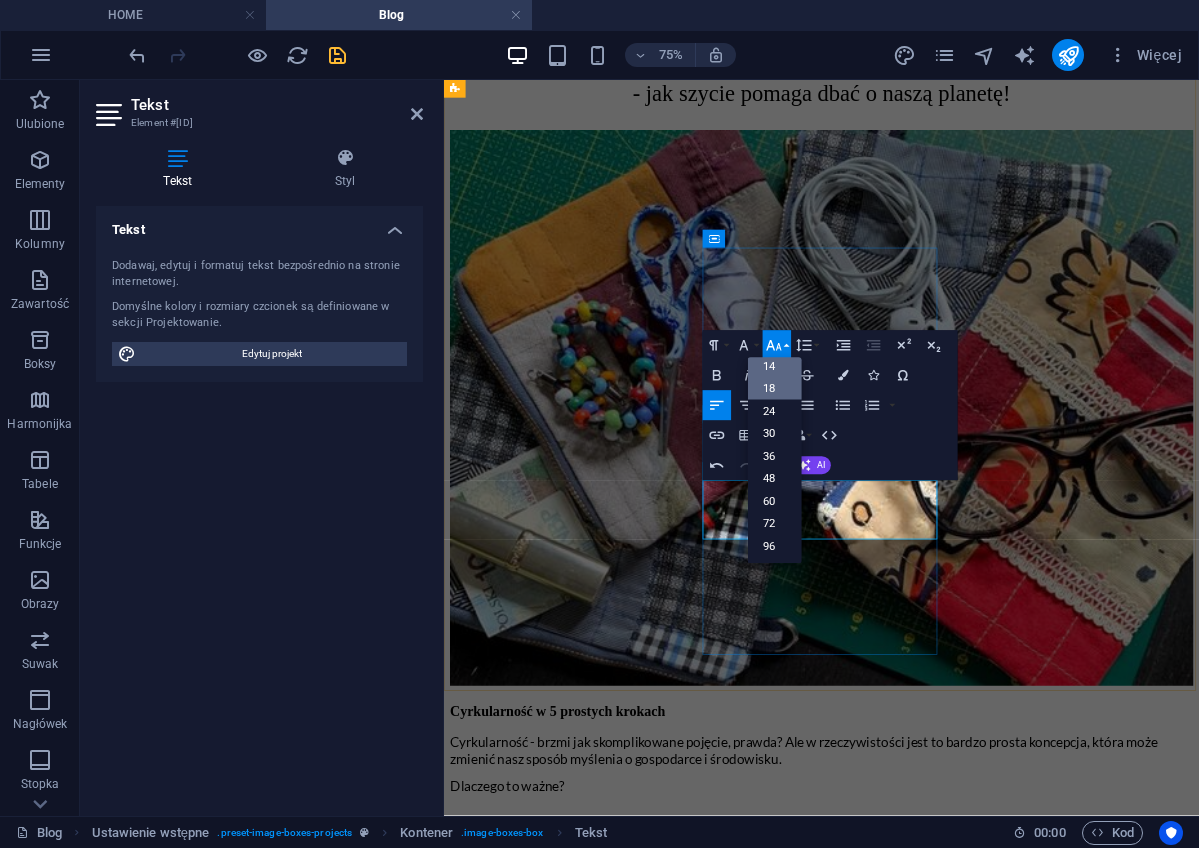 click on "18" at bounding box center [775, 389] 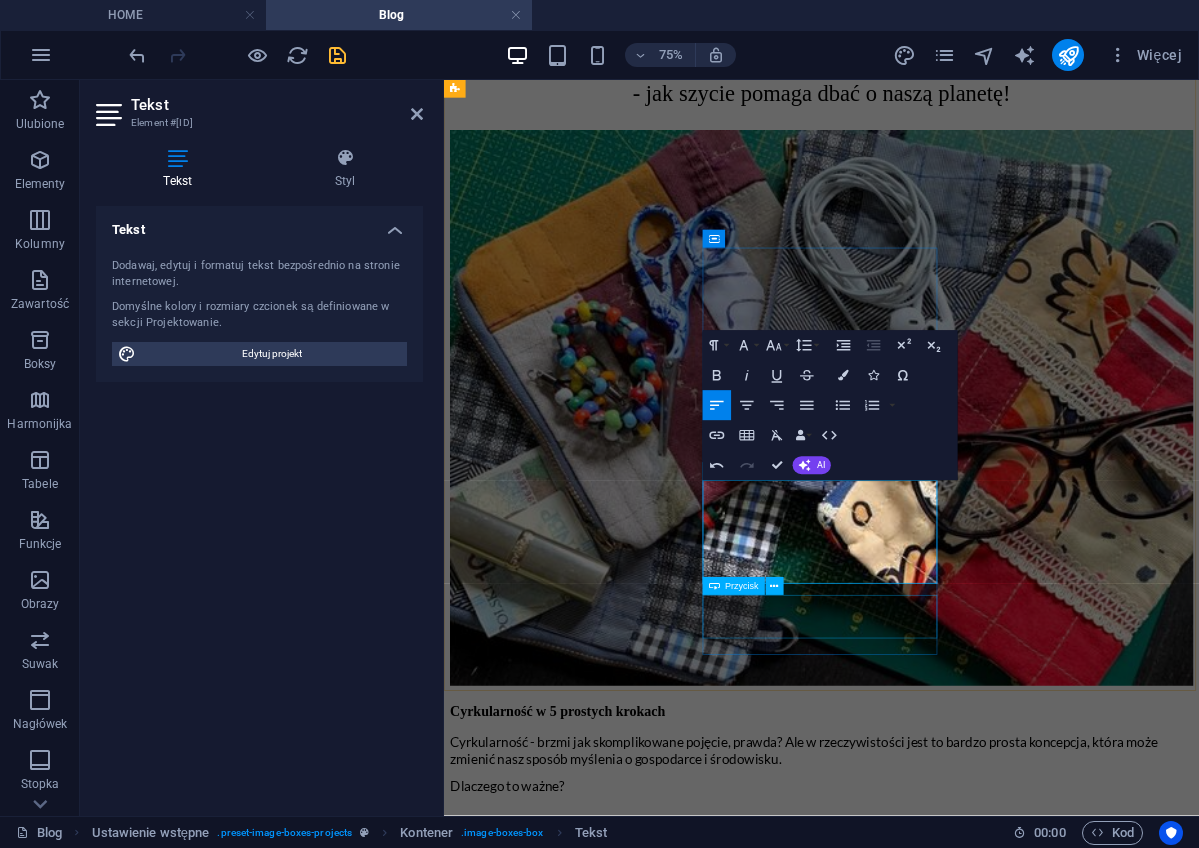 click on "+ Read More" at bounding box center [947, 4839] 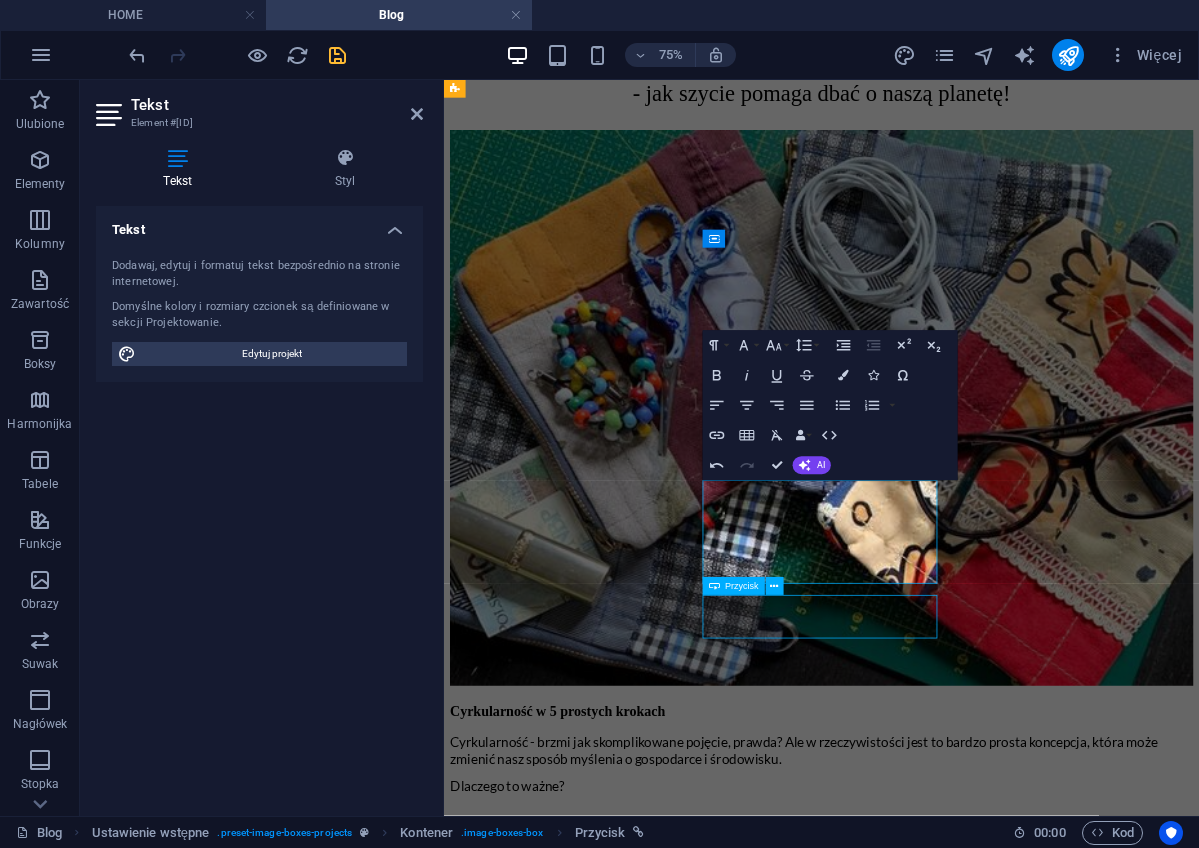 click on "+ Read More" at bounding box center (947, 4839) 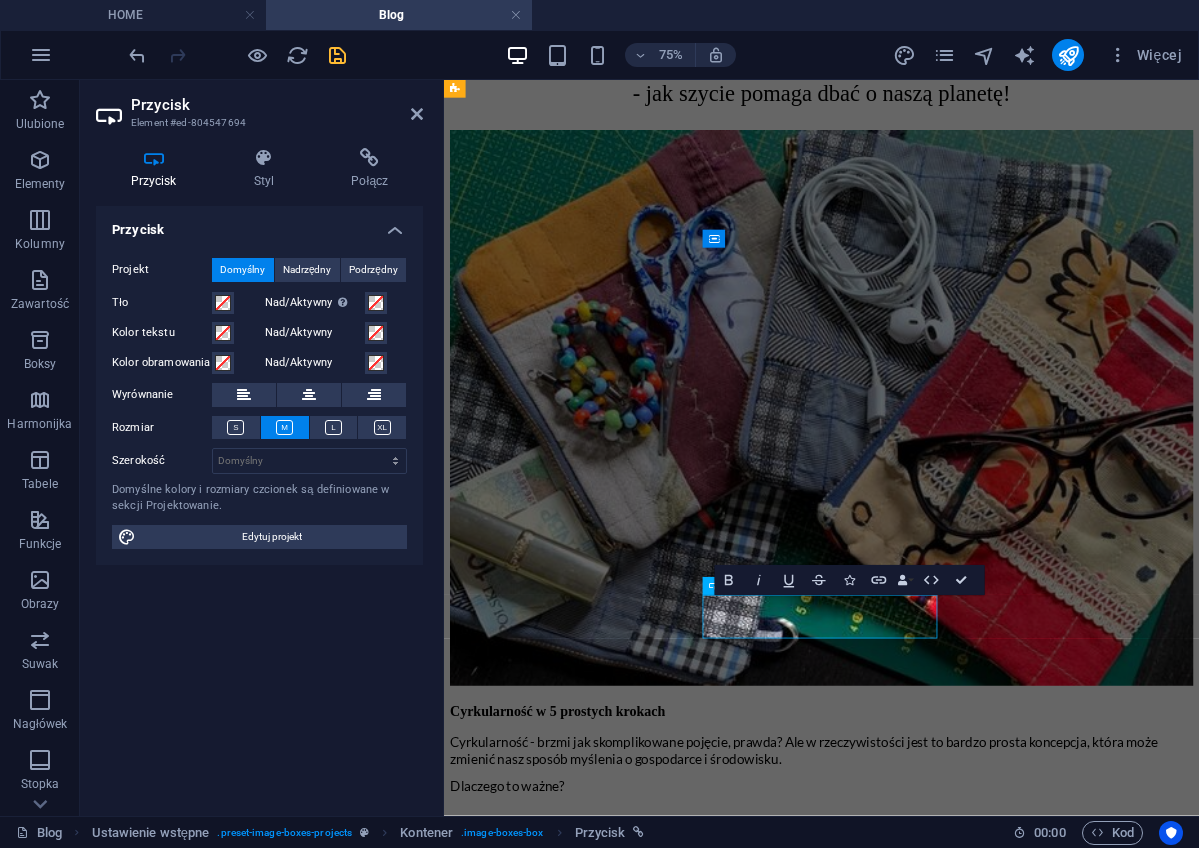 type 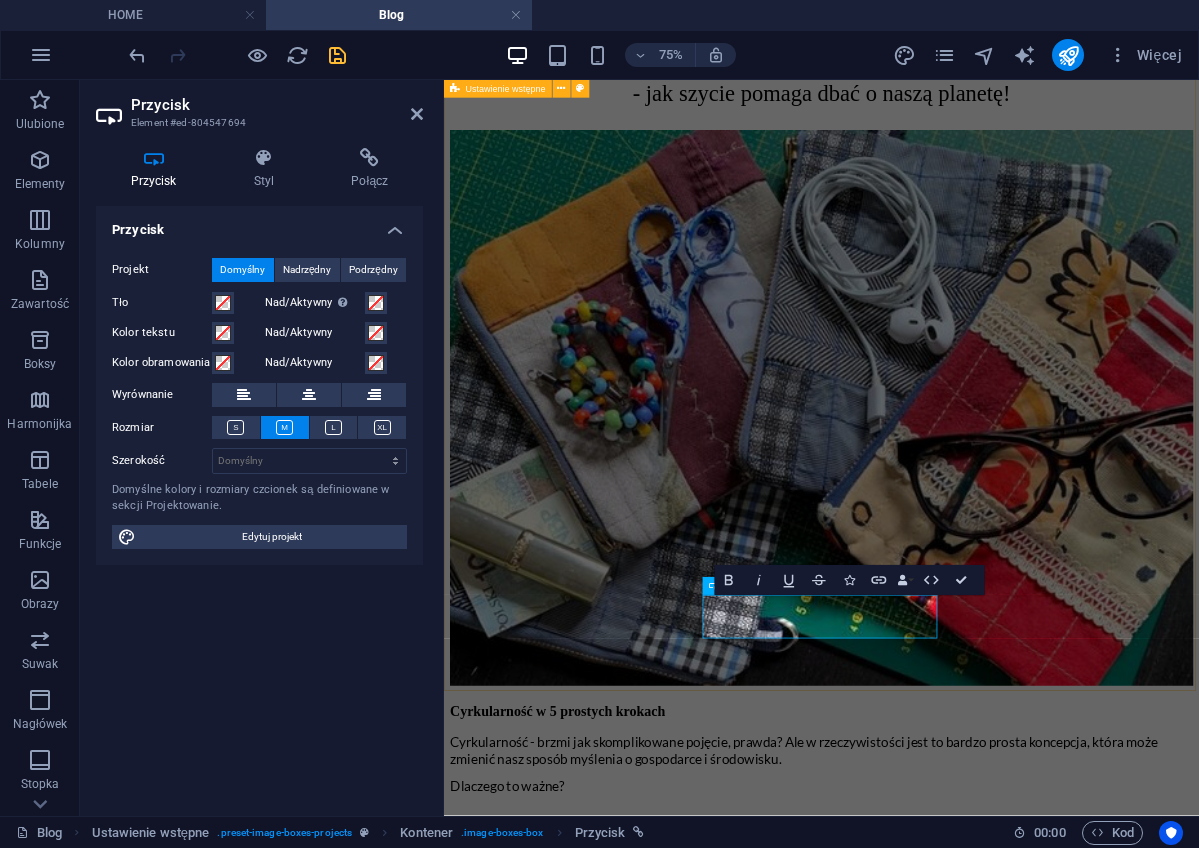 click on "Cyrkularność w 5 prostych krokach Cyrkularność - brzmi jak skomplikowane pojęcie, prawda? Ale w rzeczywistości jest to bardzo prosta koncepcja, która może zmienić nasz sposób myślenia o gospodarce i środowisku. Dlaczego to ważne? Czytaj wpis Upcykling to drugie życie, a nie drugi sort! To kreatywny proces przekształcania czegoś starego czy nieużywanego w coś nowego, wartościowego i użytecznego.   Czy jest tandetny? O co chodzi z tą wartością czy znaczeniem? Czy naprawdę ratuje Planetę?   Przeczytaj i podziel się ze mną swoimi myślami! Czytaj wpis Nie wyrzucaj! ODDAJ niepotrzebne lub zużyte tekstylia! Co zrobić z domowymi tekstyliami -  pościelą, obrusami, zasłonami, ścierkami, ręcznikami? To zwykle jest problem - szczególnie gdy są już zużyte, albo trochę podarte, lub mają jakieś zabrudzenia czy plamy.   Jak się ich ekologicznie pozbyć? Co zrobić gdy pomyślisz: oddam tkaniny, materiały...? I tu pojawiam się ja :) Czytaj wpis   Czytaj wpis Czytaj wpis" at bounding box center (947, 2934) 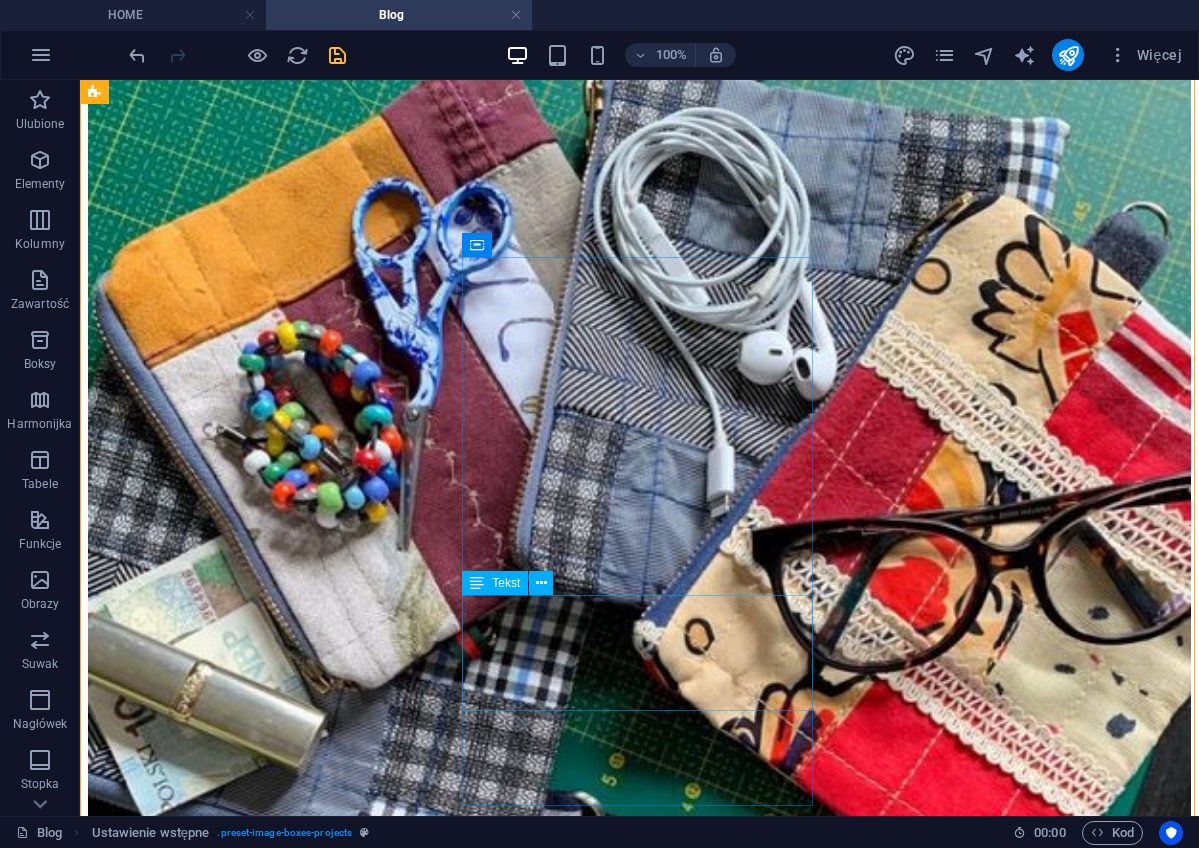 scroll, scrollTop: 996, scrollLeft: 0, axis: vertical 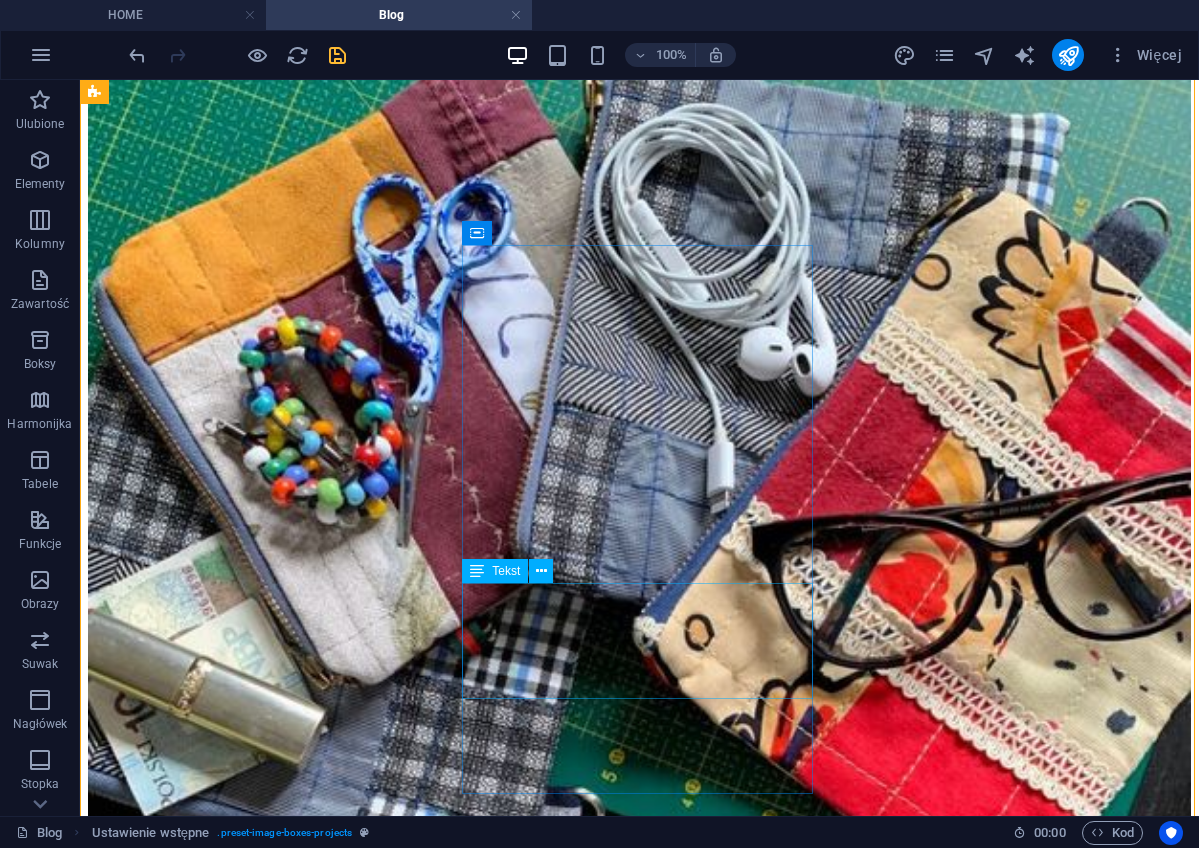 click on "Albo dwie bliźniaczki, które ciągle się myli, czy może jednak mają swoje unikalne cechy! Przeczytaj i zobacz która jest Ci bliższa!" at bounding box center (639, 5107) 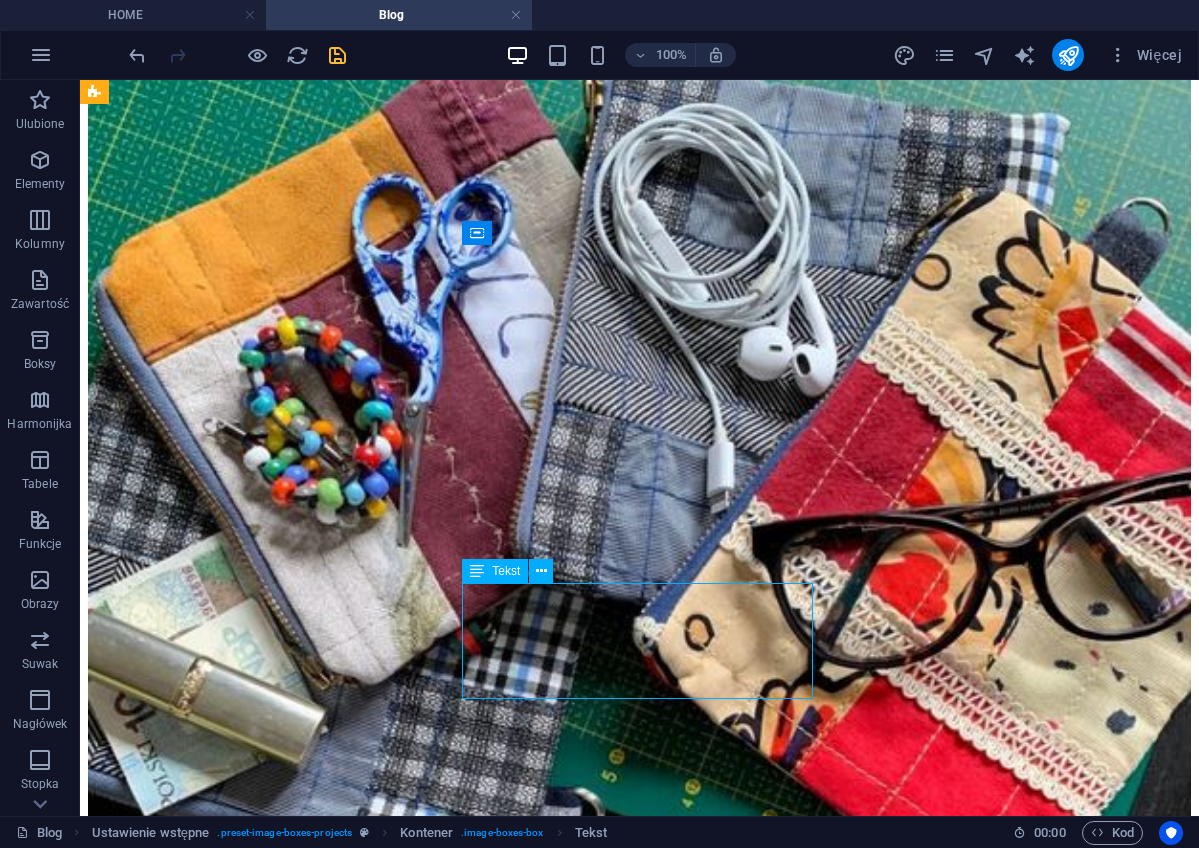 click on "Albo dwie bliźniaczki, które ciągle się myli, czy może jednak mają swoje unikalne cechy! Przeczytaj i zobacz która jest Ci bliższa!" at bounding box center (639, 5107) 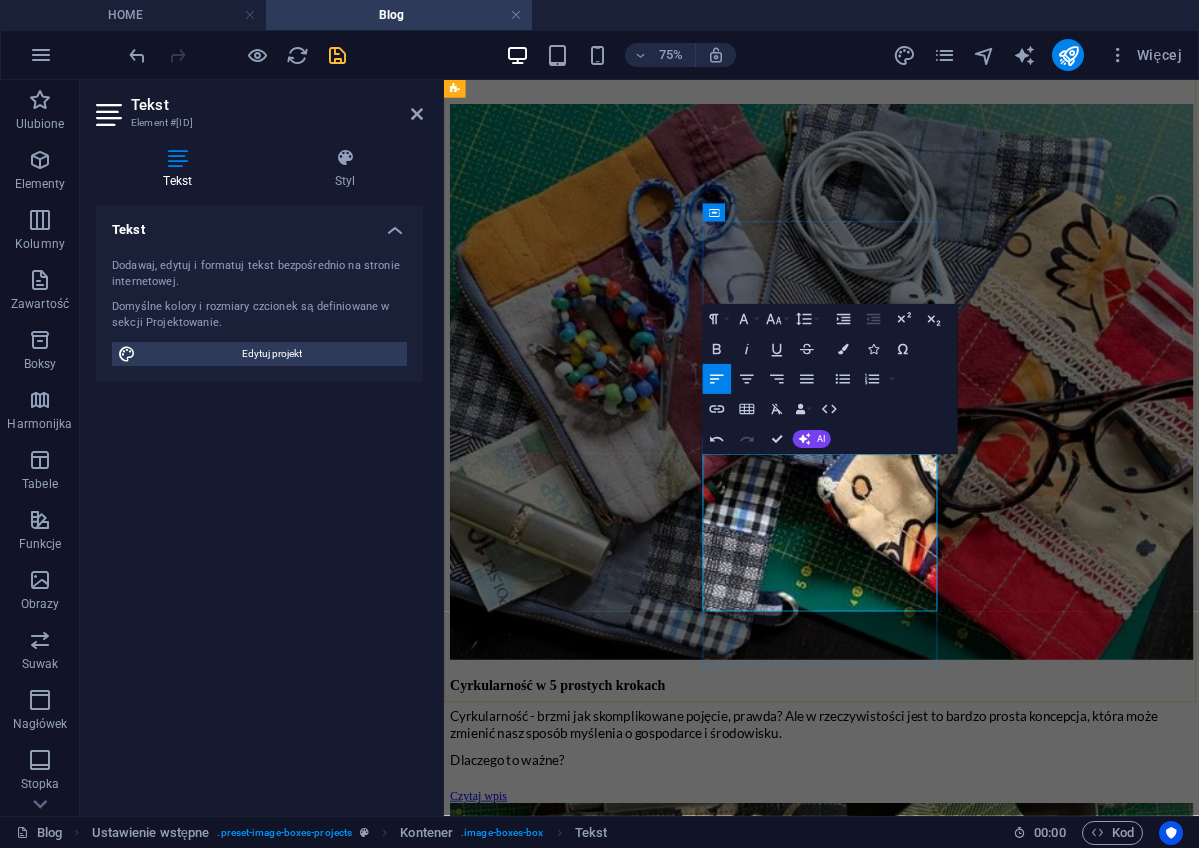 drag, startPoint x: 831, startPoint y: 636, endPoint x: 793, endPoint y: 591, distance: 58.898216 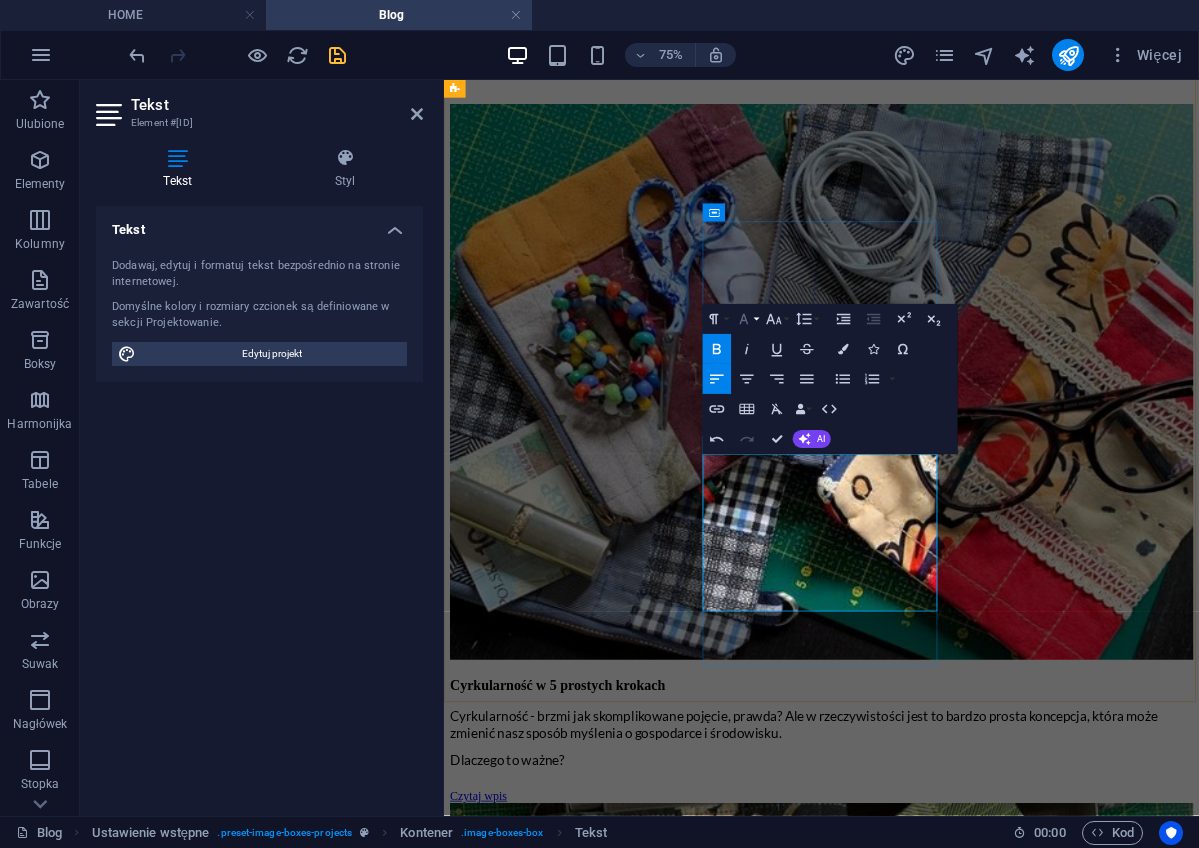 click 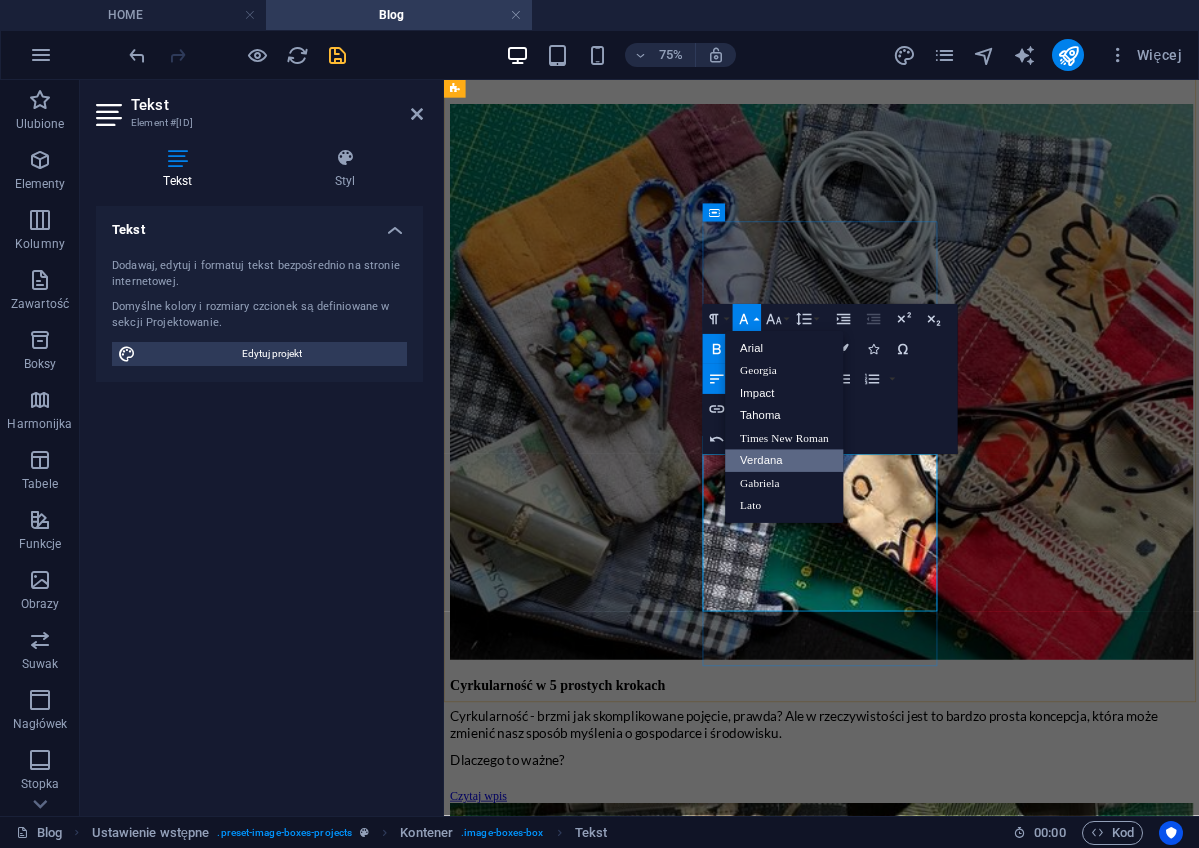 scroll, scrollTop: 0, scrollLeft: 0, axis: both 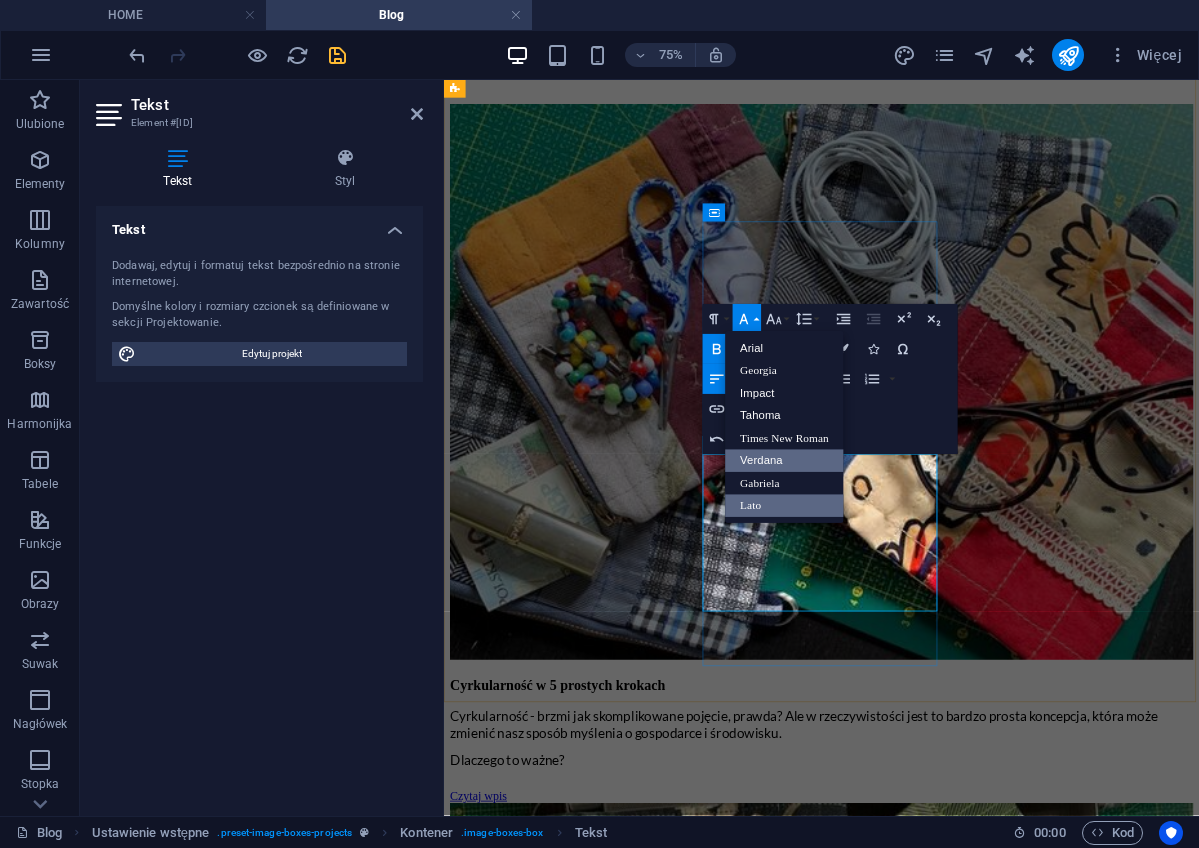 click on "Lato" at bounding box center [784, 506] 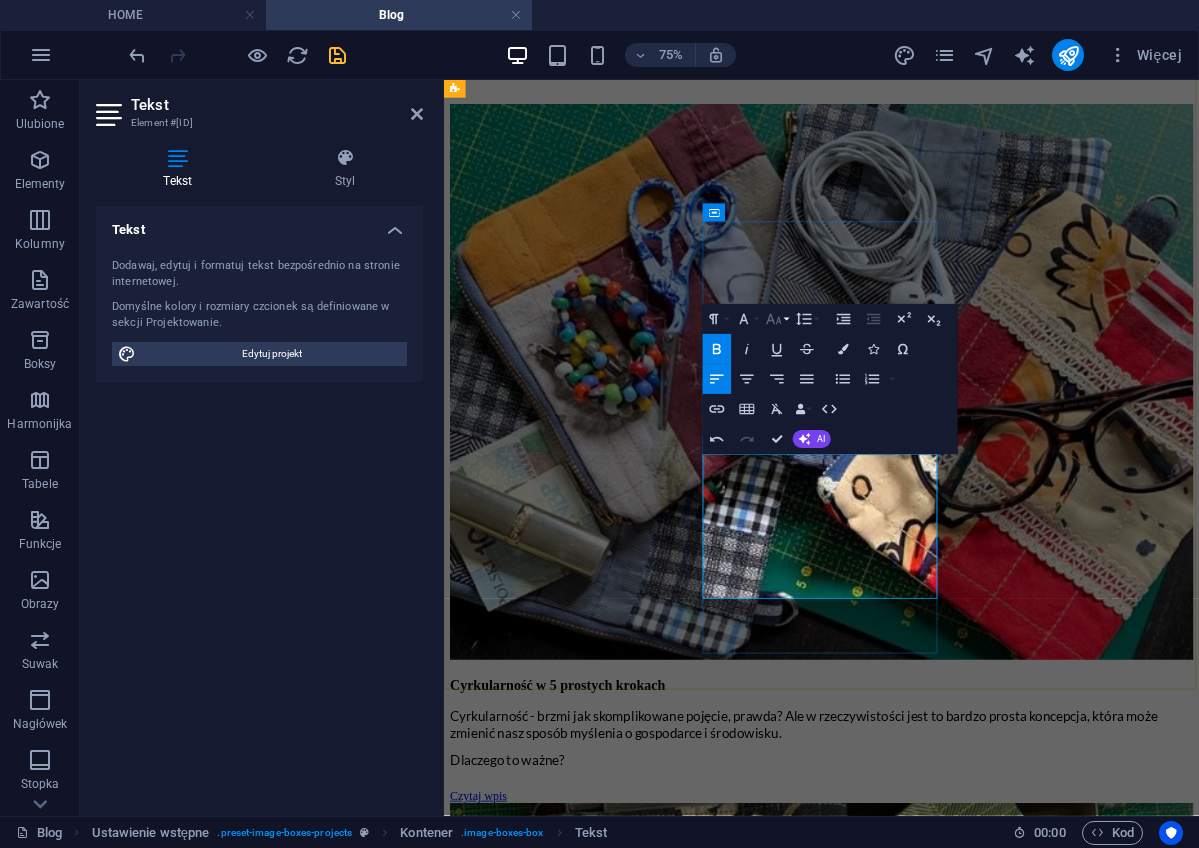 click 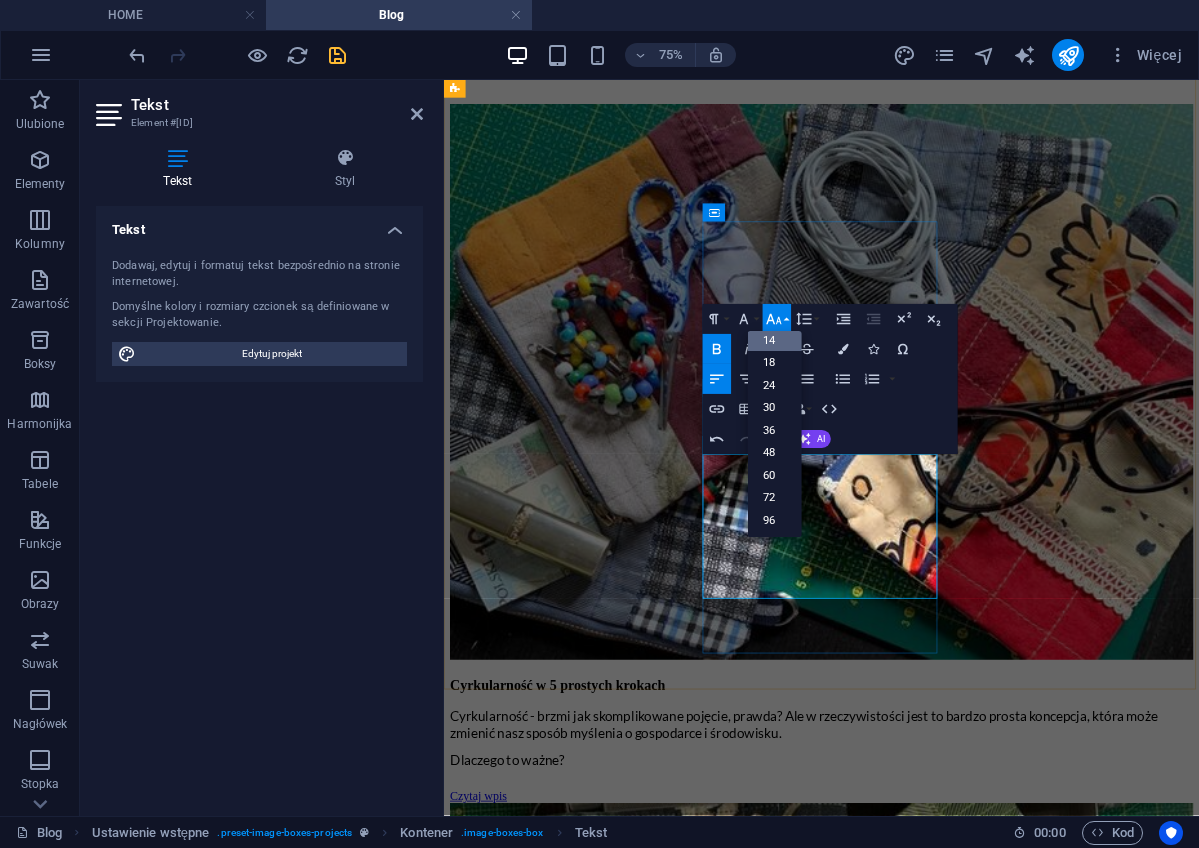 scroll, scrollTop: 161, scrollLeft: 0, axis: vertical 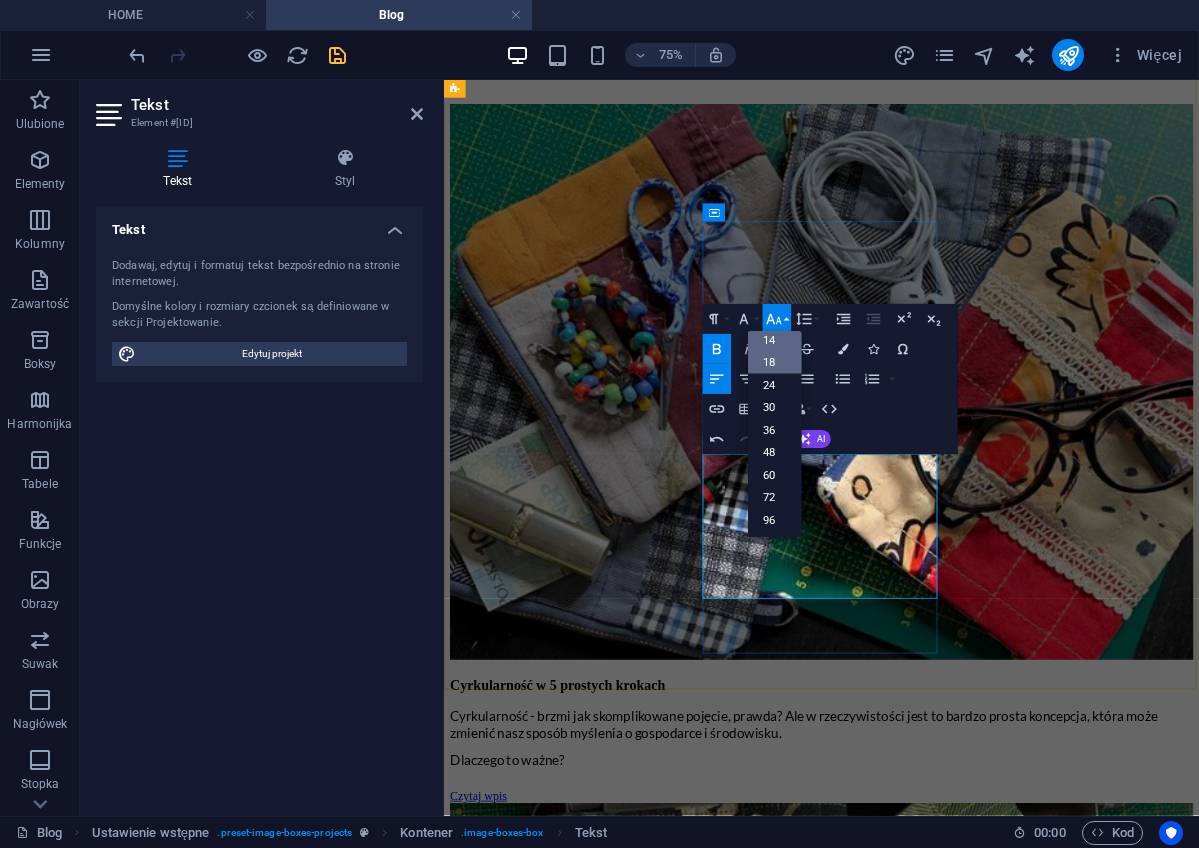 click on "18" at bounding box center [775, 363] 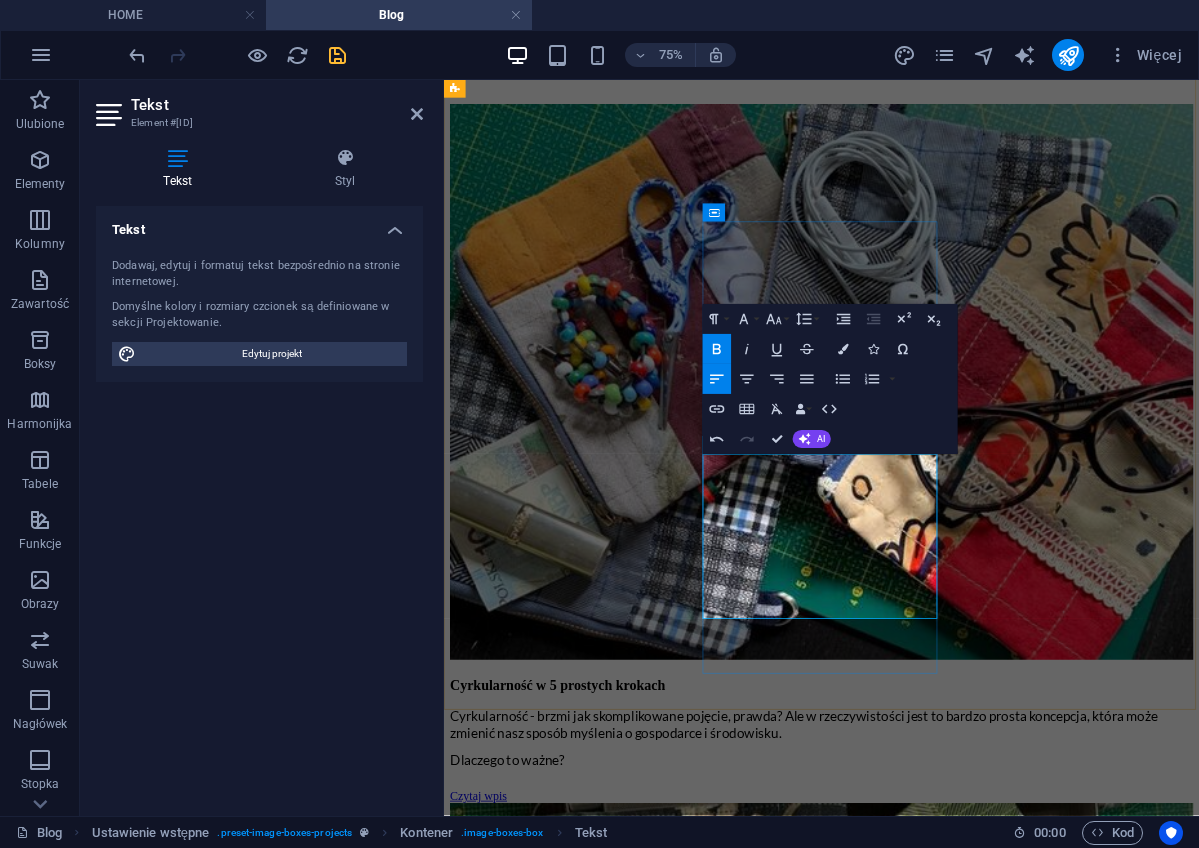 click on "Czy to dwie strony tej samej sukienki? Albo dwie bliźniaczki, które ciągle się myli, czy może jednak mają swoje unikalne cechy! Przeczytaj i zobacz która jest Ci bliższa!" at bounding box center (947, 4764) 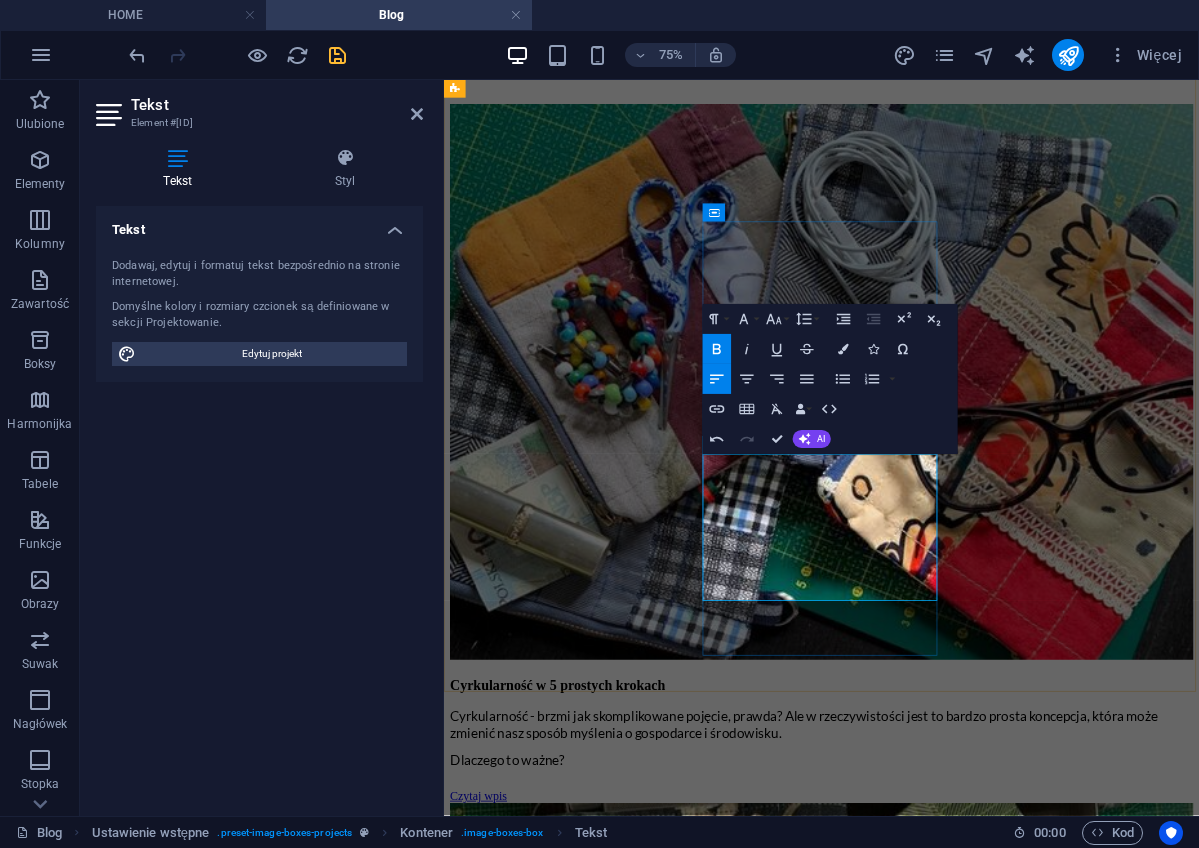 click on "Czy to dwie strony tej samej sukienki? Albo dwie bliźniaczki, które ciągle się myli, czy może jednak mają swoje unikalne cechy! Przeczytaj i zobacz która jest Ci bliższa!" at bounding box center (947, 4755) 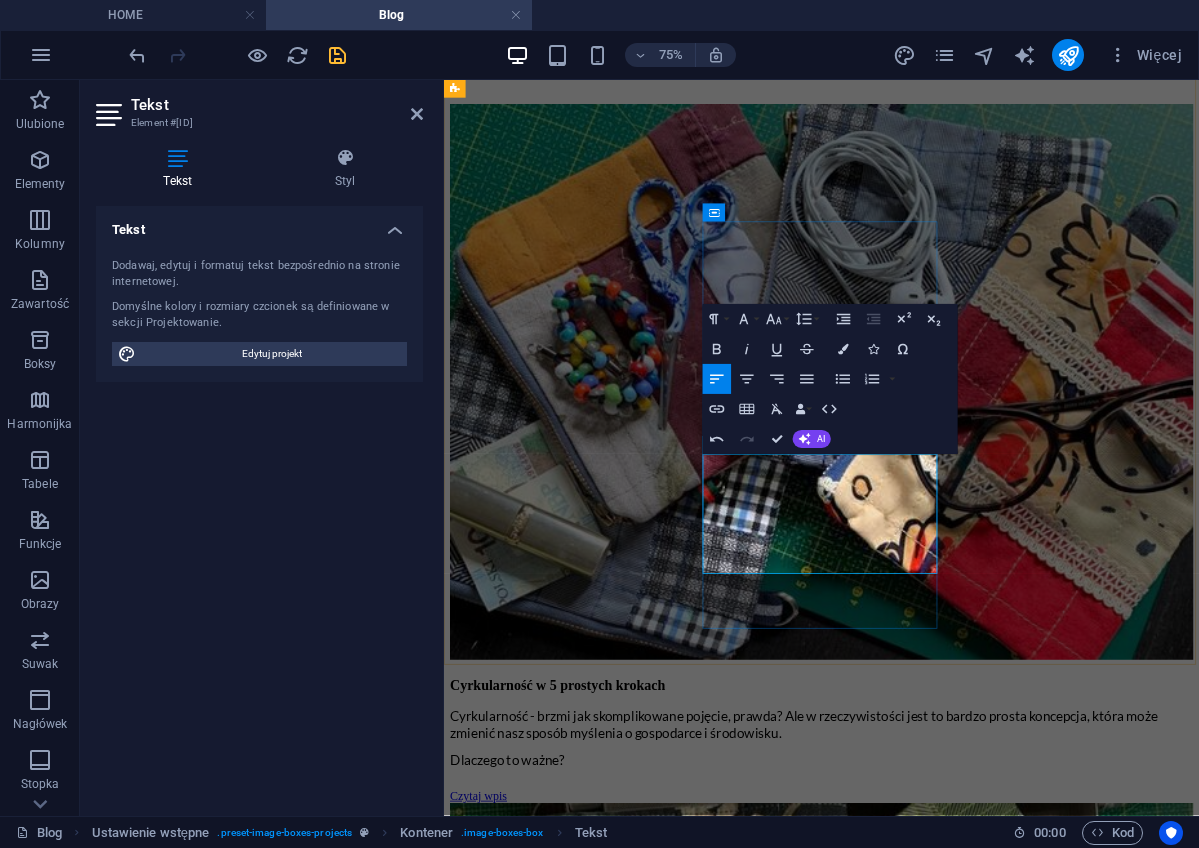 type 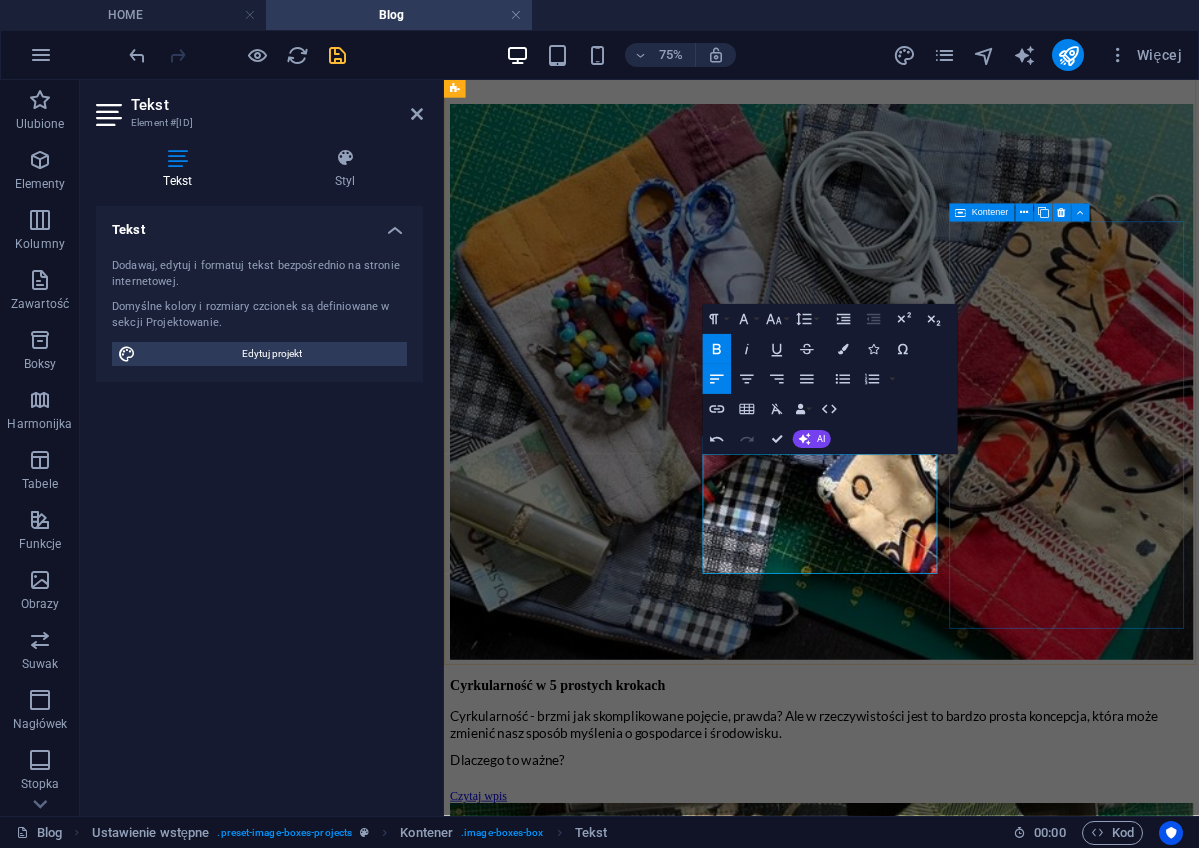 click on "Lorem ipsum dolor sit amet, consetetur. Lorem ipsum dolor sit amet, consectetur adipisicing elit. Veritatis, dolorem! + Read More" at bounding box center (947, 5249) 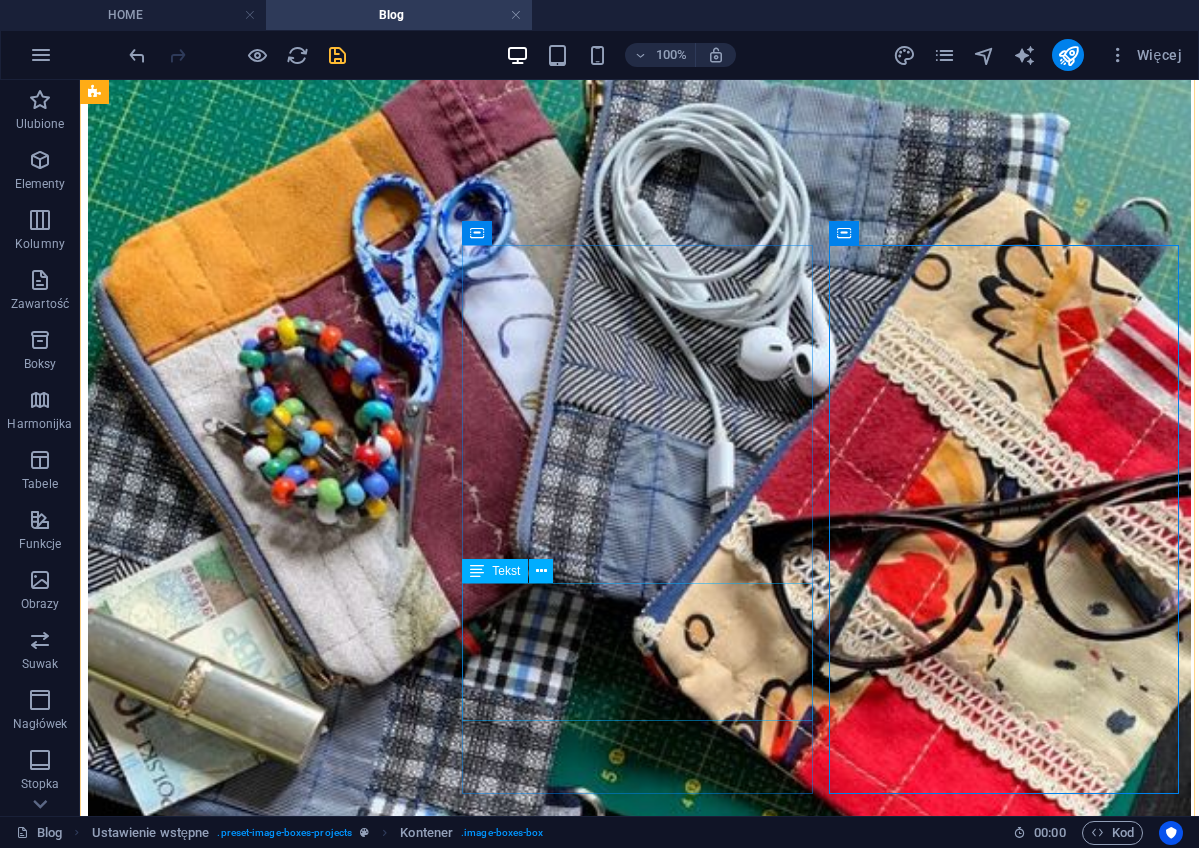 click on "Czy to dwie strony tej samej sukienki?   Albo dwie bliźniaczki, które ciągle się myli, czy może jednak mają swoje unikalne cechy! Przeczytaj i zobacz która jest Ci bliższa!" at bounding box center [639, 5107] 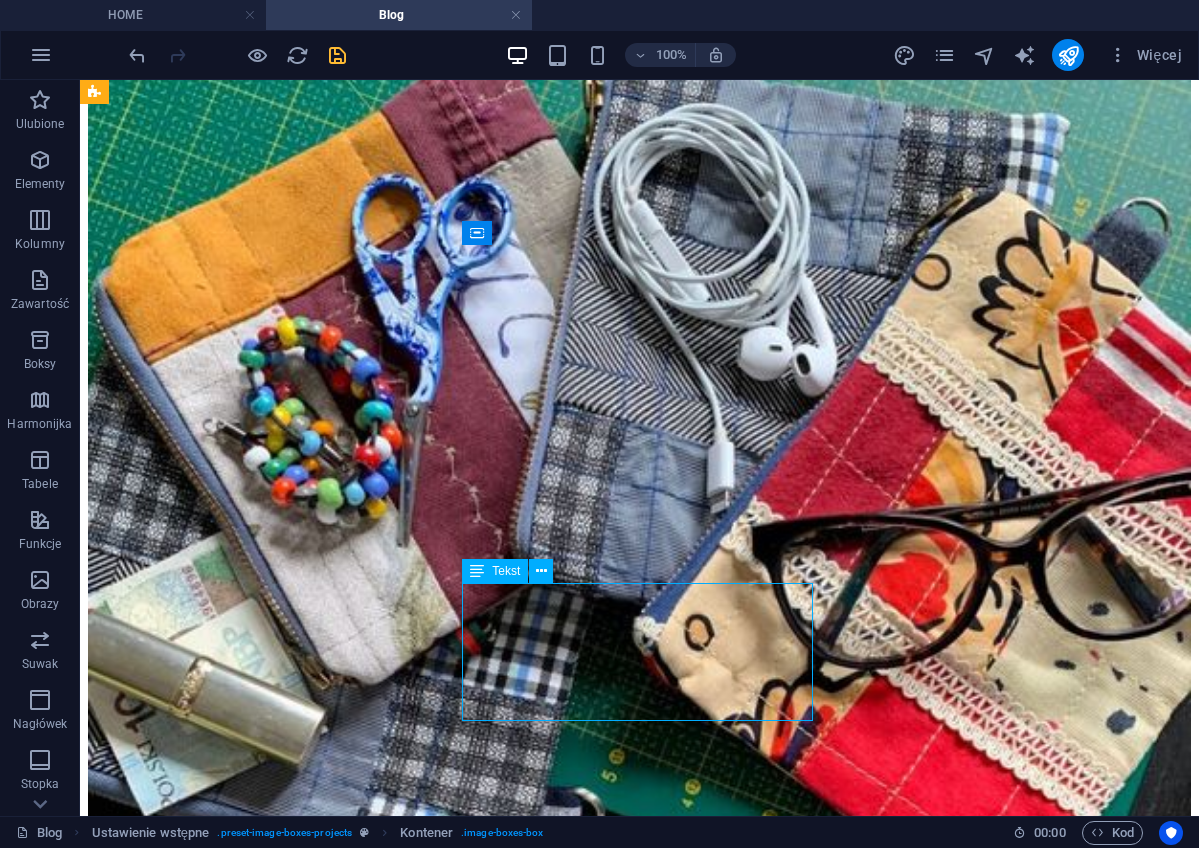 click on "Czy to dwie strony tej samej sukienki?   Albo dwie bliźniaczki, które ciągle się myli, czy może jednak mają swoje unikalne cechy! Przeczytaj i zobacz która jest Ci bliższa!" at bounding box center [639, 5107] 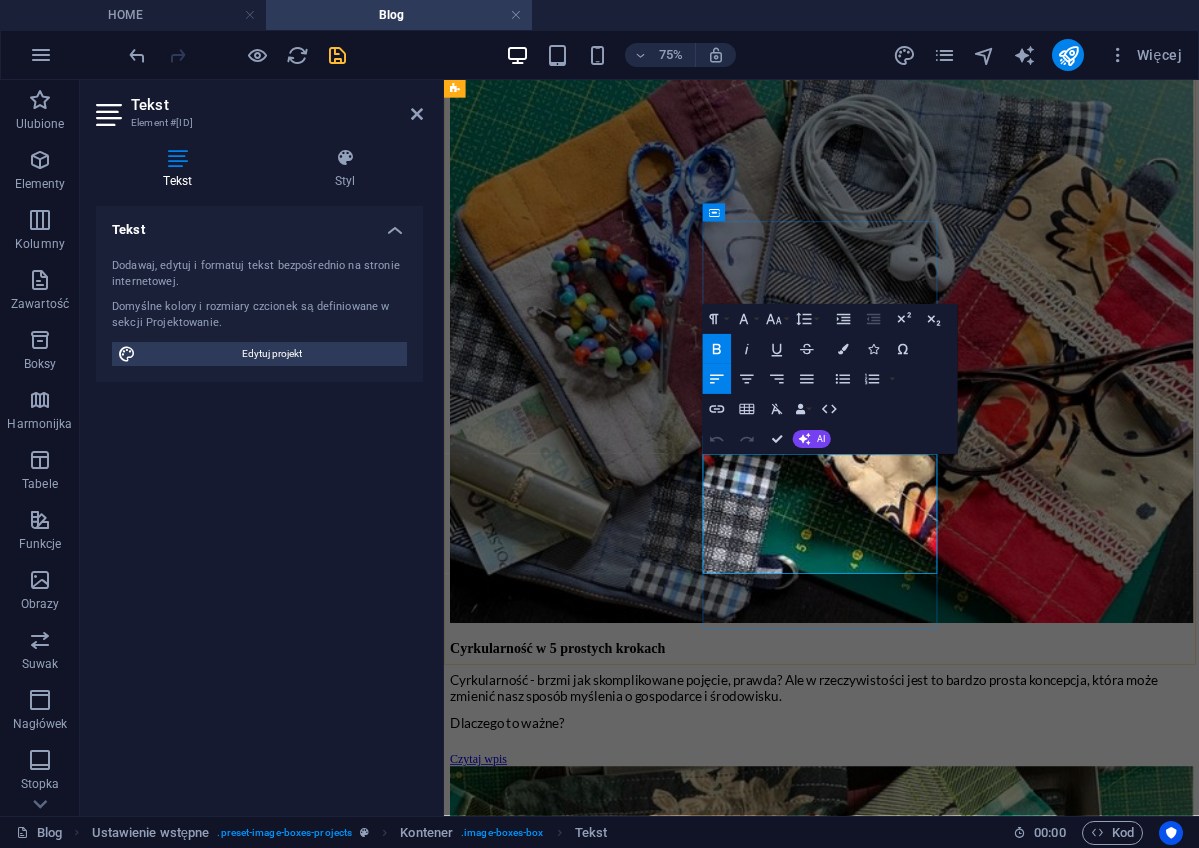 click on "Albo dwie bliźniaczki, które ciągle się myli, czy może jednak mają swoje unikalne cechy!" at bounding box center (1086, 4670) 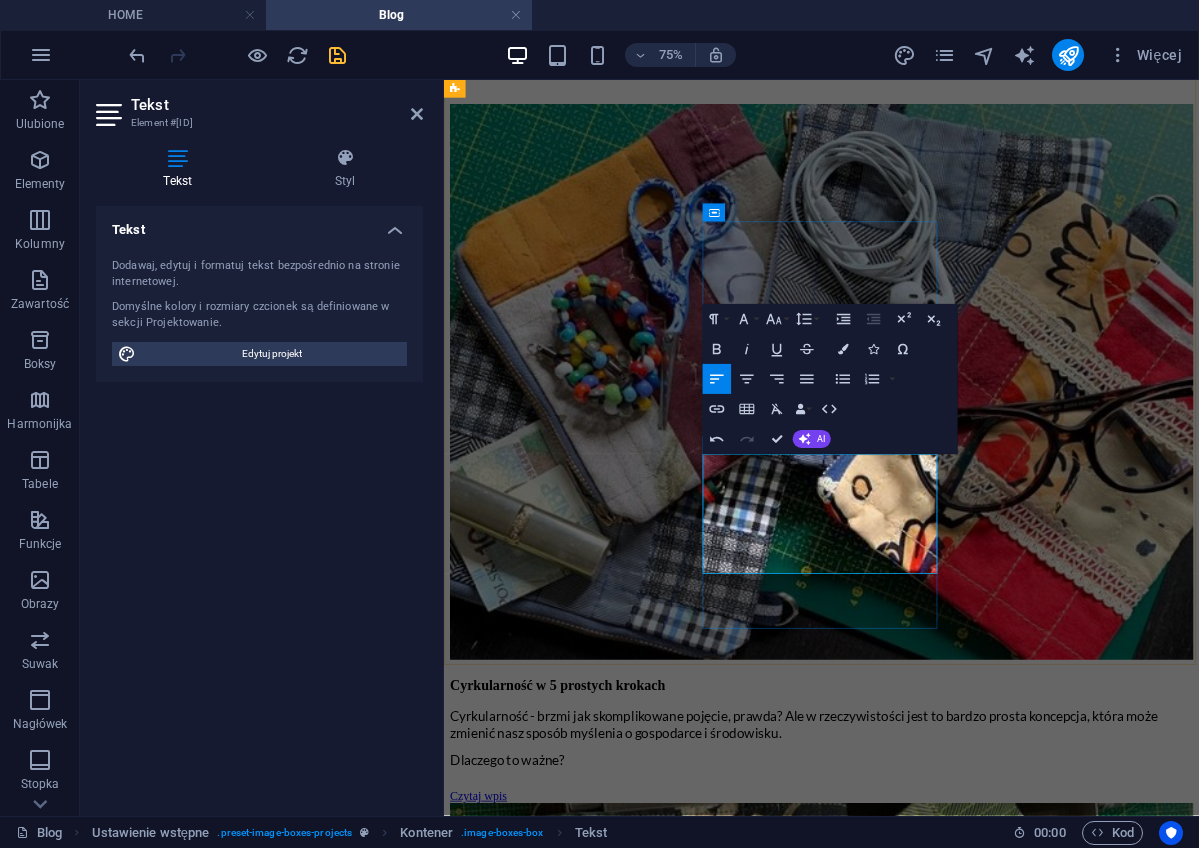 type 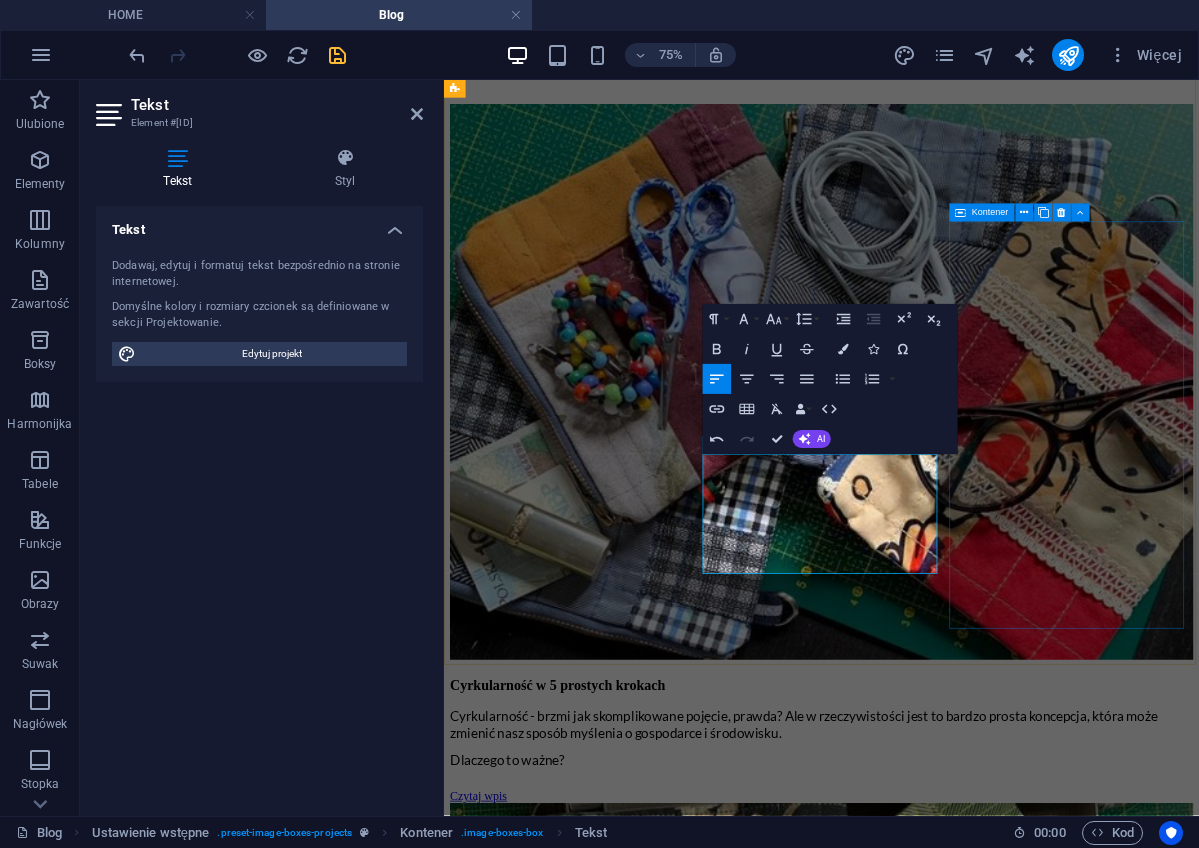 click on "Lorem ipsum dolor sit amet, consetetur. Lorem ipsum dolor sit amet, consectetur adipisicing elit. Veritatis, dolorem! + Read More" at bounding box center [947, 5249] 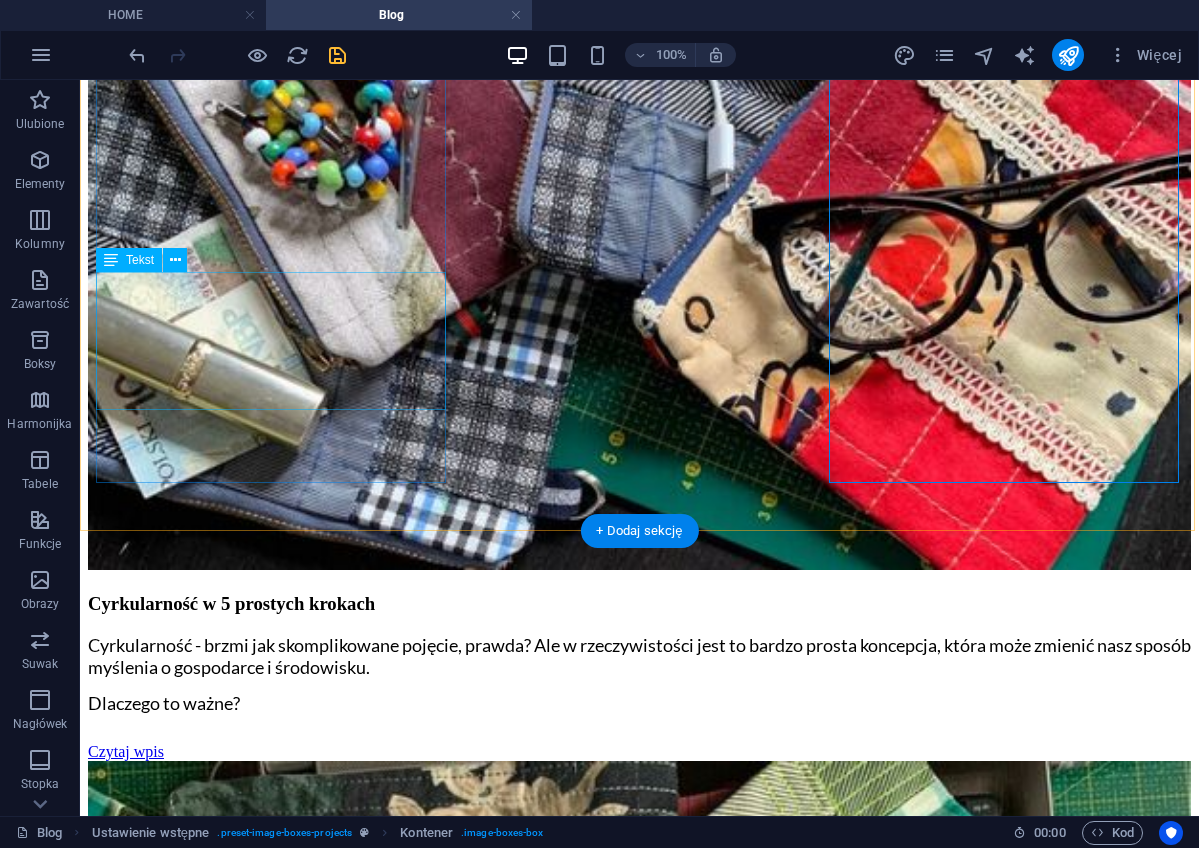 scroll, scrollTop: 1319, scrollLeft: 0, axis: vertical 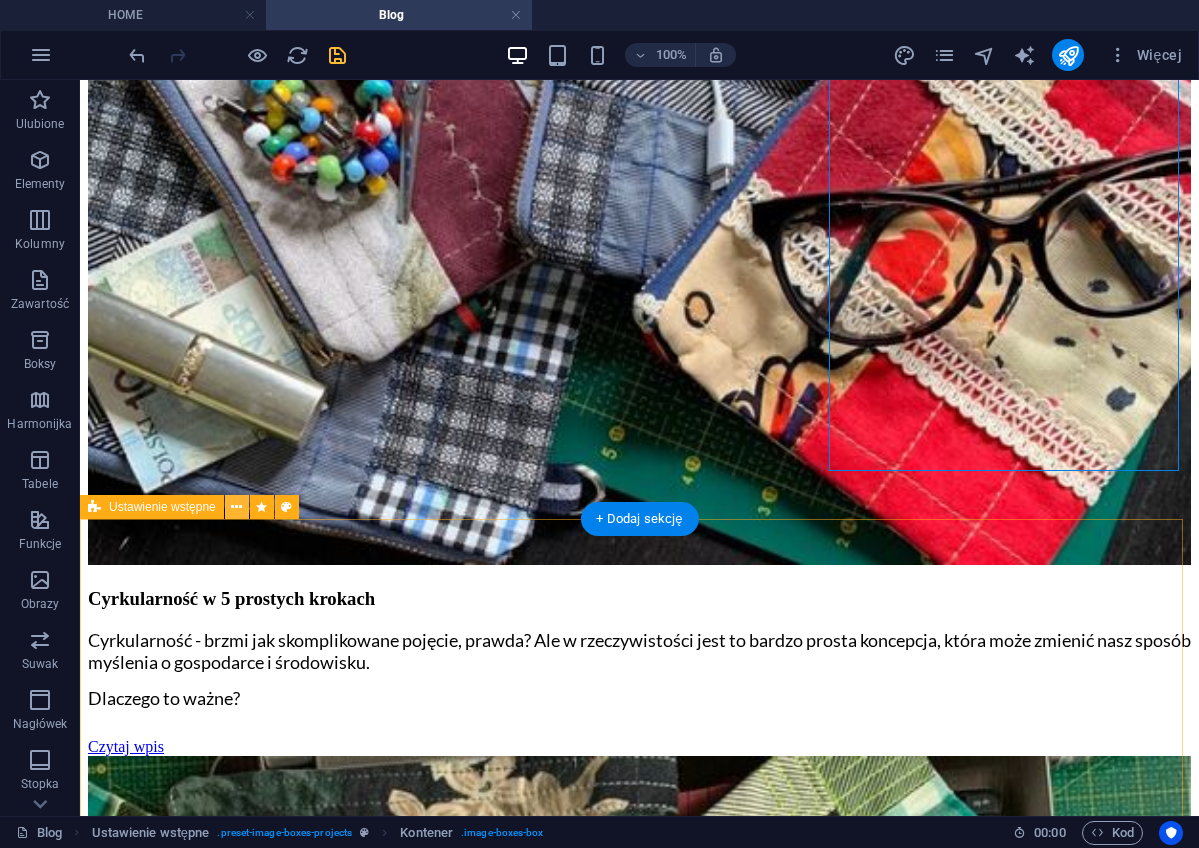 click at bounding box center (236, 507) 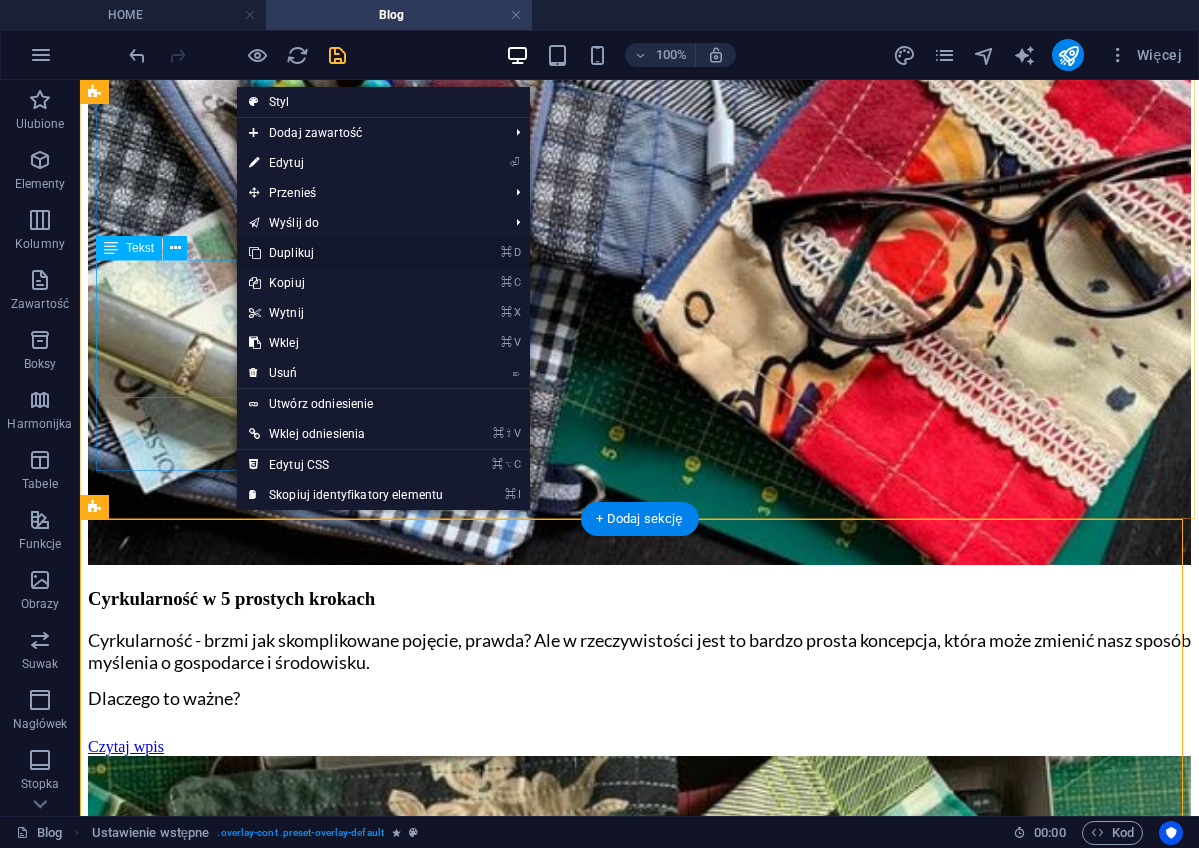 click on "⌘ D  Duplikuj" at bounding box center (346, 253) 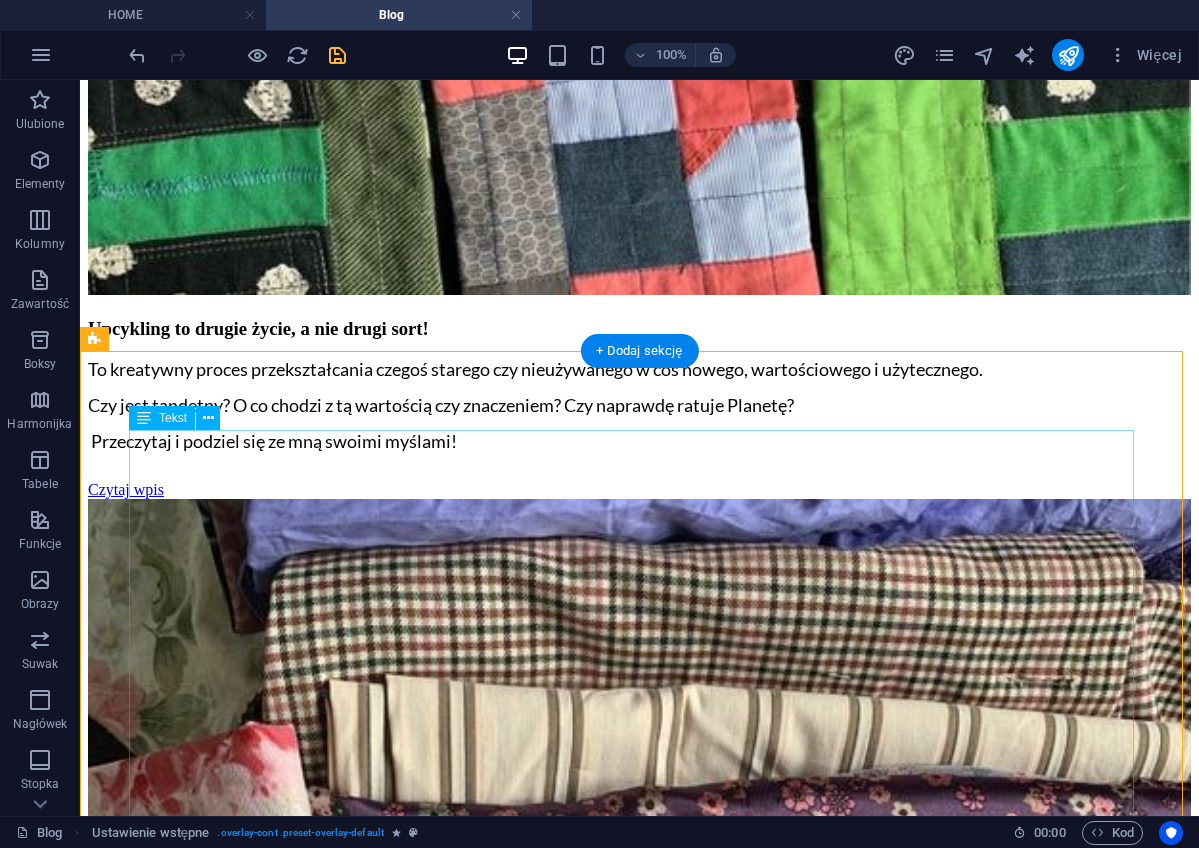scroll, scrollTop: 2577, scrollLeft: 0, axis: vertical 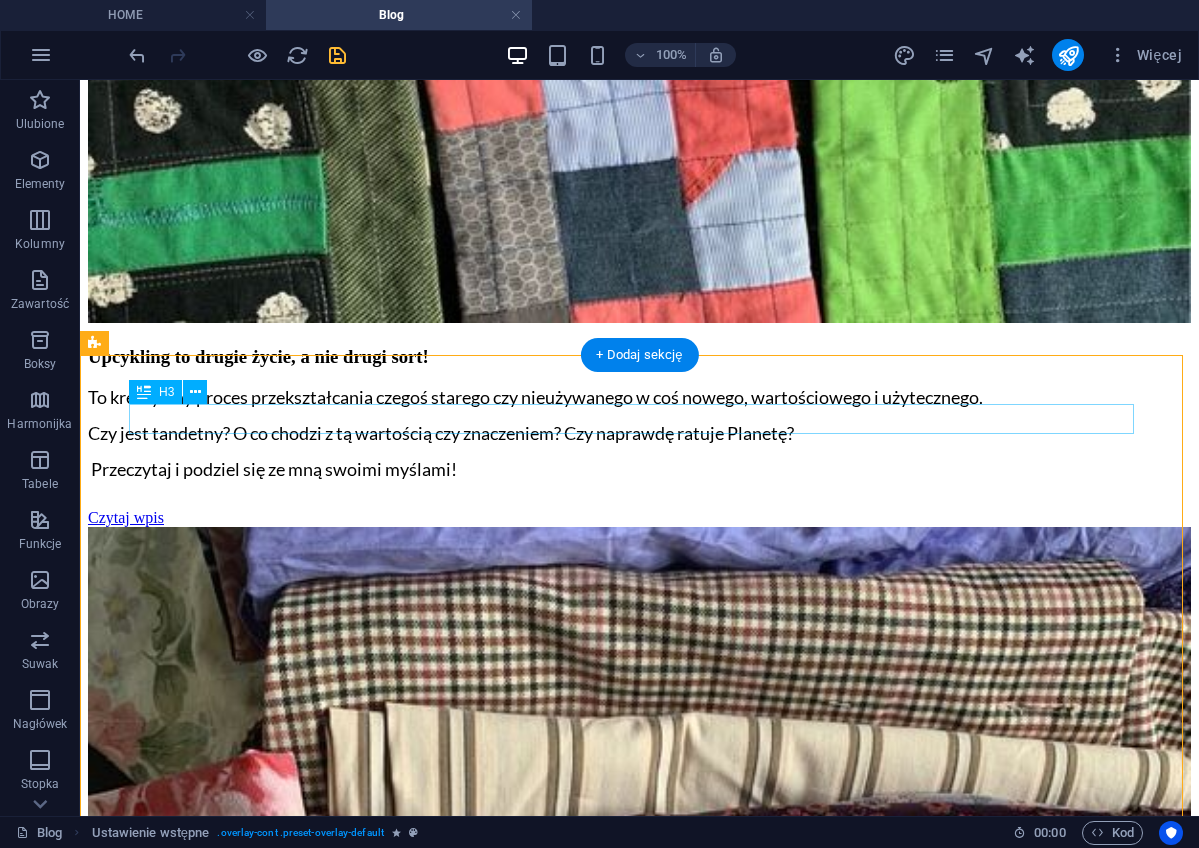 click on "Cyrkularność w 5 prostych krokach:" at bounding box center [639, 5920] 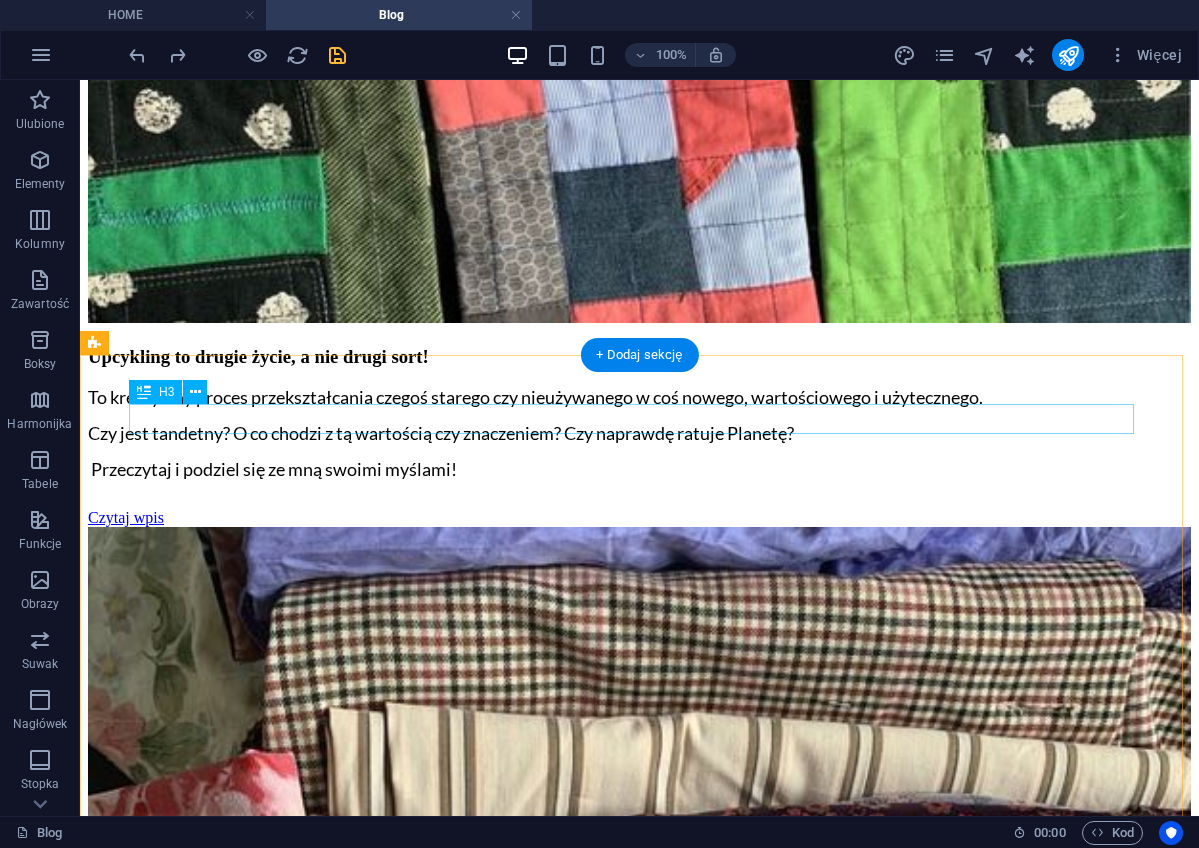 click on "Cyrkularność w 5 prostych krokach:" at bounding box center (639, 5920) 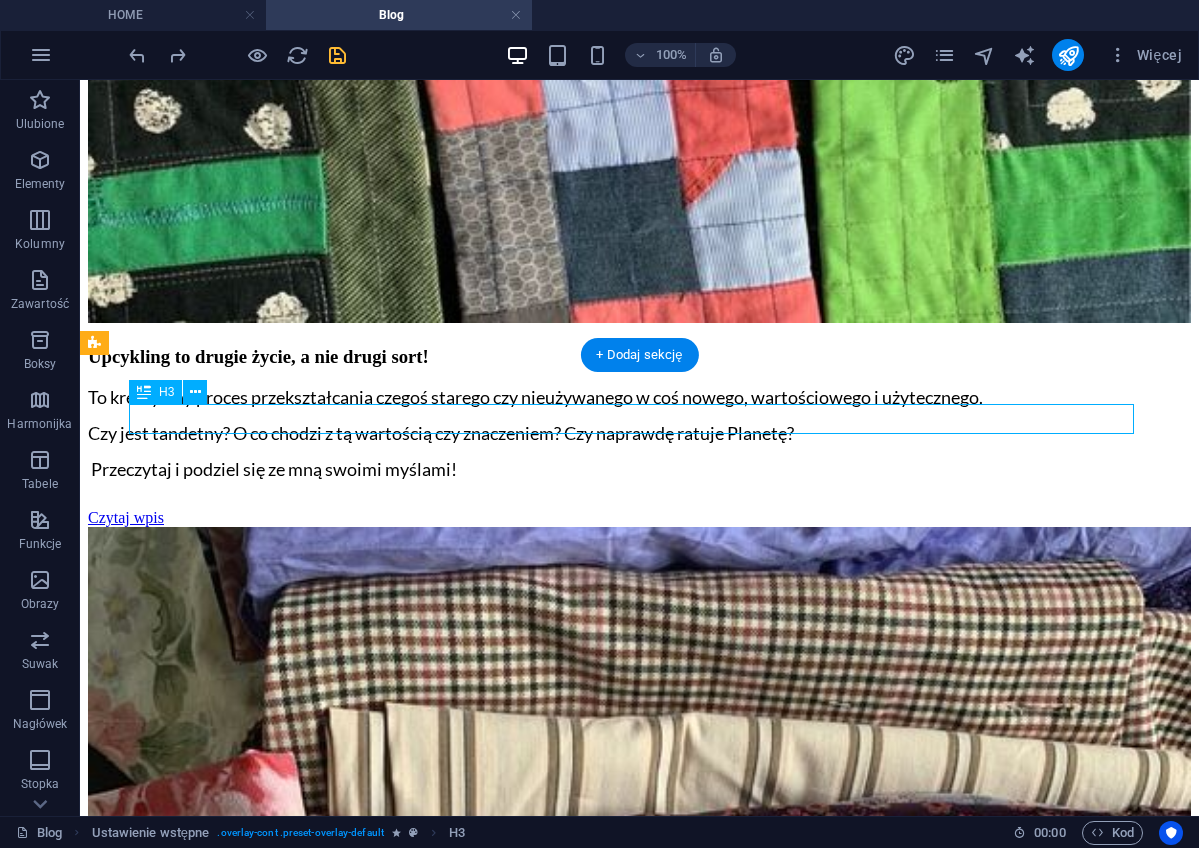 click on "Cyrkularność w 5 prostych krokach:" at bounding box center (639, 5920) 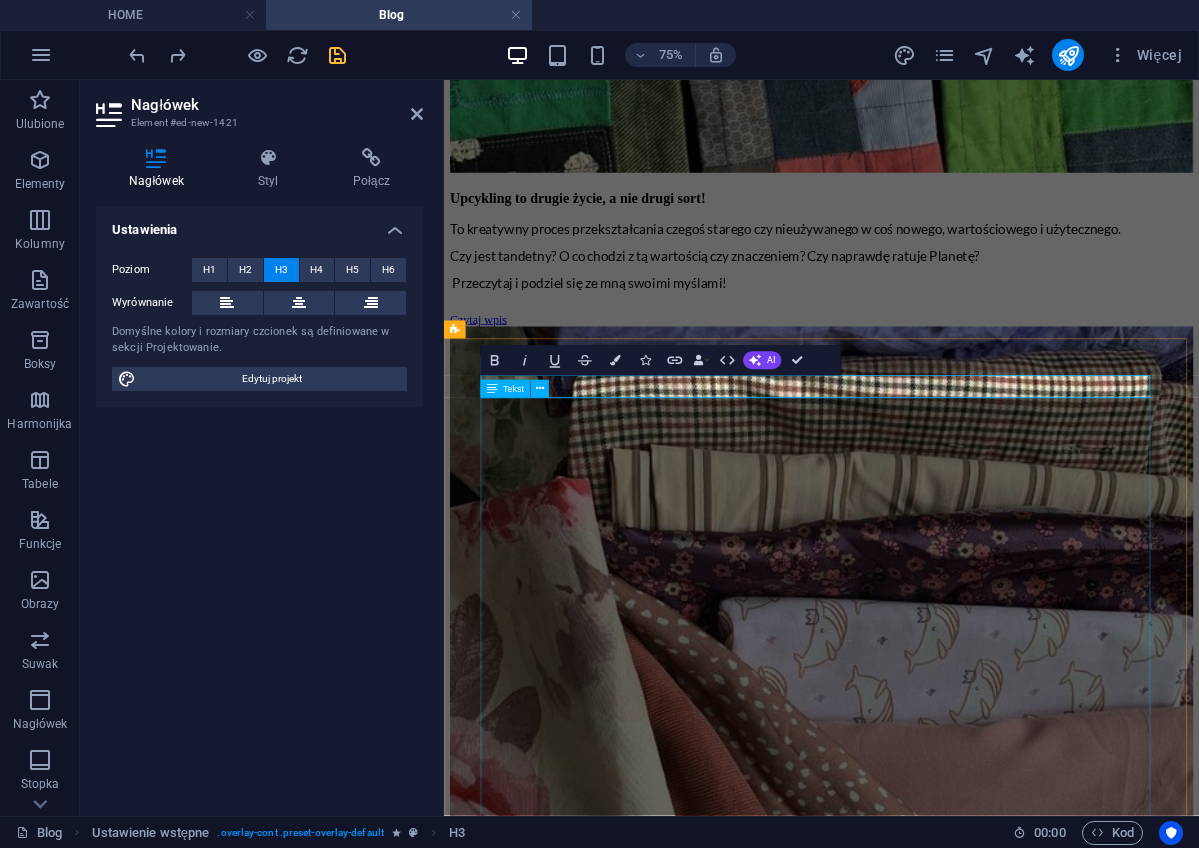 click on "Cyrkularność  - brzmi jak skomplikowane pojęcie, prawda? Ale w rzeczywistości jest to bardzo prosta koncepcja, która może zmienić nasz sposób myślenia o gospodarce i środowisku.   Tradycyjnie nasza gospodarka działa na zasadzie "weź, użyj, wyrzuć". Kupujemy rzeczy, używamy i w końcu je wyrzucamy. Ale co by było, gdybyśmy zaczęli myśleć inaczej? Cyrkularność  to podejście do życia, w którym nic się  nie marnuje ! Moja babcia mówiła: "Nie wyrzucaj, bo to się jeszcze przyda!” Czy Twoja też? Ooo! to były liderkami cyrkularności! :)     Cyrkularność to idea, że produkty i materiały krążą w gospodarce jak  w cyklu zamkniętym . Czyli zamiast wyrzucać rzeczy - naprawiamy je, przetwarzamy (recyklingujemy) i wykorzystujemy ponownie.   W cyrkularności to, co nie jest już komuś potrzebne, staje się  surowcem , materiałem budowlanym dla kogoś innego.     Dlaczego to ważne?   Cyrkularność - na poziomie gospodarki - pomaga ograniczyć  Ogranicza marnotrawstwo i" at bounding box center (947, 6165) 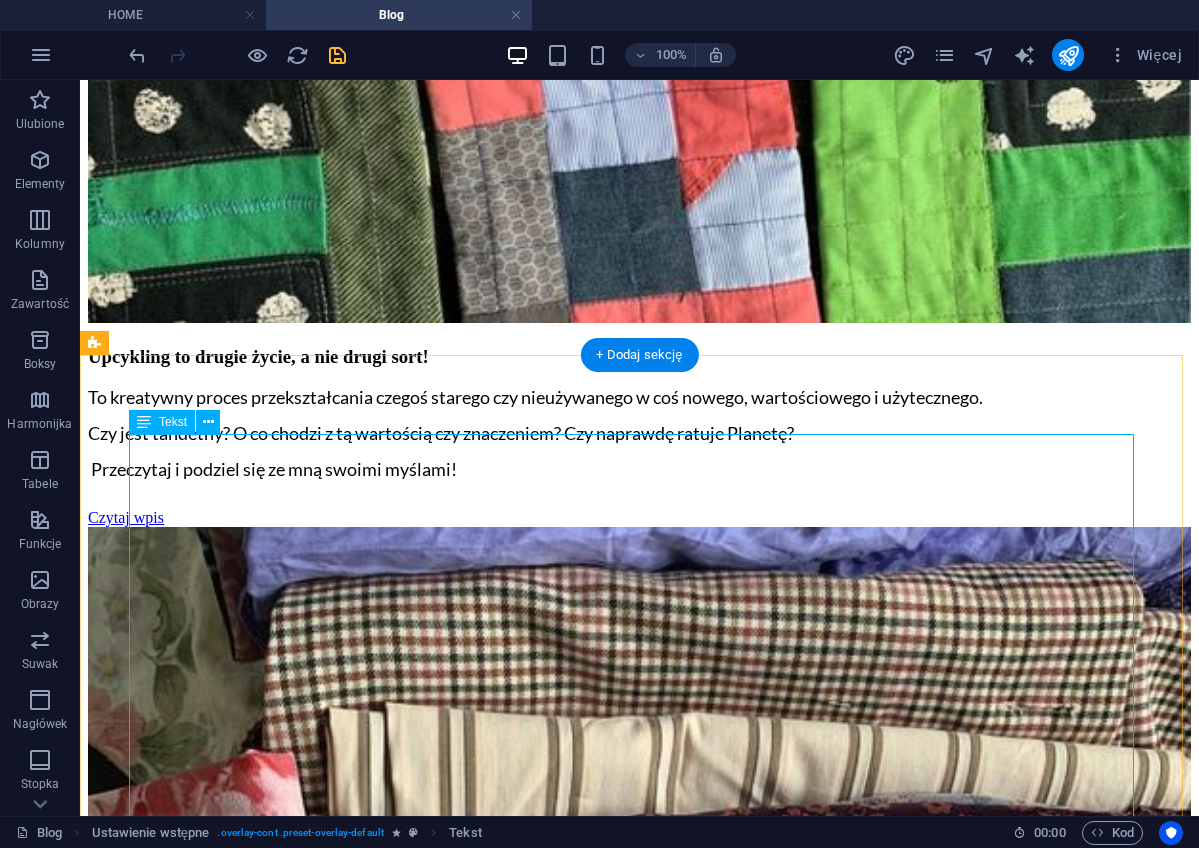 click on "Cyrkularność  - brzmi jak skomplikowane pojęcie, prawda? Ale w rzeczywistości jest to bardzo prosta koncepcja, która może zmienić nasz sposób myślenia o gospodarce i środowisku.   Tradycyjnie nasza gospodarka działa na zasadzie "weź, użyj, wyrzuć". Kupujemy rzeczy, używamy i w końcu je wyrzucamy. Ale co by było, gdybyśmy zaczęli myśleć inaczej? Cyrkularność  to podejście do życia, w którym nic się  nie marnuje ! Moja babcia mówiła: "Nie wyrzucaj, bo to się jeszcze przyda!” Czy Twoja też? Ooo! to były liderkami cyrkularności! :)     Cyrkularność to idea, że produkty i materiały krążą w gospodarce jak  w cyklu zamkniętym . Czyli zamiast wyrzucać rzeczy - naprawiamy je, przetwarzamy (recyklingujemy) i wykorzystujemy ponownie.   W cyrkularności to, co nie jest już komuś potrzebne, staje się  surowcem , materiałem budowlanym dla kogoś innego.     Dlaczego to ważne?   Cyrkularność - na poziomie gospodarki - pomaga ograniczyć  Ogranicza marnotrawstwo i" at bounding box center (639, 6585) 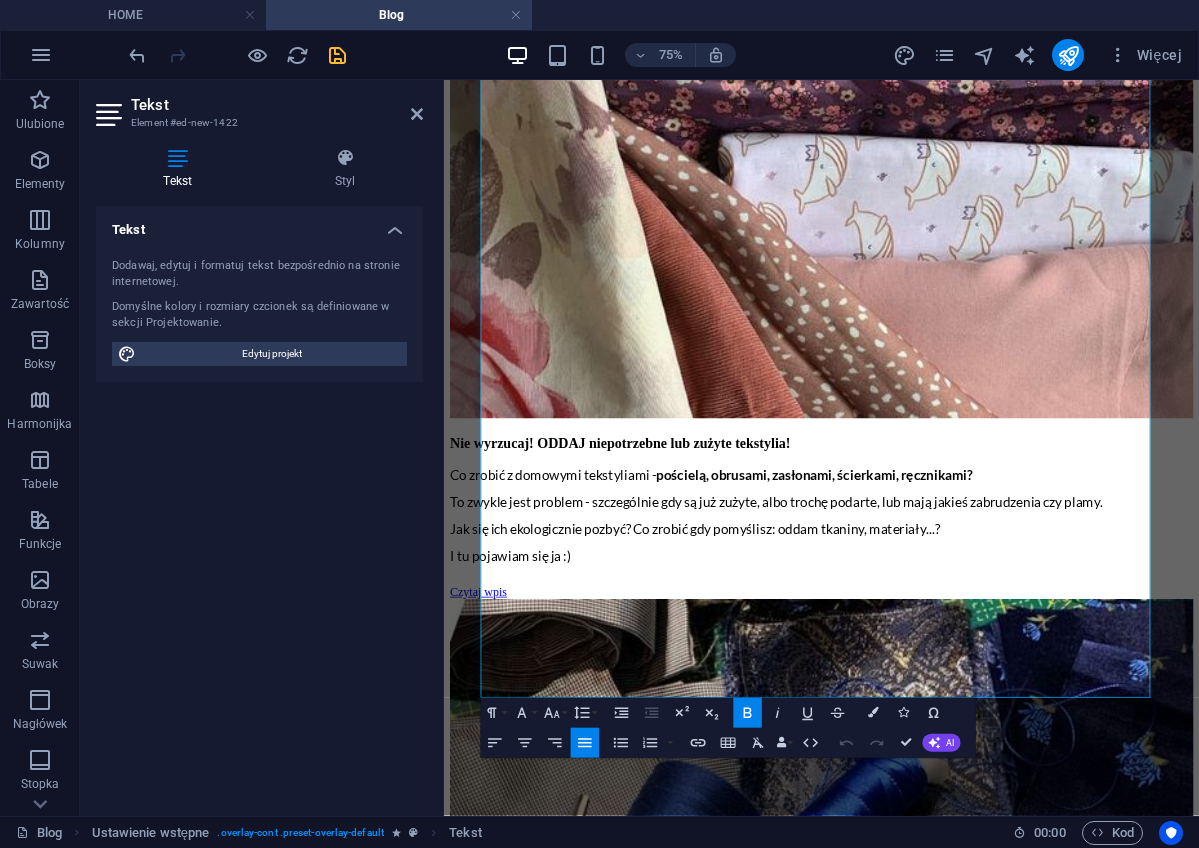 scroll, scrollTop: 3423, scrollLeft: 0, axis: vertical 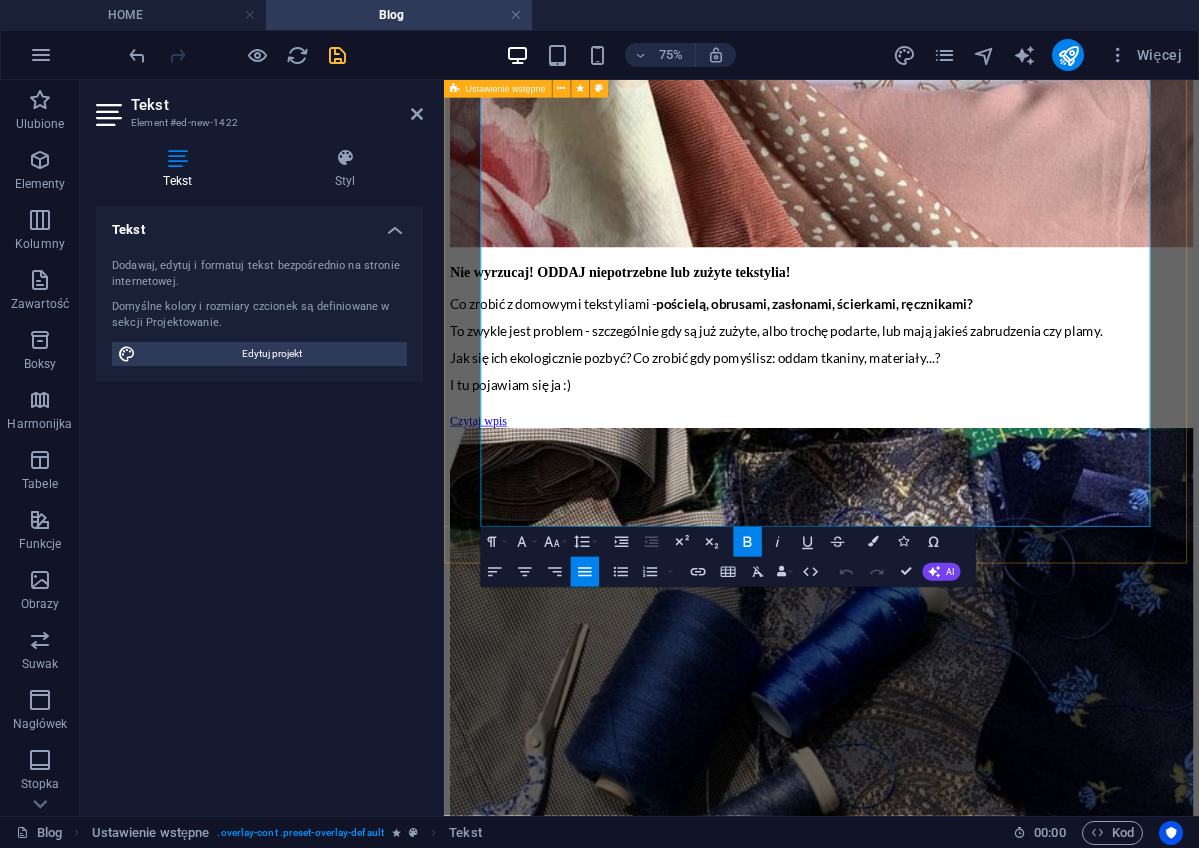 drag, startPoint x: 496, startPoint y: 512, endPoint x: 909, endPoint y: 691, distance: 450.1222 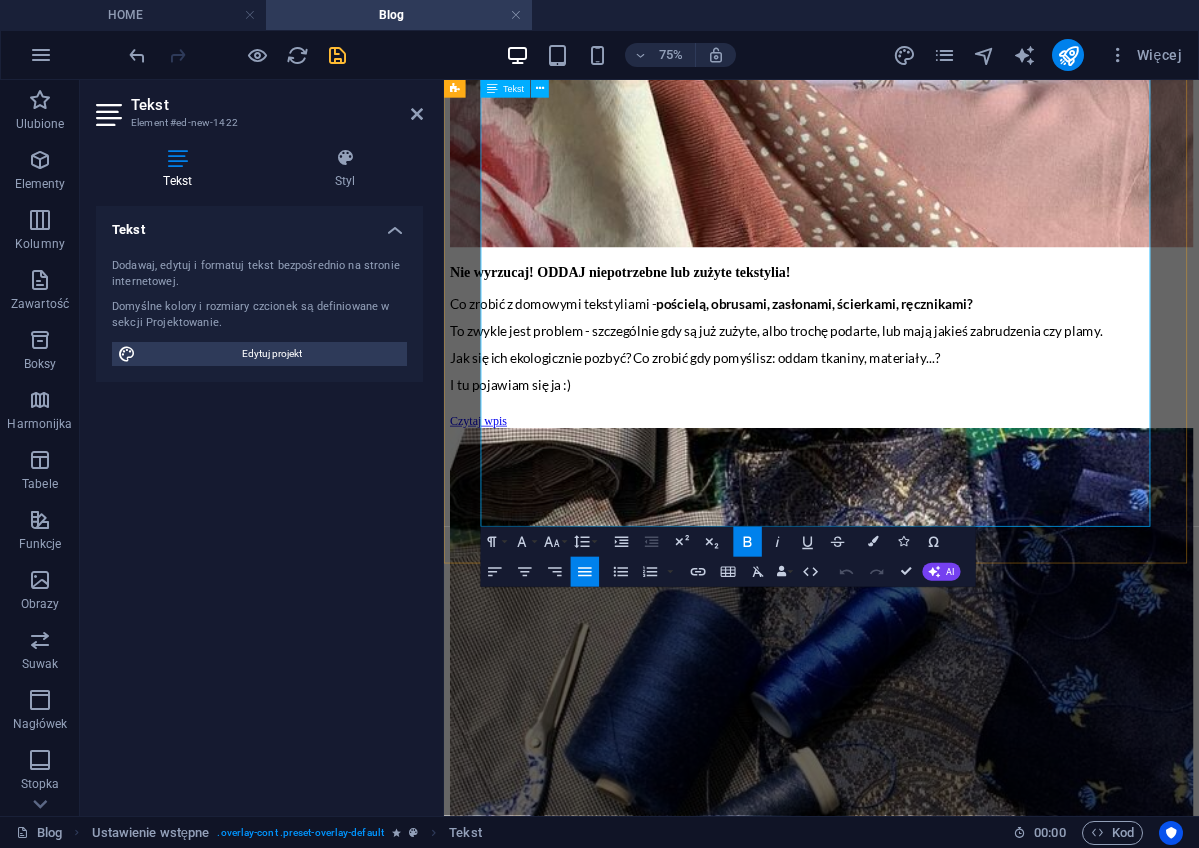 drag, startPoint x: 1325, startPoint y: 648, endPoint x: 511, endPoint y: 260, distance: 901.74274 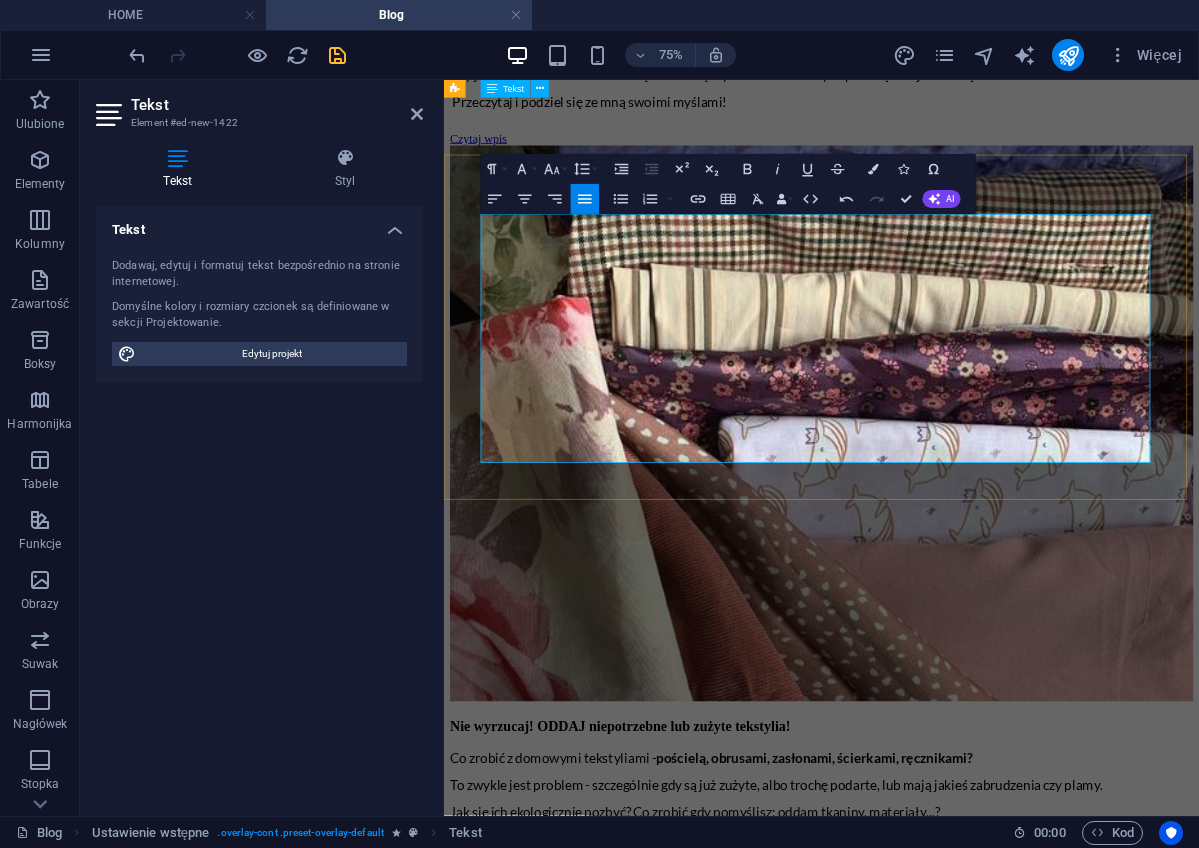 scroll, scrollTop: 2809, scrollLeft: 0, axis: vertical 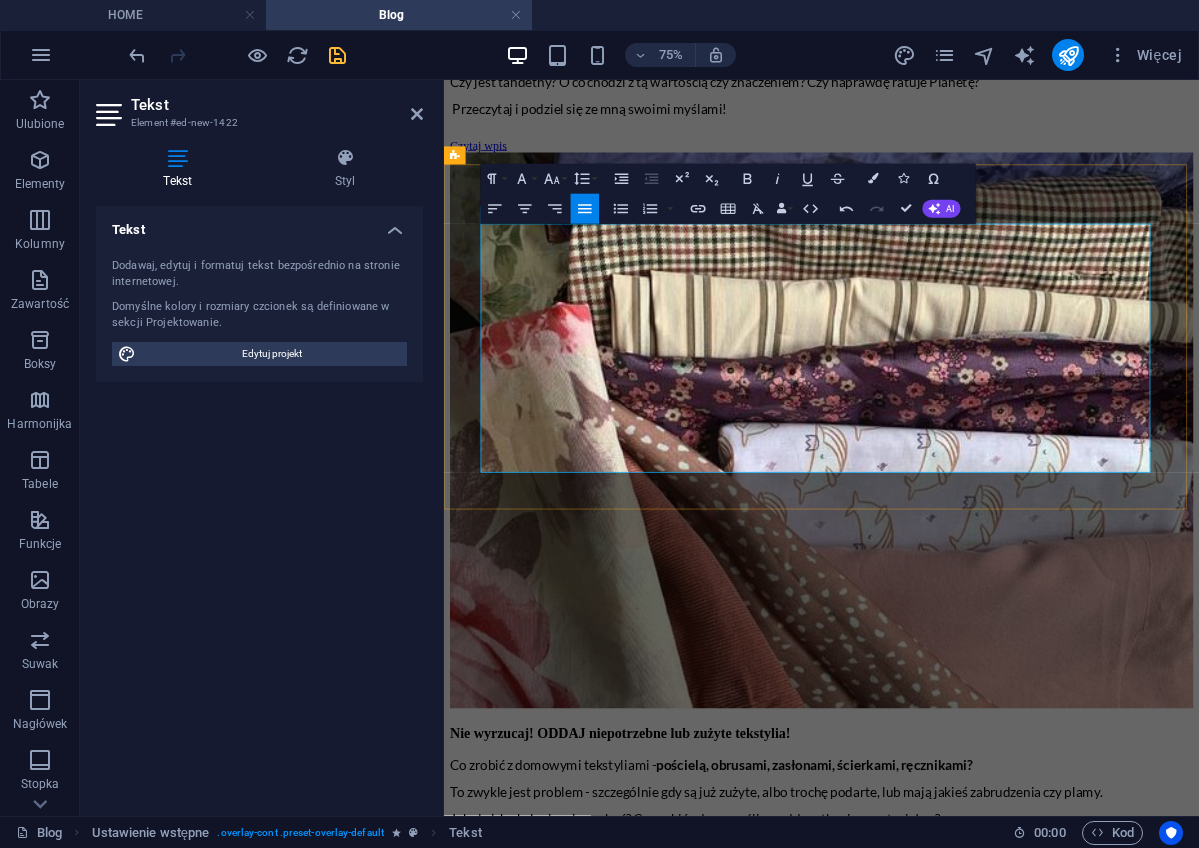 drag, startPoint x: 496, startPoint y: 287, endPoint x: 1027, endPoint y: 571, distance: 602.1769 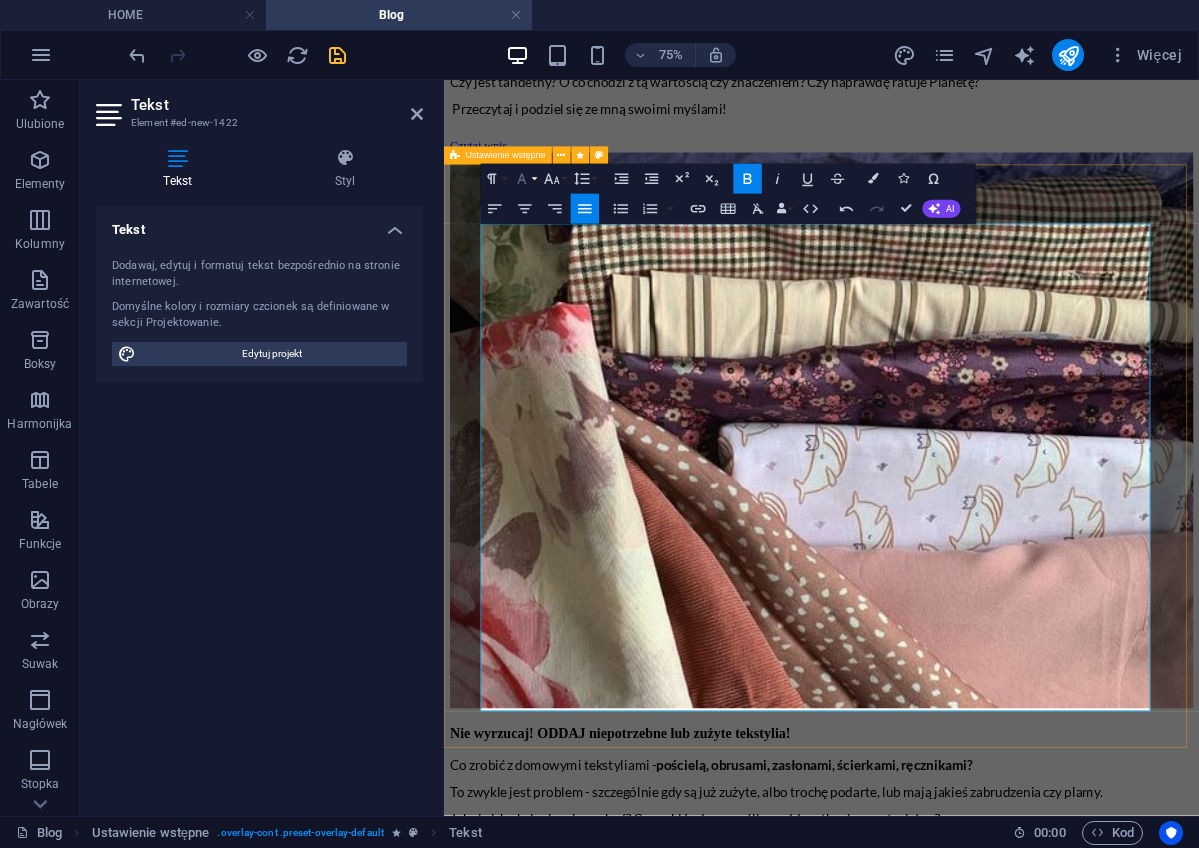 click 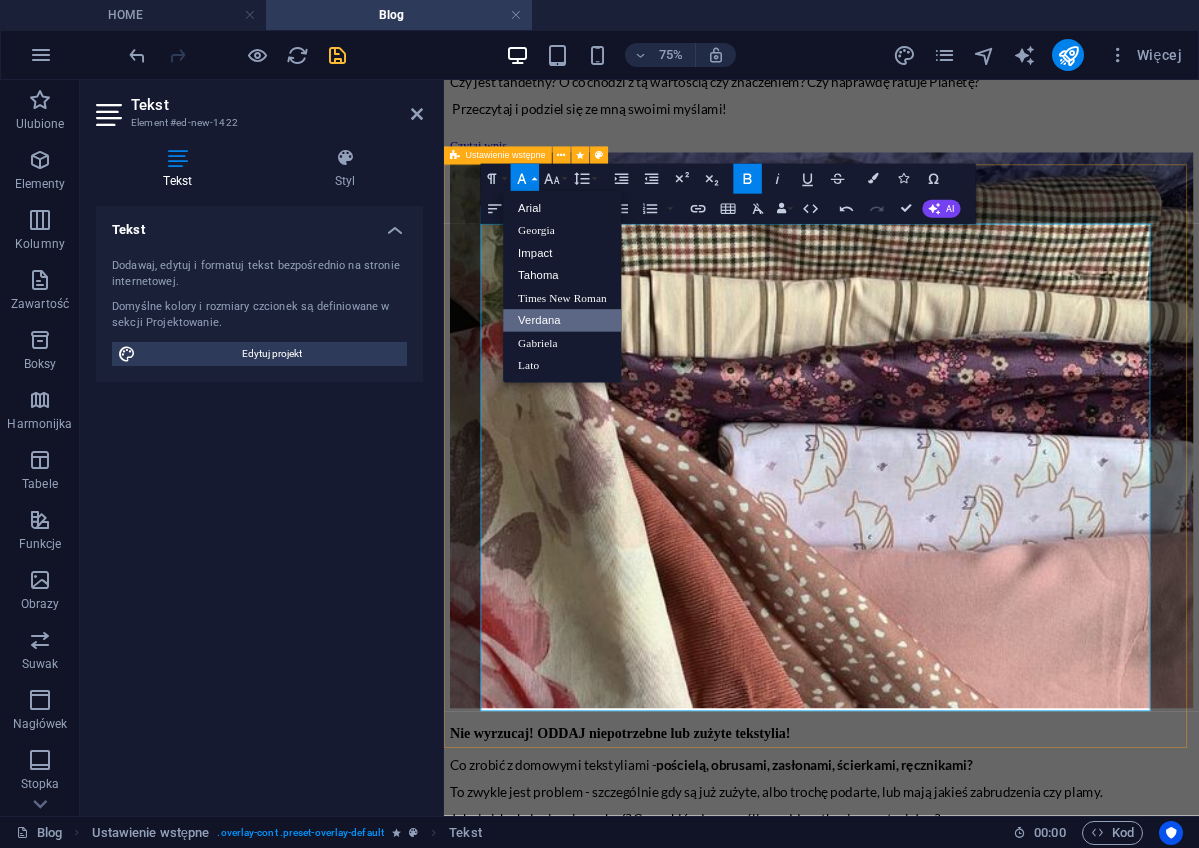 scroll, scrollTop: 0, scrollLeft: 0, axis: both 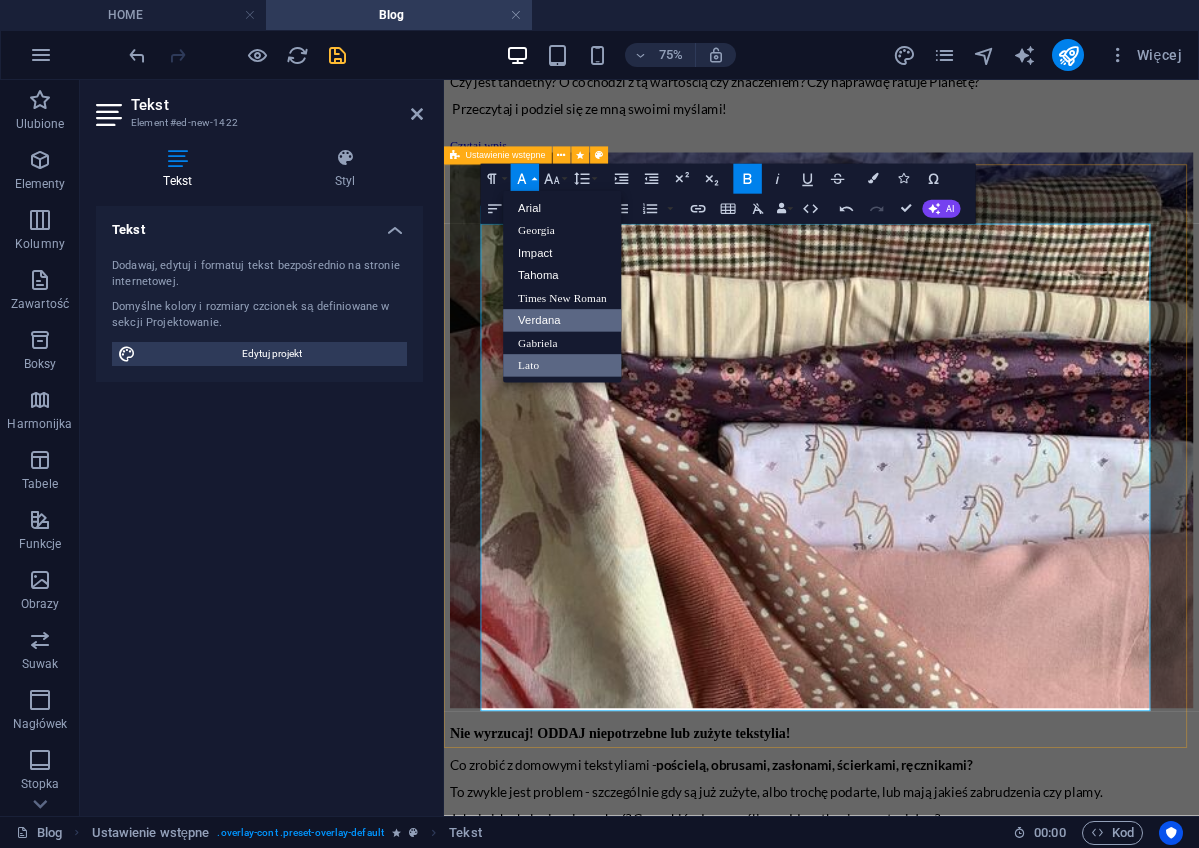 click on "Lato" at bounding box center [562, 366] 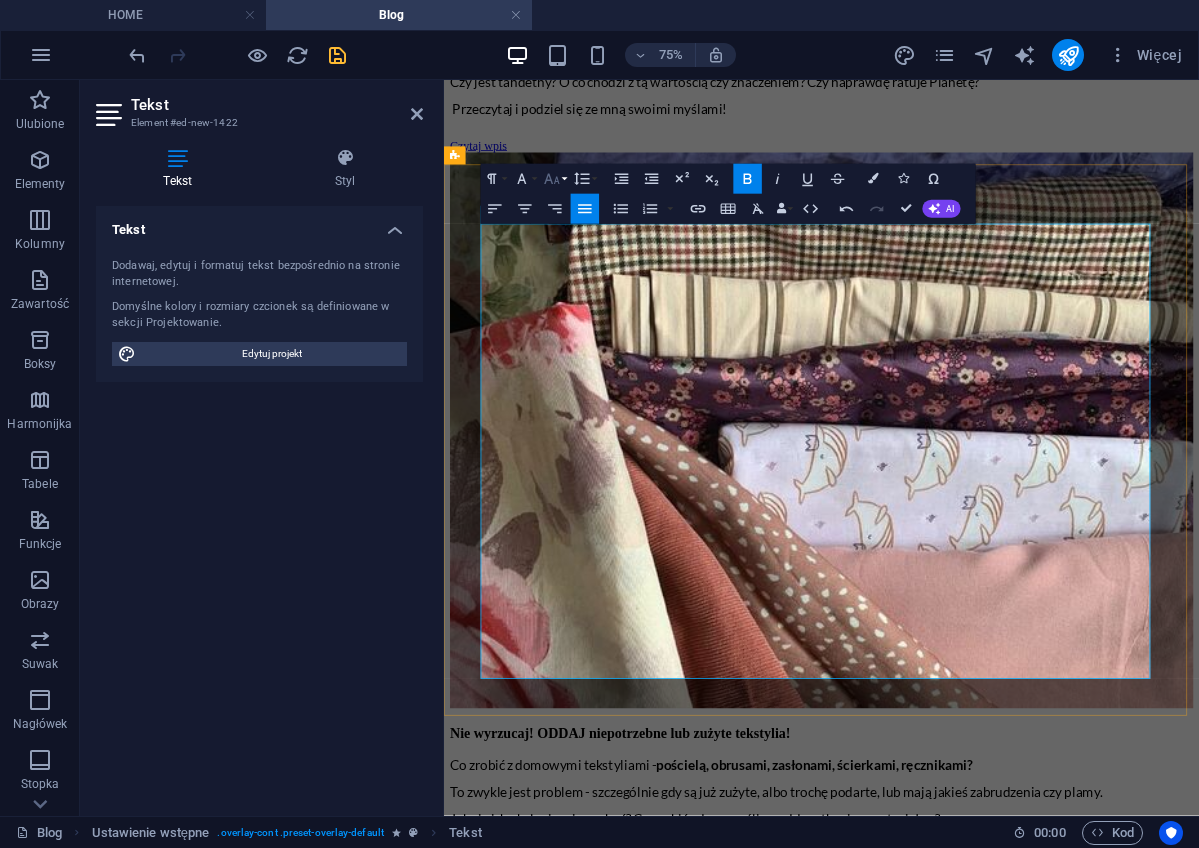 click 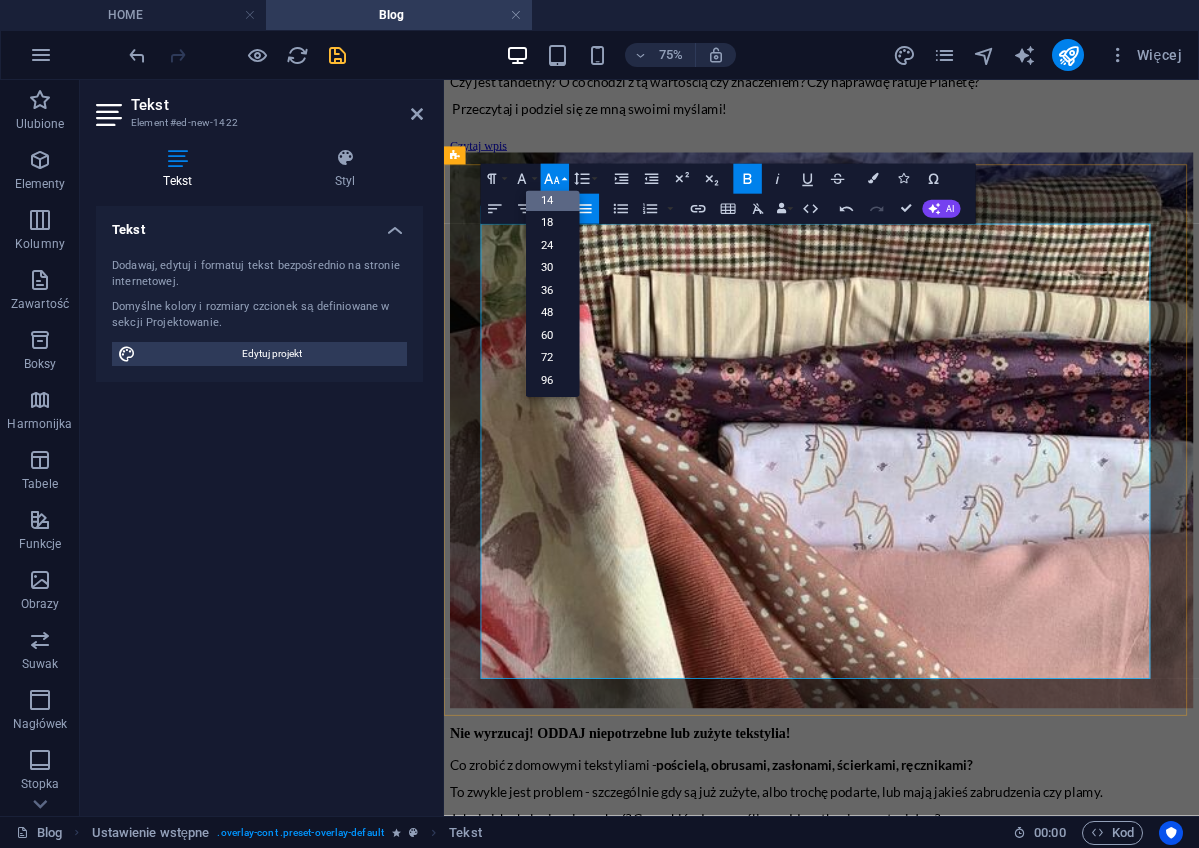 scroll, scrollTop: 161, scrollLeft: 0, axis: vertical 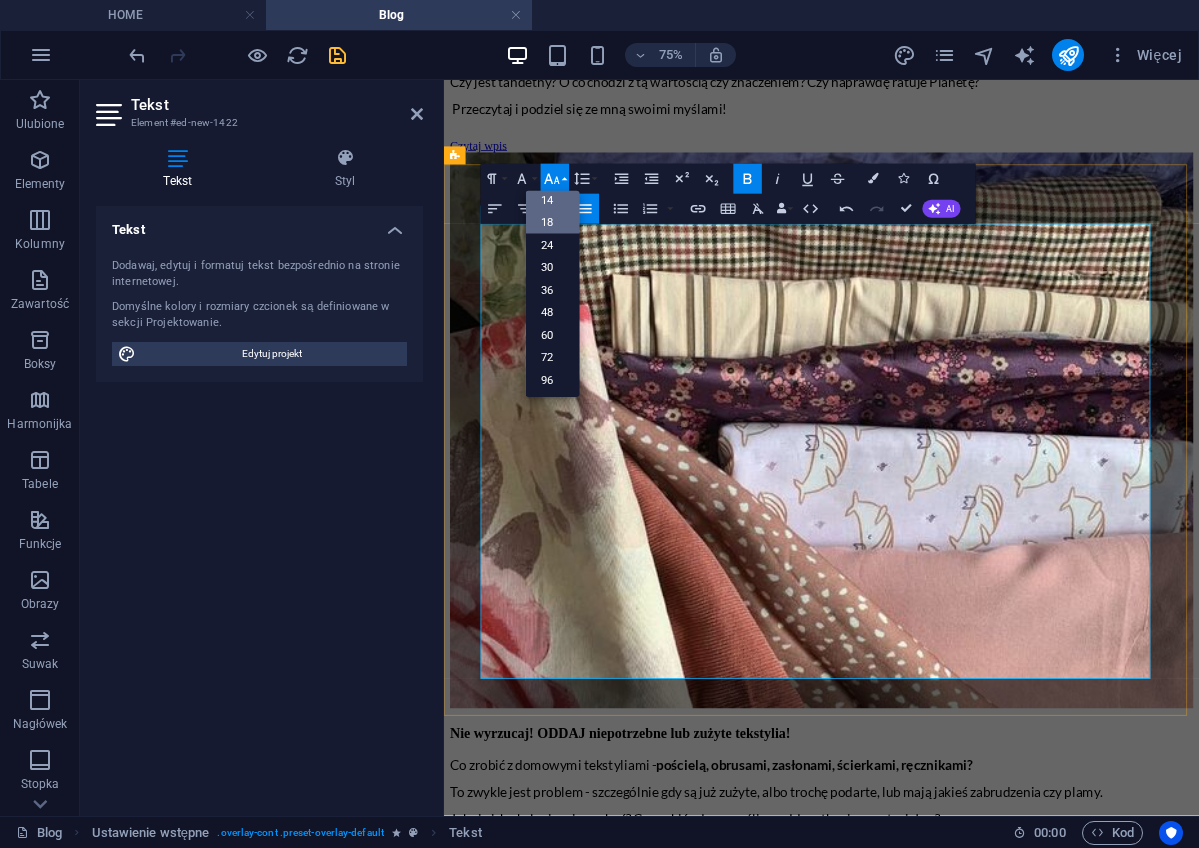 click on "18" at bounding box center [553, 223] 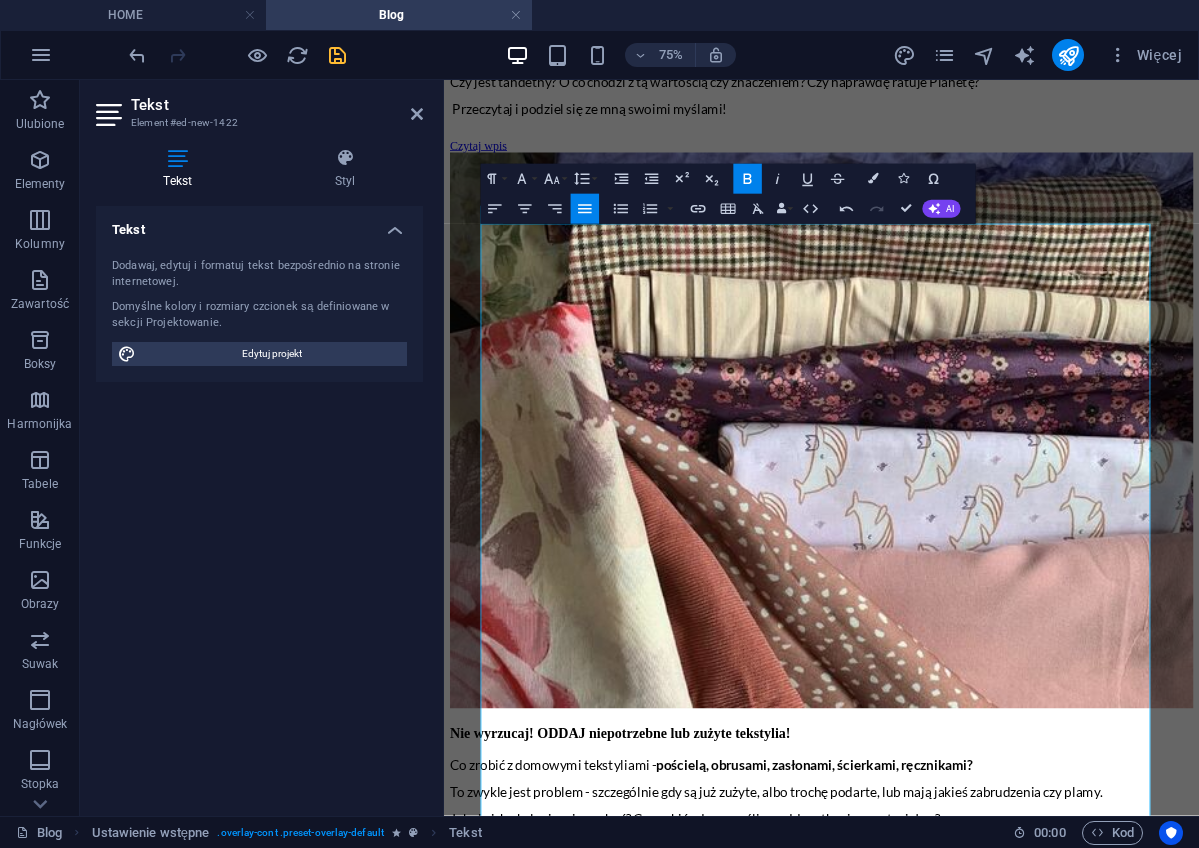 click on "Styl z misją : Niezależnie, czy zrównoważone czy cyrkularne, ubrania pozwalają nam nie tylko wyglądać dobrze, ale też robić dobrze! 🌍" at bounding box center [967, 6072] 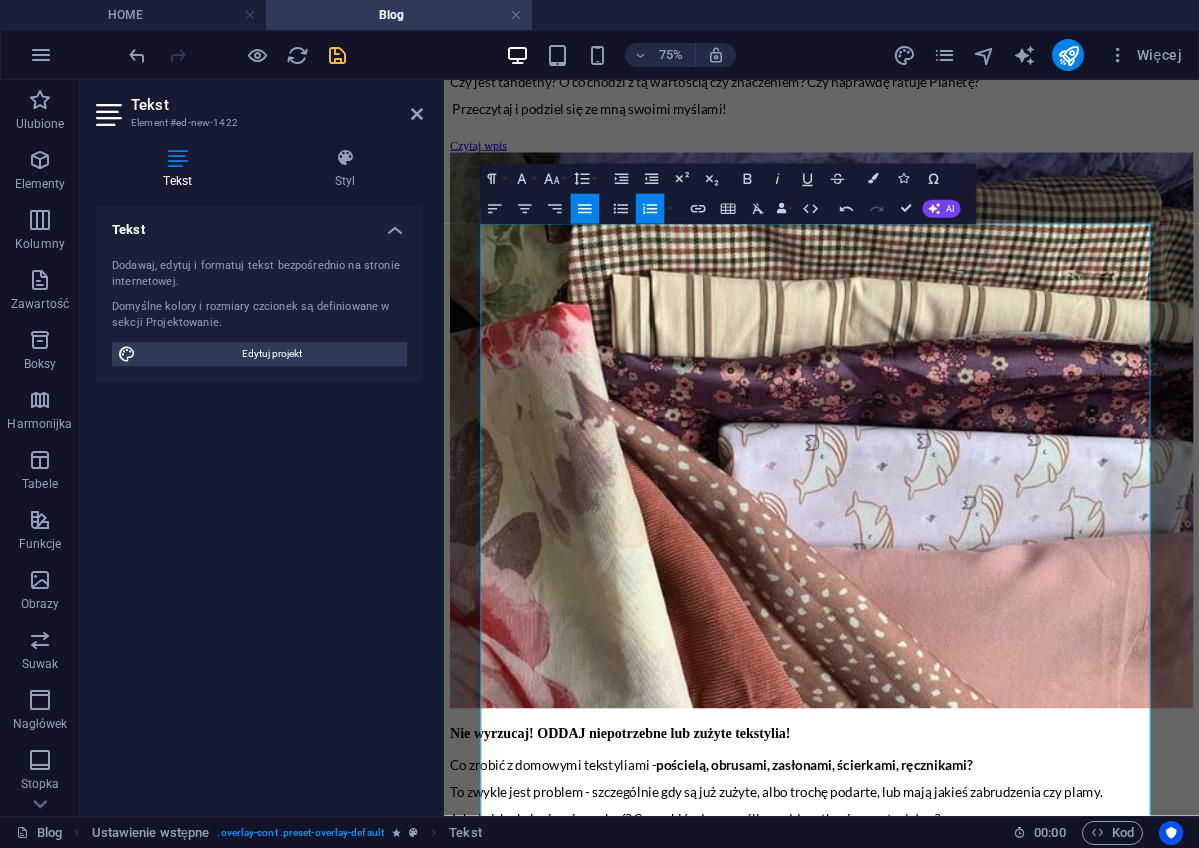 click on "A podobieństwa? Obie kochają zielony kolor  💚" at bounding box center (947, 6001) 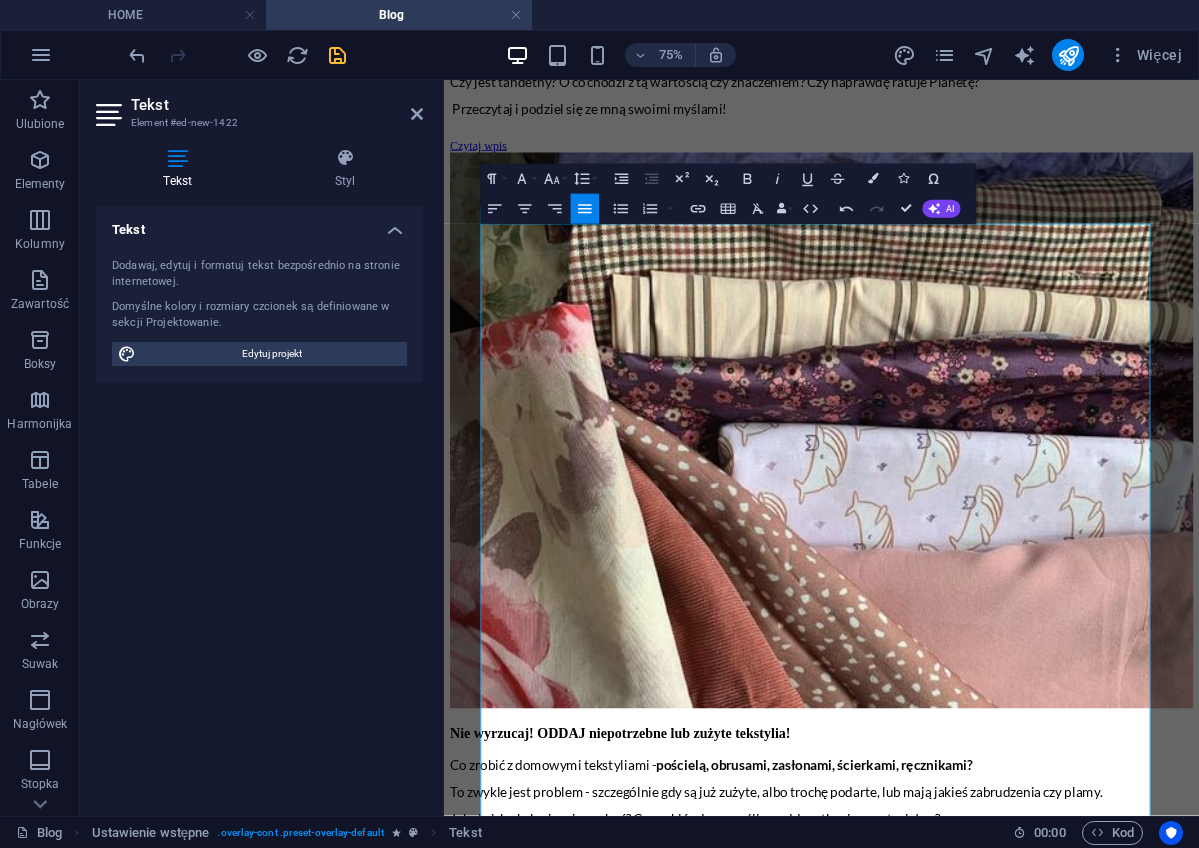 type 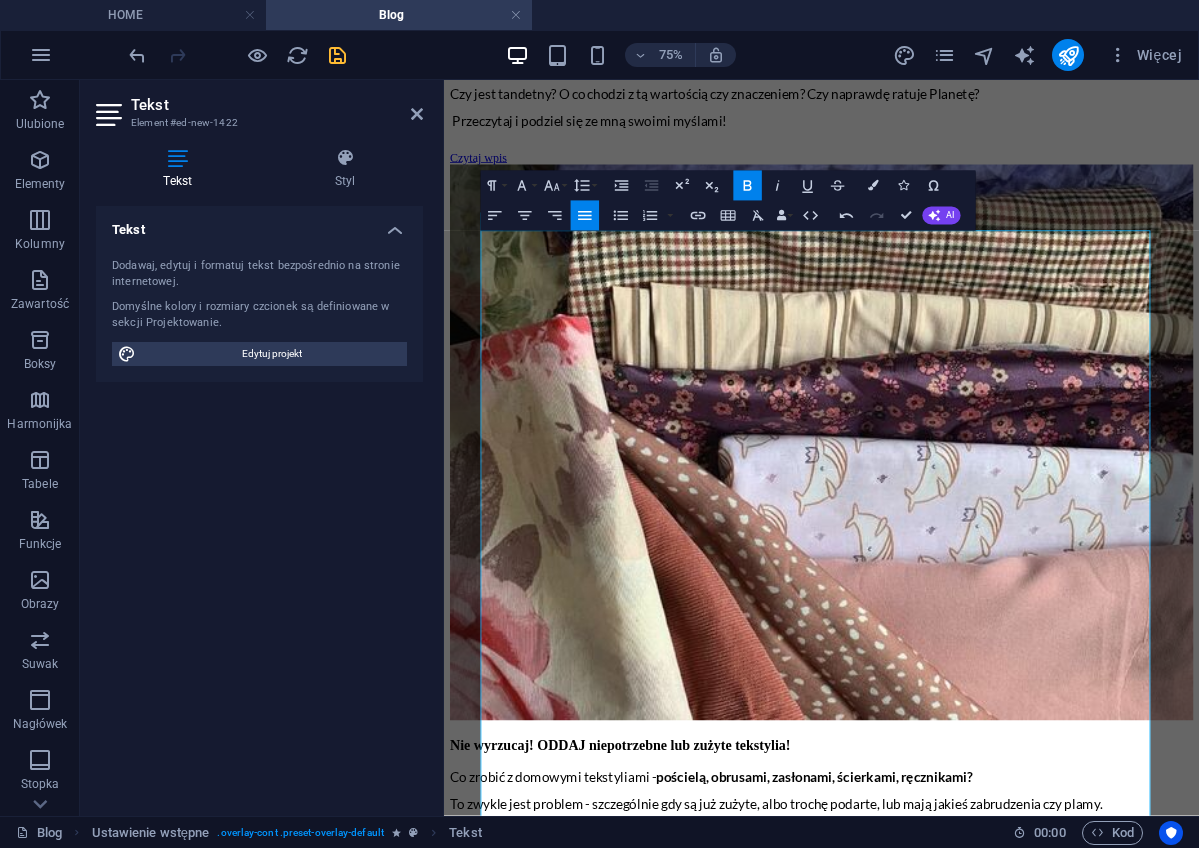 scroll, scrollTop: 2788, scrollLeft: 0, axis: vertical 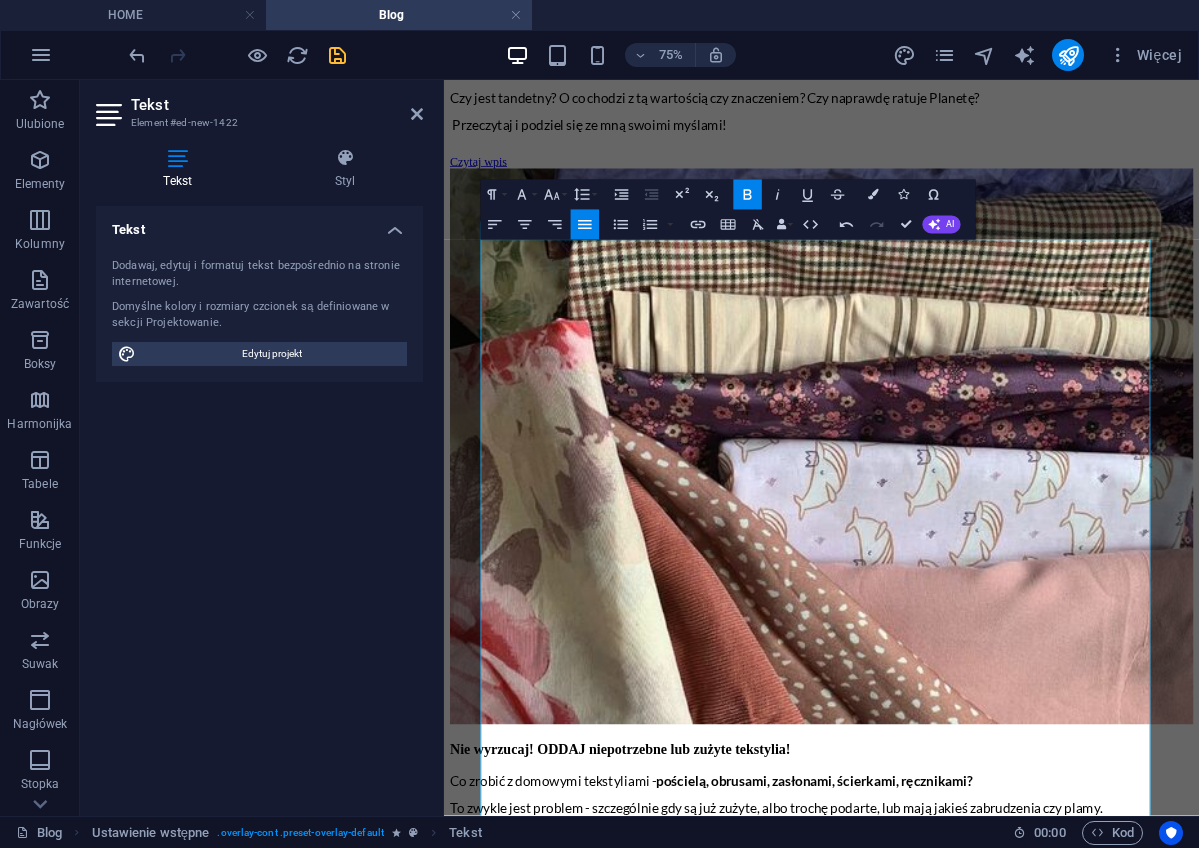 click on "Eko-przyjazne serce : Obie troszczą się o naszą planetę jak o najlepszego przyjaciela." at bounding box center (967, 6060) 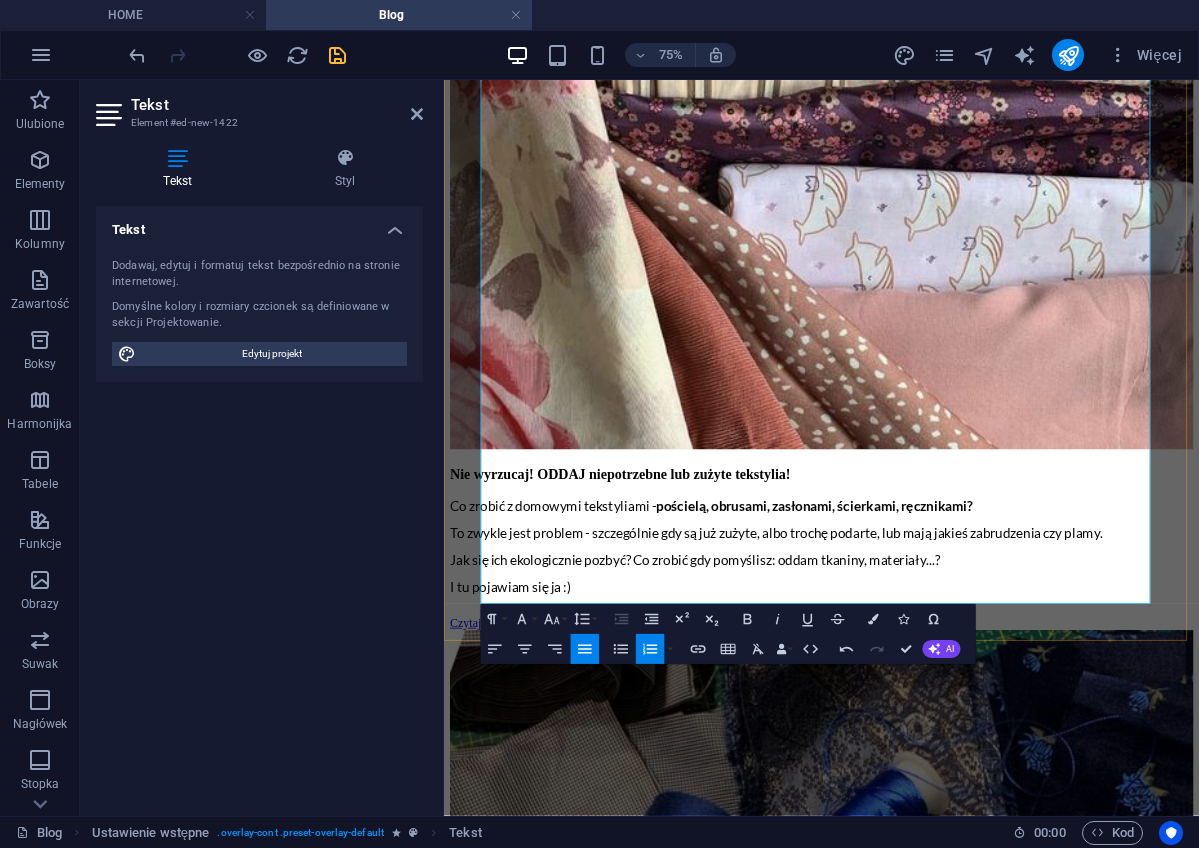 scroll, scrollTop: 3157, scrollLeft: 0, axis: vertical 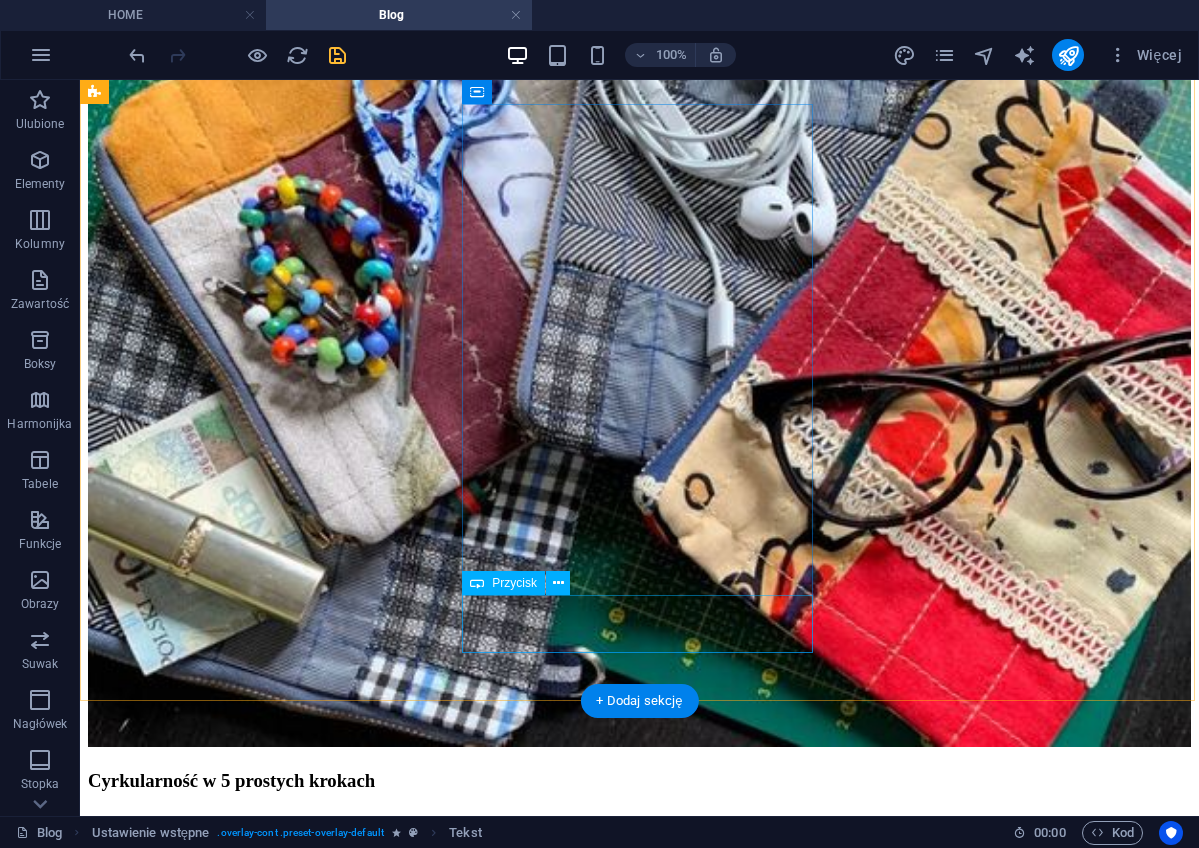 click on "Czytaj wpis" at bounding box center [639, 5033] 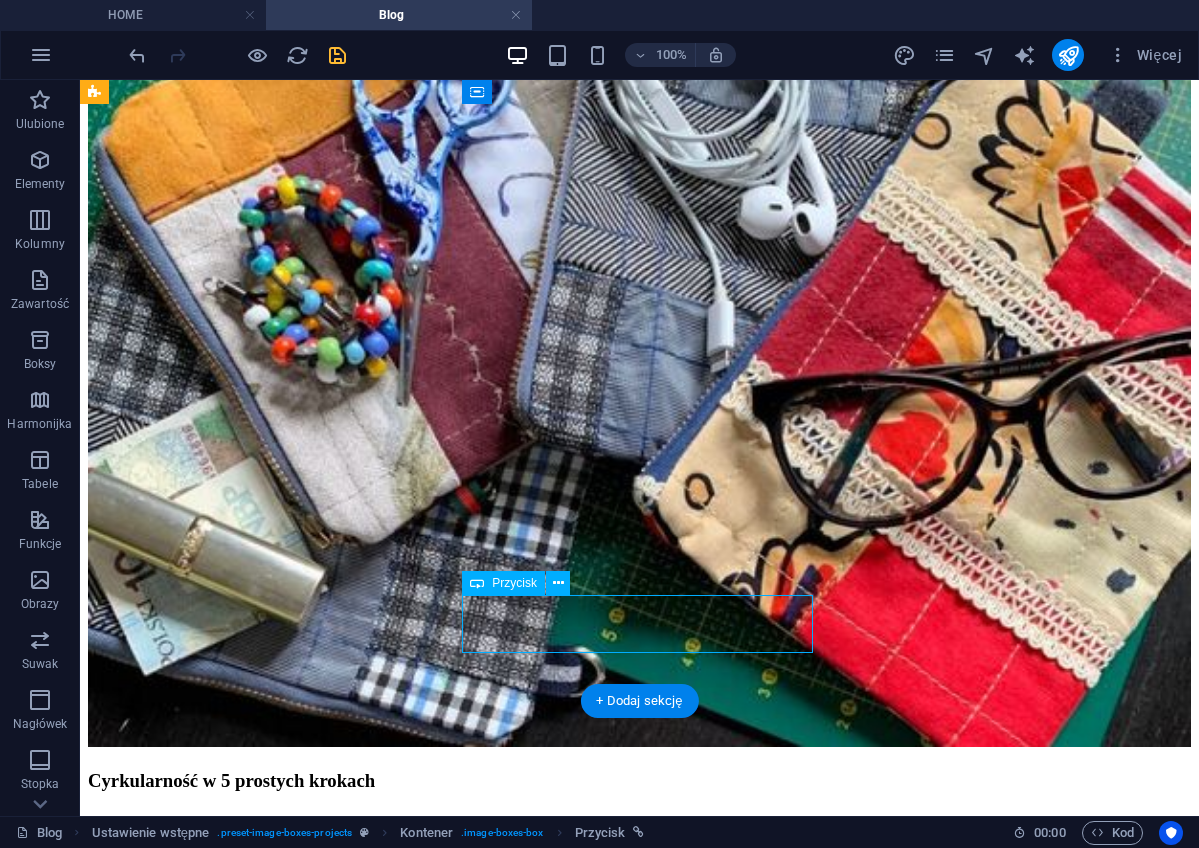 click on "Czytaj wpis" at bounding box center (639, 5033) 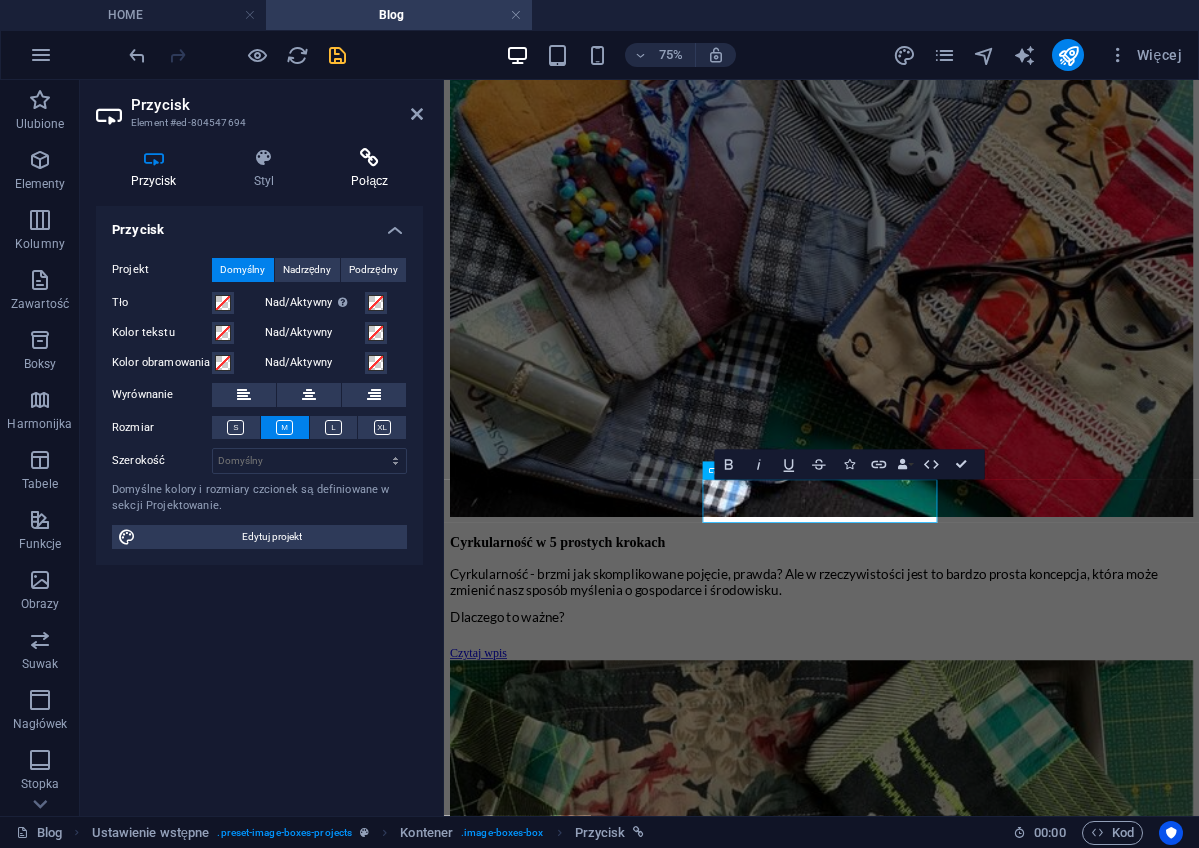 click at bounding box center (370, 158) 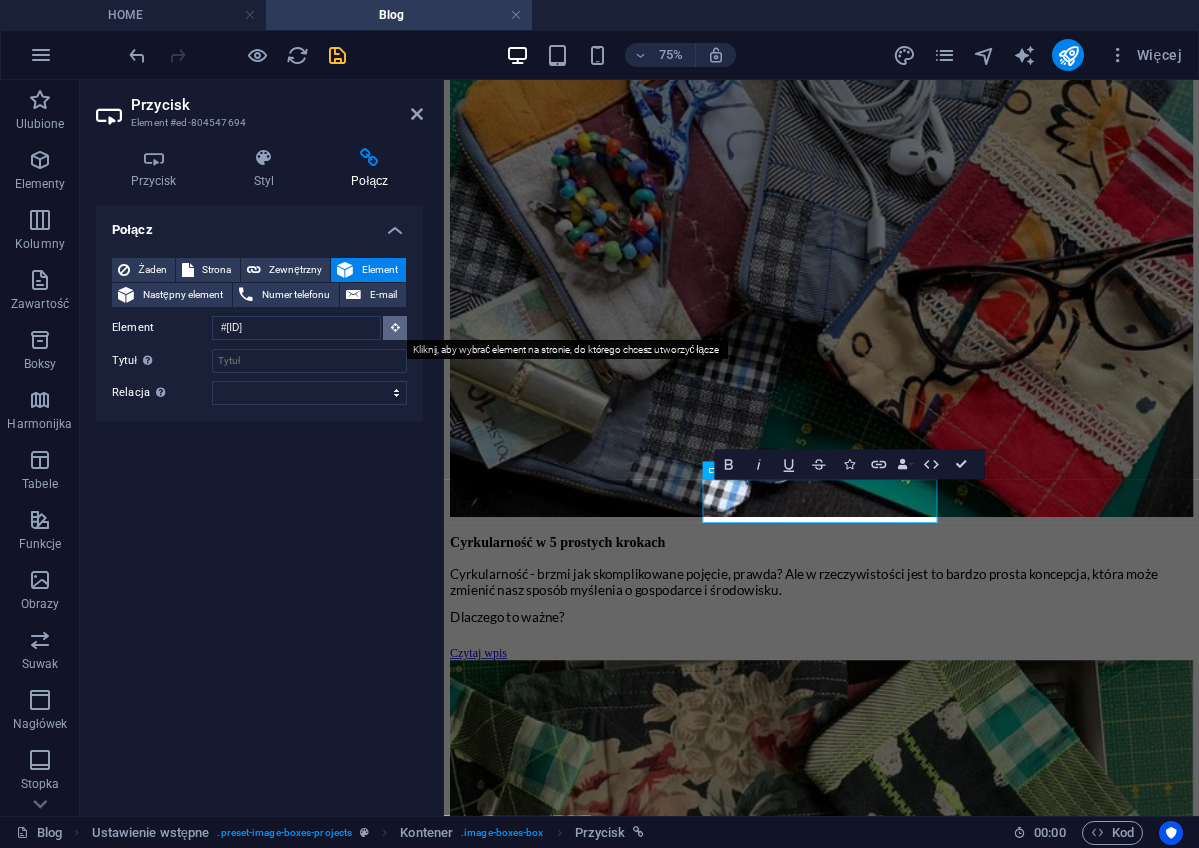 click at bounding box center (395, 327) 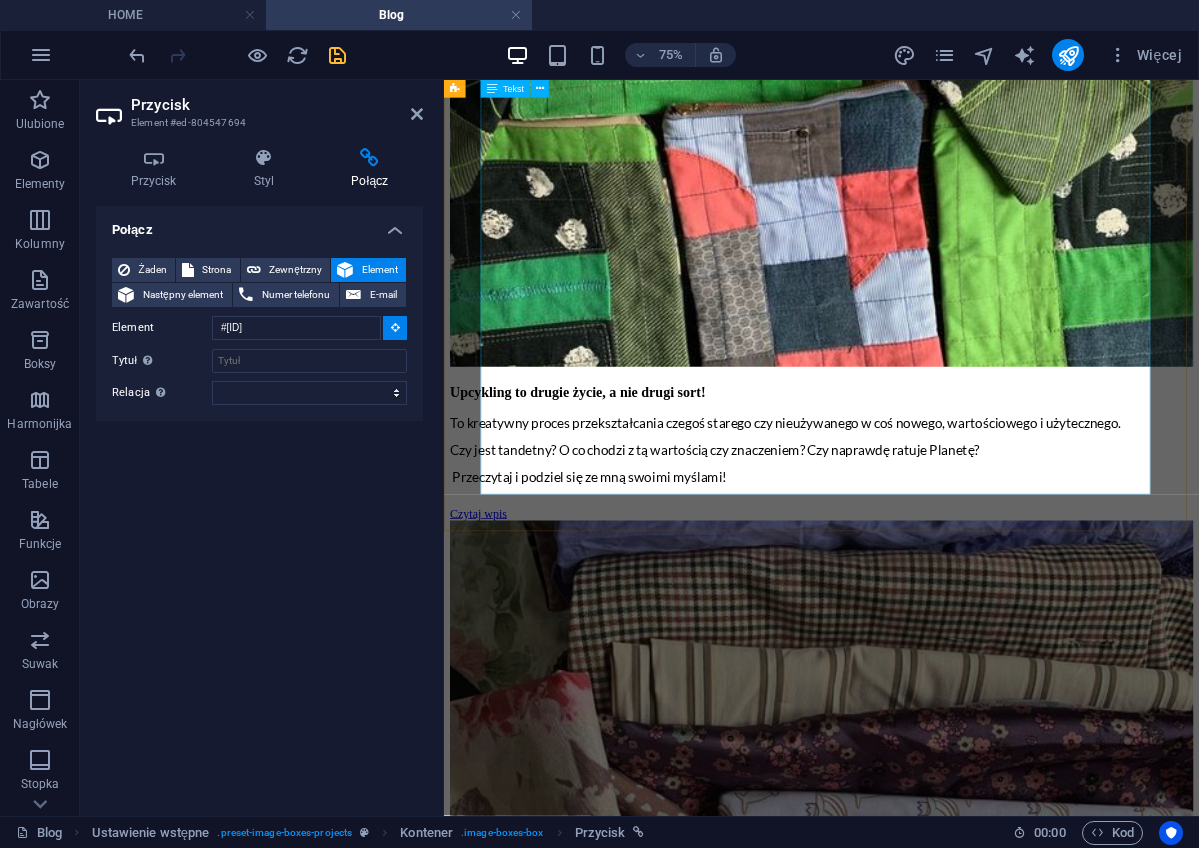scroll, scrollTop: 2320, scrollLeft: 0, axis: vertical 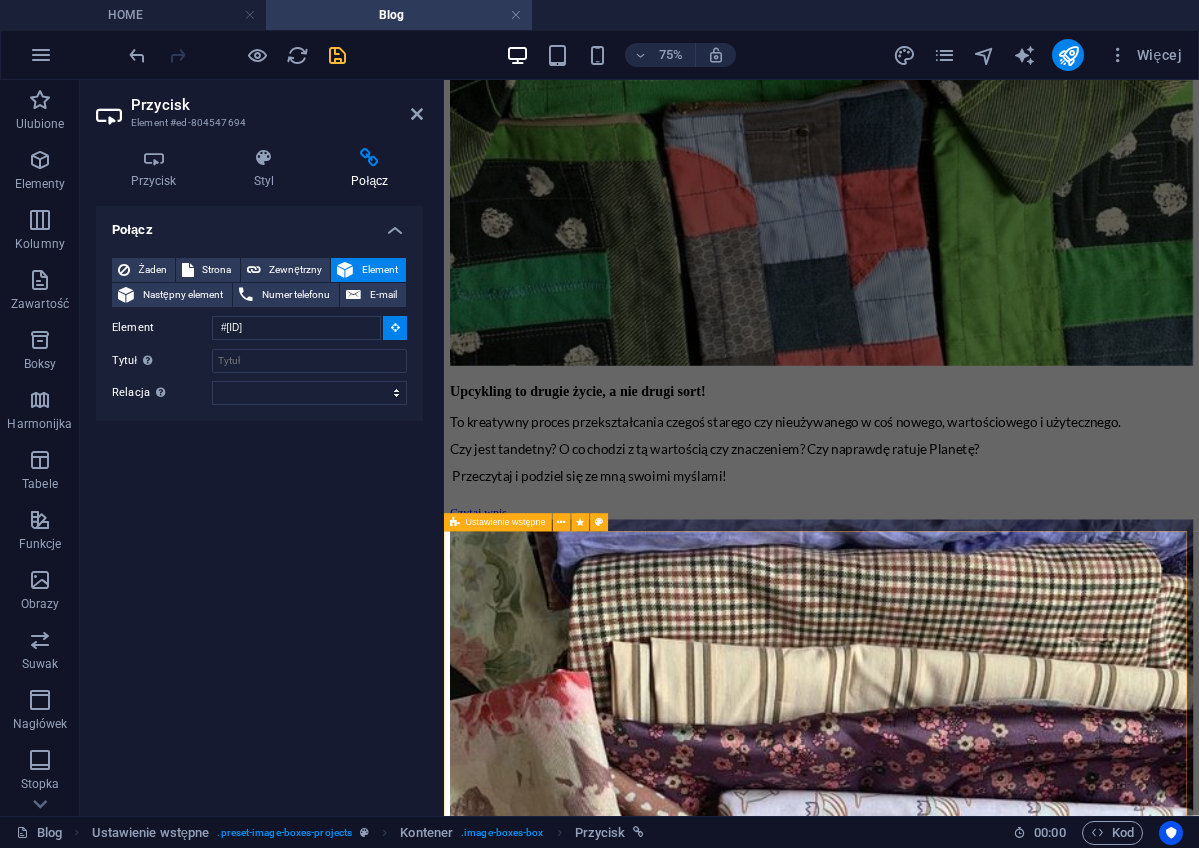 click on "Moda cyrkularna vs. moda zrównoważona Co to jest moda zrównoważona? Moda zrównoważona to odpowiedź na krzyk naszej planety: "Ratujcie mnie, zanim będzie za późno!”. To podejście do produkcji odzieży, które dba o minimalizowanie wpływu na środowisko. Obejmuje wykorzystanie ekologicznych materiałów, etyczną produkcję i troskę o pracowników, którzy szyją te ubrania. Chodzi o to, by każdy krok, od bawełnianego pola do naszej szafy był jak najbardziej ekologiczny i przyjazny środowisku. Co to jest moda cyrkularna? Podsumujmy krótko różnice: Początek podróży: Moda zrównoważona : Zaczyna od surowców – wybiera te, które są eko-friendly. Moda cyrkularna : Zaczyna od końca – bierze to, co już istnieje i daje temu nowe życie.   Proces produkcji: Moda zrównoważona : Skupia się na zrównoważonej produkcji od samego początku. Moda cyrkularna : Skupia się na przedłużeniu życia rzeczy już wyprodukowanych.   Etyka i praktyka: Moda zrównoważona Moda cyrkularna   :)" at bounding box center (947, 6319) 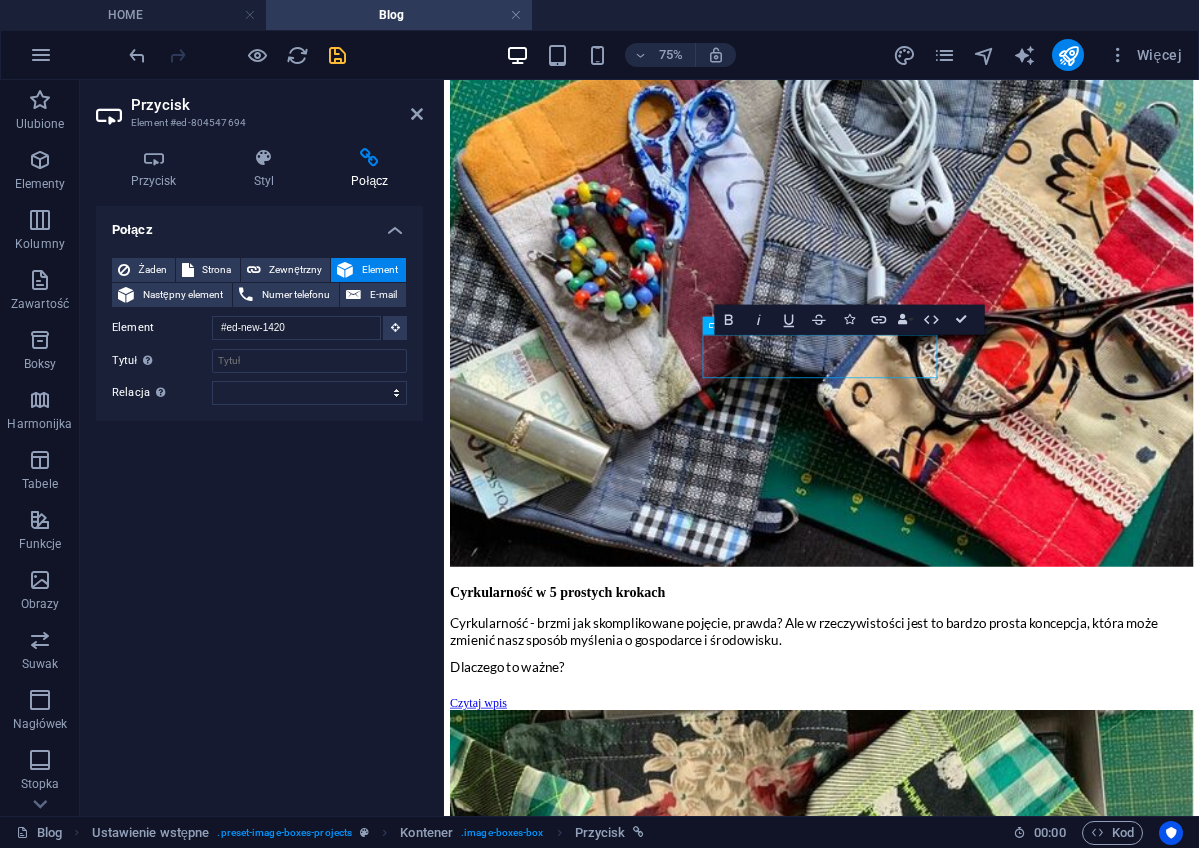scroll, scrollTop: 1091, scrollLeft: 0, axis: vertical 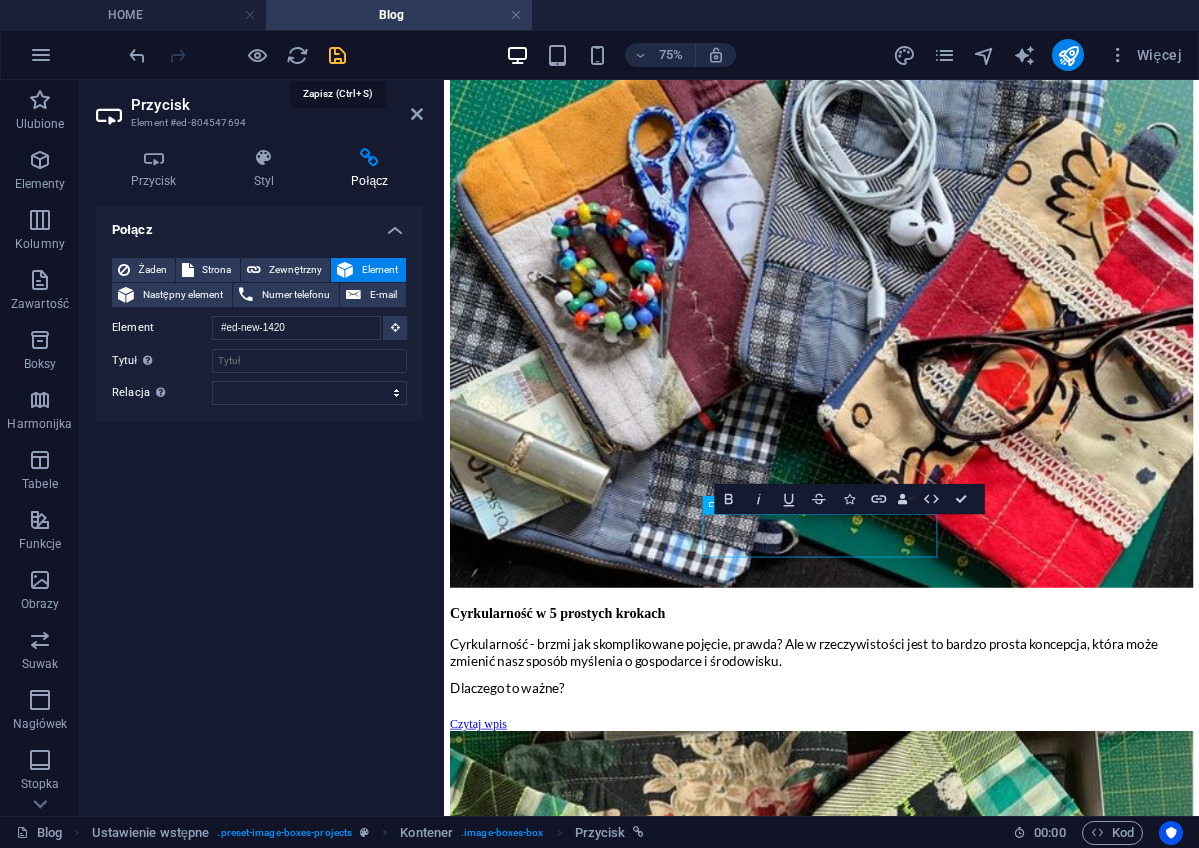 click at bounding box center [337, 55] 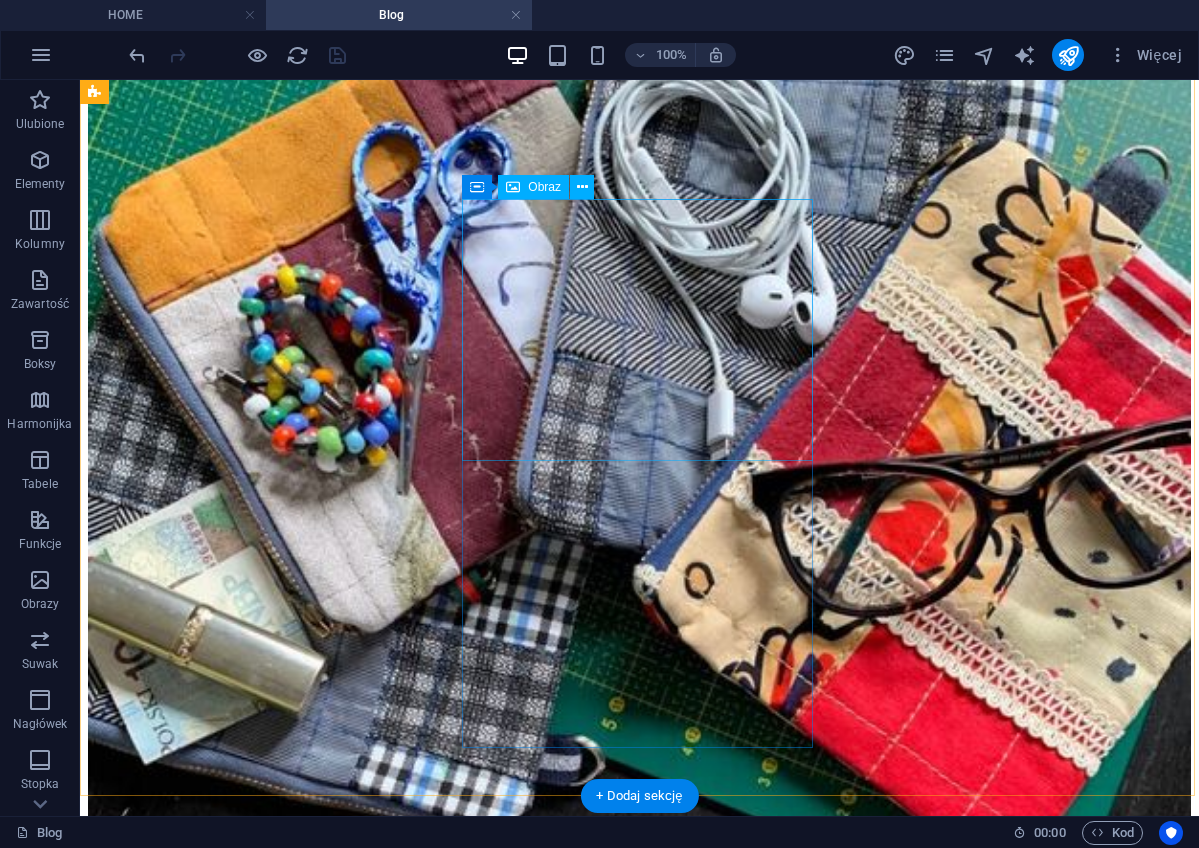 scroll, scrollTop: 1029, scrollLeft: 0, axis: vertical 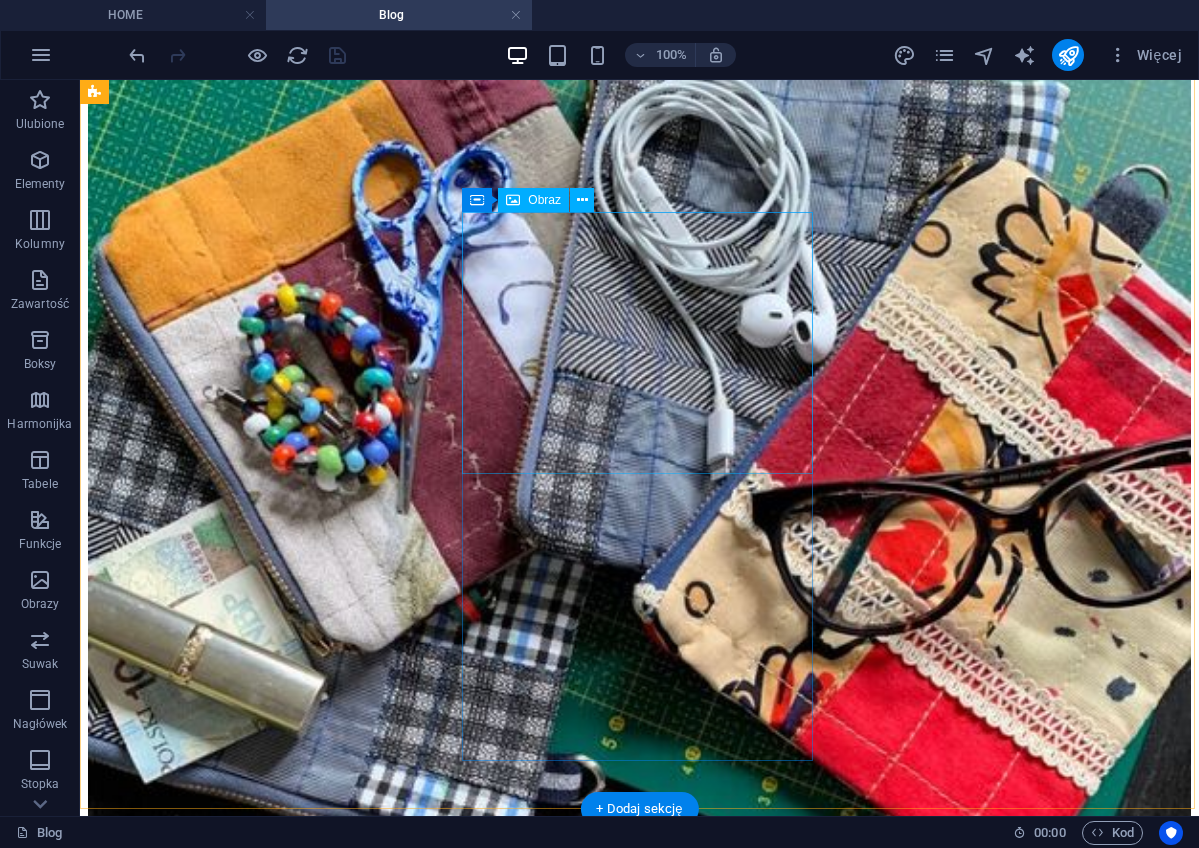 click at bounding box center [639, 4571] 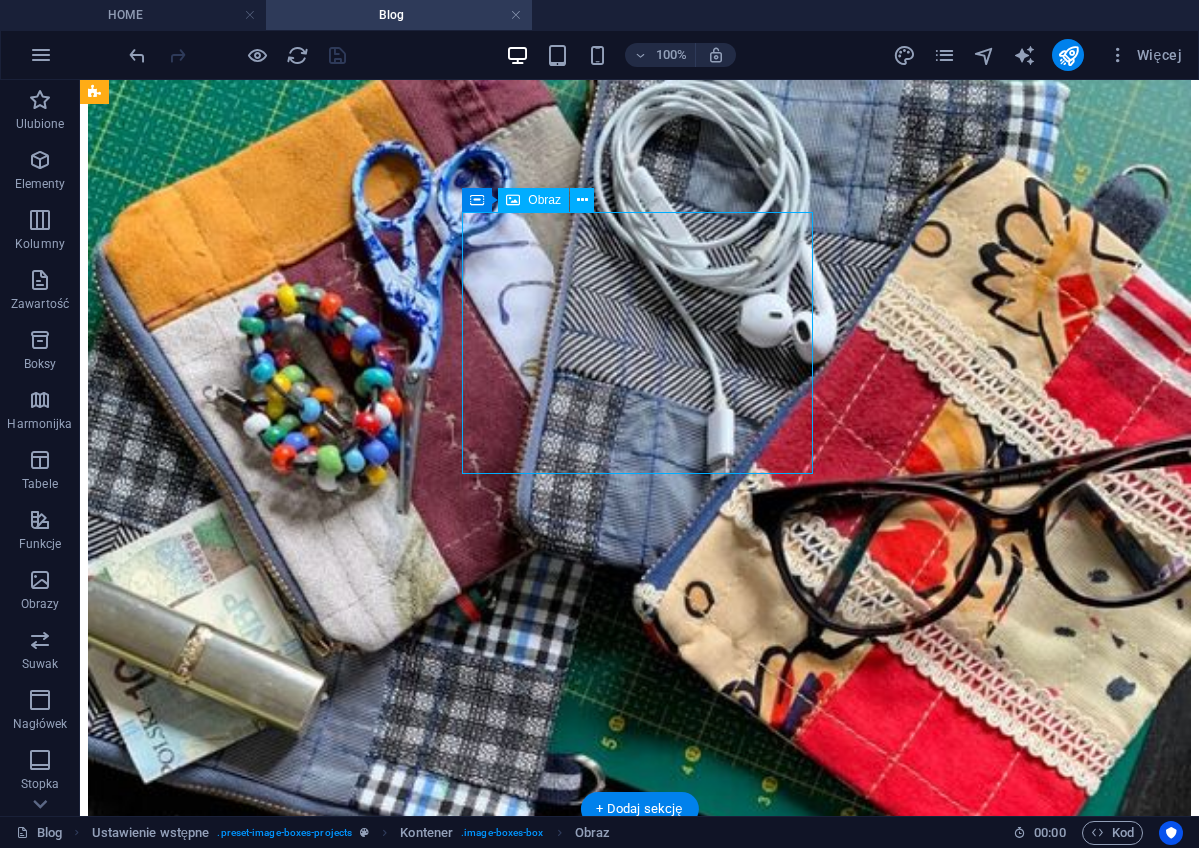 click at bounding box center [639, 4571] 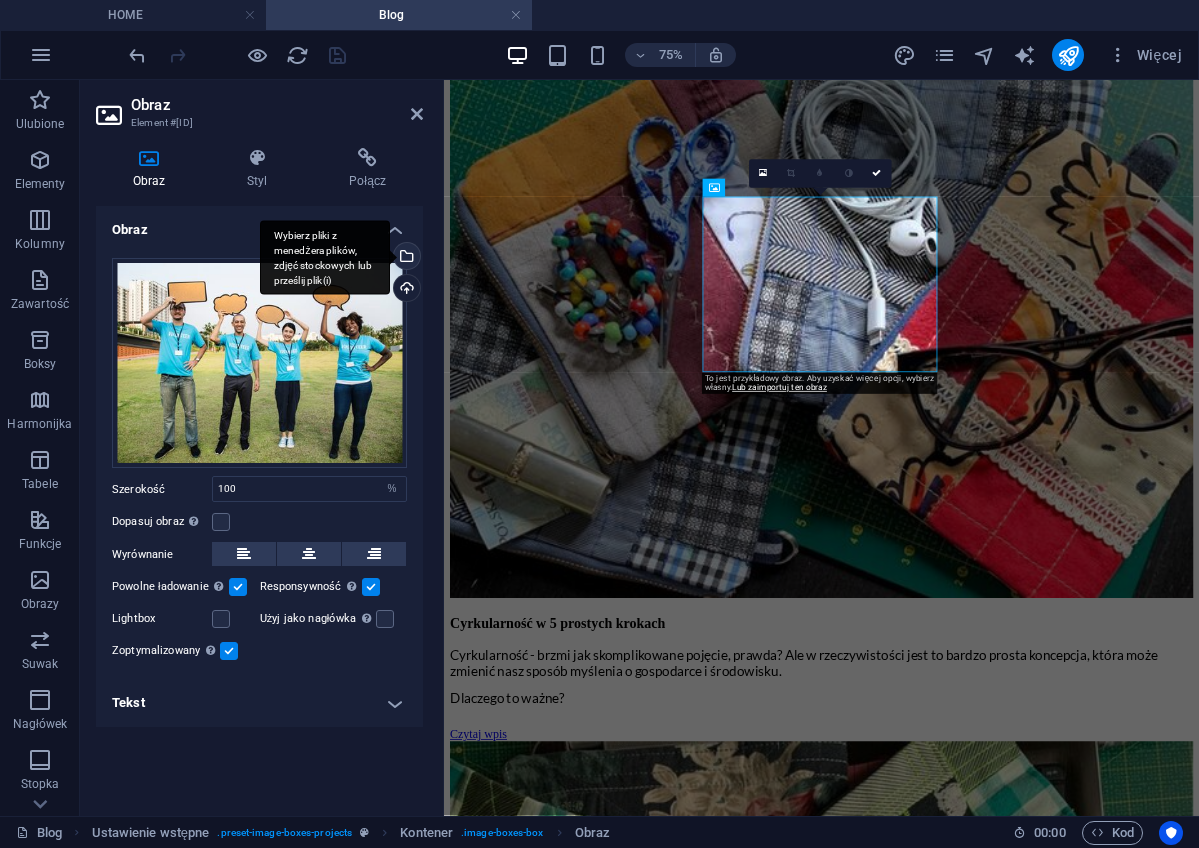 click on "Wybierz pliki z menedżera plików, zdjęć stockowych lub prześlij plik(i)" at bounding box center [405, 258] 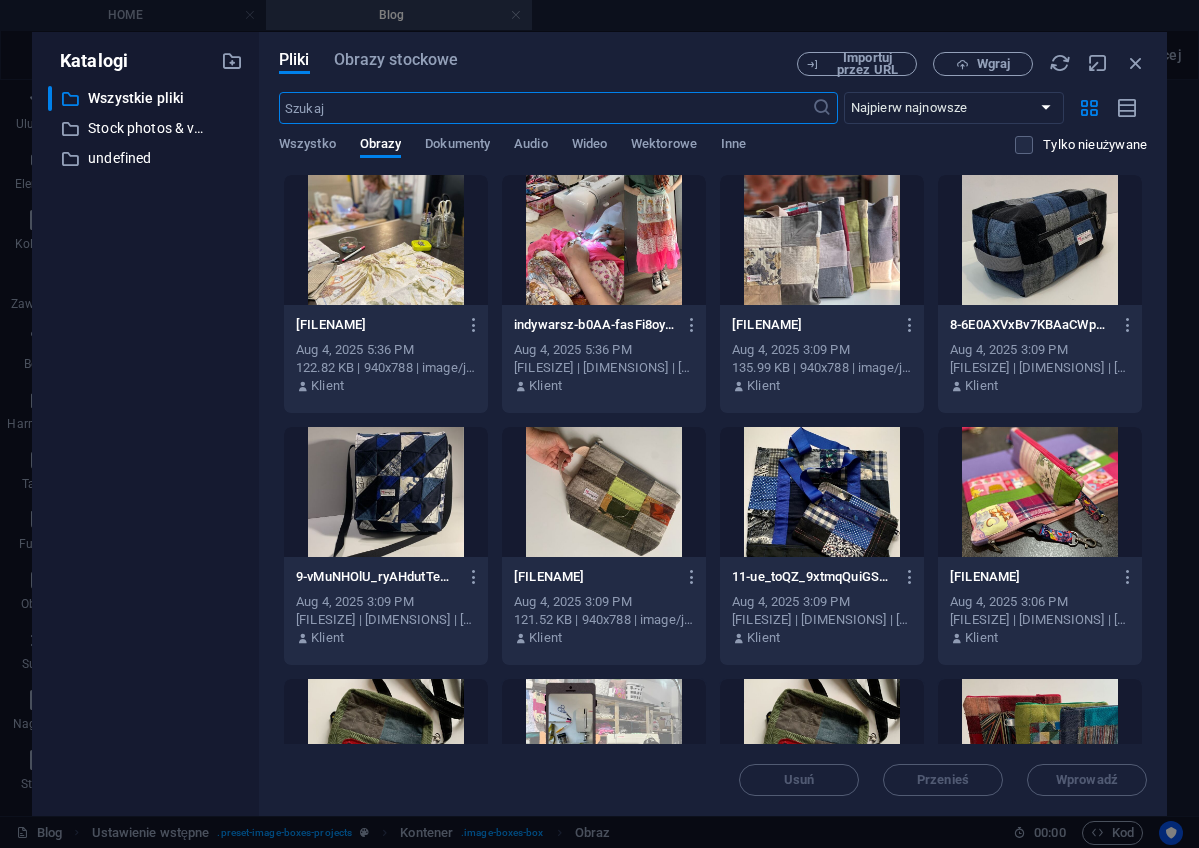 scroll, scrollTop: 0, scrollLeft: 0, axis: both 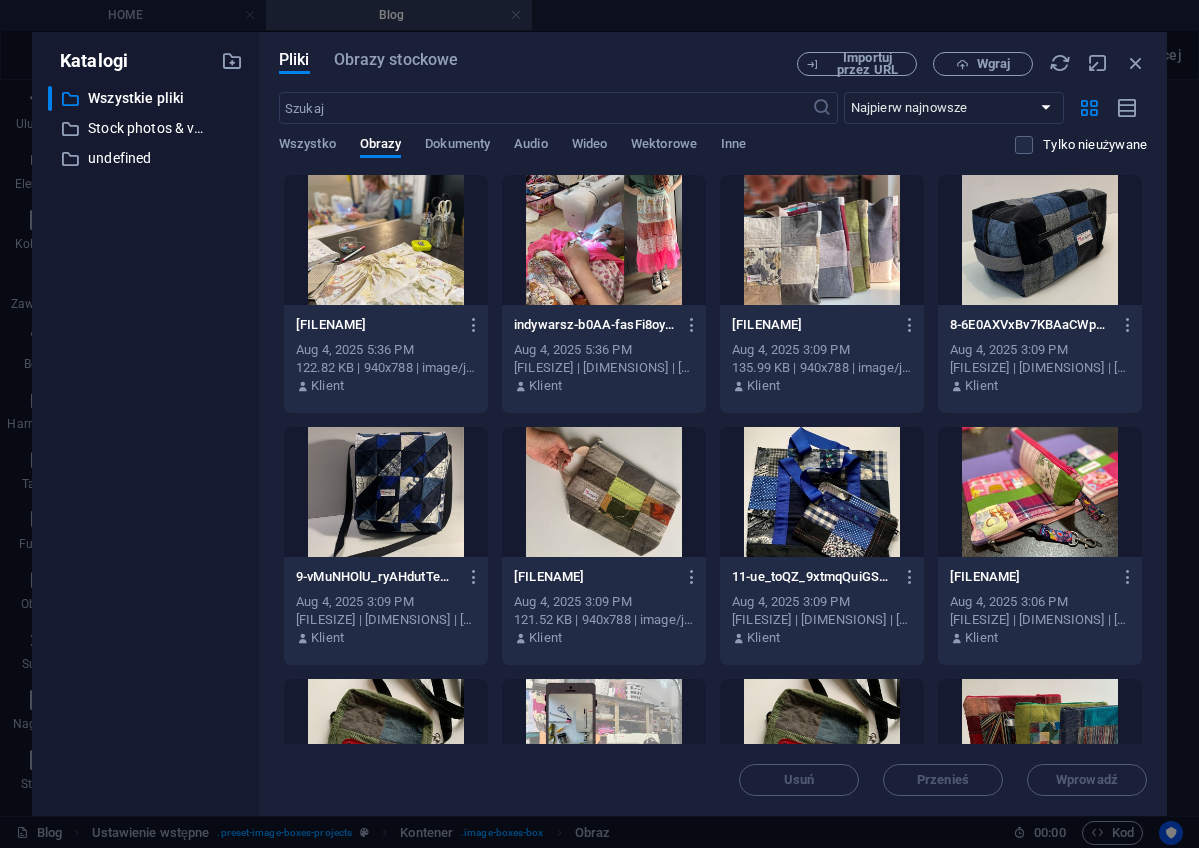 click at bounding box center [822, 240] 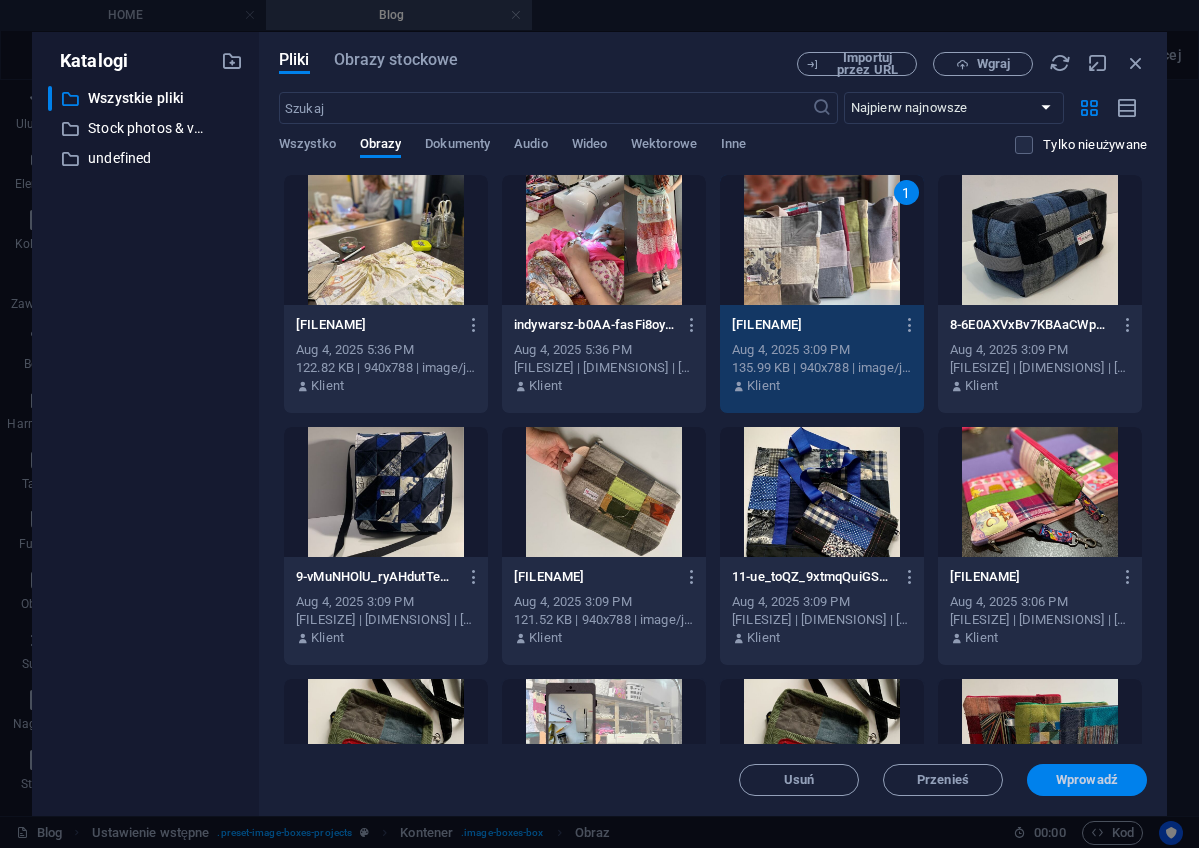 click on "Wprowadź" at bounding box center (1087, 780) 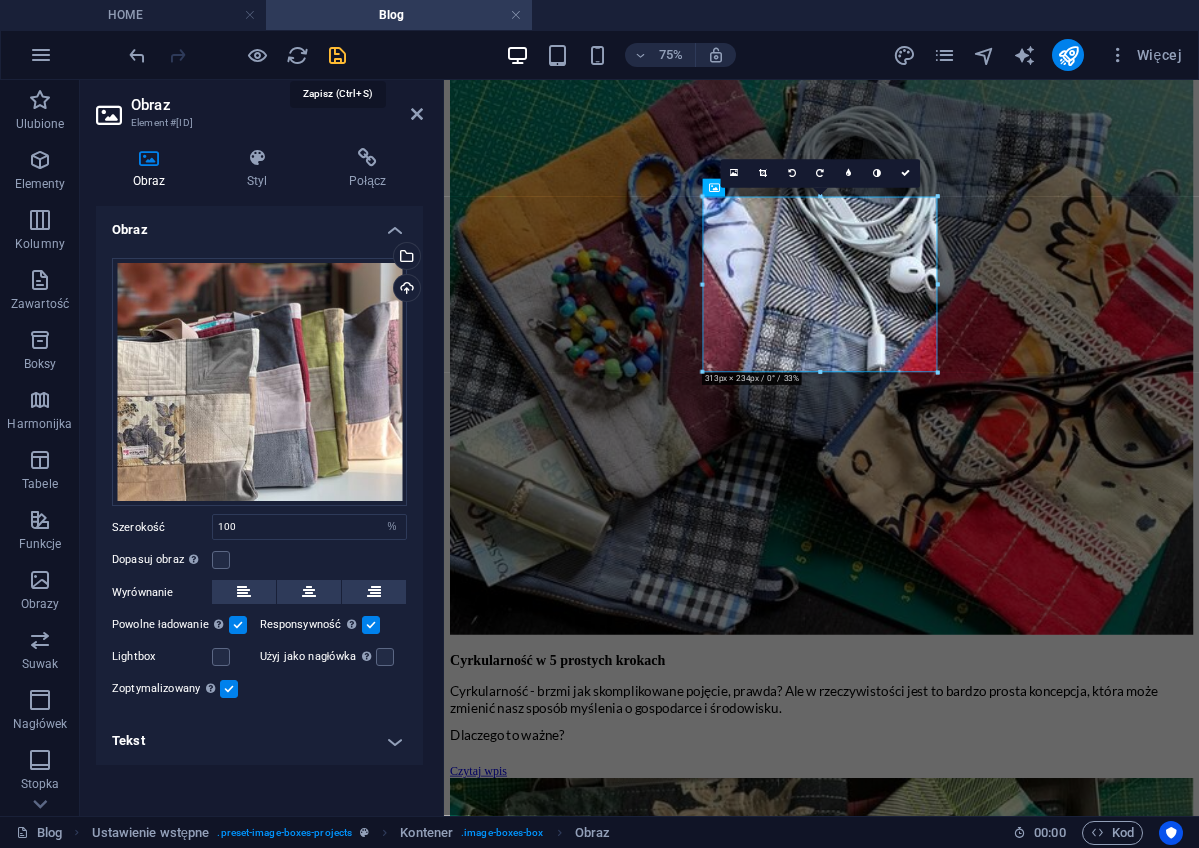 click at bounding box center [337, 55] 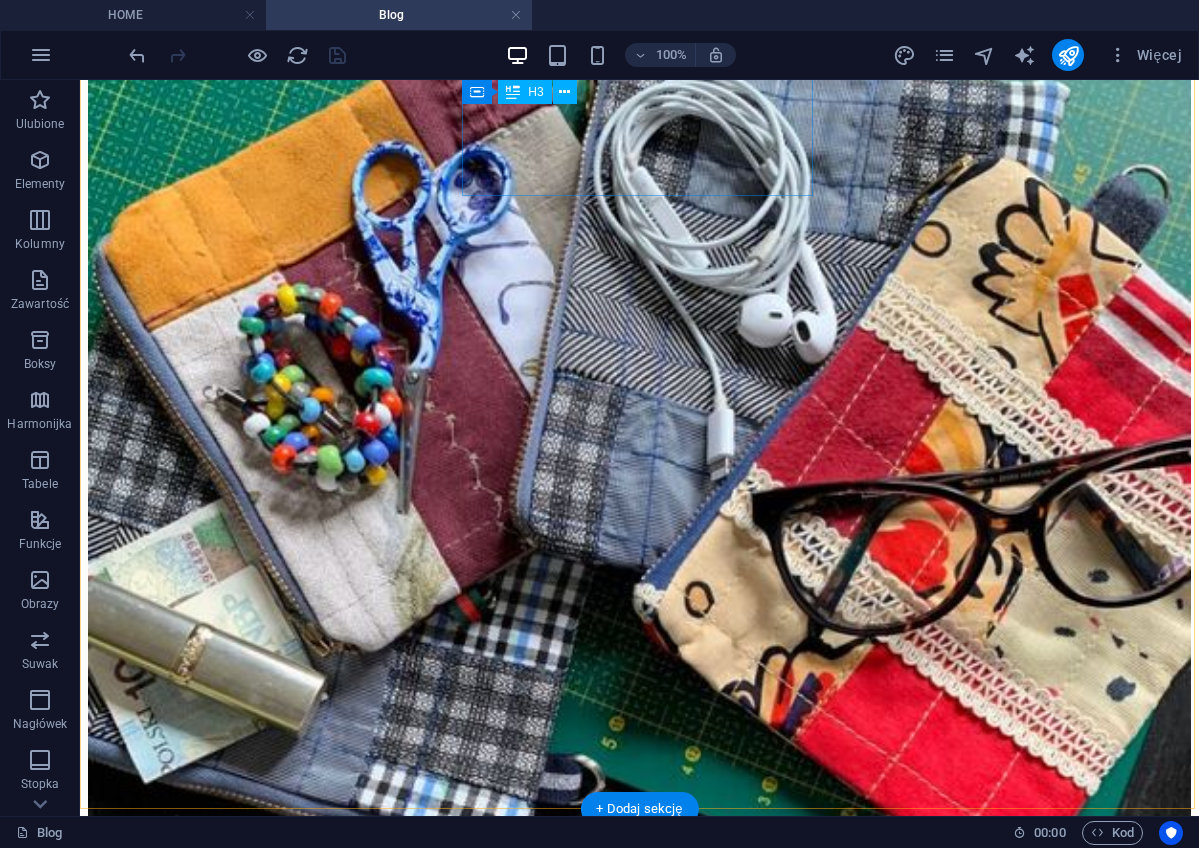 scroll, scrollTop: 1028, scrollLeft: 0, axis: vertical 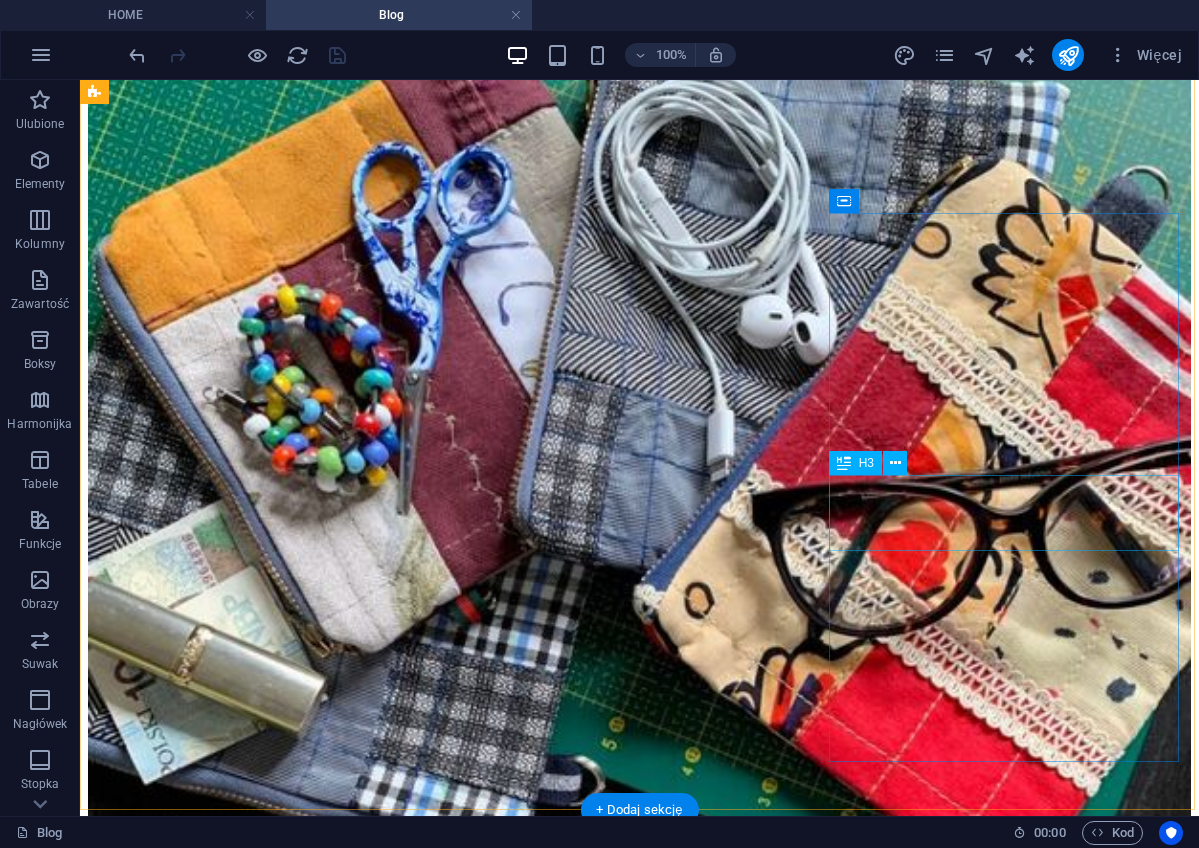 click on "Lorem ipsum dolor sit amet, consetetur." at bounding box center (639, 6011) 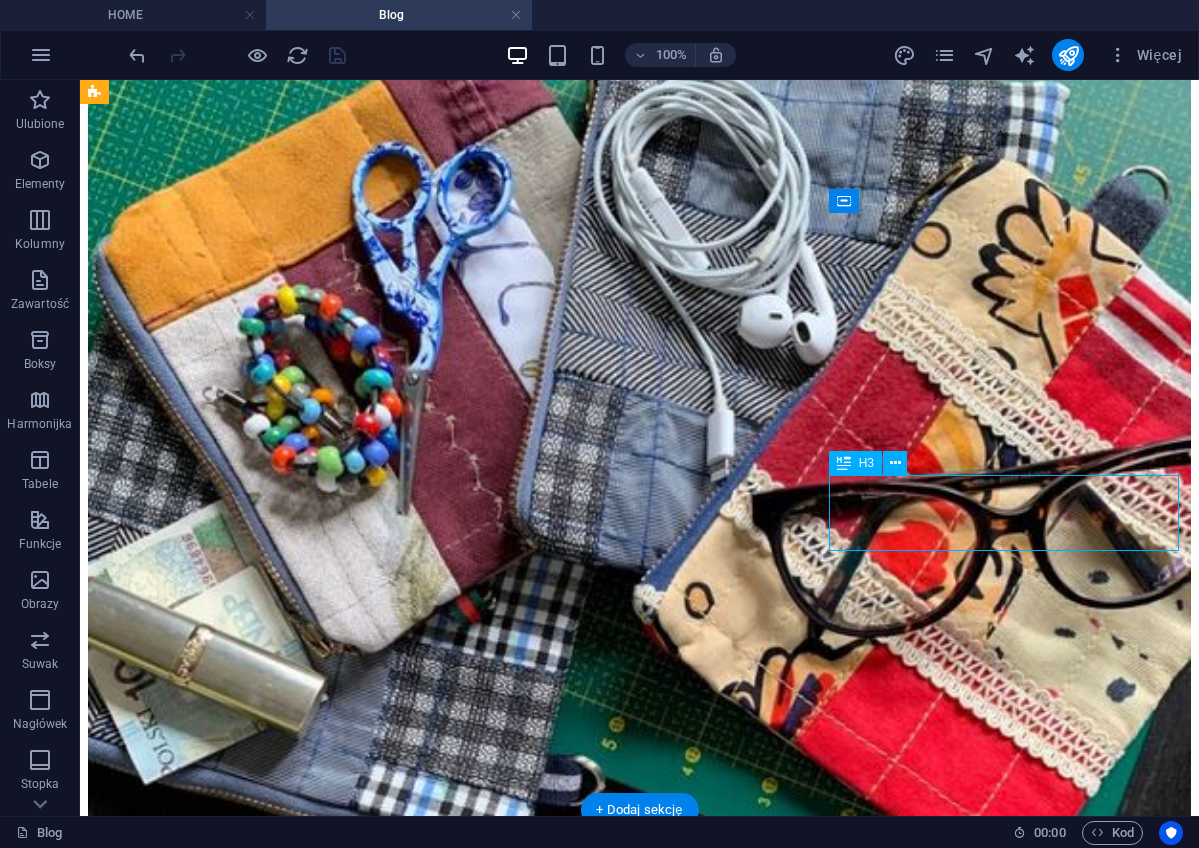 click on "Lorem ipsum dolor sit amet, consetetur." at bounding box center [639, 6011] 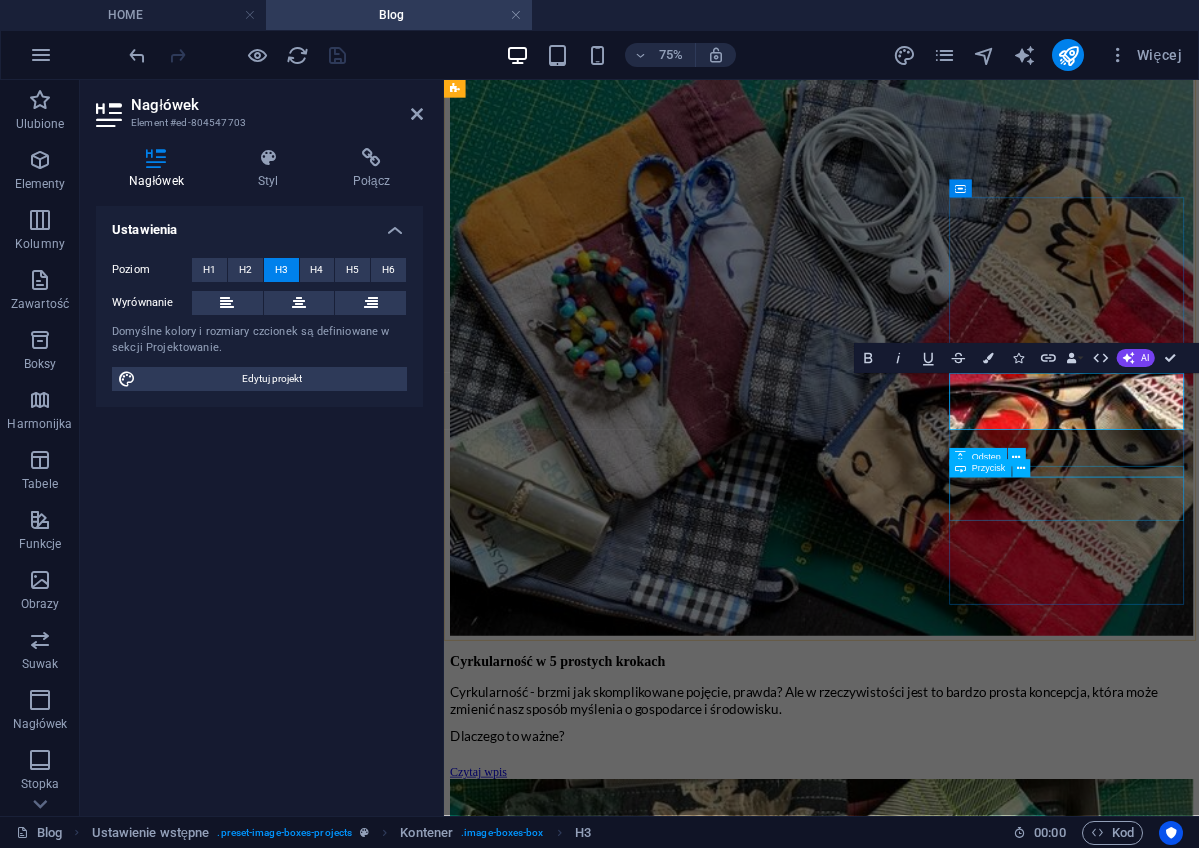 click on "Przycisk" at bounding box center (981, 469) 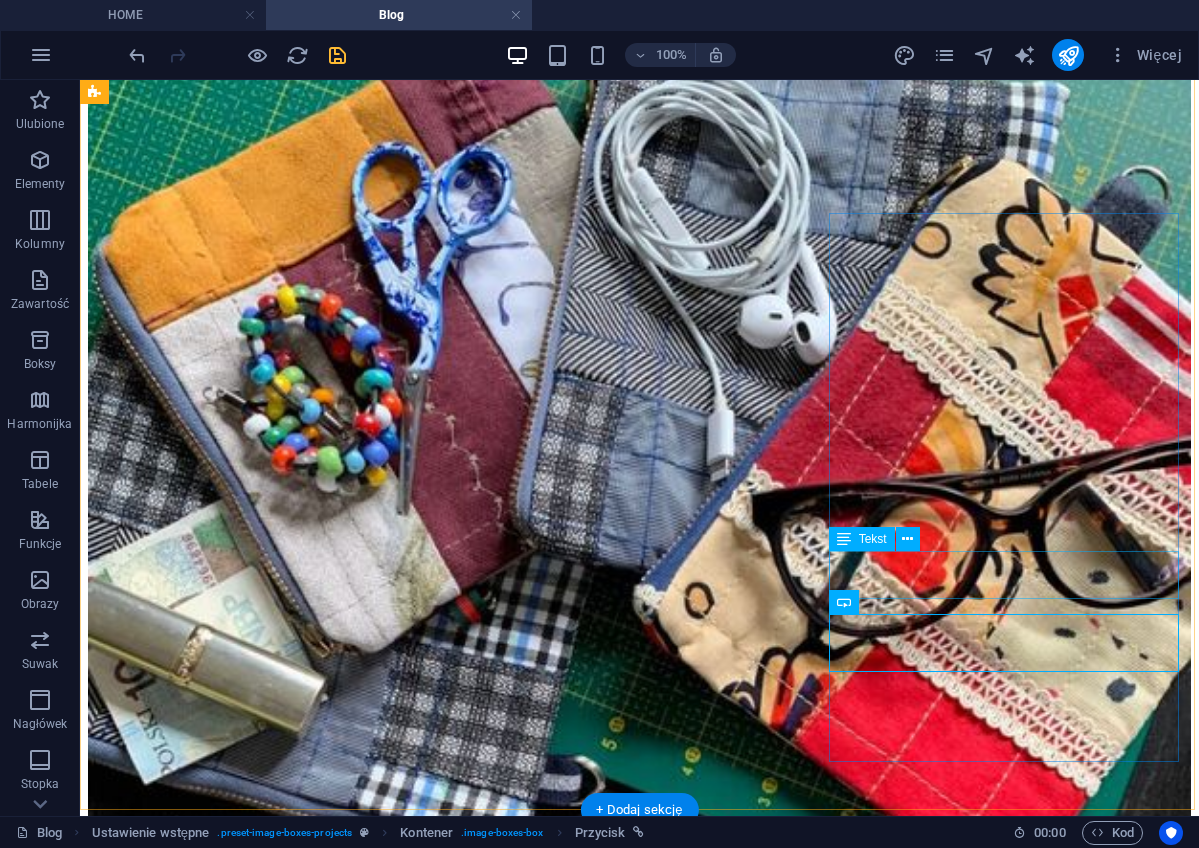 click on "Lorem ipsum dolor sit amet, consectetur adipisicing elit. Veritatis, dolorem!" at bounding box center (639, 6050) 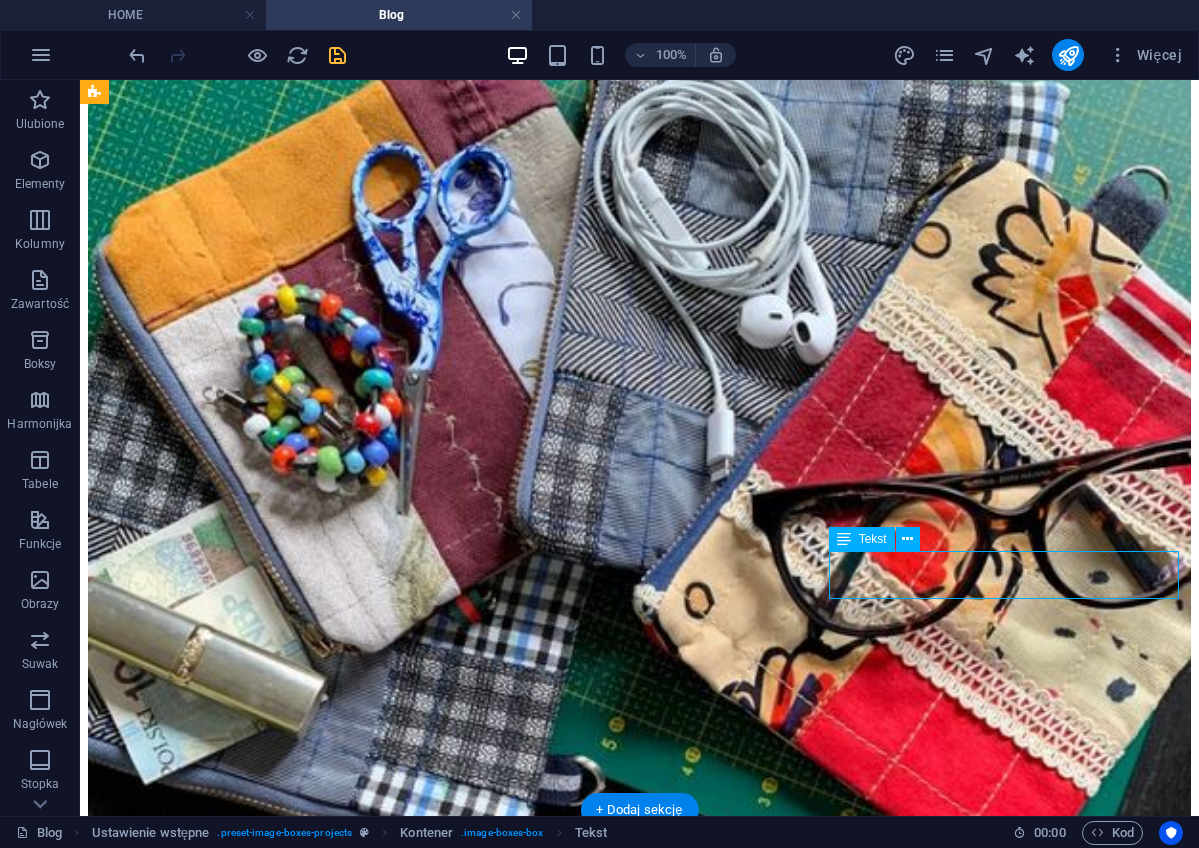 click on "Lorem ipsum dolor sit amet, consectetur adipisicing elit. Veritatis, dolorem!" at bounding box center [639, 6050] 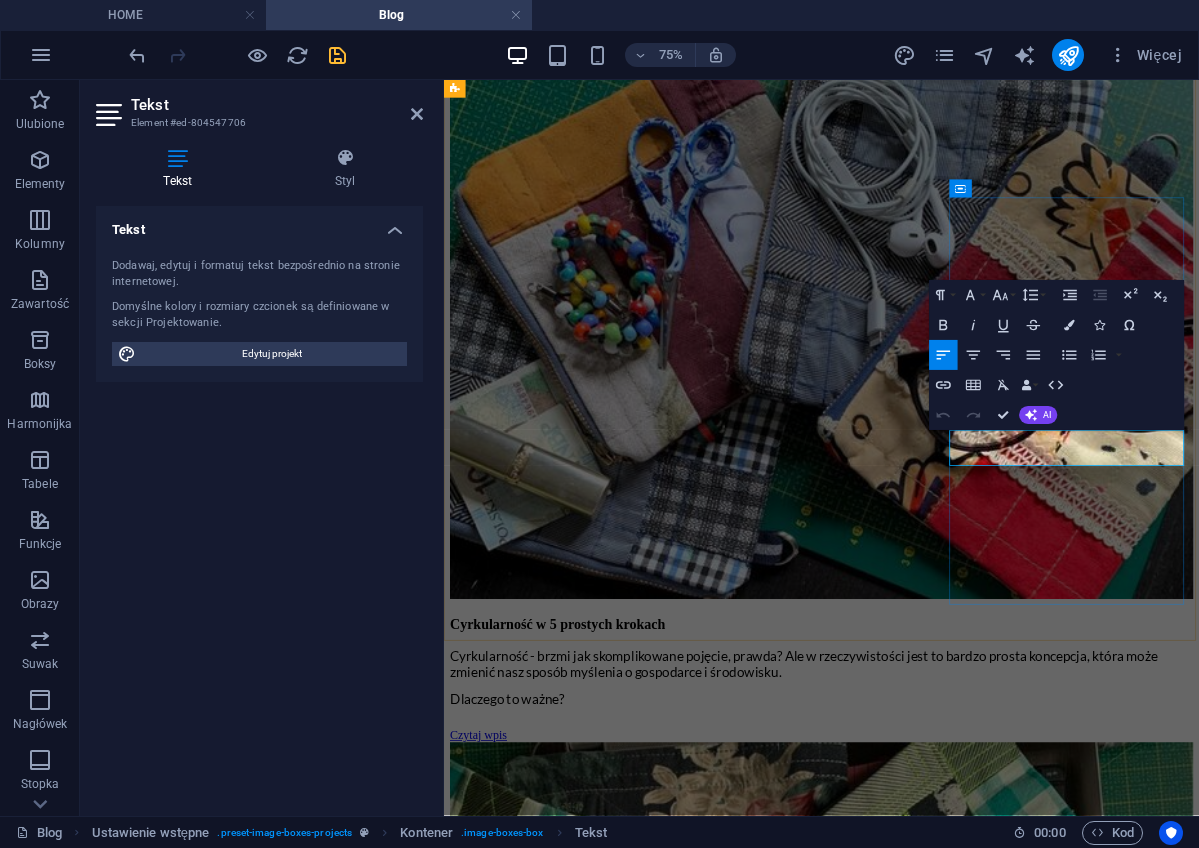 drag, startPoint x: 1377, startPoint y: 587, endPoint x: 1125, endPoint y: 561, distance: 253.33772 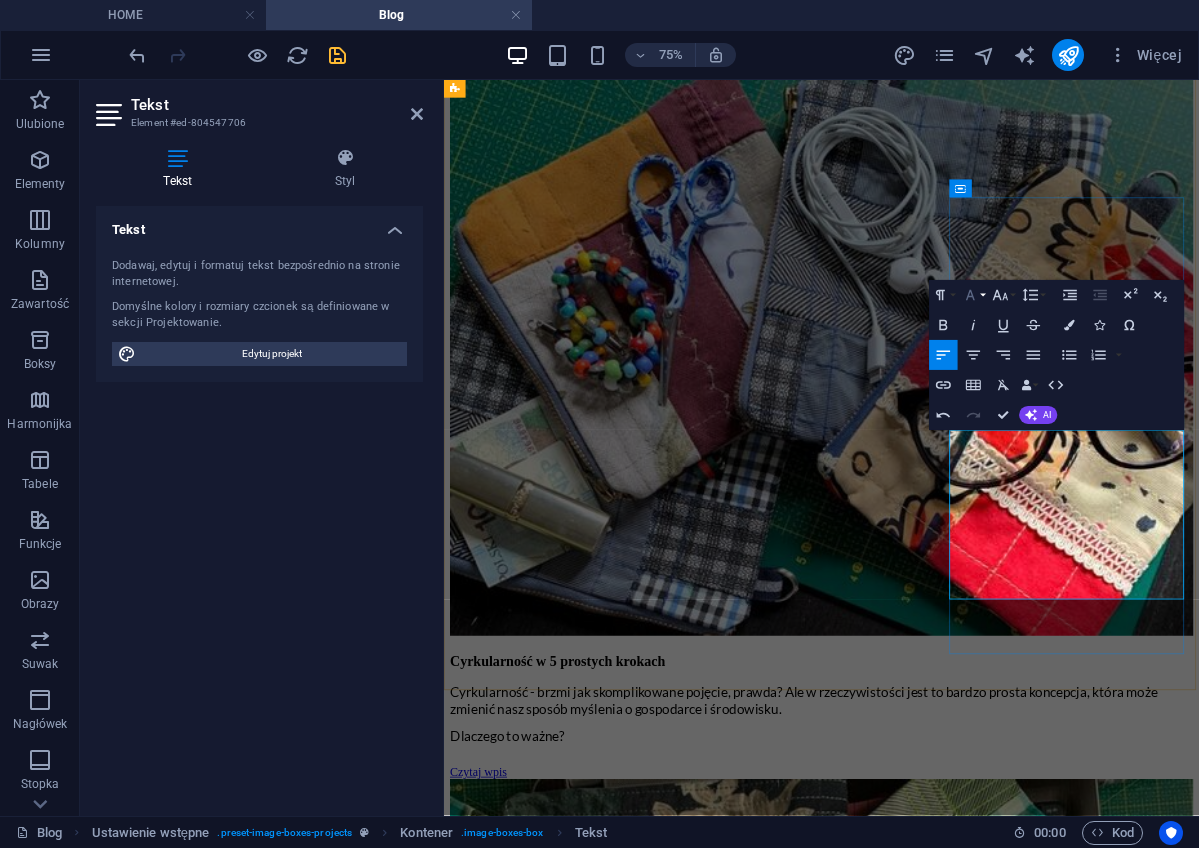 click 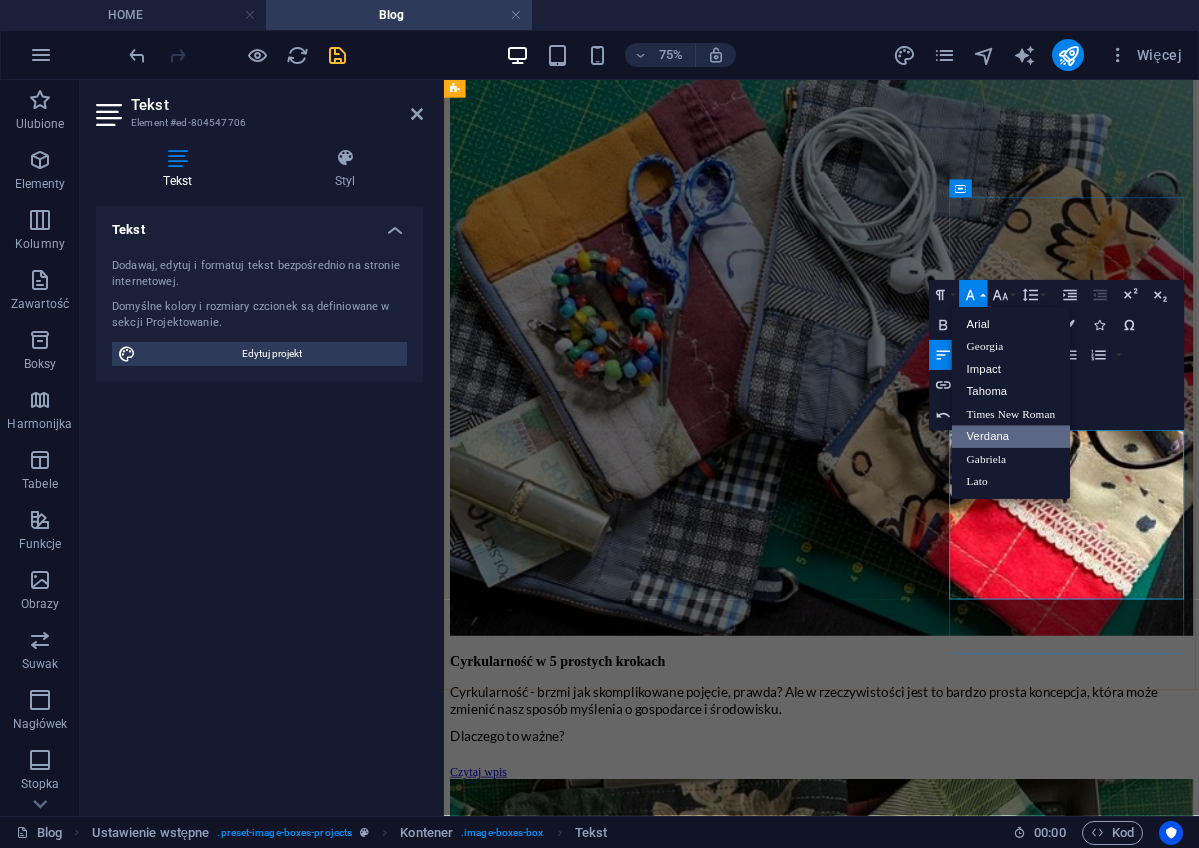 scroll, scrollTop: 0, scrollLeft: 0, axis: both 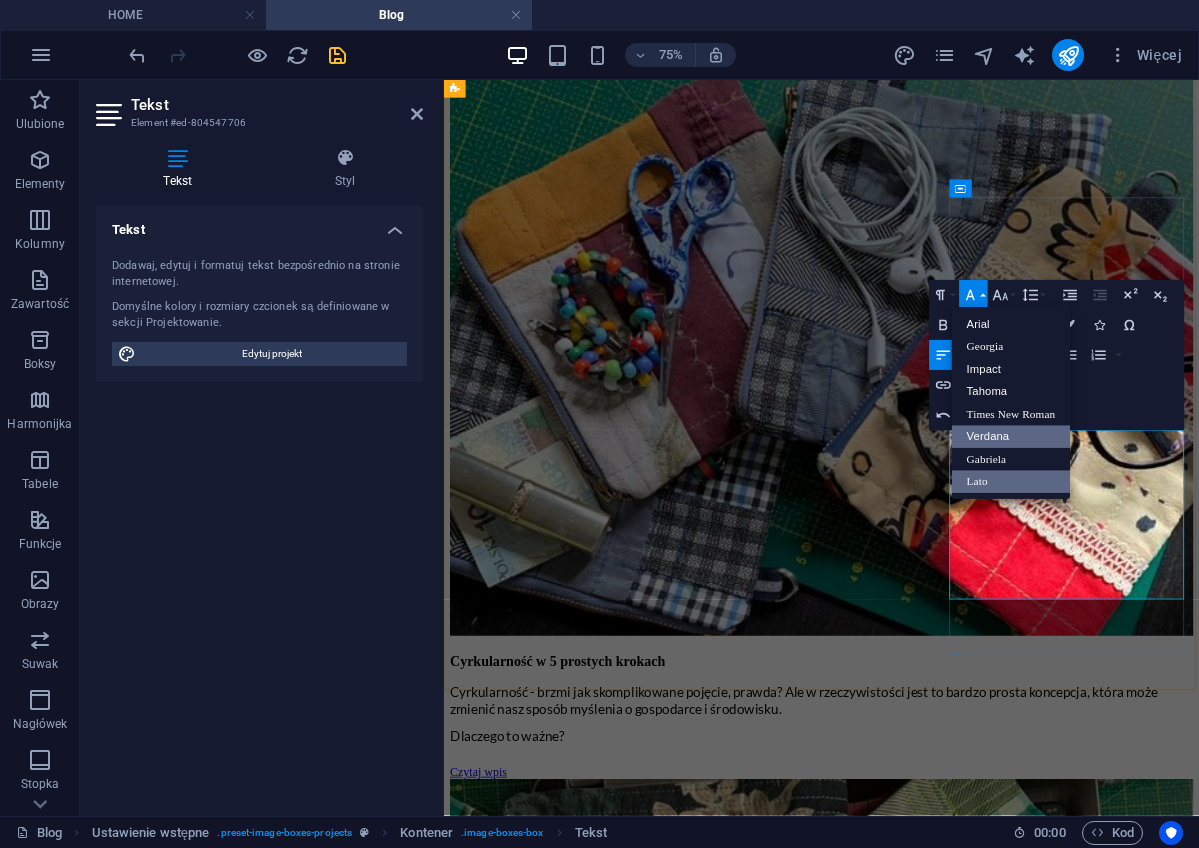 click on "Lato" at bounding box center [1011, 482] 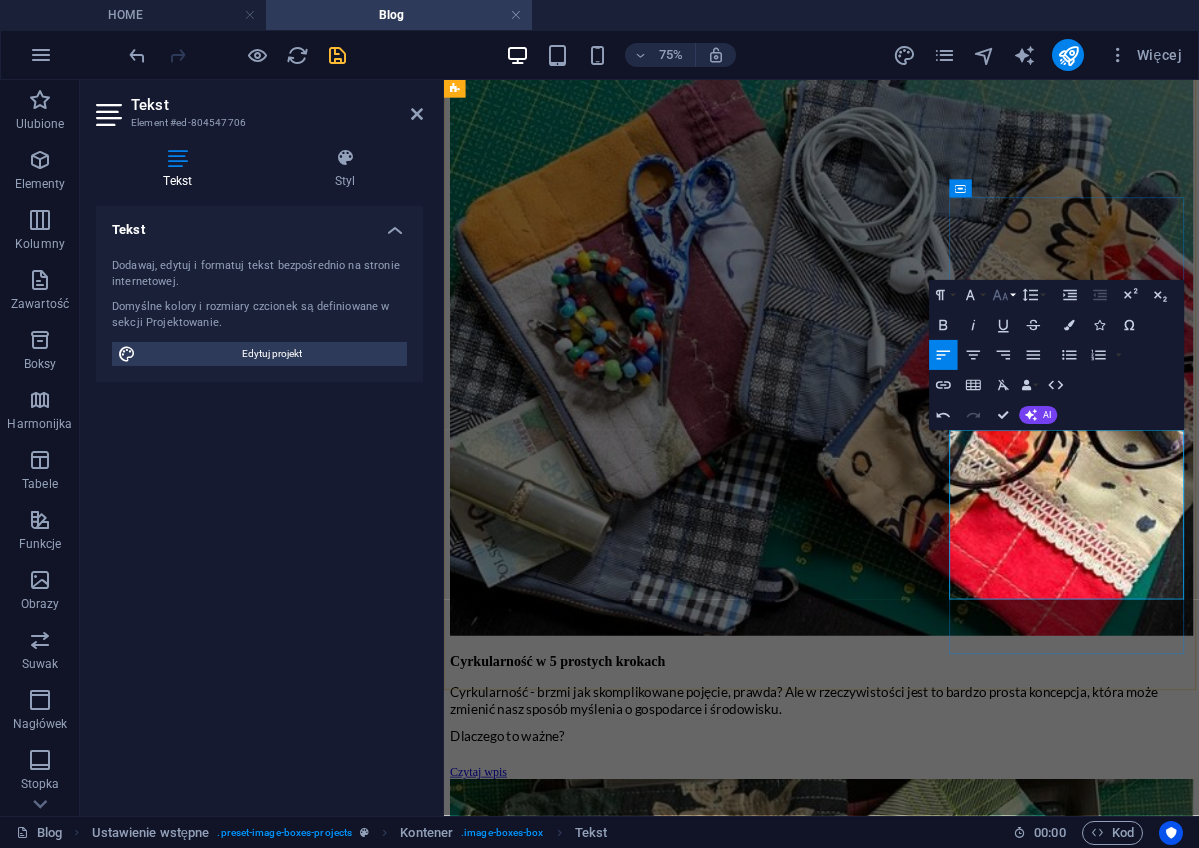 click 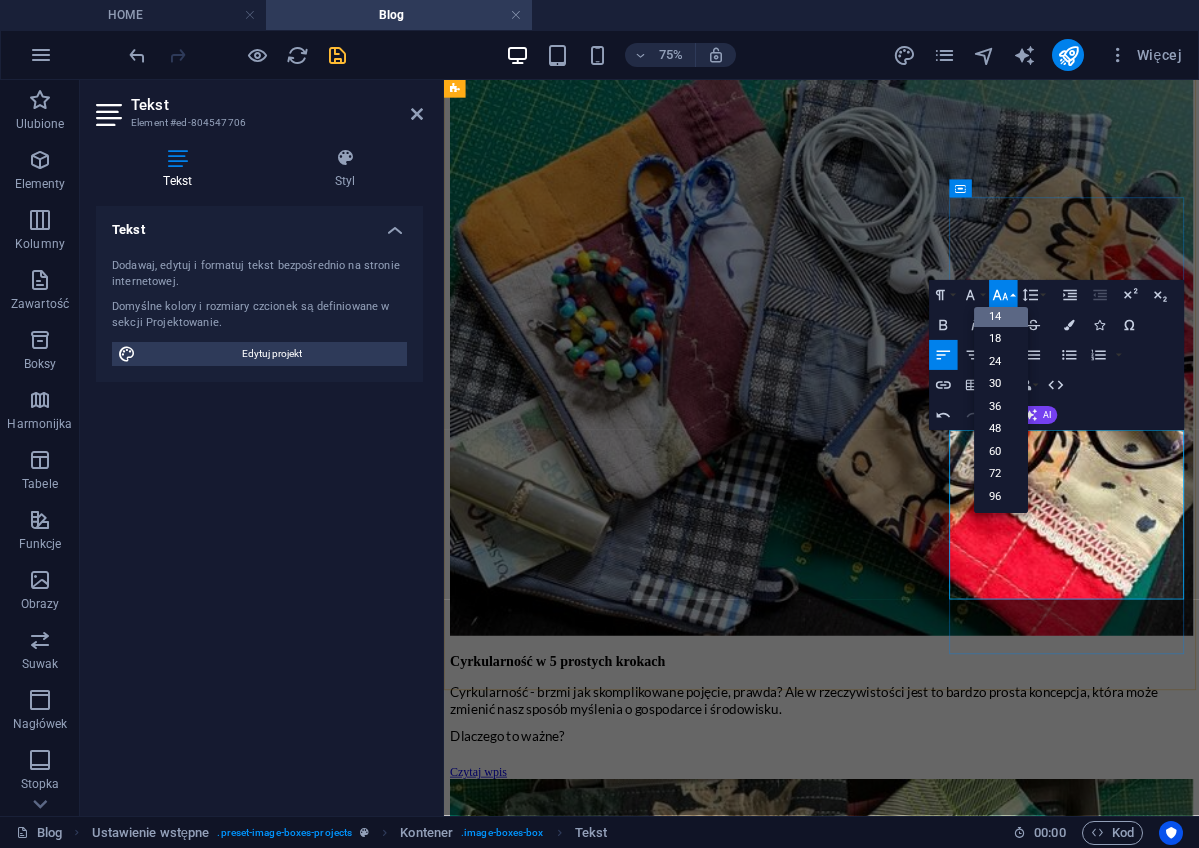 scroll, scrollTop: 161, scrollLeft: 0, axis: vertical 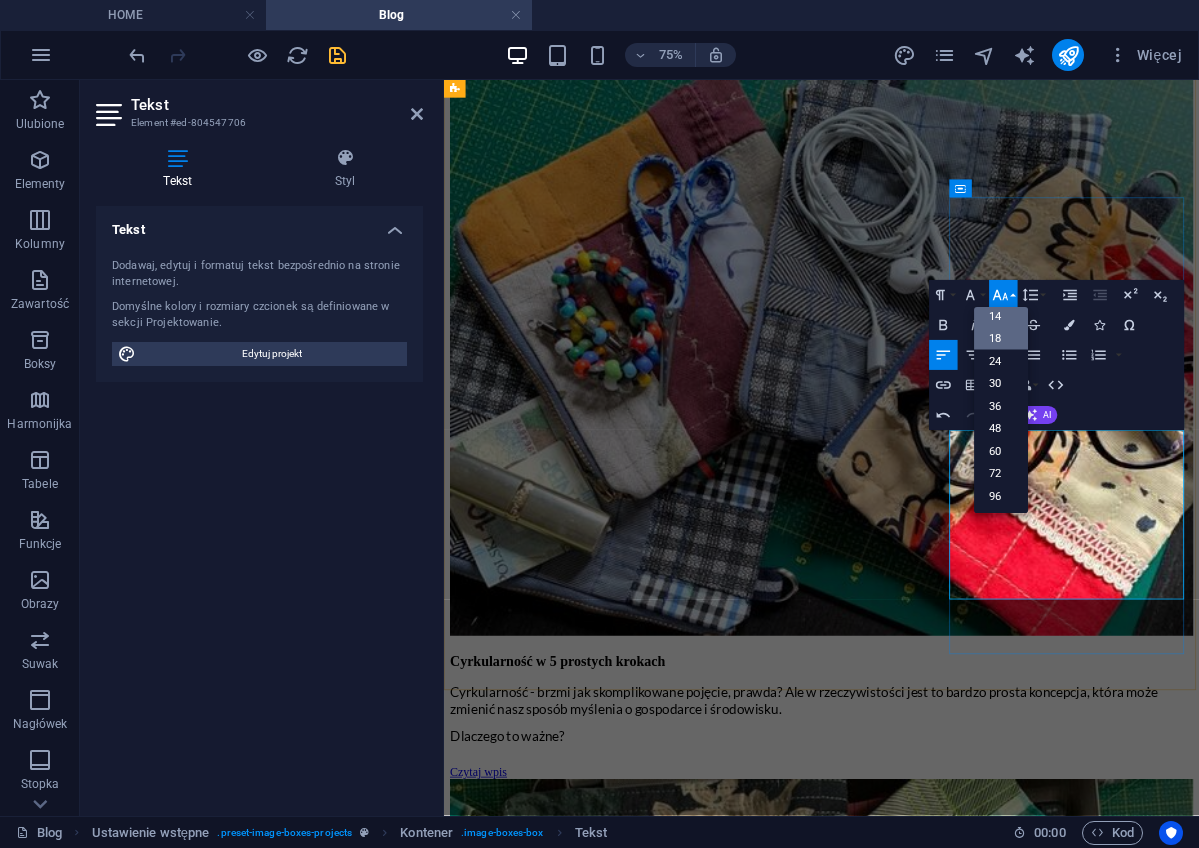click on "18" at bounding box center [1001, 339] 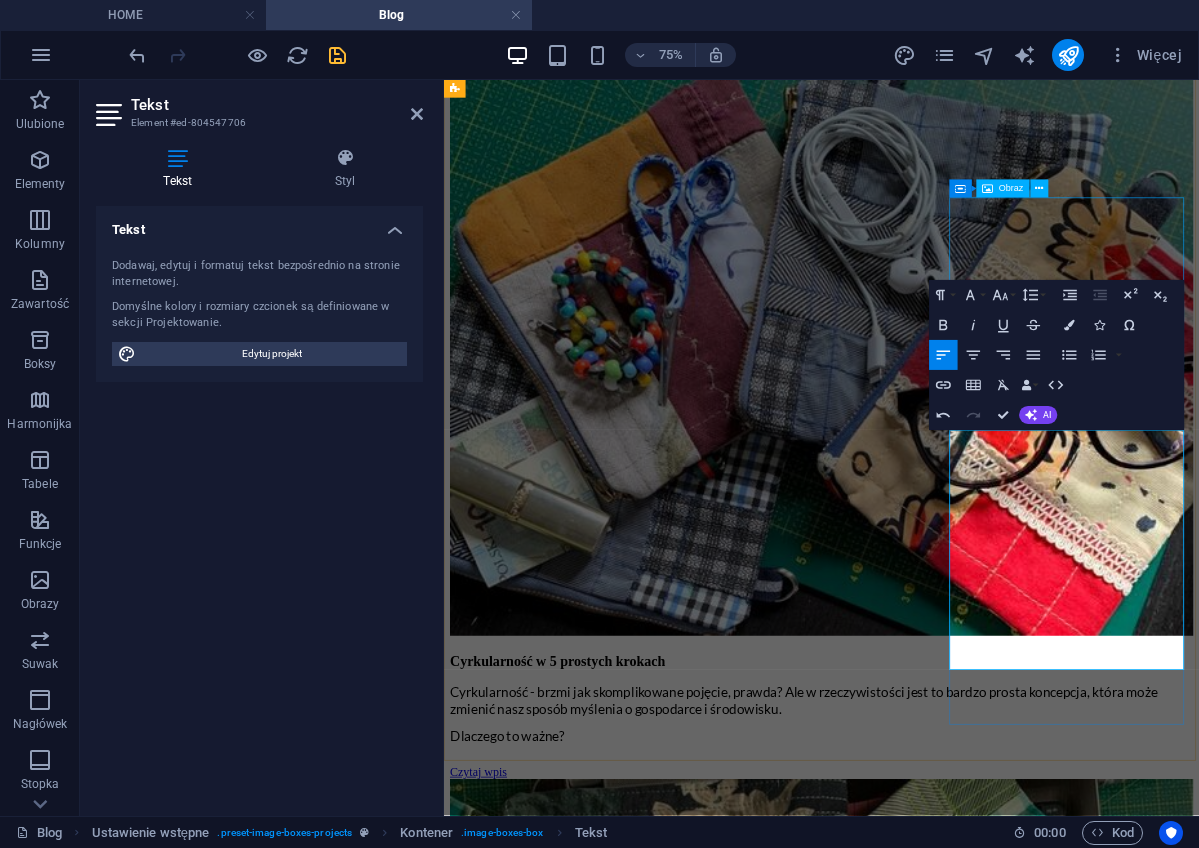 click at bounding box center (947, 5155) 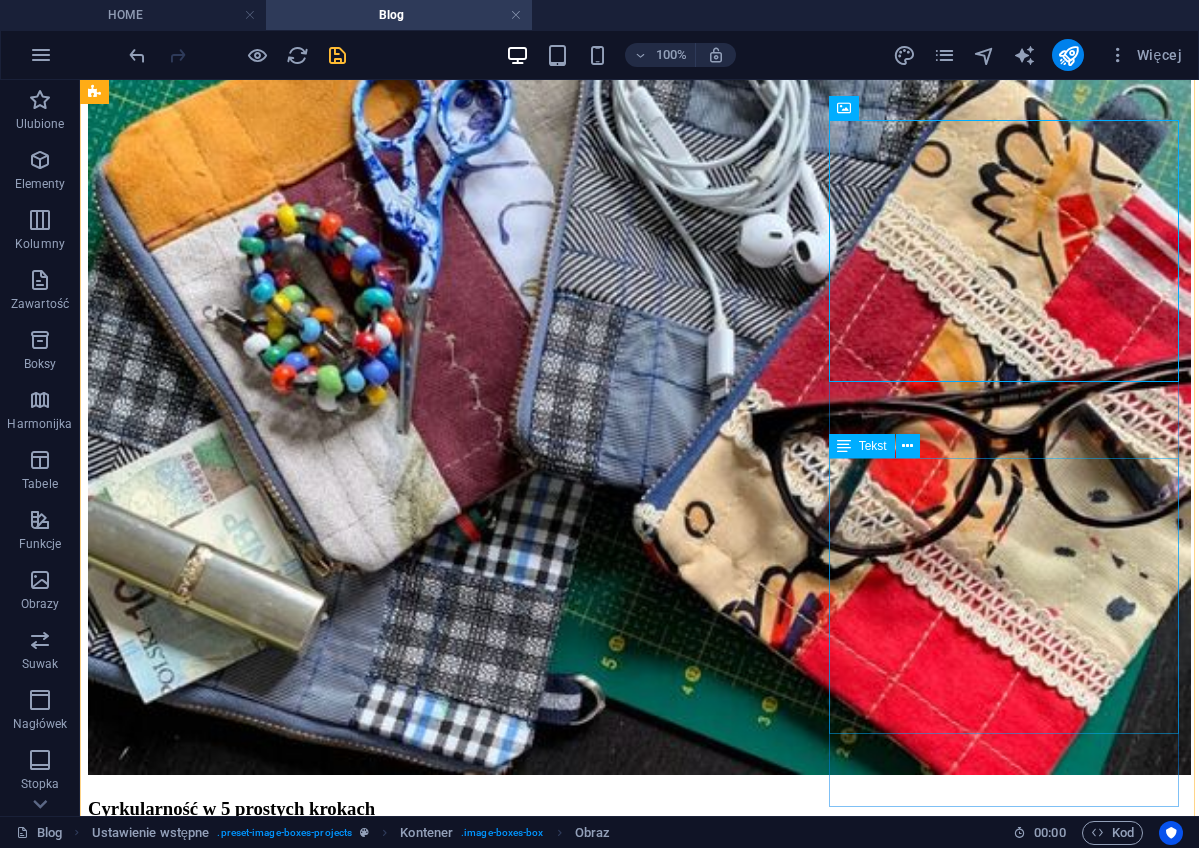 scroll, scrollTop: 1124, scrollLeft: 0, axis: vertical 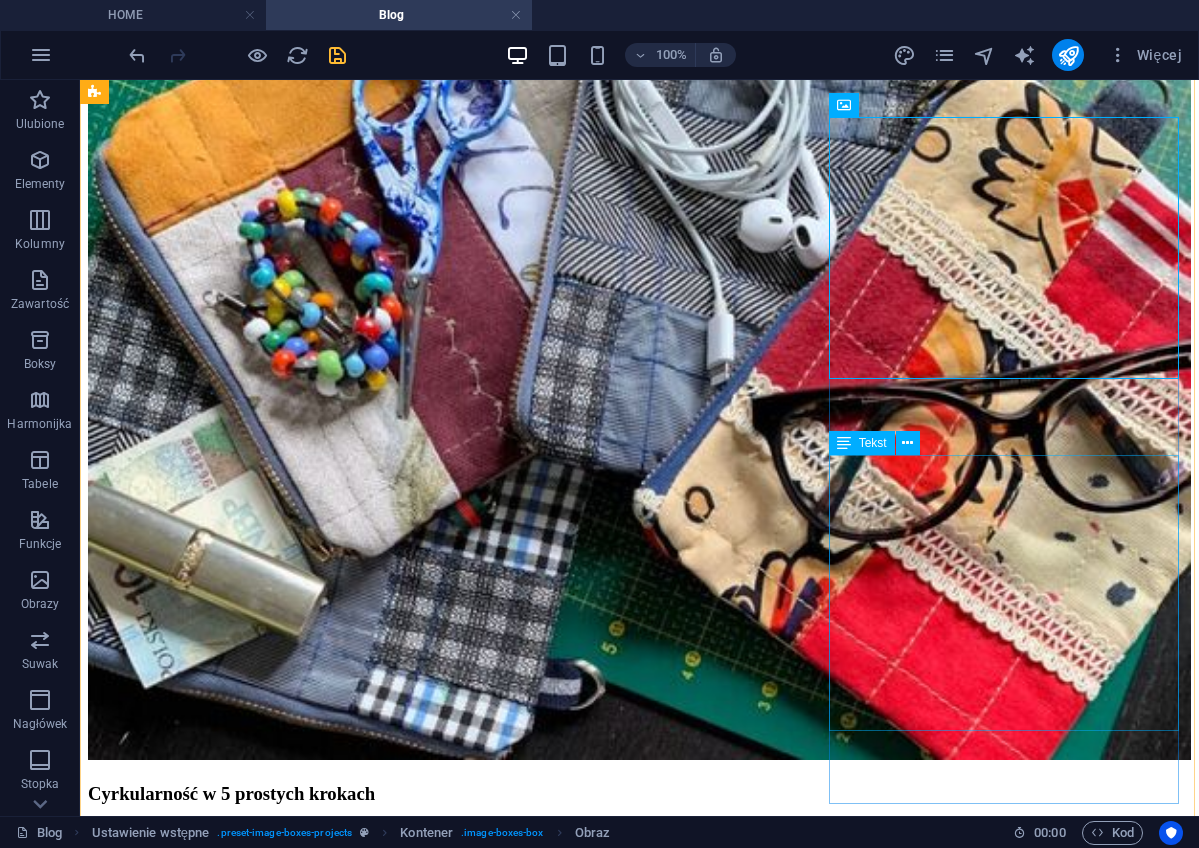 click on "Nie mamy planety B - los naszej jest w naszych rękach. Musimy Ale co robić?   Po pierwsze segreguj! Dobrze posortowane odpady stanowią wartościowy surowiec, który można ponownie wykorzystać - czyli recykling! A co z recyklingiem materiałów / tkanin / ubrań? I co robic z tymi zużytymi ubraniami i tekstyliami???" at bounding box center (639, 6010) 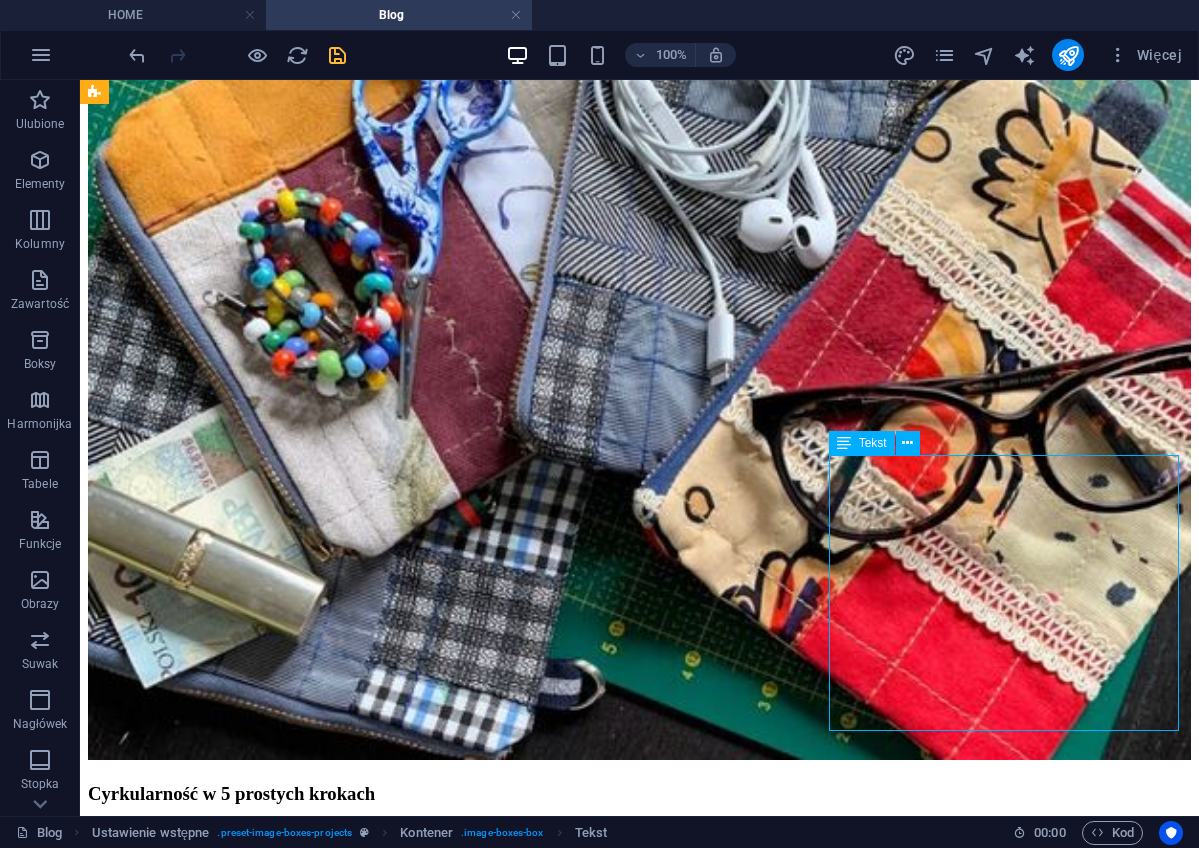 click on "Nie mamy planety B - los naszej jest w naszych rękach. Musimy Ale co robić?   Po pierwsze segreguj! Dobrze posortowane odpady stanowią wartościowy surowiec, który można ponownie wykorzystać - czyli recykling! A co z recyklingiem materiałów / tkanin / ubrań? I co robic z tymi zużytymi ubraniami i tekstyliami???" at bounding box center (639, 6010) 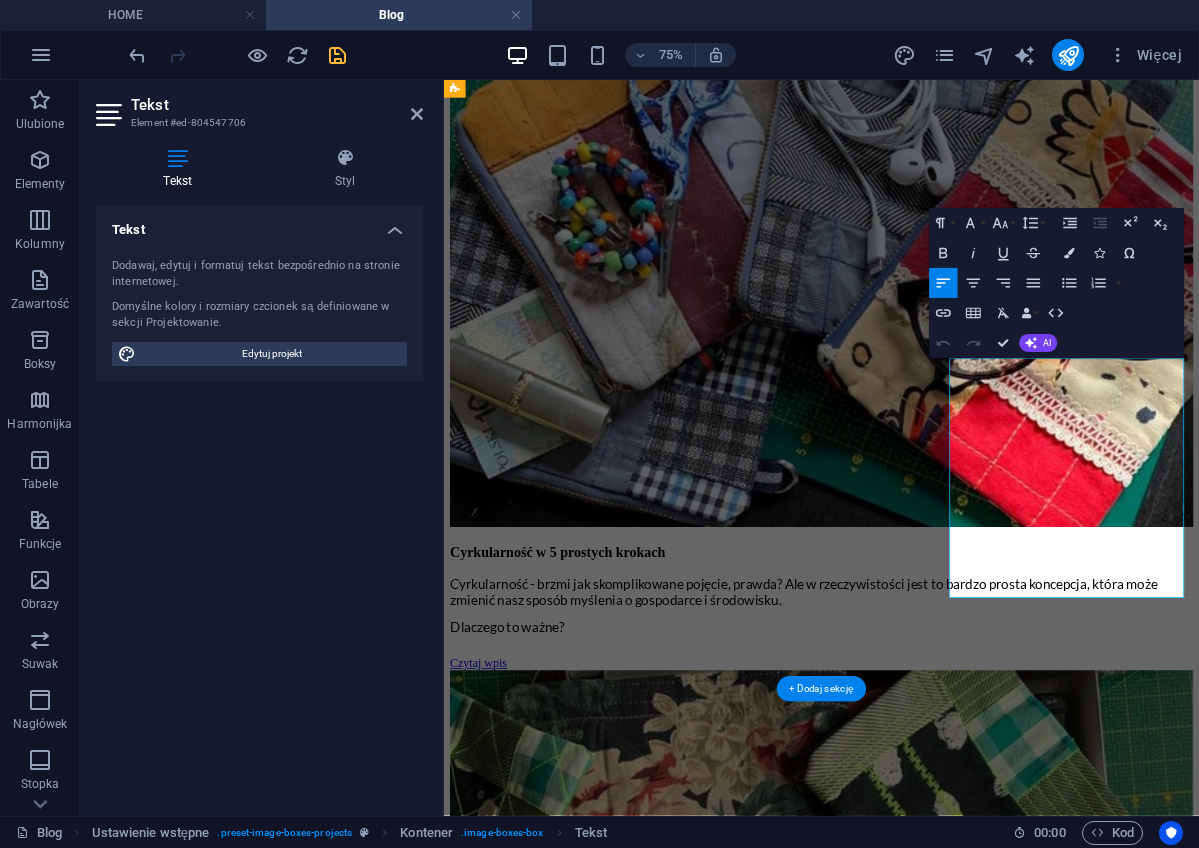 drag, startPoint x: 1343, startPoint y: 488, endPoint x: 1279, endPoint y: 485, distance: 64.070274 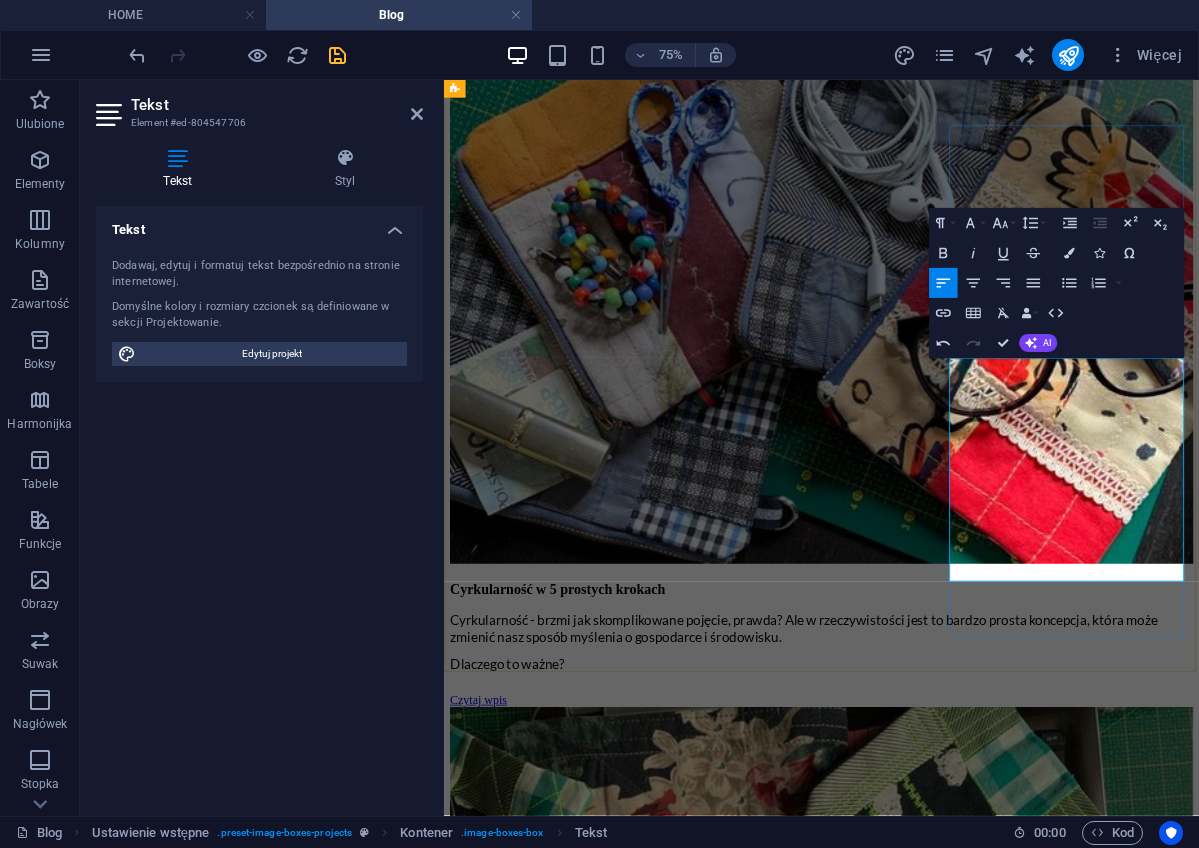 click on "A co z recyklingiem materiałów / tkanin / ubrań?" at bounding box center [637, 5596] 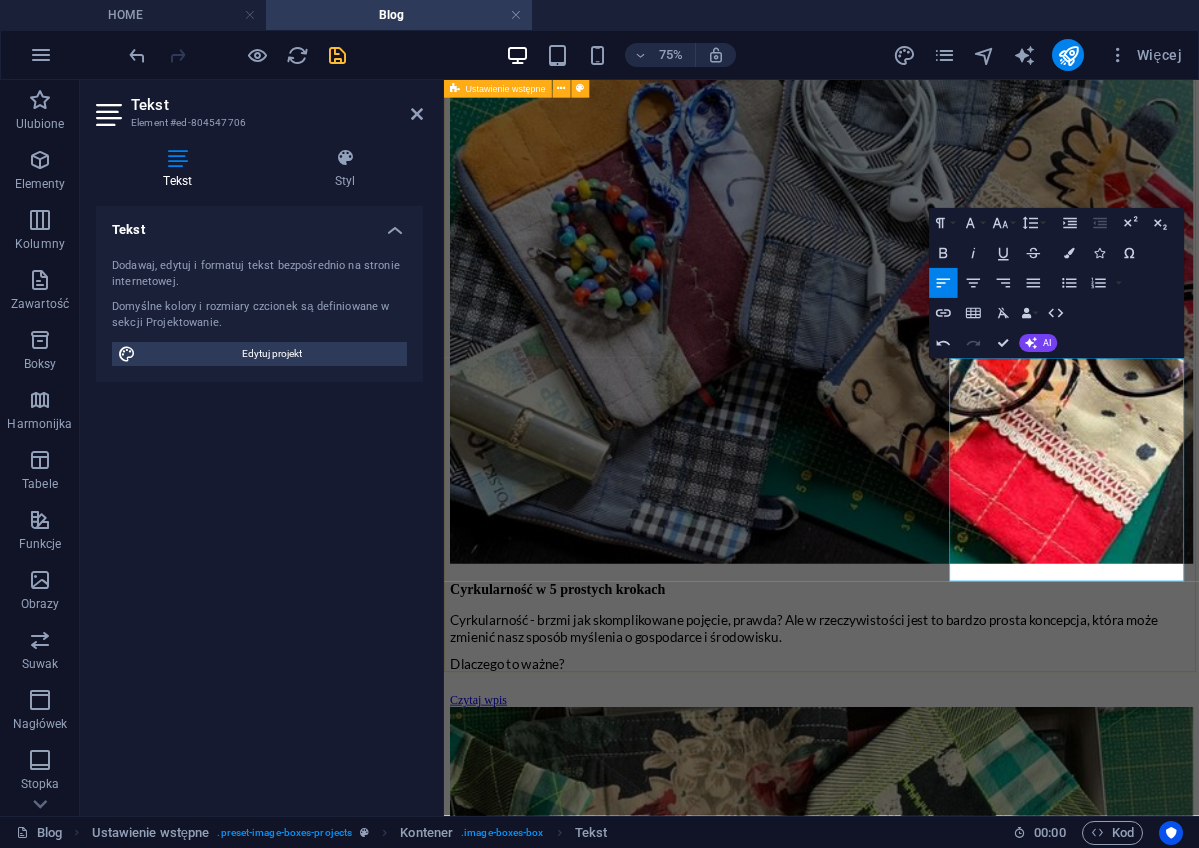 click on "Cyrkularność w 5 prostych krokach Cyrkularność - brzmi jak skomplikowane pojęcie, prawda? Ale w rzeczywistości jest to bardzo prosta koncepcja, która może zmienić nasz sposób myślenia o gospodarce i środowisku. Dlaczego to ważne? Czytaj wpis Upcykling to drugie życie, a nie drugi sort! To kreatywny proces przekształcania czegoś starego czy nieużywanego w coś nowego, wartościowego i użytecznego.   Czy jest tandetny? O co chodzi z tą wartością czy znaczeniem? Czy naprawdę ratuje Planetę?   Przeczytaj i podziel się ze mną swoimi myślami! Czytaj wpis Nie wyrzucaj! ODDAJ niepotrzebne lub zużyte tekstylia! Co zrobić z domowymi tekstyliami -  pościelą, obrusami, zasłonami, ścierkami, ręcznikami? To zwykle jest problem - szczególnie gdy są już zużyte, albo trochę podarte, lub mają jakieś zabrudzenia czy plamy.   Jak się ich ekologicznie pozbyć? Co zrobić gdy pomyślisz: oddam tkaniny, materiały...? I tu pojawiam się ja :) Czytaj wpis   Czytaj wpis Czytaj wpis" at bounding box center [947, 2837] 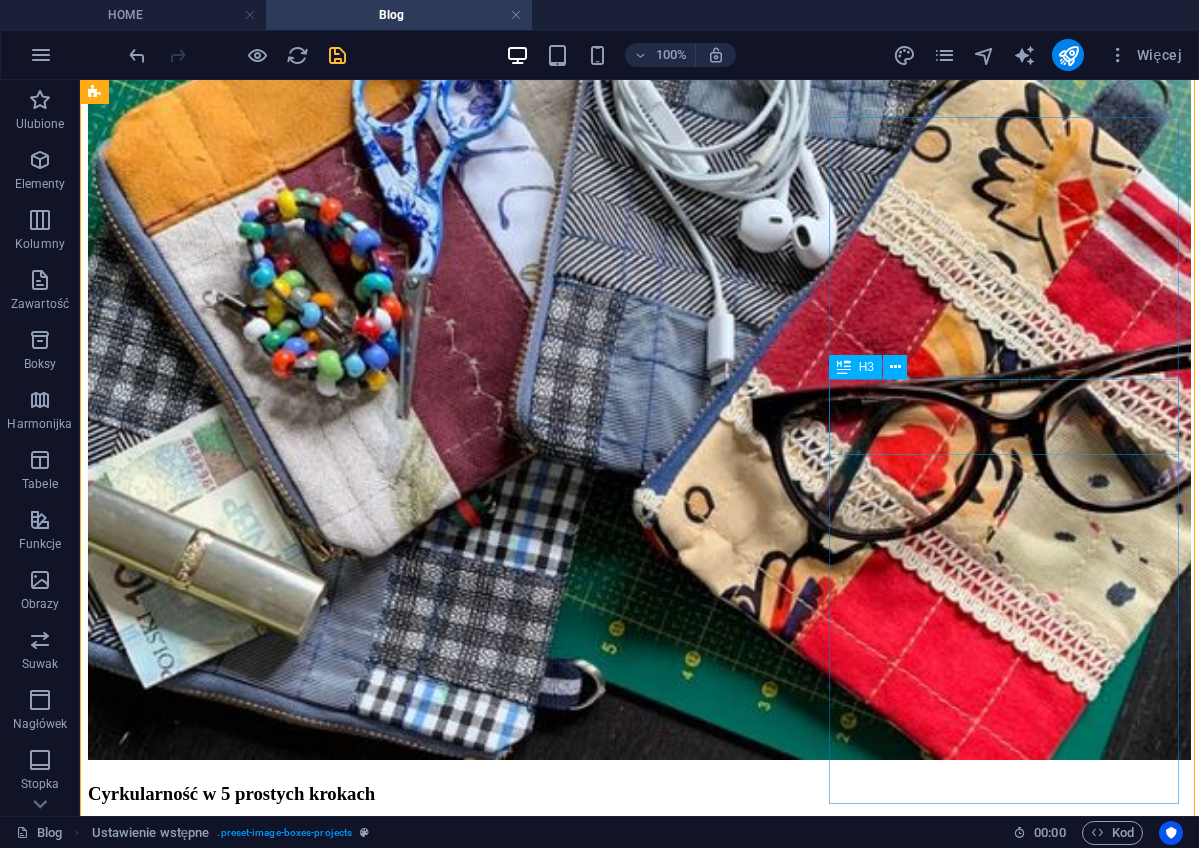 click on "Los planety jest w Twoich rękach - działaj!" at bounding box center [639, 5915] 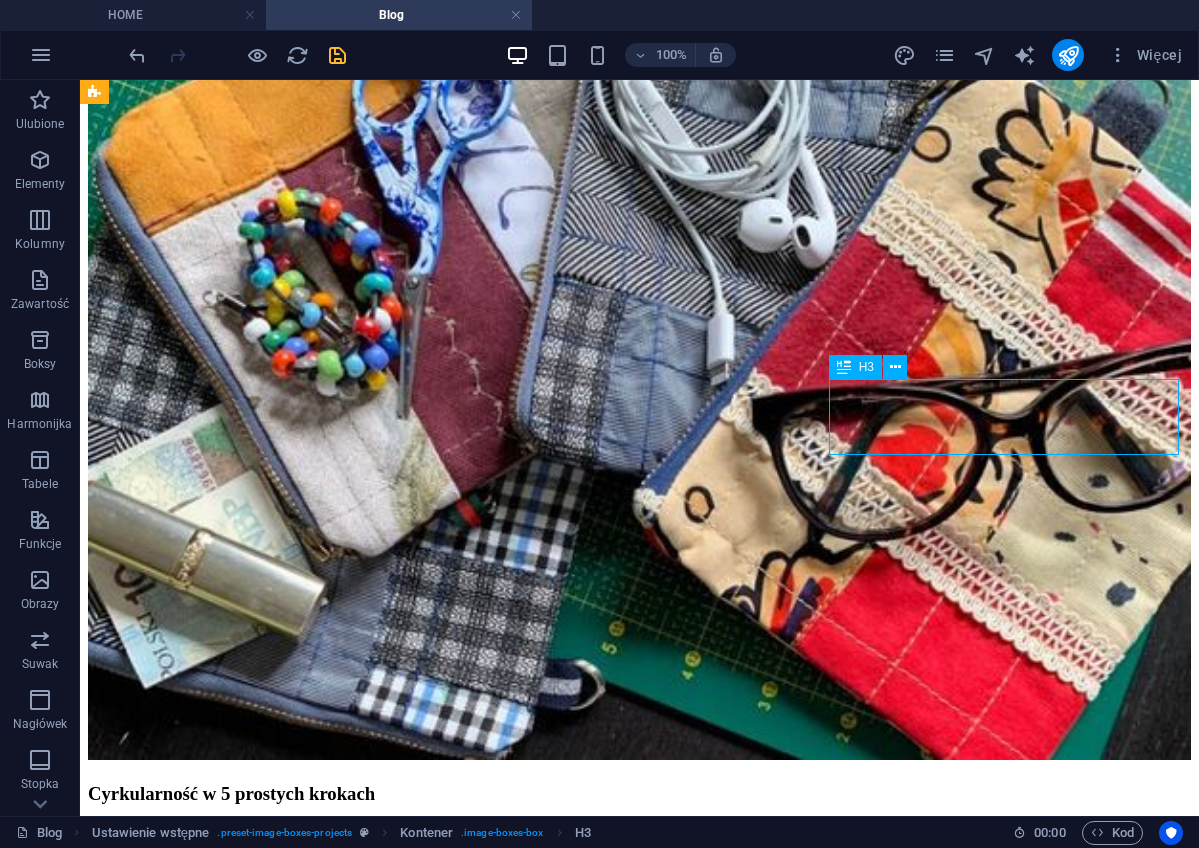 click on "Los planety jest w Twoich rękach - działaj!" at bounding box center (639, 5915) 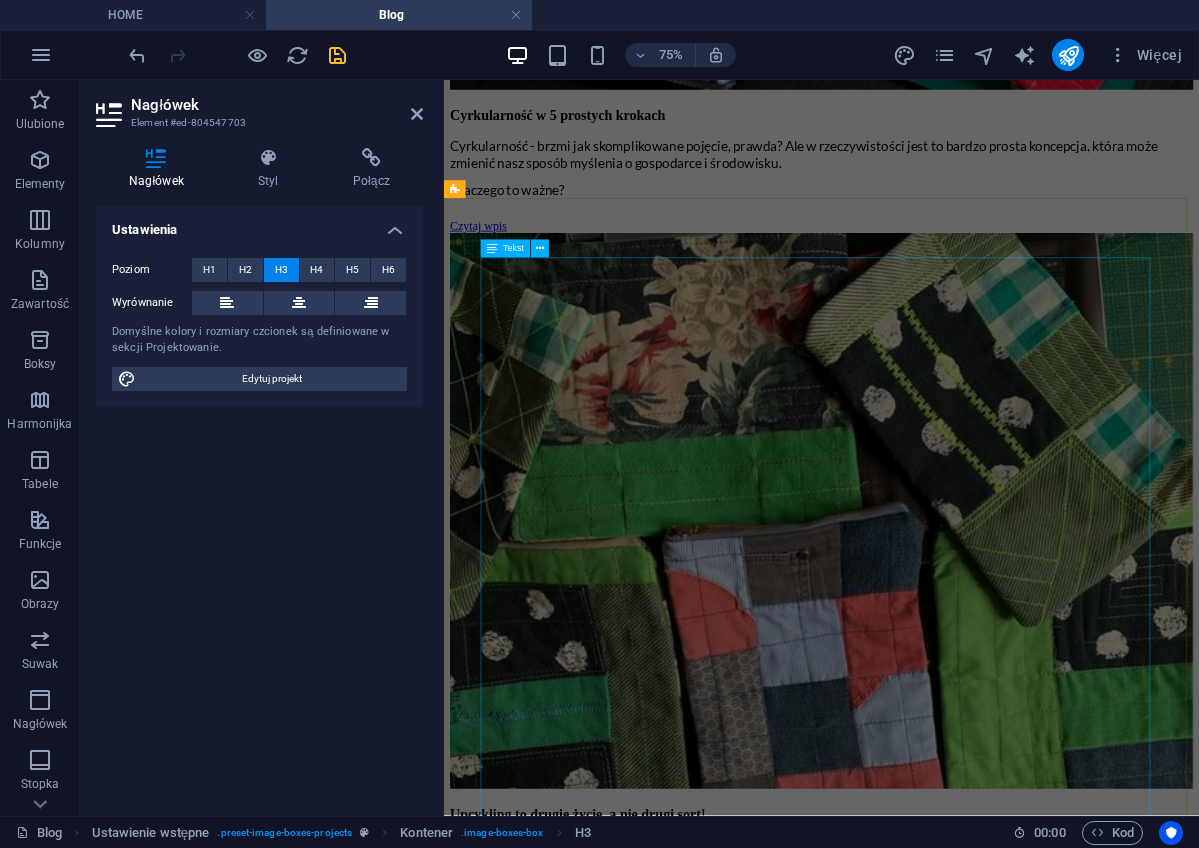 scroll, scrollTop: 1761, scrollLeft: 0, axis: vertical 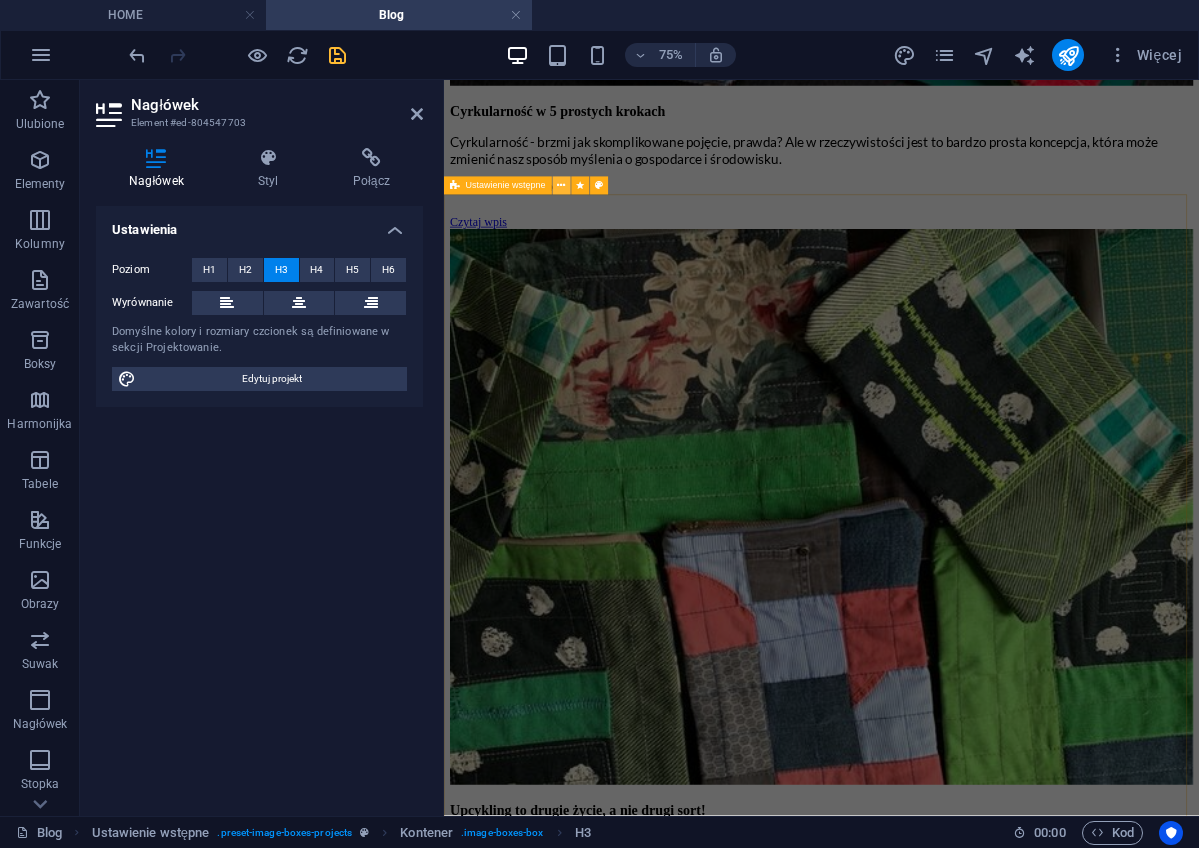 click at bounding box center (561, 186) 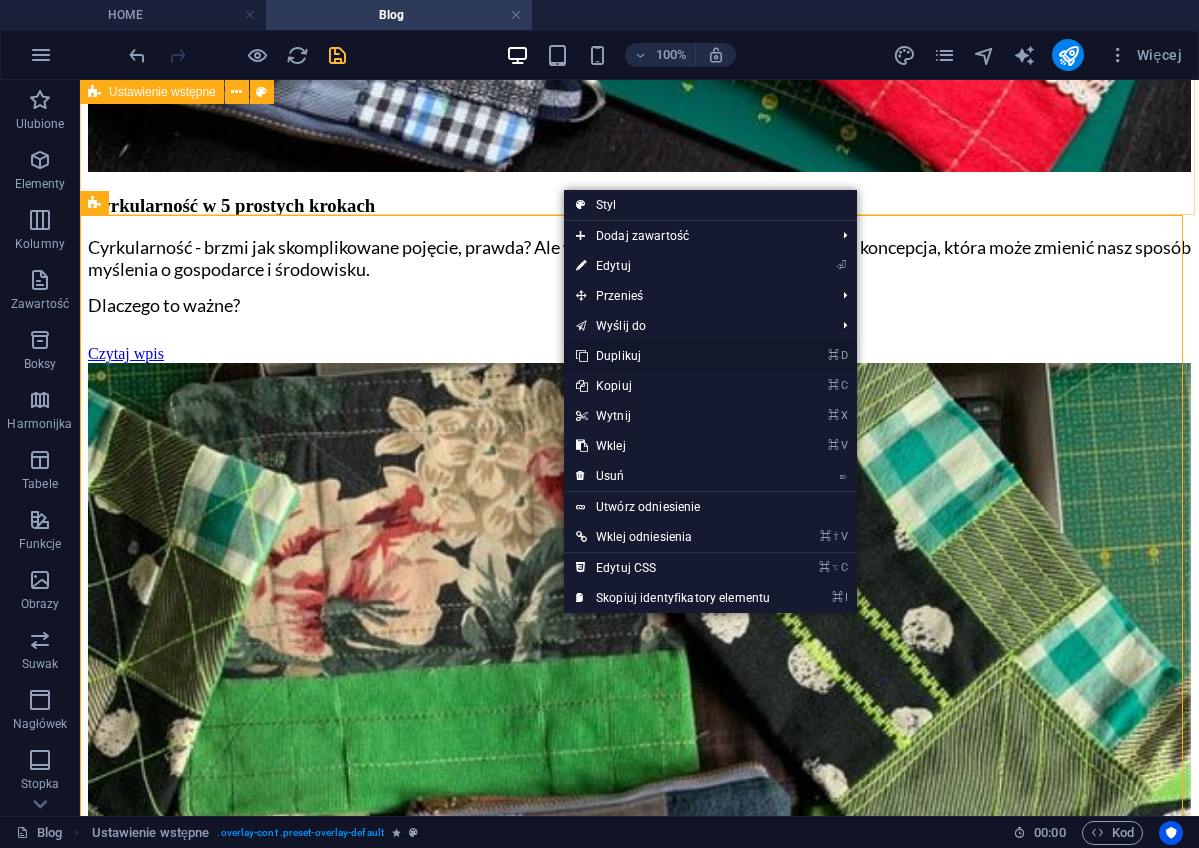 click on "⌘ D  Duplikuj" at bounding box center [673, 356] 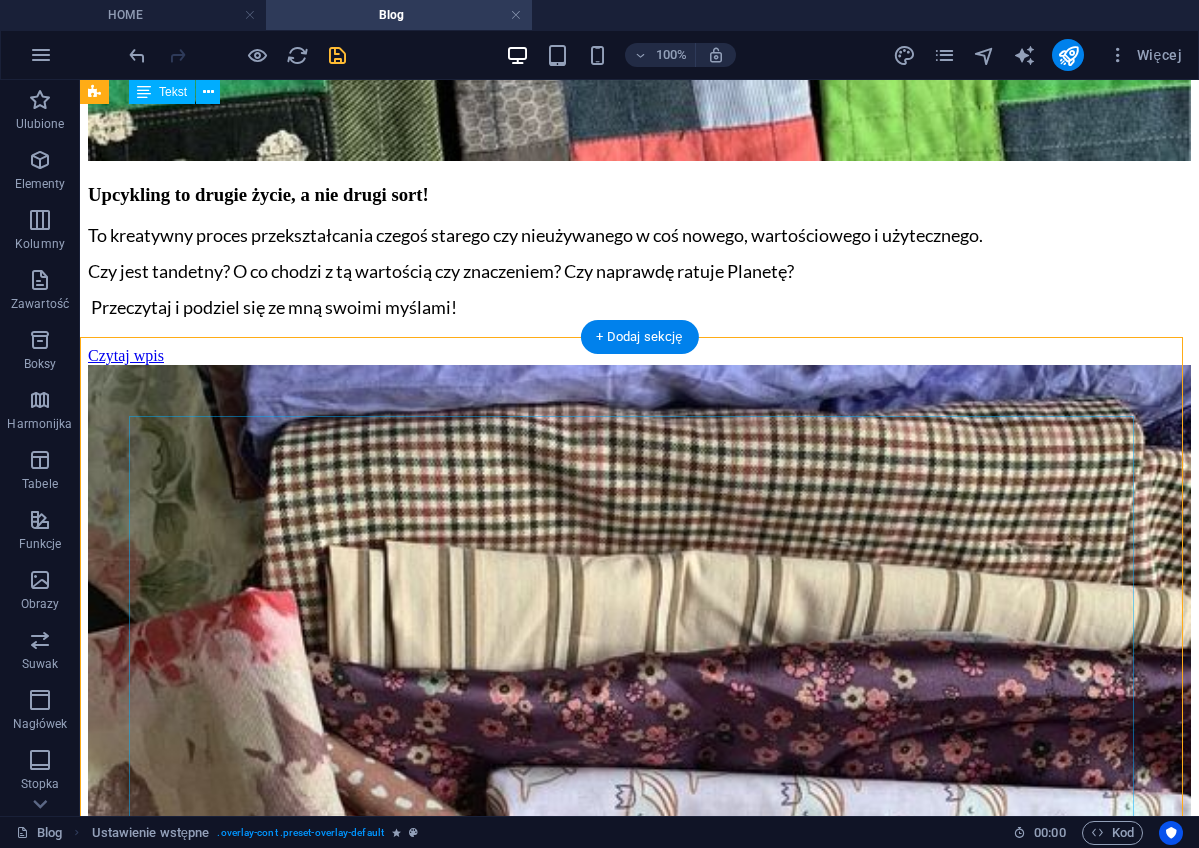 scroll, scrollTop: 2732, scrollLeft: 0, axis: vertical 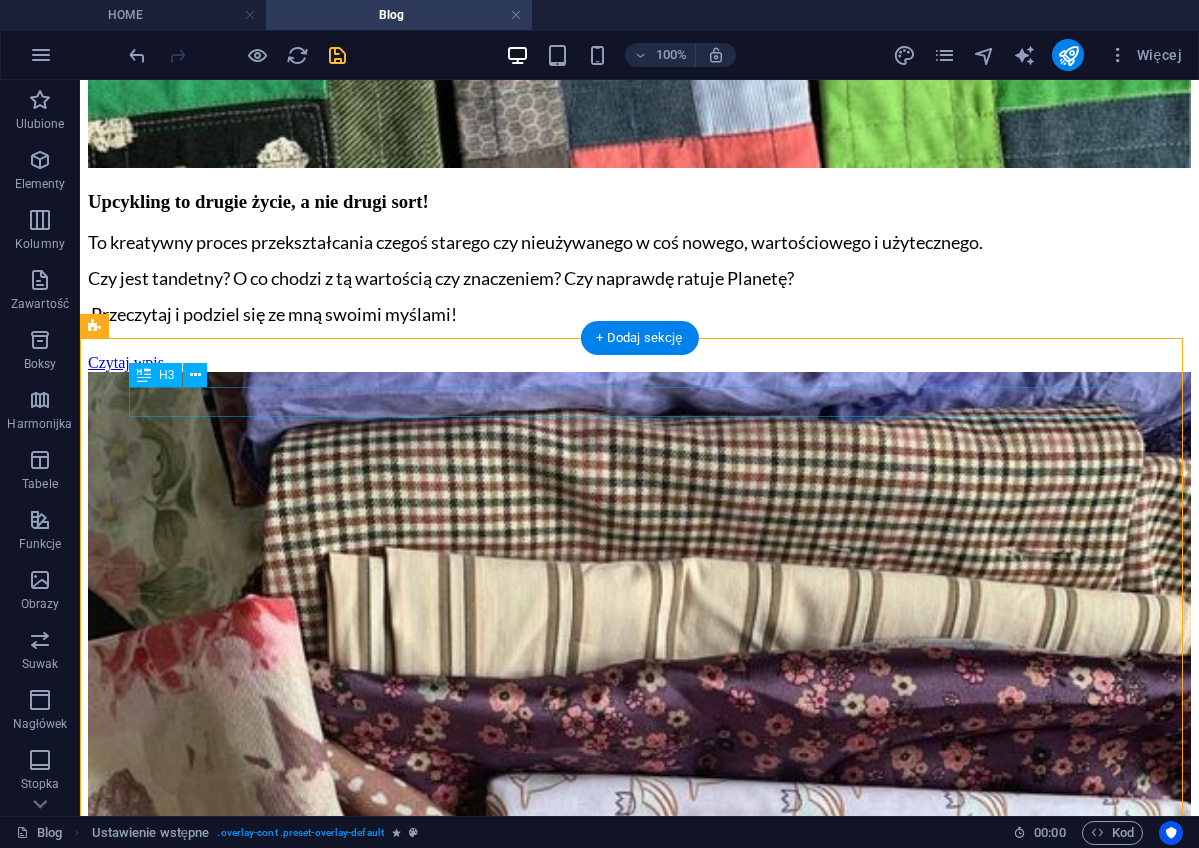 click on "Cyrkularność w 5 prostych krokach:" at bounding box center (639, 5875) 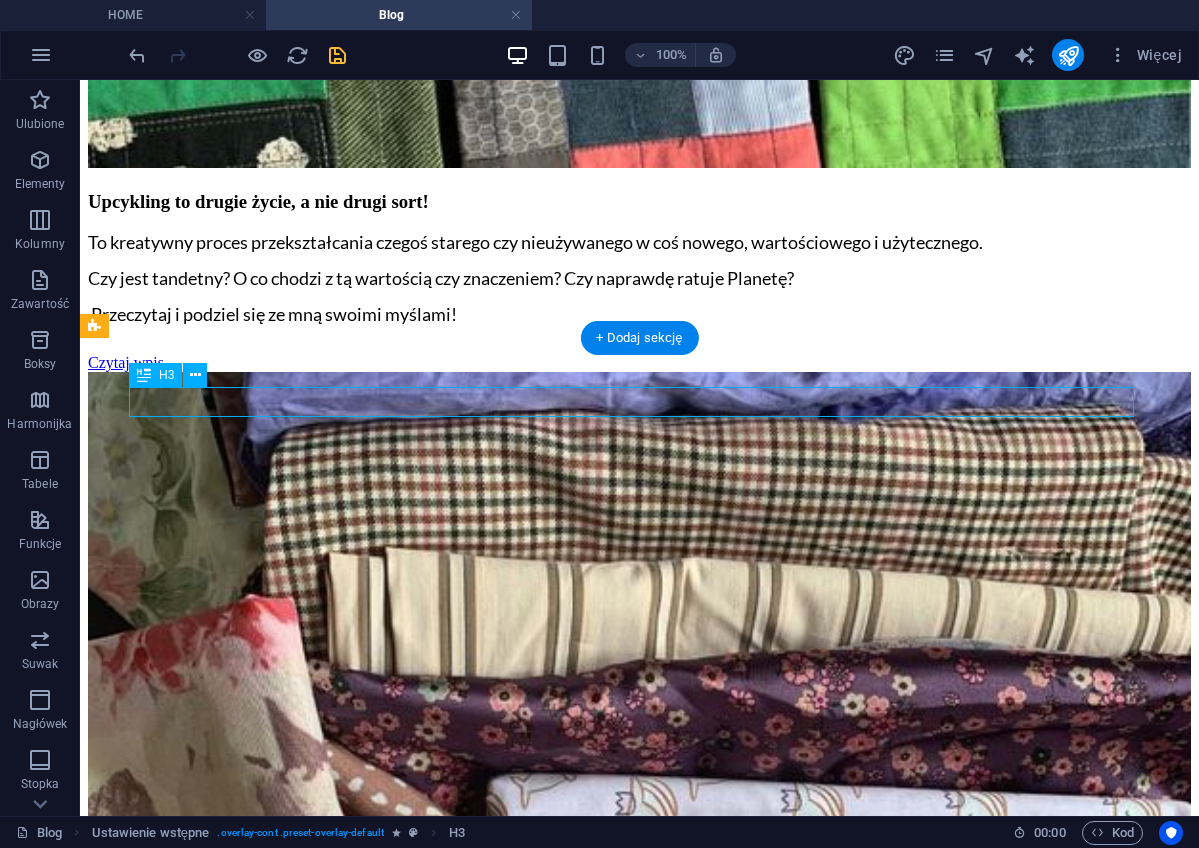 click on "Cyrkularność w 5 prostych krokach:" at bounding box center (639, 5875) 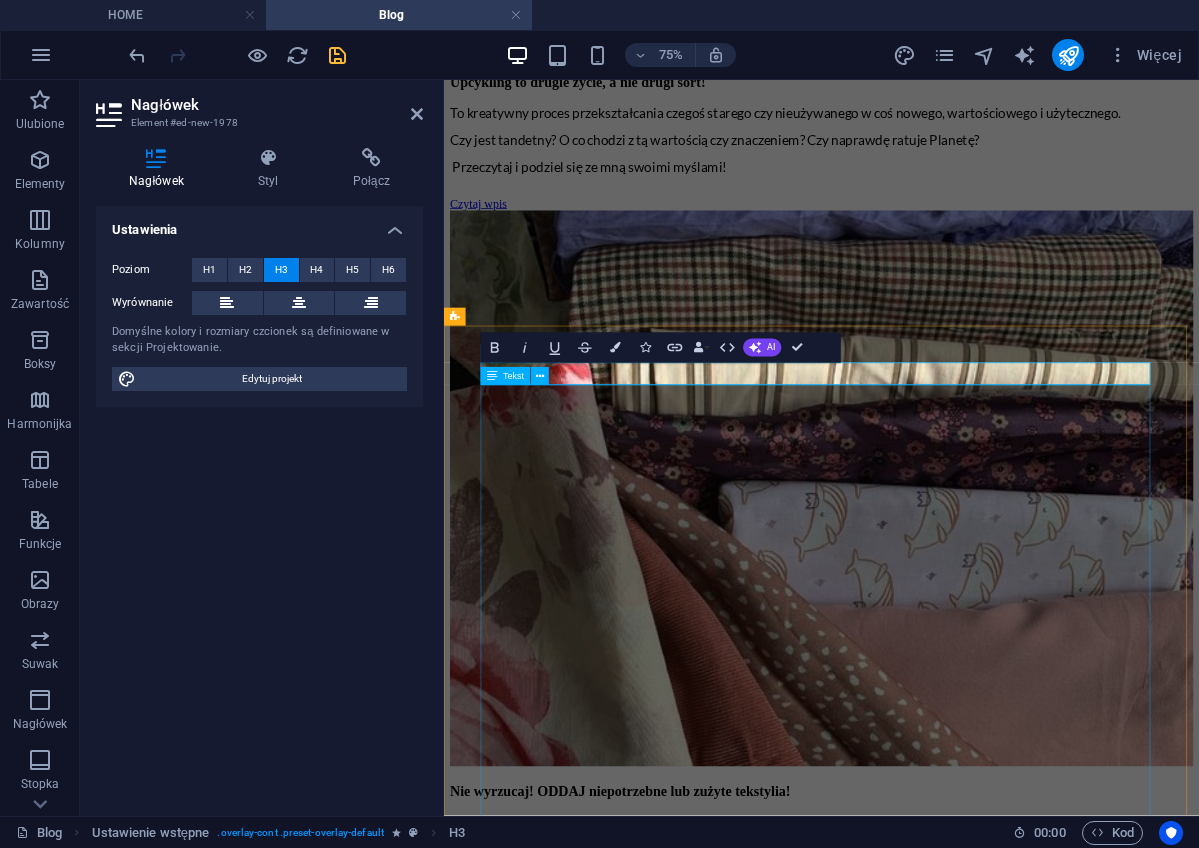 click on "Cyrkularność  - brzmi jak skomplikowane pojęcie, prawda? Ale w rzeczywistości jest to bardzo prosta koncepcja, która może zmienić nasz sposób myślenia o gospodarce i środowisku.   Tradycyjnie nasza gospodarka działa na zasadzie "weź, użyj, wyrzuć". Kupujemy rzeczy, używamy i w końcu je wyrzucamy. Ale co by było, gdybyśmy zaczęli myśleć inaczej? Cyrkularność  to podejście do życia, w którym nic się  nie marnuje ! Moja babcia mówiła: "Nie wyrzucaj, bo to się jeszcze przyda!” Czy Twoja też? Ooo! to były liderkami cyrkularności! :)     Cyrkularność to idea, że produkty i materiały krążą w gospodarce jak  w cyklu zamkniętym . Czyli zamiast wyrzucać rzeczy - naprawiamy je, przetwarzamy (recyklingujemy) i wykorzystujemy ponownie.   W cyrkularności to, co nie jest już komuś potrzebne, staje się  surowcem , materiałem budowlanym dla kogoś innego.     Dlaczego to ważne?   Cyrkularność - na poziomie gospodarki - pomaga ograniczyć  Ogranicza marnotrawstwo i" at bounding box center (947, 6142) 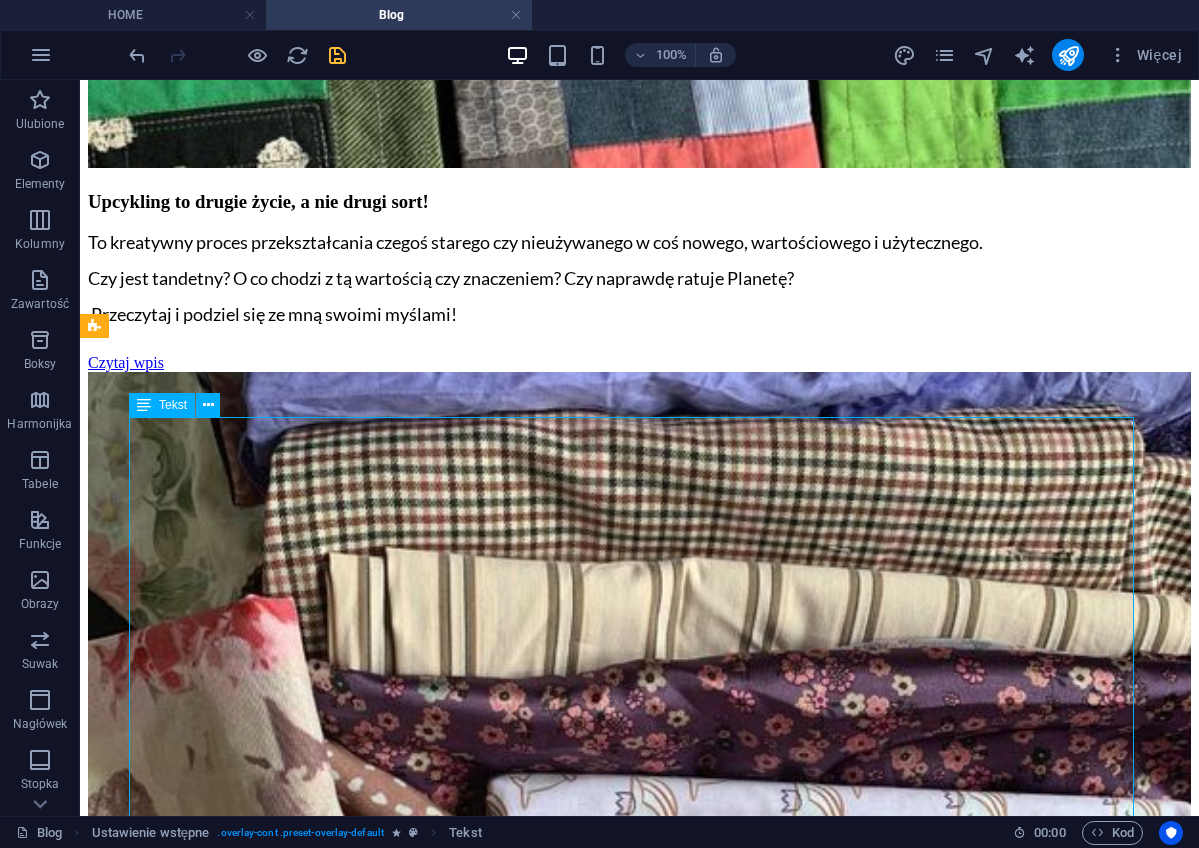 click on "Cyrkularność  - brzmi jak skomplikowane pojęcie, prawda? Ale w rzeczywistości jest to bardzo prosta koncepcja, która może zmienić nasz sposób myślenia o gospodarce i środowisku.   Tradycyjnie nasza gospodarka działa na zasadzie "weź, użyj, wyrzuć". Kupujemy rzeczy, używamy i w końcu je wyrzucamy. Ale co by było, gdybyśmy zaczęli myśleć inaczej? Cyrkularność  to podejście do życia, w którym nic się  nie marnuje ! Moja babcia mówiła: "Nie wyrzucaj, bo to się jeszcze przyda!” Czy Twoja też? Ooo! to były liderkami cyrkularności! :)     Cyrkularność to idea, że produkty i materiały krążą w gospodarce jak  w cyklu zamkniętym . Czyli zamiast wyrzucać rzeczy - naprawiamy je, przetwarzamy (recyklingujemy) i wykorzystujemy ponownie.   W cyrkularności to, co nie jest już komuś potrzebne, staje się  surowcem , materiałem budowlanym dla kogoś innego.     Dlaczego to ważne?   Cyrkularność - na poziomie gospodarki - pomaga ograniczyć  Ogranicza marnotrawstwo i" at bounding box center (639, 6541) 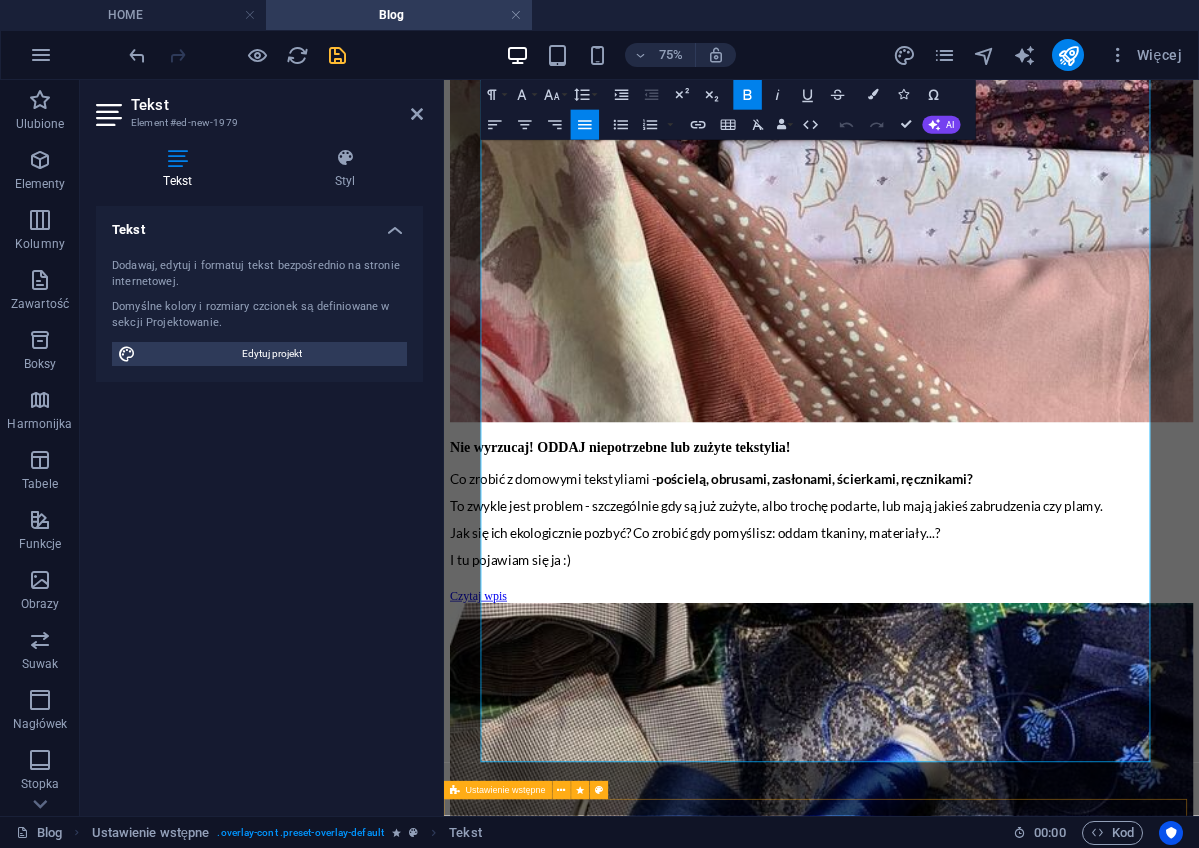 scroll, scrollTop: 3247, scrollLeft: 0, axis: vertical 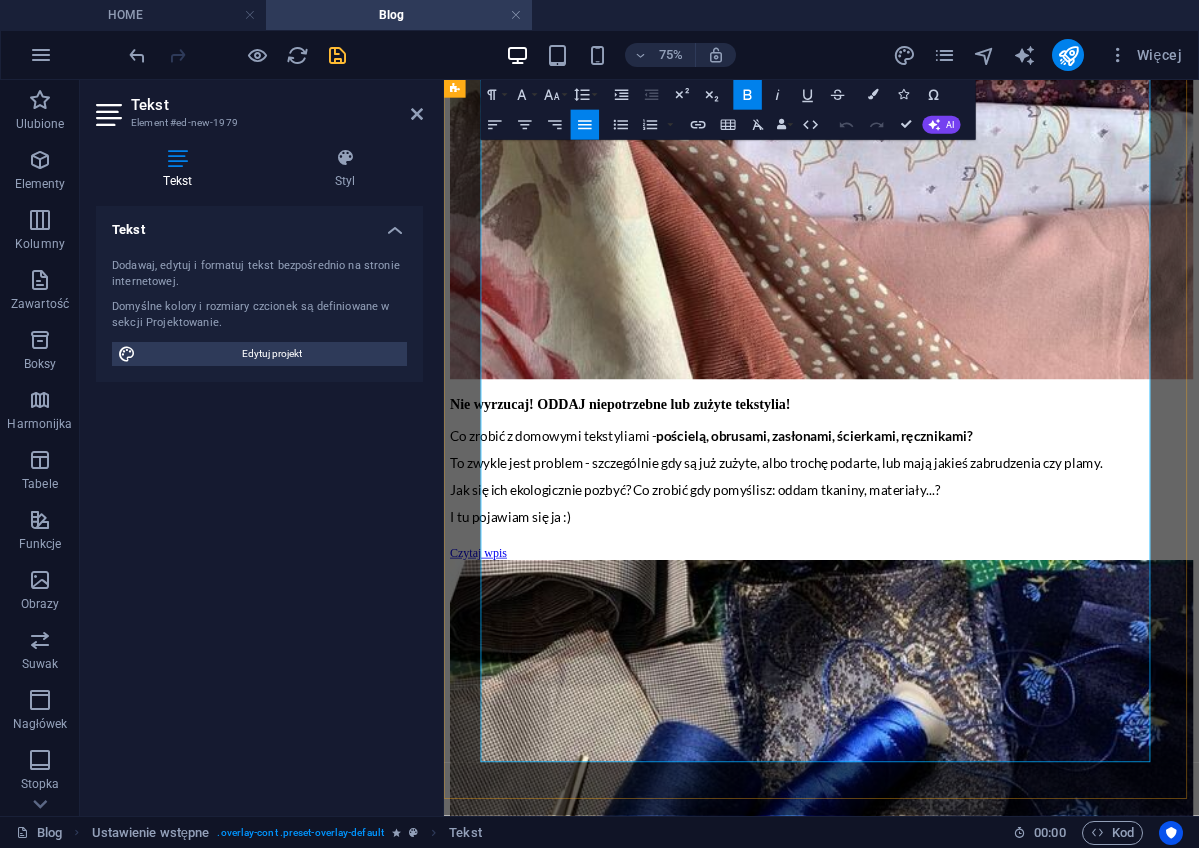 drag, startPoint x: 493, startPoint y: 499, endPoint x: 1301, endPoint y: 980, distance: 940.3324 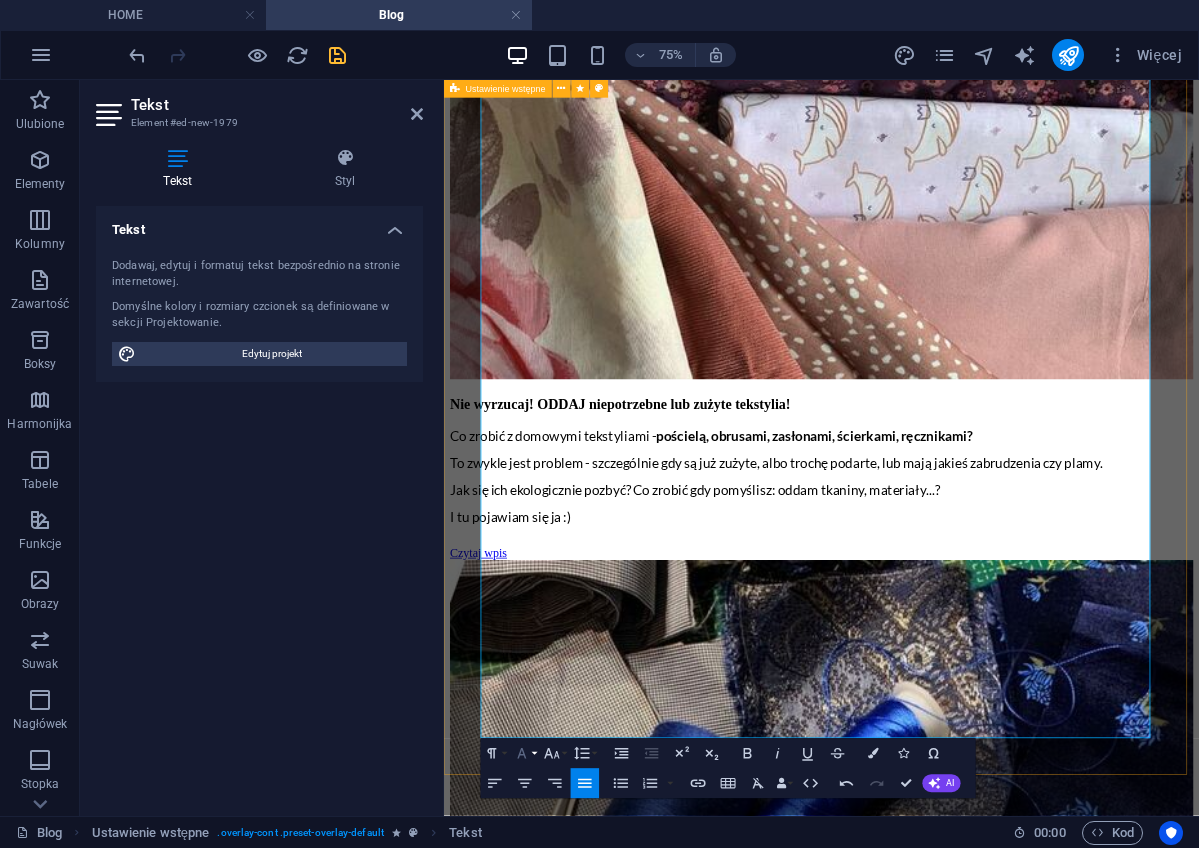 click 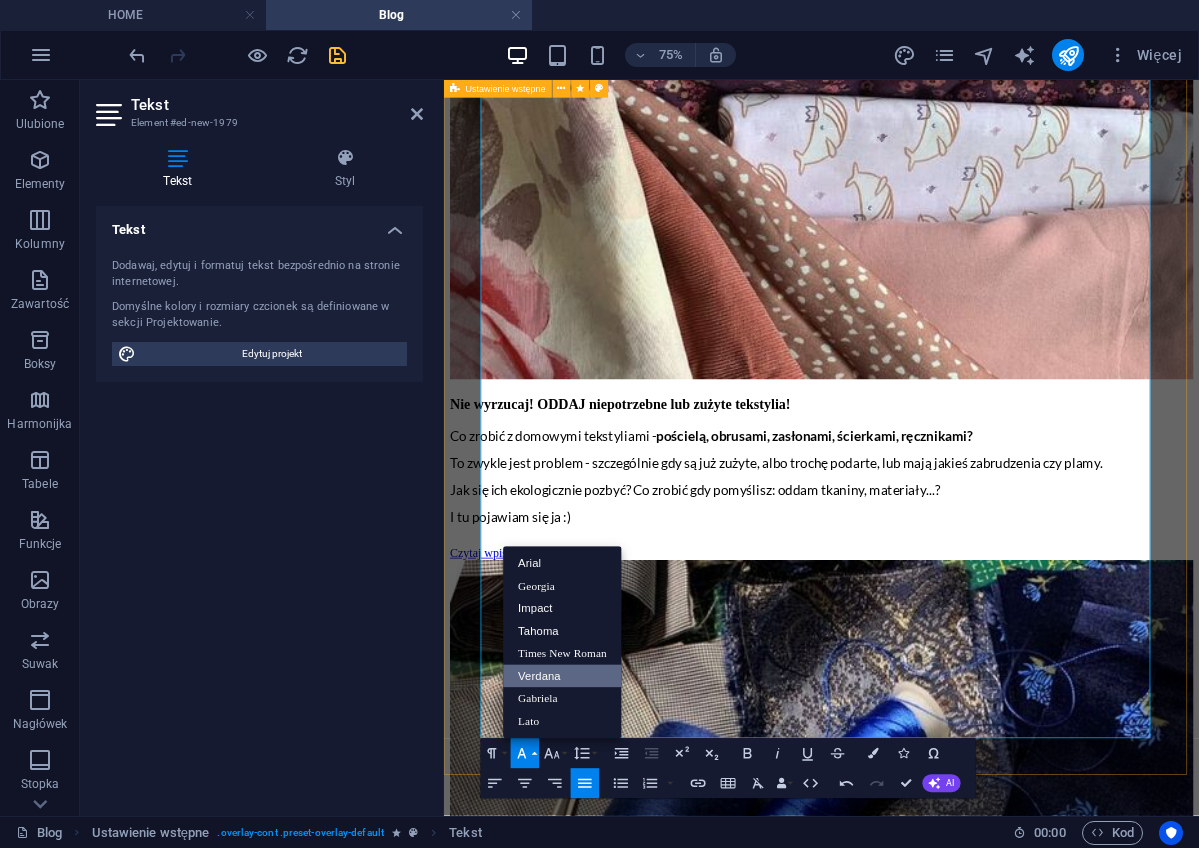 scroll, scrollTop: 0, scrollLeft: 0, axis: both 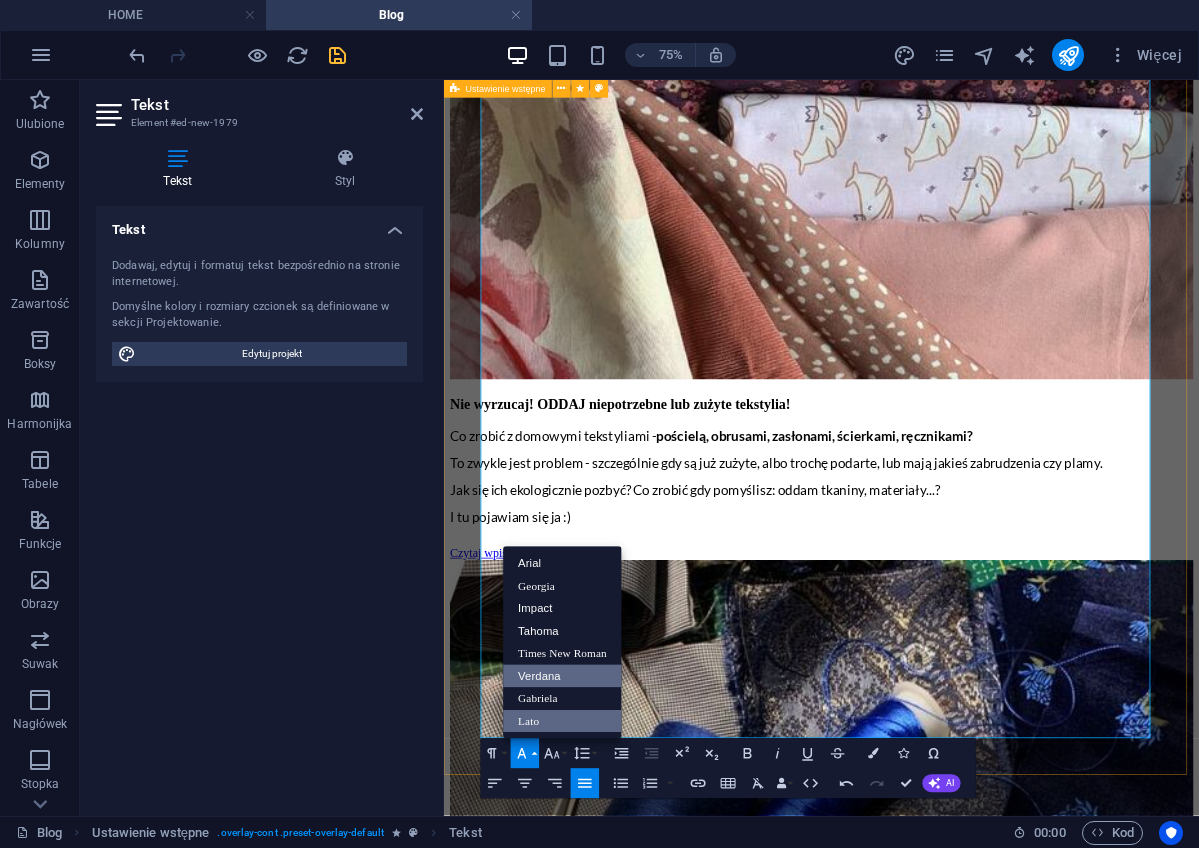 click on "Lato" at bounding box center [562, 721] 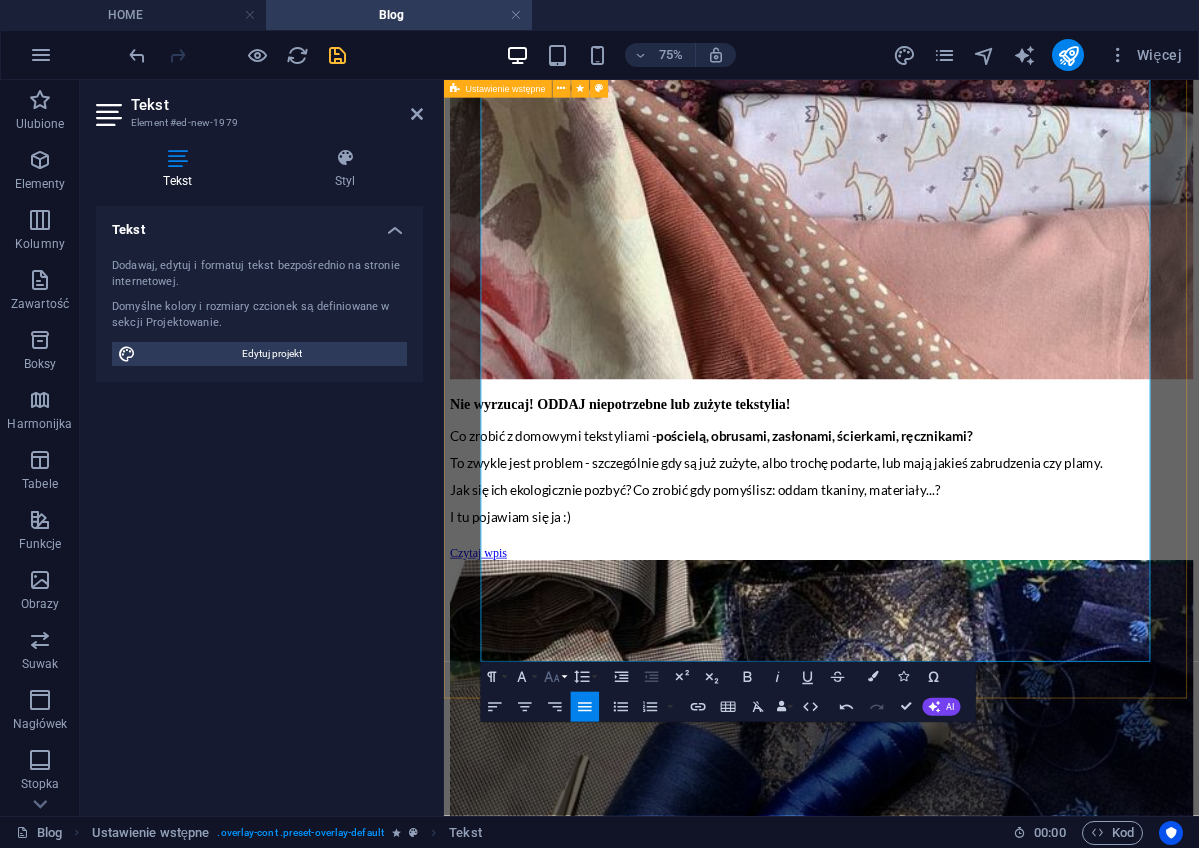click 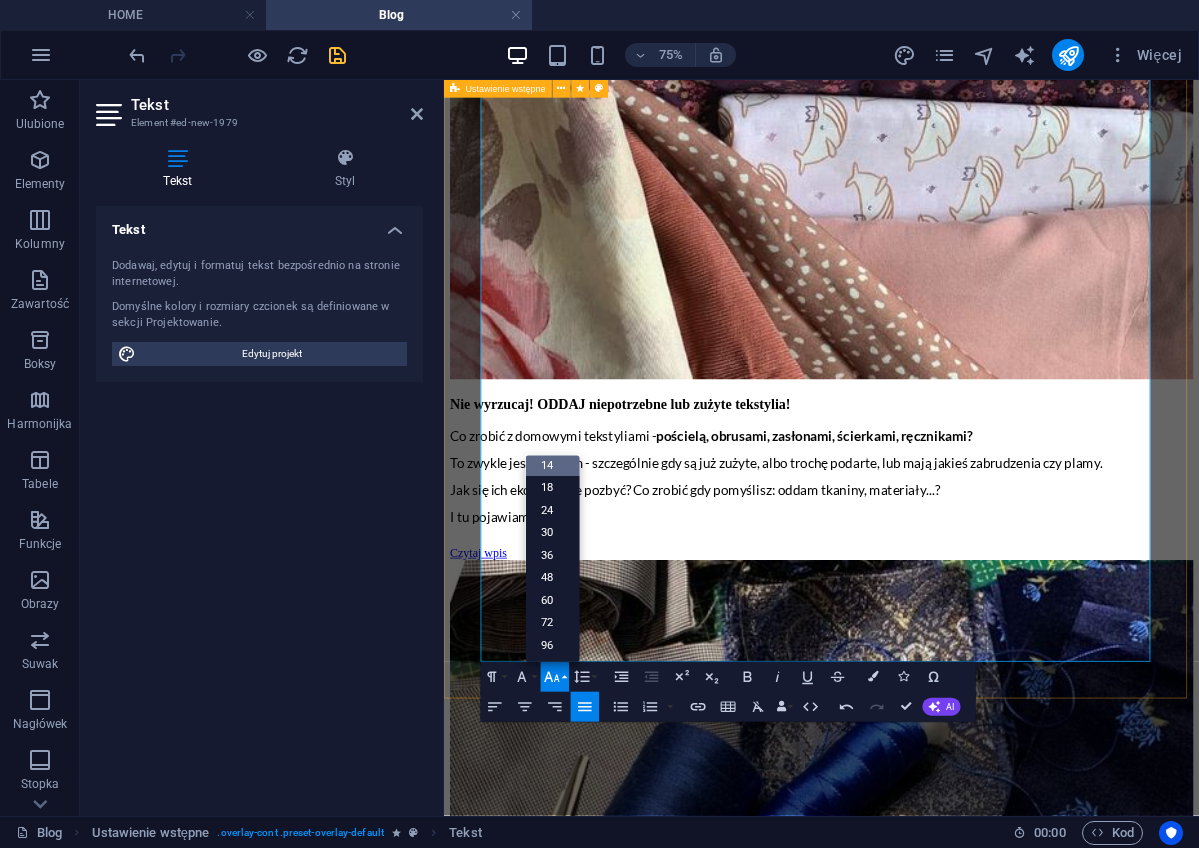 scroll, scrollTop: 161, scrollLeft: 0, axis: vertical 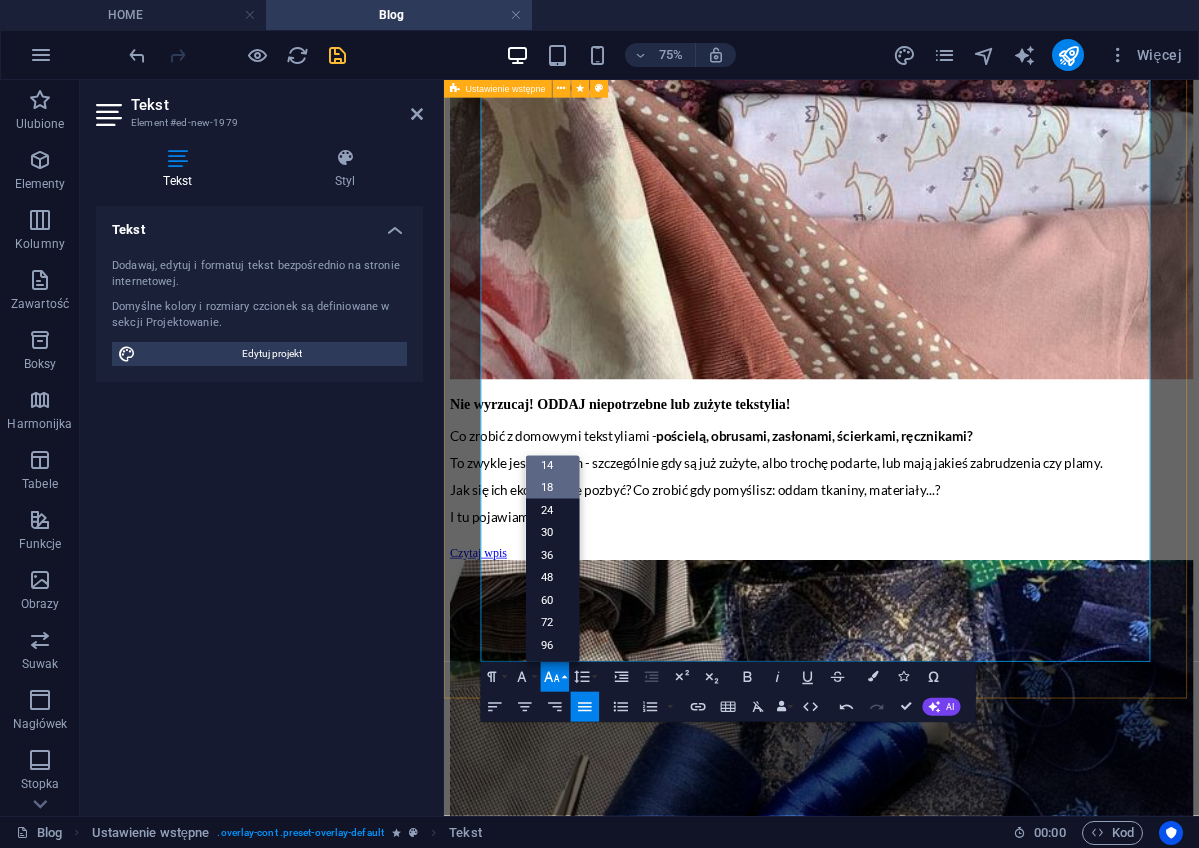 click on "18" at bounding box center (553, 487) 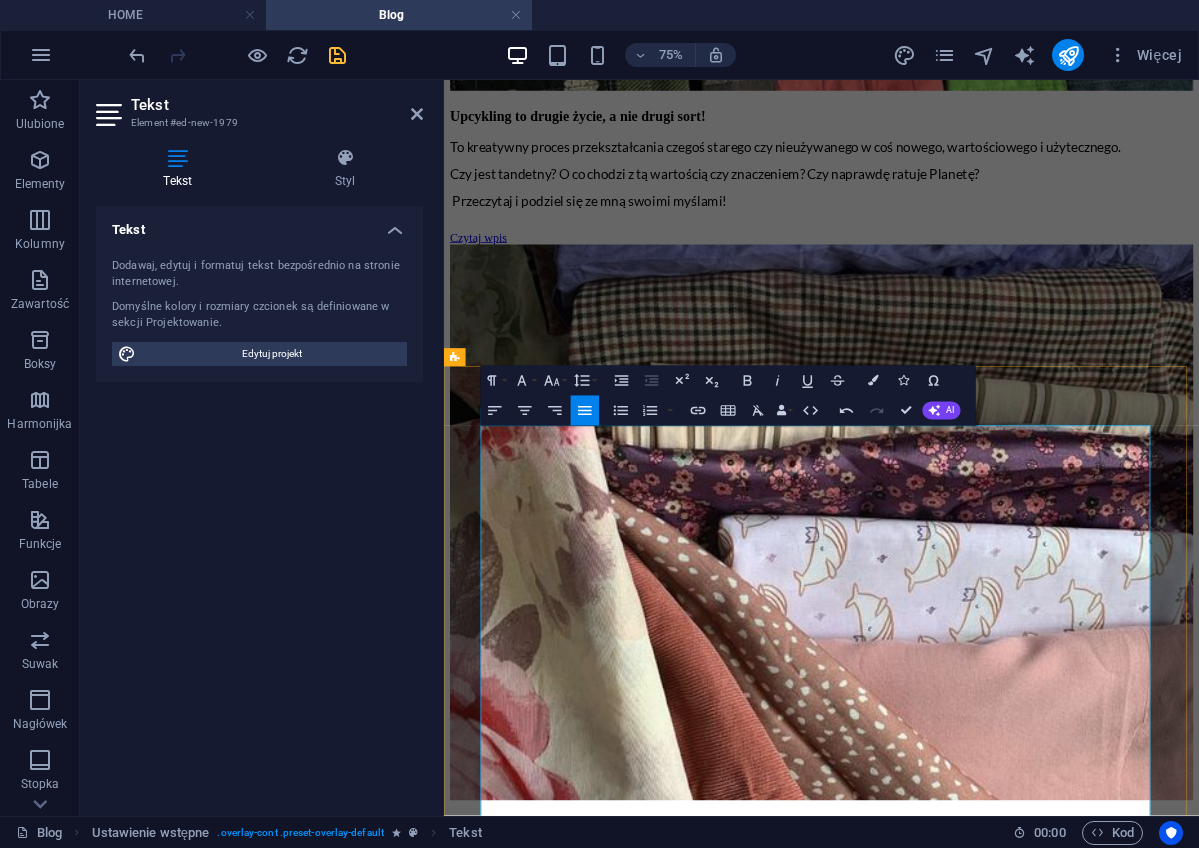 scroll, scrollTop: 2650, scrollLeft: 0, axis: vertical 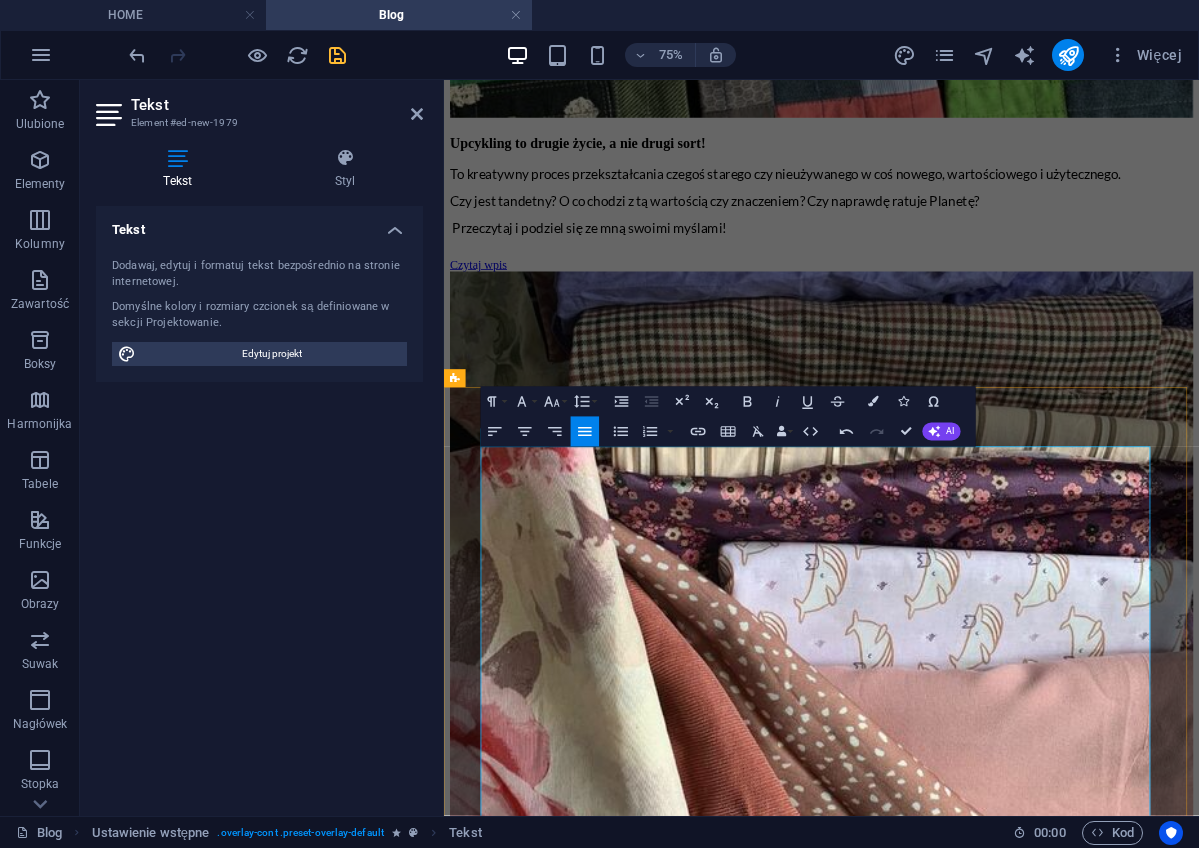 click on "Nie mamy planety B - los naszej jest w naszych rękach. Musimy naprawdę o nia dbać i pielęgnować szacunek dla niej i jej zasobów. Potencjał kupowania coraz to nowych produktów jest nieskończony - w przeciwieństwie do zasobów naszej planety! Ale co robić? Po pierwsze segreguj ! Dobrze posortowane odpady stanowią wartościowy surowiec, który można ponownie wykorzystać, a recykling zmniejsza ilość śmieci zalegających na wysypiskach i dzieki temu przyczynia się do zmniejszenia zanieczyszczenia wód i powietrza. Tworzenie nowych użytecznych produktow z materiałów, ktore już wcześniej zostały wykorzystane (recykling i upcykling) zmniejsza potrzebę produkcji i użycia nowych materiałów i w ten sposób chroni zasoby naszej planety. Zatem warto! A co z recyklingiem materiałów / tkanin / ubrań? Zanim o tym - przypomnę, ze tkaniny (materiały, ubrania, tekstylia) zrobione są z różnych włókien. Dzielą sie zasadniczo na 3 grupy: 55% m.in m.in" at bounding box center [947, 6363] 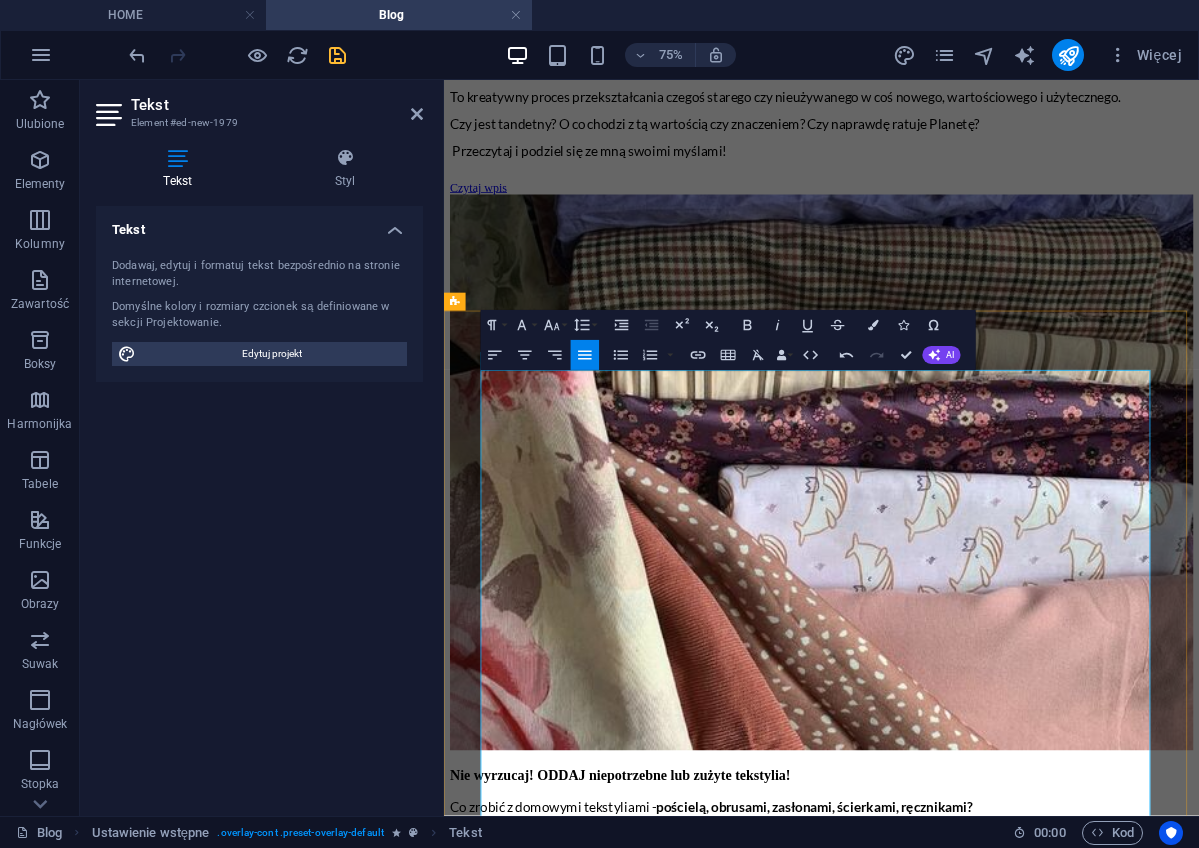 scroll, scrollTop: 2756, scrollLeft: 0, axis: vertical 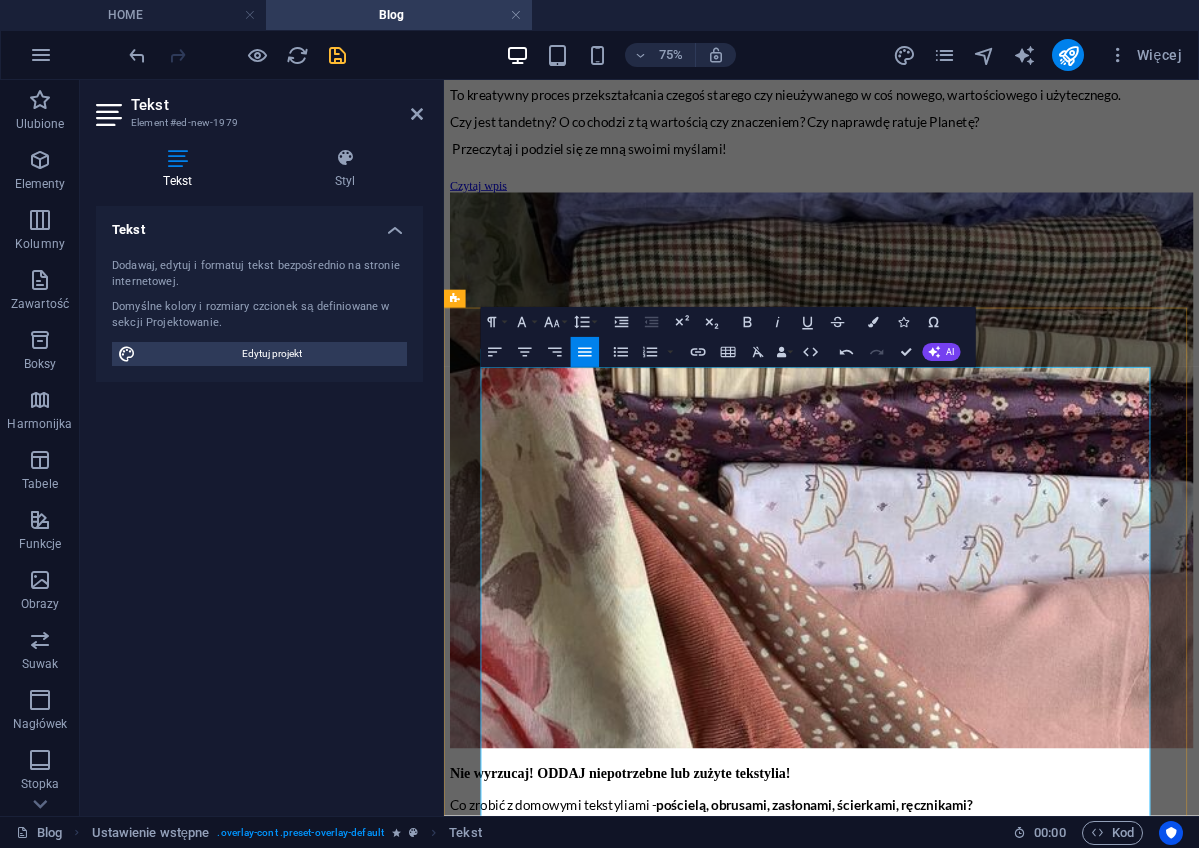click on "Nie mamy planety B - los naszej jest w naszych rękach. Musimy naprawdę o nia dbać i pielęgnować szacunek dla niej i jej zasobow. Potencjał kupowania coraz to nowych produktów jest nieskończony - w przeciwieństwie do zasobow naszej planety!   Ale co robić?   Po pierwsze  segreguj ! Dobrze posortowane odpady stanowią wartościowy surowiec, który można ponownie wykorzystać, a recykling zmniejsza ilość śmieci zalegających na wysypiskach i dzieki temu przyczynia się do zmniejszenia zanieczyszczenia wód i powietrza. Tworzenie nowych użytecznych produktow z materiałów, ktore już wcześniej zostały wykorzystane (recykling i upcykling) zmniejsza potrzebę produkcji i użycia nowych materiałów i w ten sposób chroni zasoby naszej planety. Zatem warto!     A co z recyklingiem materiałów / tkanin / ubrań?   Zanim o tym - przypomnę, ze tkaniny (materiały, ubrania, tekstylia) zrobione są z różnych włókien. Dzielą sie zasadniczo na 3 grupy:           55%   m.in m.in" at bounding box center [947, 6221] 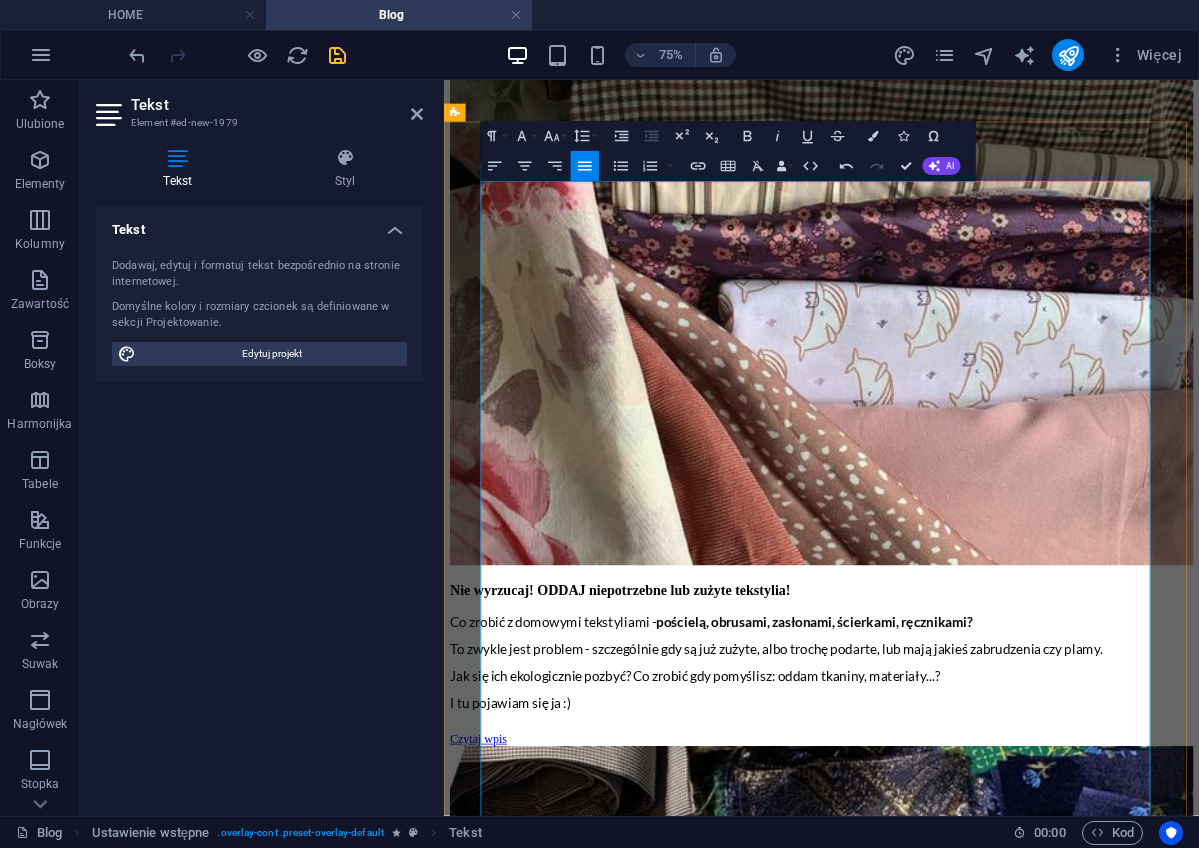 scroll, scrollTop: 3004, scrollLeft: 0, axis: vertical 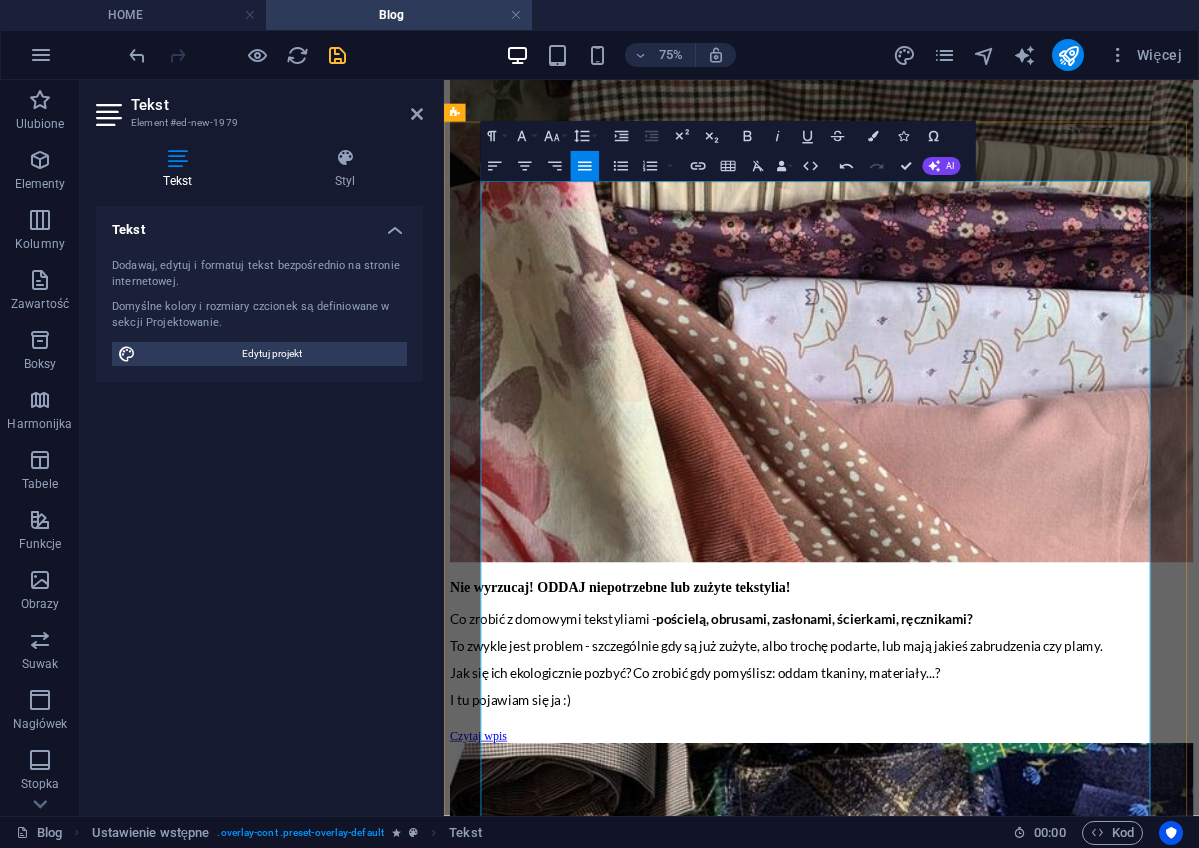 click on "Zanim o tym - przypomnę, ze tkaniny (materiały, ubrania, tekstylia) zrobione są z różnych włókien. Dzielą sie zasadniczo na 3 grupy:" at bounding box center [928, 5599] 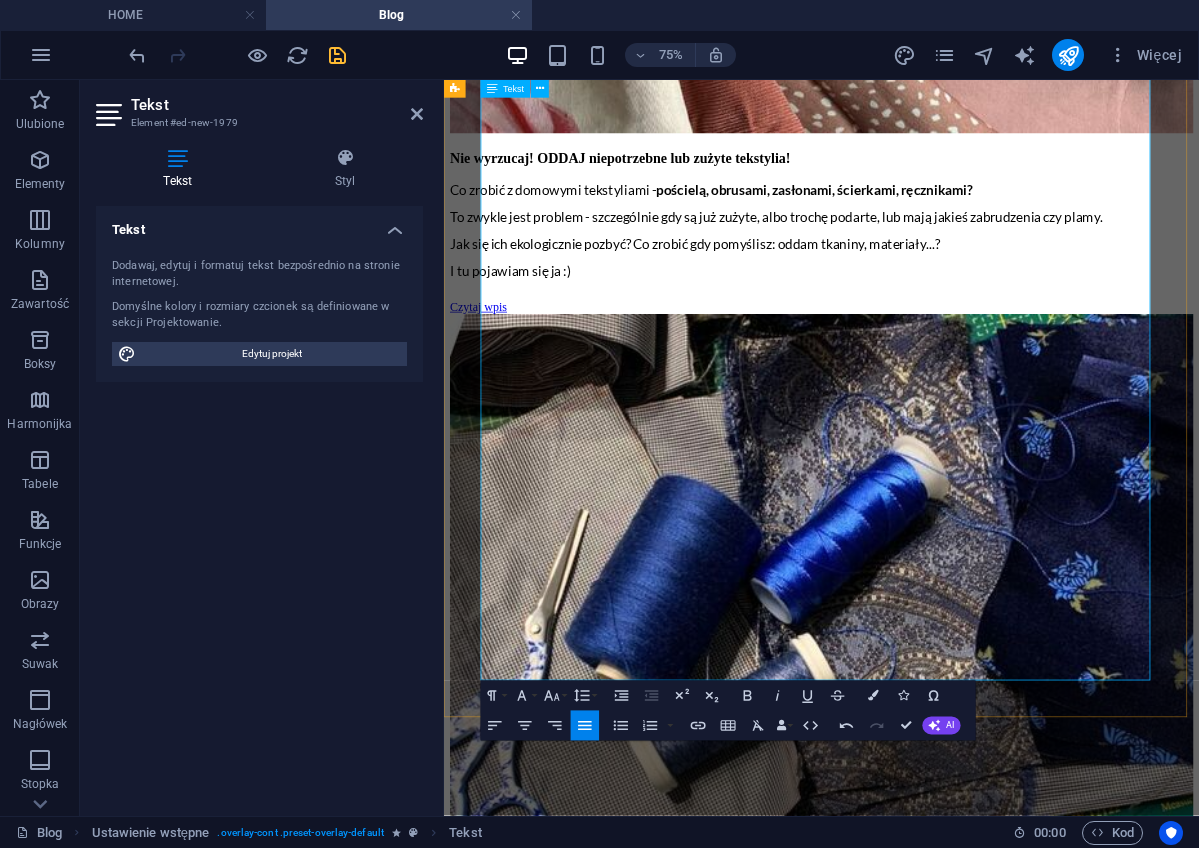 scroll, scrollTop: 3589, scrollLeft: 0, axis: vertical 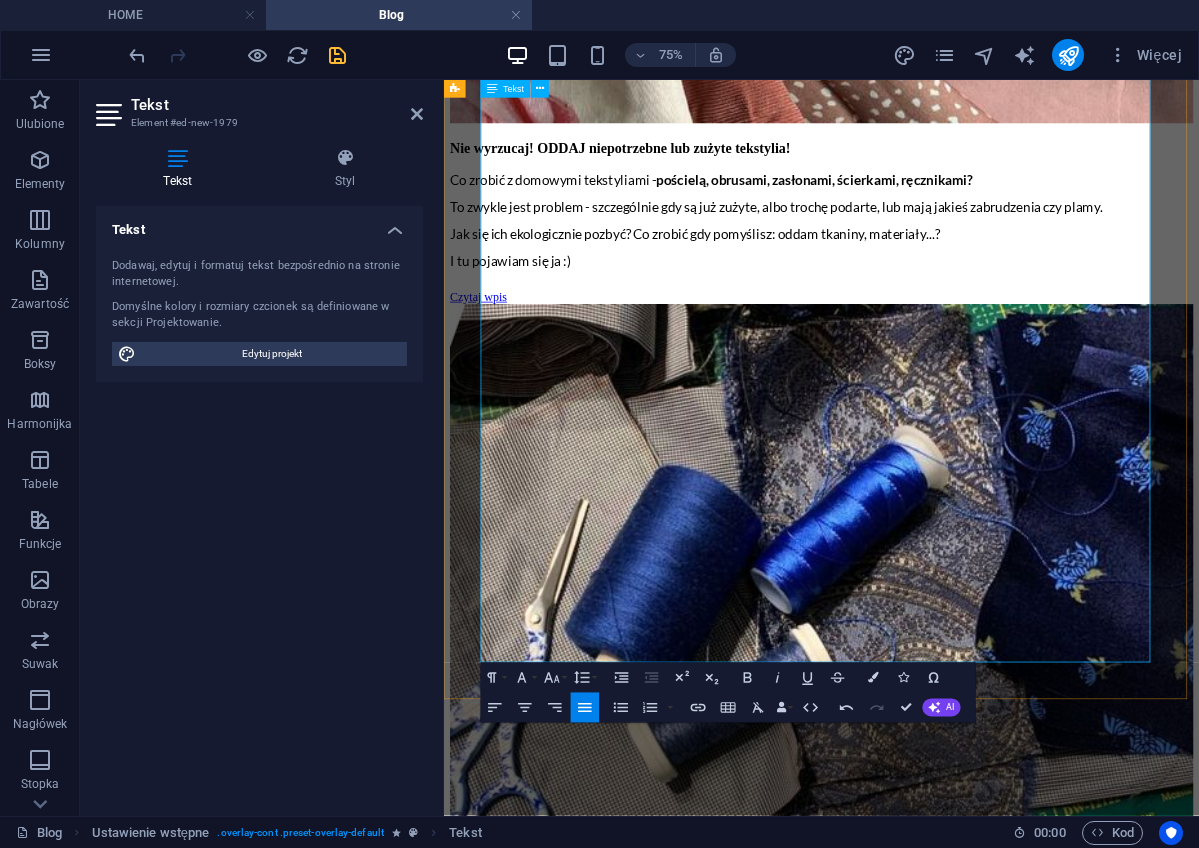 click on "Włókna naturalne są trudne w recyklingu" at bounding box center [615, 5293] 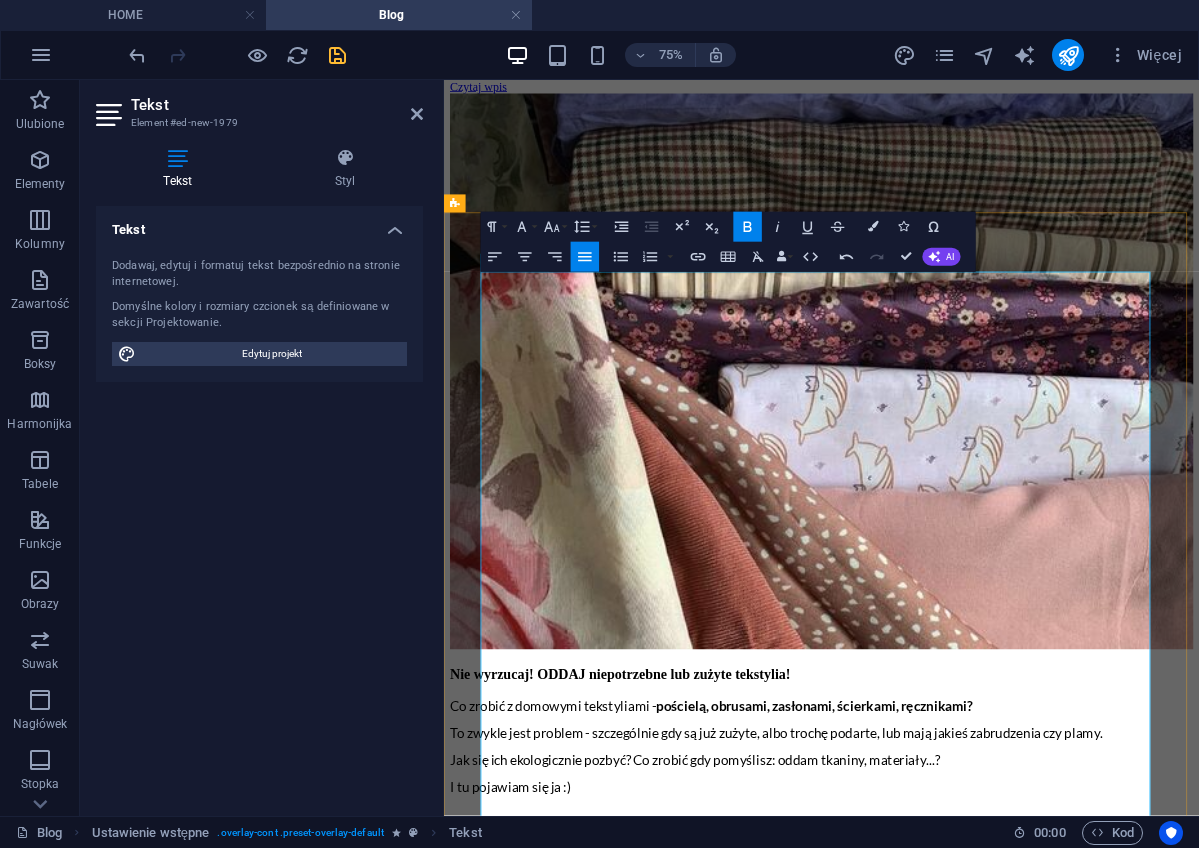 scroll, scrollTop: 2883, scrollLeft: 0, axis: vertical 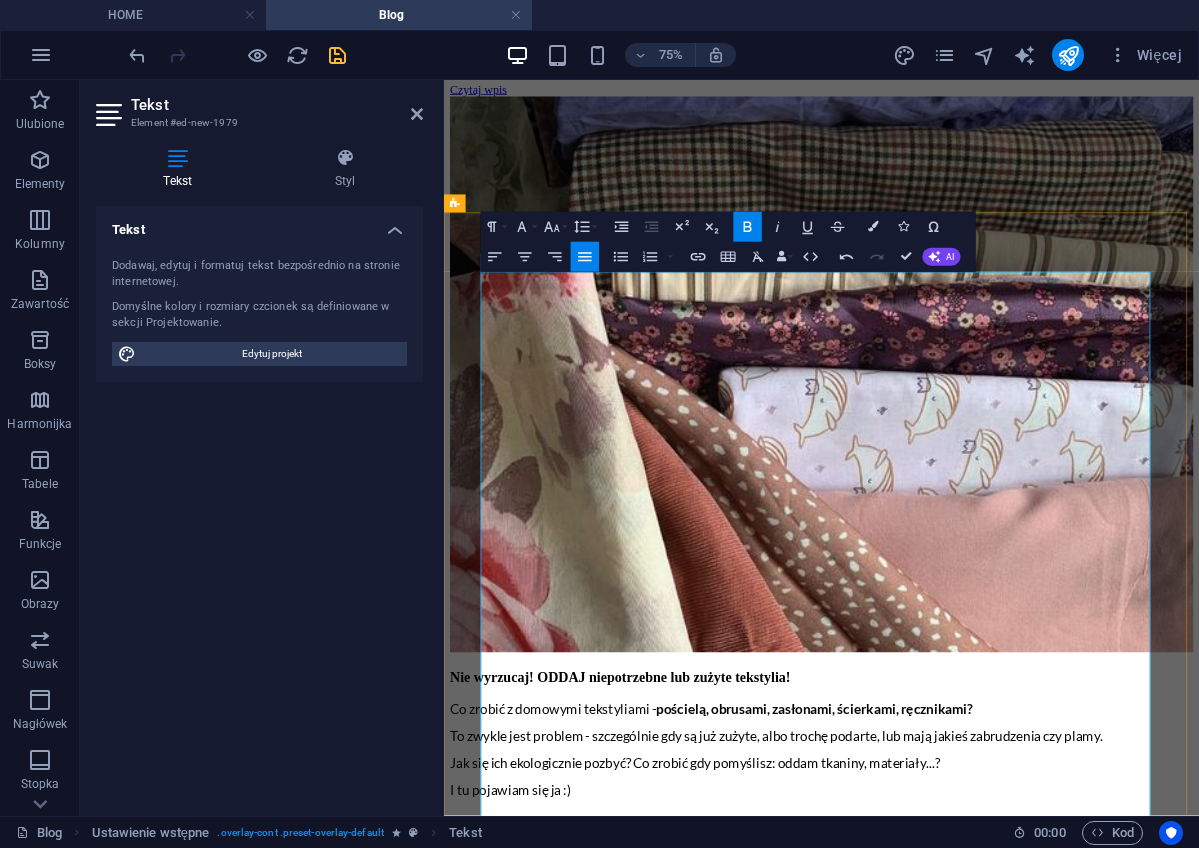 click on "To co robic z tymi zużytymi ubraniami i tekstyliami?" at bounding box center (650, 6203) 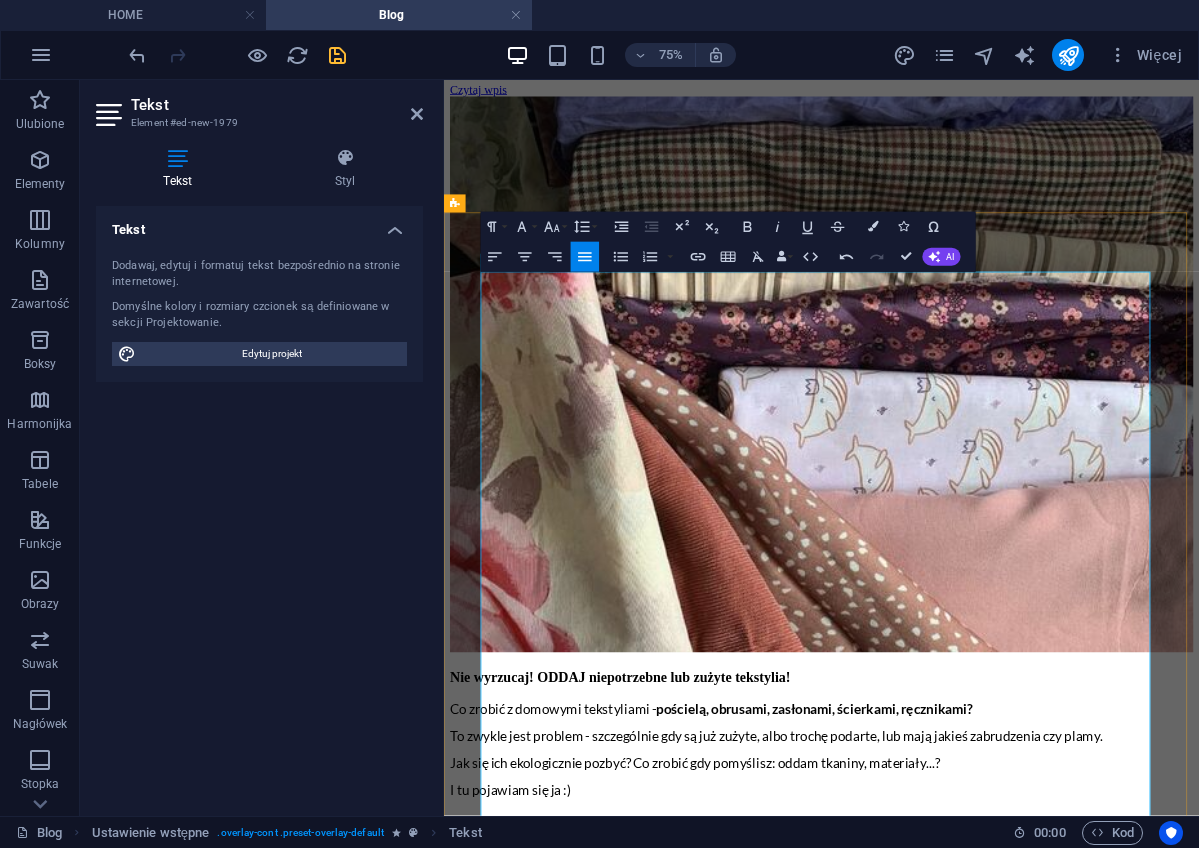 click on "Wełna jest recyklingowana od pokoleń. ale to są działania rękodzielnicze i tradycyjne - przypomnijcie sobie przerabianie swetrów - prucie i ponowne dzierganie." at bounding box center [947, 6250] 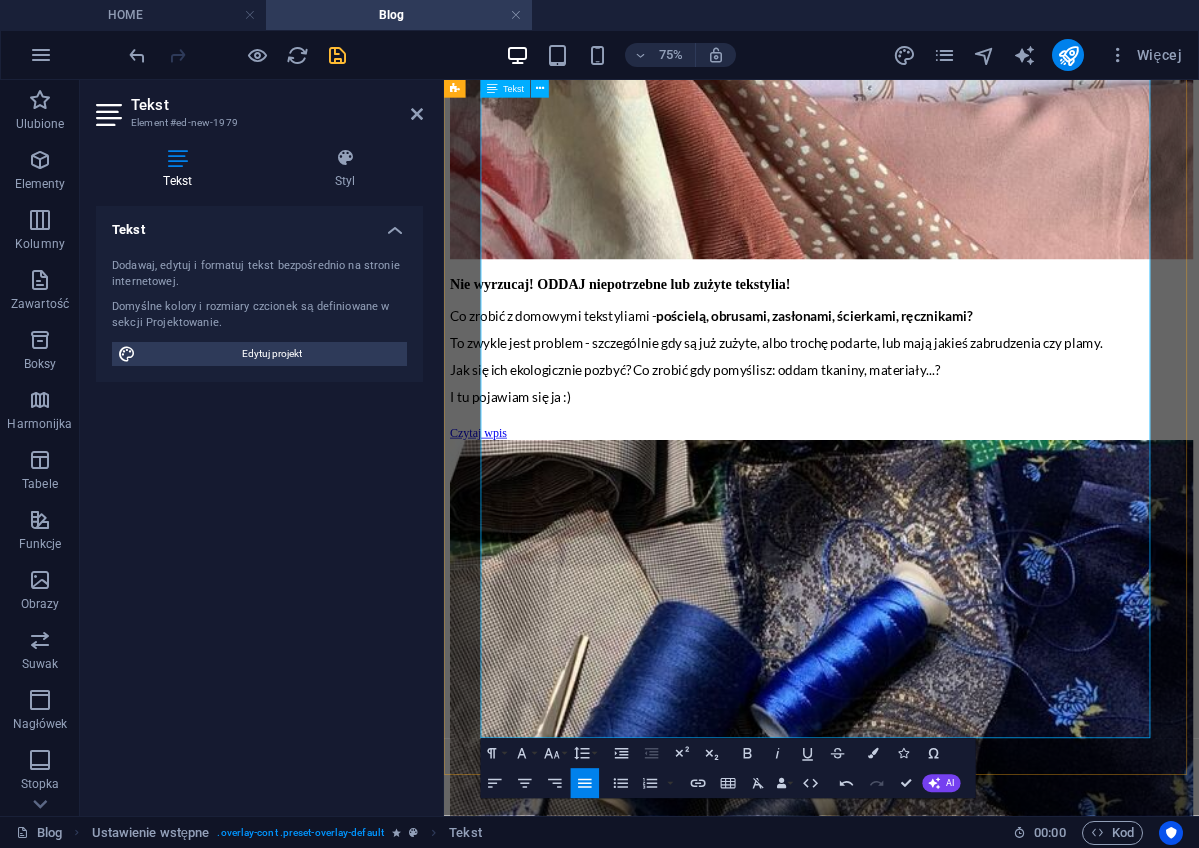 scroll, scrollTop: 3441, scrollLeft: 0, axis: vertical 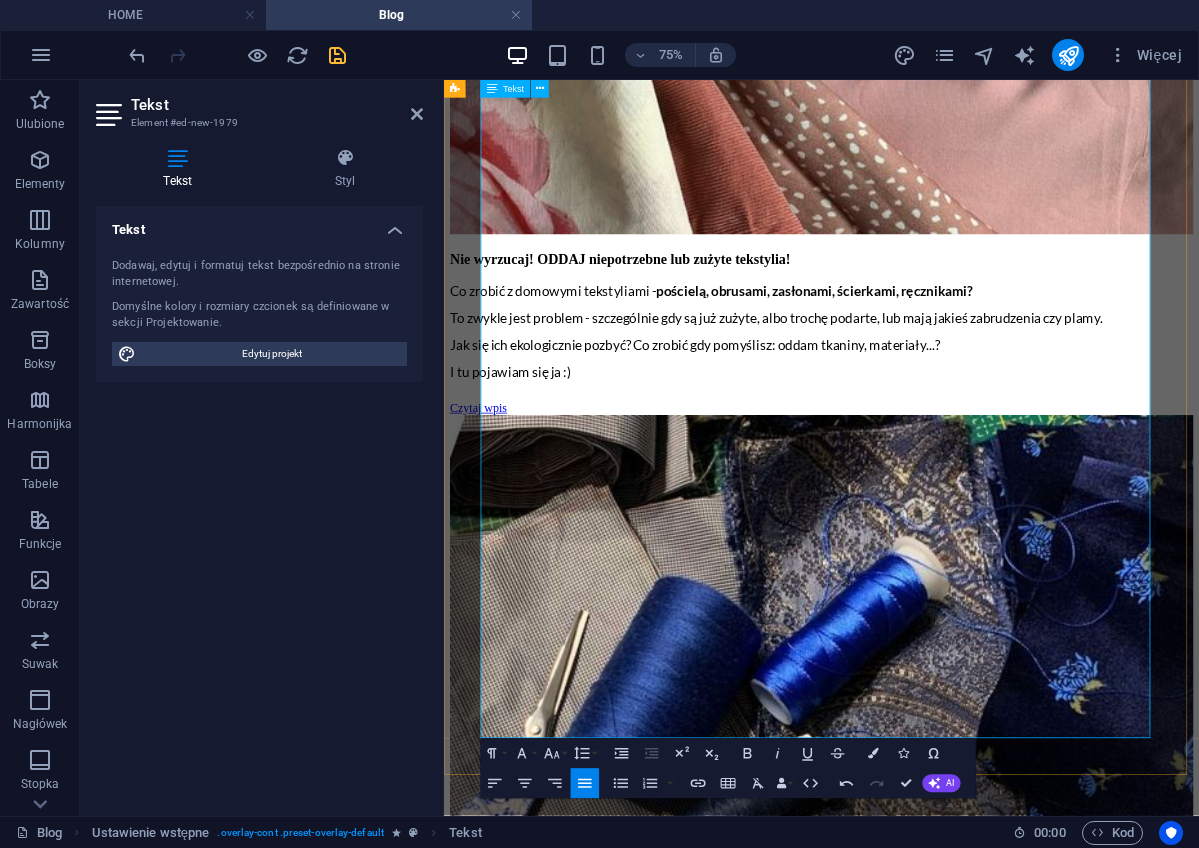 click on "Od 2025 roku zostanie wpowadzony obowiązek segregowania odpadow tekstylnych, dlatego juz teraz warto wysegregowywac odzież, obrusy, zasłony, obuwie, ręczniki, itd." at bounding box center [940, 5932] 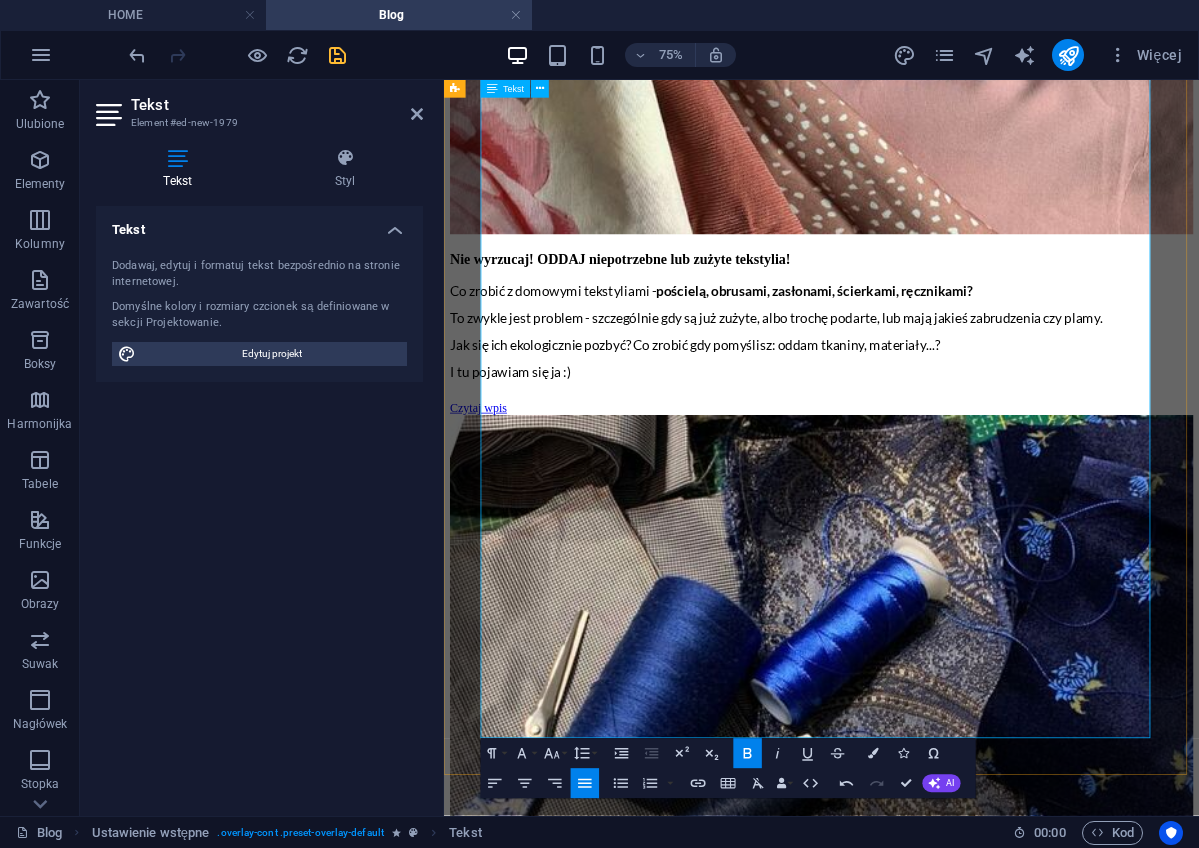 click on "Jeśli masz takie tekstylia i chcesz je przekazać do ponownego wykorzystania - wejdź  TU  :)  uszyję z nich fajne akcesoria -  torby ,  poduszki ,  kosmetyczki , oraz wykorzystam na warsztatach upcyklingowepo szycia, ucząc jak szyć ładnie z używanych materiałów." at bounding box center [917, 6001] 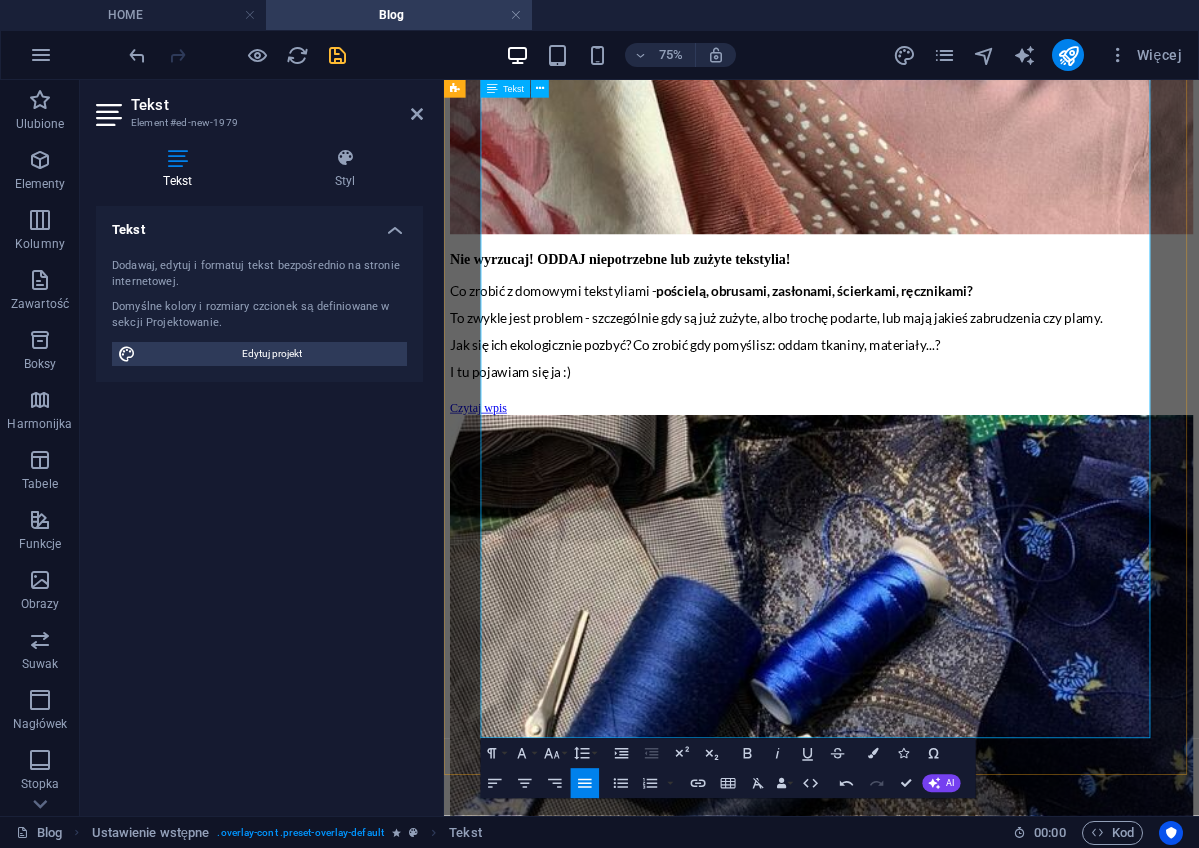drag, startPoint x: 1084, startPoint y: 807, endPoint x: 1311, endPoint y: 809, distance: 227.0088 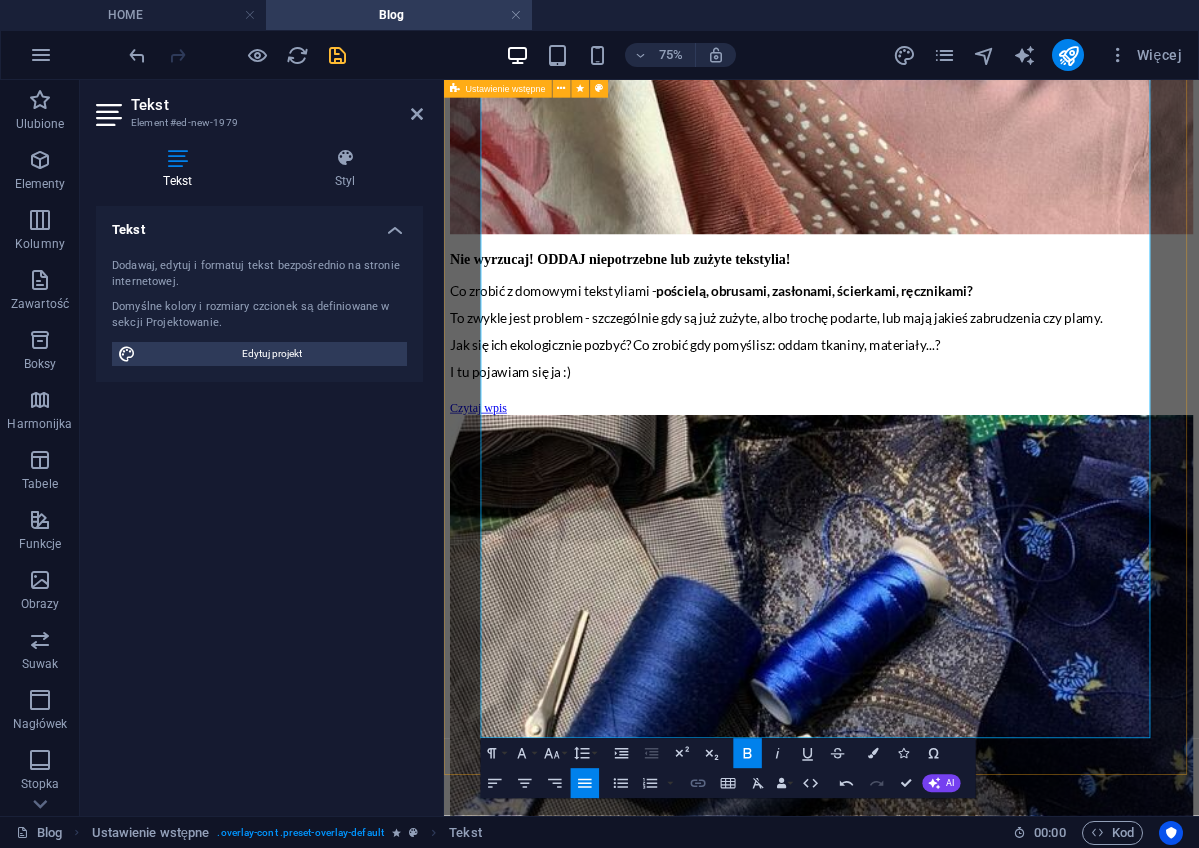 click 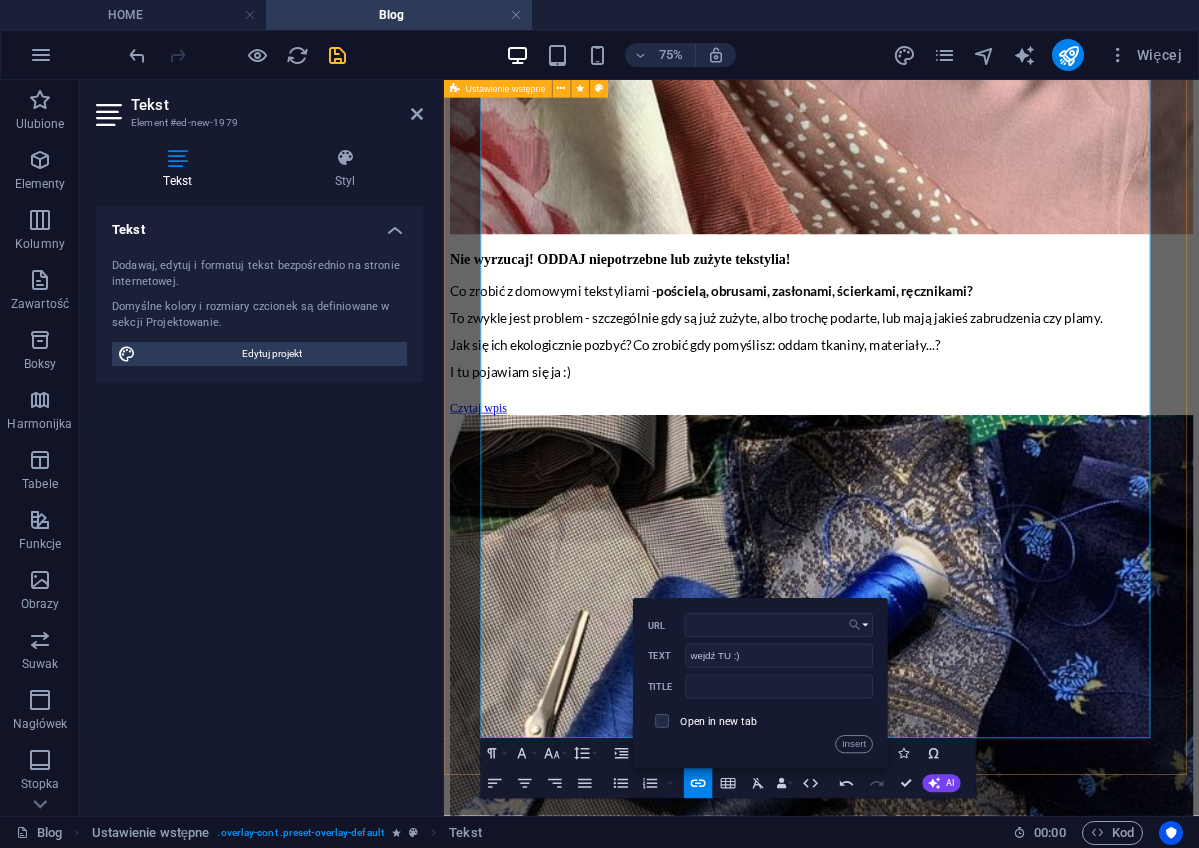 click 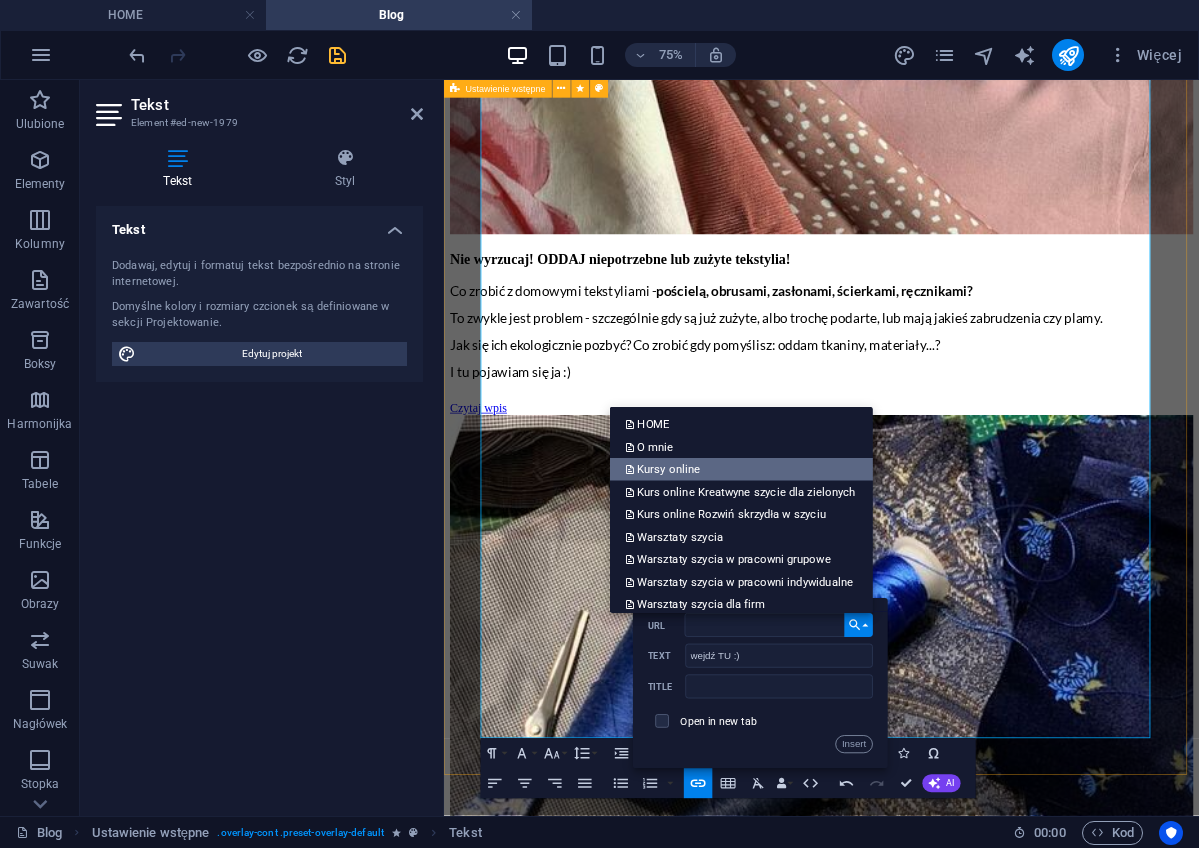 scroll, scrollTop: 0, scrollLeft: 0, axis: both 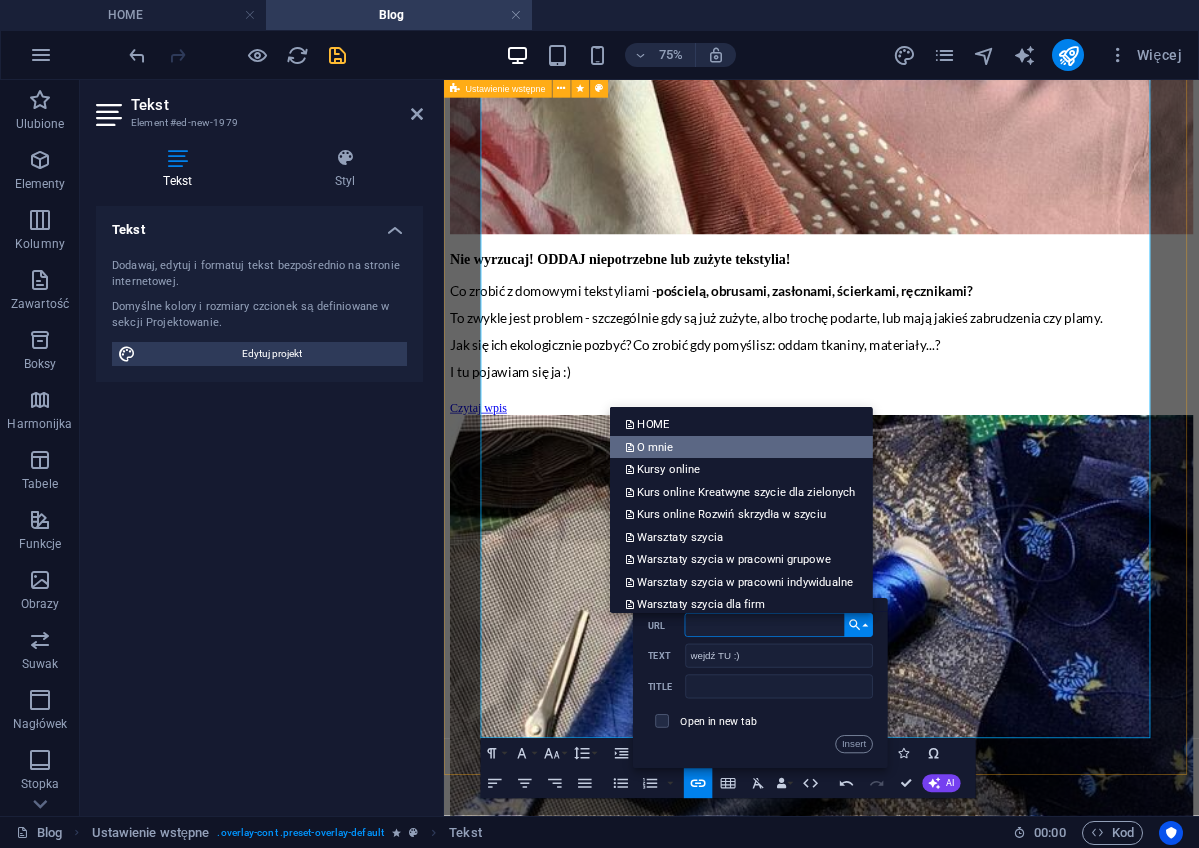 click on "O mnie" at bounding box center (650, 447) 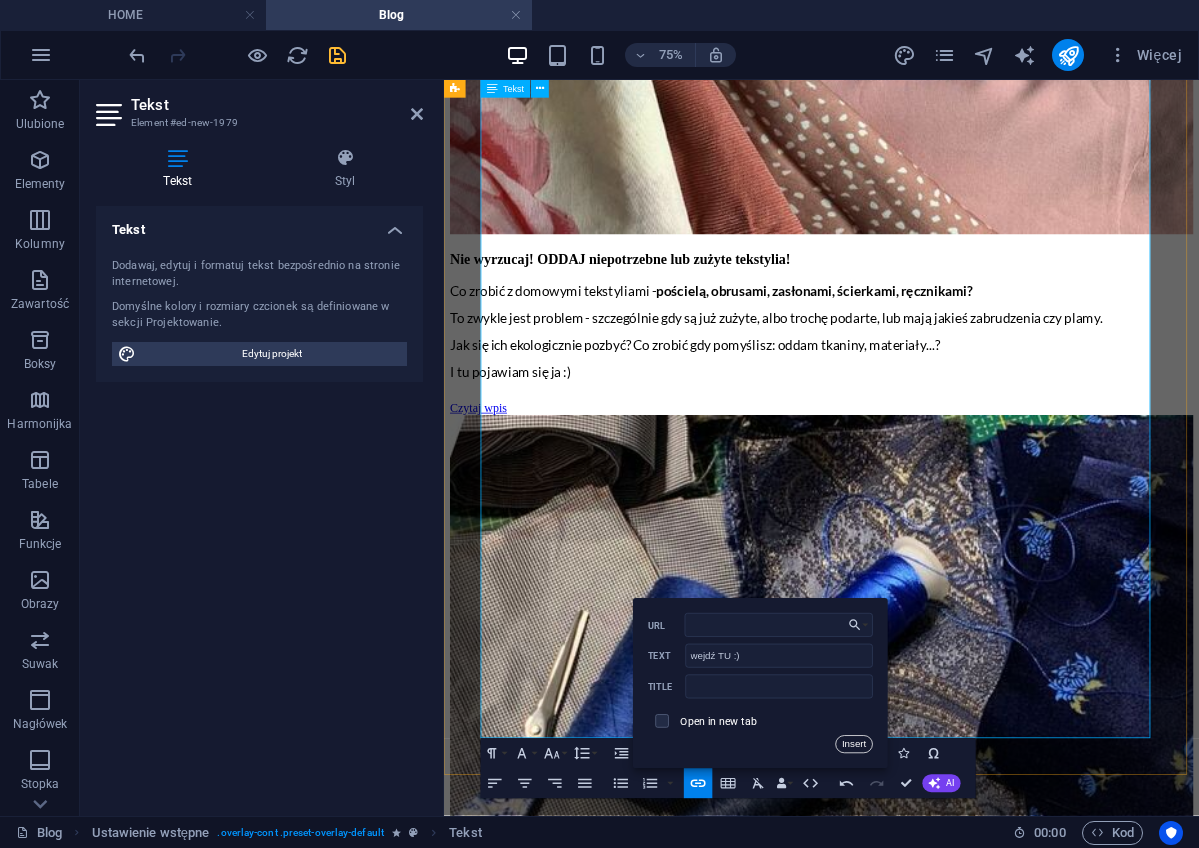 click on "Insert" at bounding box center [854, 745] 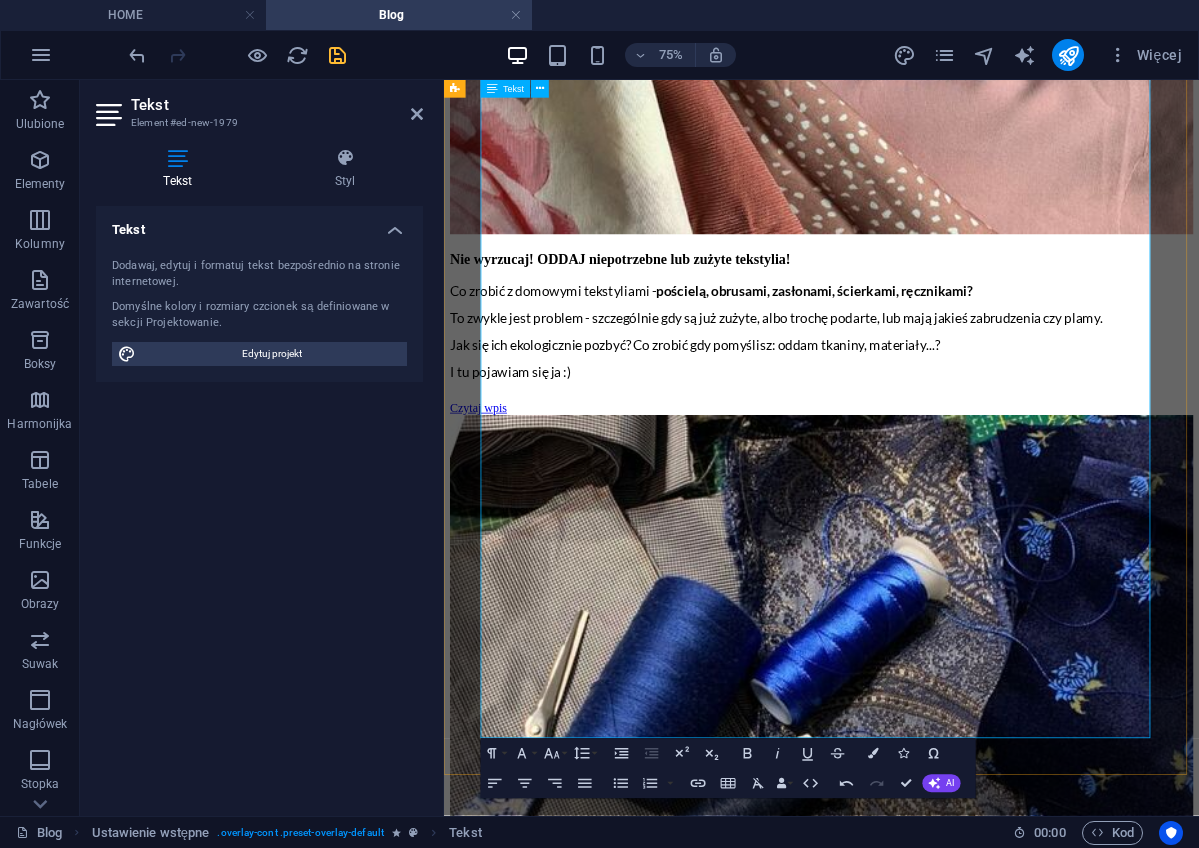 click at bounding box center (947, 6037) 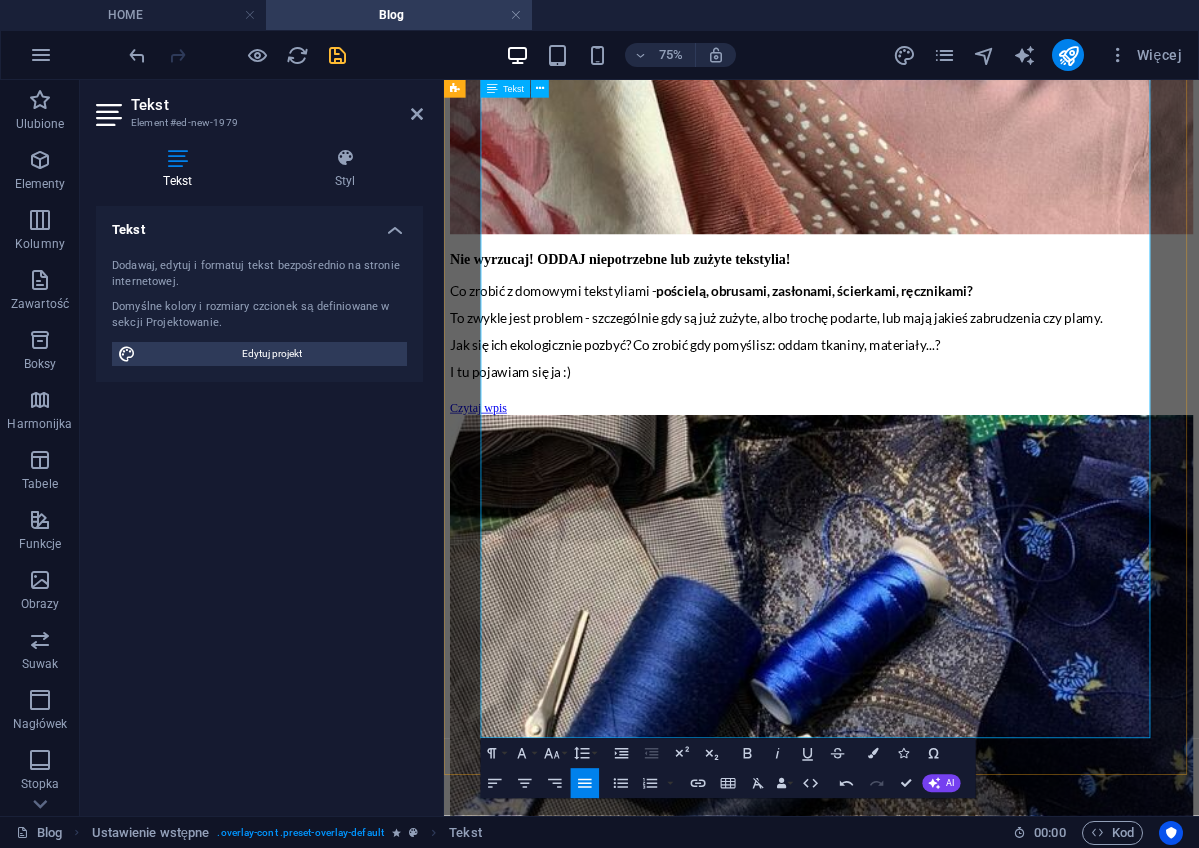 drag, startPoint x: 1289, startPoint y: 803, endPoint x: 1148, endPoint y: 827, distance: 143.02797 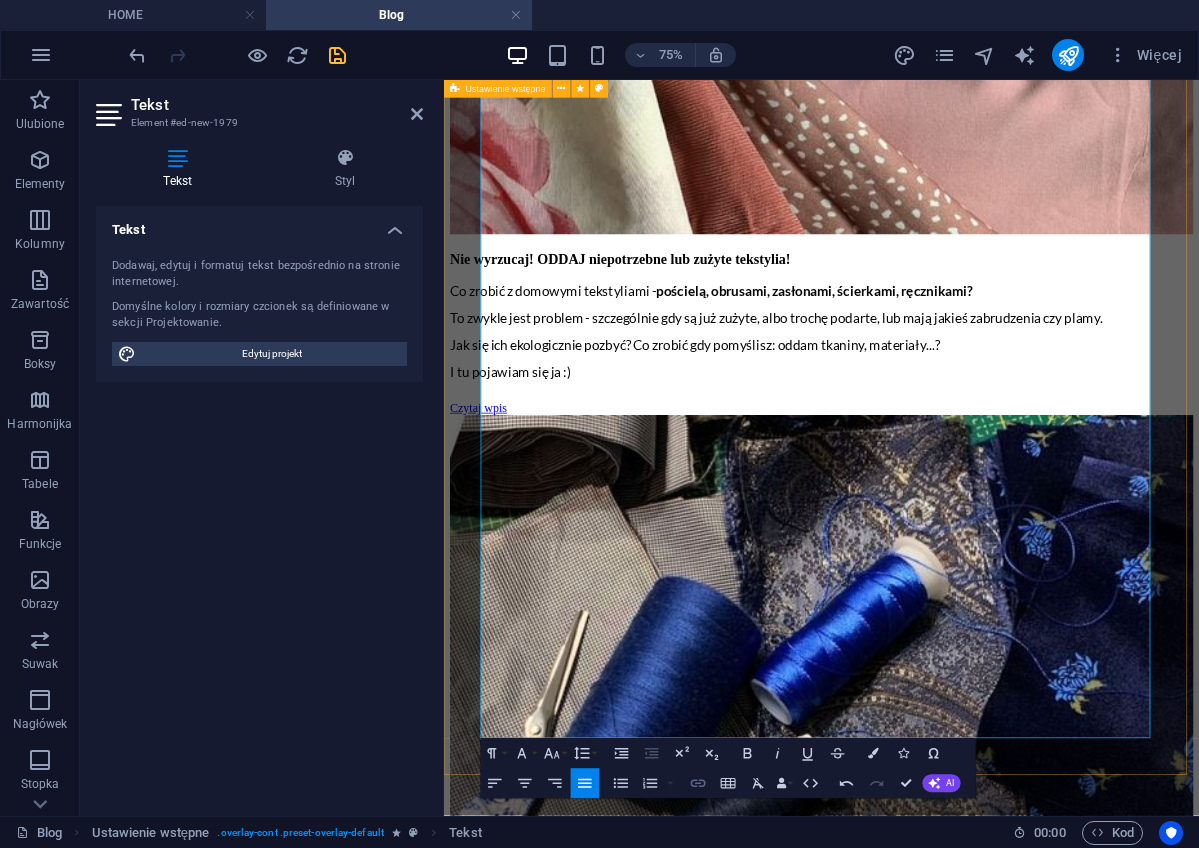 type on "warsztatach upcyklingowepo szycia" 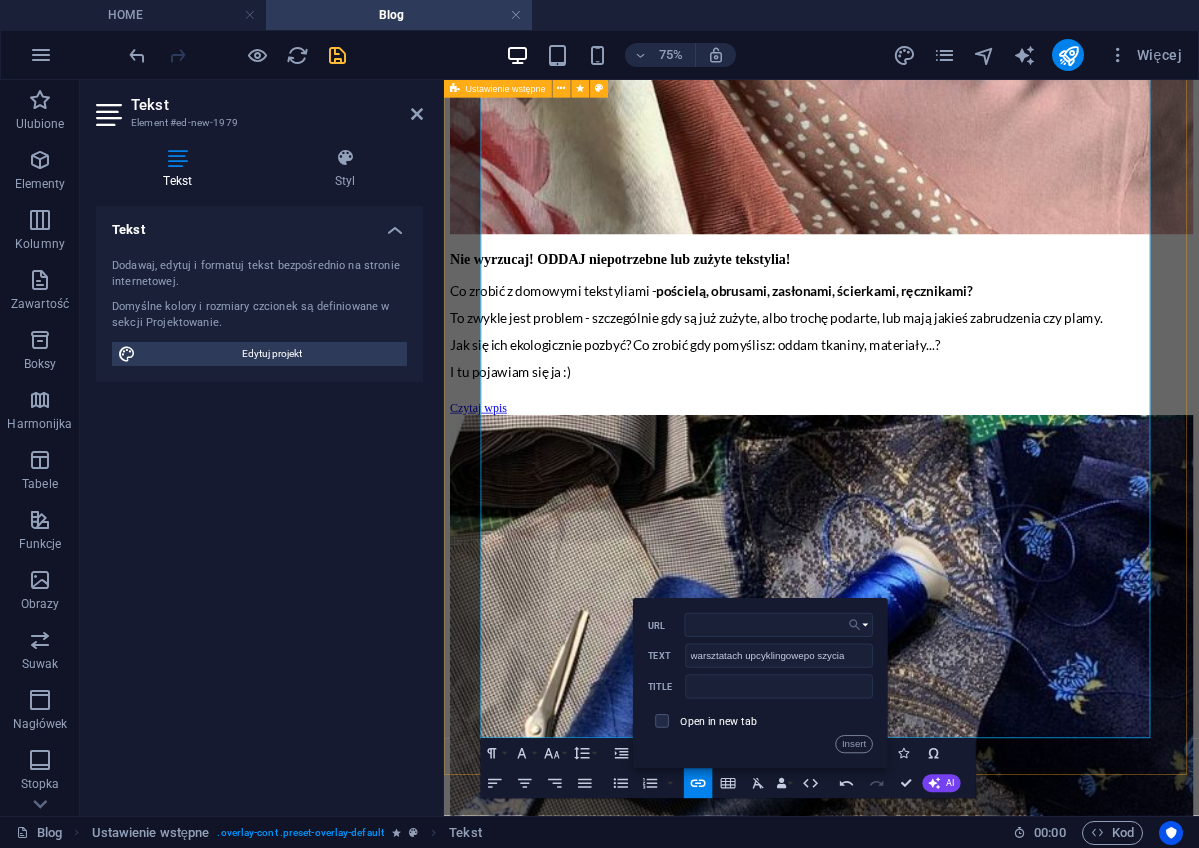 click 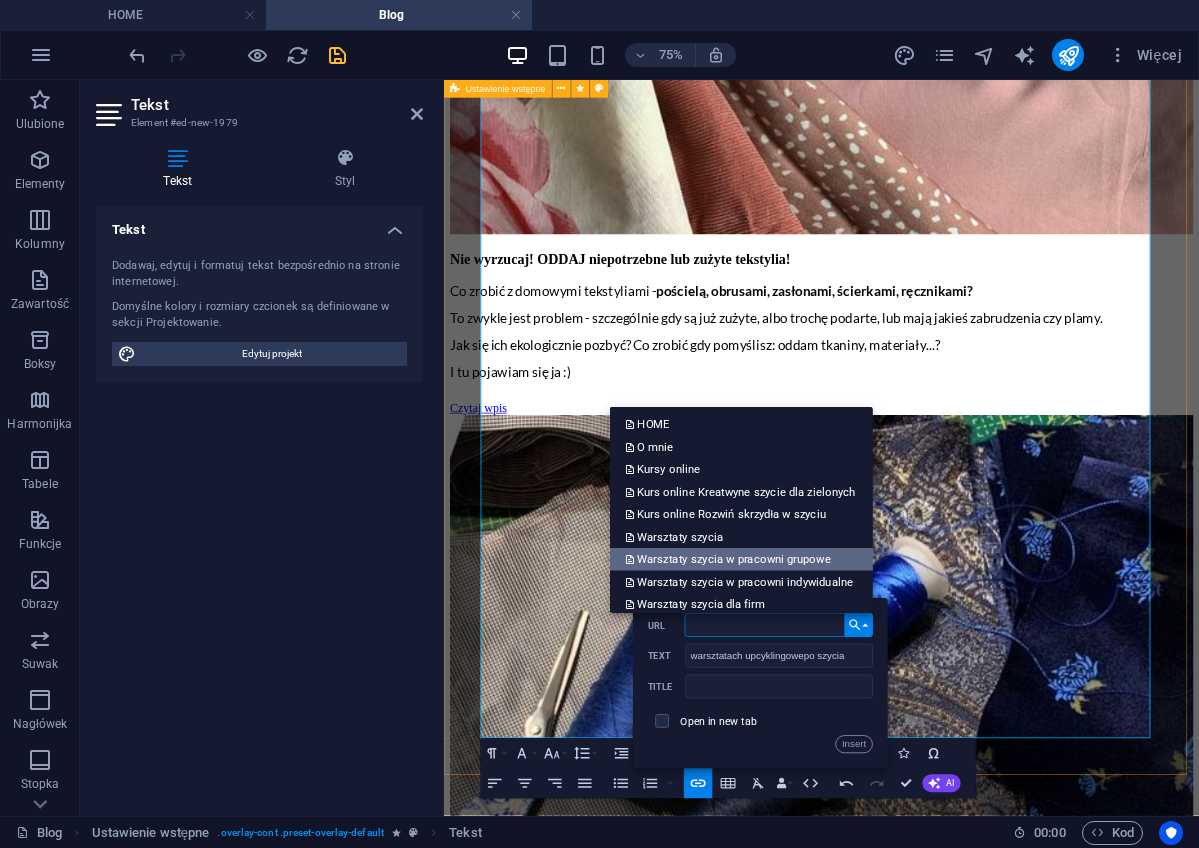 click on "Warsztaty szycia w pracowni grupowe" at bounding box center [729, 559] 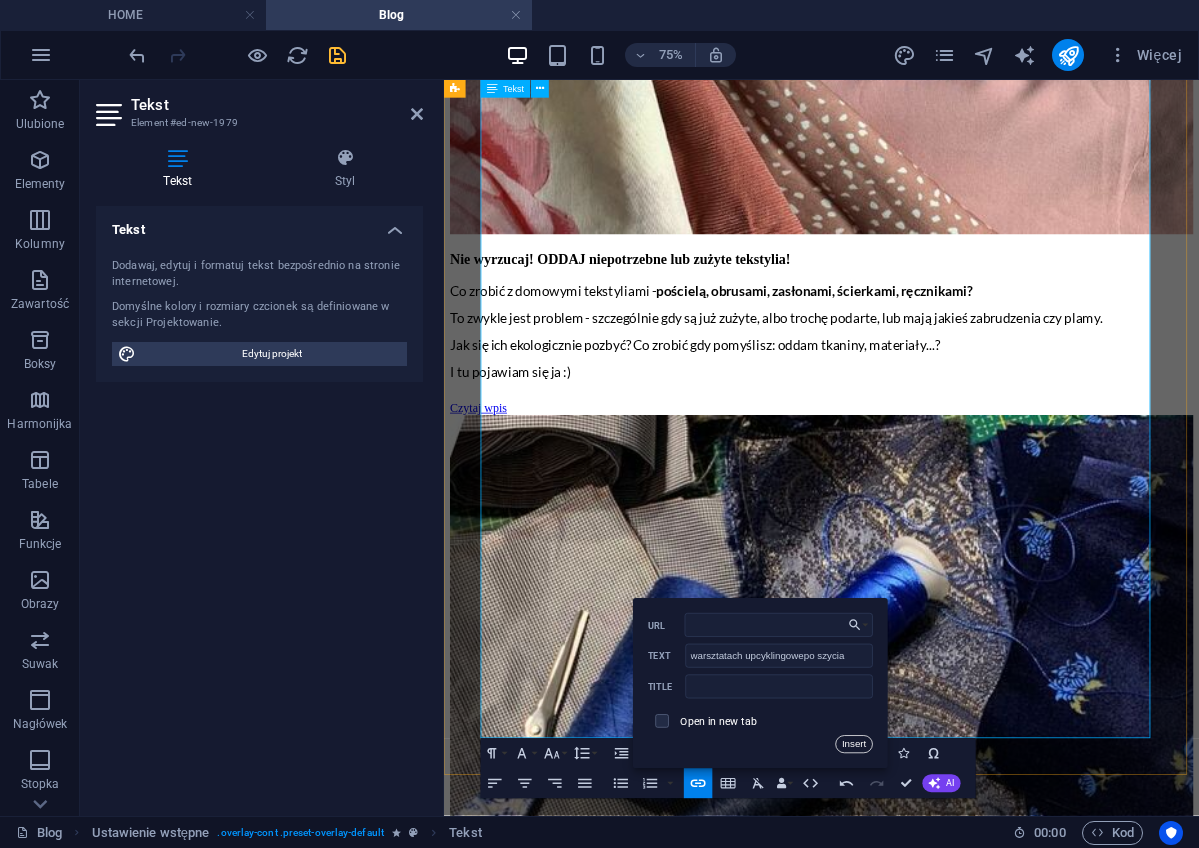 click on "Insert" at bounding box center (854, 745) 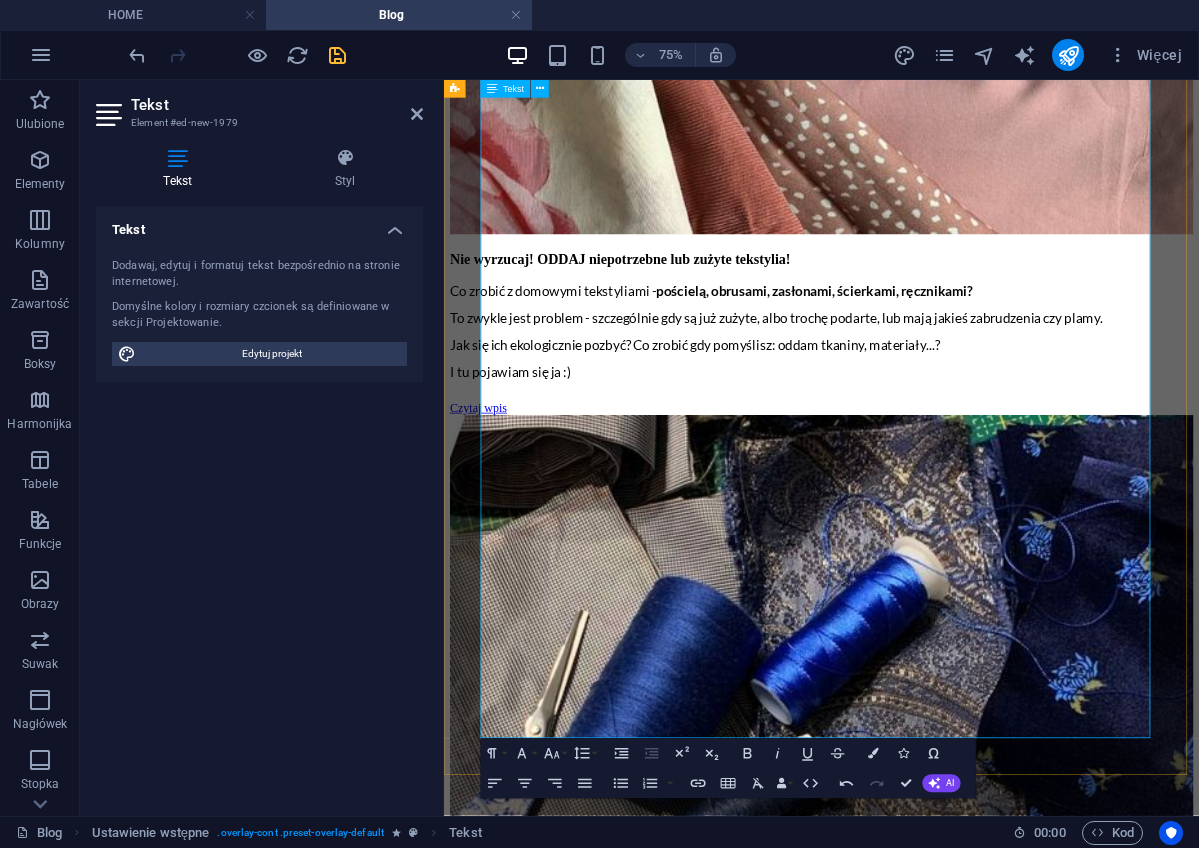 click on "Nie mamy planety B - los naszej jest w naszych rękach. Musimy naprawdę o nia dbać i pielęgnować szacunek dla niej i jej zasobow. Potencjał kupowania coraz to nowych produktów jest nieskończony - w przeciwieństwie do zasobow naszej planety!   Ale co robić?   Po pierwsze  segreguj ! Dobrze posortowane odpady stanowią wartościowy surowiec, który można ponownie wykorzystać, a recykling zmniejsza ilość śmieci zalegających na wysypiskach i dzieki temu przyczynia się do zmniejszenia zanieczyszczenia wód i powietrza. Tworzenie nowych użytecznych produktow z materiałów, ktore już wcześniej zostały wykorzystane (recykling i upcykling) zmniejsza potrzebę produkcji i użycia nowych materiałów i w ten sposób chroni zasoby naszej planety. Zatem warto!     A co z recyklingiem materiałów / tkanin / ubrań?   Zanim o tym - przypomnę, ze tkaniny (materiały, ubrania, tekstylia) zrobione są z różnych włókien. Dzielą sie zasadniczo na 3 grupy:           55%   m.in m.in" at bounding box center [947, 5435] 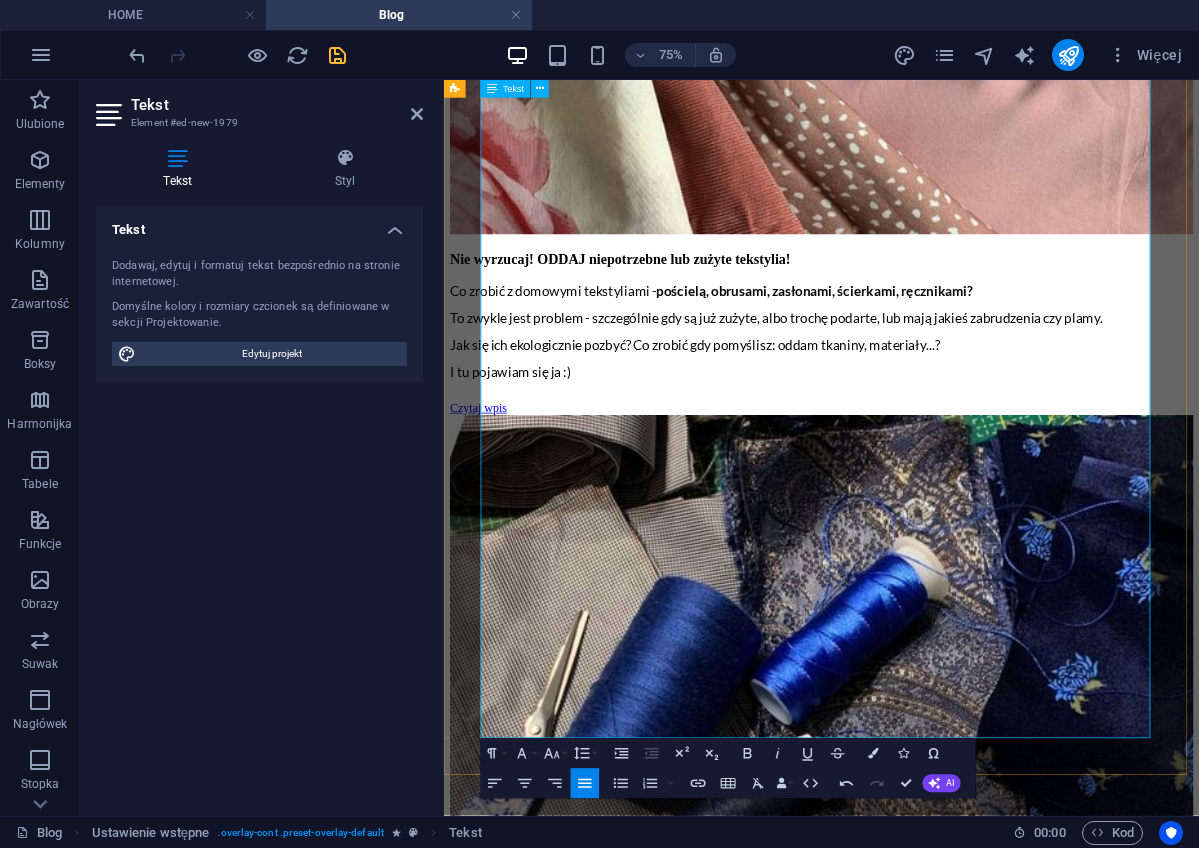 drag, startPoint x: 1145, startPoint y: 852, endPoint x: 947, endPoint y: 764, distance: 216.67487 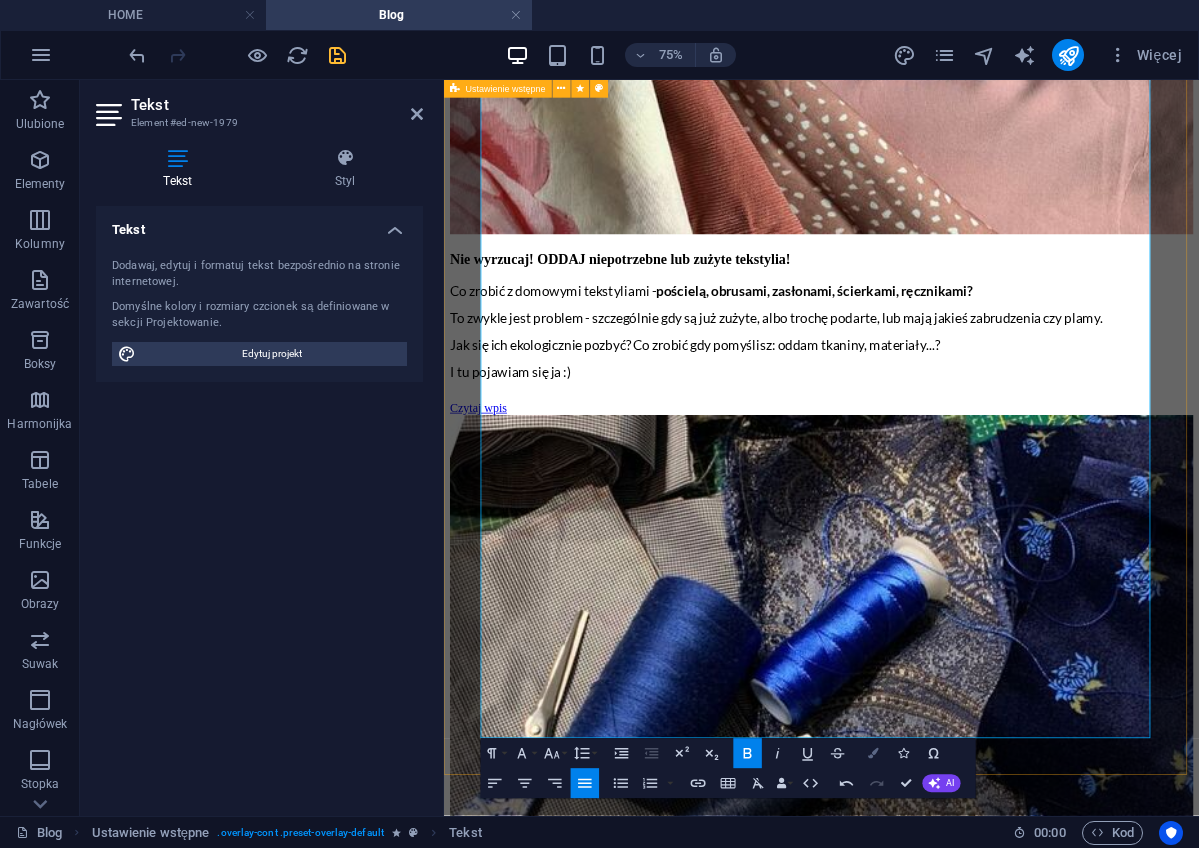 click on "Colors" at bounding box center [874, 754] 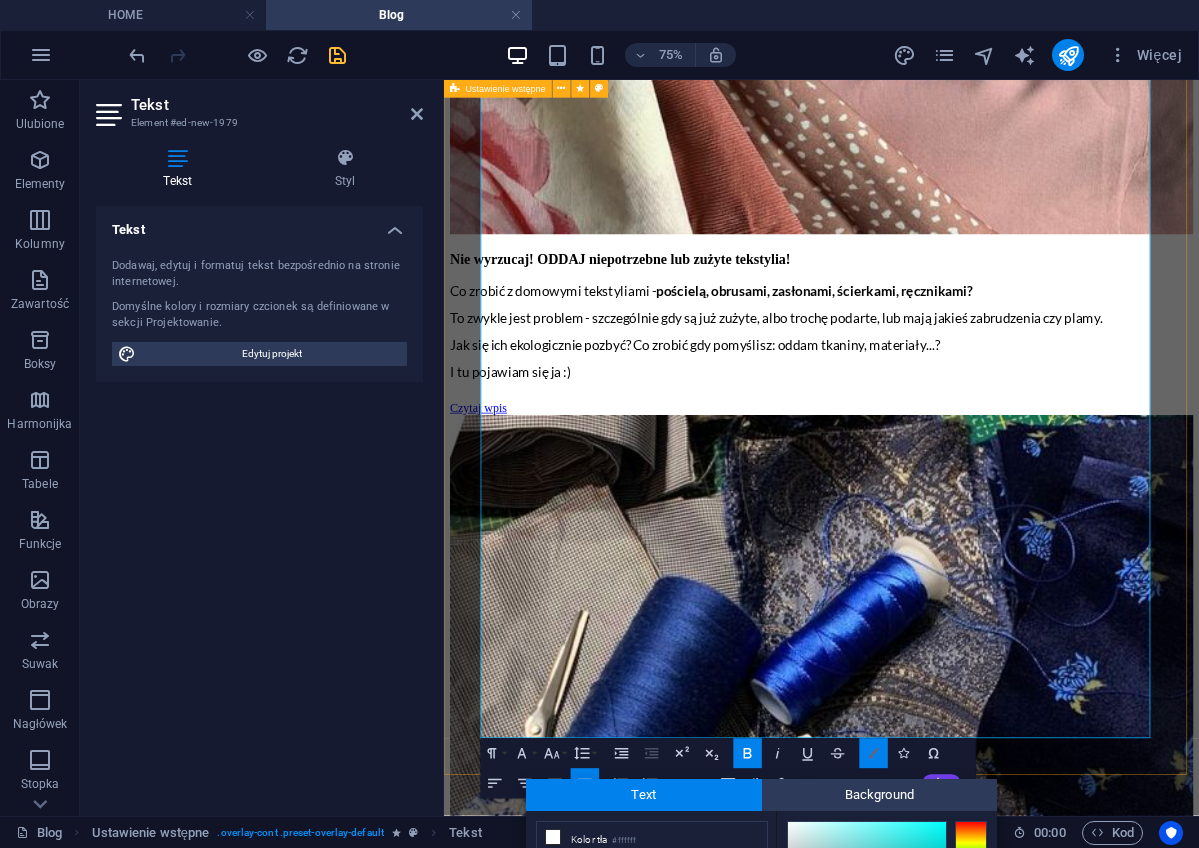 scroll, scrollTop: 211, scrollLeft: 0, axis: vertical 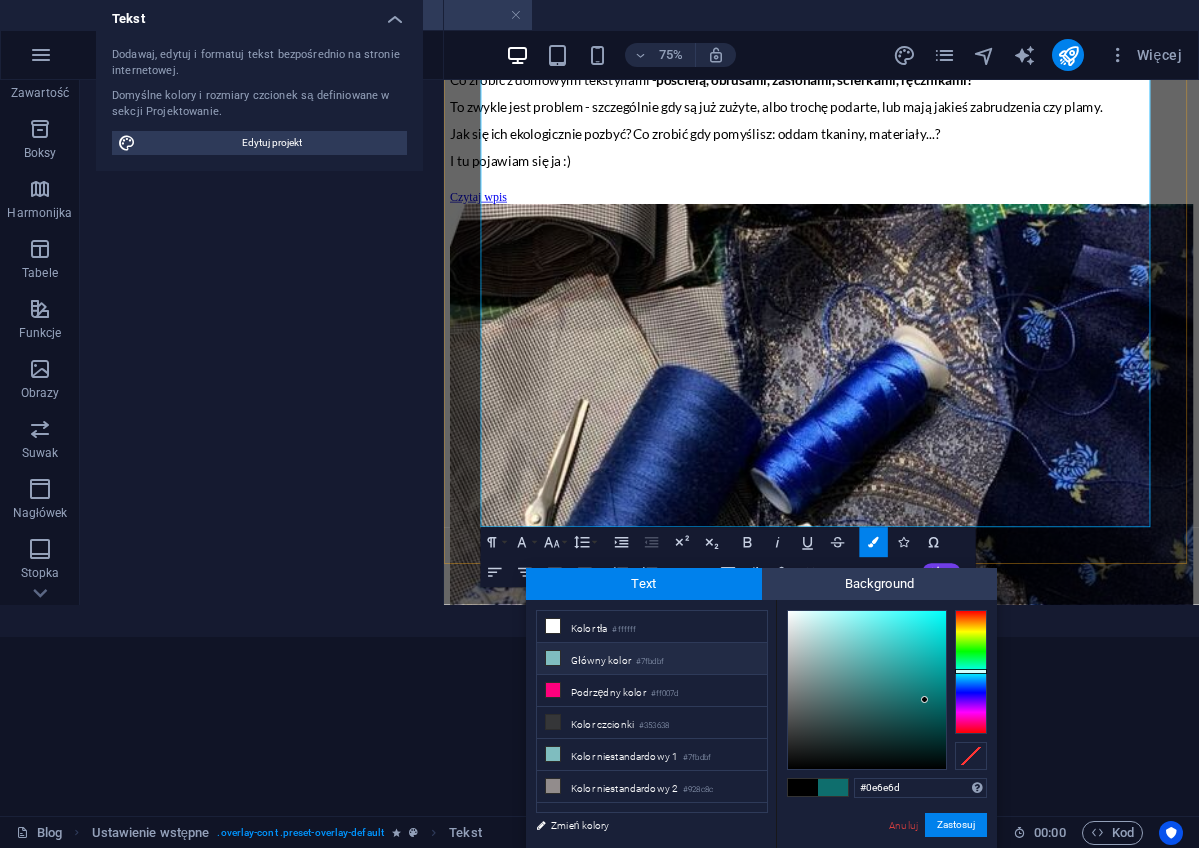 click at bounding box center (553, 658) 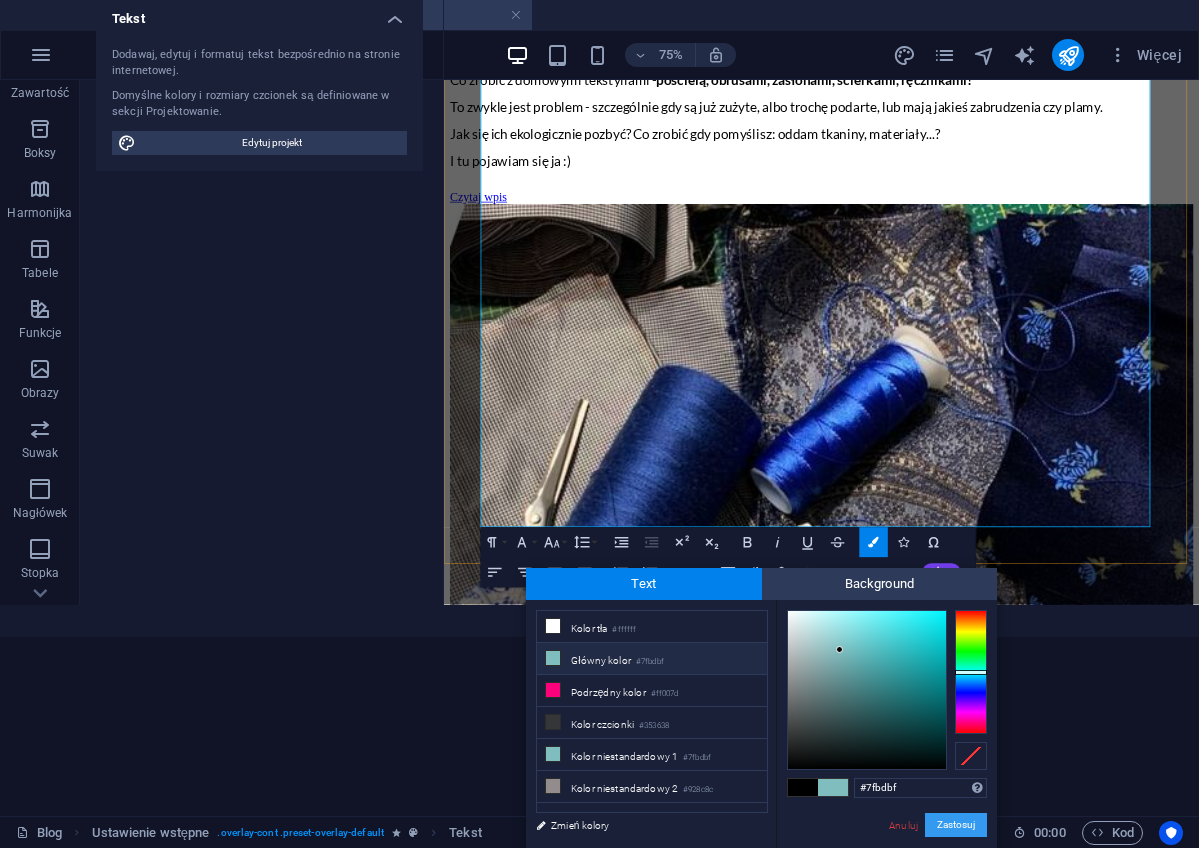 click on "Zastosuj" at bounding box center (956, 825) 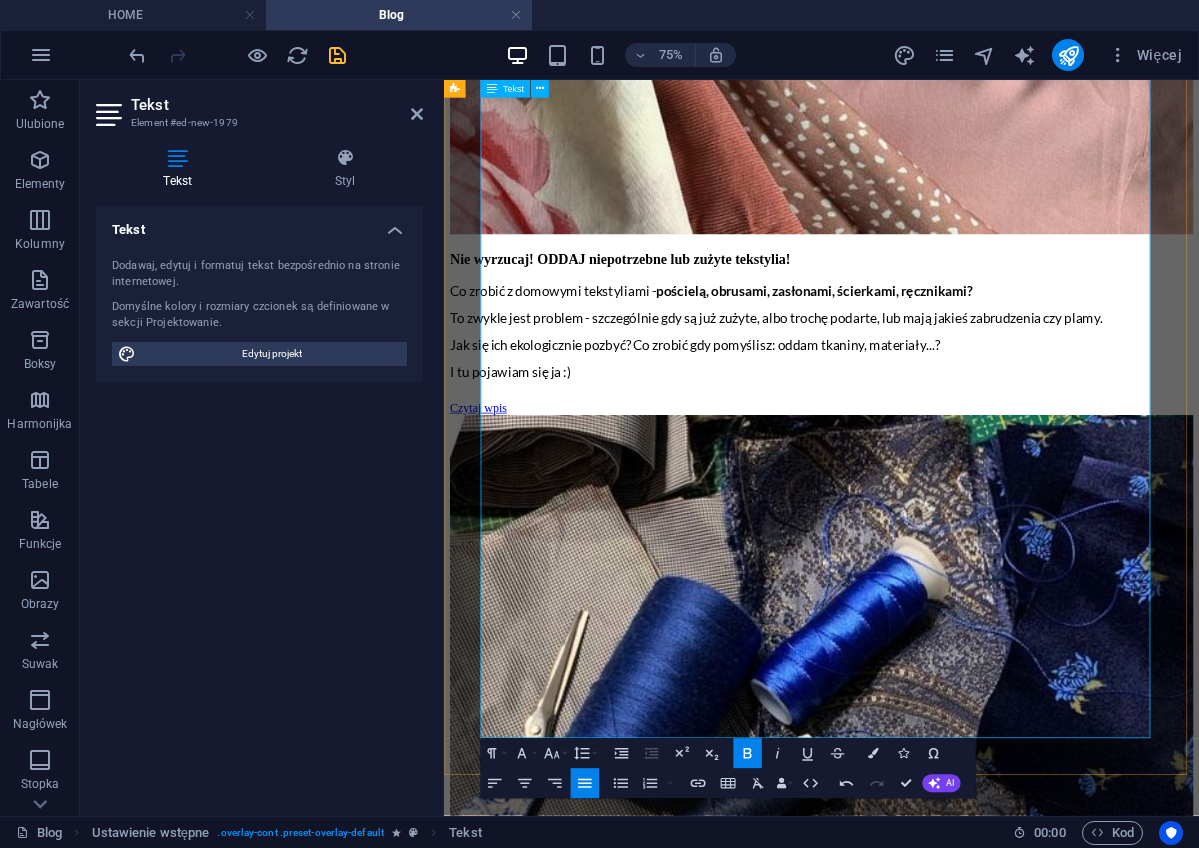 click on "Nie mamy planety B - los naszej jest w naszych rękach. Musimy naprawdę o nia dbać i pielęgnować szacunek dla niej i jej zasobow. Potencjał kupowania coraz to nowych produktów jest nieskończony - w przeciwieństwie do zasobow naszej planety!   Ale co robić?   Po pierwsze  segreguj ! Dobrze posortowane odpady stanowią wartościowy surowiec, który można ponownie wykorzystać, a recykling zmniejsza ilość śmieci zalegających na wysypiskach i dzieki temu przyczynia się do zmniejszenia zanieczyszczenia wód i powietrza. Tworzenie nowych użytecznych produktow z materiałów, ktore już wcześniej zostały wykorzystane (recykling i upcykling) zmniejsza potrzebę produkcji i użycia nowych materiałów i w ten sposób chroni zasoby naszej planety. Zatem warto!     A co z recyklingiem materiałów / tkanin / ubrań?   Zanim o tym - przypomnę, ze tkaniny (materiały, ubrania, tekstylia) zrobione są z różnych włókien. Dzielą sie zasadniczo na 3 grupy:           55%   m.in m.in" at bounding box center [947, 5435] 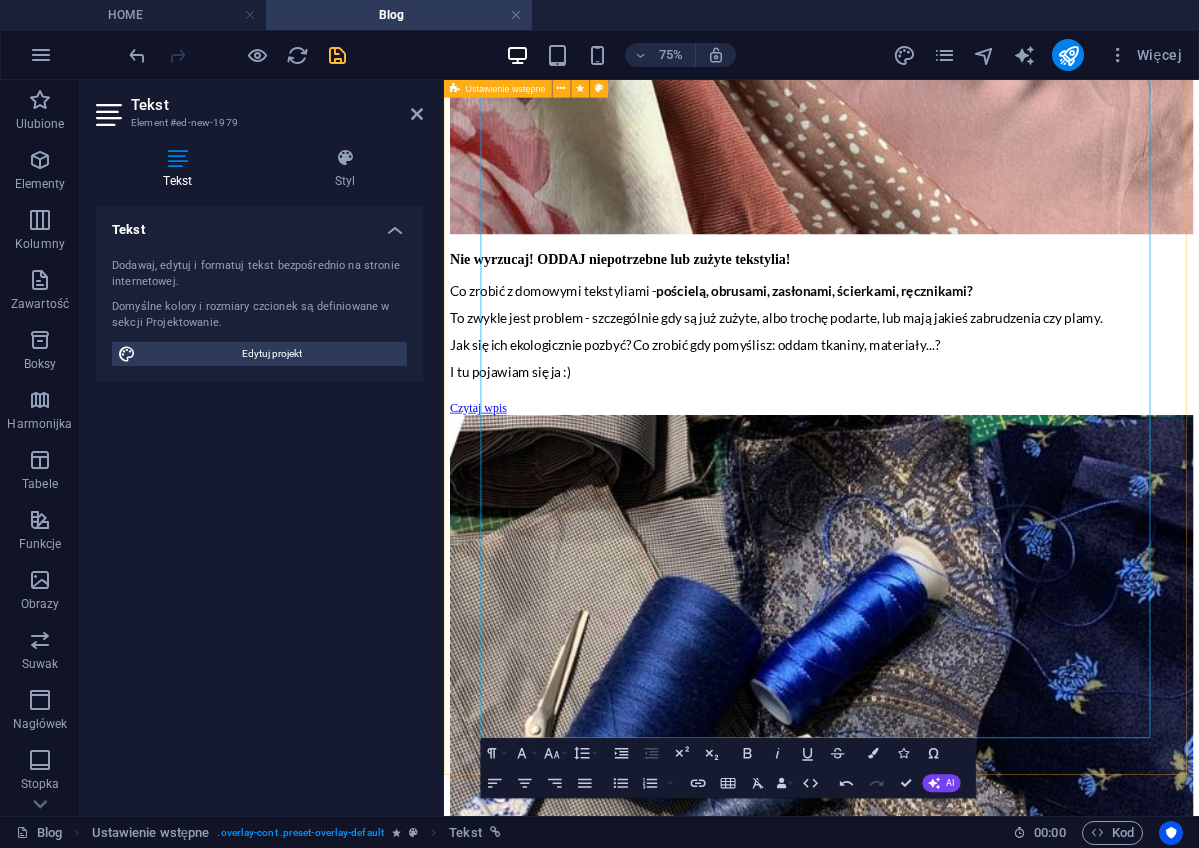 click on "Szycie zero waste wymaga innowacyjnego podejścia do projektowania i szycia, co prowadzi do tworzenia wyjątkowych, oryginalnych ubrań i akcesoriów." at bounding box center [947, 5414] 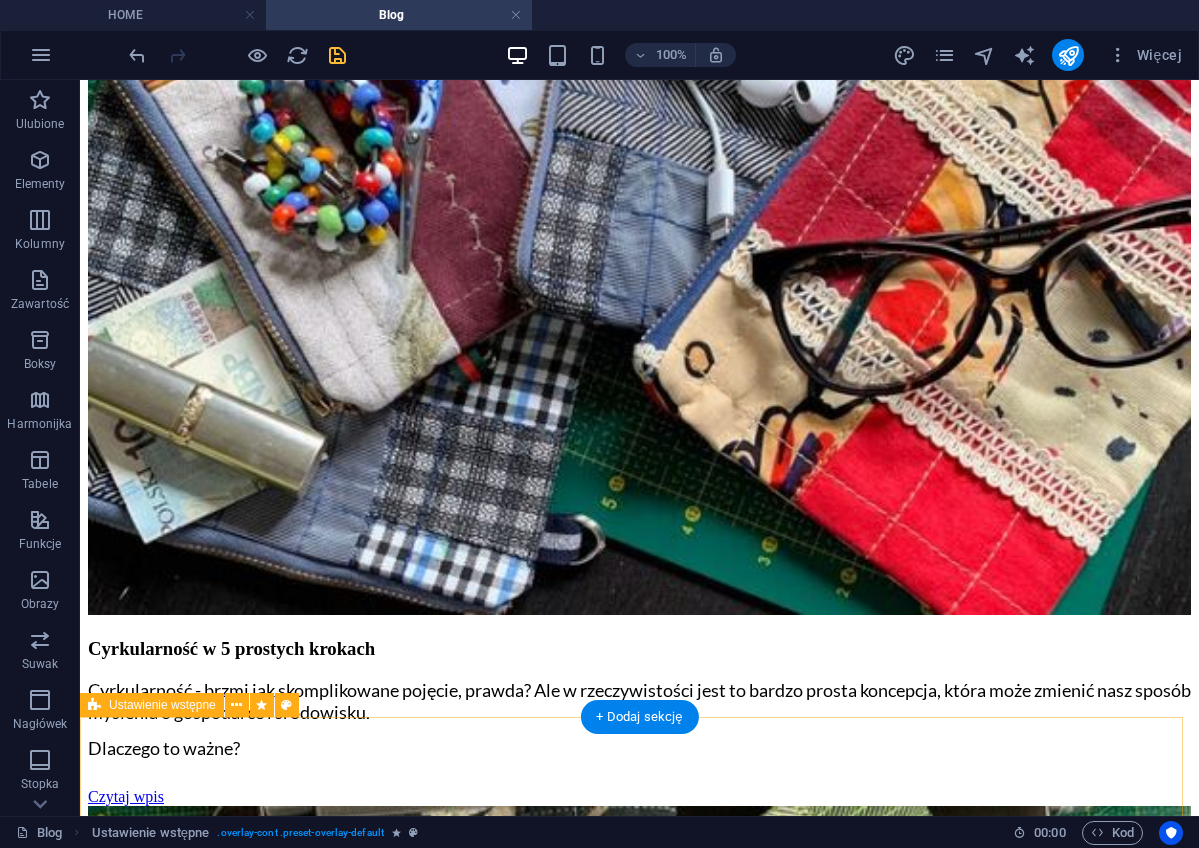 scroll, scrollTop: 1256, scrollLeft: 0, axis: vertical 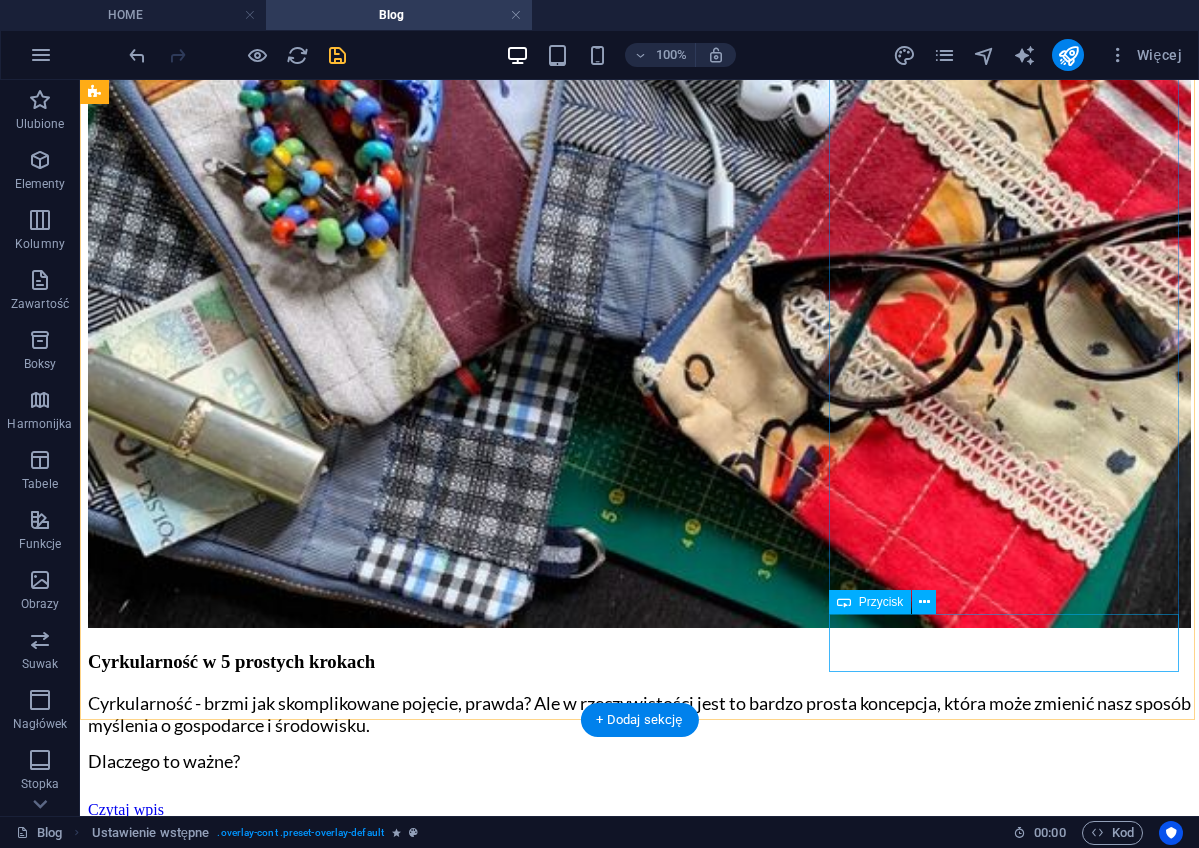 click on "+ Read More" at bounding box center [639, 5981] 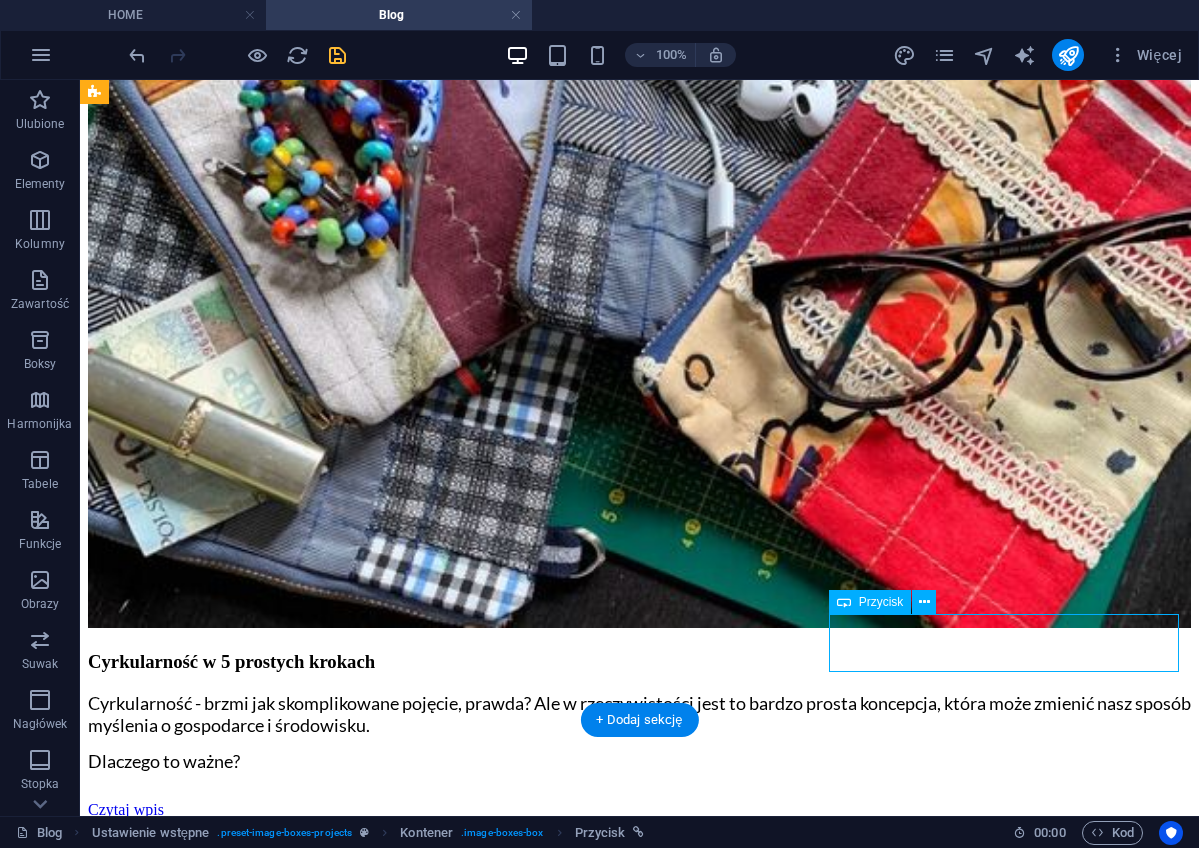 click on "+ Read More" at bounding box center [639, 5981] 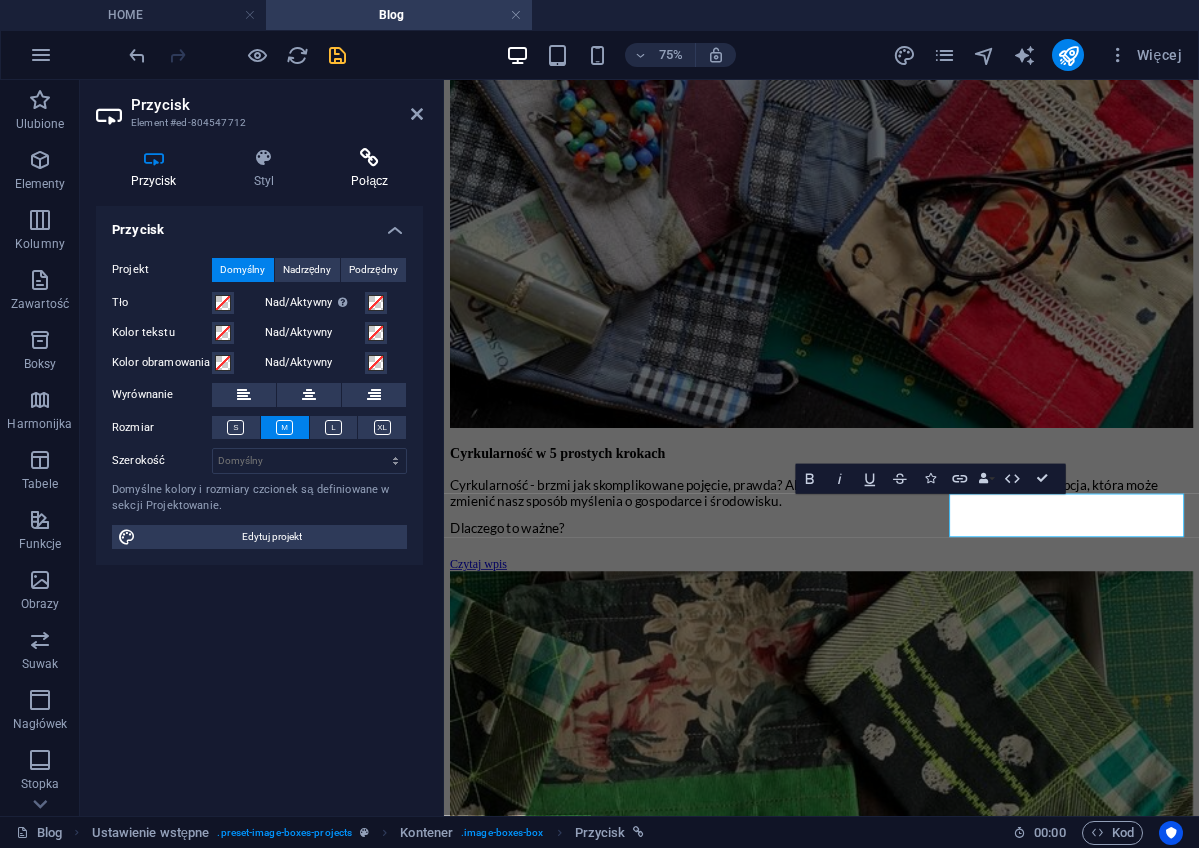 click at bounding box center (370, 158) 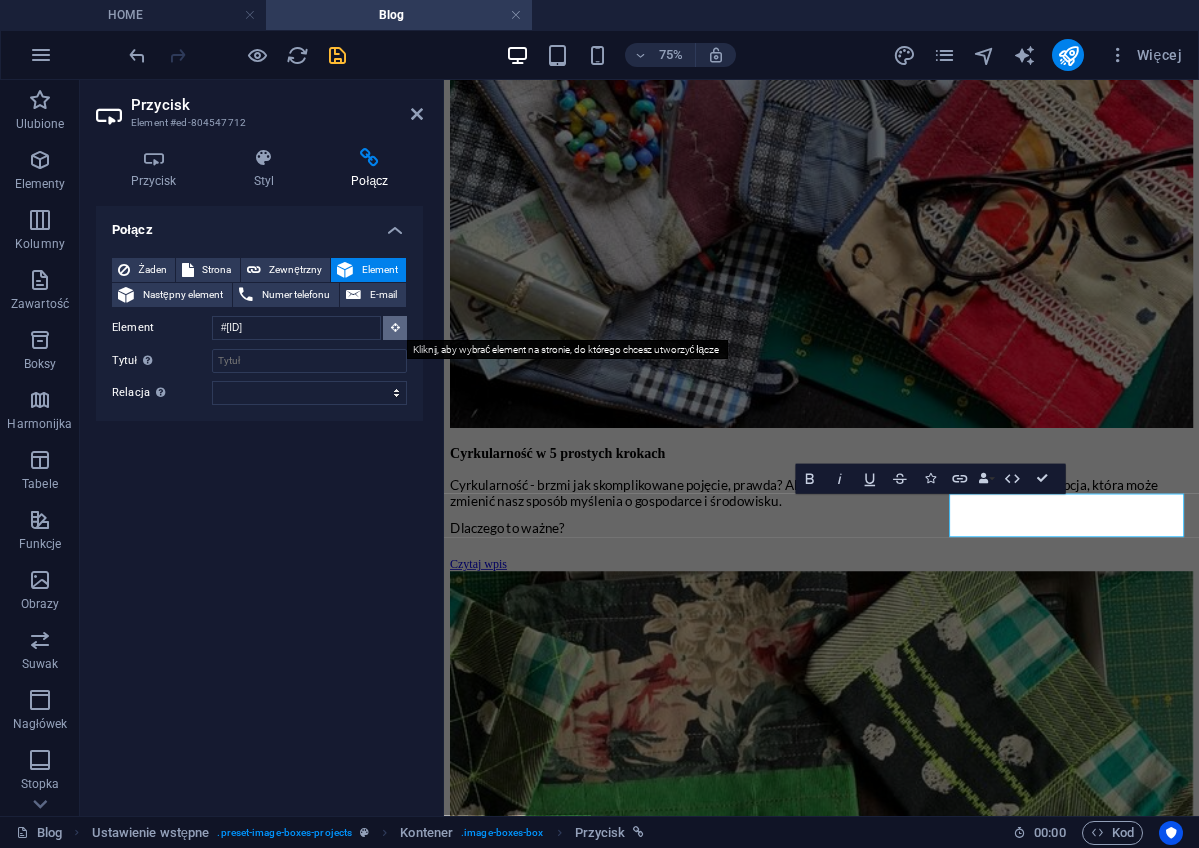 click at bounding box center [395, 327] 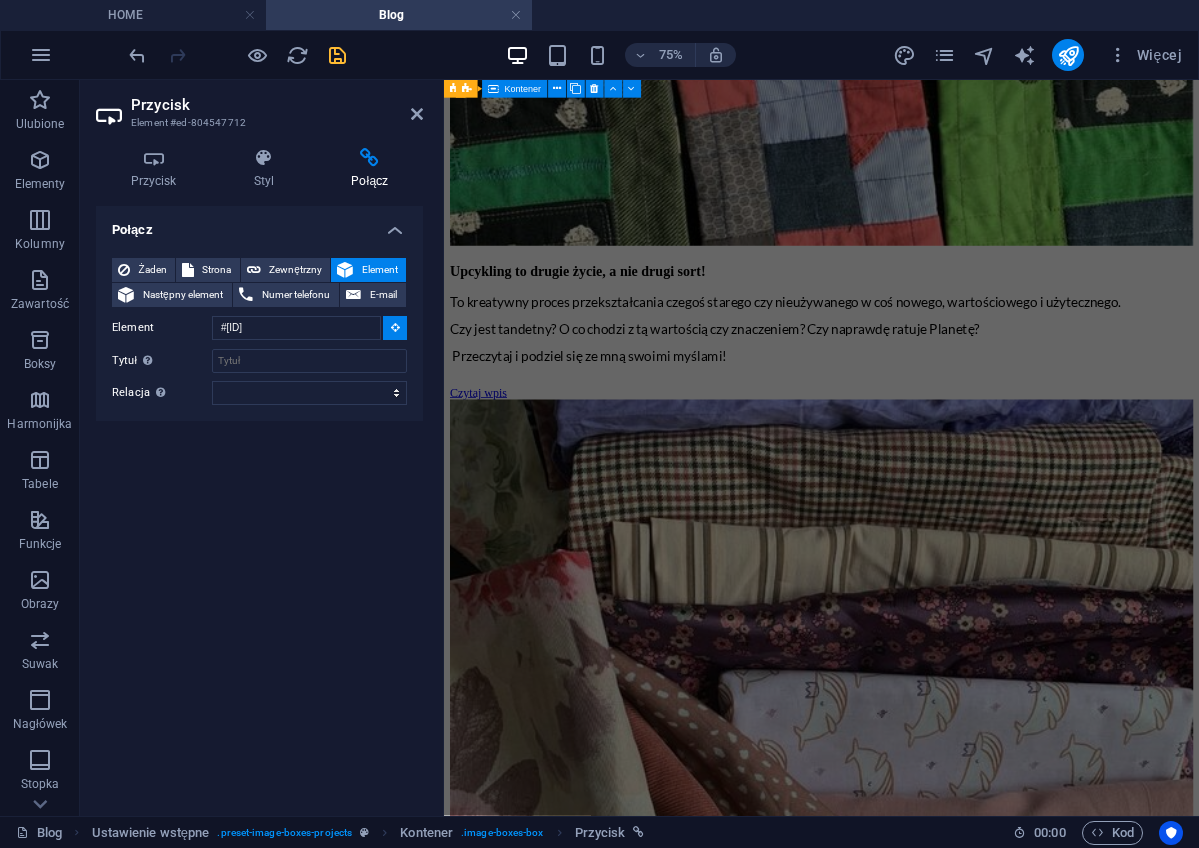 scroll, scrollTop: 2487, scrollLeft: 0, axis: vertical 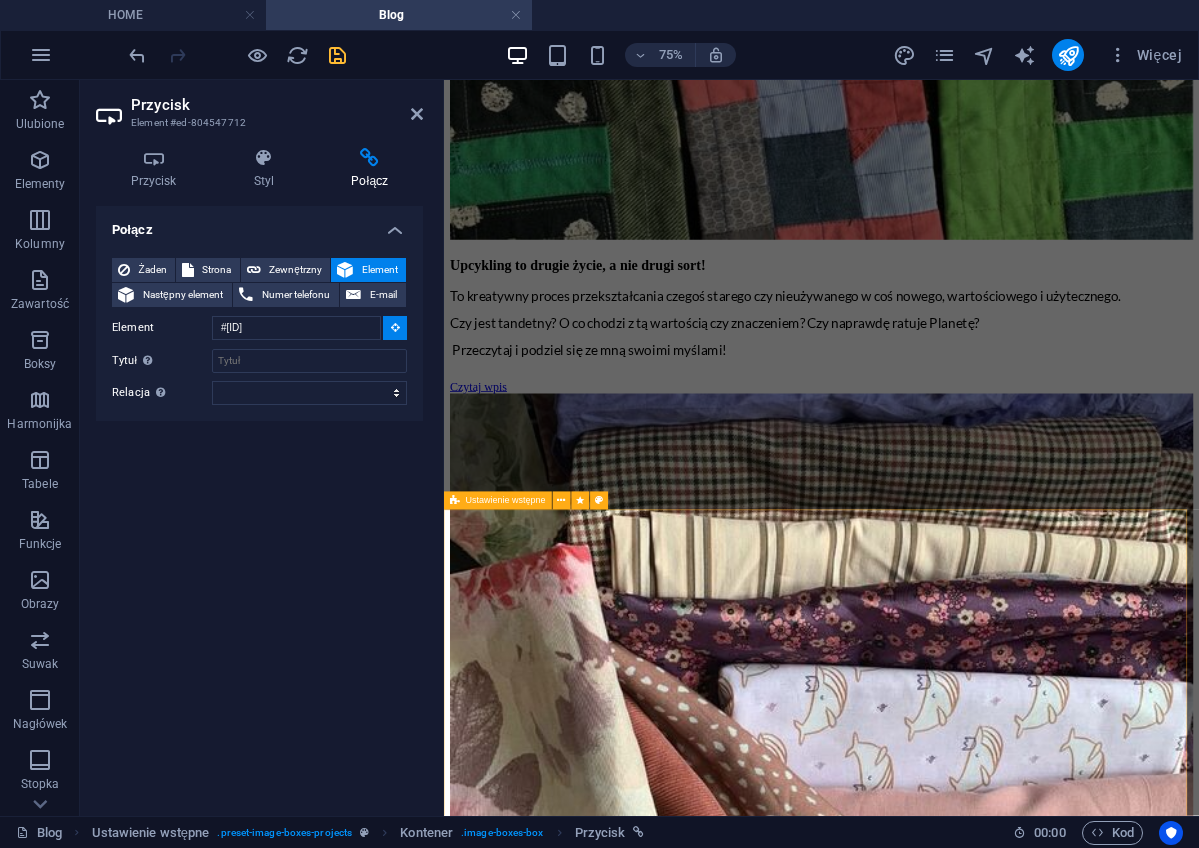 click on "Szycie zero waste wymaga innowacyjnego podejścia do projektowania i szycia, co prowadzi do tworzenia wyjątkowych, oryginalnych ubrań i akcesoriów." at bounding box center (947, 6368) 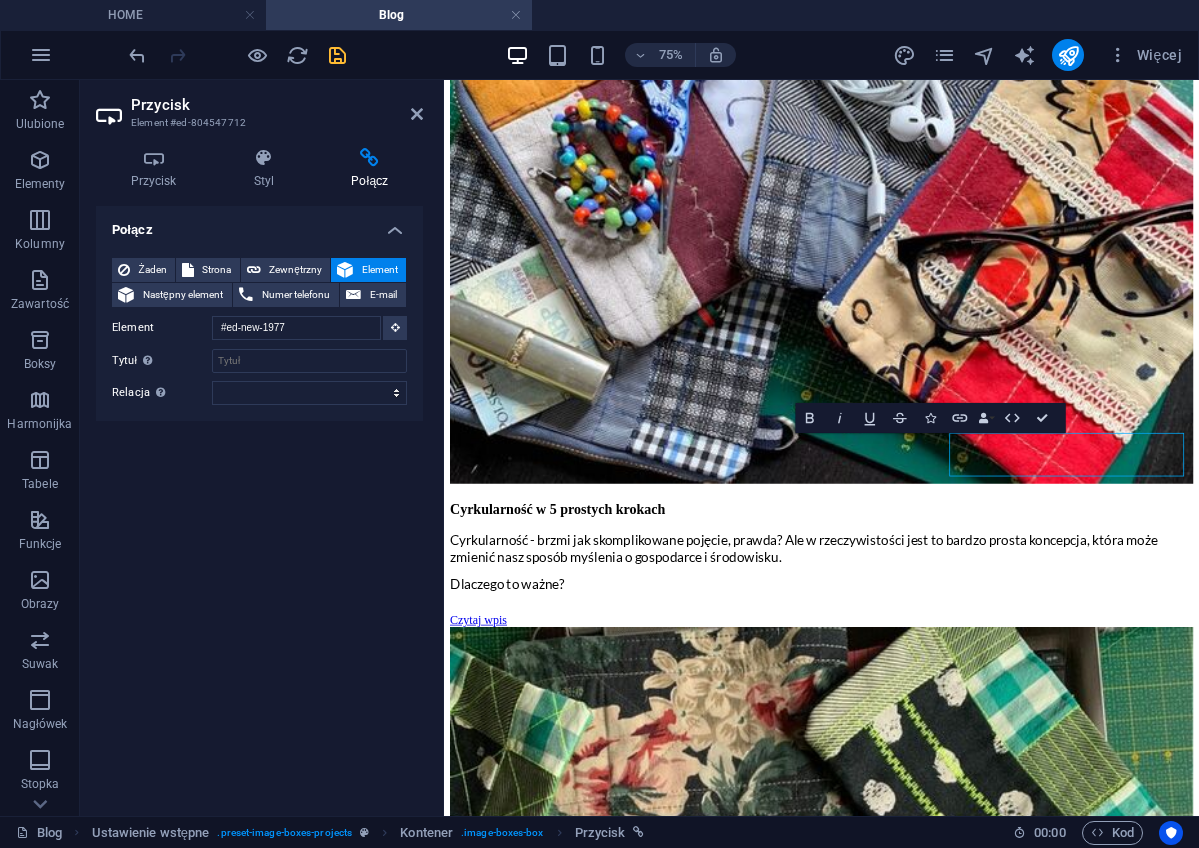 scroll, scrollTop: 1229, scrollLeft: 0, axis: vertical 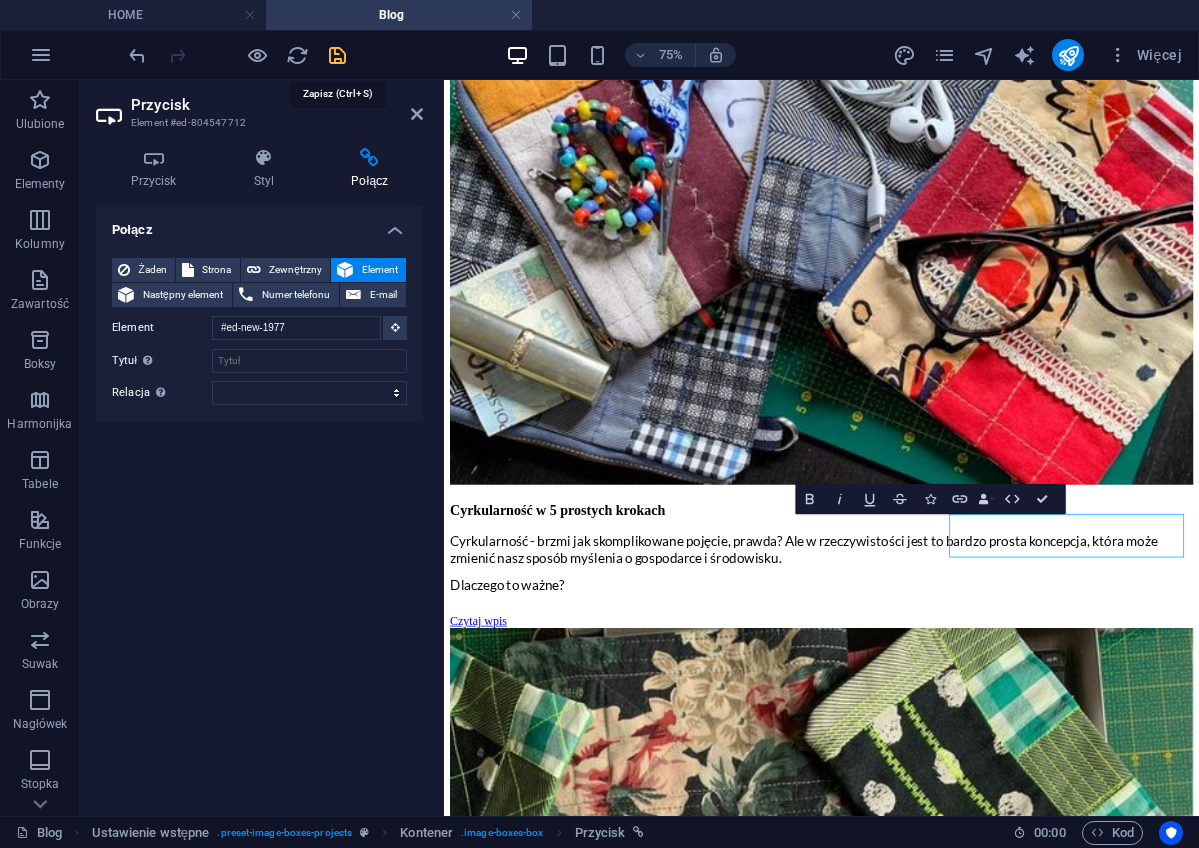 click at bounding box center (337, 55) 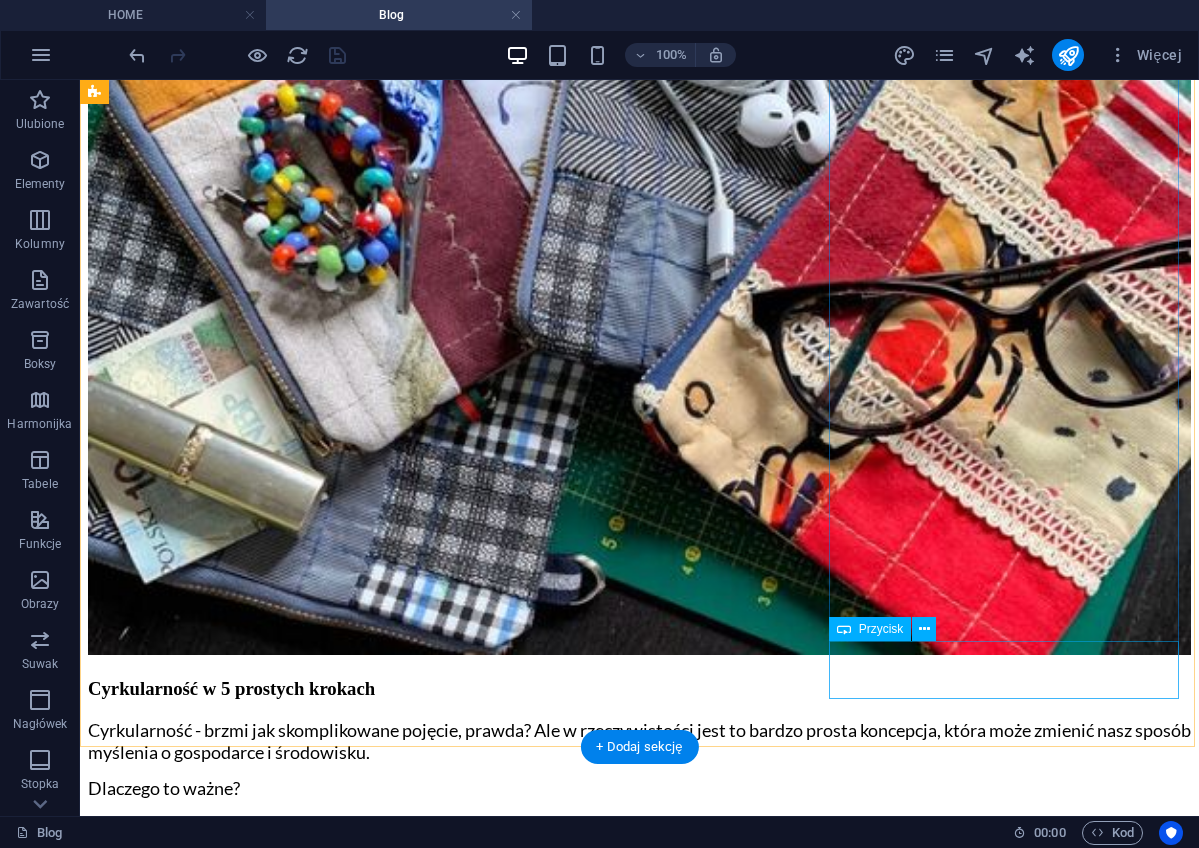 click on "+ Read More" at bounding box center [639, 6008] 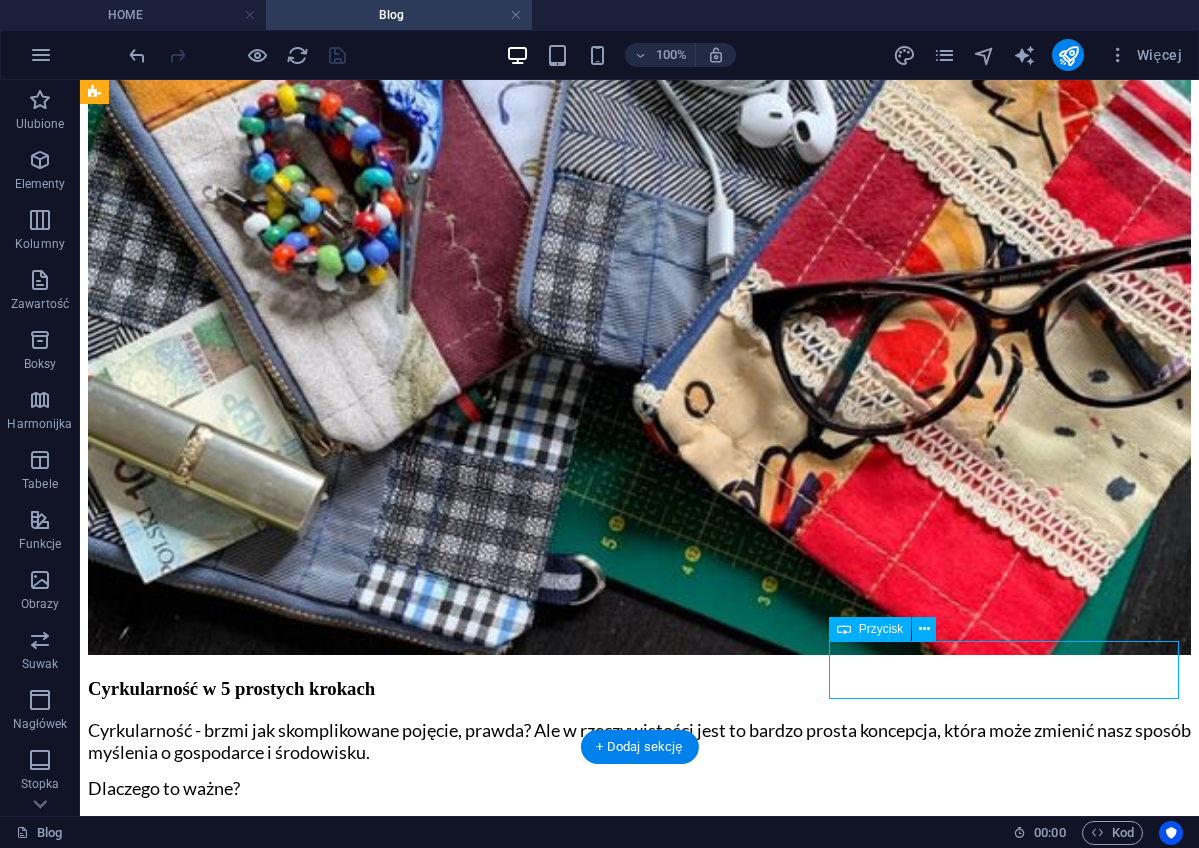 click on "+ Read More" at bounding box center [639, 6008] 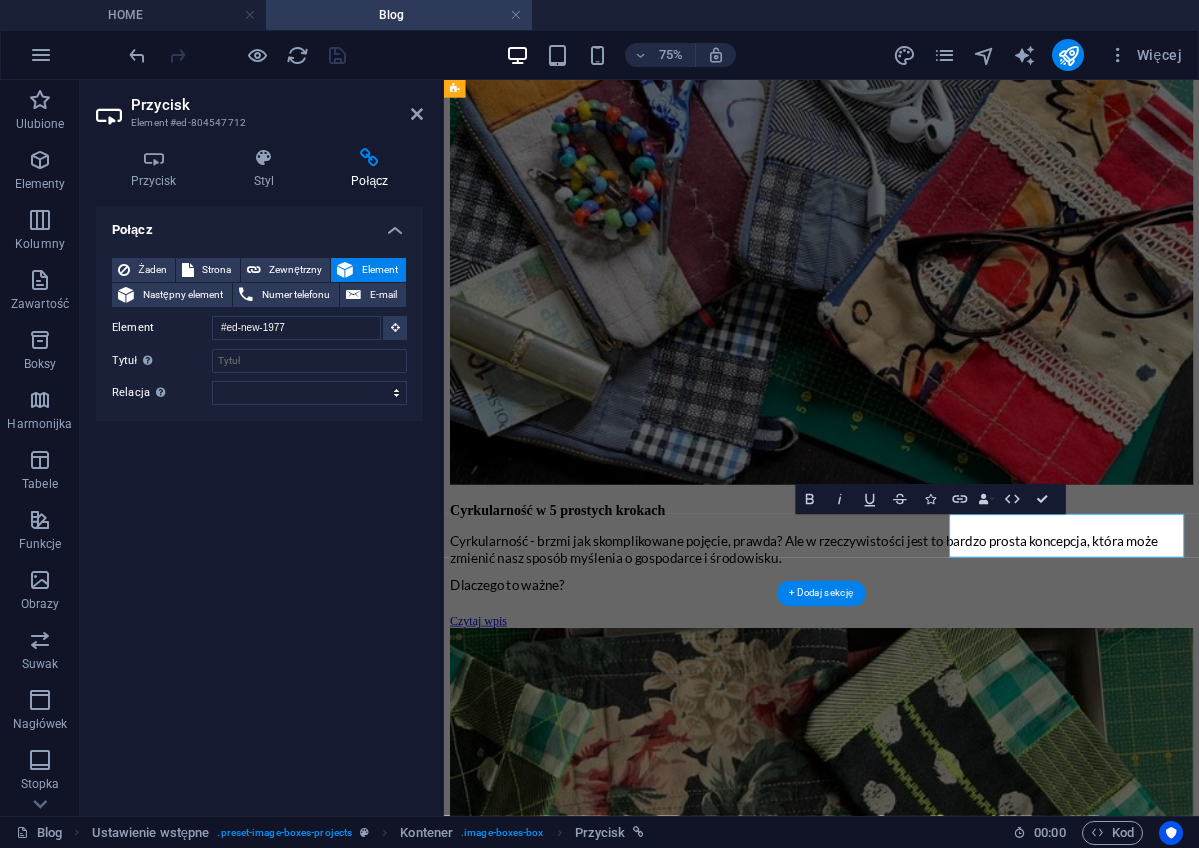 type 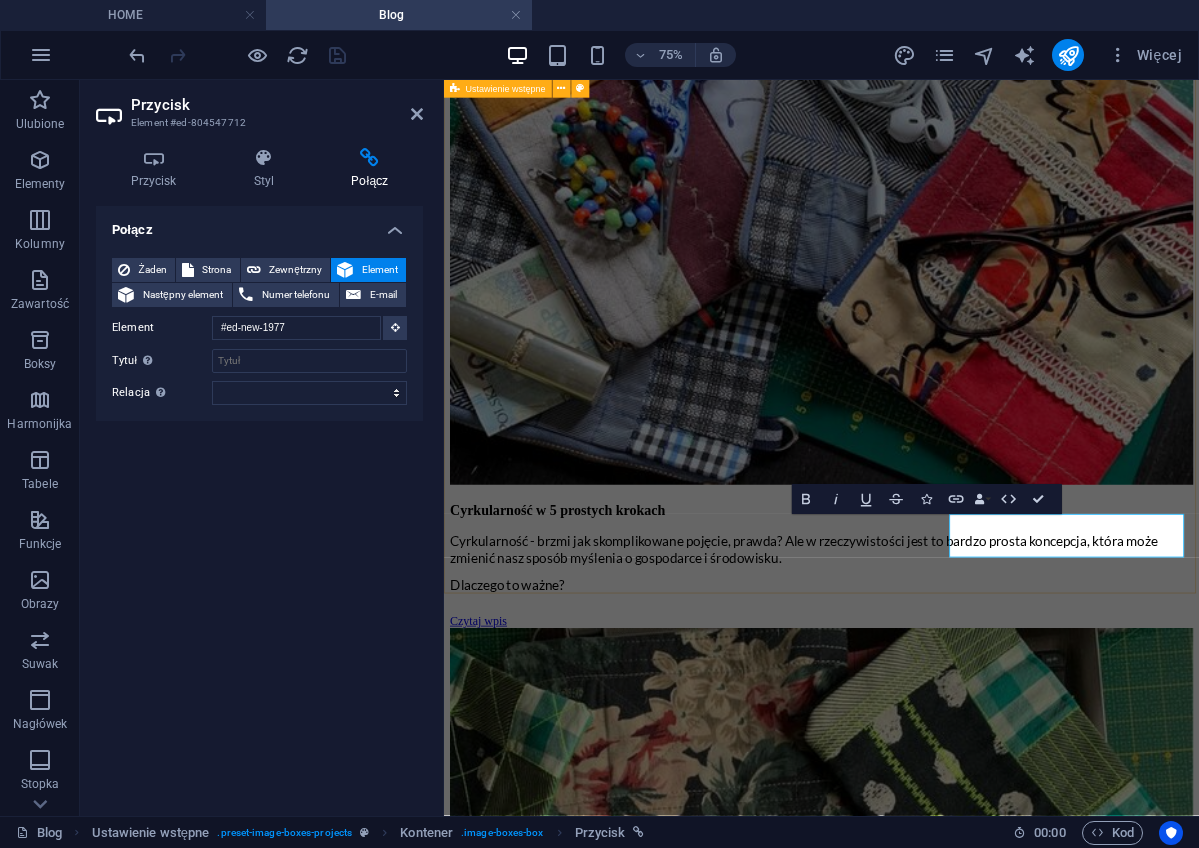 click on "Cyrkularność w 5 prostych krokach Cyrkularność - brzmi jak skomplikowane pojęcie, prawda? Ale w rzeczywistości jest to bardzo prosta koncepcja, która może zmienić nasz sposób myślenia o gospodarce i środowisku. Dlaczego to ważne? Czytaj wpis Upcykling to drugie życie, a nie drugi sort! To kreatywny proces przekształcania czegoś starego czy nieużywanego w coś nowego, wartościowego i użytecznego.   Czy jest tandetny? O co chodzi z tą wartością czy znaczeniem? Czy naprawdę ratuje Planetę?   Przeczytaj i podziel się ze mną swoimi myślami! Czytaj wpis Nie wyrzucaj! ODDAJ niepotrzebne lub zużyte tekstylia! Co zrobić z domowymi tekstyliami -  pościelą, obrusami, zasłonami, ścierkami, ręcznikami? To zwykle jest problem - szczególnie gdy są już zużyte, albo trochę podarte, lub mają jakieś zabrudzenia czy plamy.   Jak się ich ekologicznie pozbyć? Co zrobić gdy pomyślisz: oddam tkaniny, materiały...? I tu pojawiam się ja :) Czytaj wpis   Czytaj wpis Czytaj wpis" at bounding box center [947, 2732] 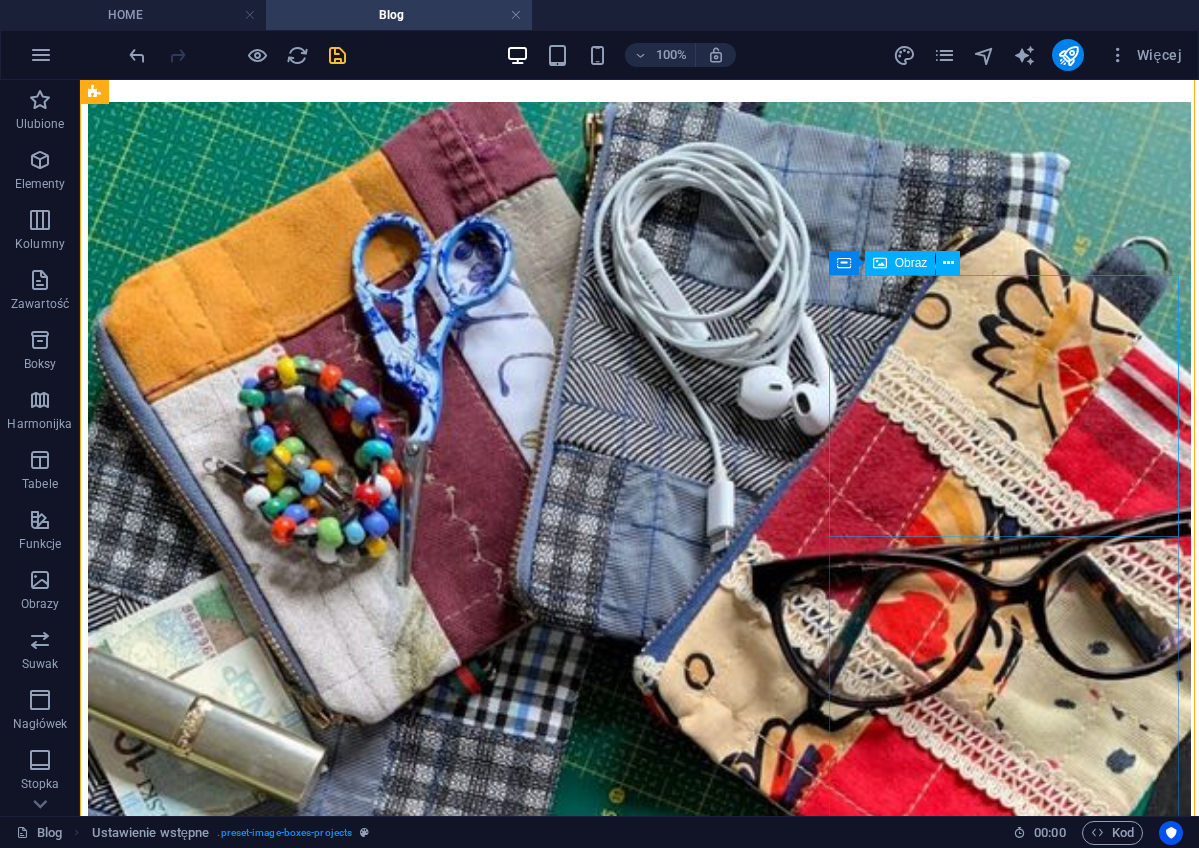 scroll, scrollTop: 969, scrollLeft: 0, axis: vertical 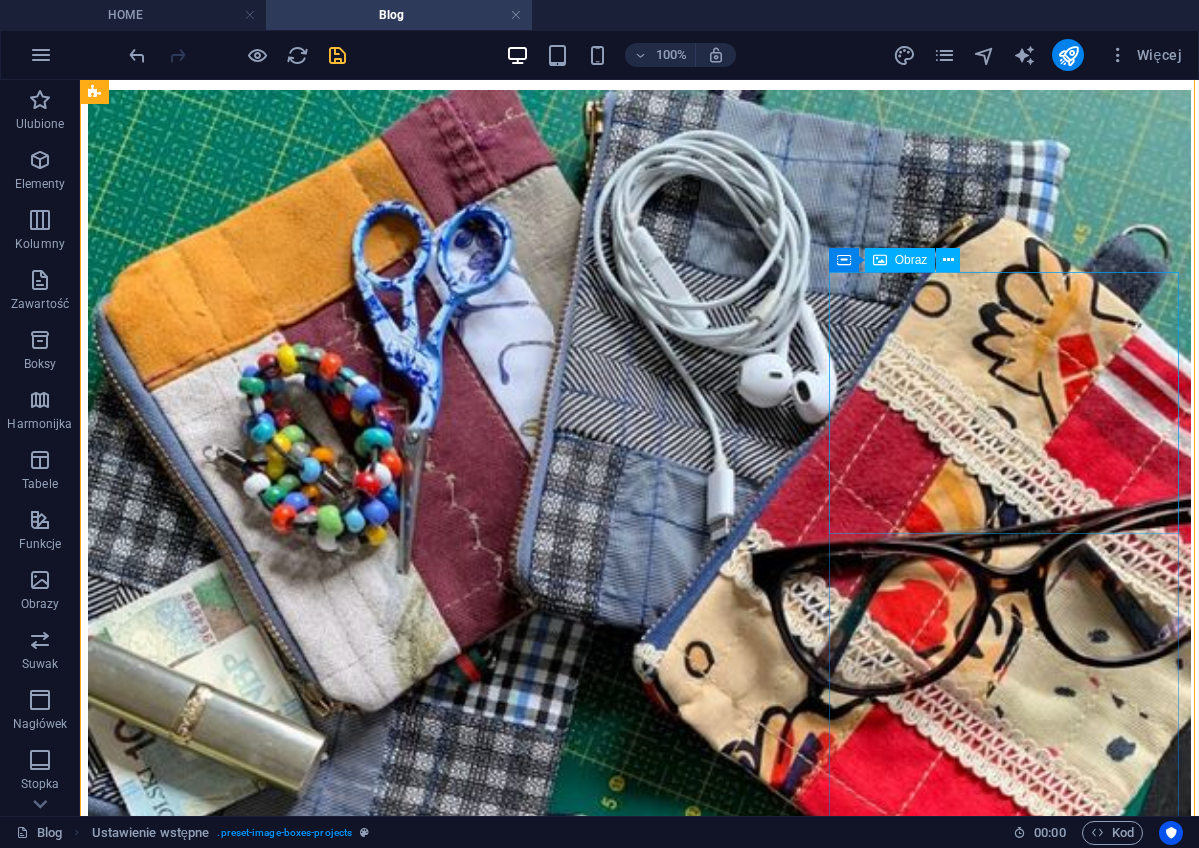 click at bounding box center [639, 5626] 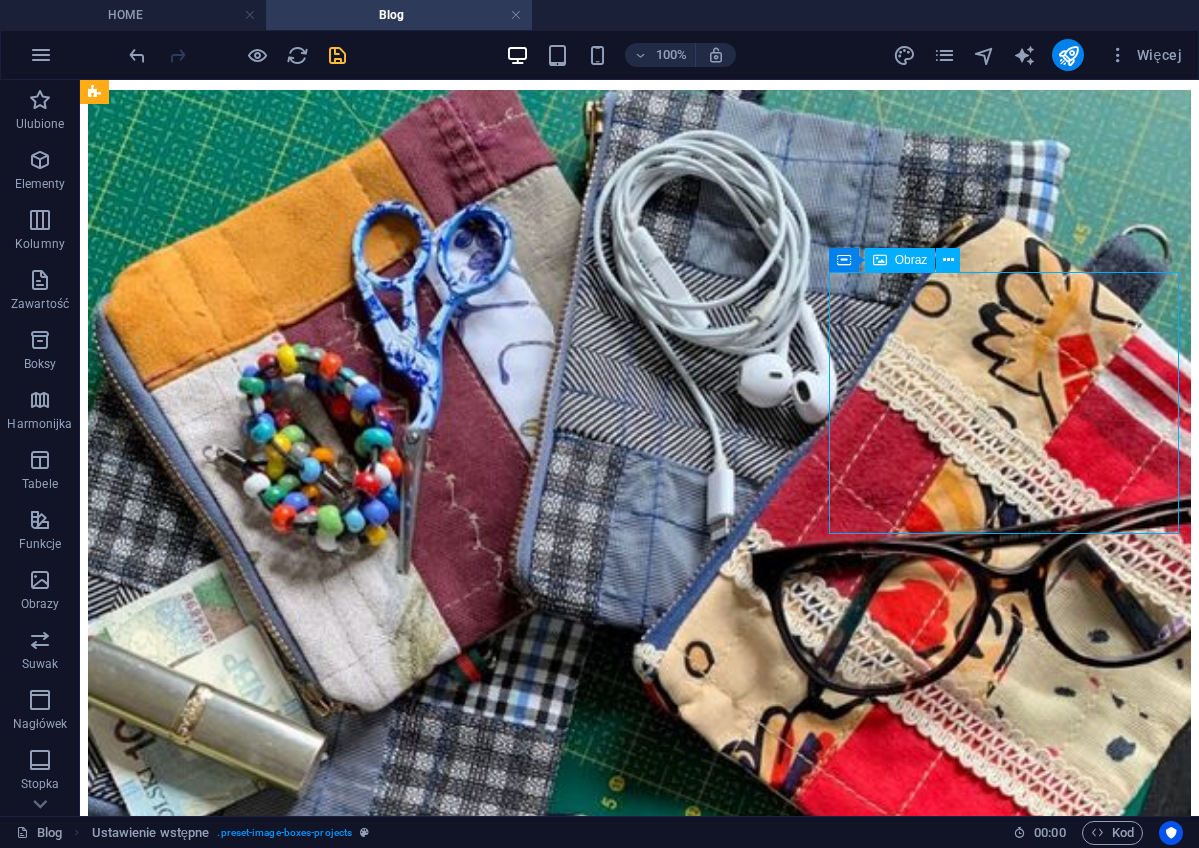 click at bounding box center (639, 5626) 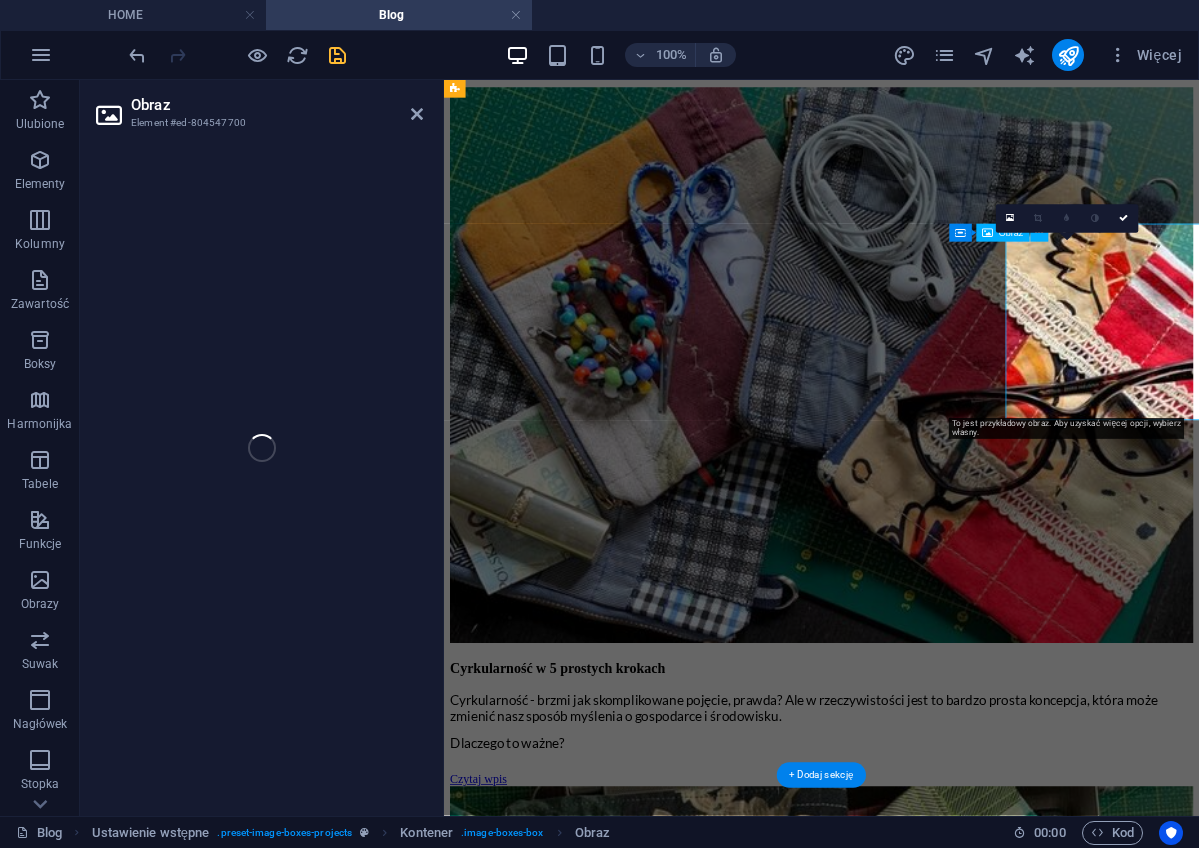 select on "%" 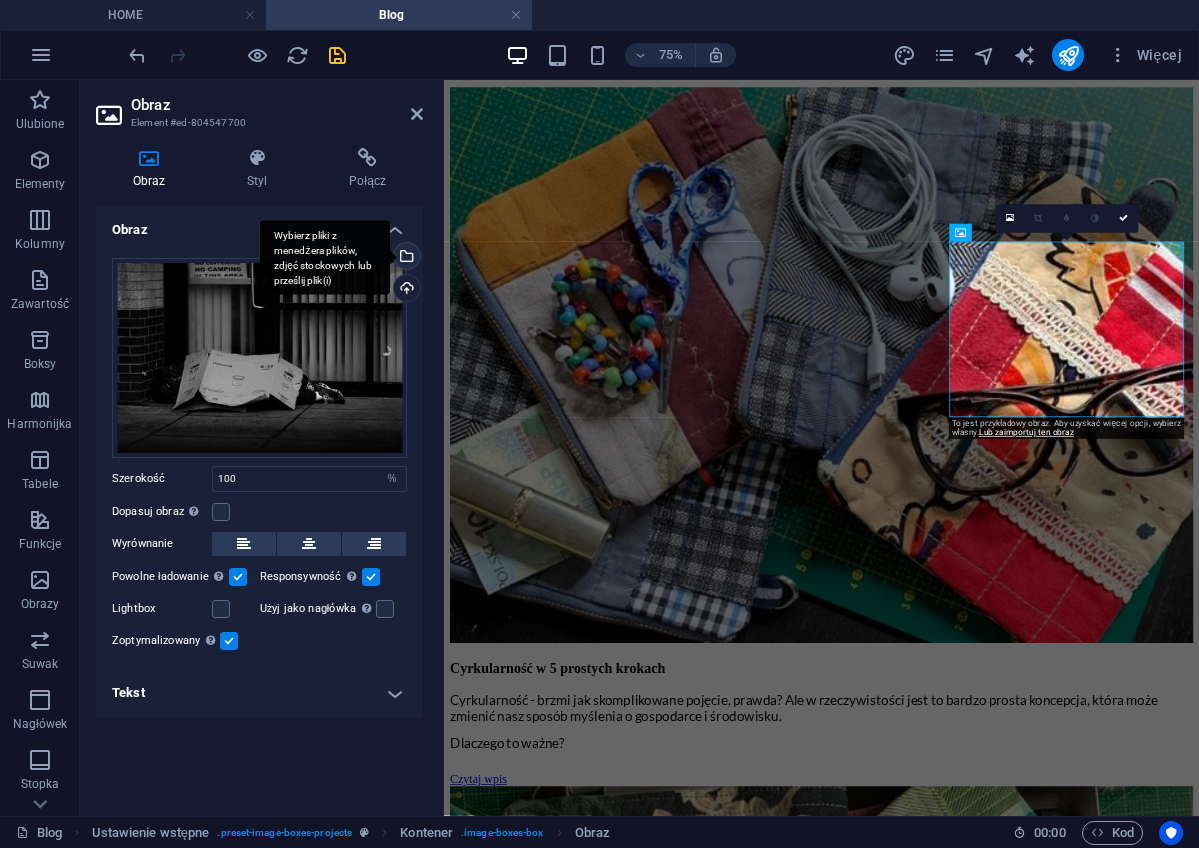 click on "Wybierz pliki z menedżera plików, zdjęć stockowych lub prześlij plik(i)" at bounding box center (405, 258) 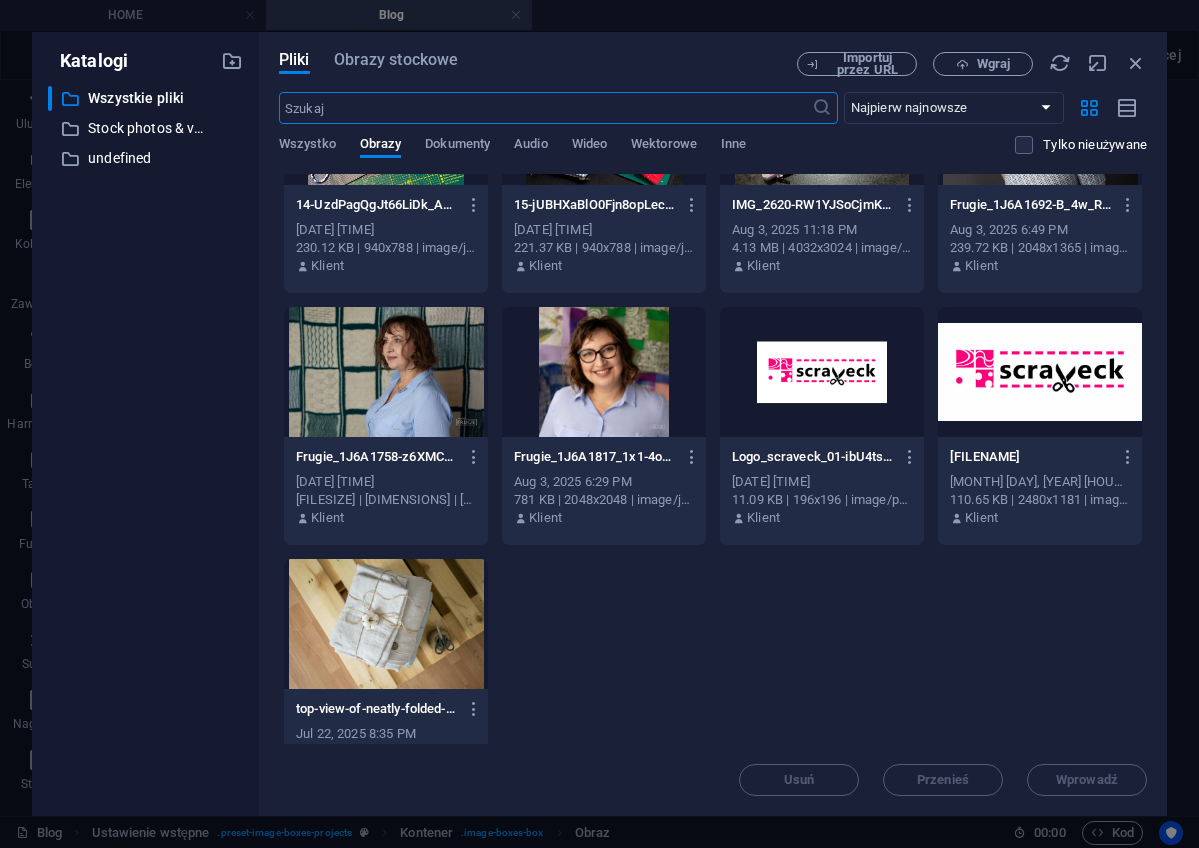 scroll, scrollTop: 2647, scrollLeft: 0, axis: vertical 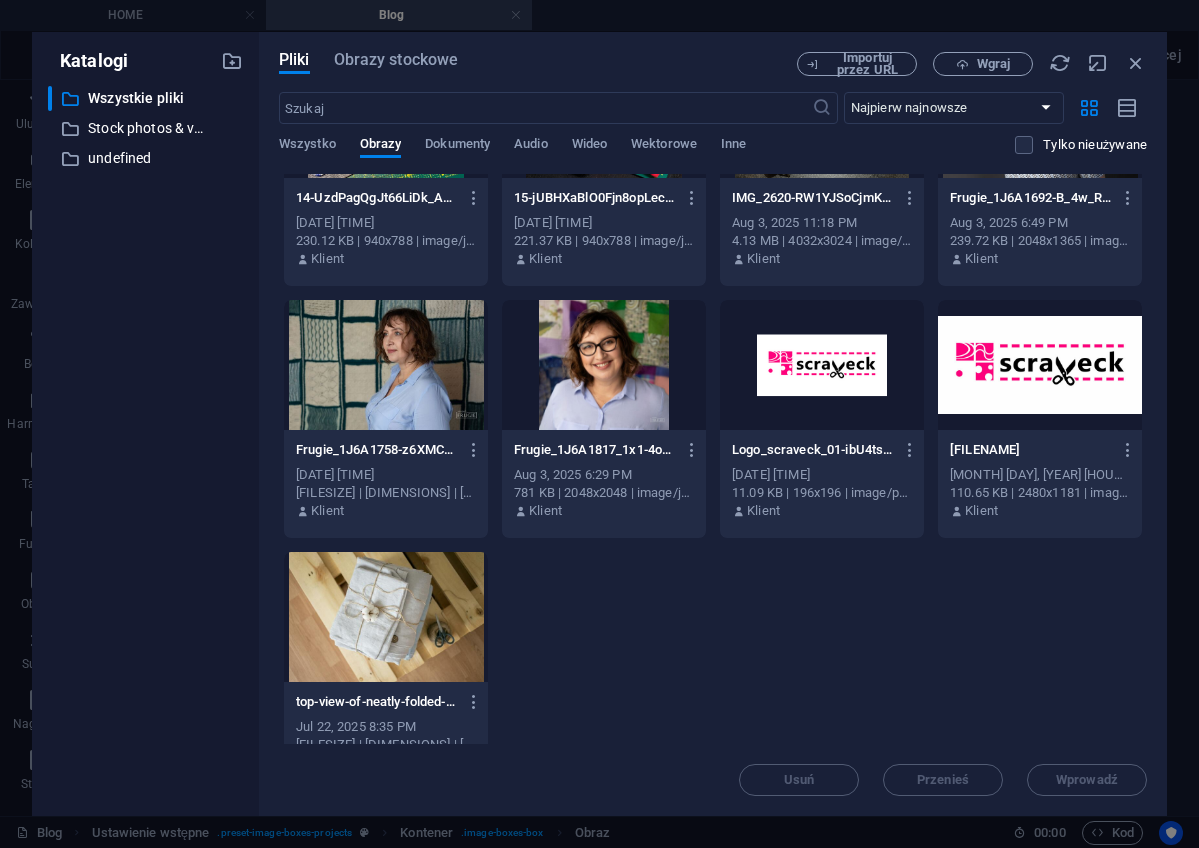 click at bounding box center (386, 617) 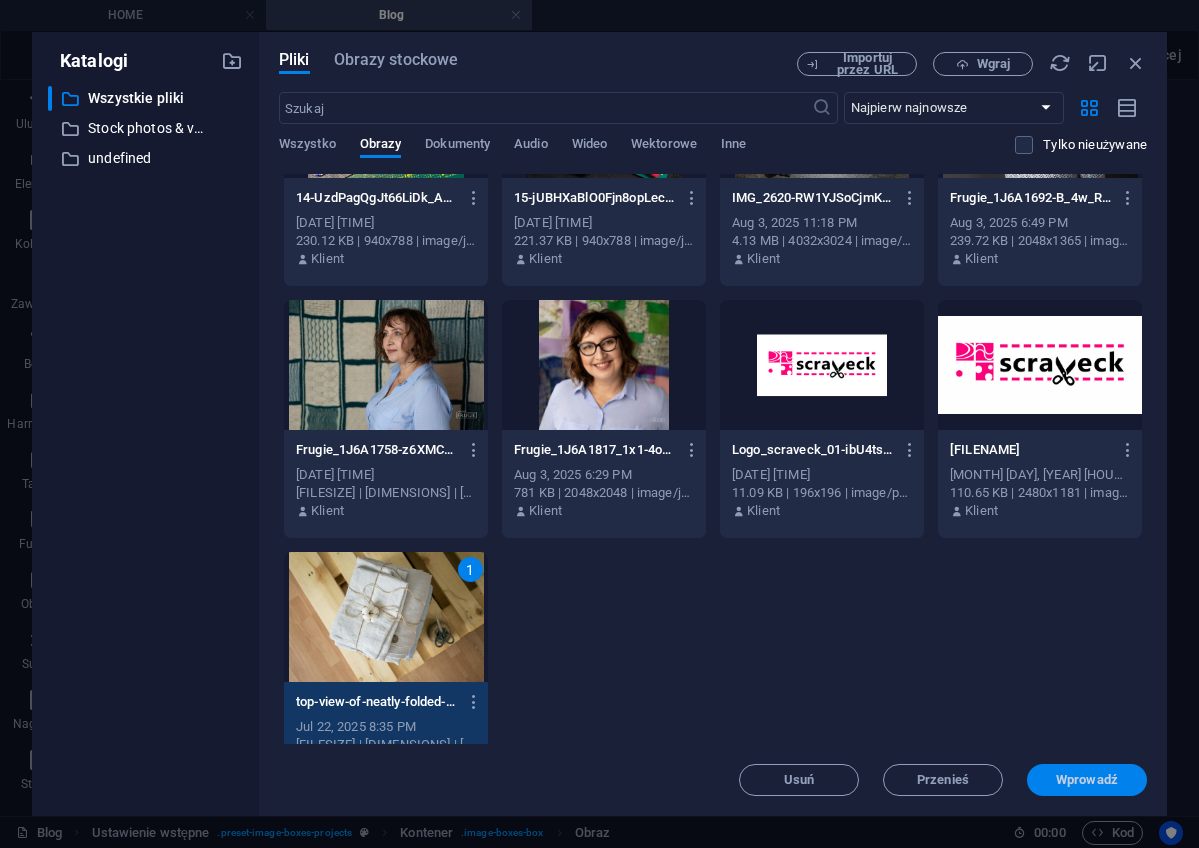 click on "Wprowadź" at bounding box center [1087, 780] 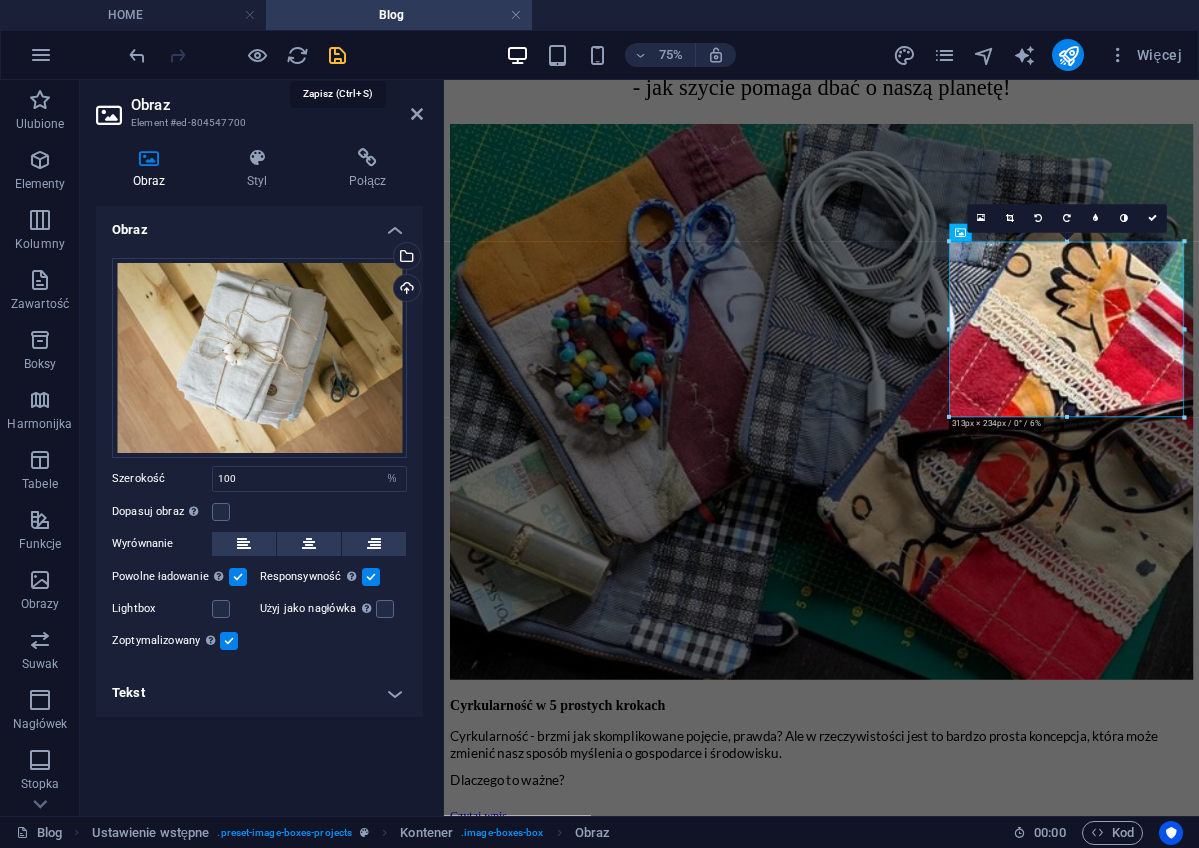 click at bounding box center (337, 55) 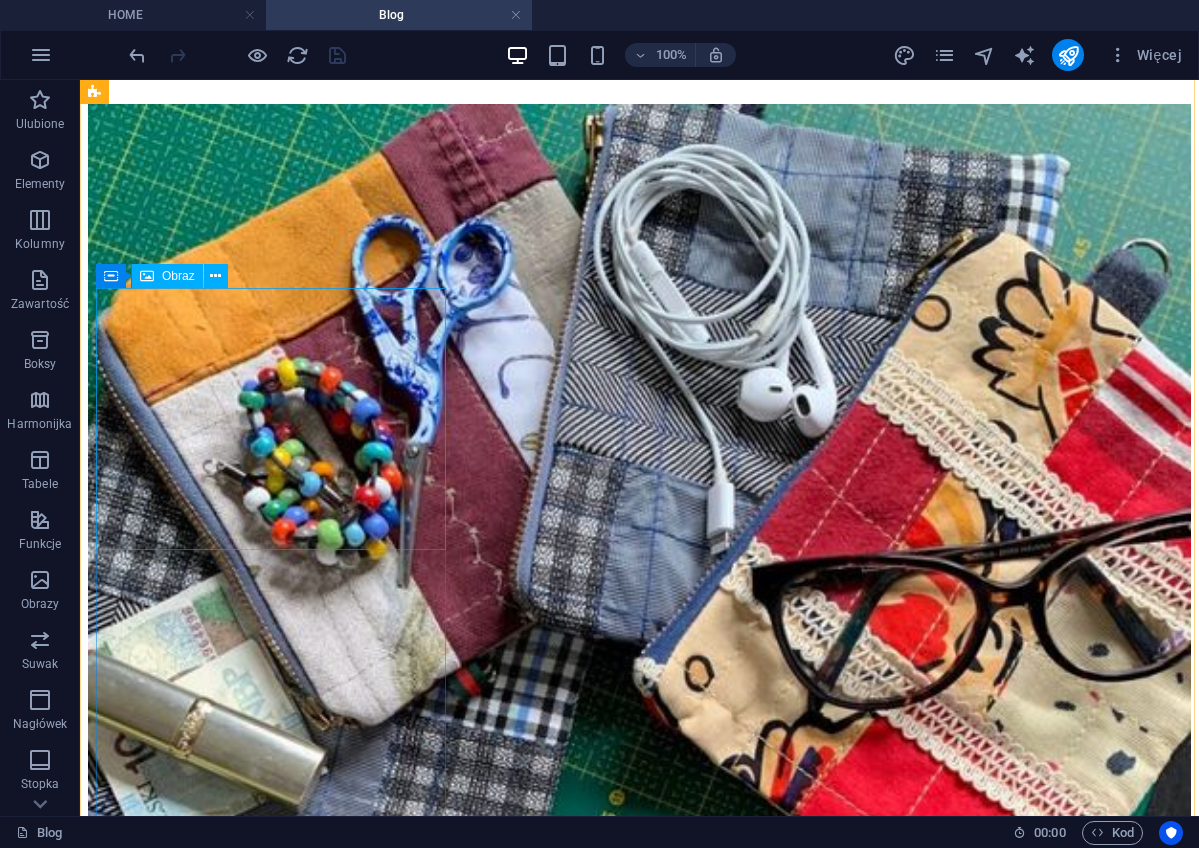 scroll, scrollTop: 949, scrollLeft: 0, axis: vertical 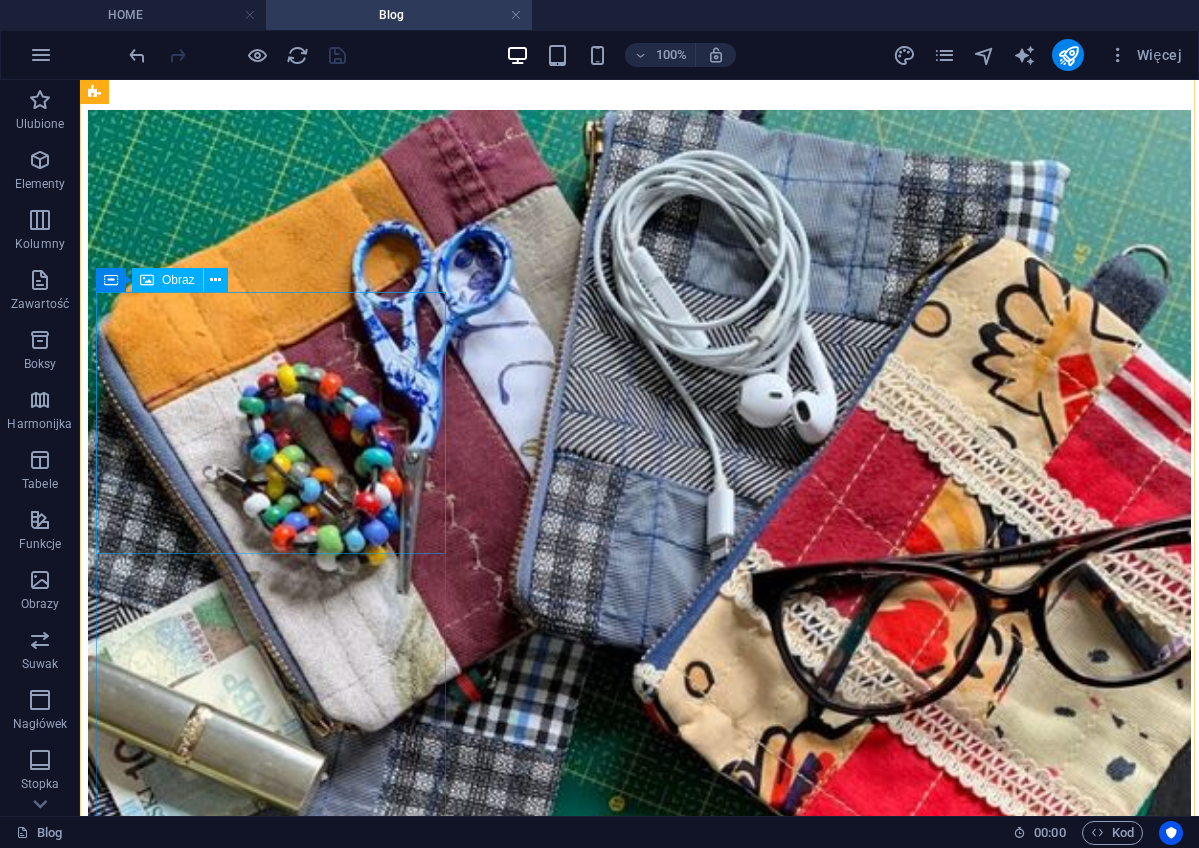 click at bounding box center (639, 3635) 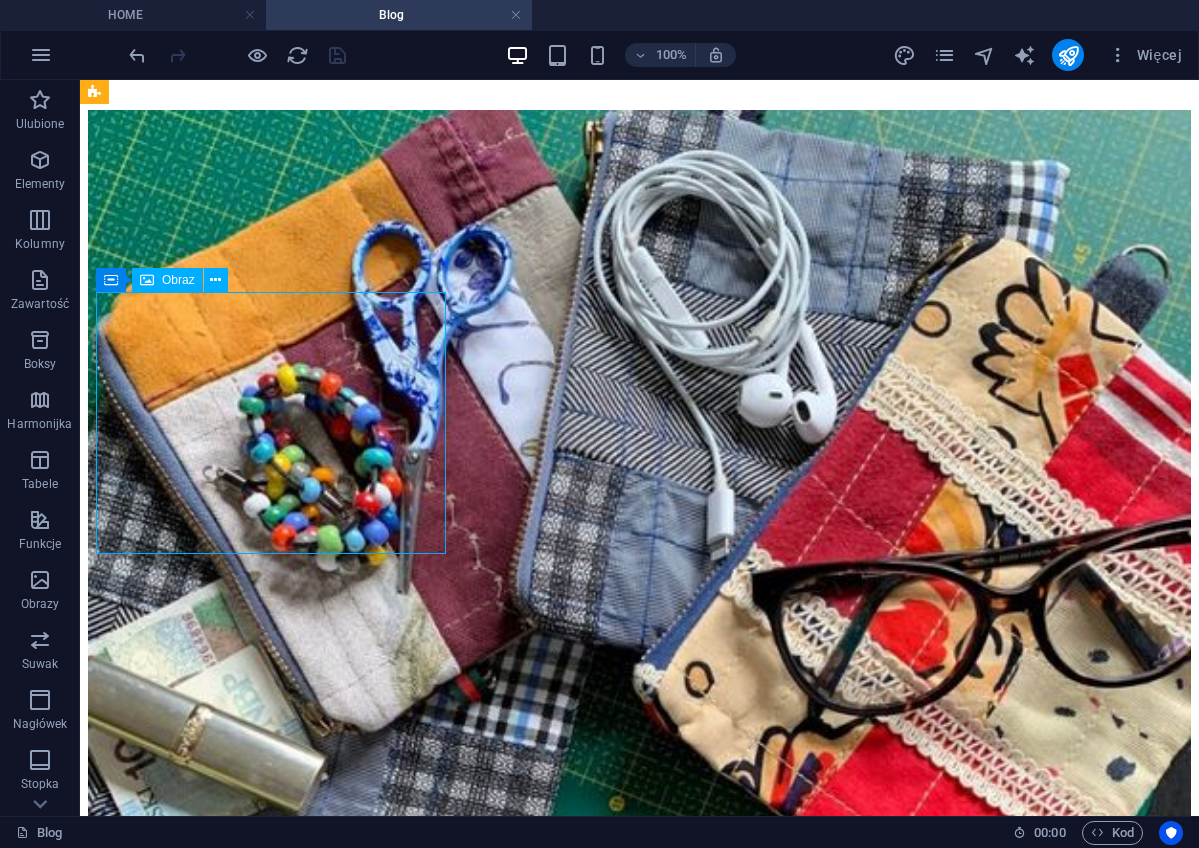 click at bounding box center (639, 3635) 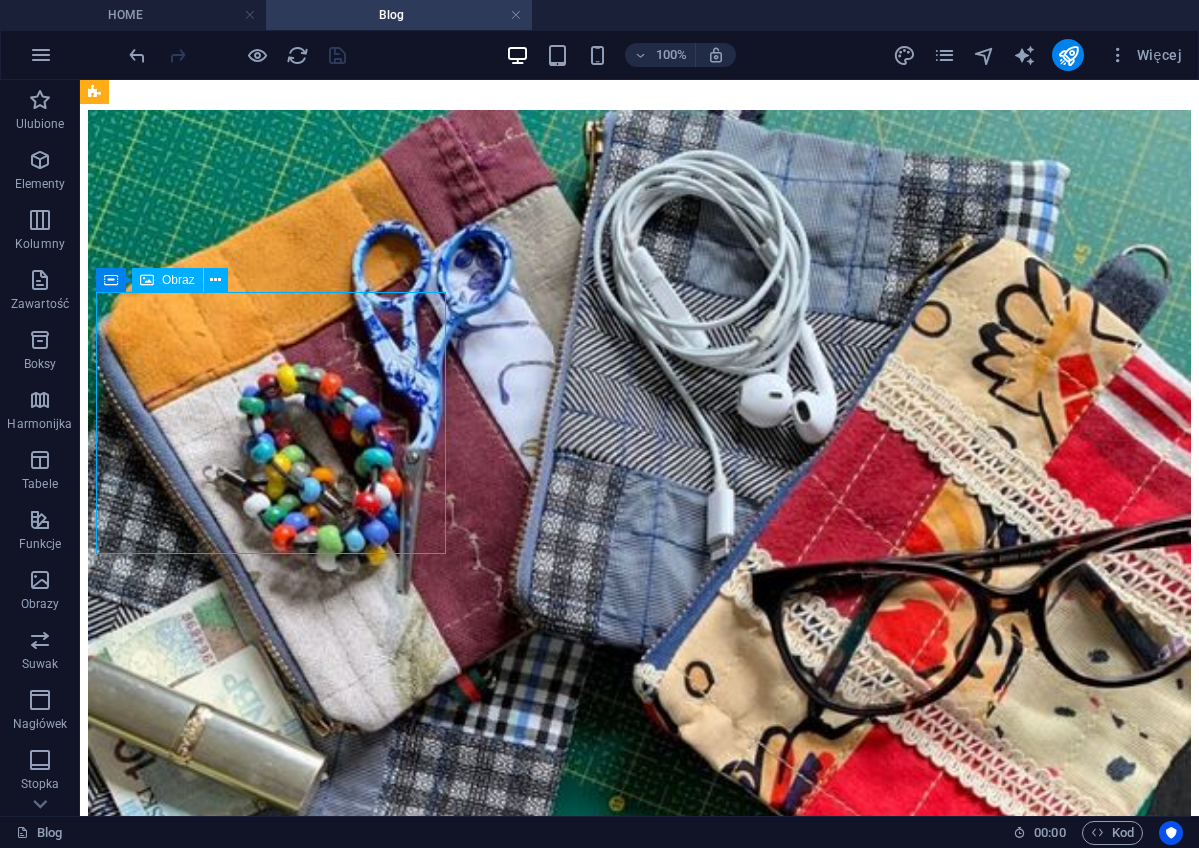 select on "%" 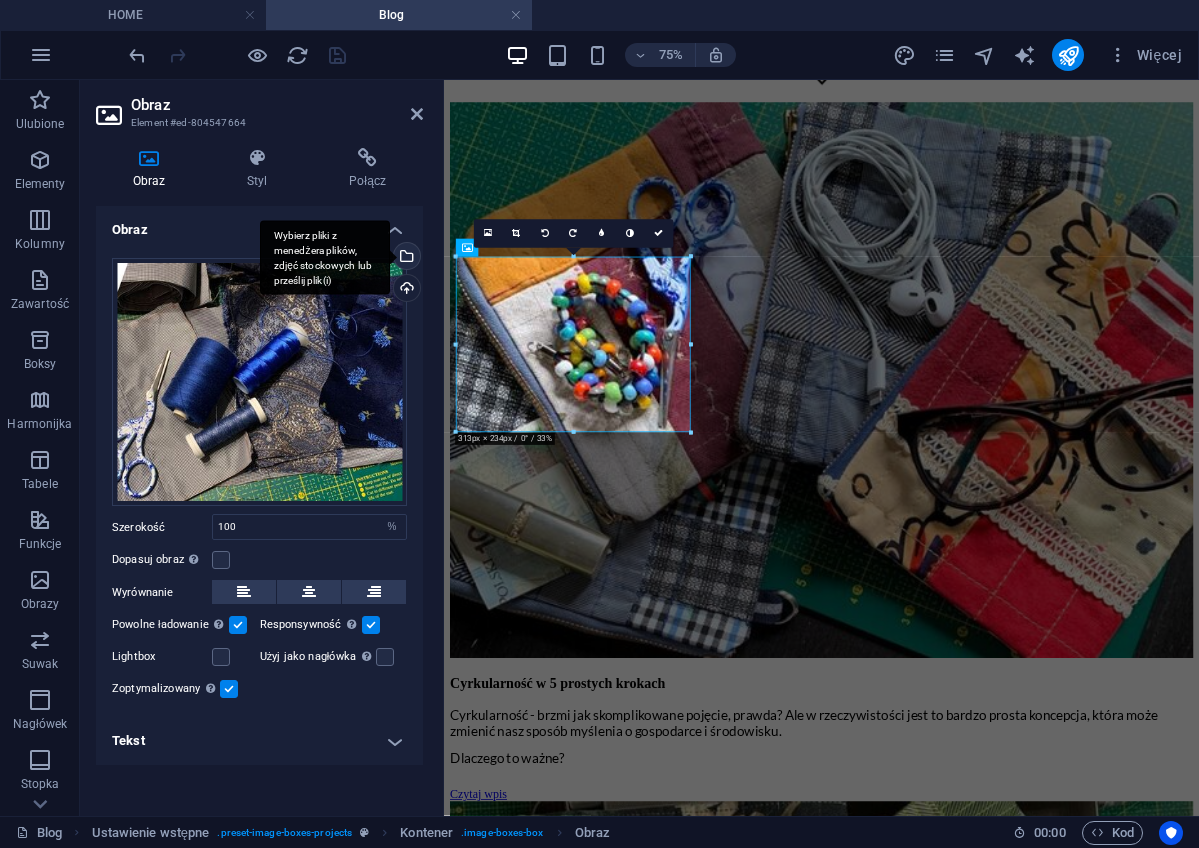 click on "Wybierz pliki z menedżera plików, zdjęć stockowych lub prześlij plik(i)" at bounding box center [405, 258] 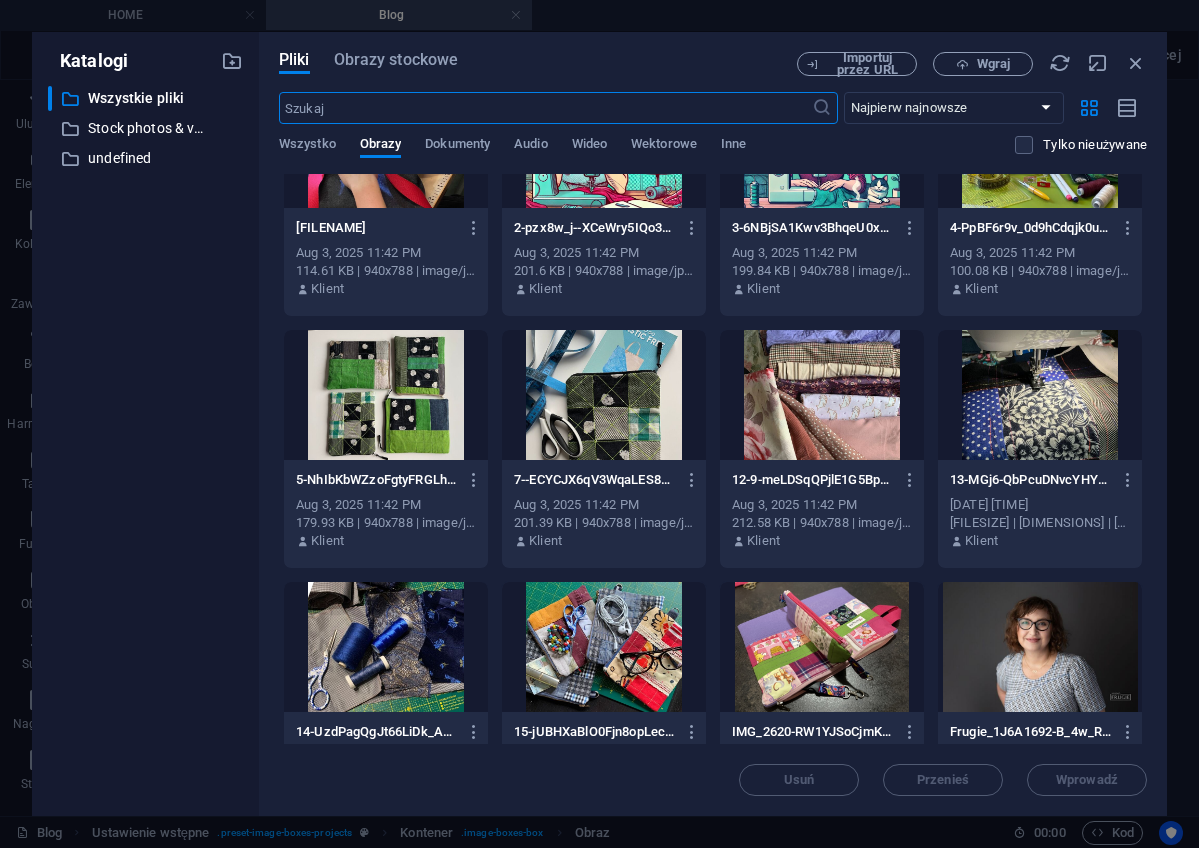 scroll, scrollTop: 2115, scrollLeft: 0, axis: vertical 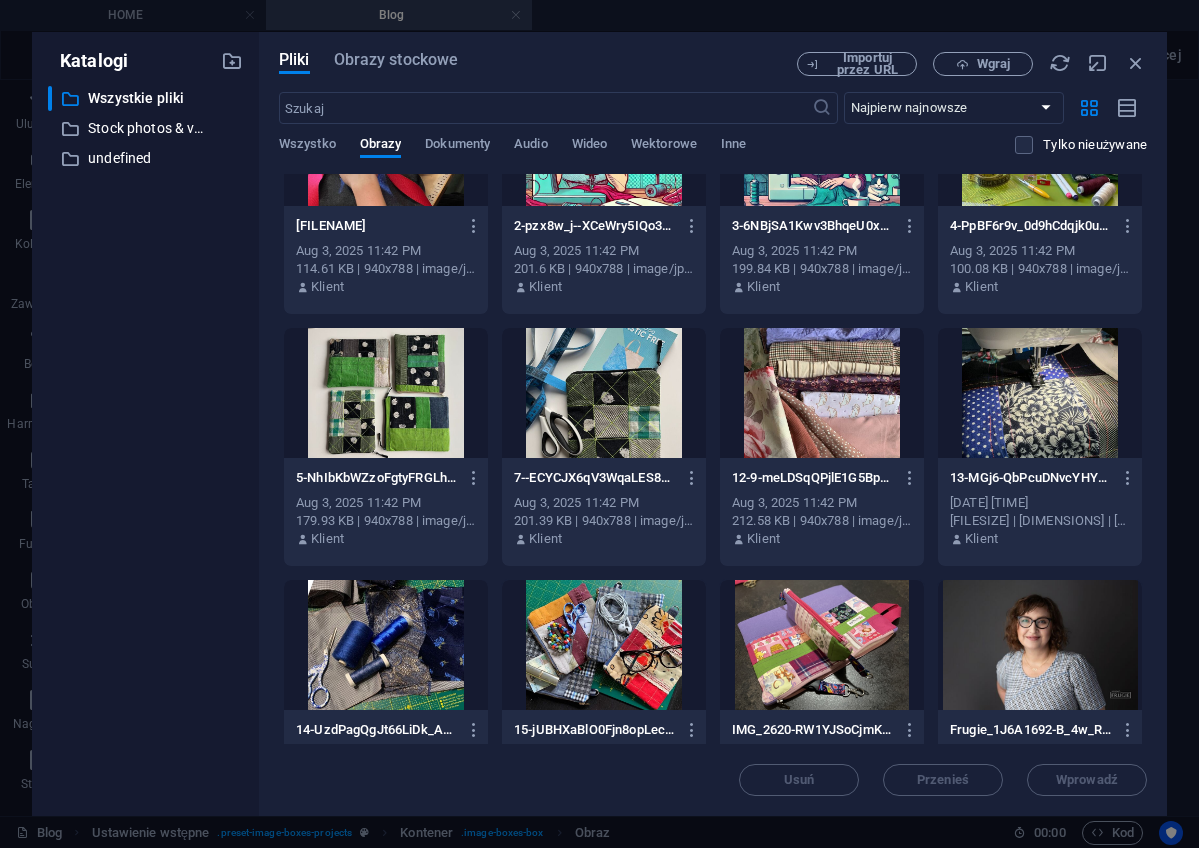 click at bounding box center (604, 393) 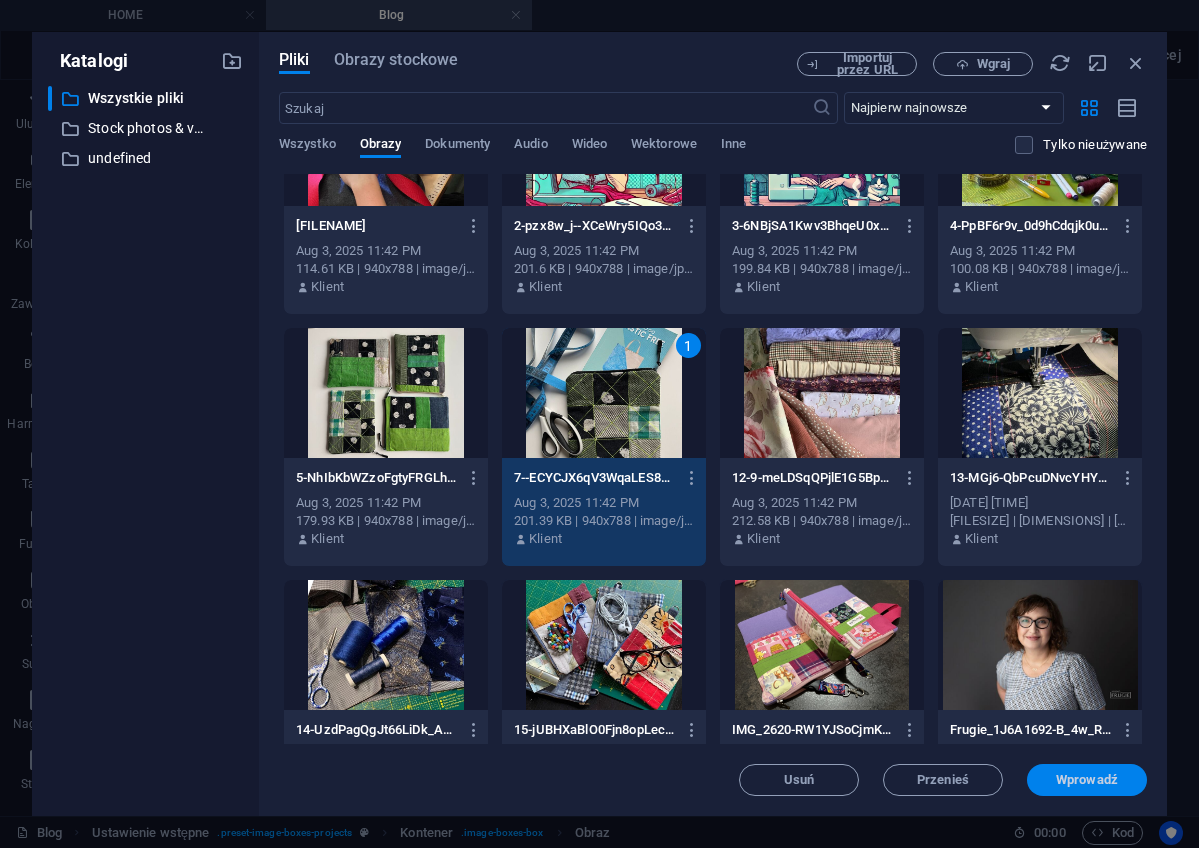 click on "Wprowadź" at bounding box center [1087, 780] 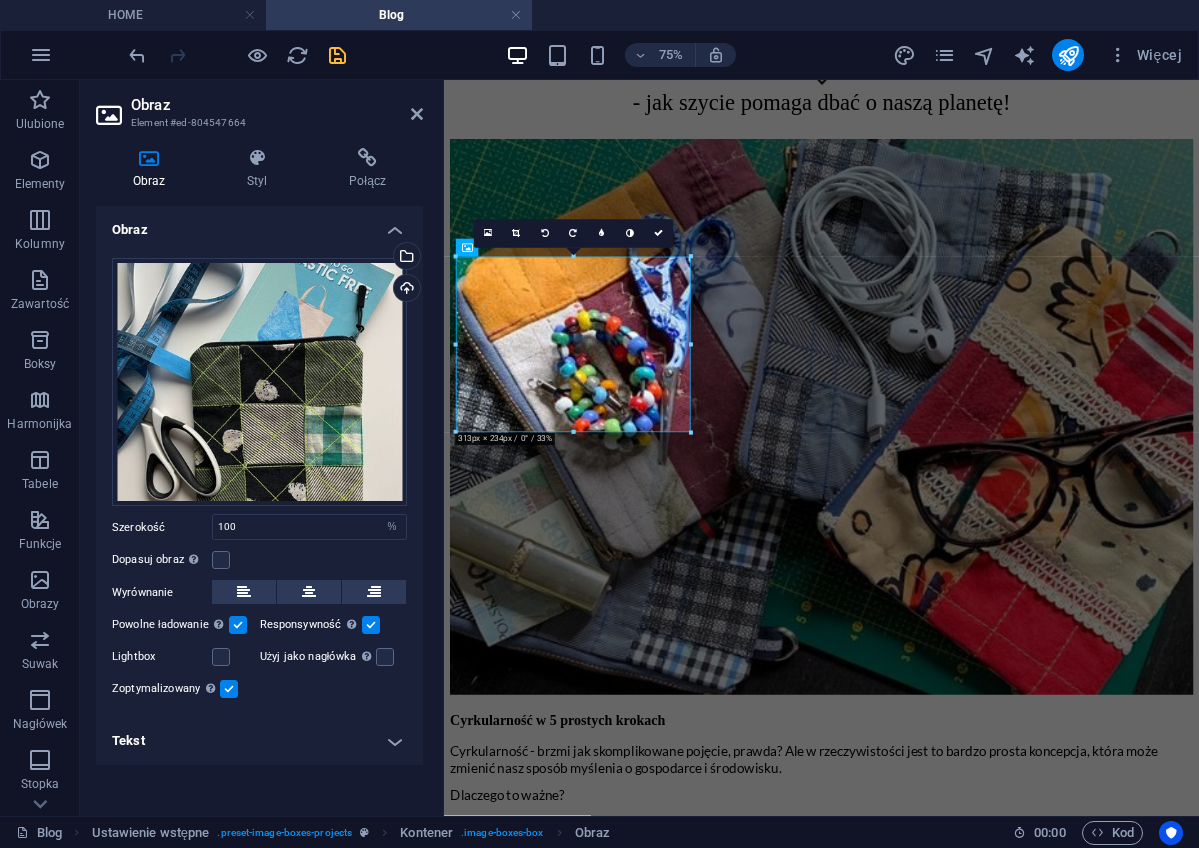 click at bounding box center (337, 55) 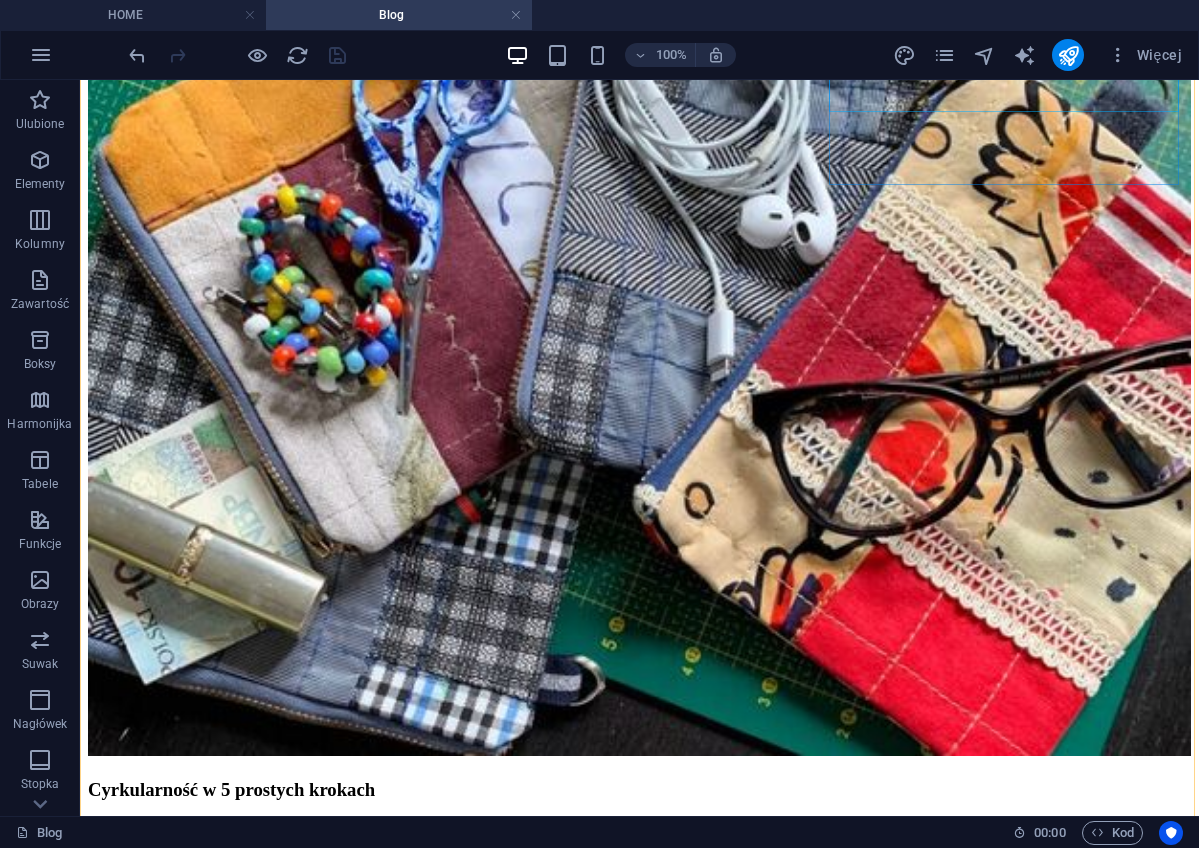 scroll, scrollTop: 1229, scrollLeft: 0, axis: vertical 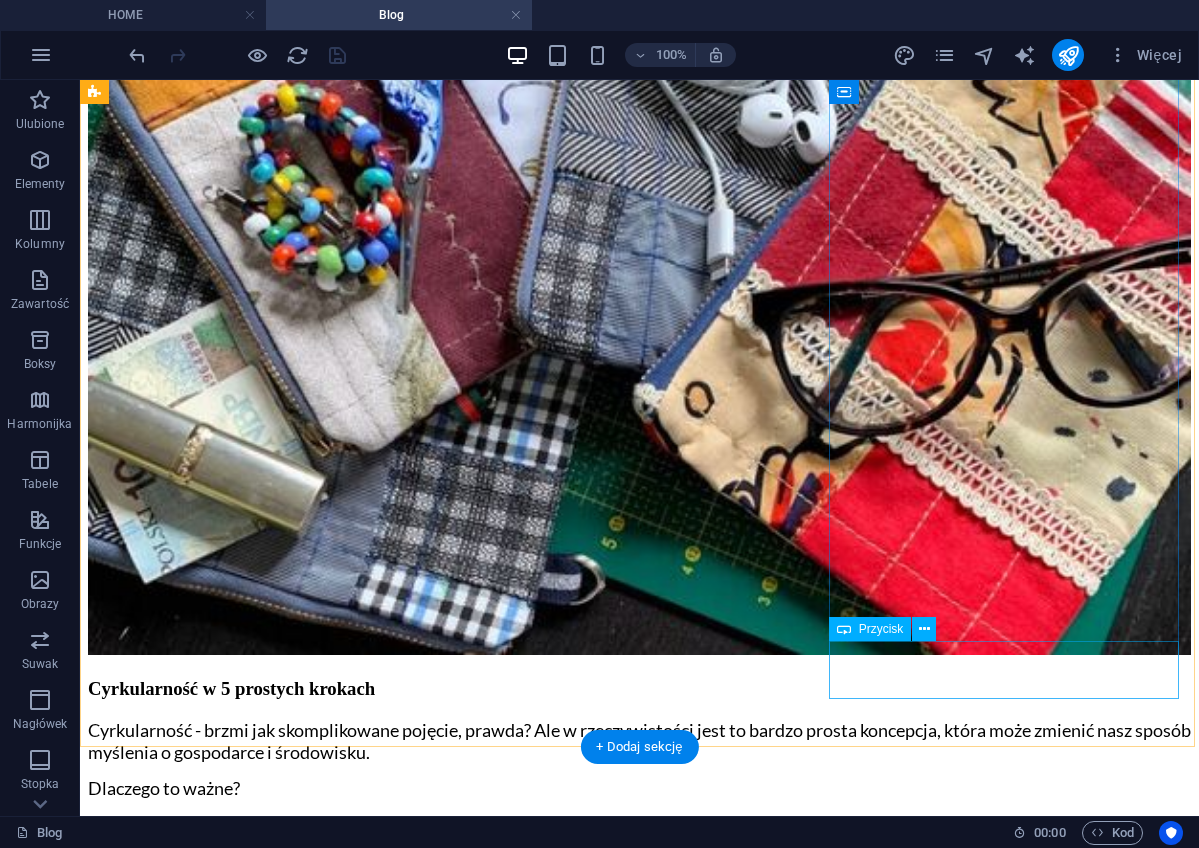 click on "Czytaj wpis" at bounding box center (639, 6008) 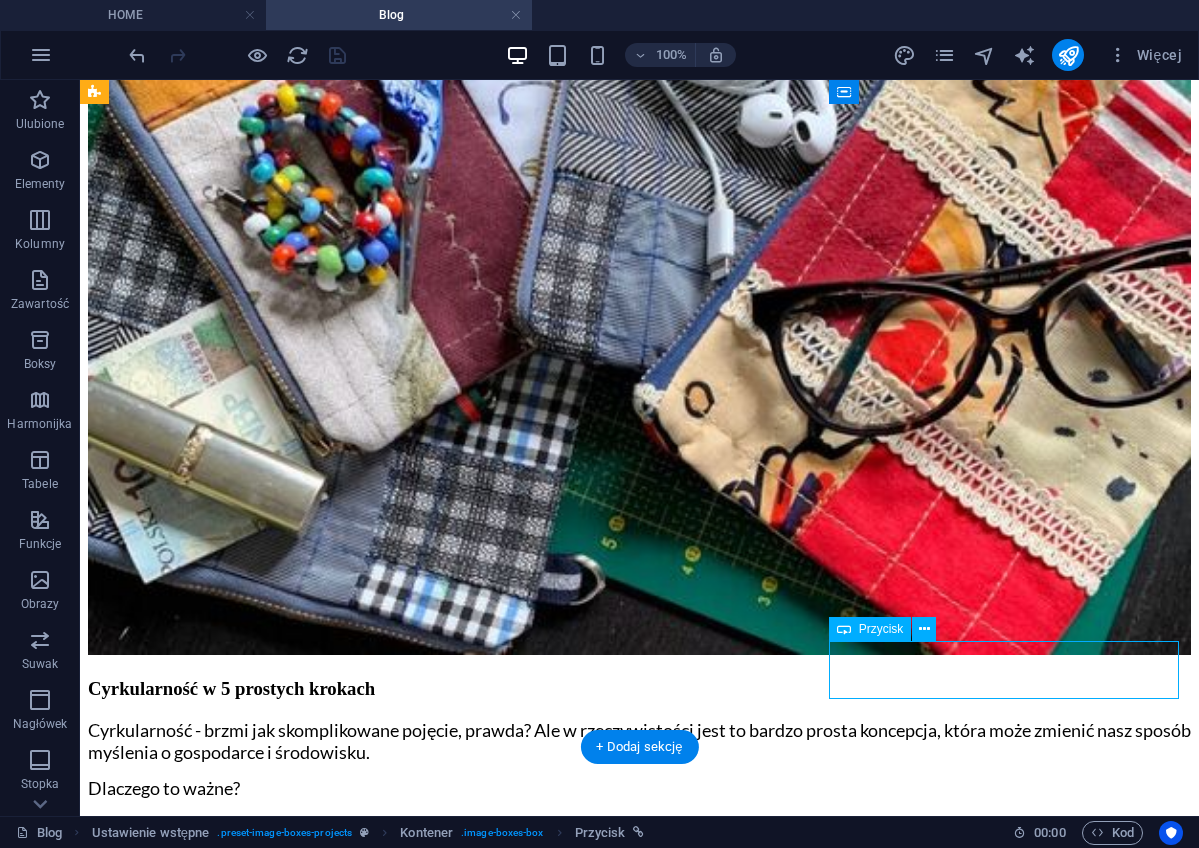 click on "Czytaj wpis" at bounding box center [639, 6008] 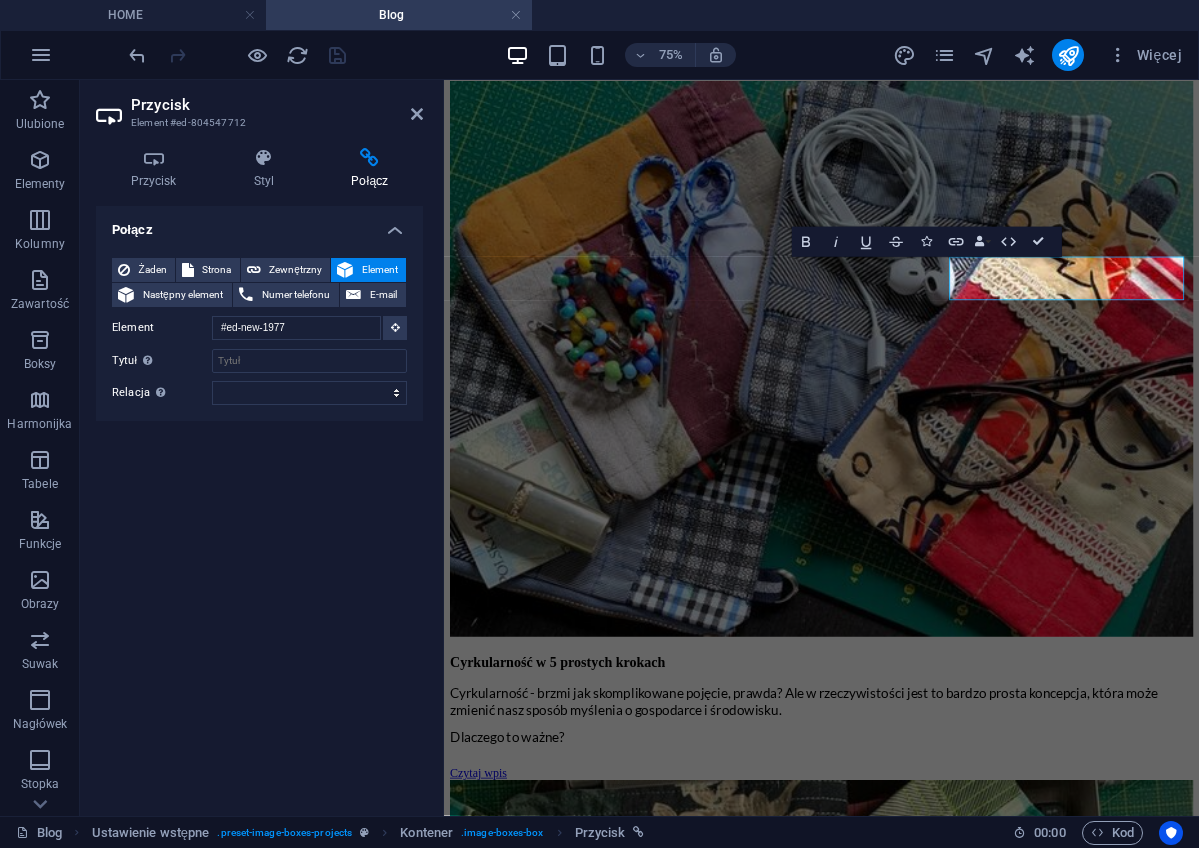 scroll, scrollTop: 995, scrollLeft: 0, axis: vertical 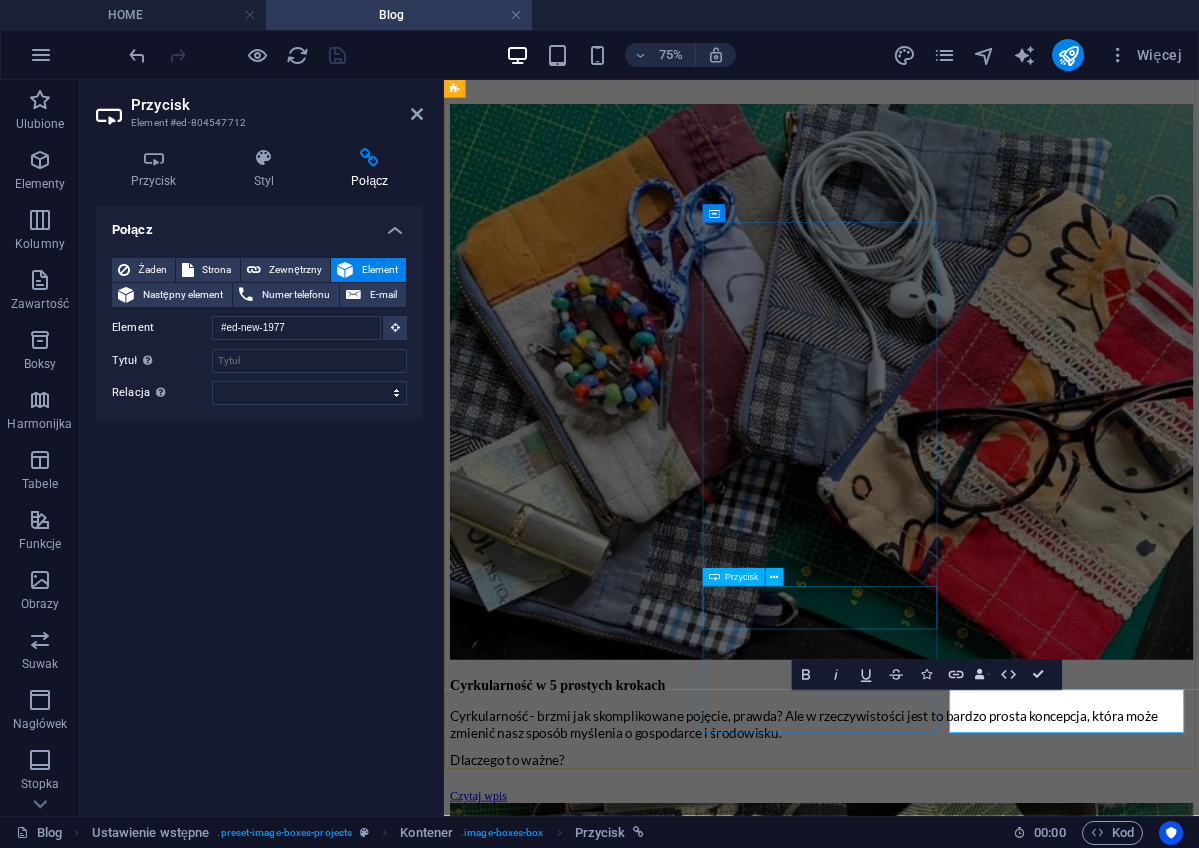 click on "Czytaj wpis" at bounding box center (947, 4806) 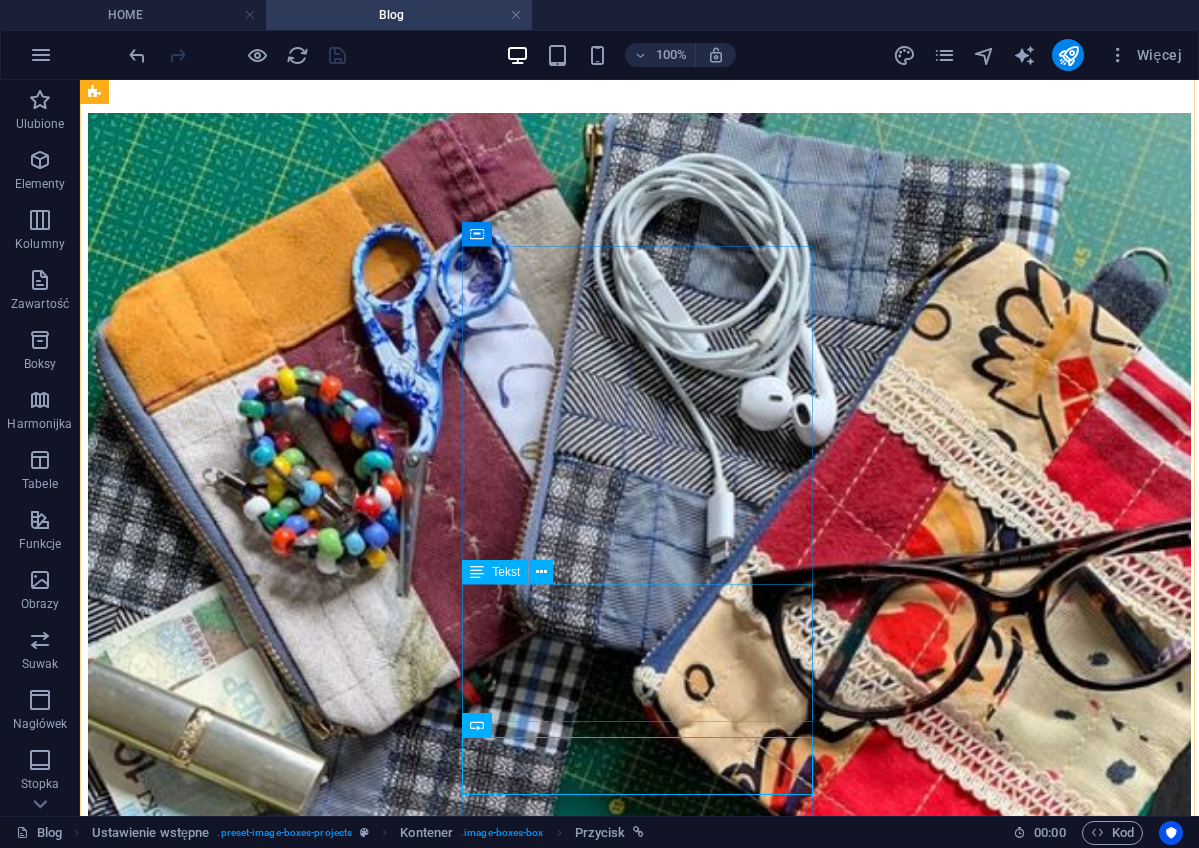 click on "Czy to dwie strony tej samej sukienki?   Albo dwie bliźniaczki, które ciągle się myli... Czy może jednak mają swoje unikalne cechy! Przeczytaj i zobacz która jest Ci bliższa!" at bounding box center (639, 5158) 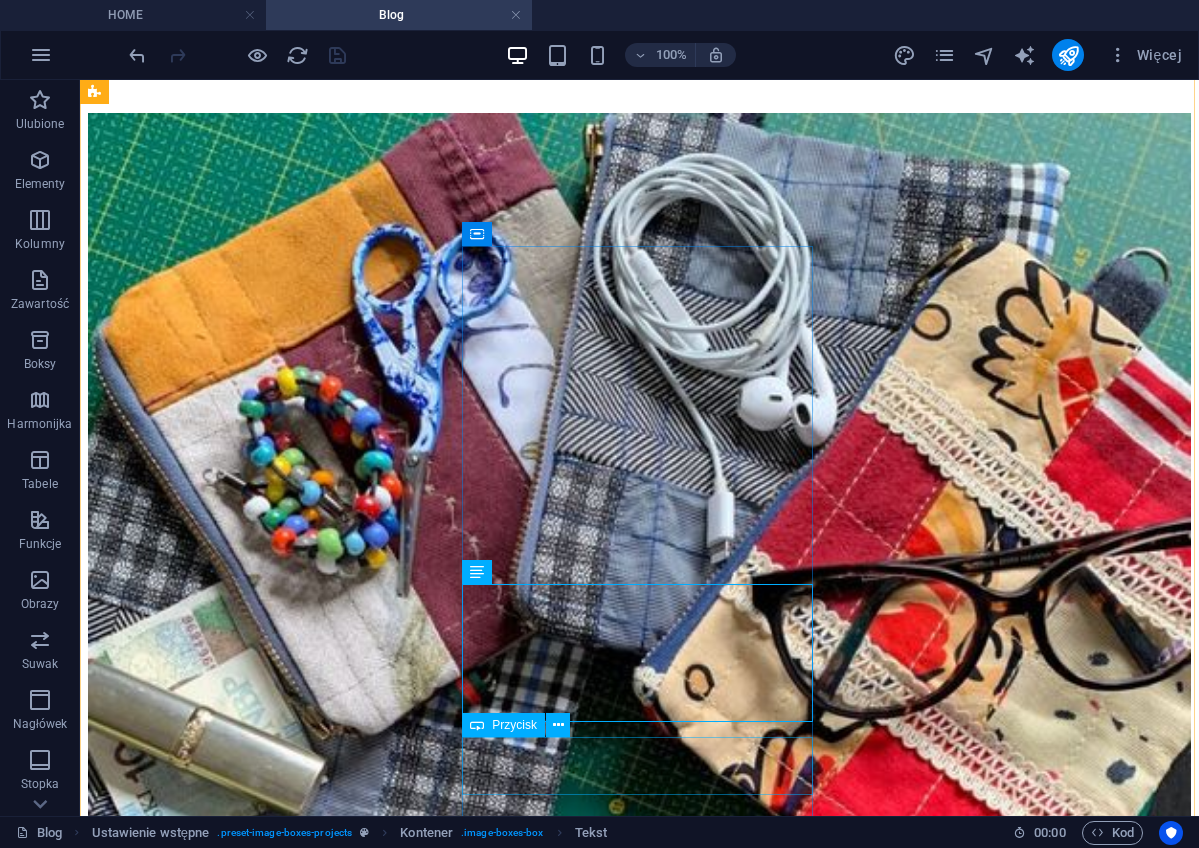 click on "Czytaj wpis" at bounding box center (639, 5225) 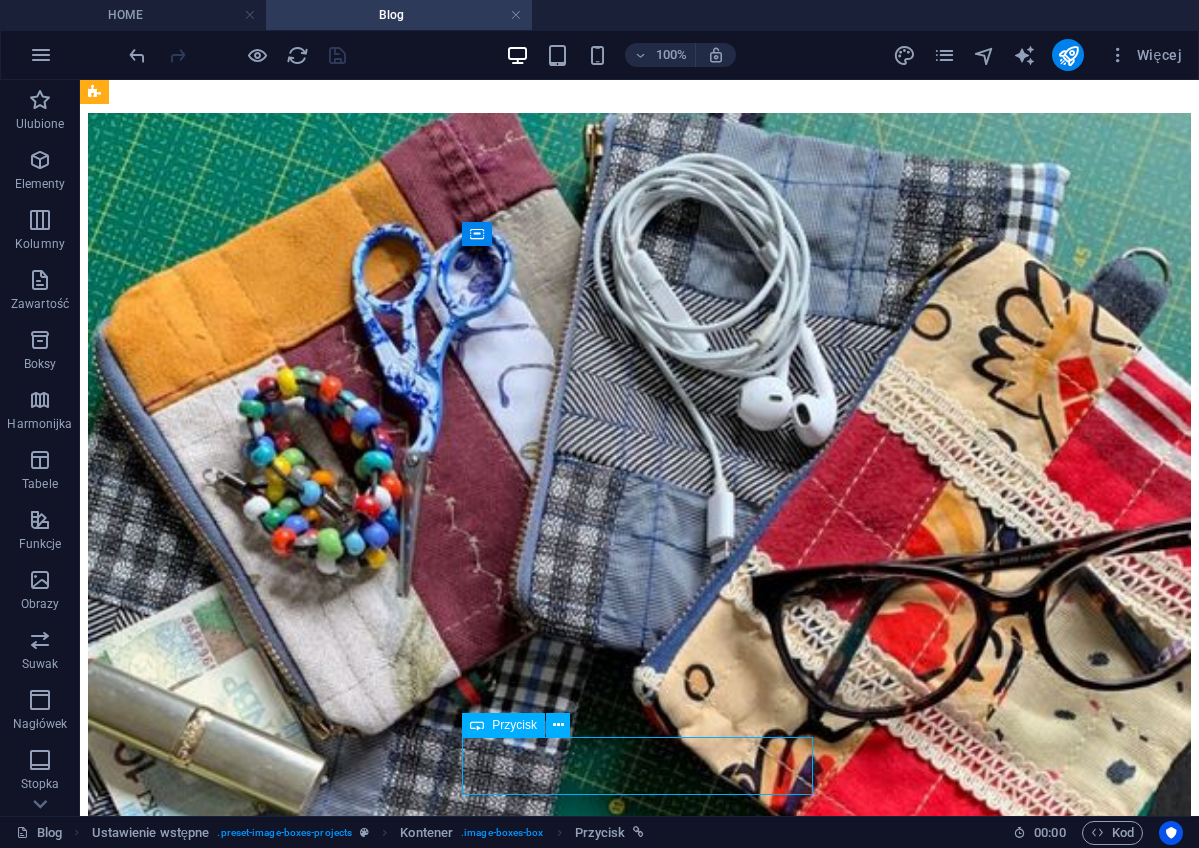 click on "Czytaj wpis" at bounding box center [639, 5225] 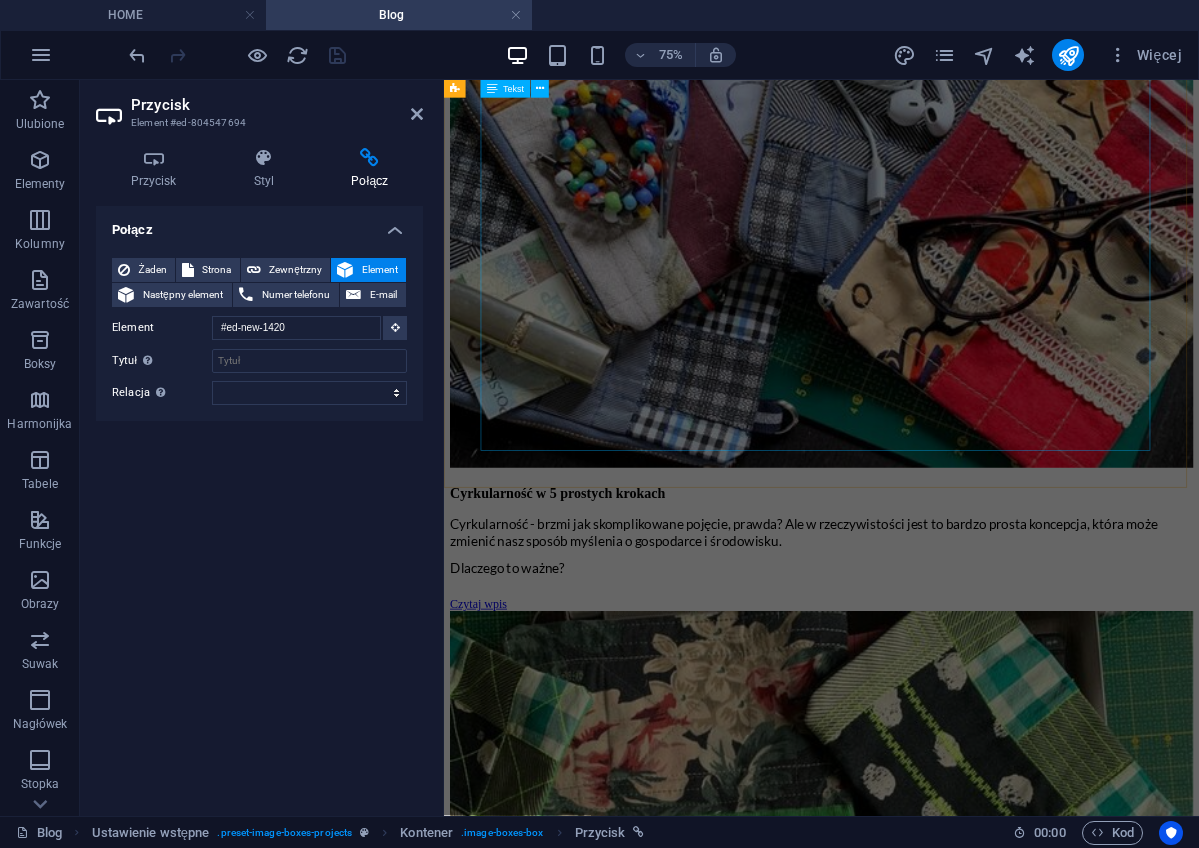 scroll, scrollTop: 878, scrollLeft: 0, axis: vertical 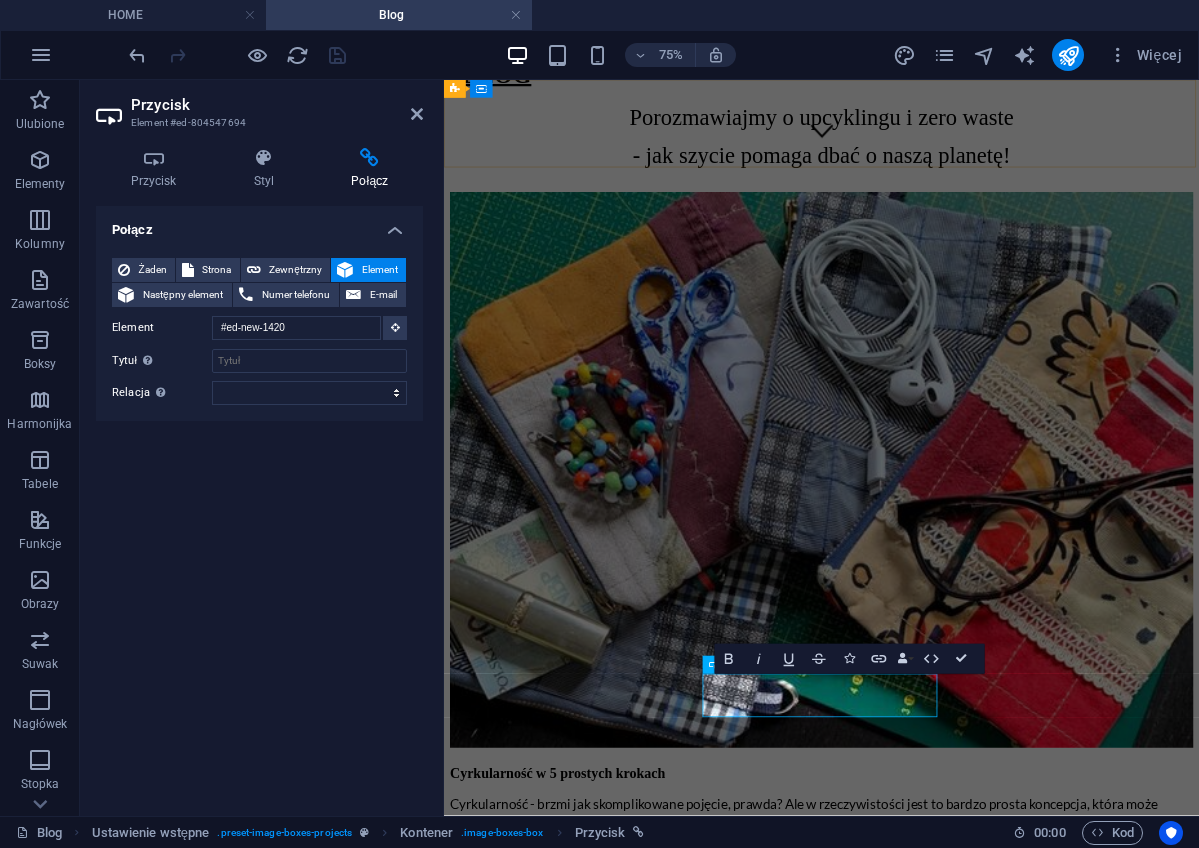 click on "HOME O mnie Kursy online Warsztaty szycia Blog Szycie na zamówienie Niezbędnik" at bounding box center (947, -99) 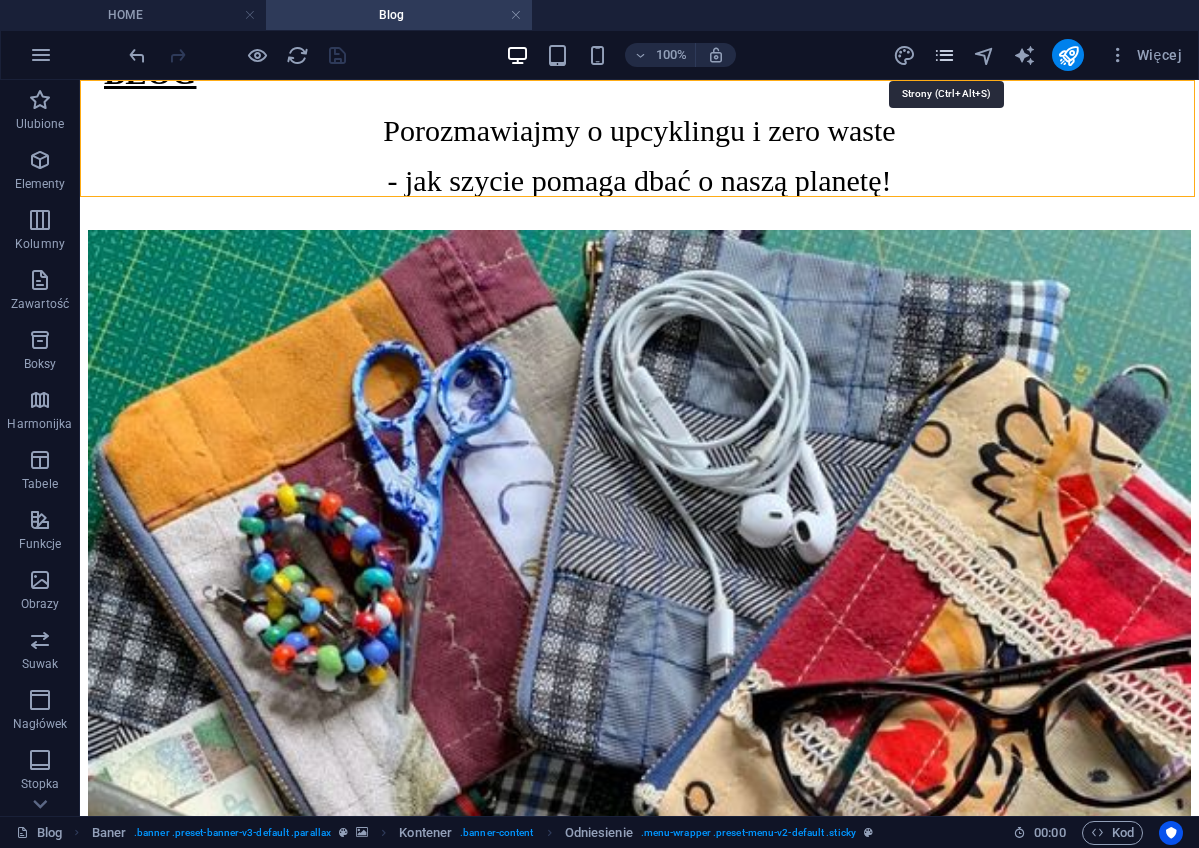click at bounding box center (944, 55) 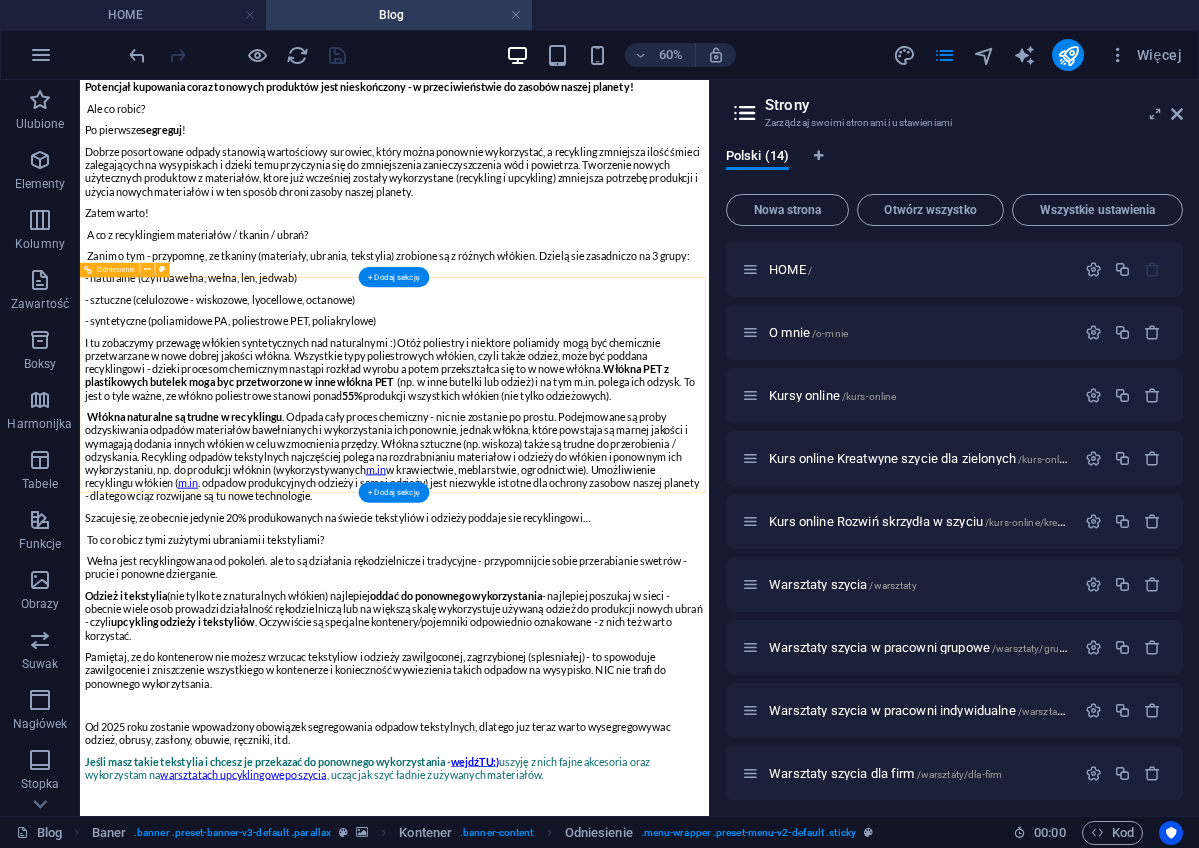 scroll, scrollTop: 8393, scrollLeft: 0, axis: vertical 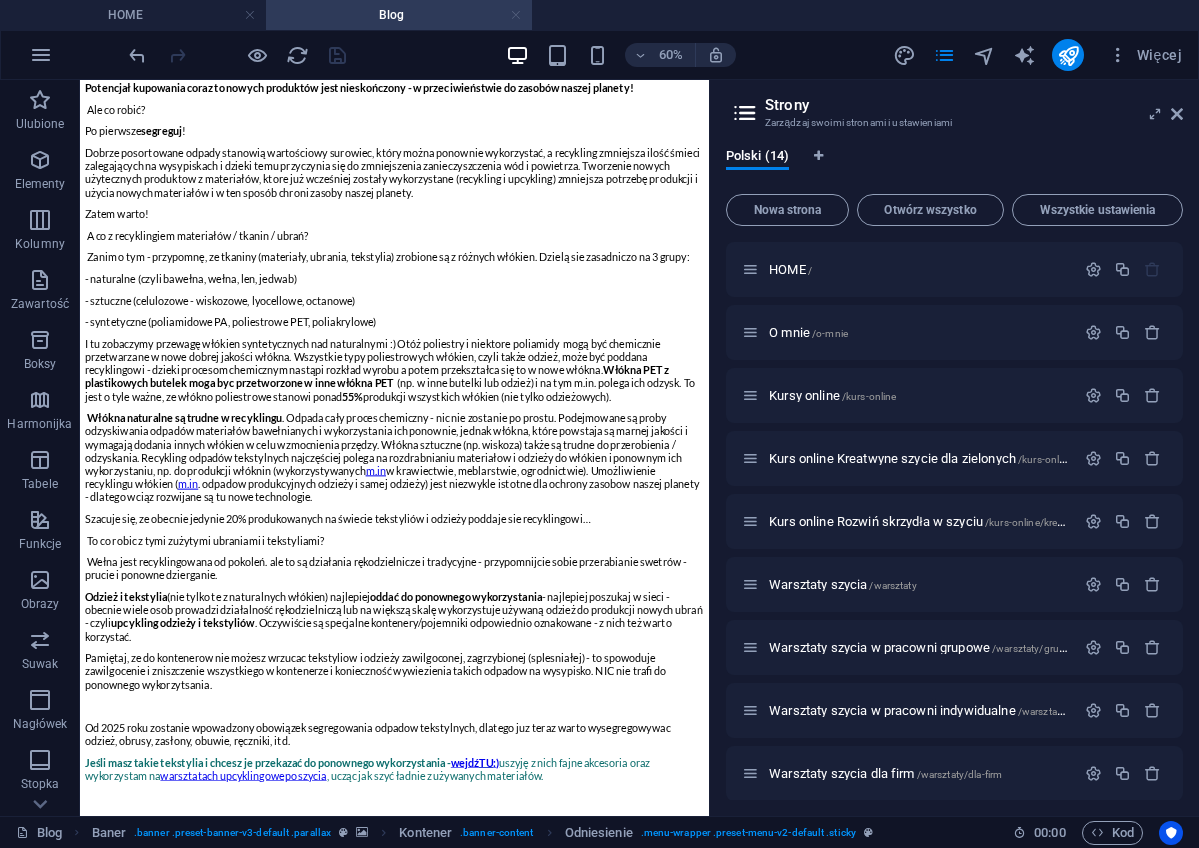 click at bounding box center [516, 15] 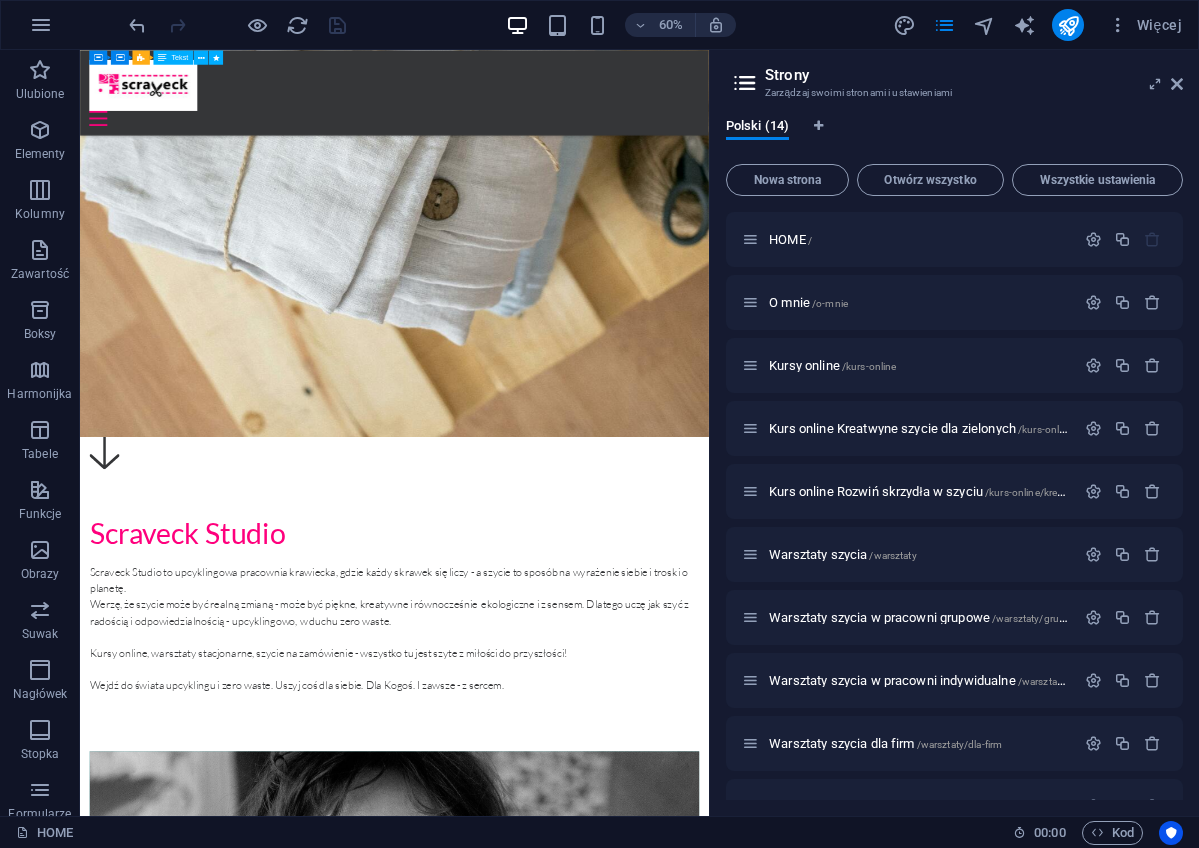scroll, scrollTop: 2247, scrollLeft: 0, axis: vertical 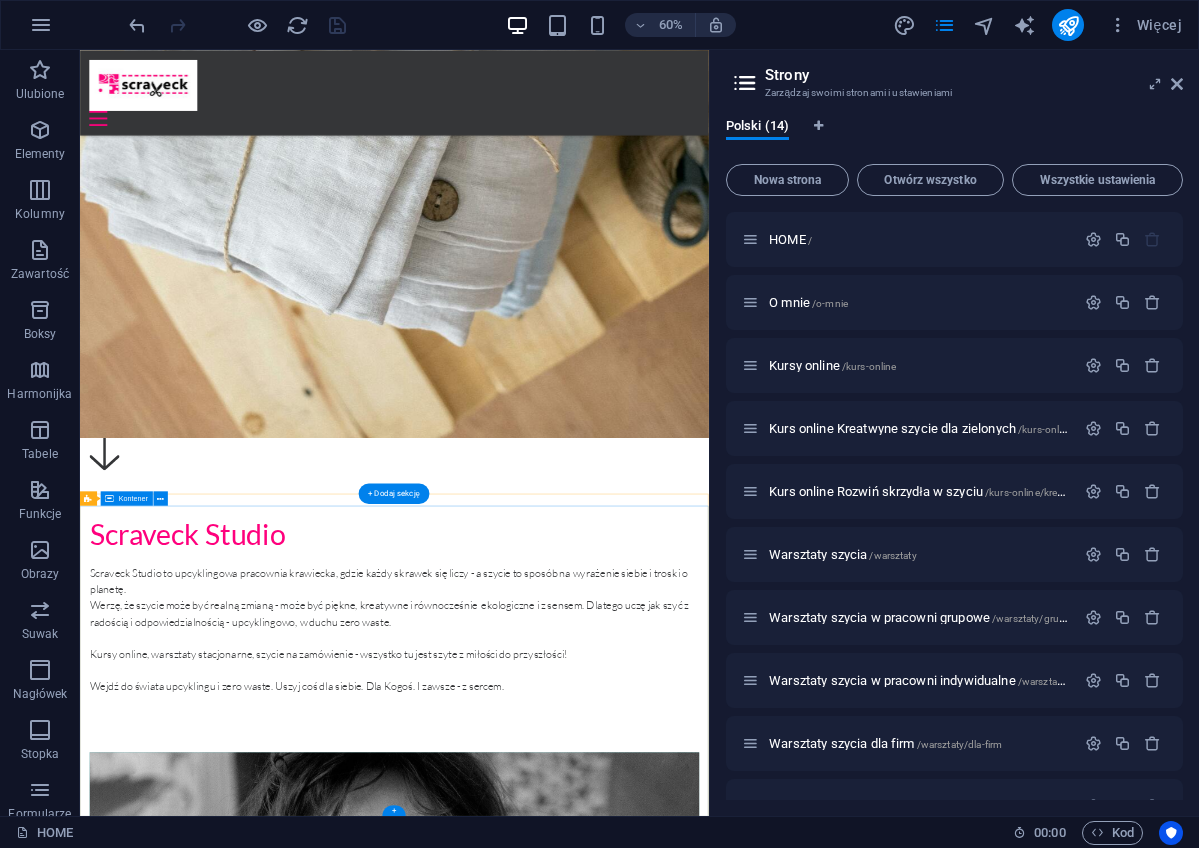 click on "Kontakt Chcesz zapytać o kursy lub warsztaty? Chcesz zamówić unikalny produkt? Chcesz kupić to co widzisz na stronie? Chcesz oddać niepotrzebne tkaniny? Masz jakiekolwiek inne pytanie? Scraveck Studio Monika Bekiesz Traktorzystki 1 , [CITY] [STATE] [ZIP] +[PHONE] [EMAIL] Regulamin  |  Polityka prywatności Imię Temat Telefon   Zapoznała/em się z Polityką Prywatności. Nieczytelny? Załaduj nowy Send" at bounding box center (604, 11218) 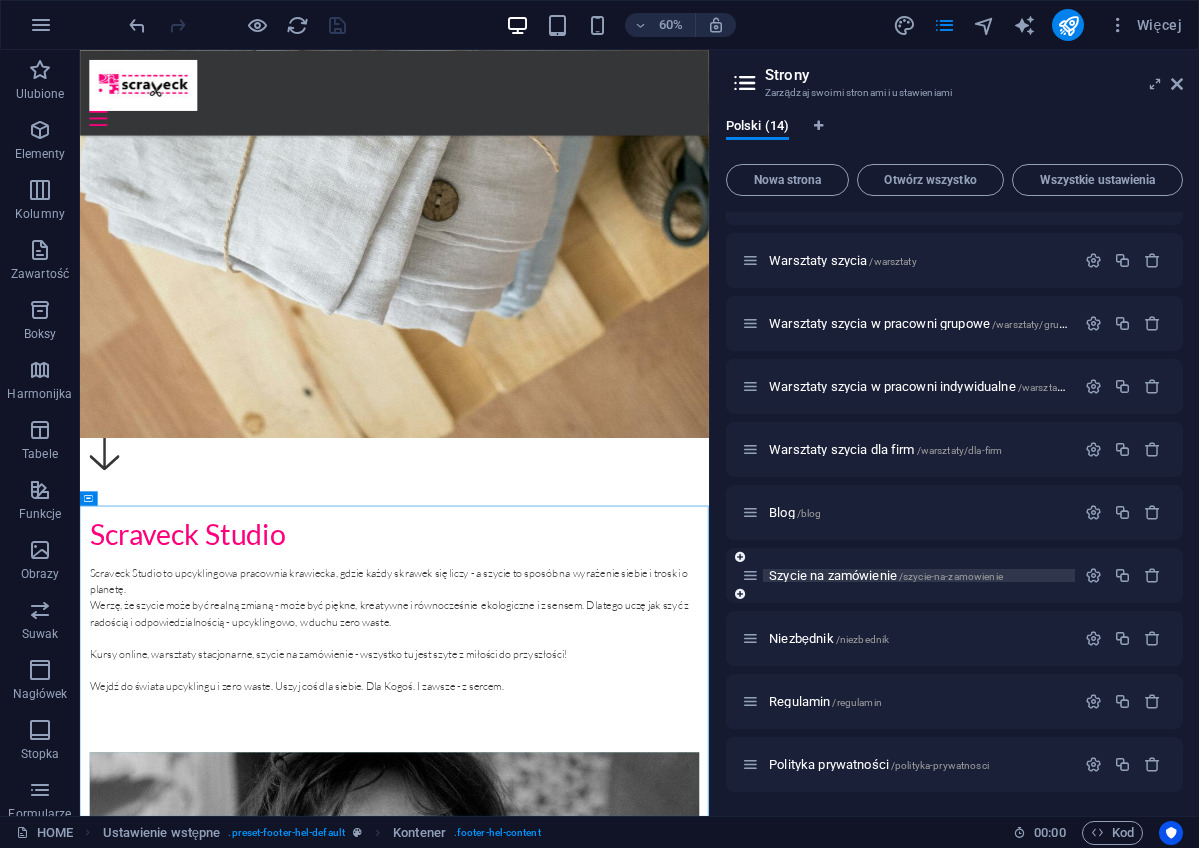 scroll, scrollTop: 294, scrollLeft: 0, axis: vertical 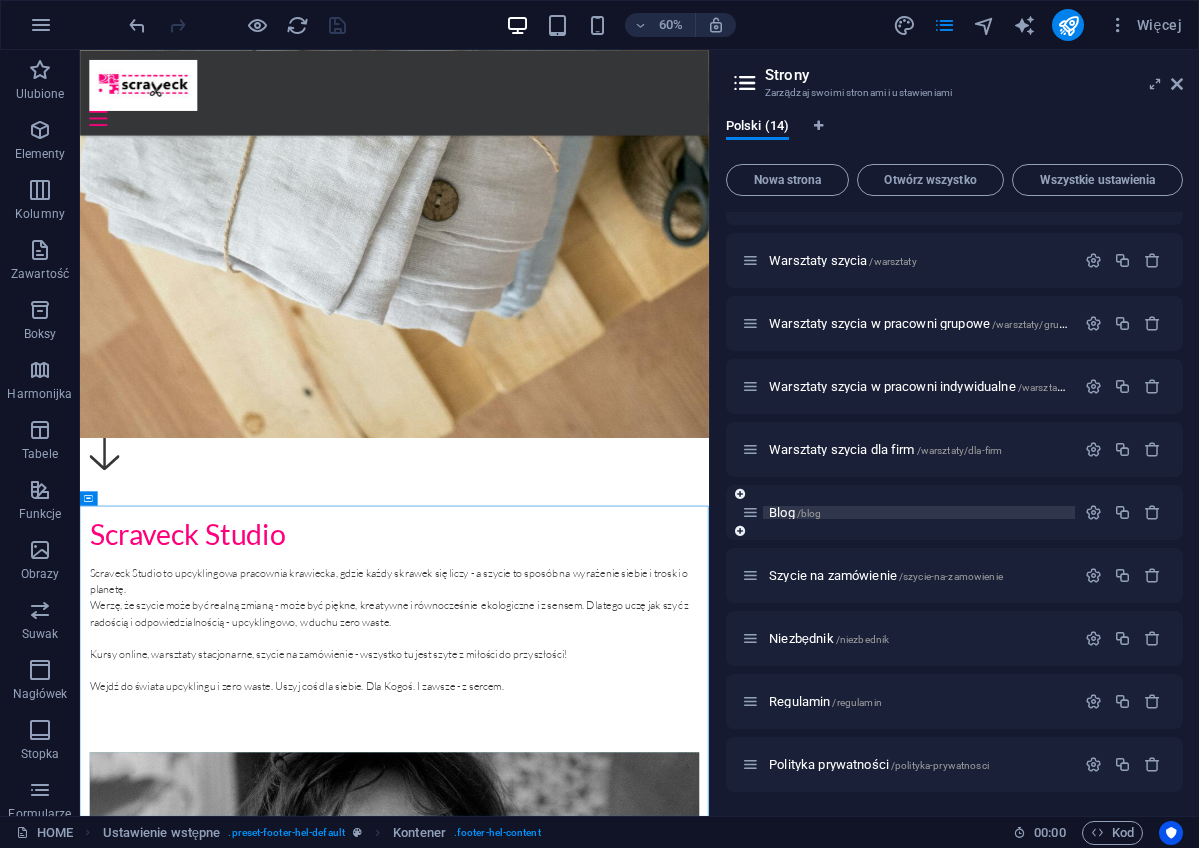 click on "Blog /blog" at bounding box center [795, 512] 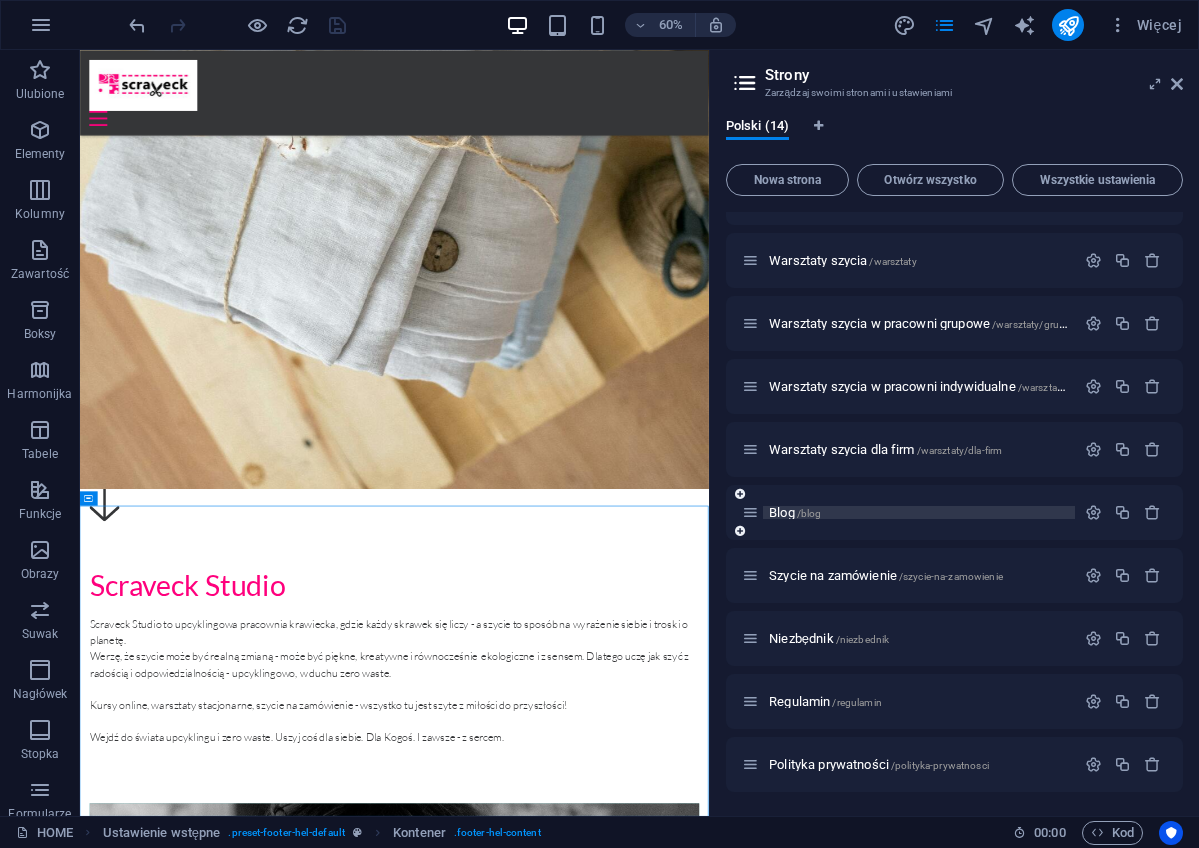 scroll, scrollTop: 243, scrollLeft: 0, axis: vertical 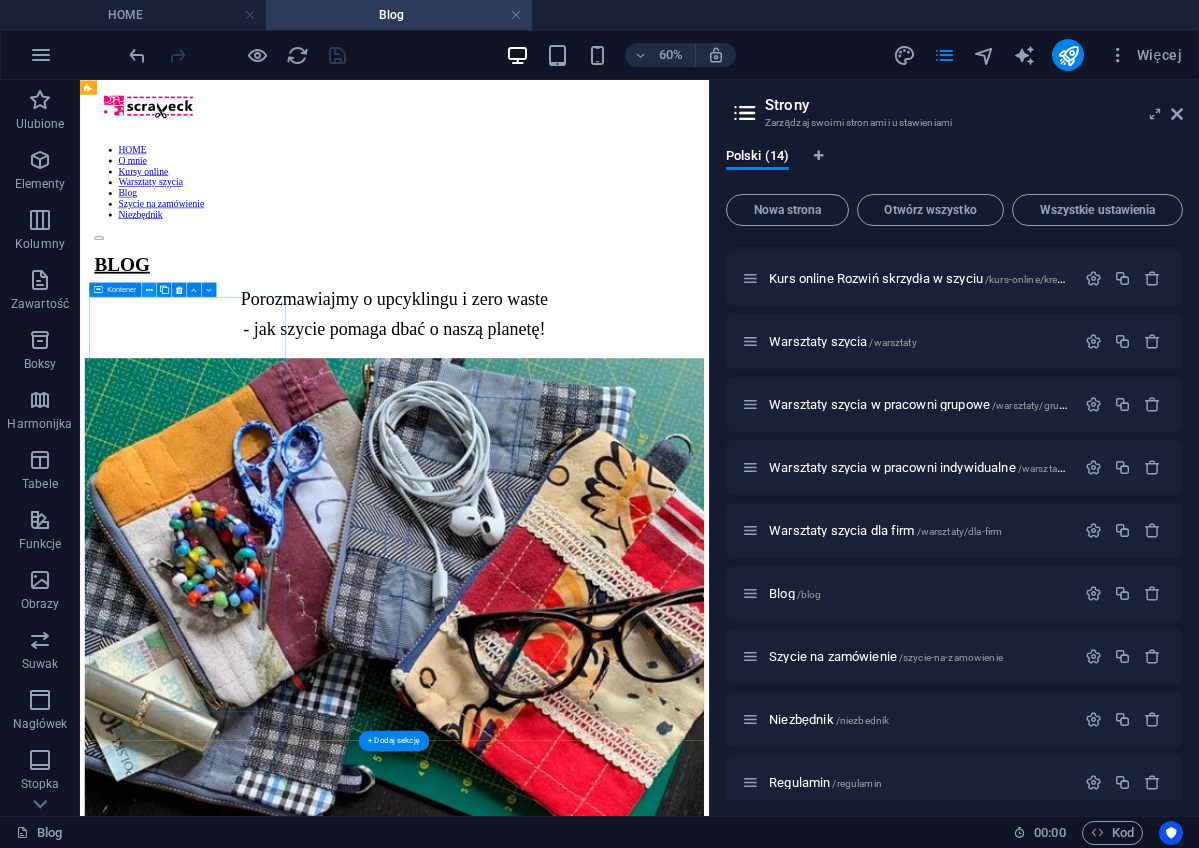 click at bounding box center [149, 289] 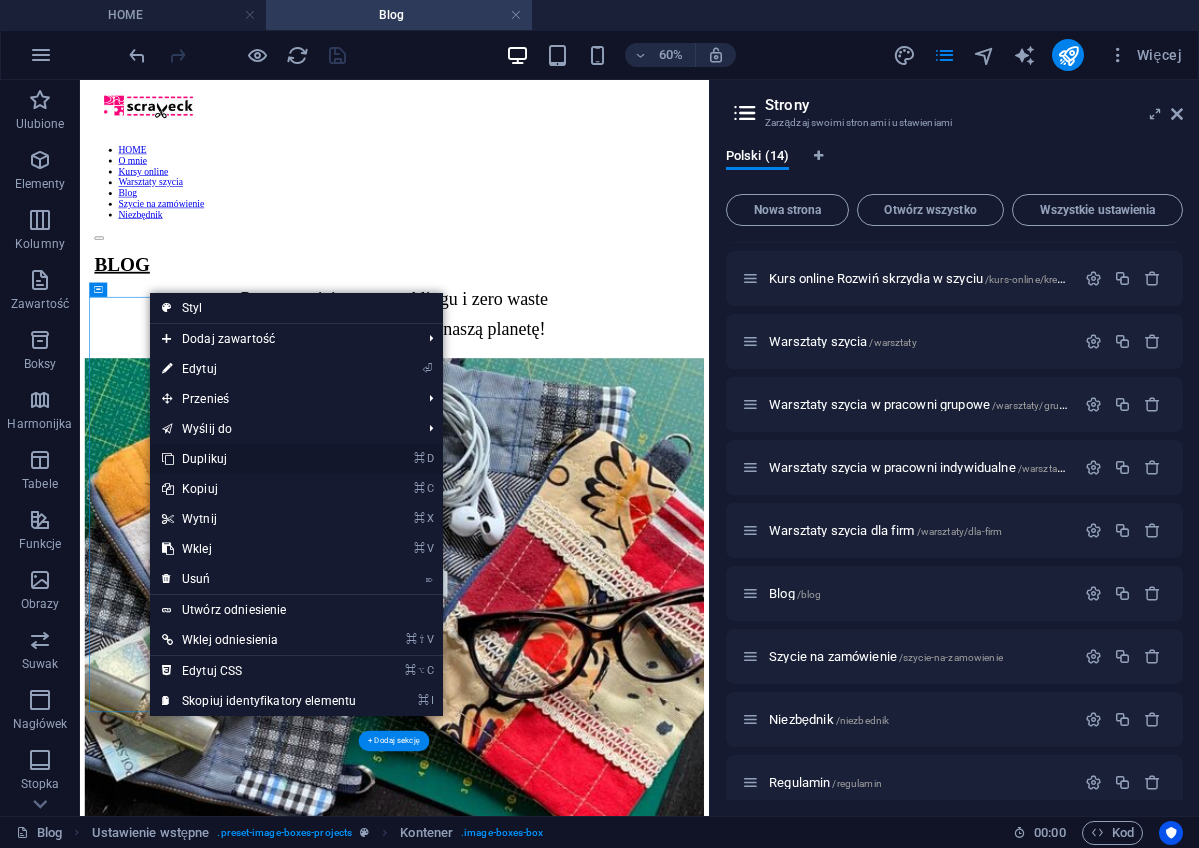 click on "⌘ D  Duplikuj" at bounding box center (259, 459) 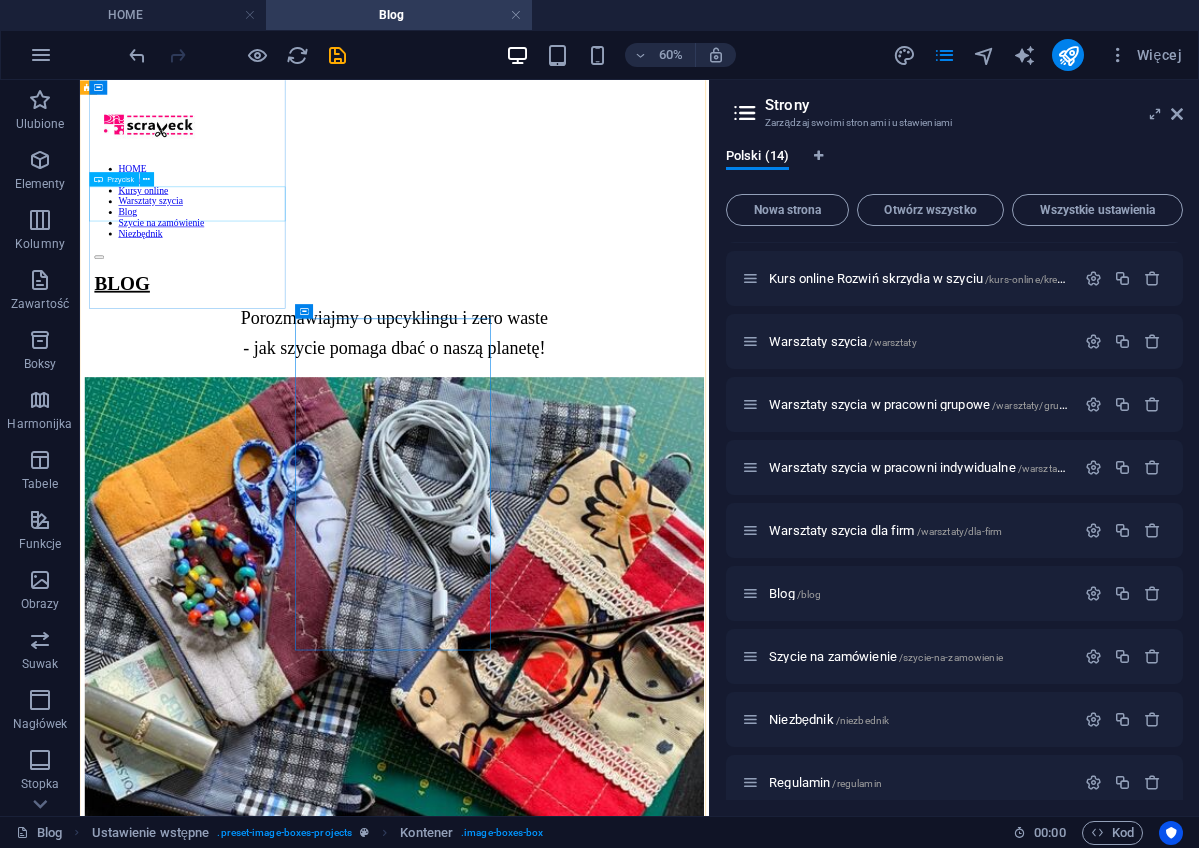 scroll, scrollTop: 586, scrollLeft: 0, axis: vertical 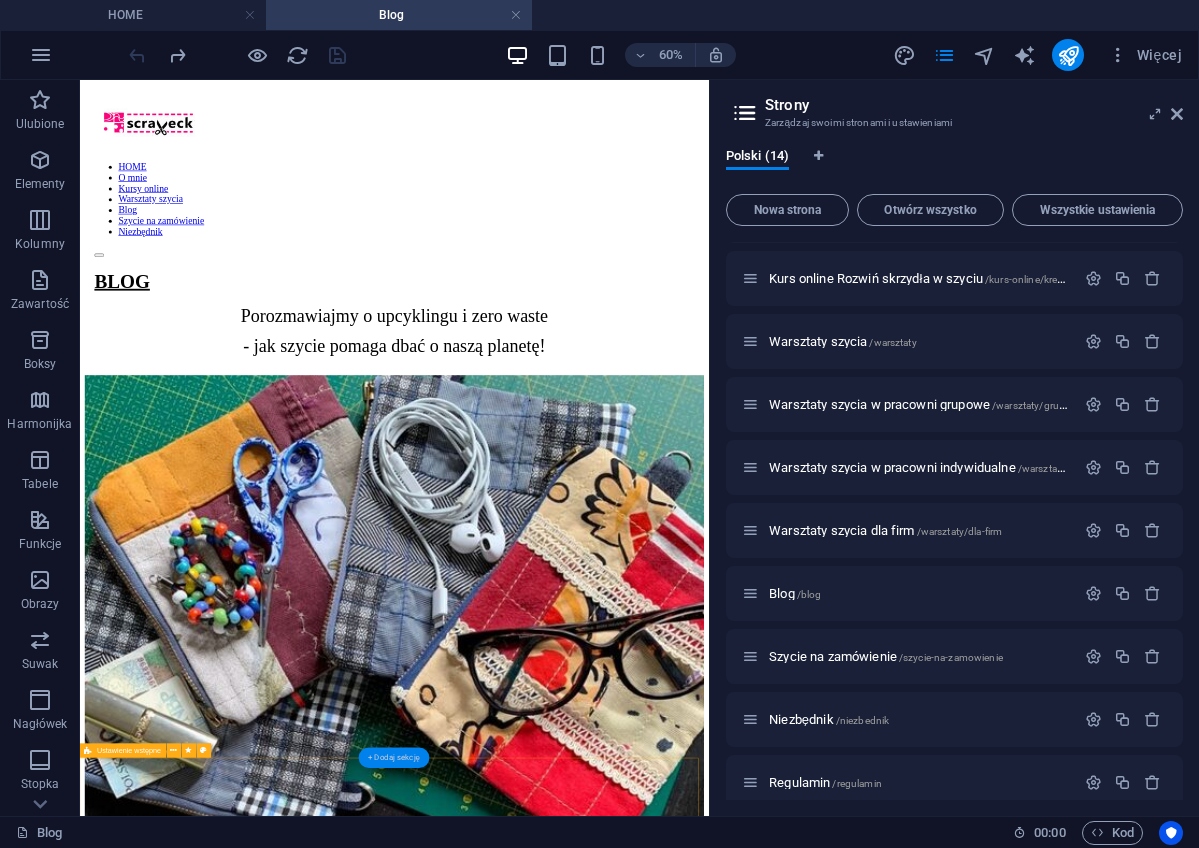 click on "+ Dodaj sekcję" at bounding box center (394, 757) 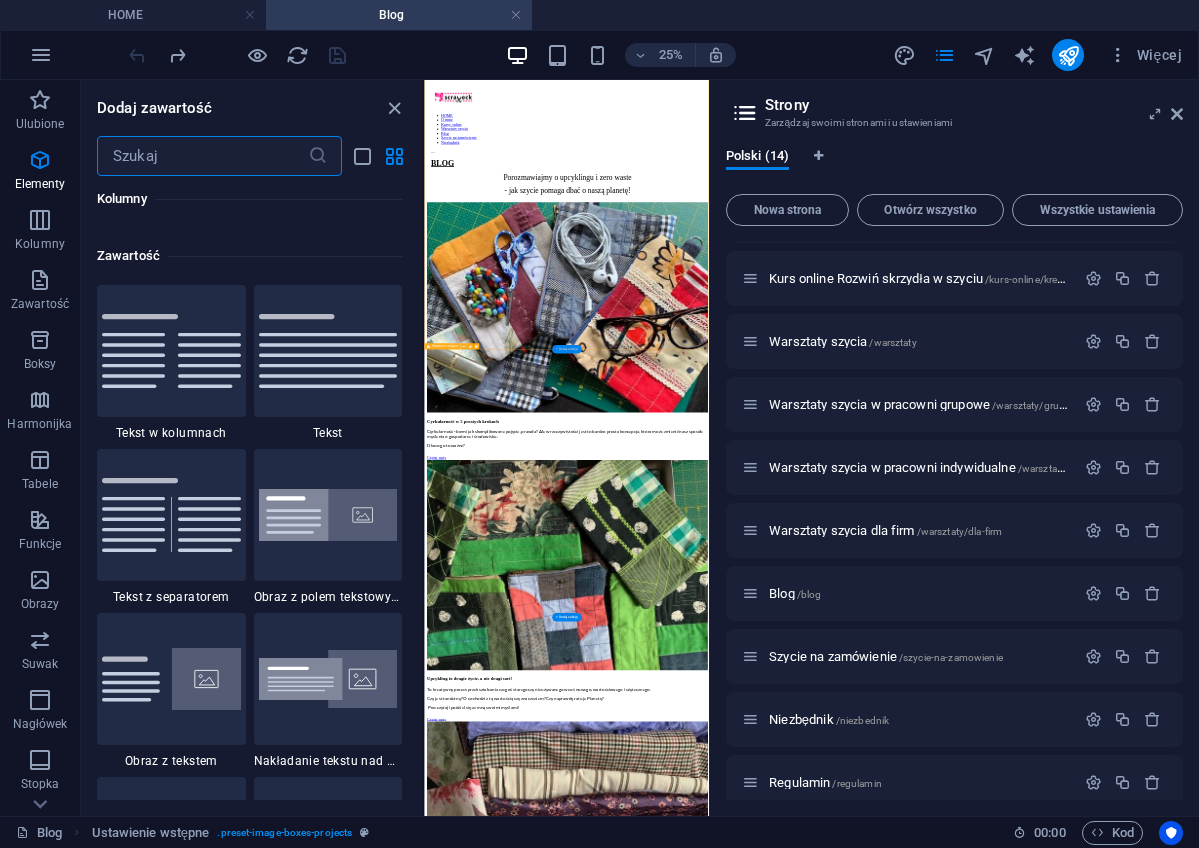 scroll, scrollTop: 3499, scrollLeft: 0, axis: vertical 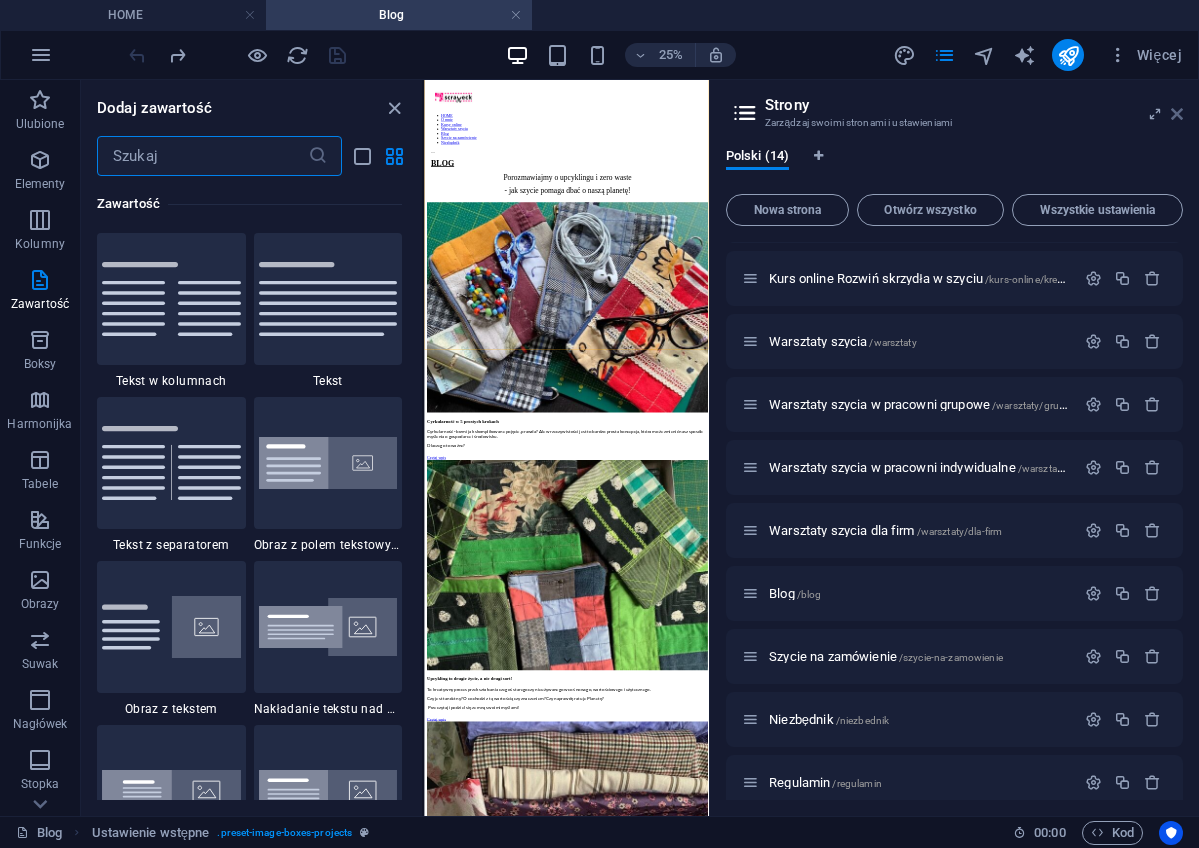 click at bounding box center [1177, 114] 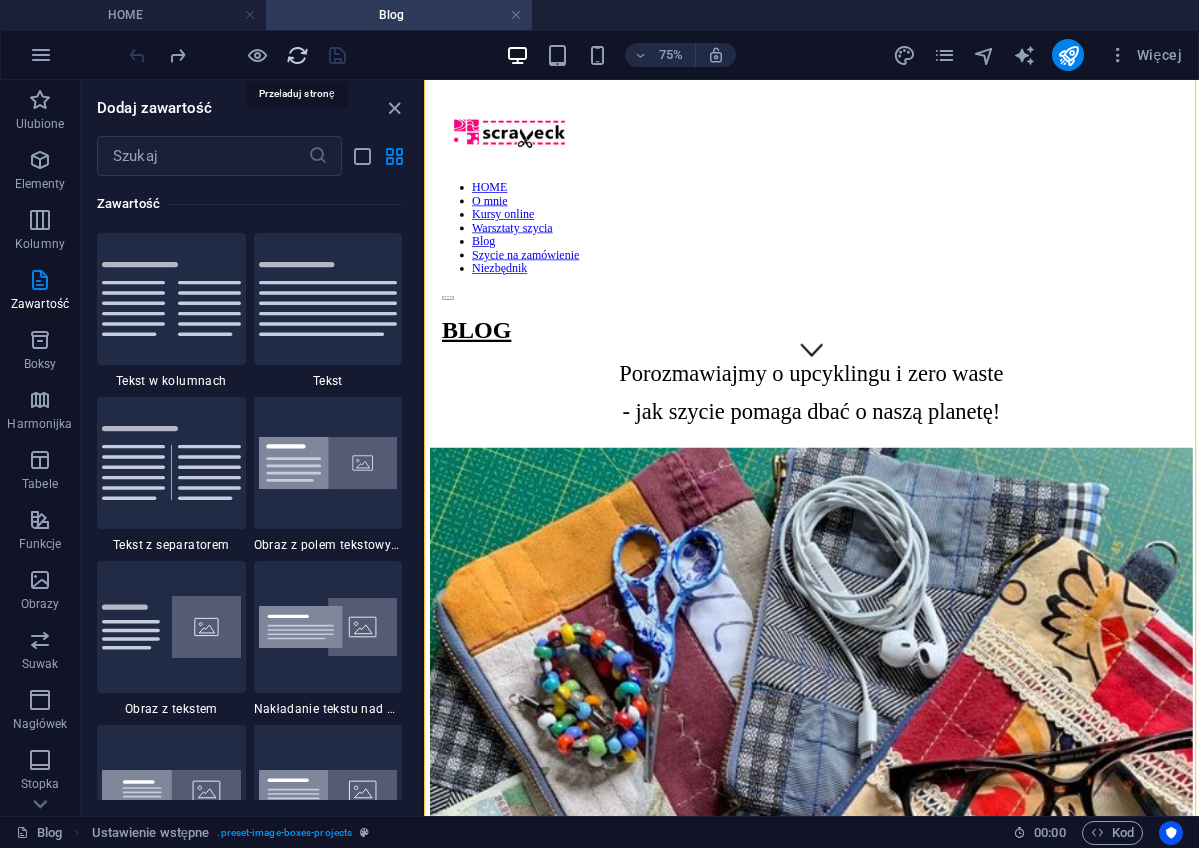 click at bounding box center (297, 55) 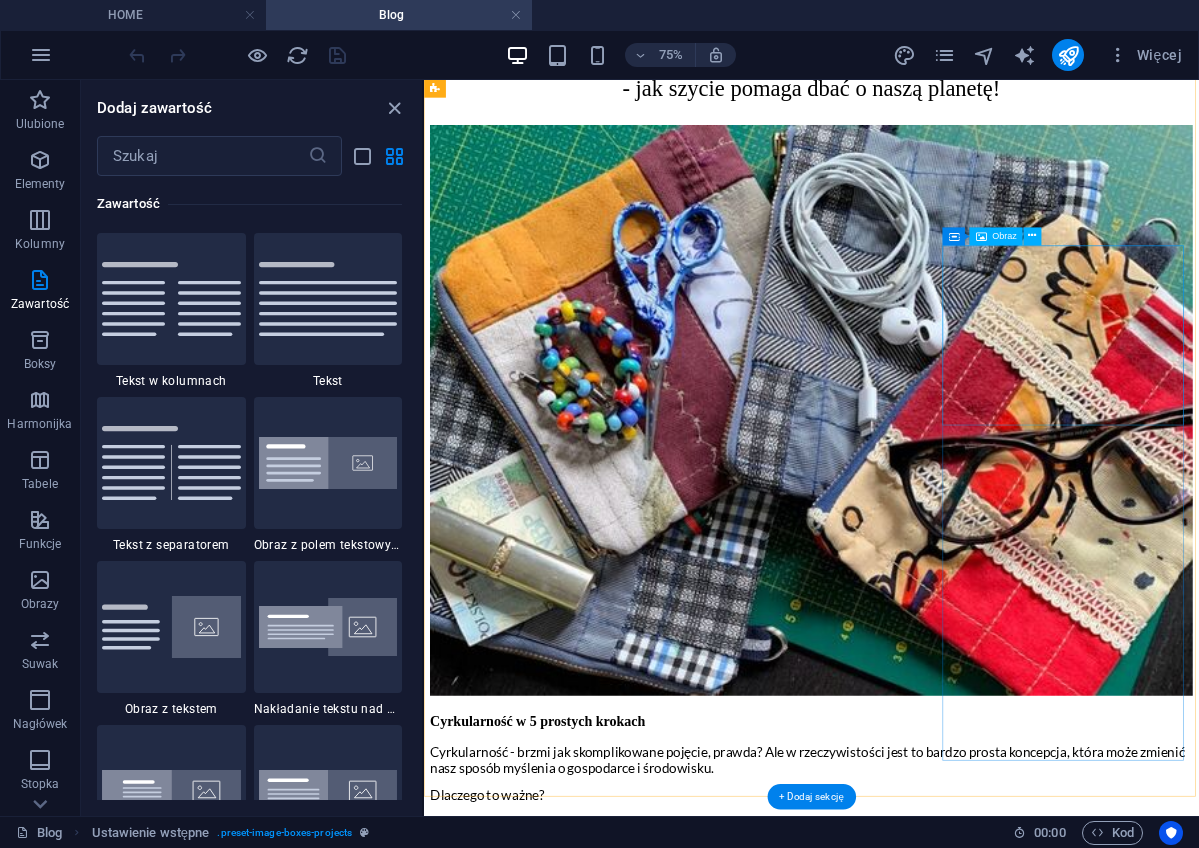 scroll, scrollTop: 963, scrollLeft: 0, axis: vertical 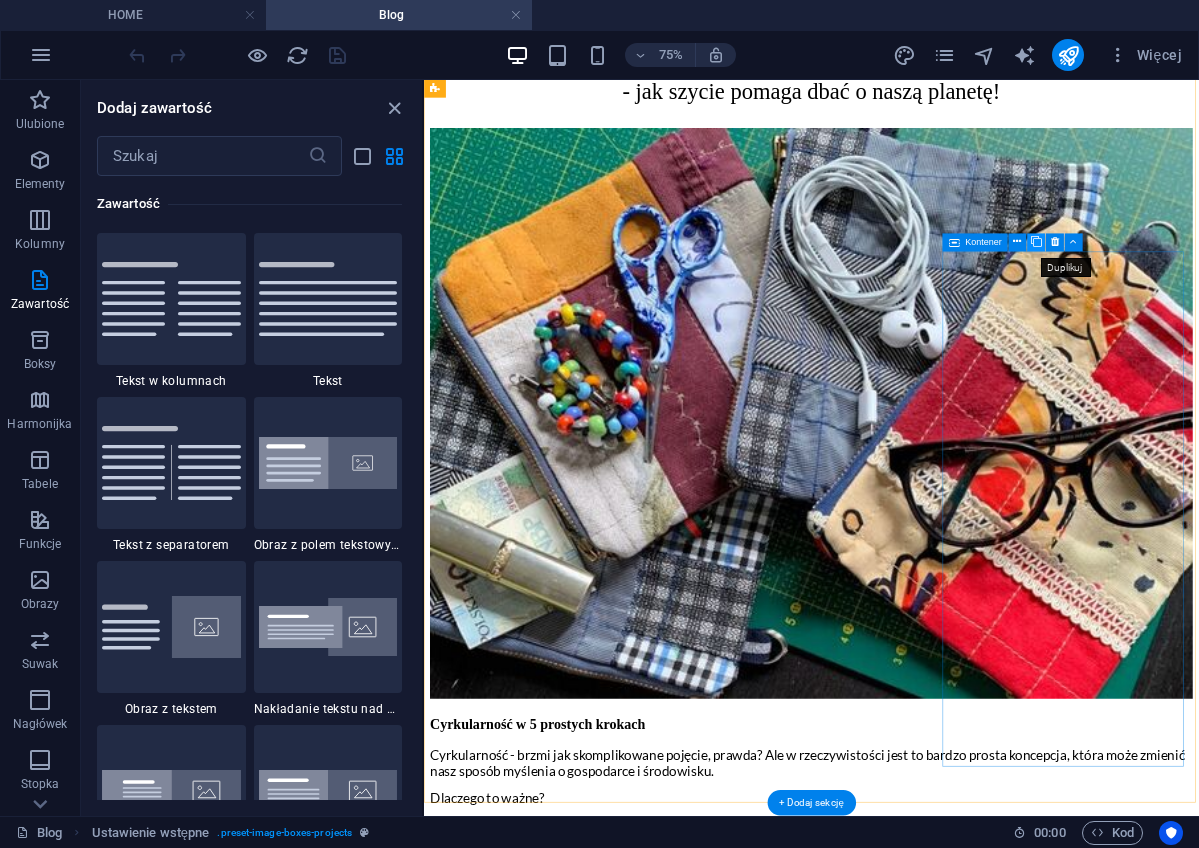 click at bounding box center (1036, 243) 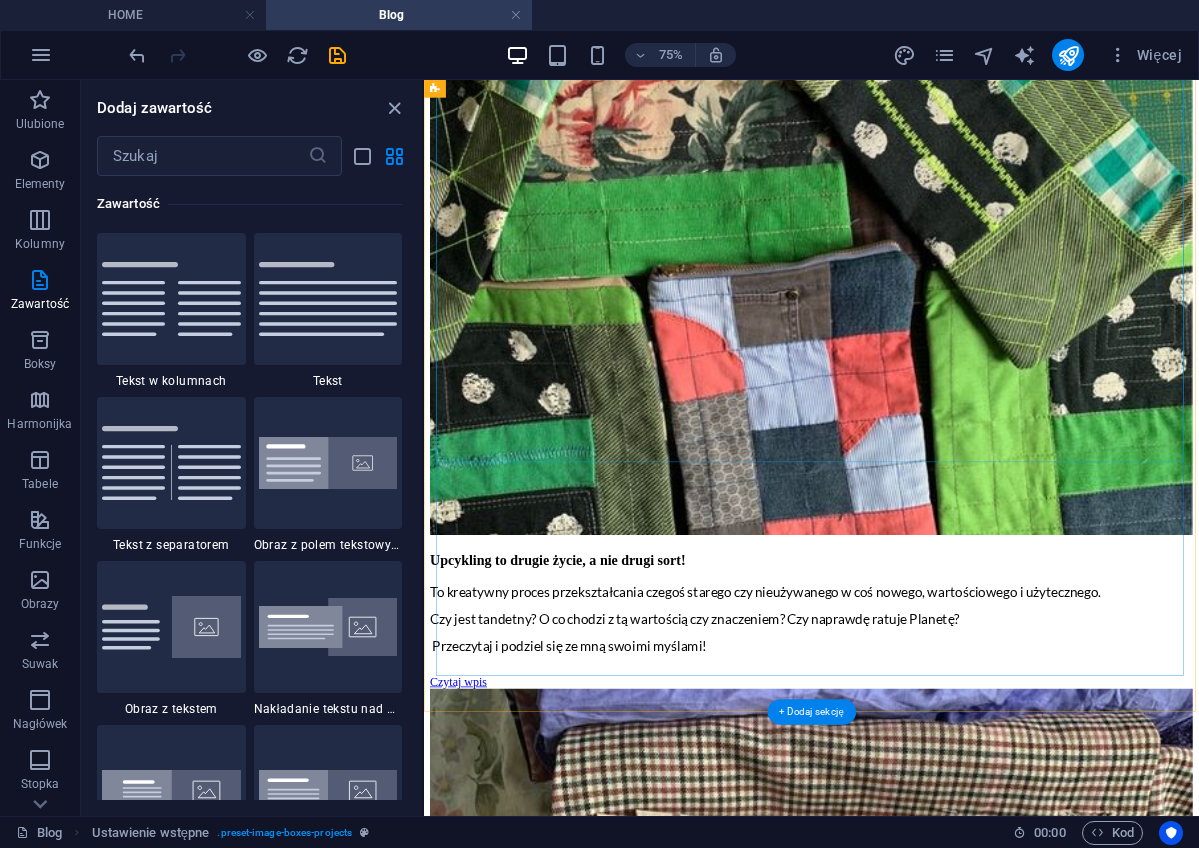 scroll, scrollTop: 2134, scrollLeft: 0, axis: vertical 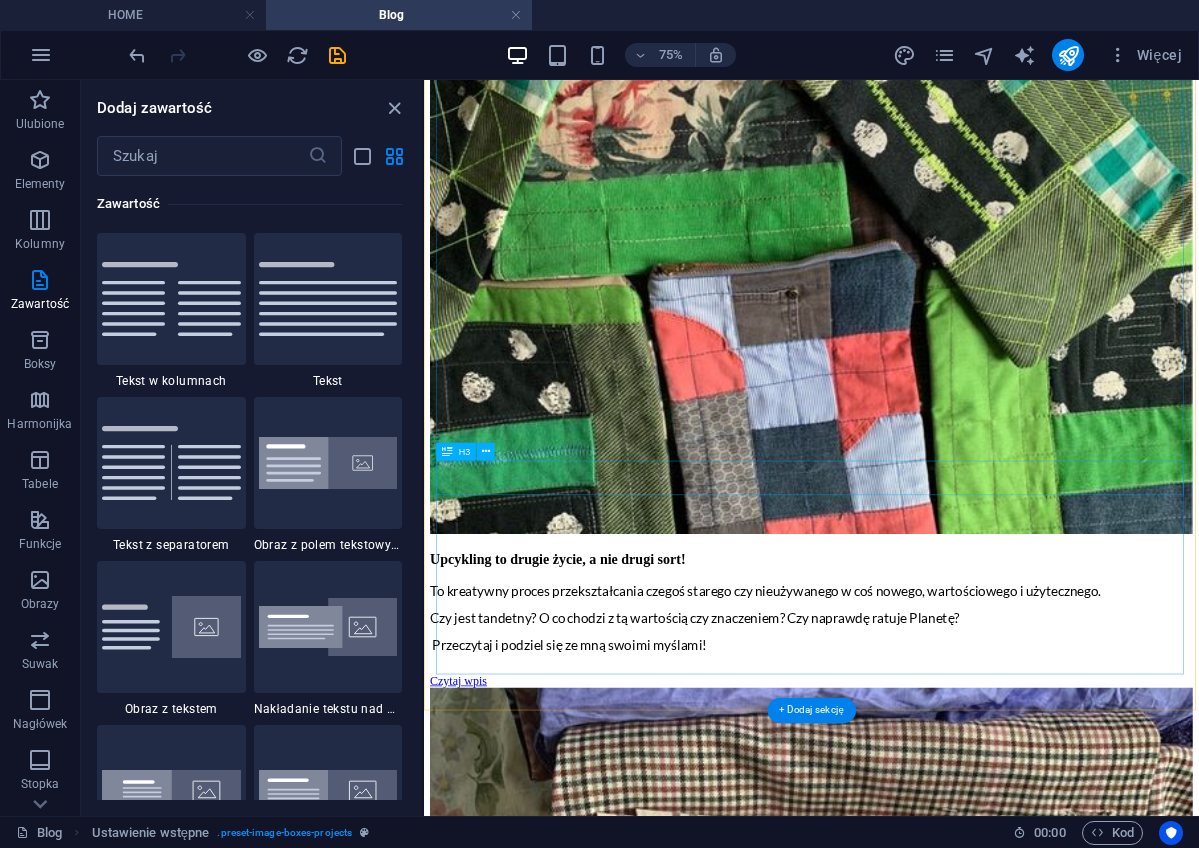 click on "Los planety jest w Twoich rękach - działaj!" at bounding box center (940, 5592) 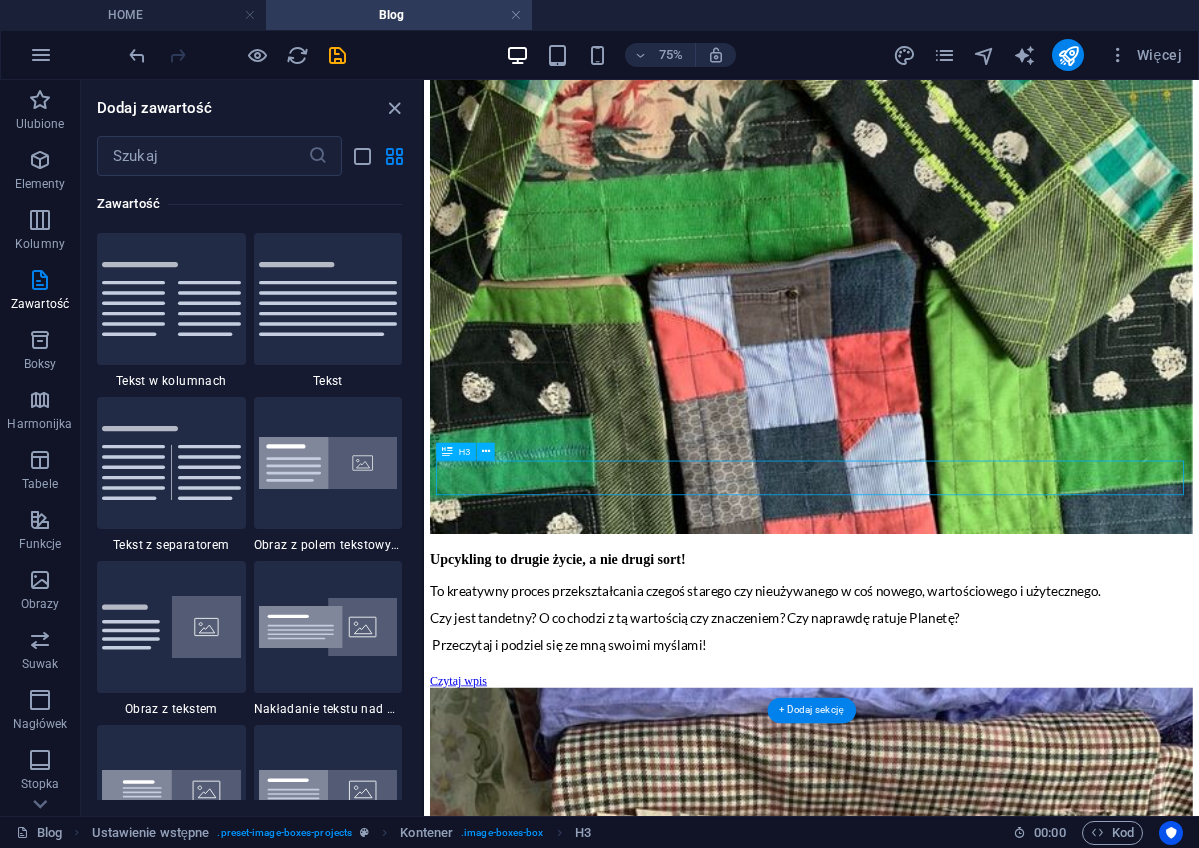 click on "Los planety jest w Twoich rękach - działaj!" at bounding box center (940, 5592) 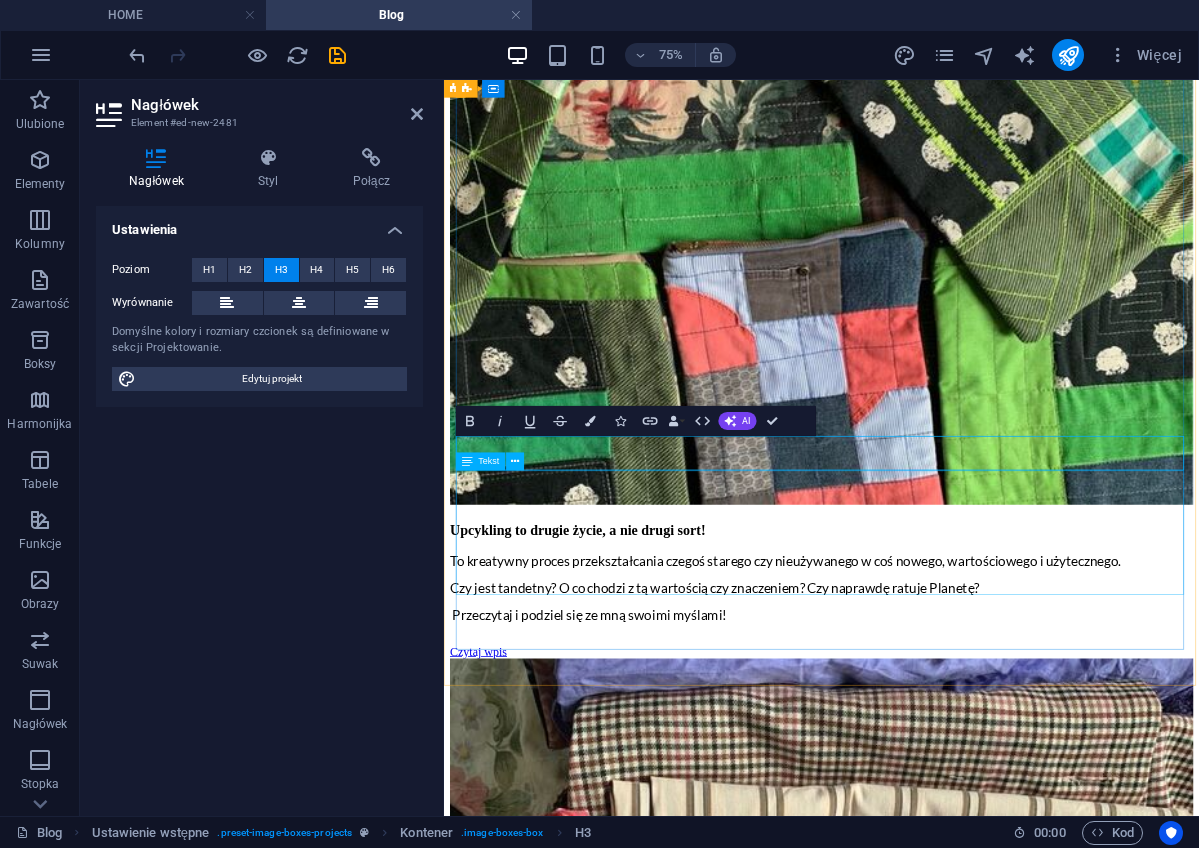 click on "Nie mamy planety B - los naszej jest w naszych rękach. Ale co robić?   Po pierwsze segreguj! Dobrze posortowane odpady stanowią wartościowy surowiec, który można ponownie wykorzystać - czyli recykling! A co z recyklingiem materiałów / tkanin / ubrań? I co robic z tymi zużytymi ubraniami i tekstyliami???" at bounding box center (947, 5561) 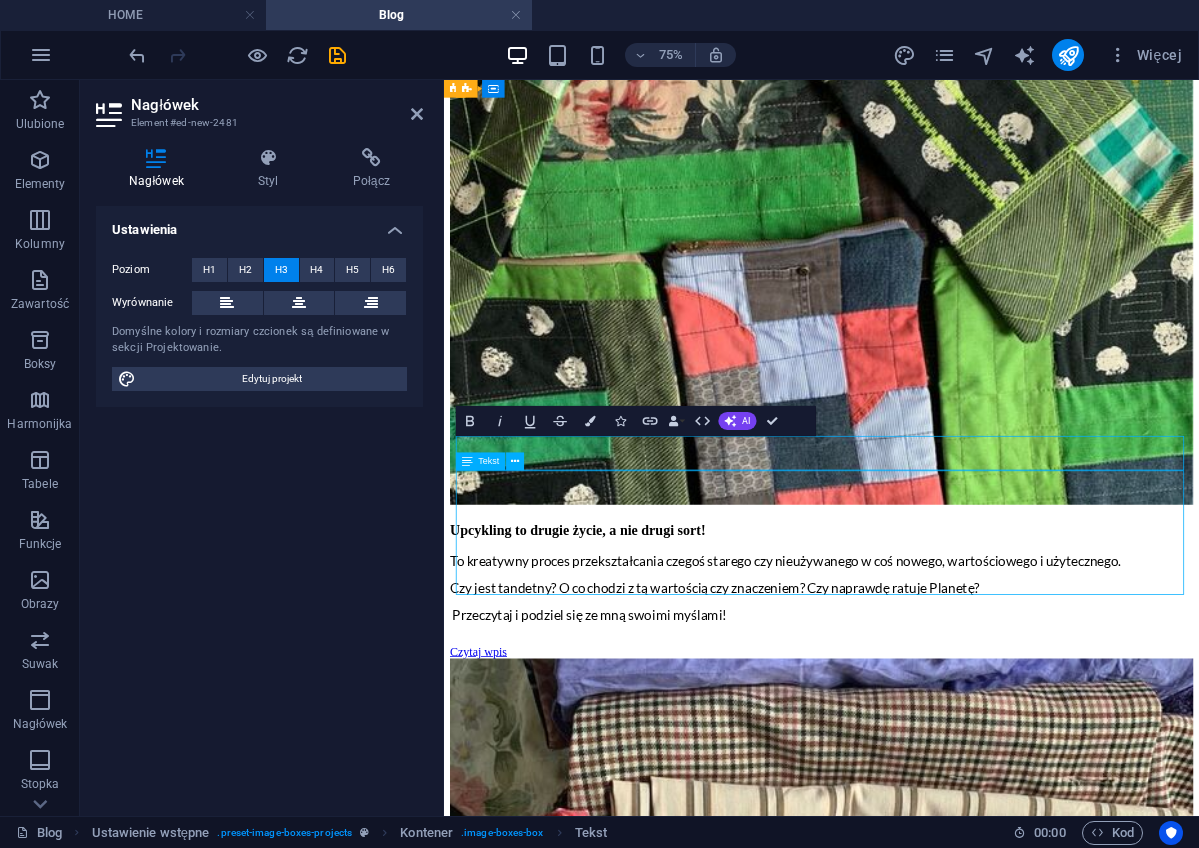 click on "Nie mamy planety B - los naszej jest w naszych rękach. Ale co robić?   Po pierwsze segreguj! Dobrze posortowane odpady stanowią wartościowy surowiec, który można ponownie wykorzystać - czyli recykling! A co z recyklingiem materiałów / tkanin / ubrań? I co robic z tymi zużytymi ubraniami i tekstyliami???" at bounding box center (947, 5561) 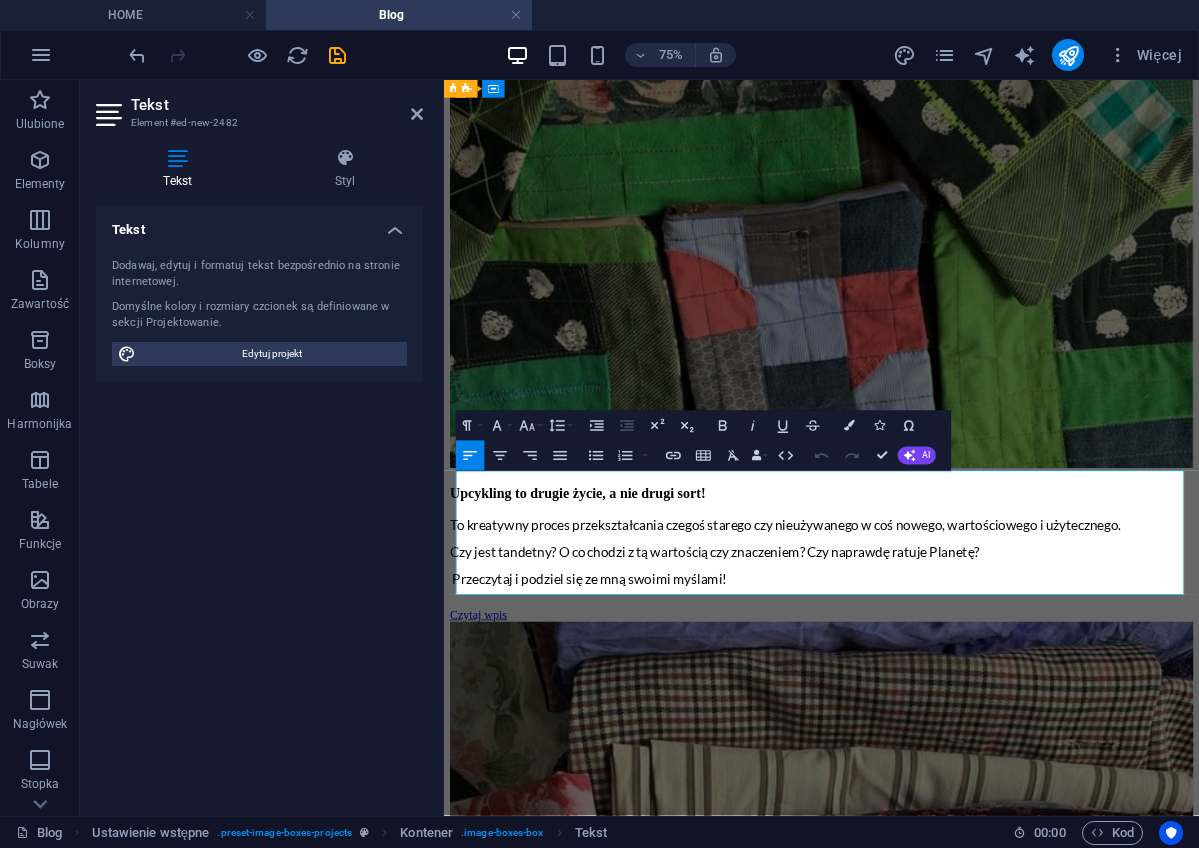 drag, startPoint x: 904, startPoint y: 748, endPoint x: 475, endPoint y: 615, distance: 449.14362 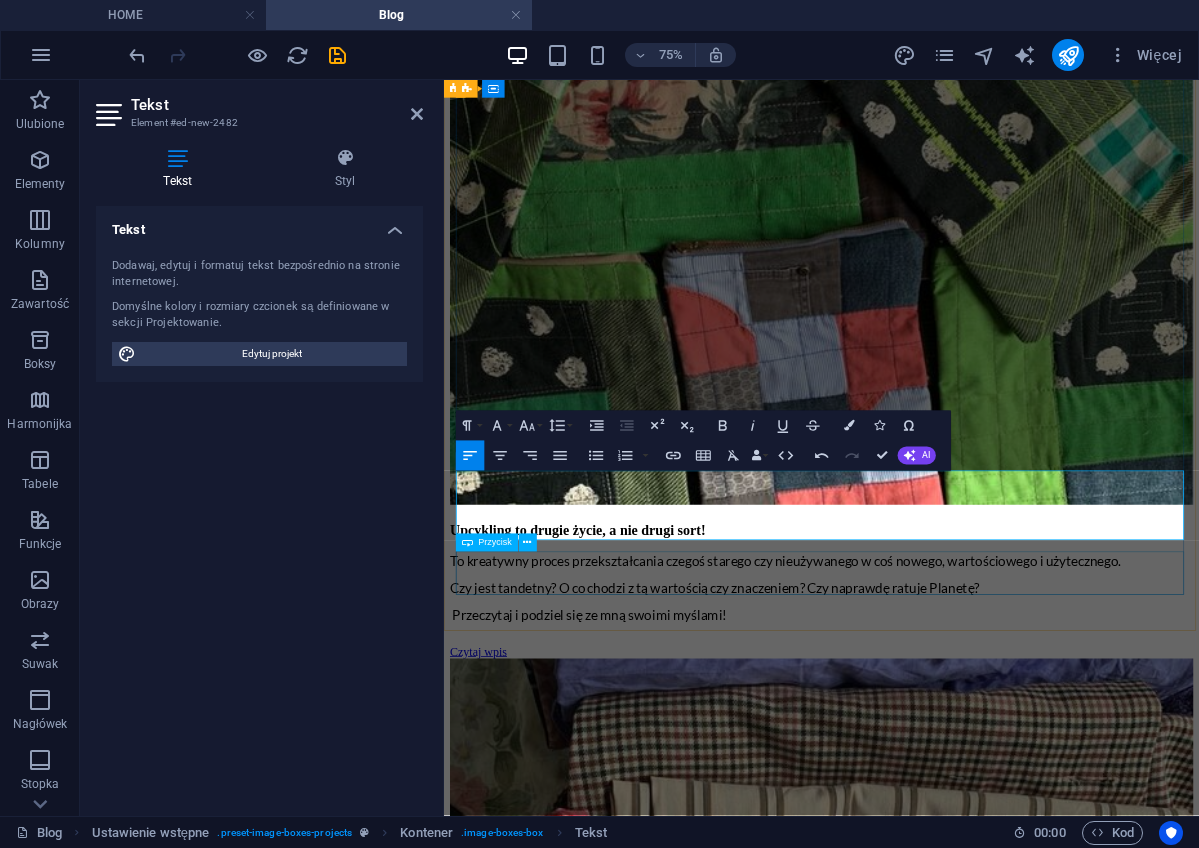click on "Czytaj wpis" at bounding box center [947, 5599] 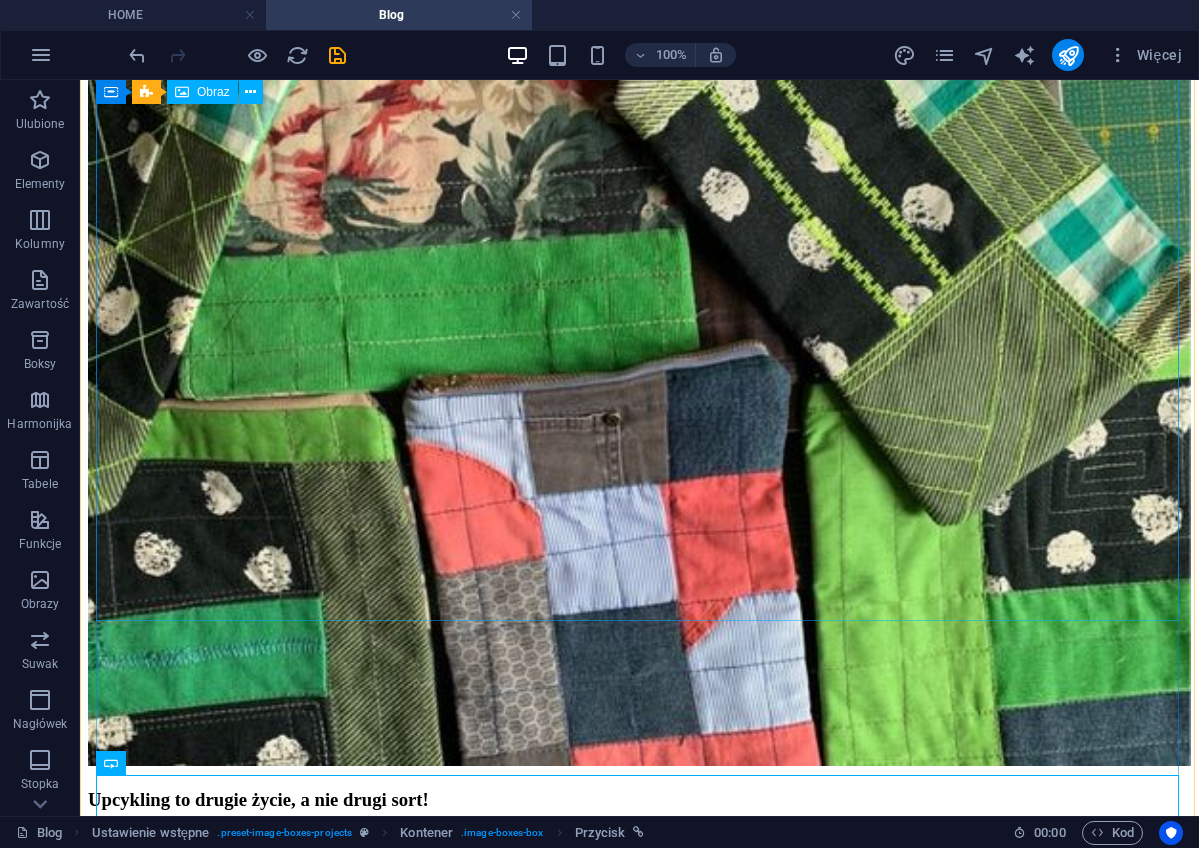 click at bounding box center [639, 5527] 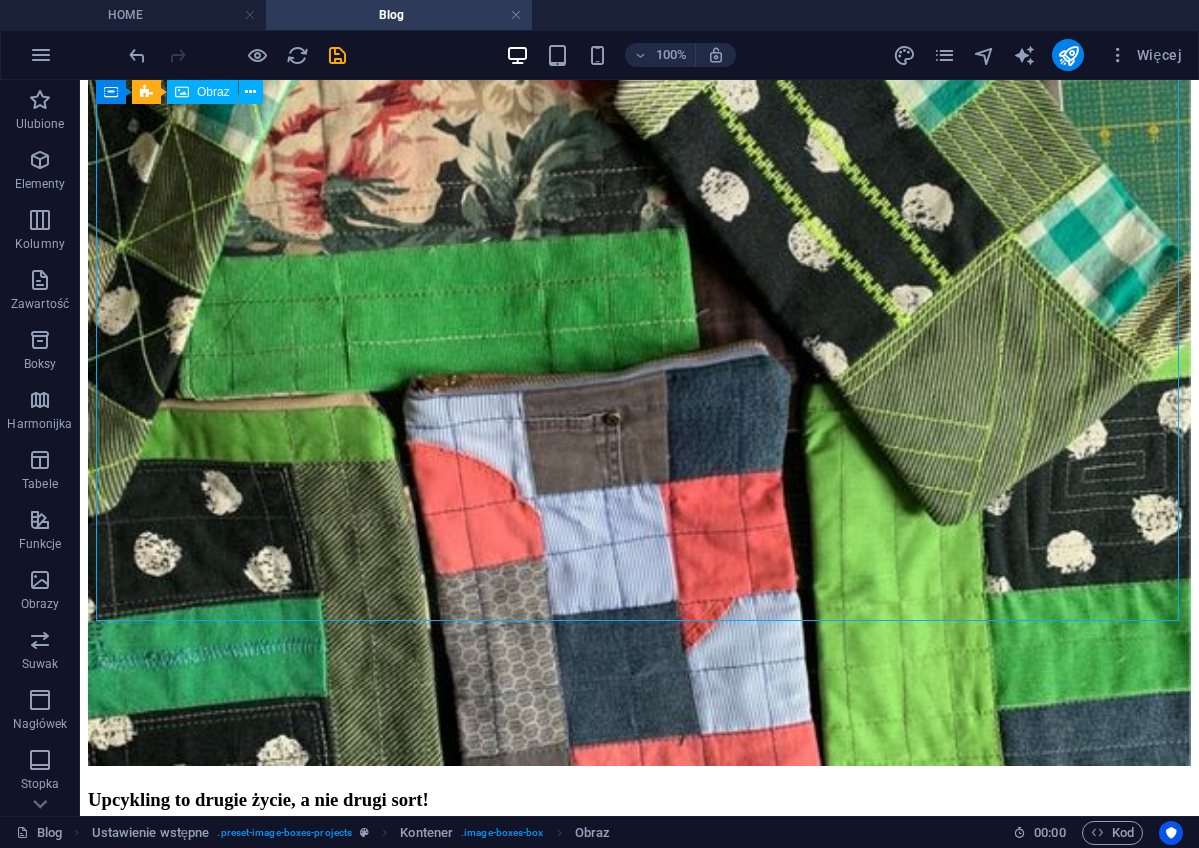 click at bounding box center [639, 5527] 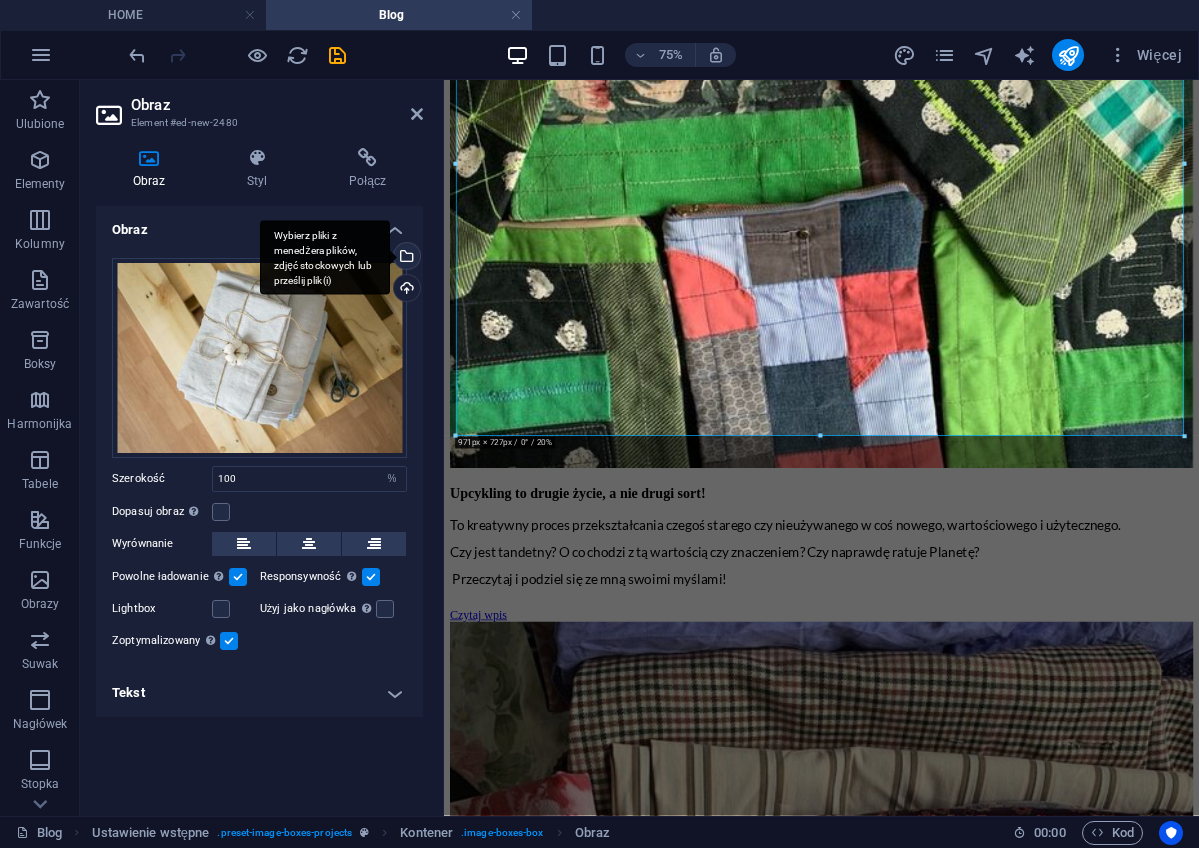 click on "Wybierz pliki z menedżera plików, zdjęć stockowych lub prześlij plik(i)" at bounding box center [325, 257] 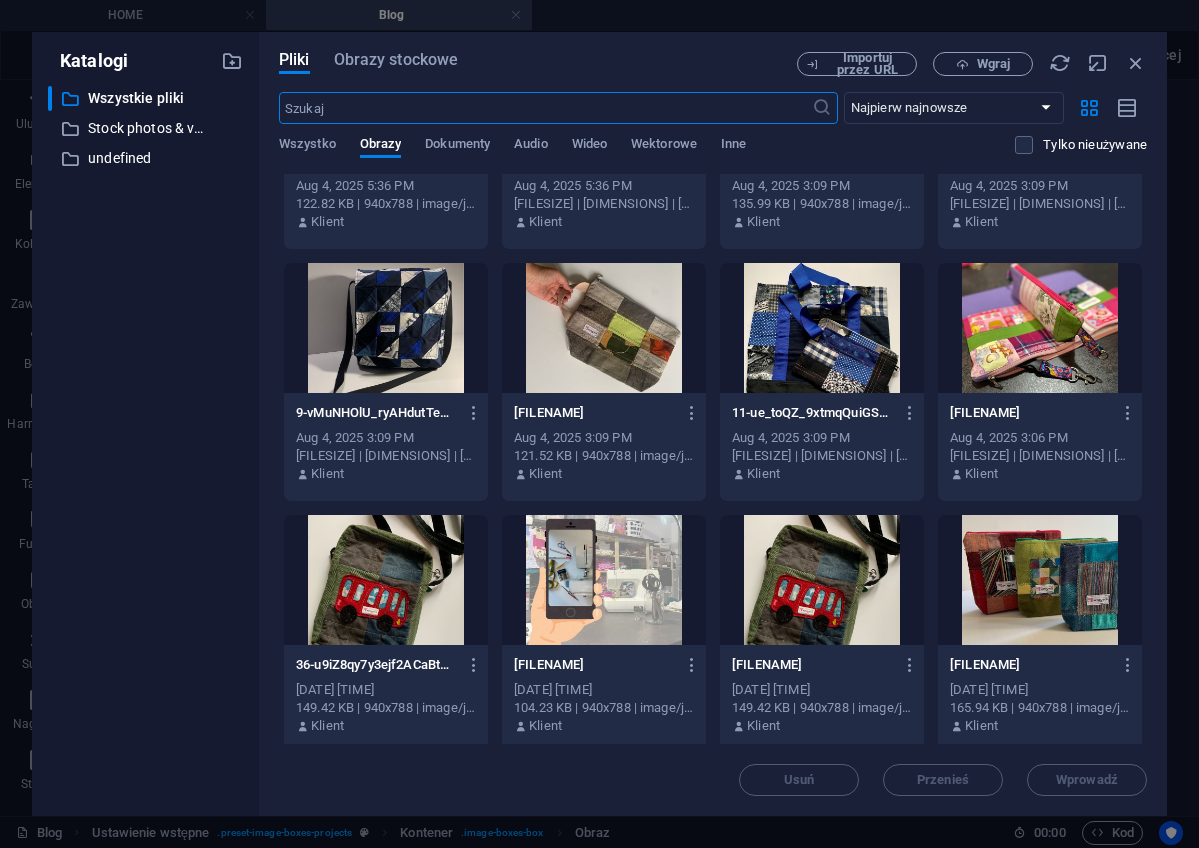 scroll, scrollTop: 162, scrollLeft: 0, axis: vertical 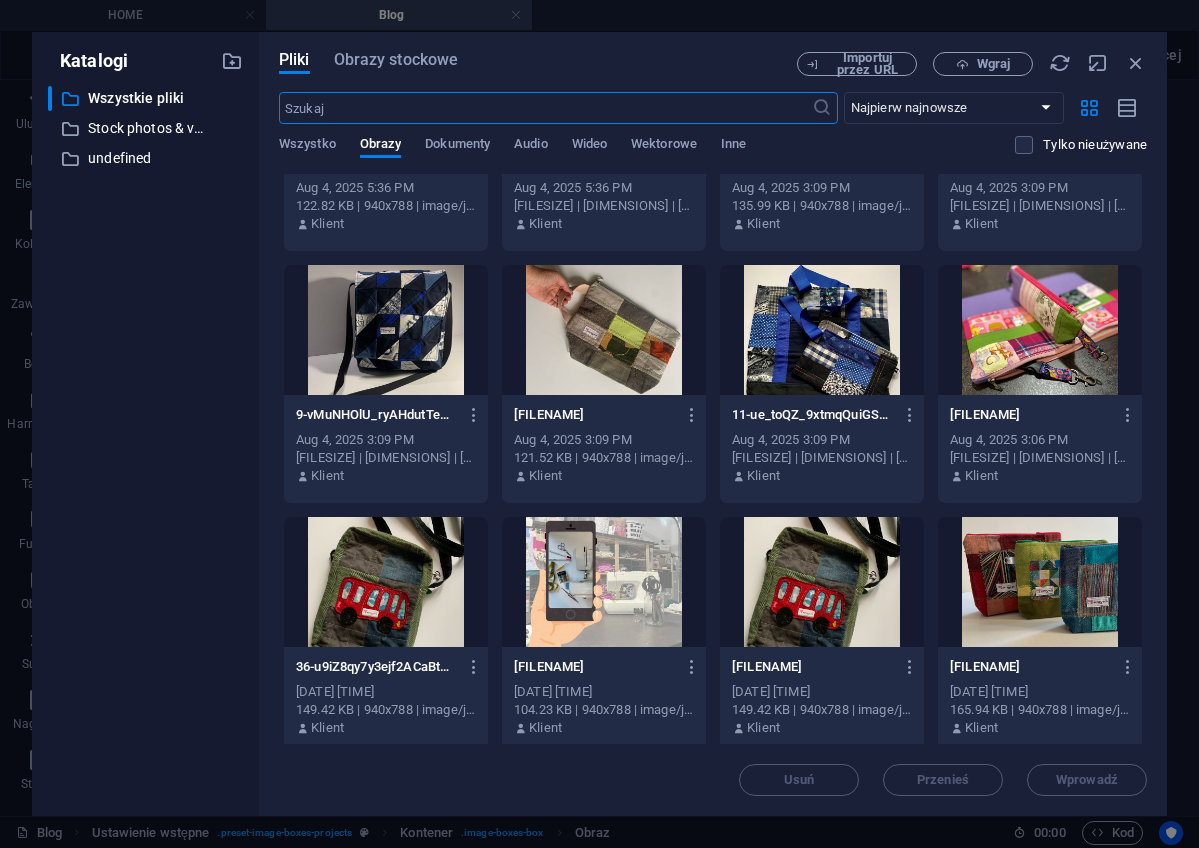 click at bounding box center (604, 330) 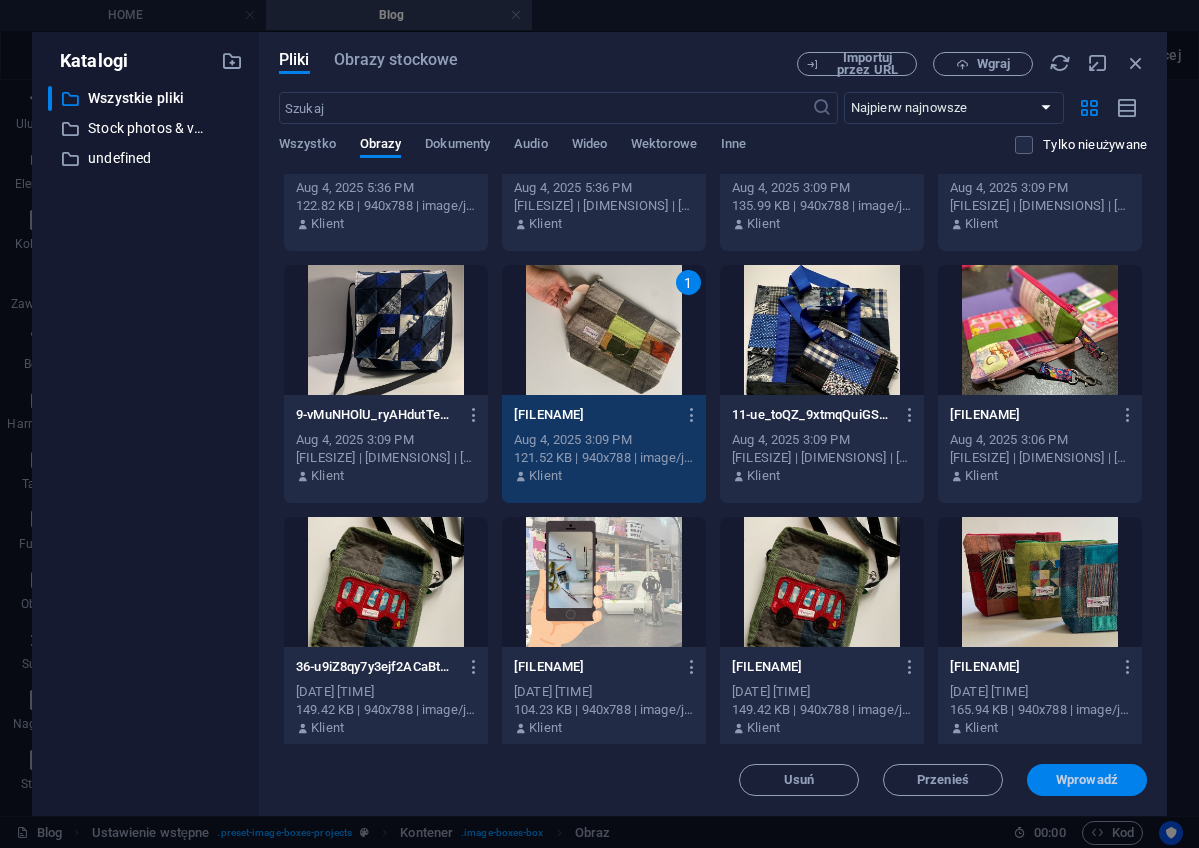 click on "Wprowadź" at bounding box center [1087, 780] 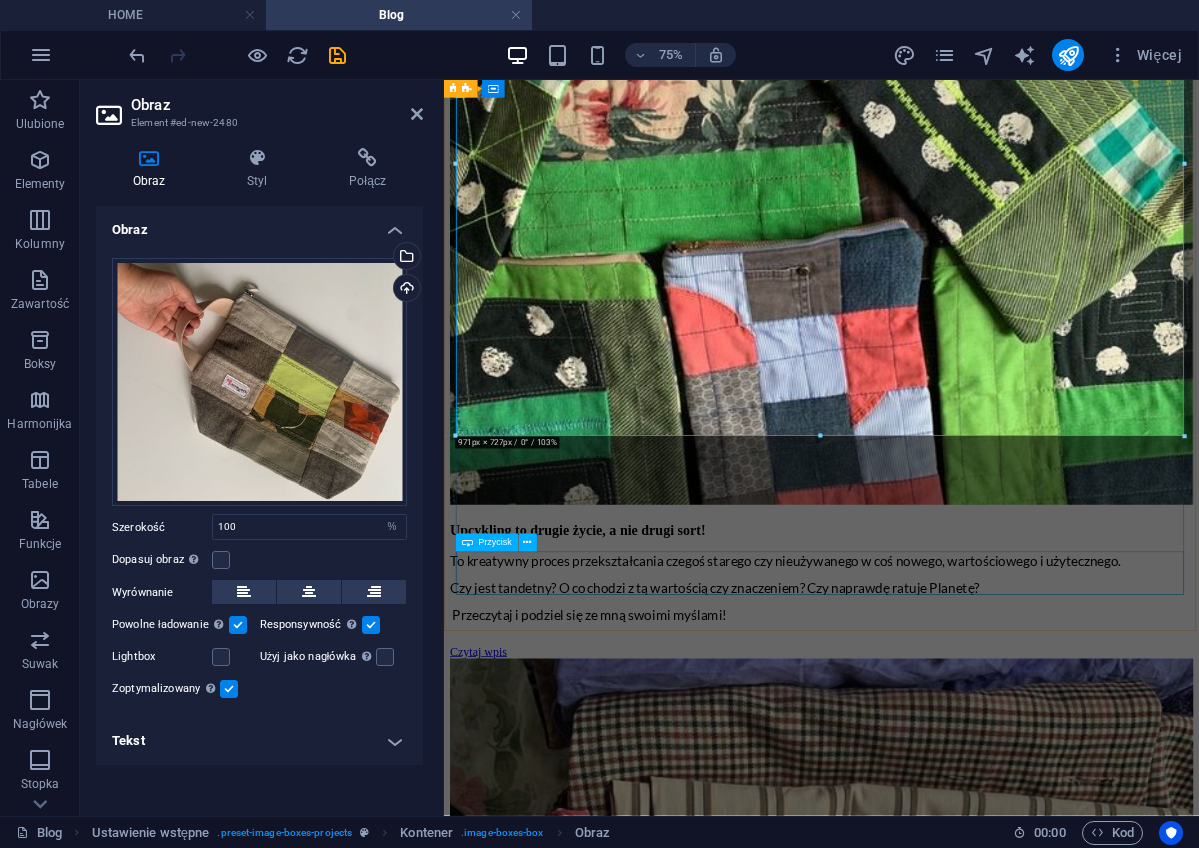 click on "Czytaj wpis" at bounding box center (947, 5599) 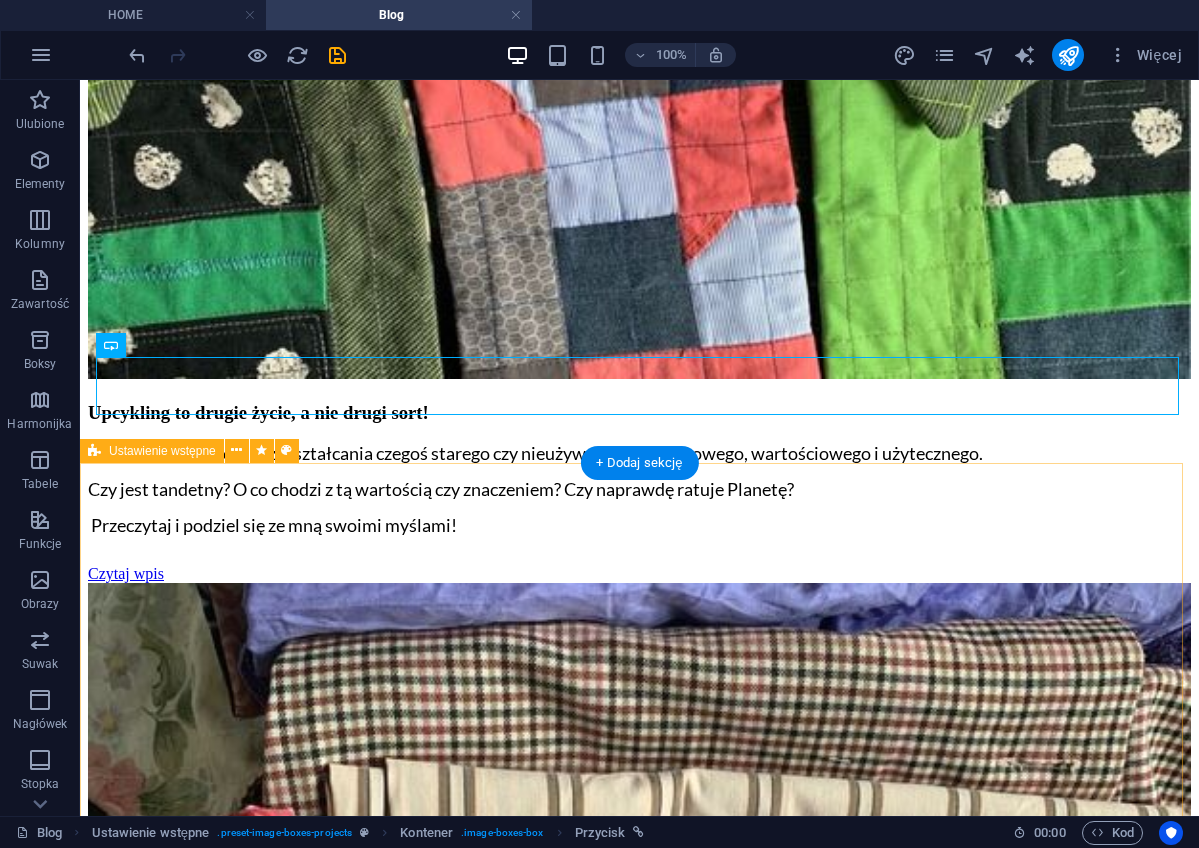 scroll, scrollTop: 2556, scrollLeft: 0, axis: vertical 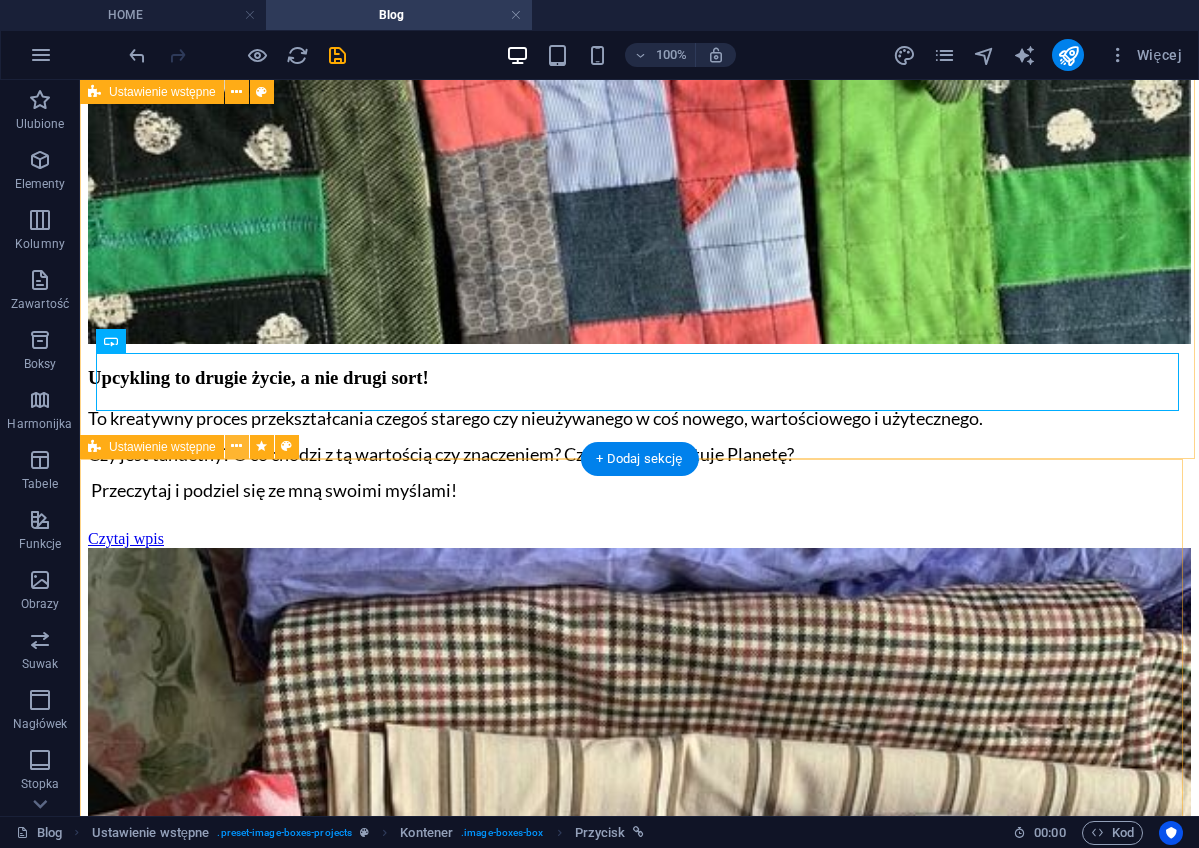 click at bounding box center (236, 446) 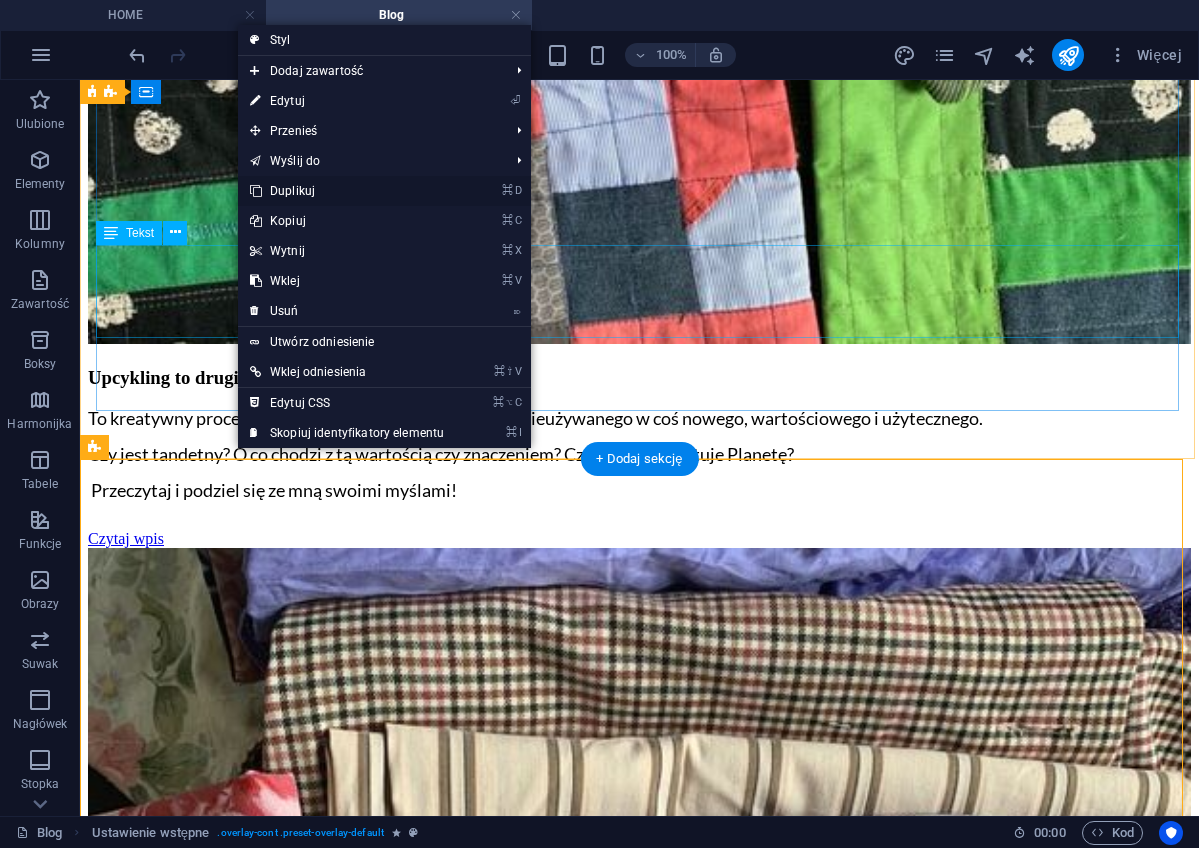 click on "⌘ D  Duplikuj" at bounding box center [347, 191] 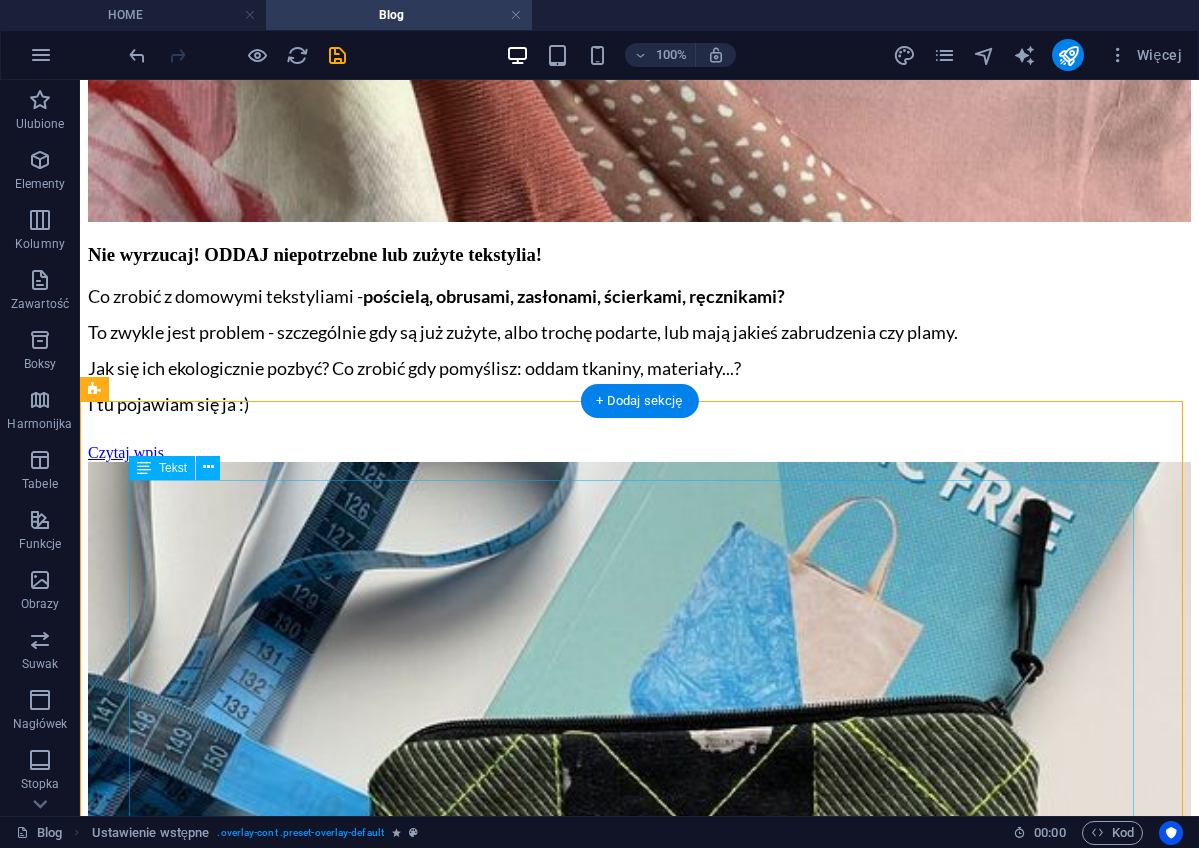scroll, scrollTop: 3709, scrollLeft: 0, axis: vertical 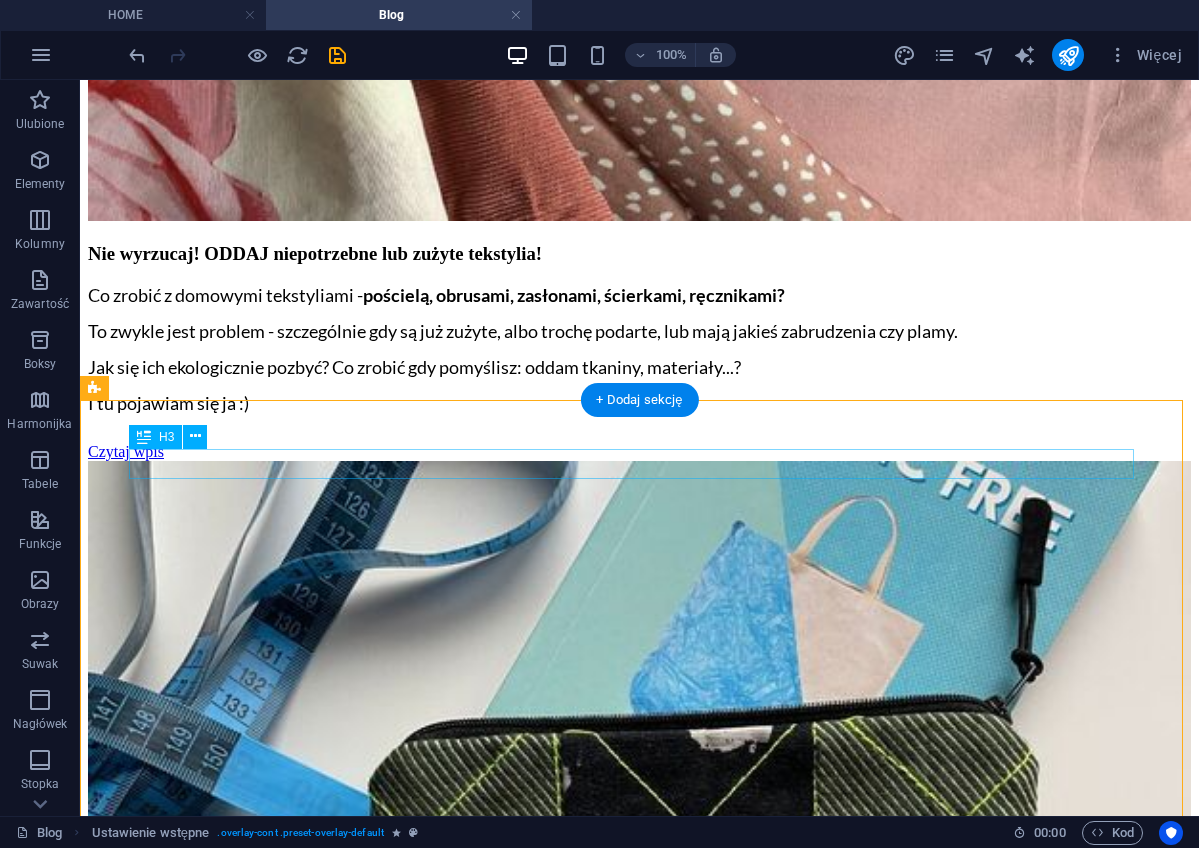 click on "Cyrkularność w 5 prostych krokach:" at bounding box center [639, 5910] 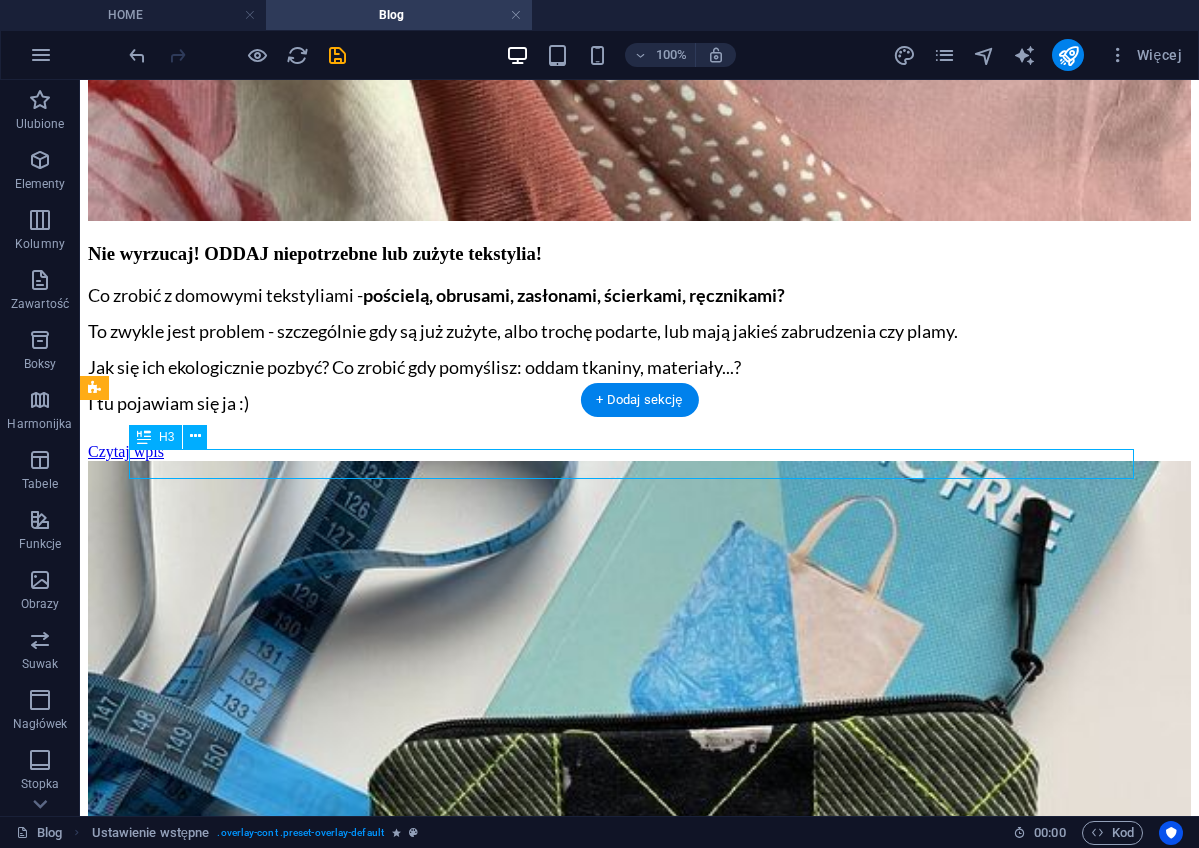 click on "Cyrkularność w 5 prostych krokach:" at bounding box center (639, 5910) 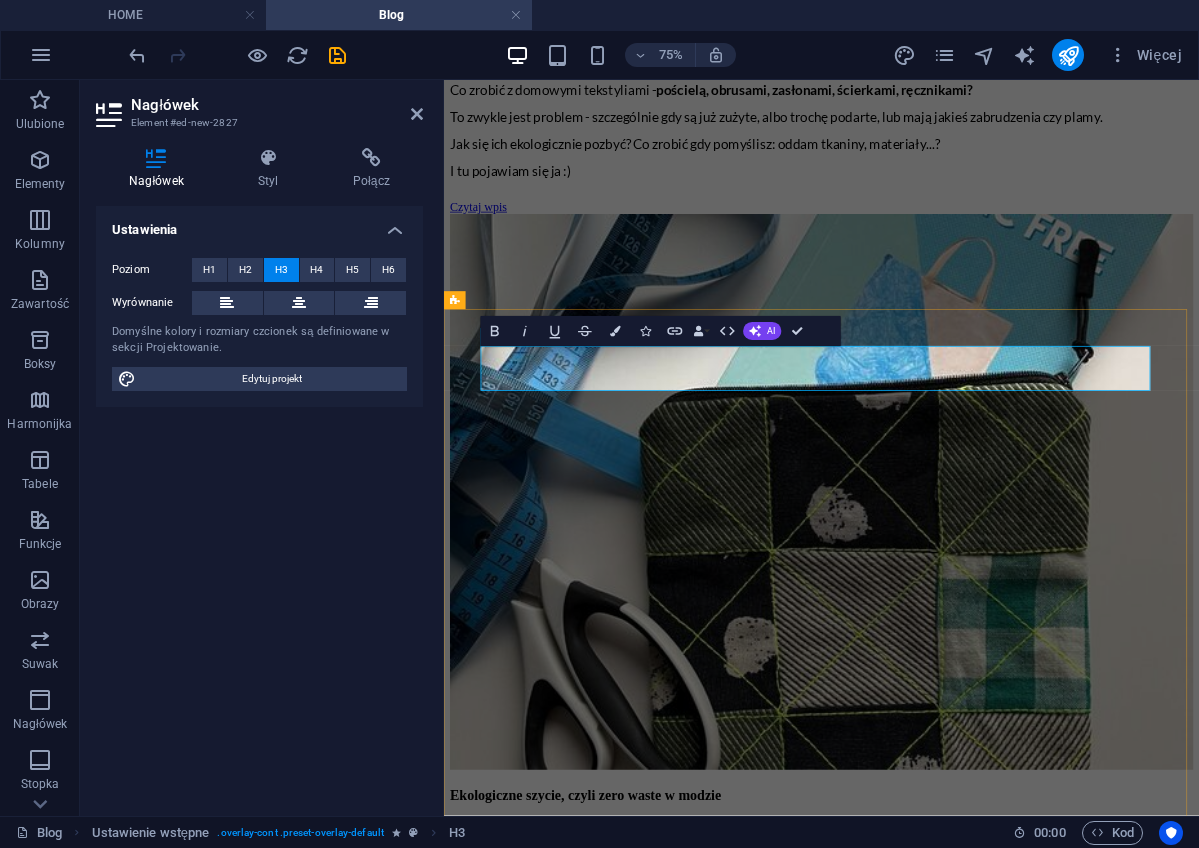 drag, startPoint x: 1333, startPoint y: 483, endPoint x: 512, endPoint y: 452, distance: 821.5851 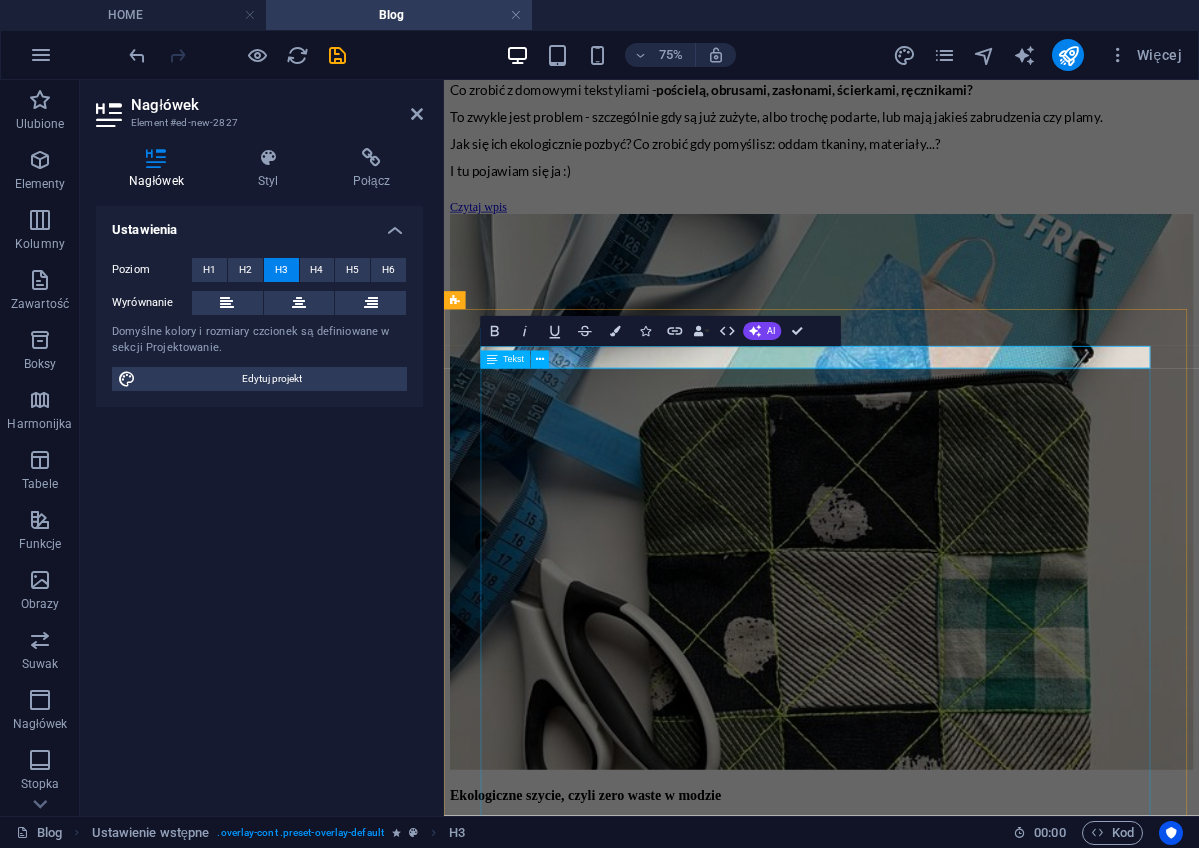 click on "Cyrkularność  - brzmi jak skomplikowane pojęcie, prawda? Ale w rzeczywistości jest to bardzo prosta koncepcja, która może zmienić nasz sposób myślenia o gospodarce i środowisku.   Tradycyjnie nasza gospodarka działa na zasadzie "weź, użyj, wyrzuć". Kupujemy rzeczy, używamy i w końcu je wyrzucamy. Ale co by było, gdybyśmy zaczęli myśleć inaczej? Cyrkularność  to podejście do życia, w którym nic się  nie marnuje ! Moja babcia mówiła: "Nie wyrzucaj, bo to się jeszcze przyda!” Czy Twoja też? Ooo! to były liderkami cyrkularności! :)     Cyrkularność to idea, że produkty i materiały krążą w gospodarce jak  w cyklu zamkniętym . Czyli zamiast wyrzucać rzeczy - naprawiamy je, przetwarzamy (recyklingujemy) i wykorzystujemy ponownie.   W cyrkularności to, co nie jest już komuś potrzebne, staje się  surowcem , materiałem budowlanym dla kogoś innego.     Dlaczego to ważne?   Cyrkularność - na poziomie gospodarki - pomaga ograniczyć  Ogranicza marnotrawstwo i" at bounding box center (947, 6093) 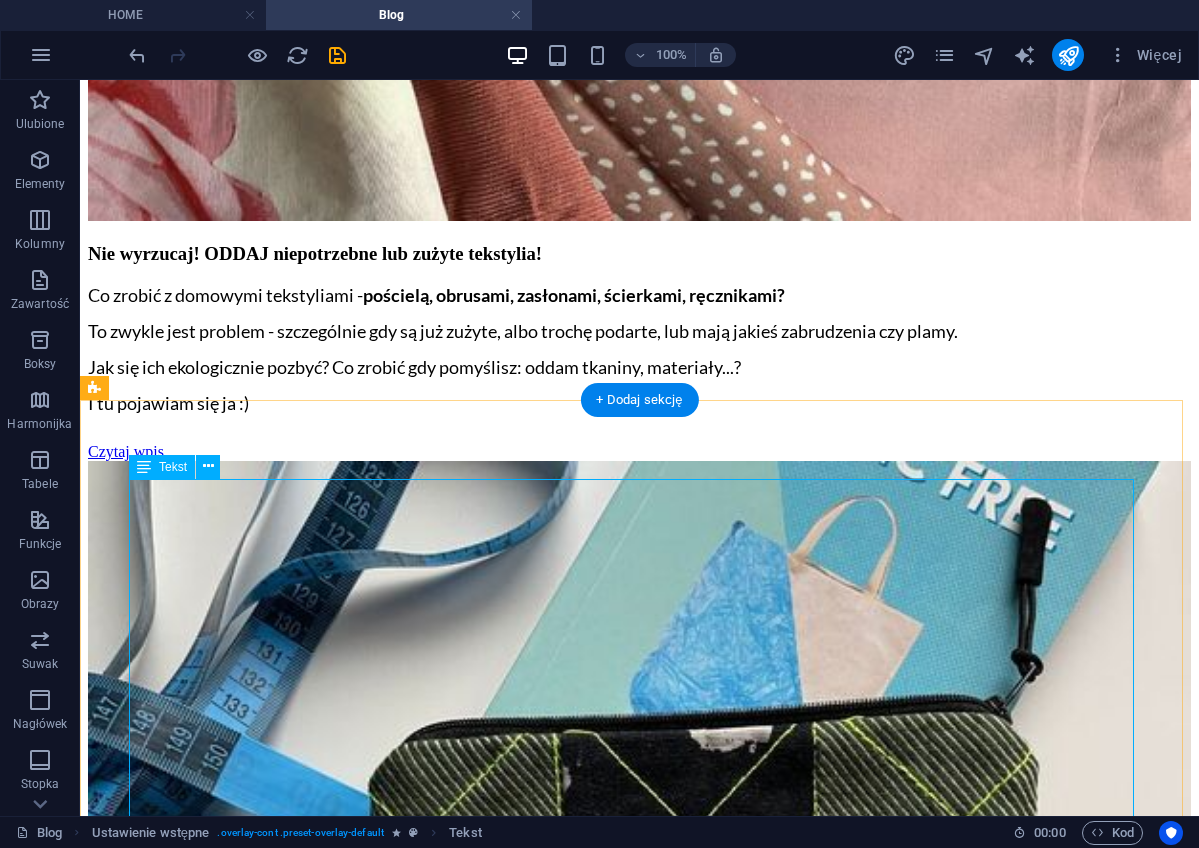 click on "Cyrkularność  - brzmi jak skomplikowane pojęcie, prawda? Ale w rzeczywistości jest to bardzo prosta koncepcja, która może zmienić nasz sposób myślenia o gospodarce i środowisku.   Tradycyjnie nasza gospodarka działa na zasadzie "weź, użyj, wyrzuć". Kupujemy rzeczy, używamy i w końcu je wyrzucamy. Ale co by było, gdybyśmy zaczęli myśleć inaczej? Cyrkularność  to podejście do życia, w którym nic się  nie marnuje ! Moja babcia mówiła: "Nie wyrzucaj, bo to się jeszcze przyda!” Czy Twoja też? Ooo! to były liderkami cyrkularności! :)     Cyrkularność to idea, że produkty i materiały krążą w gospodarce jak  w cyklu zamkniętym . Czyli zamiast wyrzucać rzeczy - naprawiamy je, przetwarzamy (recyklingujemy) i wykorzystujemy ponownie.   W cyrkularności to, co nie jest już komuś potrzebne, staje się  surowcem , materiałem budowlanym dla kogoś innego.     Dlaczego to ważne?   Cyrkularność - na poziomie gospodarki - pomaga ograniczyć  Ogranicza marnotrawstwo i" at bounding box center [639, 6575] 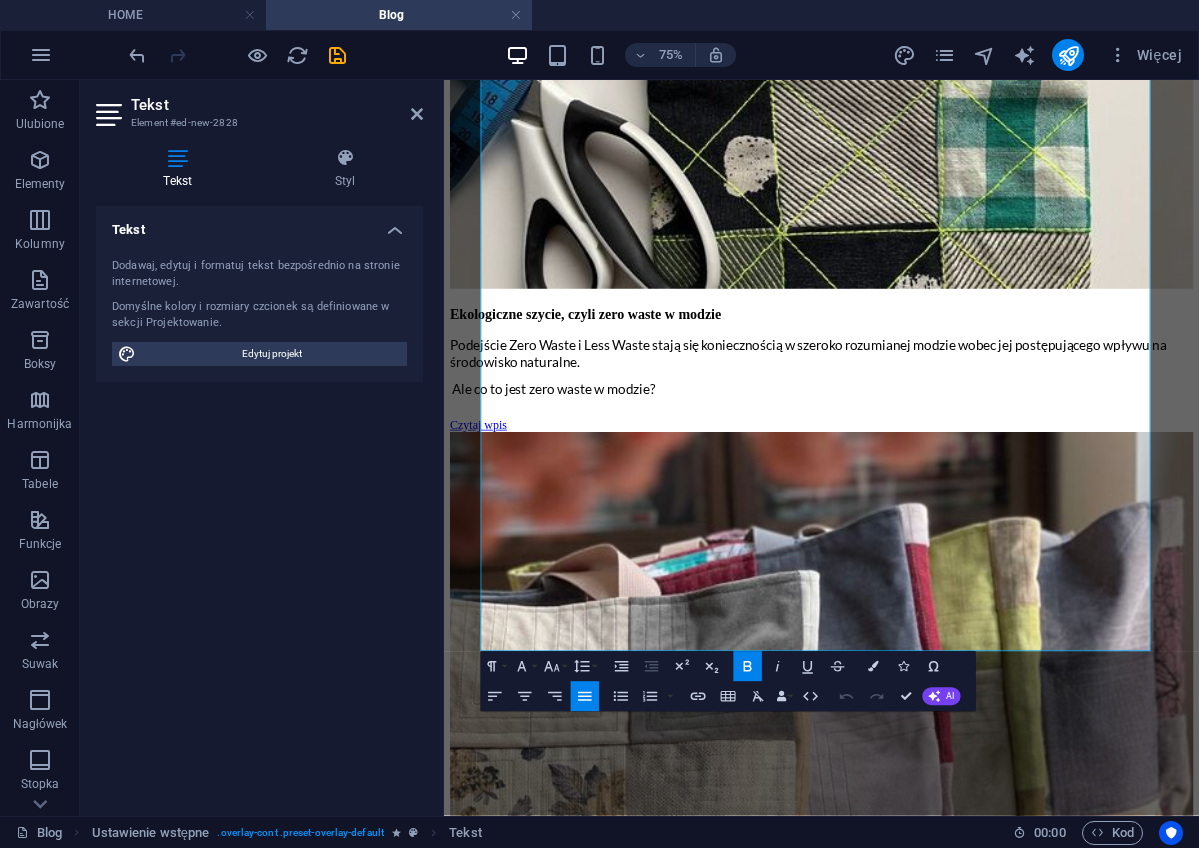 scroll, scrollTop: 4418, scrollLeft: 0, axis: vertical 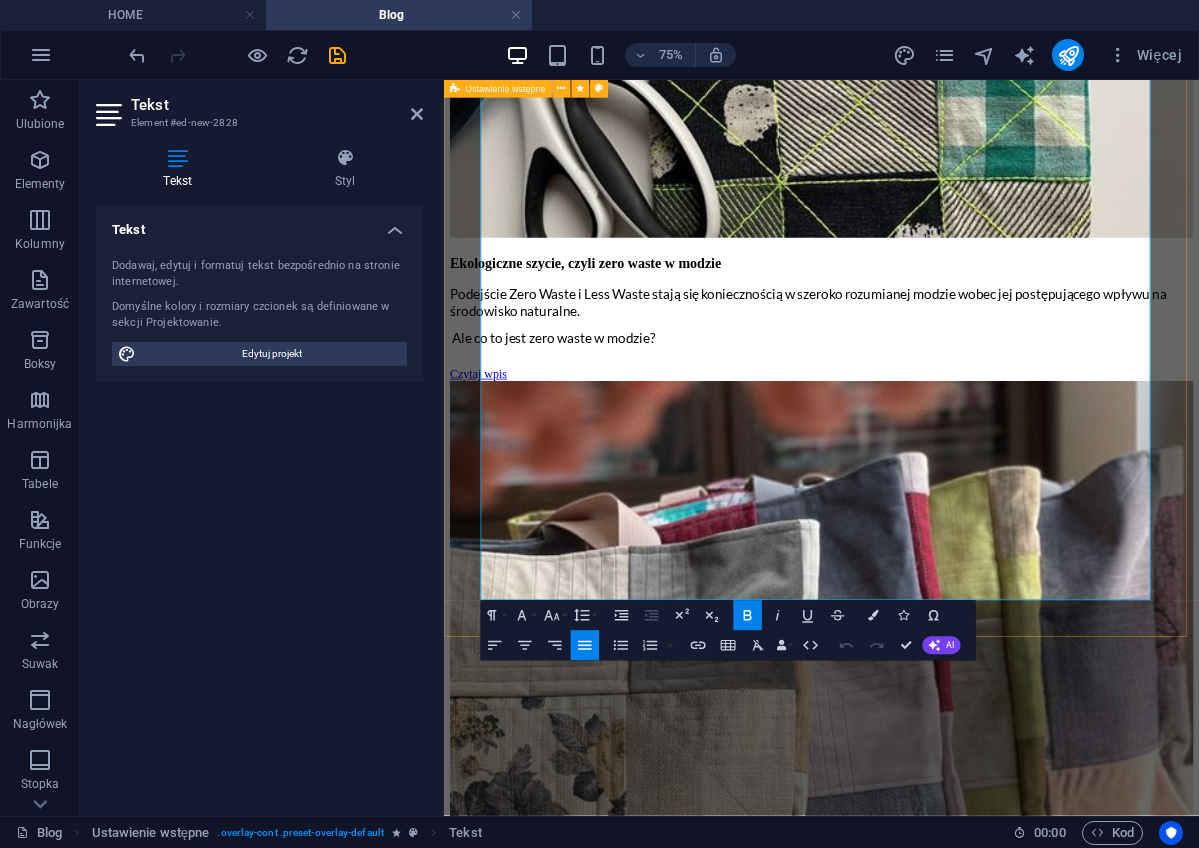 drag, startPoint x: 497, startPoint y: 479, endPoint x: 975, endPoint y: 777, distance: 563.2832 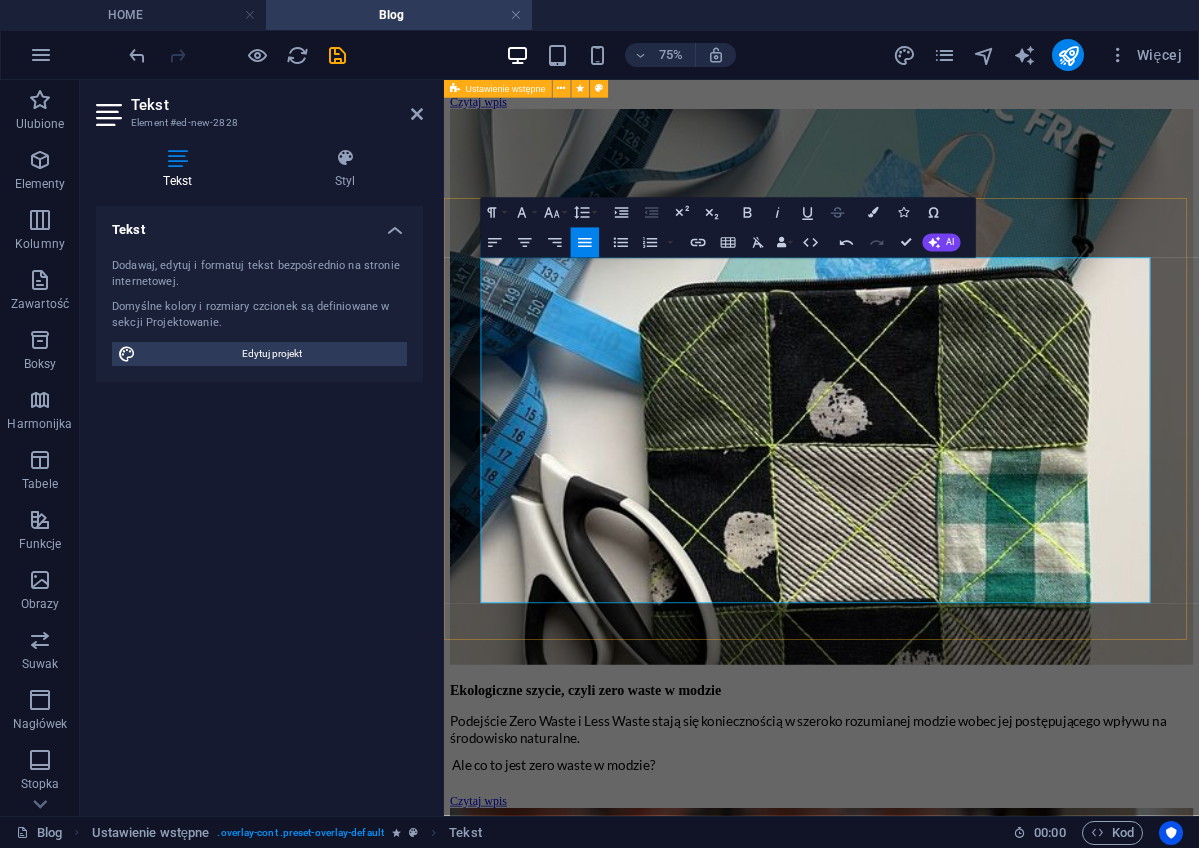 scroll, scrollTop: 3842, scrollLeft: 0, axis: vertical 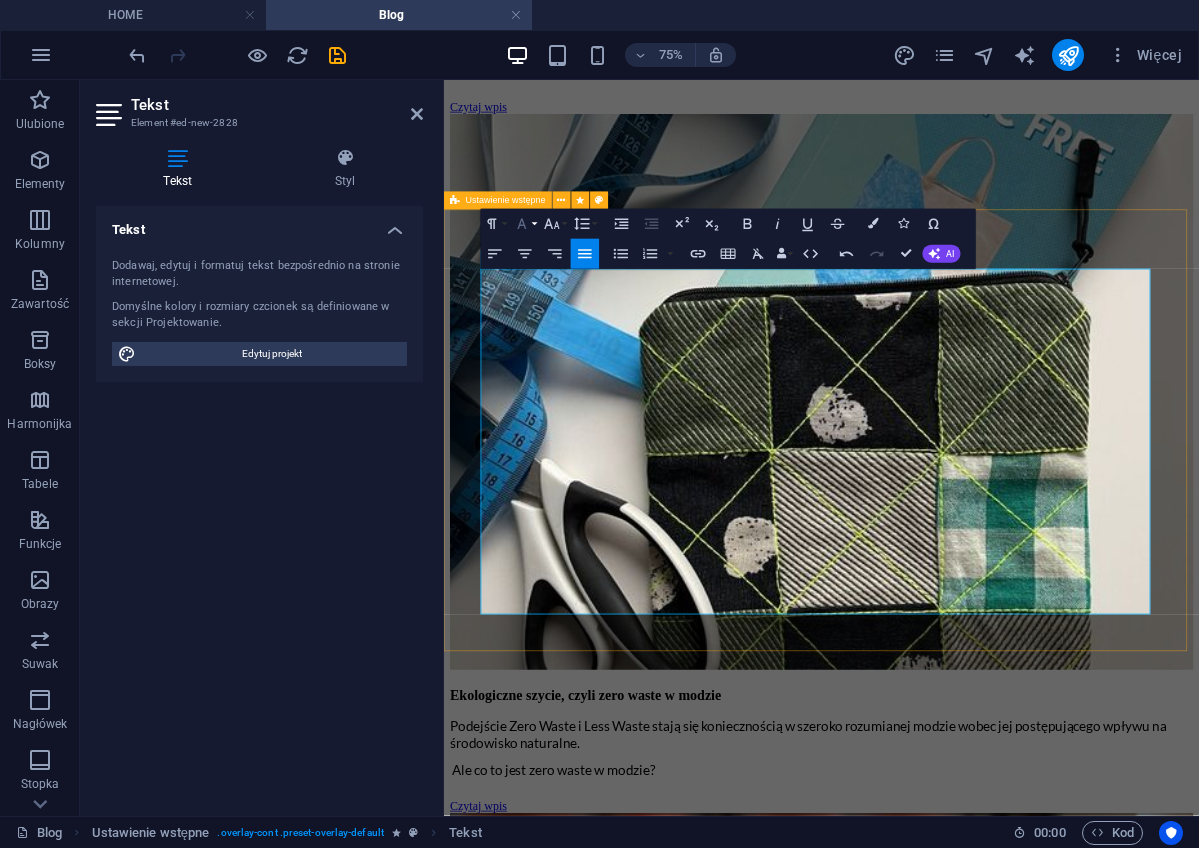 click 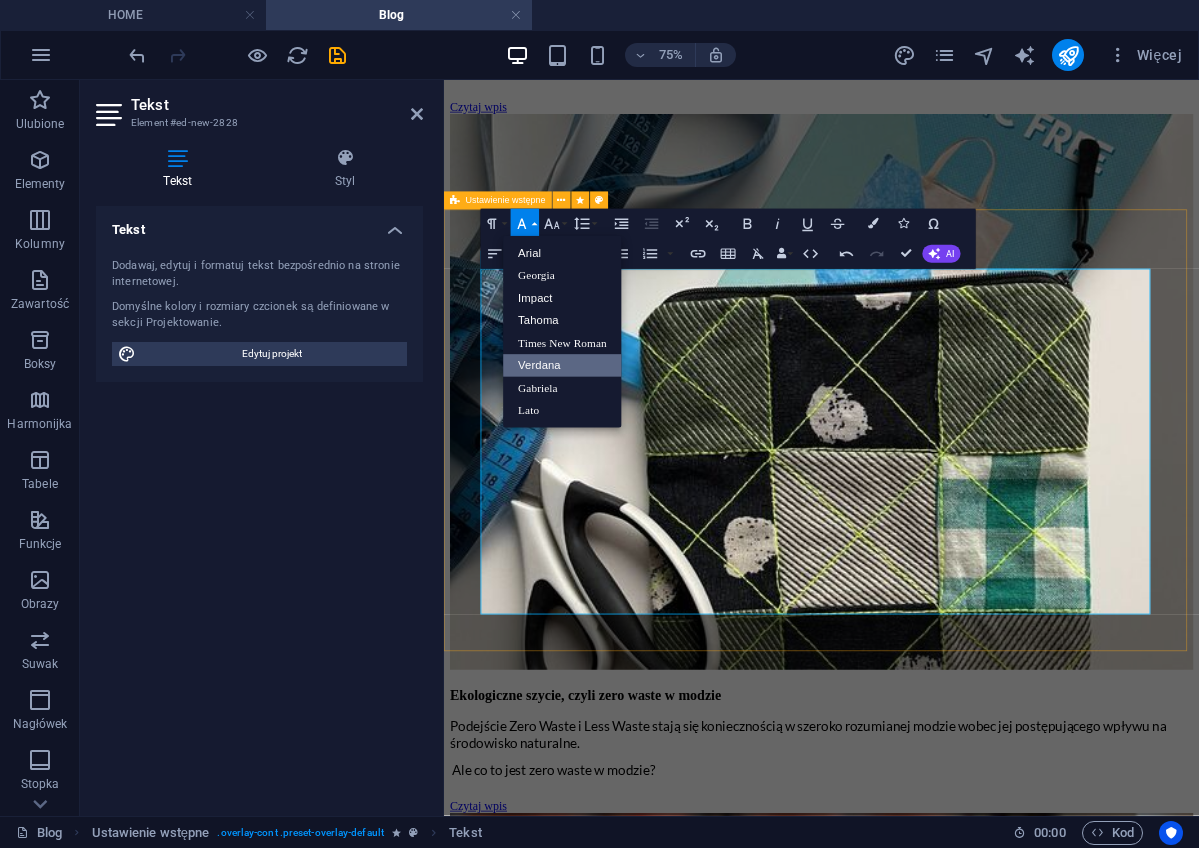 scroll, scrollTop: 0, scrollLeft: 0, axis: both 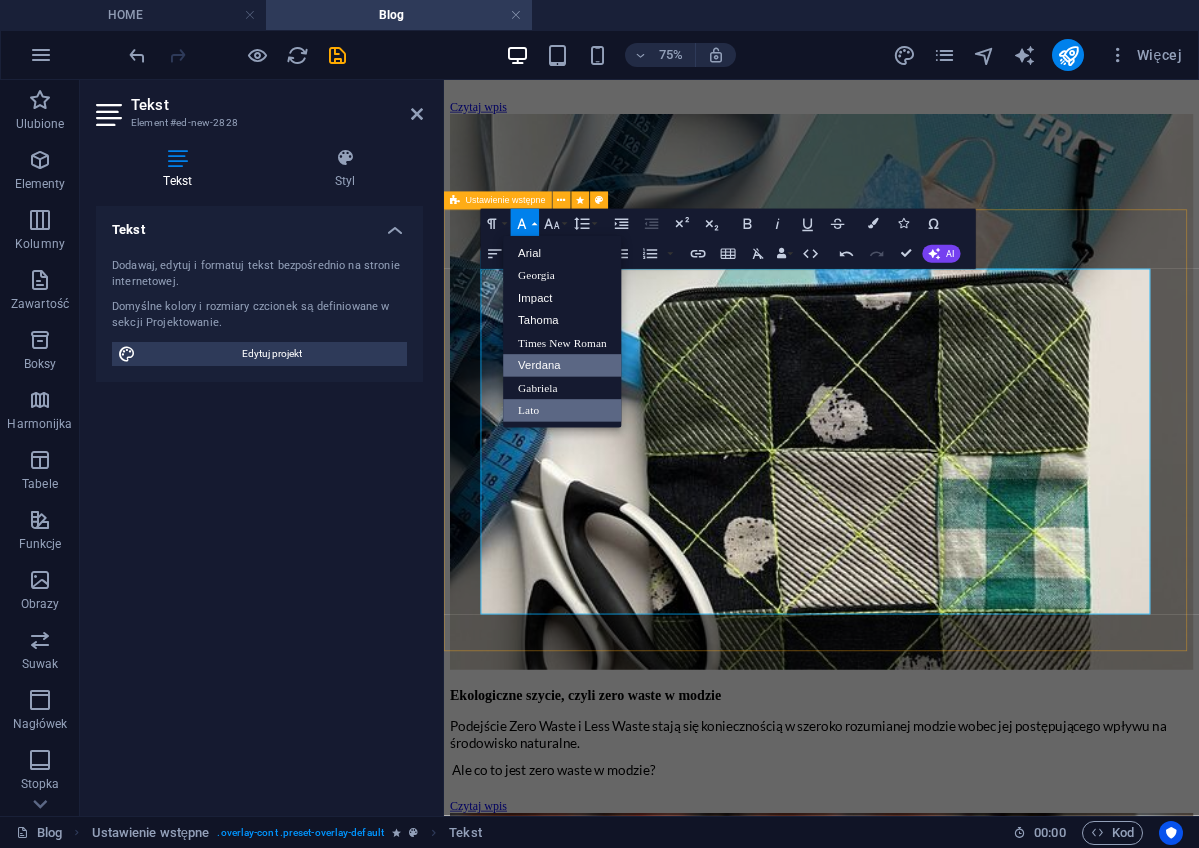 click on "Lato" at bounding box center (562, 411) 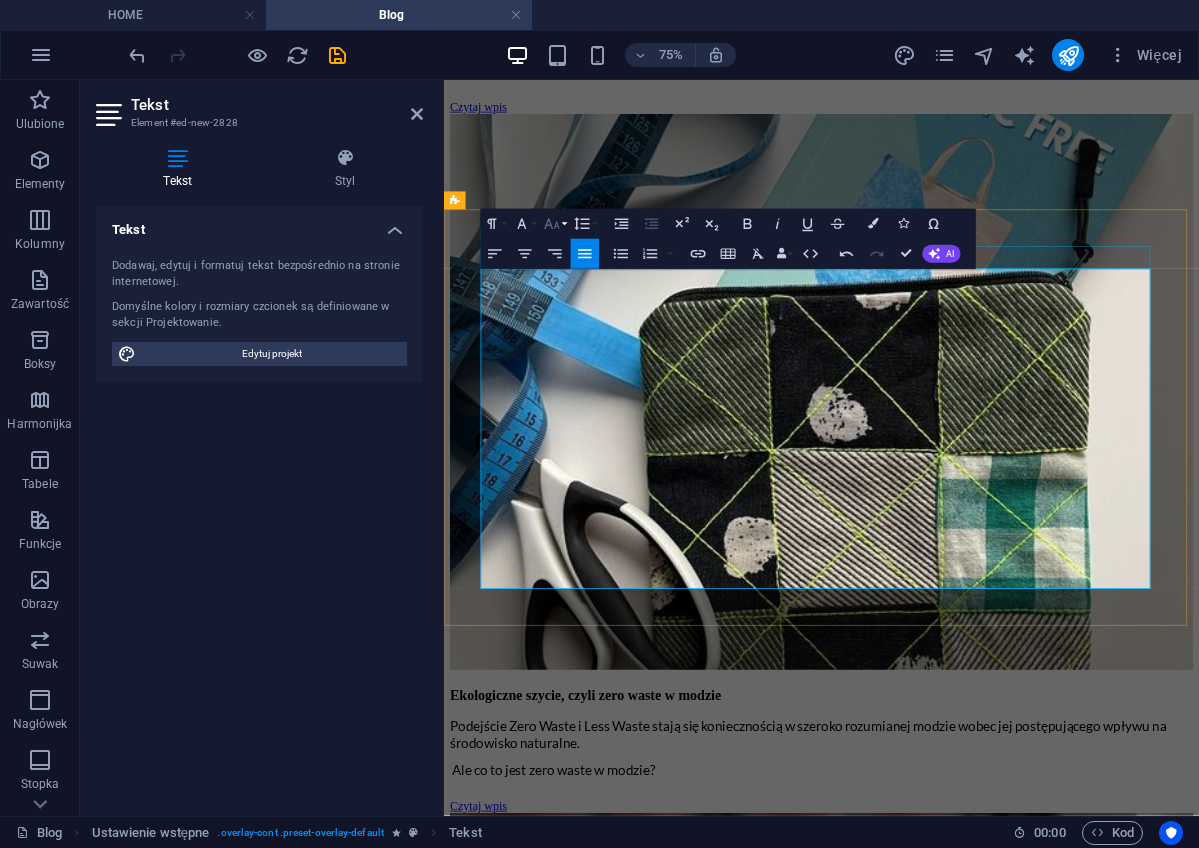 click 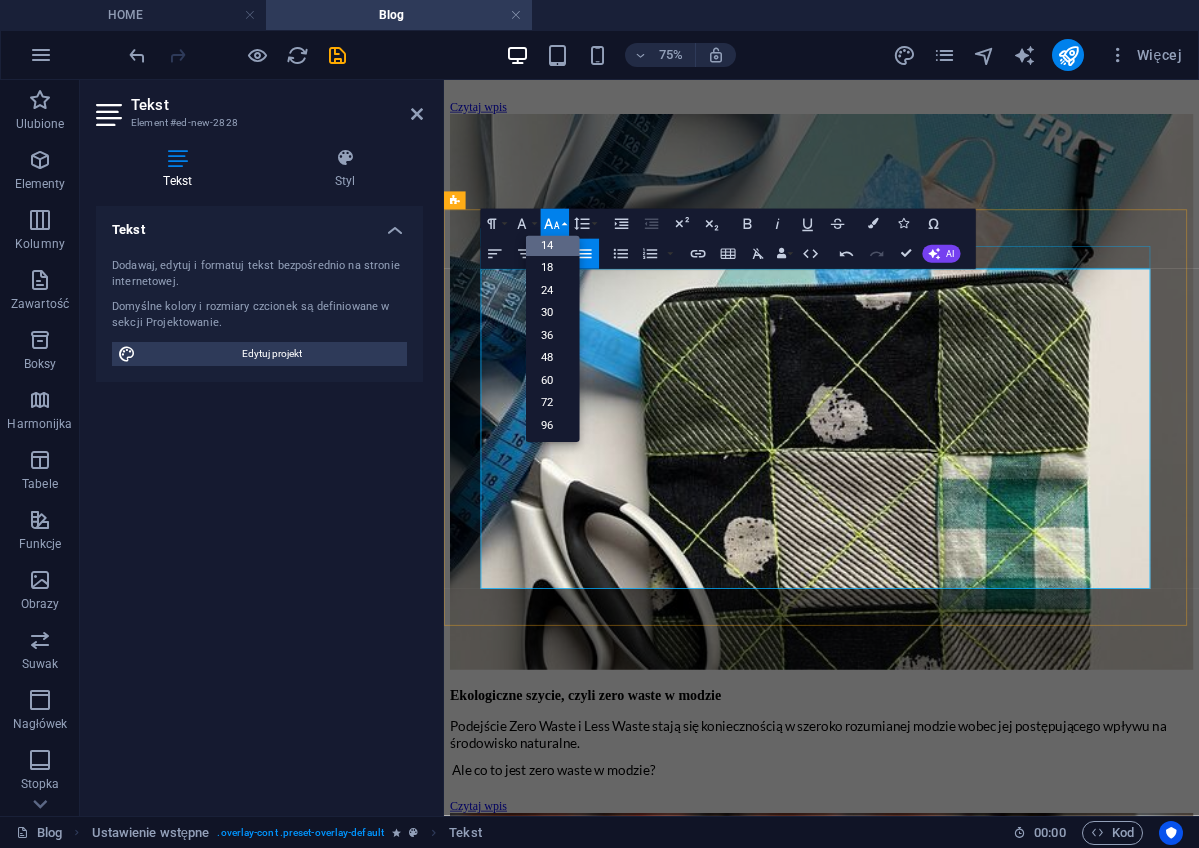 scroll, scrollTop: 161, scrollLeft: 0, axis: vertical 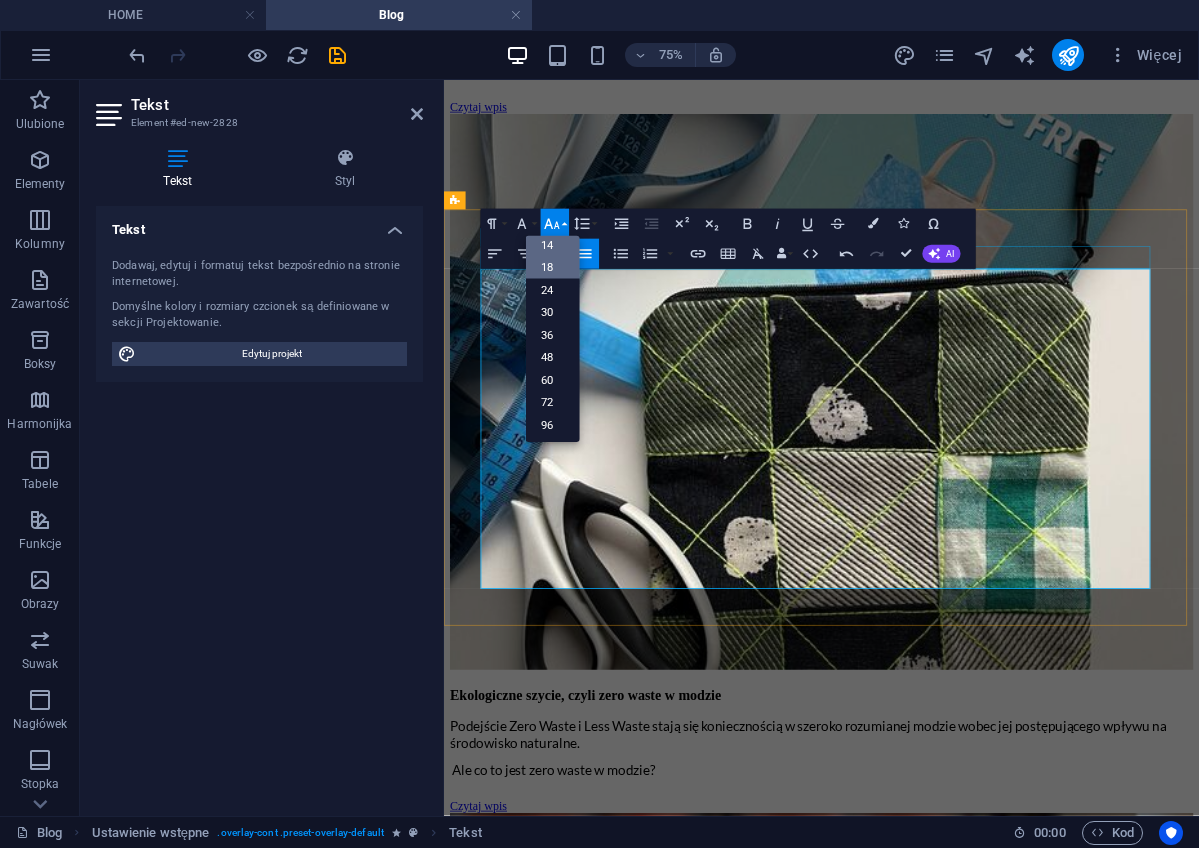click on "18" at bounding box center [553, 267] 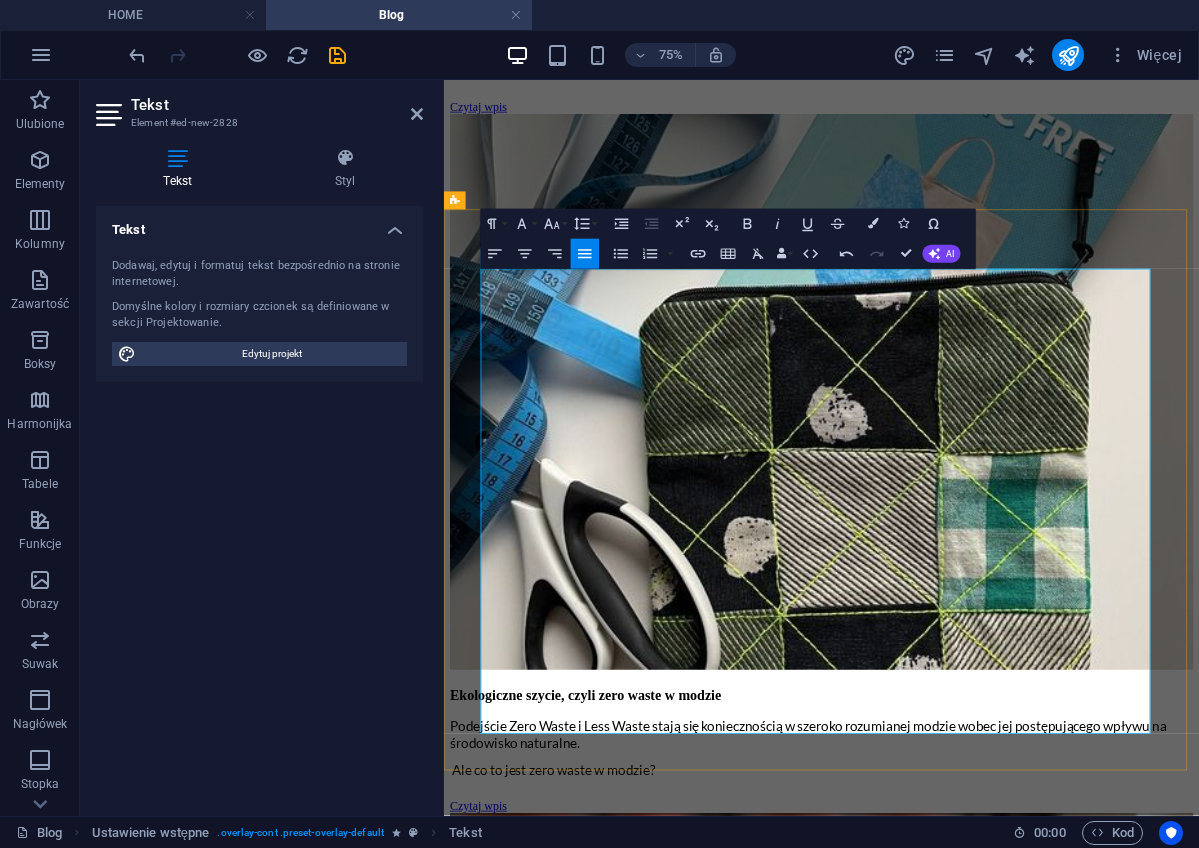 click on "Ale wracam do tortu - ile dekoracji tortu widziałaś? Lukrowe, kremowe, owocowe, kwiatowe, figurki, scenki - co tylko cukiernikowi przyjdzie do głowy. Podobnie w patchworku: różnokolorowe kawałki materiału, które łączę tak, aby powstał  interesujący wzór . A tych w patchworku może być niezliczona ilość - od tradycyjnych, harmonijnych, w gwiazdki, czy prostokąty - takie są najczęściej kojarzone. Poprzez nowoczesne - geometryczne, naśladujące na przykład mapy miast, aż po improwizacje i abstrakcje - pozornie przypadkowe, czy niepasujące materiały, tworzące jednak wyjątkowe kompozycje z ciekawymi detalami. Ja właśnie takie abstrakcyjne najbardziej lubię :)" at bounding box center (930, 5589) 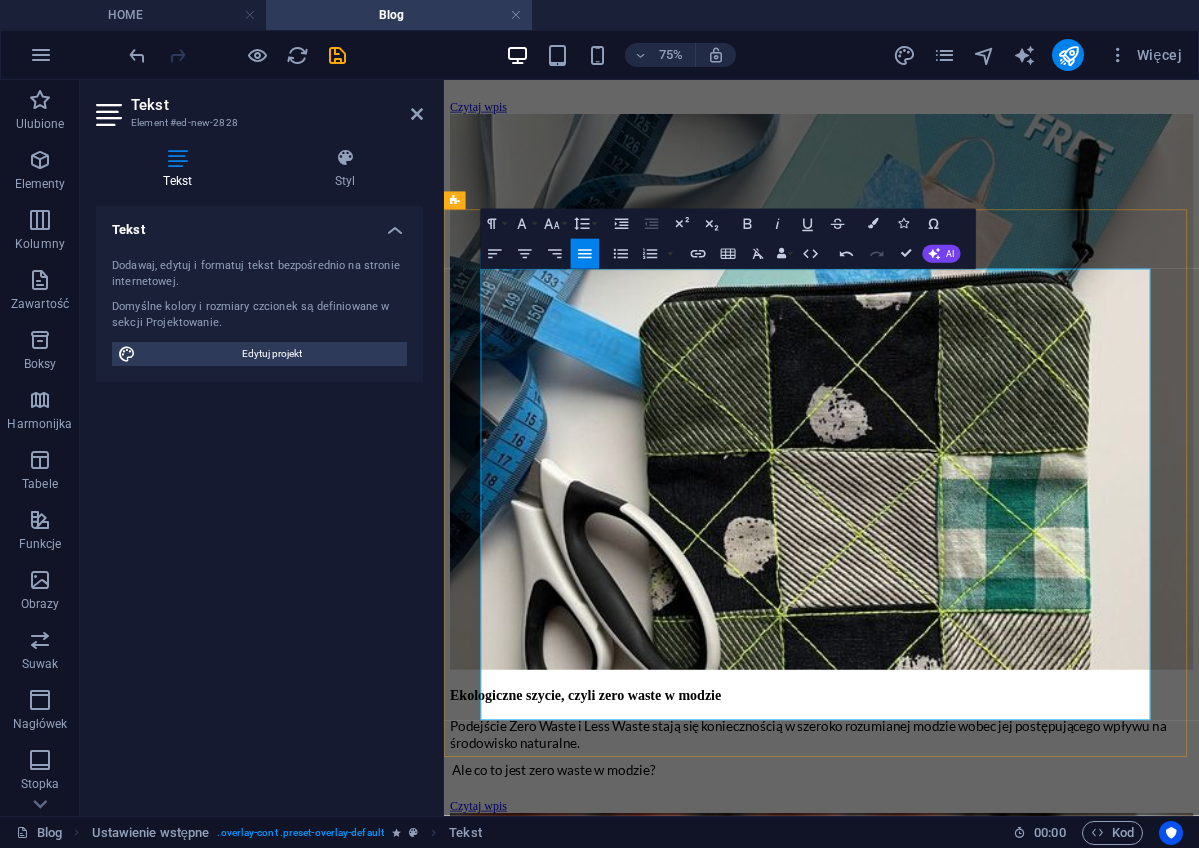click on "Co ma wspólnego patchwork z tortem? Po pierwsze:  warstwy !   Wiesz, że tort ma warstwy. Puszyste ciasto przekładane pysznym kremem - im więcej tym lepiej. Bez tych warstw to po prostu zwykłe ciasto a nie tort. Podobnie patchwork - taki prawdziwy ma warstwy i to koniecznie trzy: tę kolorową na wierzchu, w środku puszyste, miękkie wypełnienie, (od którego zależy funkcjonalność i to czym może być patchwork), a całość dopełnia od spodu podszewka.   Ale wracam do tortu - ile dekoracji tortu widziałaś? Lukrowe, kremowe, owocowe, kwiatowe, figurki, scenki - co tylko cukiernikowi przyjdzie do głowy. Podobnie w patchworku: różnokolorowe kawałki materiału, które łączę tak, aby powstał  interesujący wzór   użytkowy  - może być narzutą, kołdrą, torbą, ubraniem, poduszką - ale zawsze daje Ci możliwość wyrażenia swojej osobowości i wyjątkowego stylu. zaangażowaniu i kreatywności   A jak Ty widzisz to porównanie? Czy patchwork i tort mają coś wspólnego dla Ciebie?" at bounding box center [947, 5644] 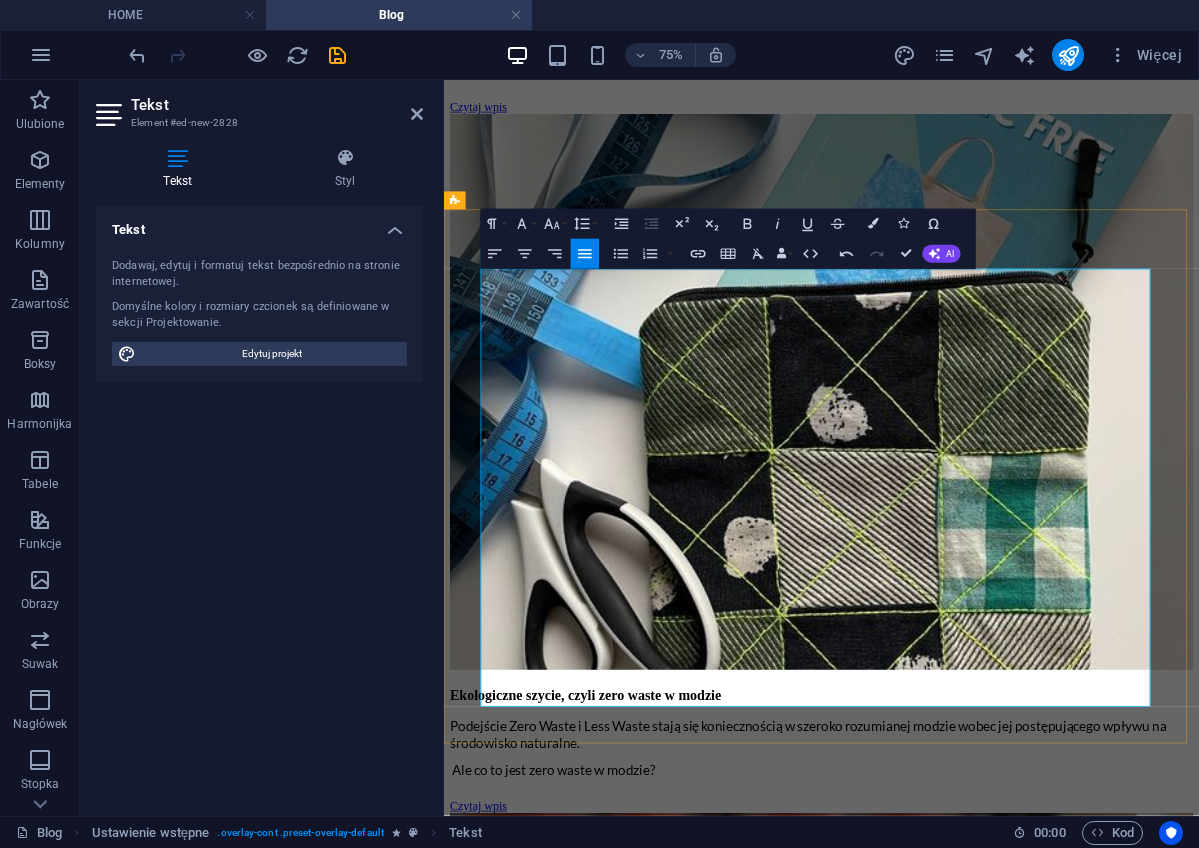 click on "Ale wracam do tortu - ile dekoracji tortu widziałaś? Lukrowe, kremowe, owocowe, kwiatowe, figurki, scenki - co tylko cukiernikowi przyjdzie do głowy. Podobnie w patchworku: różnokolorowe kawałki materiału, które łączę tak, aby powstał  interesujący wzór . A tych w patchworku może być niezliczona ilość - od tradycyjnych, harmonijnych, w gwiazdki, czy prostokąty - takie są najczęściej kojarzone. Poprzez nowoczesne - geometryczne, naśladujące na przykład mapy miast, aż po improwizacje i abstrakcje - pozornie przypadkowe, czy niepasujące materiały, tworzące jednak wyjątkowe kompozycje z ciekawymi detalami. Ja właśnie takie abstrakcyjne najbardziej lubię :)" at bounding box center [930, 5553] 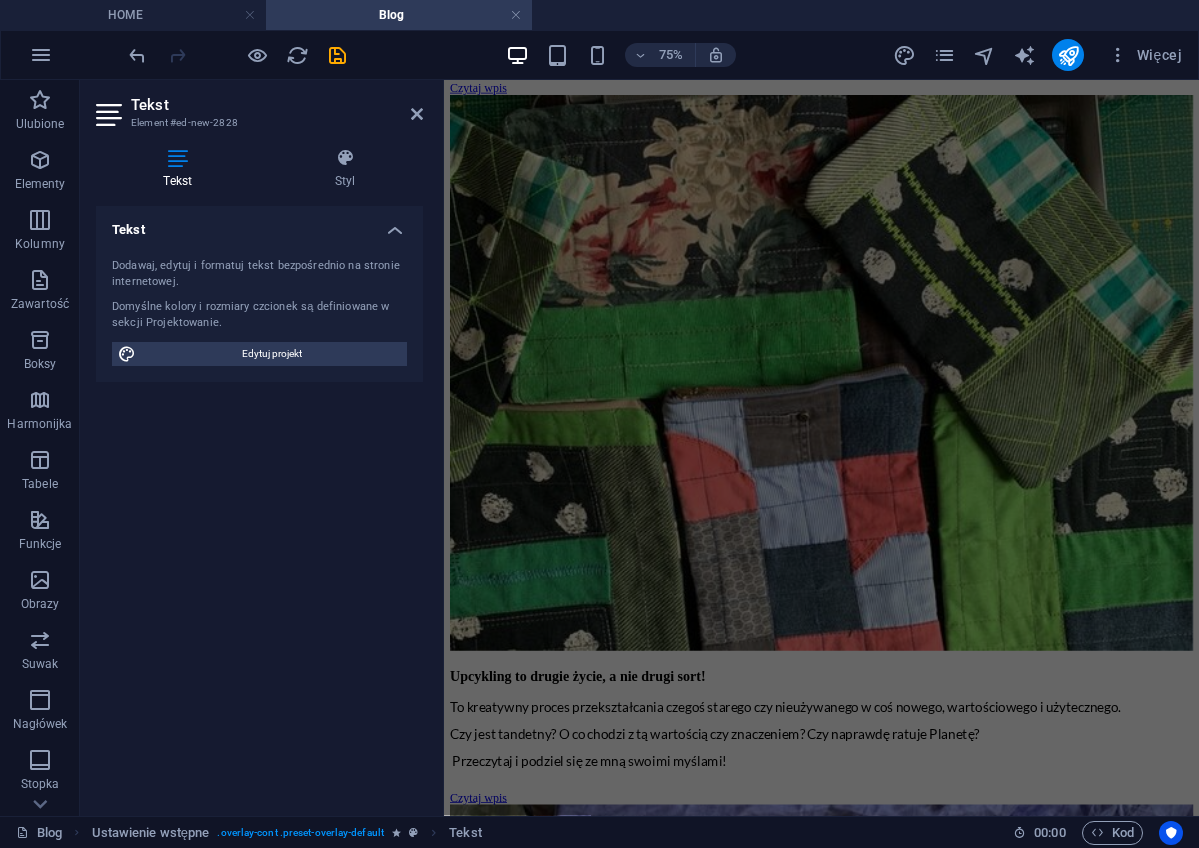scroll, scrollTop: 1936, scrollLeft: 0, axis: vertical 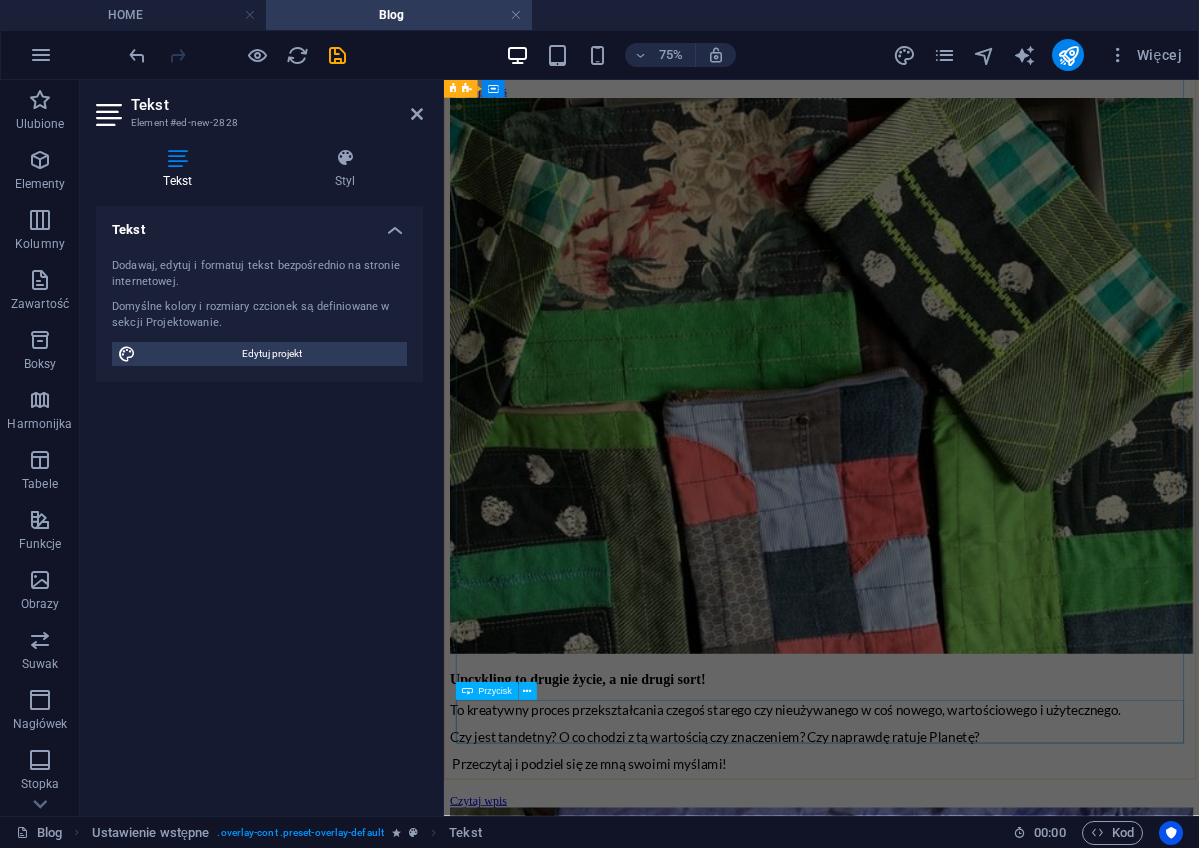 click on "Czytaj wpis" at bounding box center (947, 5797) 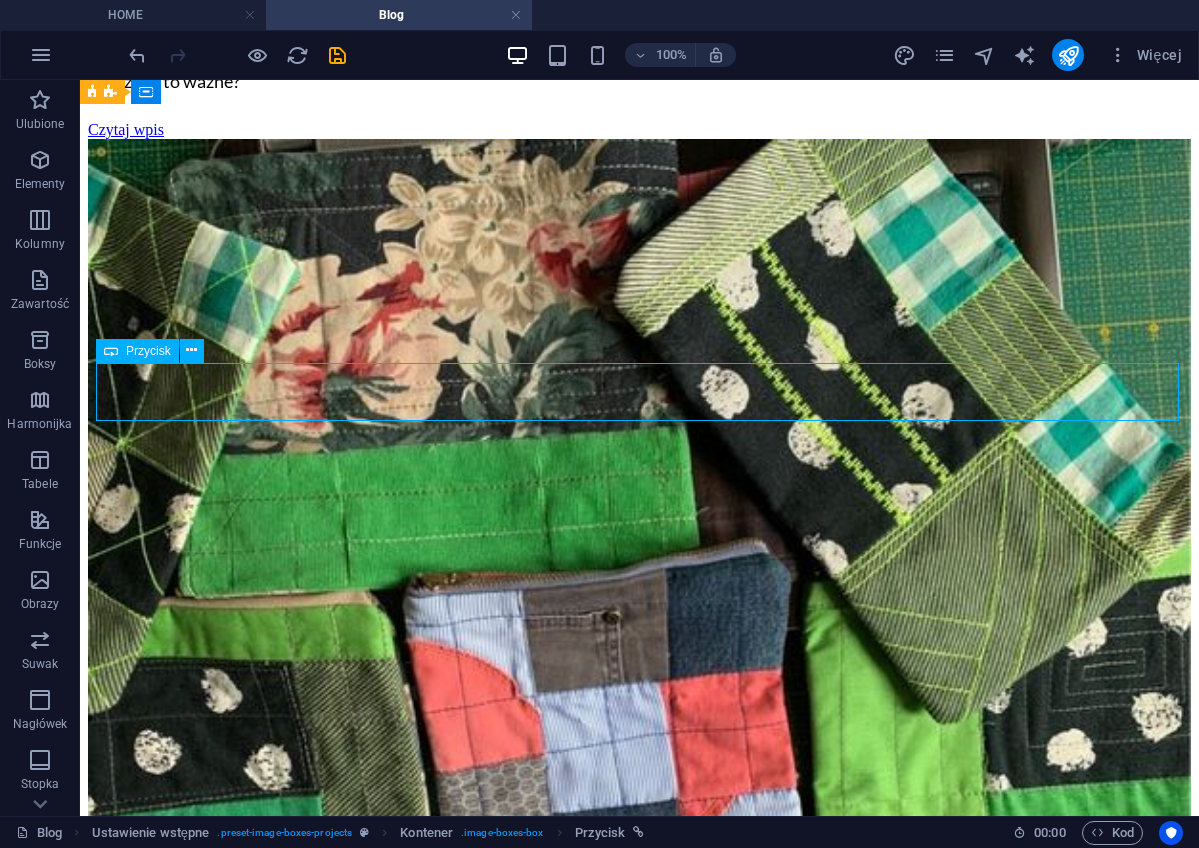 scroll, scrollTop: 2481, scrollLeft: 0, axis: vertical 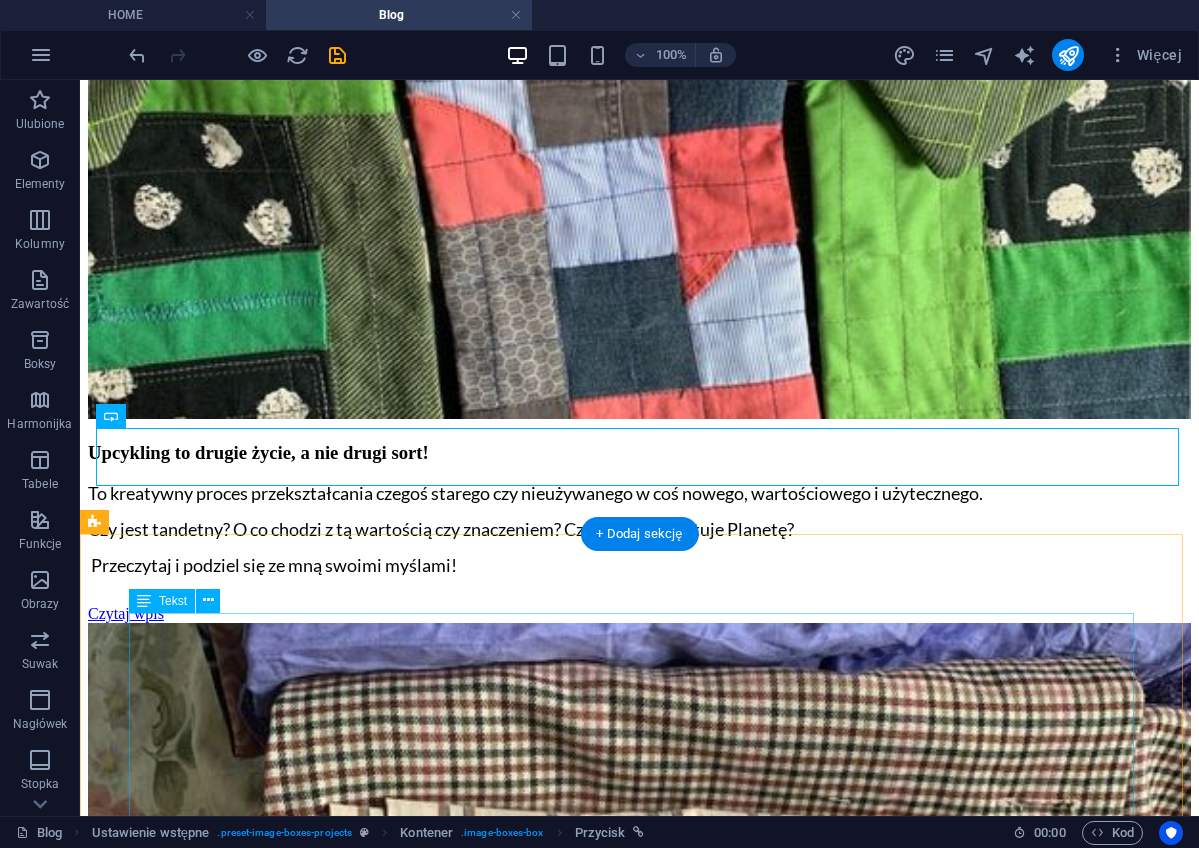 click on "Cyrkularność  - brzmi jak skomplikowane pojęcie, prawda? Ale w rzeczywistości jest to bardzo prosta koncepcja, która może zmienić nasz sposób myślenia o gospodarce i środowisku.   Tradycyjnie nasza gospodarka działa na zasadzie "weź, użyj, wyrzuć". Kupujemy rzeczy, używamy i w końcu je wyrzucamy. Ale co by było, gdybyśmy zaczęli myśleć inaczej? Cyrkularność  to podejście do życia, w którym nic się  nie marnuje ! Moja babcia mówiła: "Nie wyrzucaj, bo to się jeszcze przyda!” Czy Twoja też? Ooo! to były liderkami cyrkularności! :)     Cyrkularność to idea, że produkty i materiały krążą w gospodarce jak  w cyklu zamkniętym . Czyli zamiast wyrzucać rzeczy - naprawiamy je, przetwarzamy (recyklingujemy) i wykorzystujemy ponownie.   W cyrkularności to, co nie jest już komuś potrzebne, staje się  surowcem , materiałem budowlanym dla kogoś innego.     Dlaczego to ważne?   Cyrkularność - na poziomie gospodarki - pomaga ograniczyć  Ogranicza marnotrawstwo i" at bounding box center (639, 6472) 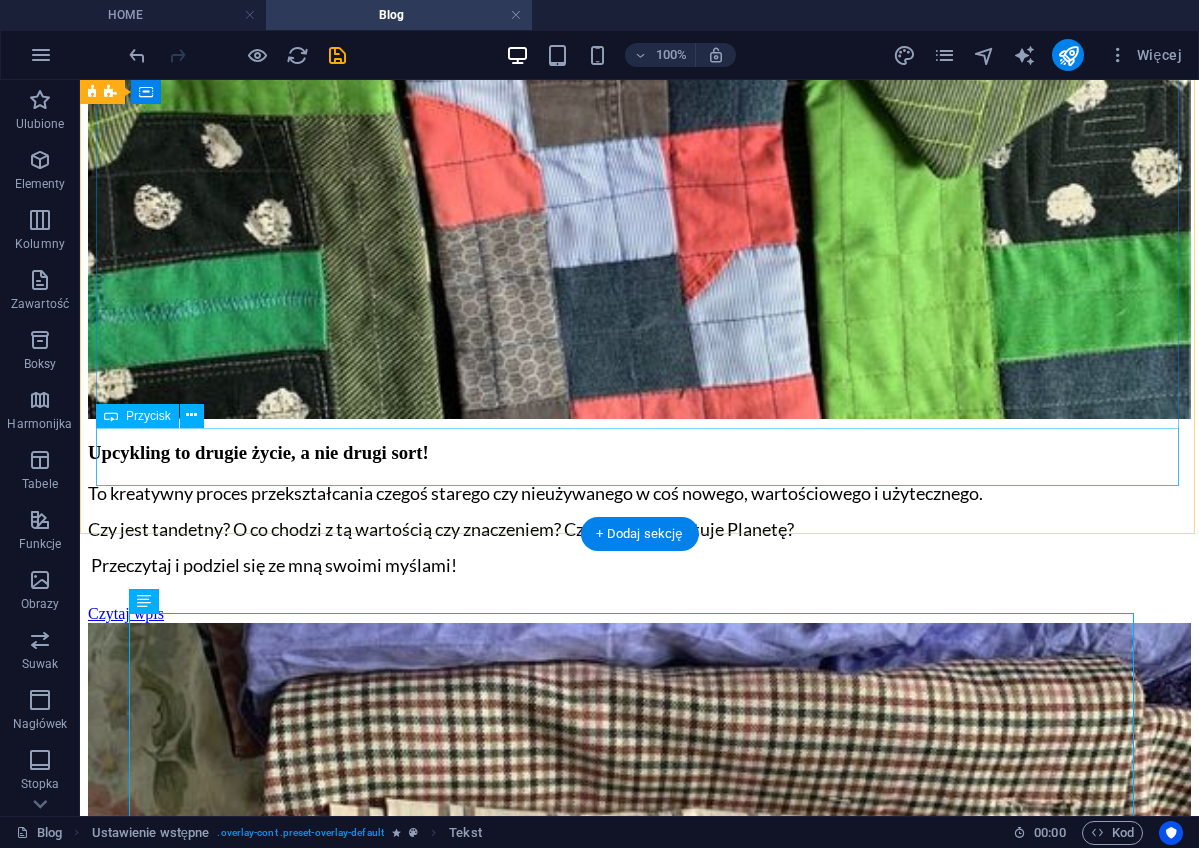 click on "Czytaj wpis" at bounding box center [639, 5768] 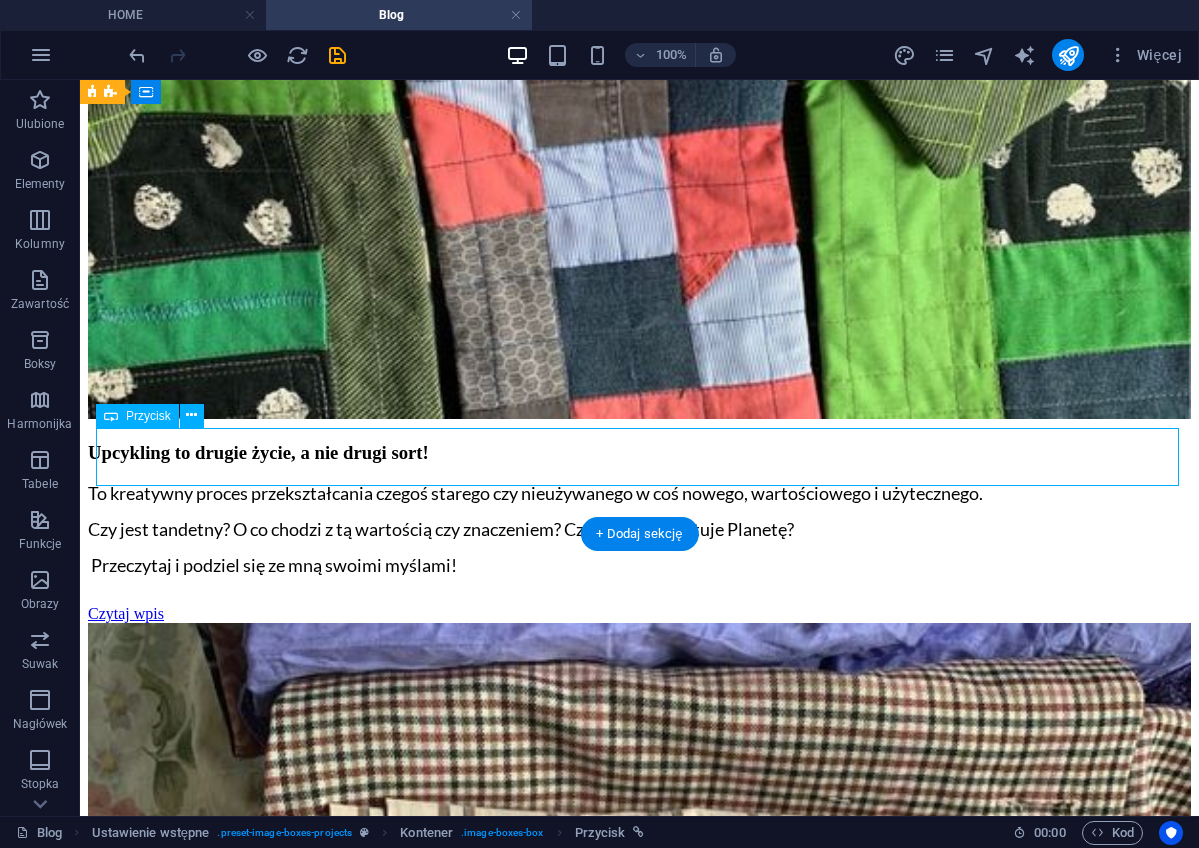 click on "Czytaj wpis" at bounding box center (639, 5768) 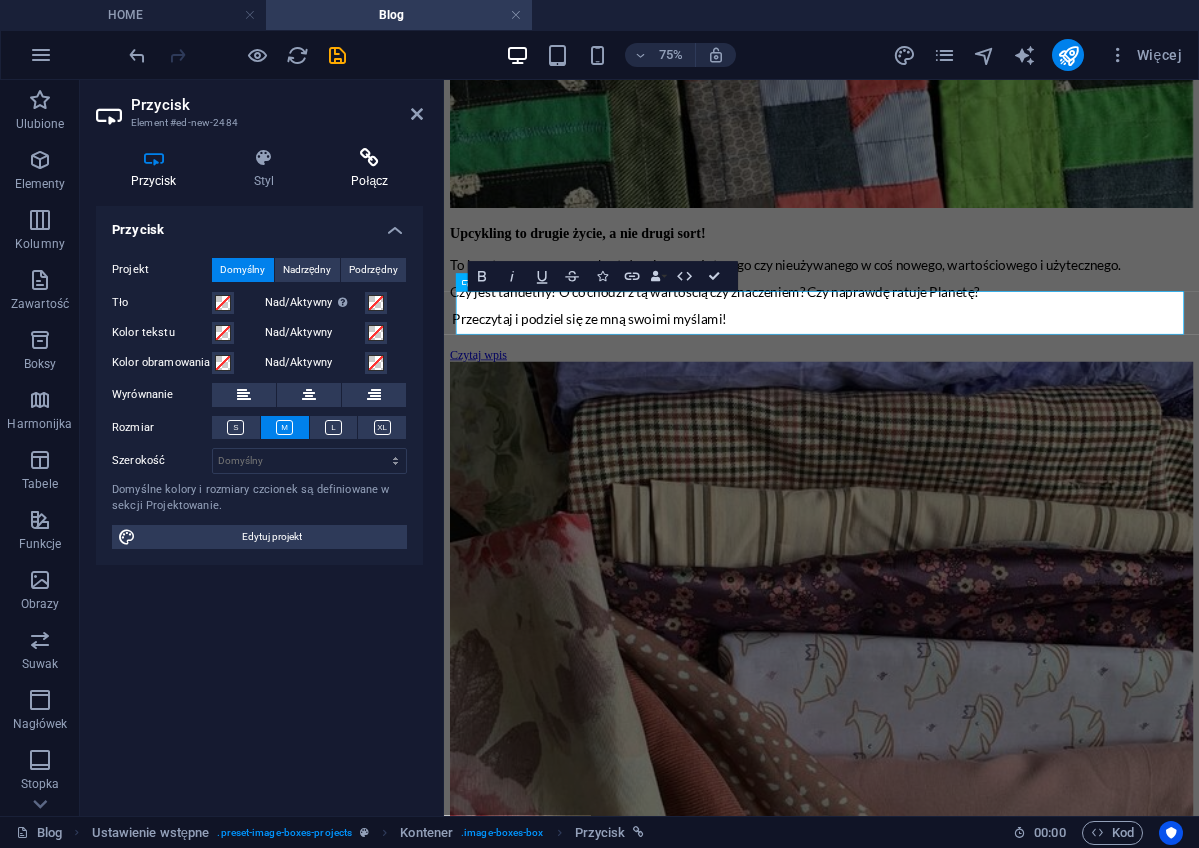 click at bounding box center (370, 158) 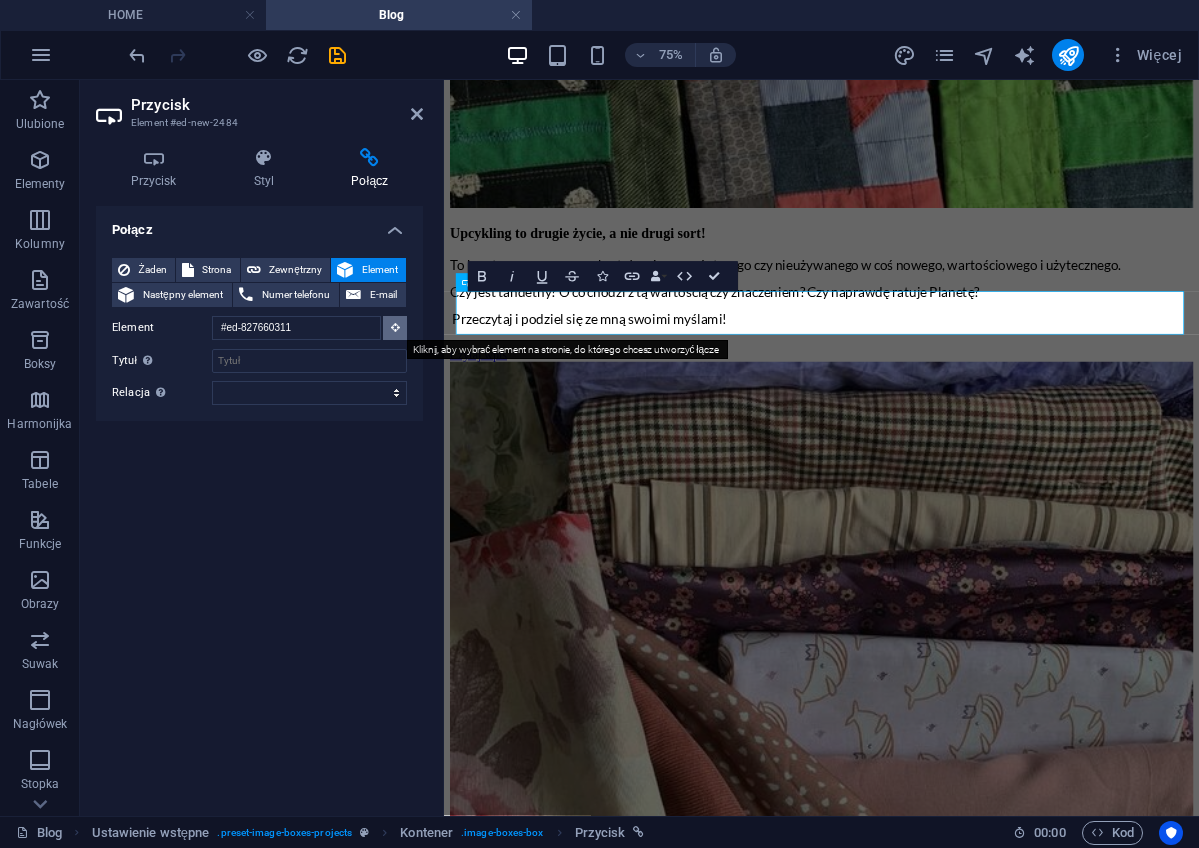 click at bounding box center [395, 327] 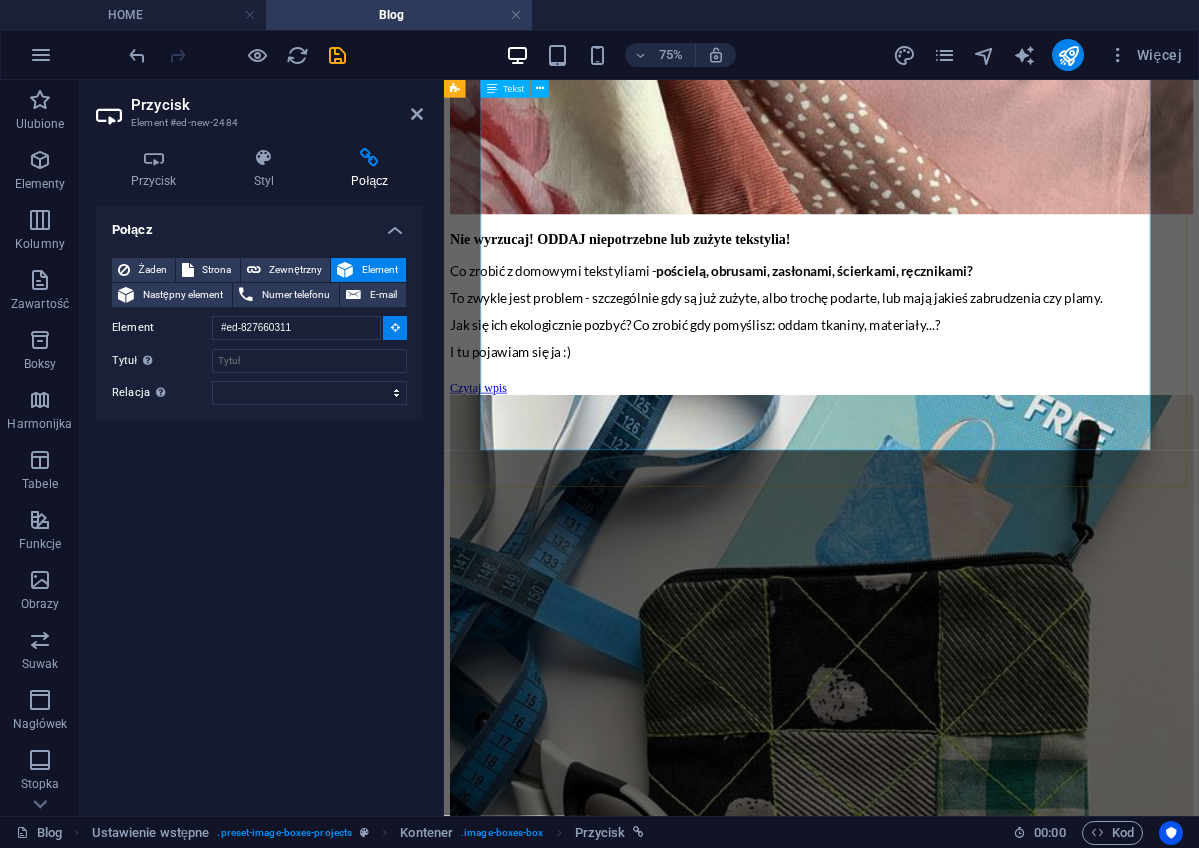scroll, scrollTop: 3474, scrollLeft: 0, axis: vertical 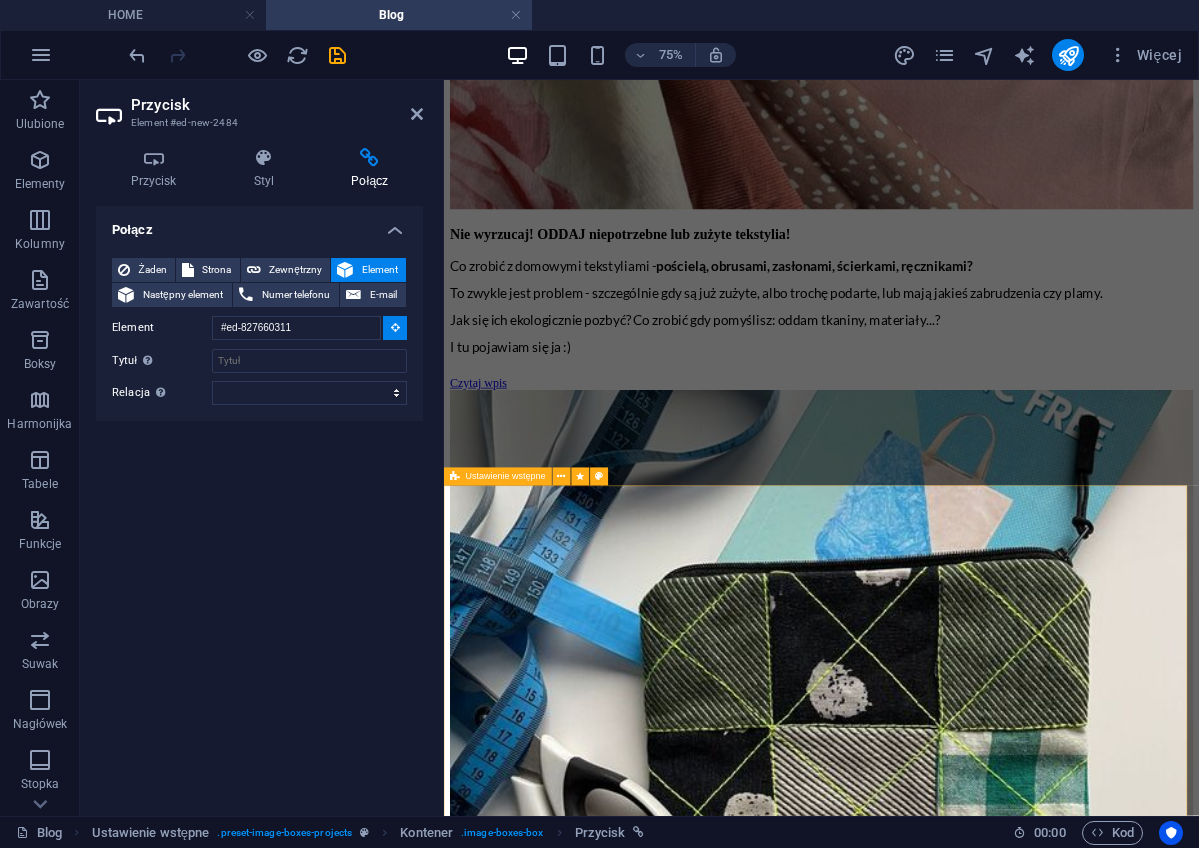 click on "Patchwork jest jak... tort! Co ma wspólnego patchwork z tortem? Po pierwsze:  warstwy !   Wiesz, że tort ma warstwy. Puszyste ciasto przekładane pysznym kremem - im więcej tym lepiej. Bez tych warstw to po prostu zwykłe ciasto a nie tort. Podobnie patchwork - taki prawdziwy ma warstwy i to koniecznie trzy: tę kolorową na wierzchu, w środku puszyste, miękkie wypełnienie, (od którego zależy funkcjonalność i to czym może być patchwork), a całość dopełnia od spodu podszewka.   Ale wracam do tortu - ile dekoracji tortu widziałaś? Lukrowe, kremowe, owocowe, kwiatowe, figurki, scenki - co tylko cukiernikowi przyjdzie do głowy. Podobnie w patchworku: różnokolorowe kawałki materiału, które łączę tak, aby powstał  interesujący wzór   użytkowy  - może być narzutą, kołdrą, torbą, ubraniem, poduszką - ale zawsze daje Ci możliwość wyrażenia swojej osobowości i wyjątkowego stylu. zaangażowaniu i kreatywności" at bounding box center (947, 5973) 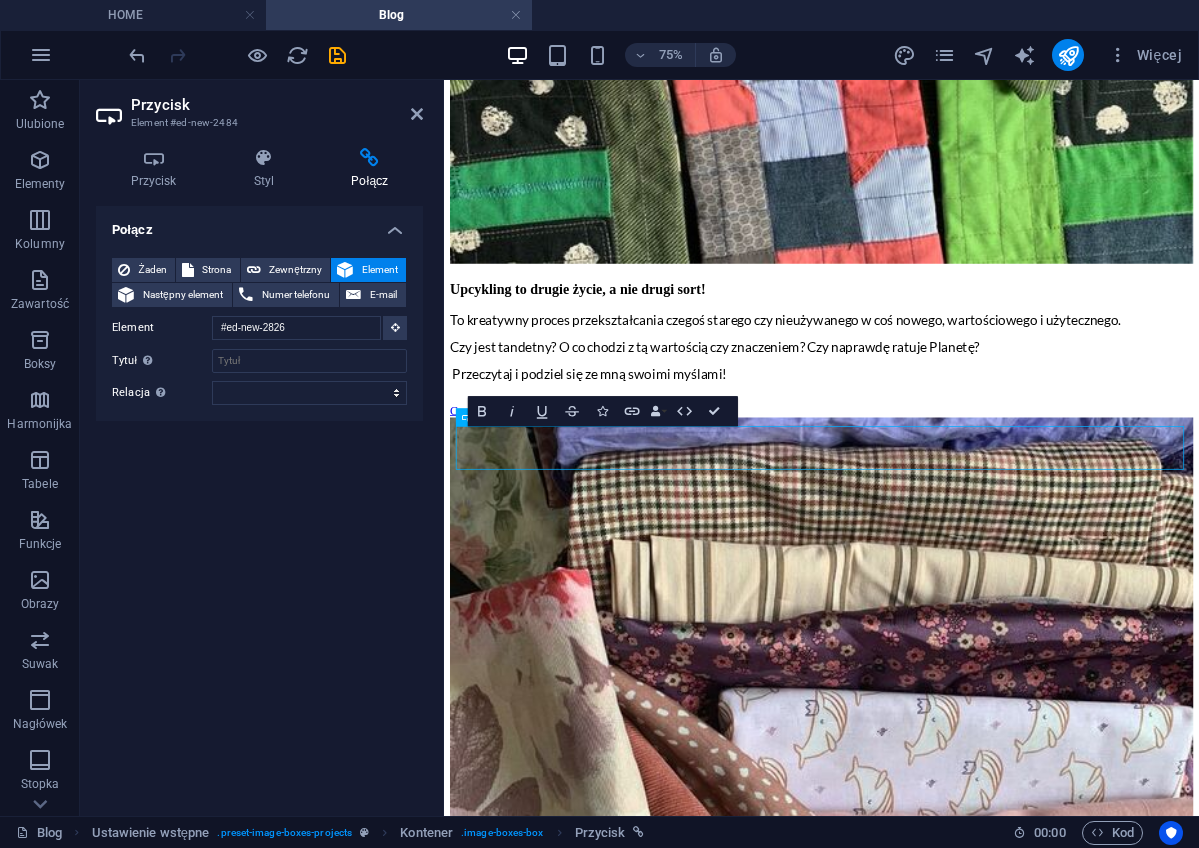 scroll, scrollTop: 2301, scrollLeft: 0, axis: vertical 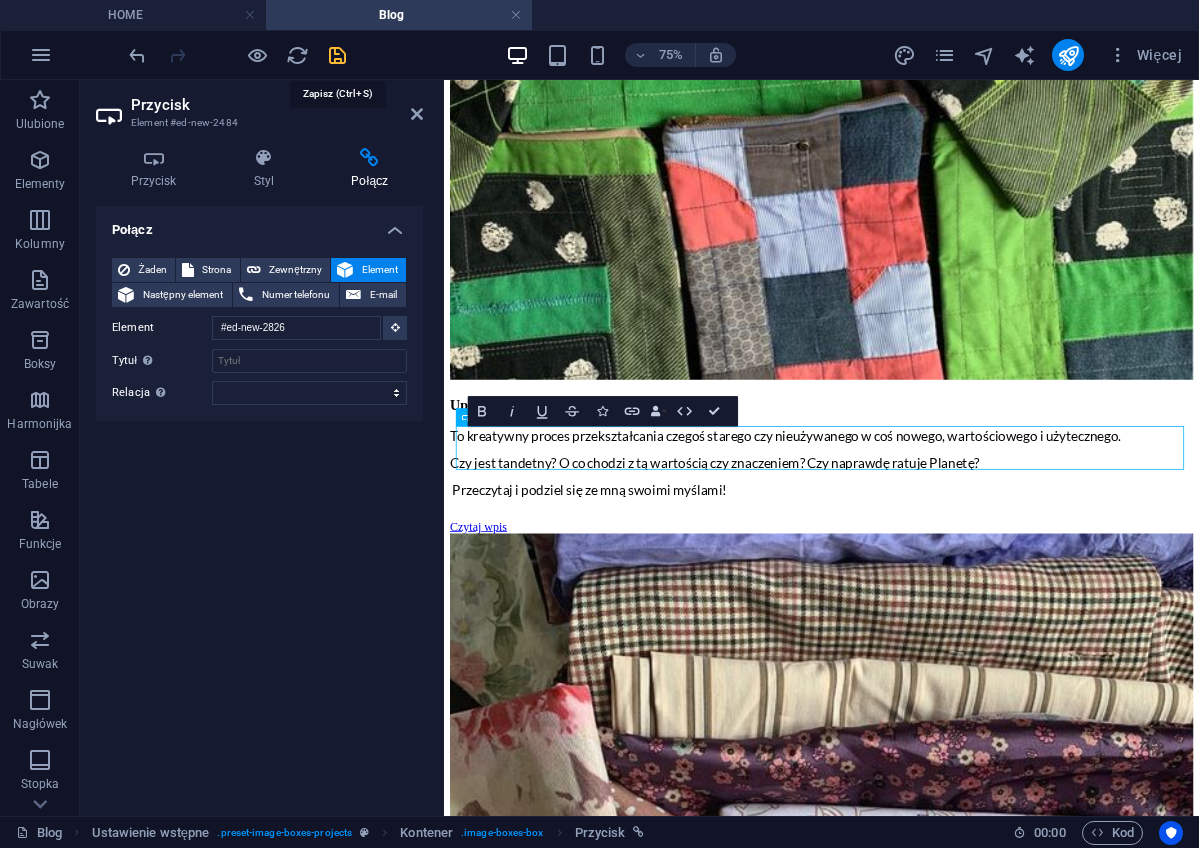 click at bounding box center (337, 55) 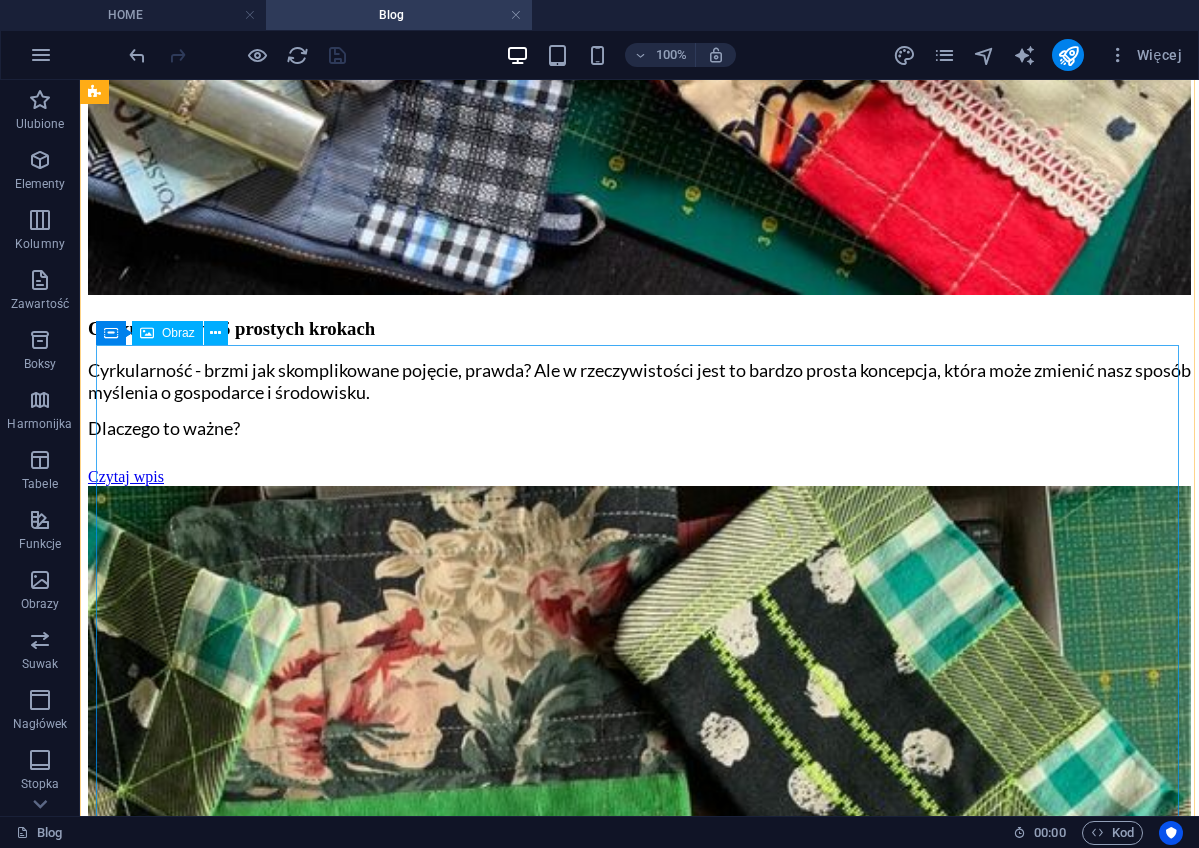 scroll, scrollTop: 1587, scrollLeft: 0, axis: vertical 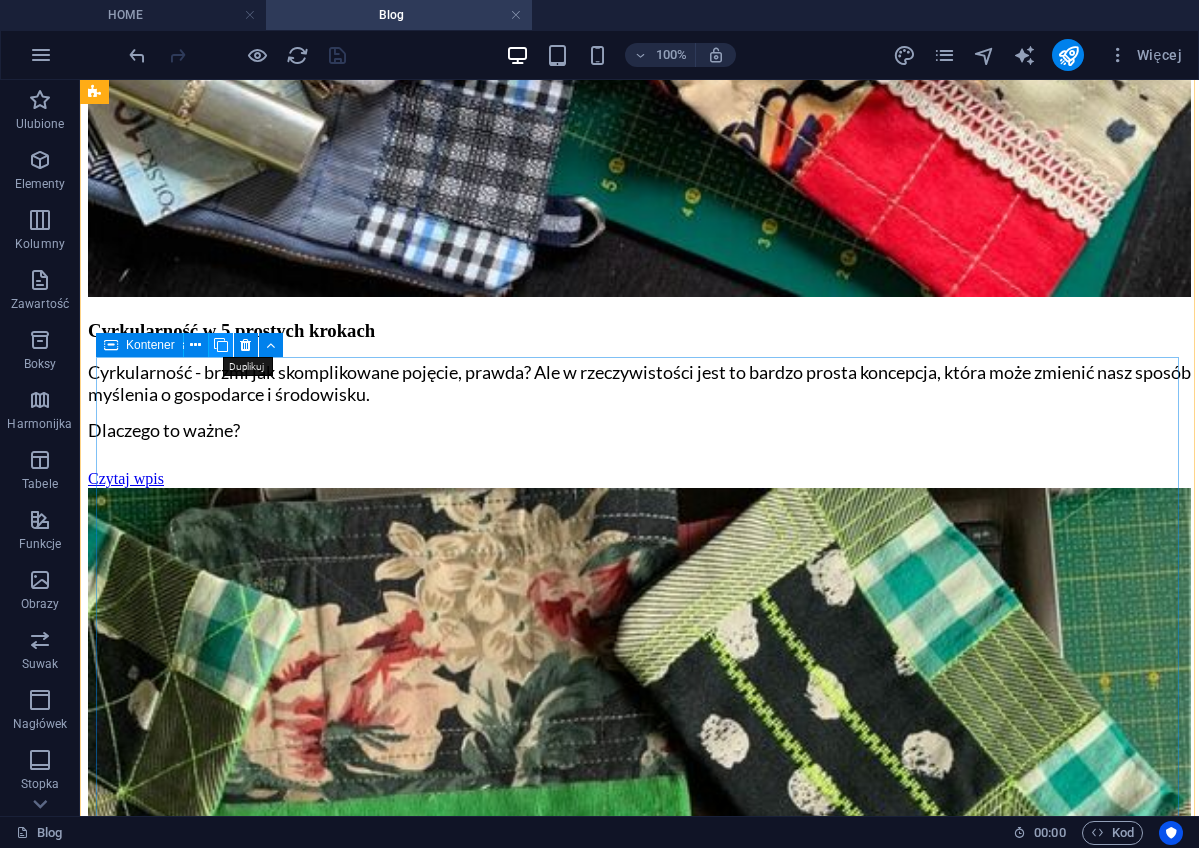 click at bounding box center [221, 345] 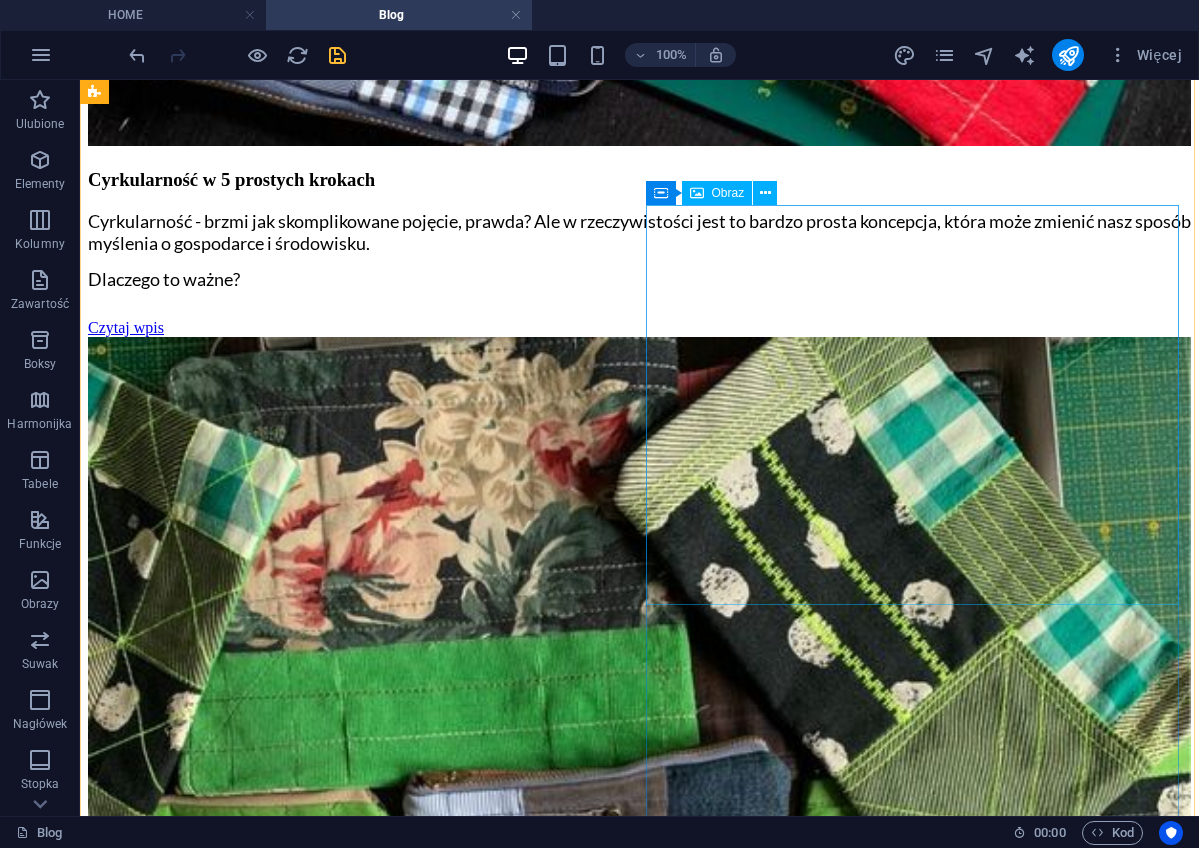 scroll, scrollTop: 1739, scrollLeft: 0, axis: vertical 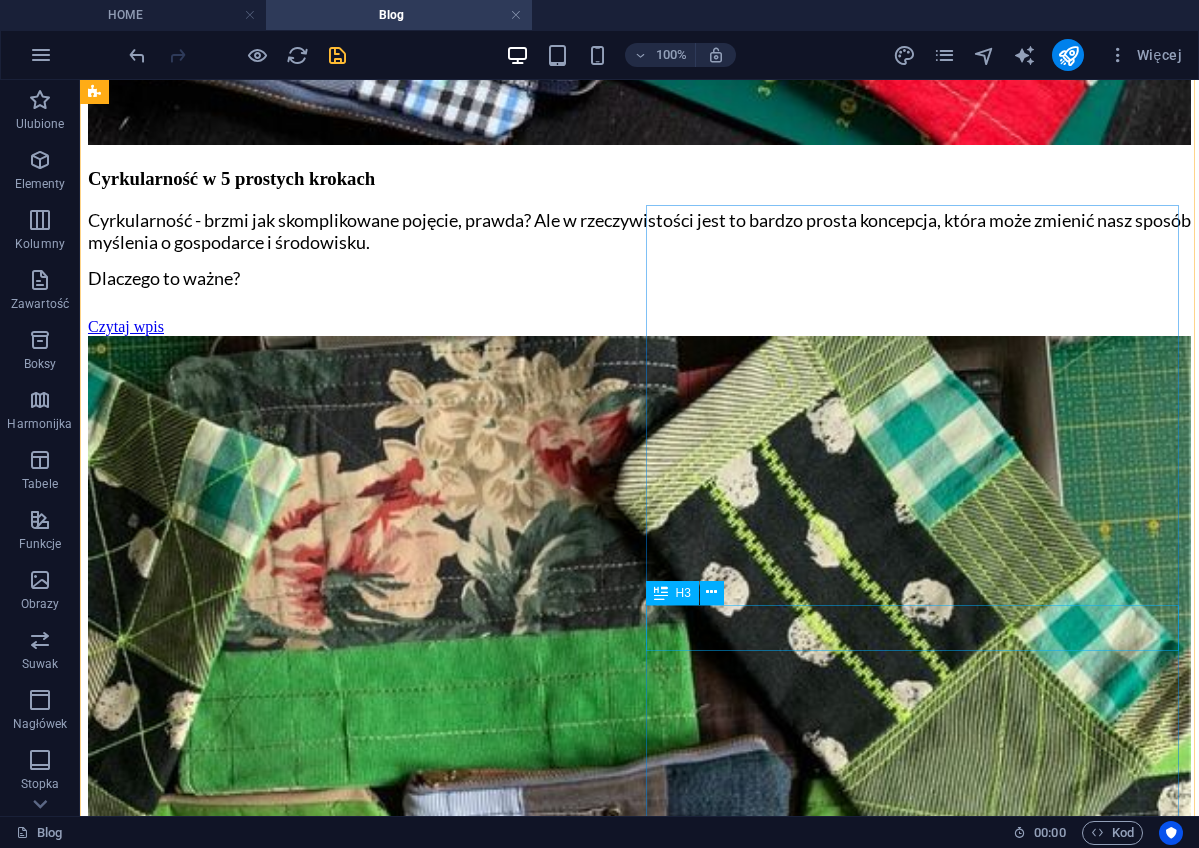 click on "Patchwork jest jak... tort!" at bounding box center (639, 7378) 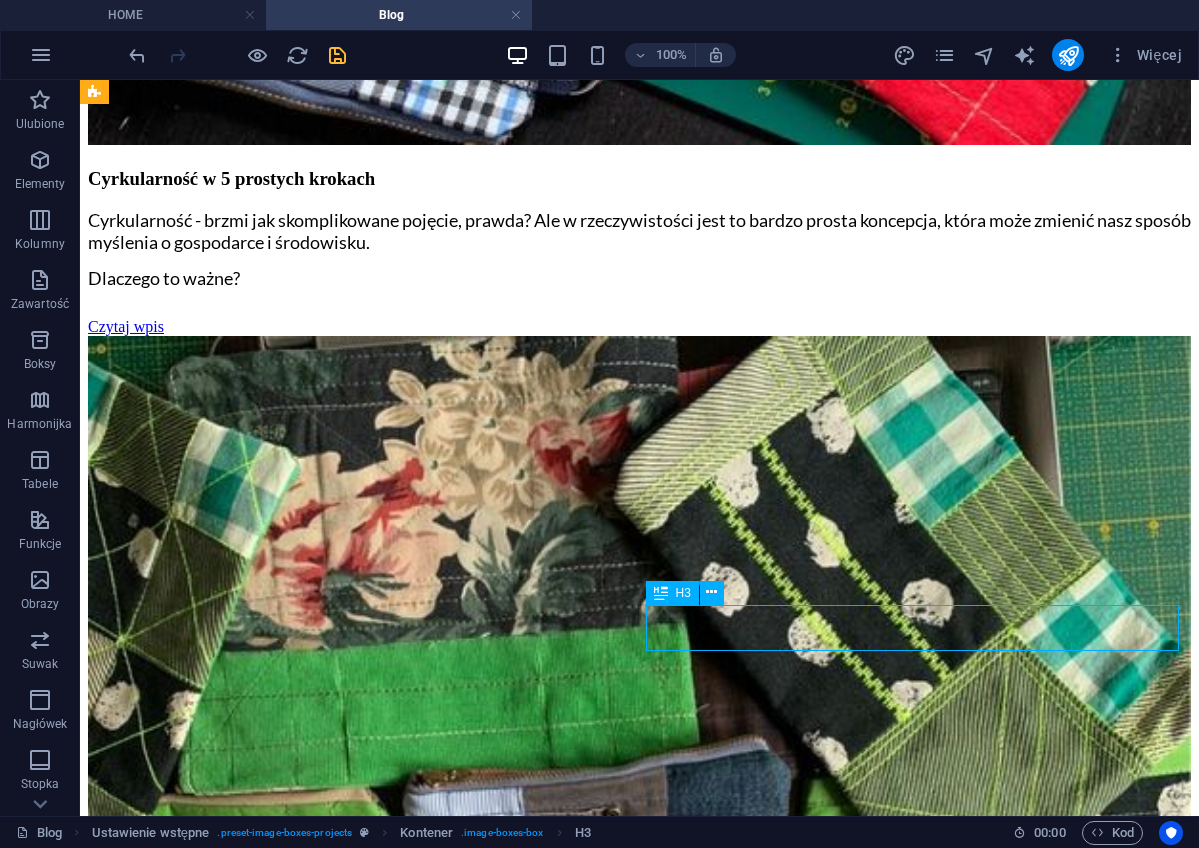 click on "Patchwork jest jak... tort!" at bounding box center [639, 7378] 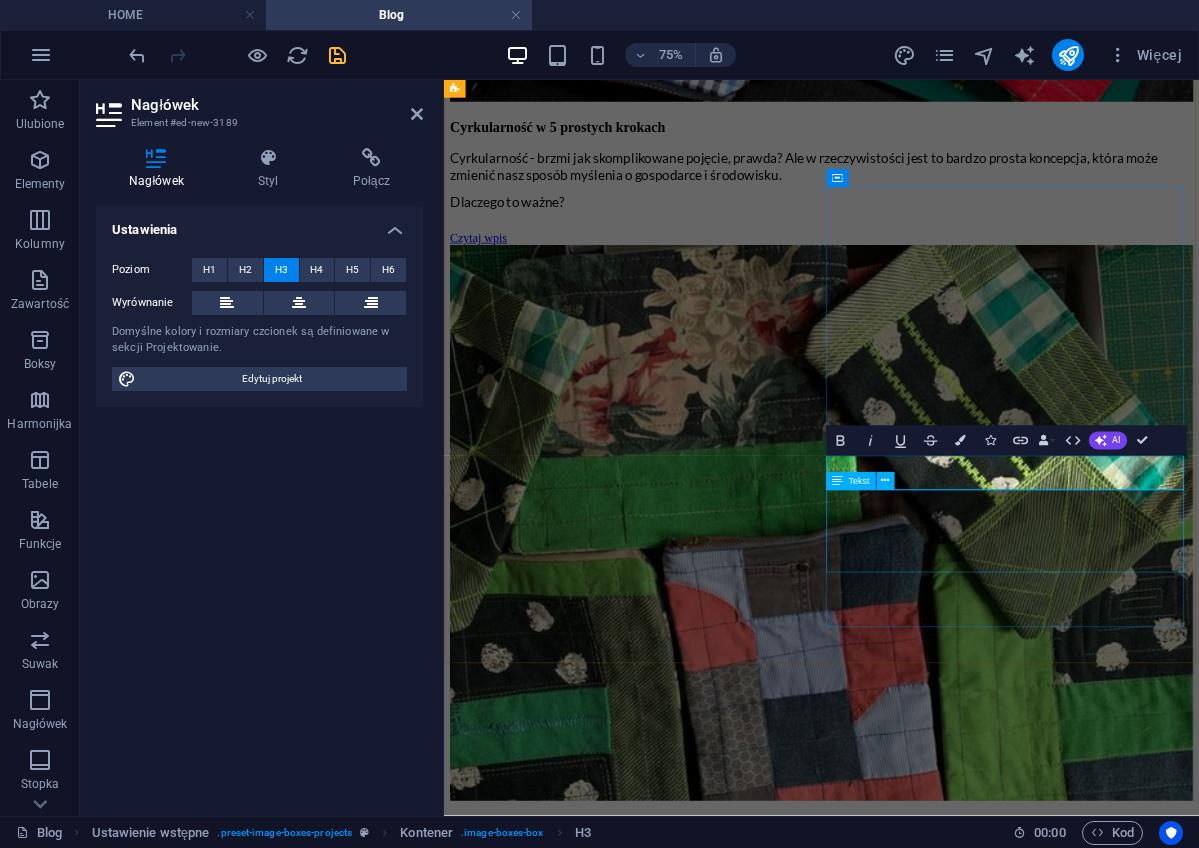 click on "Czy wiesz co to jest patchwork? Wyobraź sobie, ze  patchwork jest jak tort . Wszyscy wiedzą jak wygląda tort, patchwork też. Ale czy na pewno? Co ma wspólnego patchwork z tortem?" at bounding box center (947, 6846) 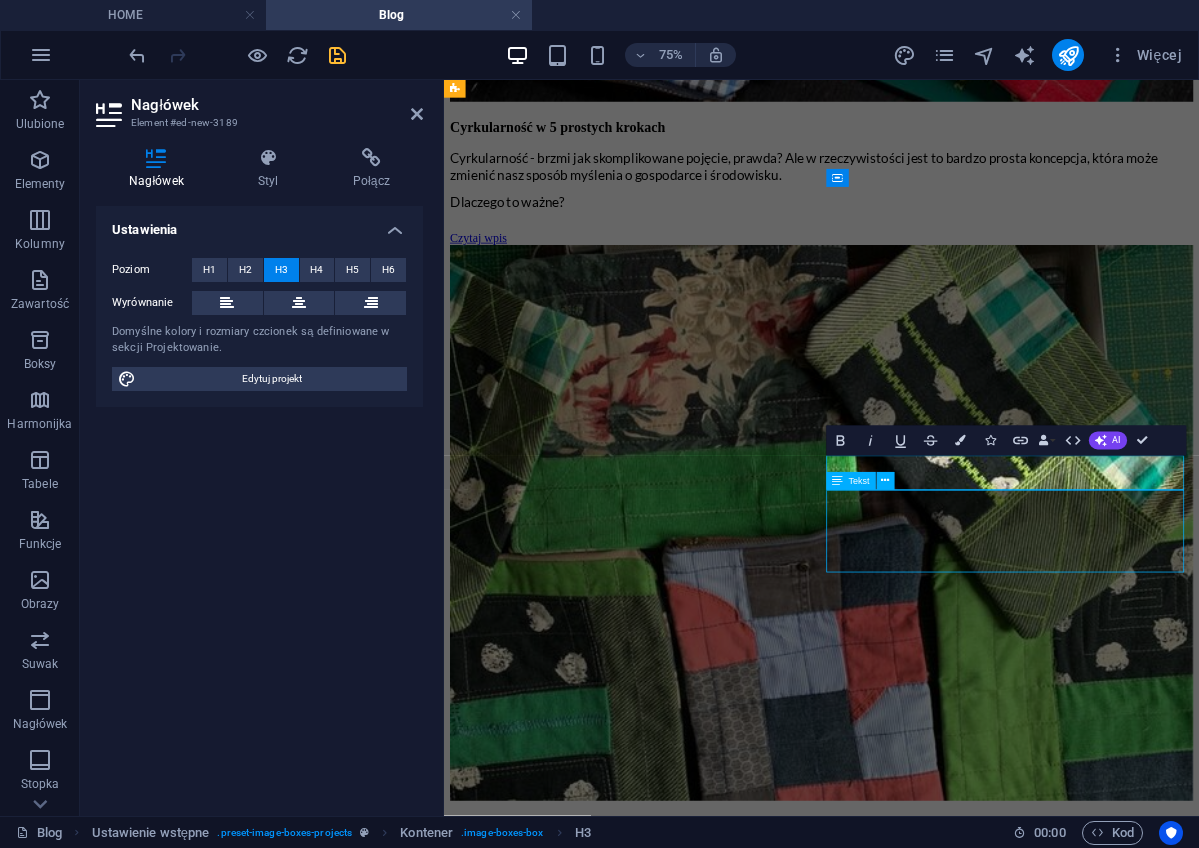 click on "Czy wiesz co to jest patchwork? Wyobraź sobie, ze  patchwork jest jak tort . Wszyscy wiedzą jak wygląda tort, patchwork też. Ale czy na pewno? Co ma wspólnego patchwork z tortem?" at bounding box center [947, 6846] 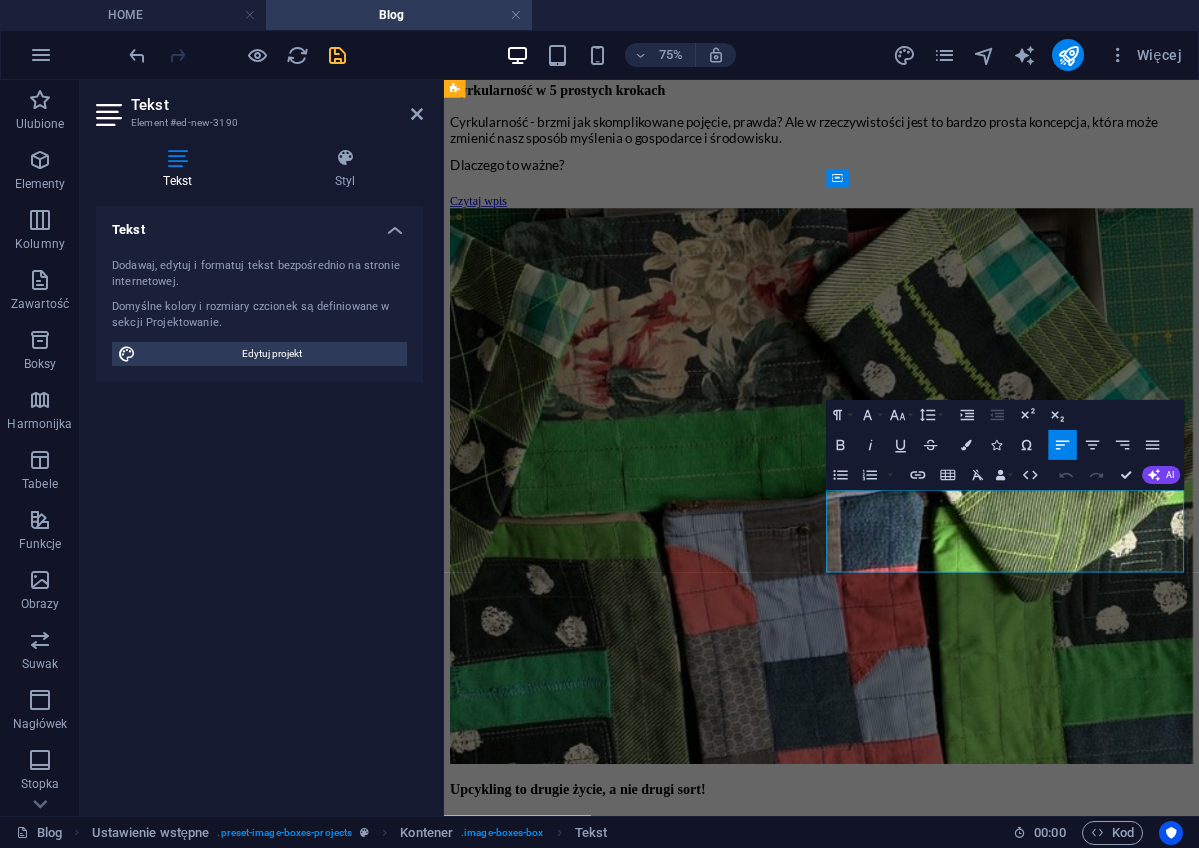 drag, startPoint x: 1272, startPoint y: 715, endPoint x: 965, endPoint y: 633, distance: 317.76248 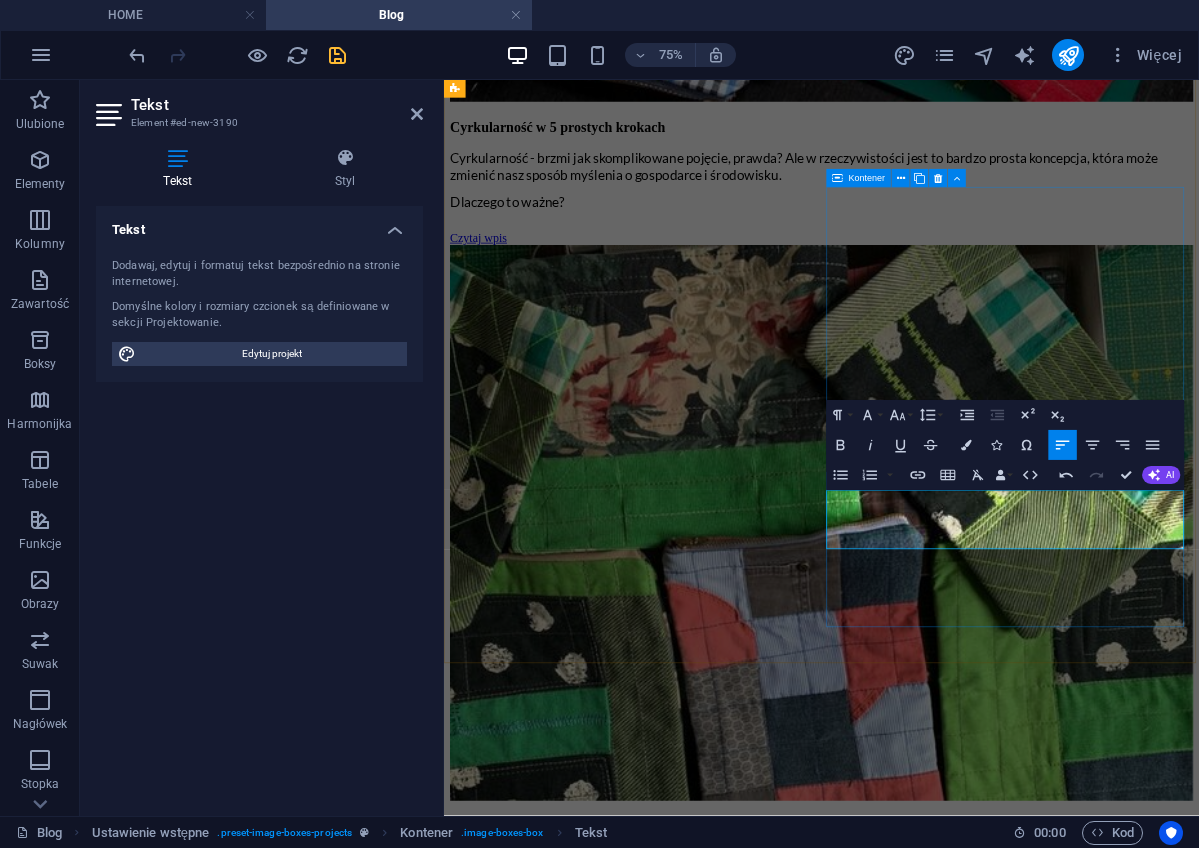 click on "Upcyklingowe szycie na YouTube Odkryj magię upcyklingu ze mną! Oglądaj warsztaty upcyklingowego szycia w pracowni Scraveck Studio już na YouTube! Czytaj wpis" at bounding box center [947, 6452] 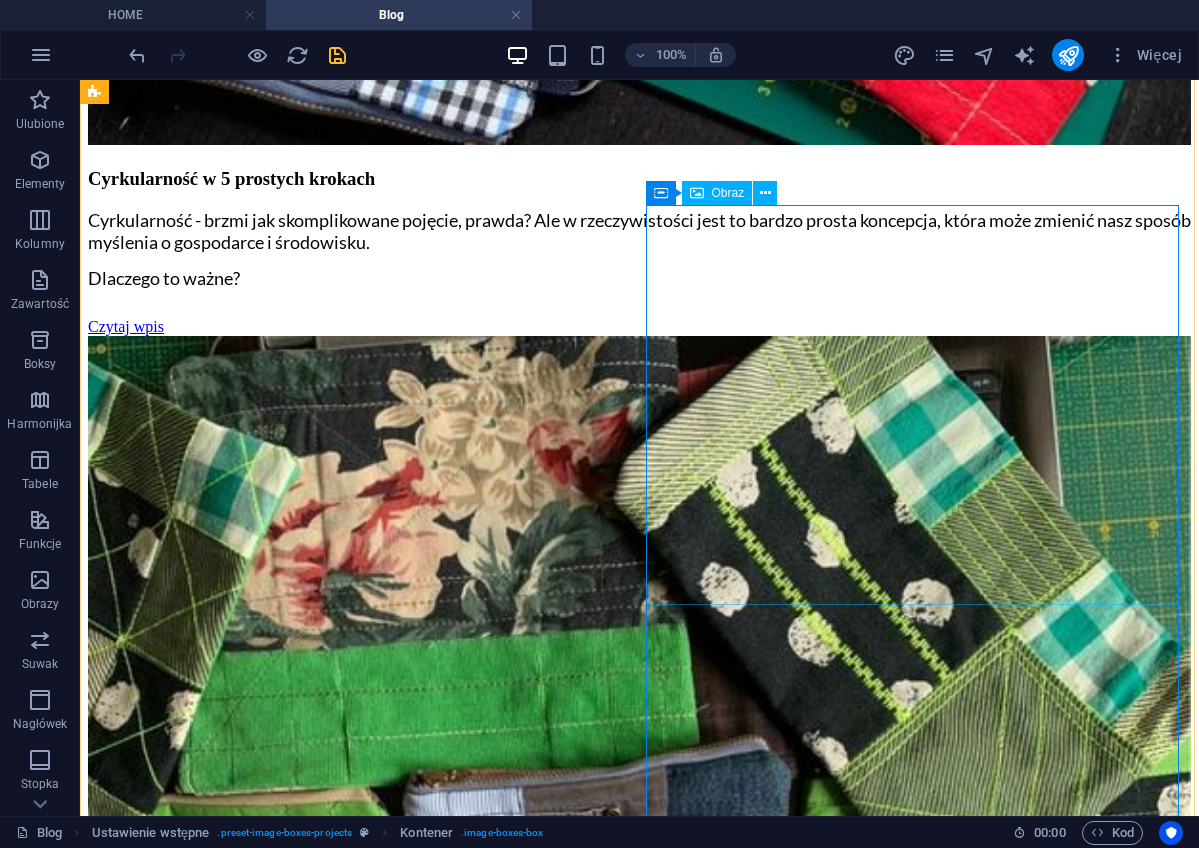 click at bounding box center (639, 6933) 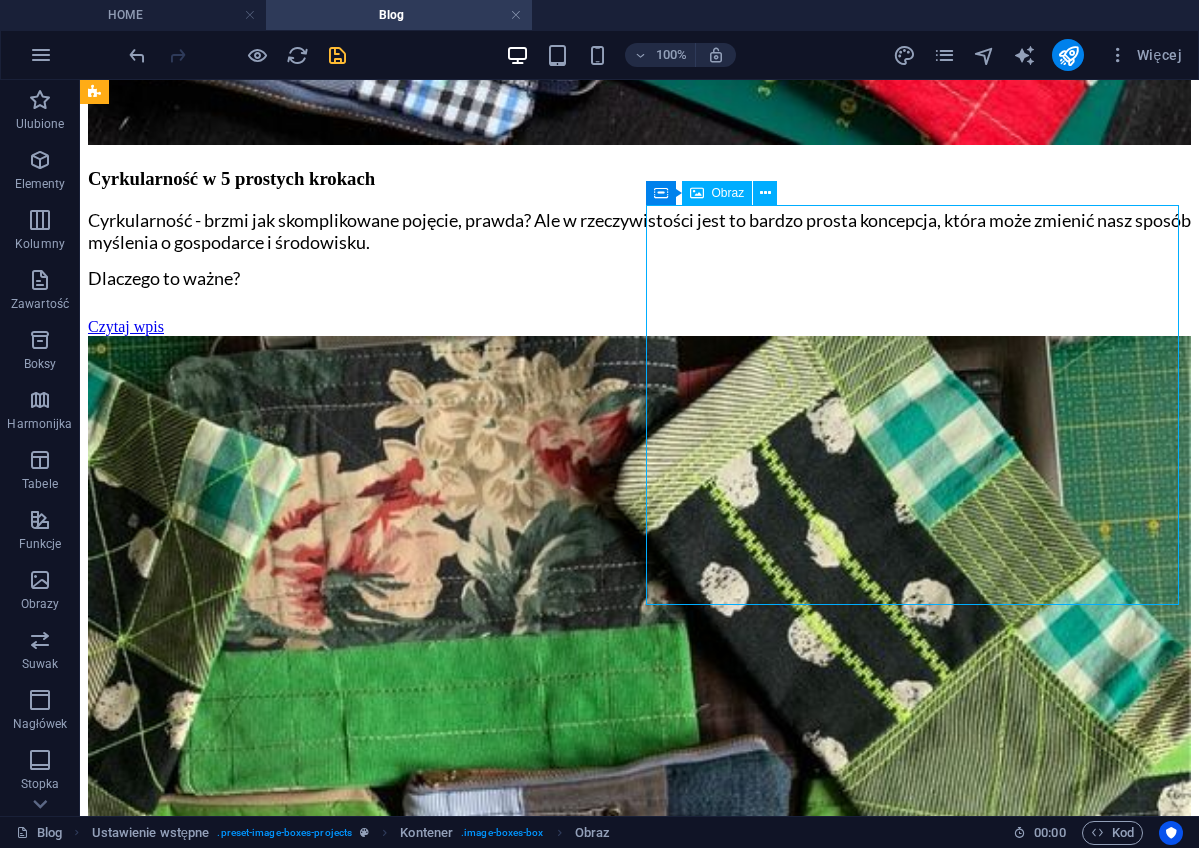 click at bounding box center (639, 6933) 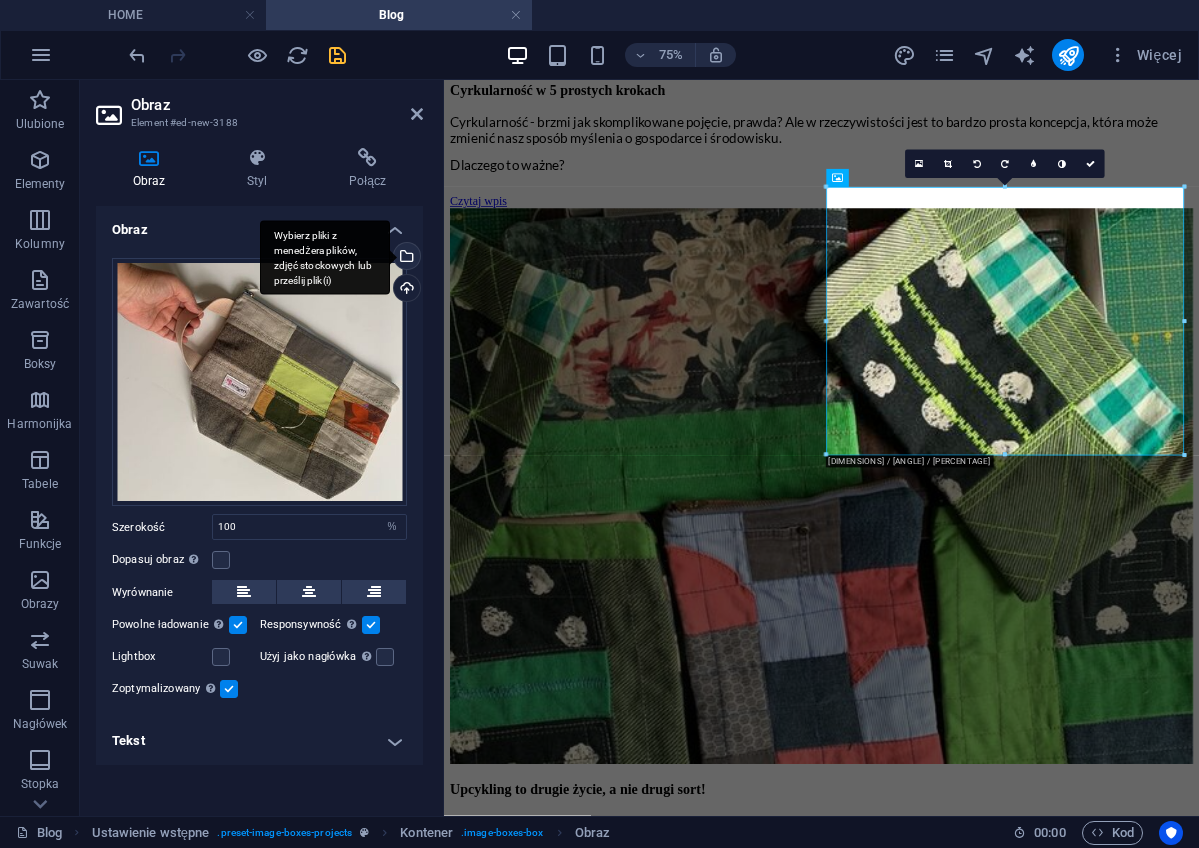 click on "Wybierz pliki z menedżera plików, zdjęć stockowych lub prześlij plik(i)" at bounding box center [405, 258] 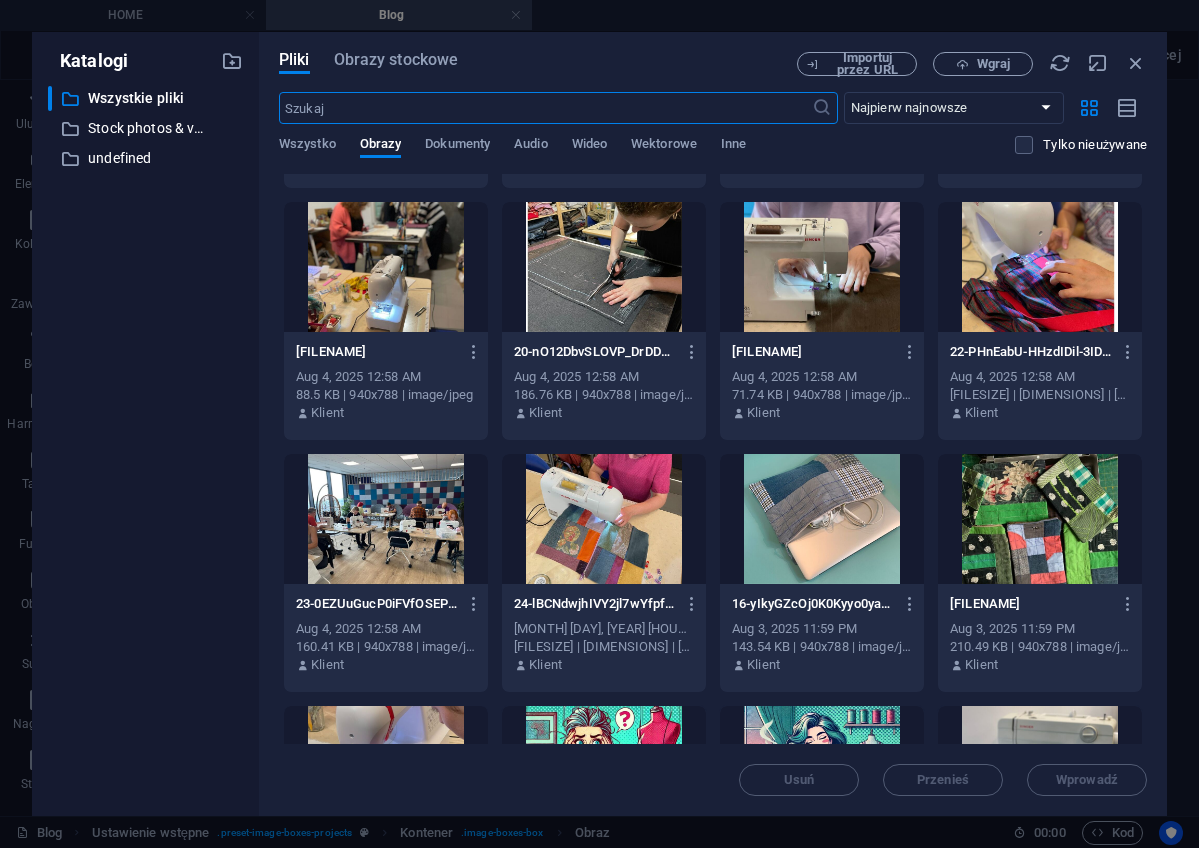 scroll, scrollTop: 1488, scrollLeft: 0, axis: vertical 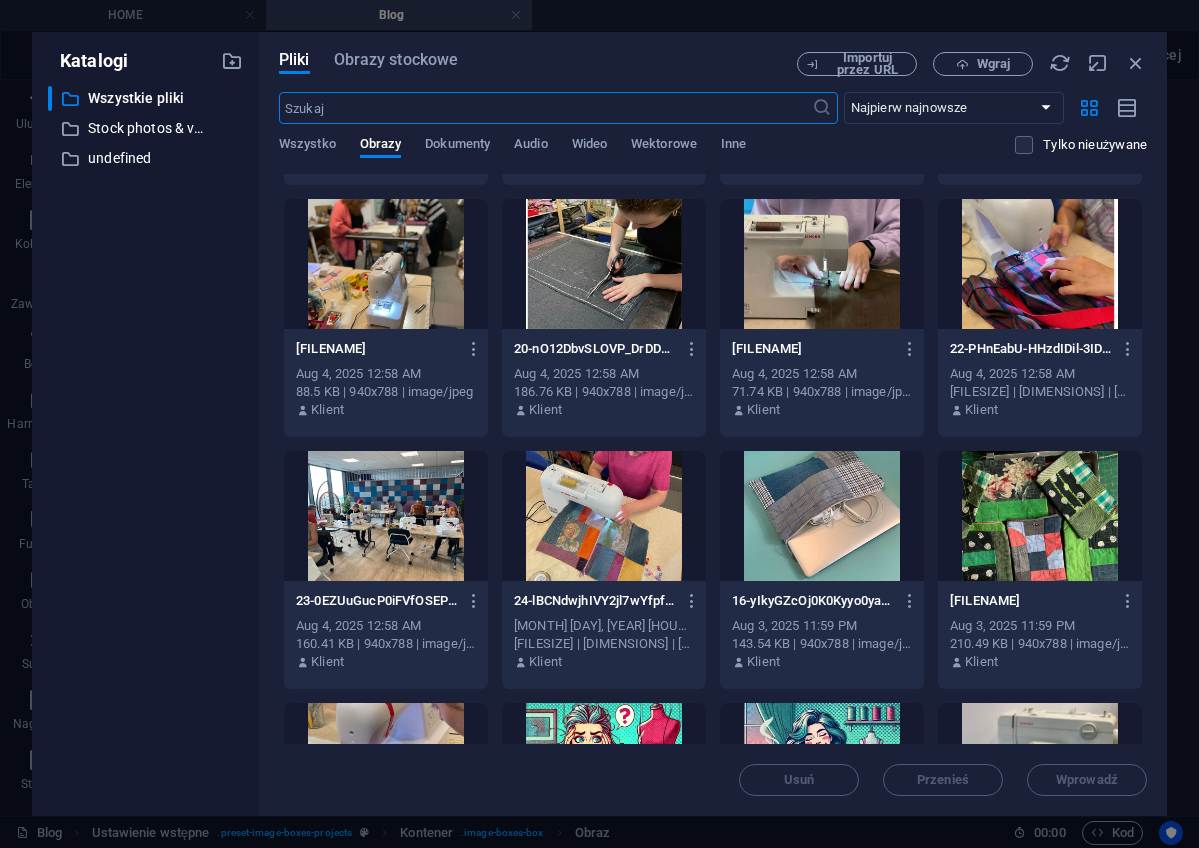 click at bounding box center [822, 516] 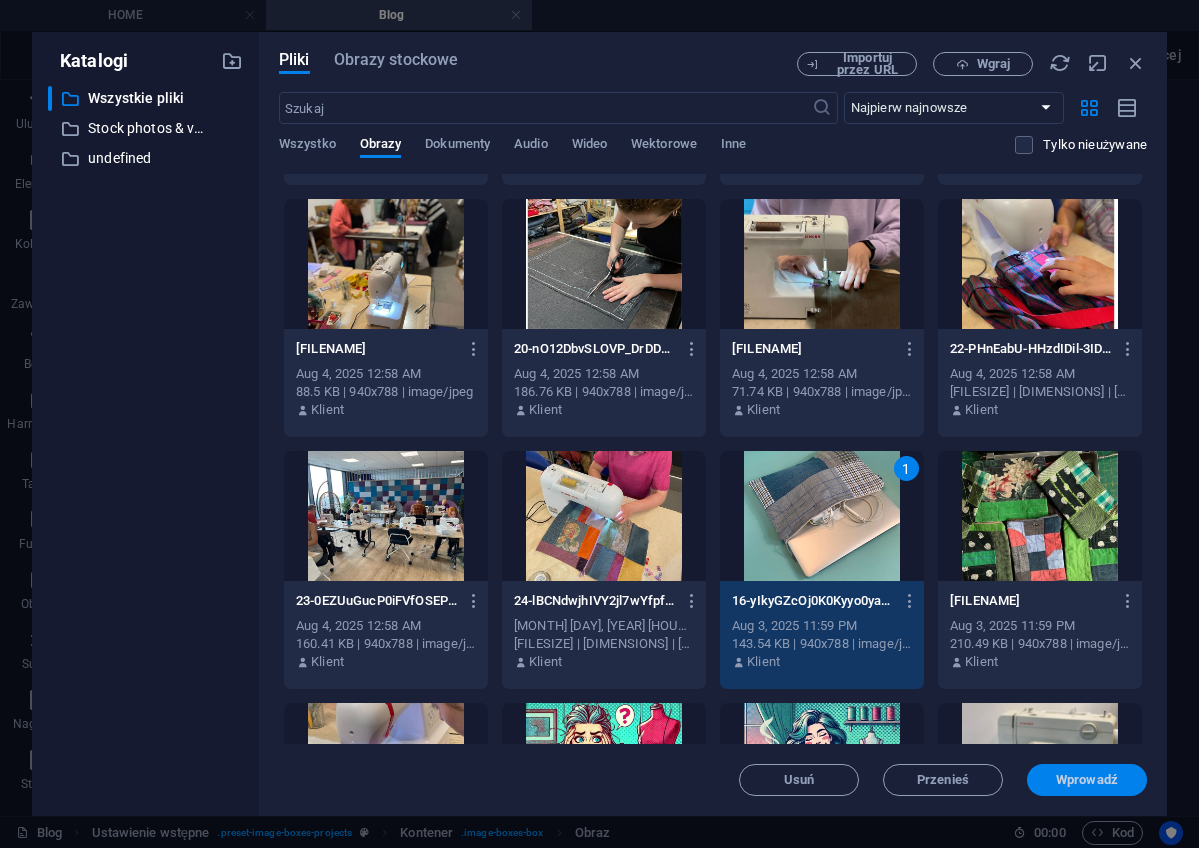 click on "Wprowadź" at bounding box center (1087, 780) 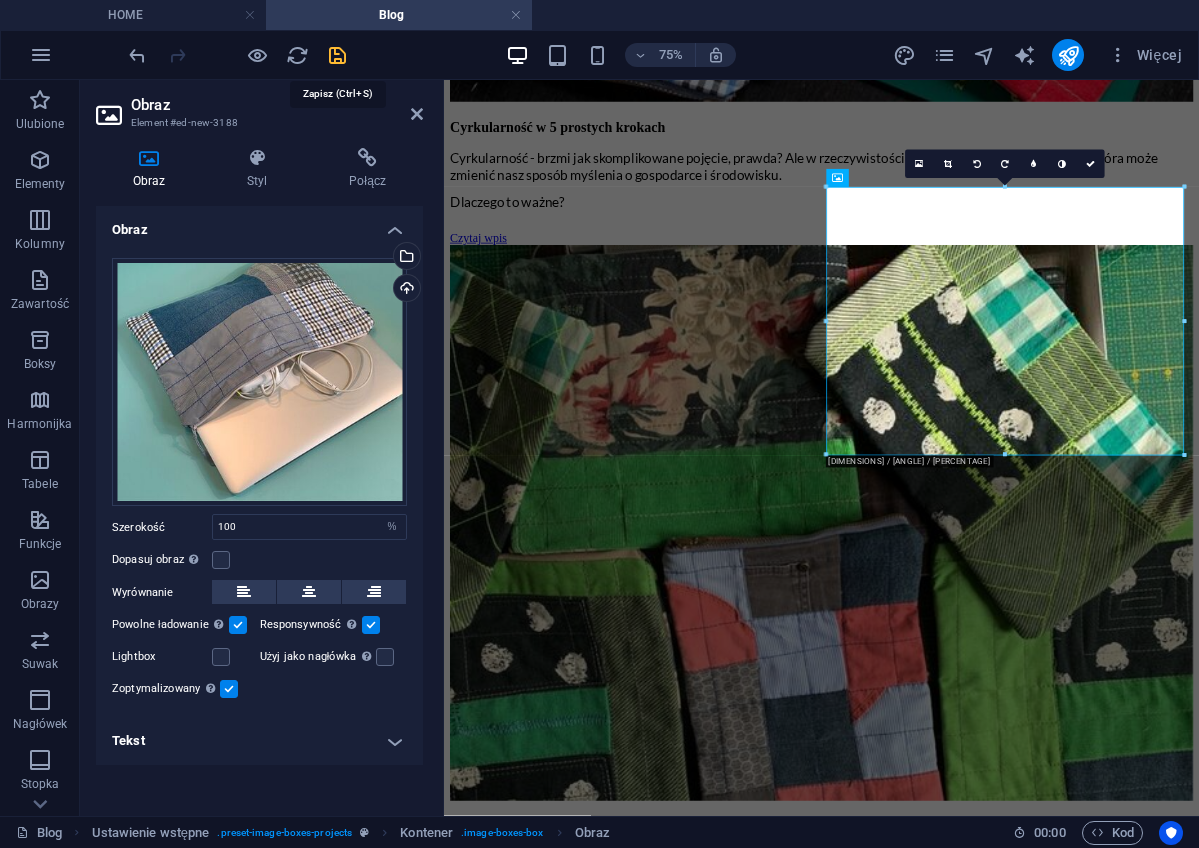 click at bounding box center (337, 55) 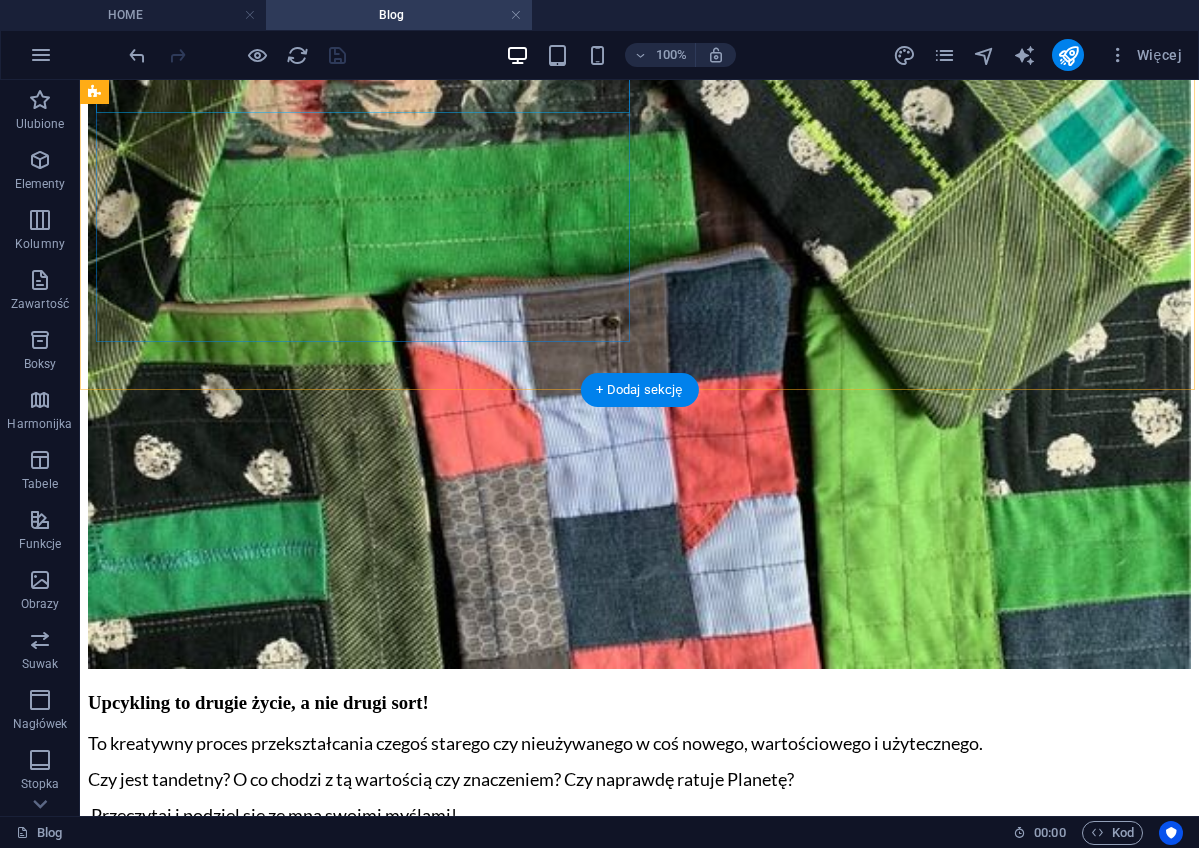 scroll, scrollTop: 2253, scrollLeft: 0, axis: vertical 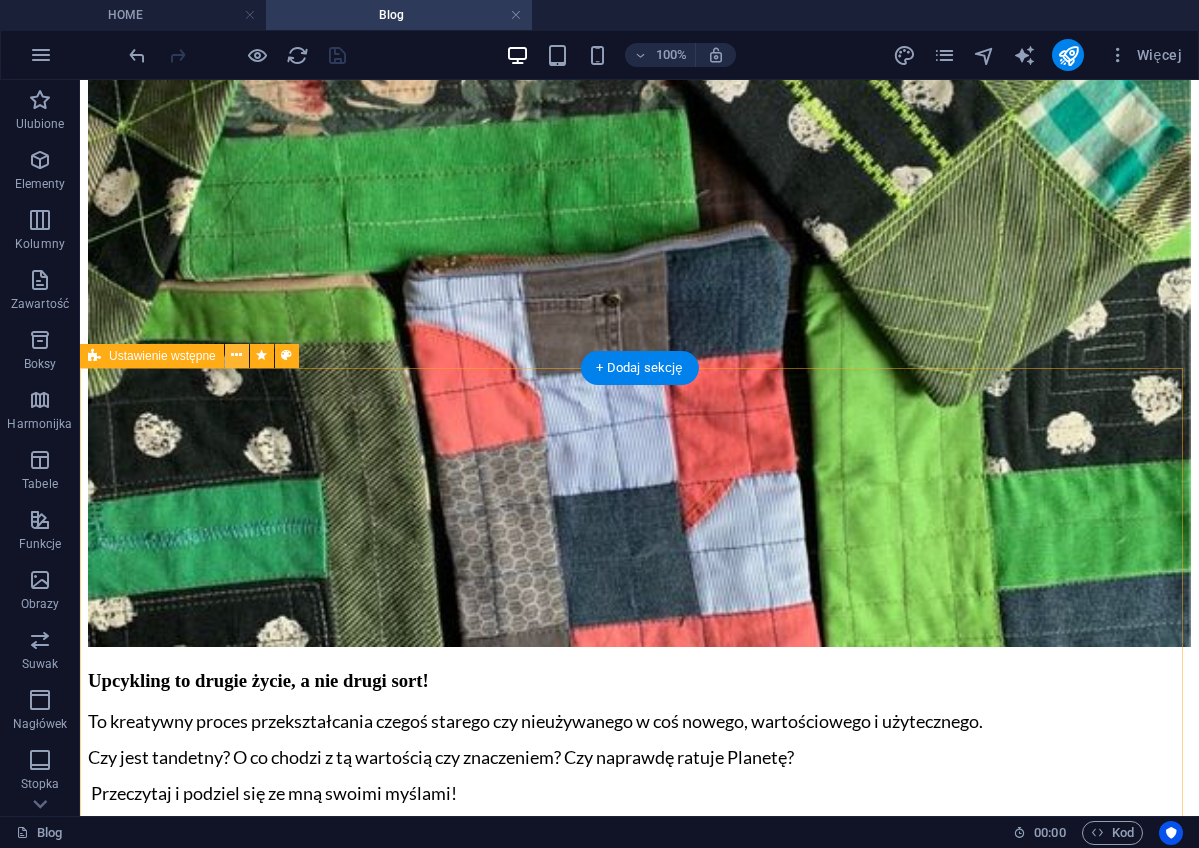 click at bounding box center (236, 355) 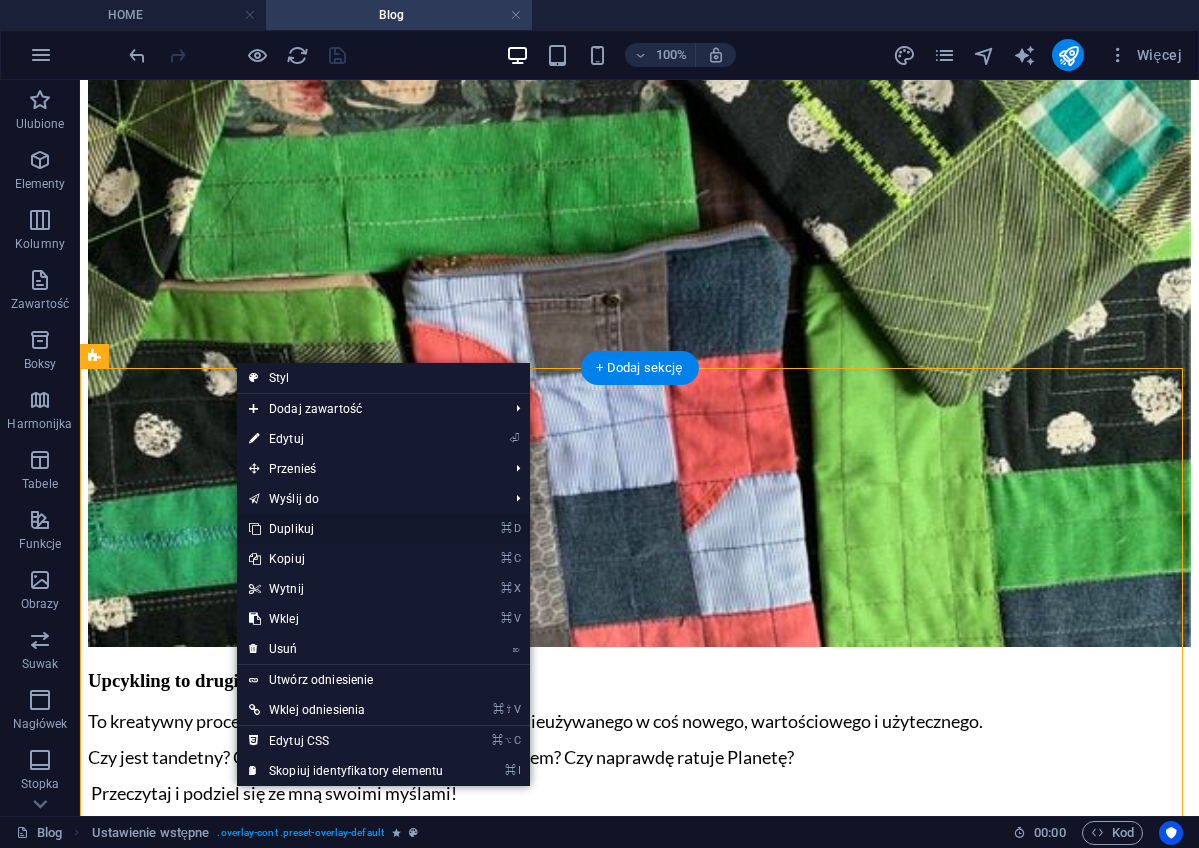 click on "⌘ D  Duplikuj" at bounding box center (346, 529) 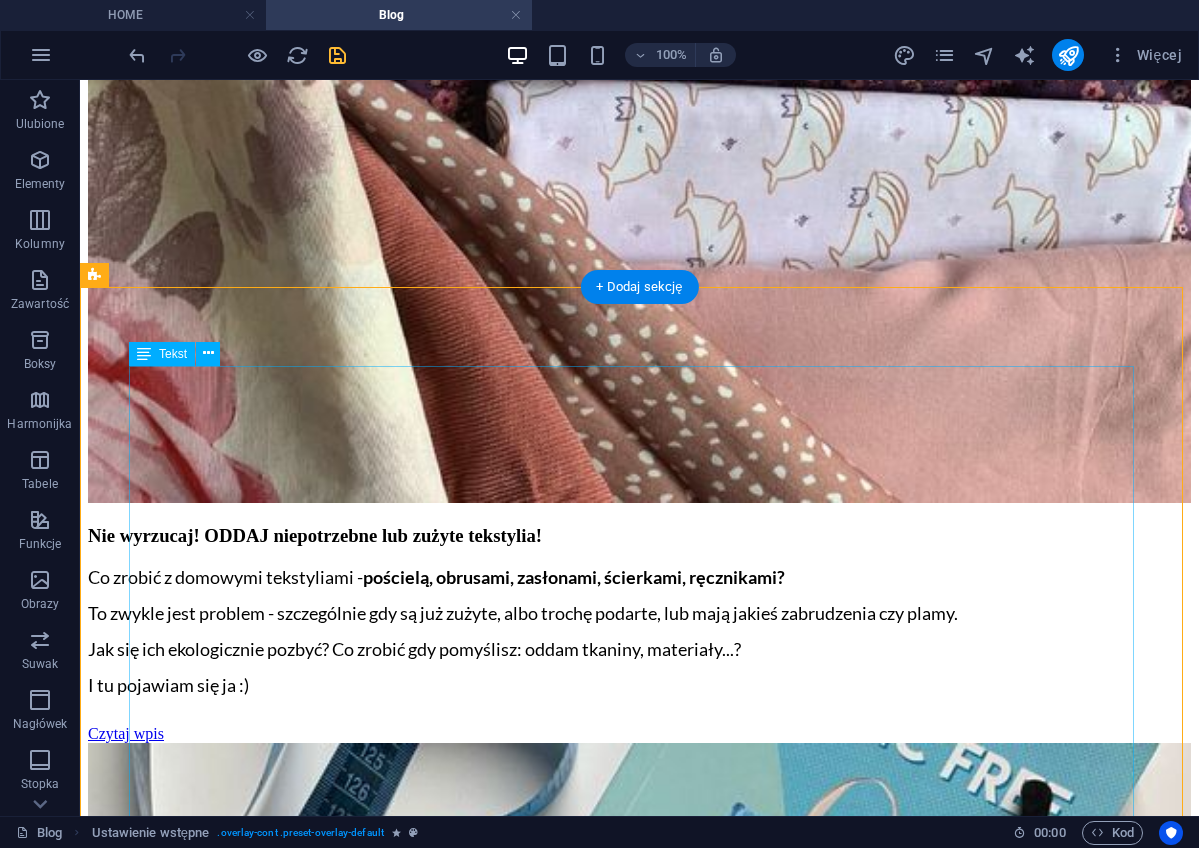 scroll, scrollTop: 3426, scrollLeft: 0, axis: vertical 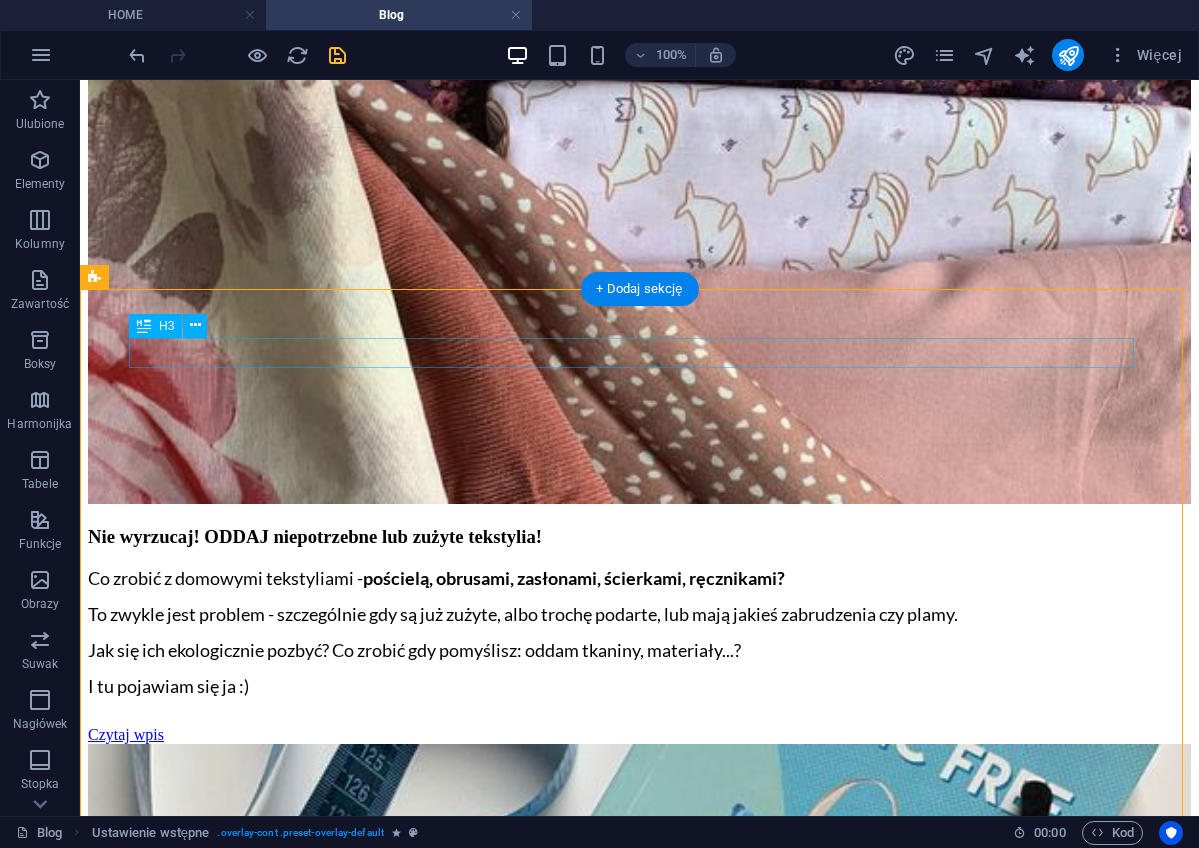click on "Cyrkularność w 5 prostych krokach:" at bounding box center (639, 7174) 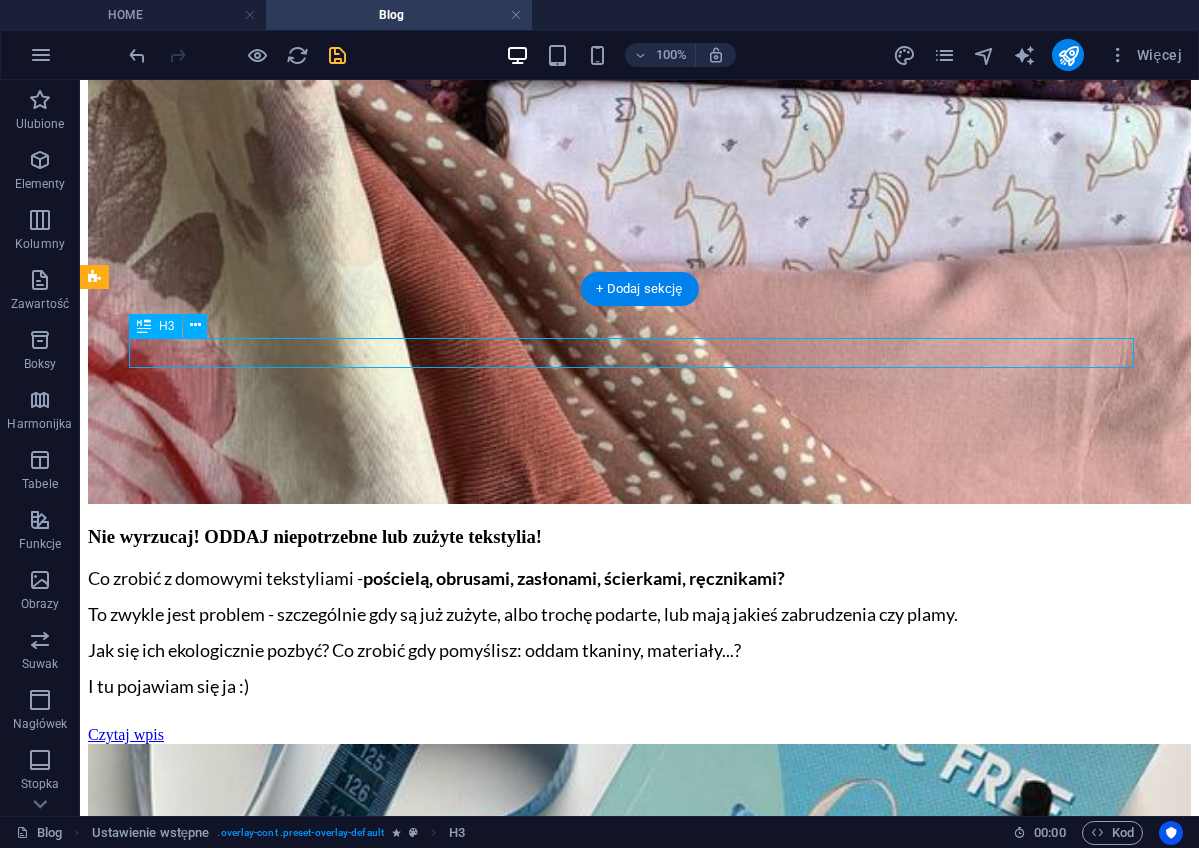 click on "Cyrkularność w 5 prostych krokach:" at bounding box center [639, 7174] 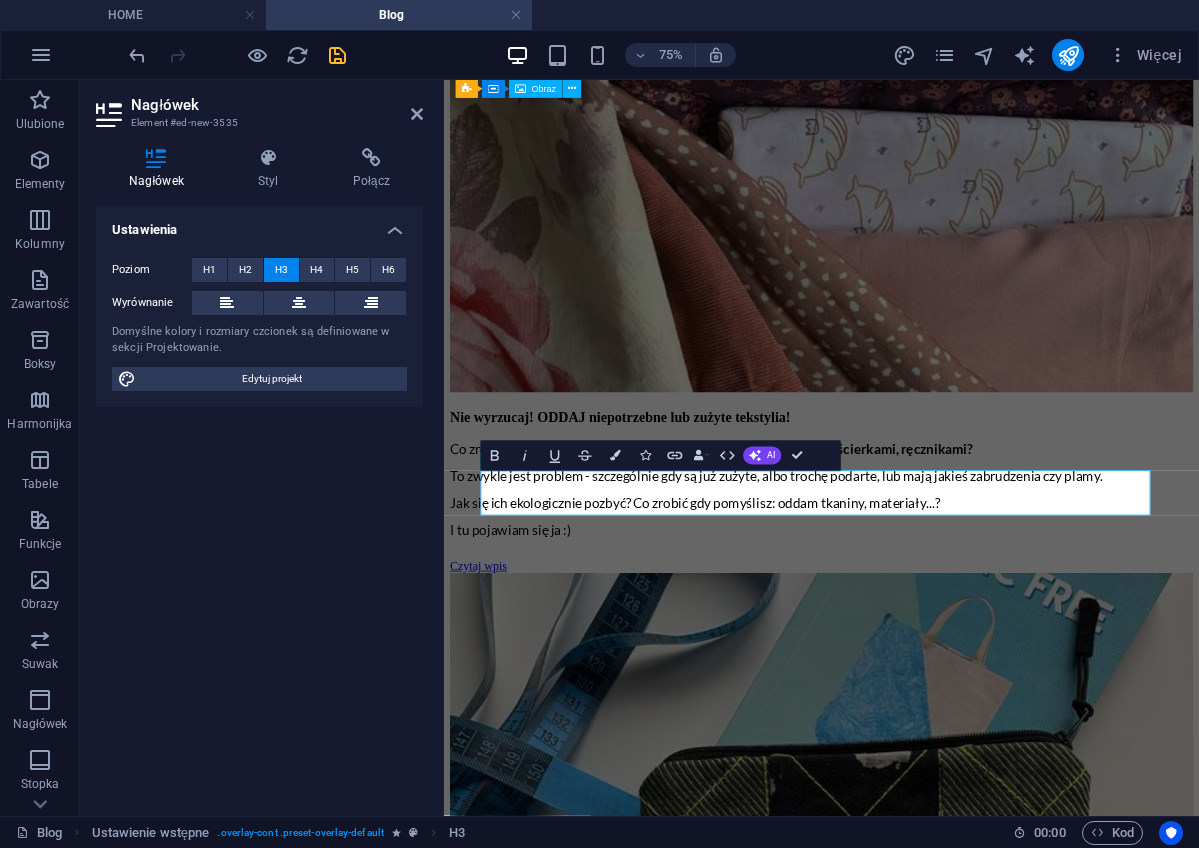 scroll, scrollTop: 3236, scrollLeft: 0, axis: vertical 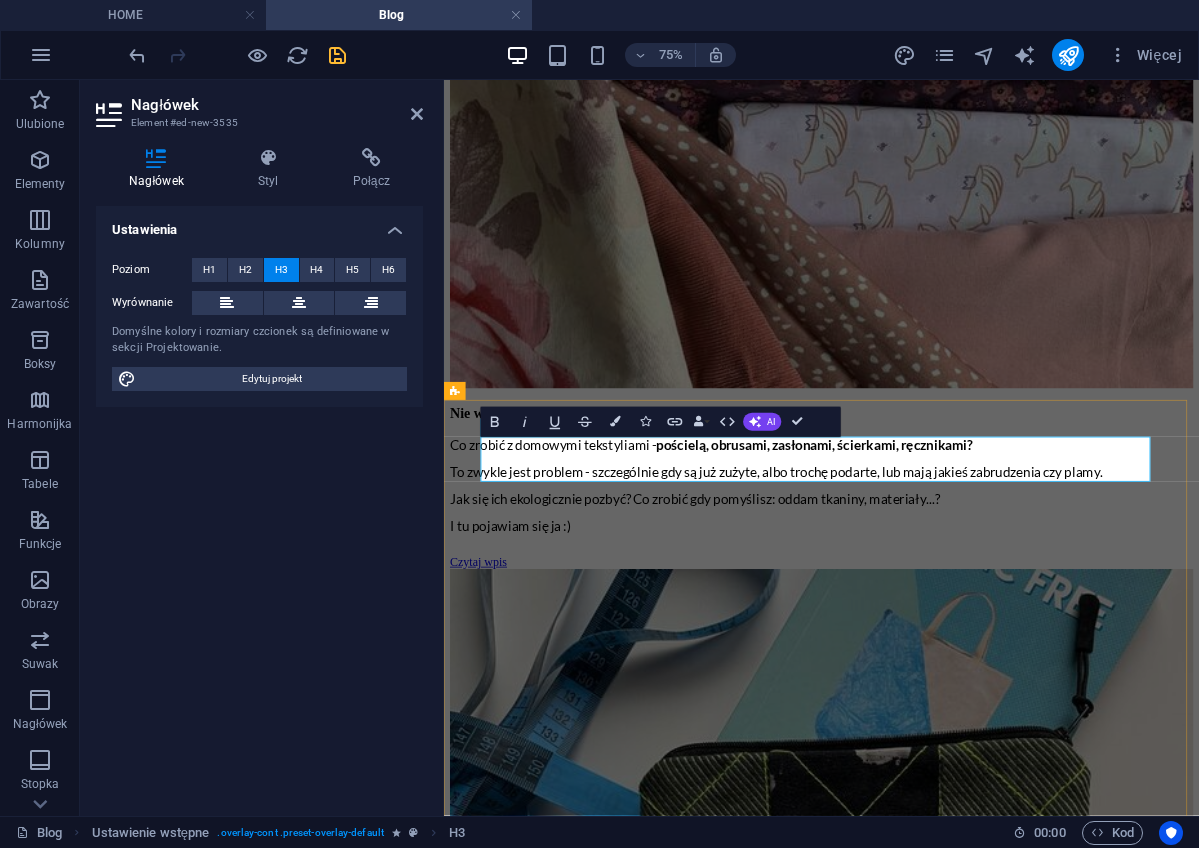 drag, startPoint x: 503, startPoint y: 575, endPoint x: 908, endPoint y: 569, distance: 405.04443 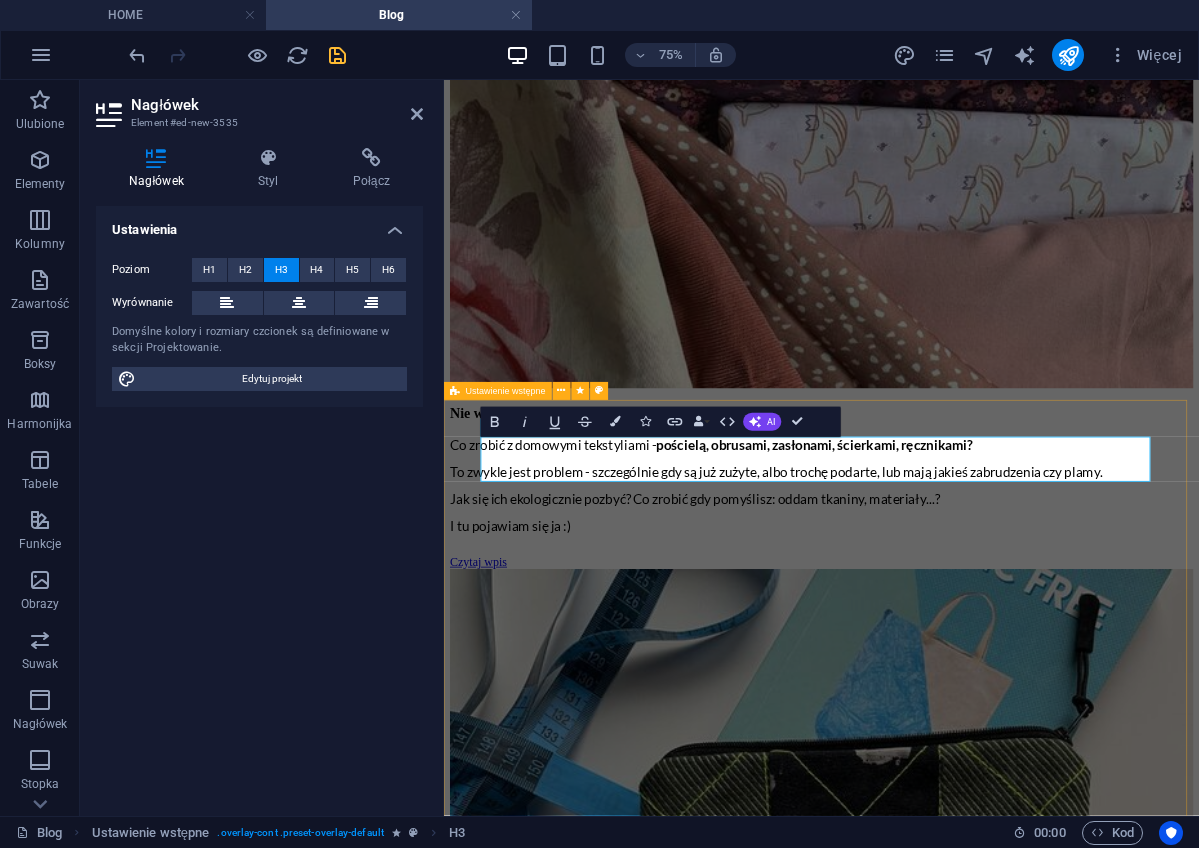 drag, startPoint x: 1179, startPoint y: 575, endPoint x: 467, endPoint y: 579, distance: 712.0112 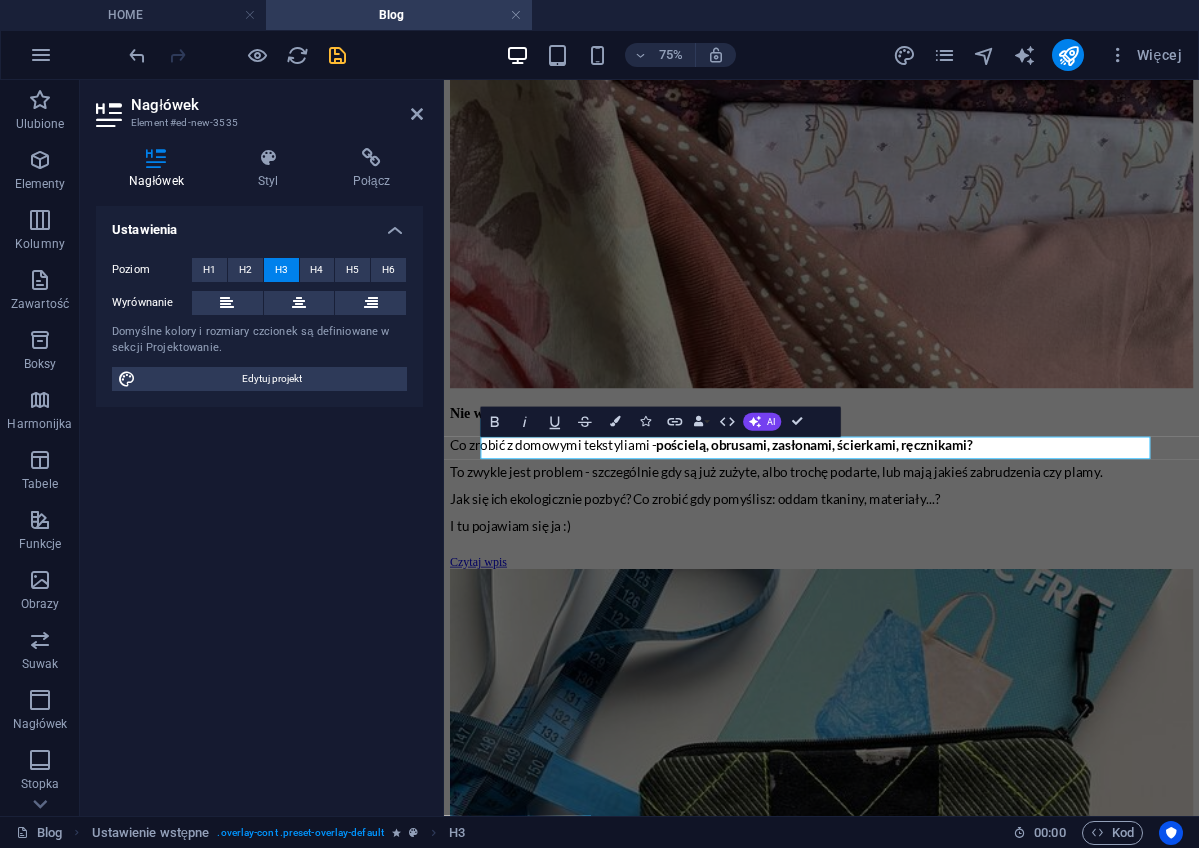 click on "Ustawienia Poziom H1 H2 H3 H4 H5 H6 Wyrównanie Domyślne kolory i rozmiary czcionek są definiowane w sekcji Projektowanie. Edytuj projekt" at bounding box center [259, 503] 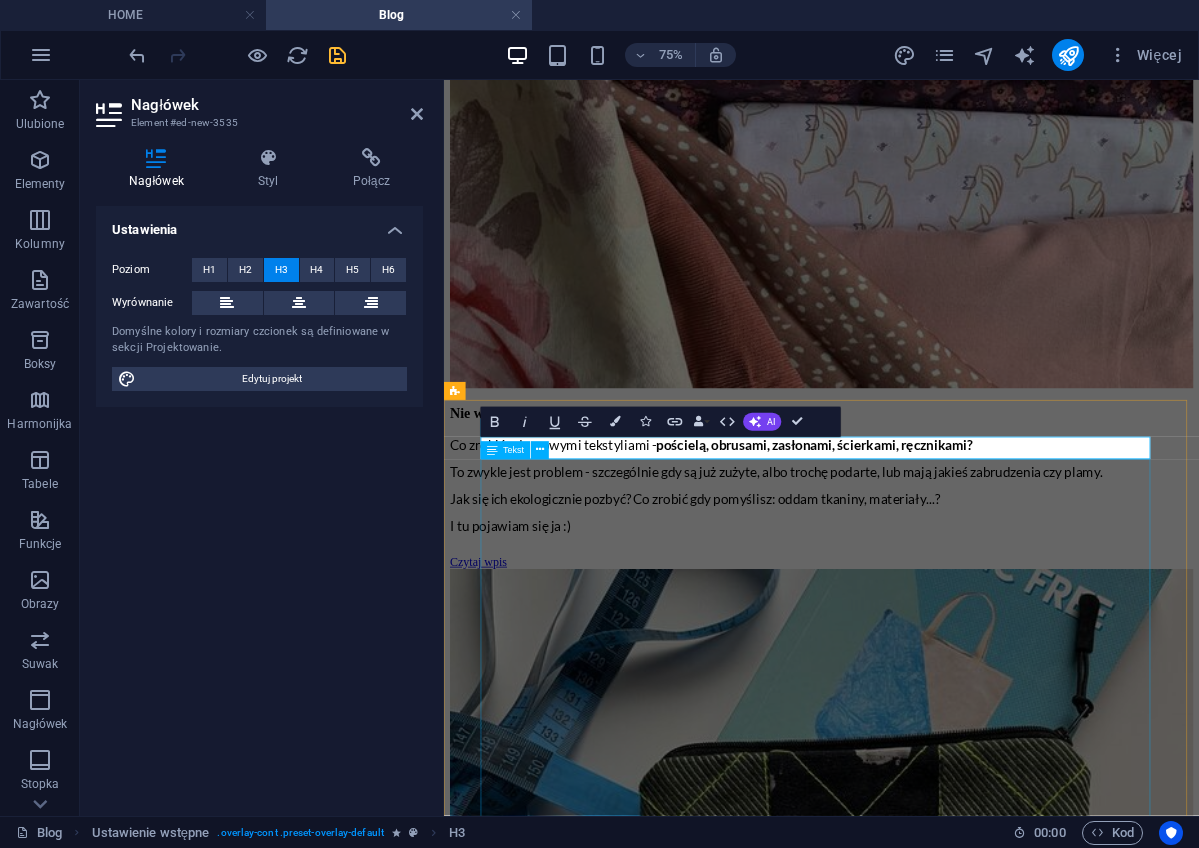 click on "Cyrkularność  - brzmi jak skomplikowane pojęcie, prawda? Ale w rzeczywistości jest to bardzo prosta koncepcja, która może zmienić nasz sposób myślenia o gospodarce i środowisku.   Tradycyjnie nasza gospodarka działa na zasadzie "weź, użyj, wyrzuć". Kupujemy rzeczy, używamy i w końcu je wyrzucamy. Ale co by było, gdybyśmy zaczęli myśleć inaczej? Cyrkularność  to podejście do życia, w którym nic się  nie marnuje ! Moja babcia mówiła: "Nie wyrzucaj, bo to się jeszcze przyda!” Czy Twoja też? Ooo! to były liderkami cyrkularności! :)     Cyrkularność to idea, że produkty i materiały krążą w gospodarce jak  w cyklu zamkniętym . Czyli zamiast wyrzucać rzeczy - naprawiamy je, przetwarzamy (recyklingujemy) i wykorzystujemy ponownie.   W cyrkularności to, co nie jest już komuś potrzebne, staje się  surowcem , materiałem budowlanym dla kogoś innego.     Dlaczego to ważne?   Cyrkularność - na poziomie gospodarki - pomaga ograniczyć  Ogranicza marnotrawstwo i" at bounding box center [947, 7464] 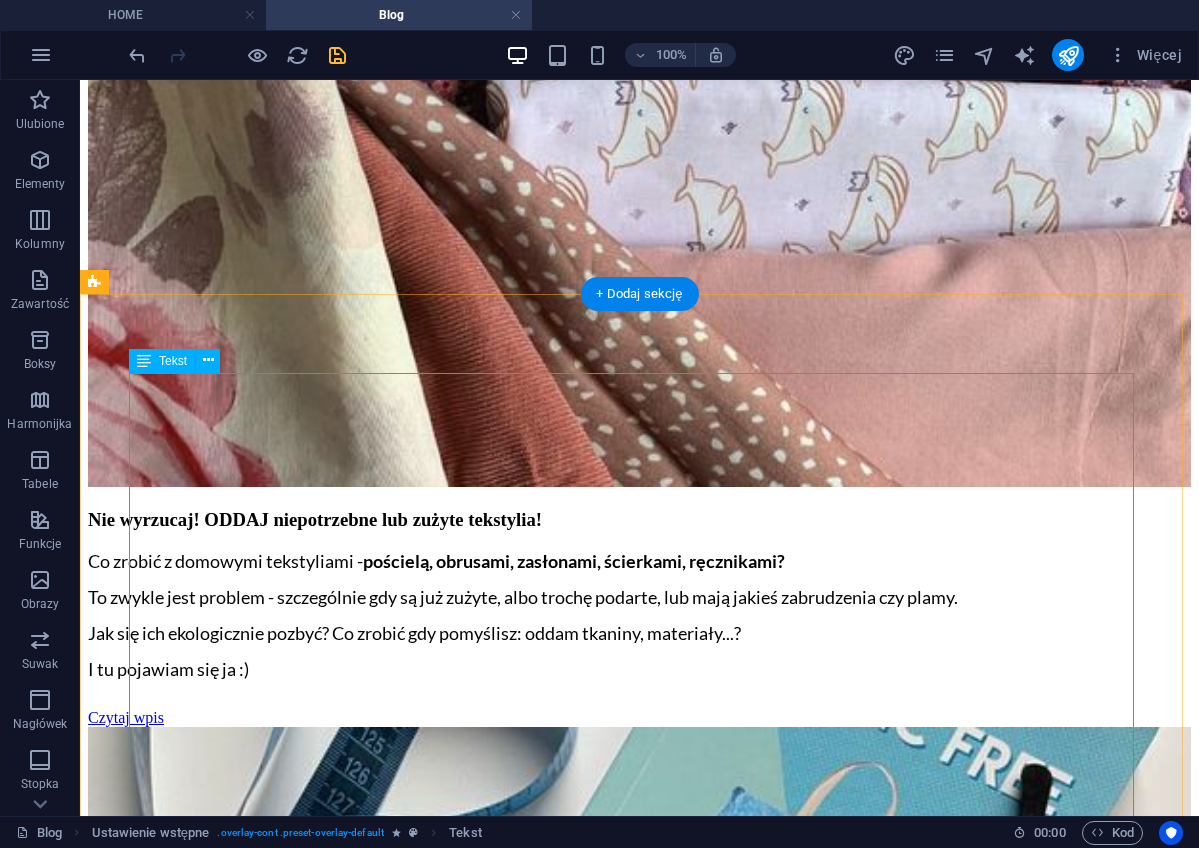 scroll, scrollTop: 3447, scrollLeft: 0, axis: vertical 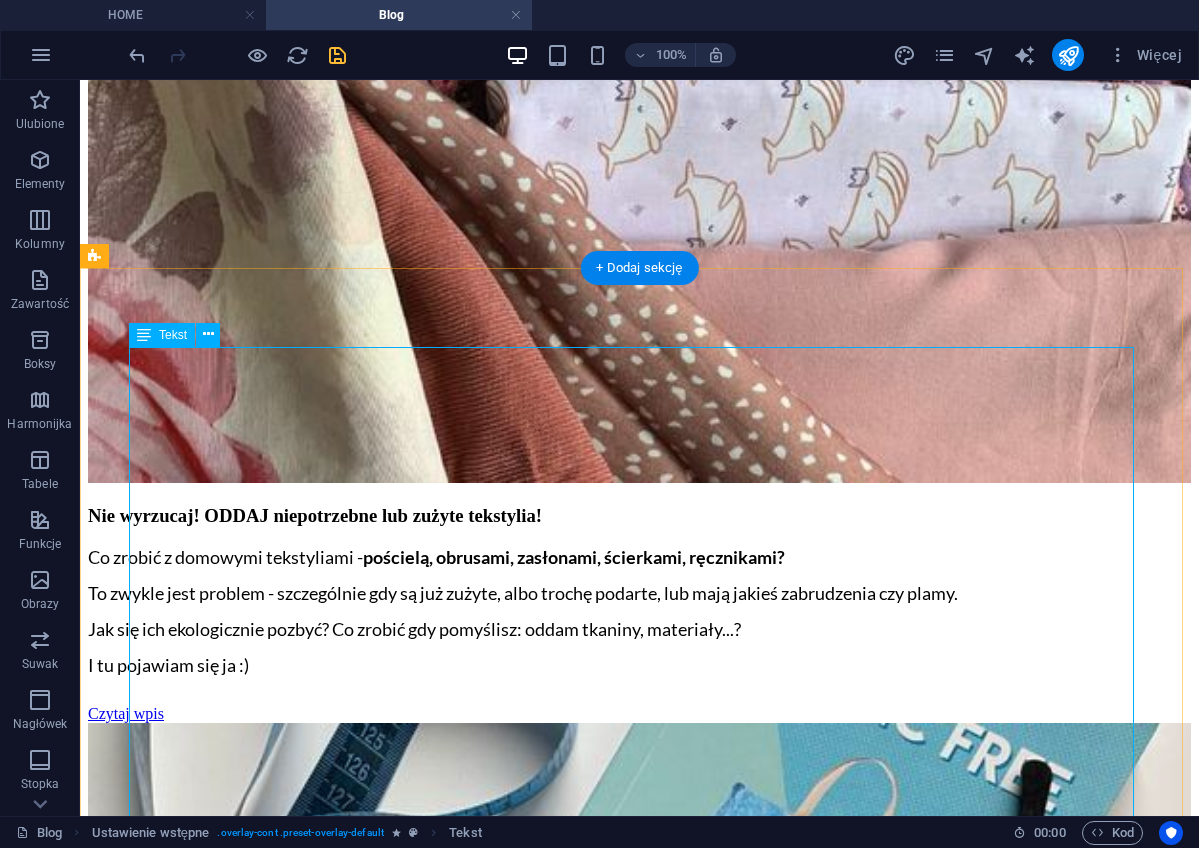 click on "Cyrkularność  - brzmi jak skomplikowane pojęcie, prawda? Ale w rzeczywistości jest to bardzo prosta koncepcja, która może zmienić nasz sposób myślenia o gospodarce i środowisku.   Tradycyjnie nasza gospodarka działa na zasadzie "weź, użyj, wyrzuć". Kupujemy rzeczy, używamy i w końcu je wyrzucamy. Ale co by było, gdybyśmy zaczęli myśleć inaczej? Cyrkularność  to podejście do życia, w którym nic się  nie marnuje ! Moja babcia mówiła: "Nie wyrzucaj, bo to się jeszcze przyda!” Czy Twoja też? Ooo! to były liderkami cyrkularności! :)     Cyrkularność to idea, że produkty i materiały krążą w gospodarce jak  w cyklu zamkniętym . Czyli zamiast wyrzucać rzeczy - naprawiamy je, przetwarzamy (recyklingujemy) i wykorzystujemy ponownie.   W cyrkularności to, co nie jest już komuś potrzebne, staje się  surowcem , materiałem budowlanym dla kogoś innego.     Dlaczego to ważne?   Cyrkularność - na poziomie gospodarki - pomaga ograniczyć  Ogranicza marnotrawstwo i" at bounding box center [639, 7819] 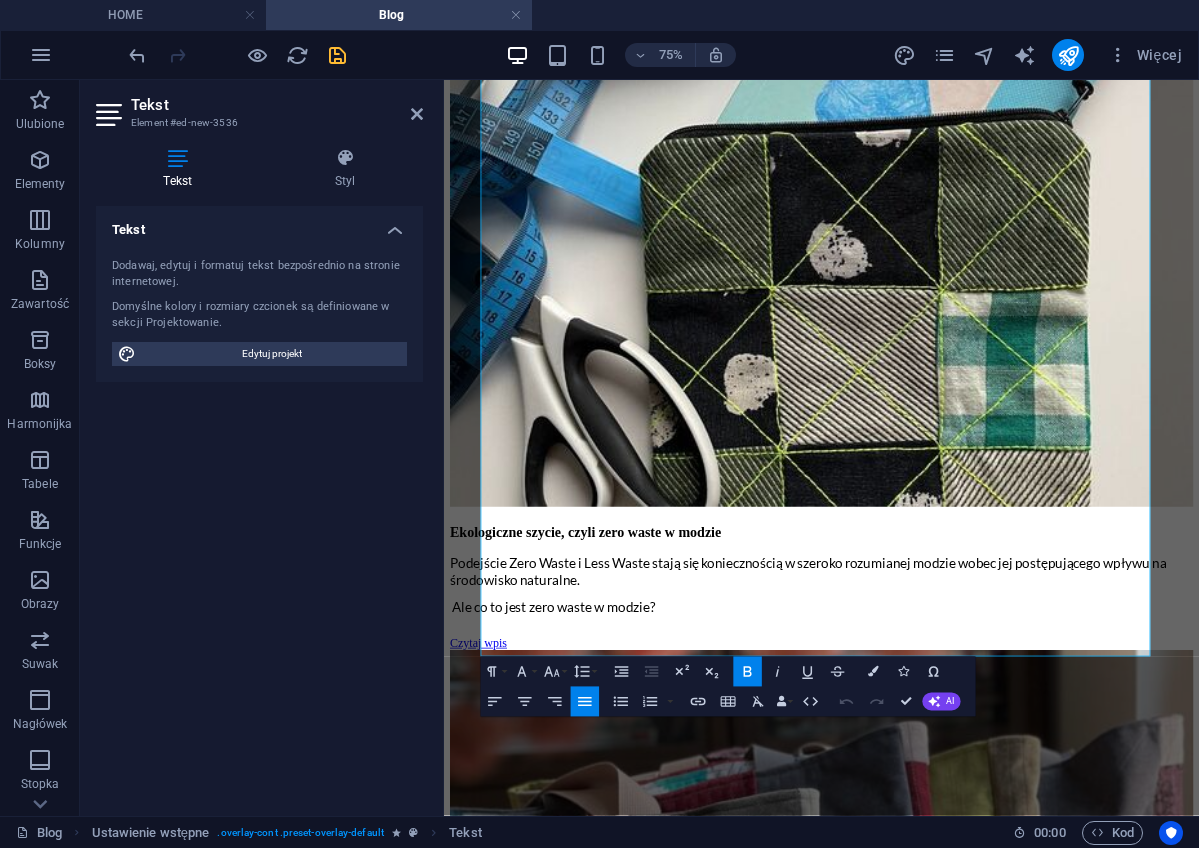 scroll, scrollTop: 4204, scrollLeft: 0, axis: vertical 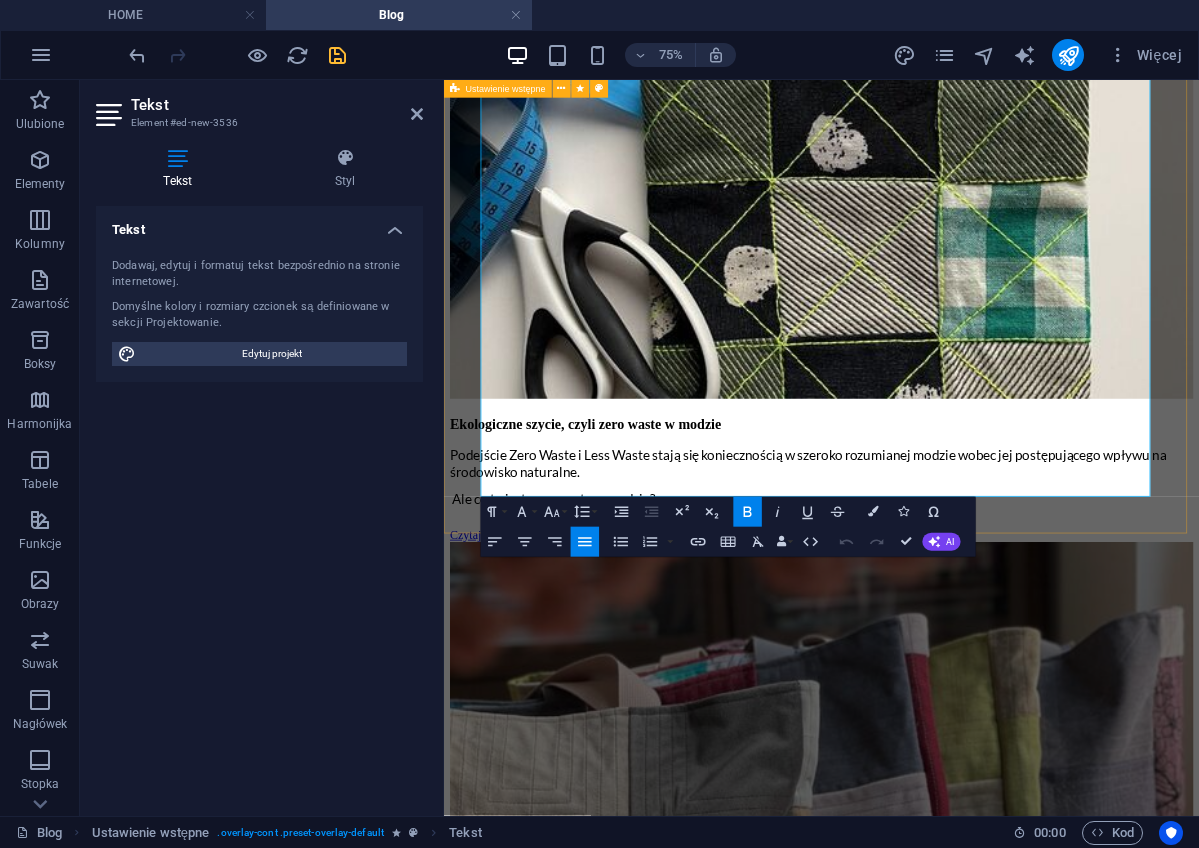 drag, startPoint x: 496, startPoint y: 388, endPoint x: 1004, endPoint y: 675, distance: 583.4664 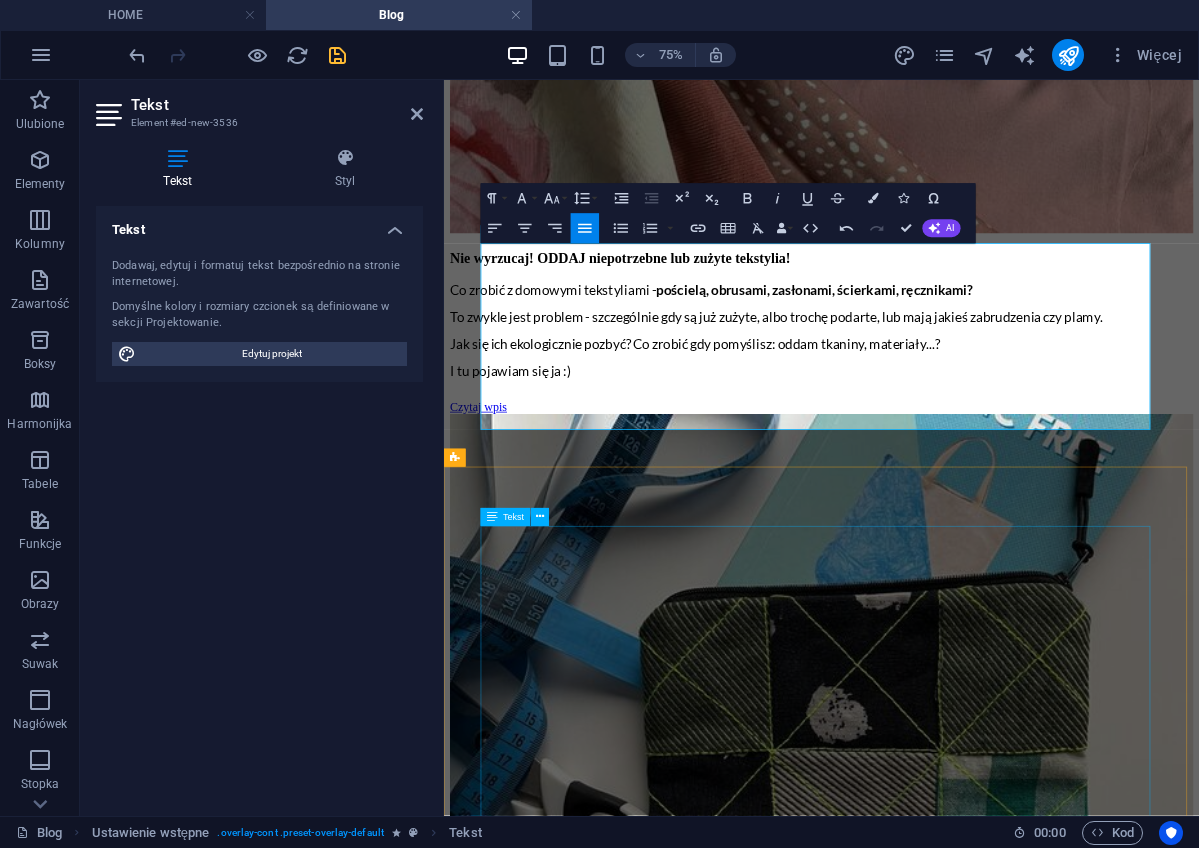 scroll, scrollTop: 3323, scrollLeft: 0, axis: vertical 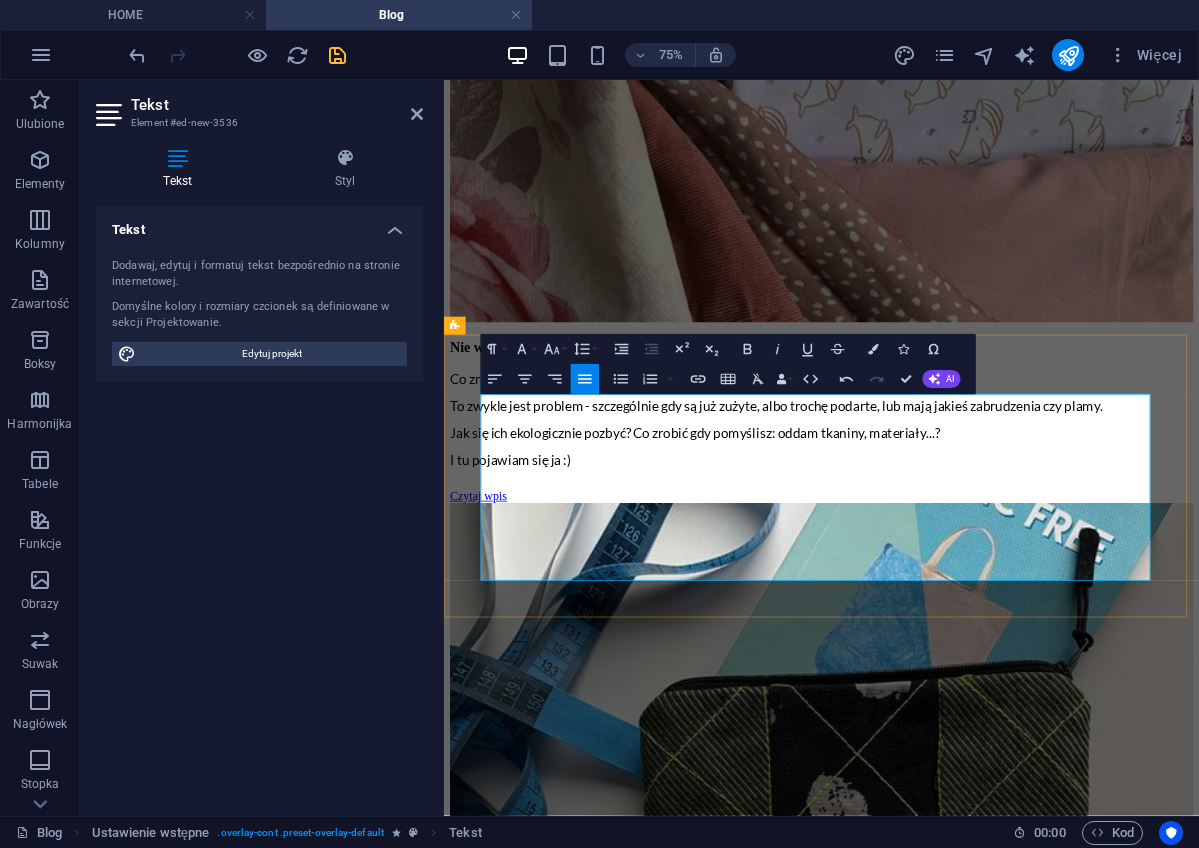 click at bounding box center [947, 6858] 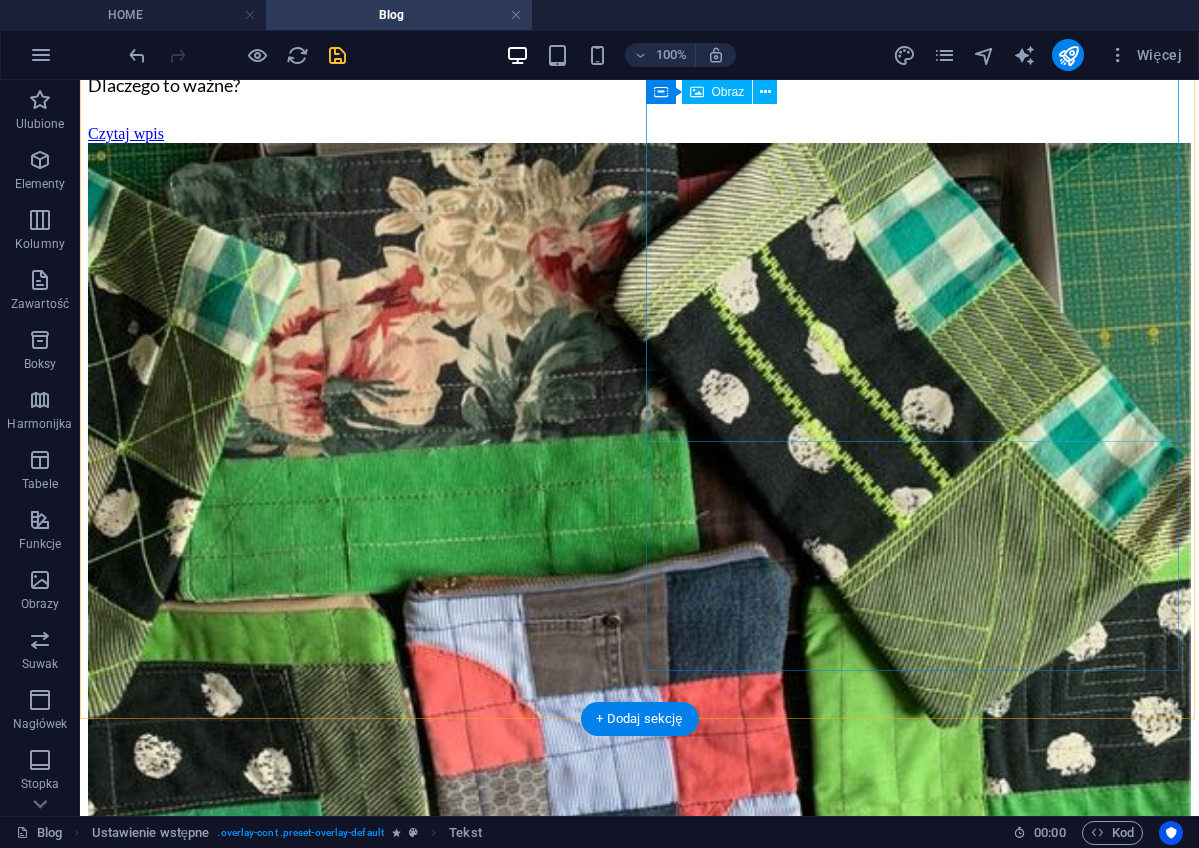 scroll, scrollTop: 1942, scrollLeft: 0, axis: vertical 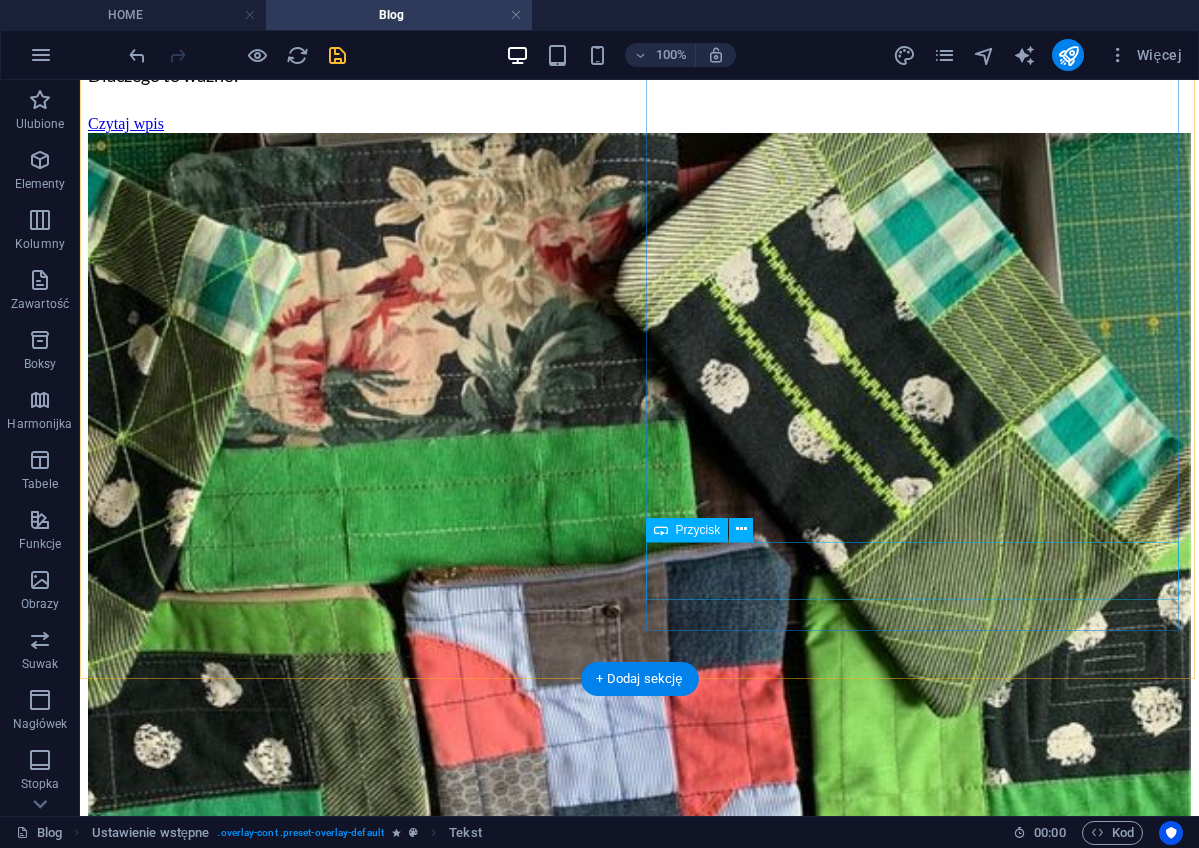 click on "Czytaj wpis" at bounding box center [639, 7288] 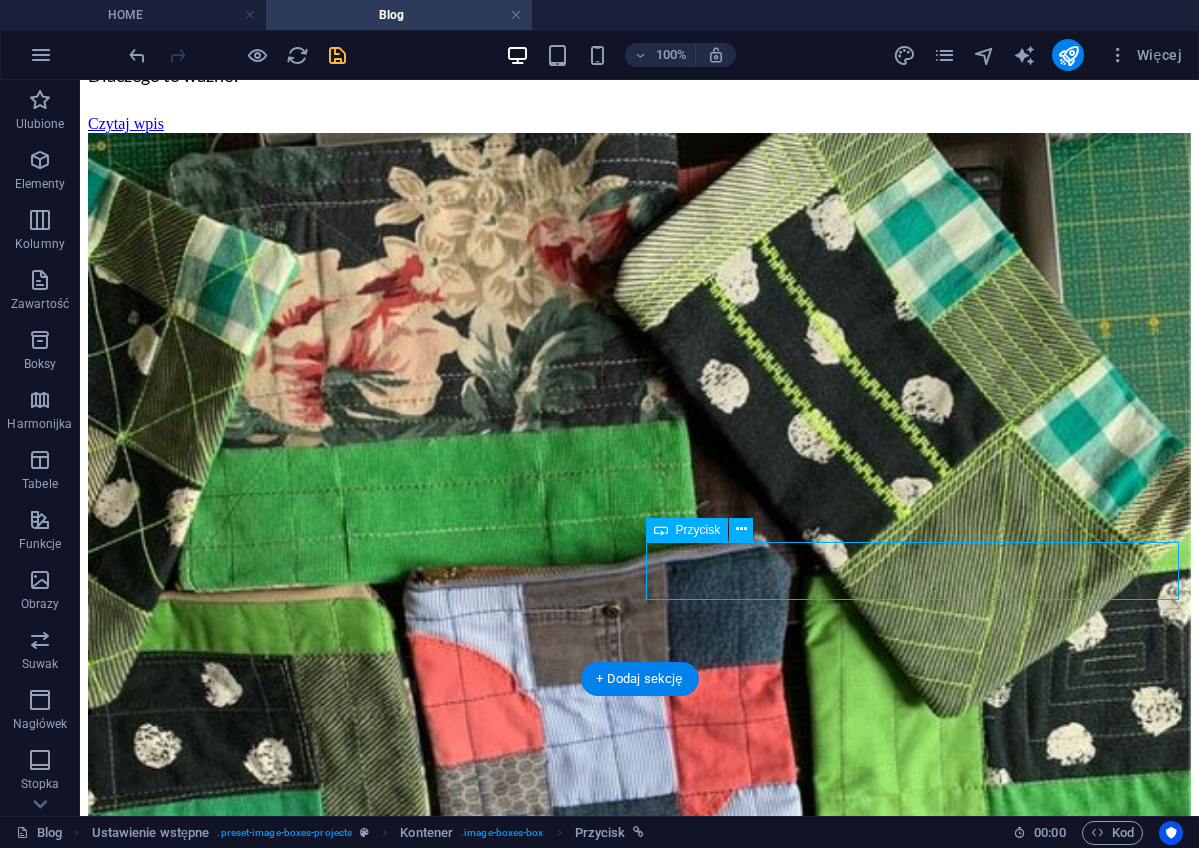click on "Czytaj wpis" at bounding box center [639, 7288] 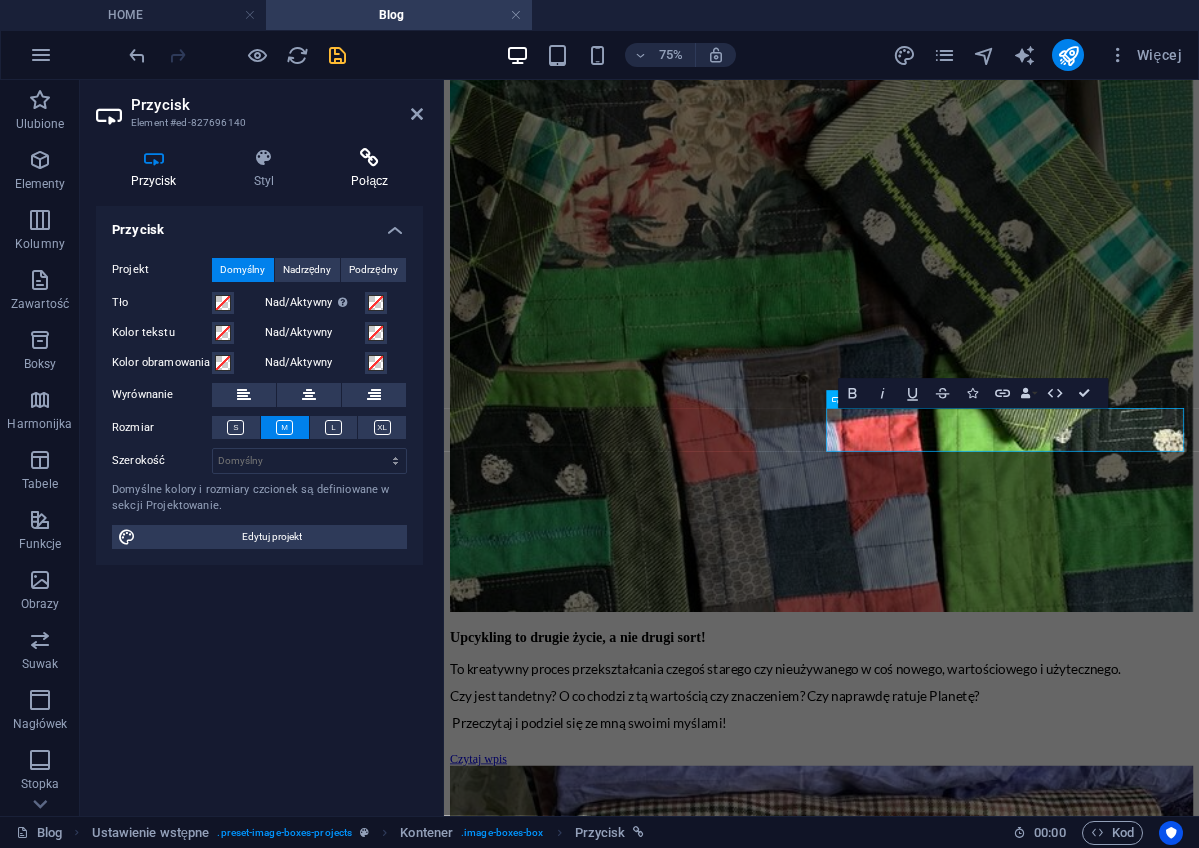 click at bounding box center [370, 158] 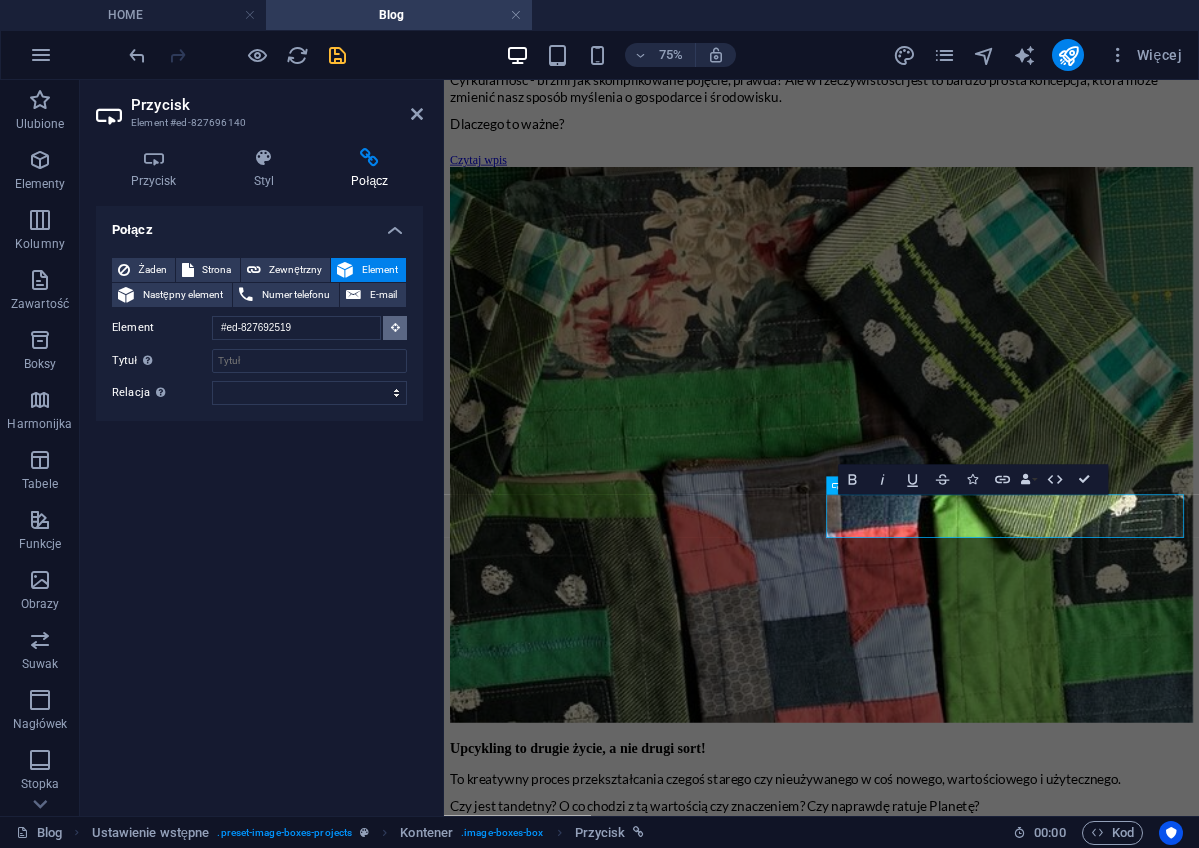 scroll, scrollTop: 1825, scrollLeft: 0, axis: vertical 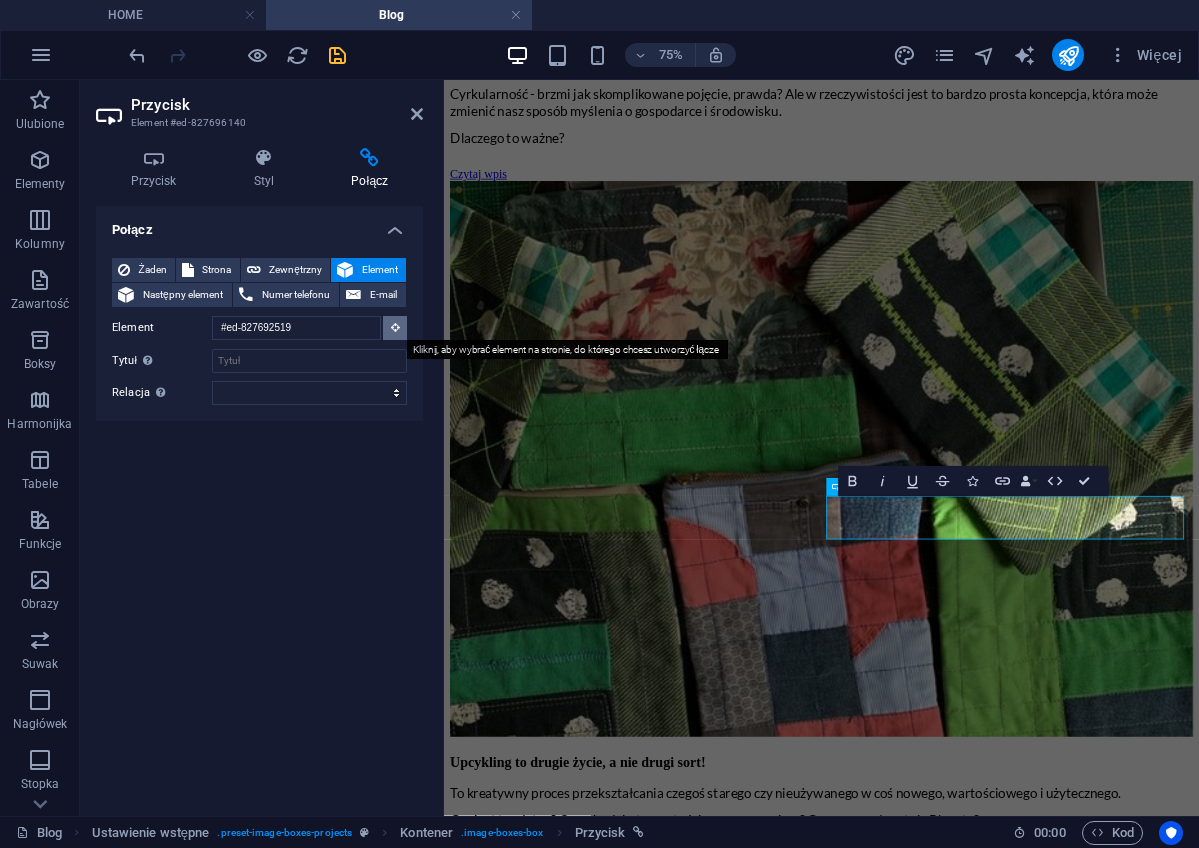 click at bounding box center (395, 327) 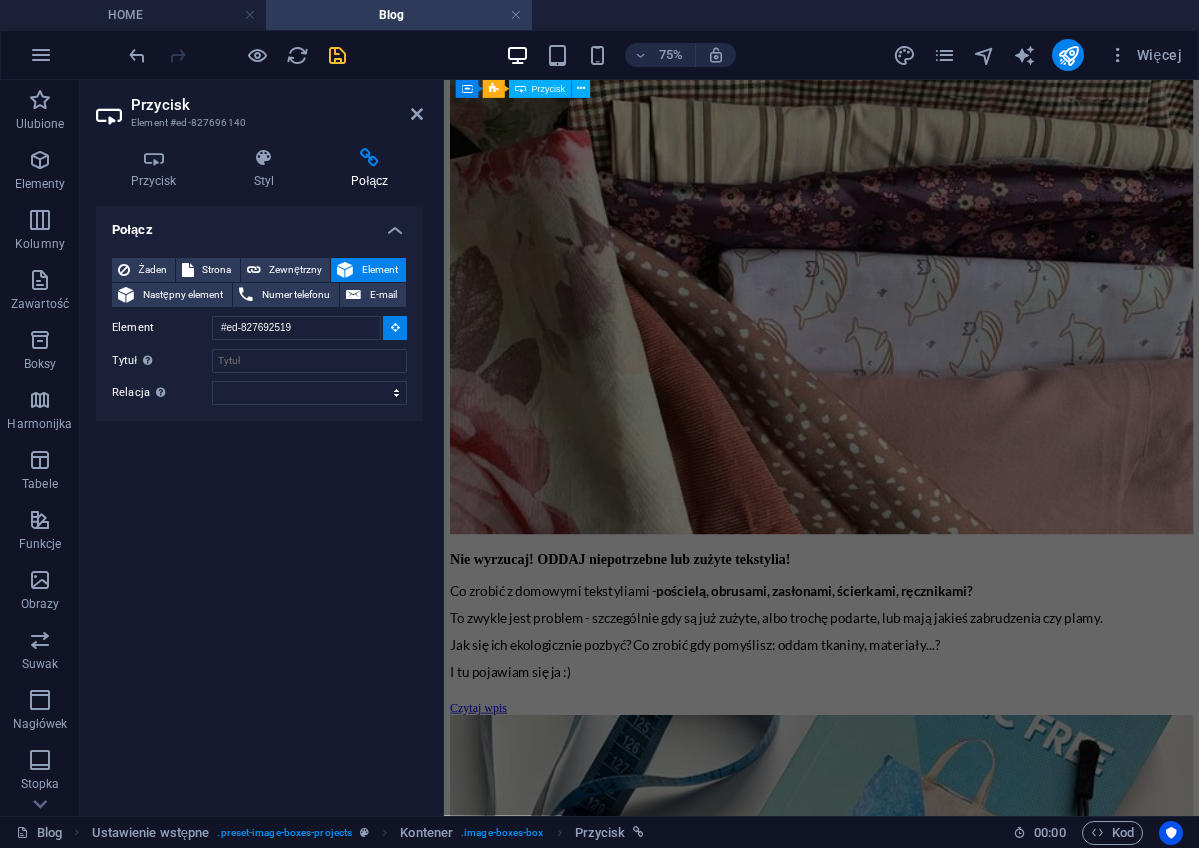 scroll, scrollTop: 3059, scrollLeft: 0, axis: vertical 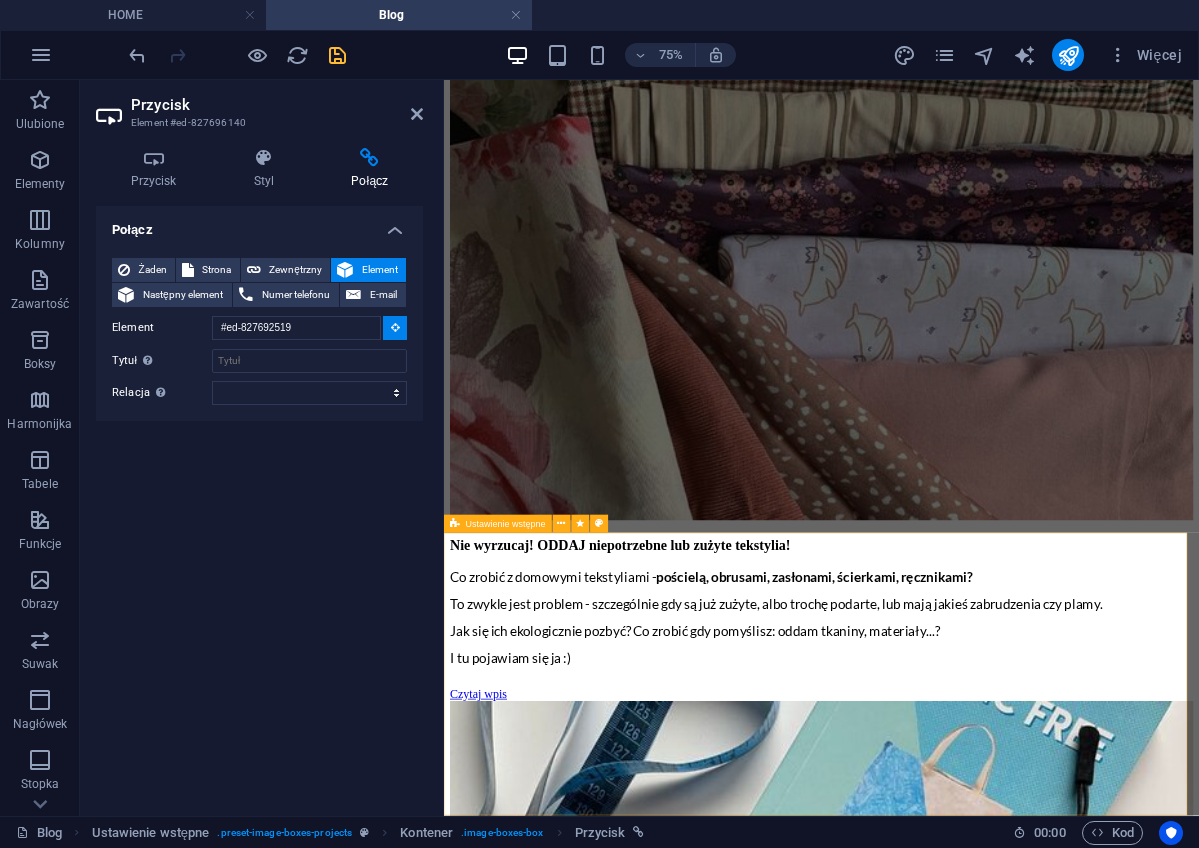 click on "Upcyklingowe szycie w pracowni Scraveck Studio już na YouTube! Odkryj magię upcyklingu ze mną! Zobacz jak szyć ciekawe akcesoria i nadawać tkaninom z odzysku drugie życie. Oglądaj warsztaty upcyklingowego szycia w pracowni Scraveck Studio już na YouTube! https://www.youtube.com/@ScraveckStudio/videos Jeszcze zdążysz przed Świetami uszyć ze mną choinkę ze skrawków niepotrzebnych tkanin albo świąteczną skarpetę - idealną na prezenty. Pokaże Ci też jak uszyć torebkę-woreczek do sylwestrowej sukienki :) Na moim nowo otwartym kanale na YT będę dzielić się z Tobą pomysłami na upcyklingowe szycie. Stay tuned ! I koniecznie zasubskrybuj kanał, aby nic nie przeoczyć!" at bounding box center (947, 7164) 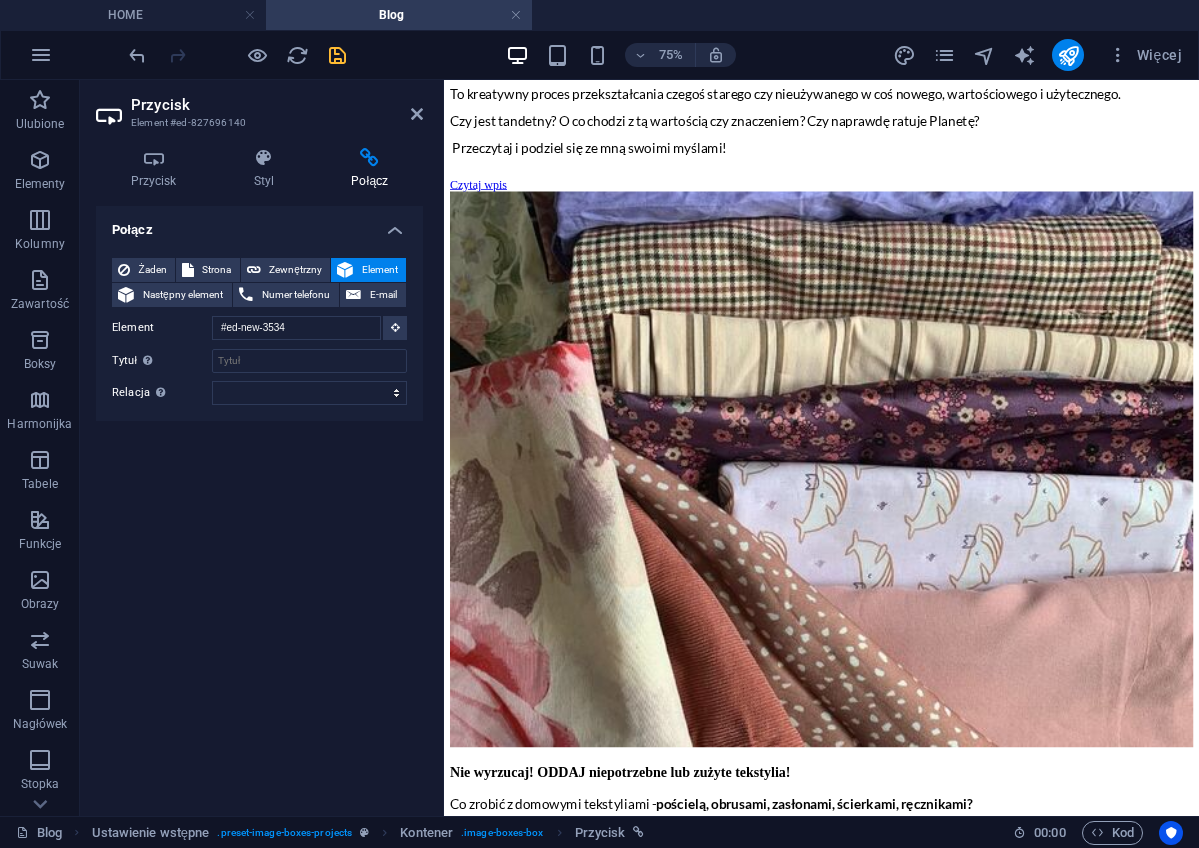 scroll, scrollTop: 1918, scrollLeft: 0, axis: vertical 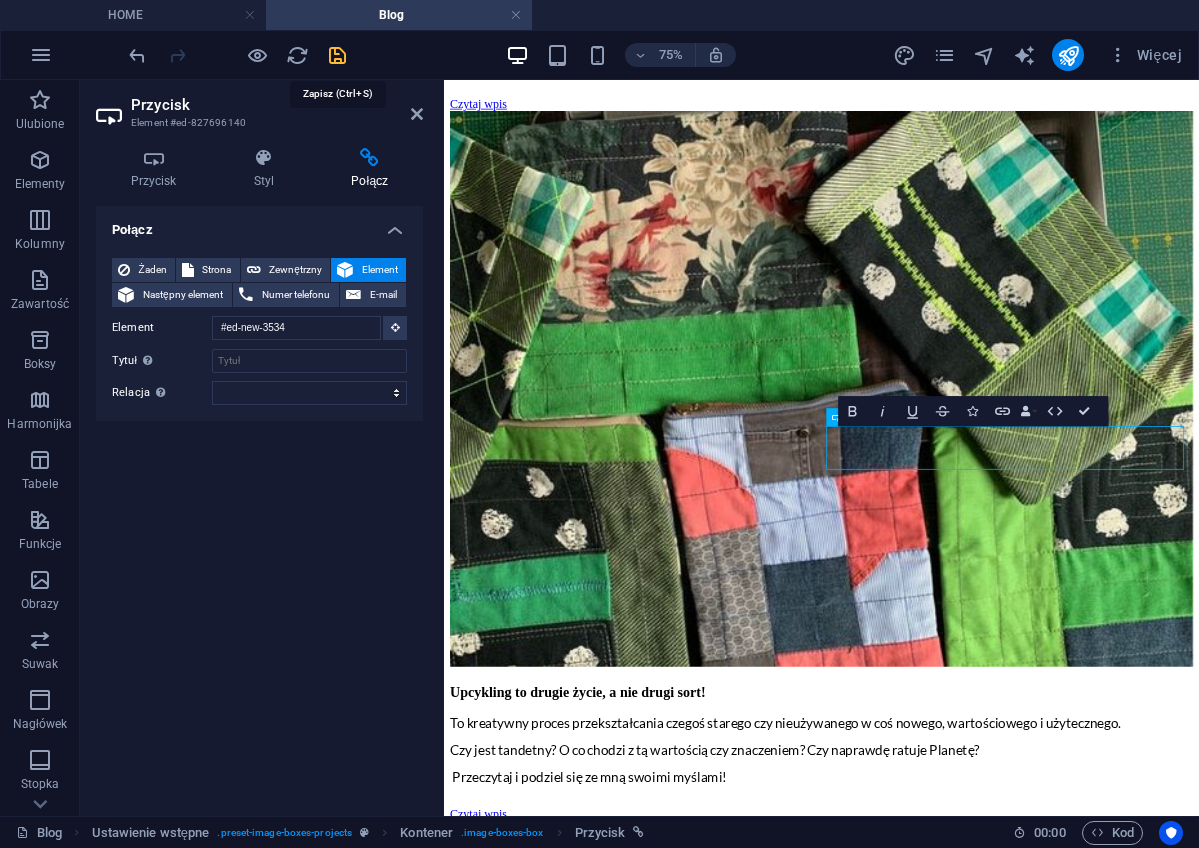 click at bounding box center (337, 55) 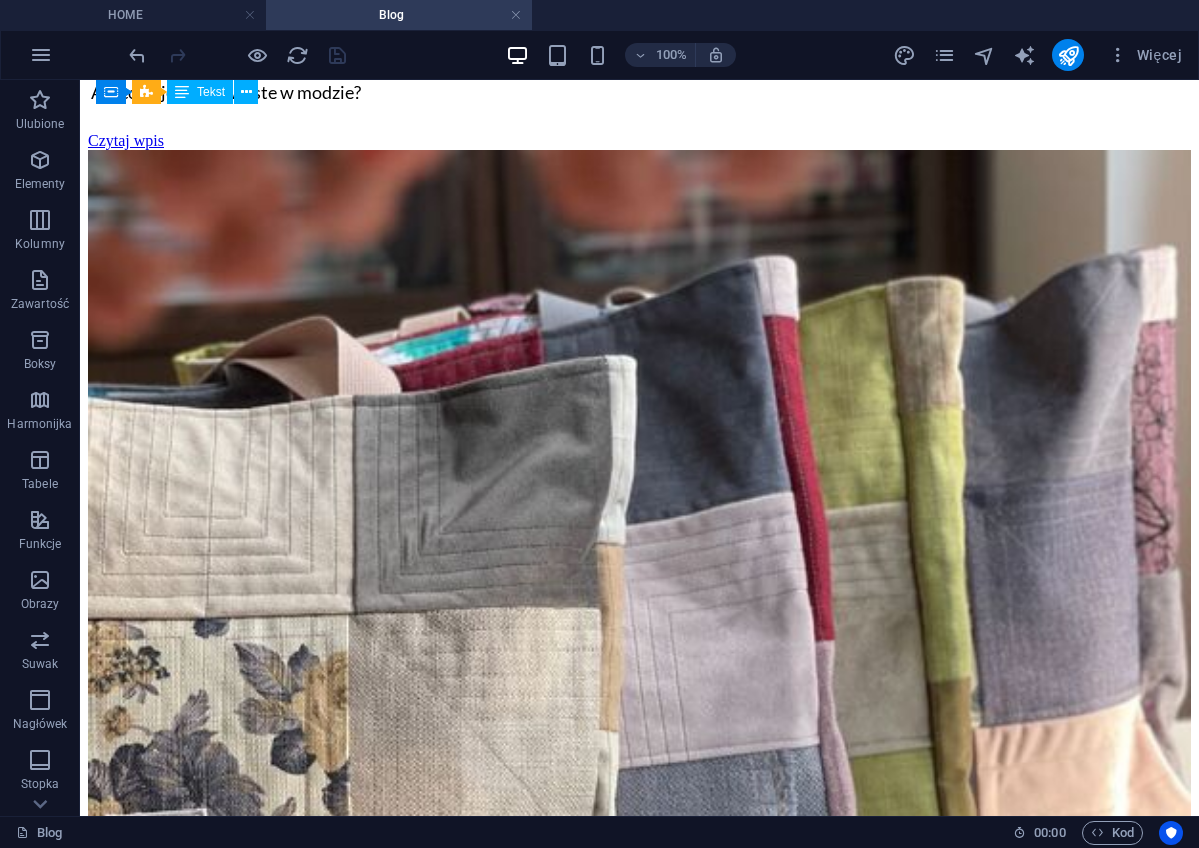 scroll, scrollTop: 5058, scrollLeft: 0, axis: vertical 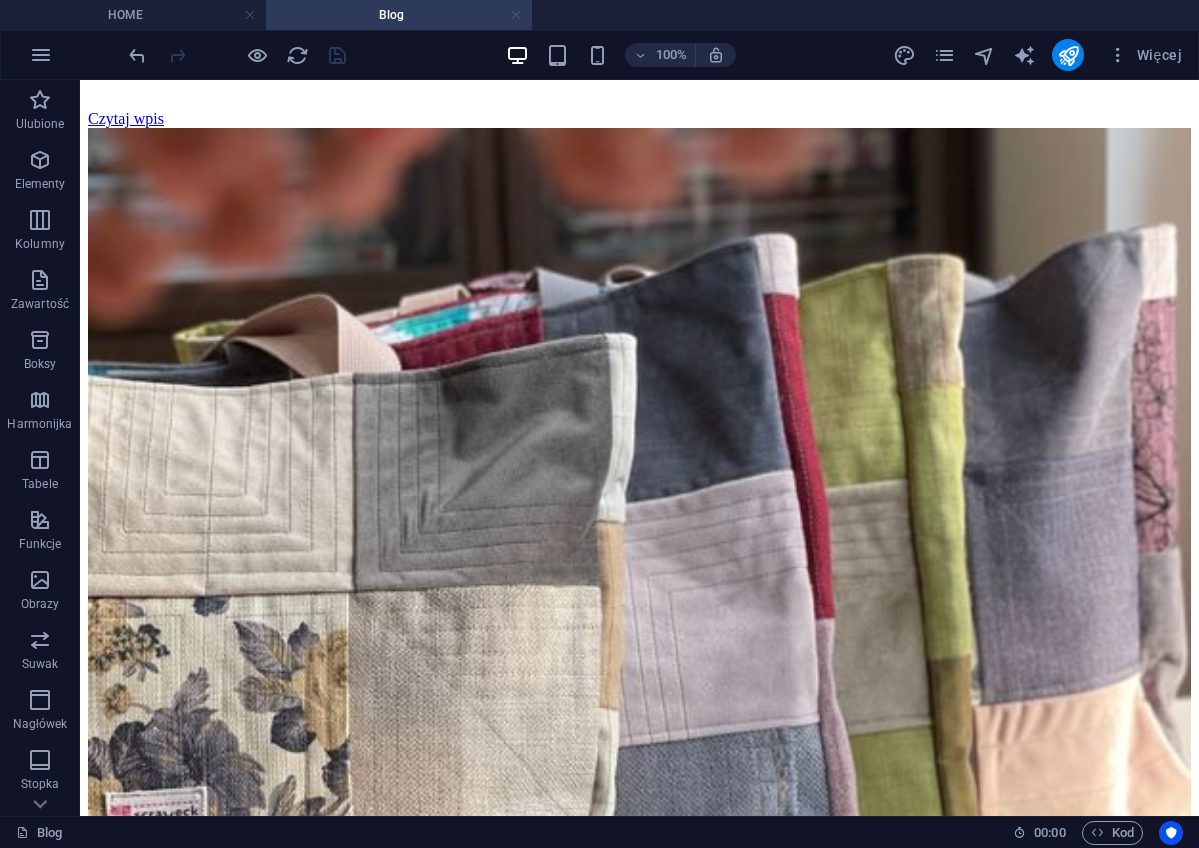 click at bounding box center [516, 15] 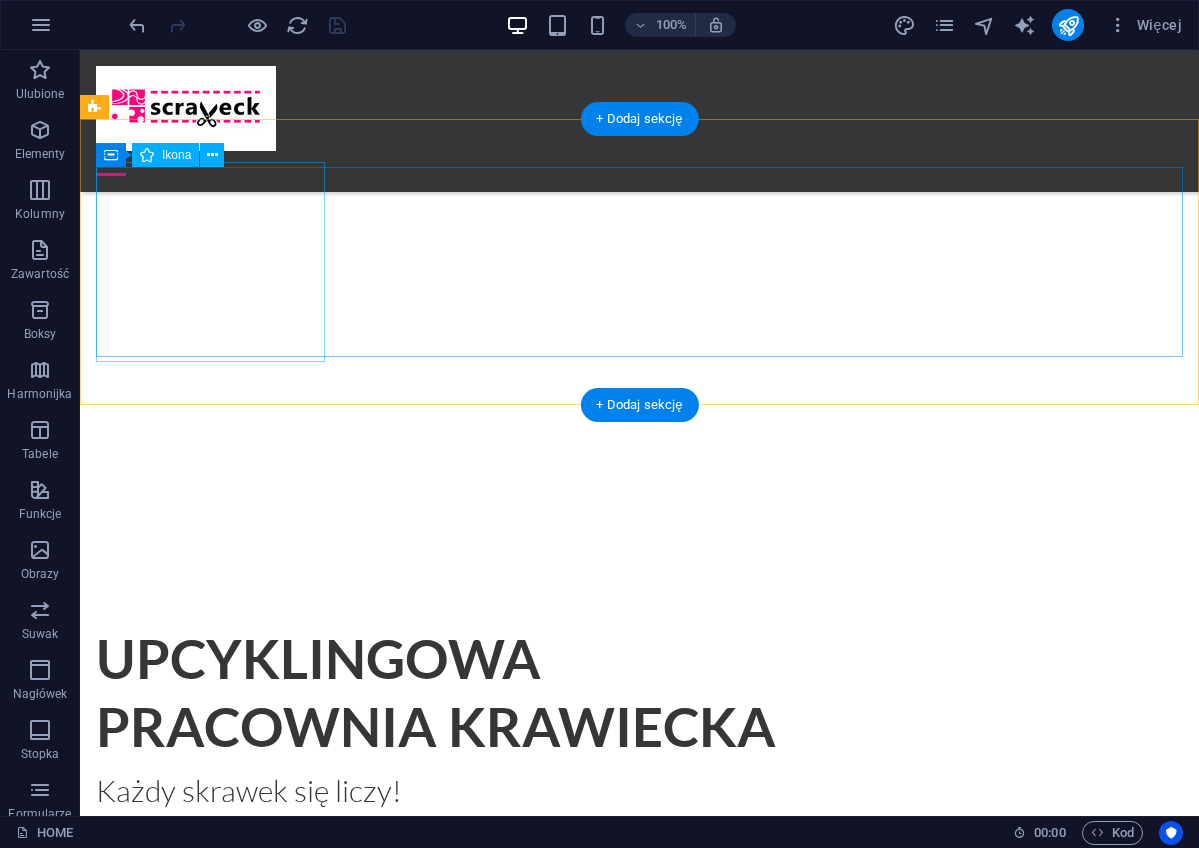 click at bounding box center [194, -1729] 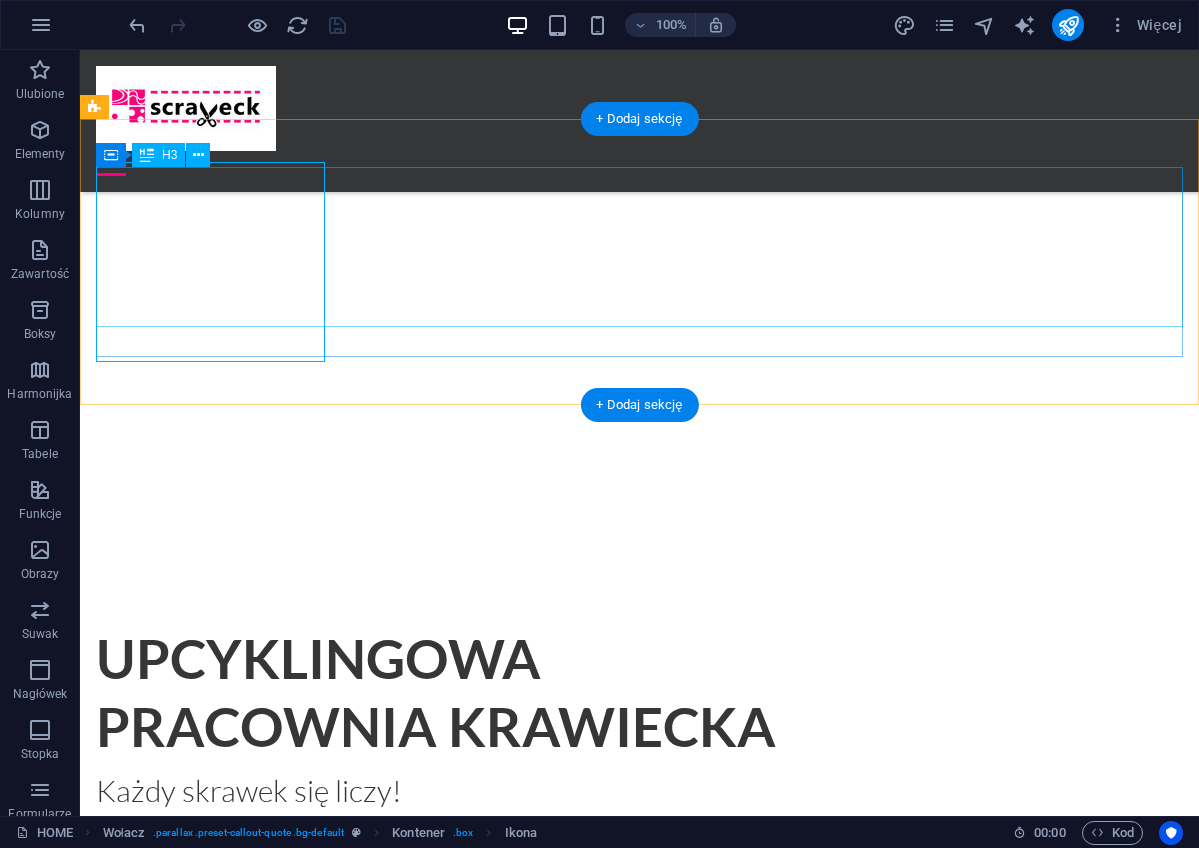 click on "There is a lot that happens around the world we cannot control. We cannot stop earthquakes, we cannot prevent droughts, and we cannot prevent all conflict, but when we know where the hungry, the homeless and the sick exist, then we can help." at bounding box center [639, 11251] 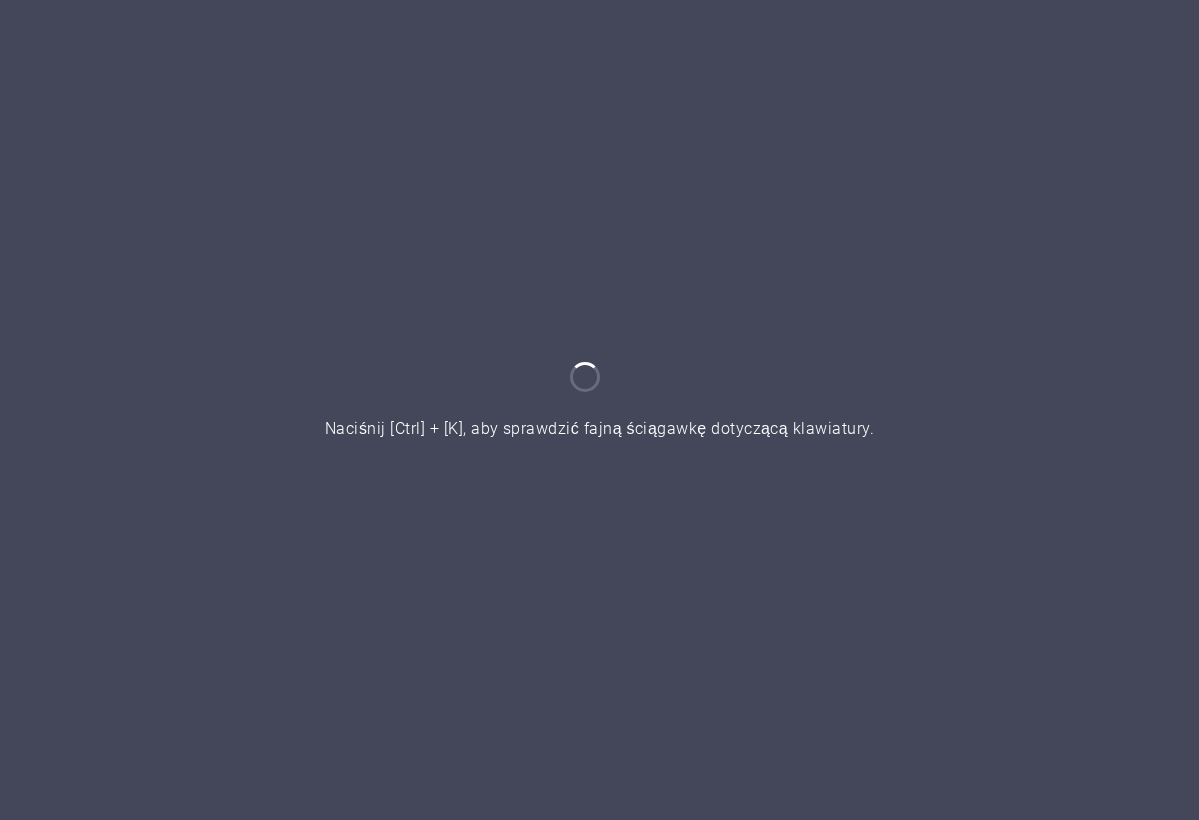 scroll, scrollTop: 0, scrollLeft: 0, axis: both 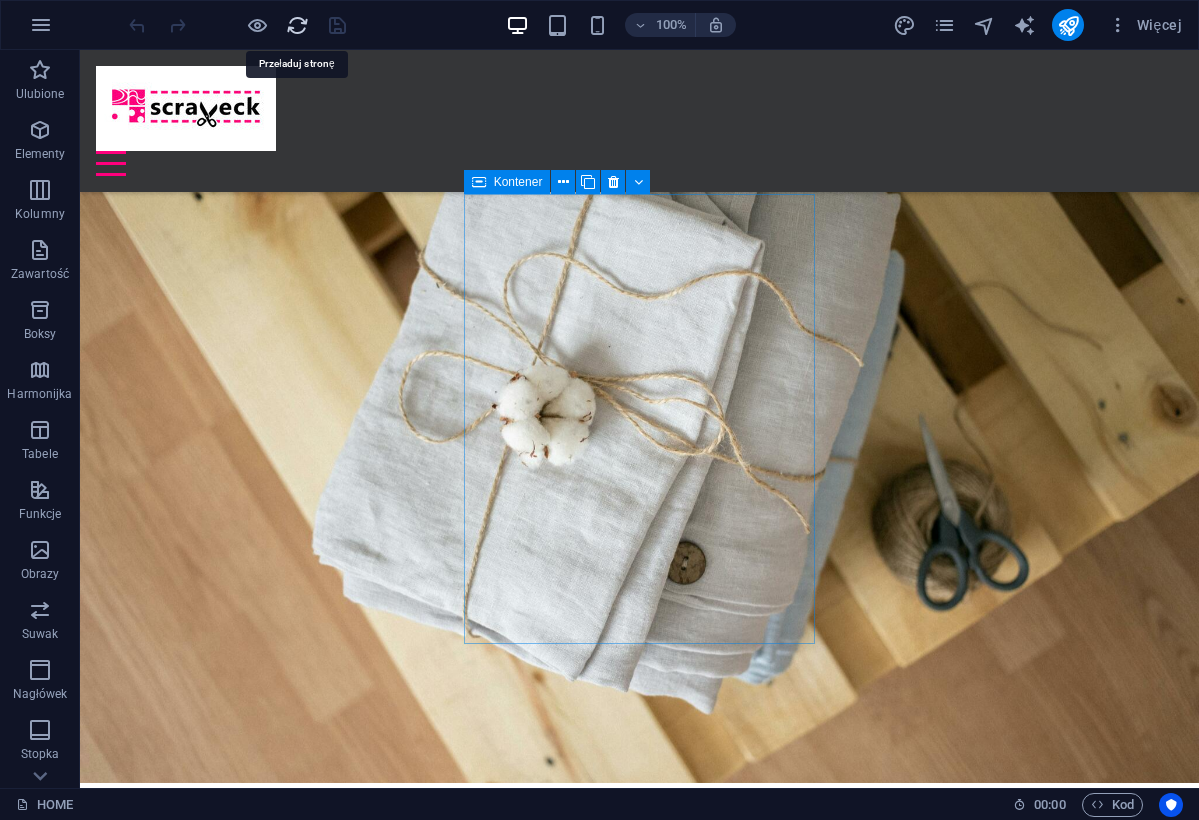 click at bounding box center [297, 25] 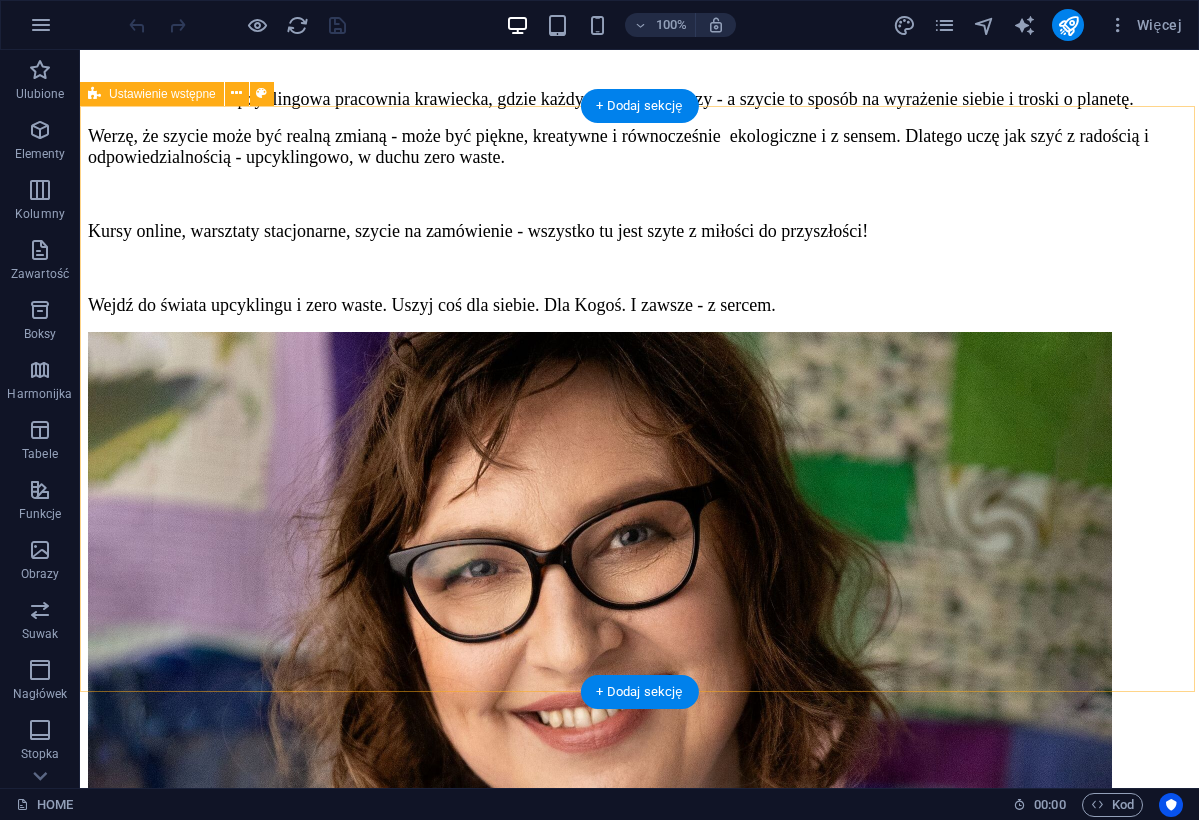 scroll, scrollTop: 2131, scrollLeft: 0, axis: vertical 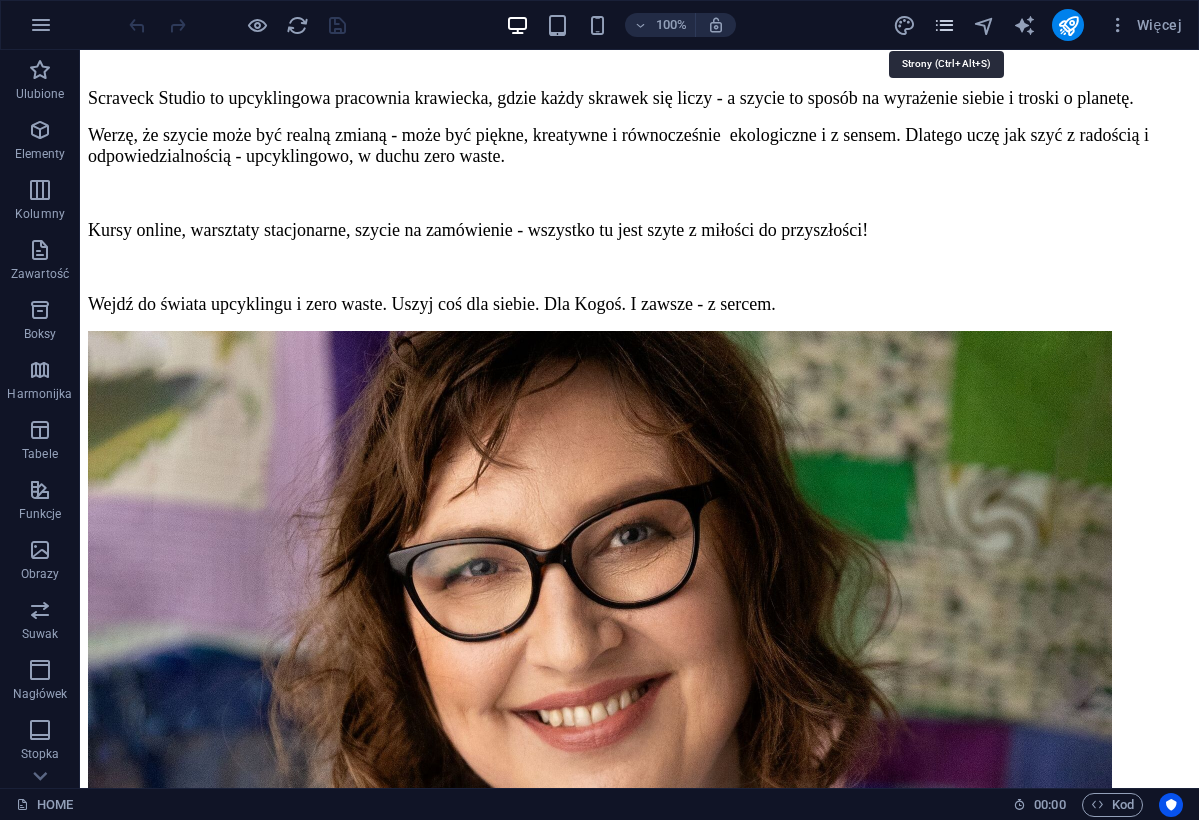click at bounding box center [944, 25] 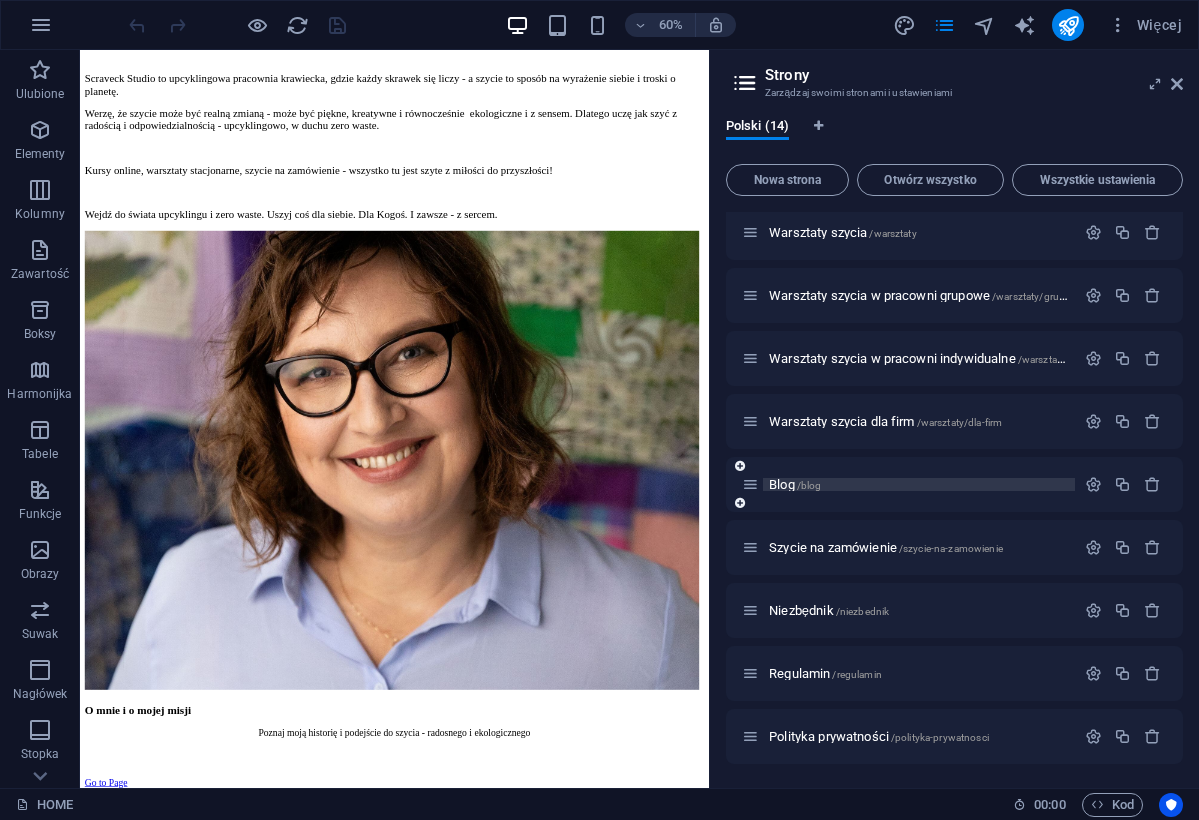 click on "Blog /blog" at bounding box center (795, 484) 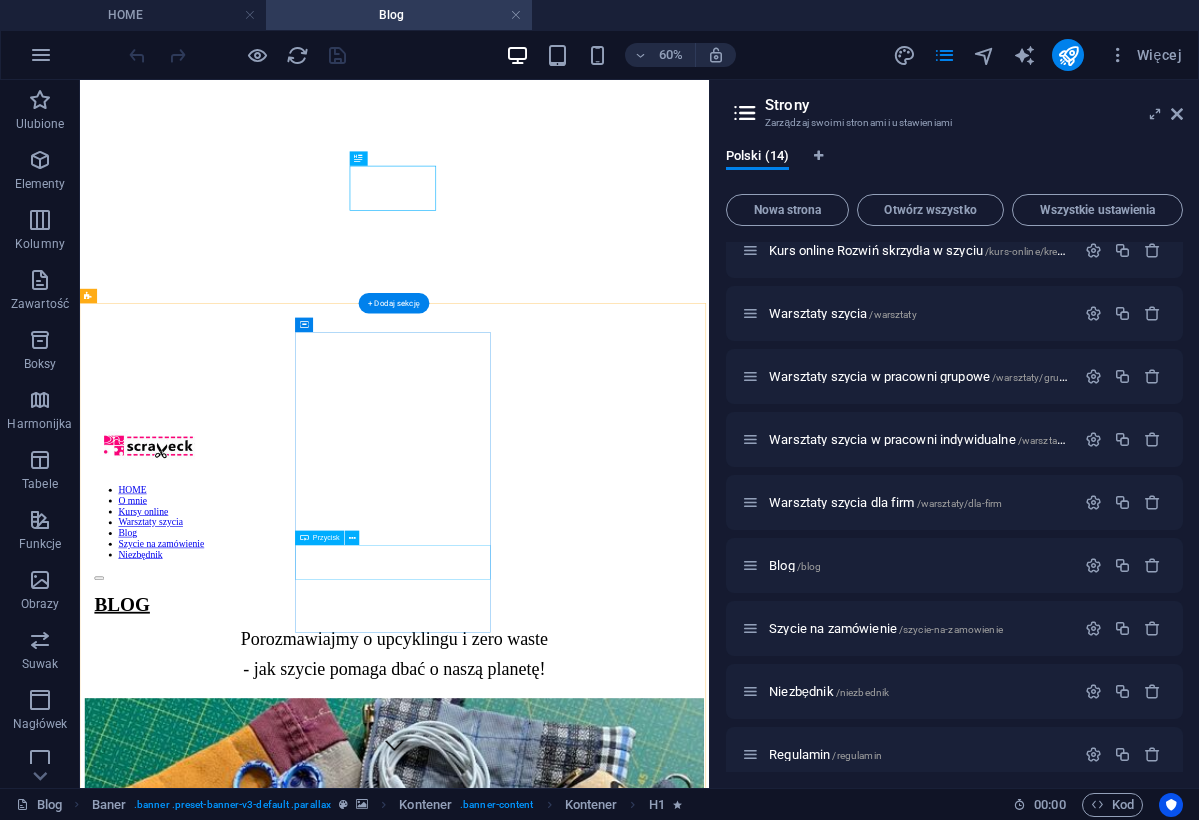 scroll, scrollTop: 41, scrollLeft: 0, axis: vertical 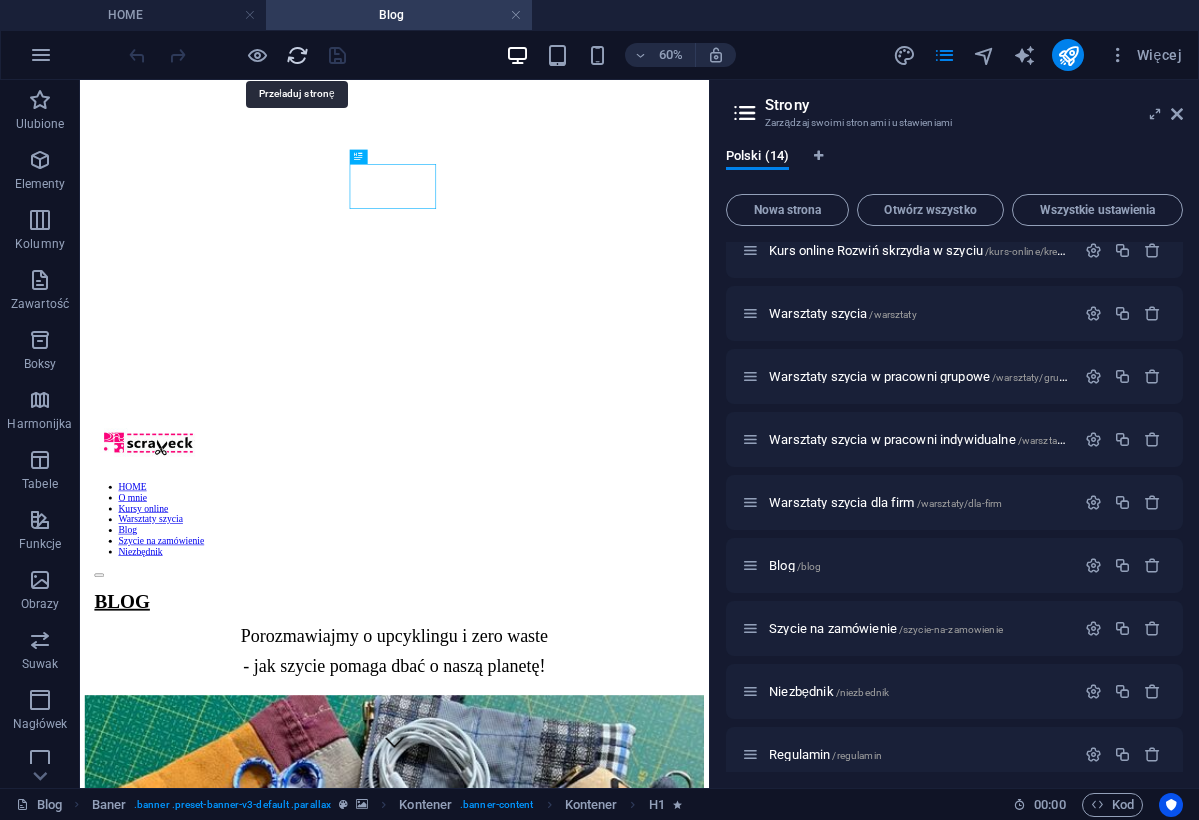 click at bounding box center [297, 55] 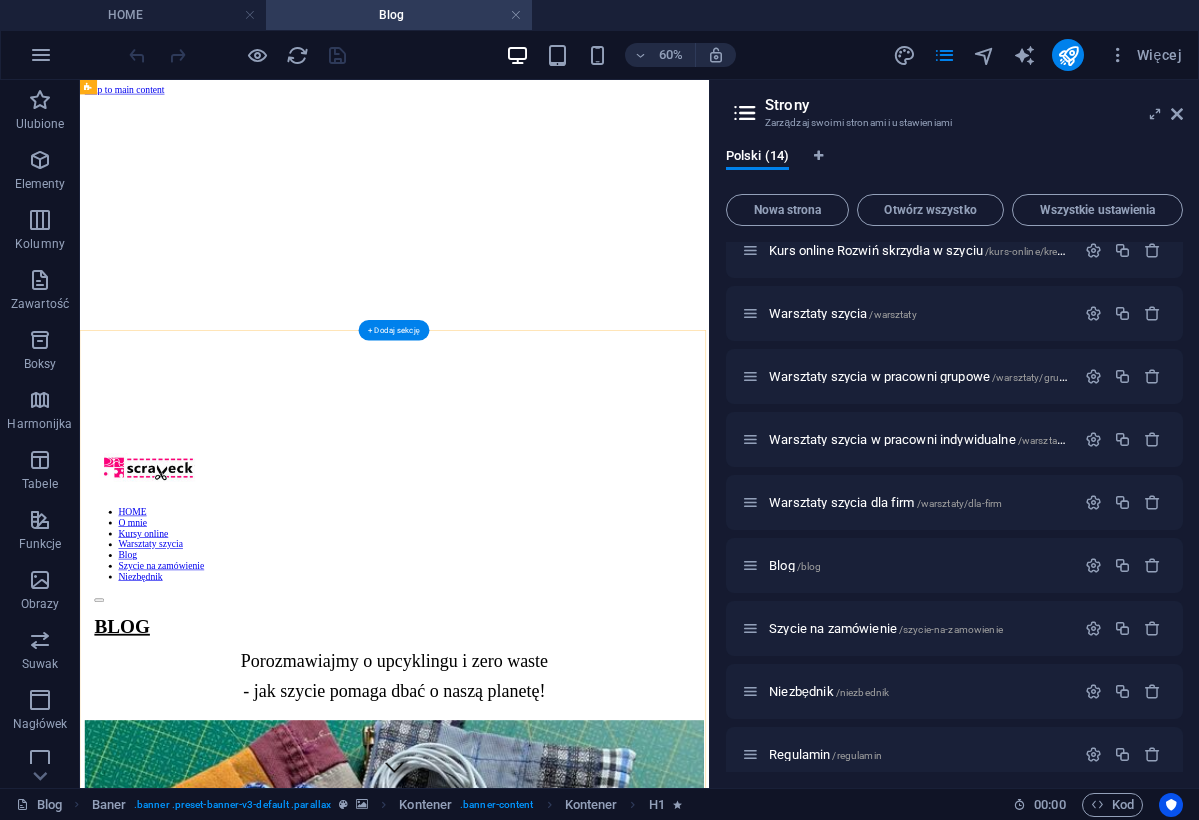 scroll, scrollTop: 0, scrollLeft: 0, axis: both 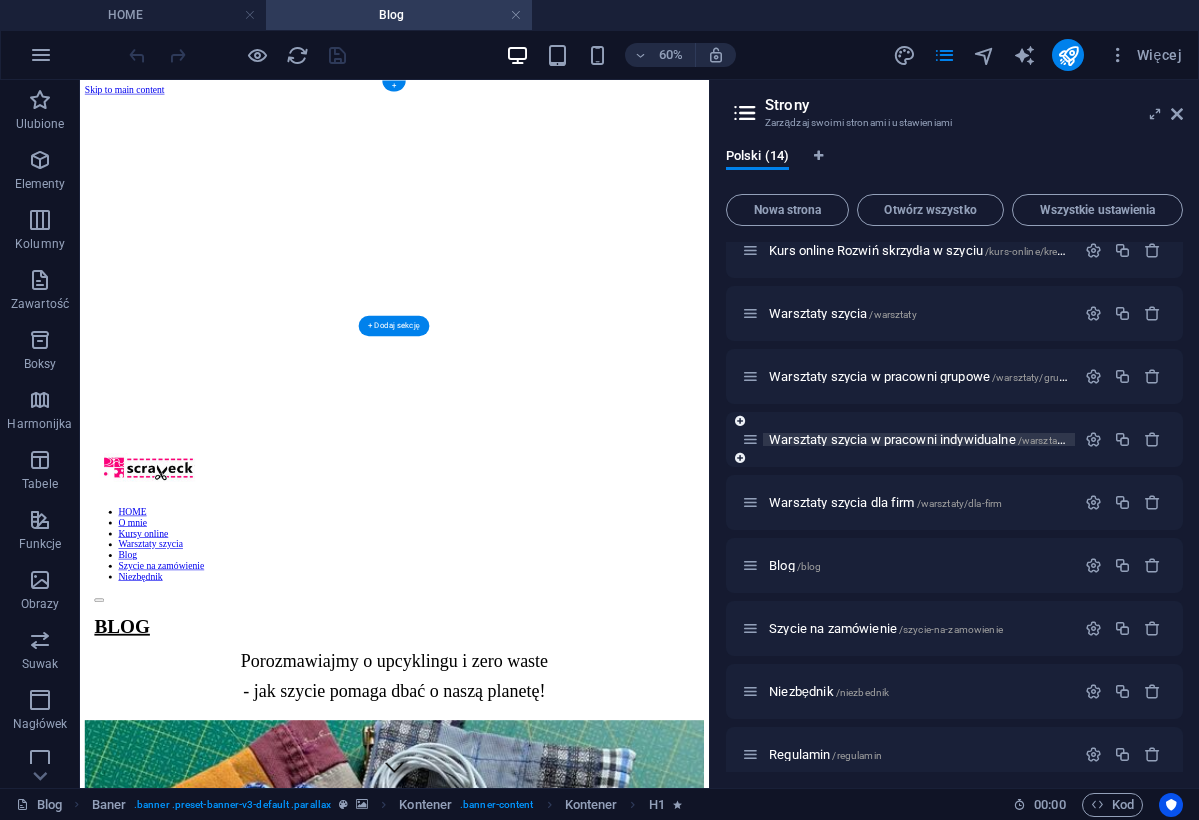 click on "Warsztaty szycia w pracowni indywidualne /warsztaty/indywidualne" at bounding box center (949, 439) 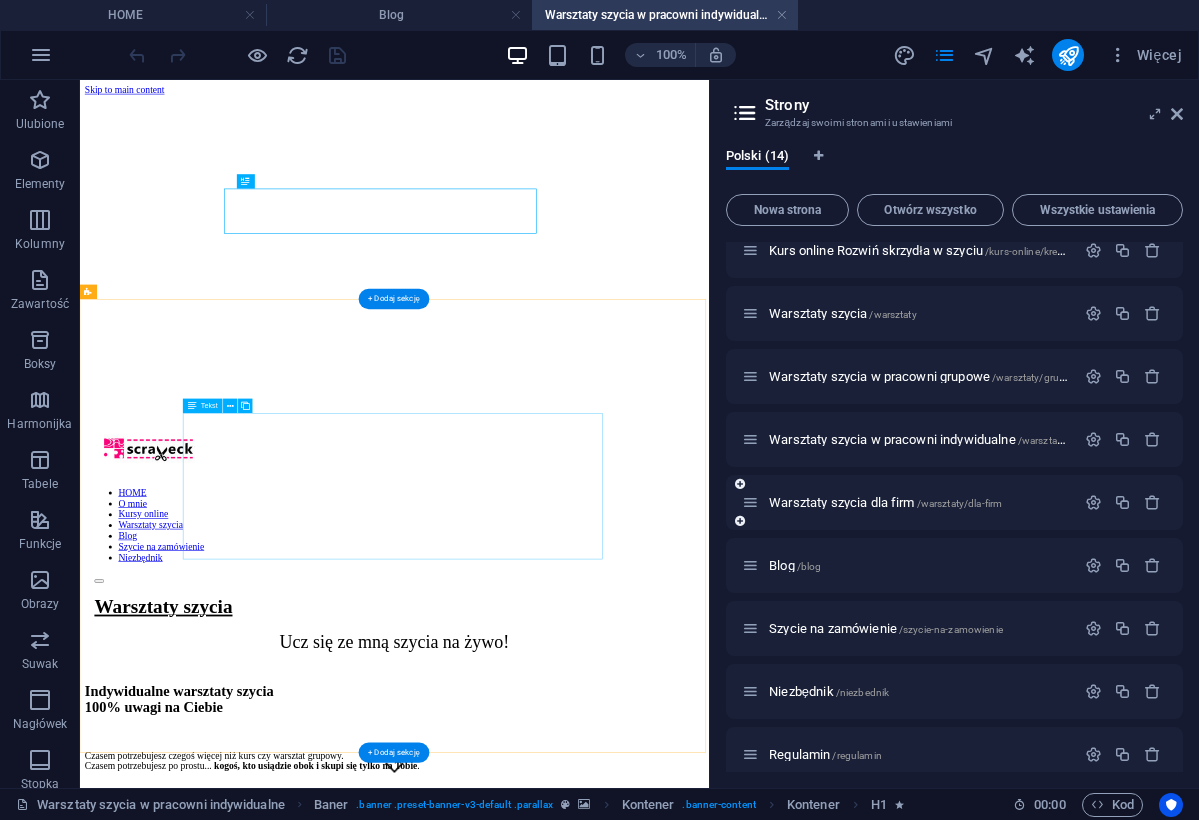 scroll, scrollTop: 0, scrollLeft: 0, axis: both 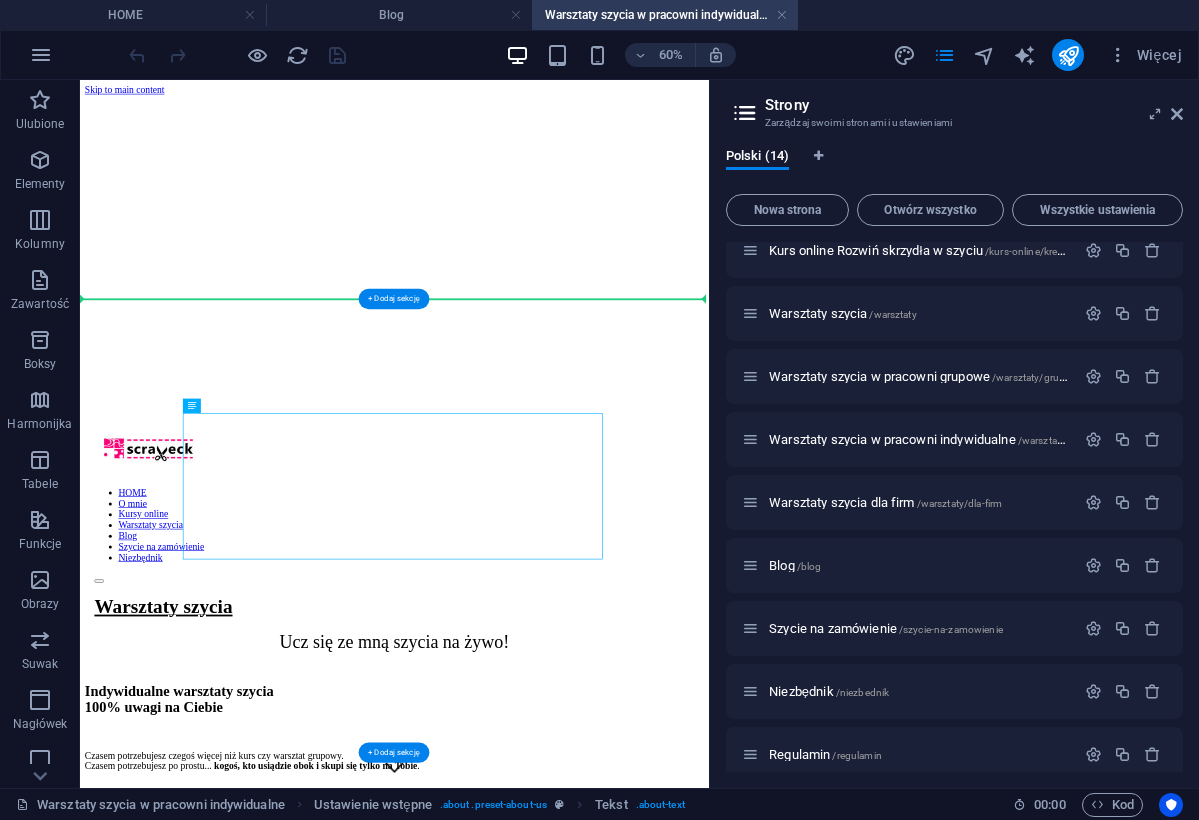 drag, startPoint x: 658, startPoint y: 818, endPoint x: 252, endPoint y: 667, distance: 433.17087 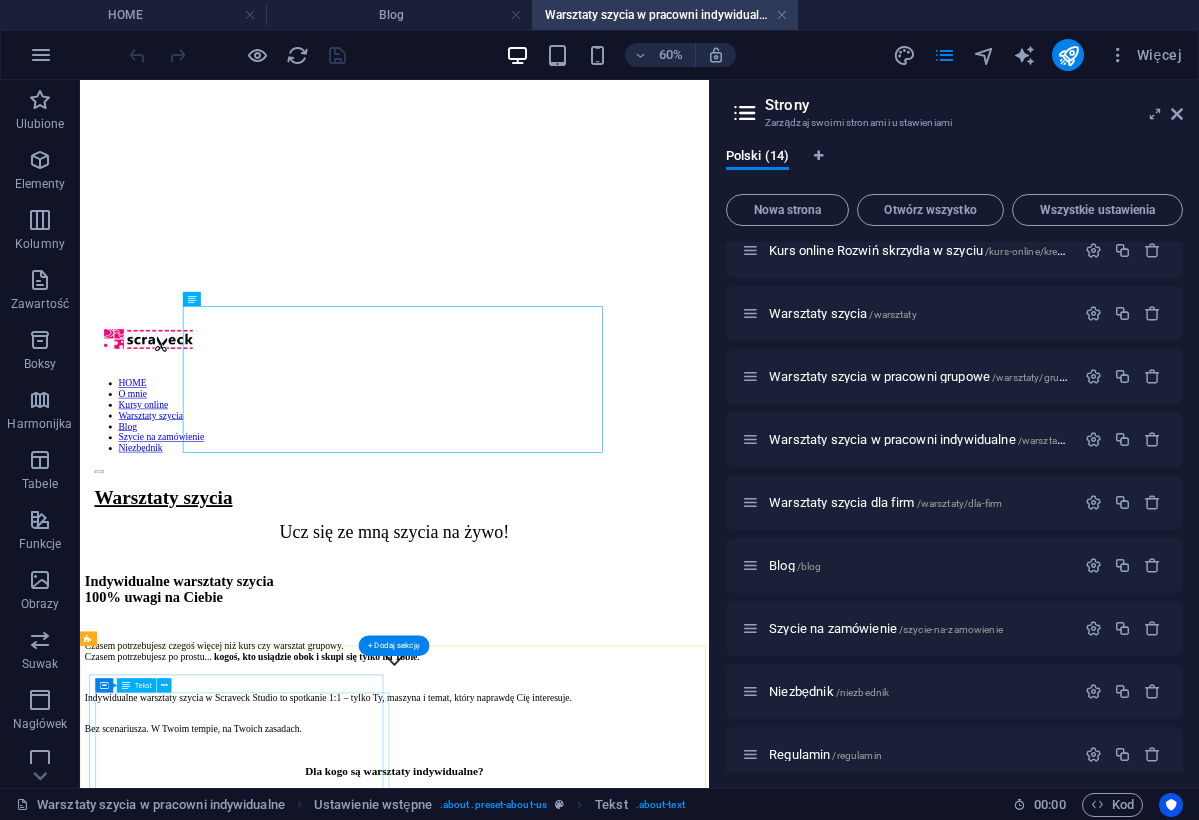 scroll, scrollTop: 174, scrollLeft: 0, axis: vertical 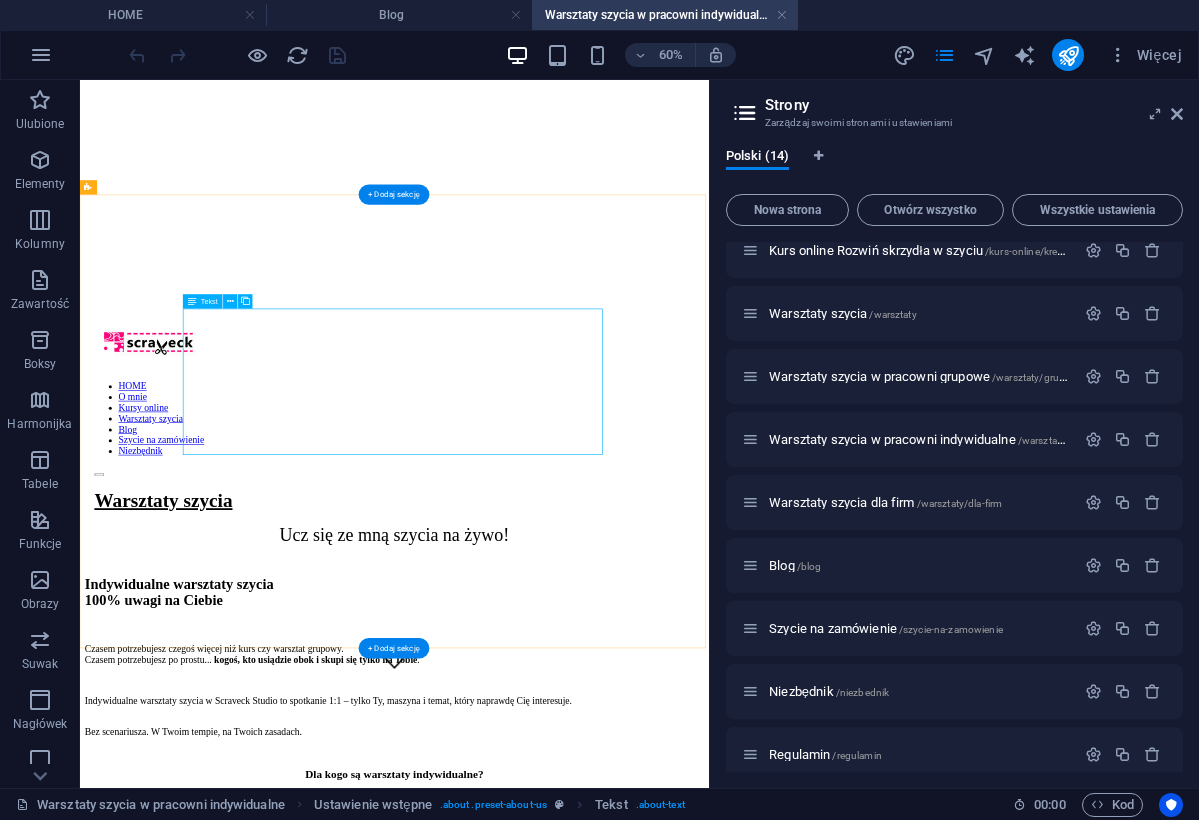 click on "Czasem potrzebujesz czegoś więcej niż kurs czy warsztat grupowy. Czasem potrzebujesz po prostu...   kogoś, kto usiądzie obok i skupi się tylko na Tobie . Indywidualne warsztaty szycia w Scraveck Studio to spotkanie 1:1 – tylko Ty, maszyna i temat, który naprawdę Cię interesuje. Bez scenariusza. W Twoim tempie, na Twoich zasadach." at bounding box center [604, 1094] 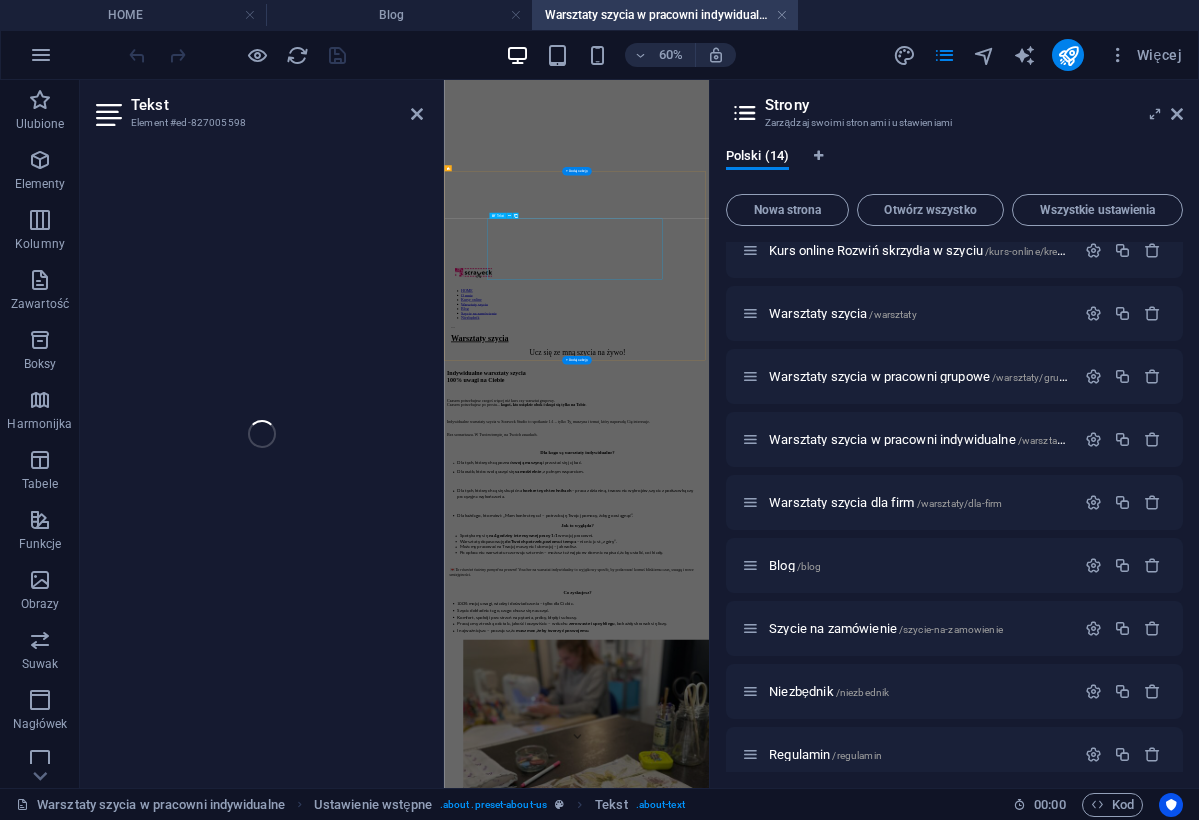 scroll, scrollTop: 0, scrollLeft: 0, axis: both 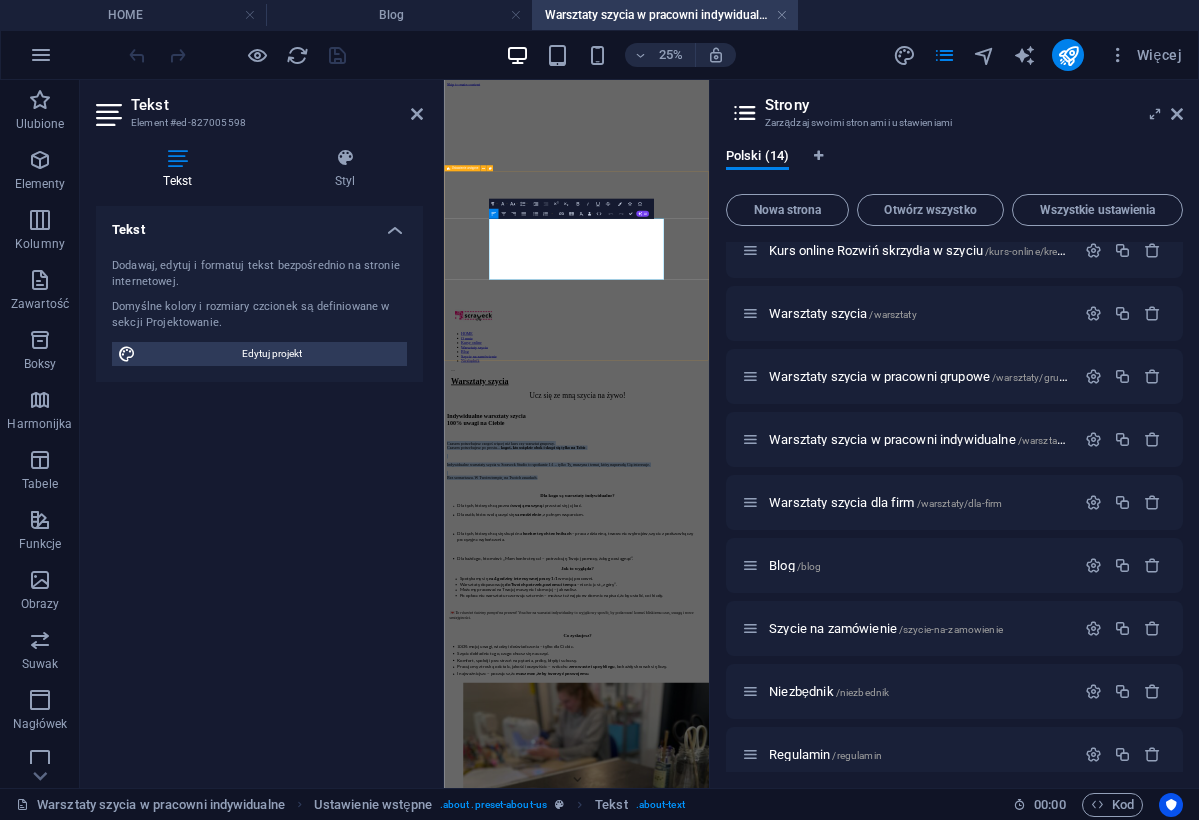 drag, startPoint x: 1068, startPoint y: 812, endPoint x: 608, endPoint y: 672, distance: 480.8326 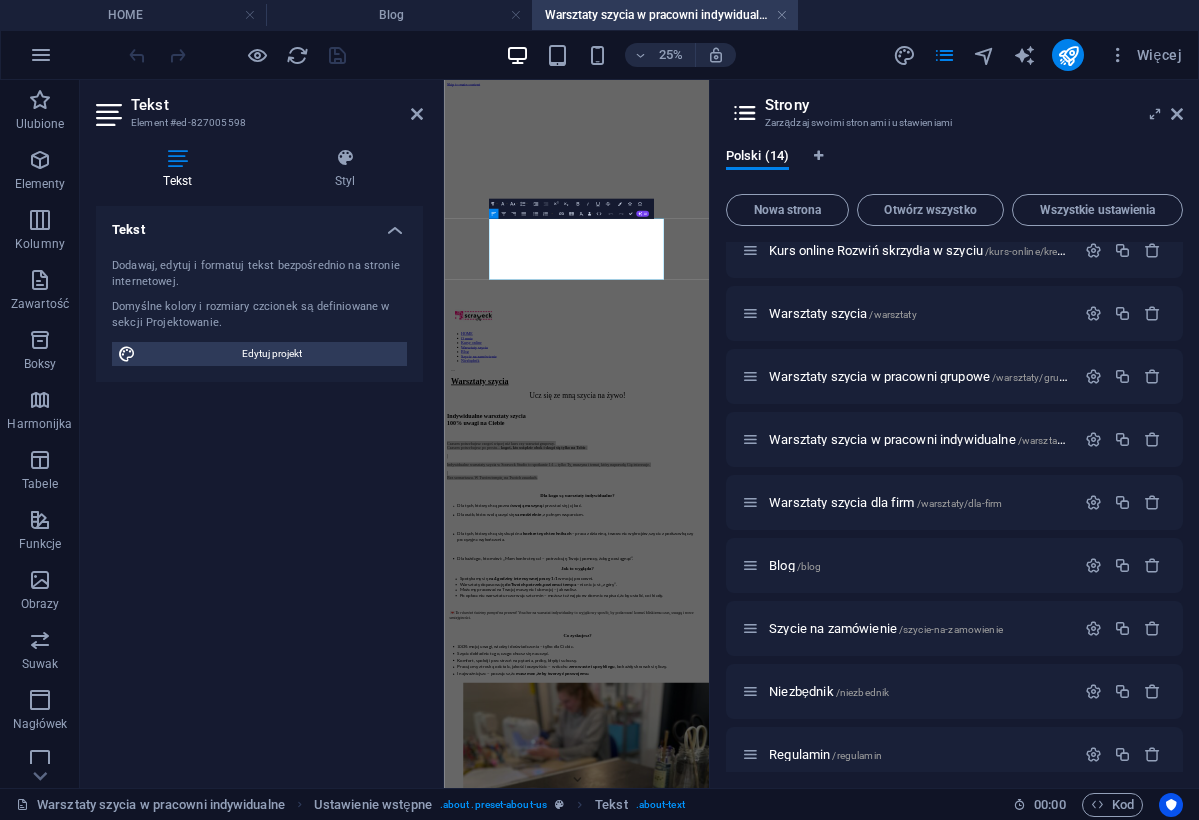 click on "Tekst Dodawaj, edytuj i formatuj tekst bezpośrednio na stronie internetowej. Domyślne kolory i rozmiary czcionek są definiowane w sekcji Projektowanie. Edytuj projekt Wyrównanie Wyrównane do lewej Wyśrodkowany Wyrównane do prawej" at bounding box center (259, 489) 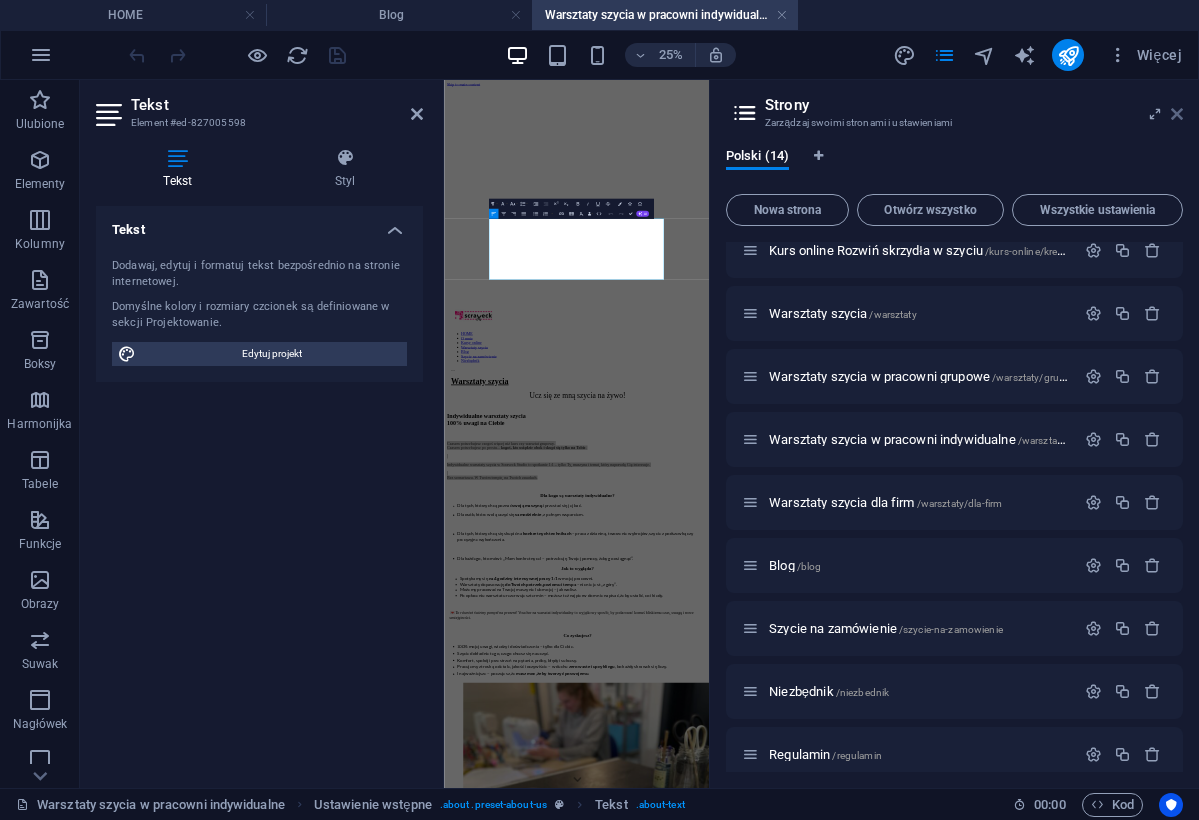 click at bounding box center (1177, 114) 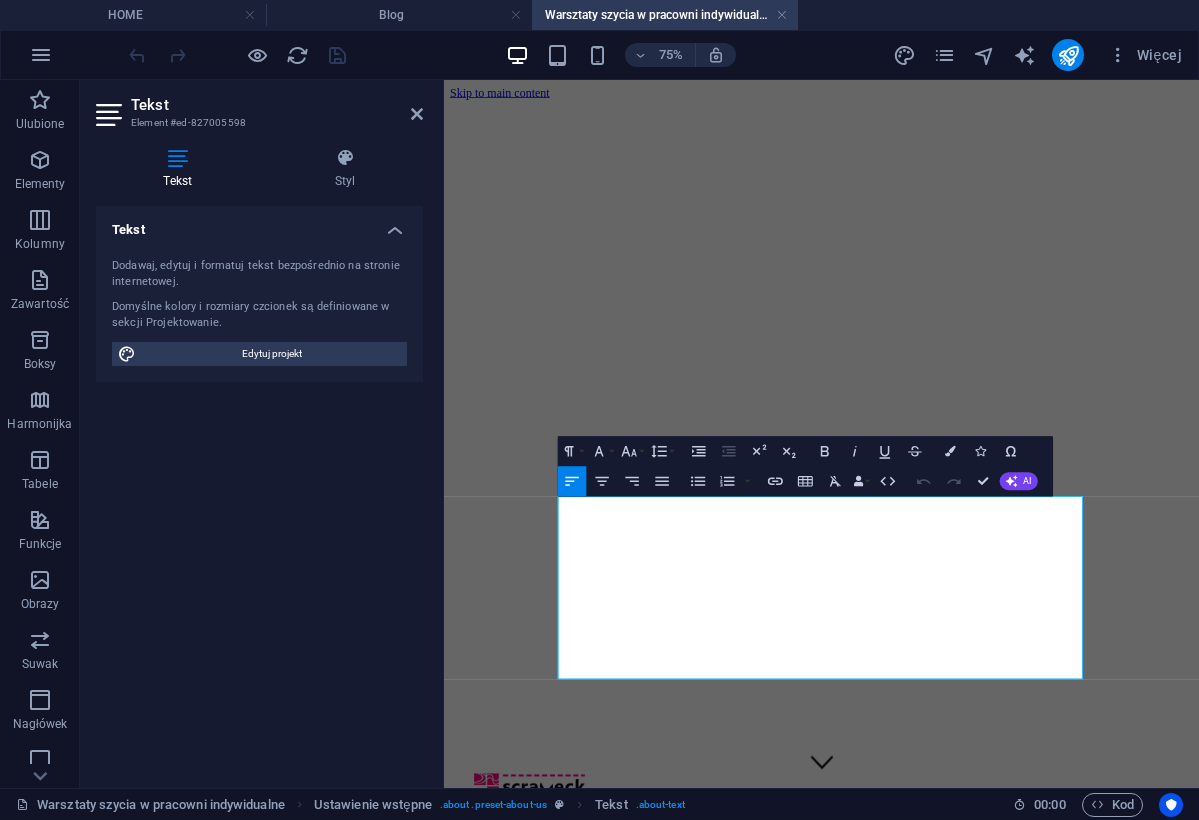click on "Tekst Dodawaj, edytuj i formatuj tekst bezpośrednio na stronie internetowej. Domyślne kolory i rozmiary czcionek są definiowane w sekcji Projektowanie. Edytuj projekt Wyrównanie Wyrównane do lewej Wyśrodkowany Wyrównane do prawej" at bounding box center [259, 489] 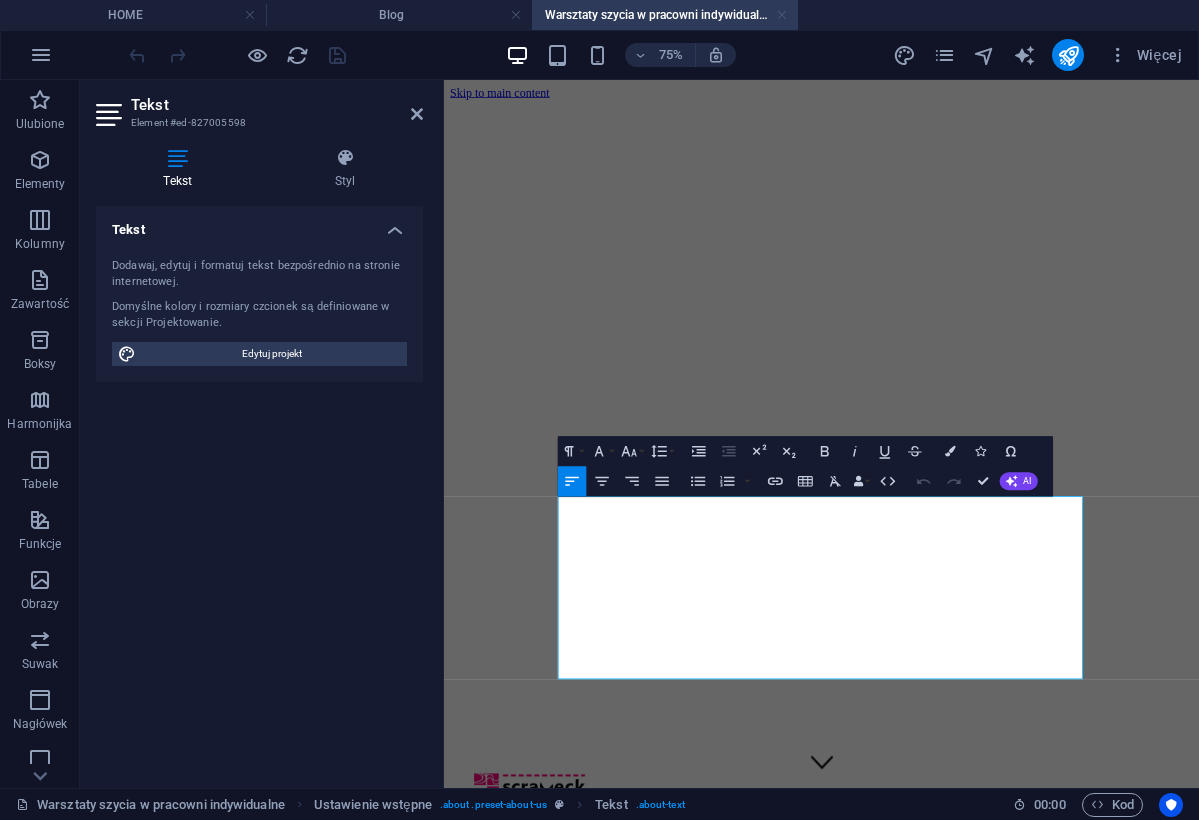 click at bounding box center [782, 15] 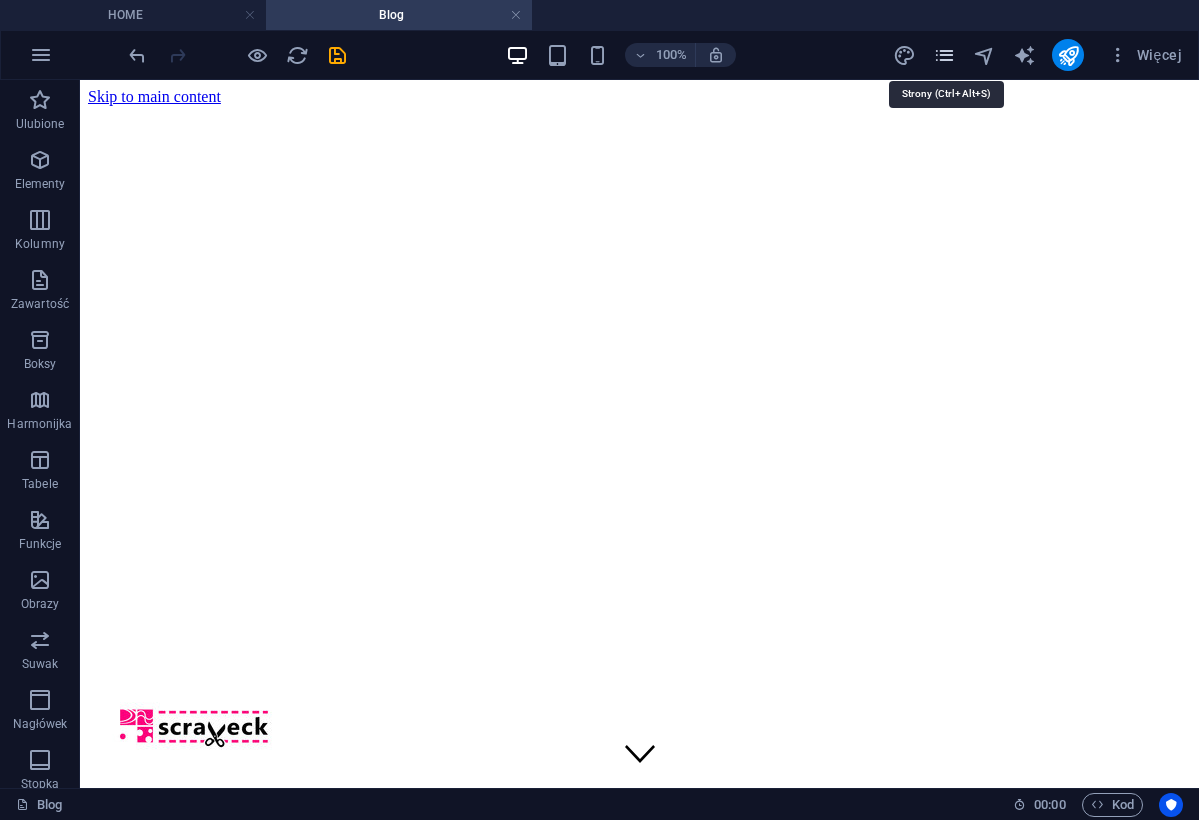 click at bounding box center [944, 55] 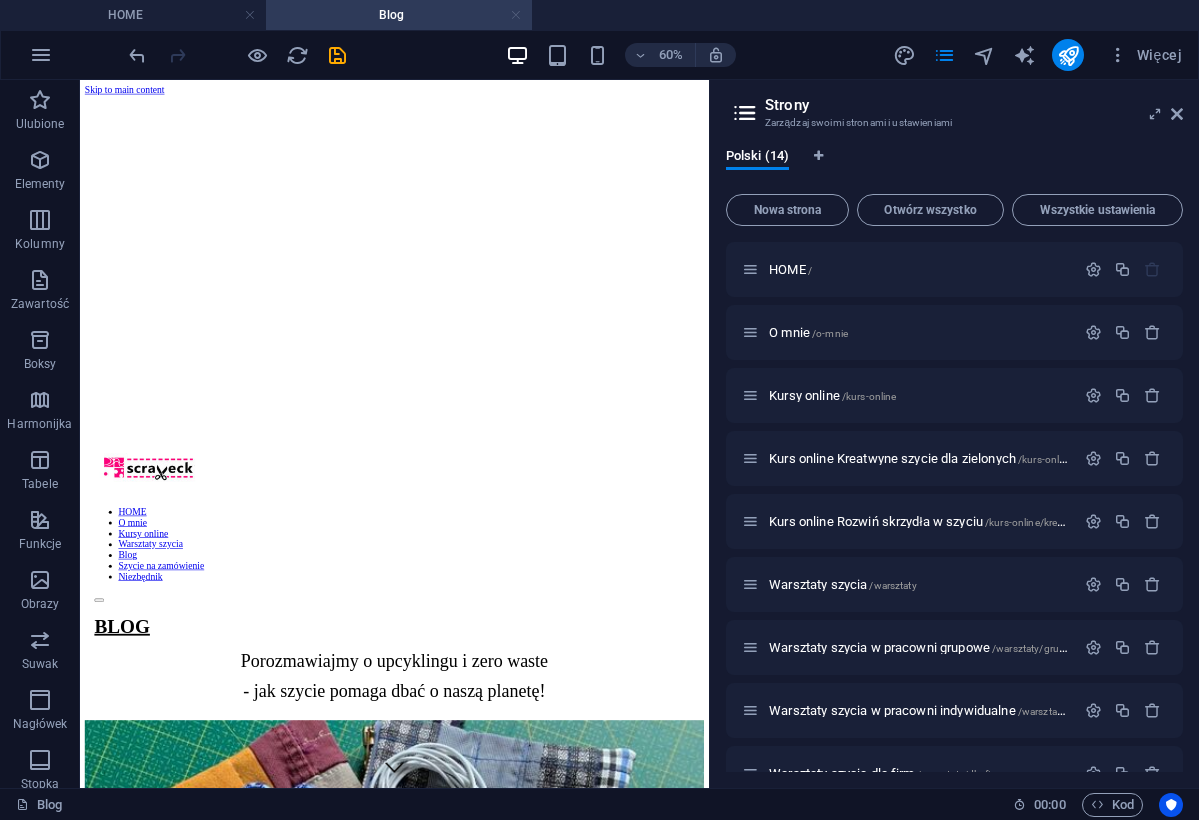click at bounding box center [516, 15] 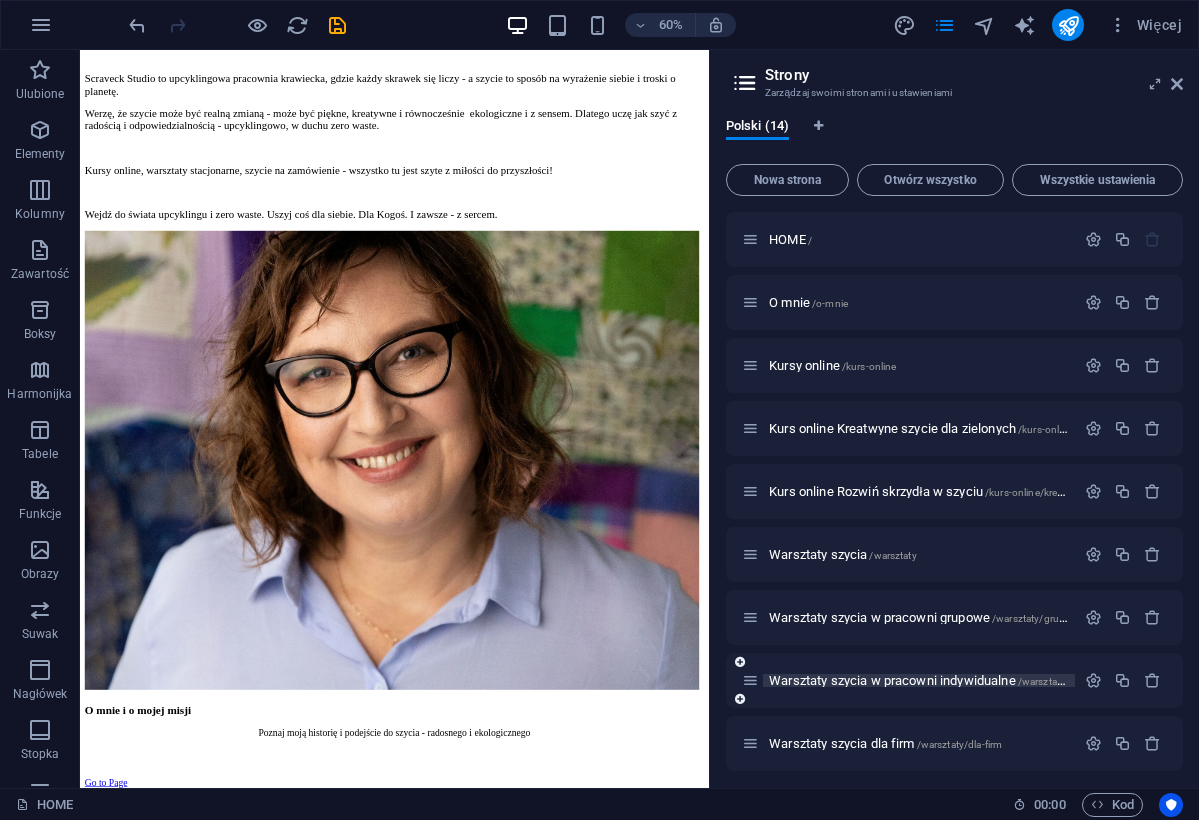 click on "Warsztaty szycia w pracowni indywidualne /warsztaty/indywidualne" at bounding box center [949, 680] 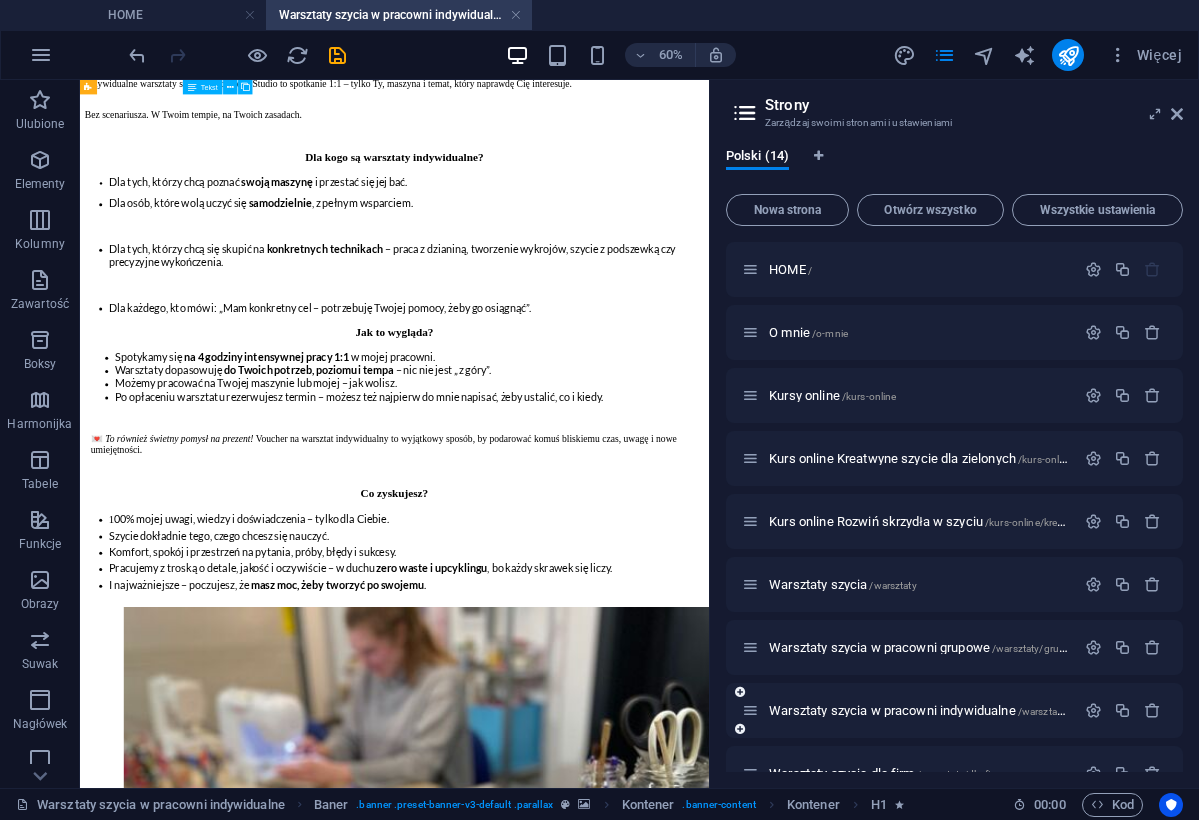scroll, scrollTop: 1209, scrollLeft: 0, axis: vertical 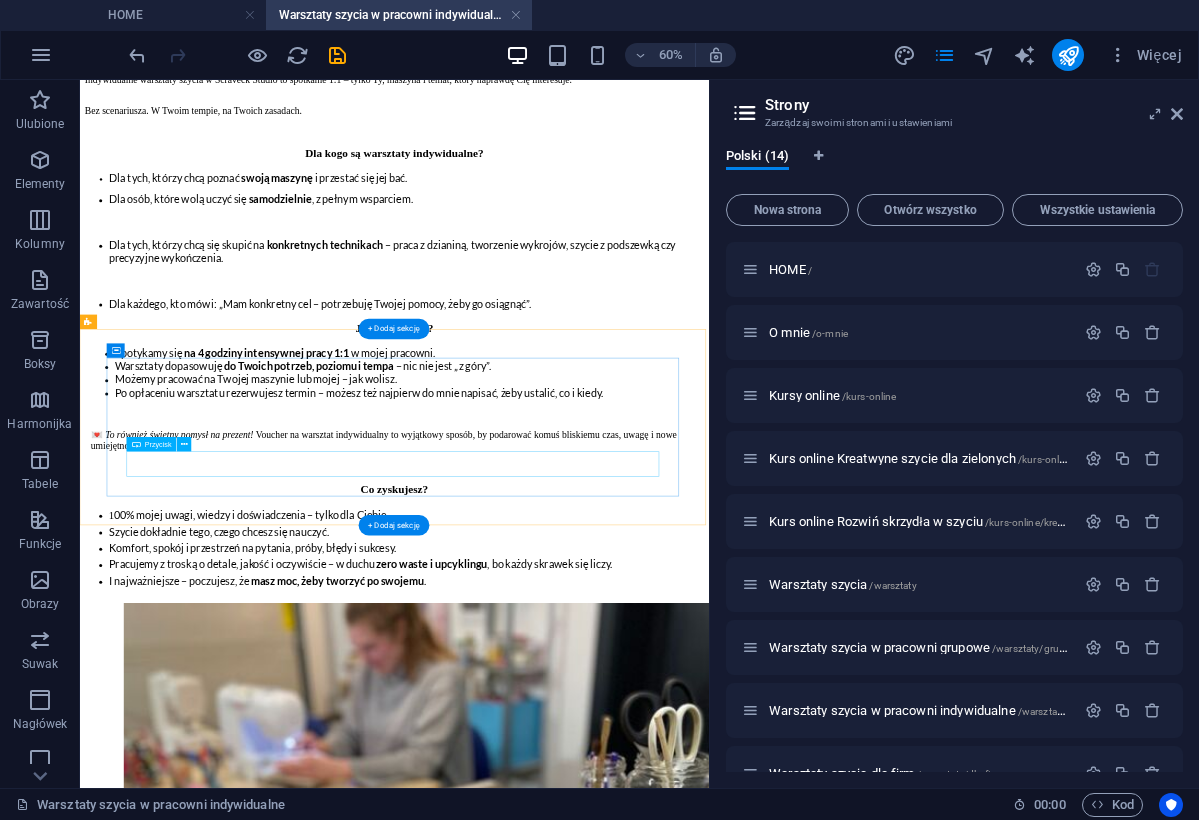 click on "warsztat idywidualny" at bounding box center [604, 1921] 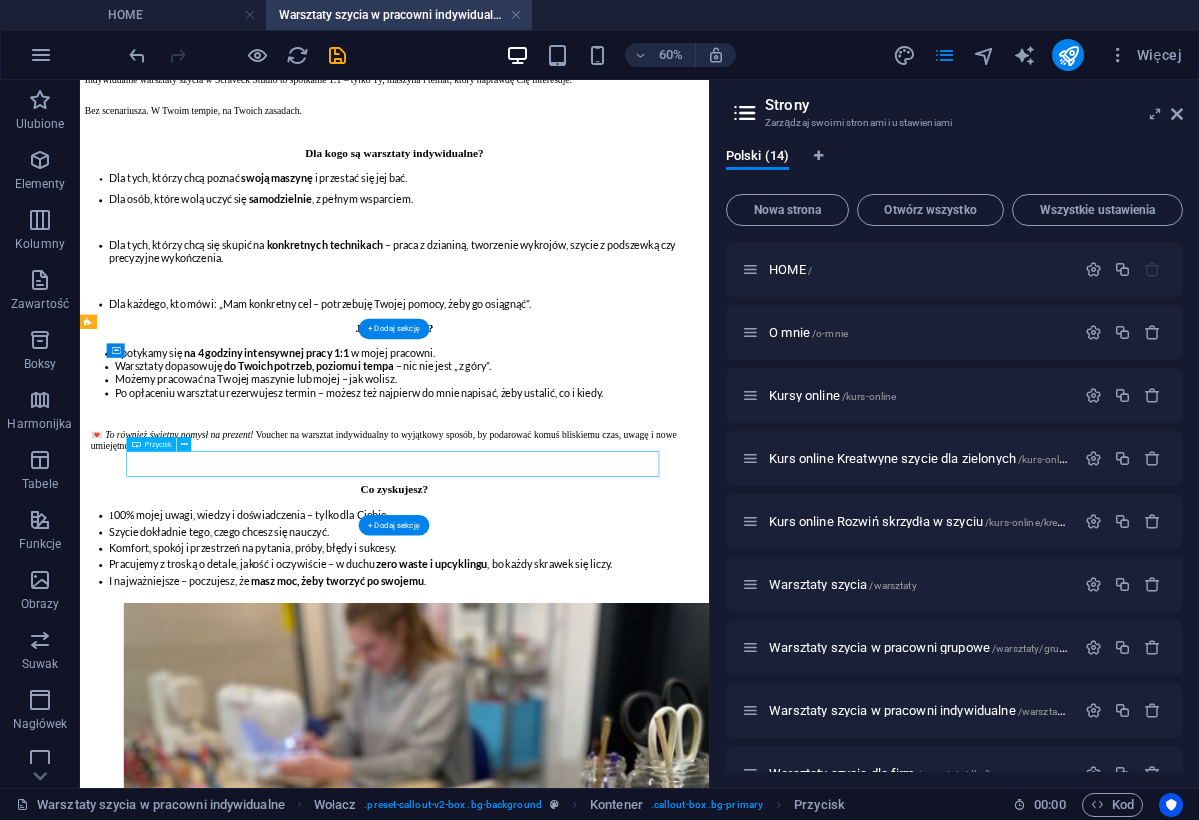 click on "warsztat idywidualny" at bounding box center [604, 1921] 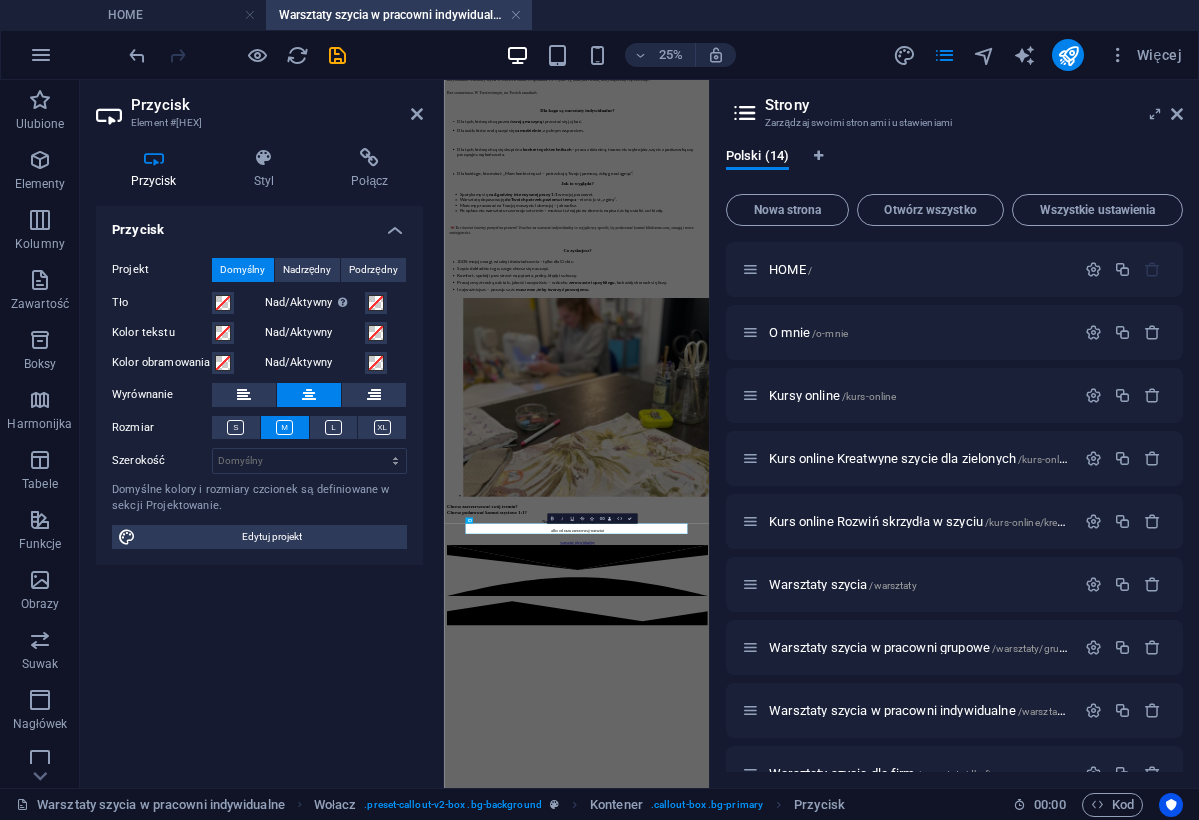 scroll, scrollTop: 54, scrollLeft: 0, axis: vertical 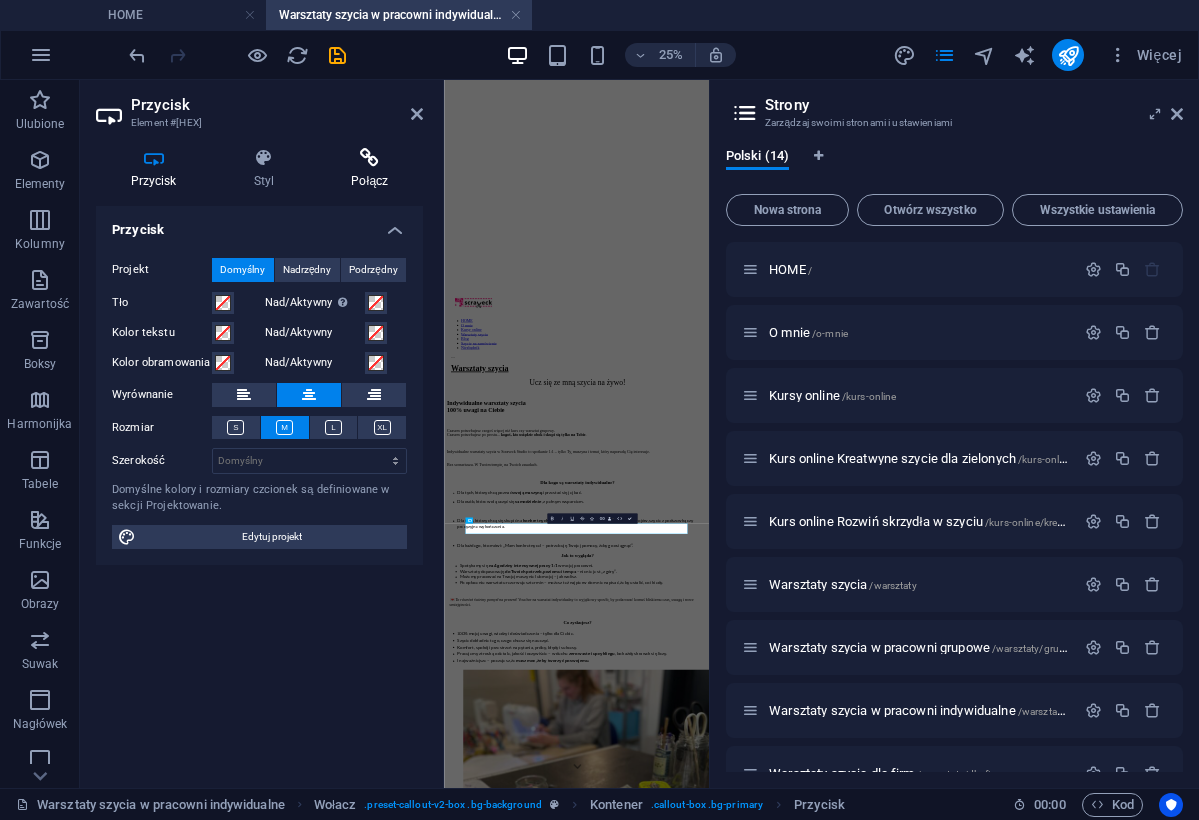 click on "Połącz" at bounding box center (370, 169) 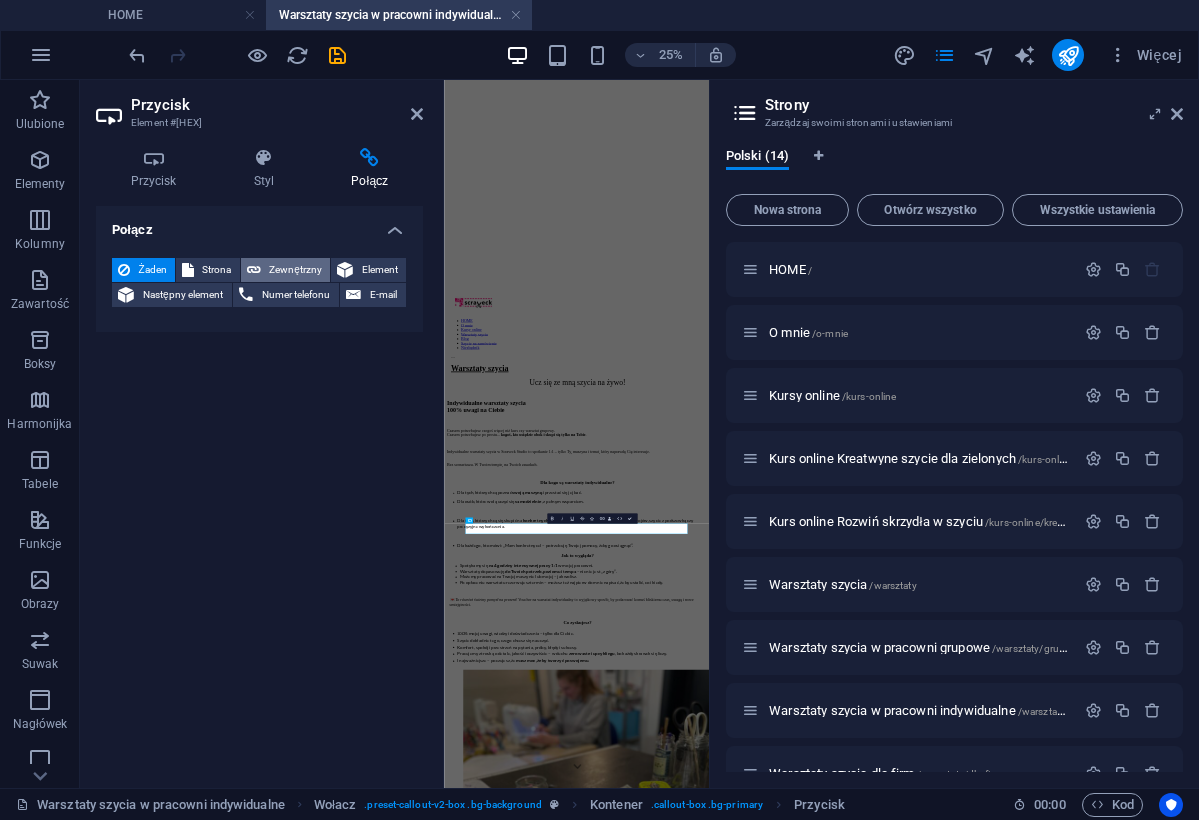 click on "Zewnętrzny" at bounding box center [295, 270] 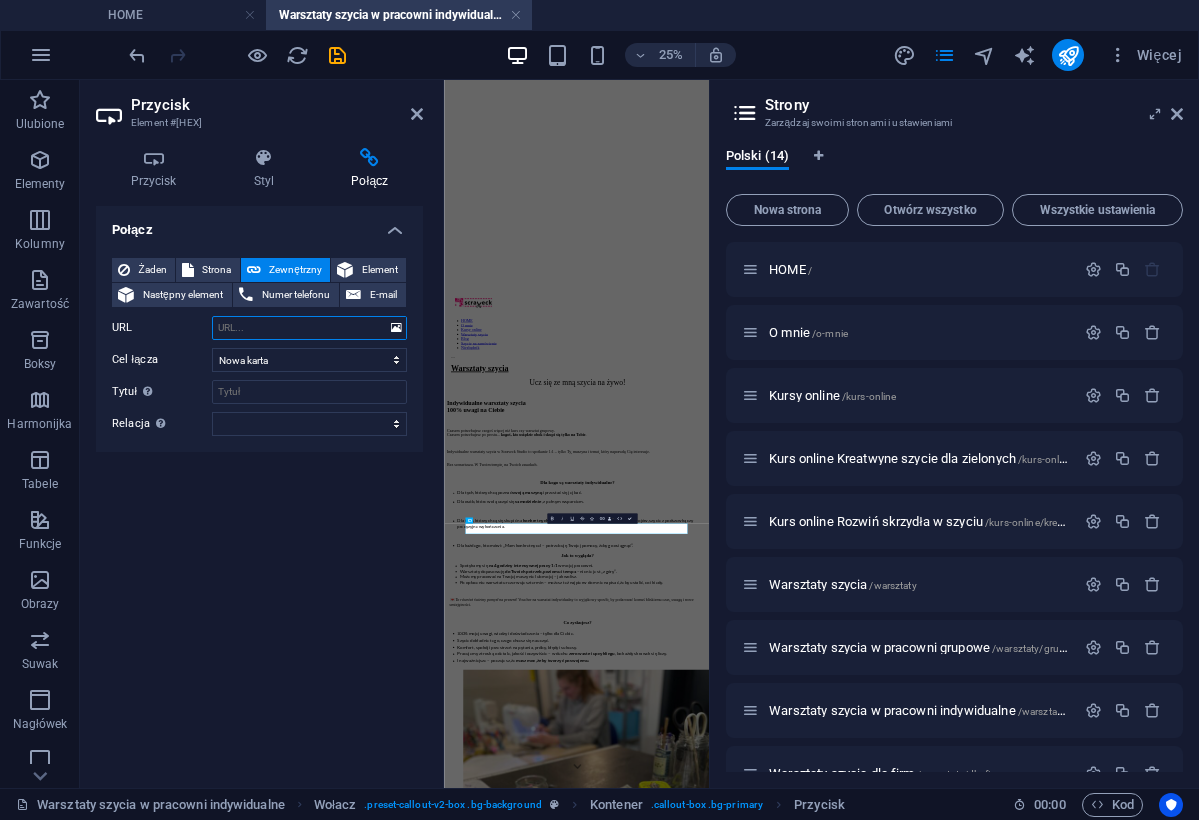 paste on "https://kursyszyciascraveck.elms.pl/s/warsztat-indywidualny-w-pracowni-scraveck-studio.html" 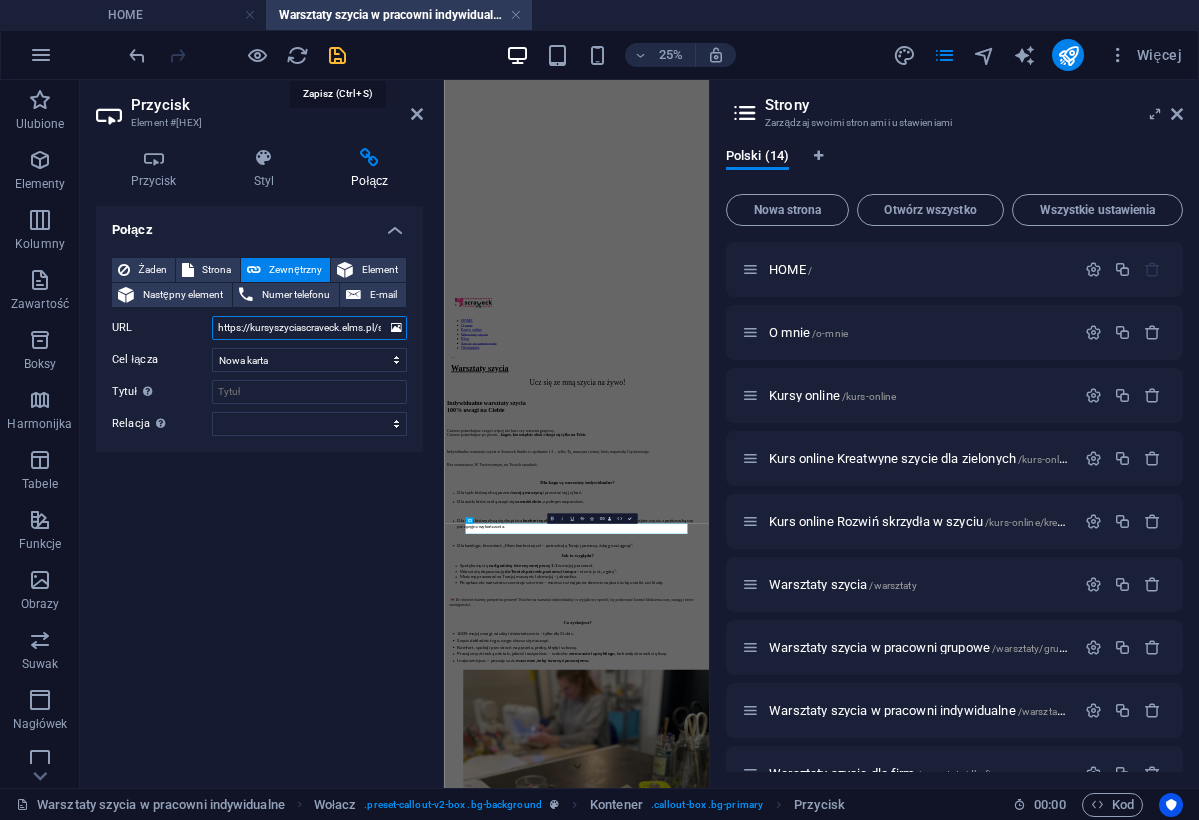 type on "https://kursyszyciascraveck.elms.pl/s/warsztat-indywidualny-w-pracowni-scraveck-studio.html" 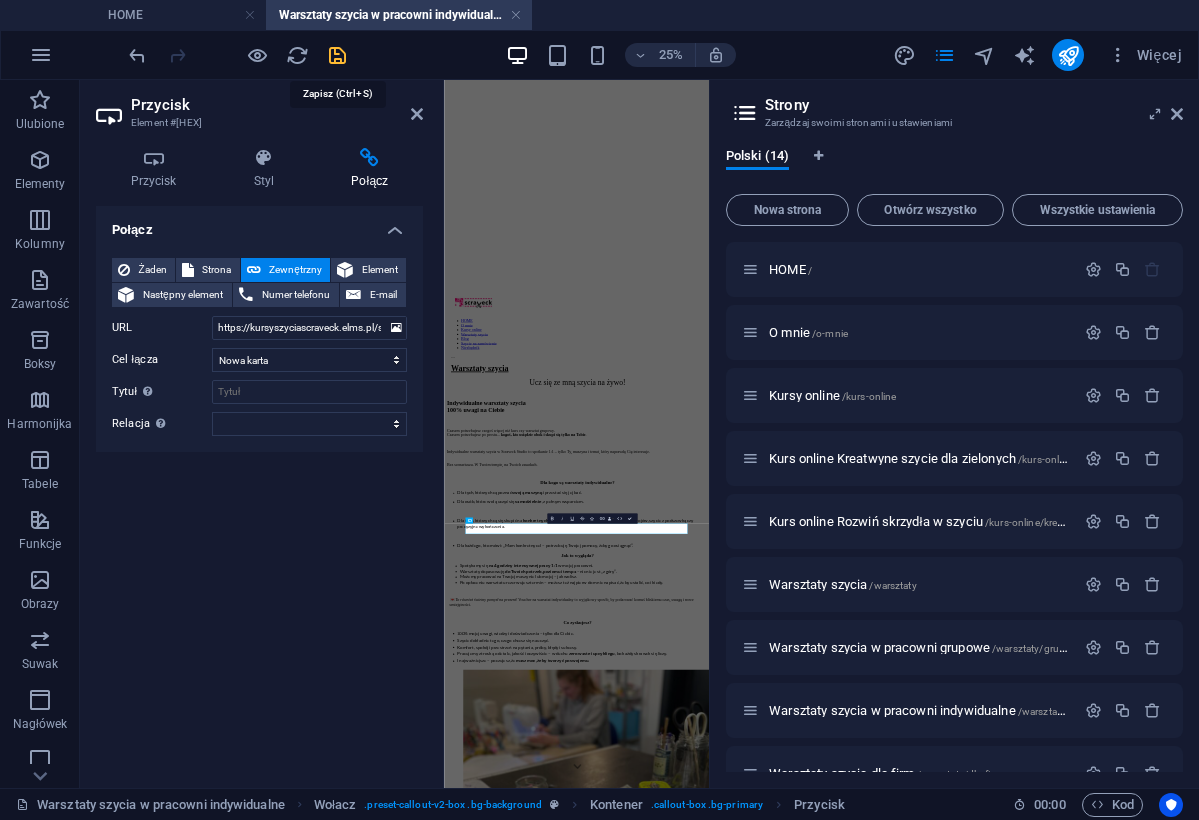 click at bounding box center (337, 55) 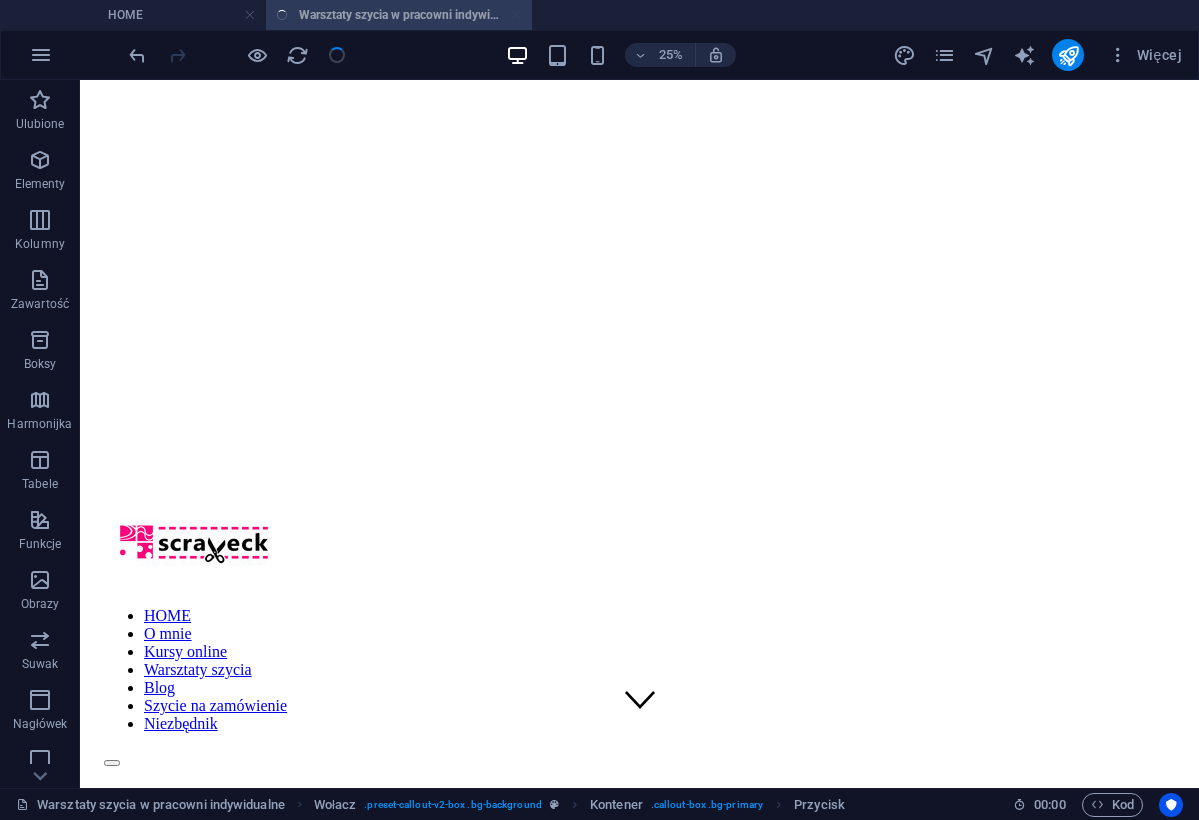 scroll, scrollTop: 1404, scrollLeft: 0, axis: vertical 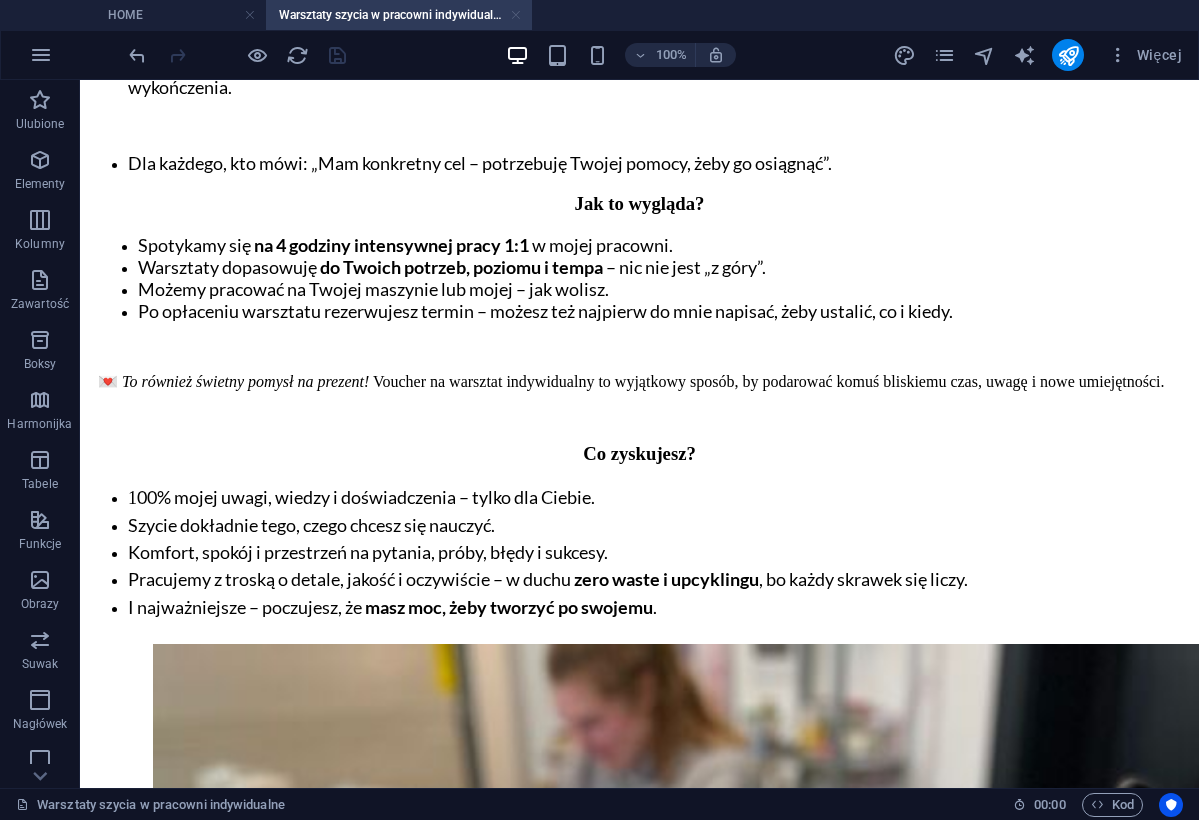 click at bounding box center [516, 15] 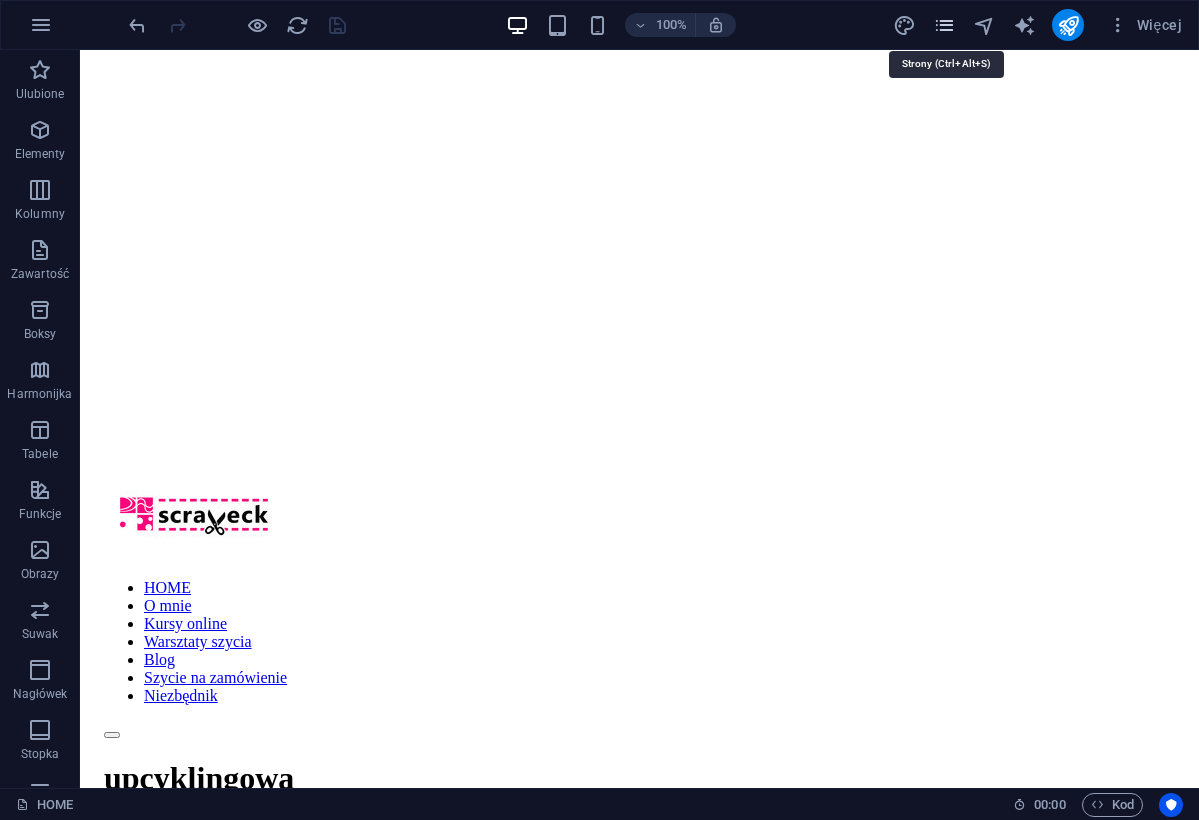 click at bounding box center (944, 25) 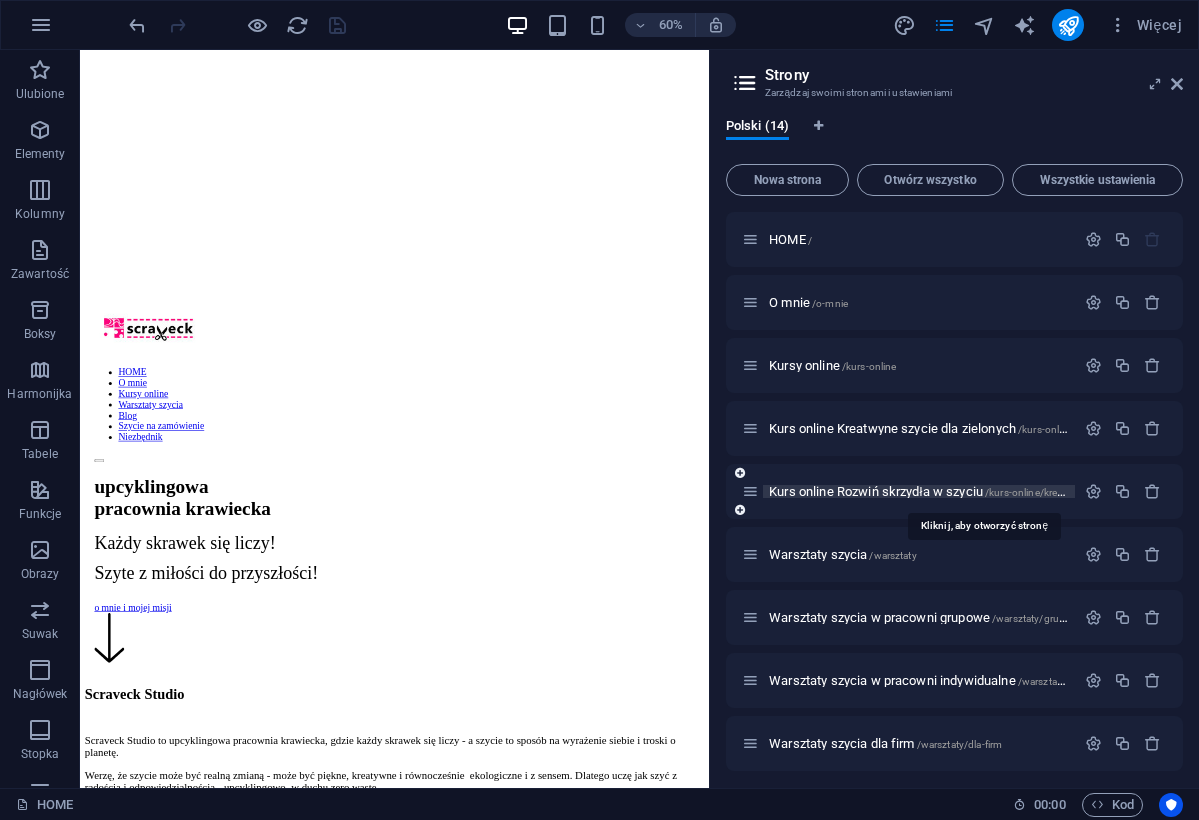 click on "Kurs online Rozwiń skrzydła w szyciu /kurs-online/kreatwyne-szycie-rozwin-skrzydla" at bounding box center [982, 491] 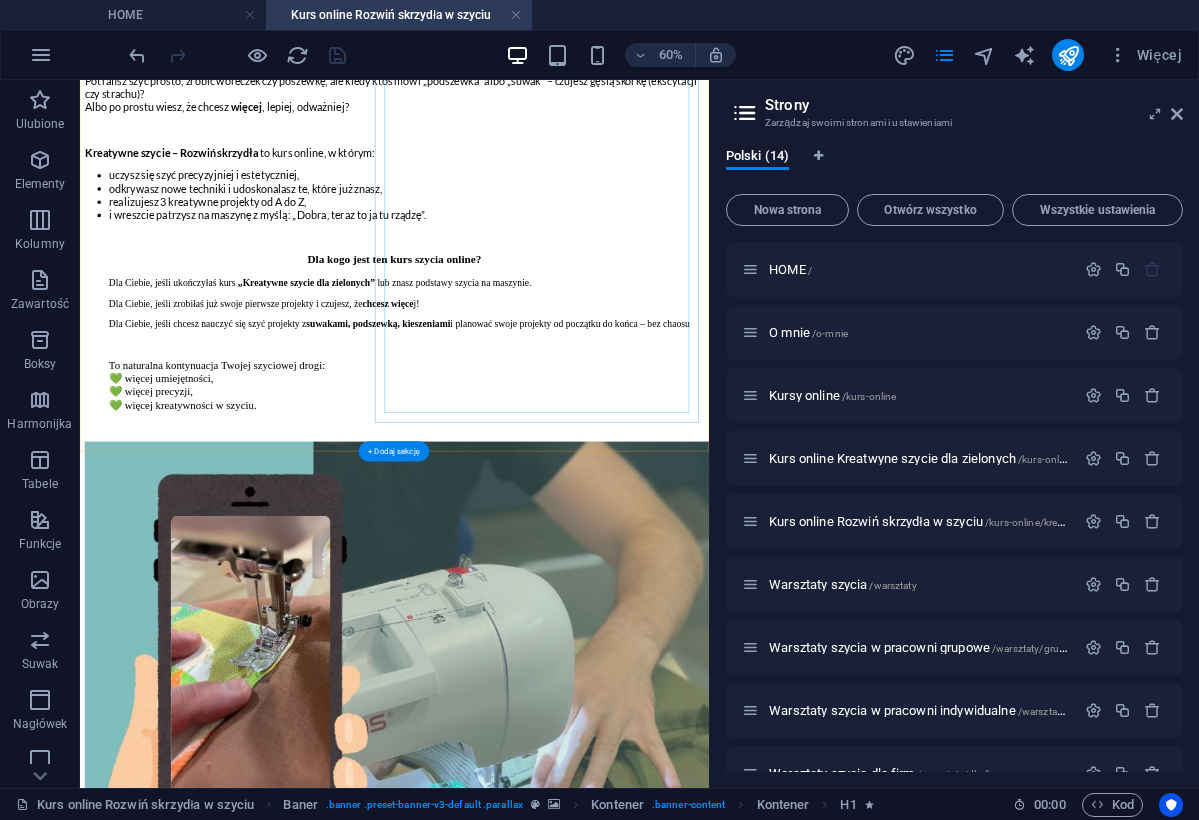 scroll, scrollTop: 1429, scrollLeft: 0, axis: vertical 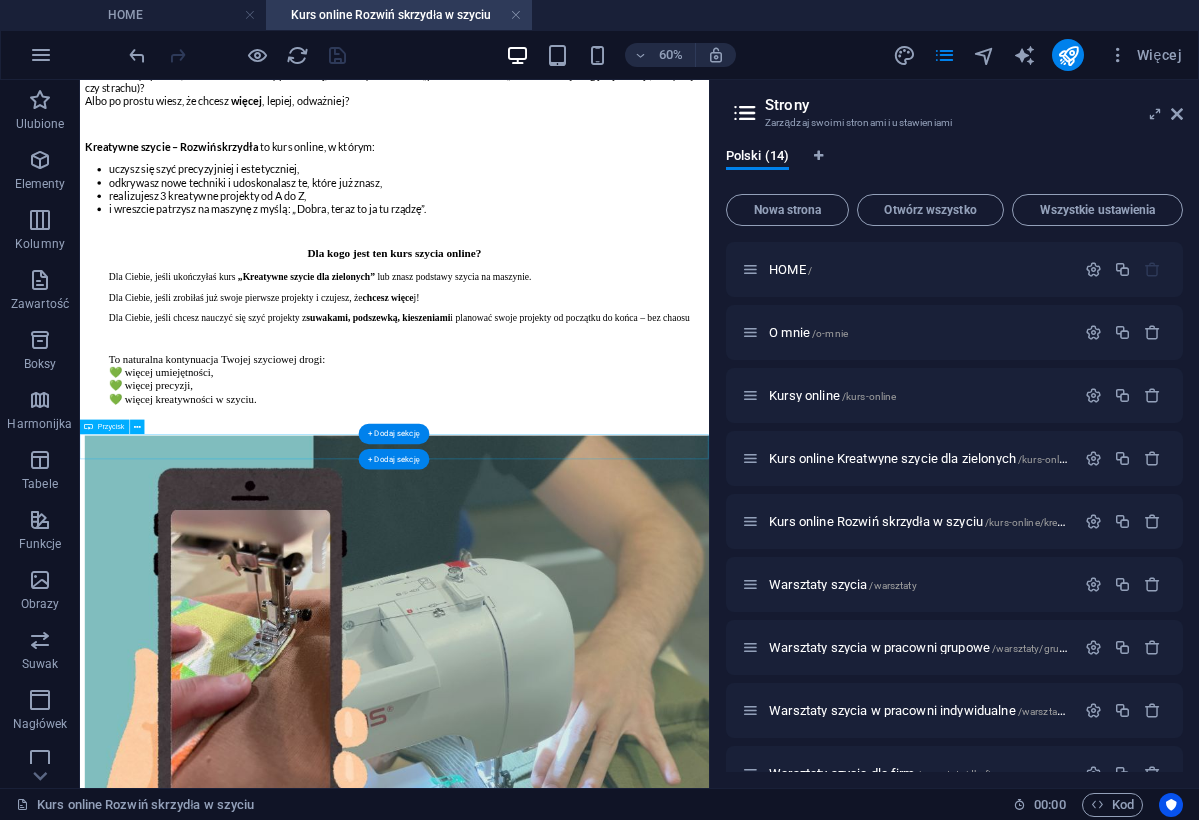 click on "To kurs dla mnie! Wchodzę do kursu." at bounding box center (604, 2288) 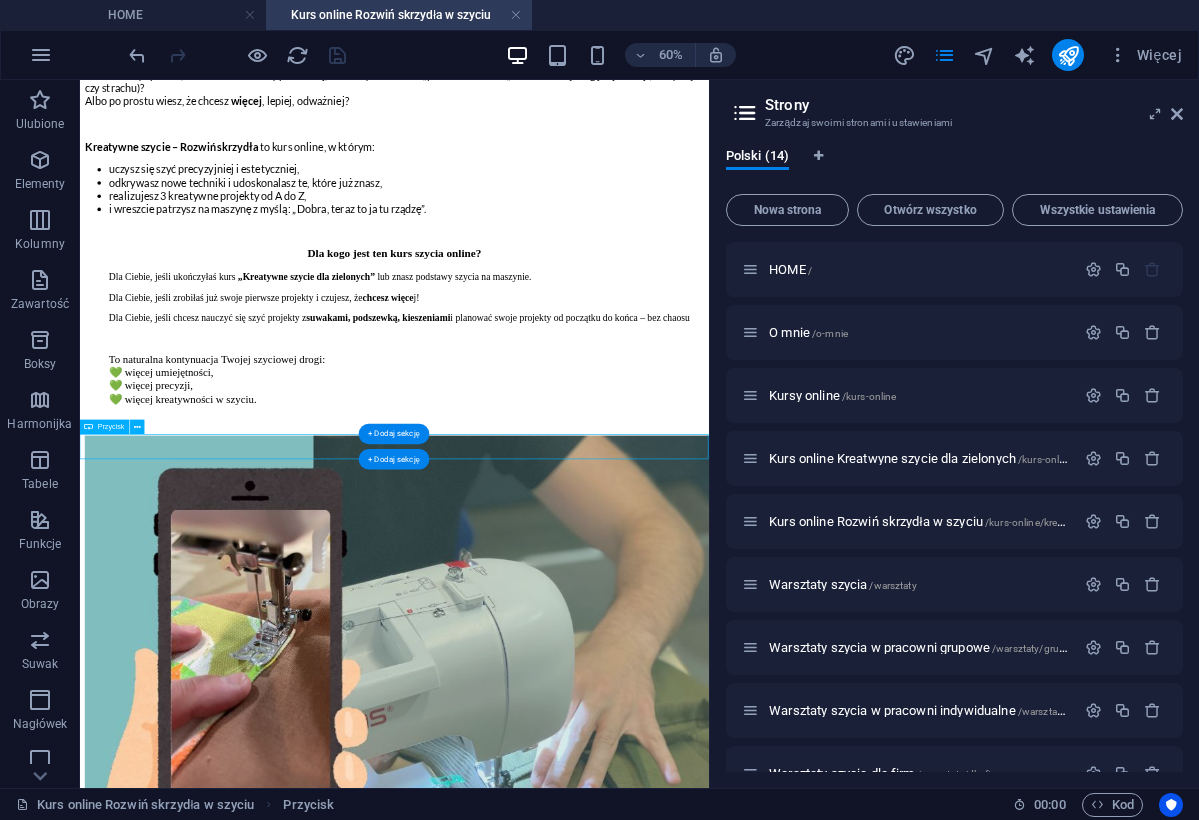 click on "To kurs dla mnie! Wchodzę do kursu." at bounding box center [604, 2288] 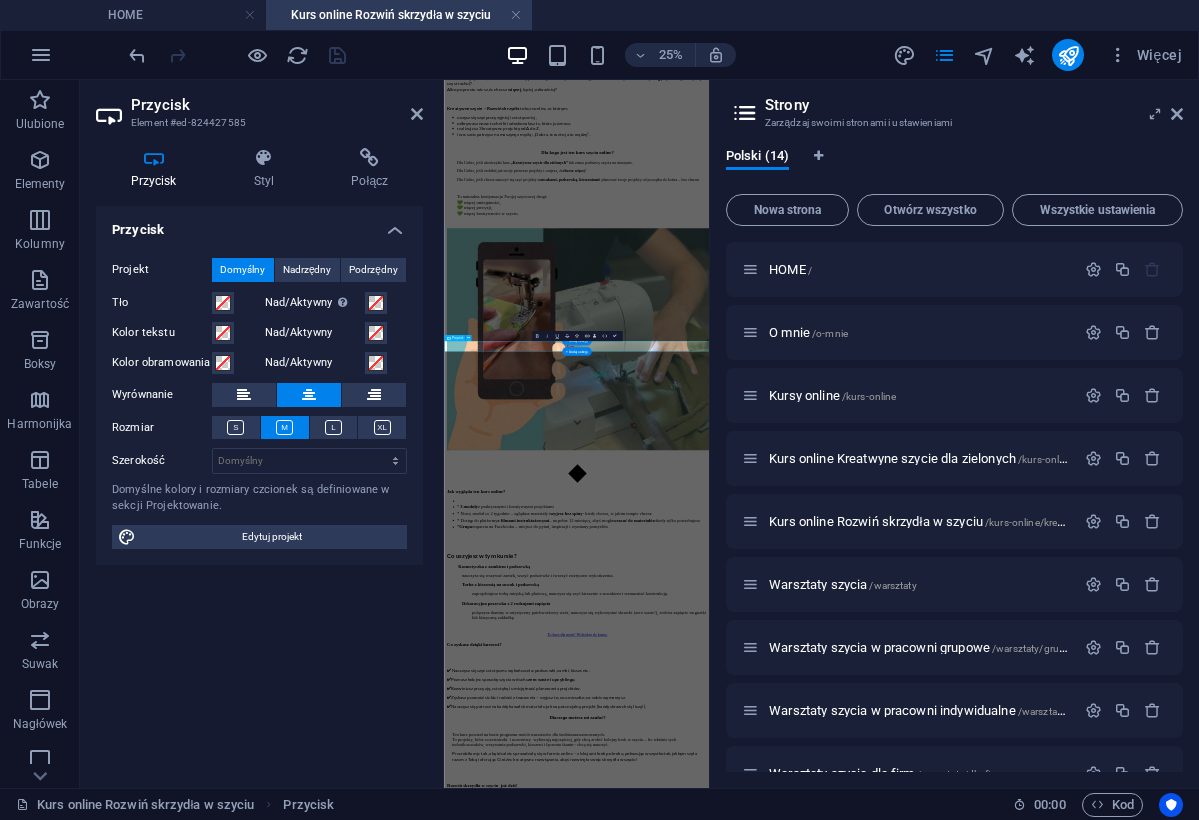 scroll, scrollTop: 975, scrollLeft: 0, axis: vertical 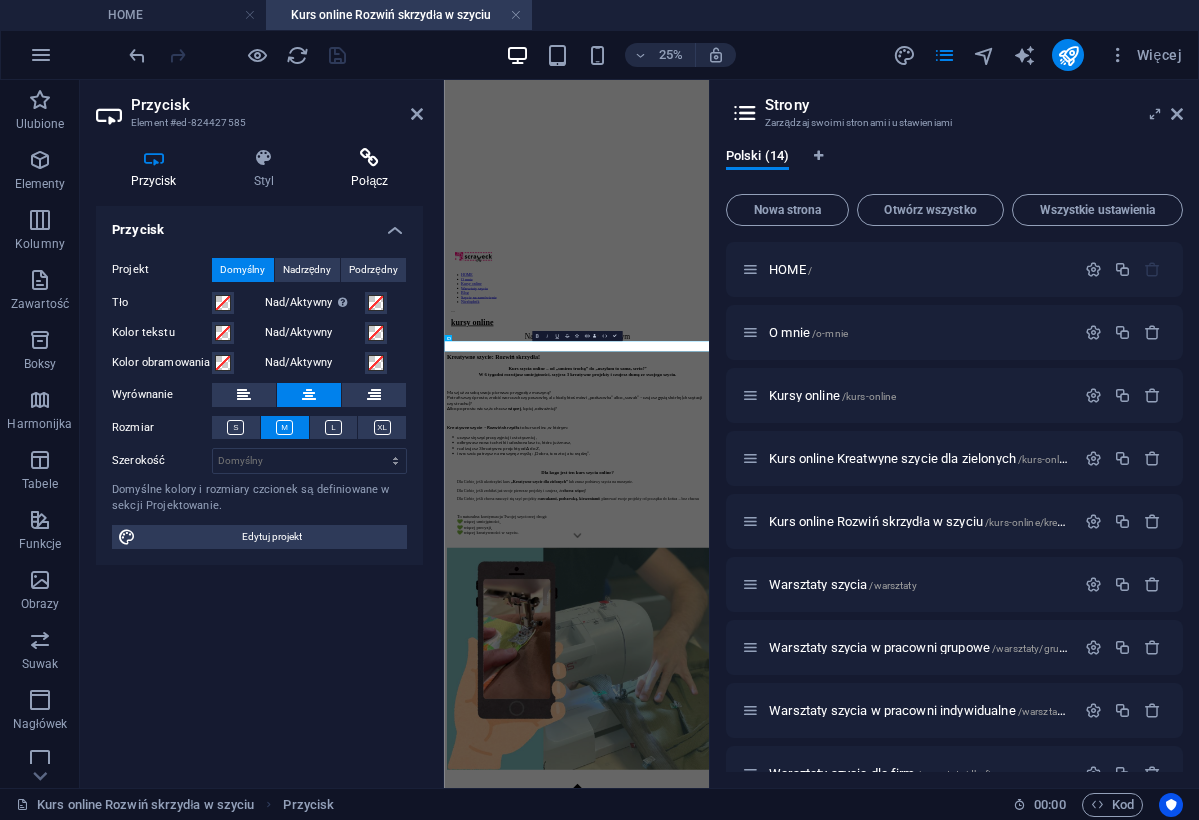 click at bounding box center (370, 158) 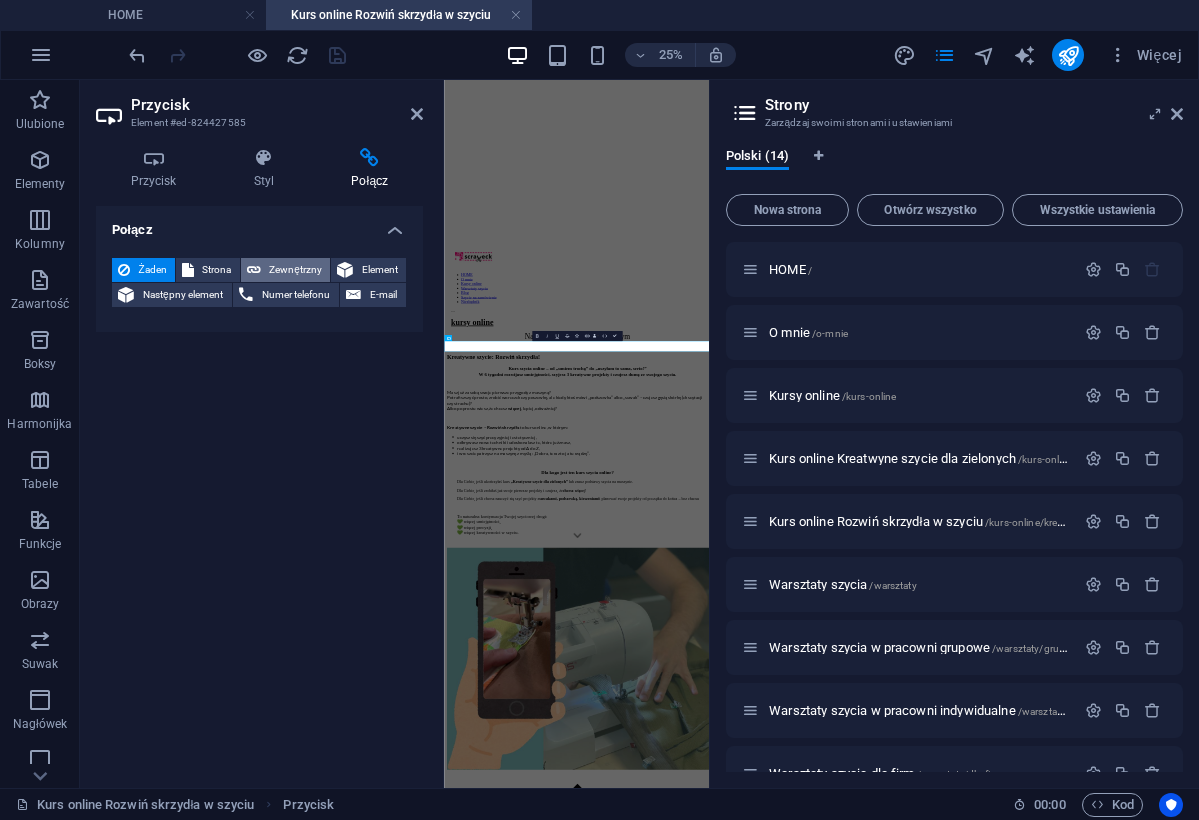 click on "Zewnętrzny" at bounding box center [295, 270] 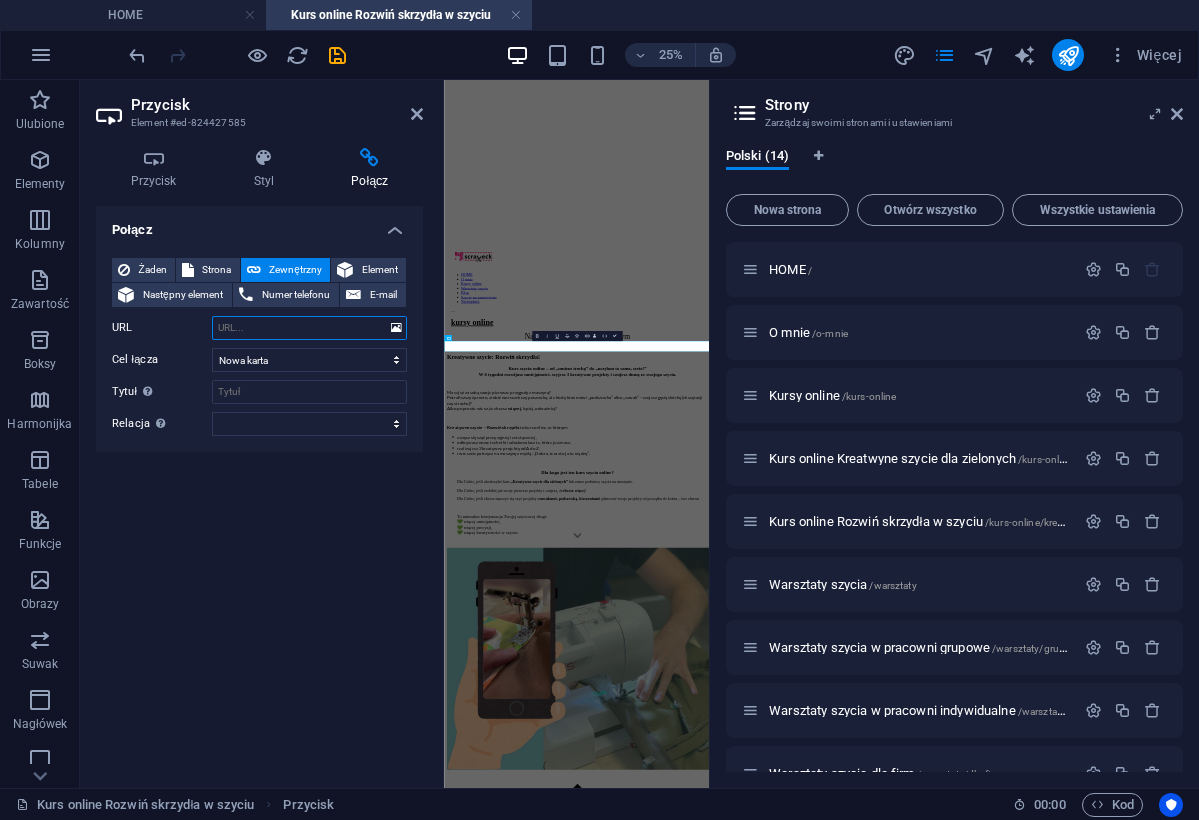 paste on "https://kursyszyciascraveck.elms.pl/s/kreatywne-szycie-rozwin-skrzydla.html" 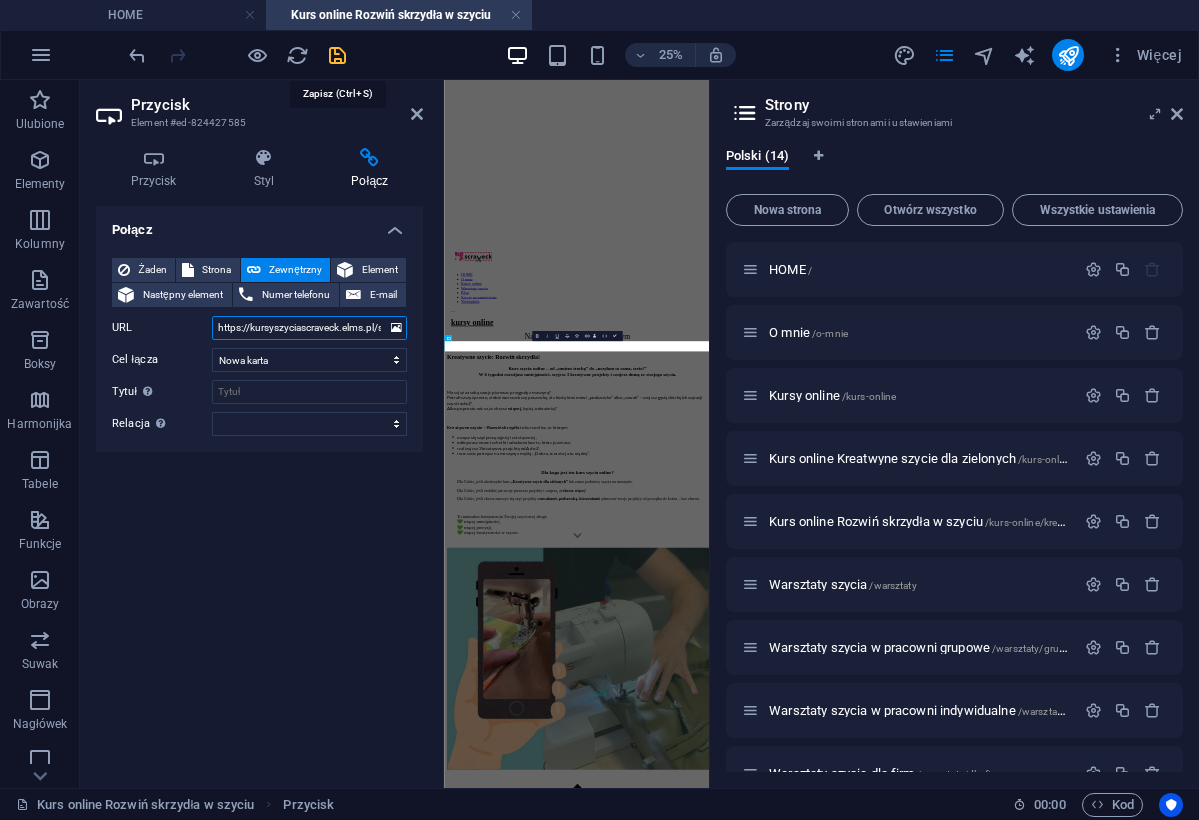 type on "https://kursyszyciascraveck.elms.pl/s/kreatywne-szycie-rozwin-skrzydla.html" 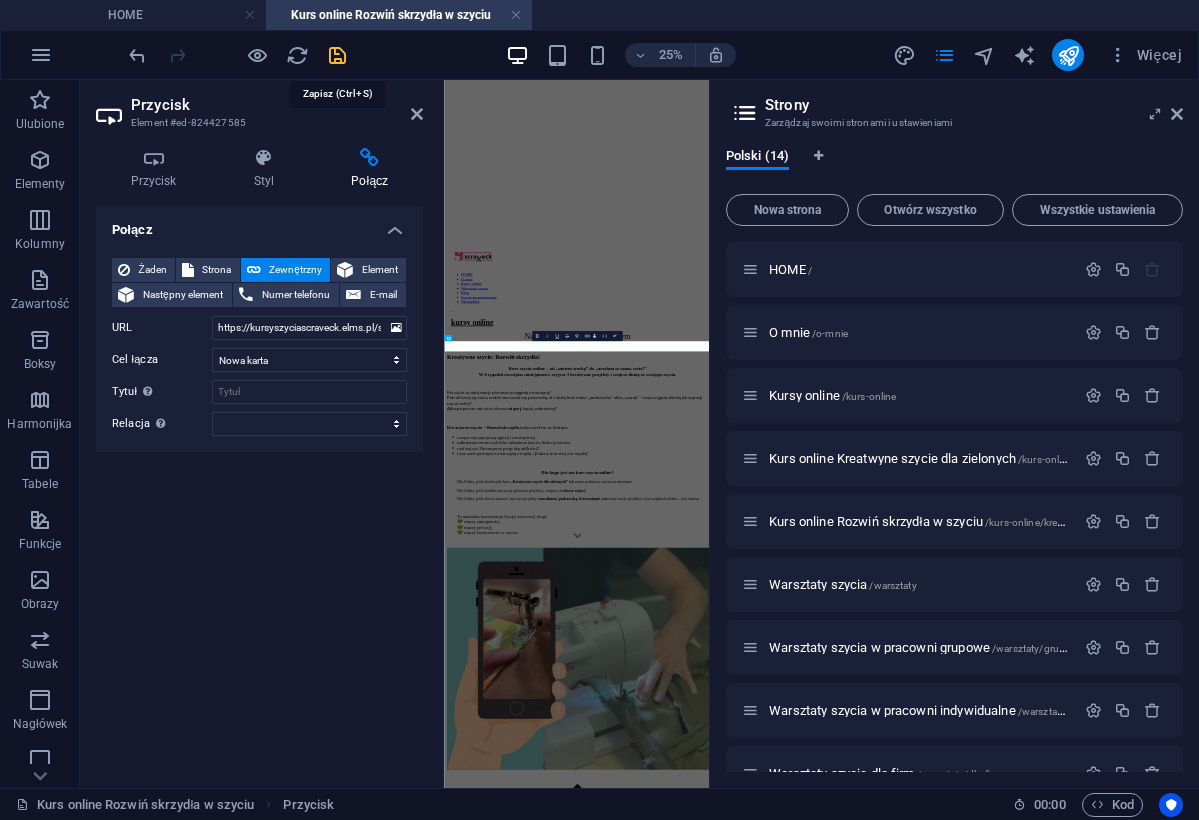 click at bounding box center (337, 55) 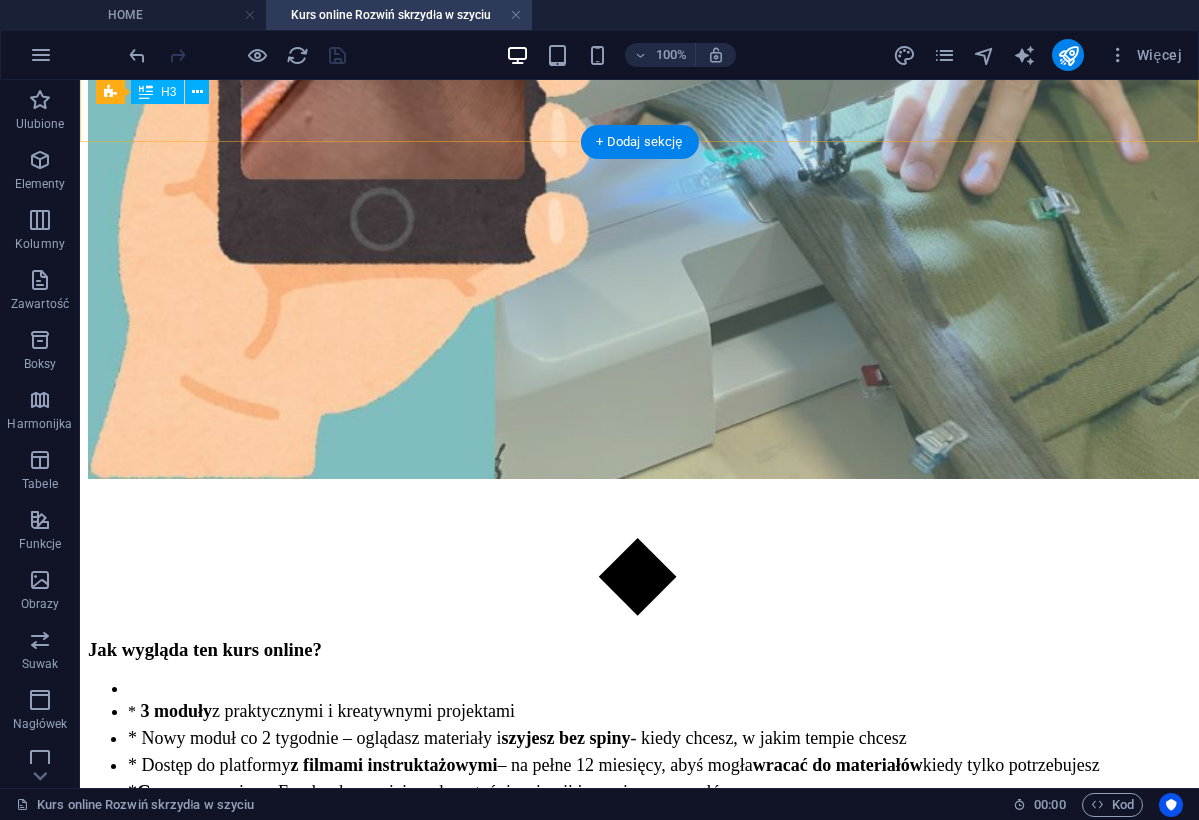 scroll, scrollTop: 2326, scrollLeft: 0, axis: vertical 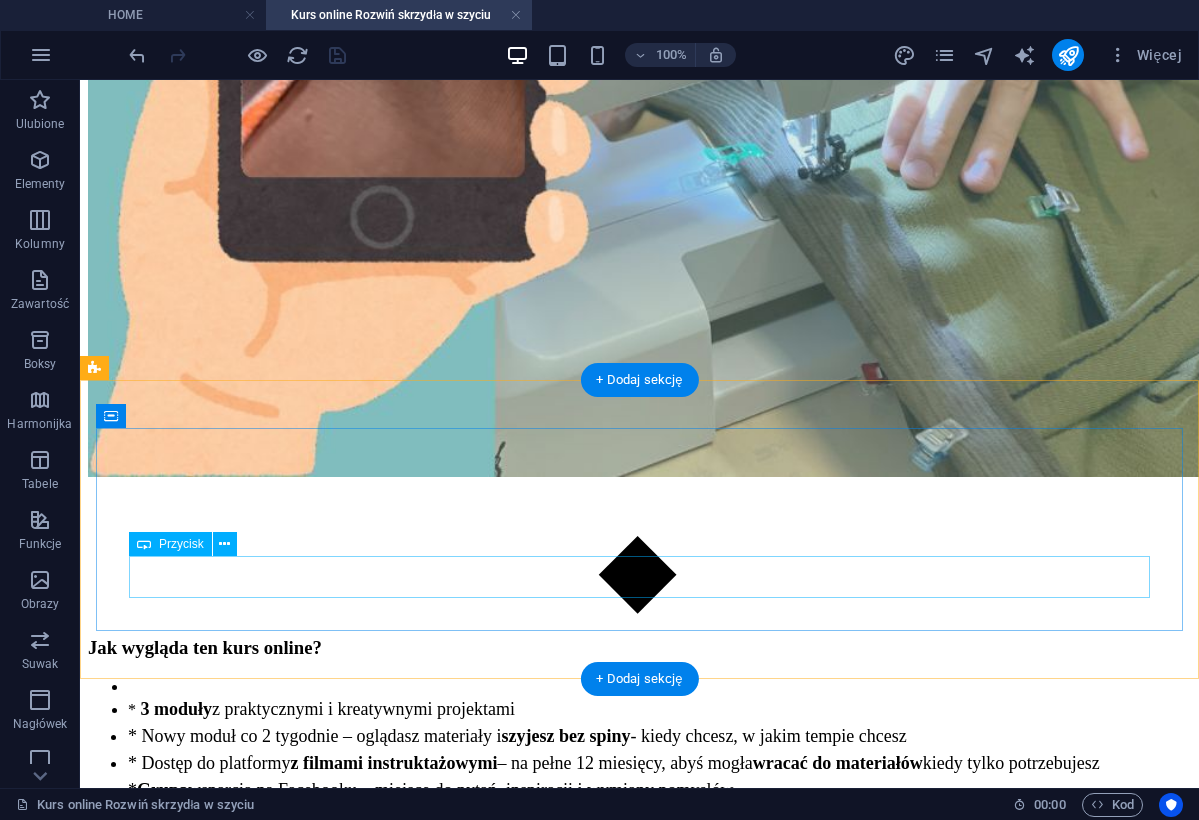 click on "Wchodzę do kursu teraz!" at bounding box center (639, 1924) 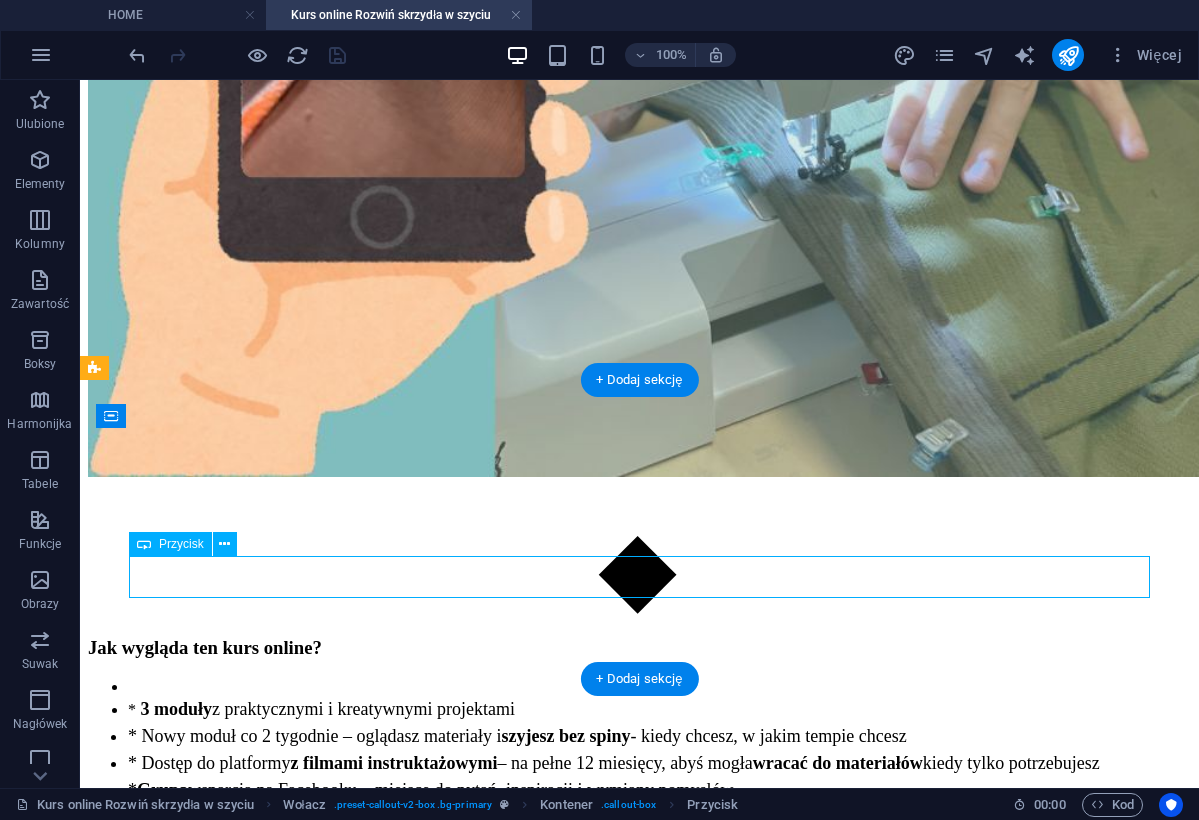 click on "Wchodzę do kursu teraz!" at bounding box center [639, 1924] 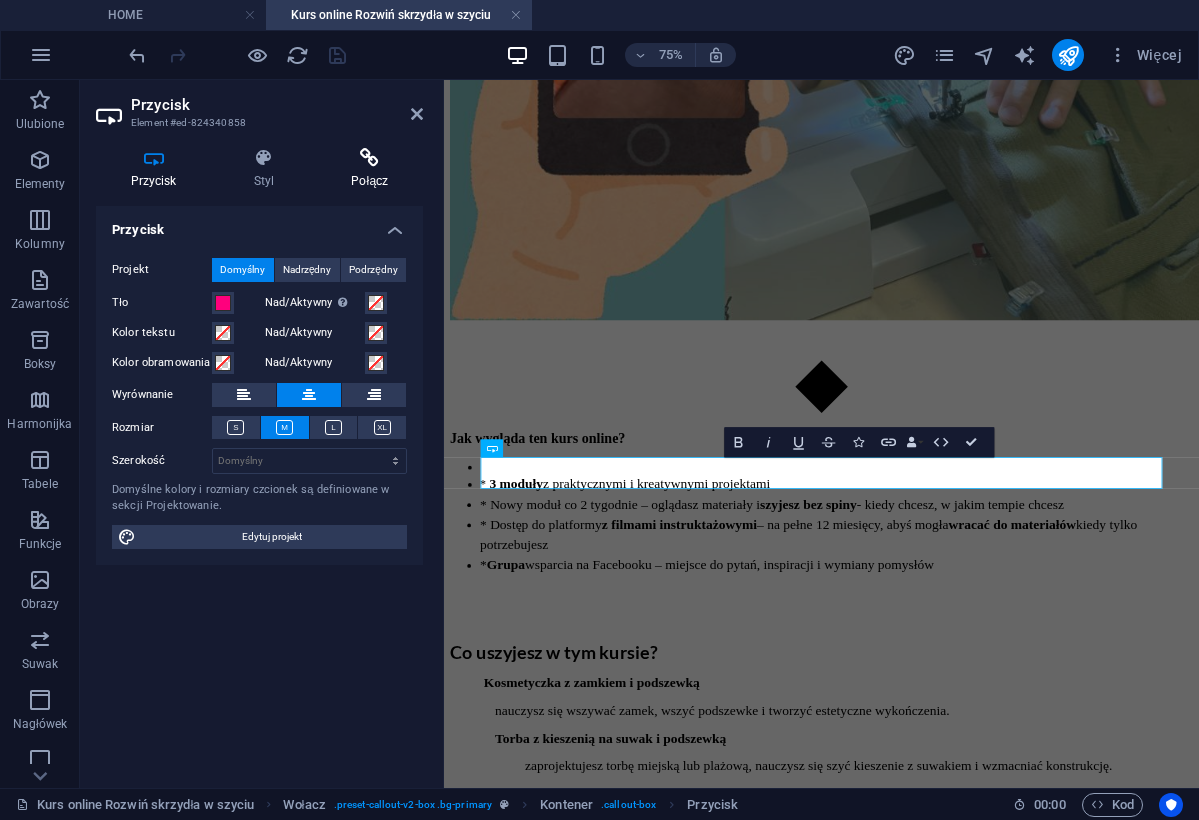 click at bounding box center (370, 158) 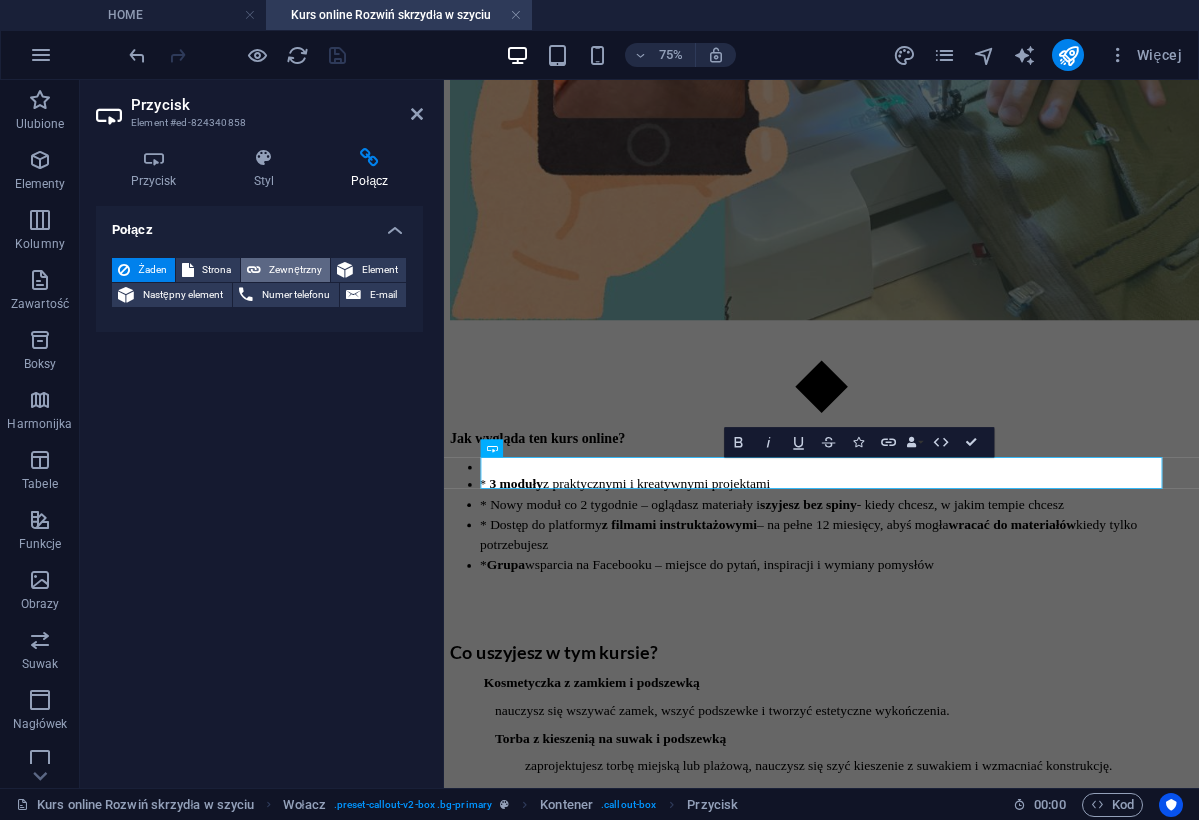 click on "Zewnętrzny" at bounding box center [295, 270] 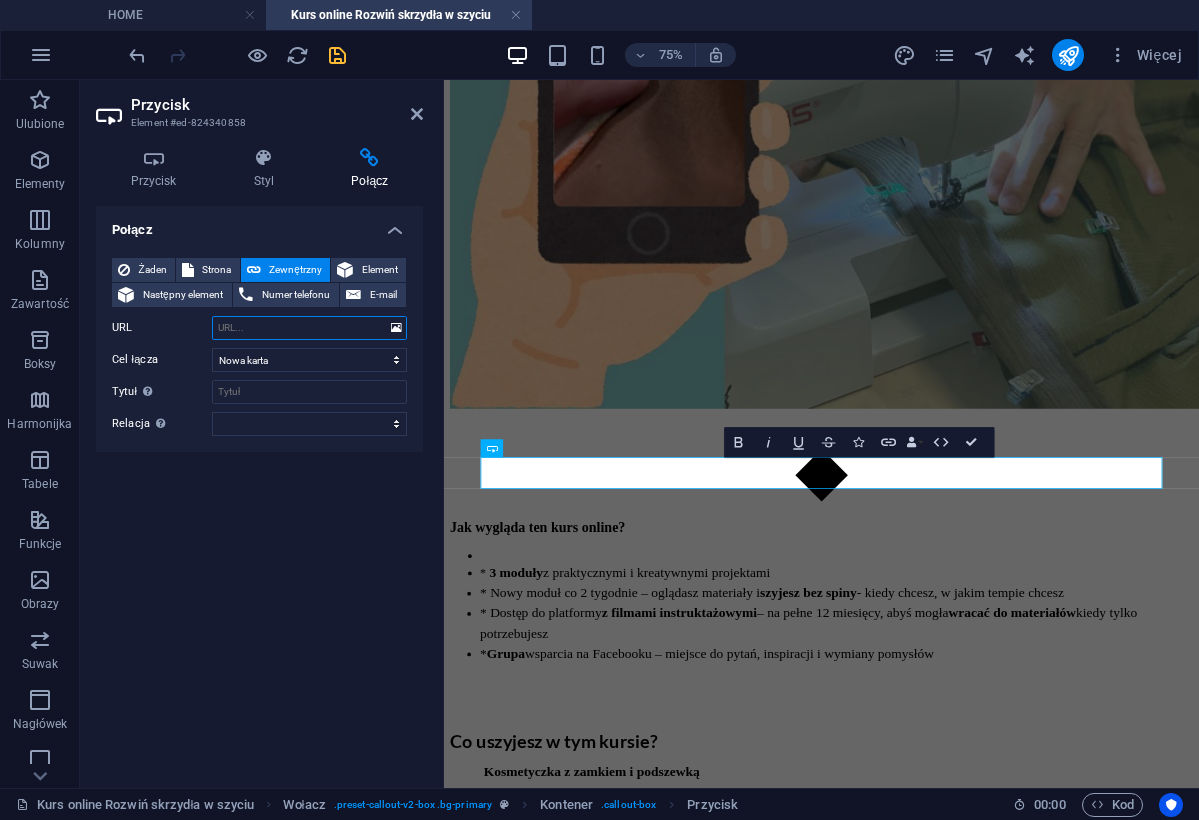 paste on "https://kursyszyciascraveck.elms.pl/s/kreatywne-szycie-rozwin-skrzydla.html" 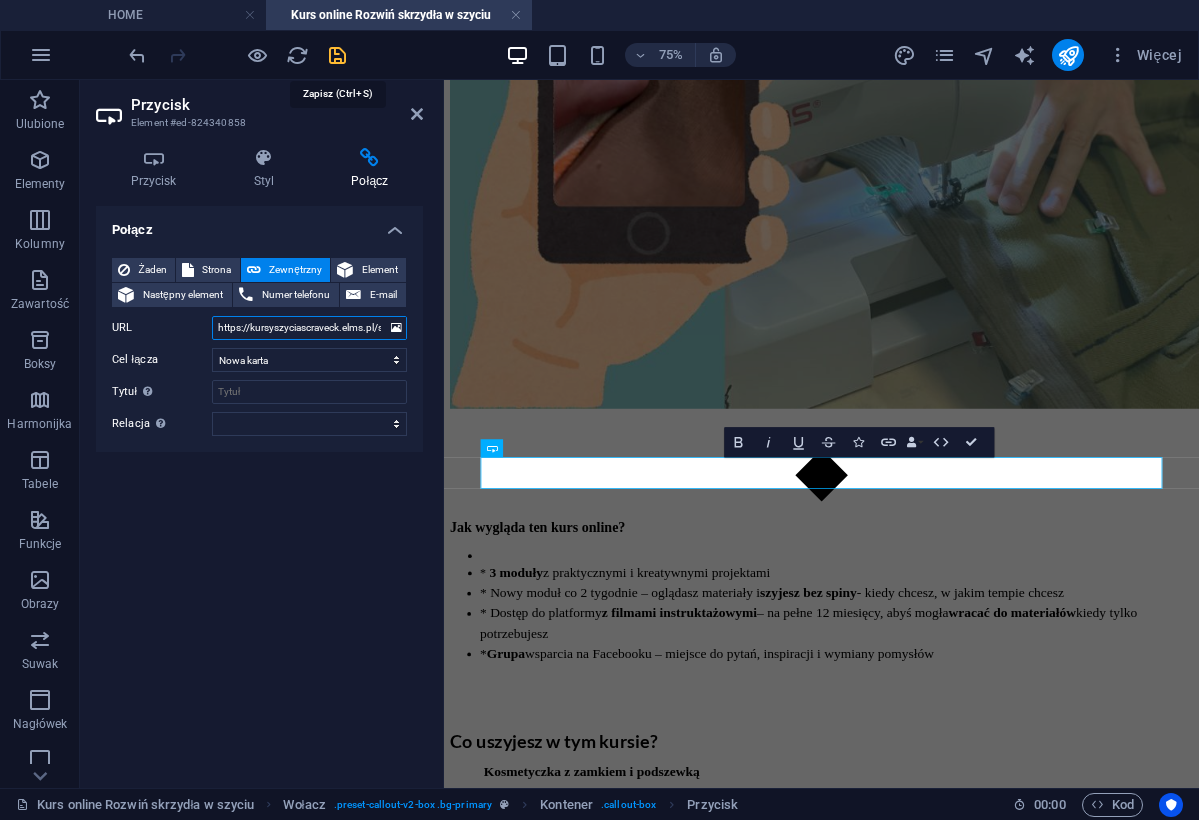 type on "https://kursyszyciascraveck.elms.pl/s/kreatywne-szycie-rozwin-skrzydla.html" 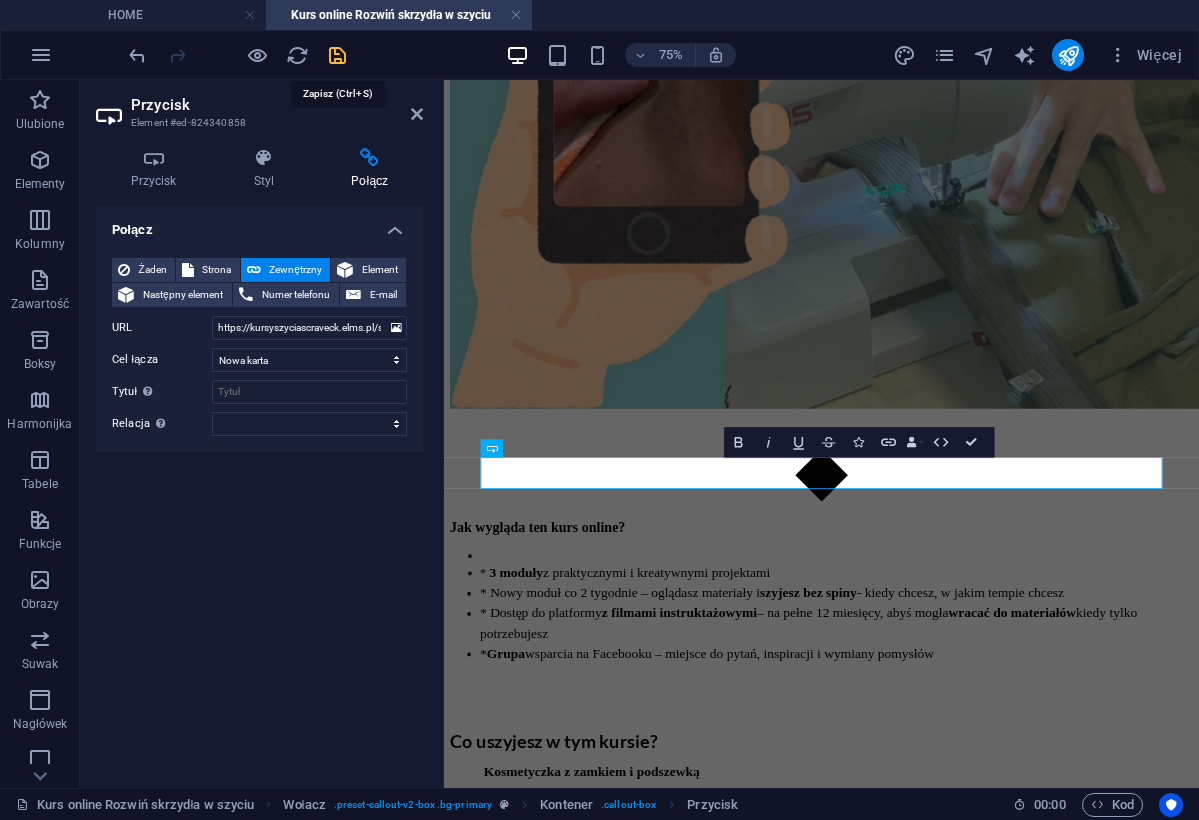 click at bounding box center [337, 55] 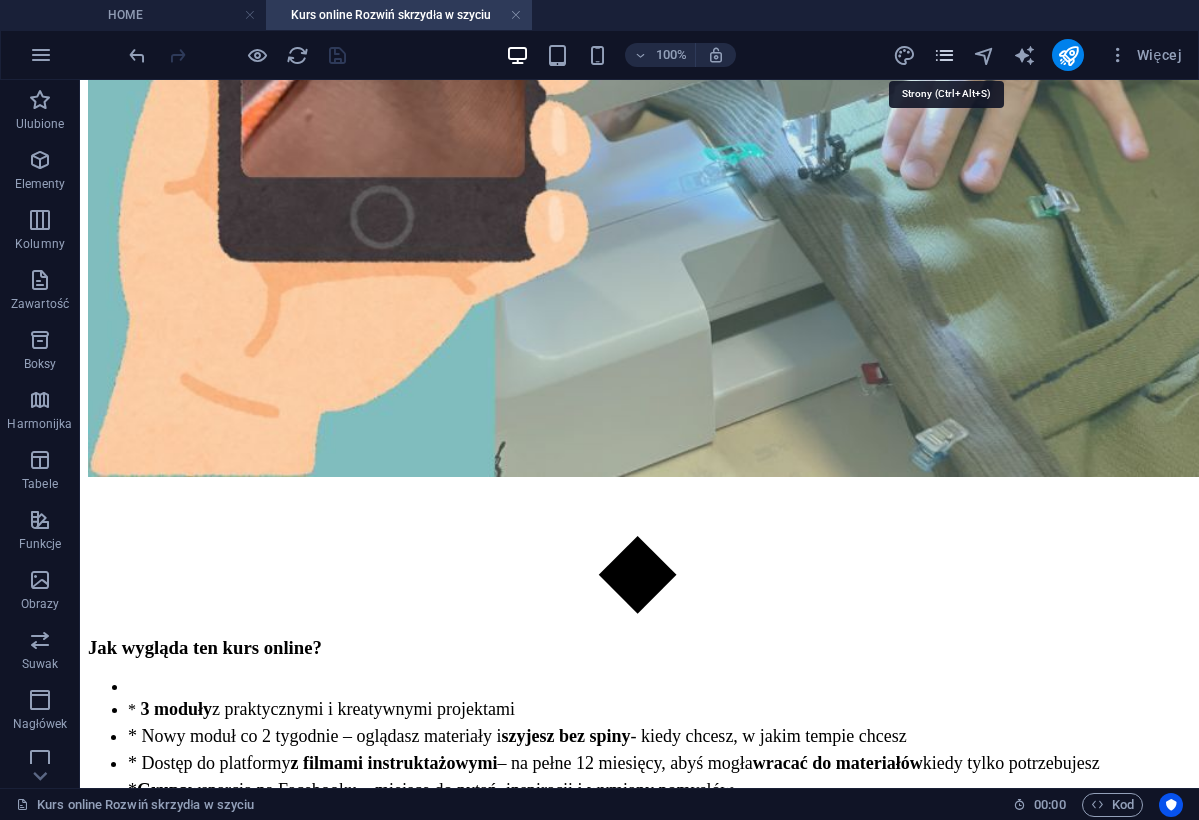 click at bounding box center [944, 55] 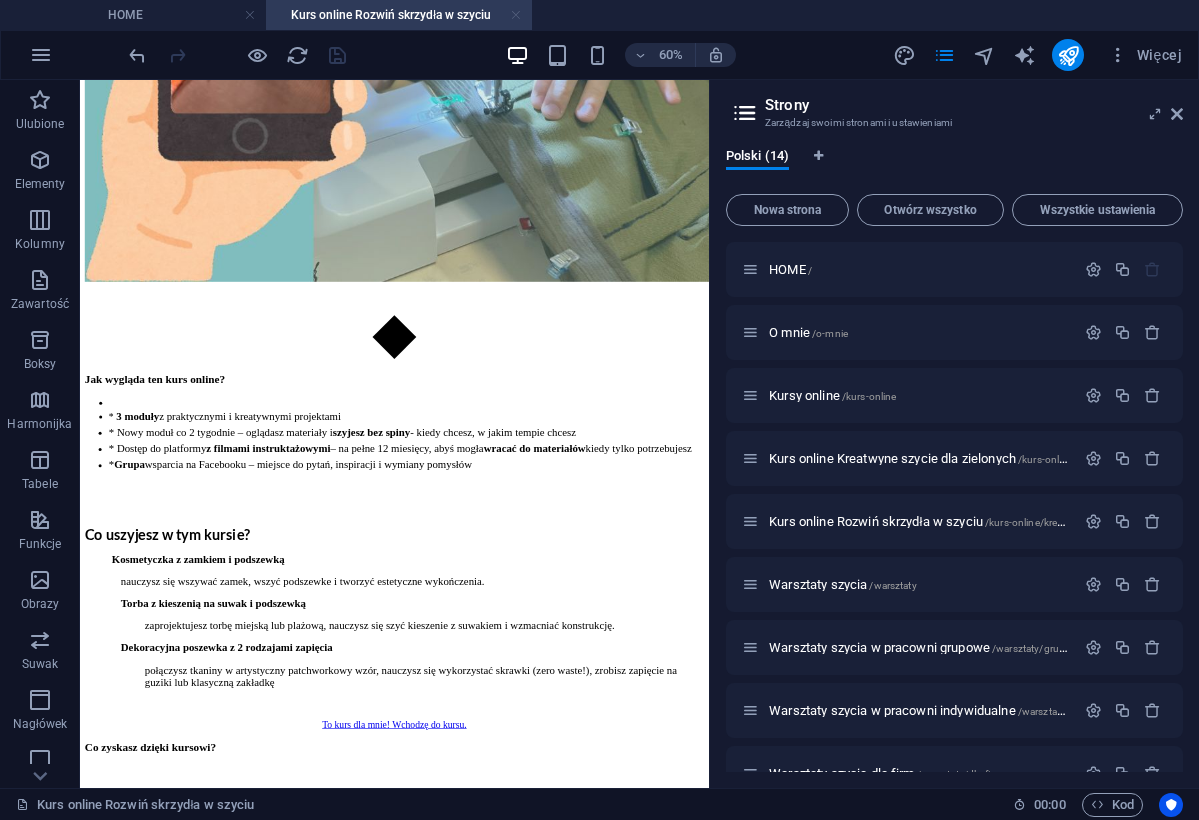 click at bounding box center (516, 15) 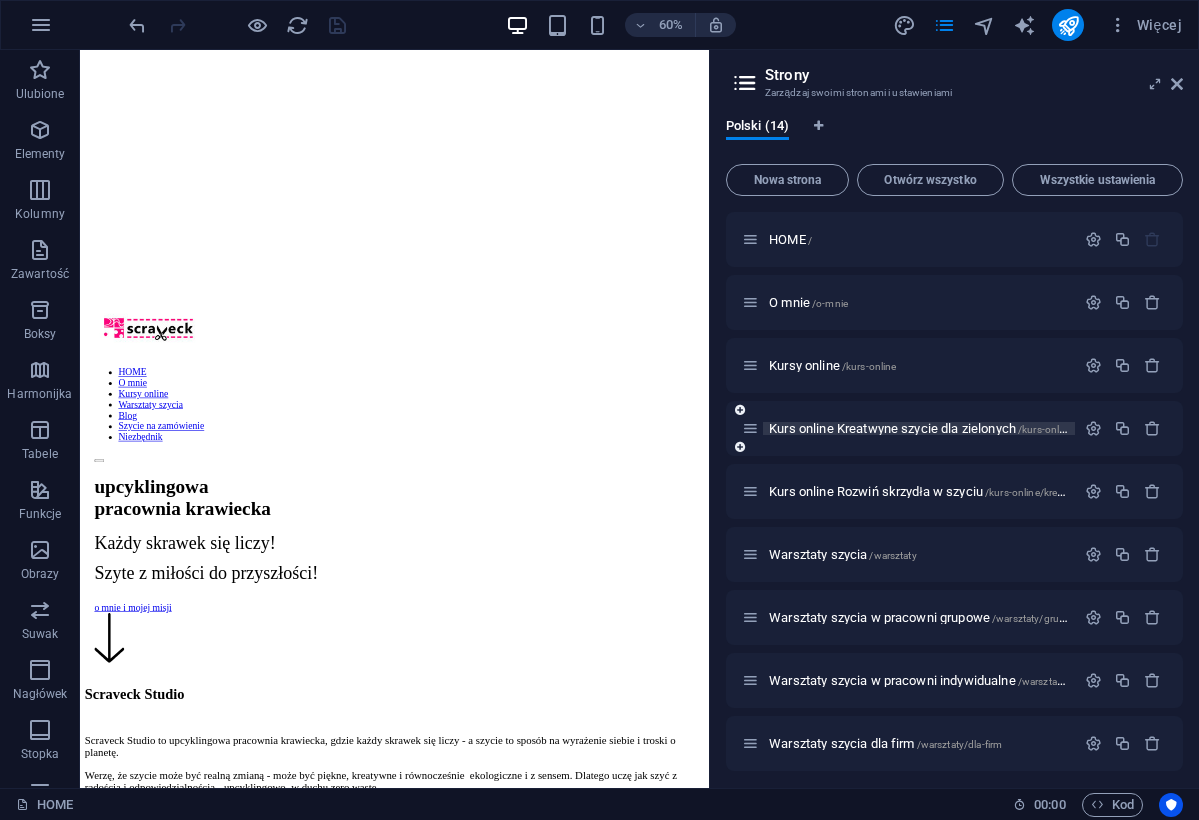 click on "Kurs online Kreatwyne szycie dla zielonych /kurs-online/kreatywne-szycie-dla-zielonych" at bounding box center (993, 428) 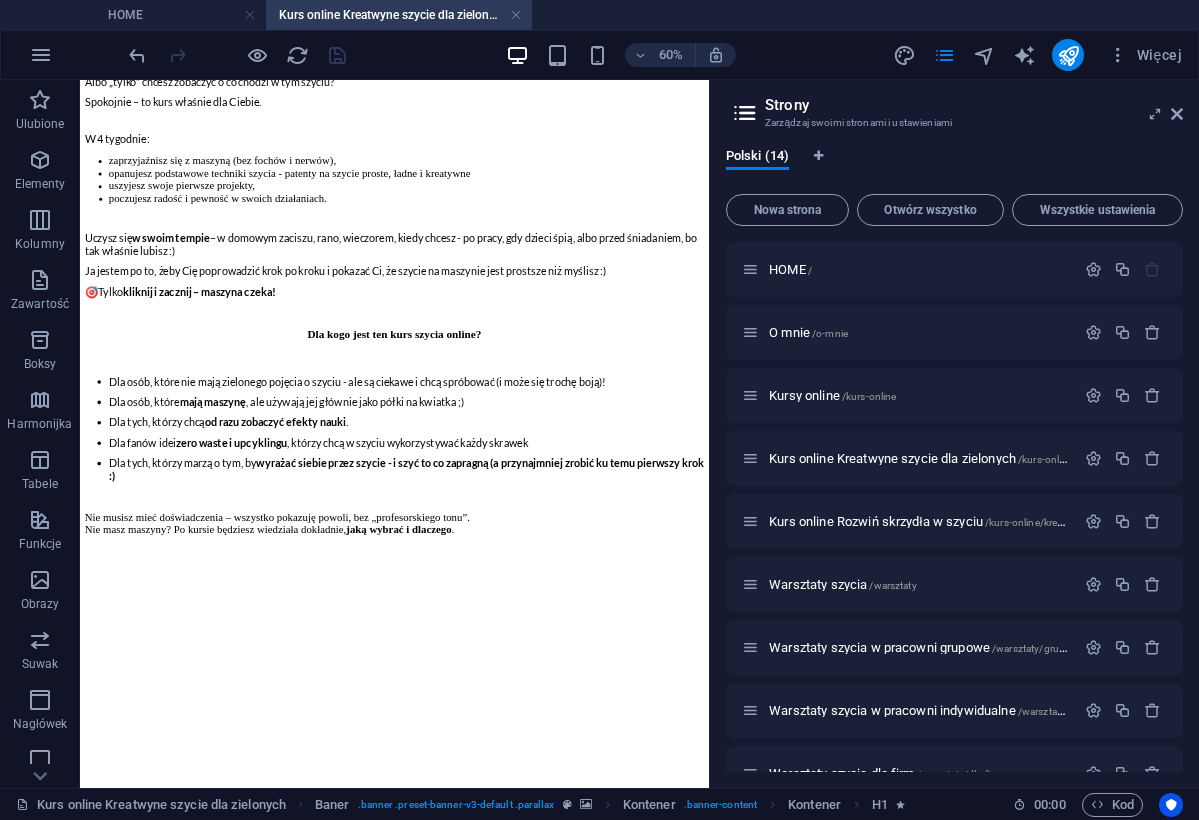 scroll, scrollTop: 1494, scrollLeft: 0, axis: vertical 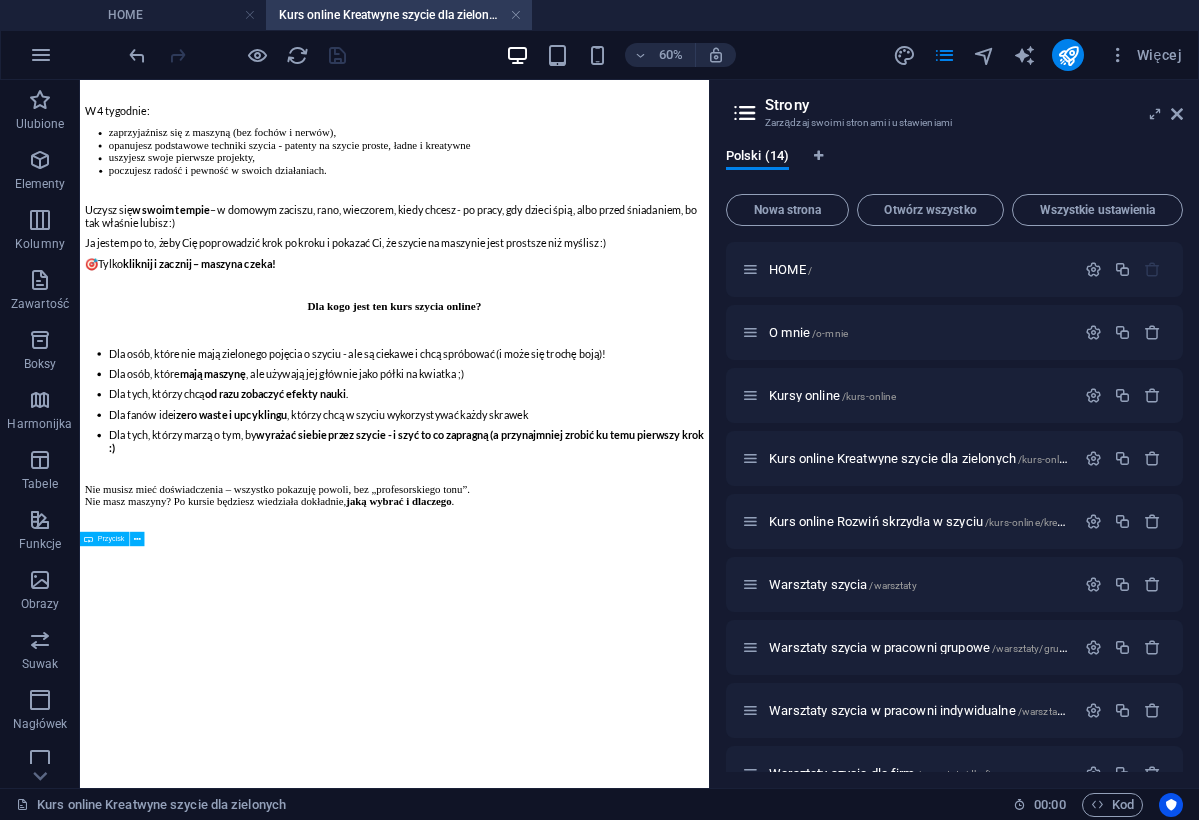 click on "DoLAcz do kursu!" at bounding box center [604, 2918] 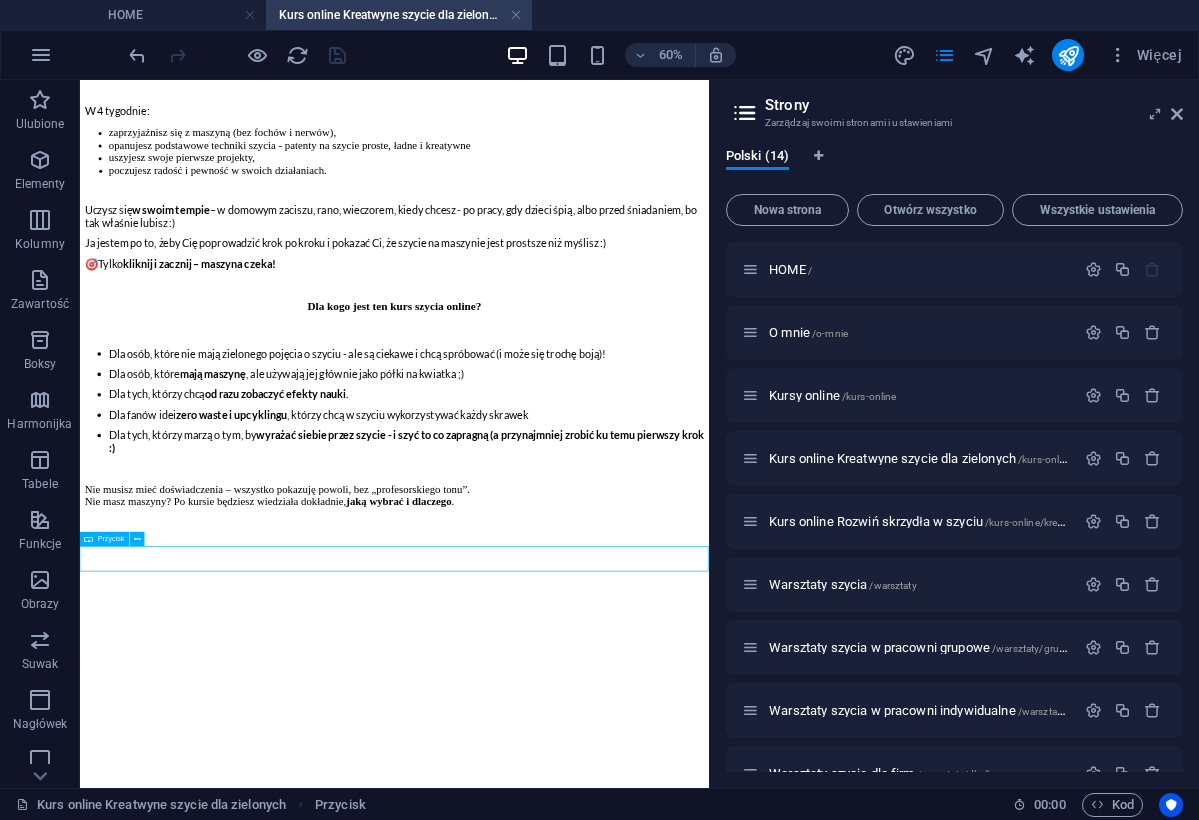 click on "DoLAcz do kursu!" at bounding box center (604, 2918) 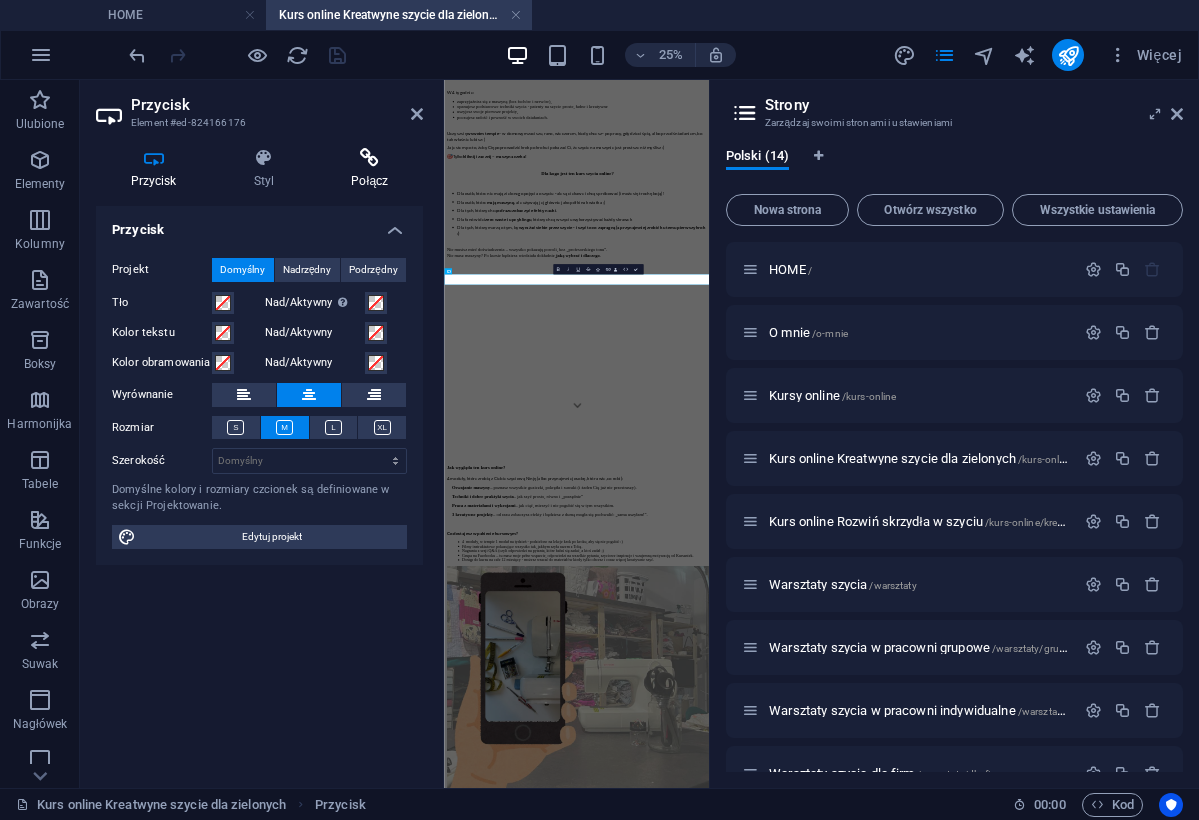 click at bounding box center [370, 158] 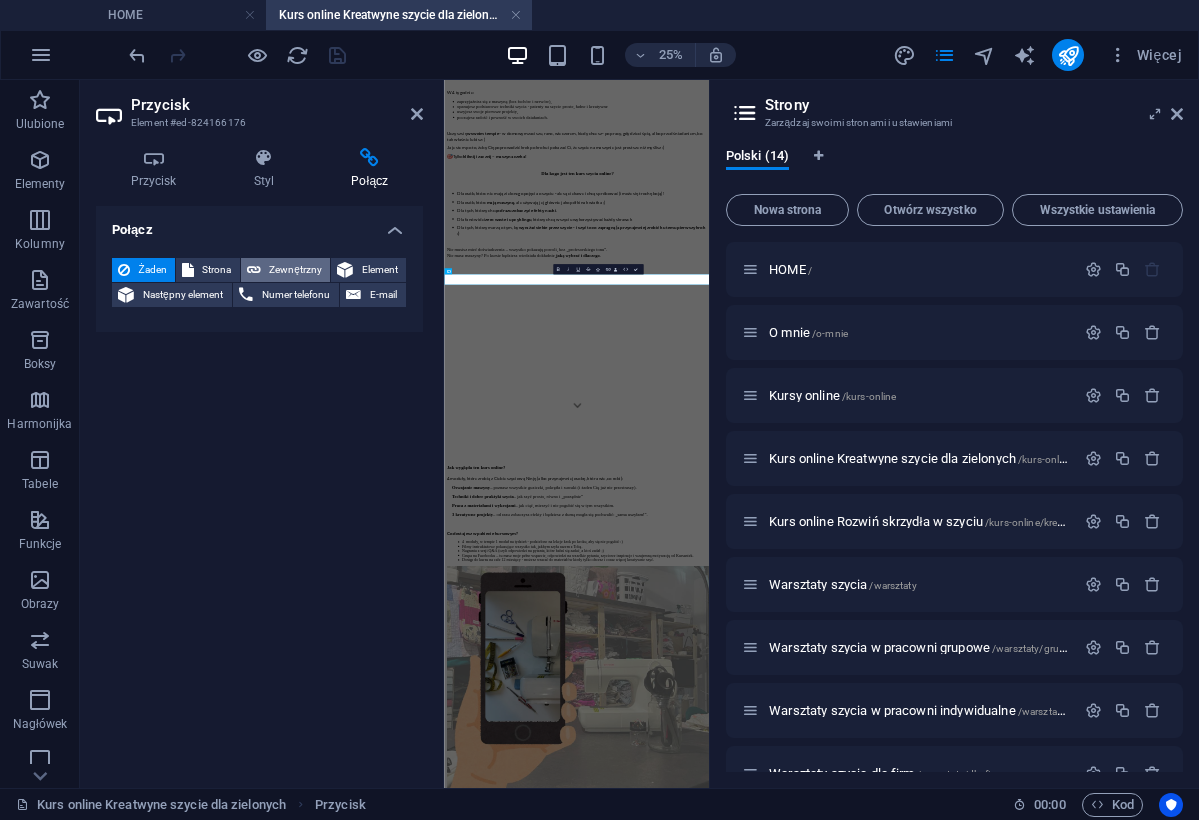 click on "Zewnętrzny" at bounding box center (295, 270) 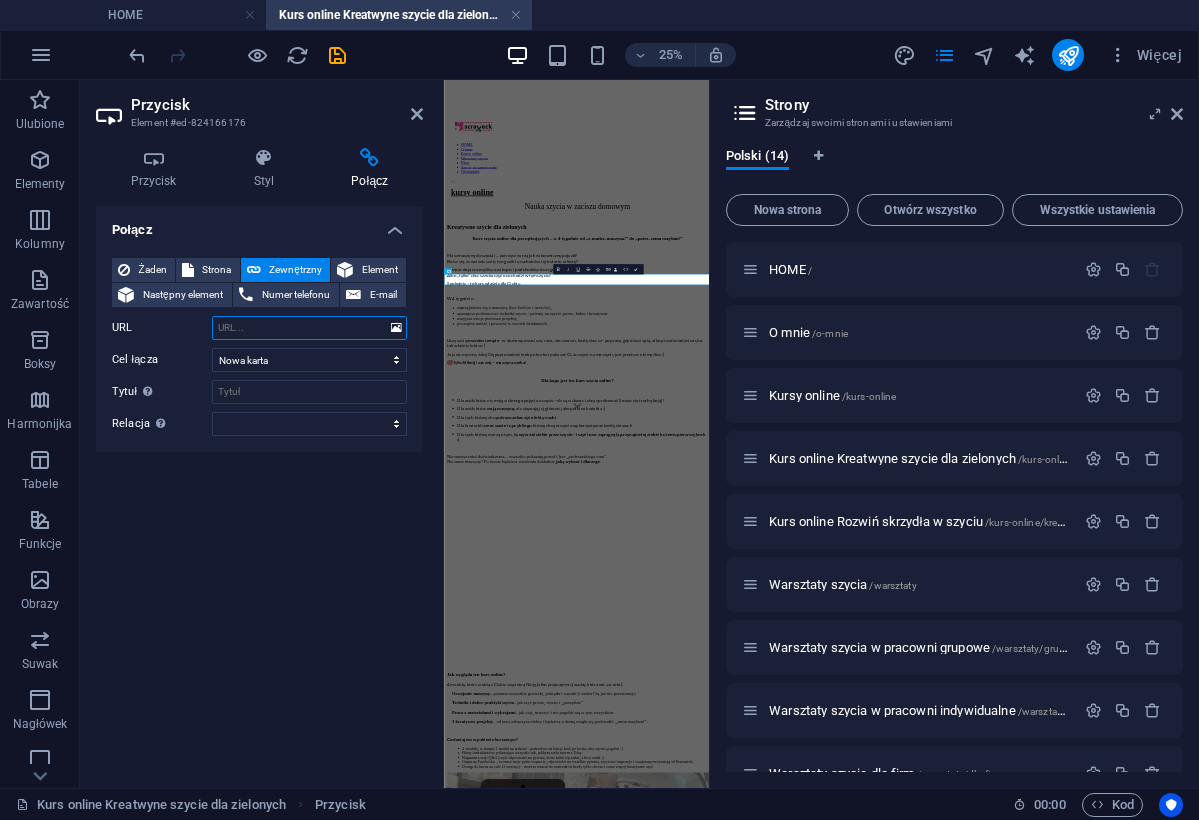 click on "URL" at bounding box center (309, 328) 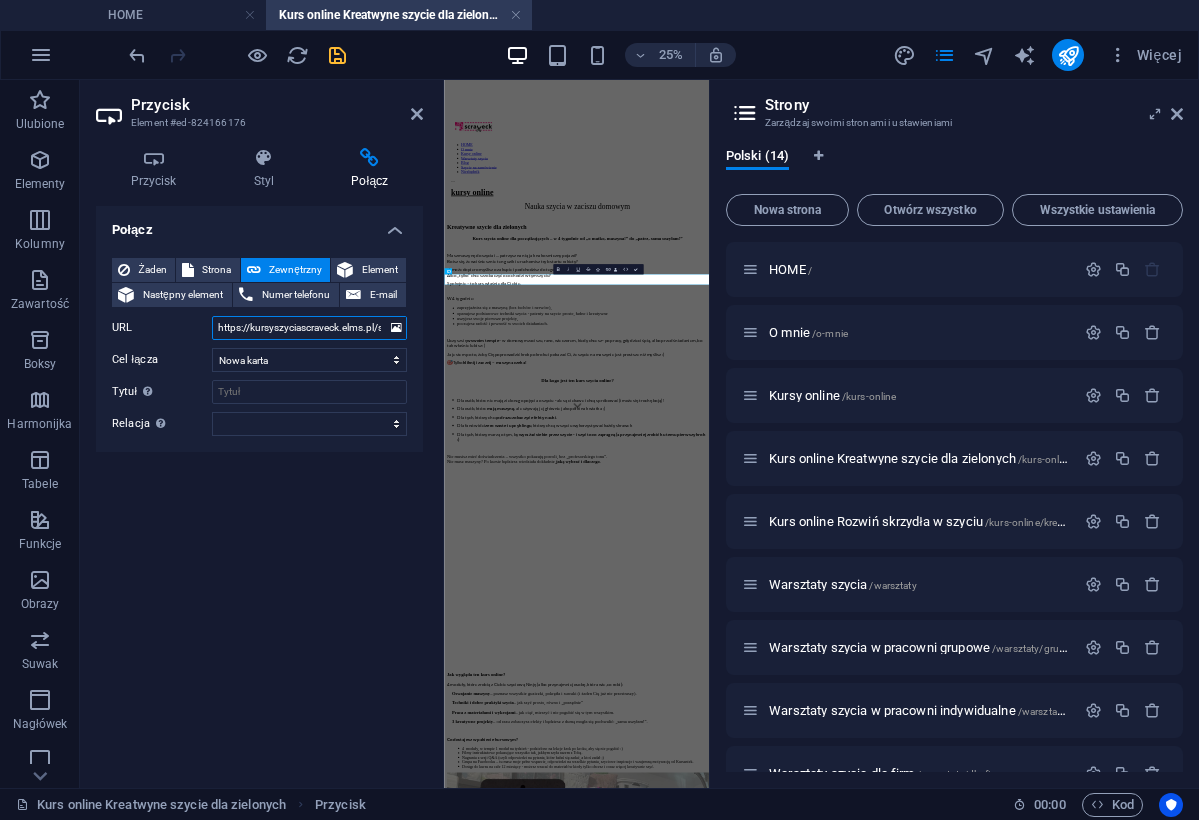 type on "https://kursyszyciascraveck.elms.pl/s/kreatywne-szycie-dla-zielonych.html" 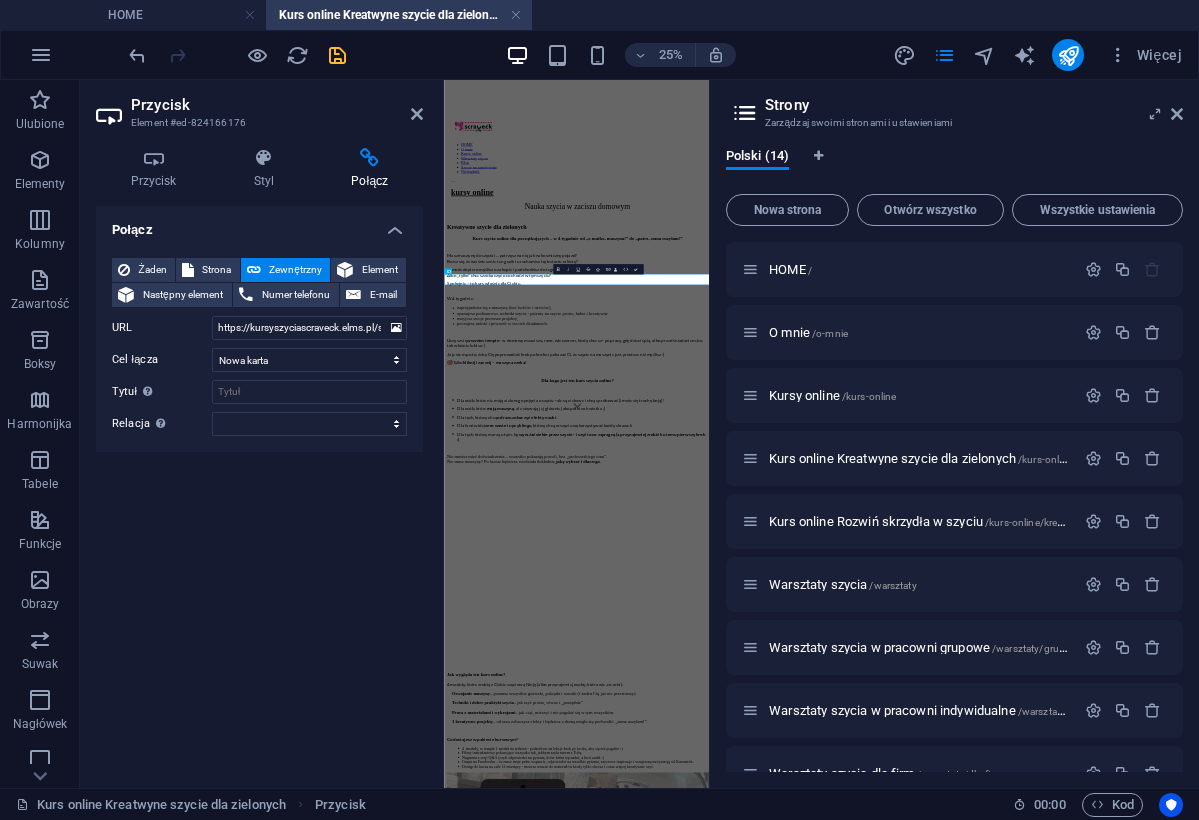 click at bounding box center (337, 55) 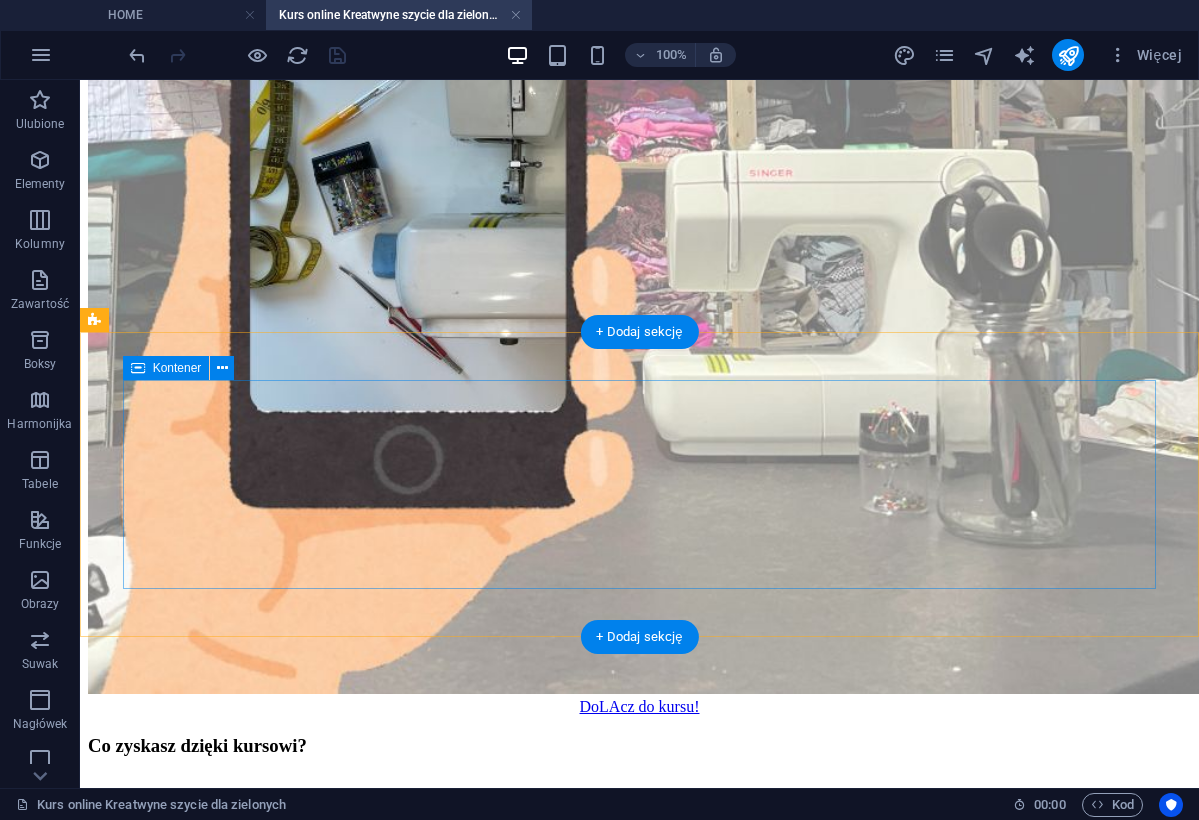 scroll, scrollTop: 3461, scrollLeft: 0, axis: vertical 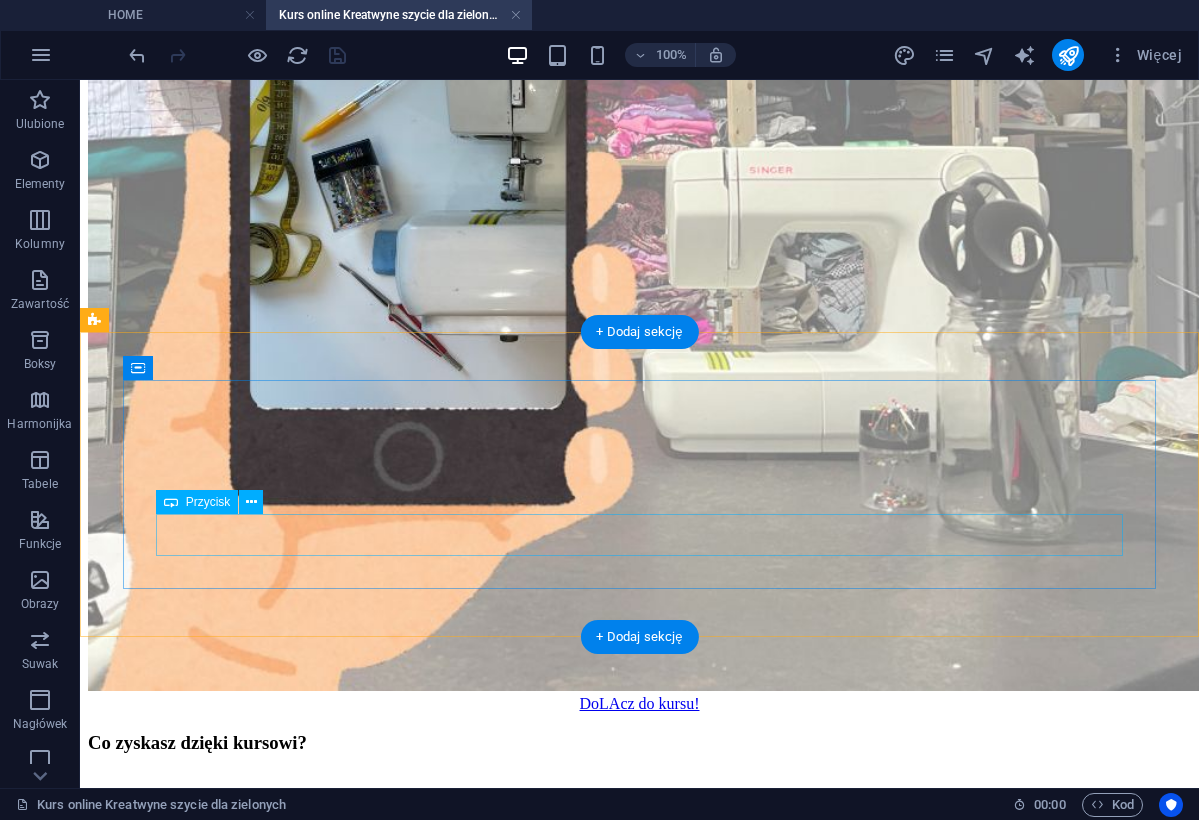 click on "Wchodzę do kursu już dziś!" at bounding box center [639, 2363] 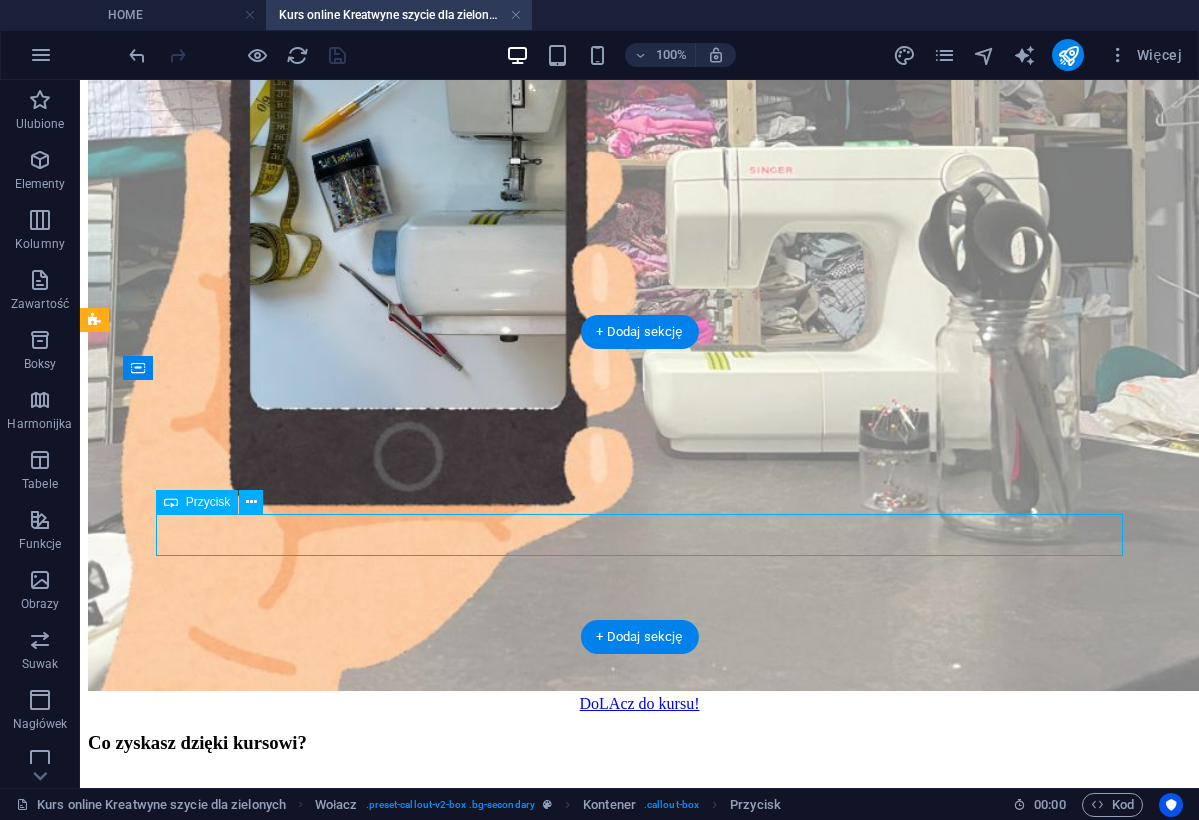 click on "Wchodzę do kursu już dziś!" at bounding box center [639, 2363] 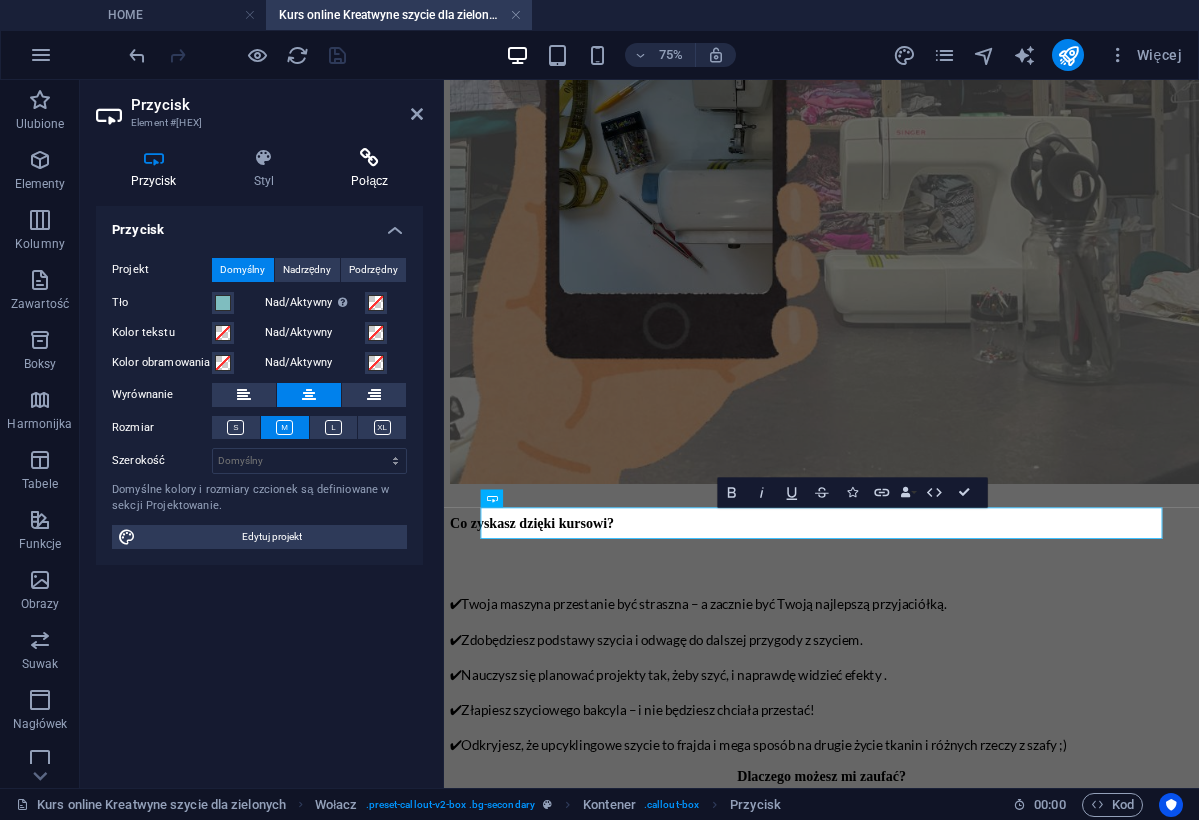 click at bounding box center (370, 158) 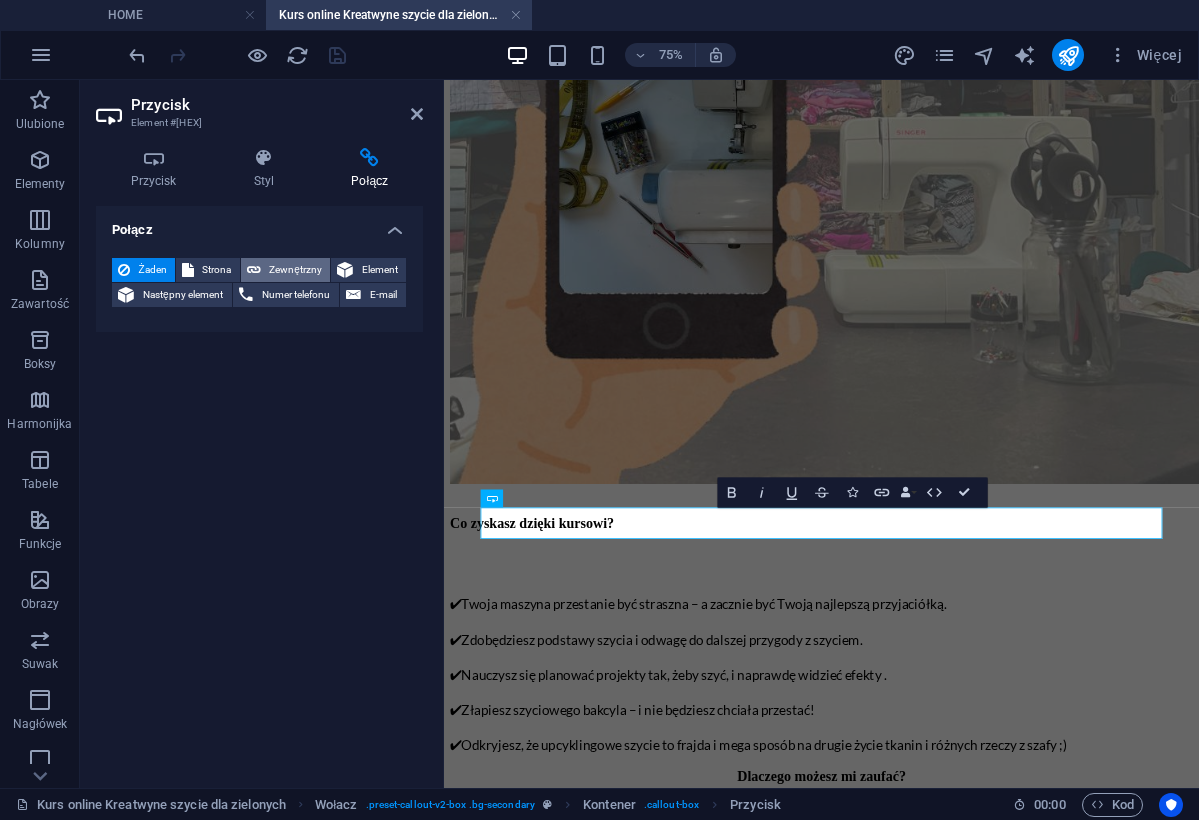 click on "Zewnętrzny" at bounding box center [295, 270] 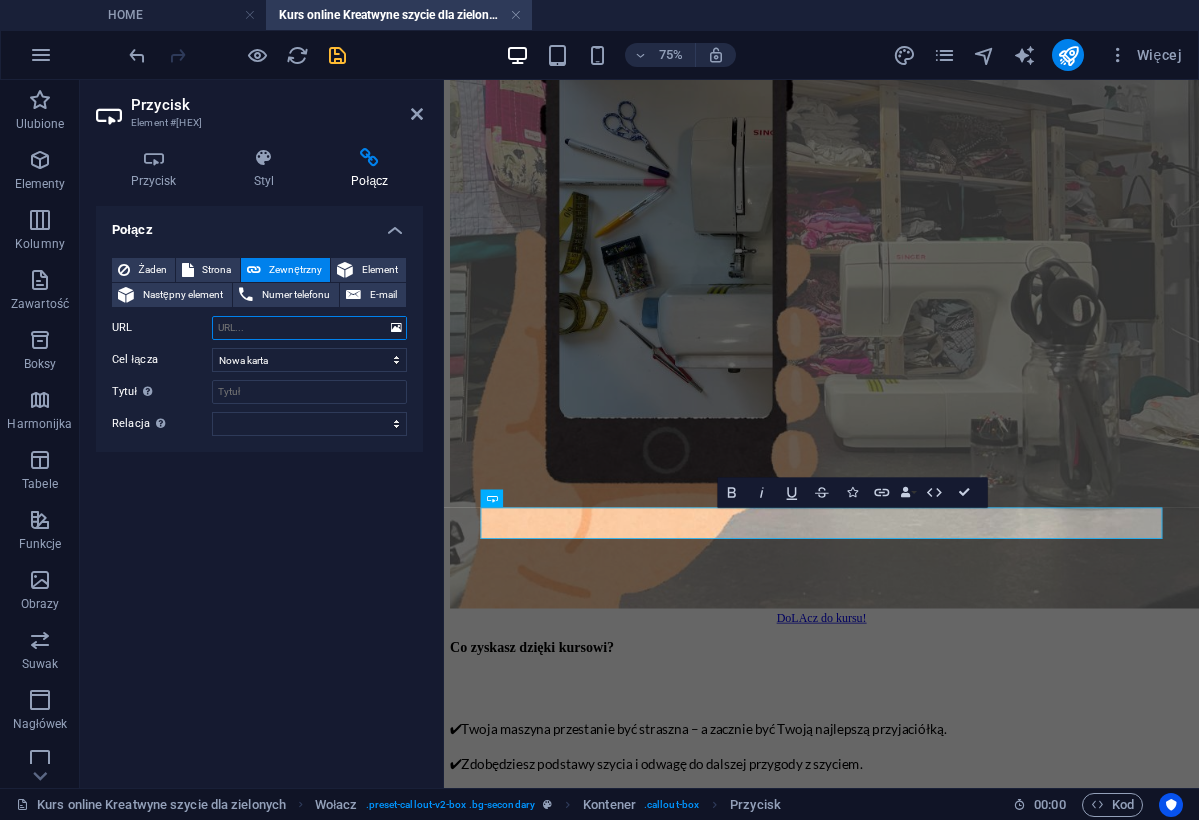 paste on "https://kursyszyciascraveck.elms.pl/s/kreatywne-szycie-dla-zielonych.html" 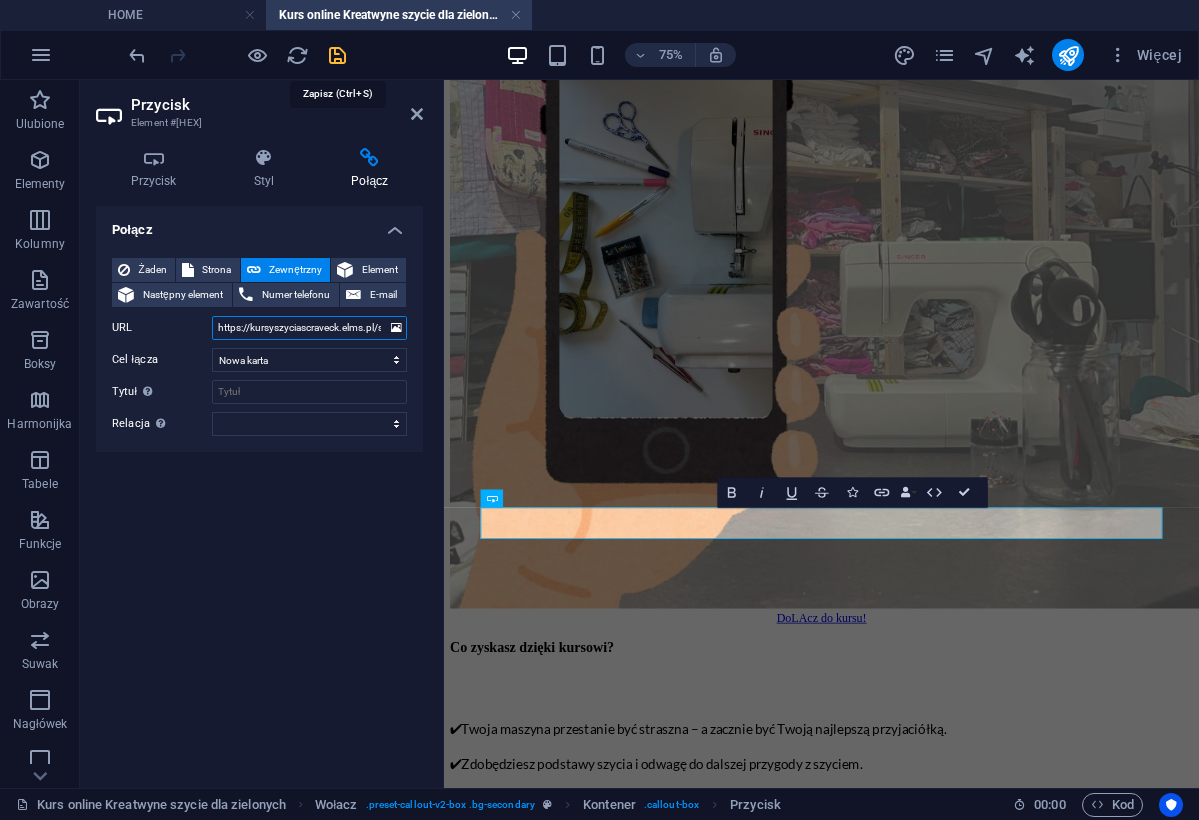 type on "https://kursyszyciascraveck.elms.pl/s/kreatywne-szycie-dla-zielonych.html" 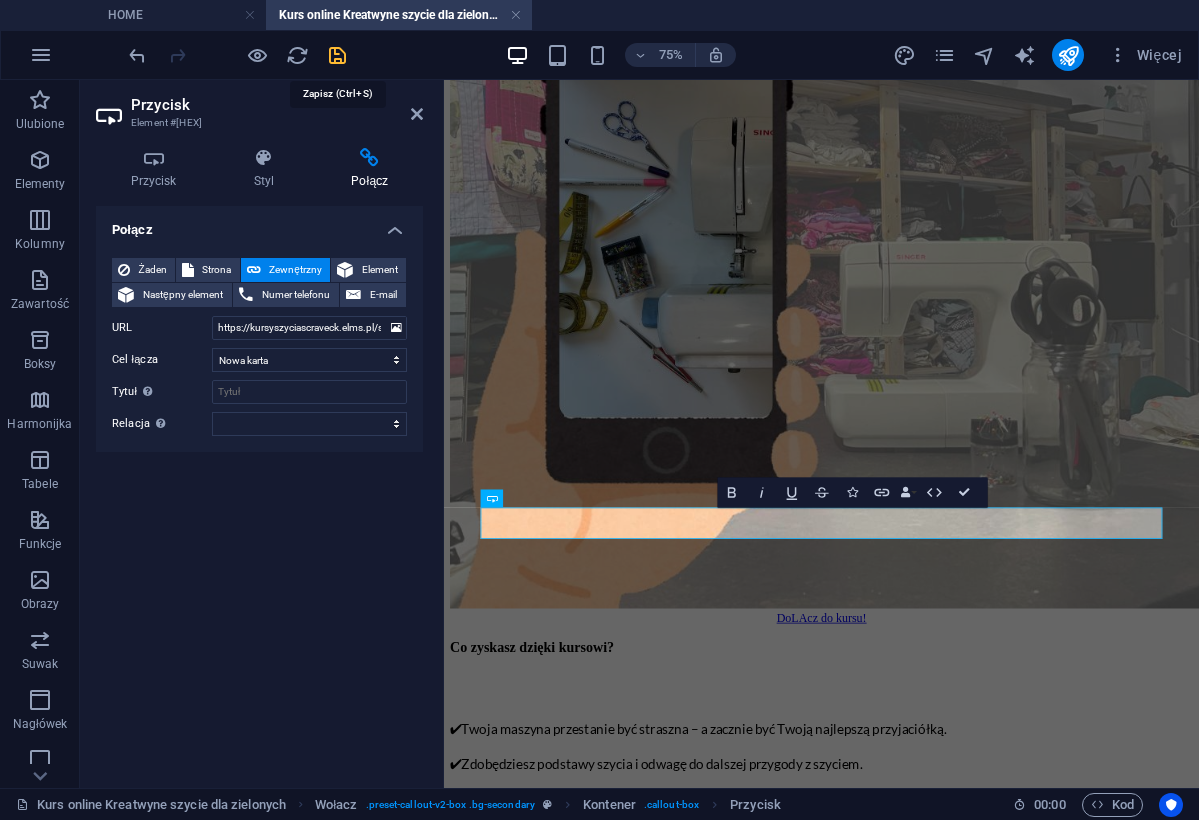 click at bounding box center [337, 55] 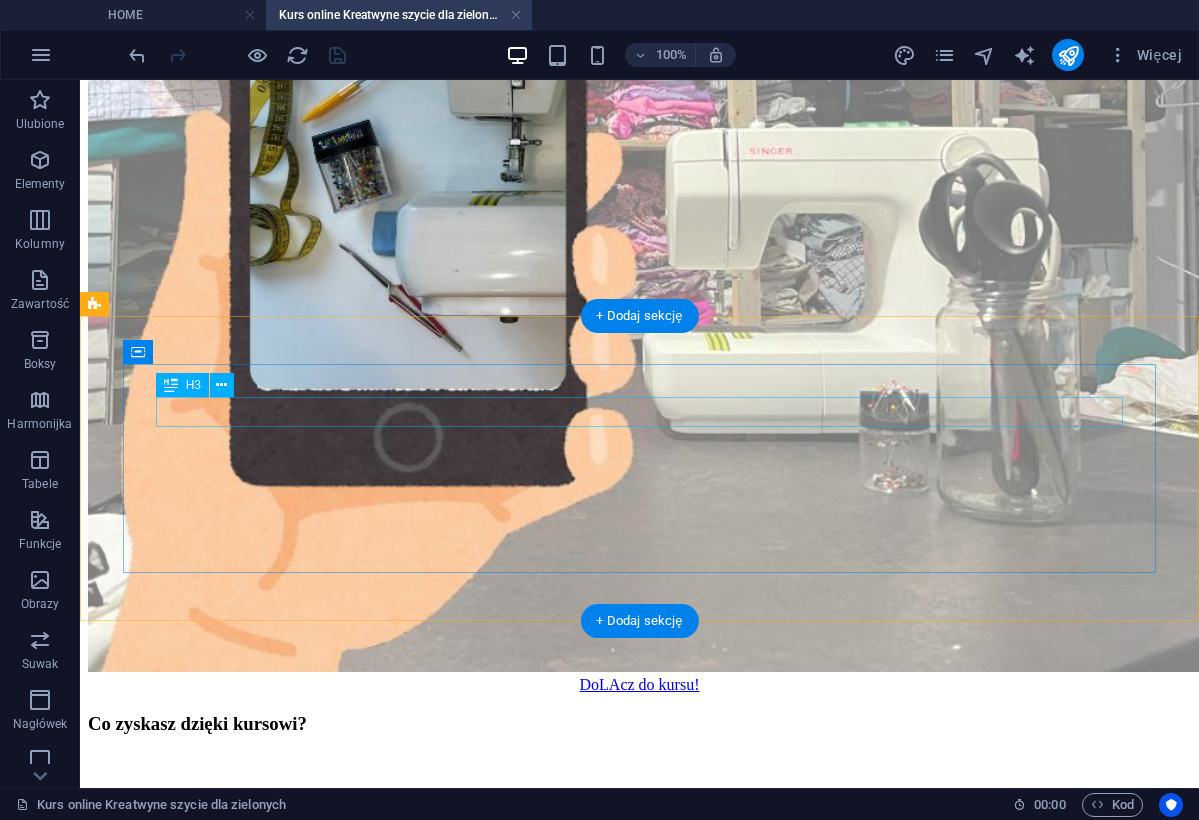 scroll, scrollTop: 3483, scrollLeft: 0, axis: vertical 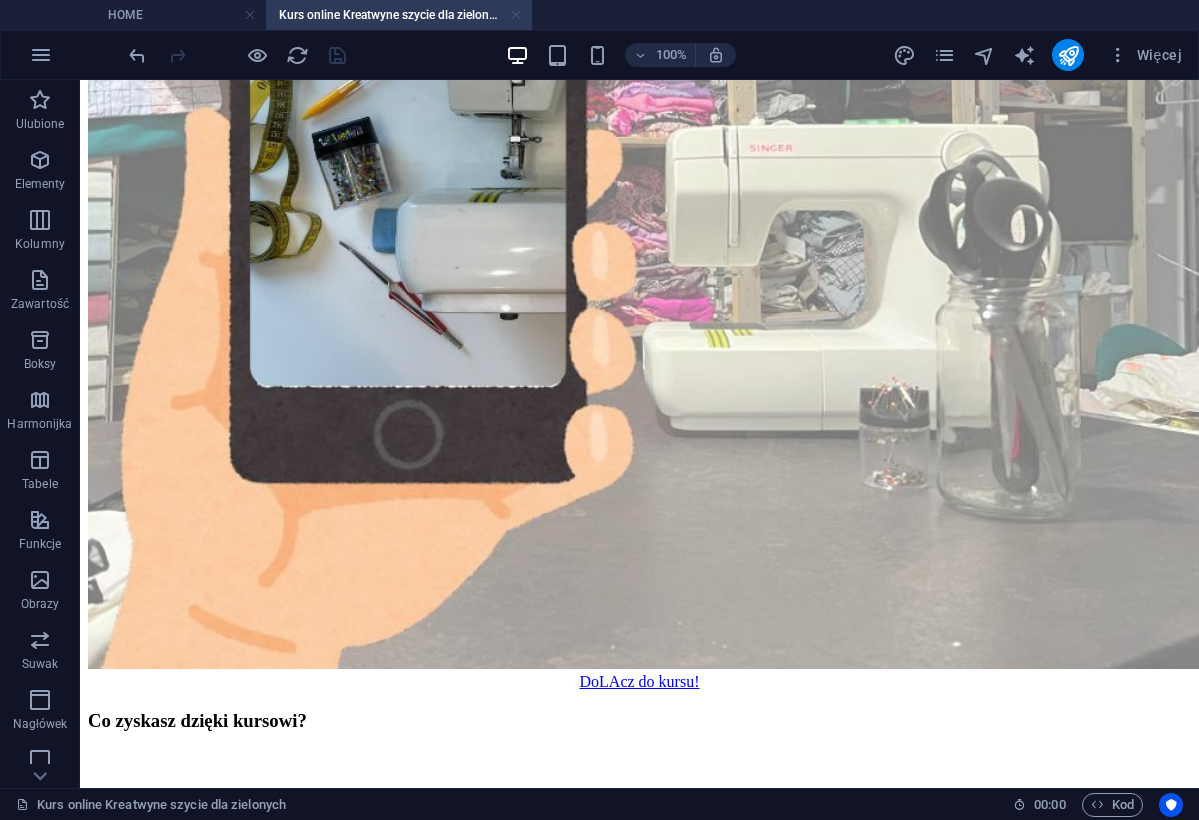 click at bounding box center (516, 15) 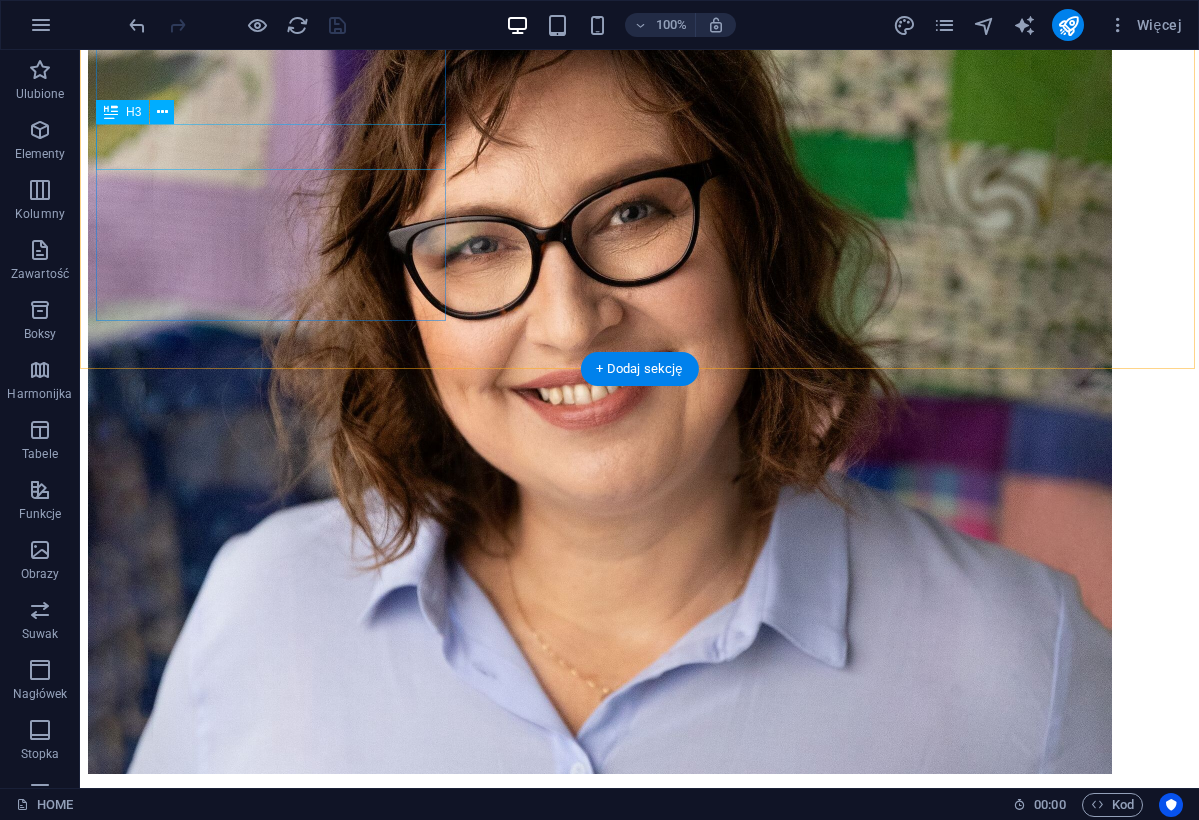 scroll, scrollTop: 2454, scrollLeft: 0, axis: vertical 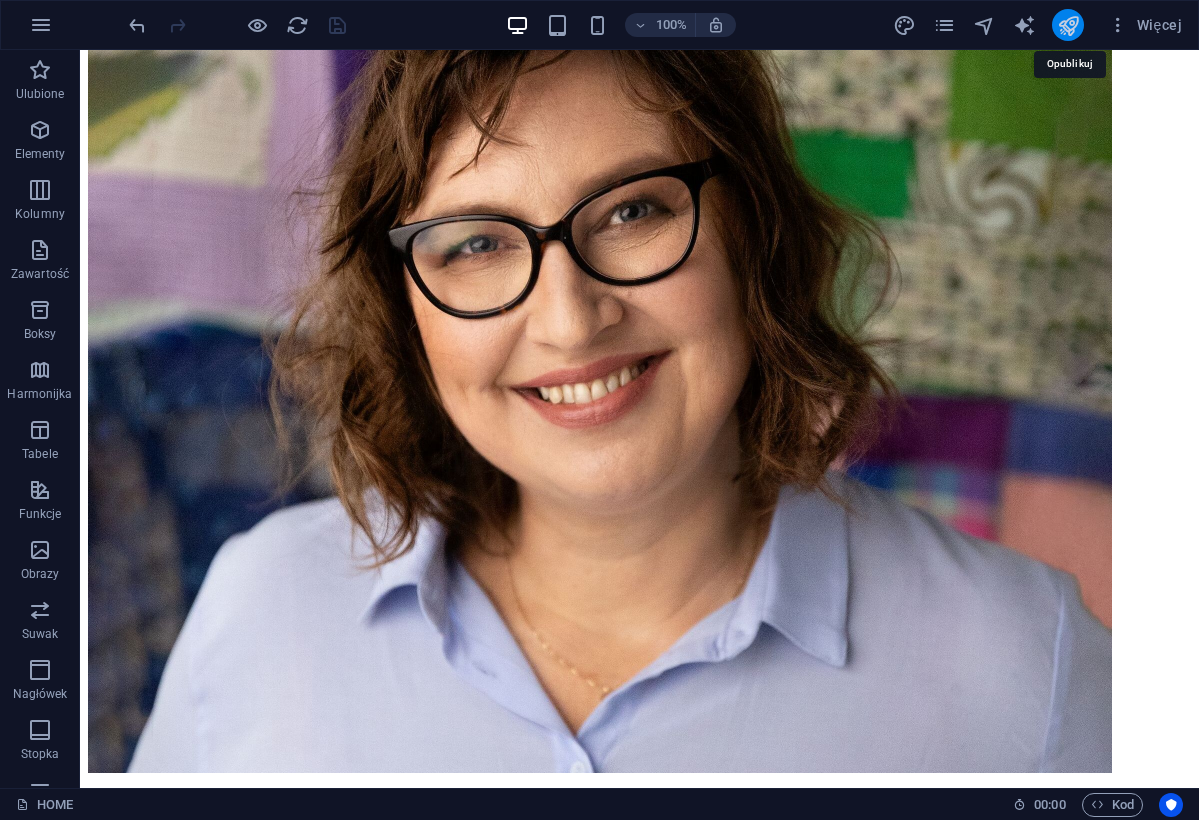 click at bounding box center [1068, 25] 